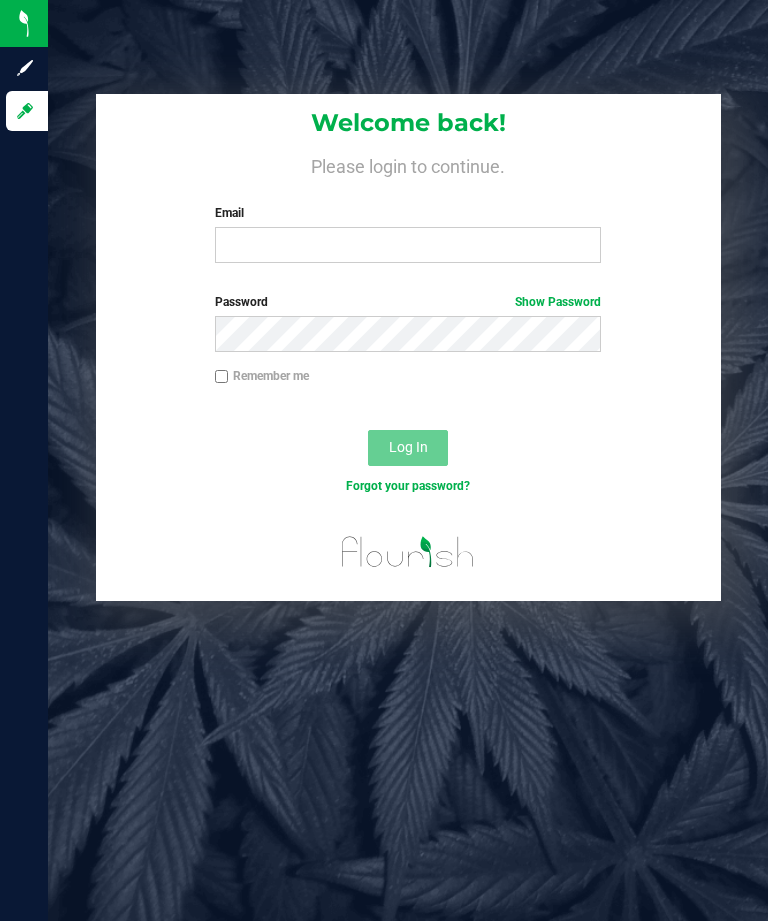scroll, scrollTop: 0, scrollLeft: 0, axis: both 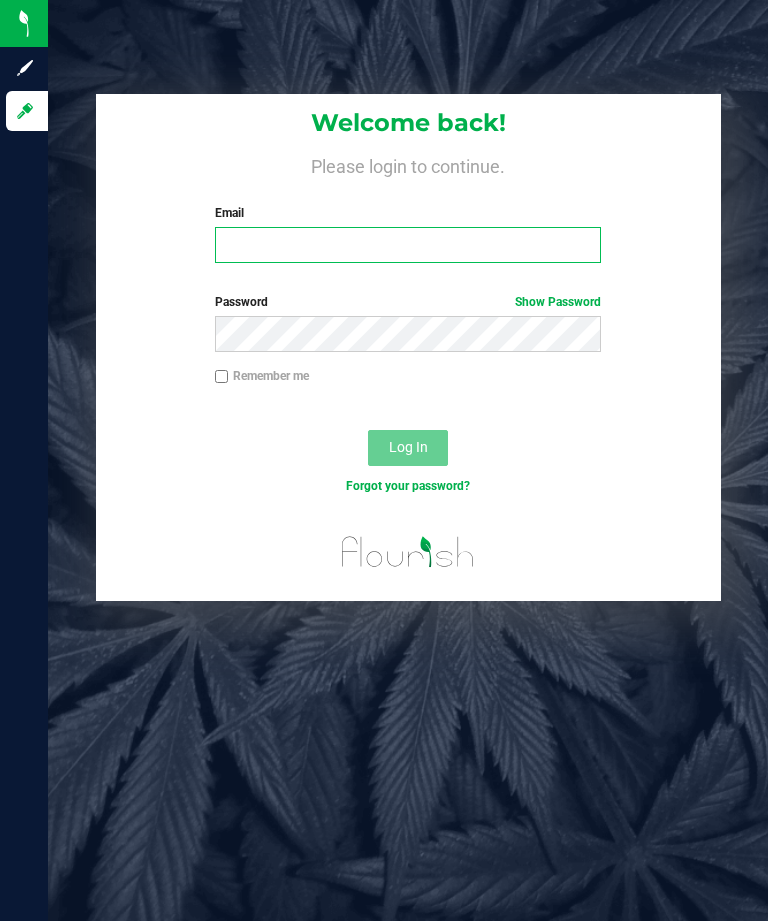 click on "Email" at bounding box center (408, 245) 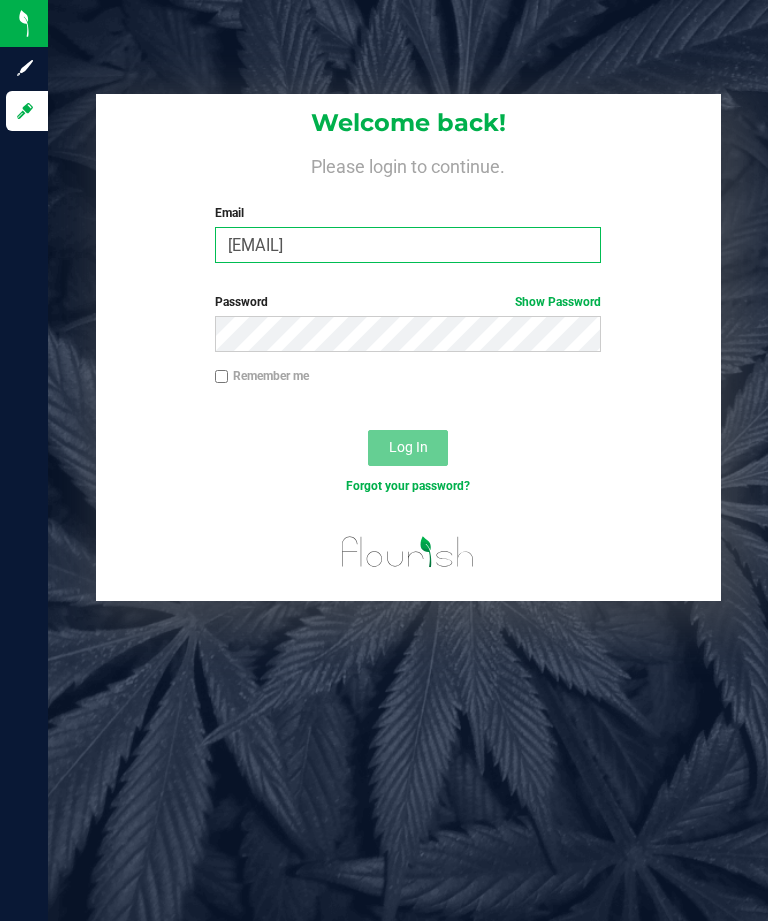 type on "[EMAIL]" 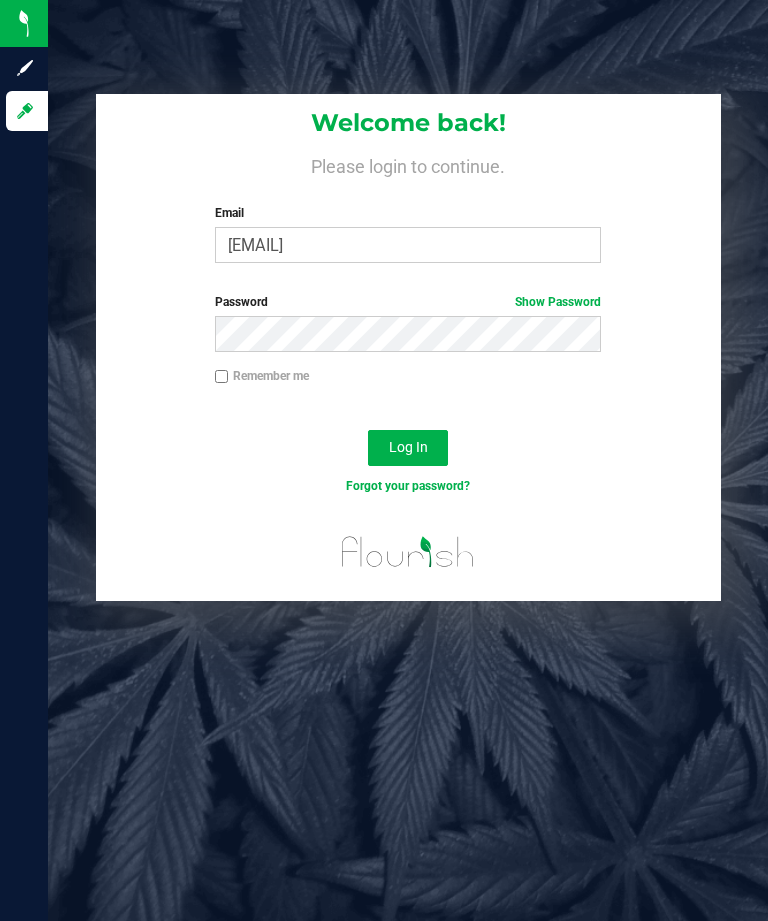 click on "Log In" at bounding box center [408, 447] 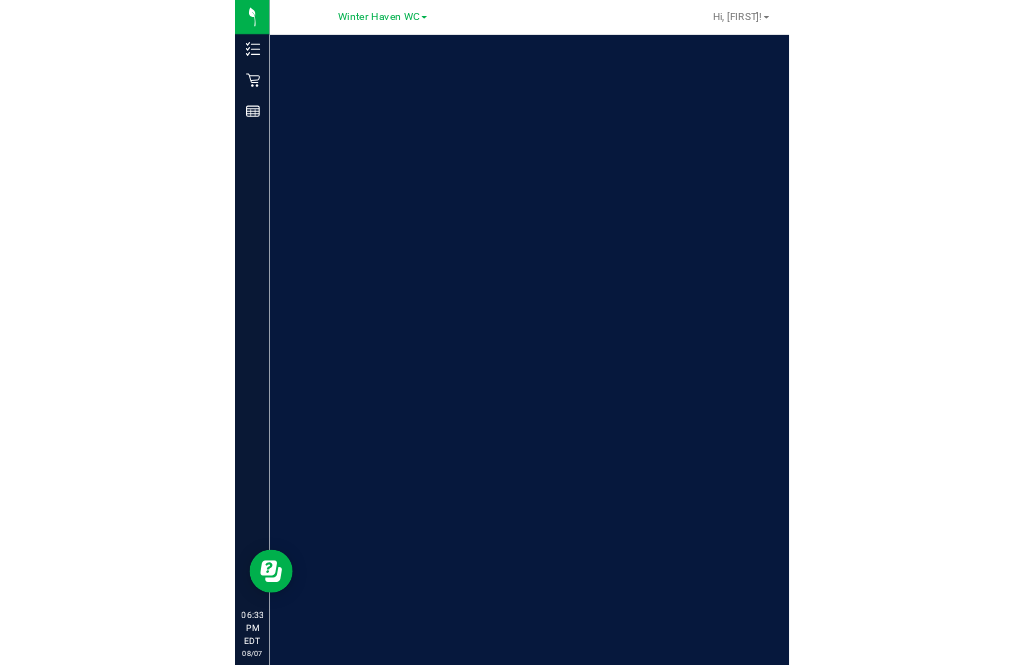 scroll, scrollTop: 0, scrollLeft: 0, axis: both 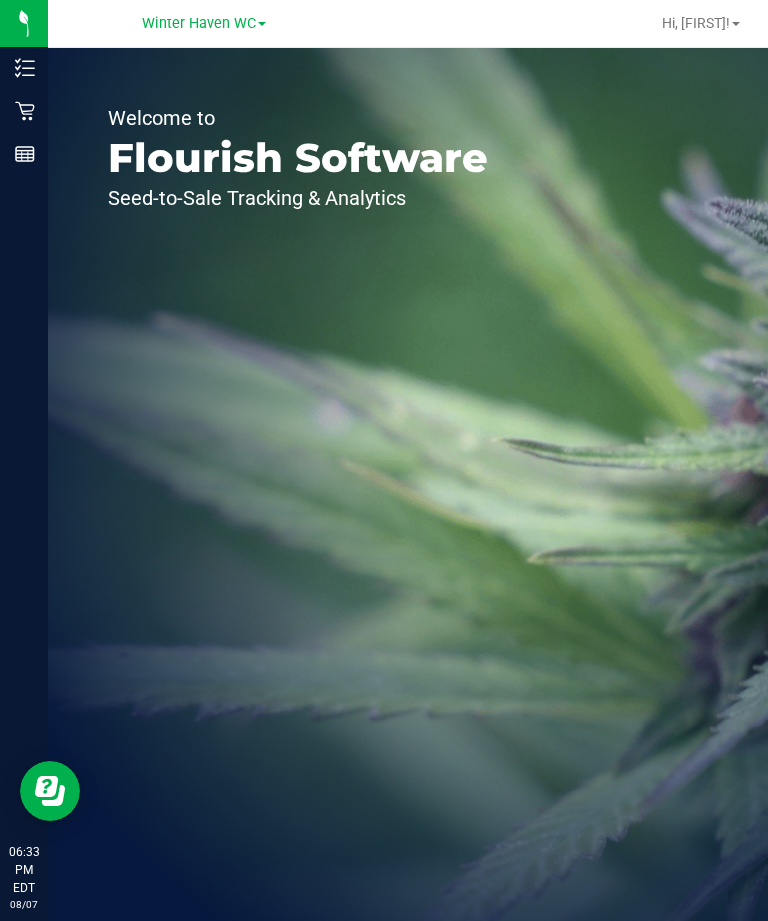 click on "Inventory" at bounding box center (0, 0) 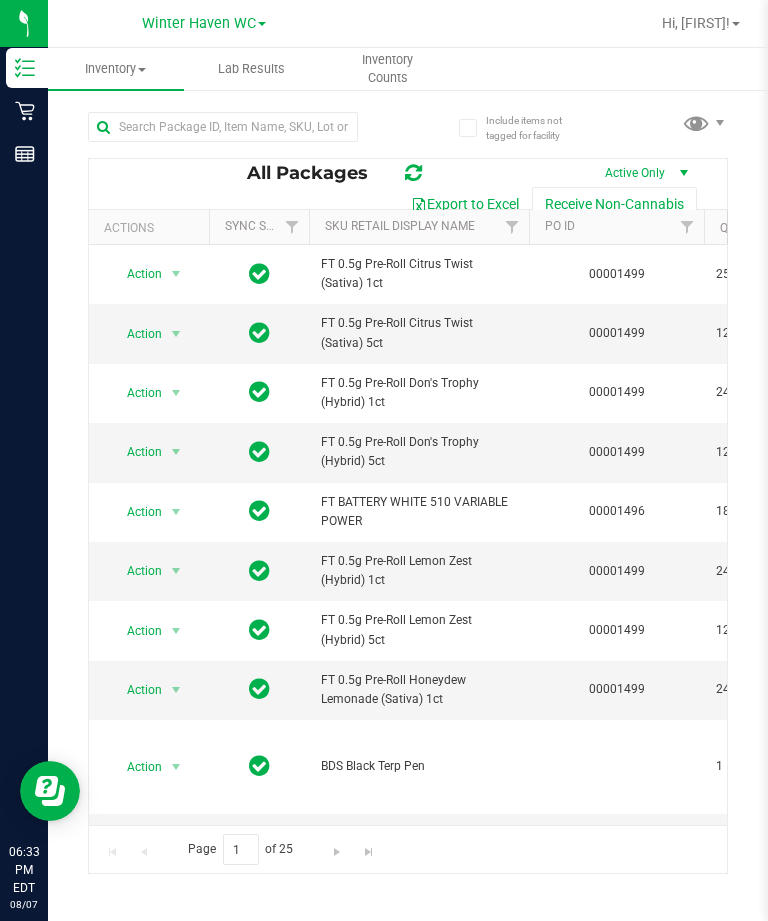 click on "Inventory Counts" at bounding box center (388, 69) 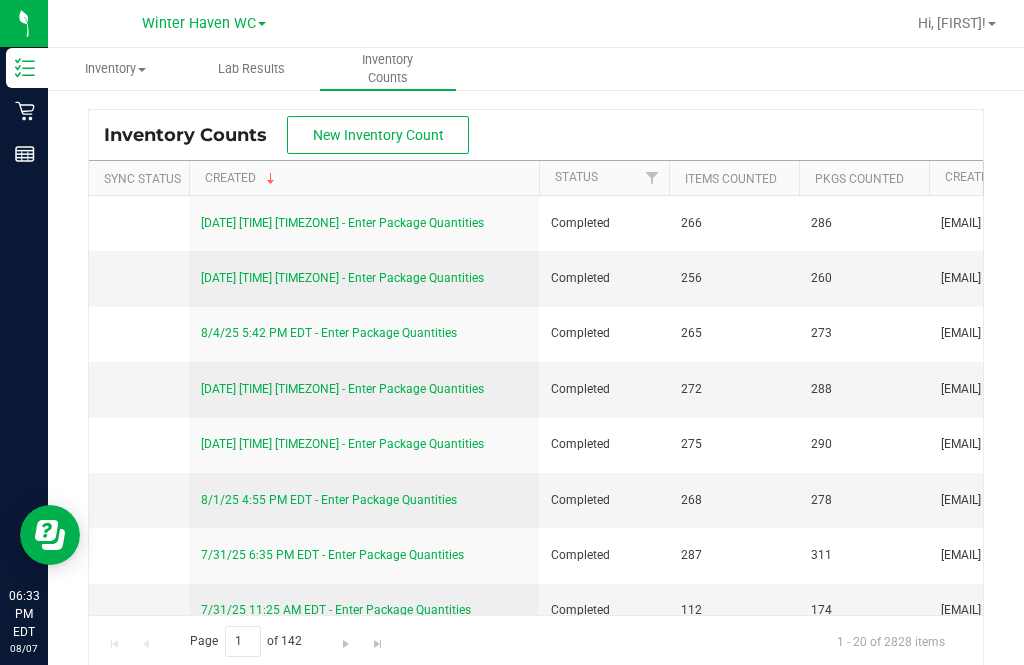 click on "New Inventory Count" at bounding box center [378, 135] 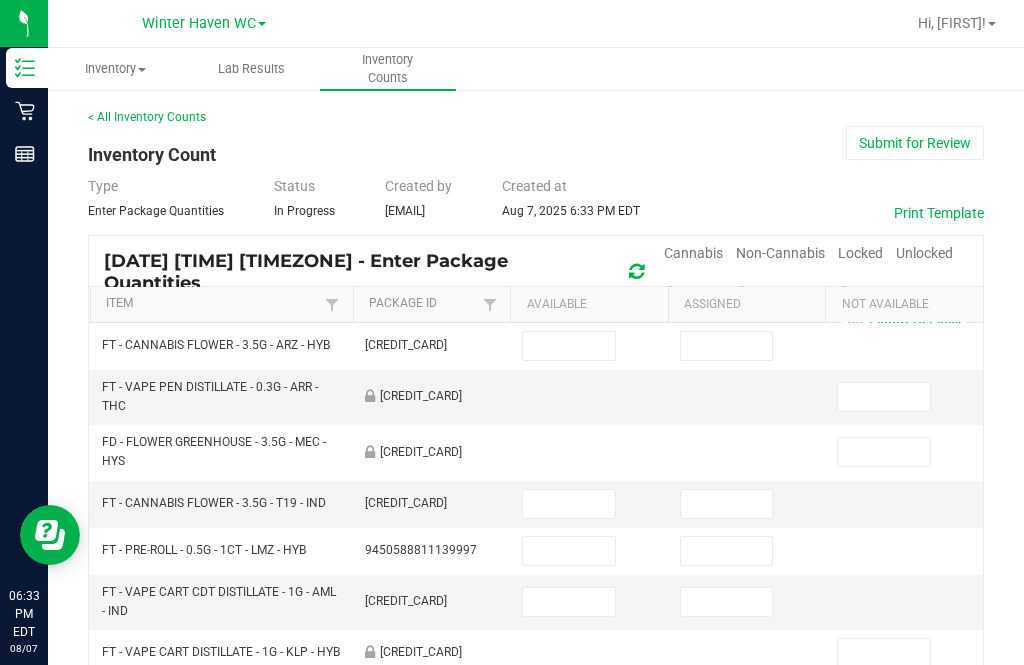 click on "Cannabis" at bounding box center [693, 253] 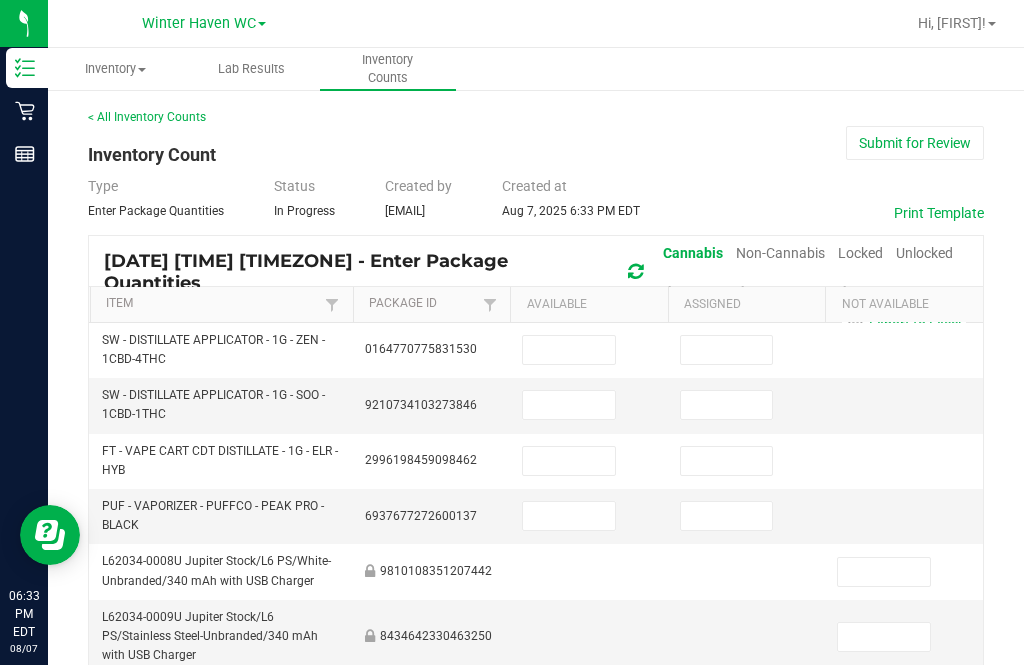click on "Unlocked" at bounding box center [924, 253] 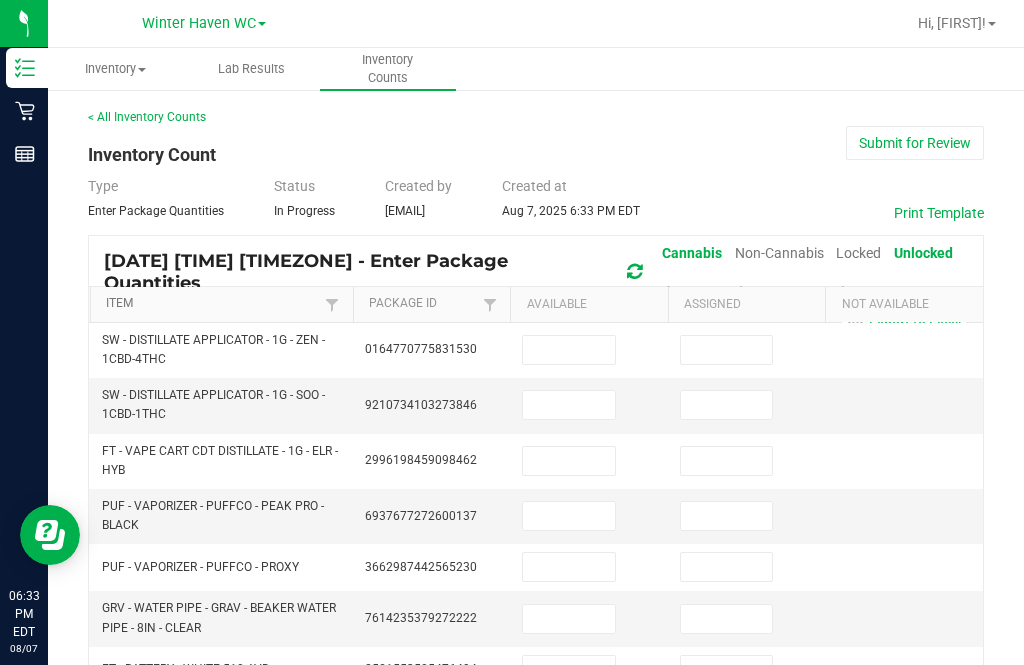 click on "Item" at bounding box center [213, 304] 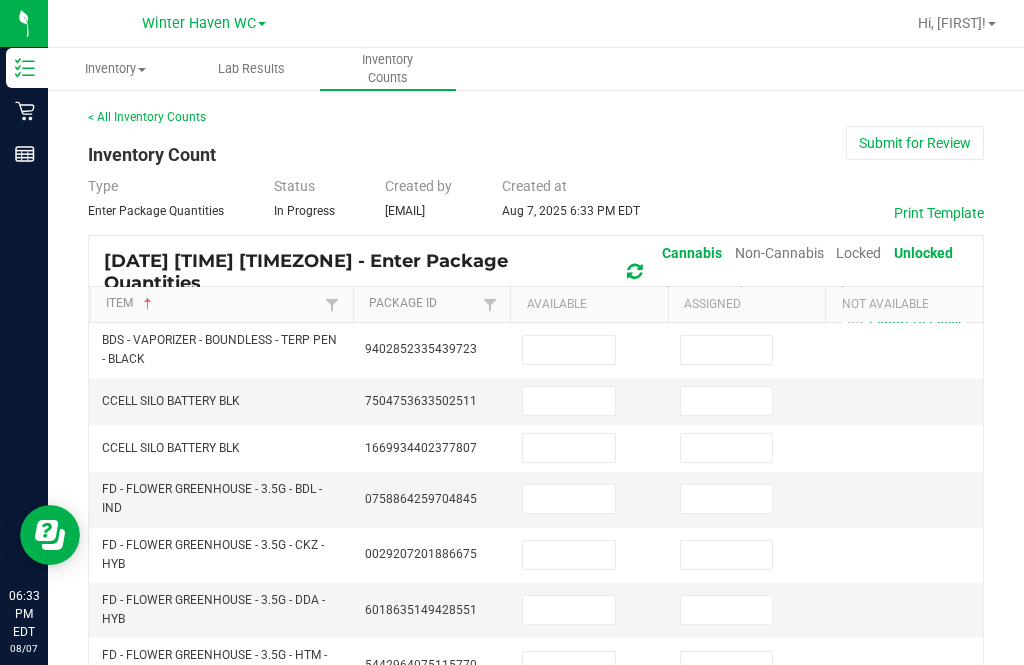 click at bounding box center [569, 350] 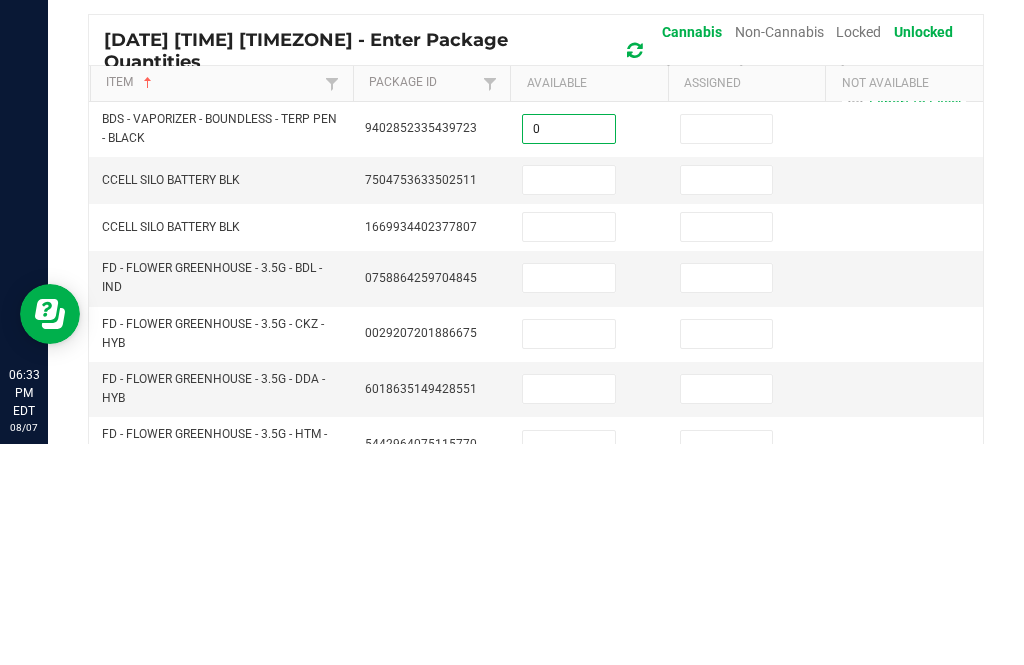 type on "0" 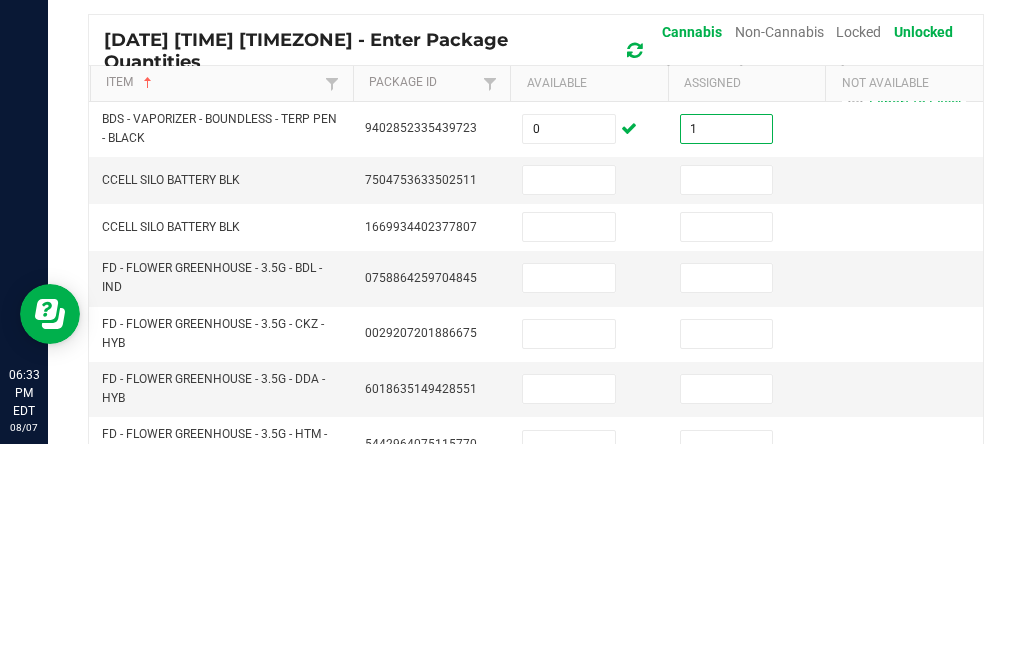 type on "1" 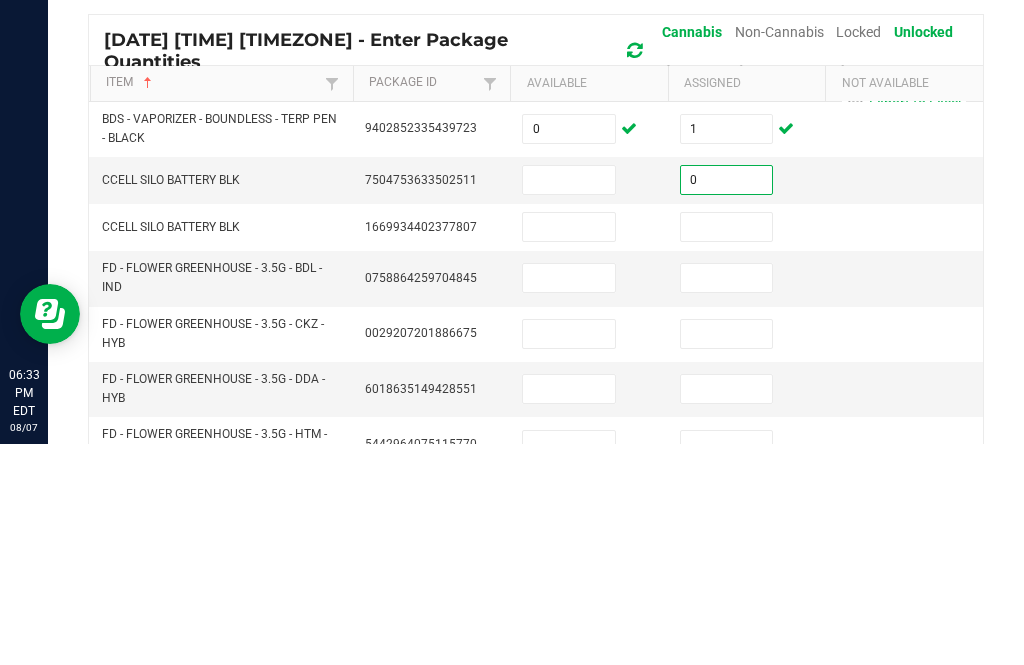 type on "0" 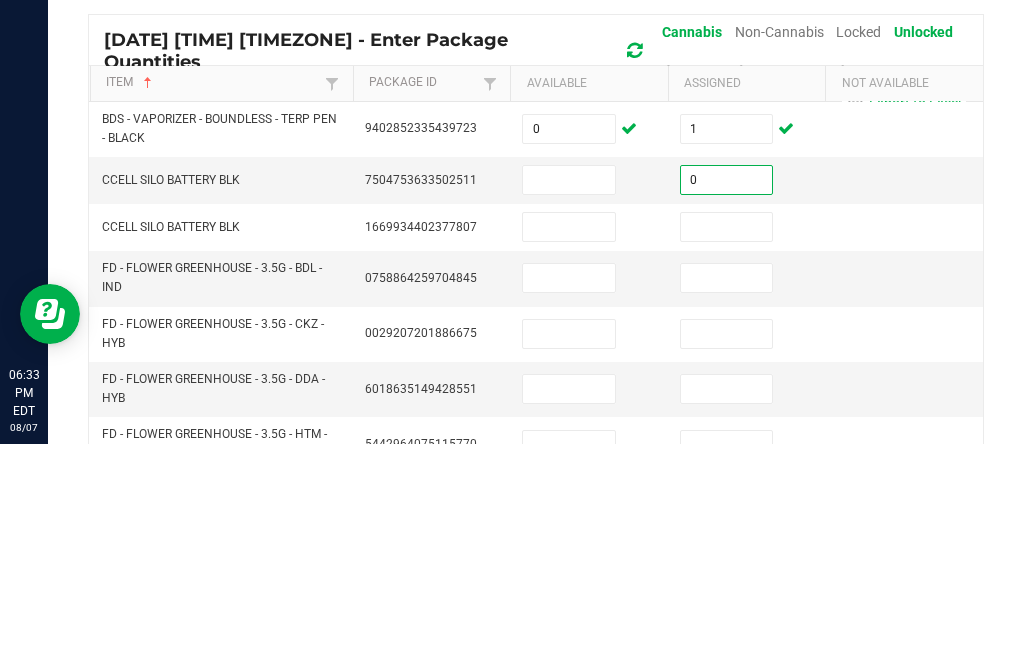 click at bounding box center [727, 448] 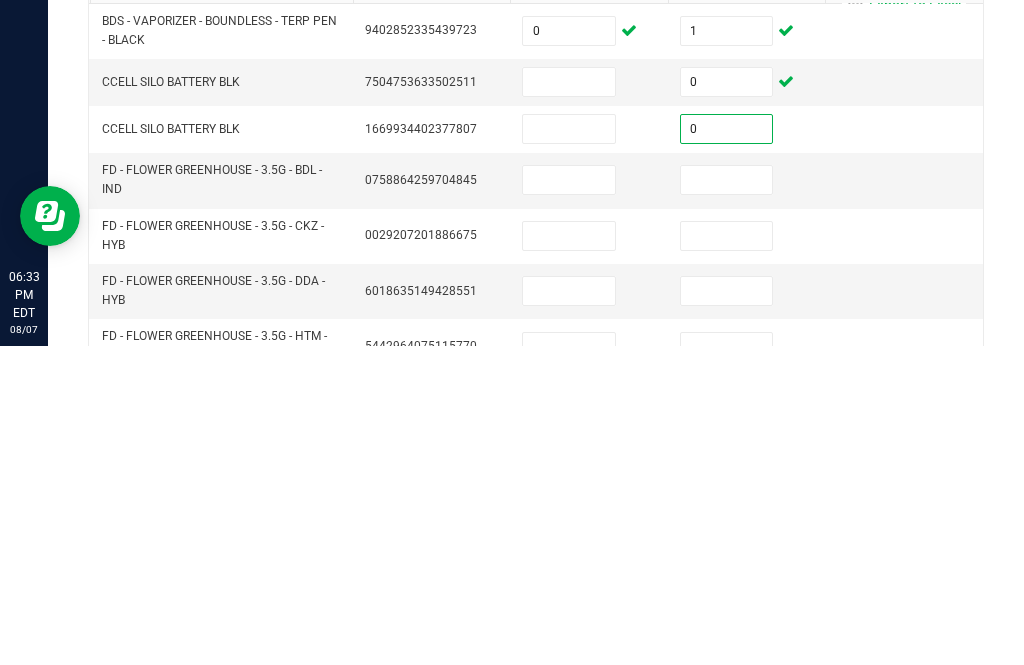 type on "0" 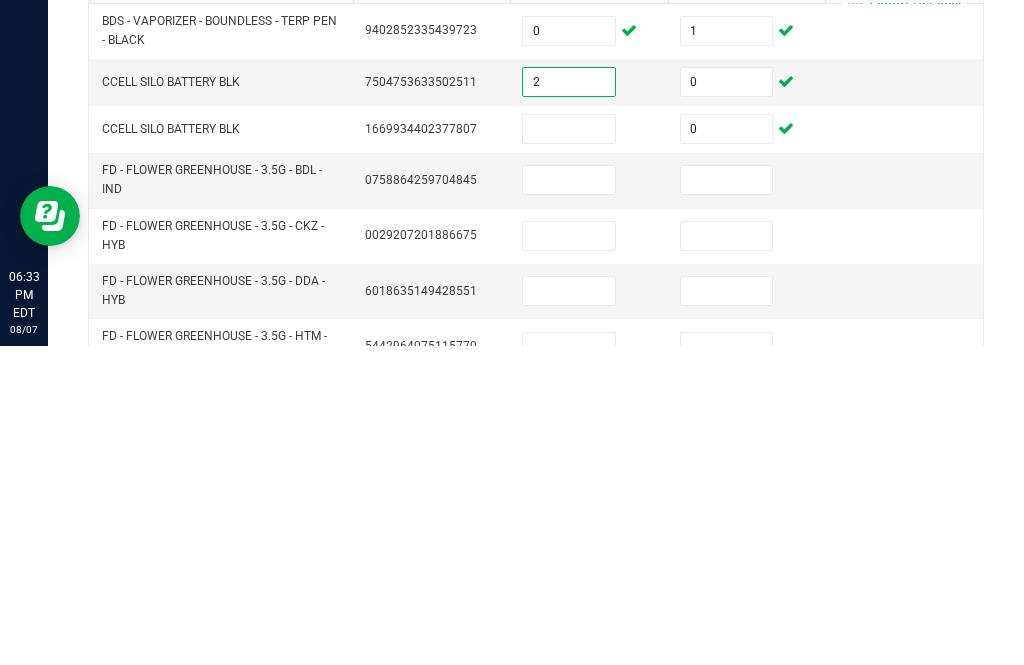 type on "2" 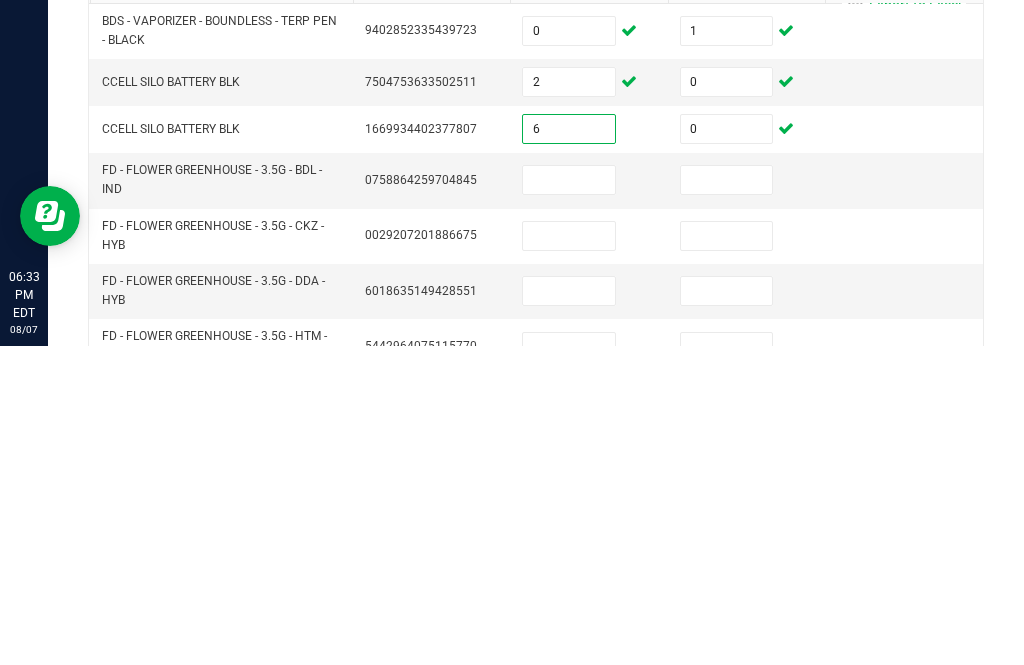 type on "6" 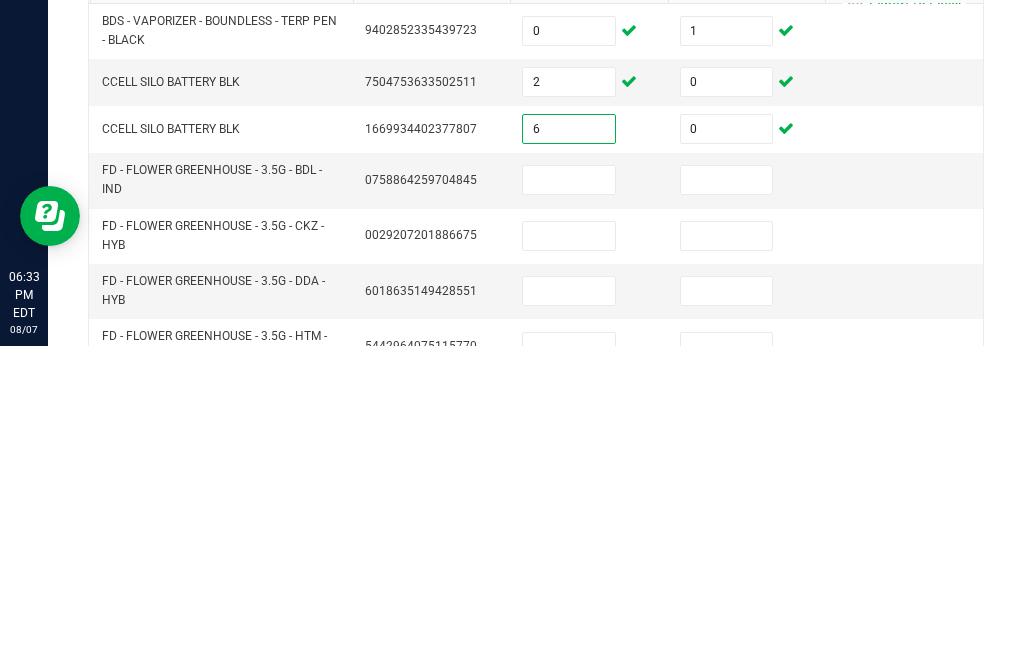 click at bounding box center [727, 499] 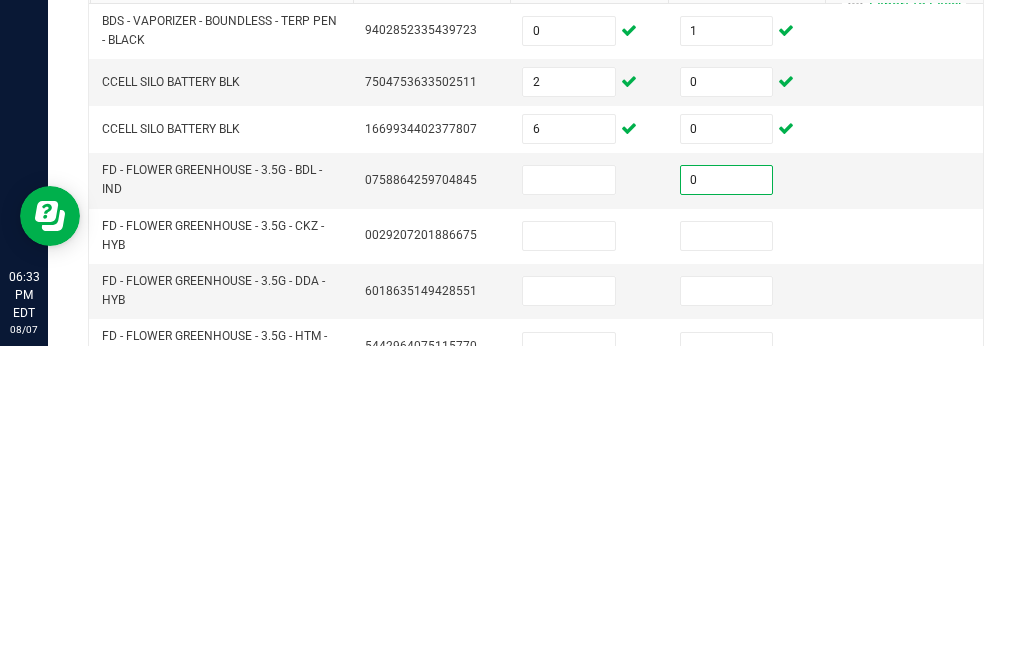 type on "0" 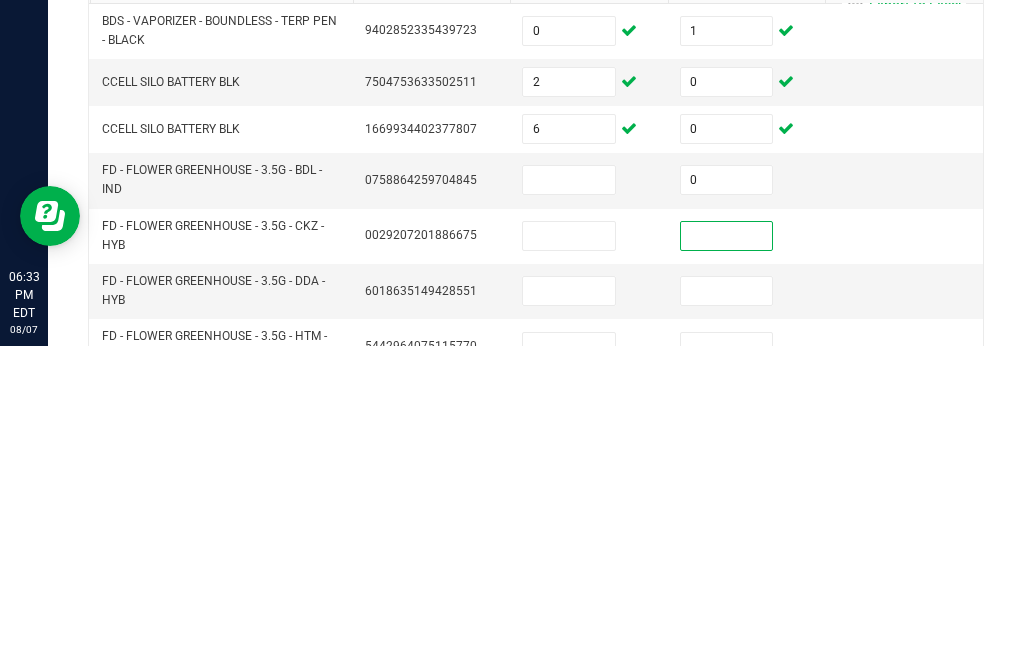 scroll, scrollTop: 17, scrollLeft: 0, axis: vertical 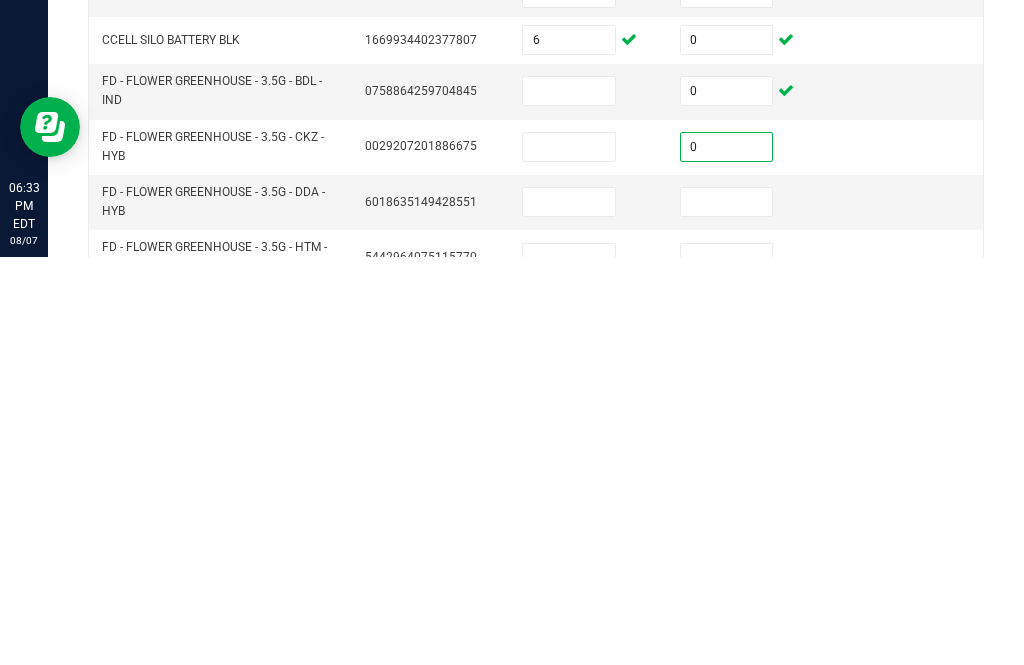 type on "0" 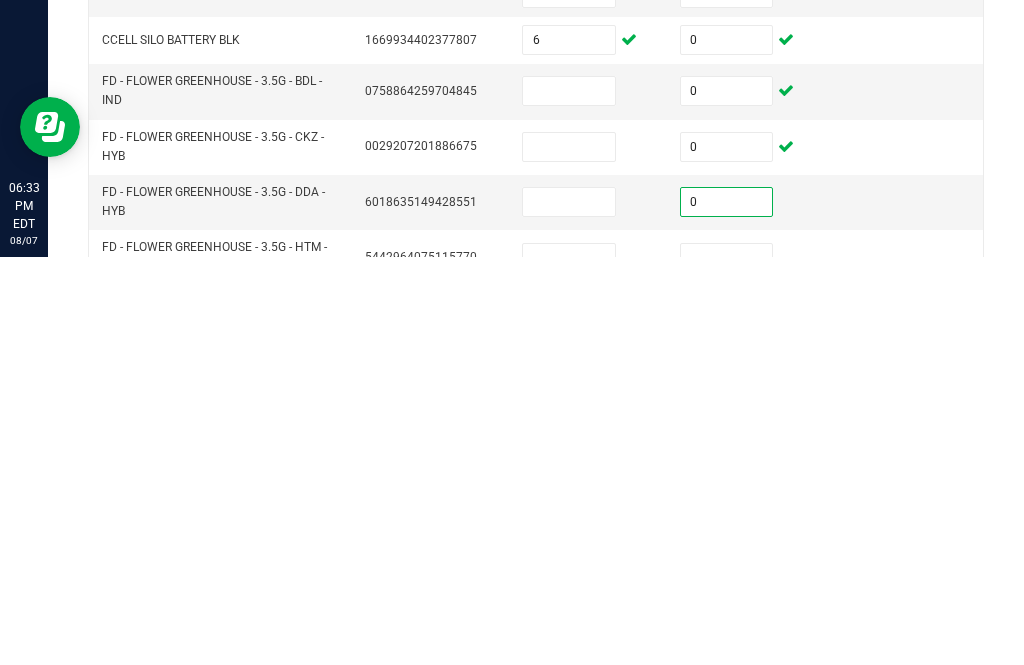 type on "0" 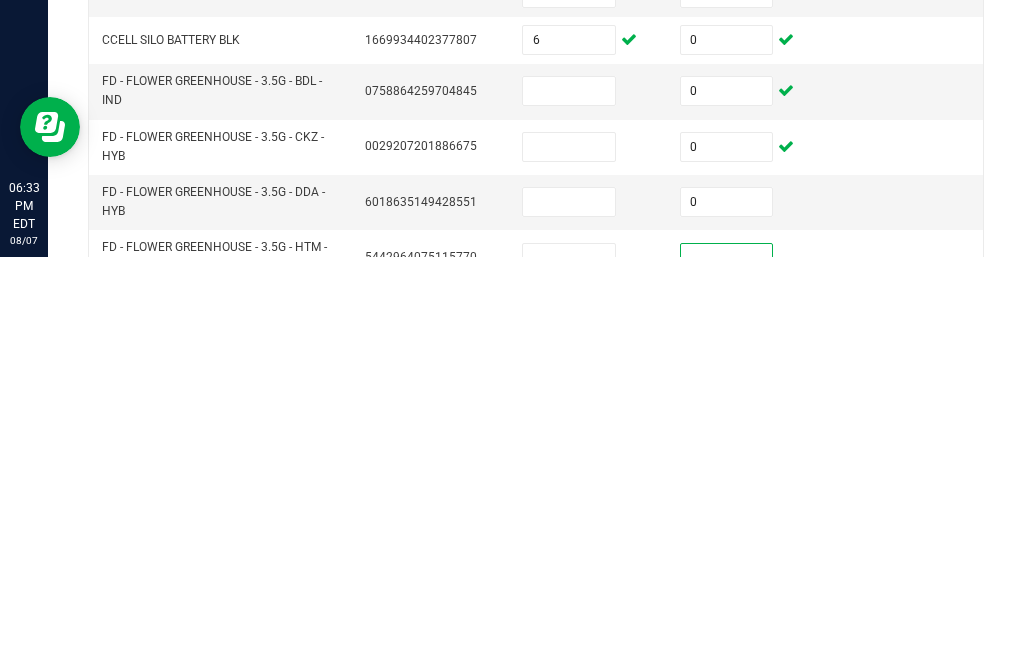 scroll, scrollTop: 64, scrollLeft: 0, axis: vertical 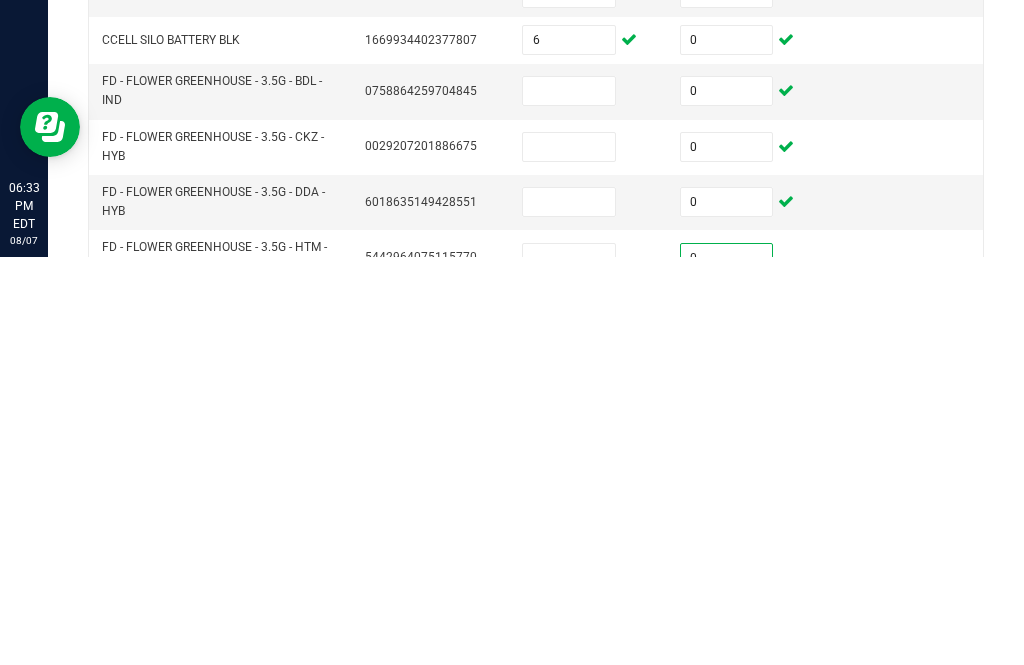 type on "0" 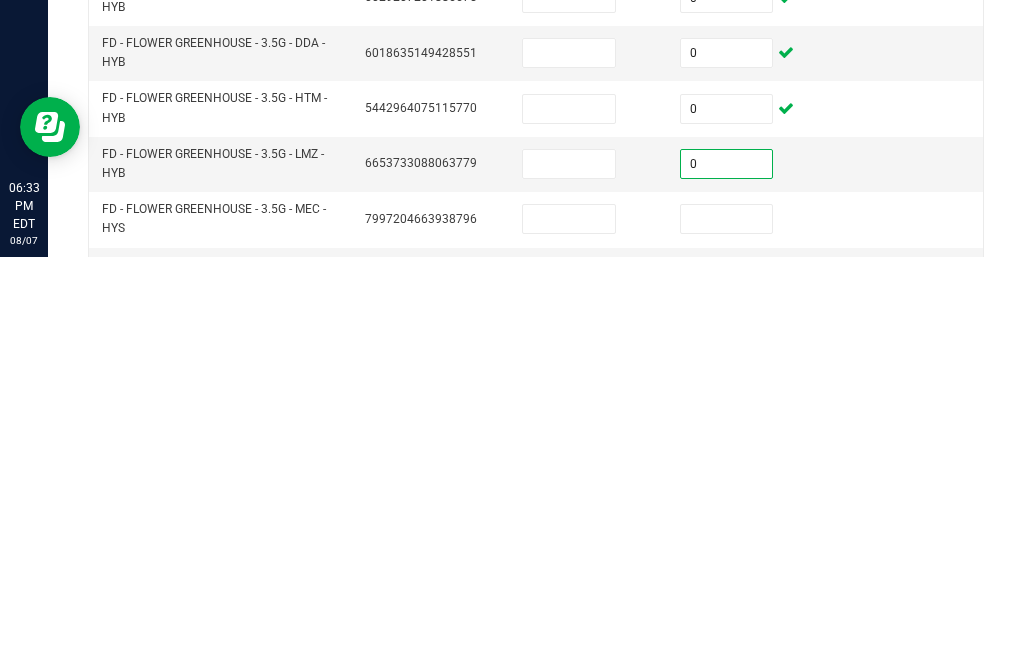 scroll, scrollTop: 147, scrollLeft: 0, axis: vertical 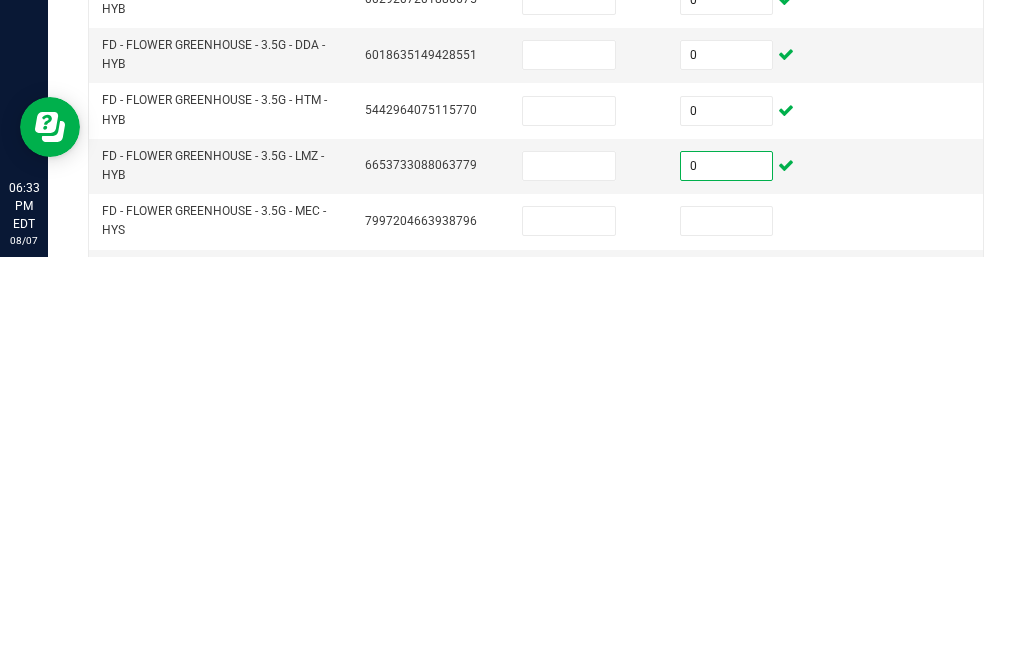 type on "0" 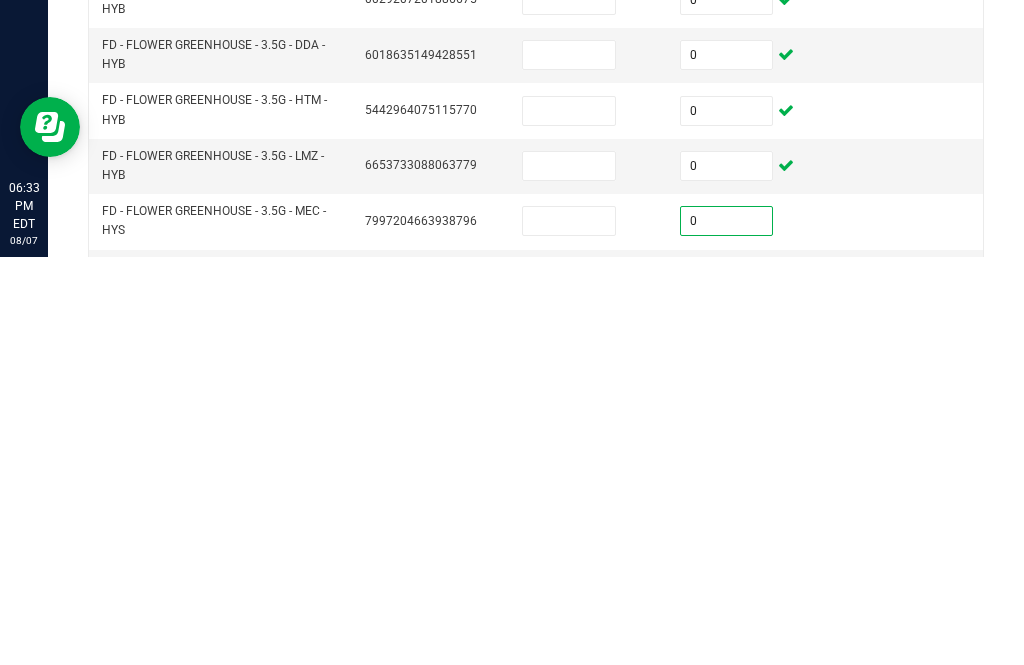 type on "0" 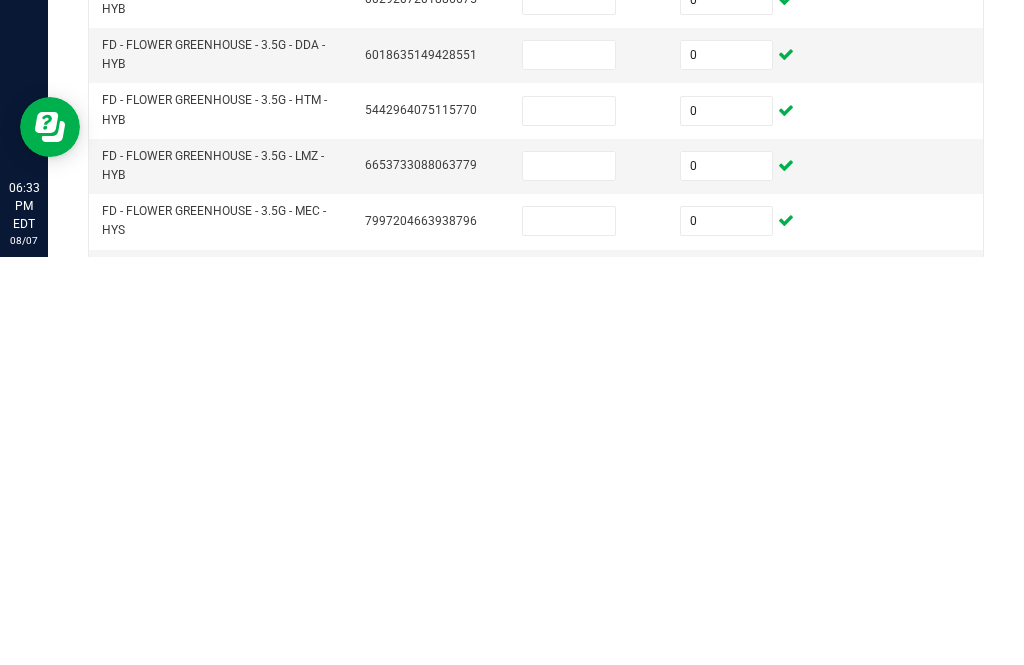 type on "0" 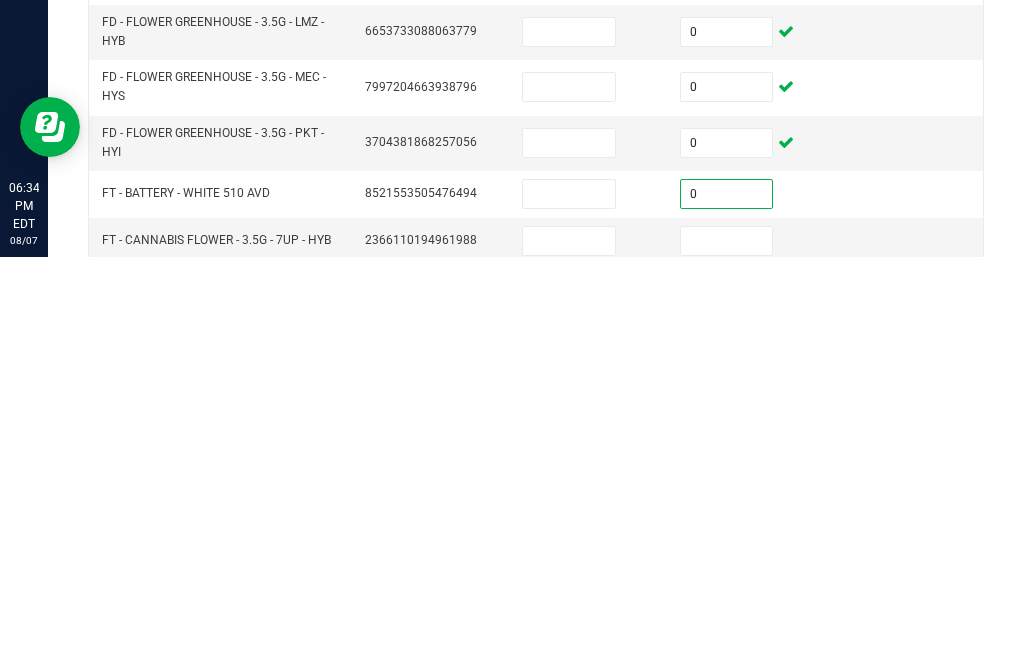scroll, scrollTop: 283, scrollLeft: 0, axis: vertical 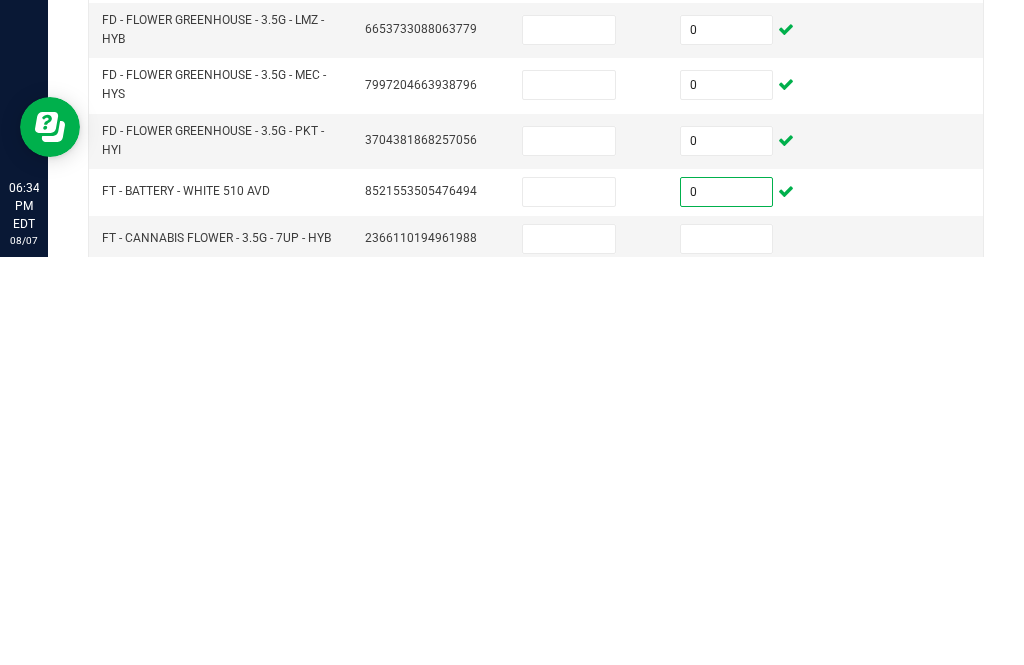 type on "0" 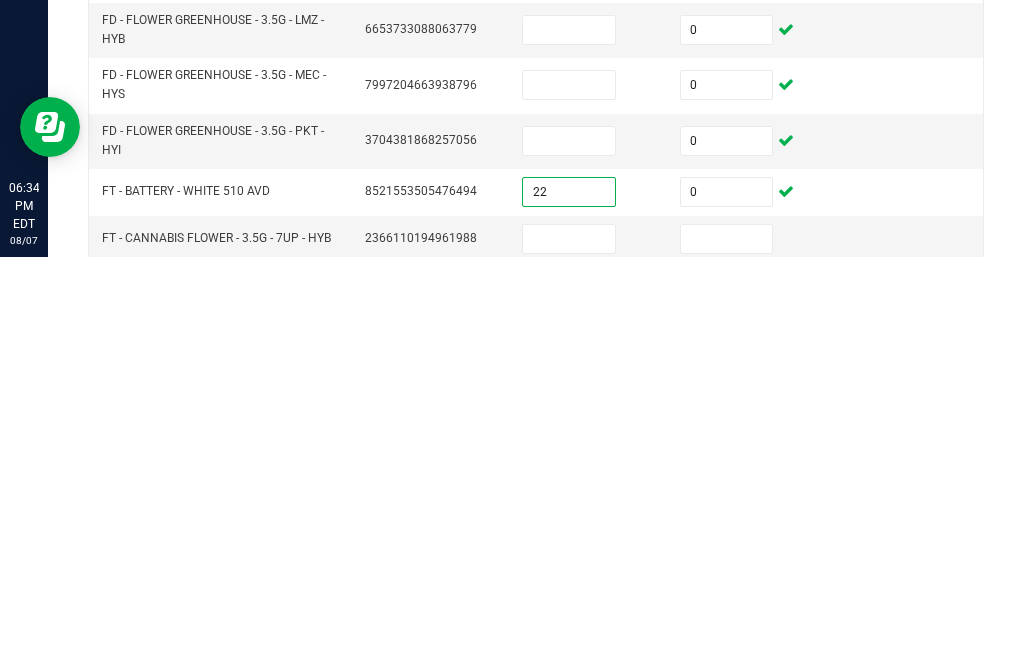 type on "22" 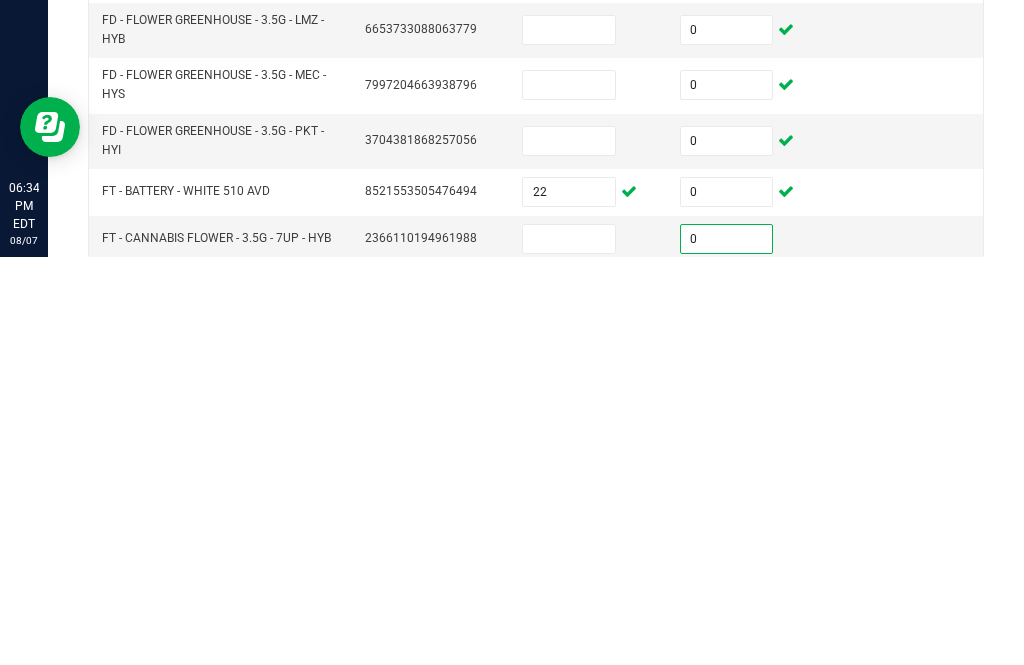 type on "0" 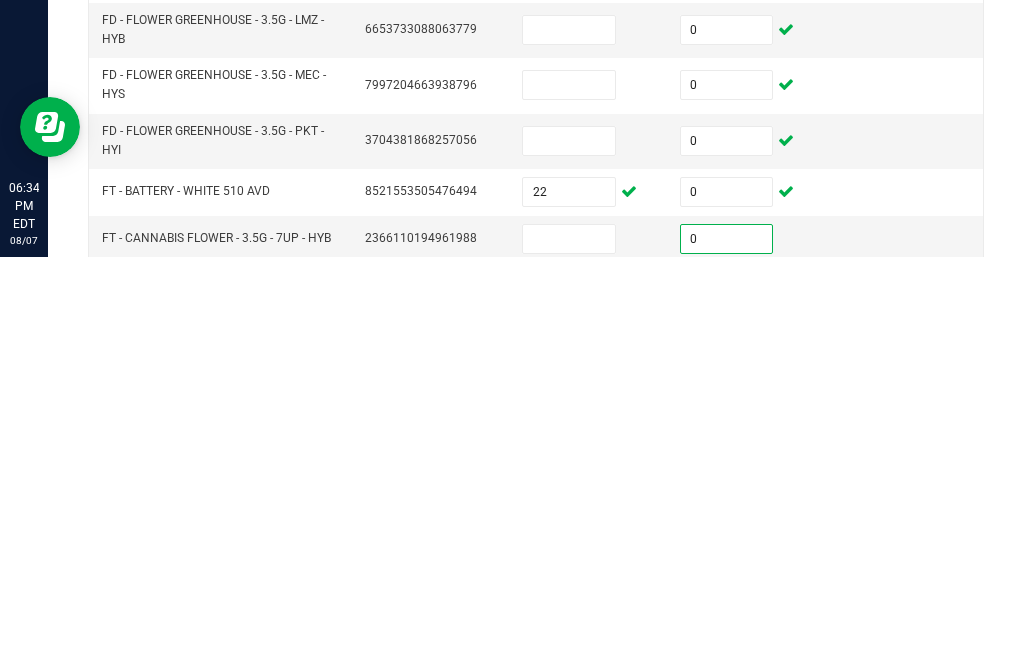 click at bounding box center [727, 694] 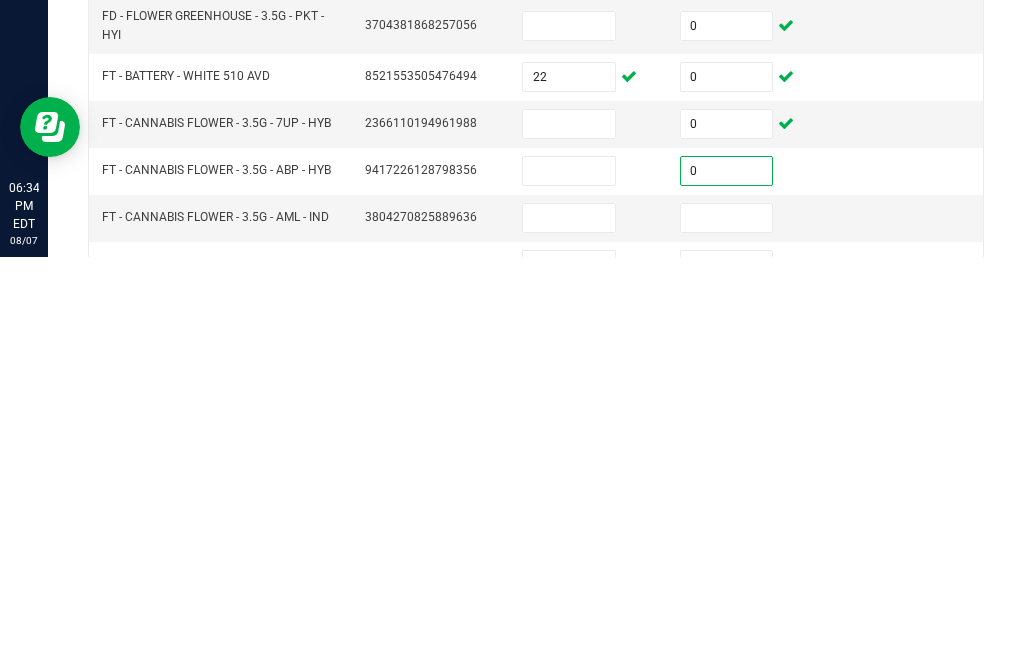 scroll, scrollTop: 404, scrollLeft: 0, axis: vertical 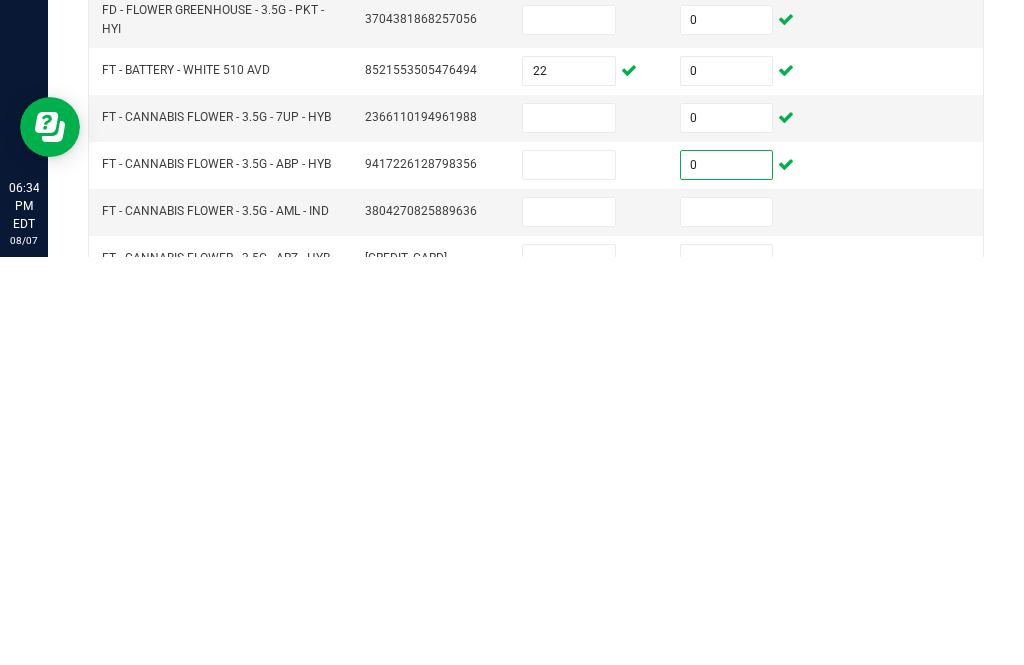 type on "0" 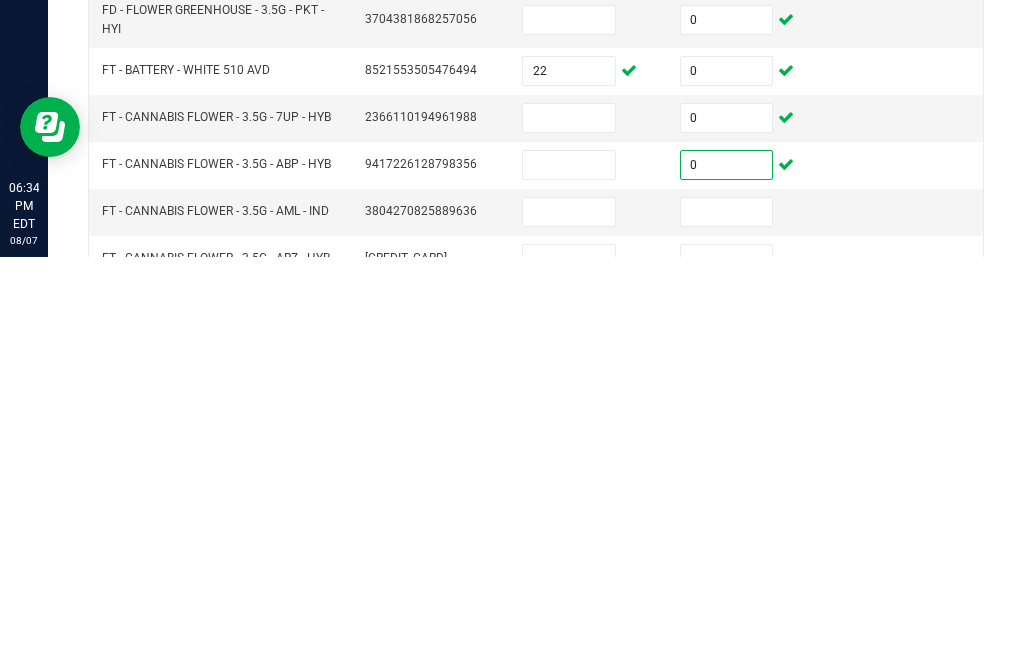 click at bounding box center (727, 620) 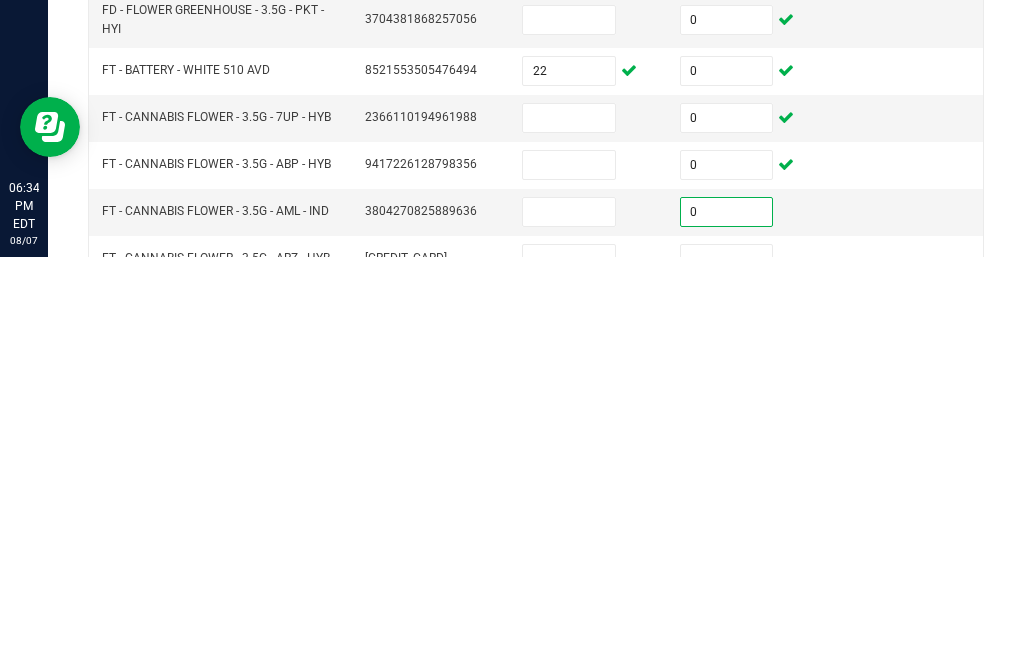 type on "0" 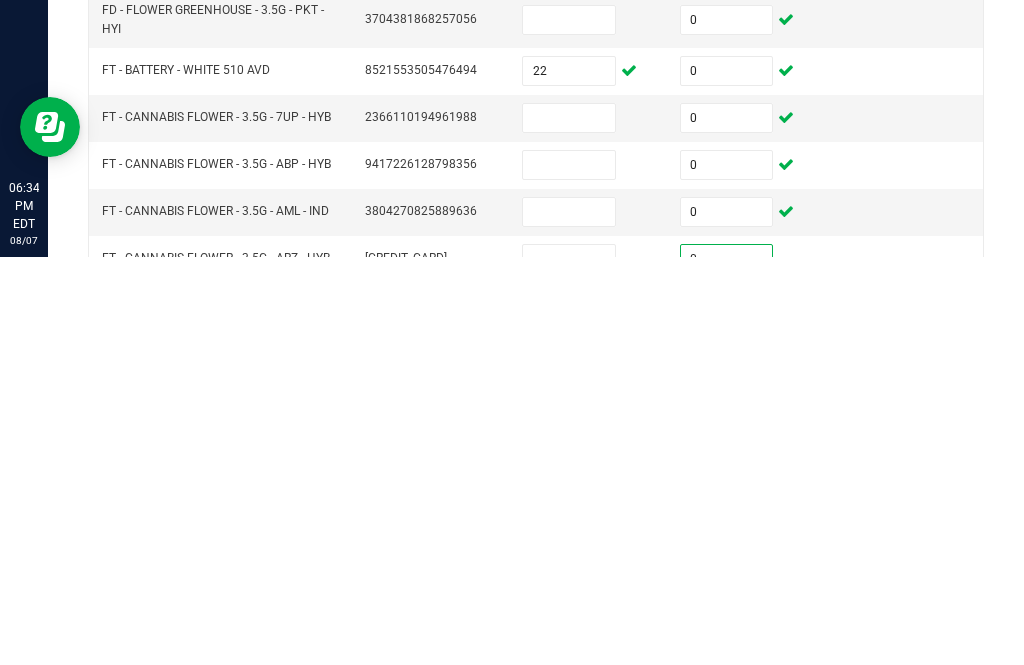 type on "0" 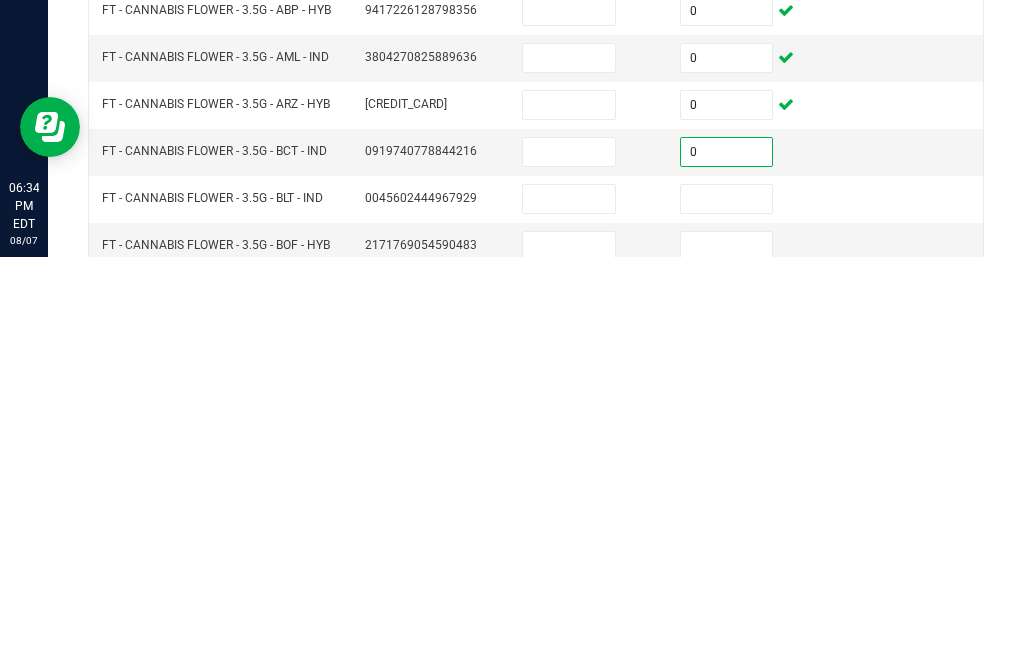 scroll, scrollTop: 562, scrollLeft: 0, axis: vertical 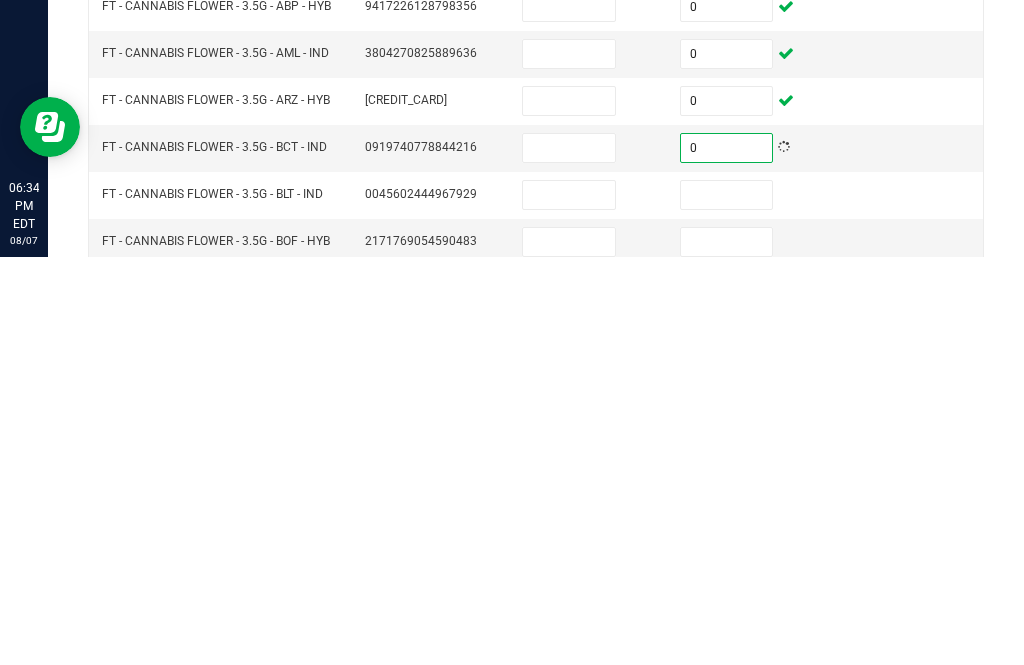 type on "0" 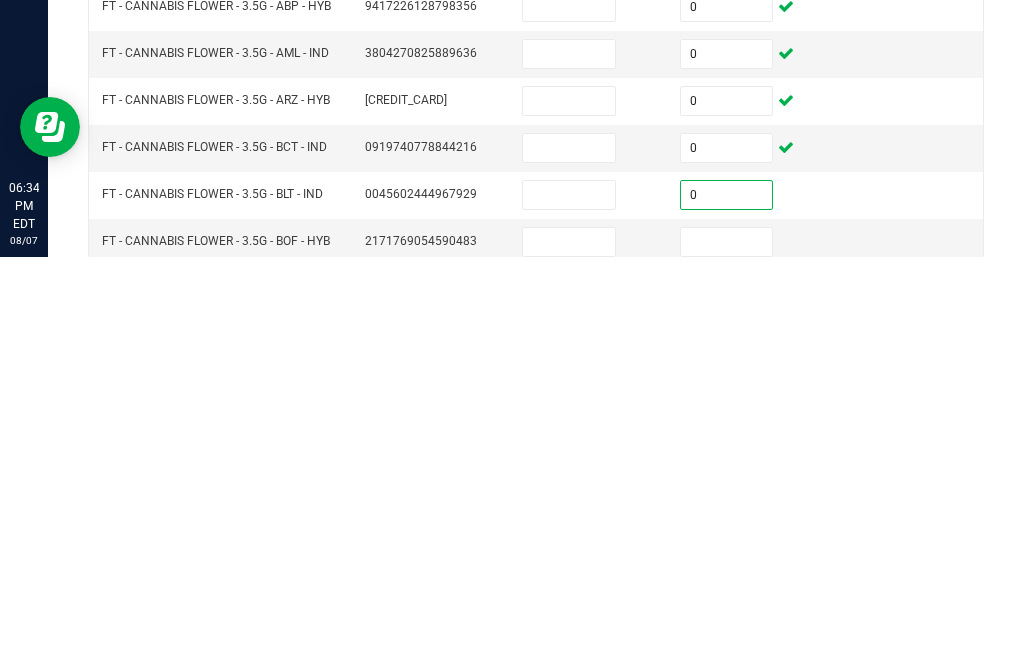 type on "0" 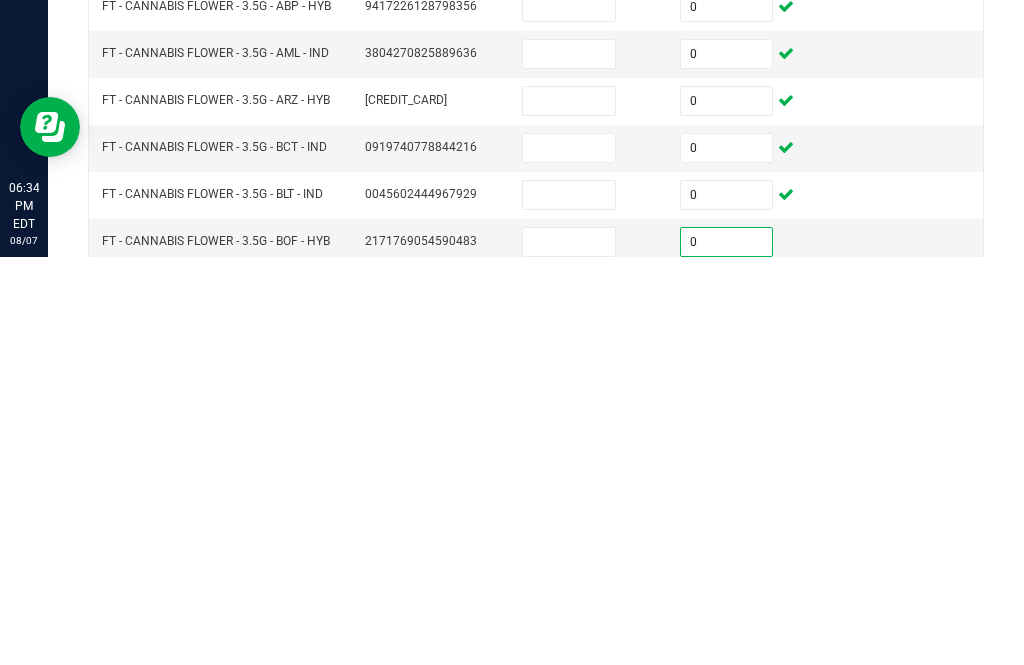 type on "0" 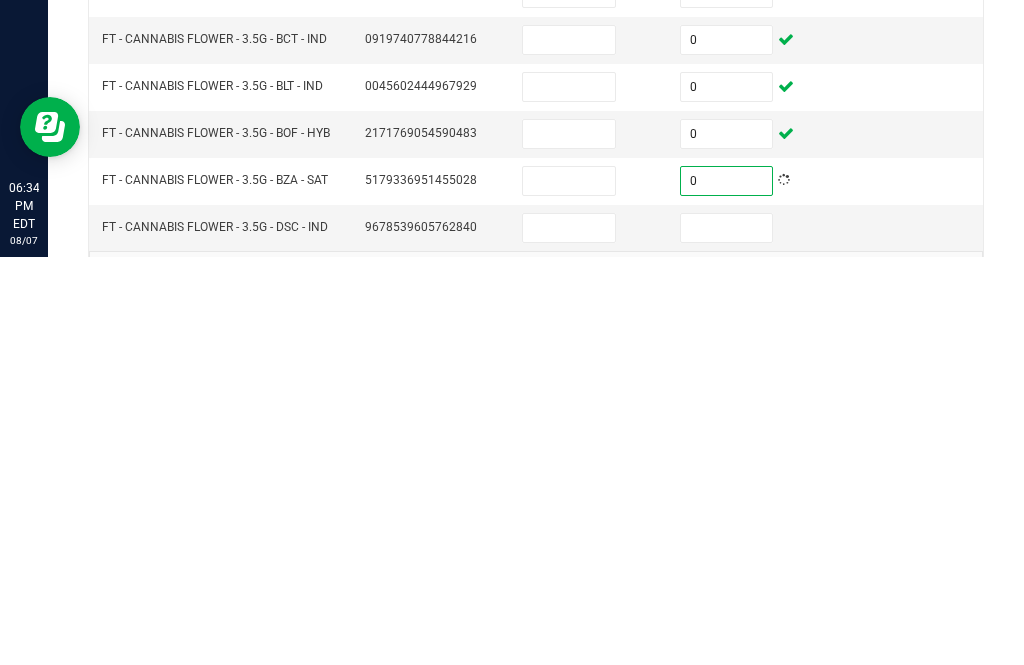 scroll, scrollTop: 669, scrollLeft: 0, axis: vertical 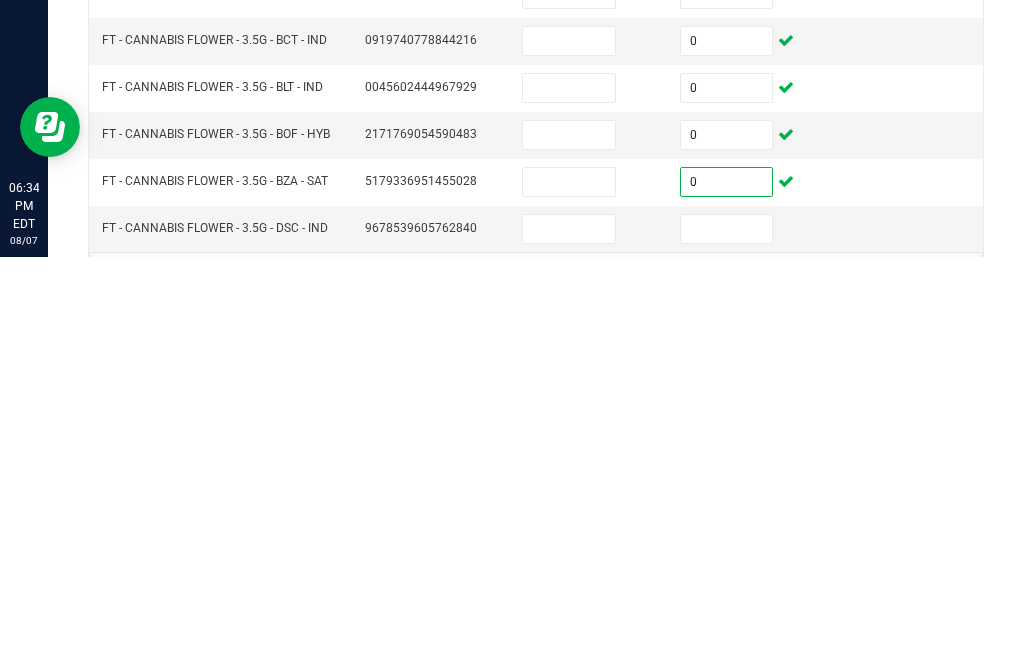 type on "0" 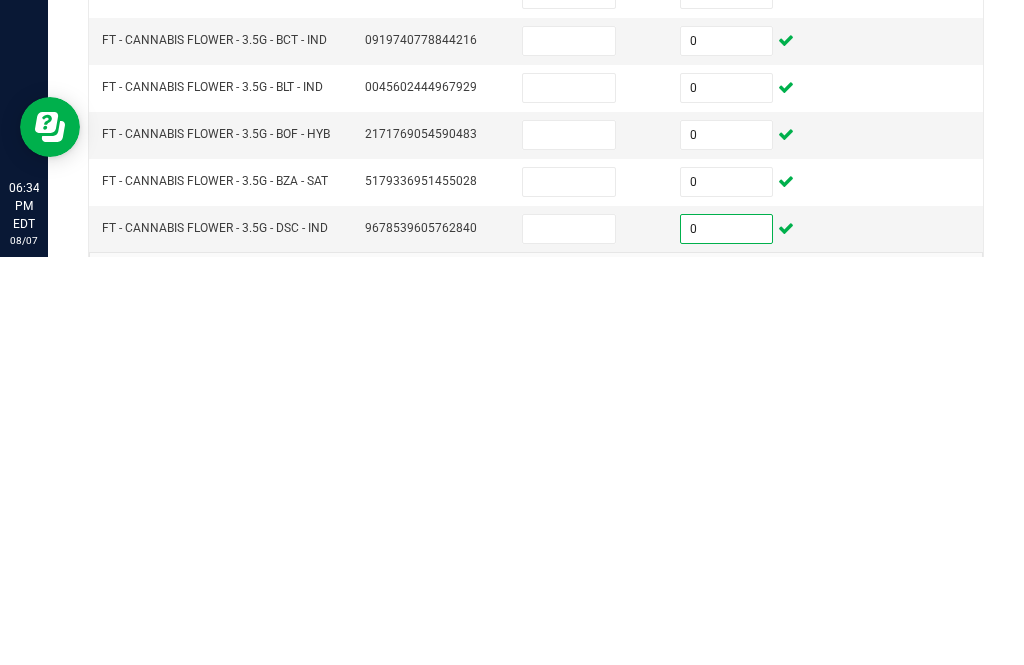 type on "0" 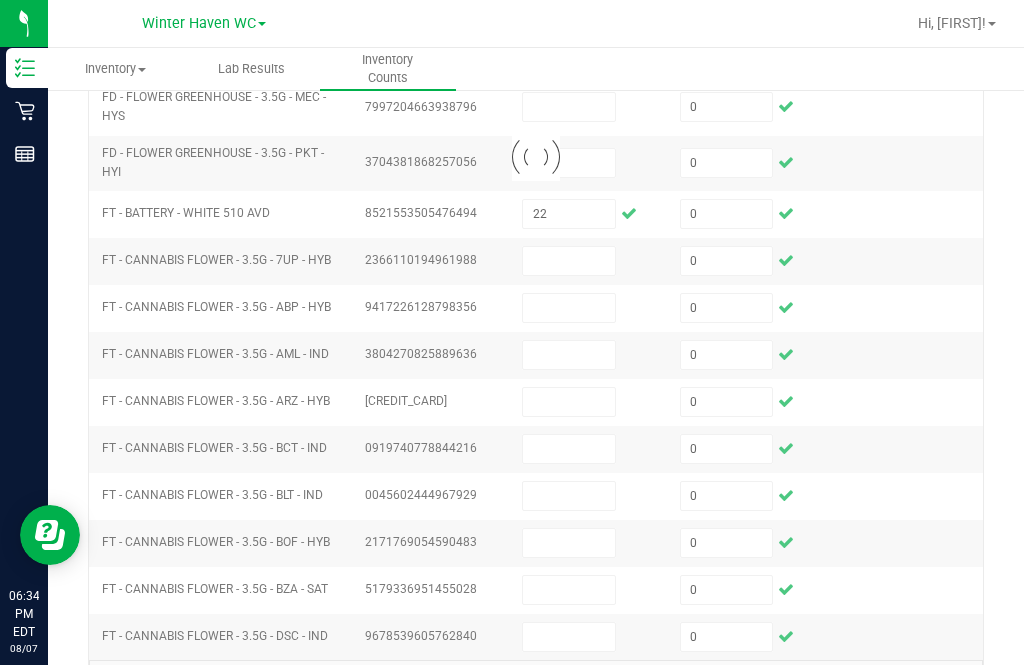 type 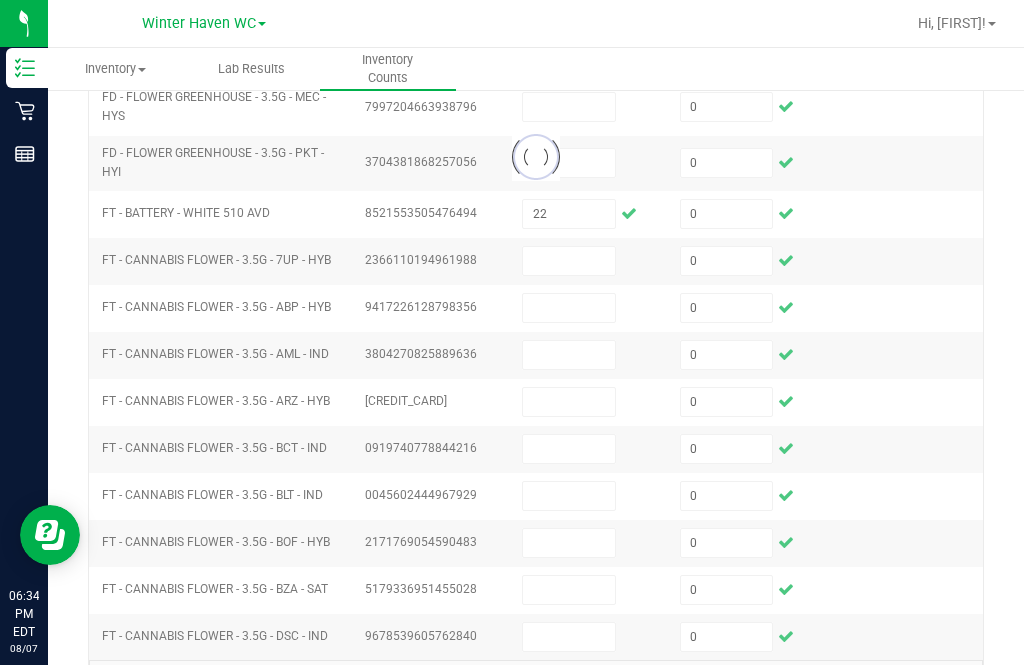 type 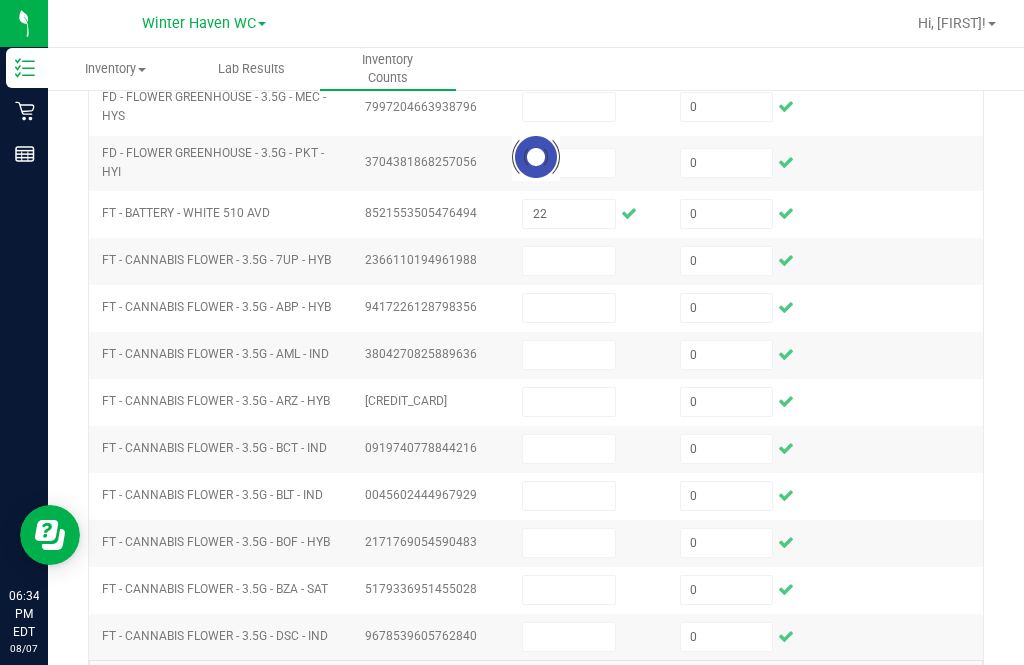 type 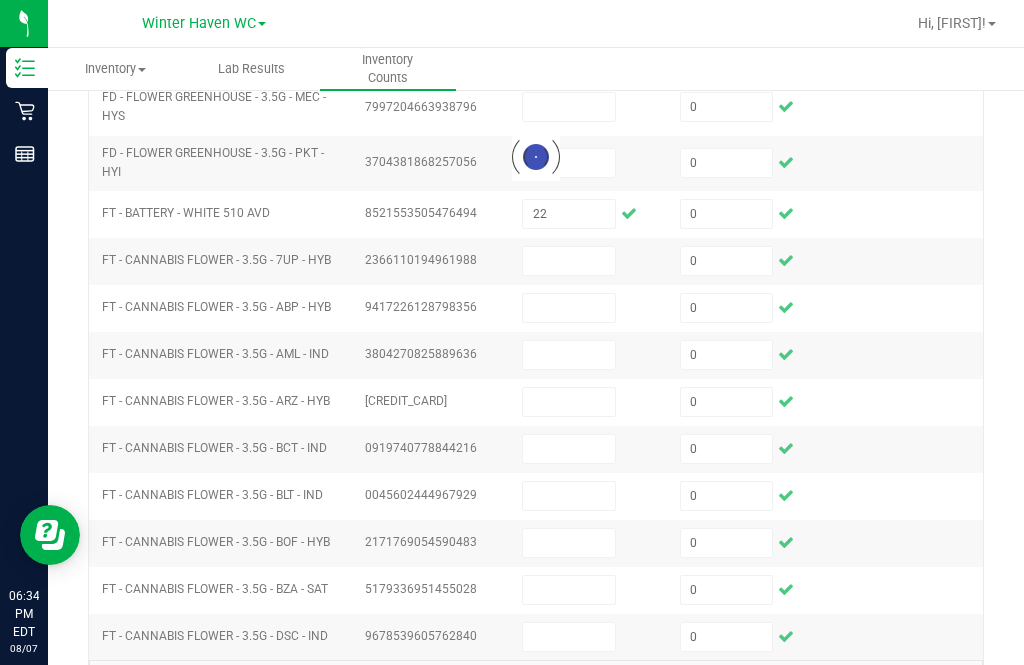 type 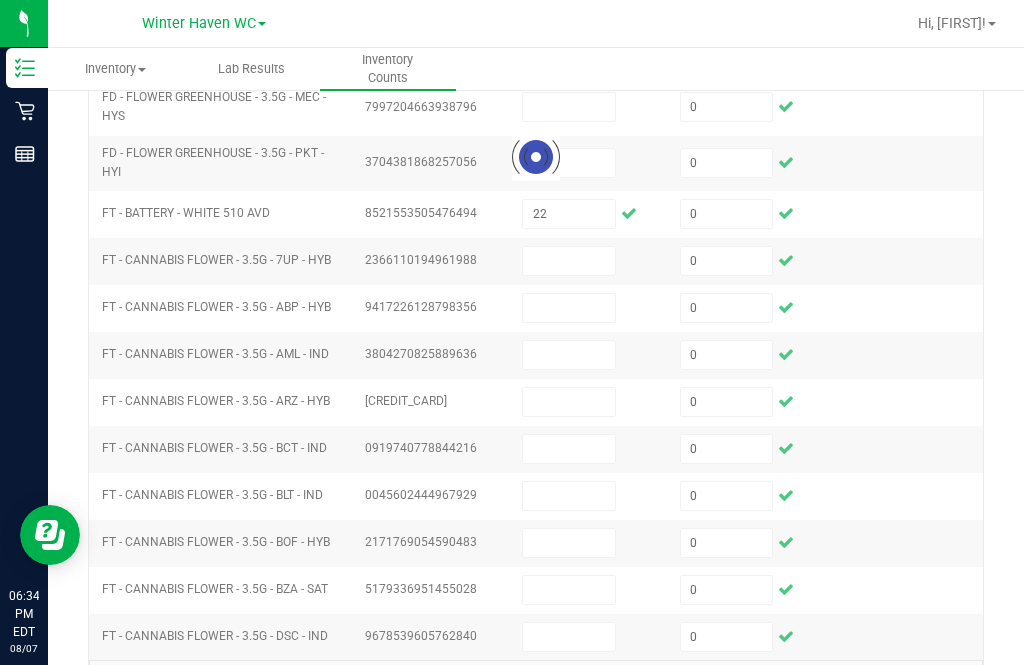 type 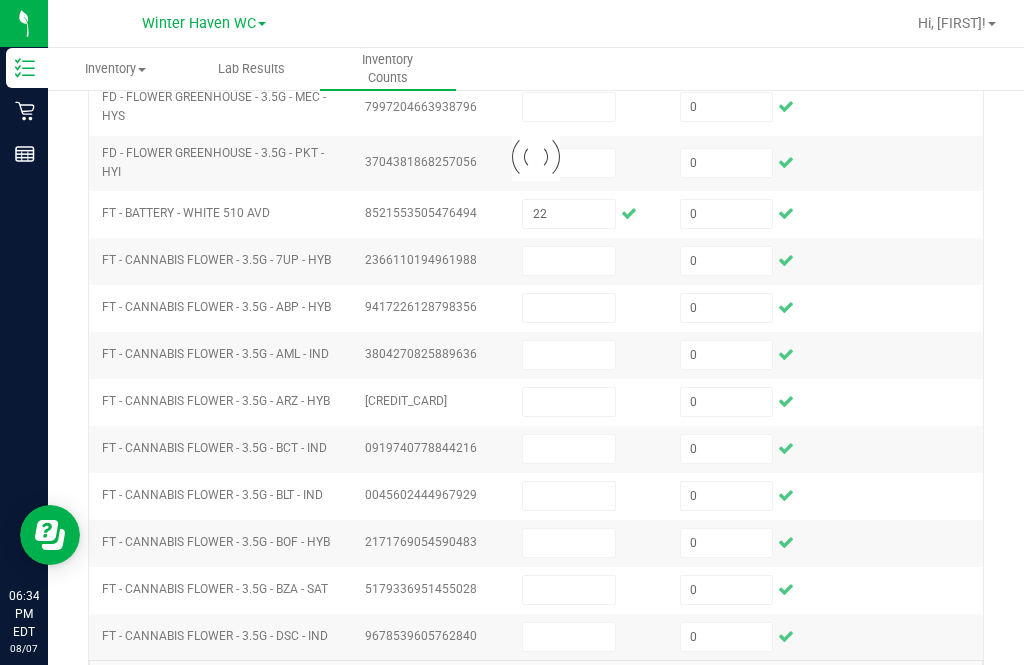 type 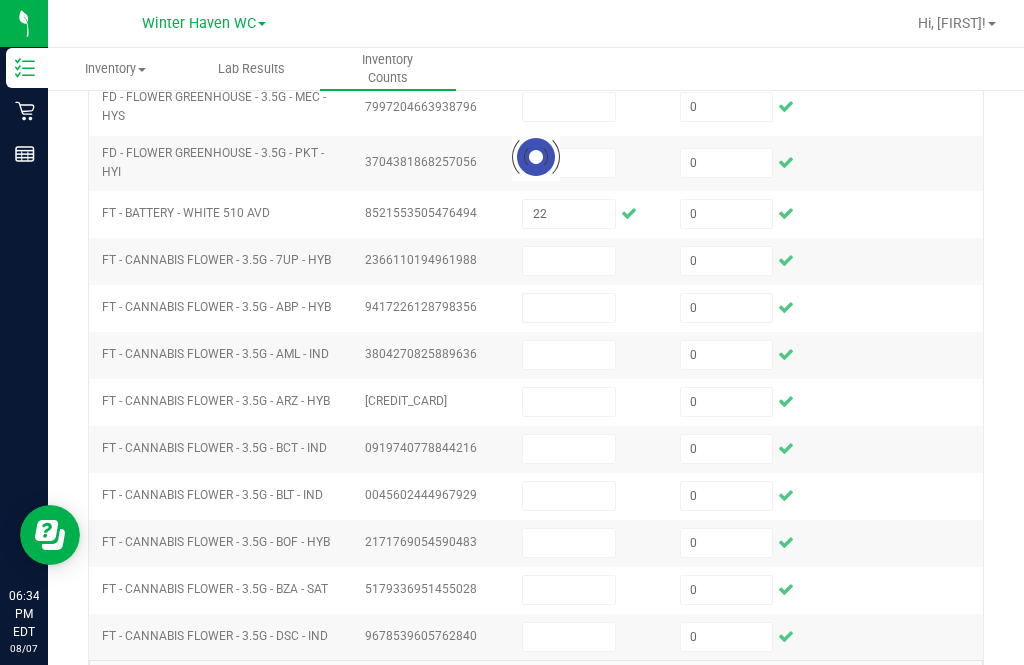 type 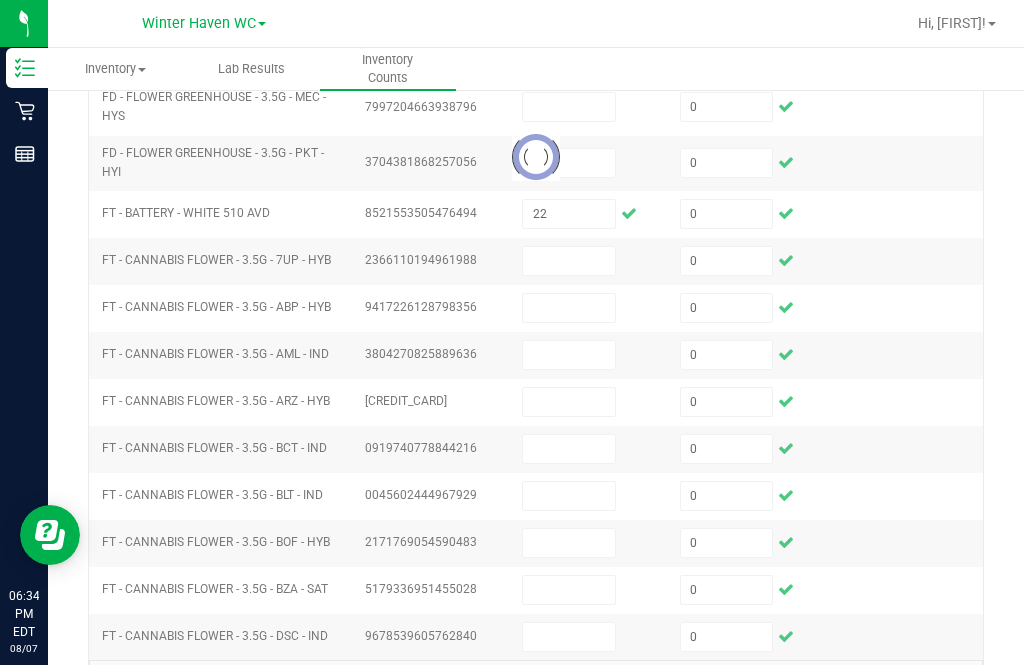 type 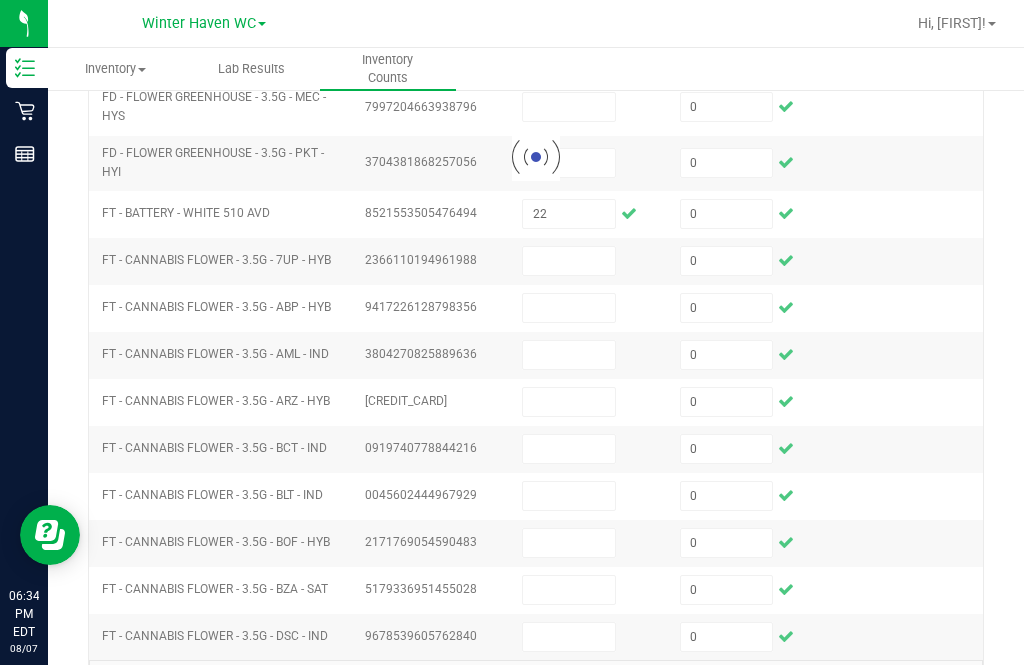type 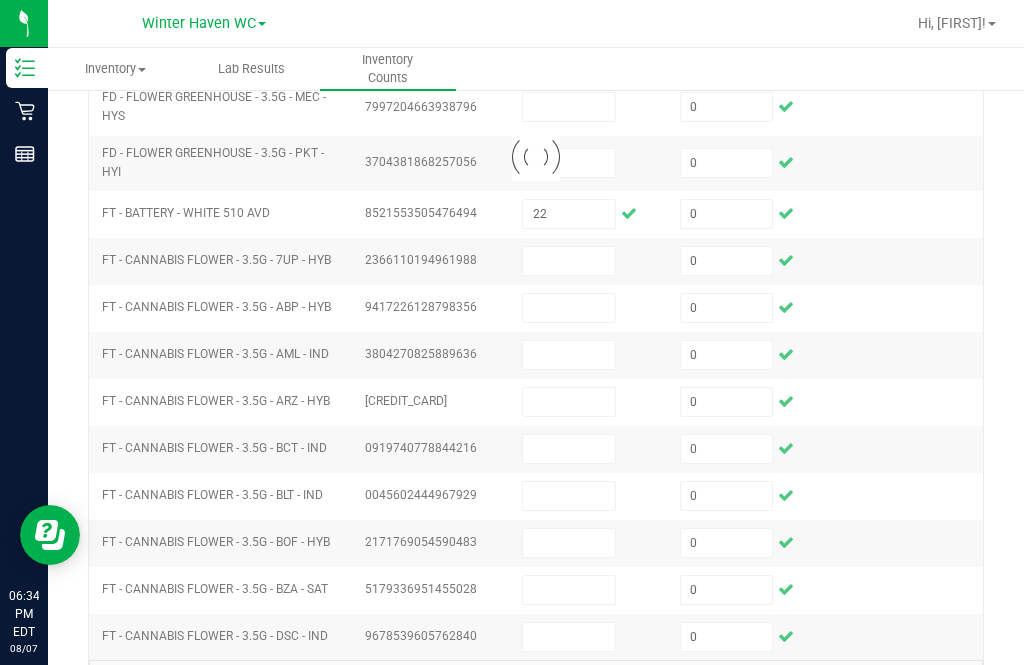 type 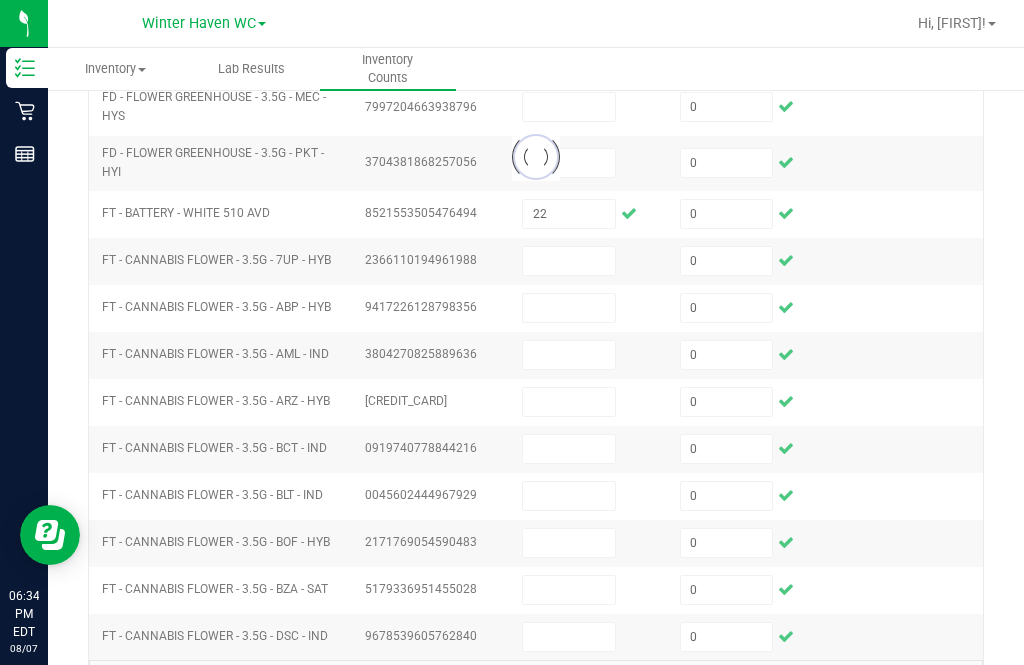 type 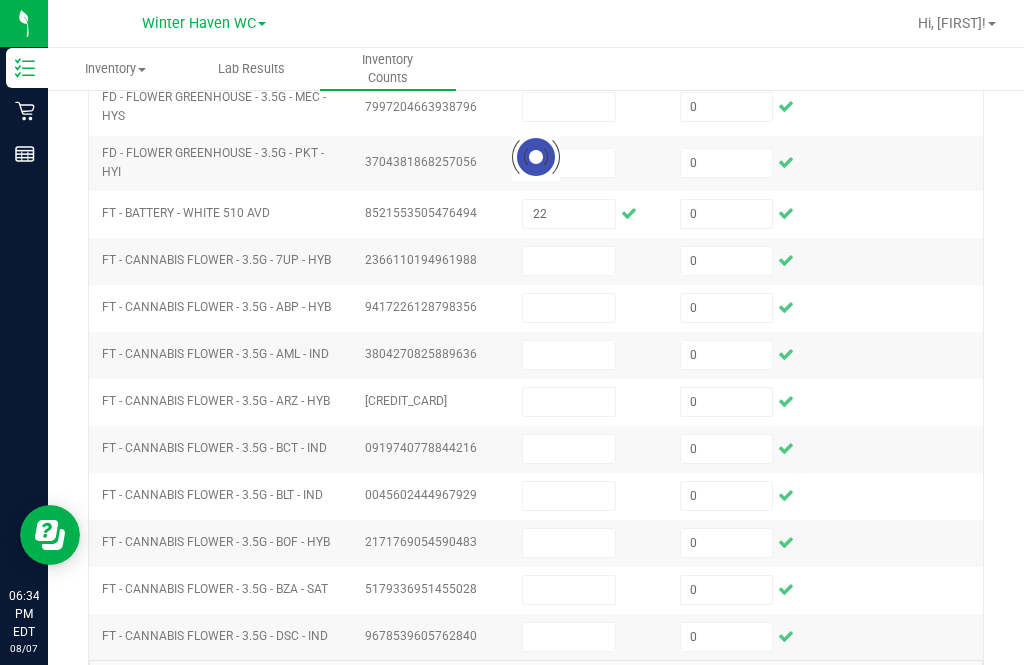 type 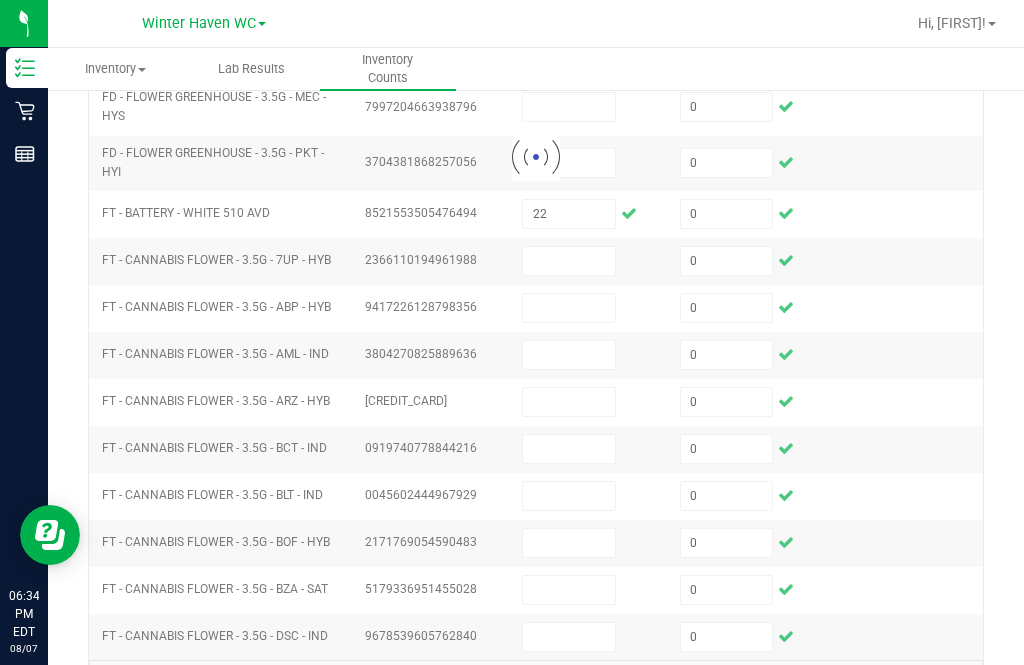 type 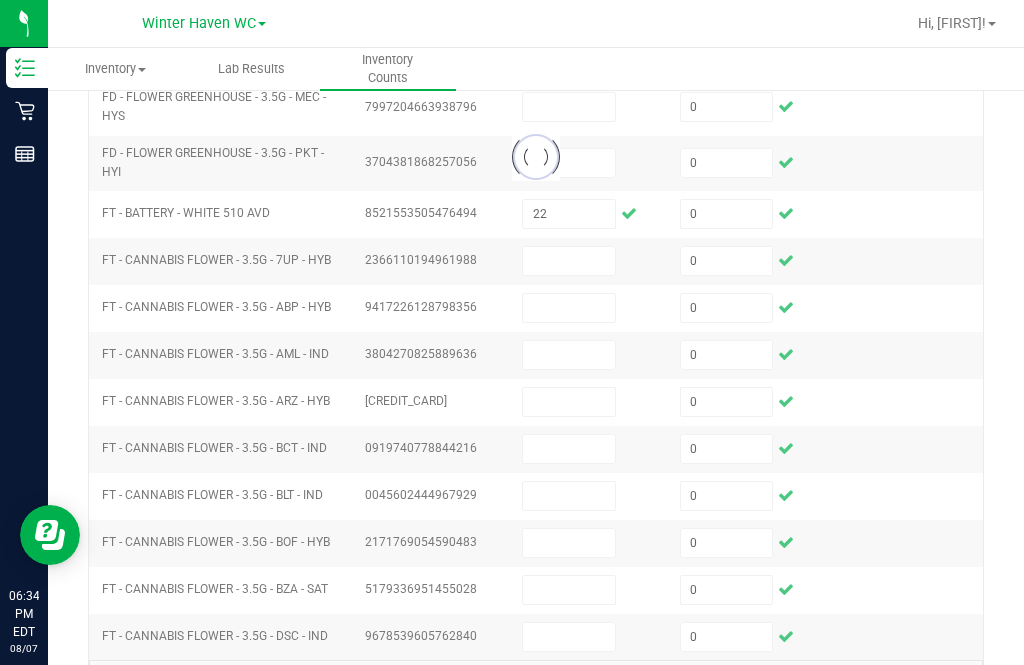 type 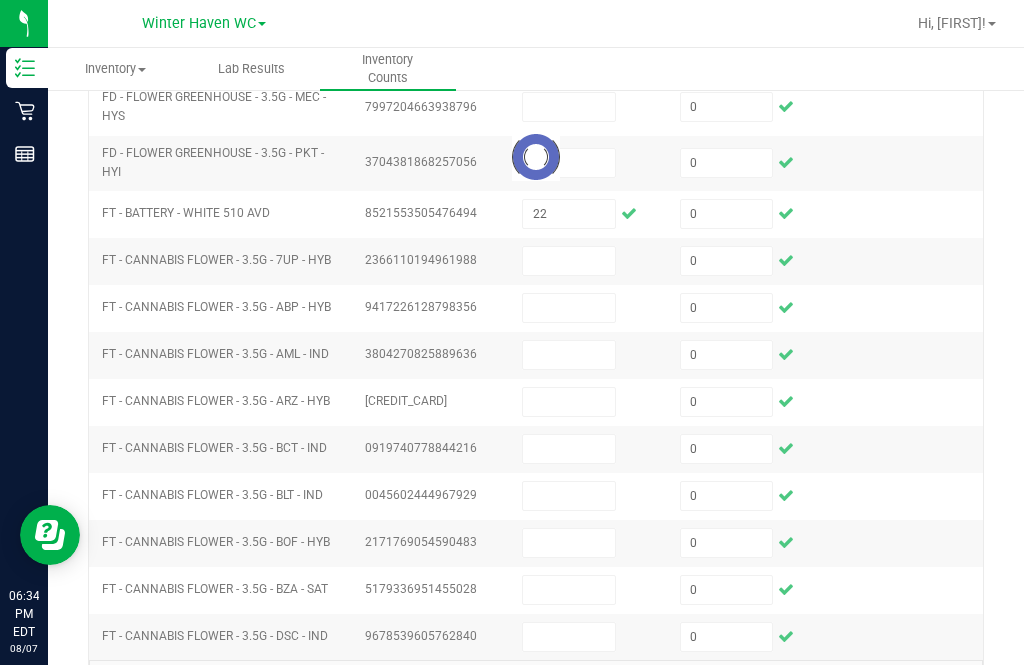 type 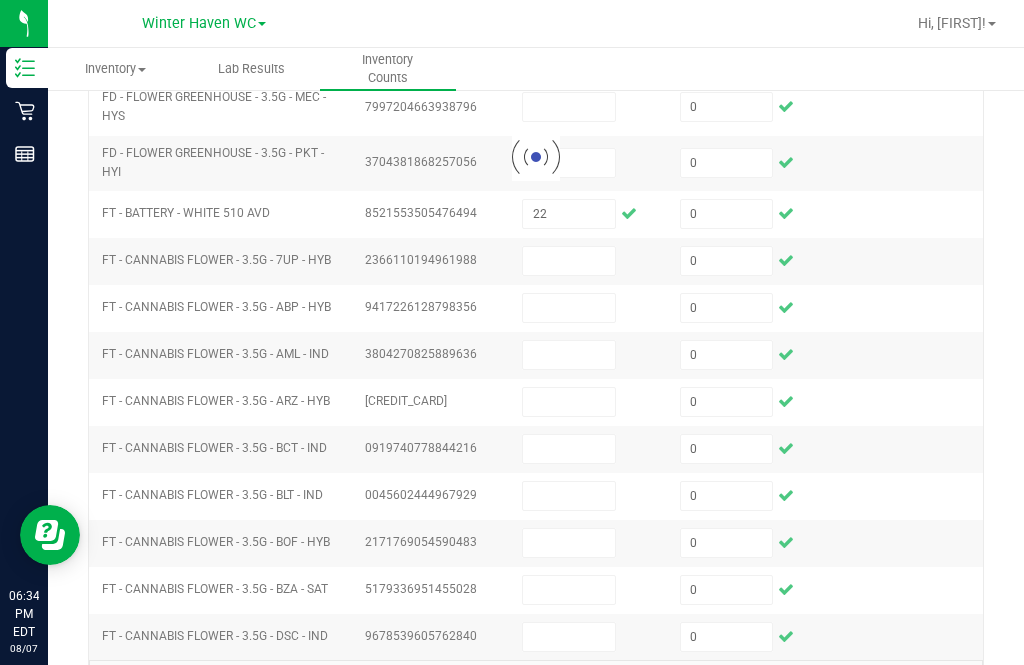 type 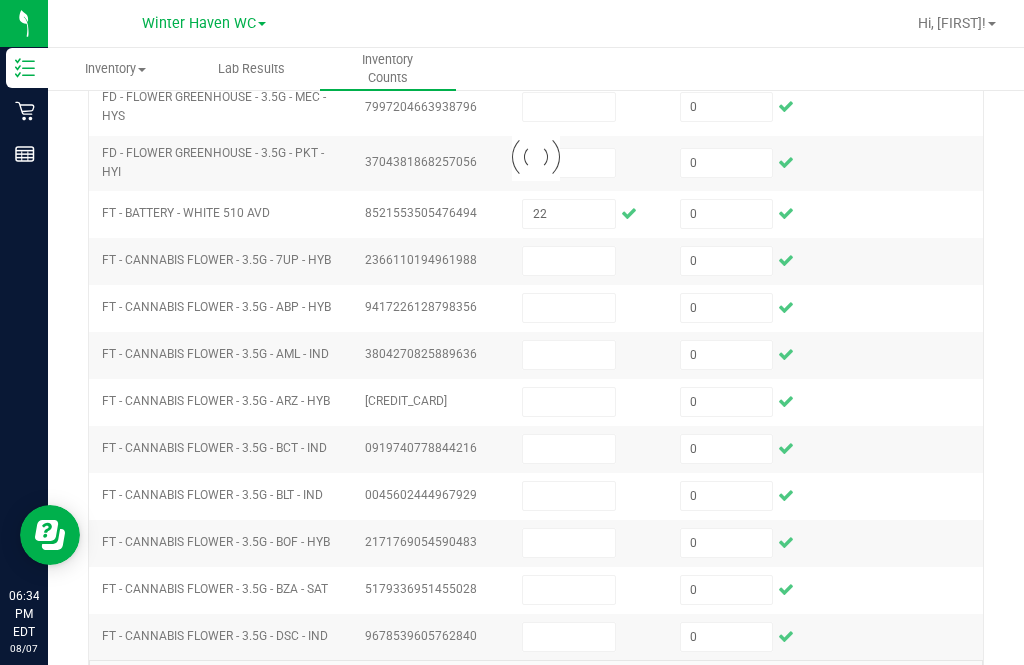 type 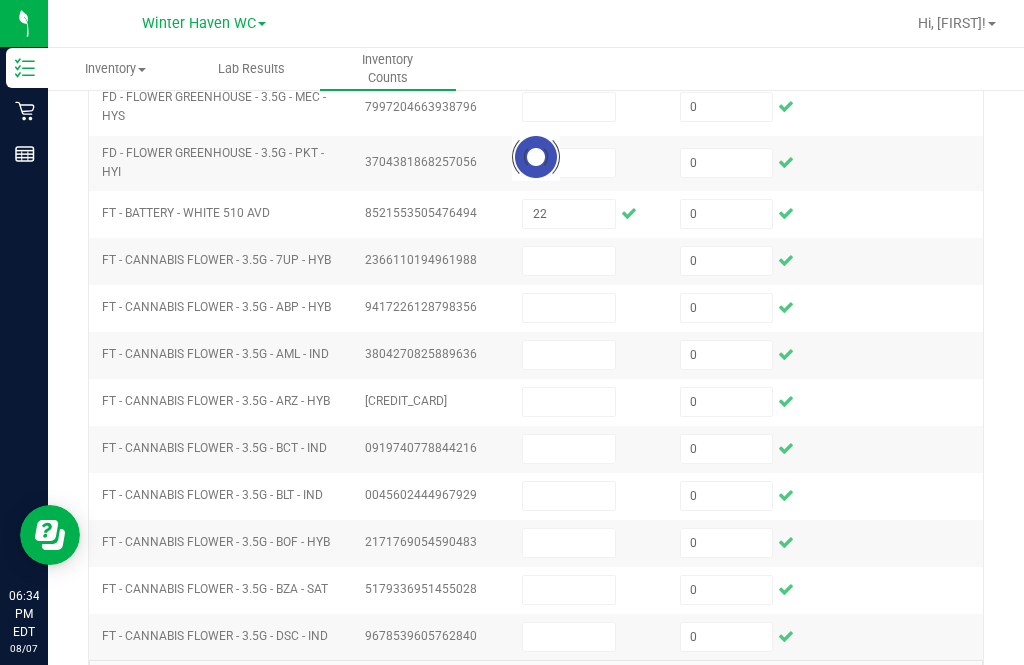 type 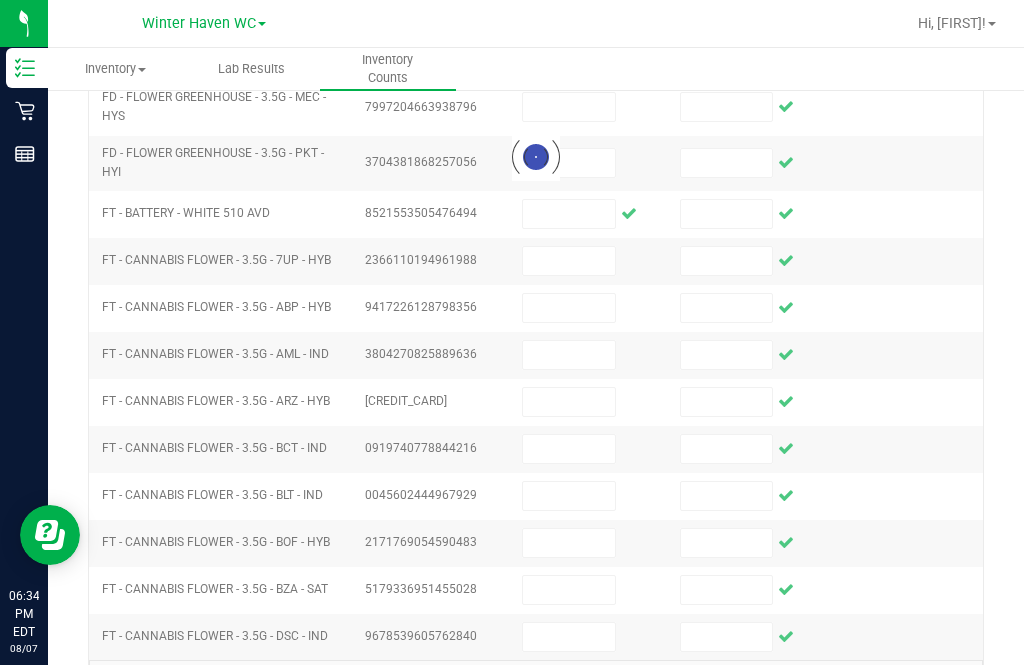 scroll, scrollTop: 605, scrollLeft: 0, axis: vertical 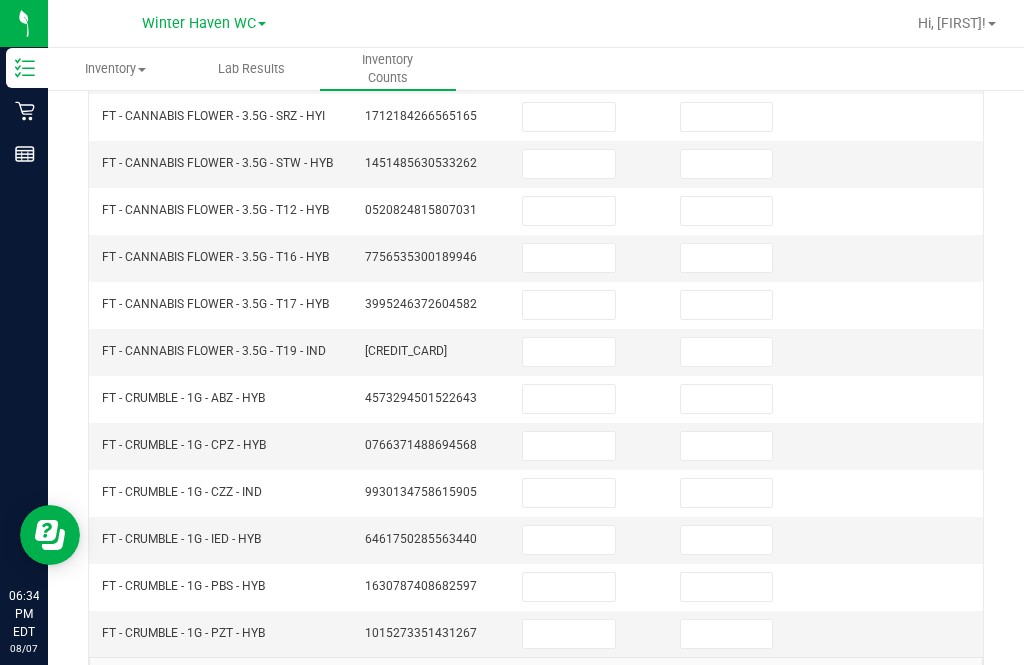 click on "10" 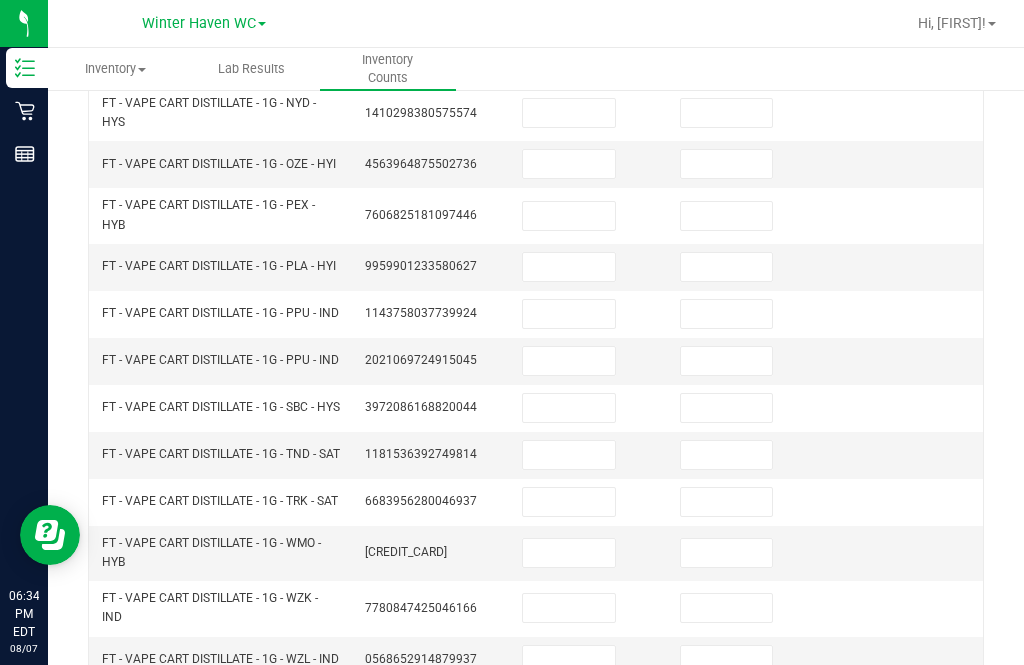 scroll, scrollTop: 637, scrollLeft: 0, axis: vertical 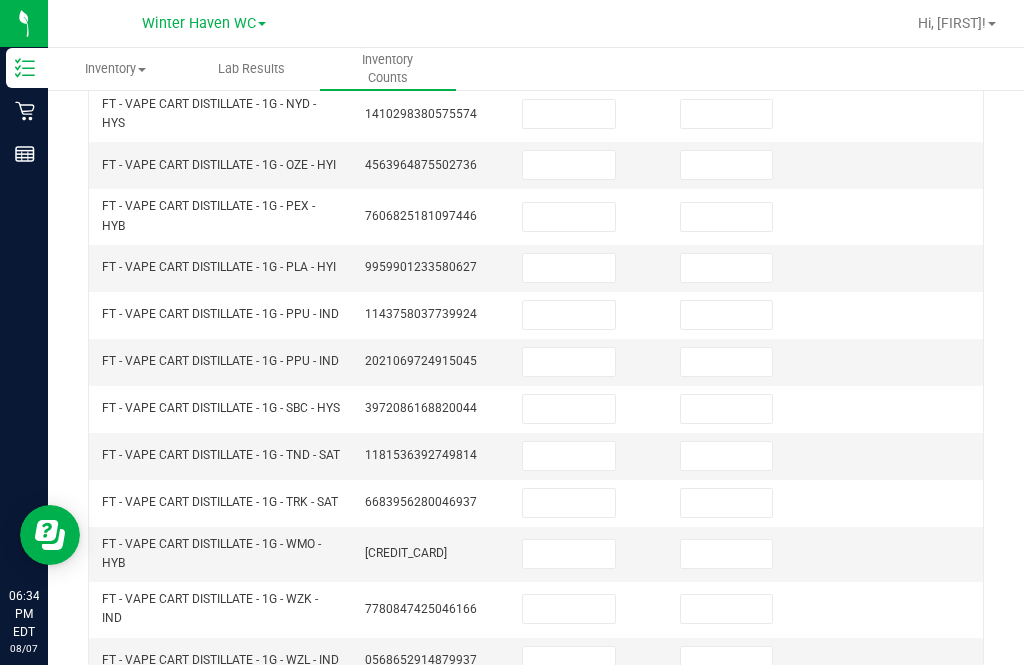 click on "..." 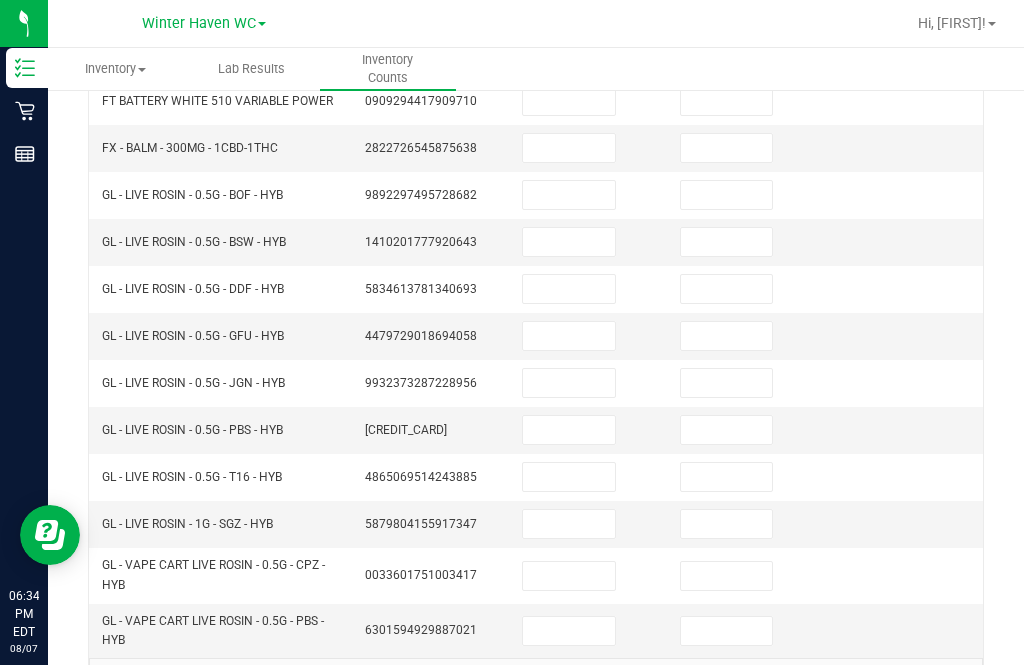 scroll, scrollTop: 653, scrollLeft: 0, axis: vertical 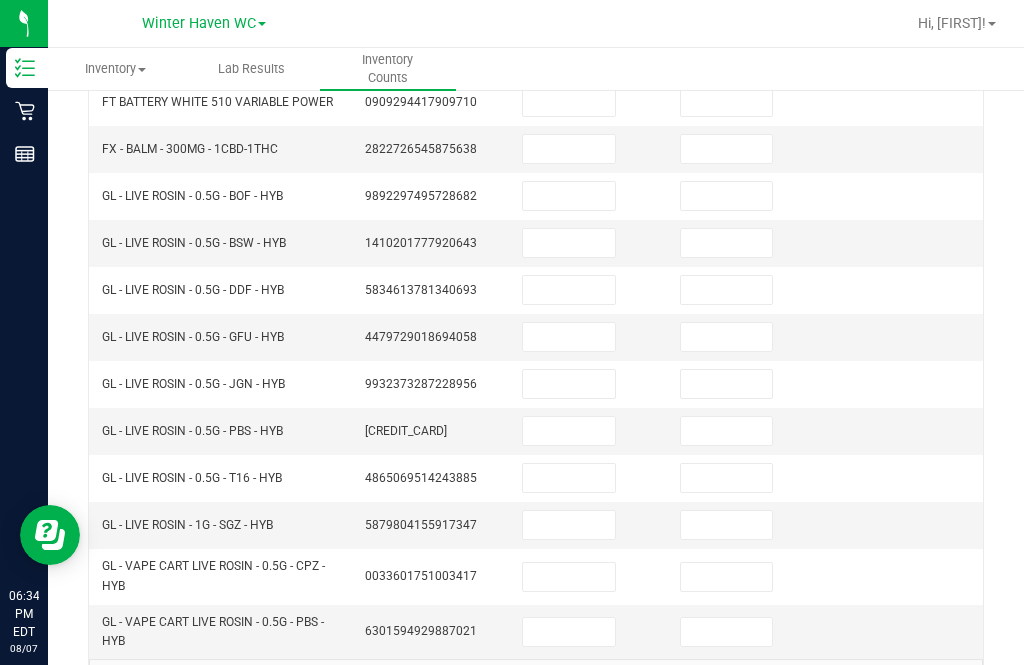 click on "12" 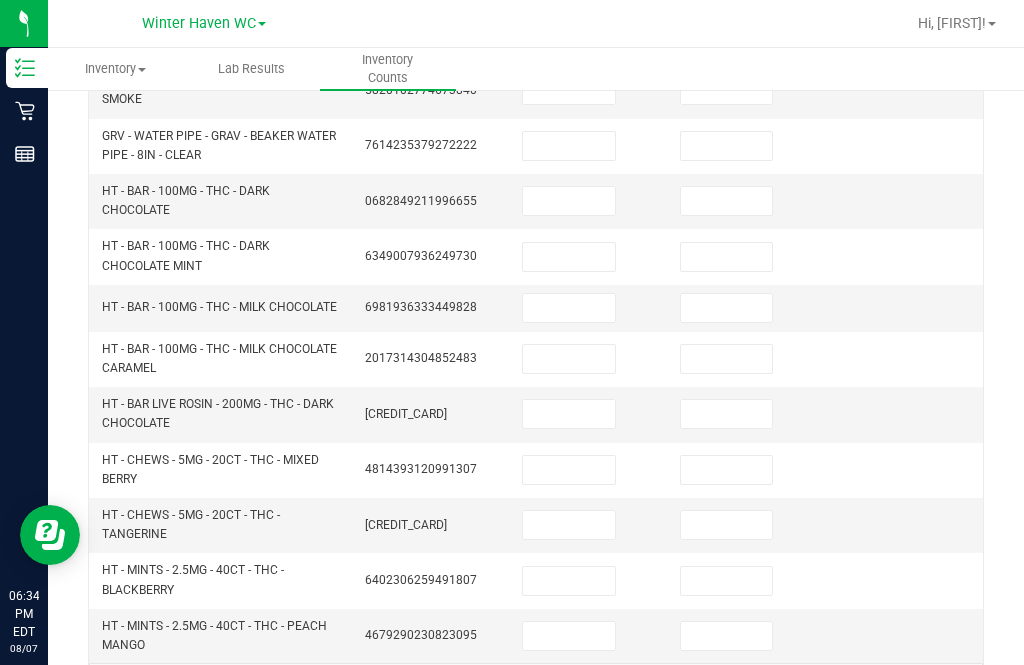 scroll, scrollTop: 749, scrollLeft: 0, axis: vertical 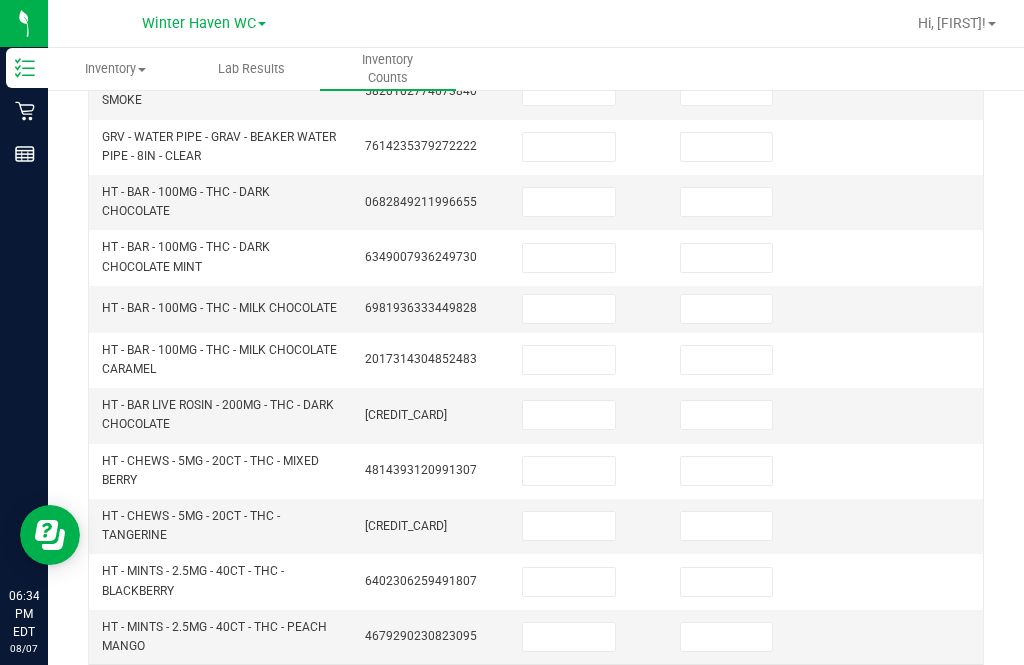 click on "13" 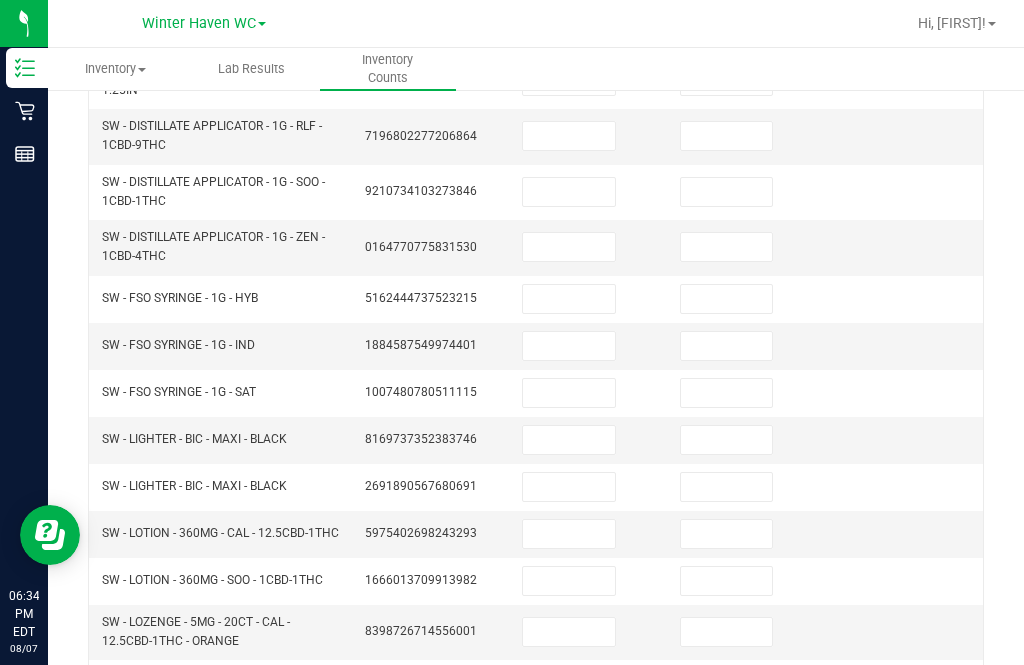 scroll, scrollTop: 590, scrollLeft: 0, axis: vertical 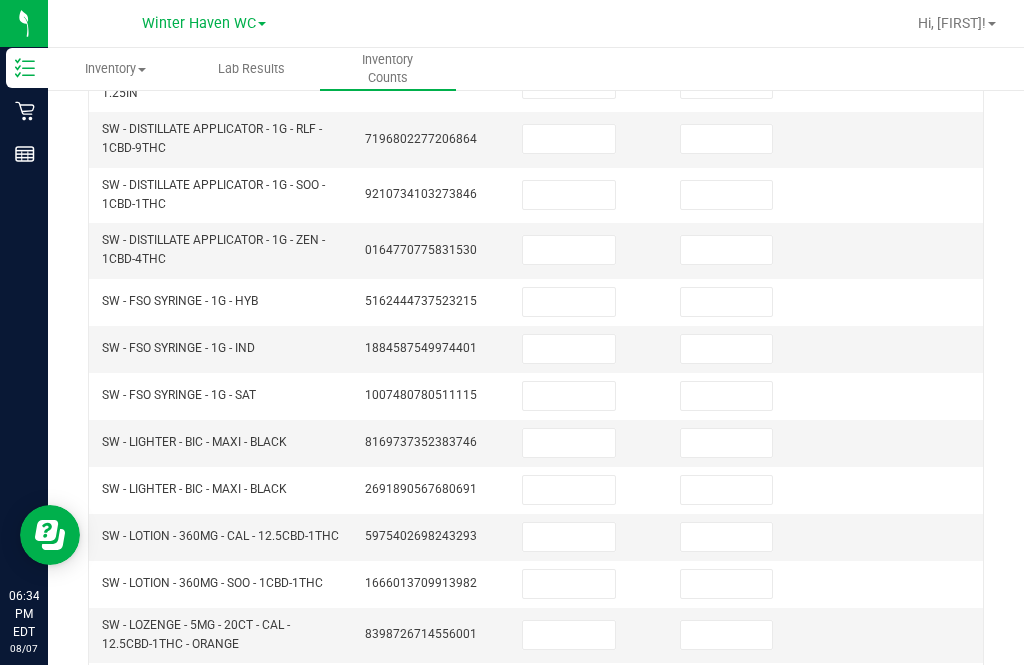 click at bounding box center (727, 349) 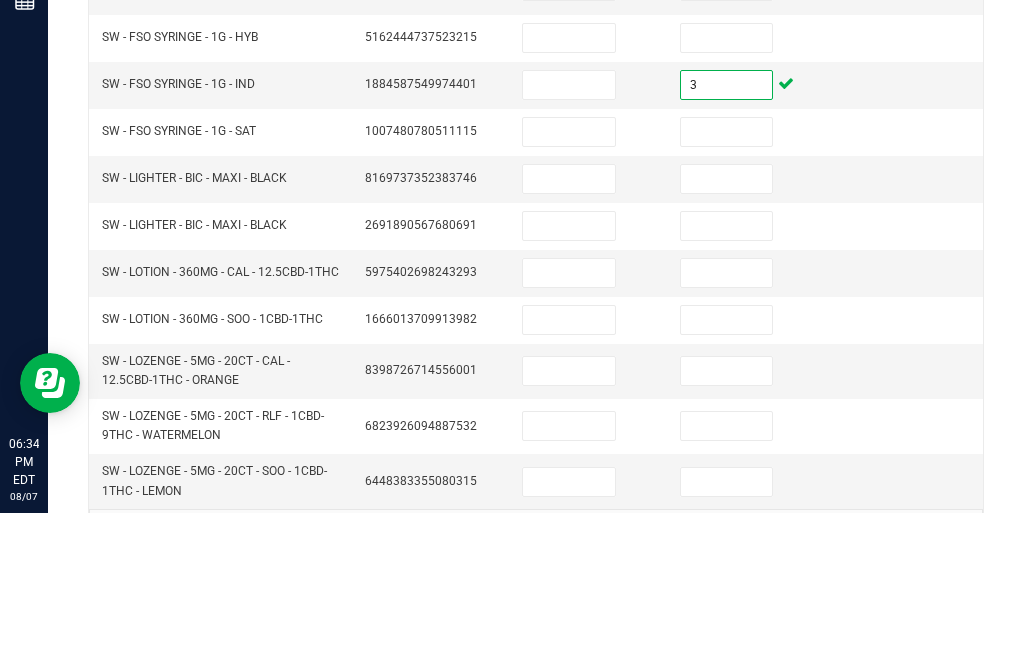 scroll, scrollTop: 701, scrollLeft: 0, axis: vertical 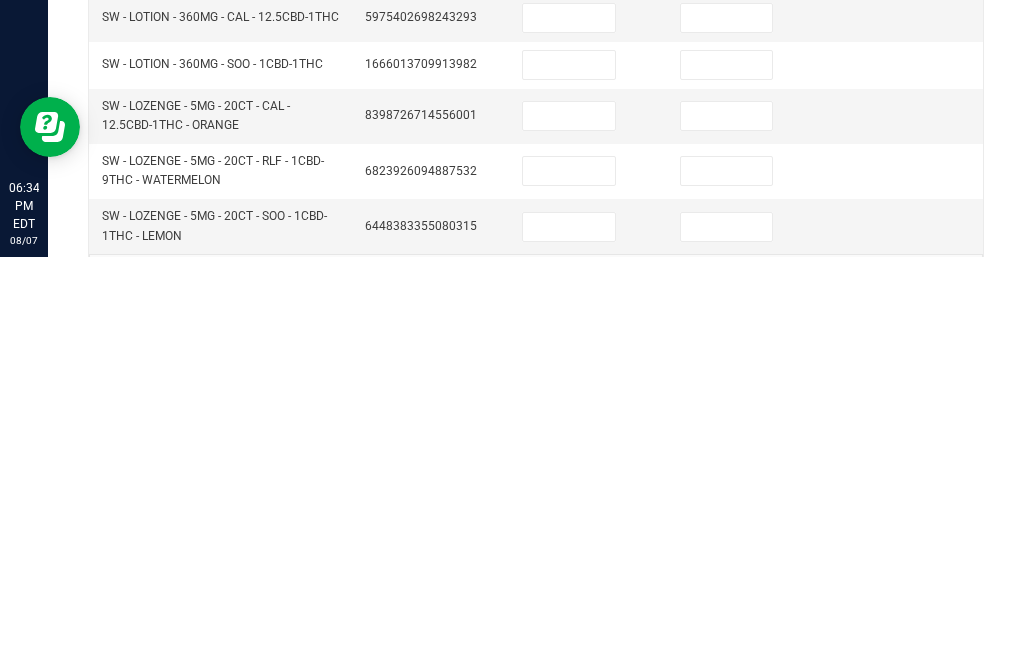 type on "3" 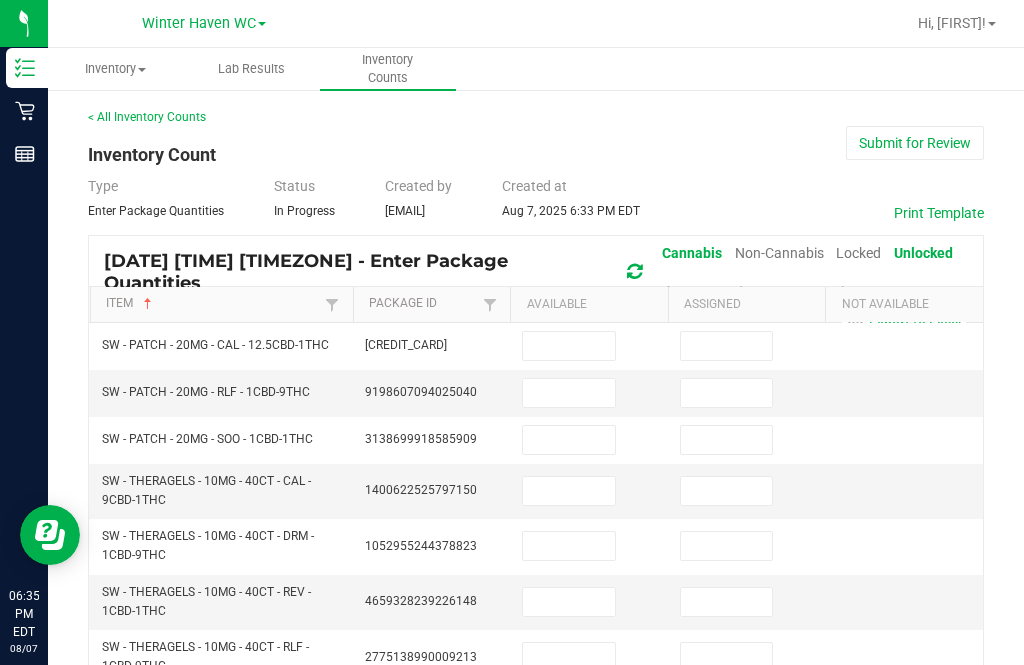 scroll, scrollTop: 0, scrollLeft: 0, axis: both 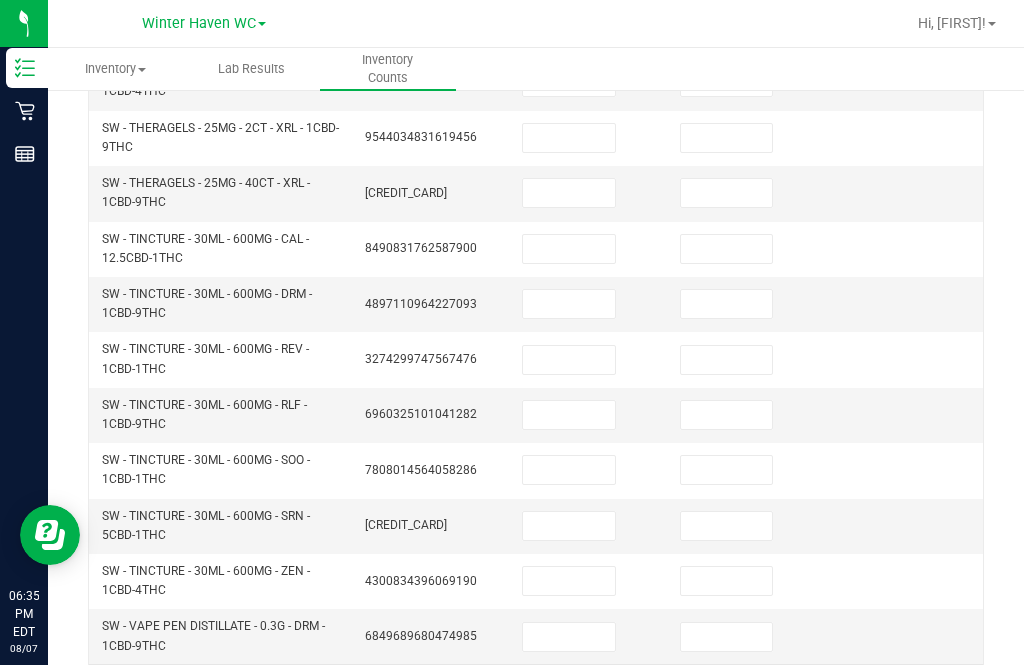 click on "15" 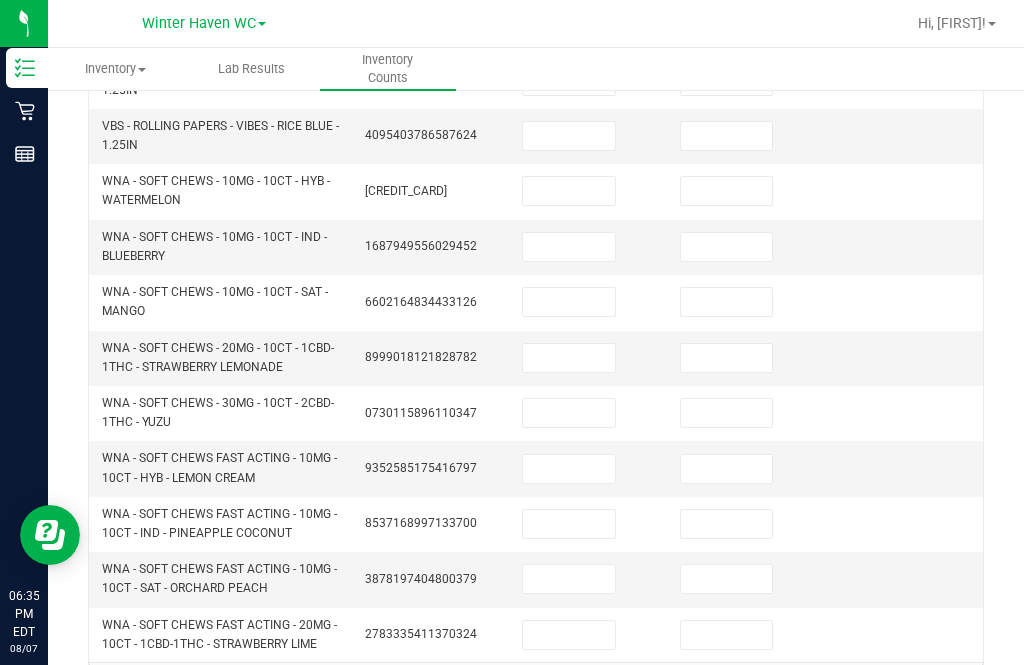 scroll, scrollTop: 490, scrollLeft: 0, axis: vertical 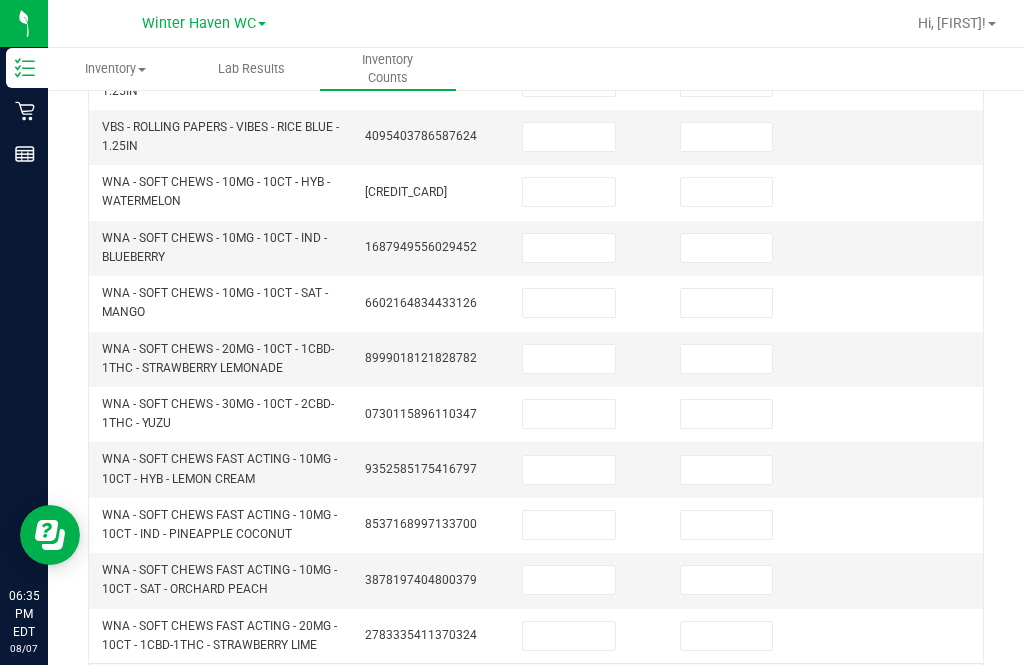 click on "13" 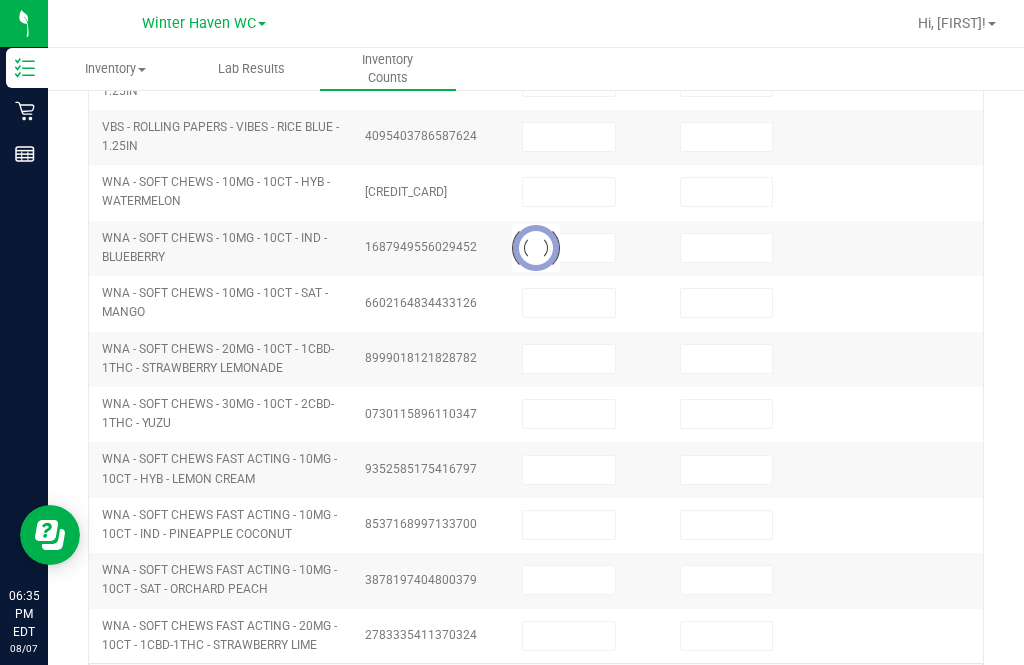 type on "3" 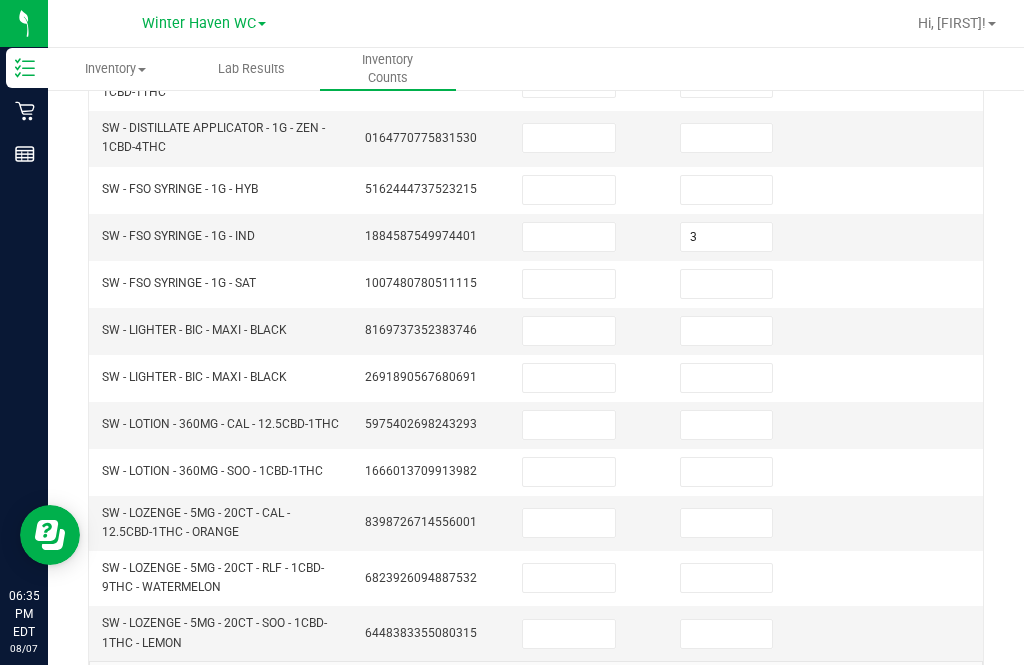 scroll, scrollTop: 701, scrollLeft: 0, axis: vertical 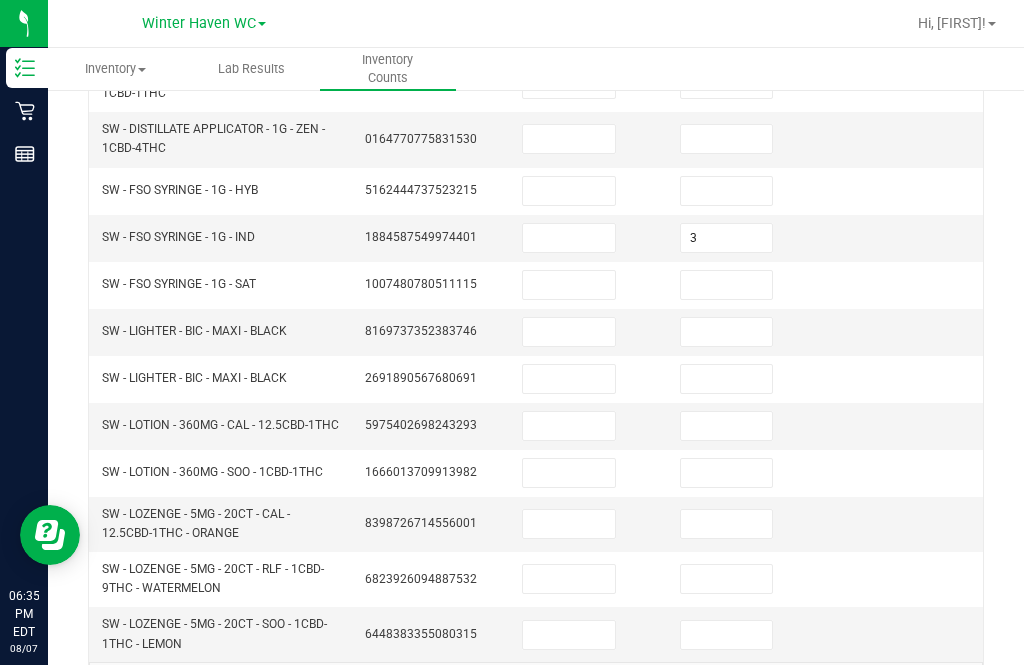 click on "12" 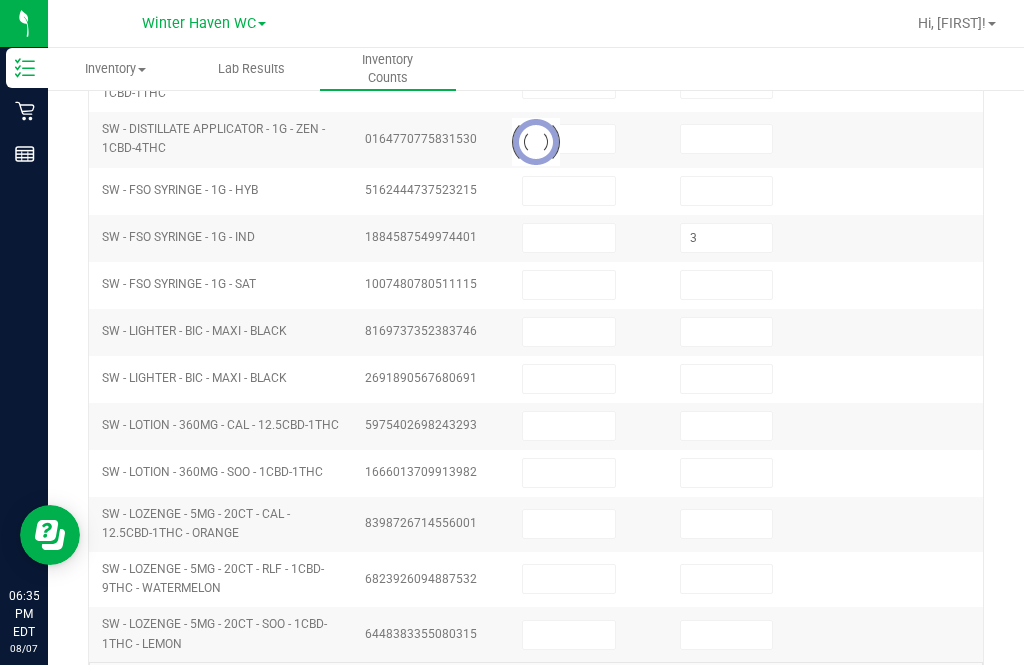 type 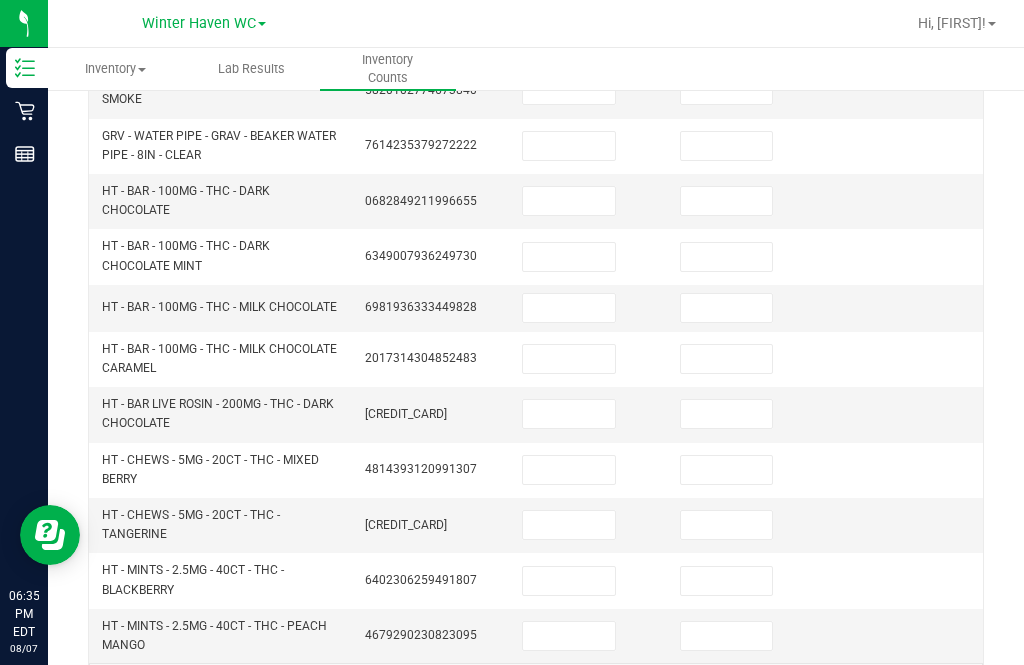 scroll, scrollTop: 749, scrollLeft: 0, axis: vertical 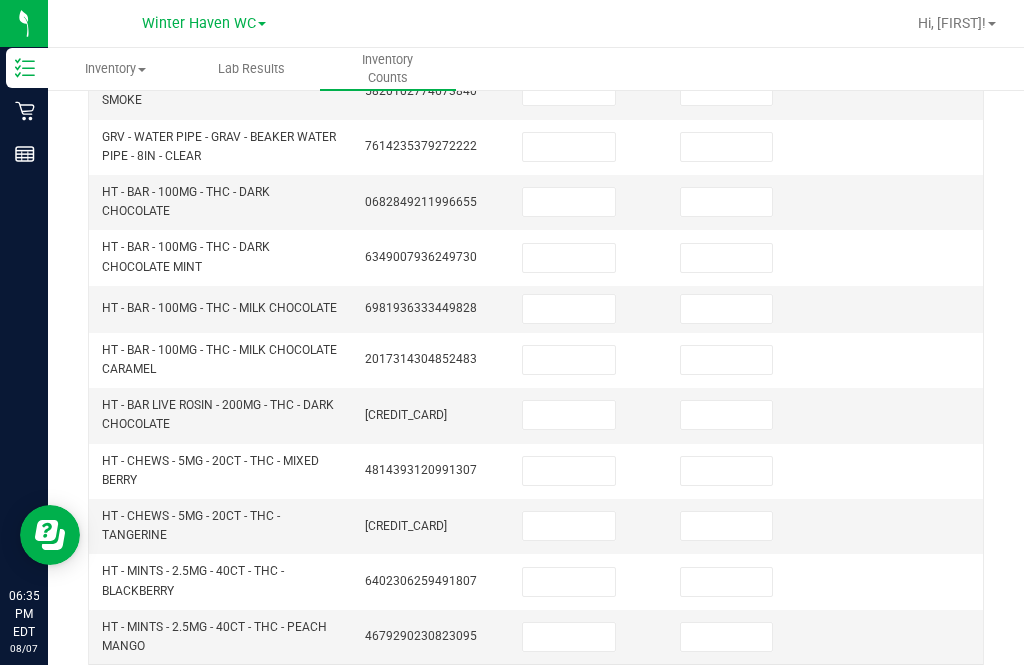 click at bounding box center [727, 360] 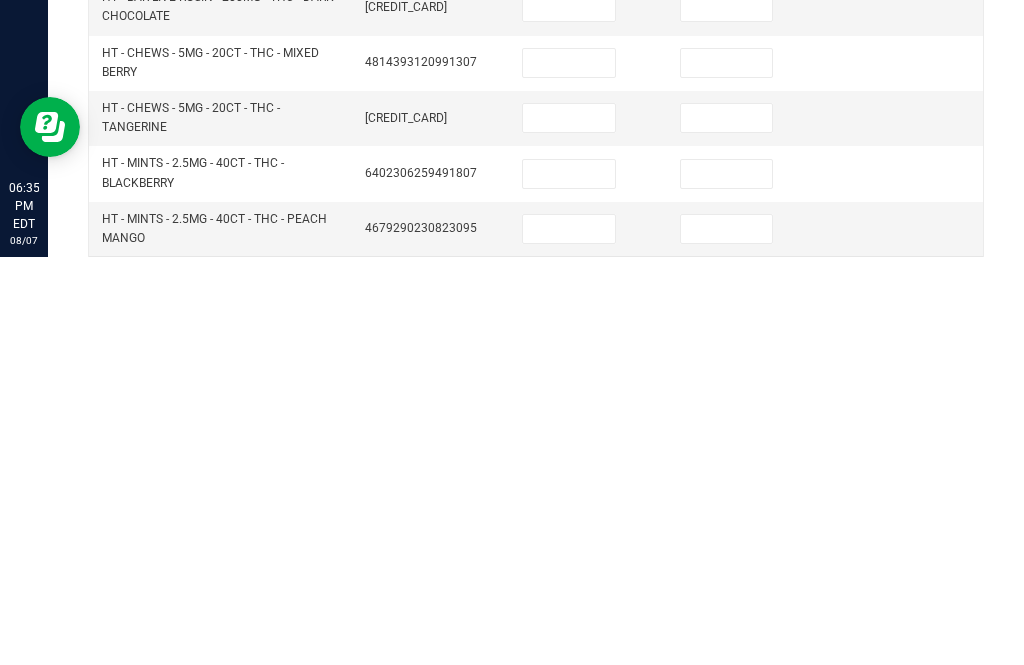 type on "4" 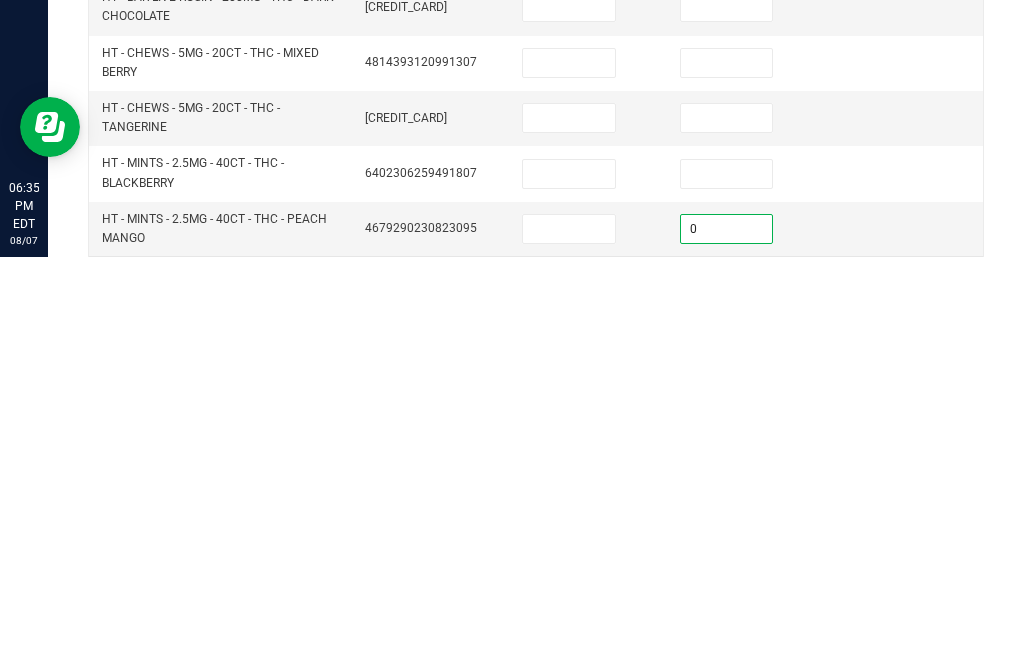 type on "0" 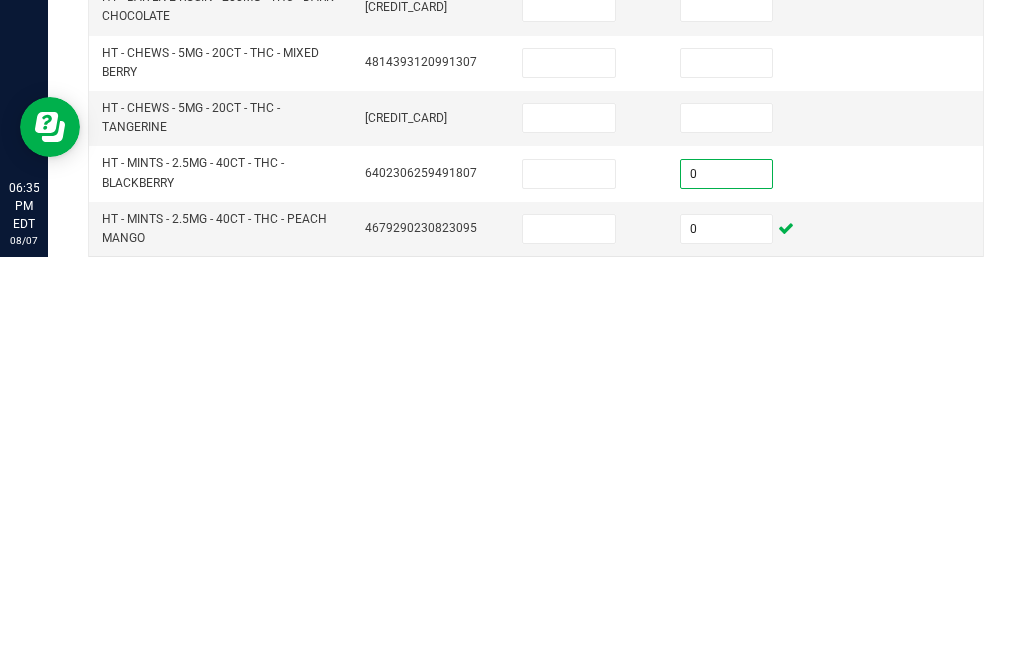 type on "0" 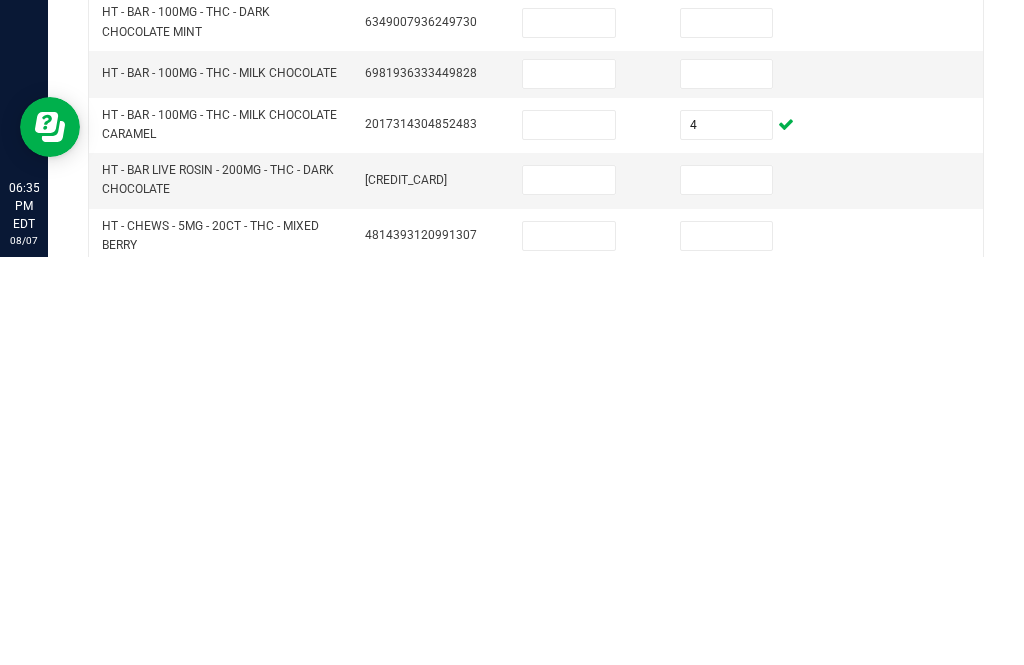 scroll, scrollTop: 565, scrollLeft: 0, axis: vertical 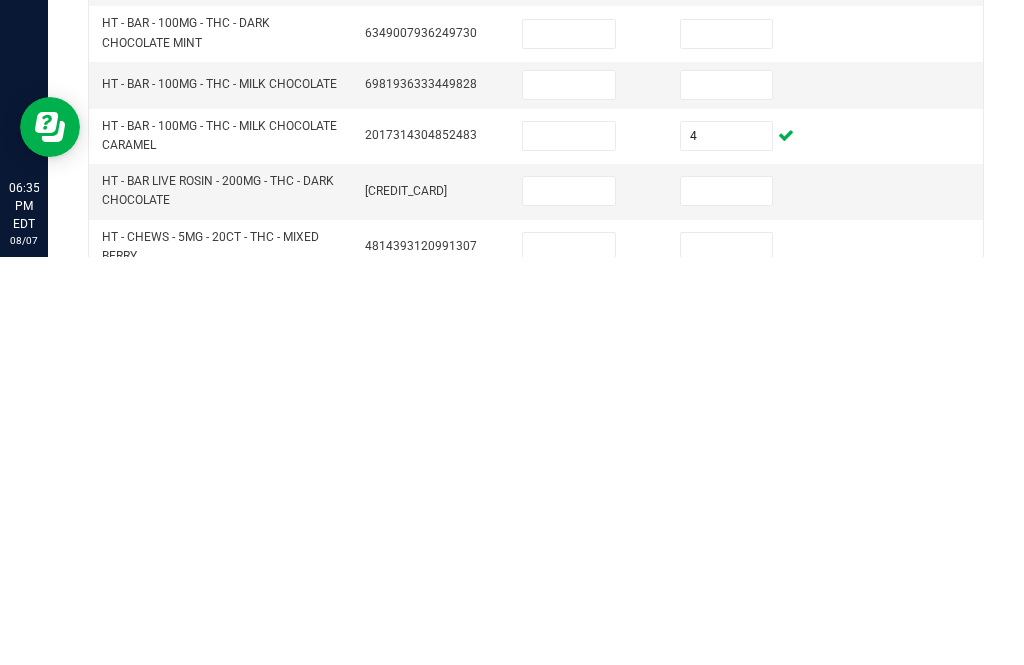 type on "0" 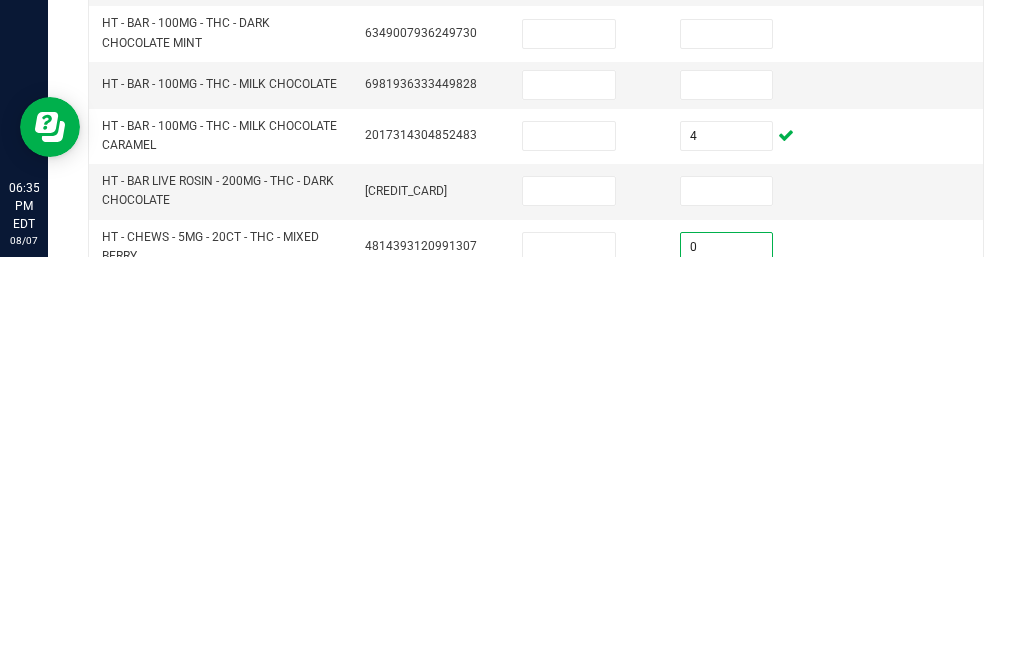 type on "0" 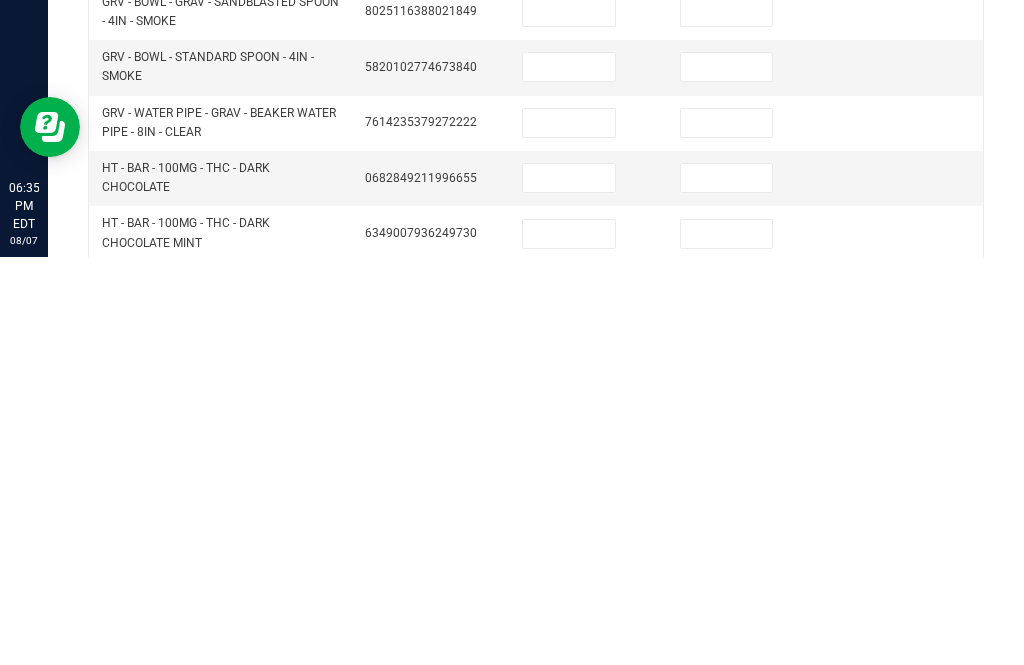 scroll, scrollTop: 362, scrollLeft: 0, axis: vertical 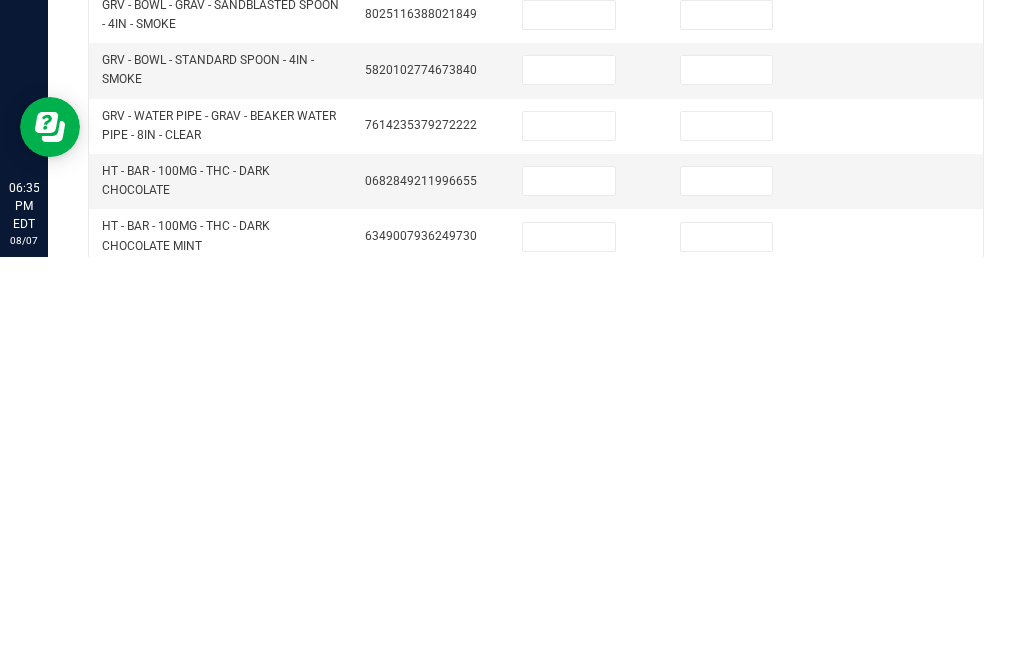 type on "0" 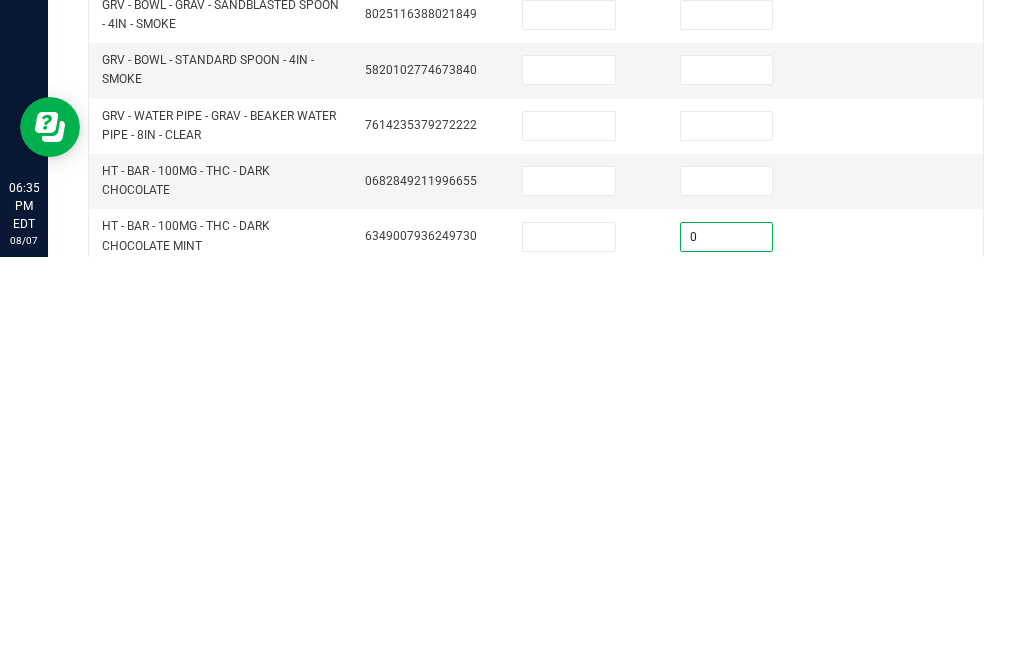 type on "0" 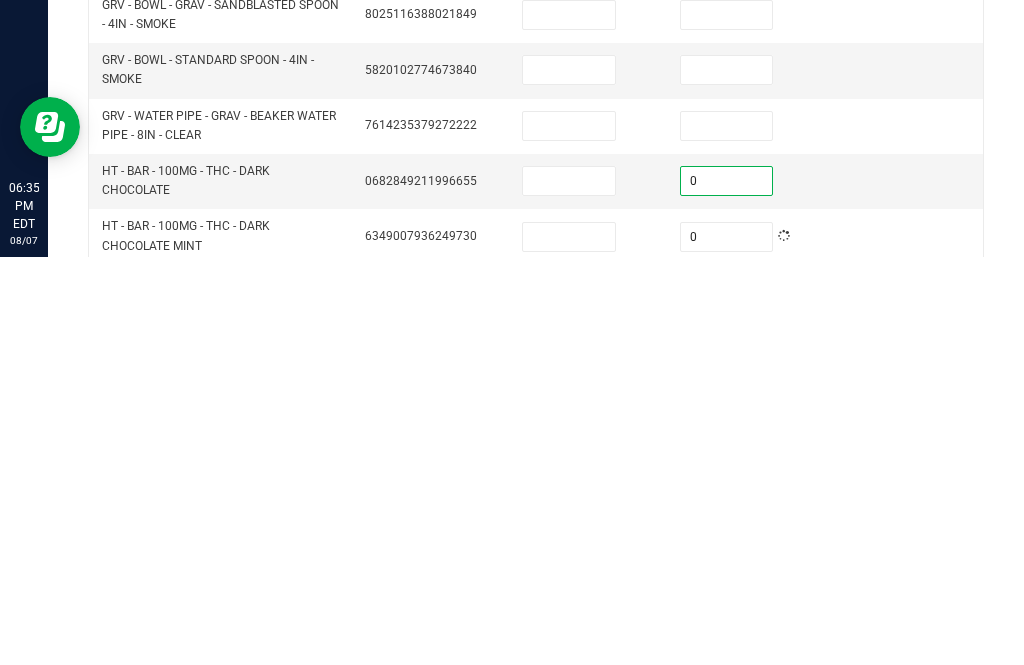 type on "0" 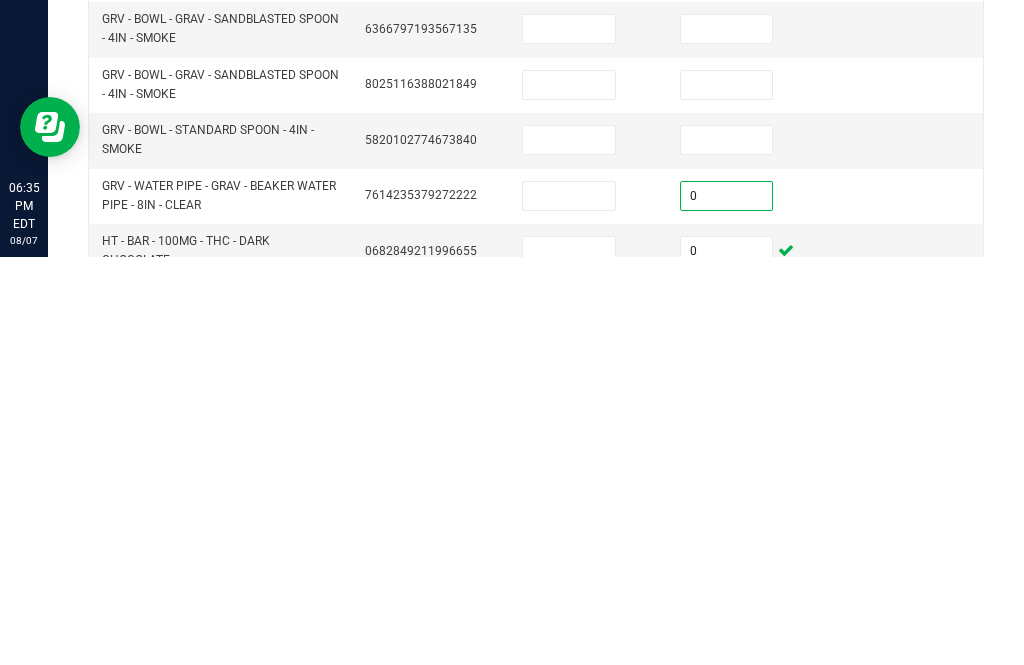 scroll, scrollTop: 288, scrollLeft: 0, axis: vertical 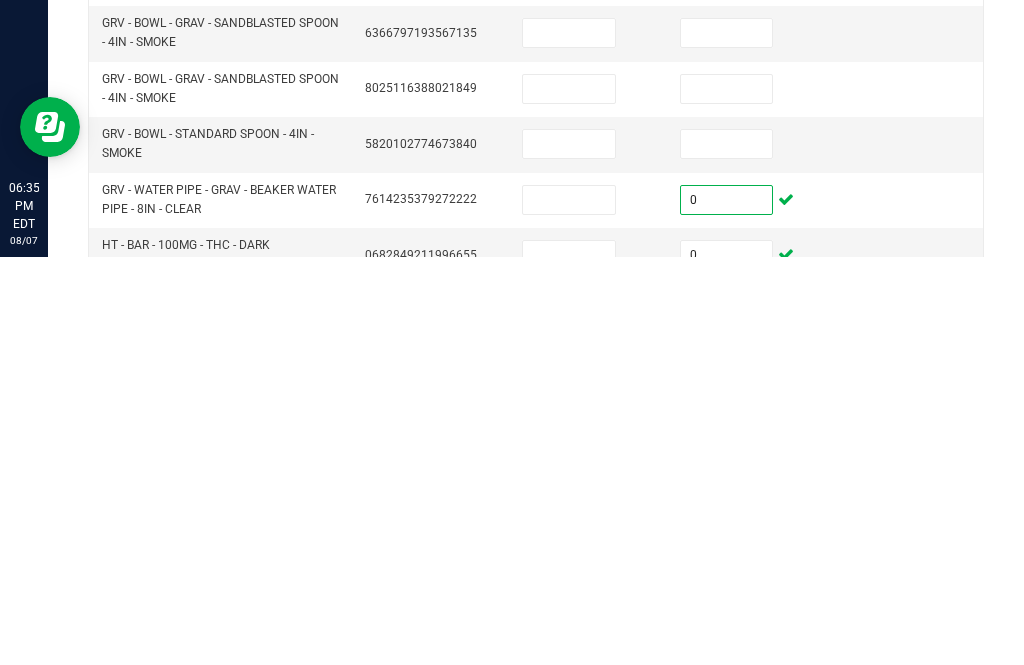 type on "0" 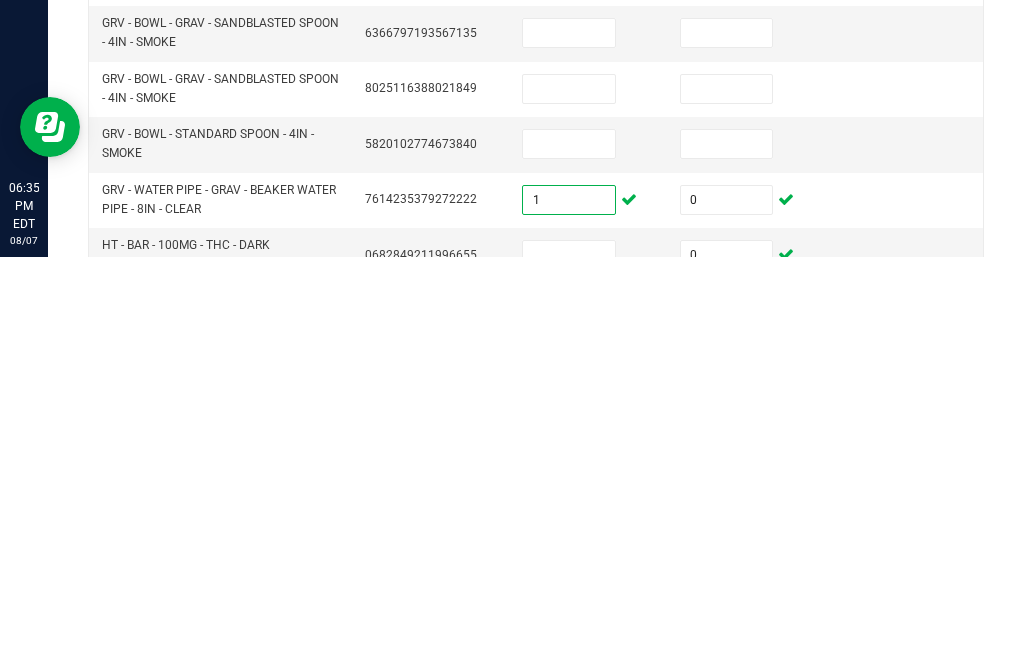 type on "1" 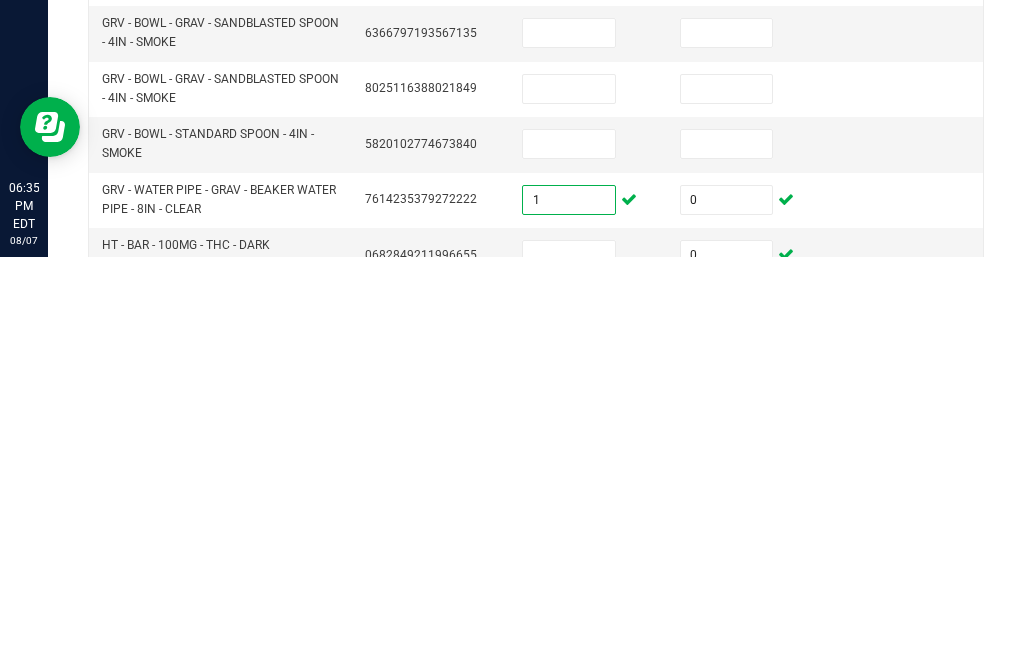 click at bounding box center [727, 552] 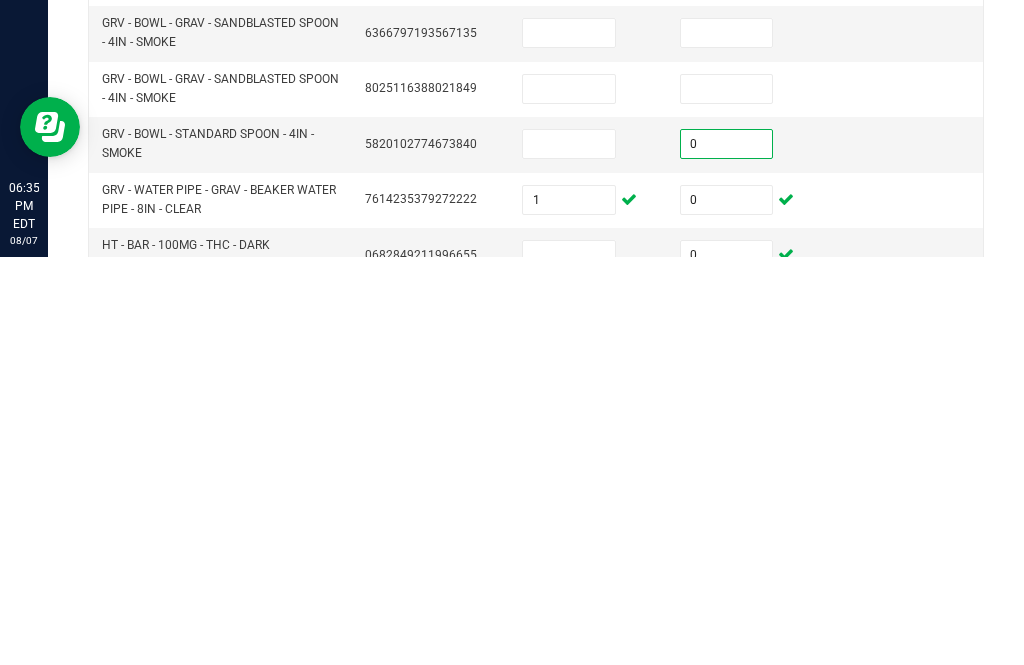 type on "0" 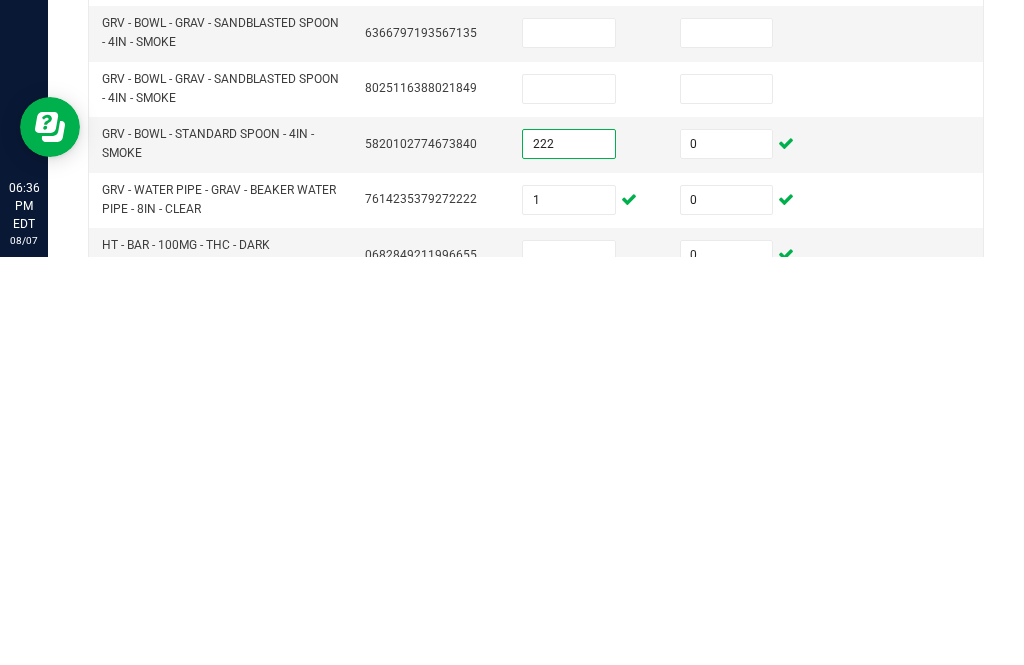 type on "222" 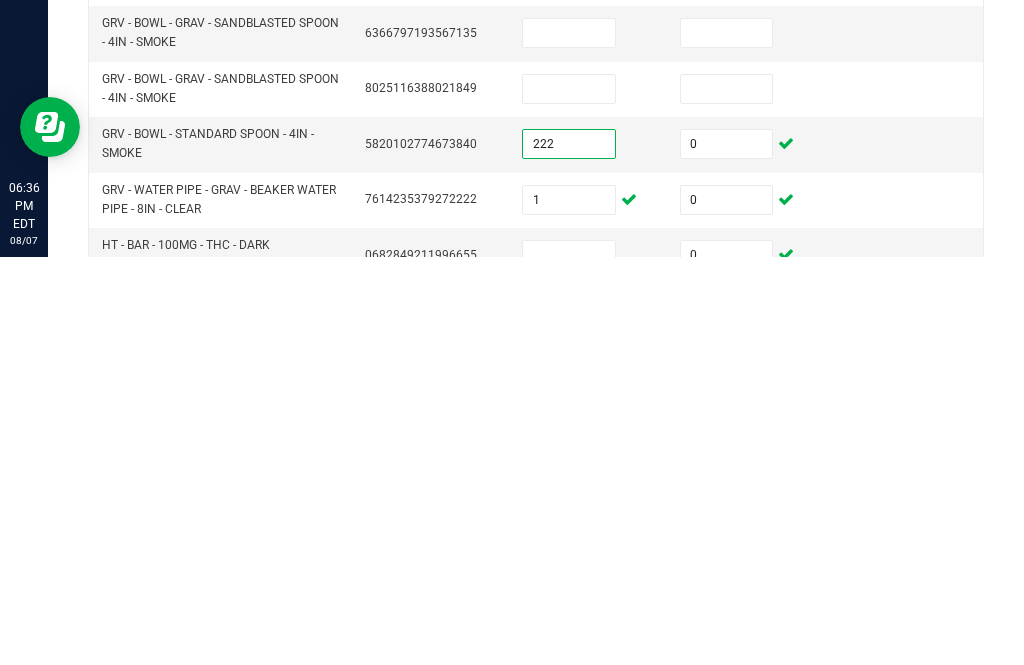 click at bounding box center [727, 497] 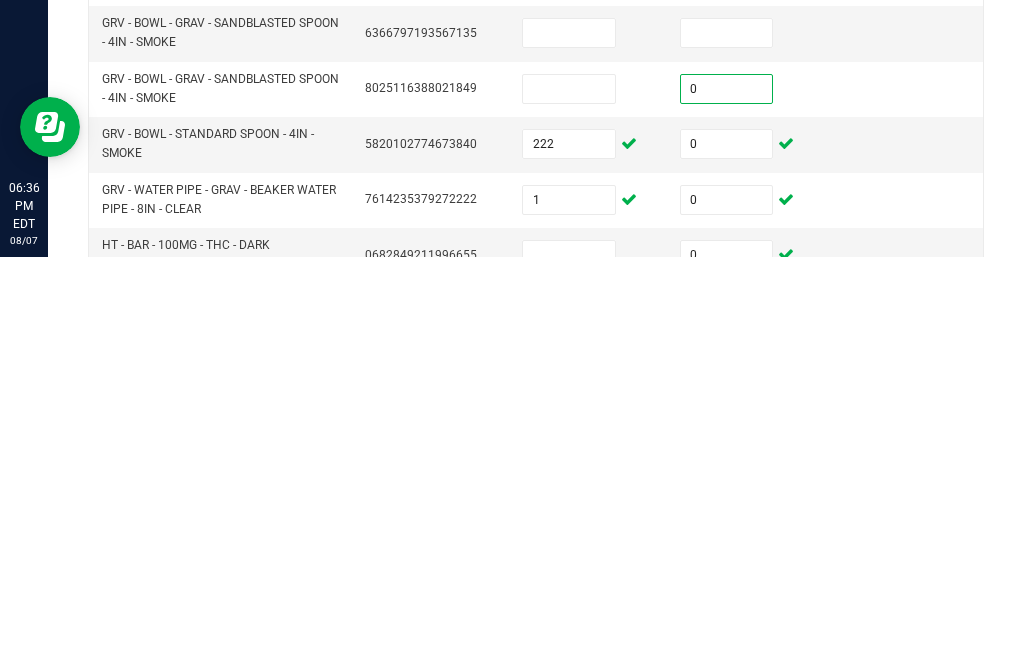 type on "0" 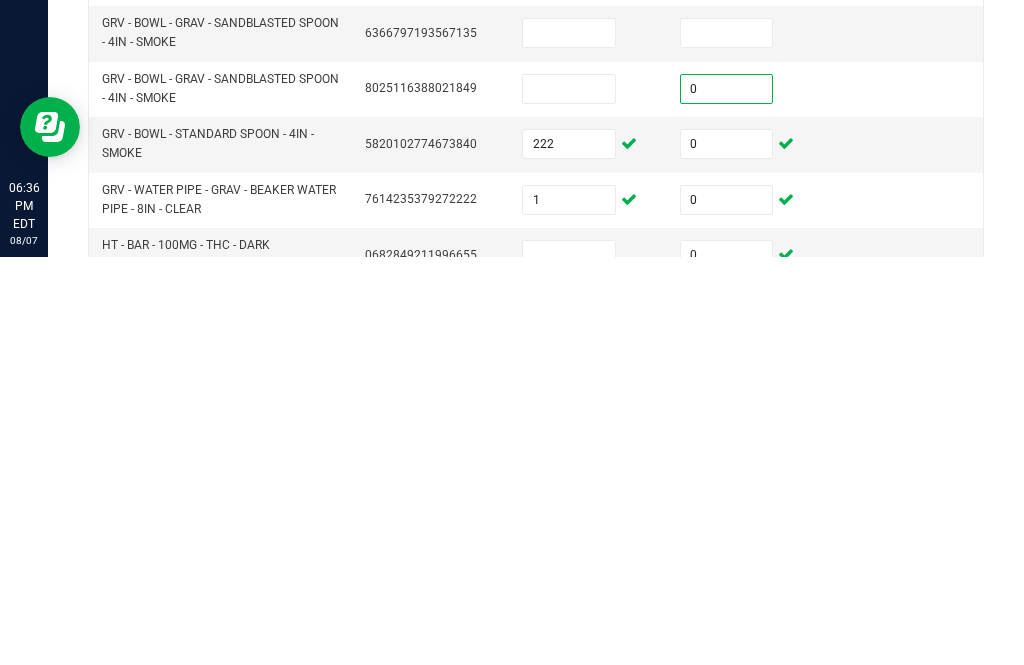 click at bounding box center [569, 497] 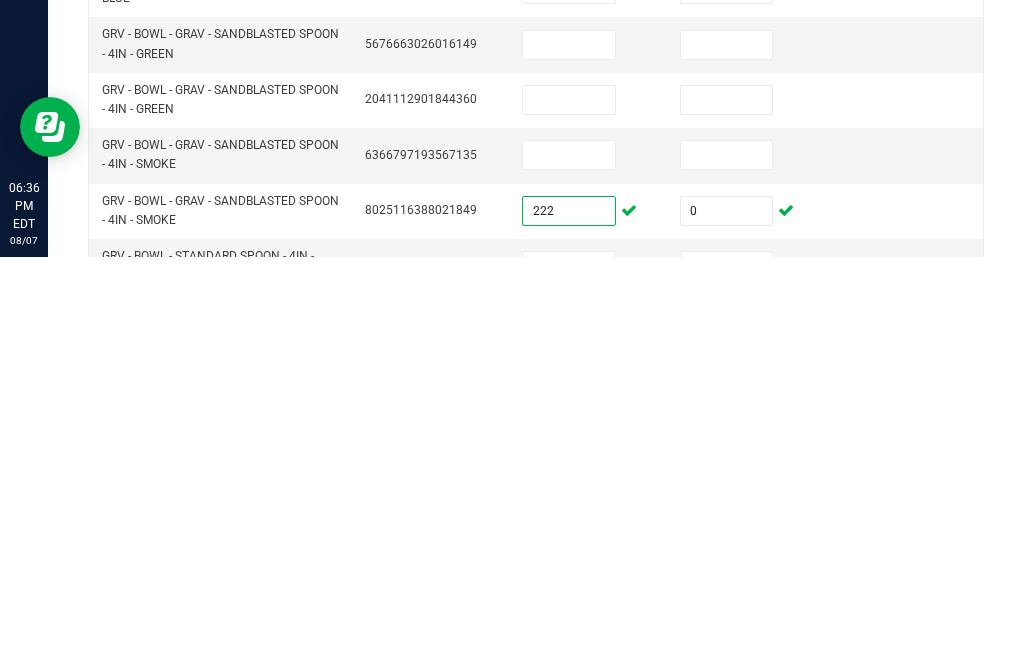 scroll, scrollTop: 159, scrollLeft: 0, axis: vertical 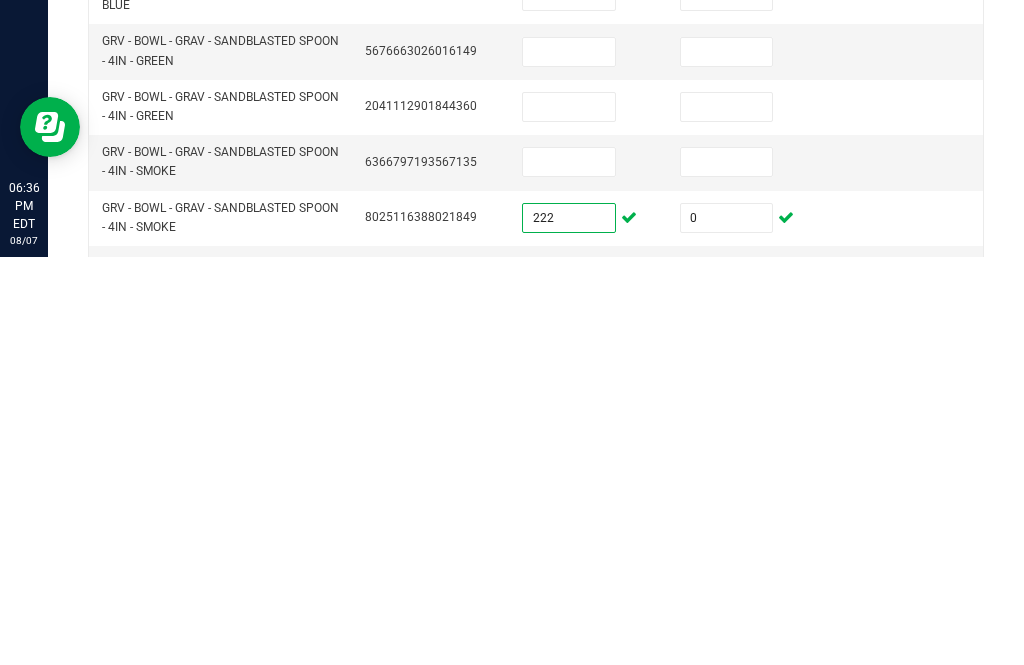 type on "222" 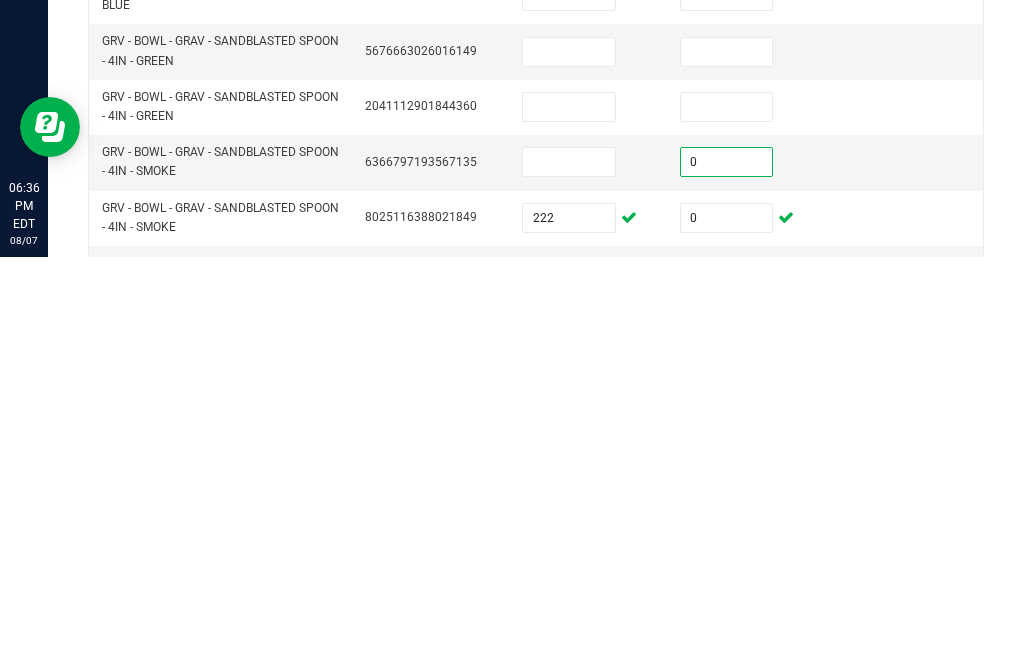 type on "0" 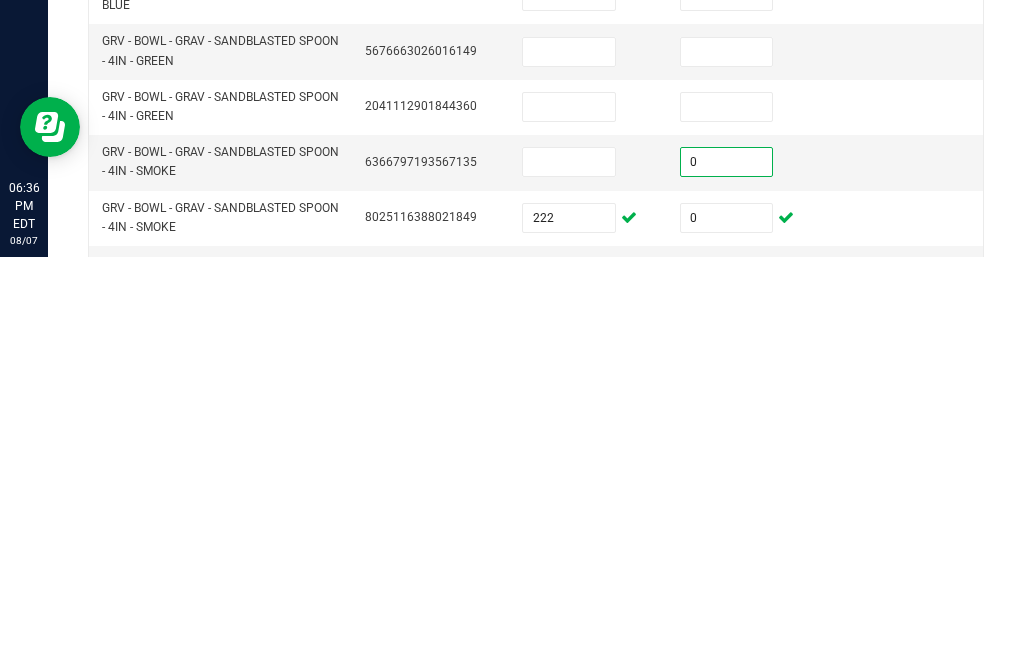click at bounding box center [569, 570] 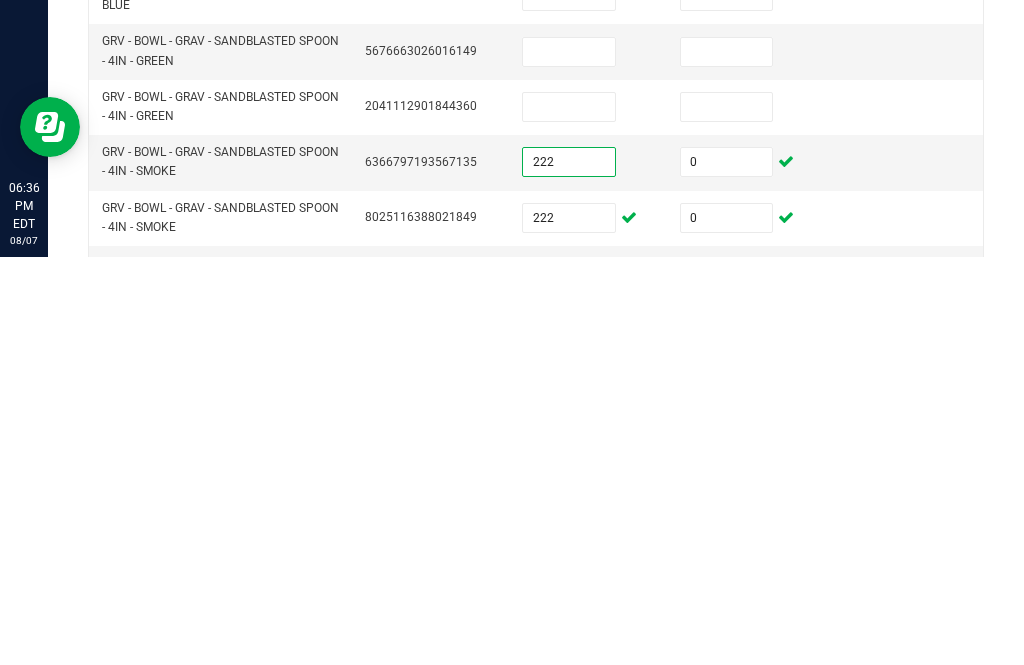 type on "222" 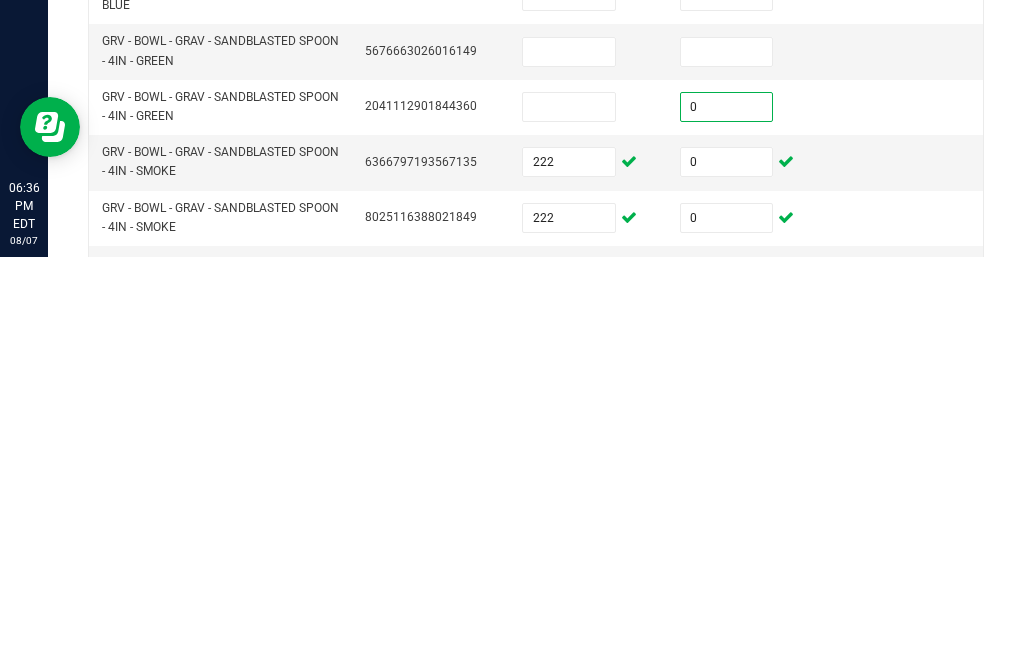 type on "0" 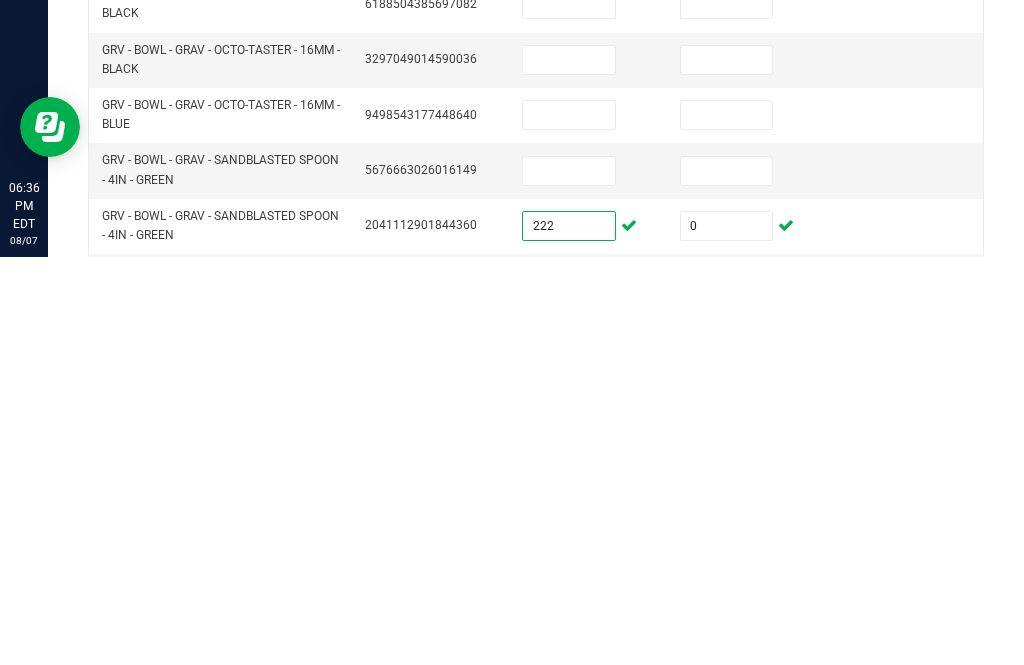scroll, scrollTop: 39, scrollLeft: 0, axis: vertical 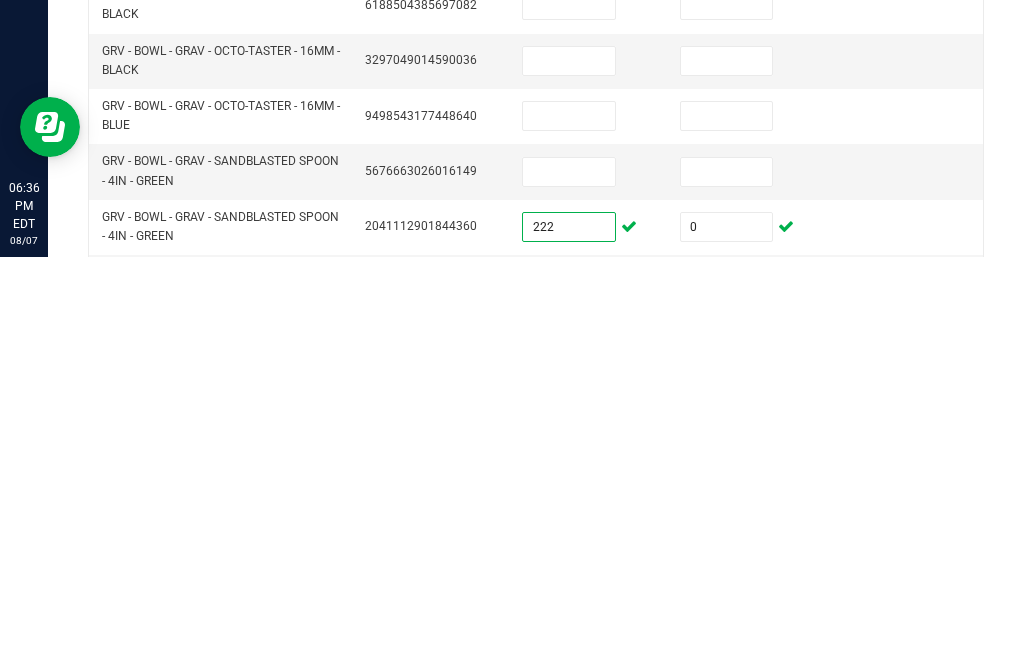 type on "222" 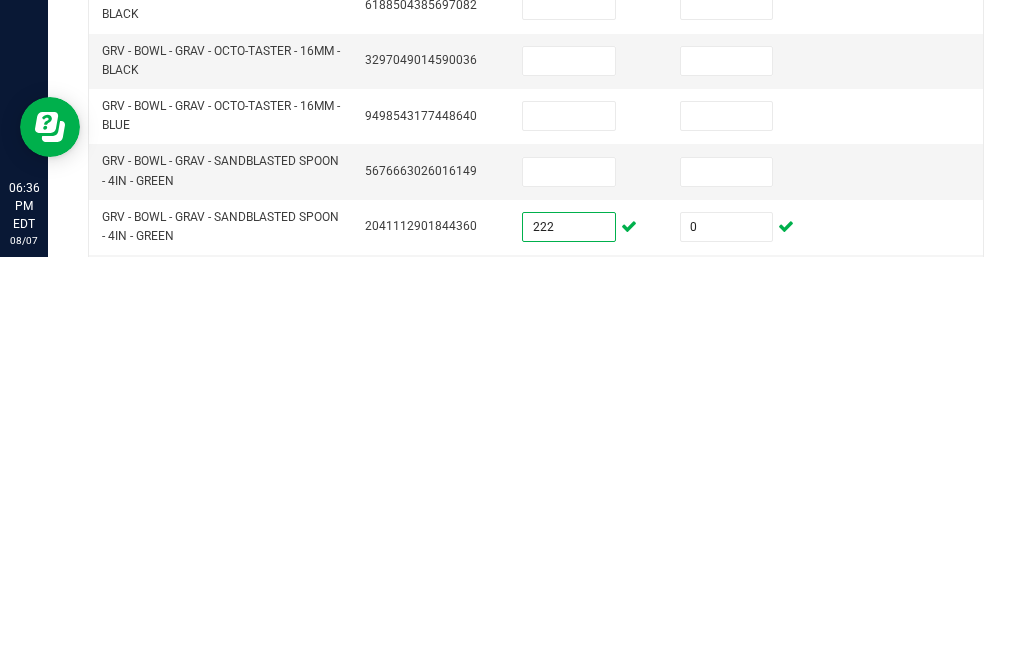 click at bounding box center [727, 580] 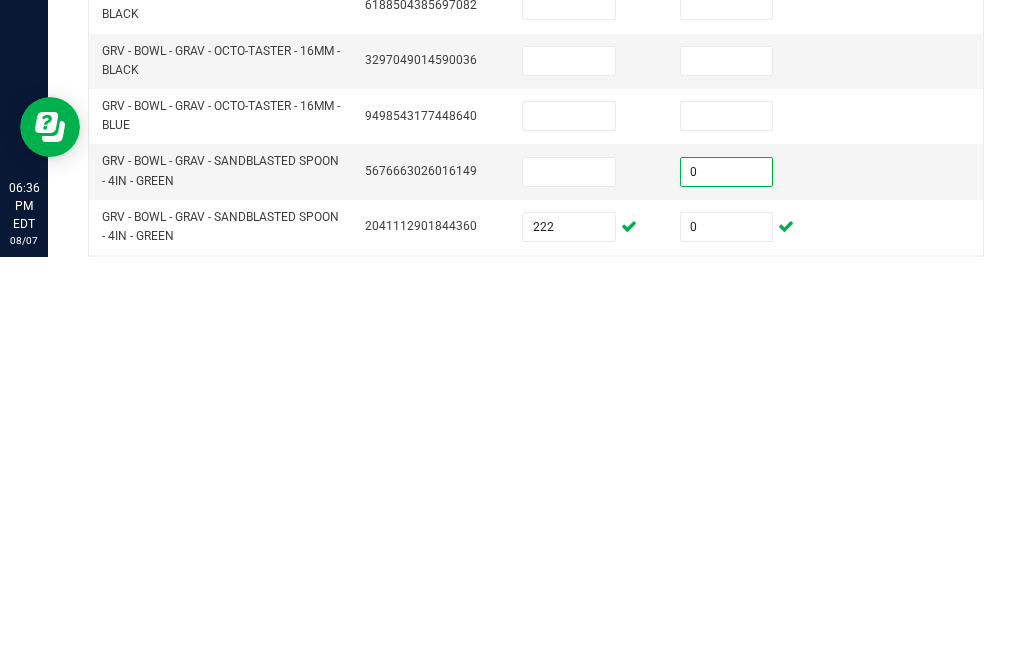 type on "0" 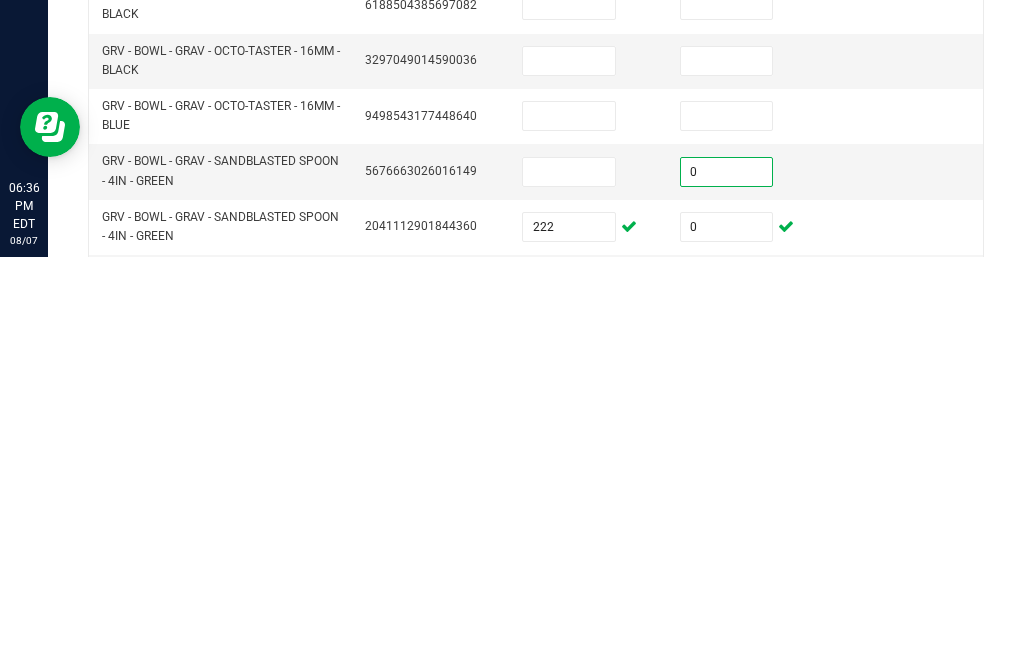 click at bounding box center [569, 580] 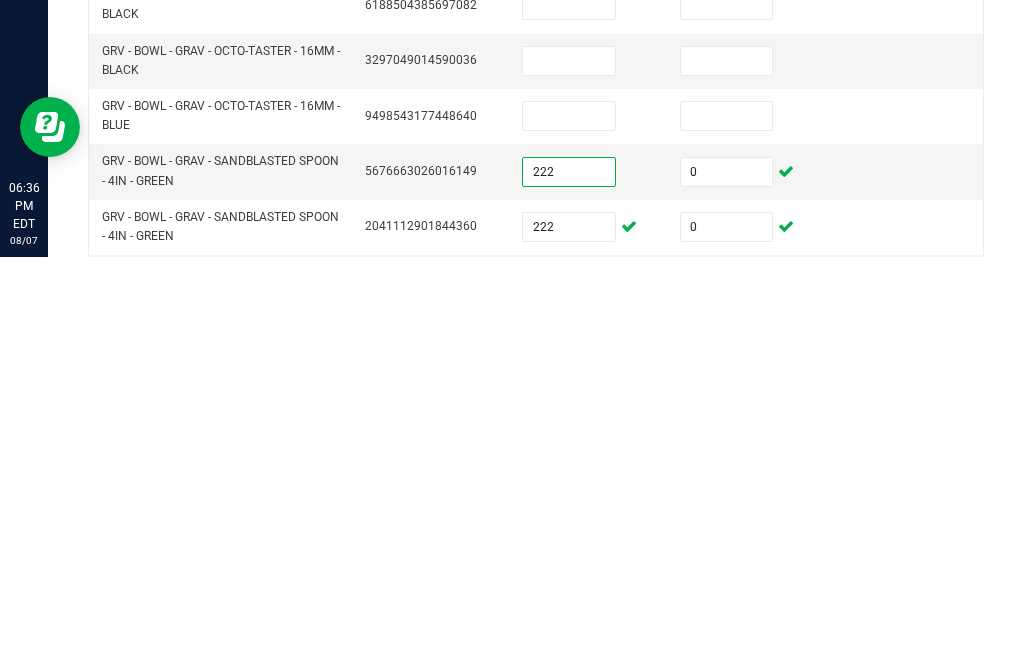 type on "222" 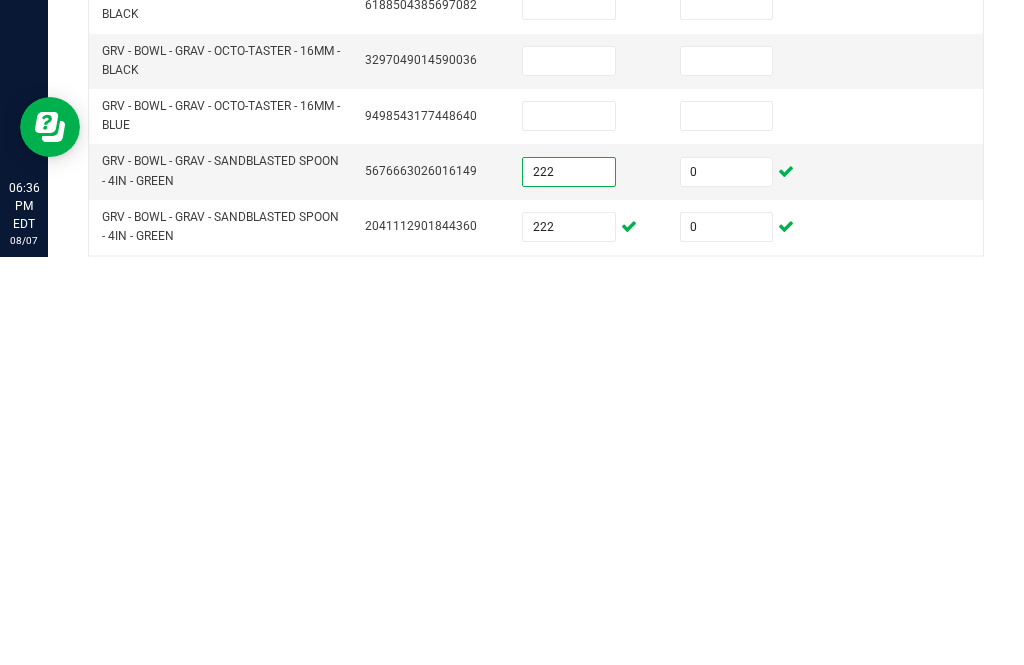 click at bounding box center [727, 524] 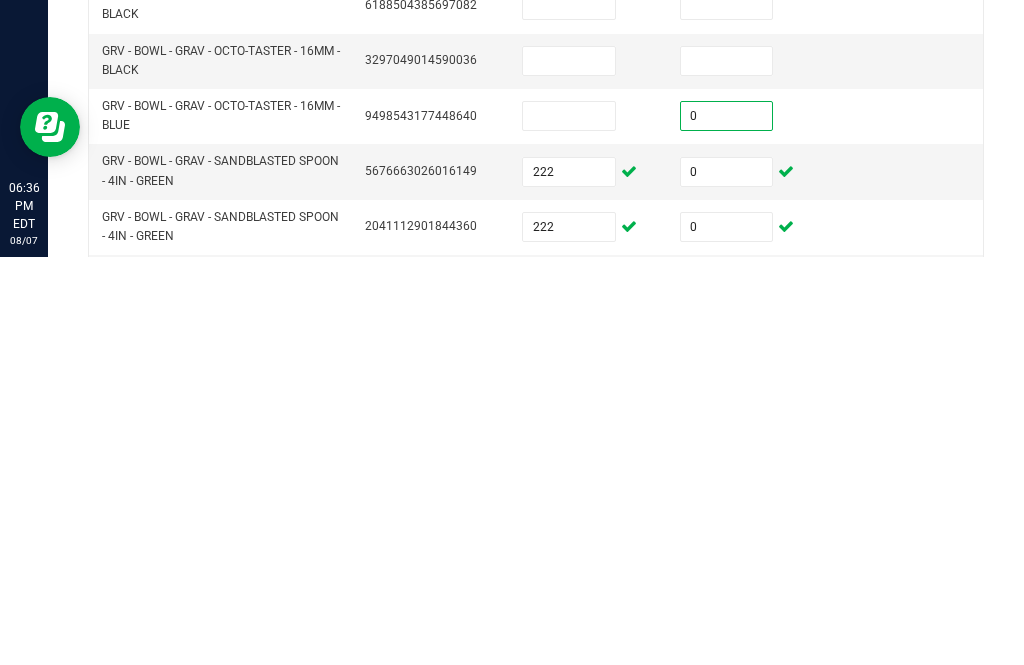 type on "0" 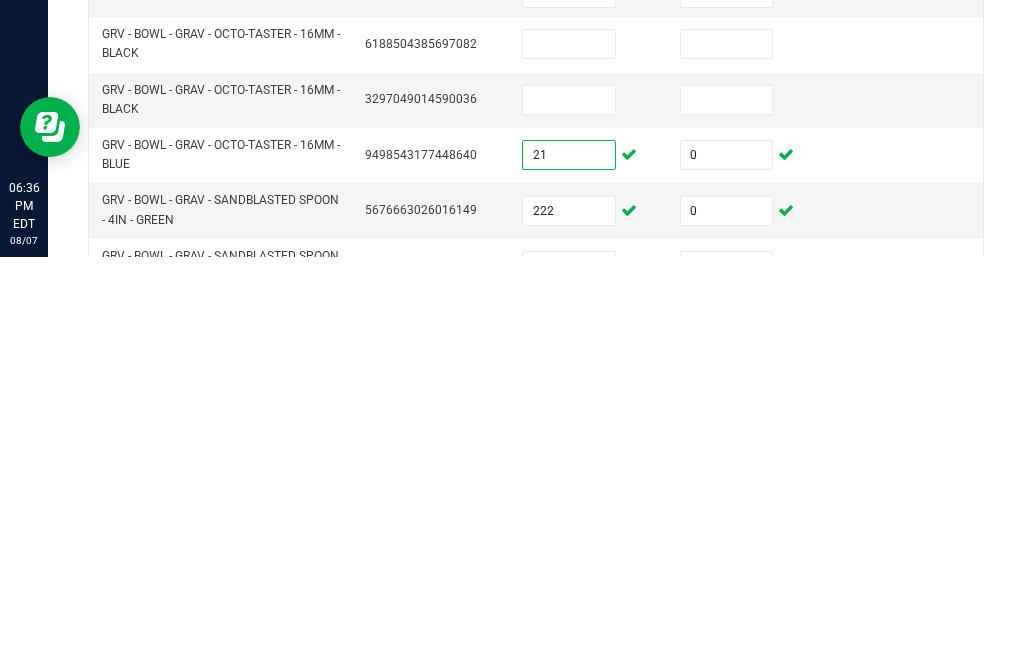 scroll, scrollTop: 0, scrollLeft: 0, axis: both 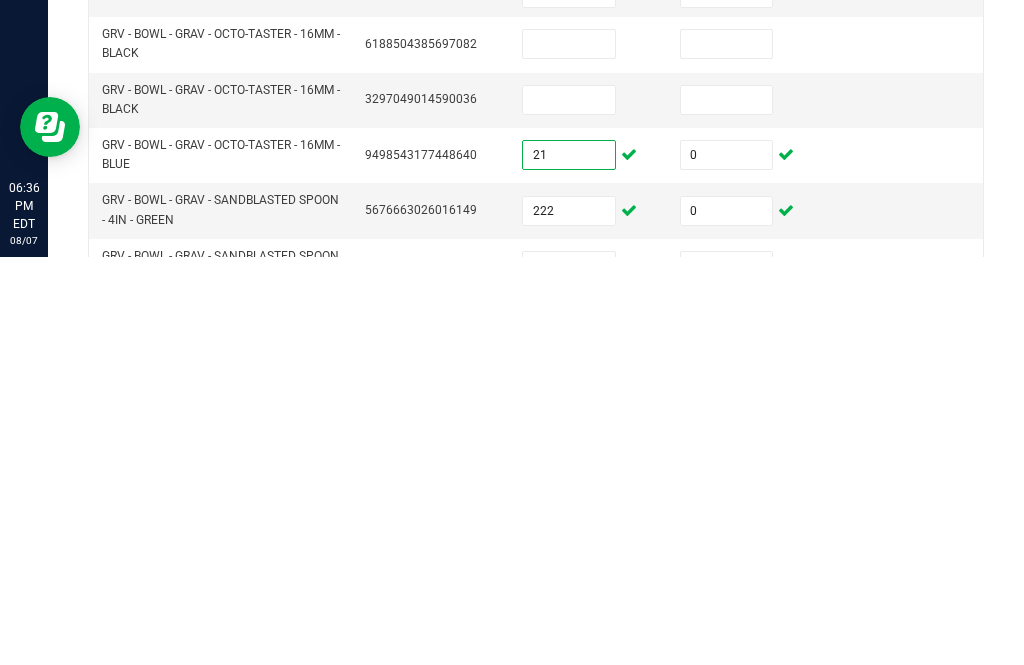 type on "2" 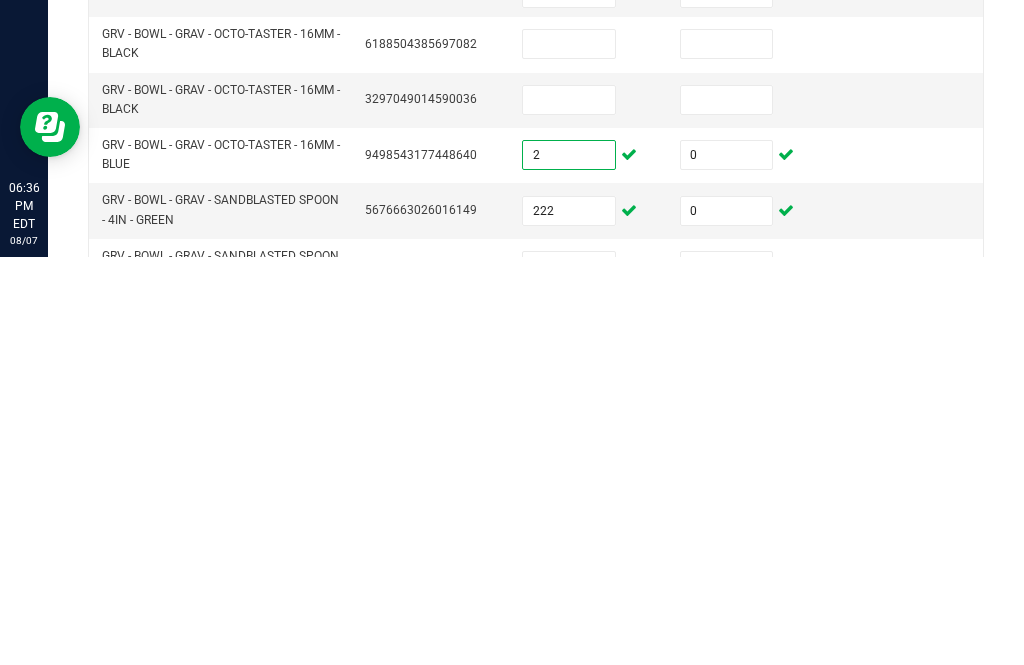 type on "2" 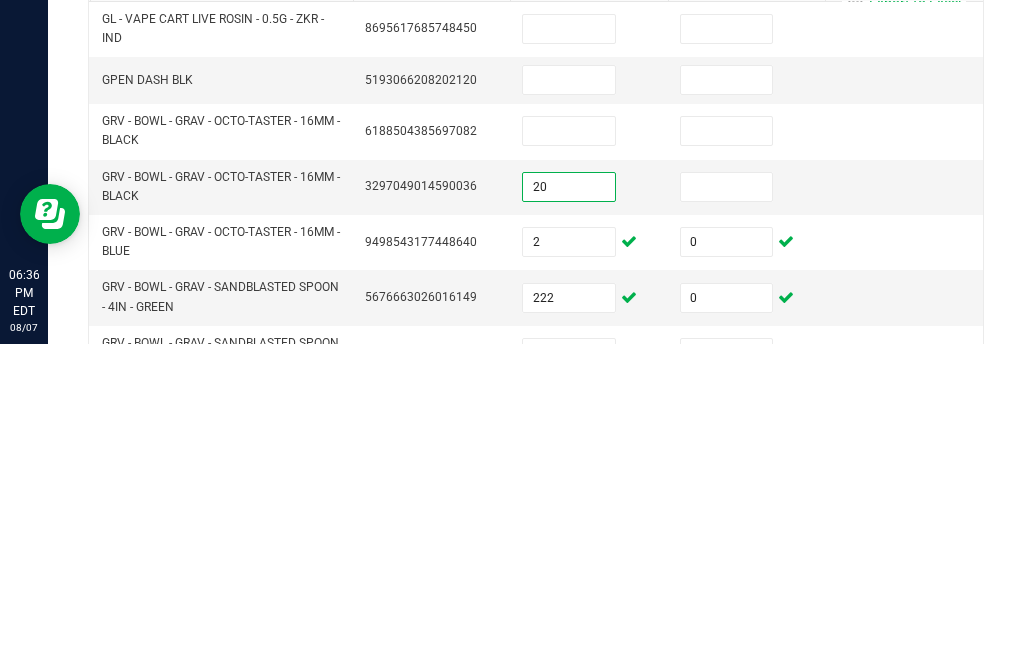 type on "20" 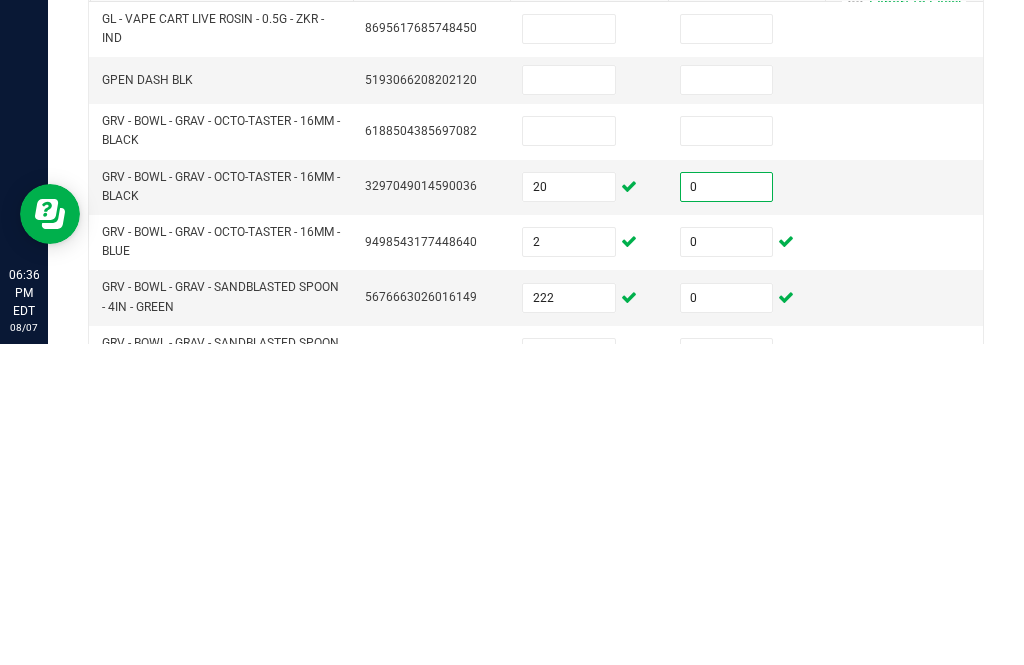 type on "0" 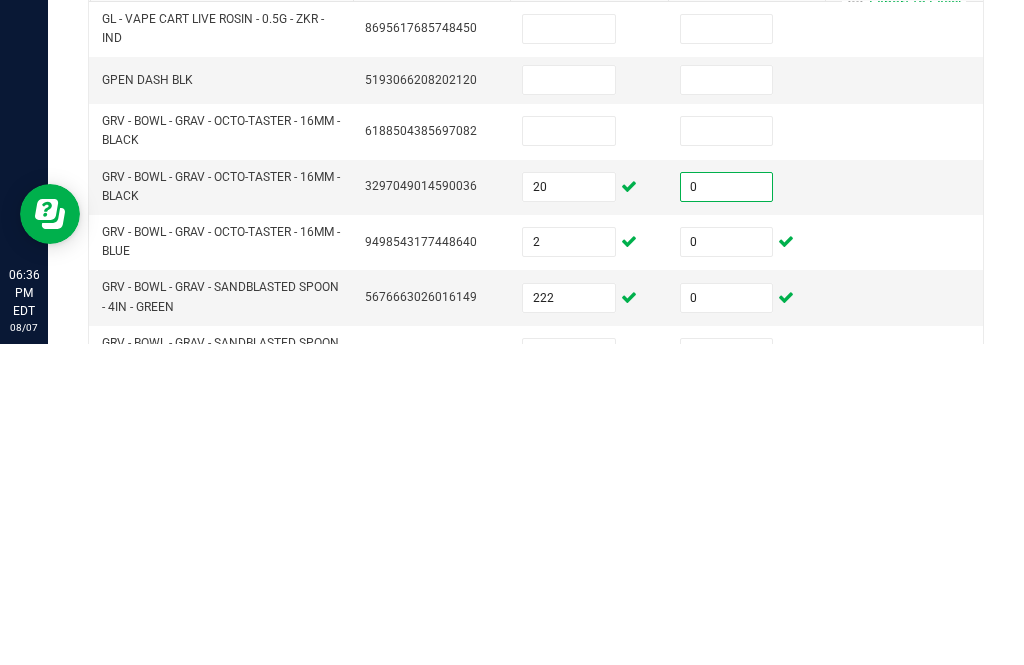 click at bounding box center (727, 452) 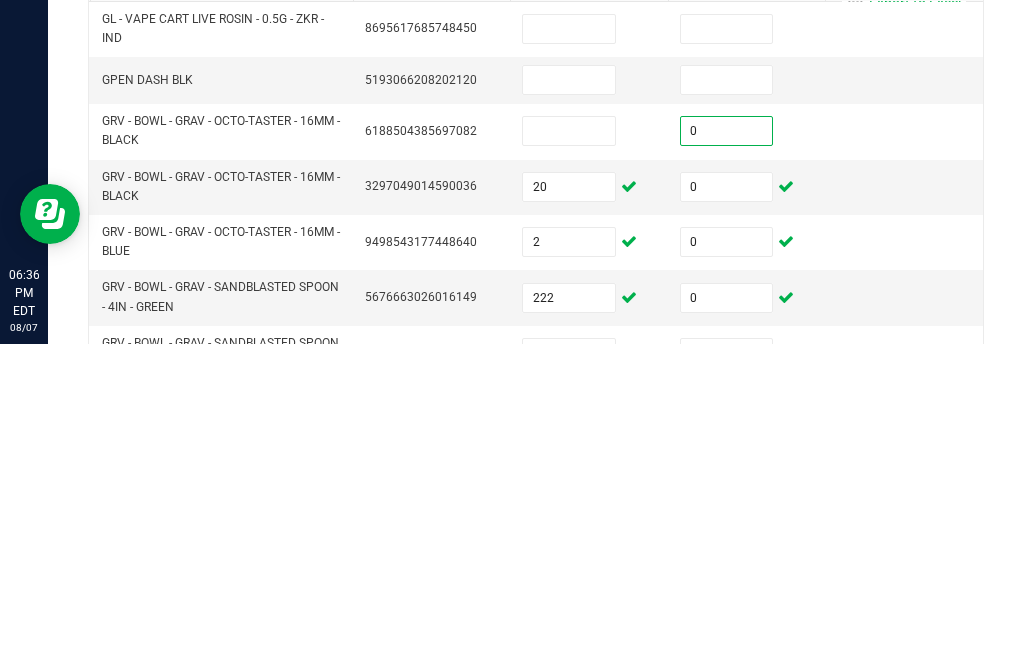 type on "0" 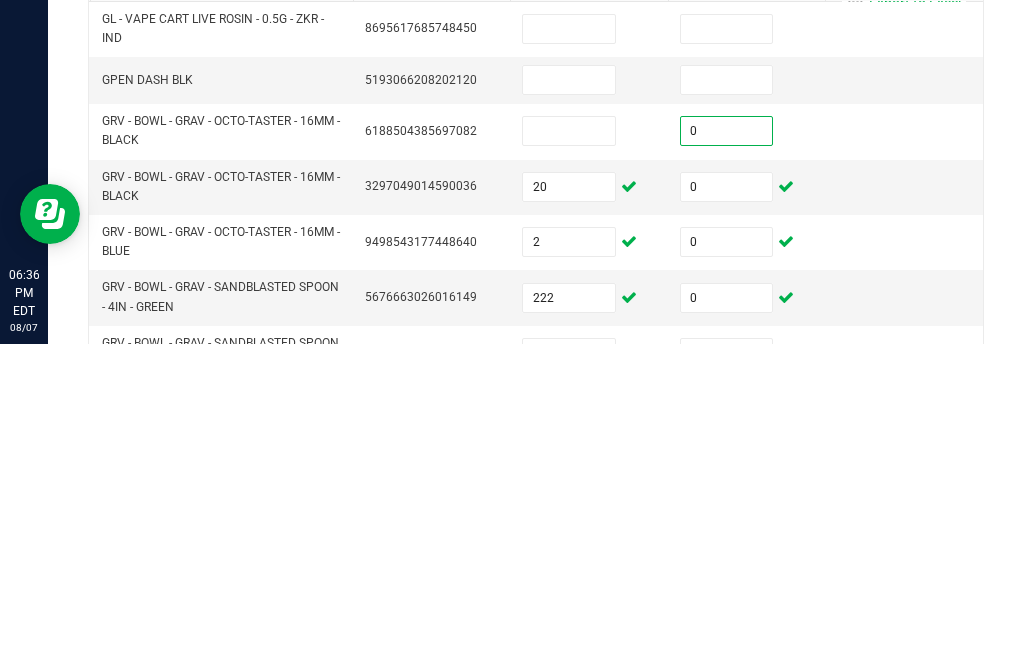 click at bounding box center [569, 452] 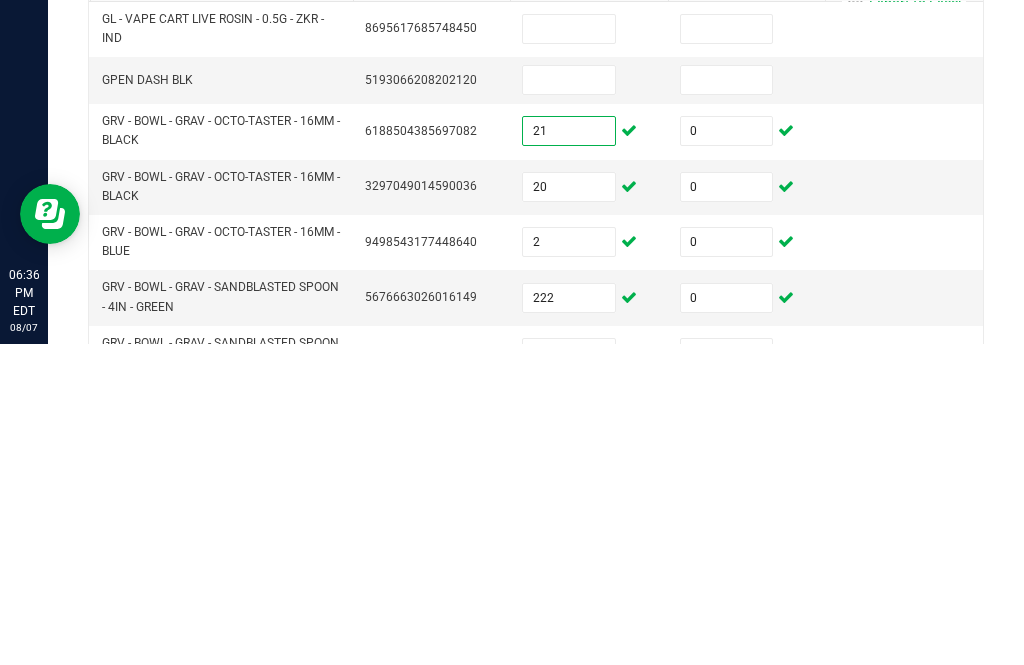 type on "2" 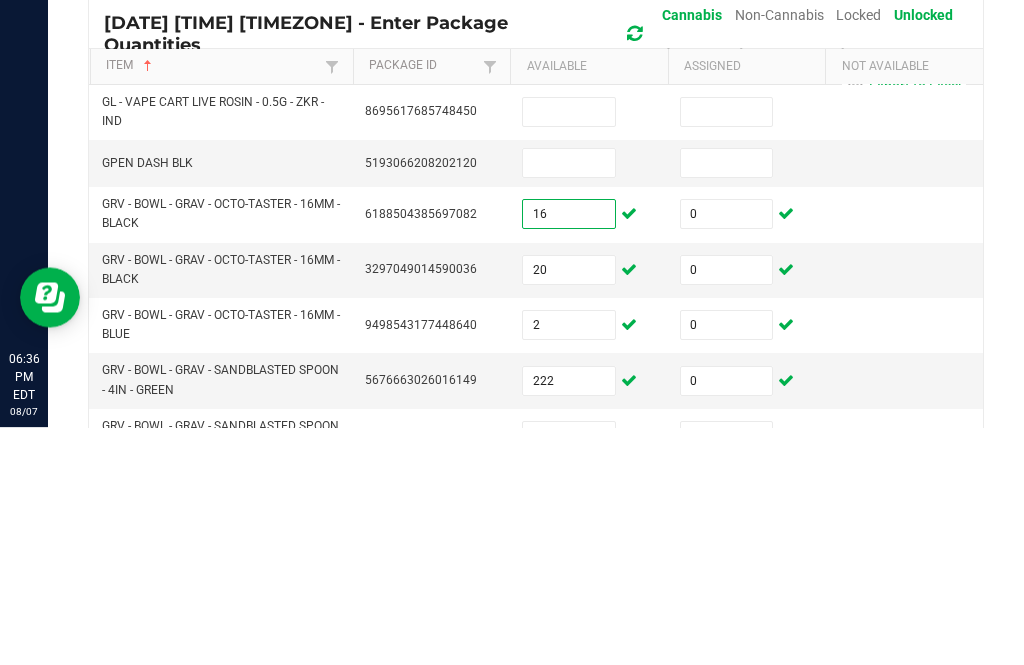 type on "16" 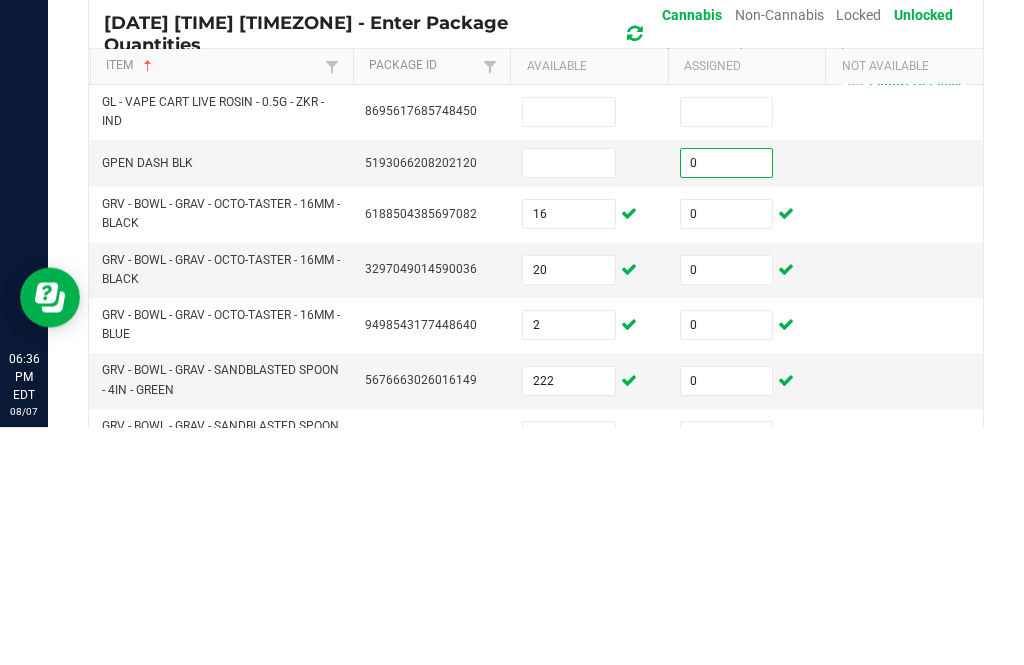 type on "0" 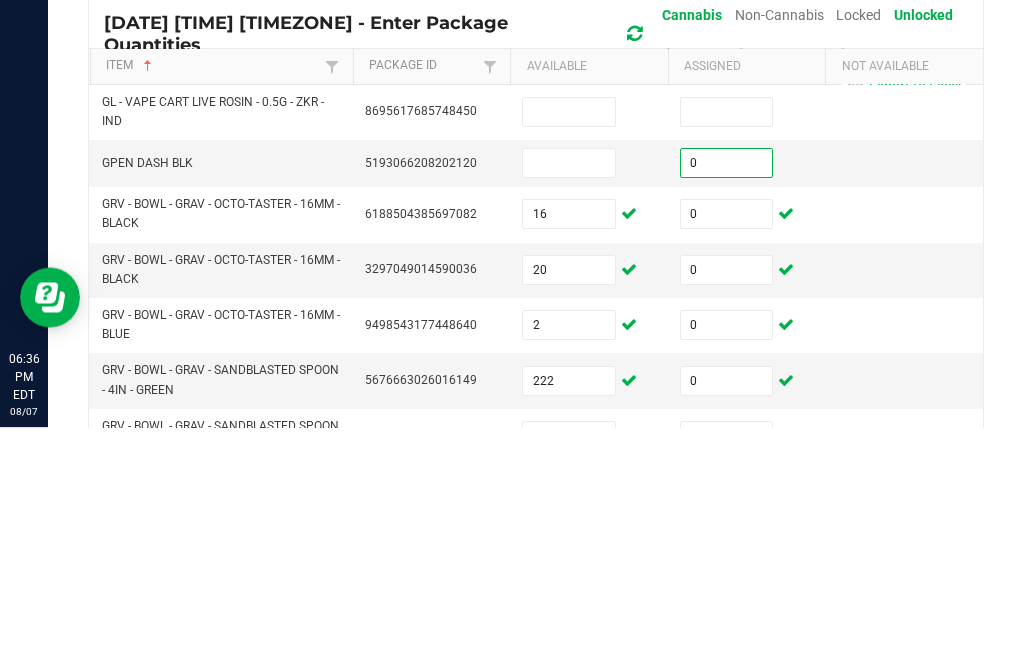 click at bounding box center [569, 401] 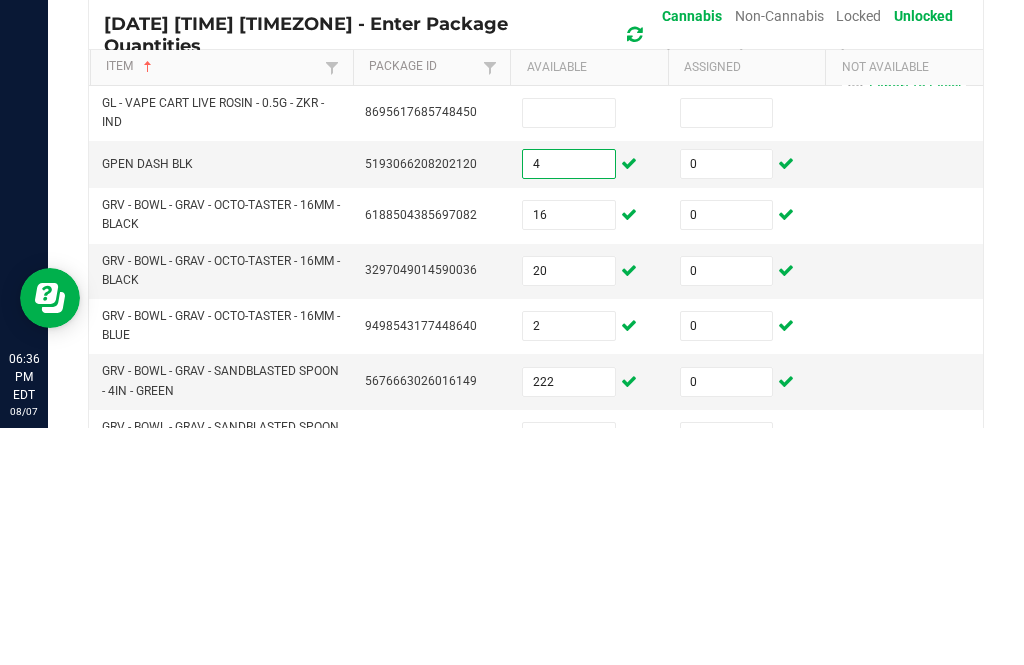 type on "4" 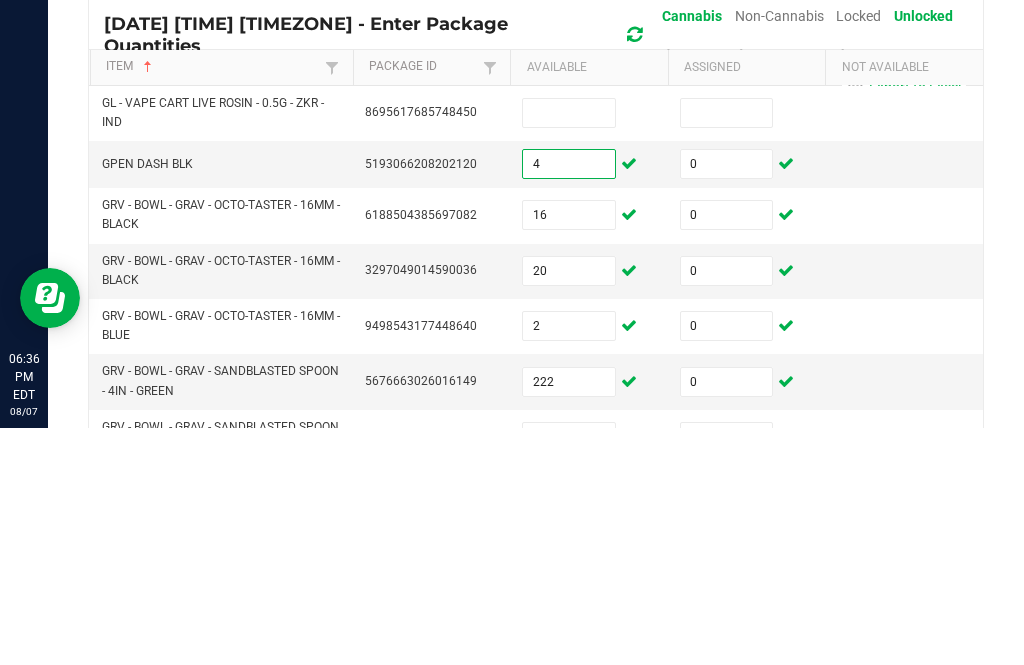 click at bounding box center [727, 350] 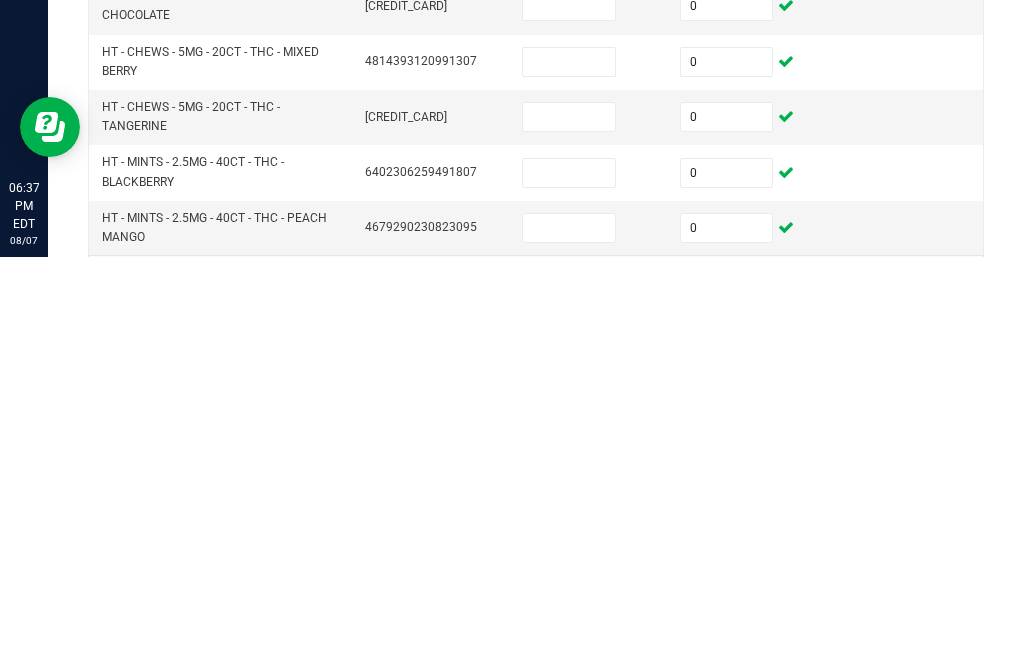scroll, scrollTop: 749, scrollLeft: 0, axis: vertical 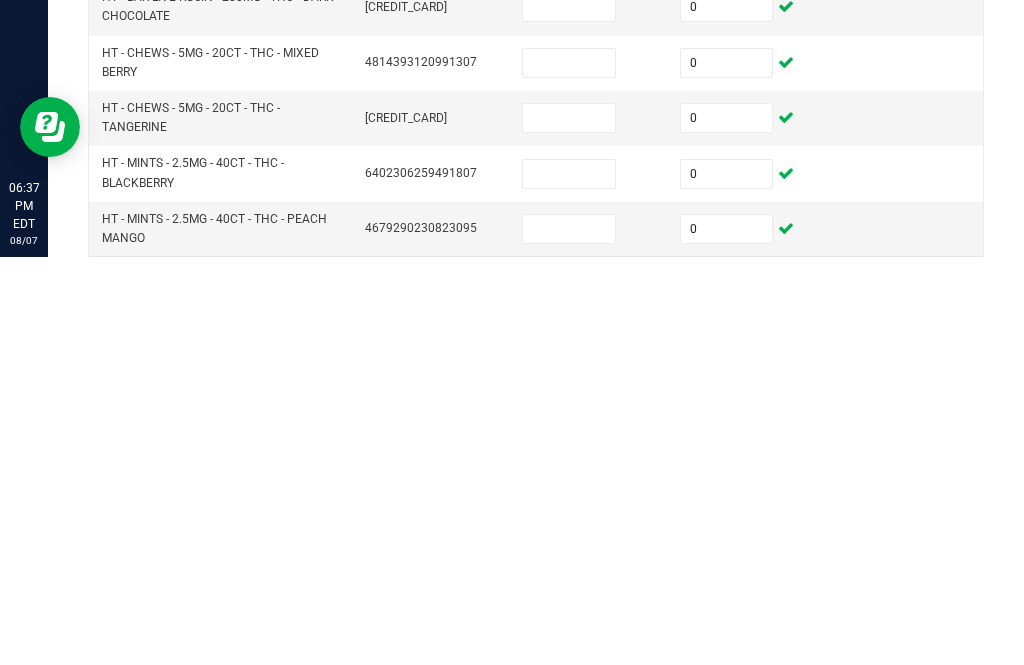 type on "0" 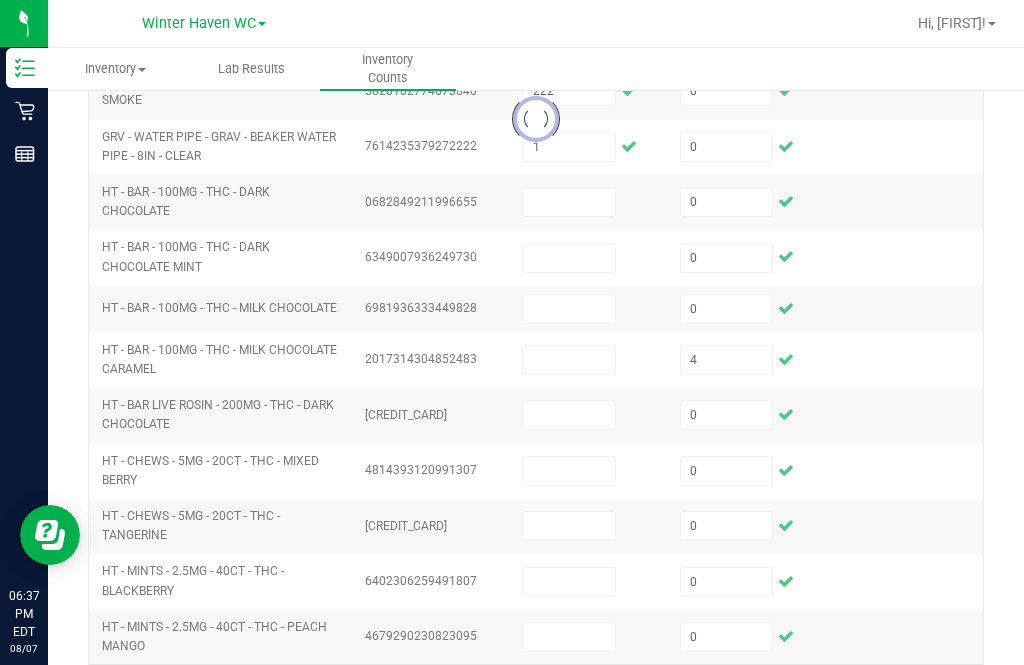type 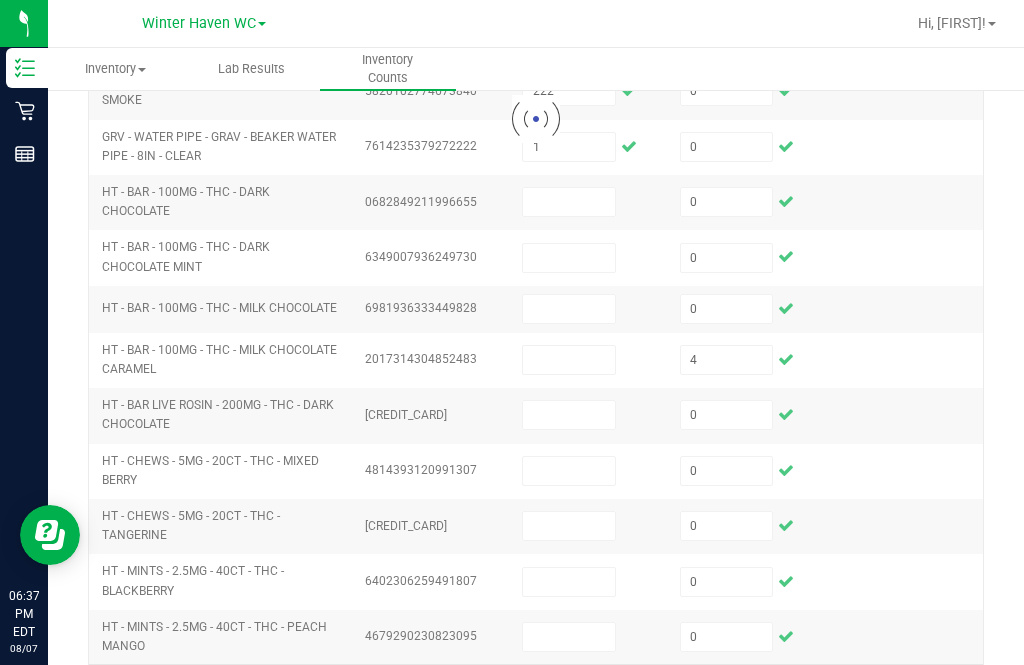 type 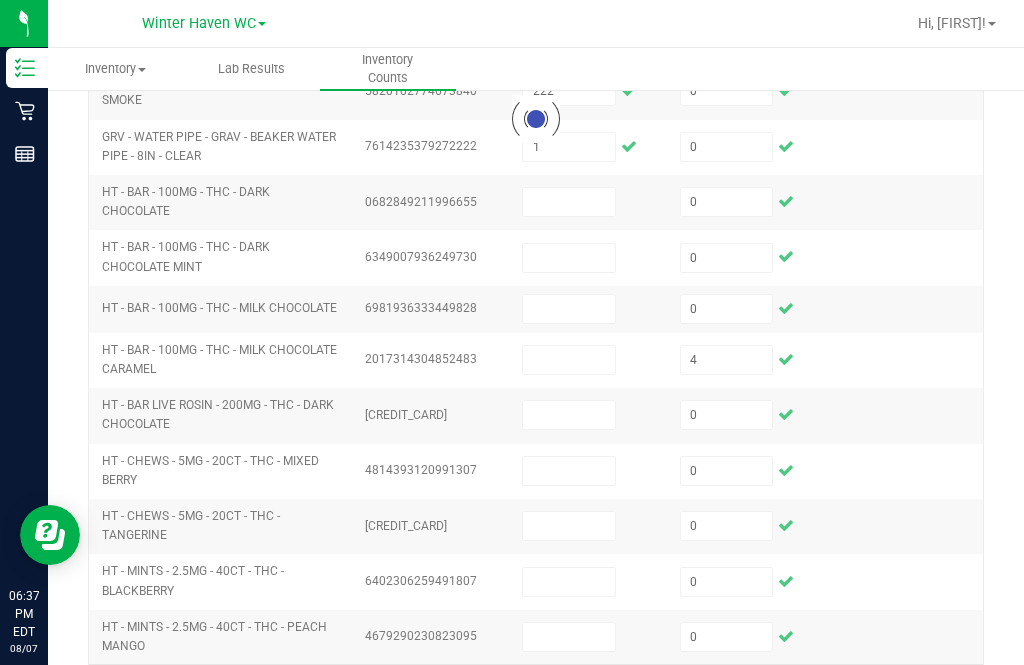 type 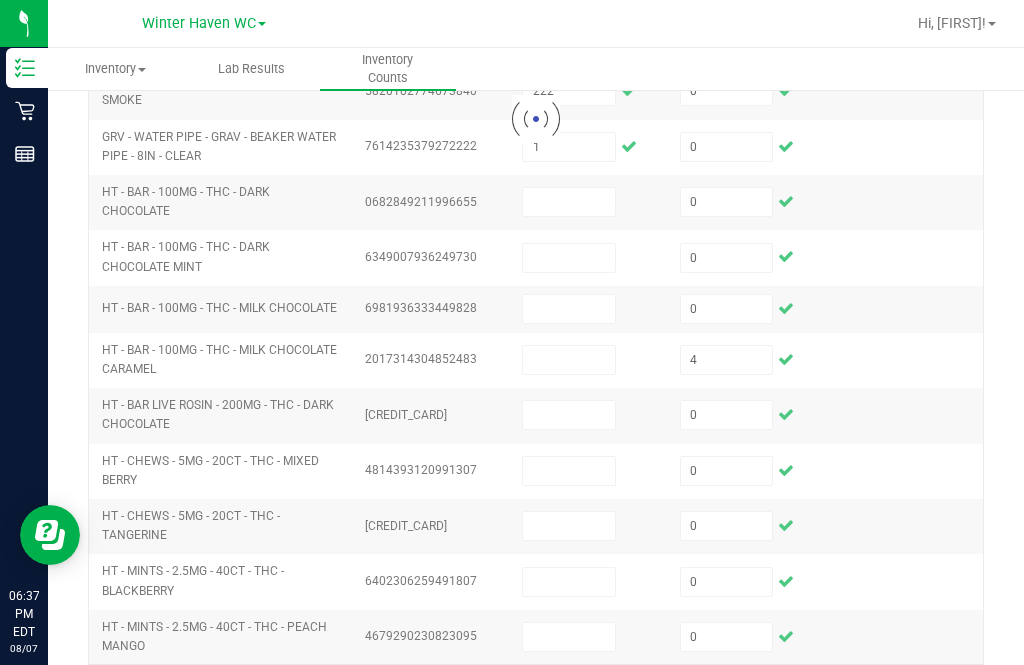 type 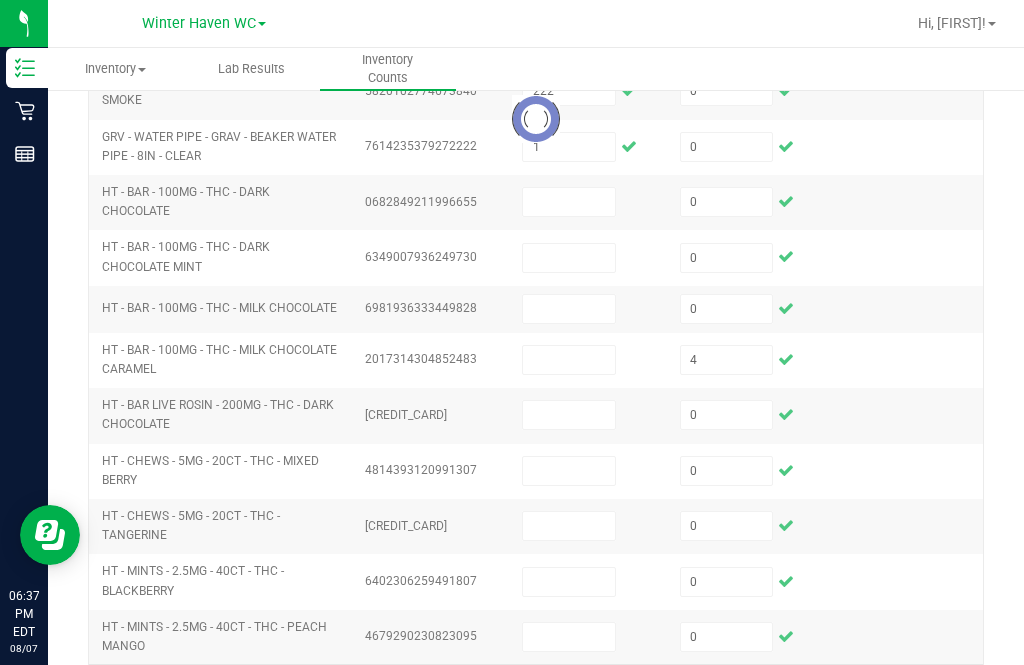 type 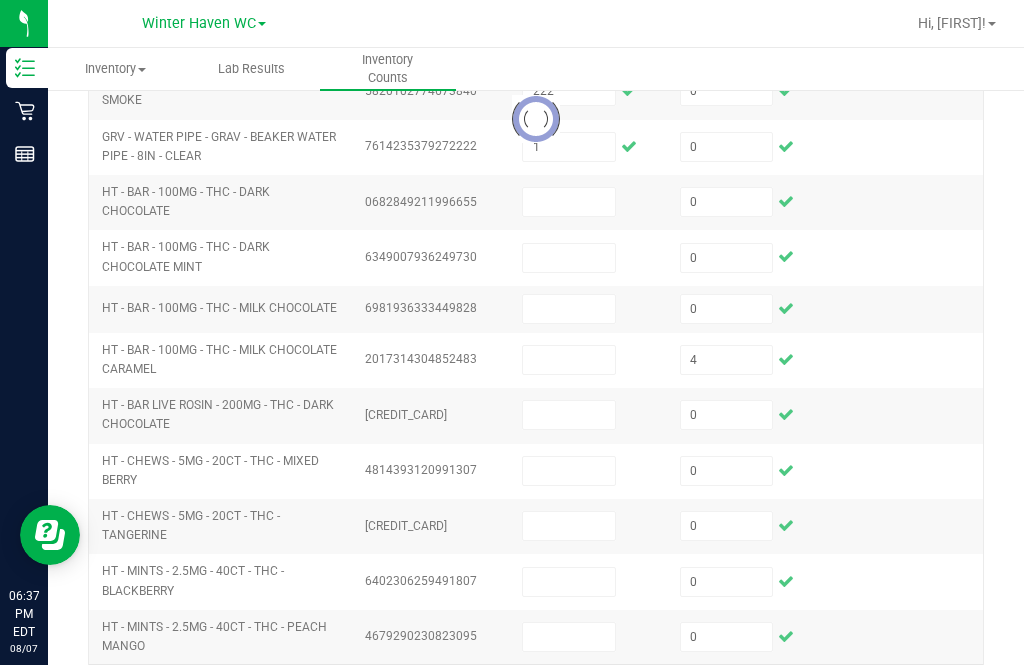 type 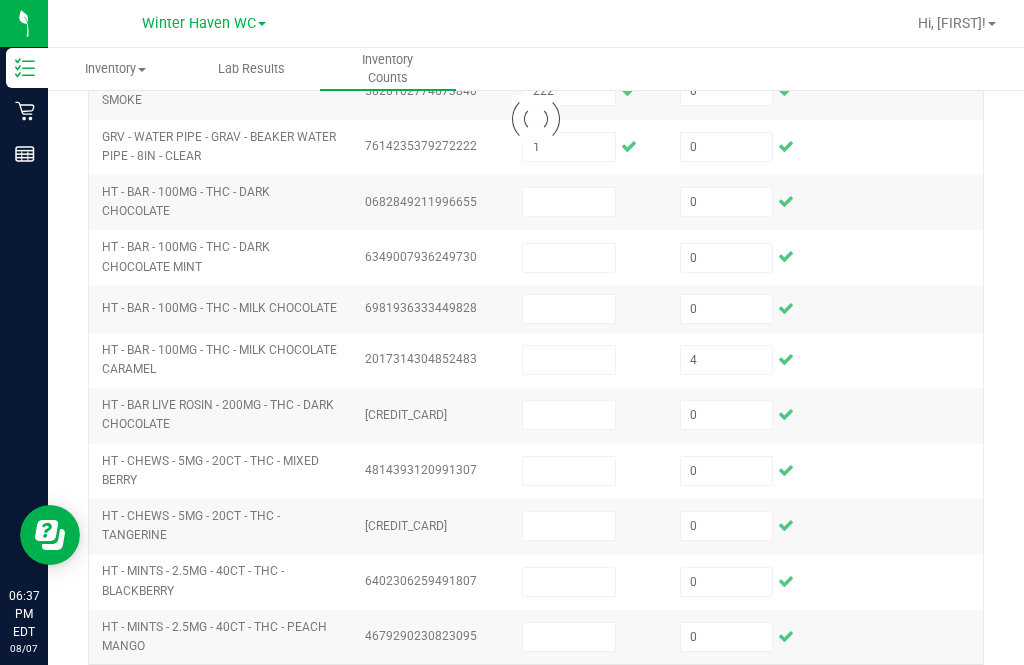 type 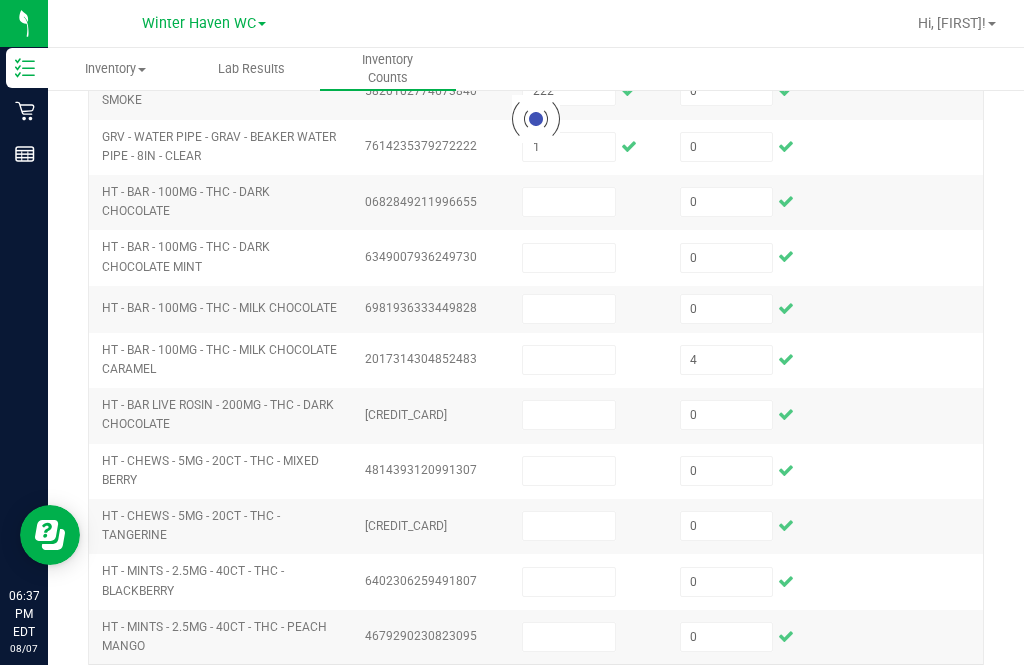 type 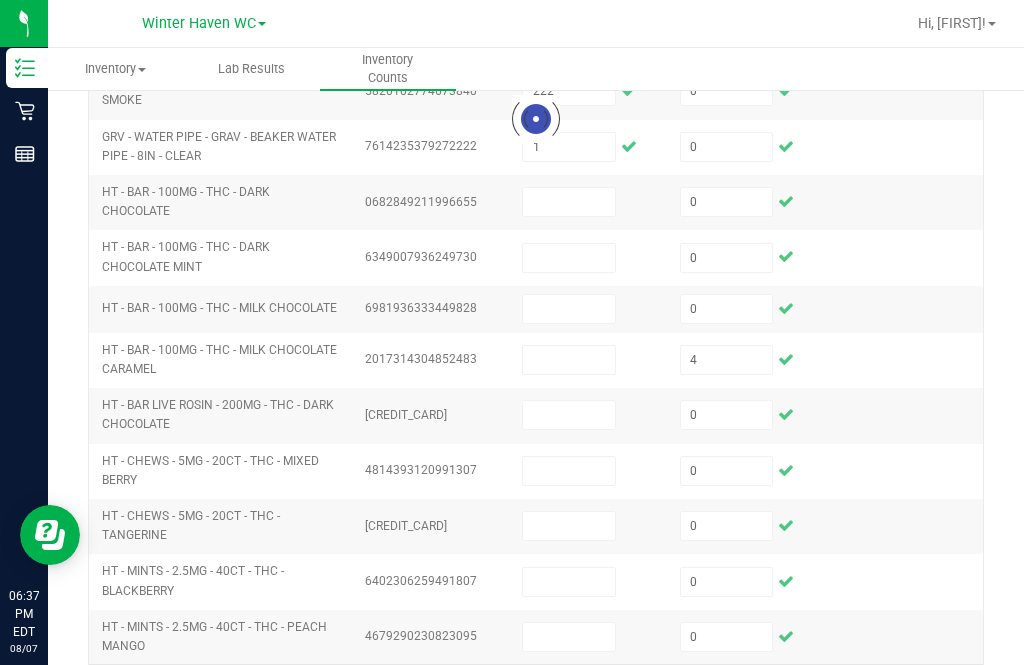 type 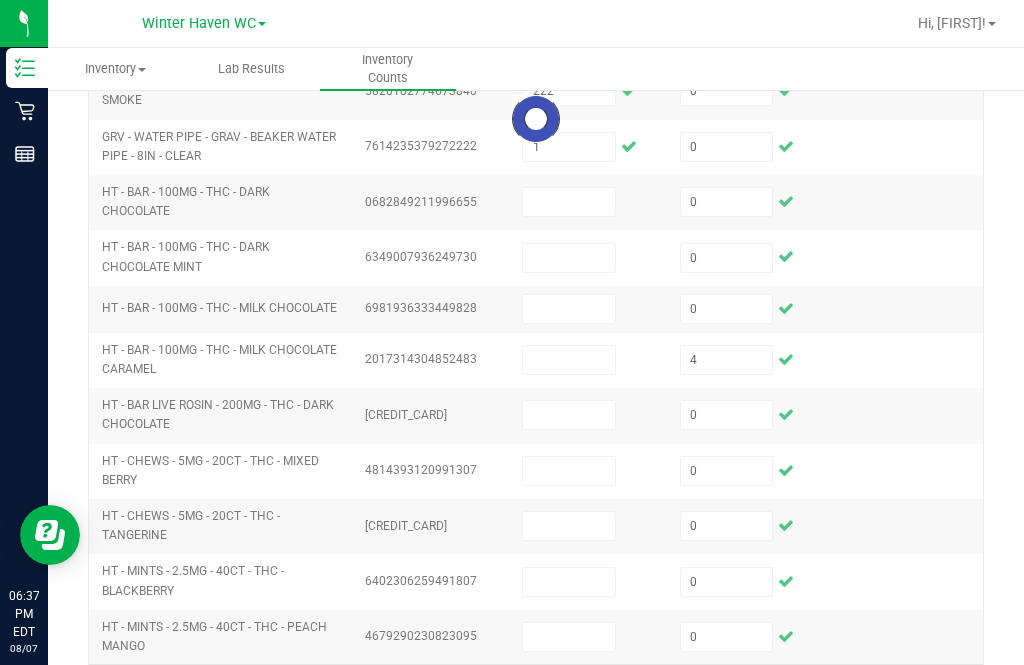 type 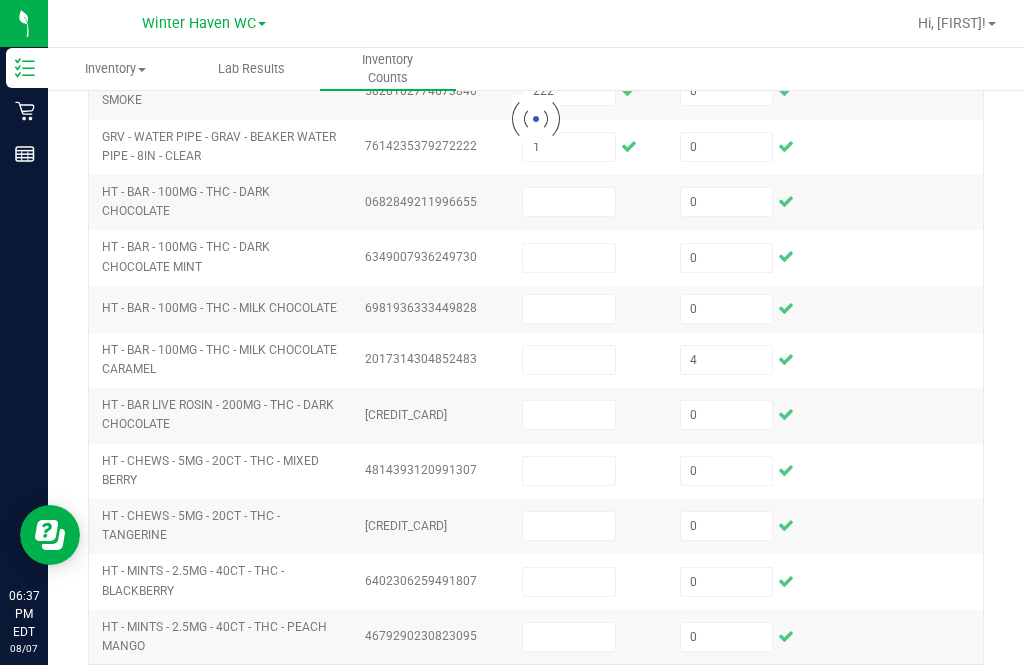 type 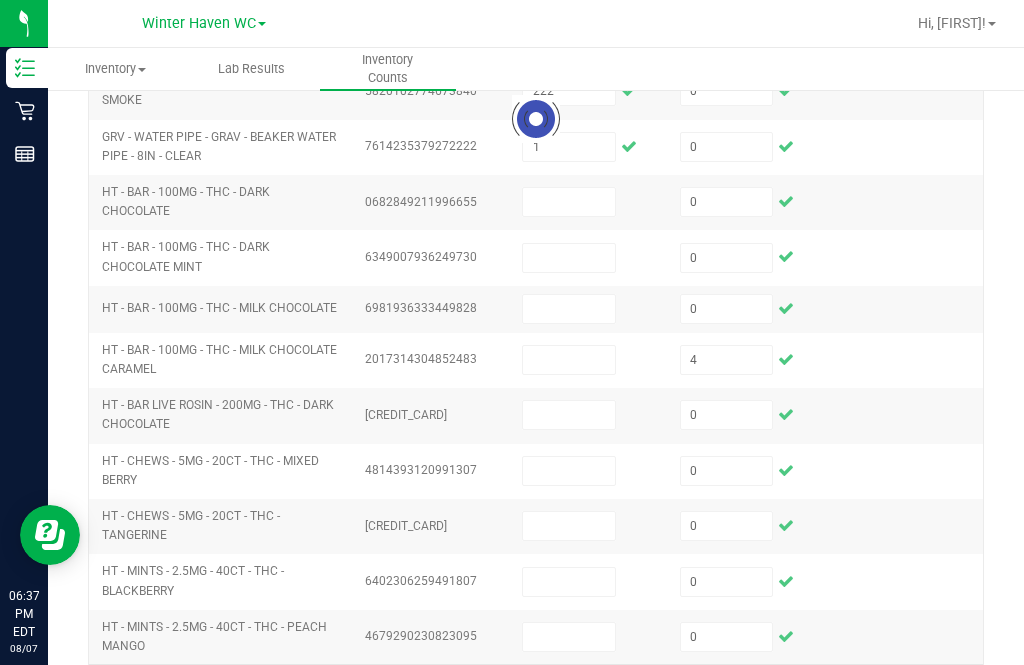 type 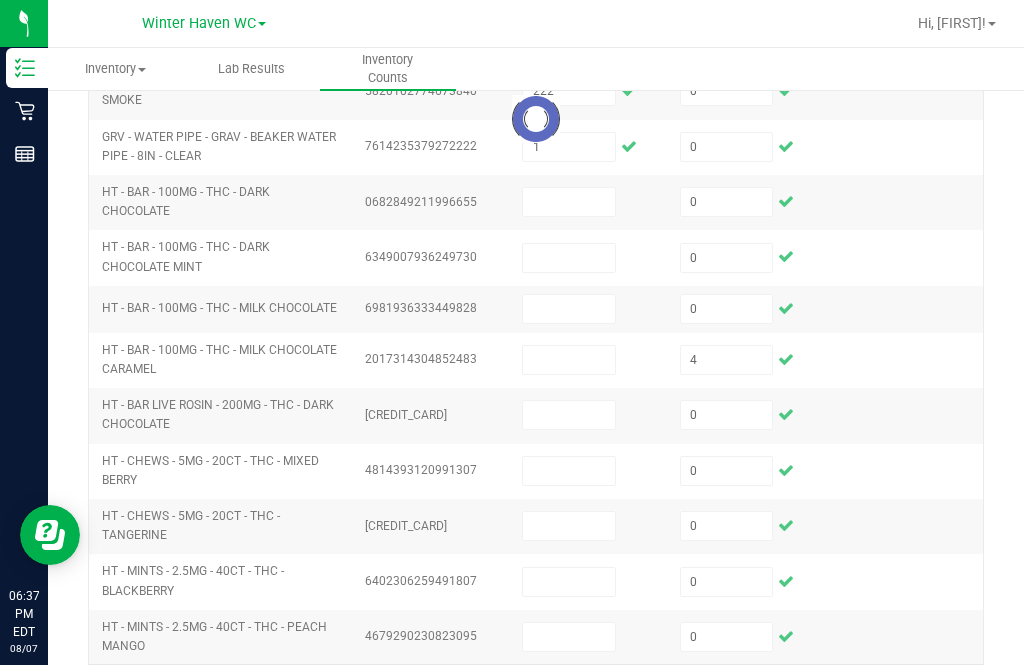 type 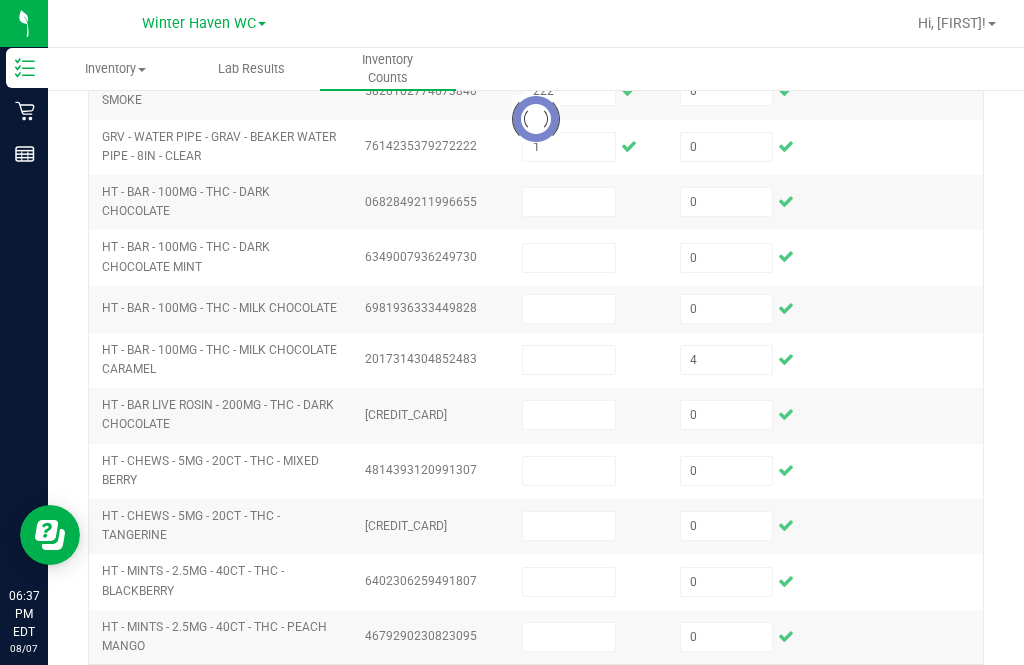 type 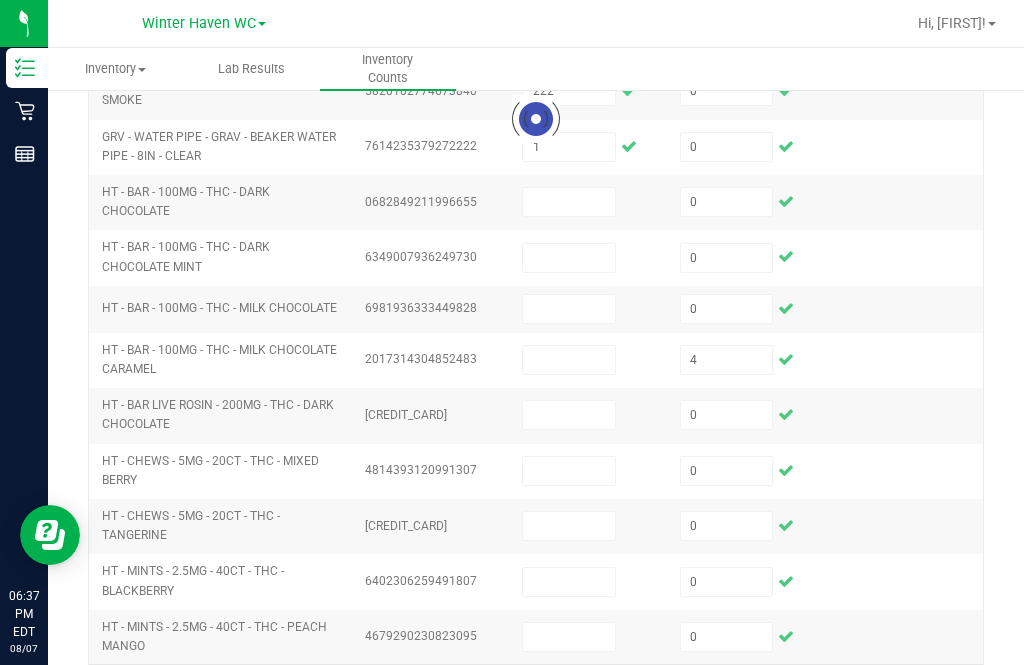 type 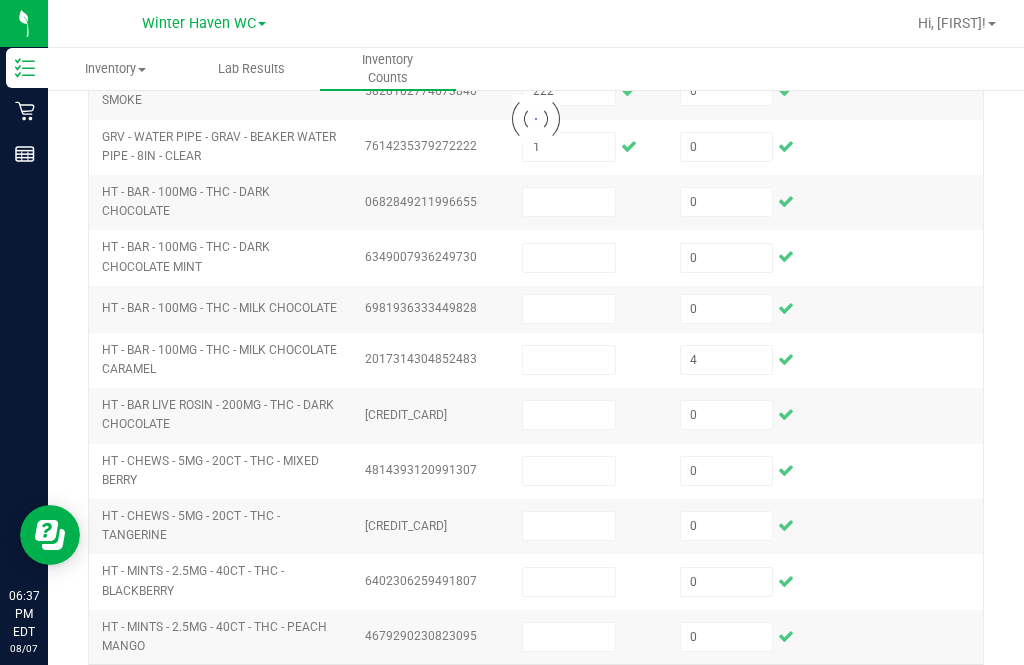 type 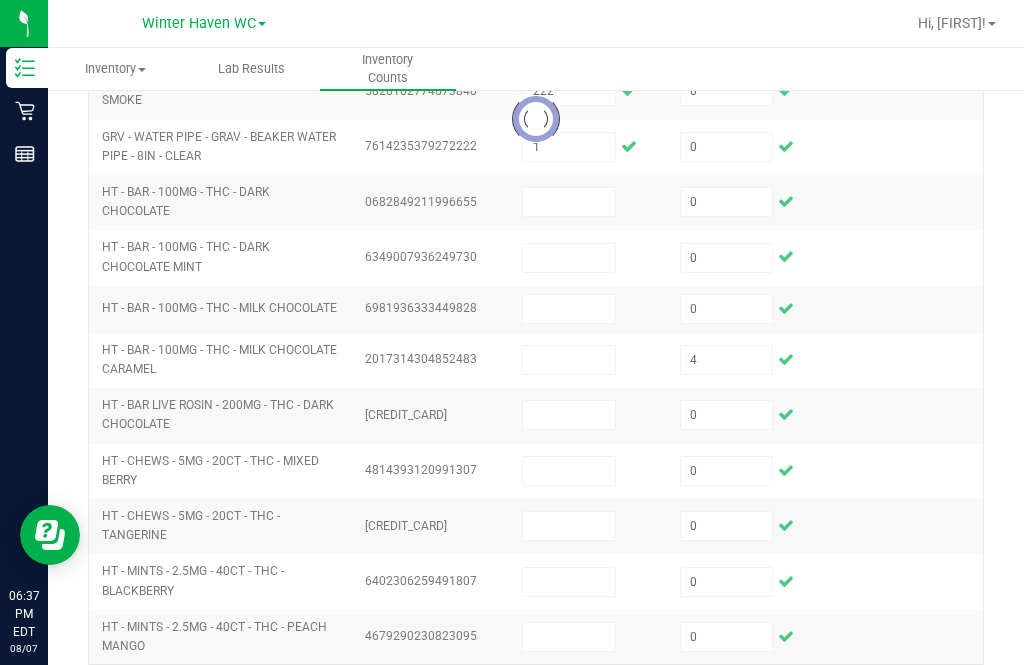 type 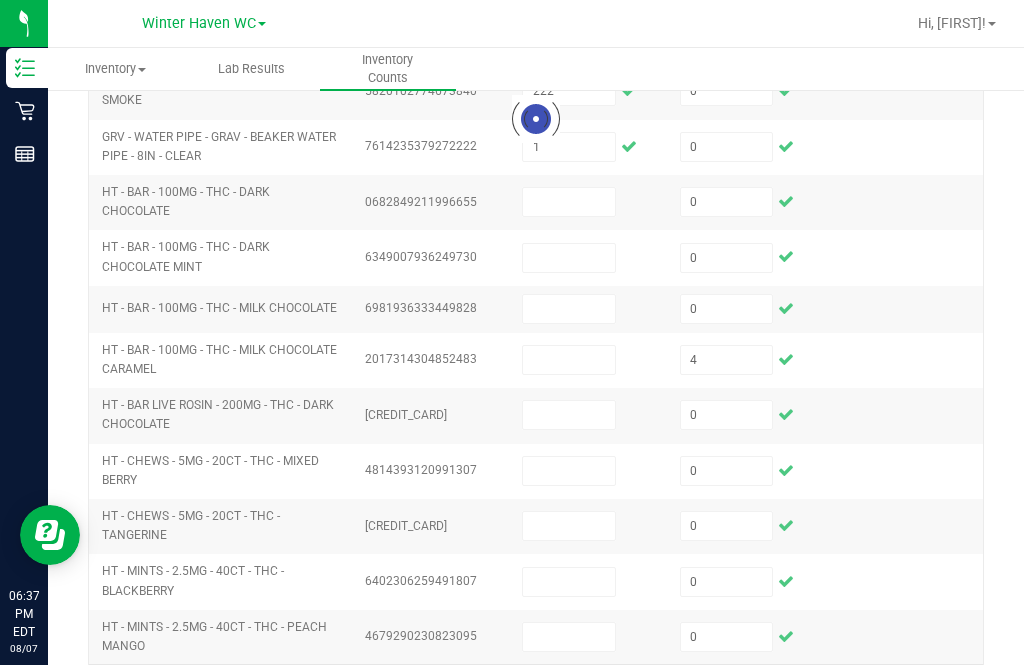 type 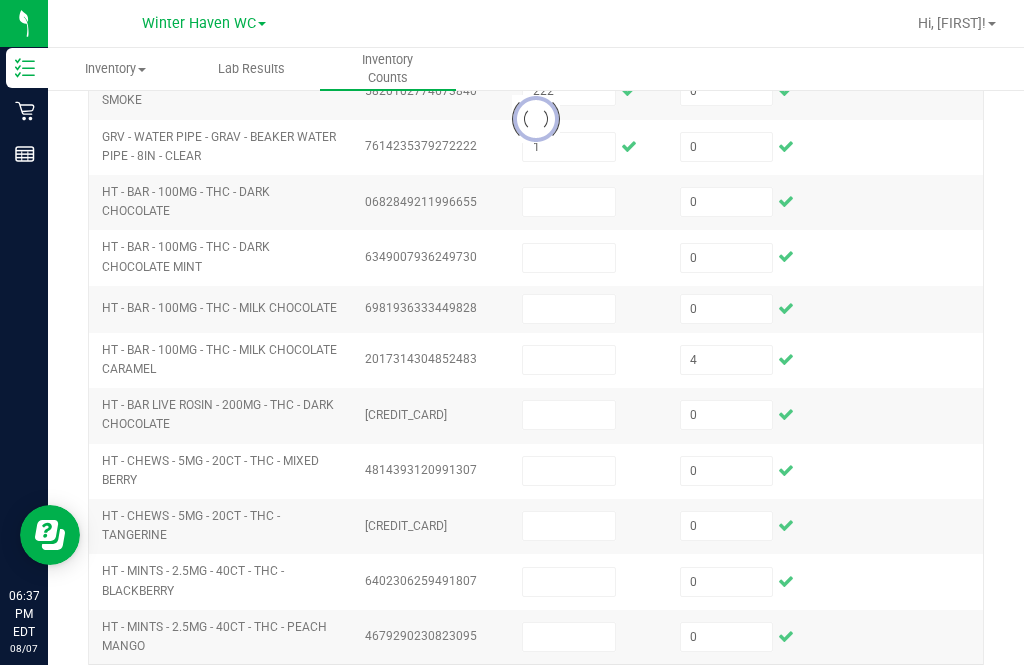 type 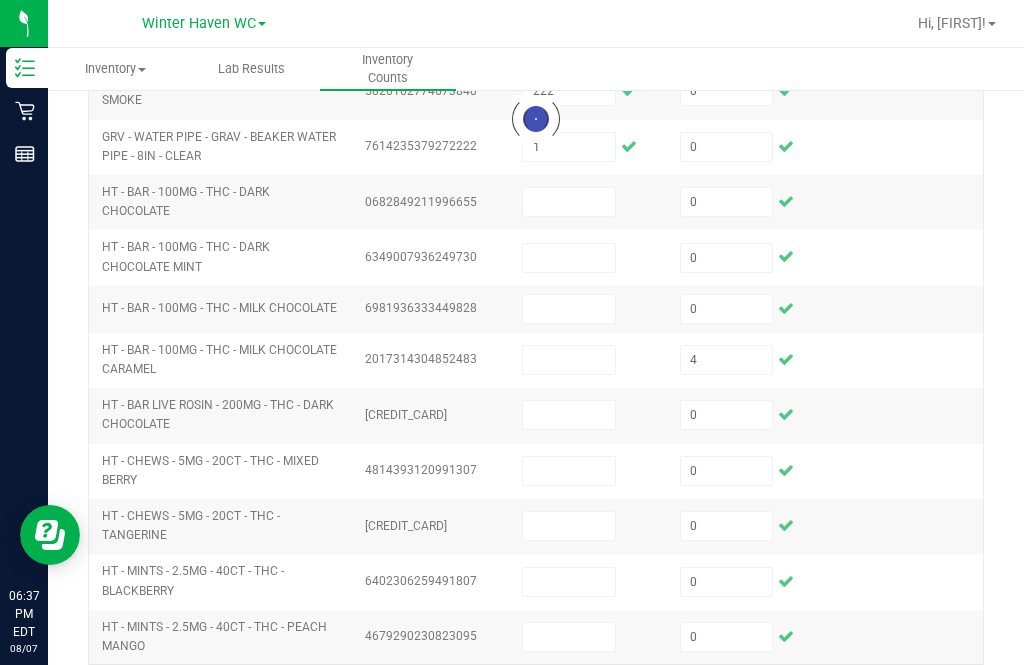 type 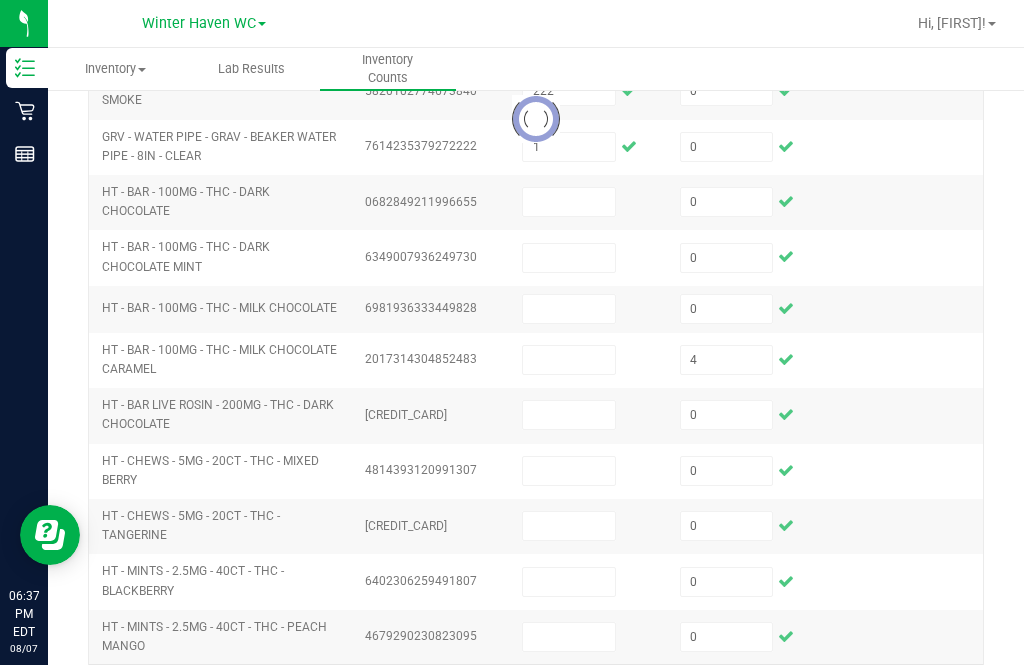 type 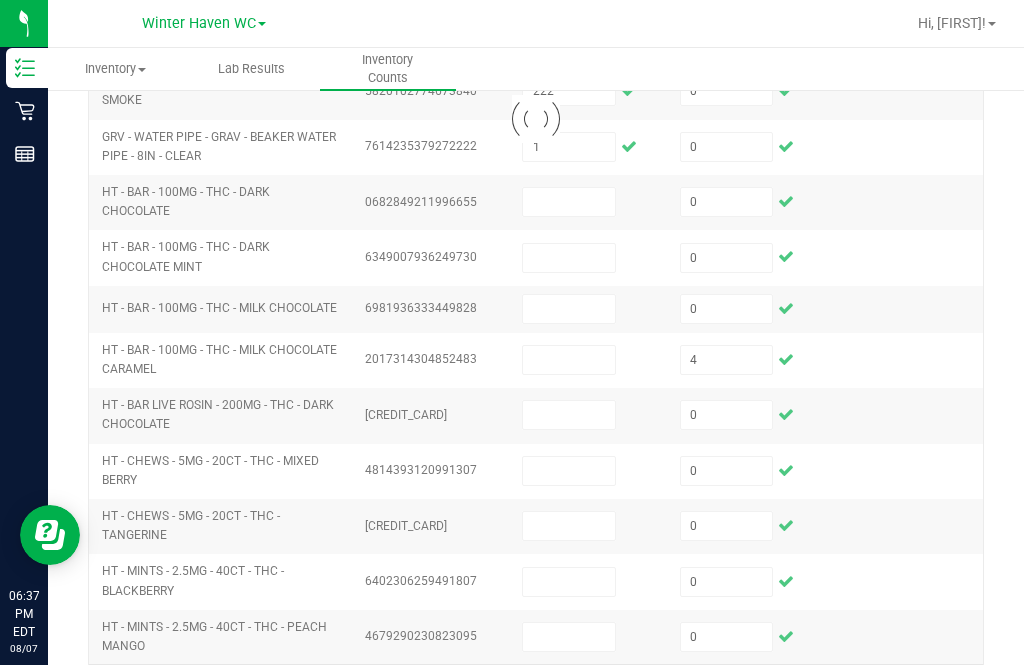 type 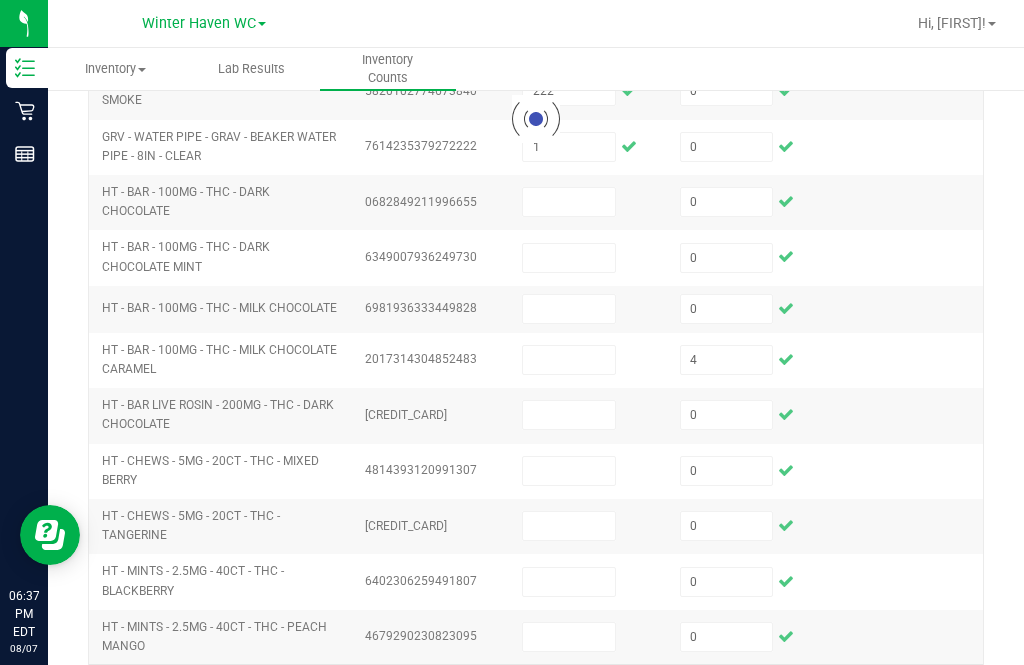 type 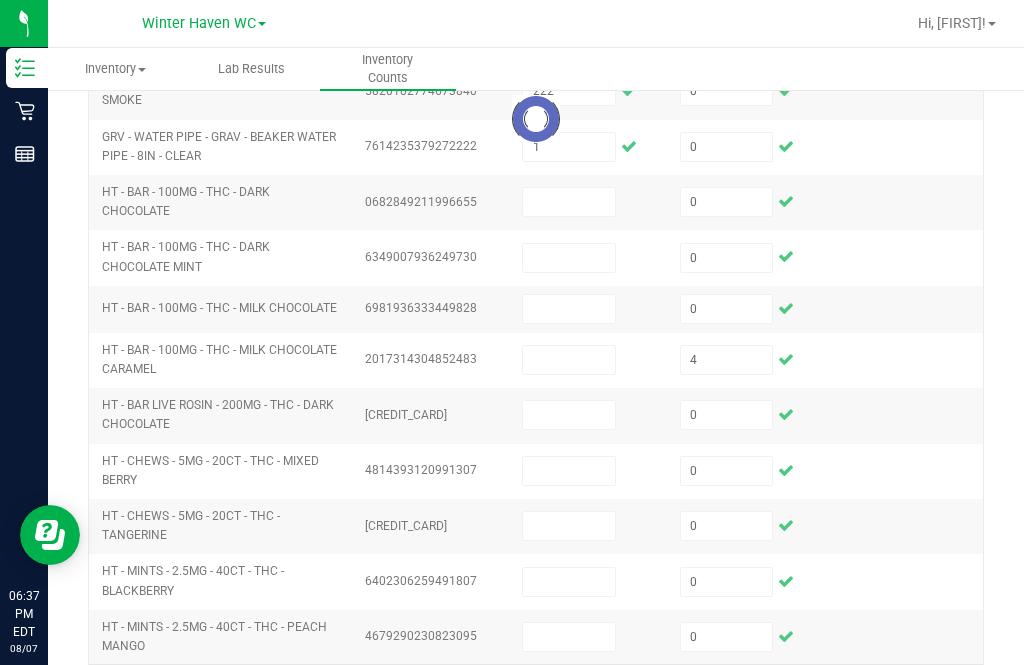 type 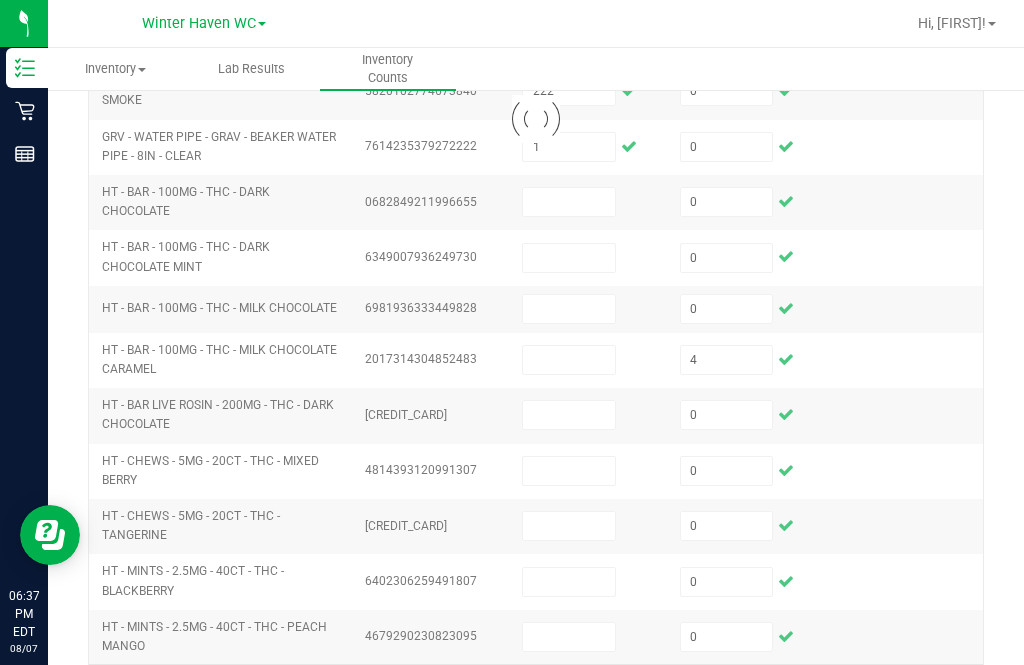 type 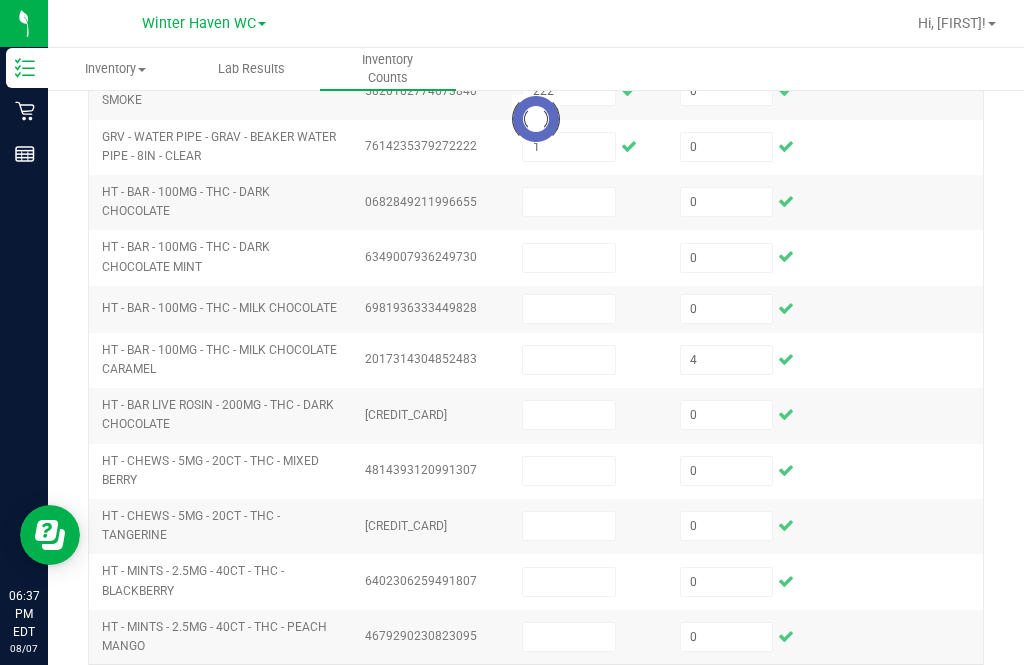 type 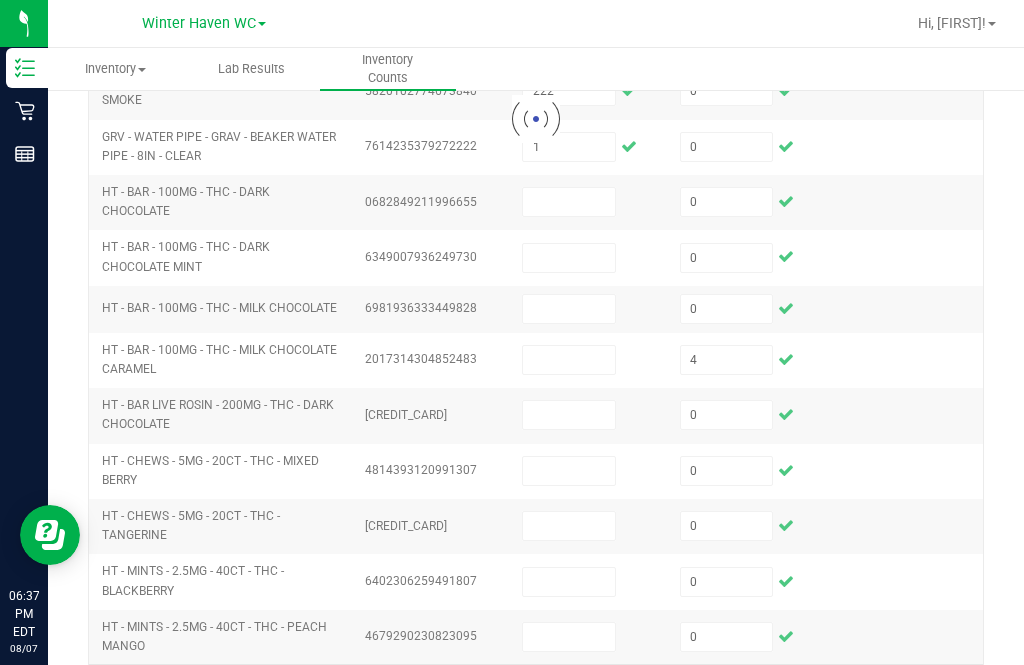 type 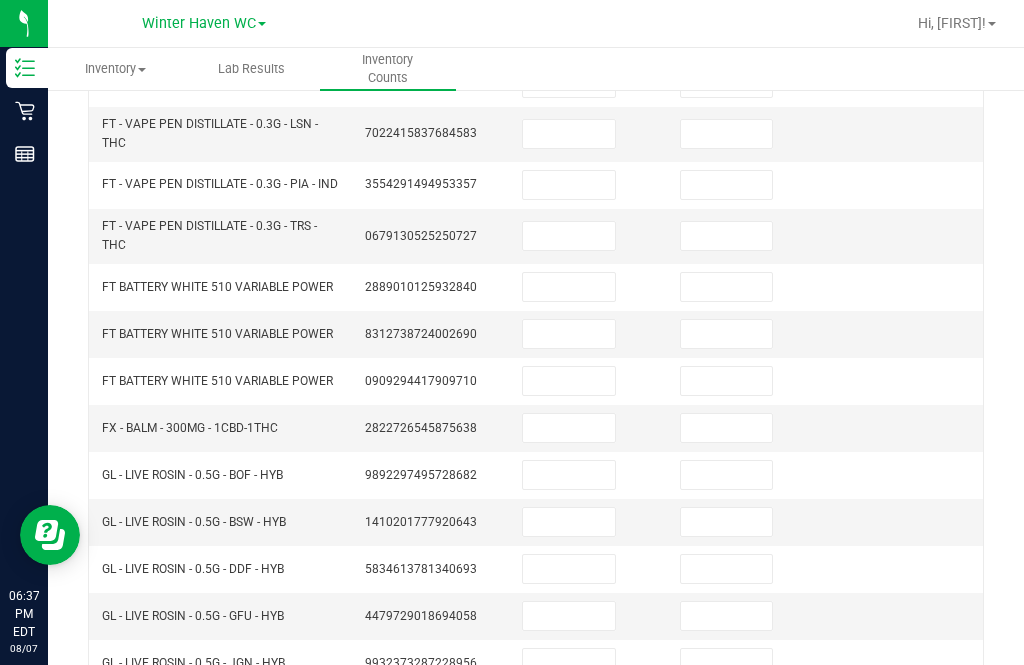 scroll, scrollTop: 378, scrollLeft: 0, axis: vertical 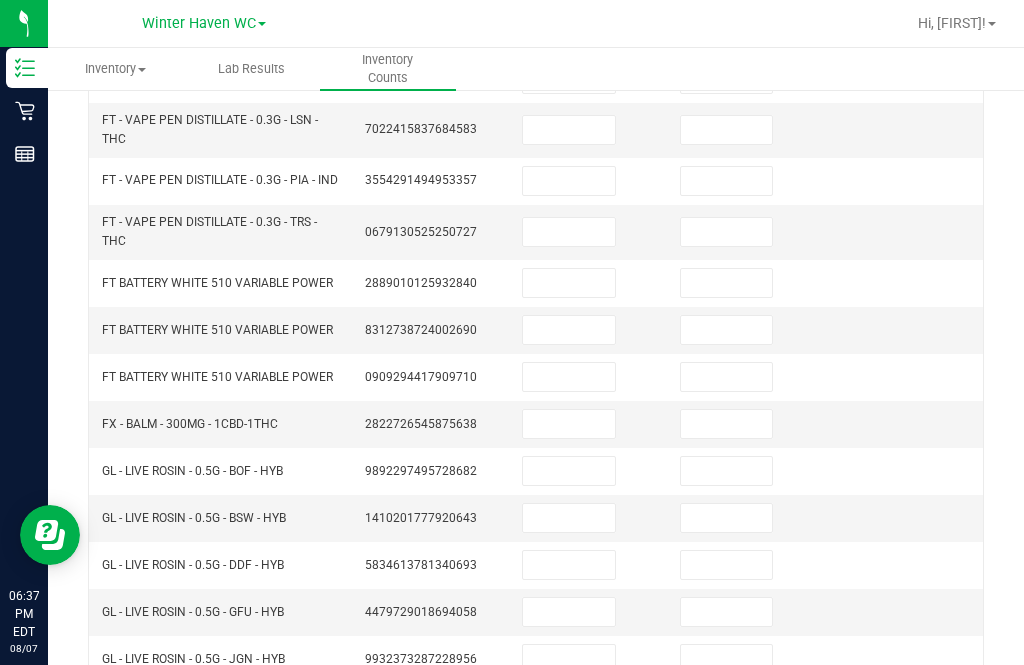 click at bounding box center (569, 377) 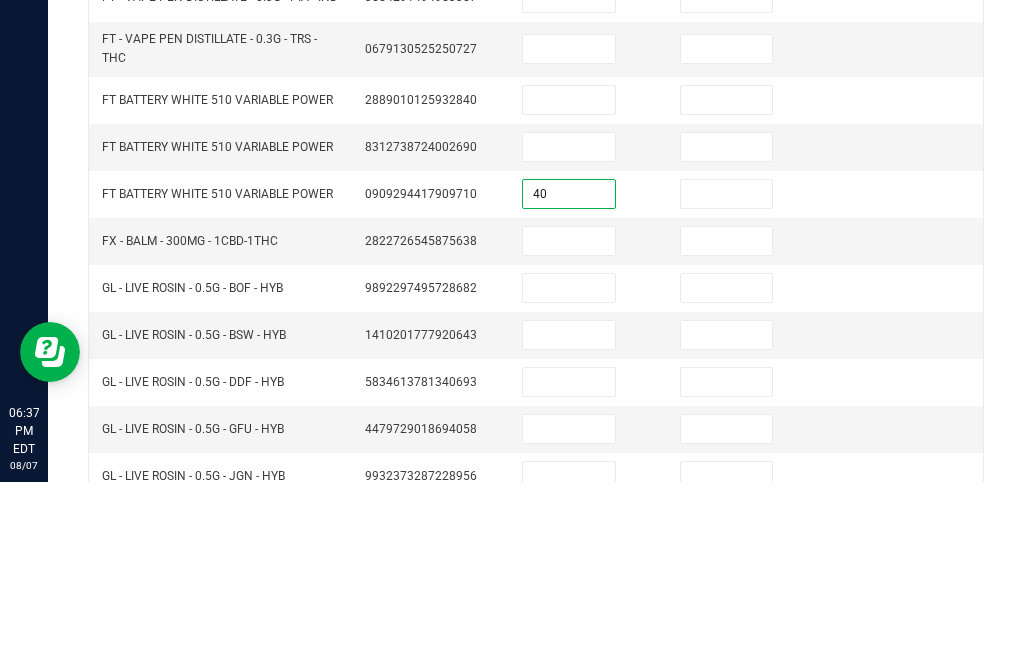 type on "40" 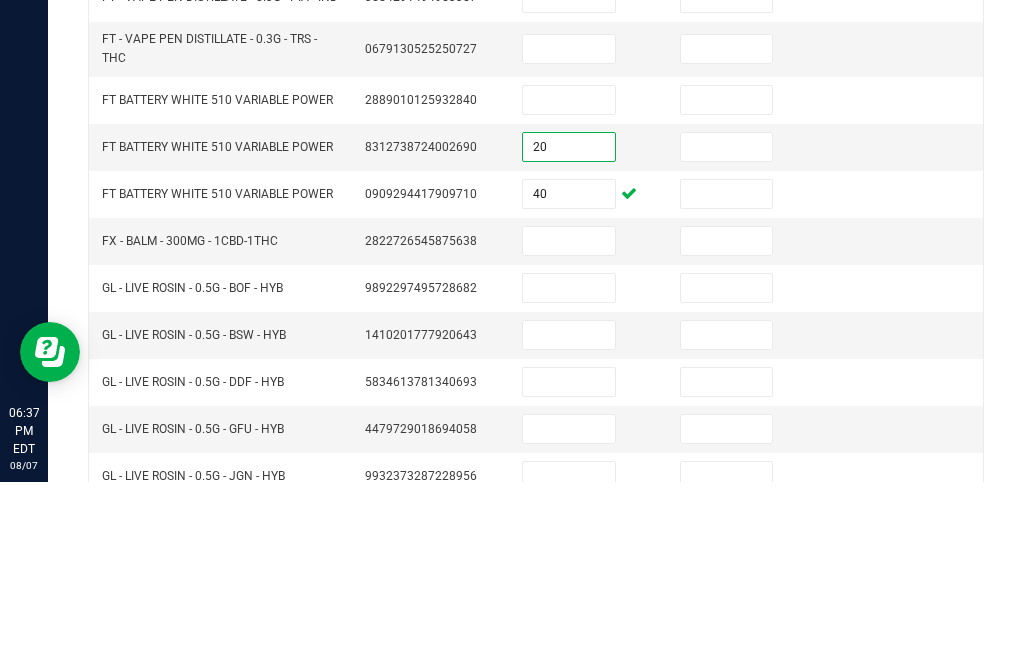 type on "20" 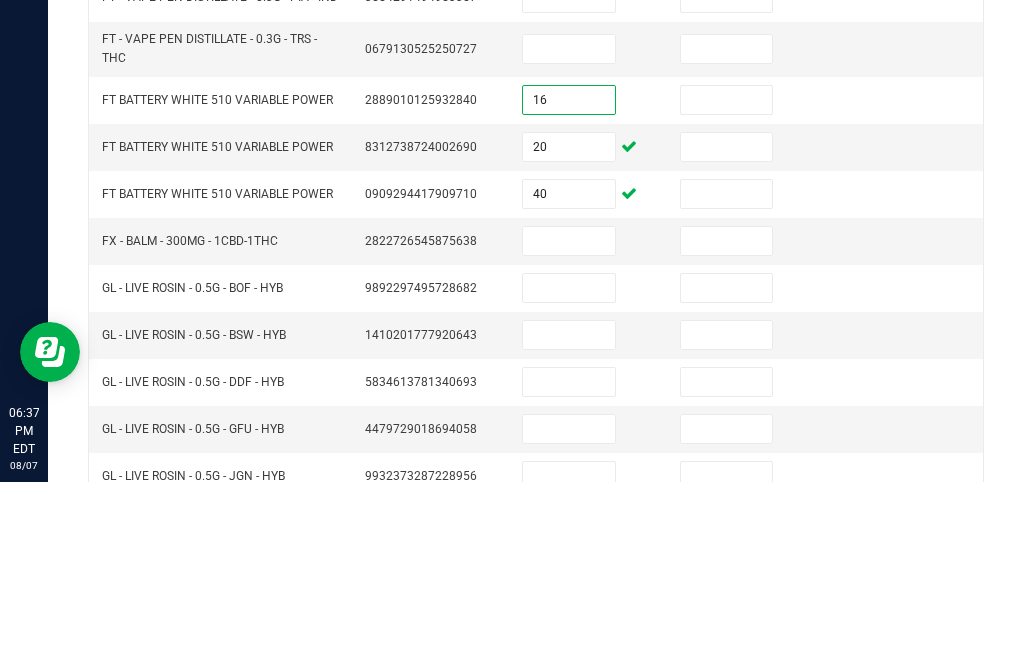 type on "16" 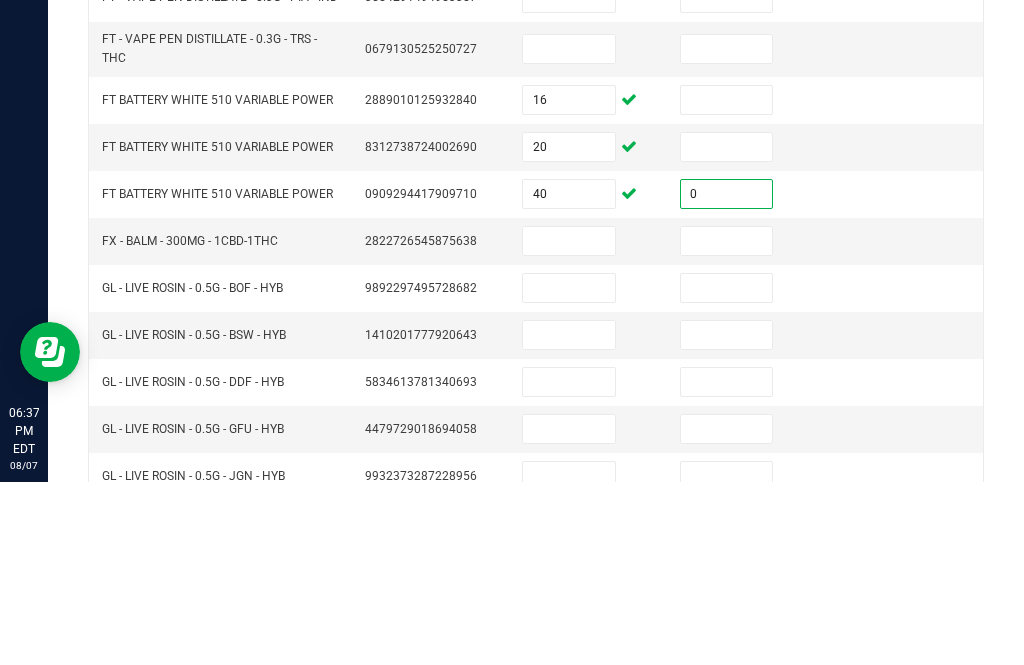 type on "0" 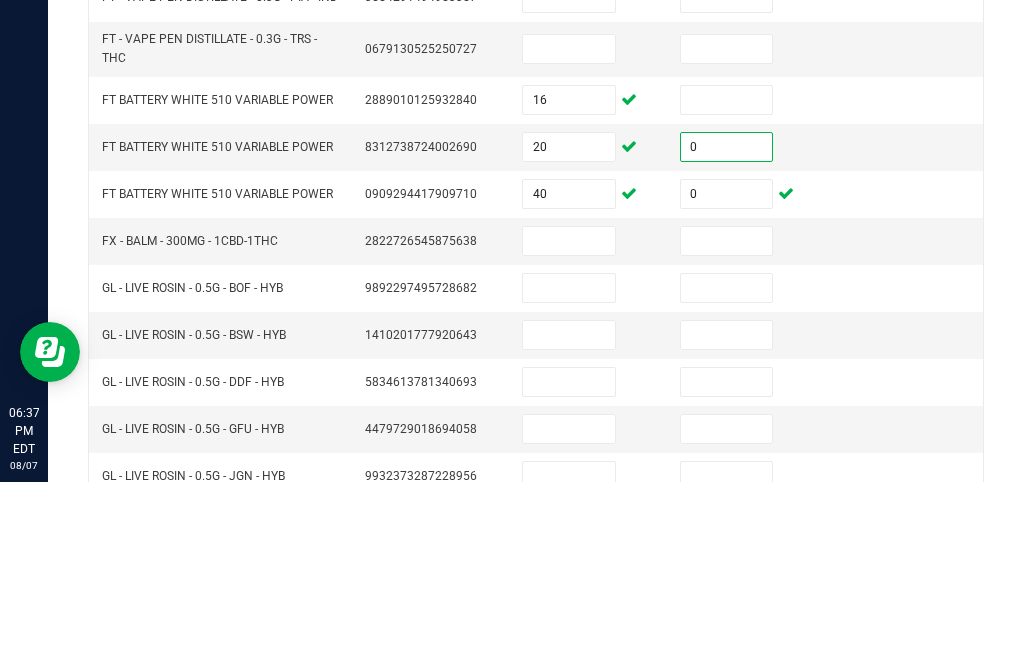 type on "0" 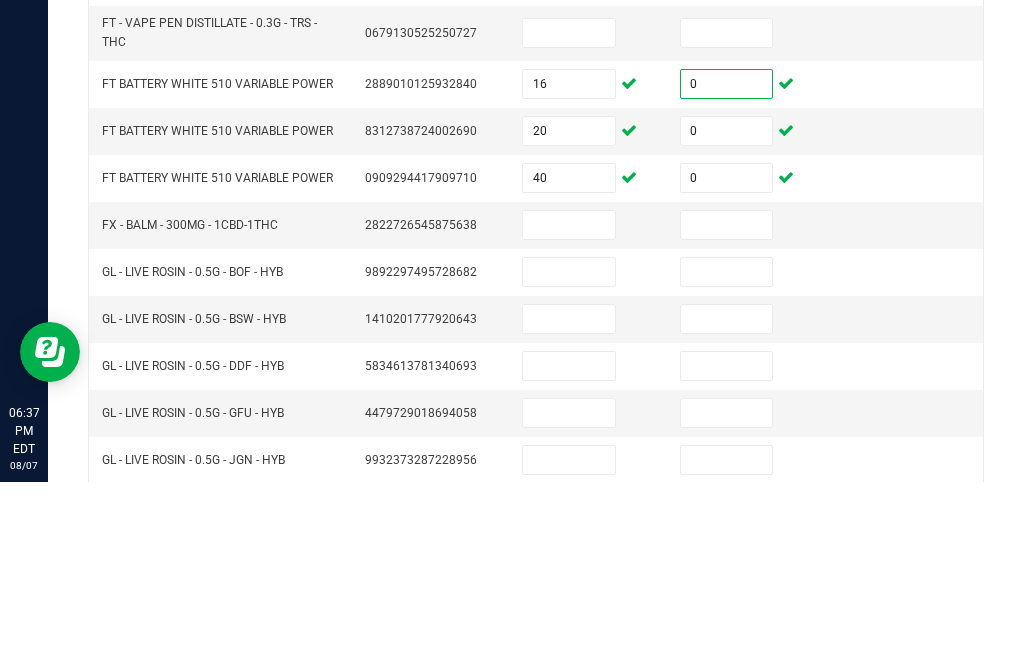 scroll, scrollTop: 392, scrollLeft: 0, axis: vertical 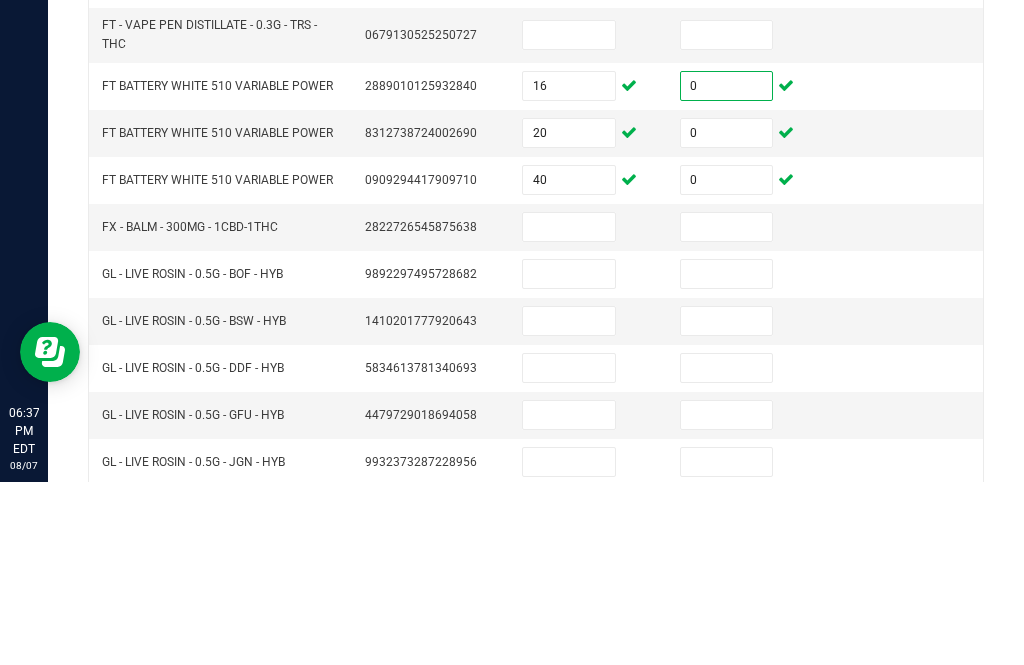 type on "0" 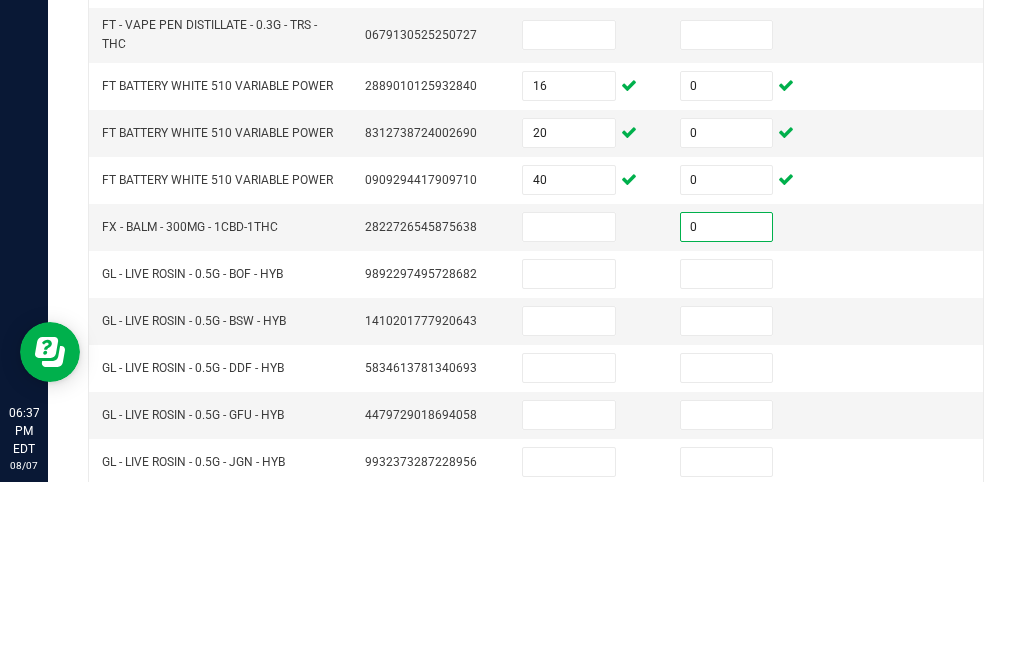 type on "0" 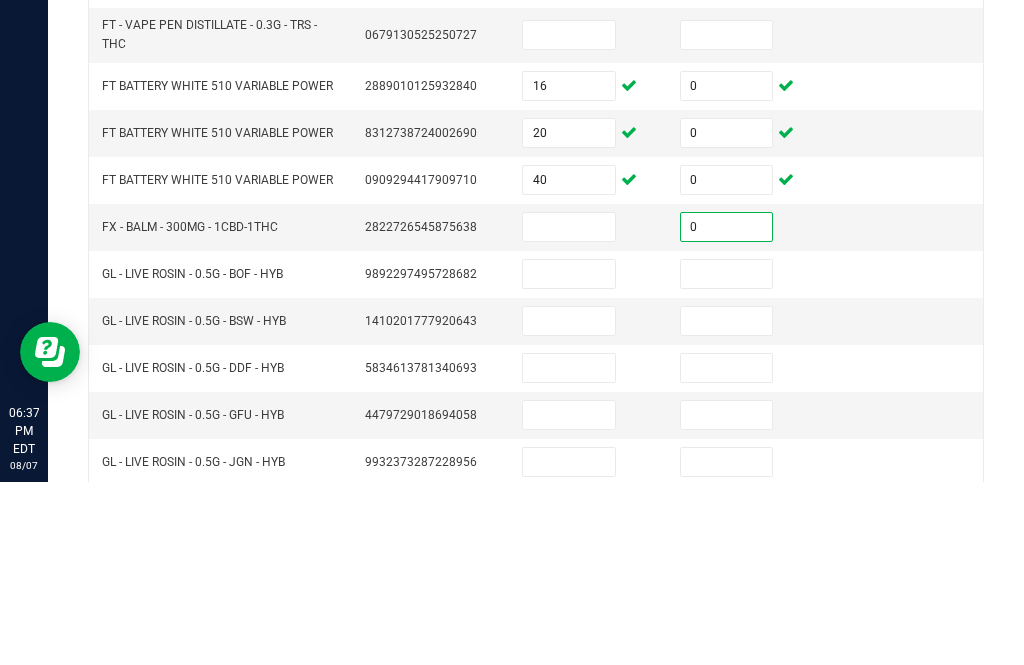 click at bounding box center (569, 410) 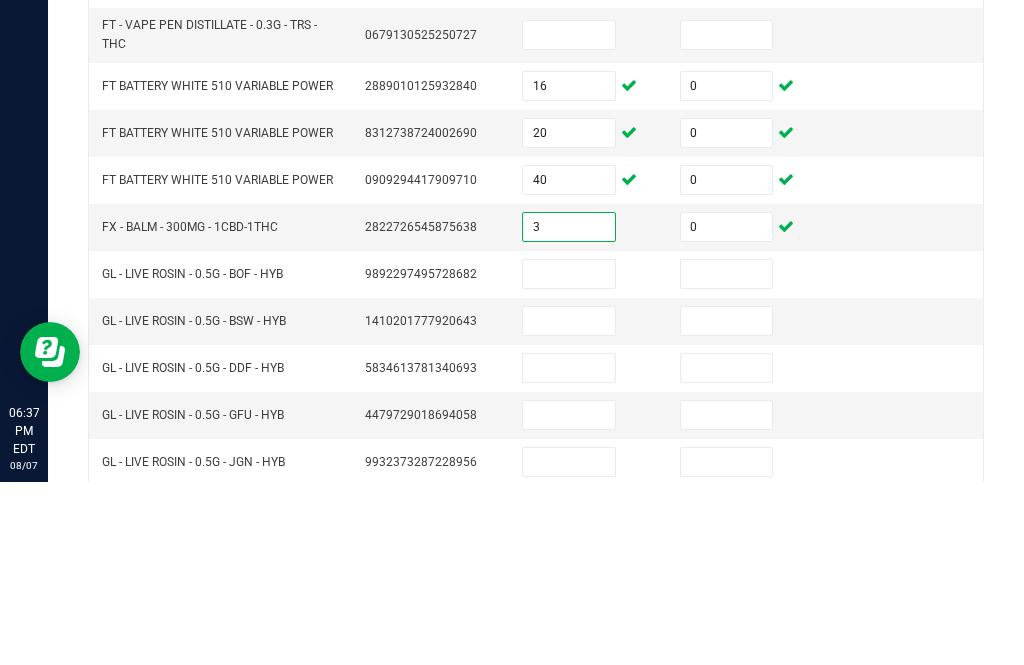 type on "3" 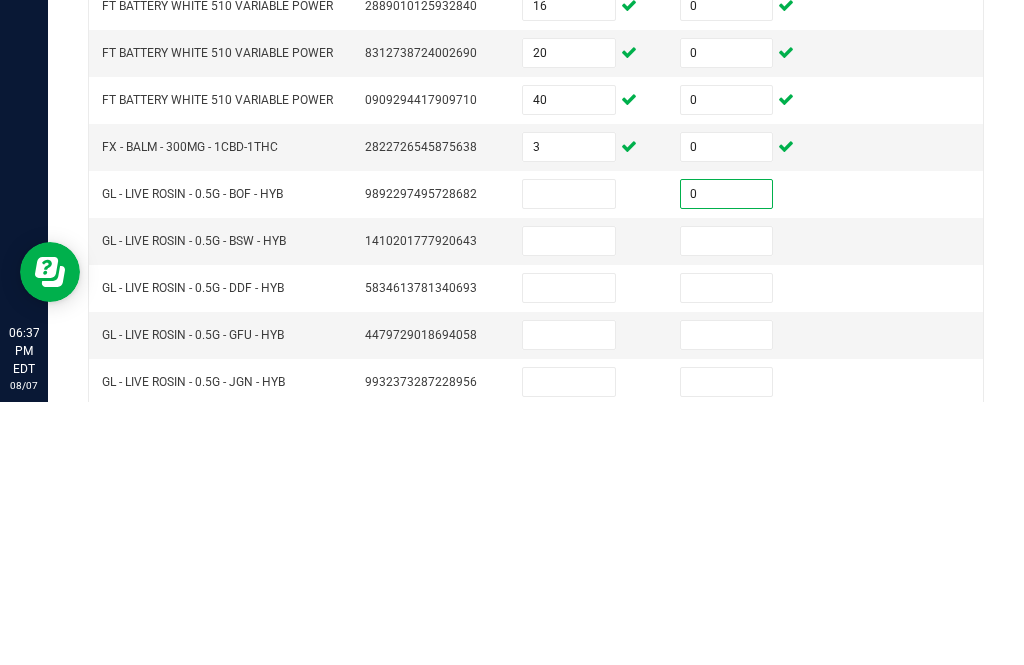 type on "0" 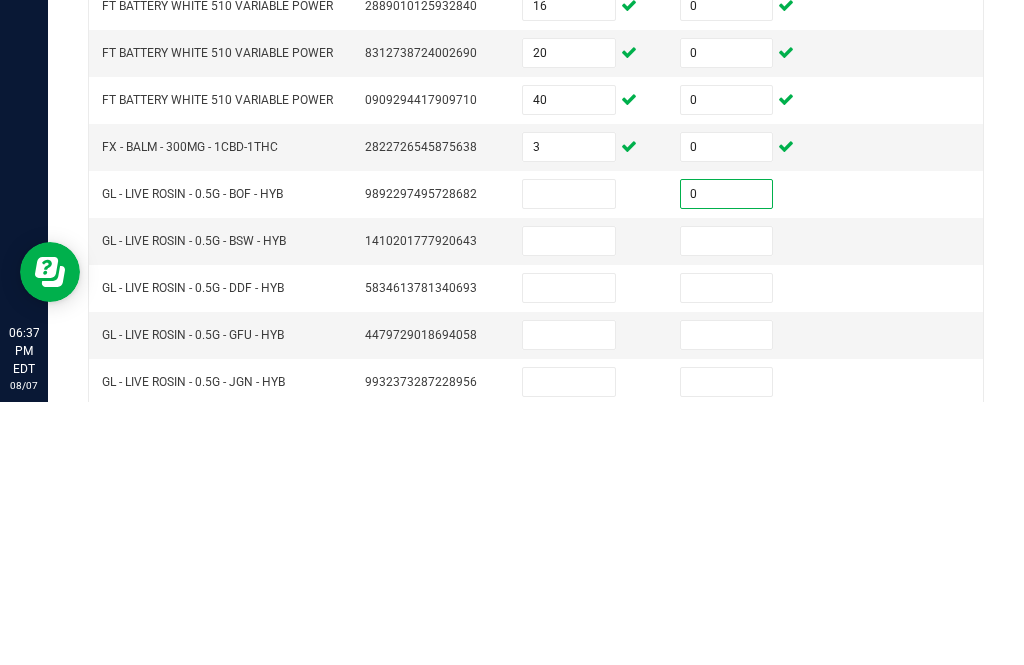 click at bounding box center (727, 504) 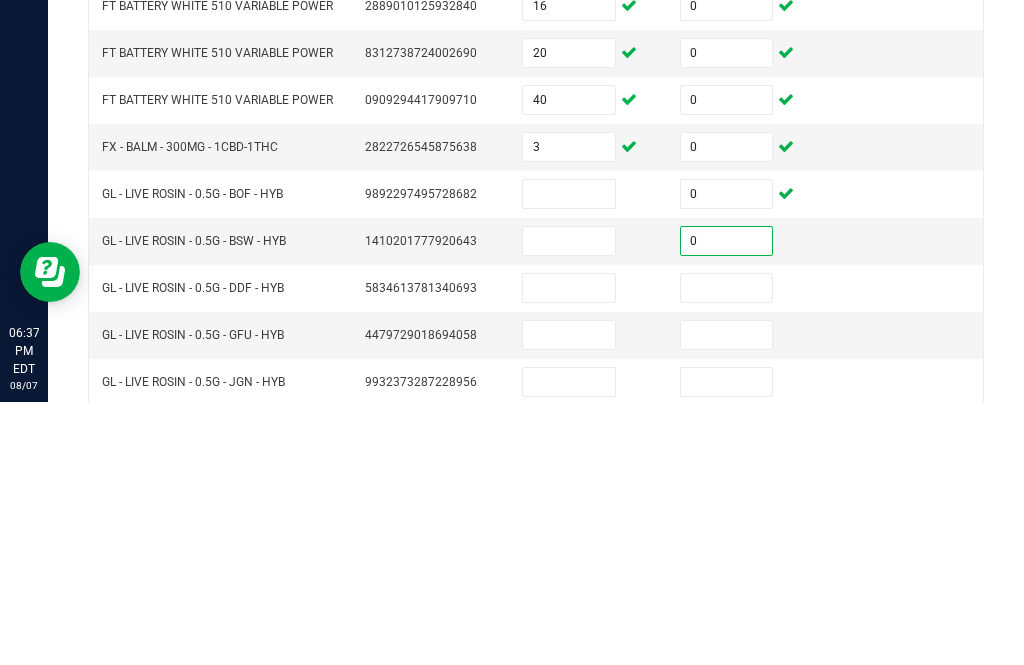 type on "0" 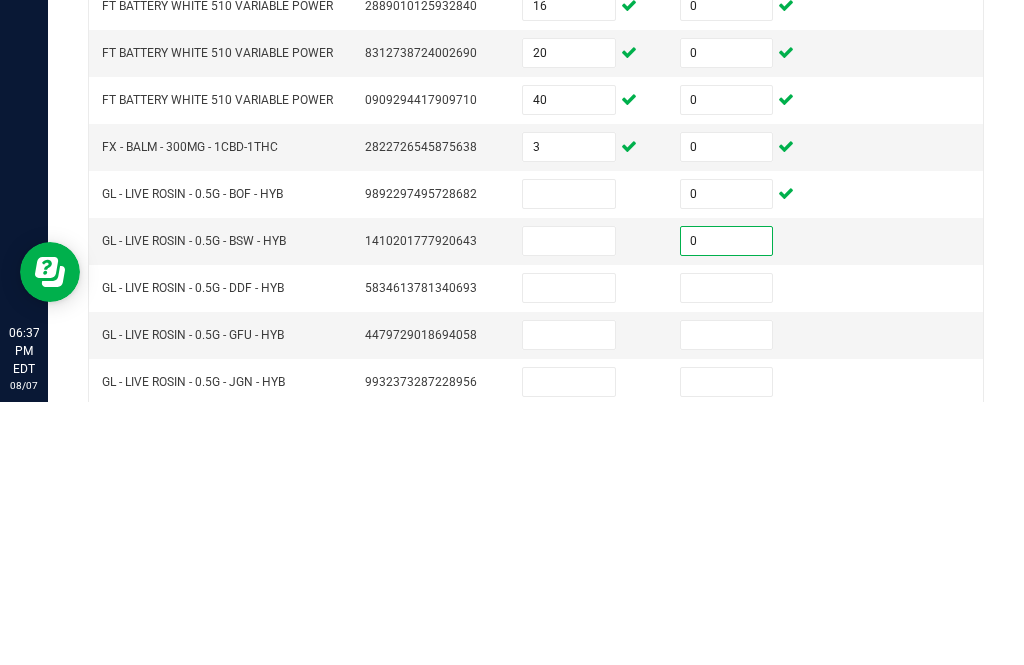 click at bounding box center [727, 551] 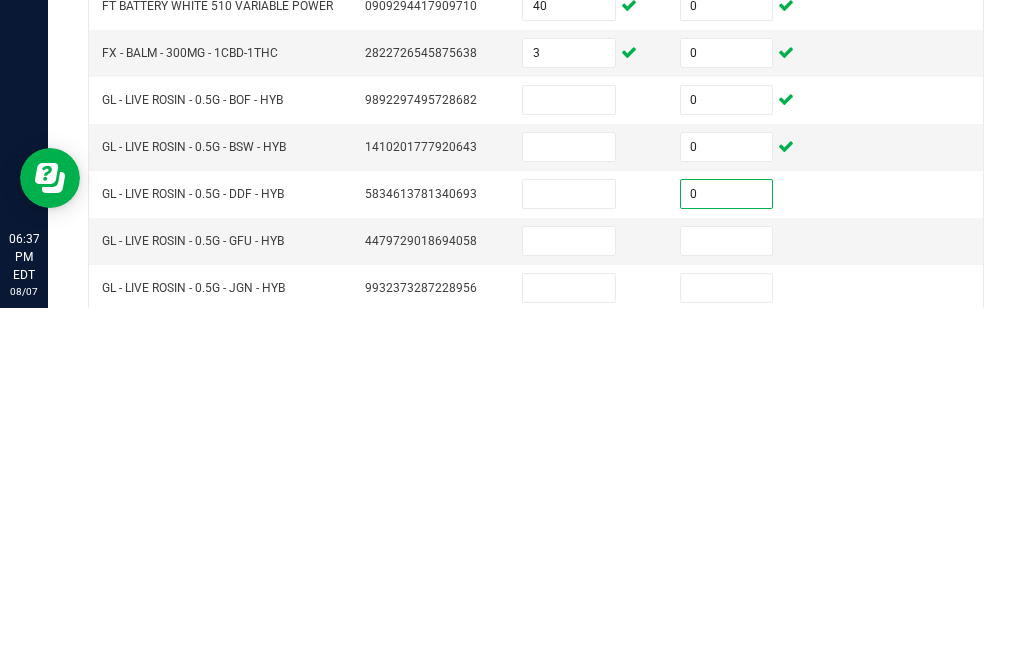 type on "0" 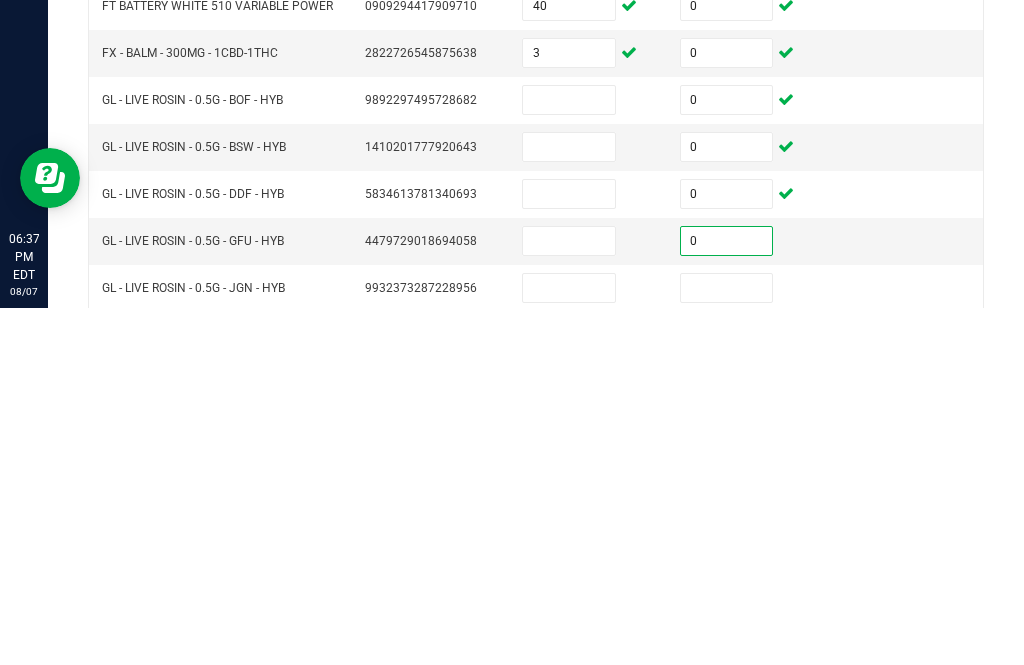 type on "0" 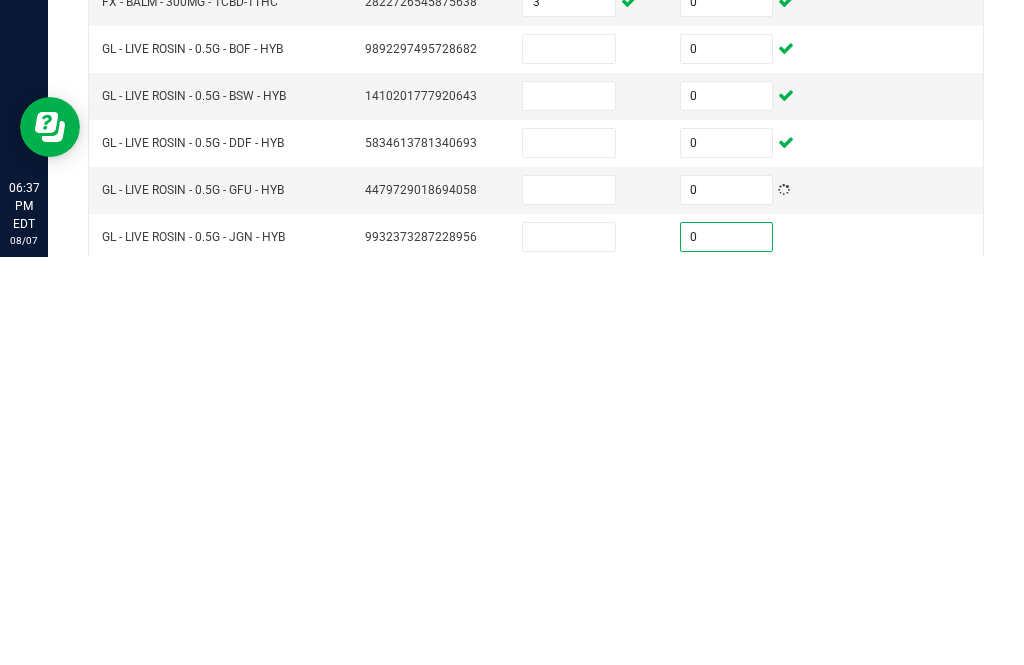 type on "0" 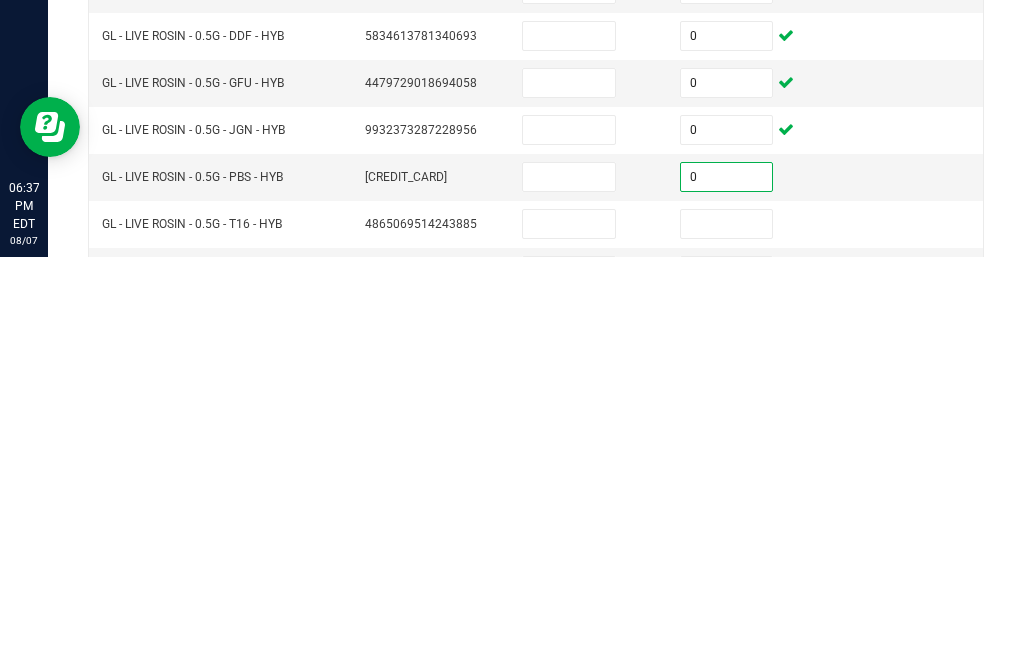scroll, scrollTop: 506, scrollLeft: 0, axis: vertical 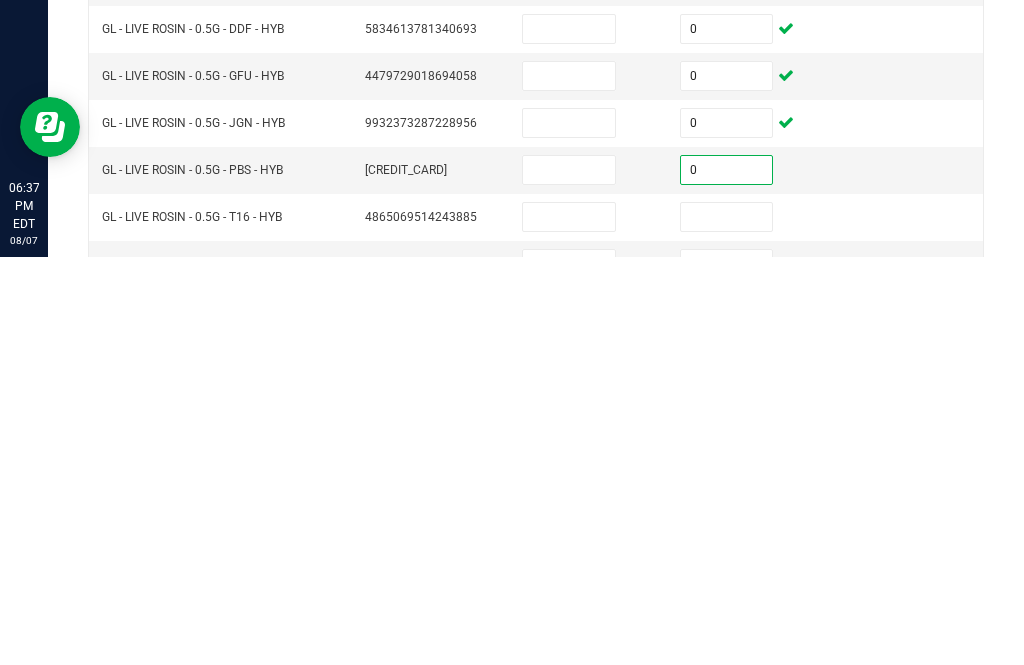 type on "0" 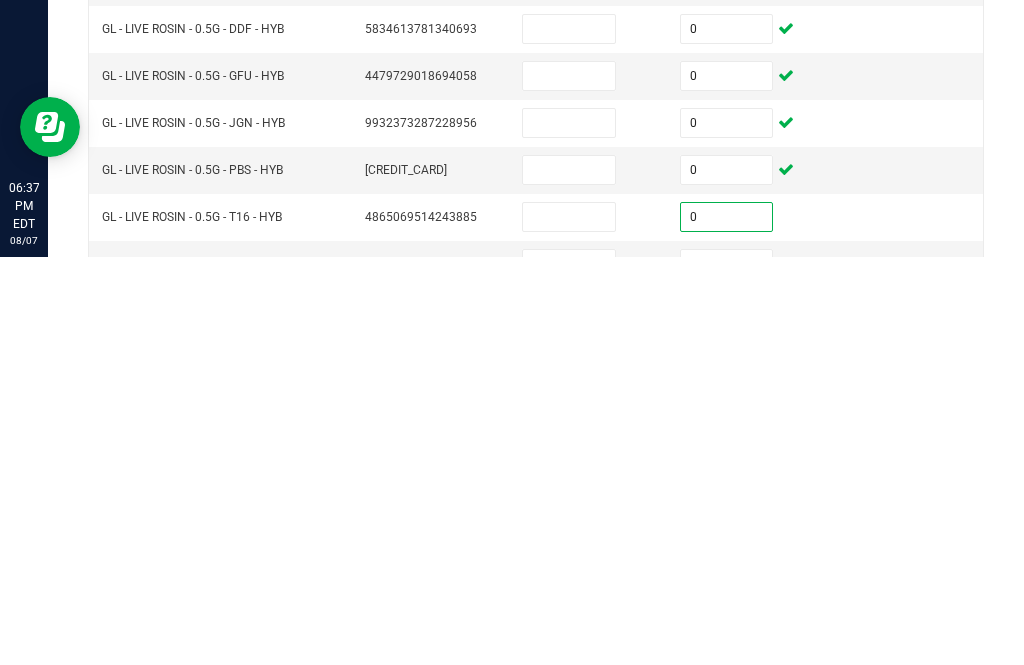 type on "0" 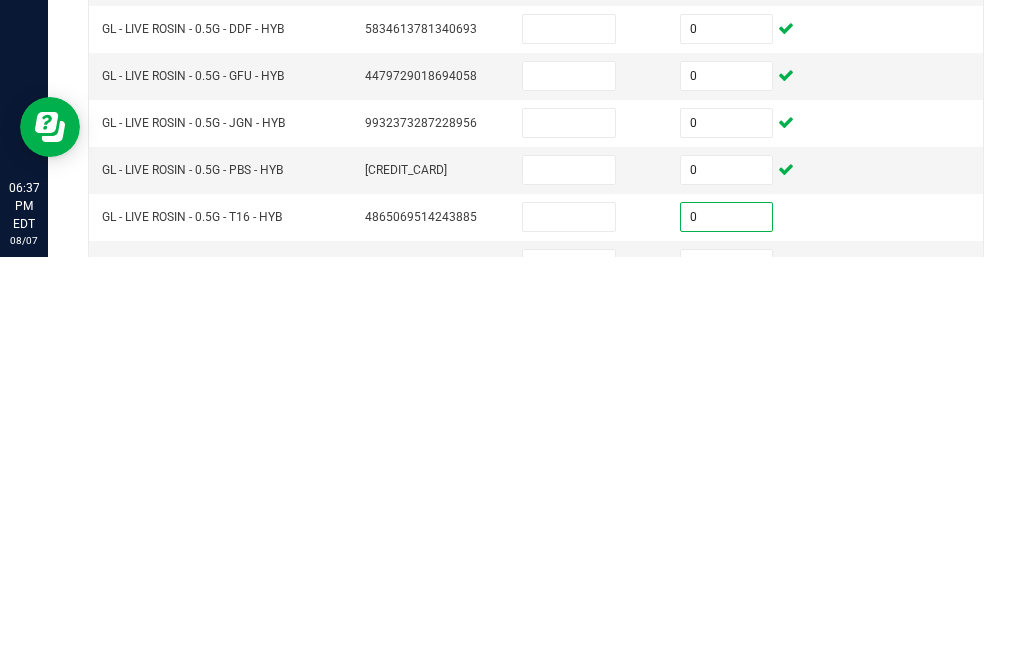 click at bounding box center [727, 672] 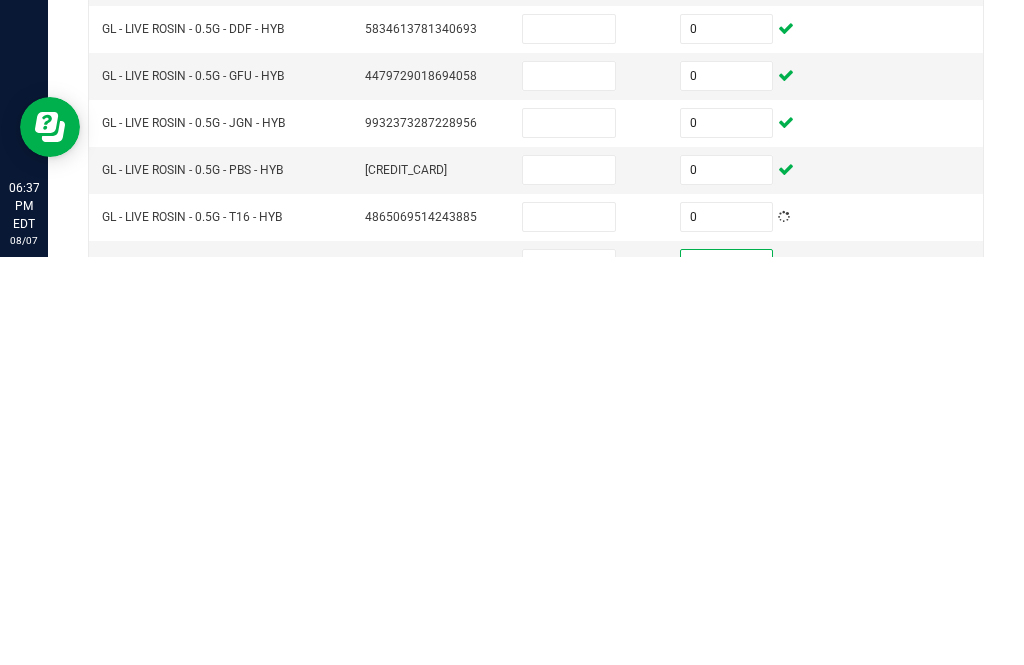 type on "0" 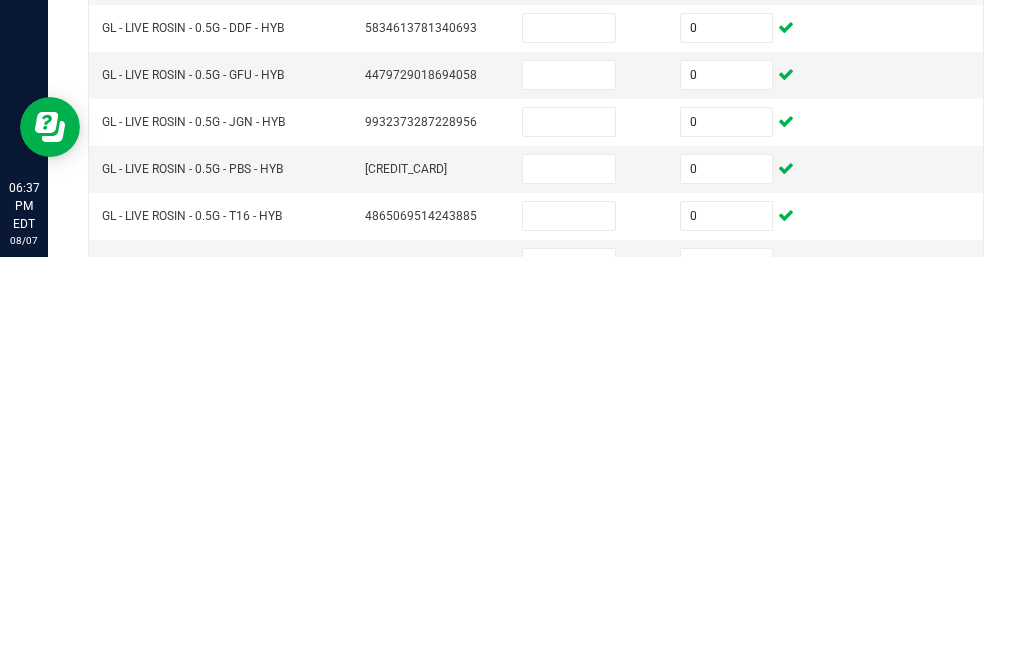 scroll, scrollTop: 622, scrollLeft: 0, axis: vertical 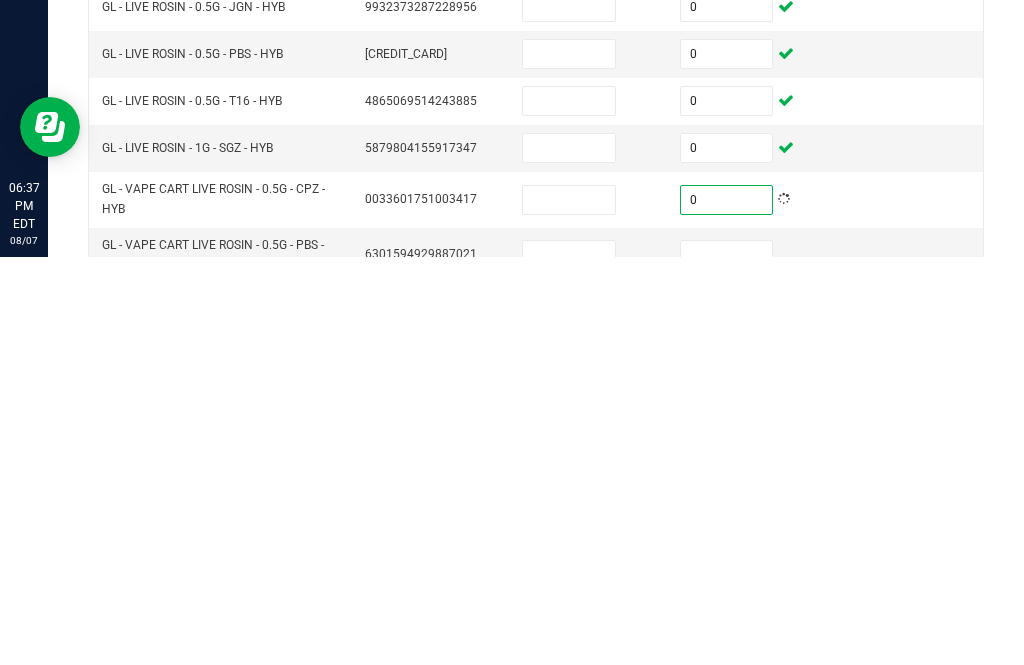 type on "0" 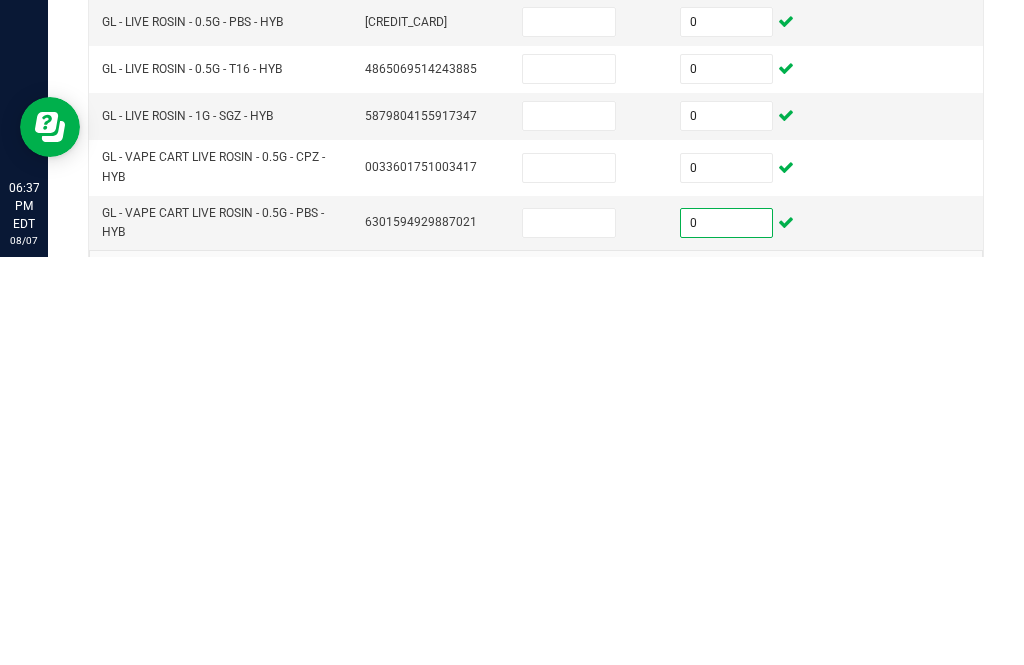 scroll, scrollTop: 653, scrollLeft: 0, axis: vertical 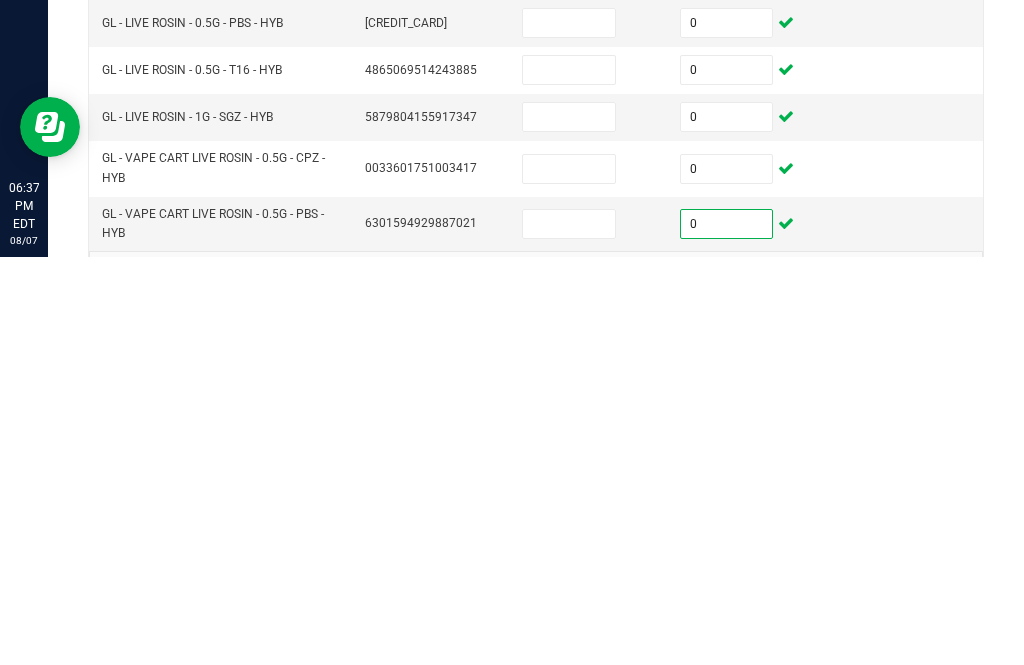 type on "0" 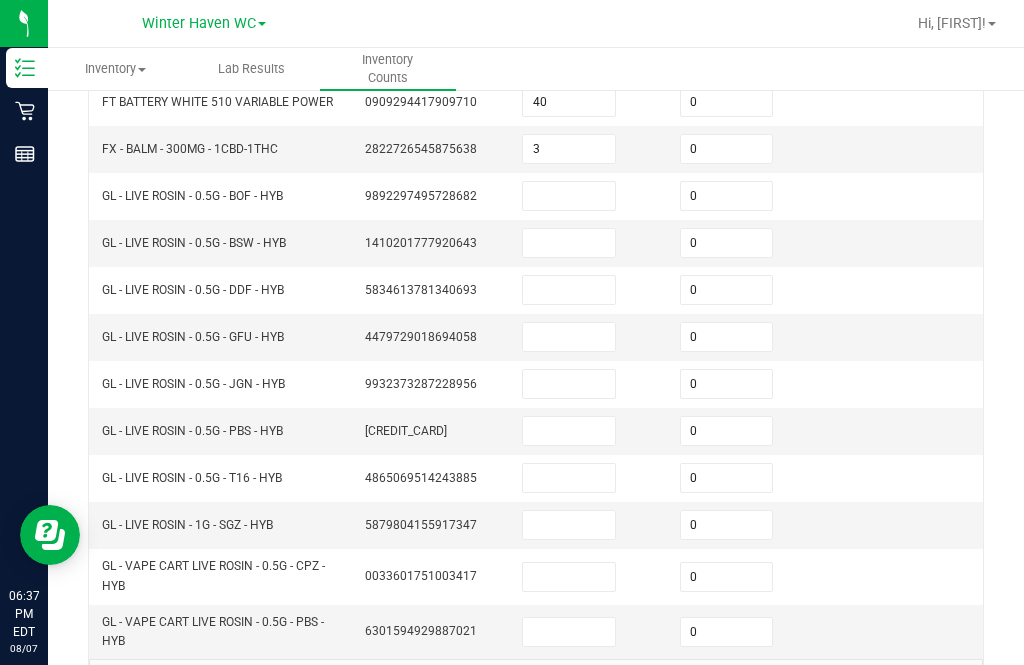 click 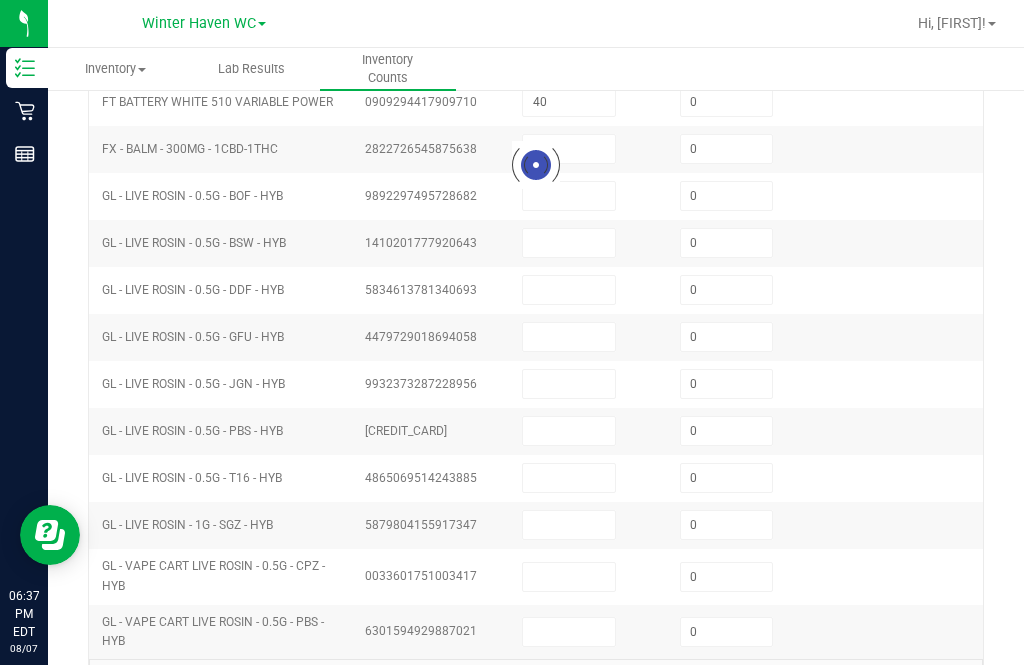 type 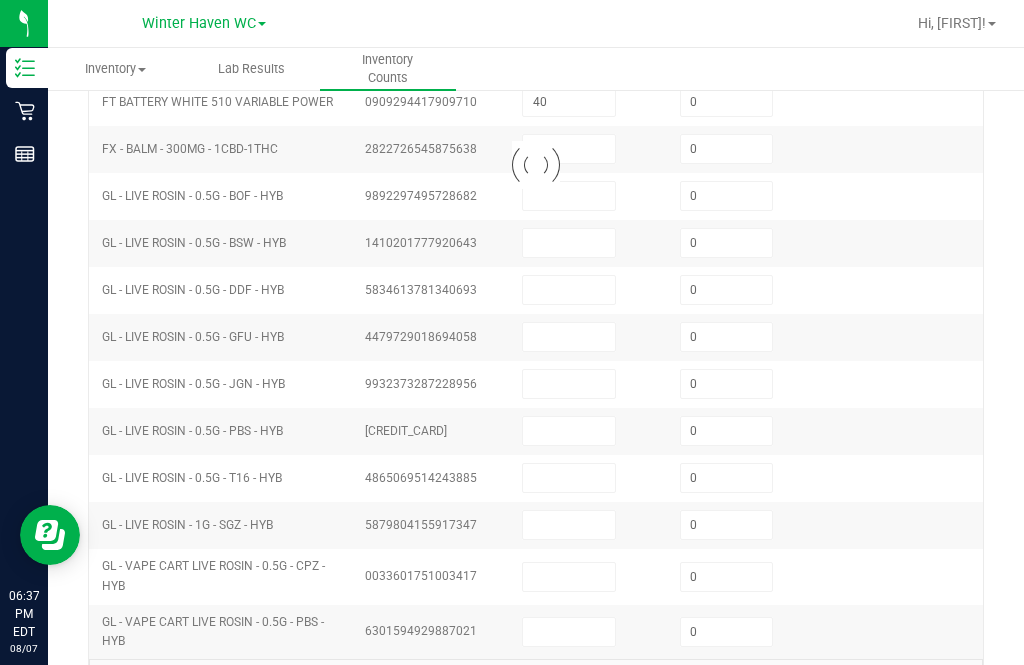 type 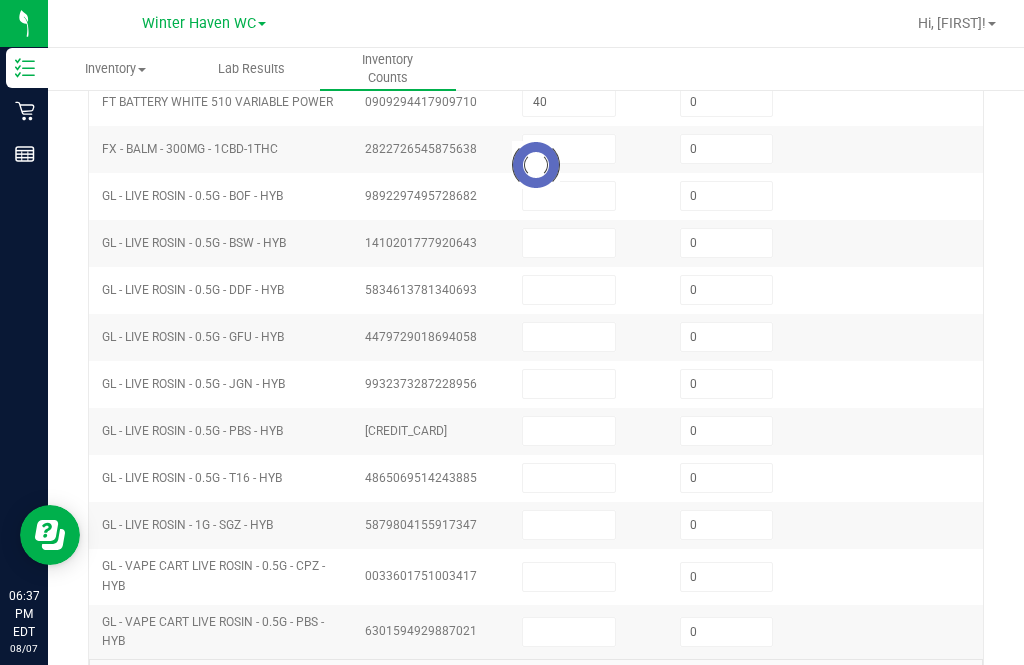 type 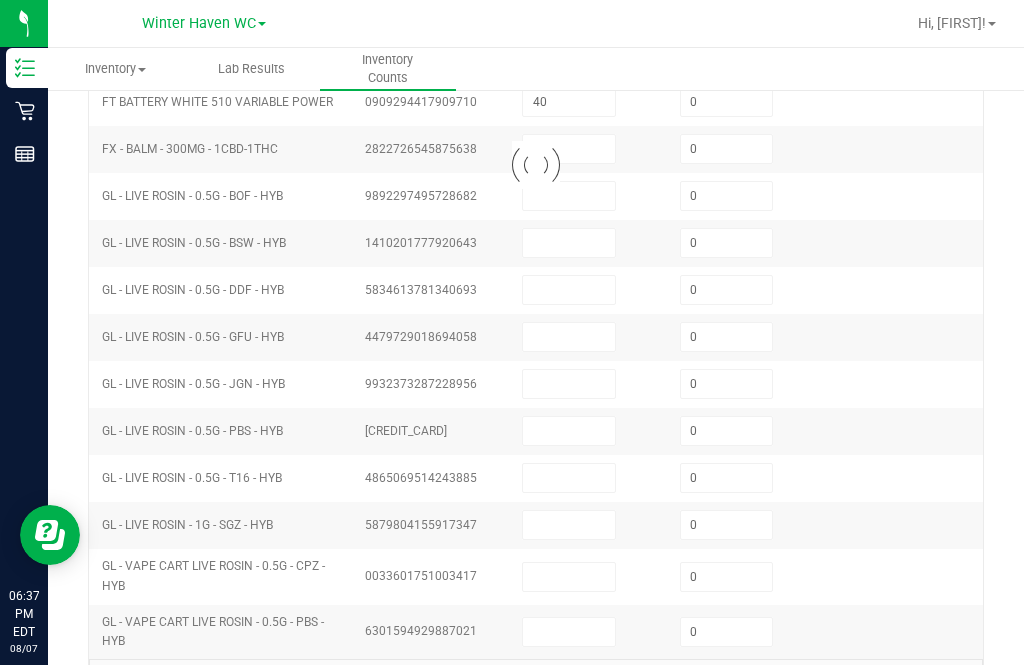 type 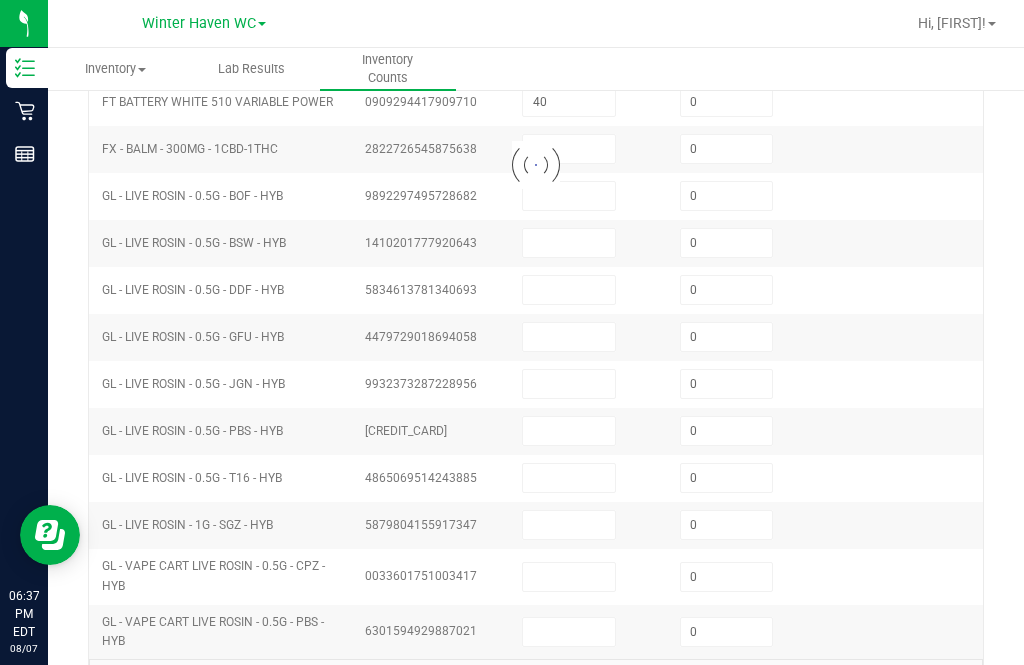 type 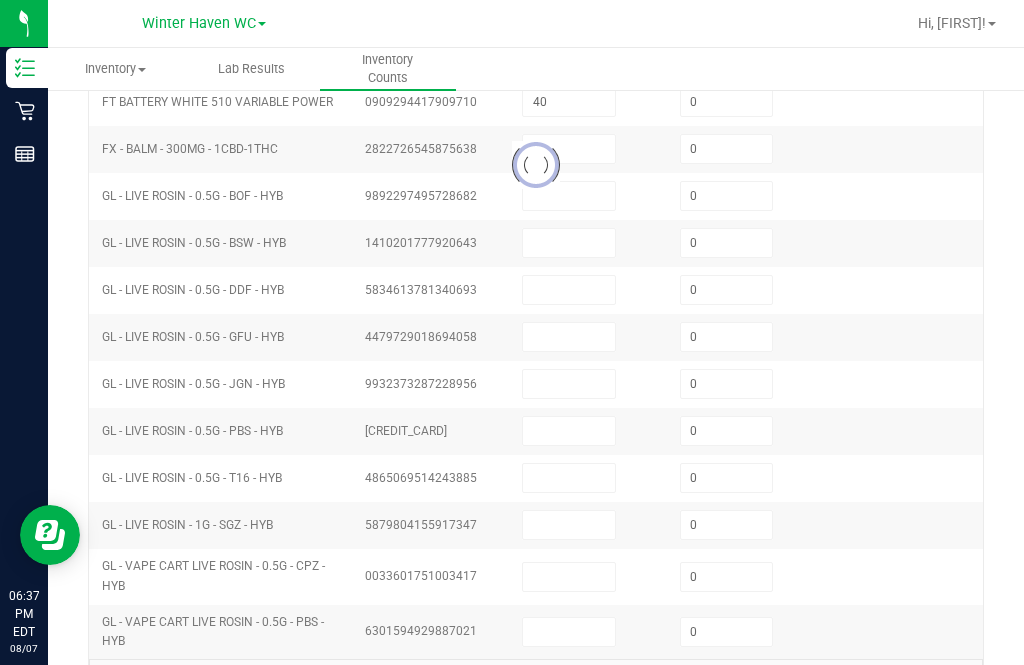 type 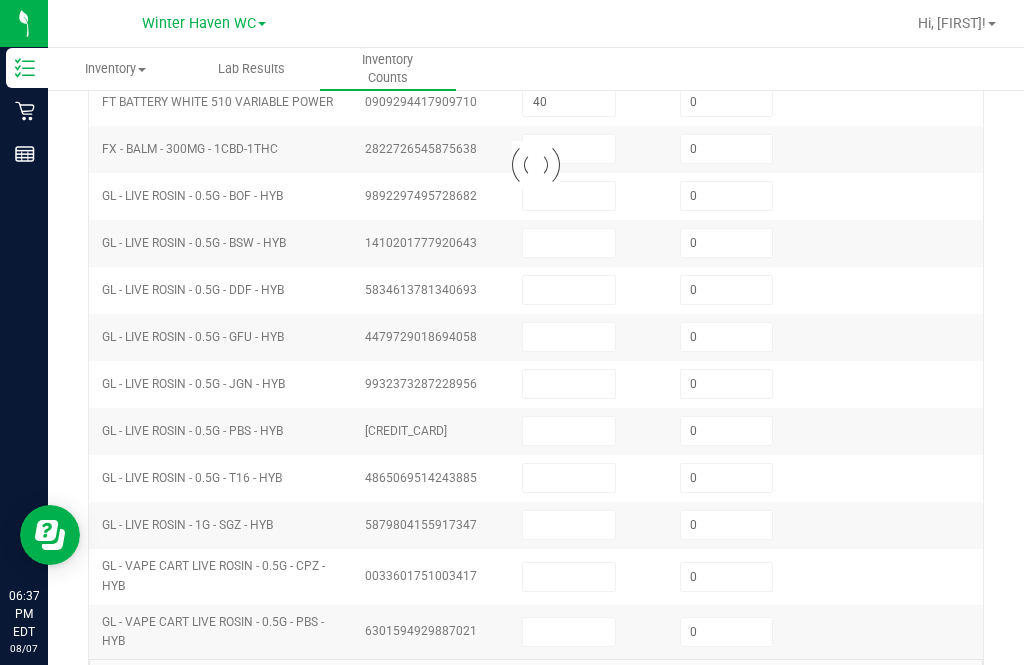 type 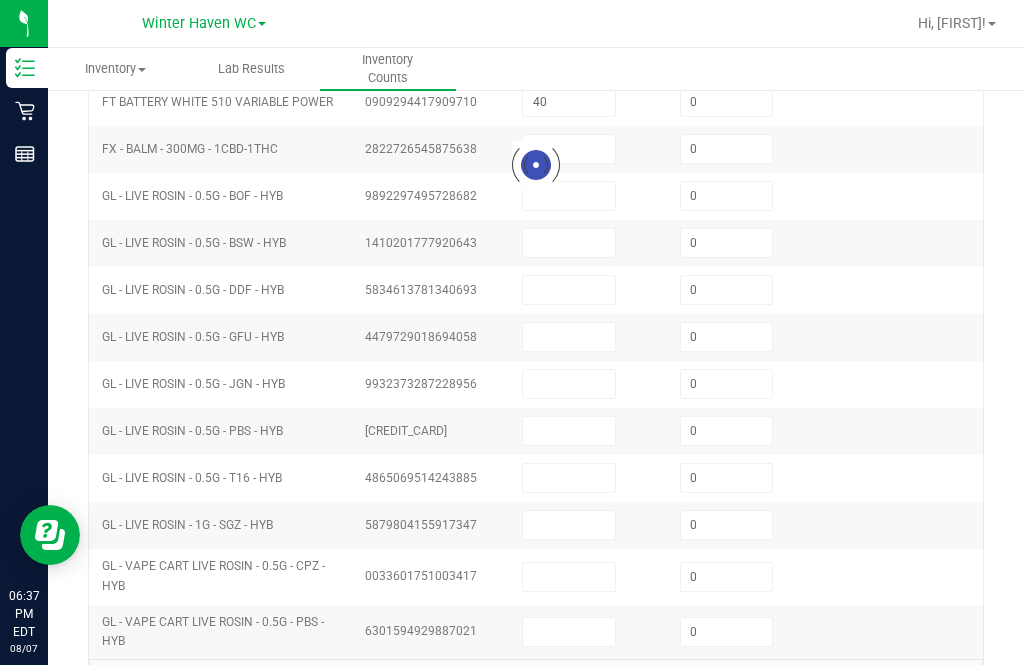 type 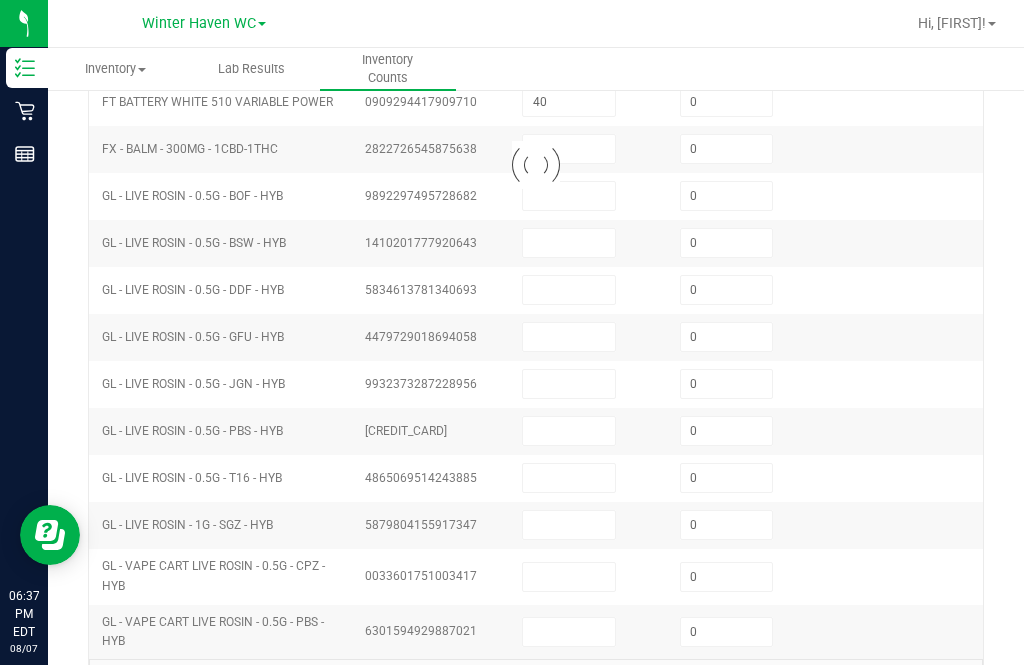 type 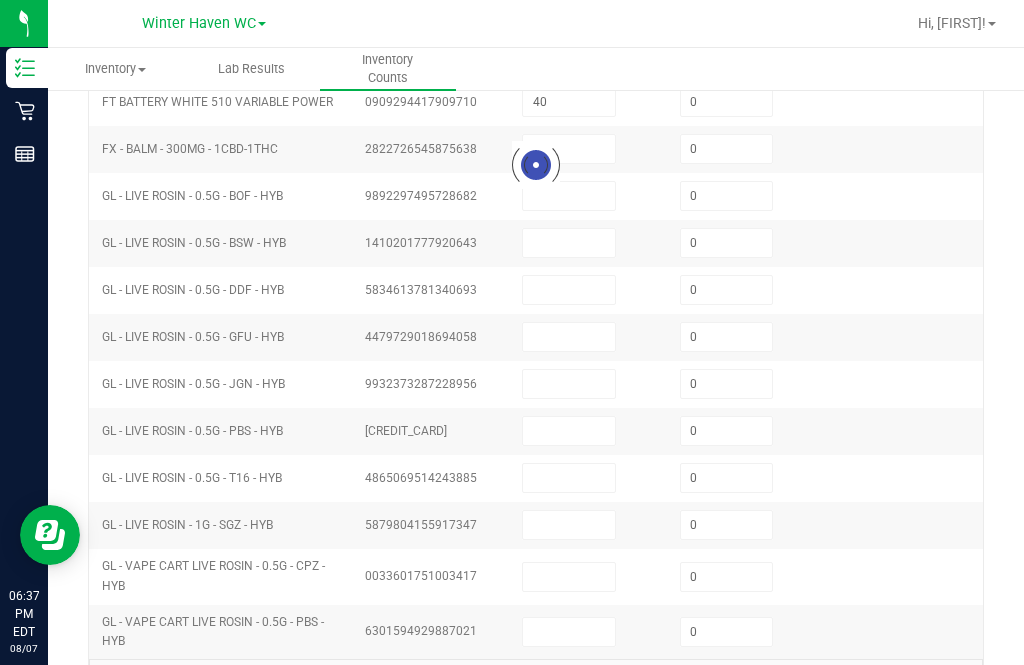 type 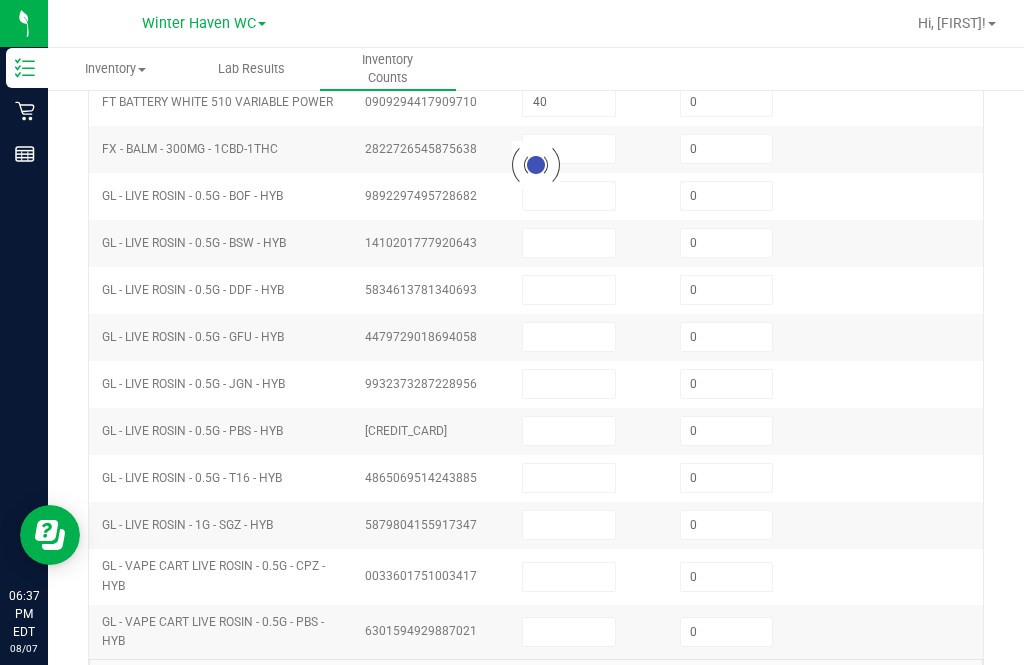 type 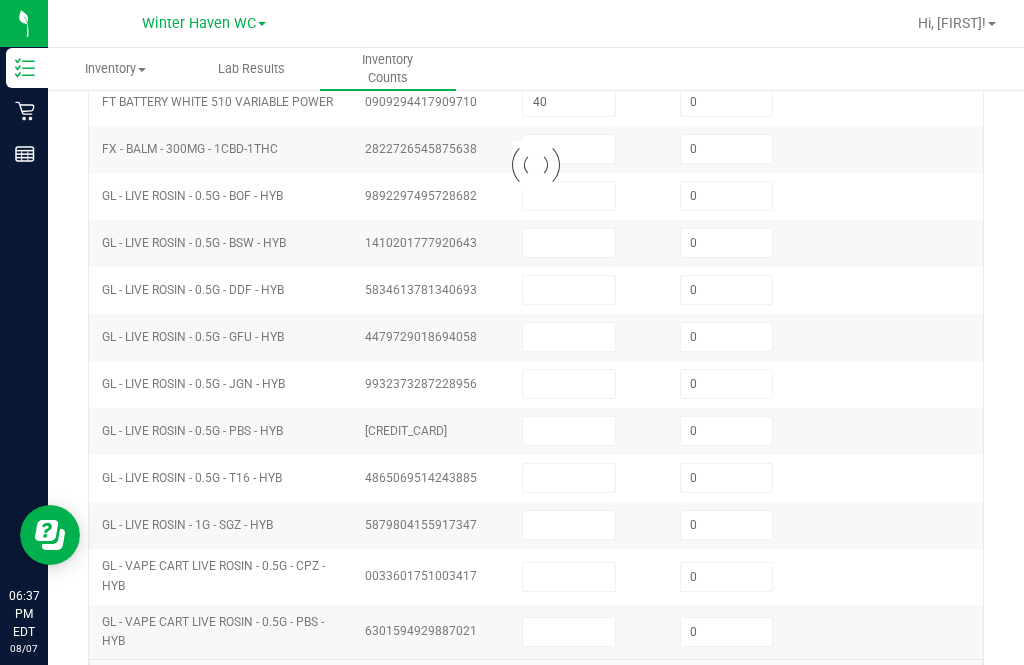 type 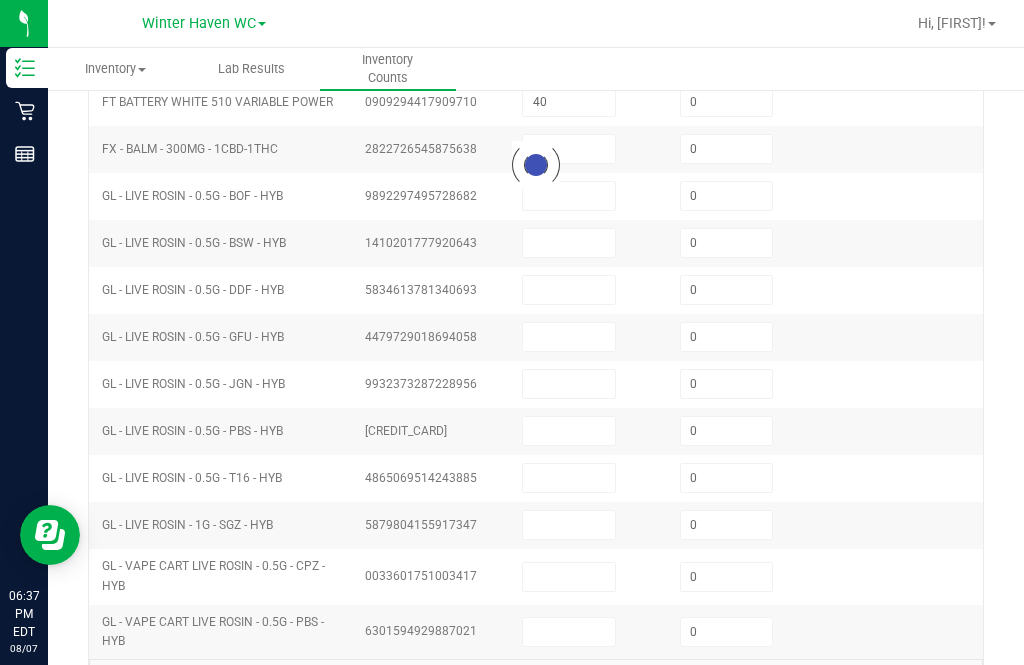 type 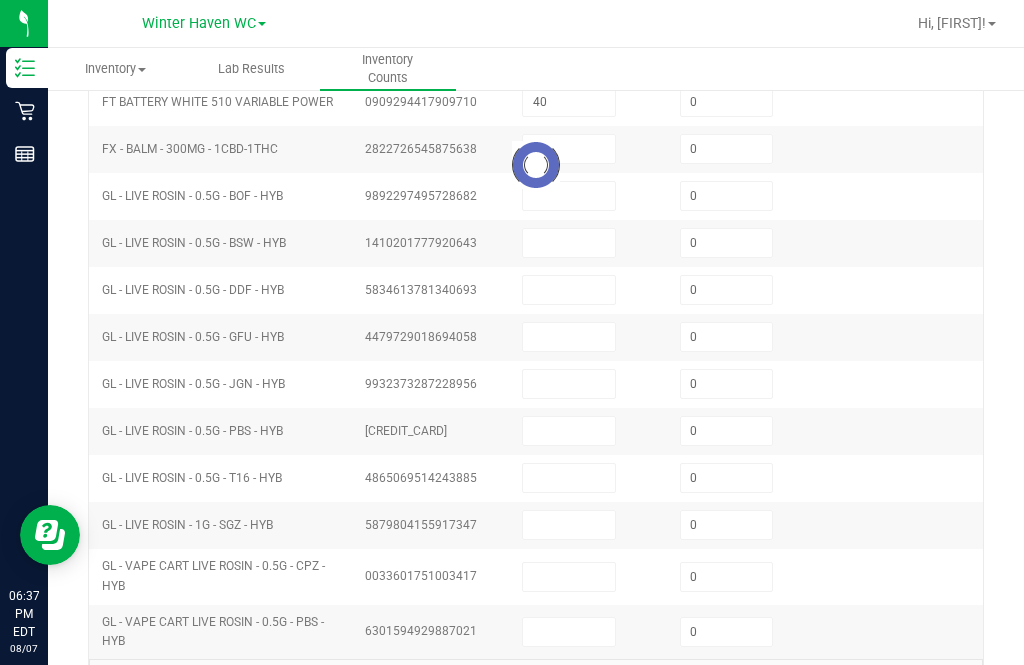 type 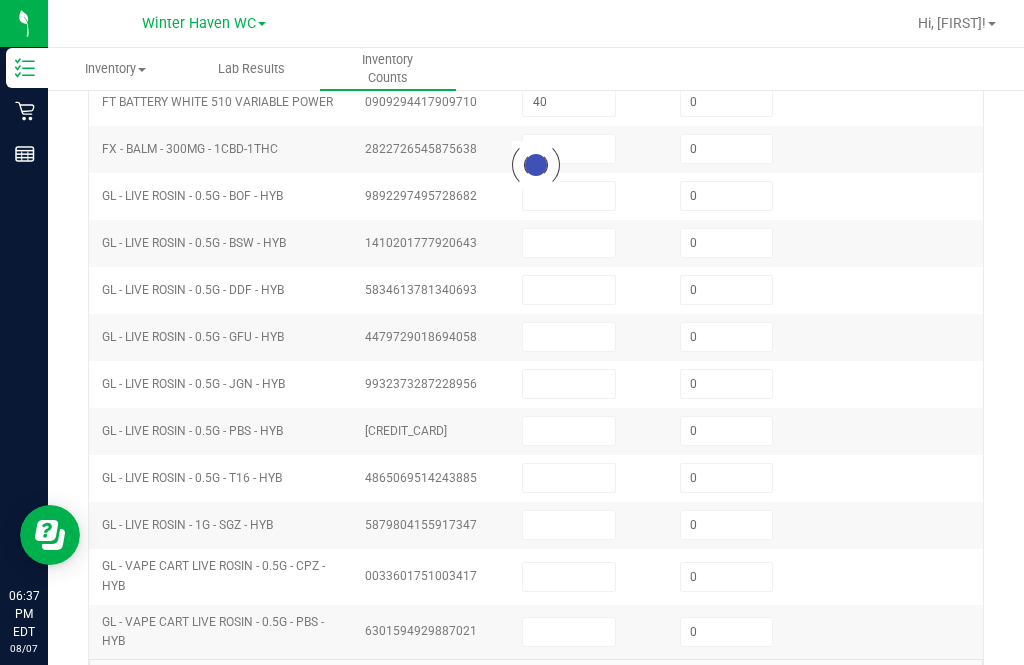 type 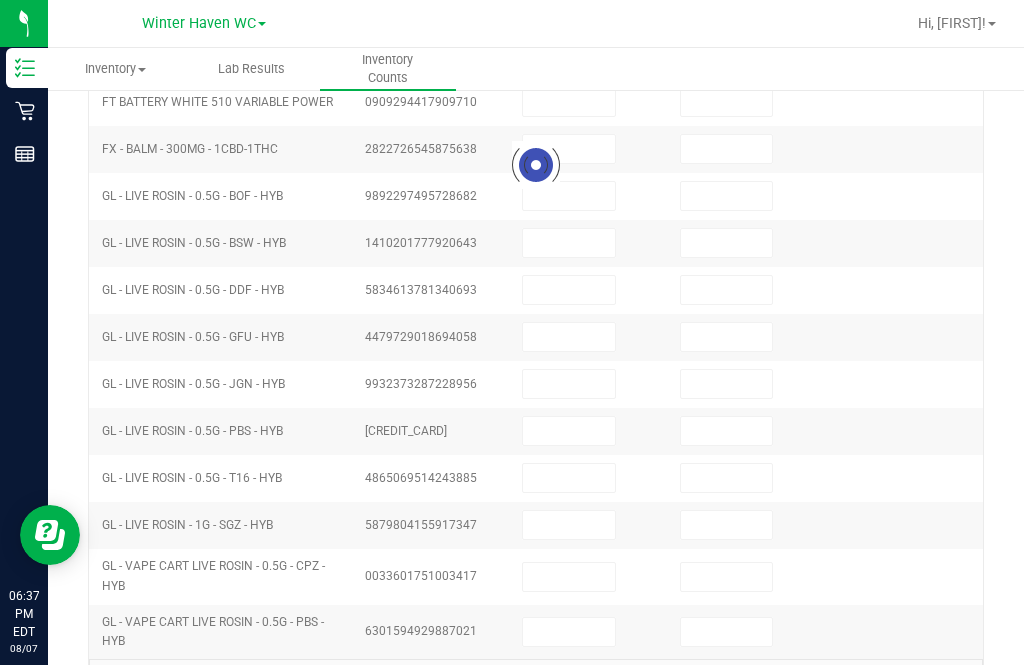 scroll, scrollTop: 637, scrollLeft: 0, axis: vertical 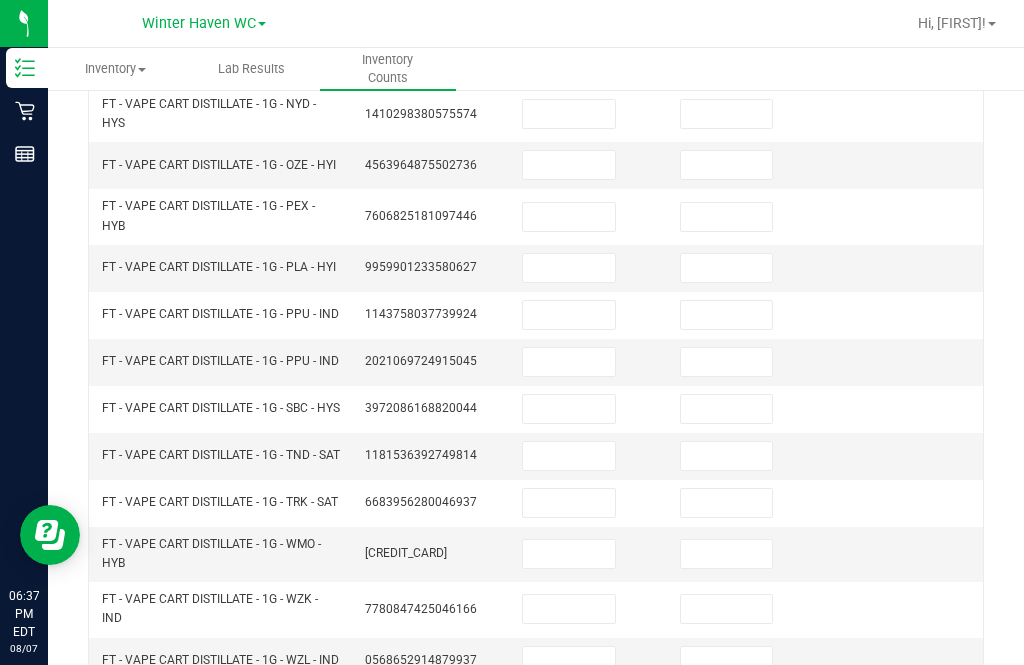 click on "2" 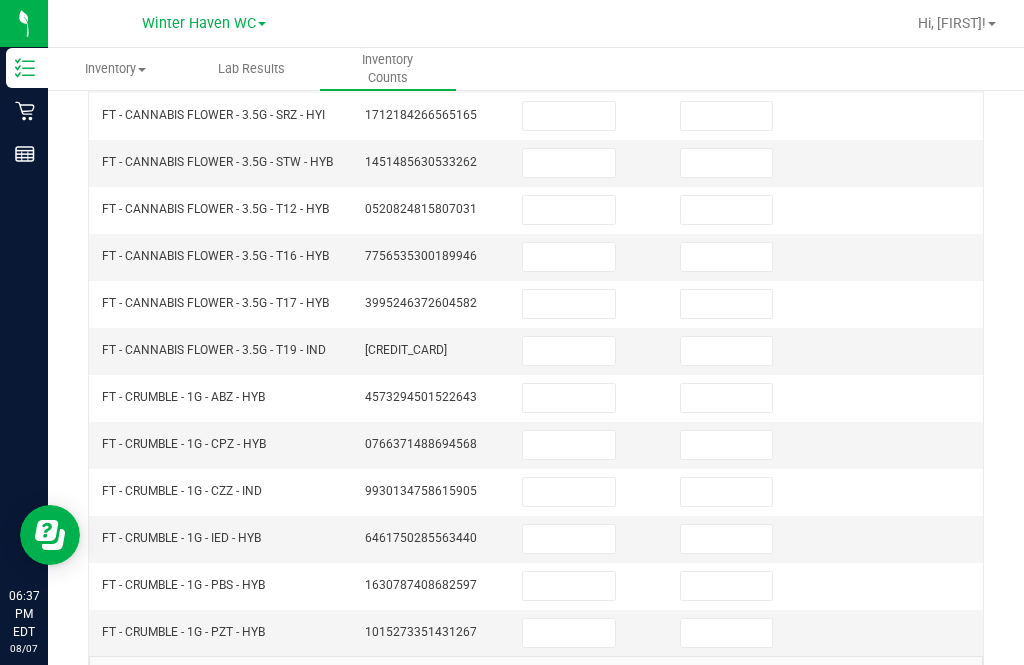 scroll, scrollTop: 605, scrollLeft: 0, axis: vertical 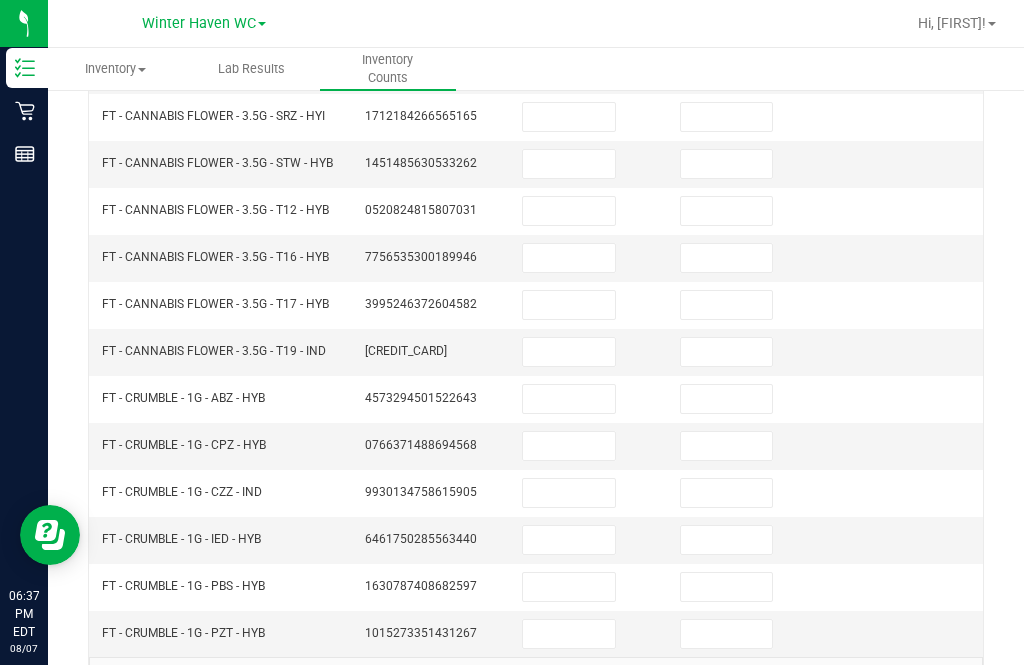click on "3" 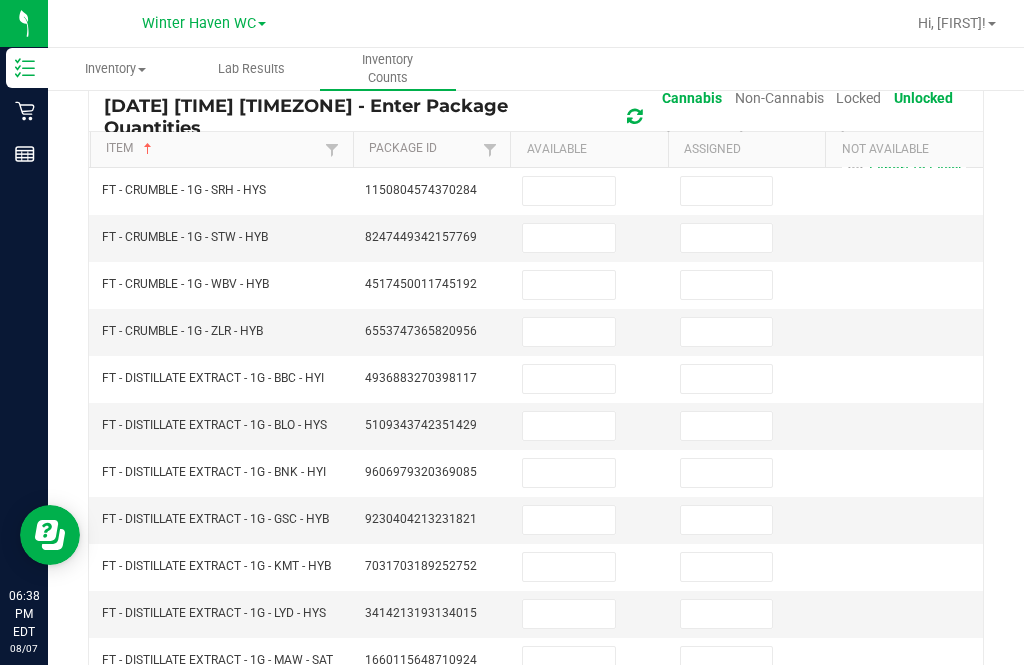 scroll, scrollTop: 153, scrollLeft: 0, axis: vertical 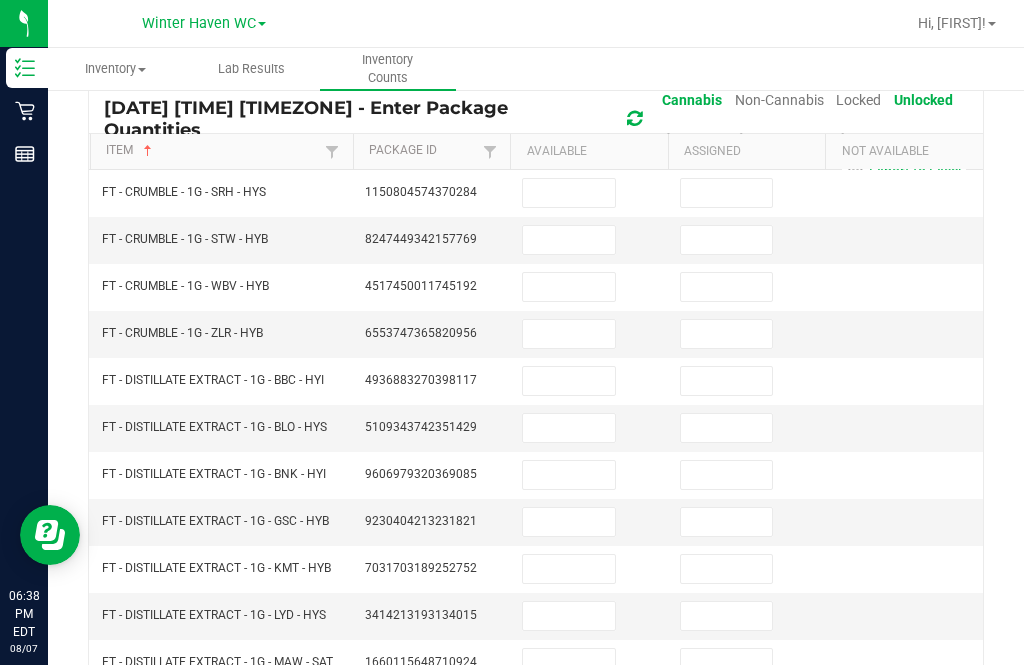 click at bounding box center [727, 193] 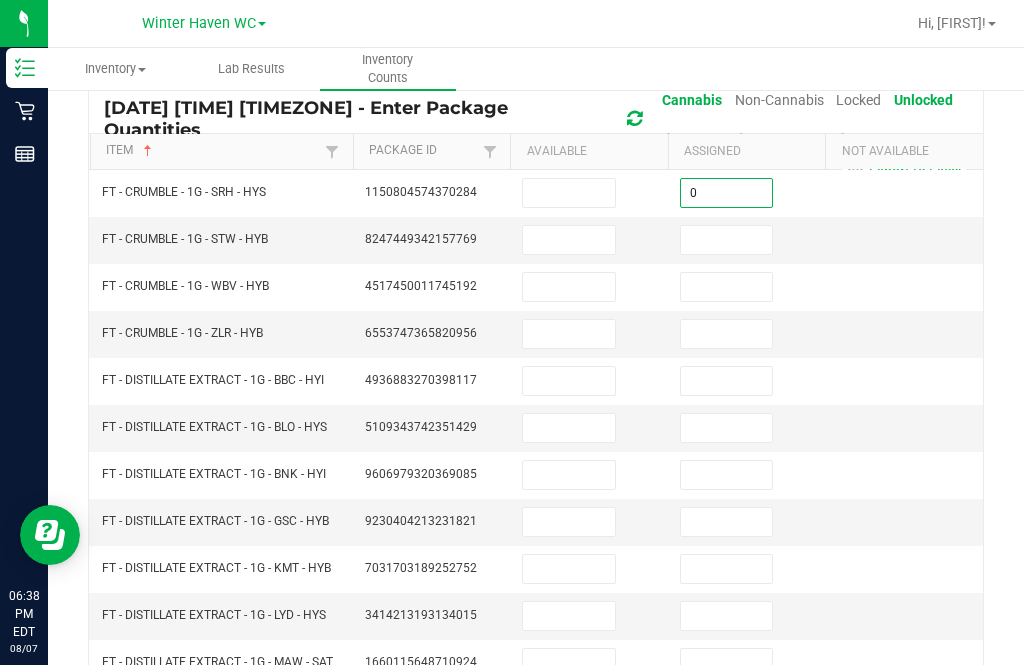 type on "0" 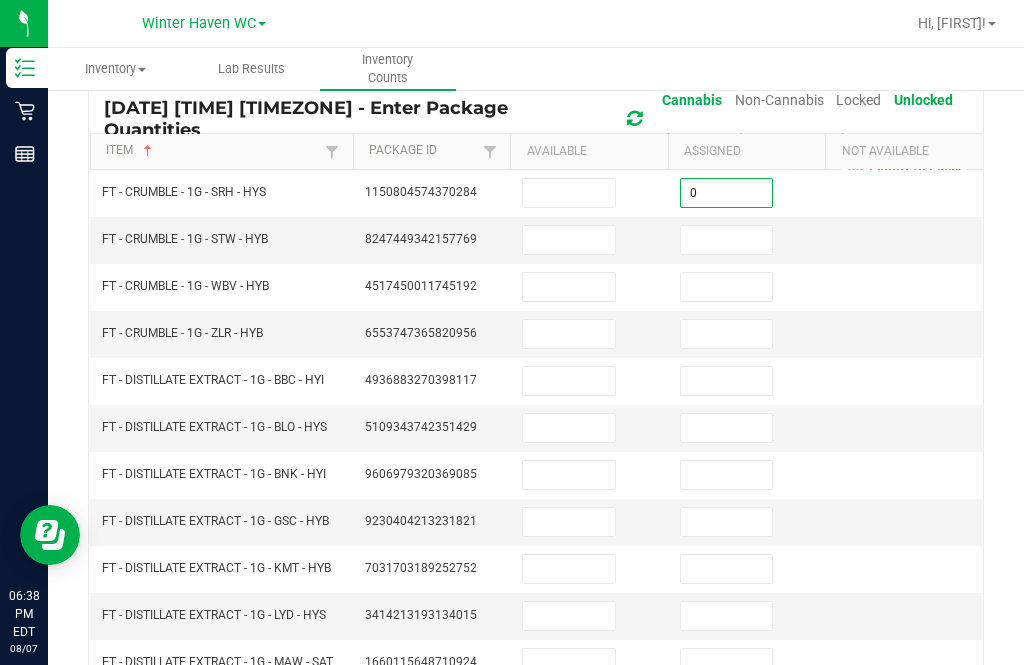 click at bounding box center (727, 240) 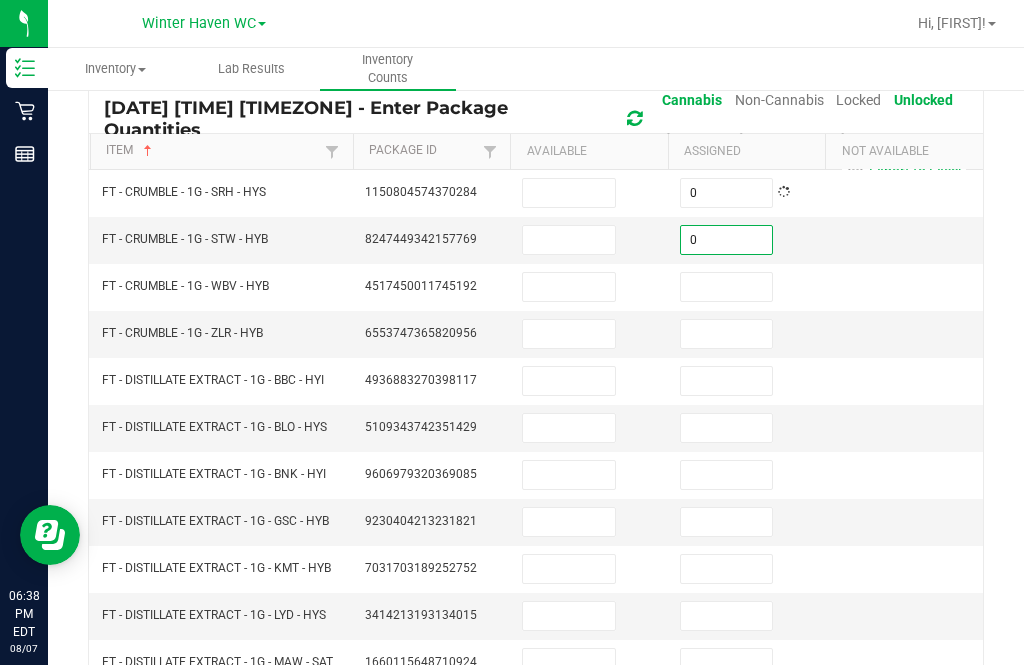 type on "0" 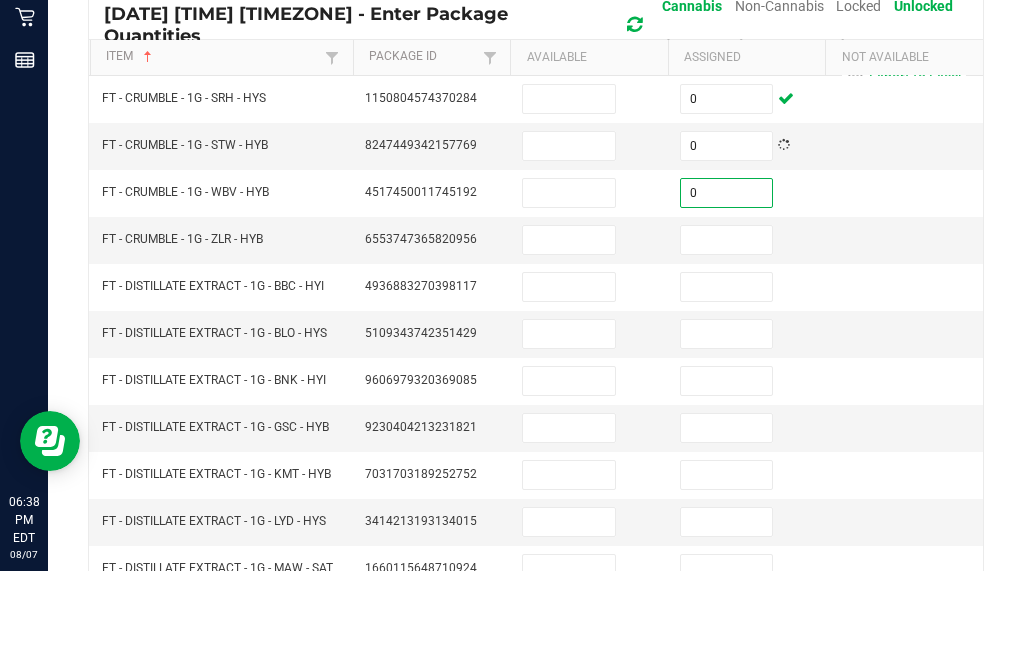 type on "0" 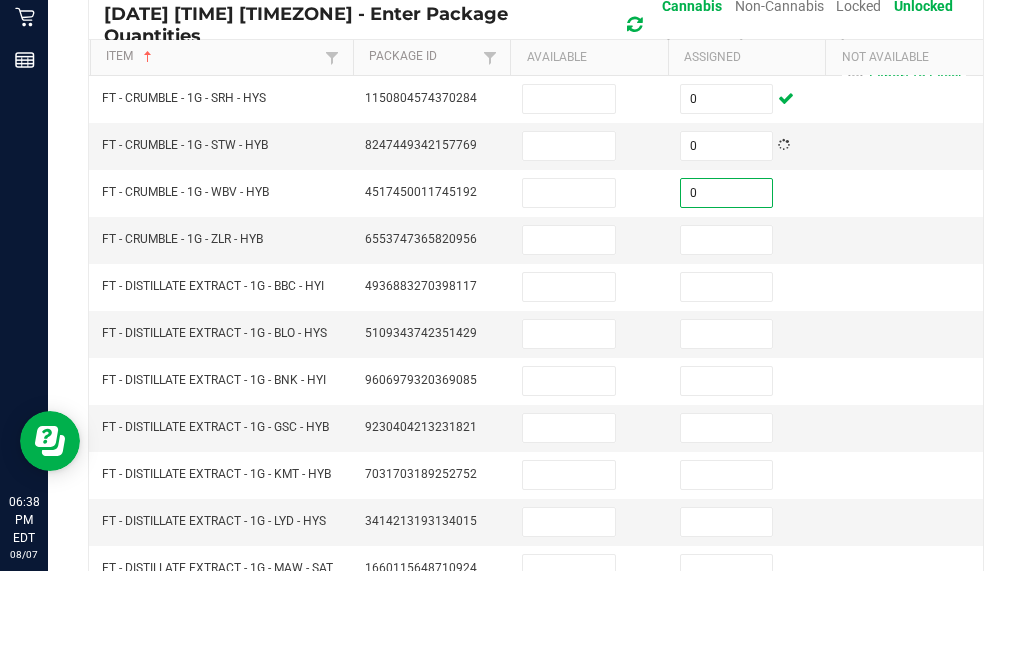 click at bounding box center [727, 334] 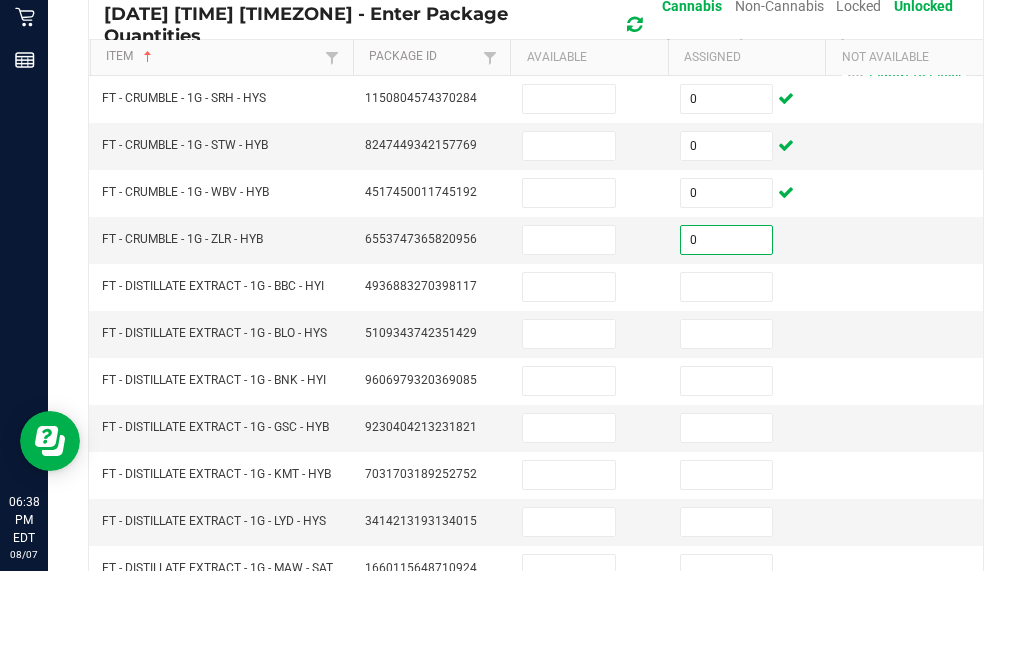 type on "0" 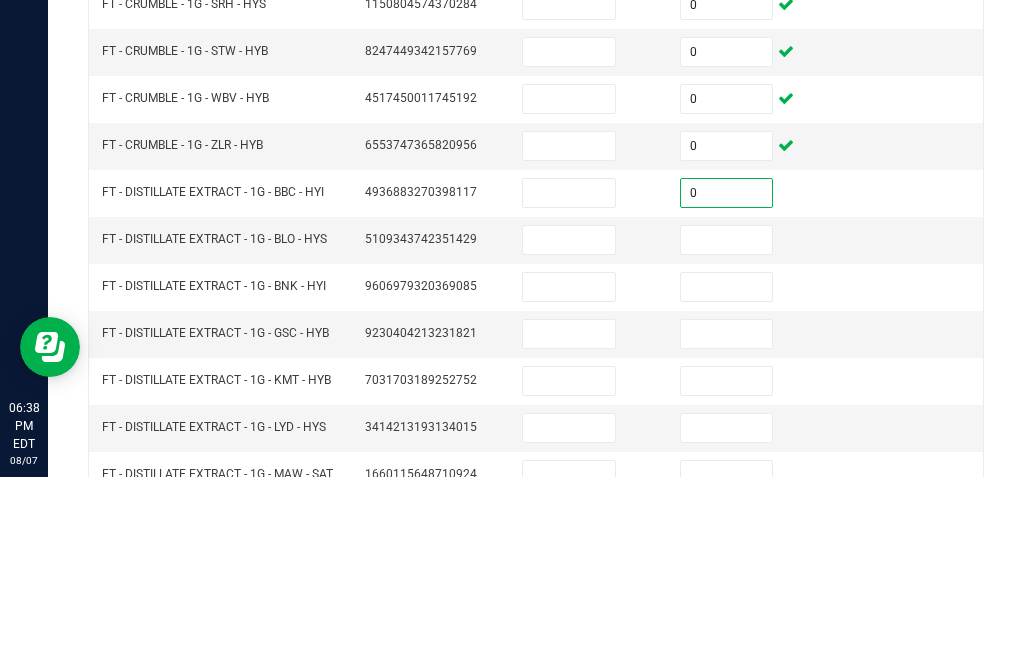 type on "0" 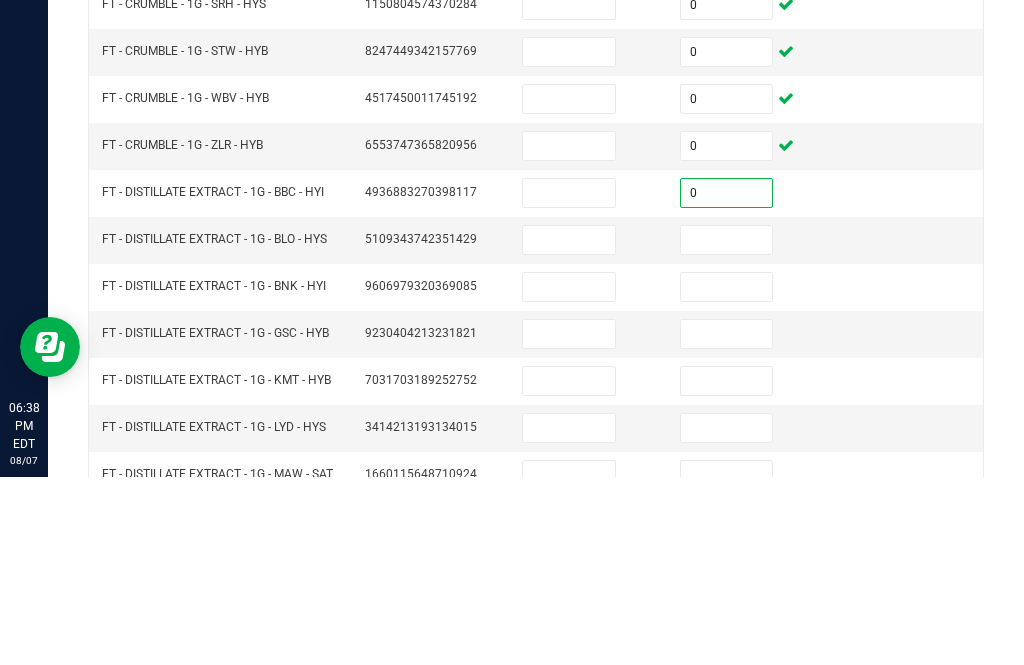 click at bounding box center (727, 428) 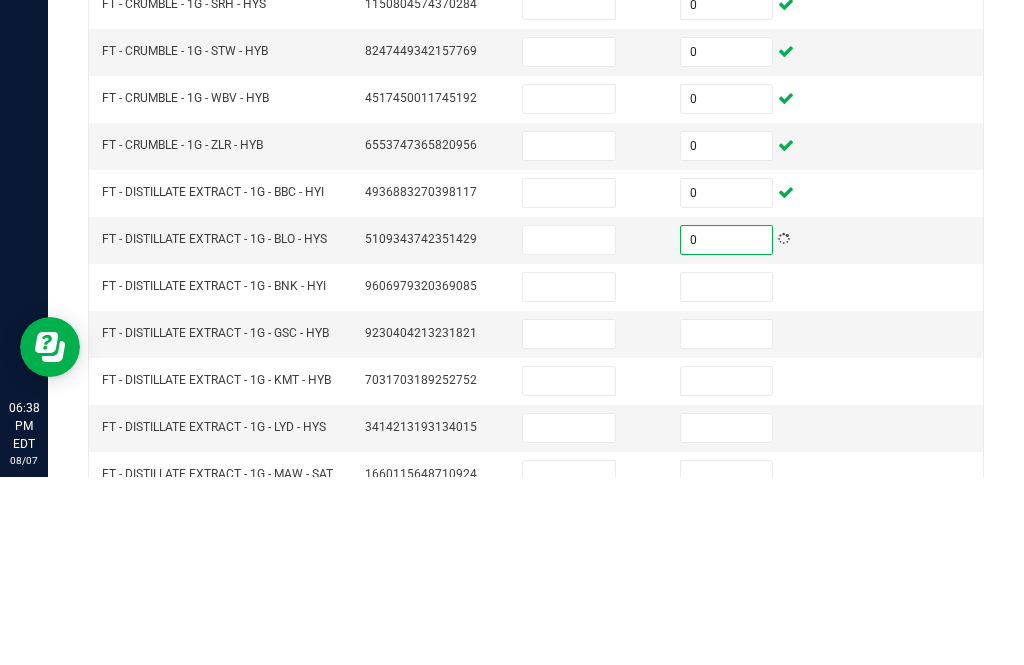 type on "0" 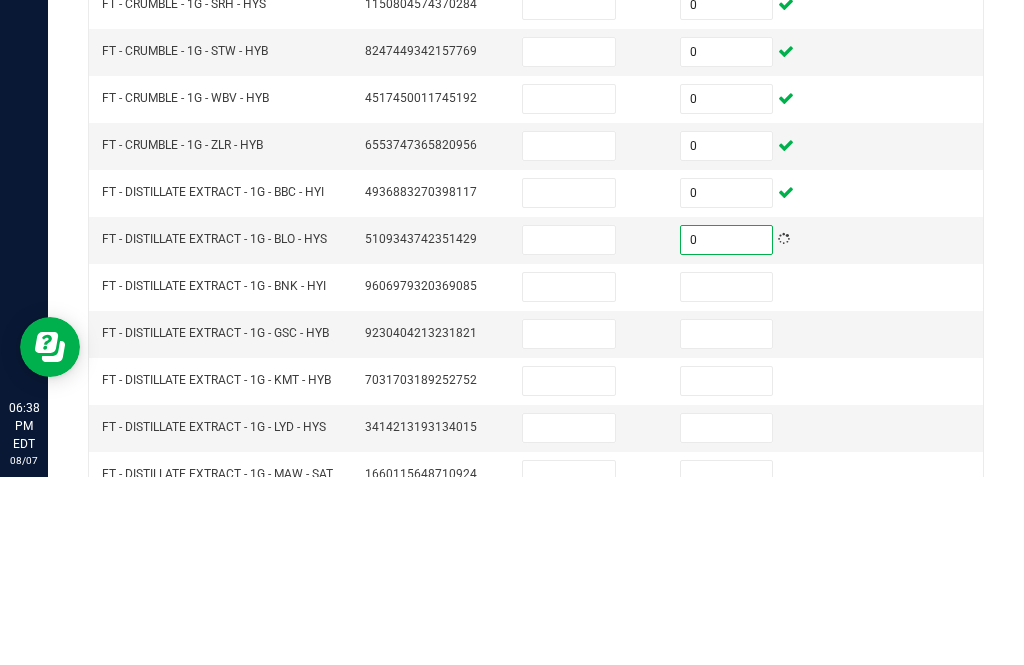 click at bounding box center (569, 381) 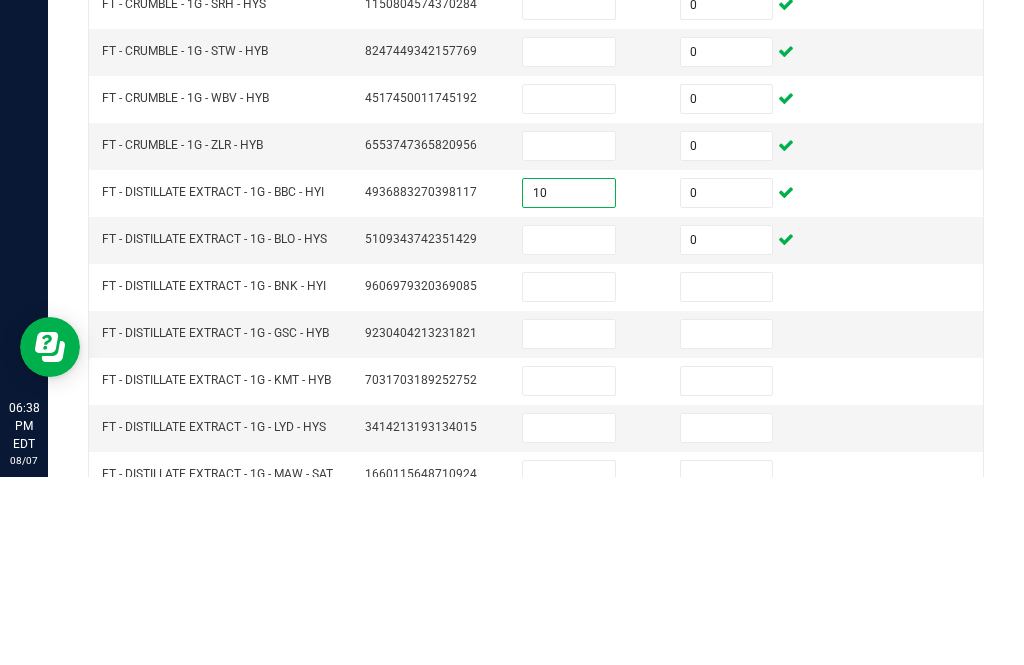 type on "10" 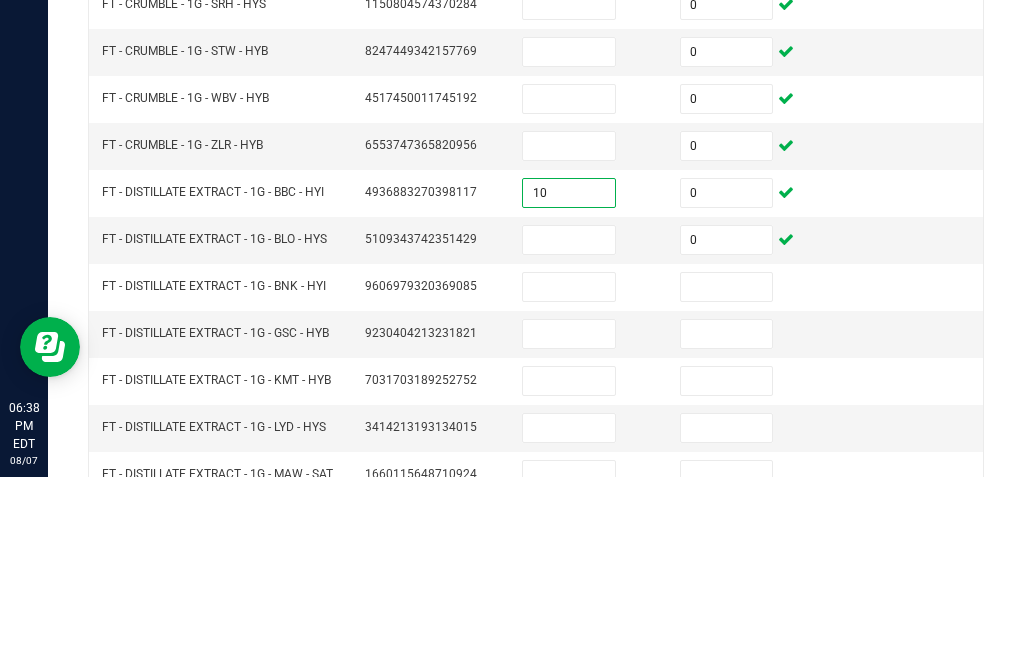click at bounding box center (569, 428) 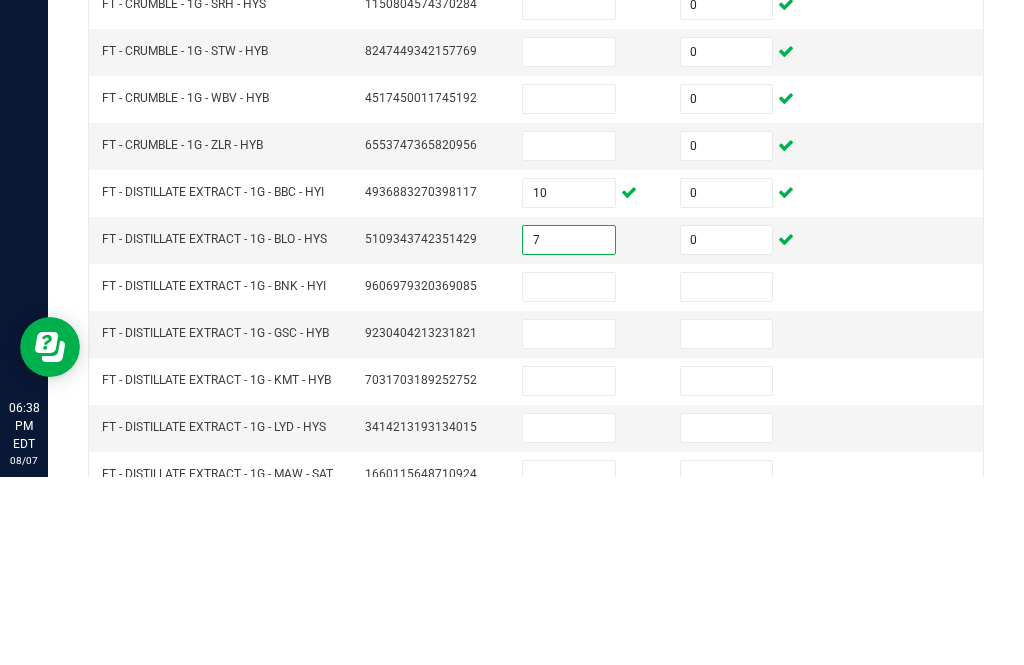 type on "7" 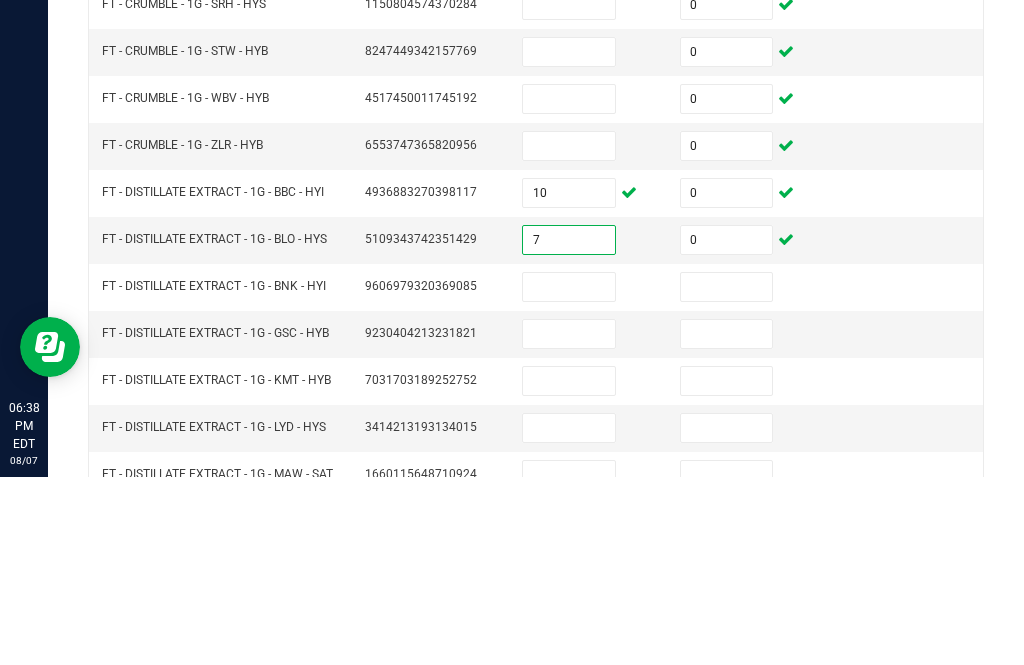 click at bounding box center (569, 475) 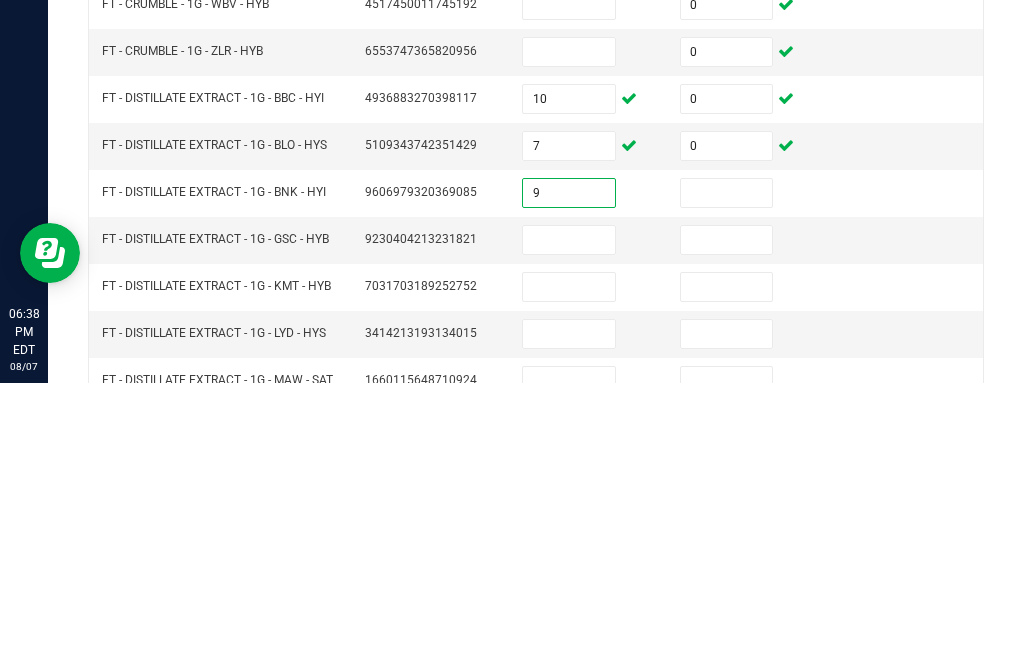 type on "9" 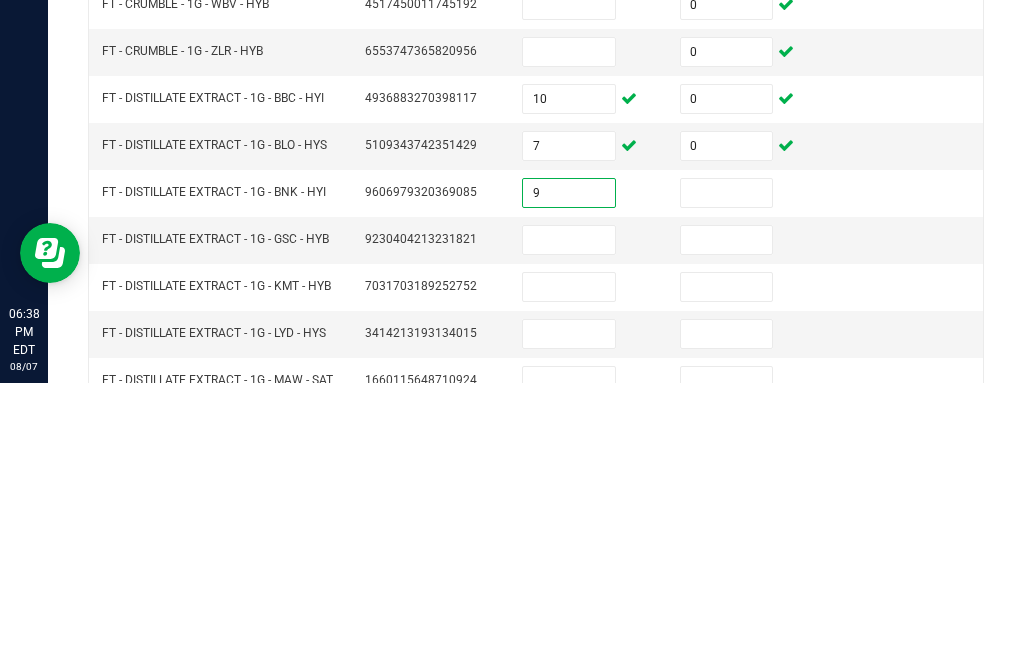 click at bounding box center [727, 475] 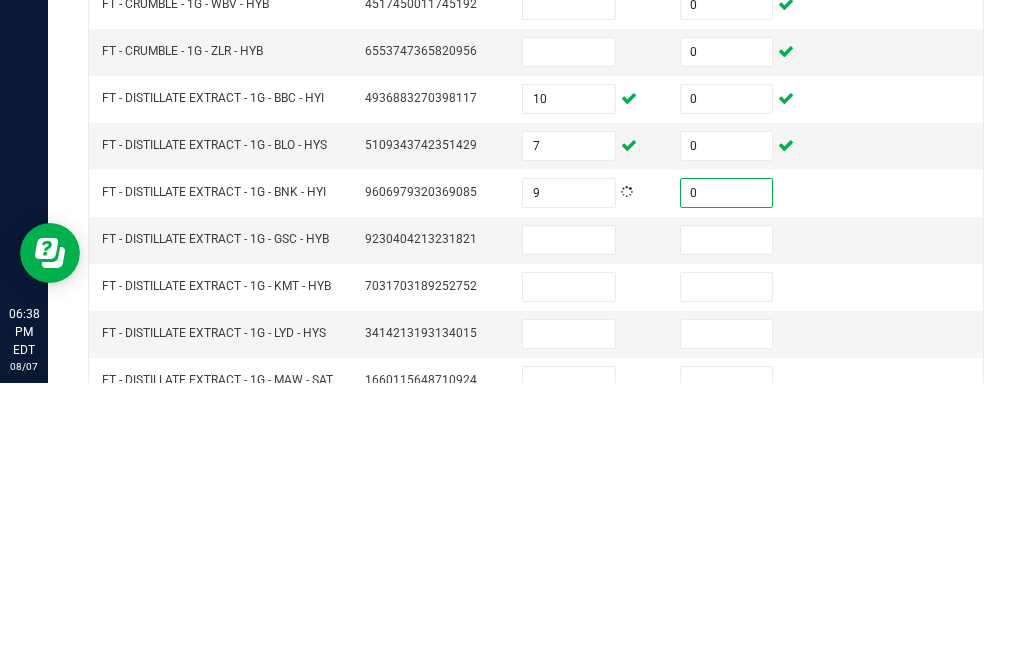 type on "0" 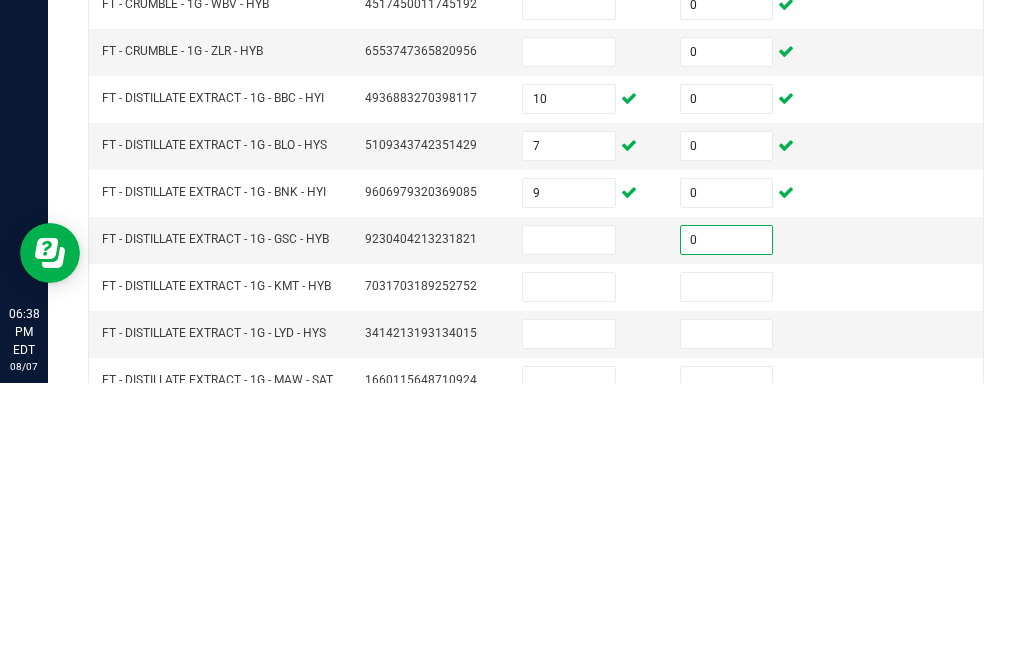 type on "0" 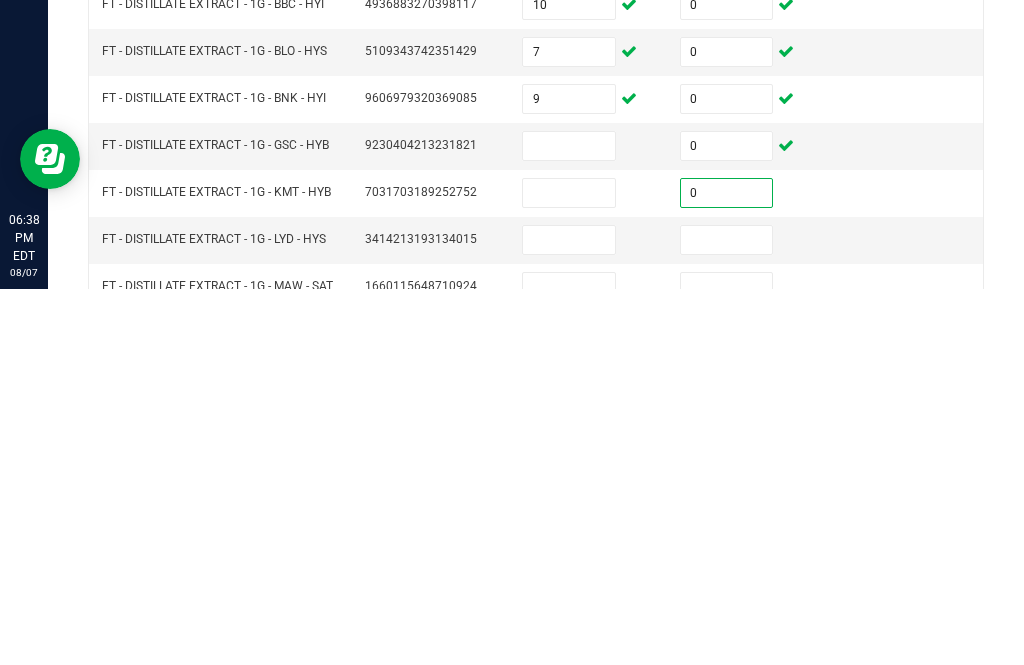 type on "0" 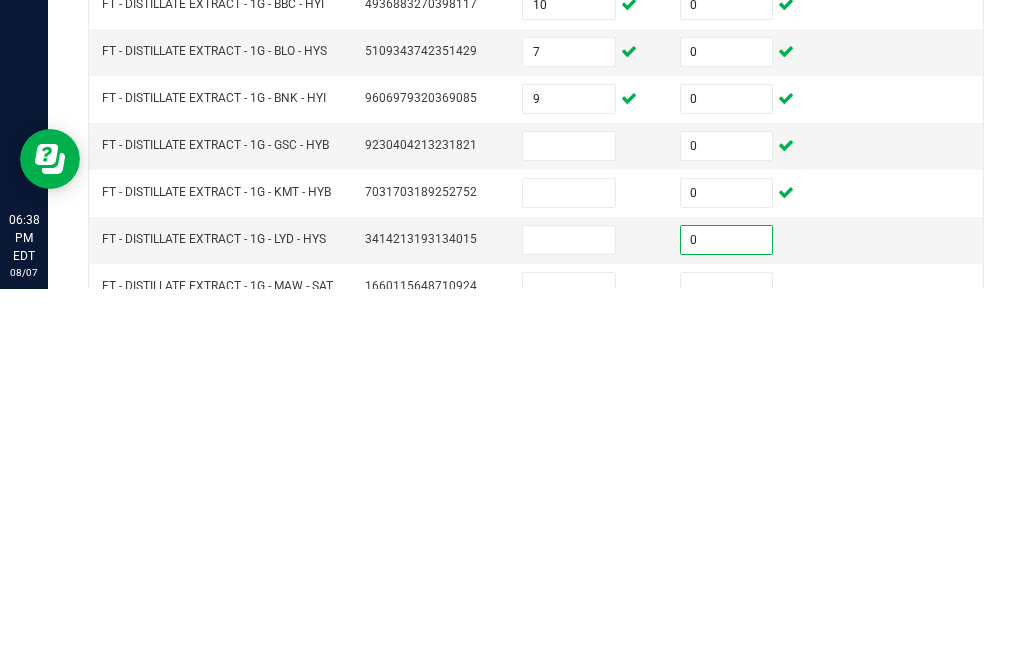 type on "0" 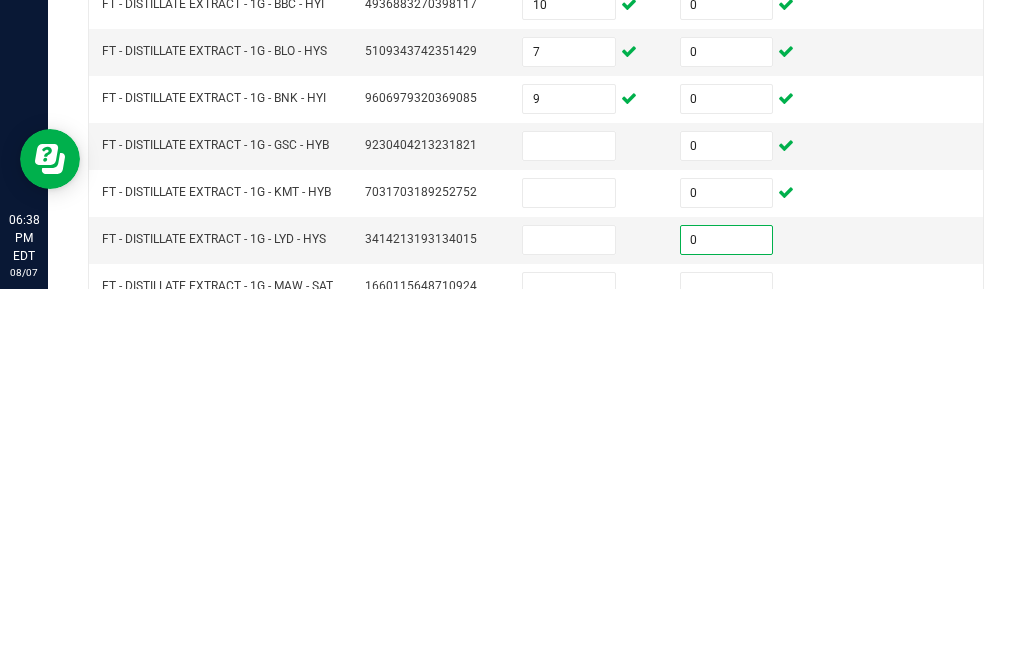 click at bounding box center [727, 663] 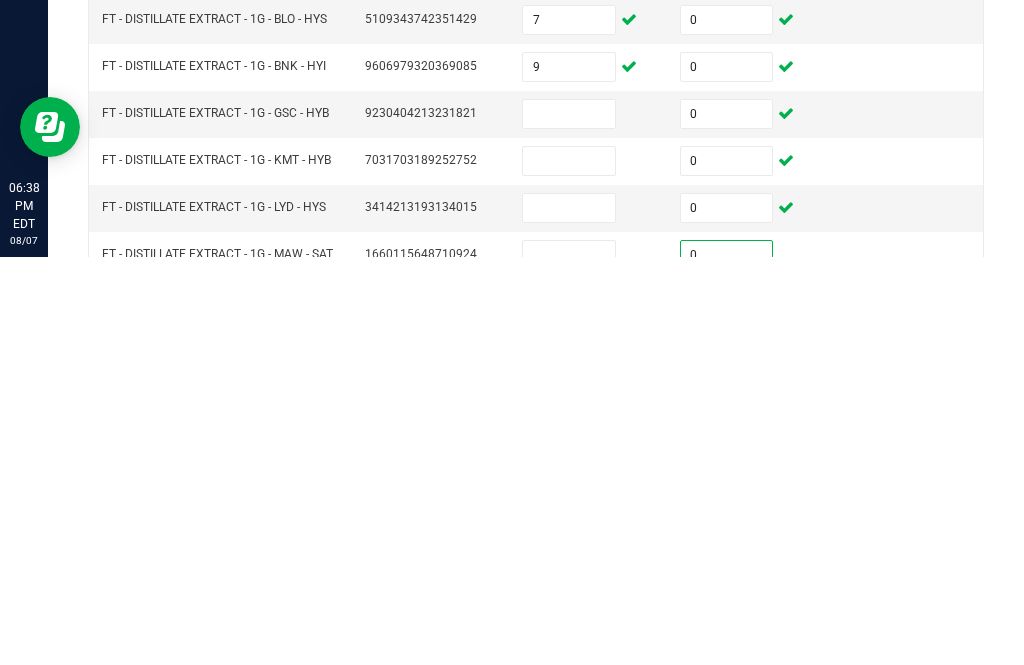 type on "0" 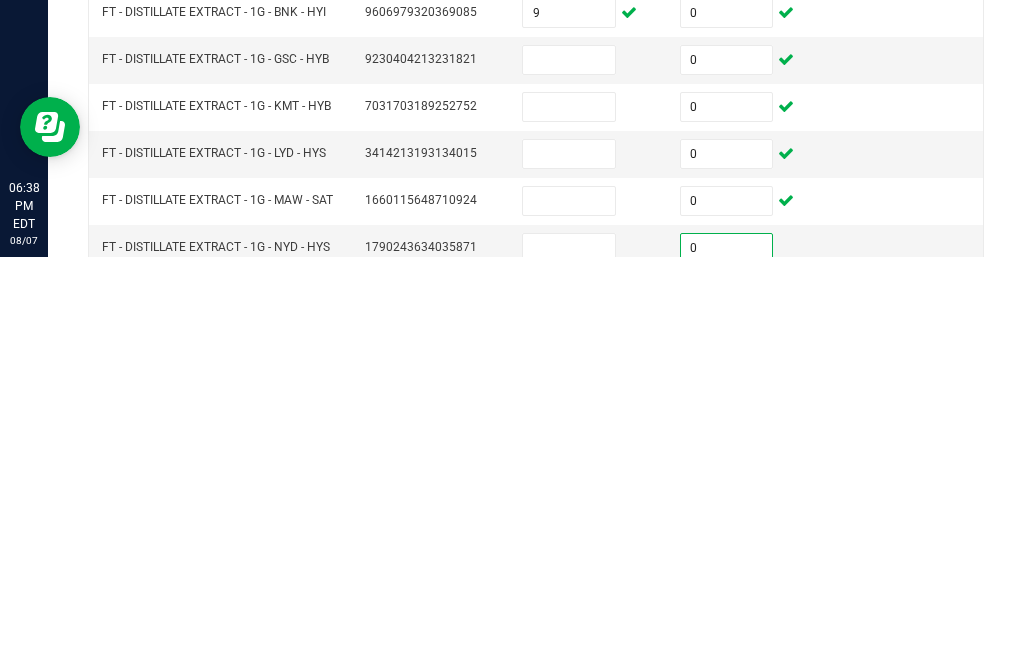 scroll, scrollTop: 206, scrollLeft: 0, axis: vertical 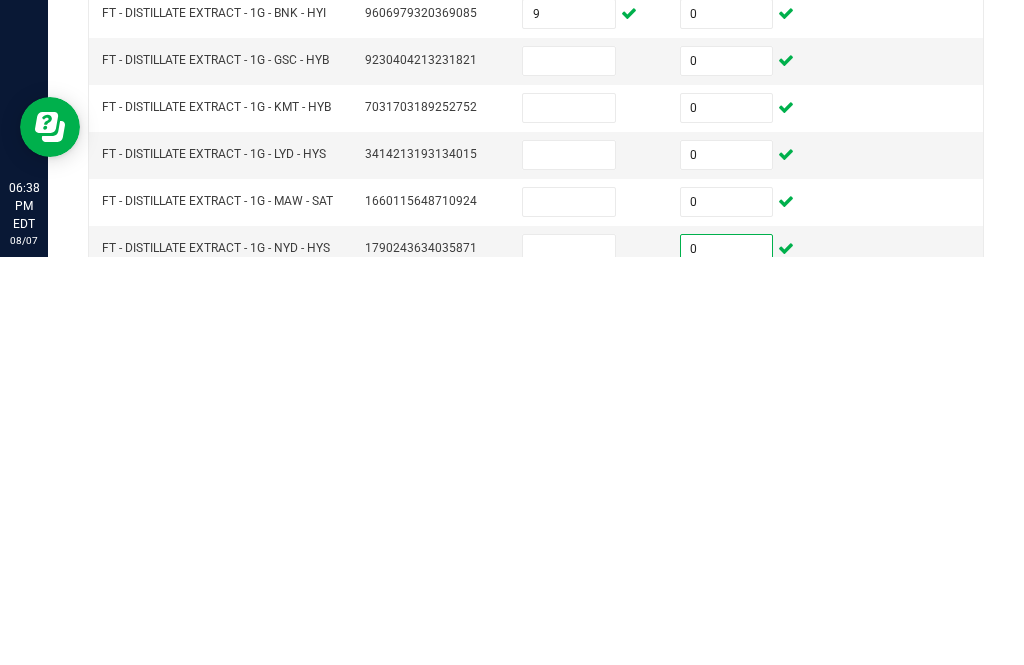 type on "0" 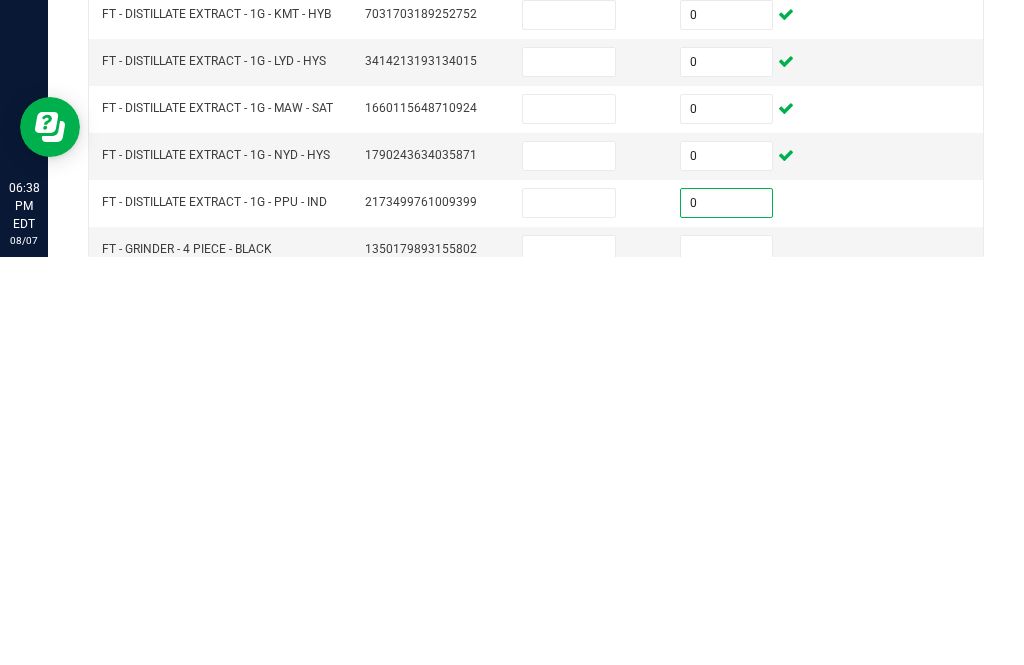 scroll, scrollTop: 299, scrollLeft: 0, axis: vertical 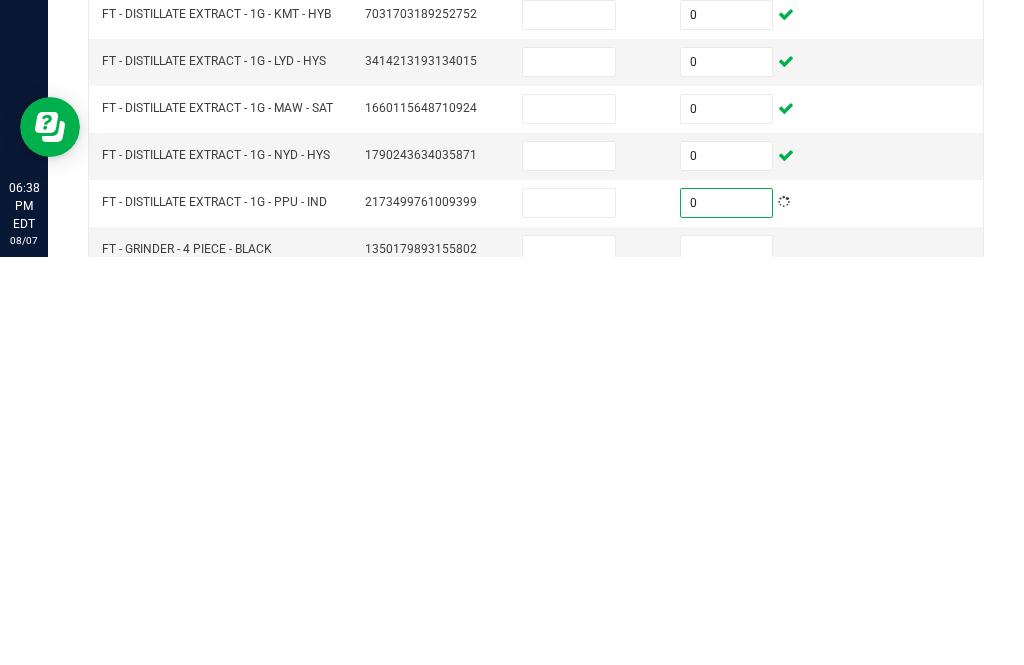 type on "0" 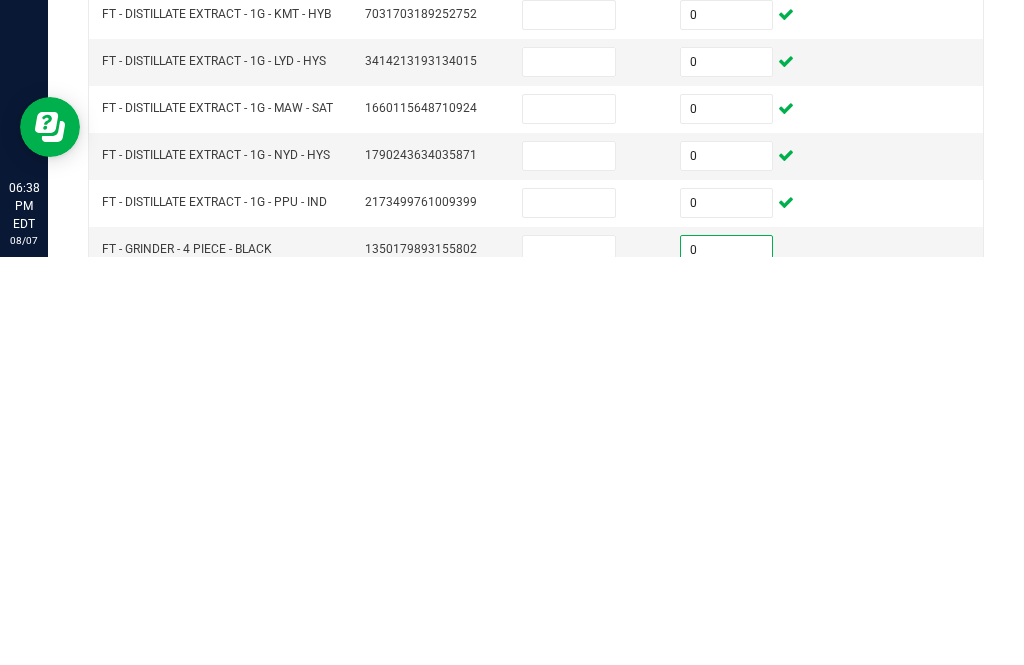 type on "0" 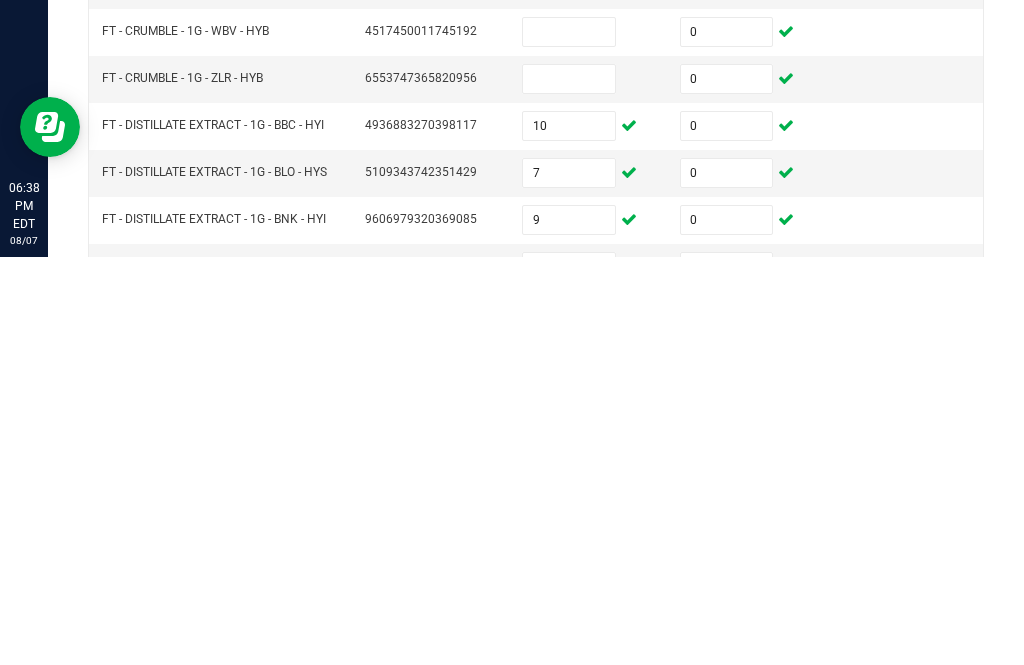 scroll, scrollTop: -1, scrollLeft: 0, axis: vertical 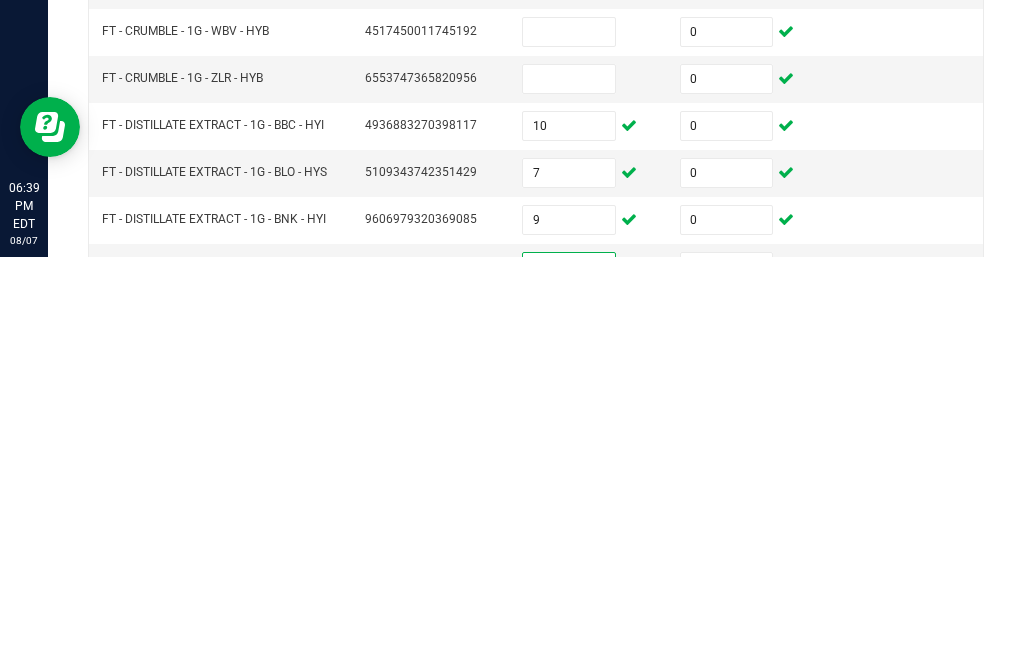 type on "9" 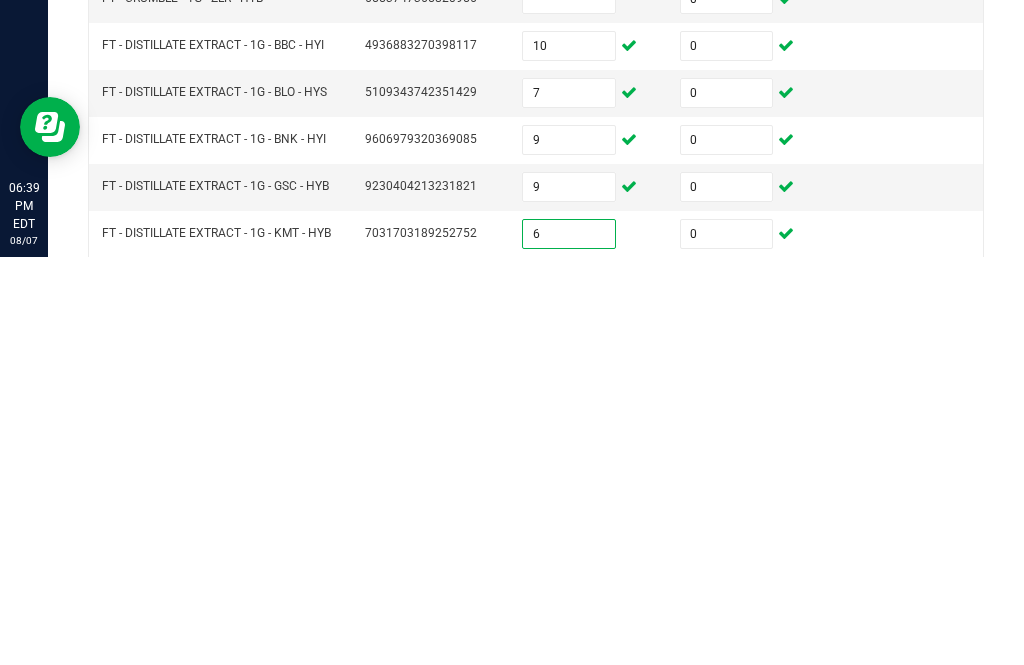 scroll, scrollTop: 80, scrollLeft: 0, axis: vertical 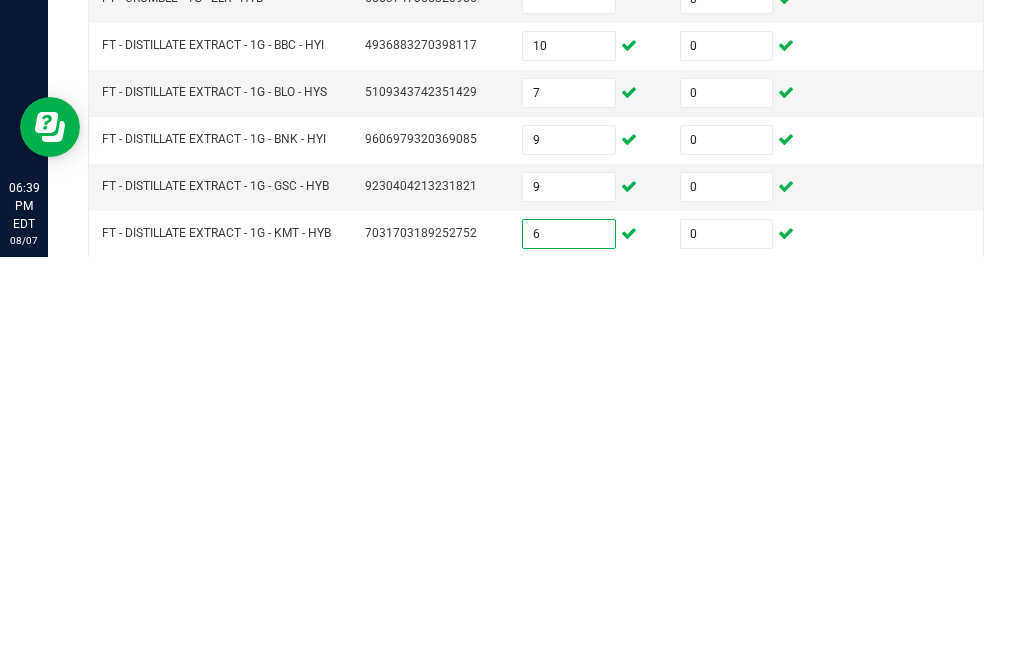 type on "6" 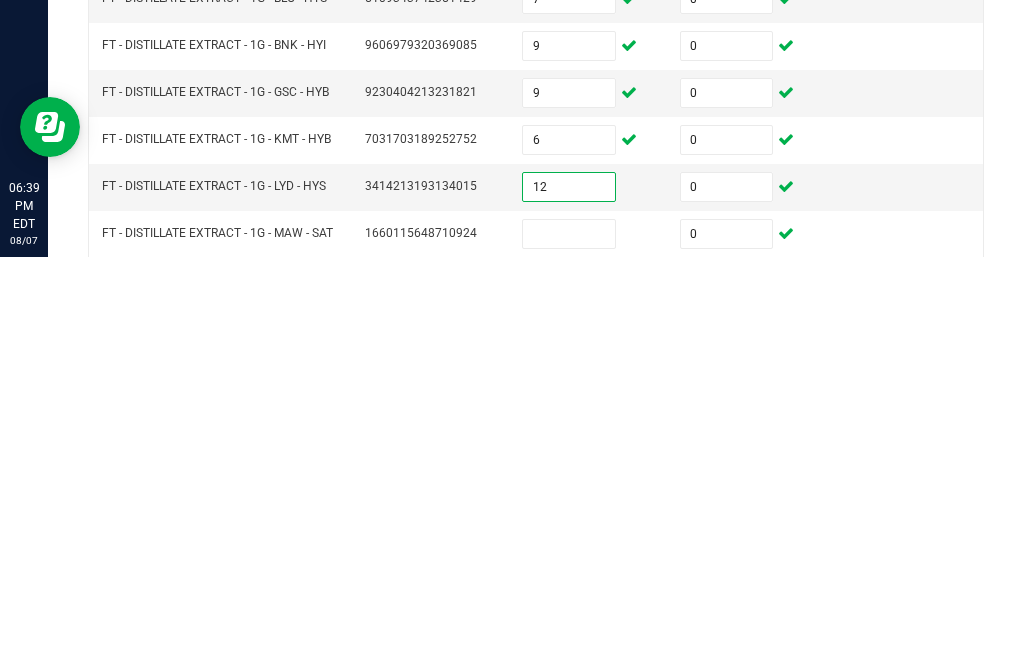 scroll, scrollTop: 178, scrollLeft: 0, axis: vertical 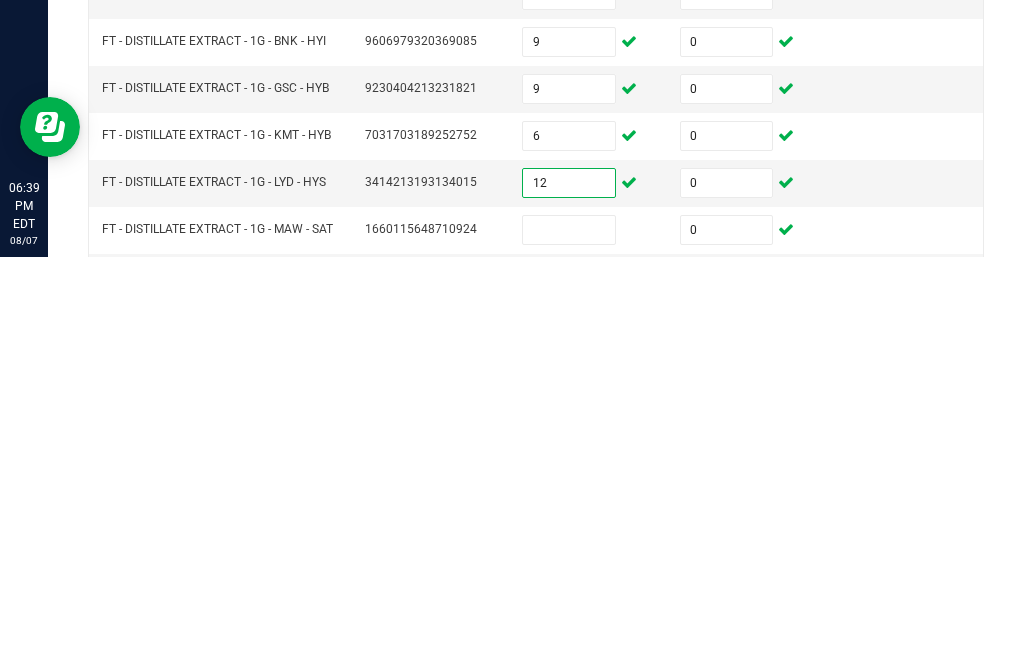 type on "12" 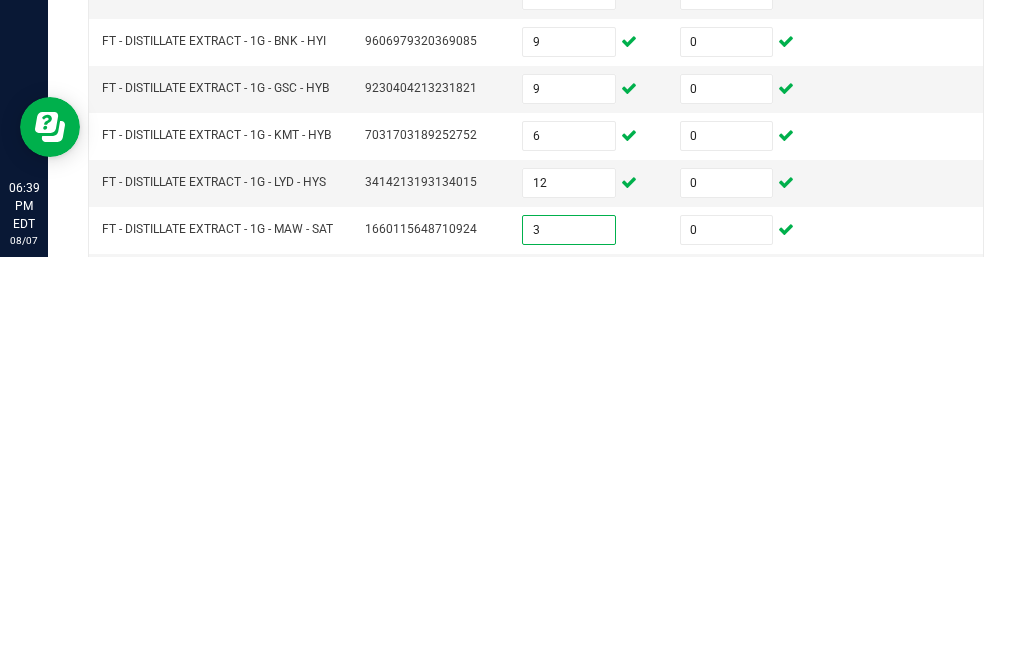 type on "3" 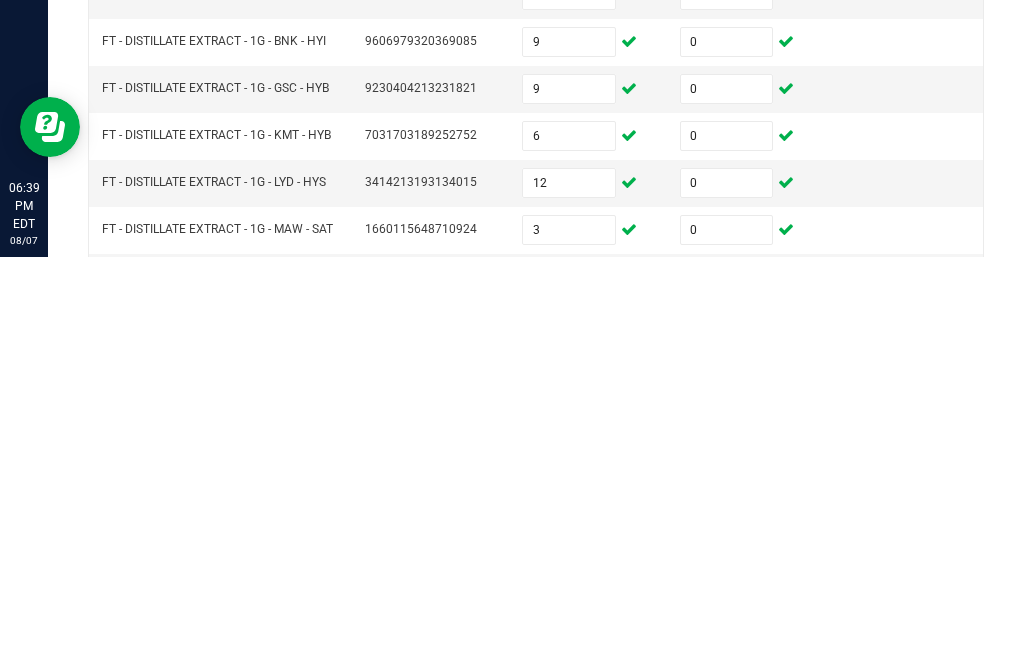 type on "12" 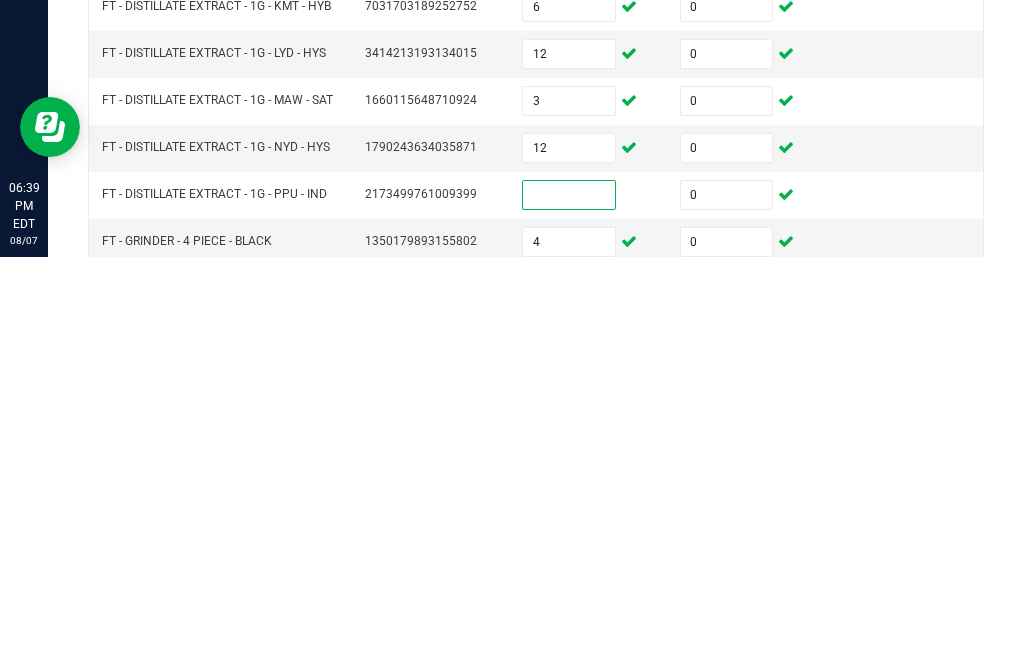 scroll, scrollTop: 310, scrollLeft: 0, axis: vertical 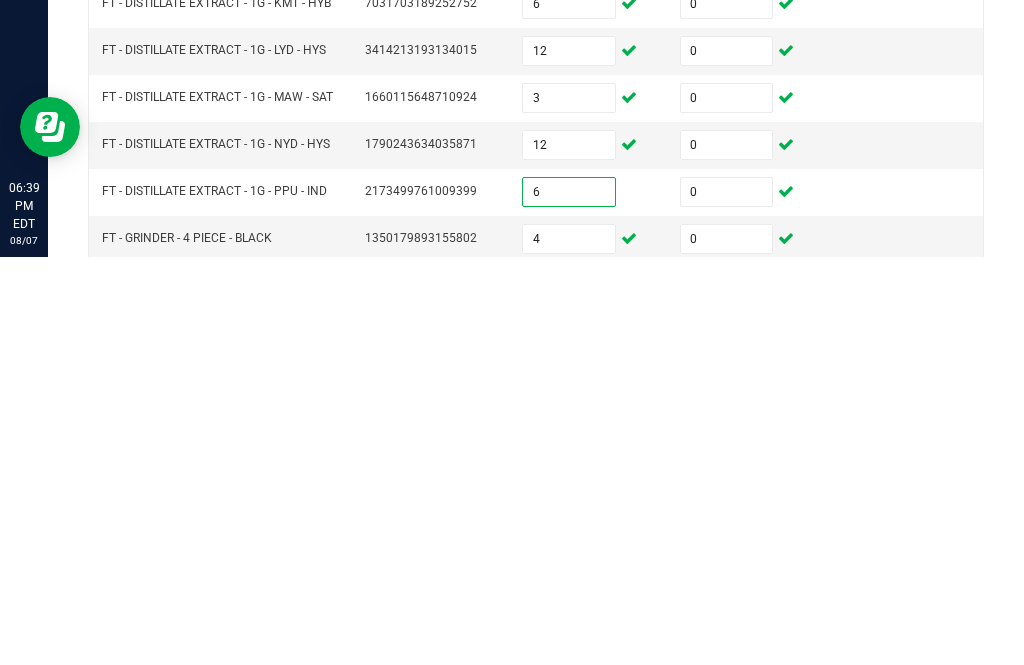 type on "6" 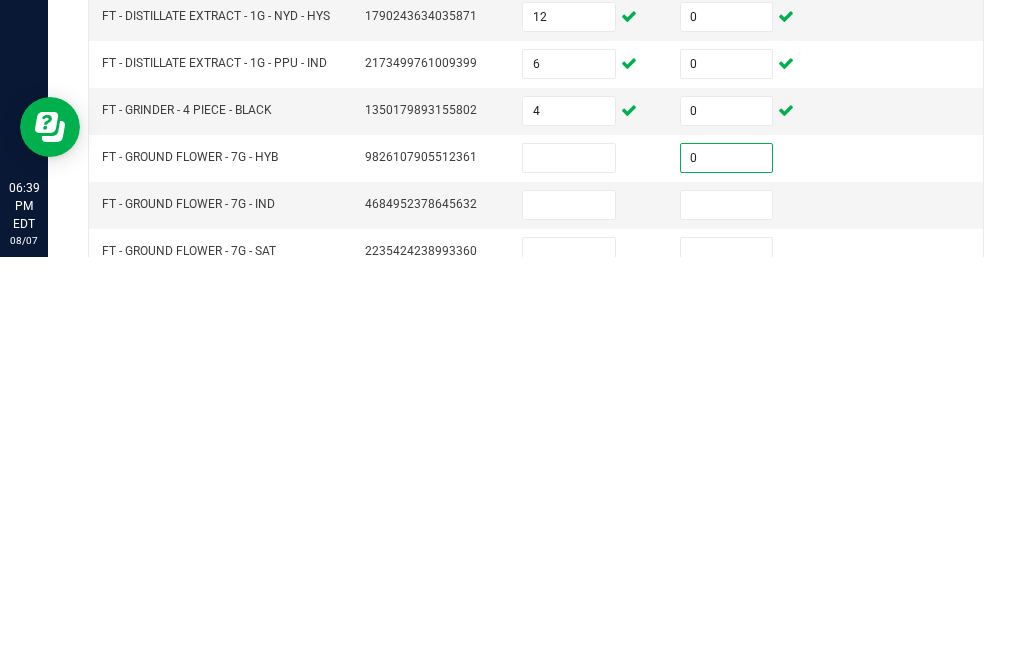 scroll, scrollTop: 440, scrollLeft: 0, axis: vertical 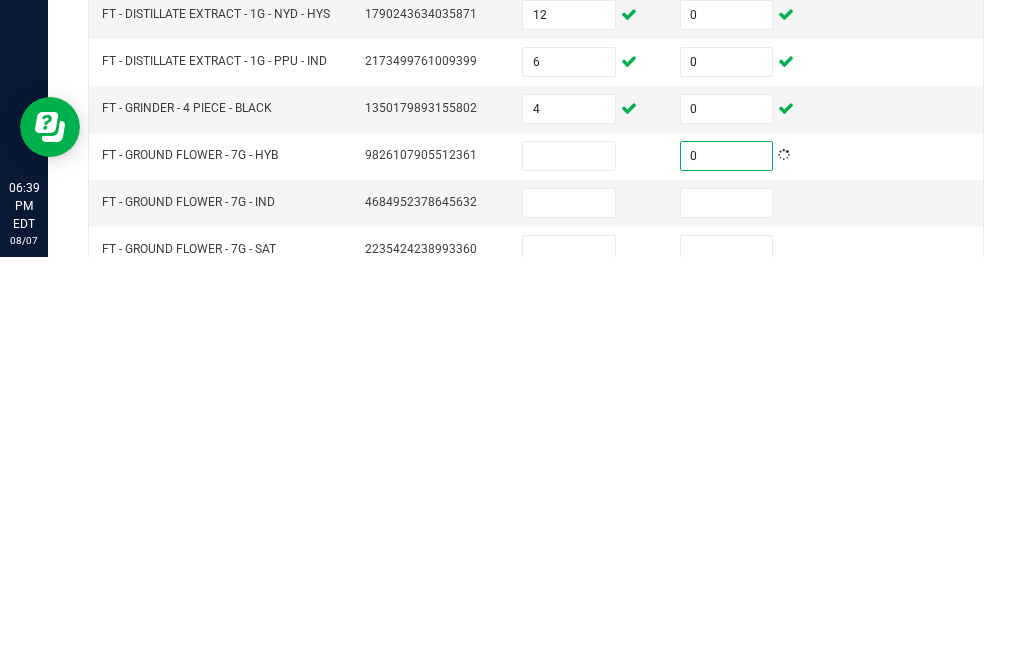 type on "0" 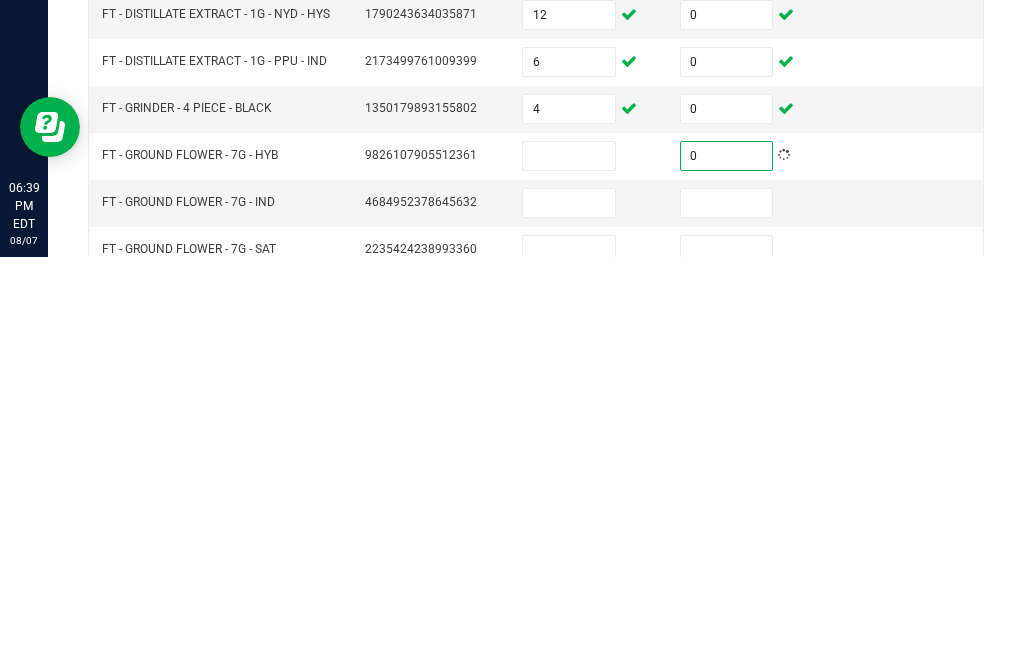 click at bounding box center (727, 611) 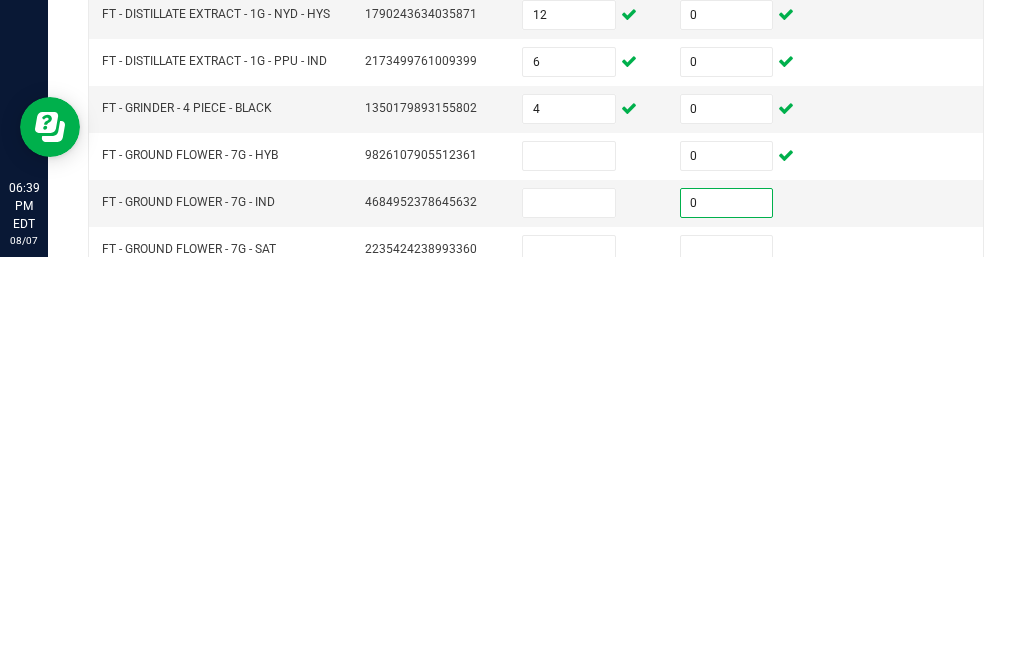type on "0" 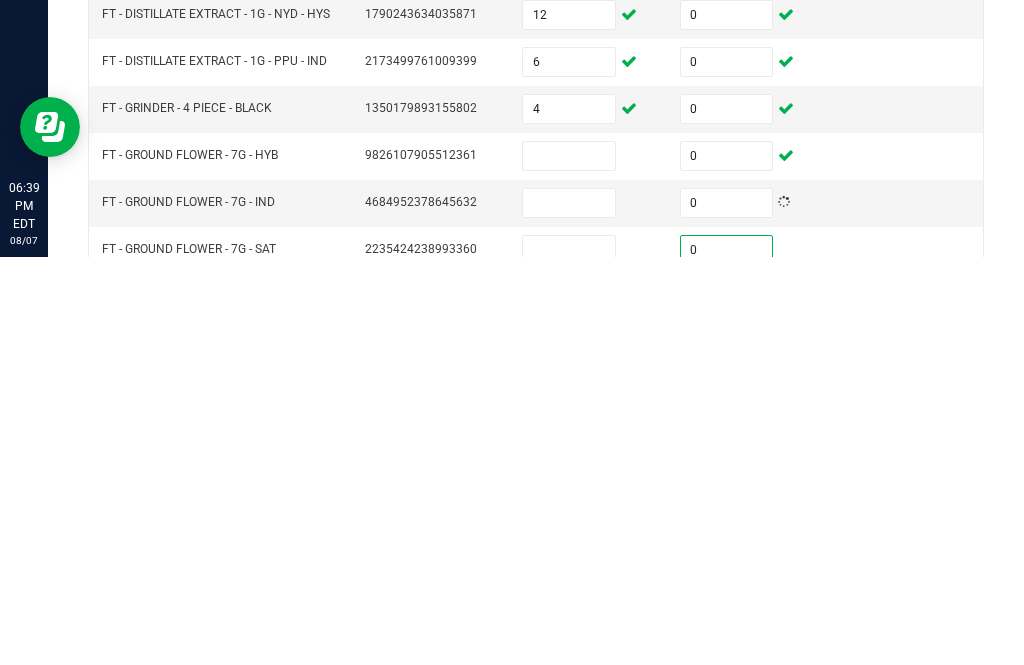 type on "0" 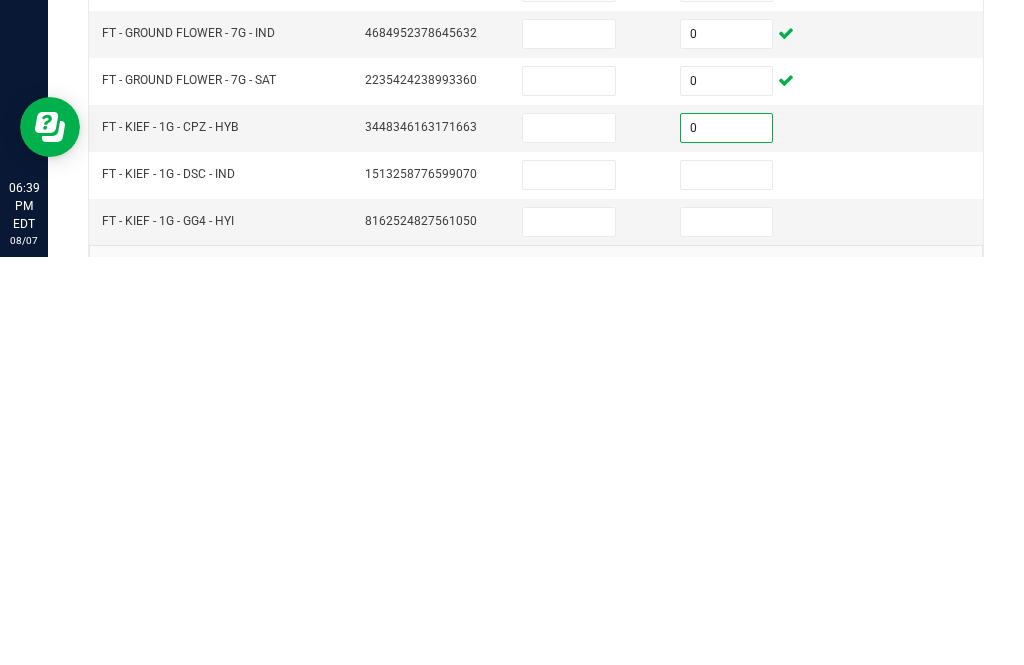 scroll, scrollTop: 605, scrollLeft: 0, axis: vertical 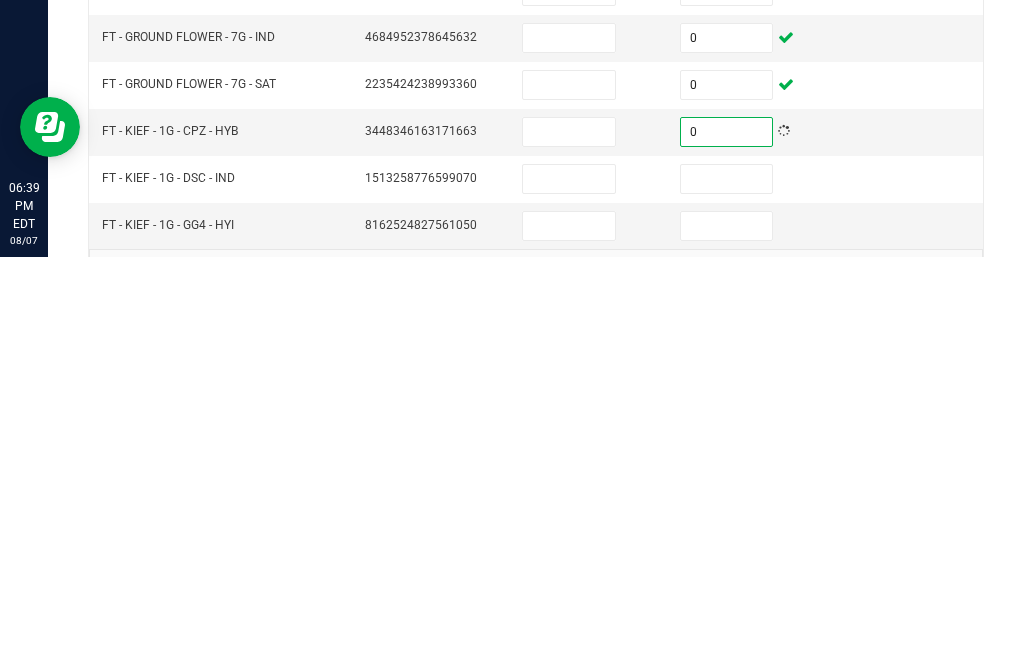 type on "0" 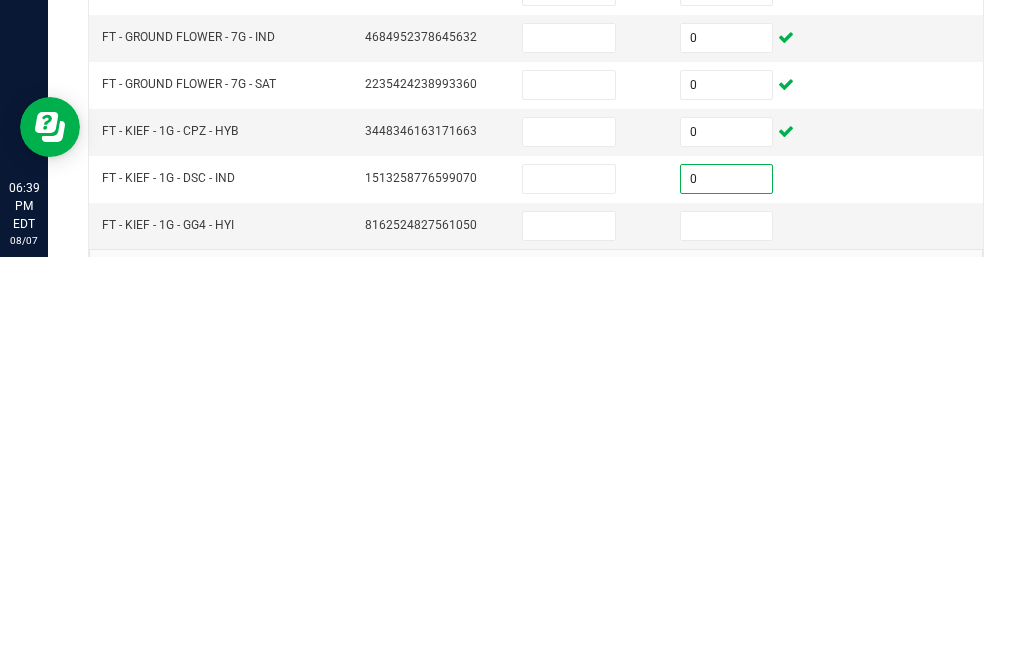 type on "0" 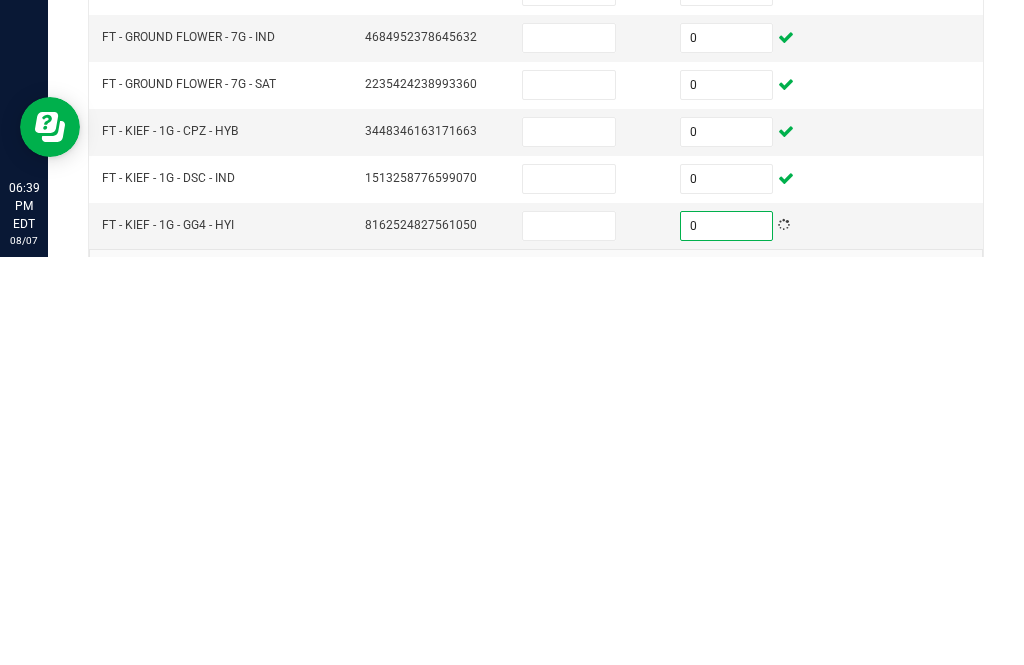 type on "0" 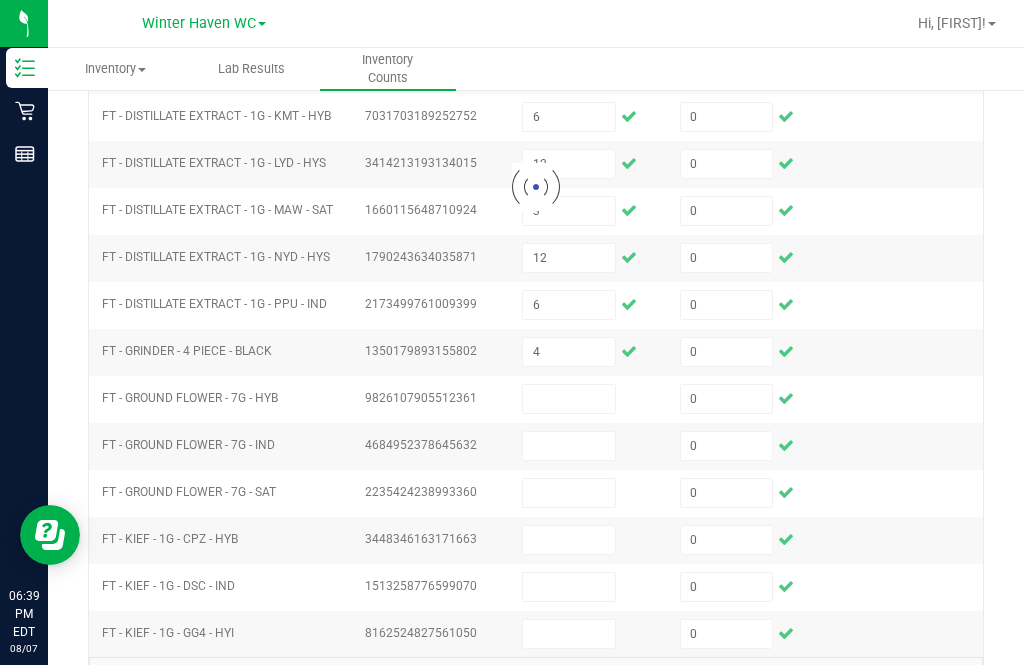 type 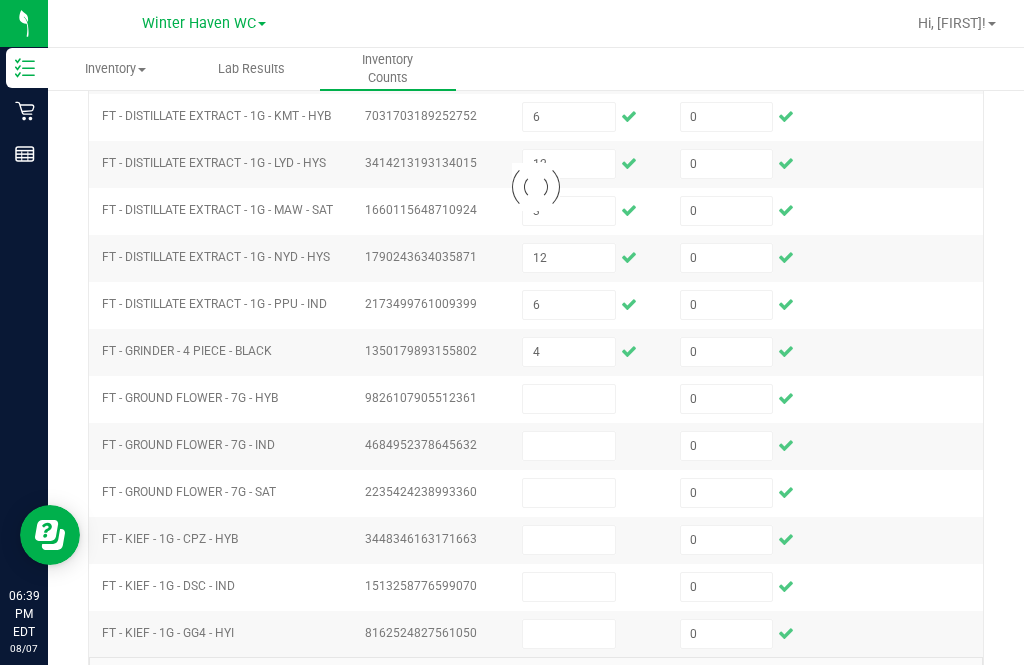 type 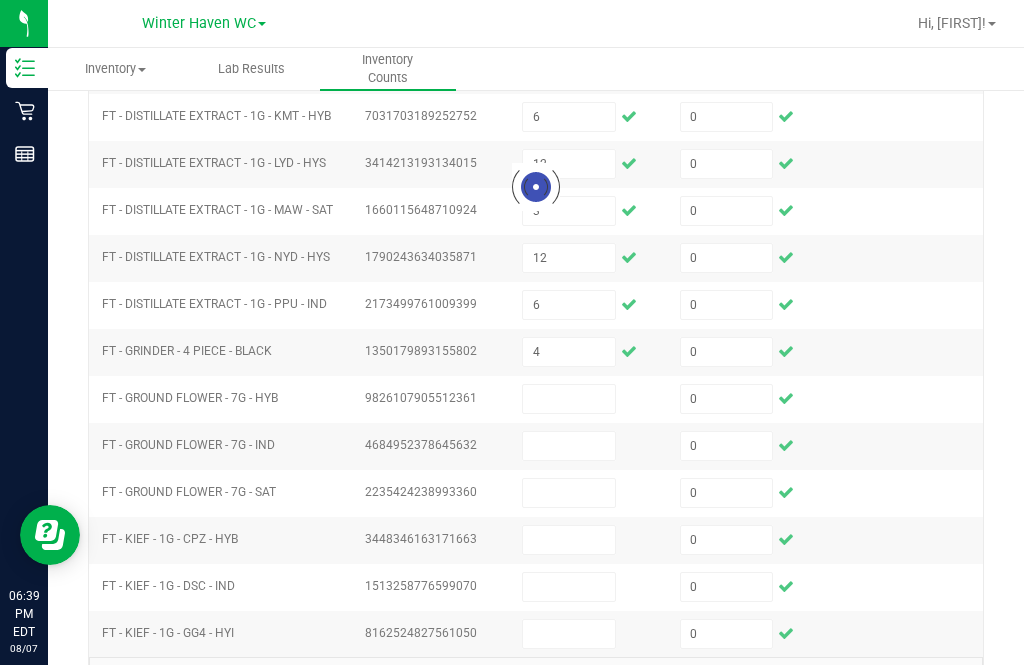 type 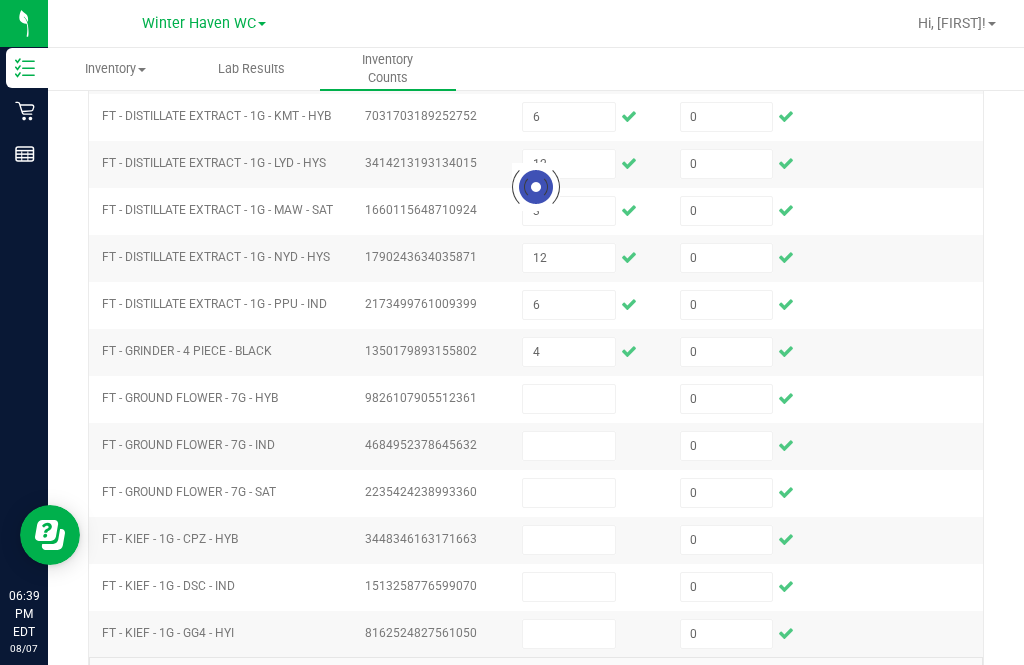 type 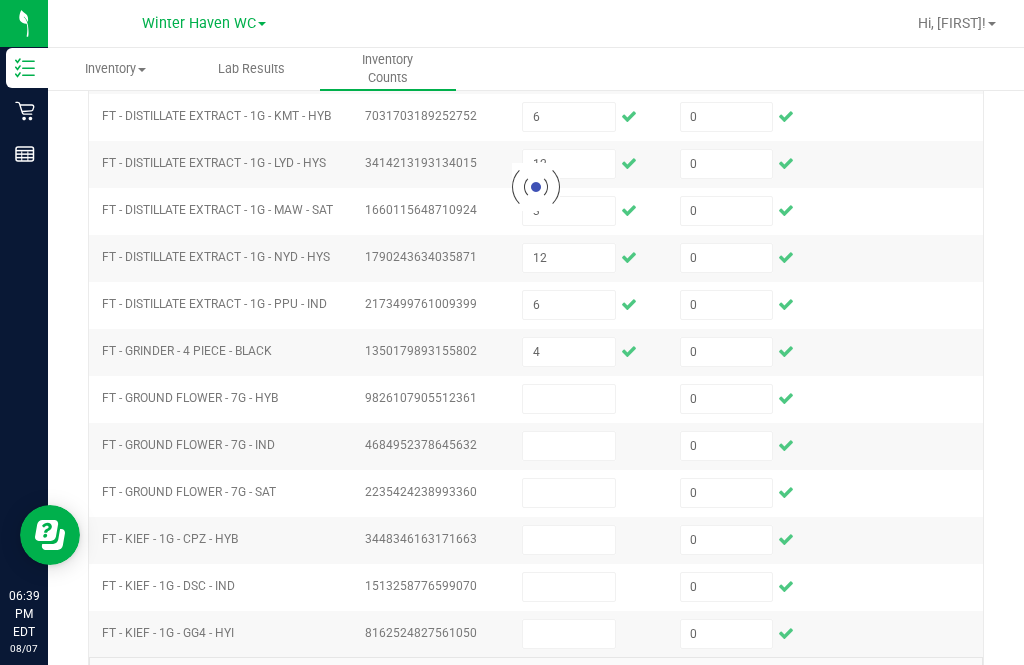 type 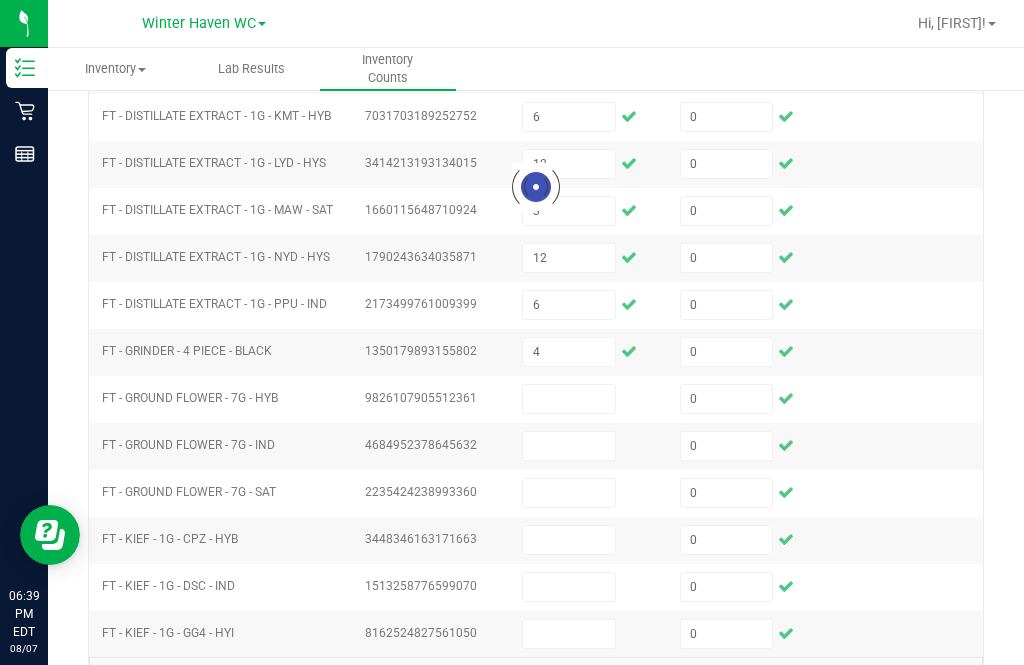 type 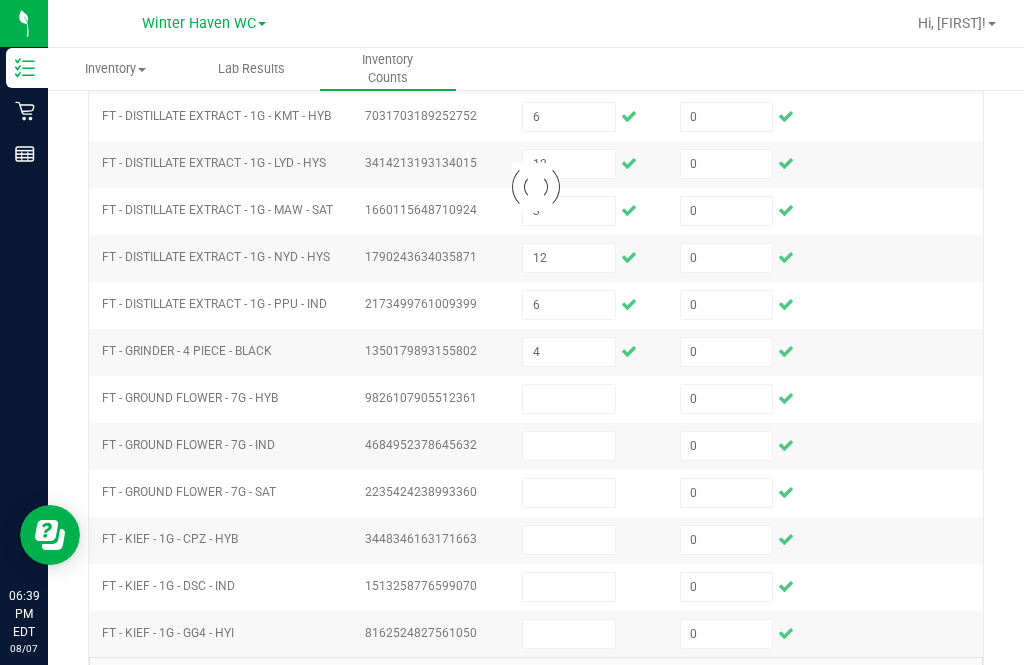 type 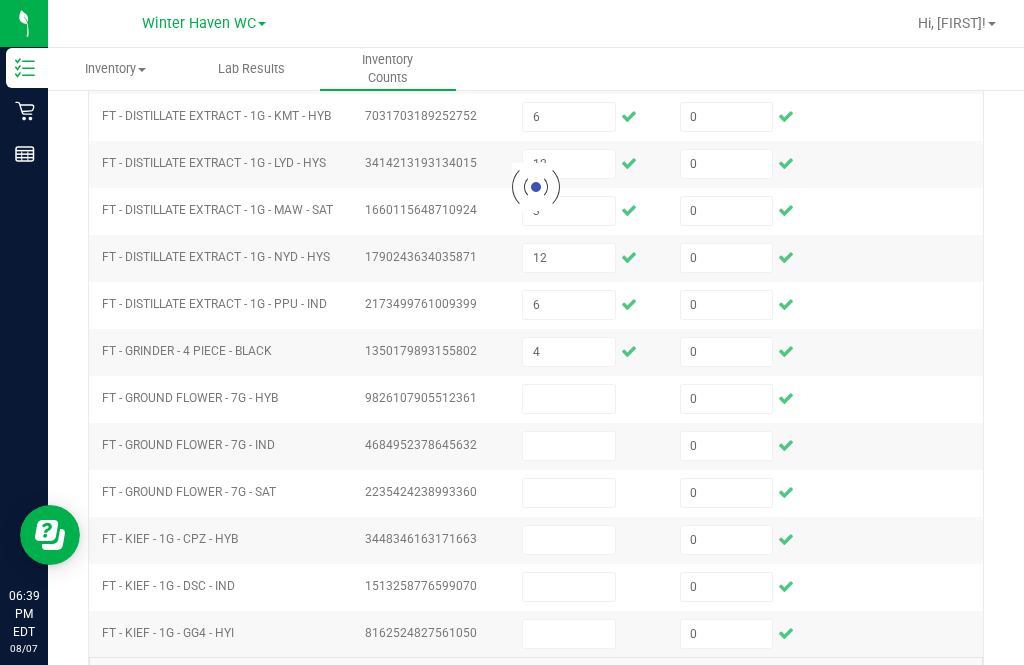 type 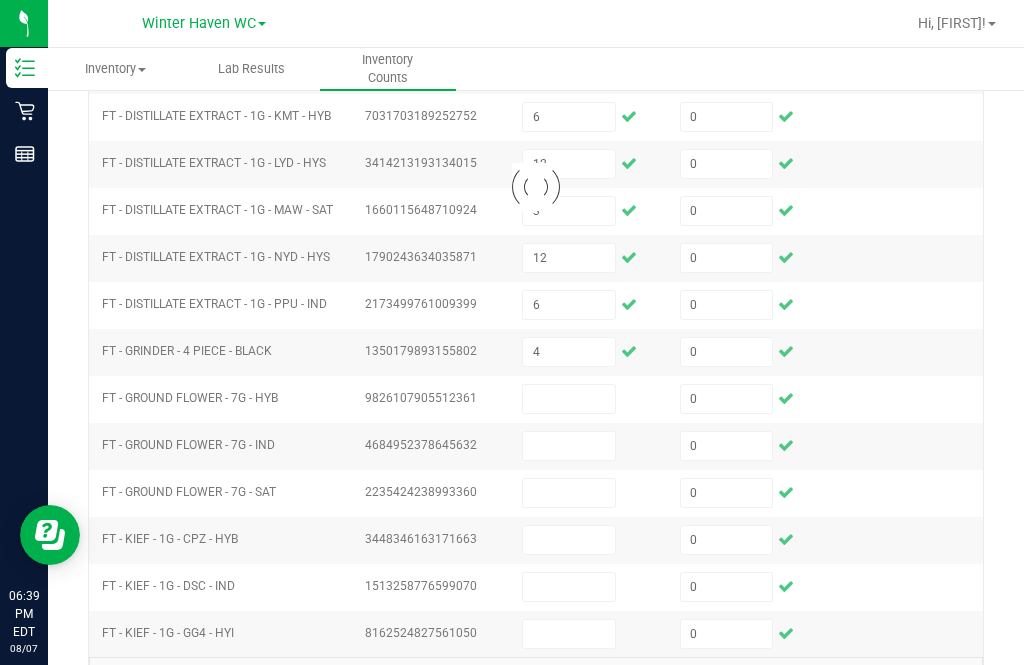 type 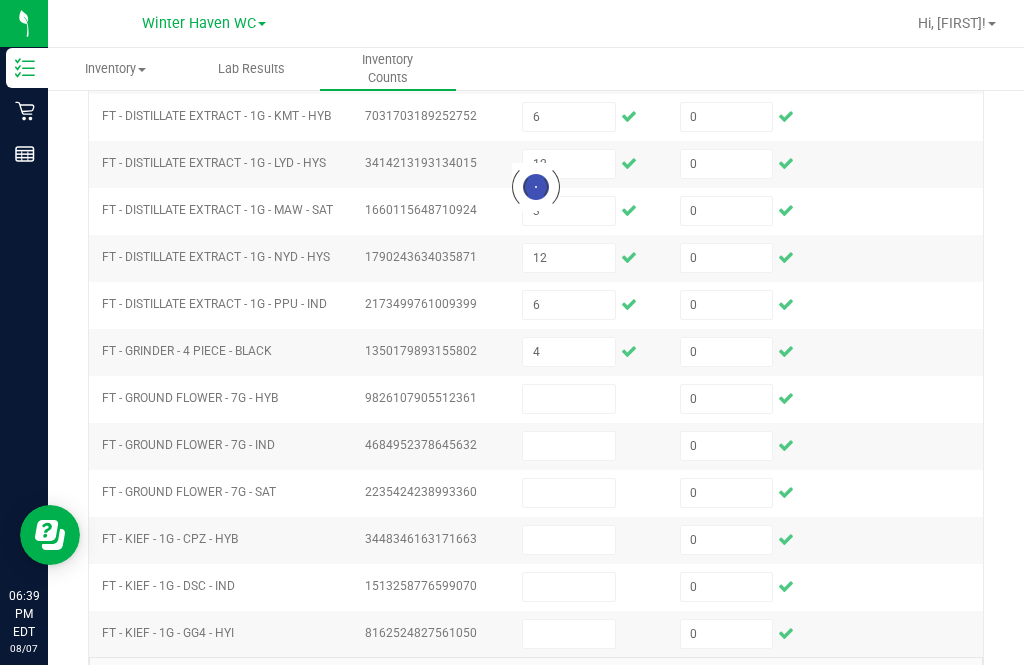 type 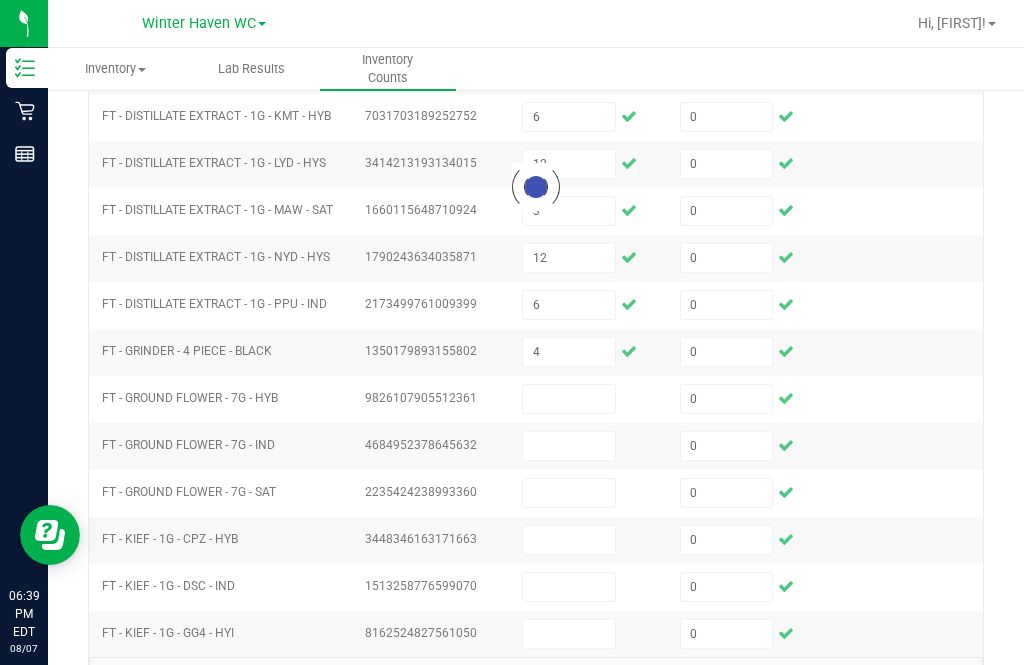 type 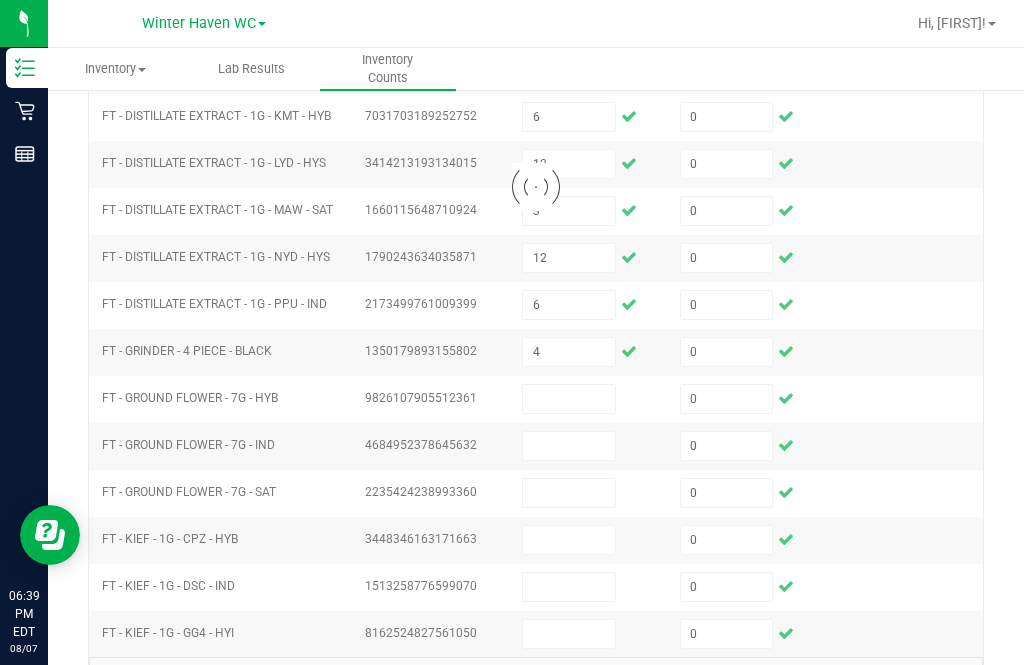 type 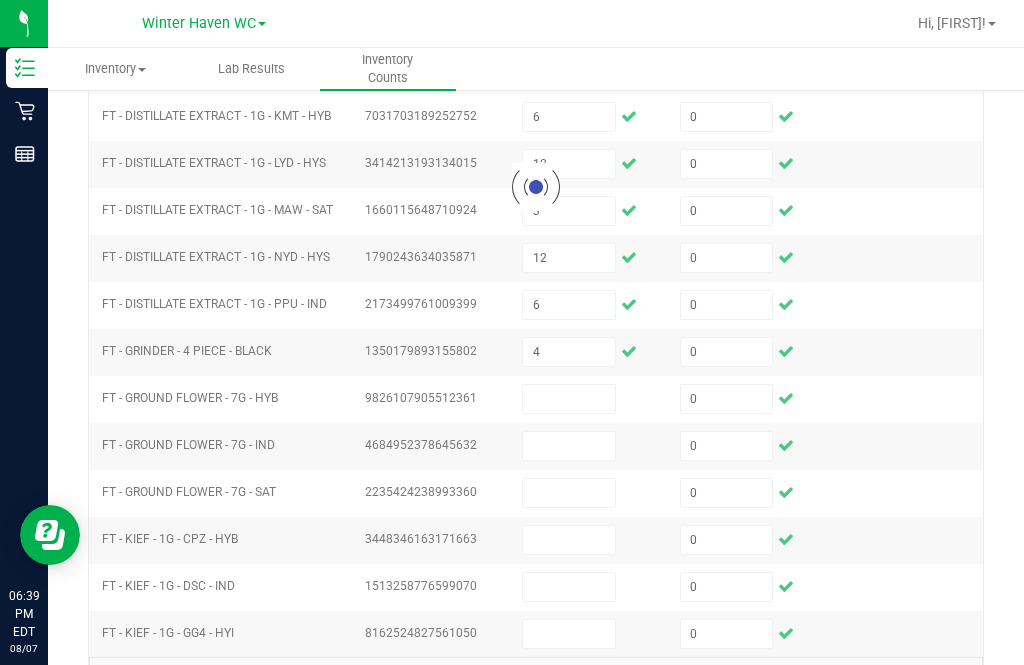 type 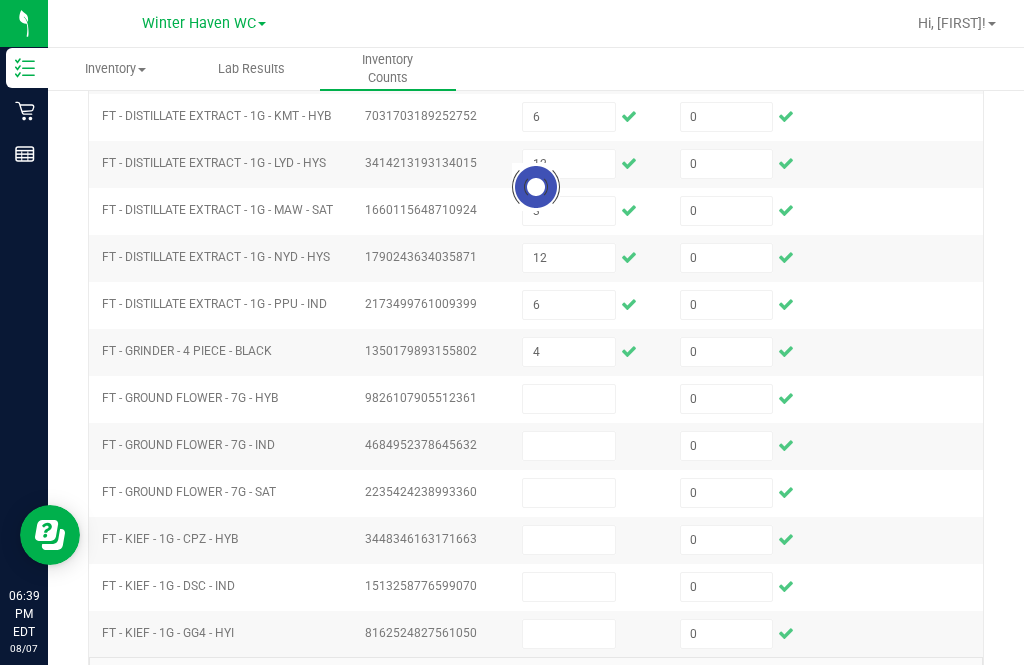 type 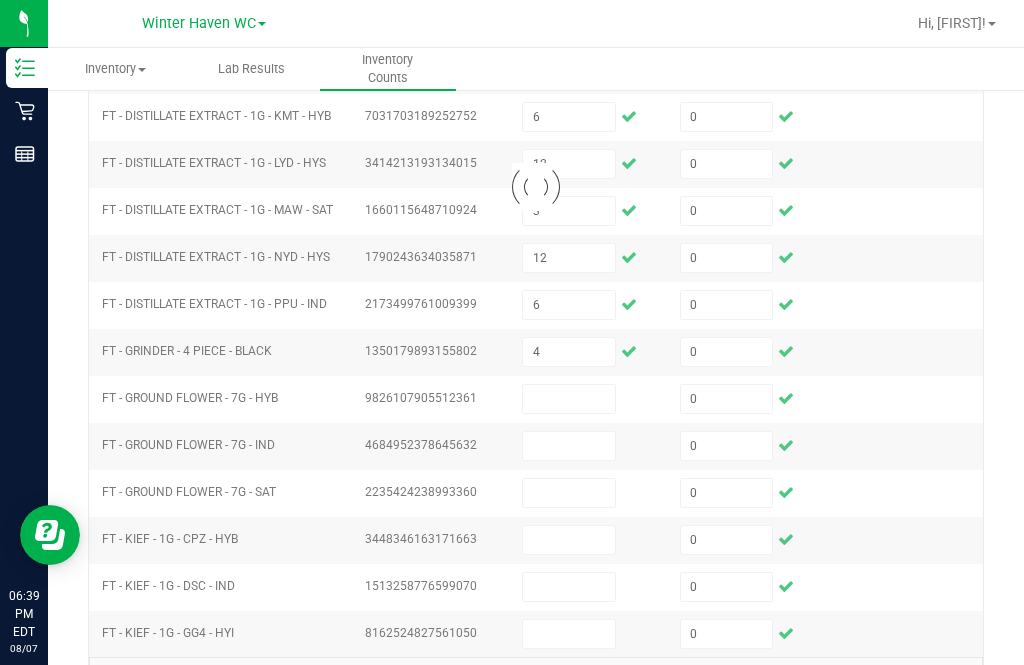 type 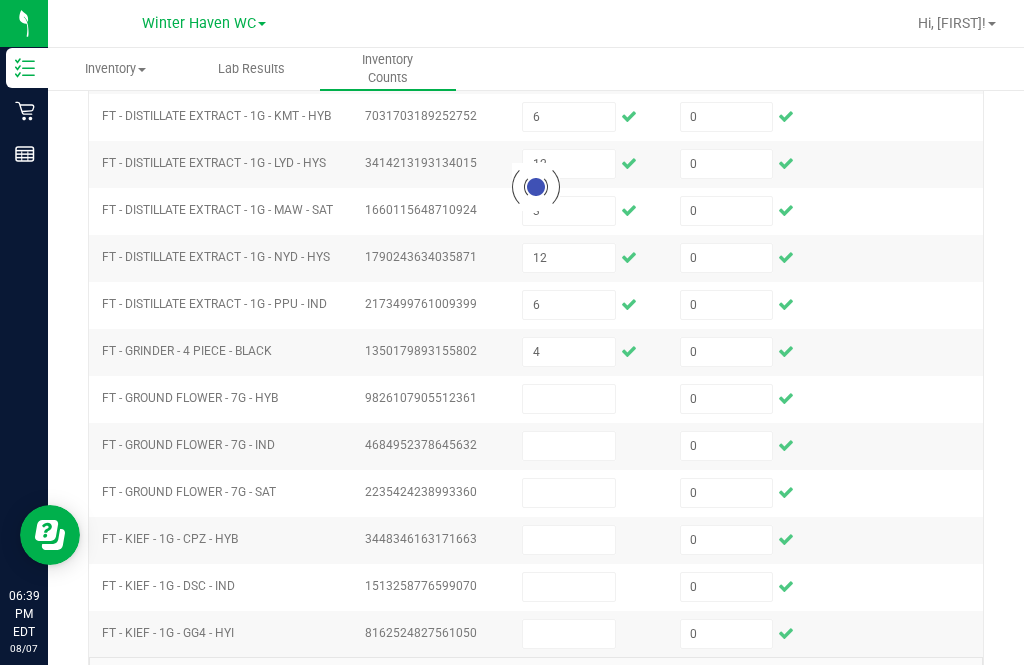 type 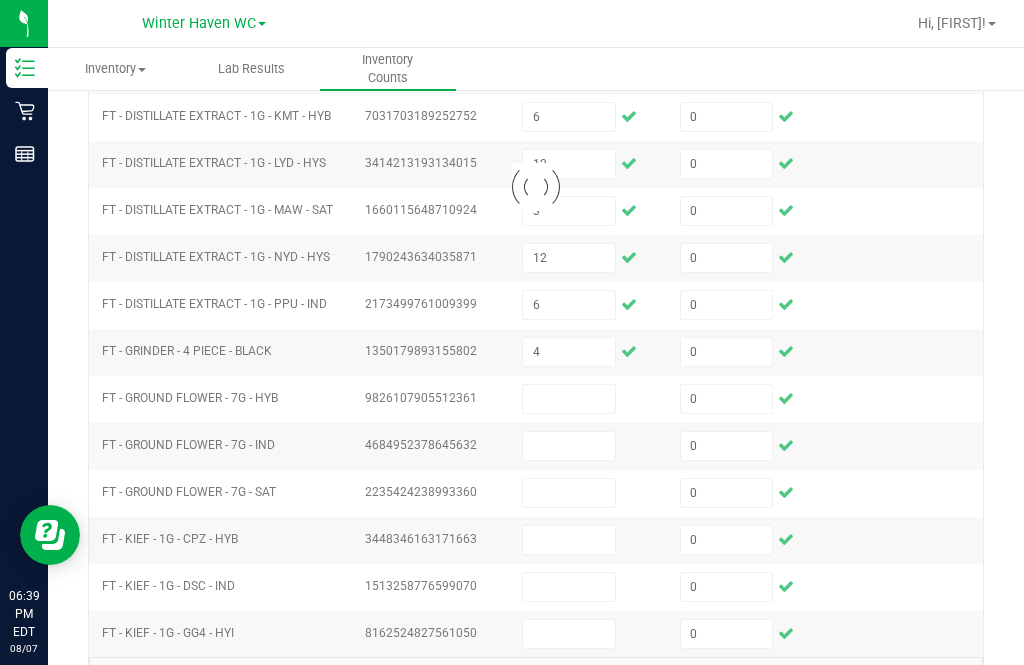 type 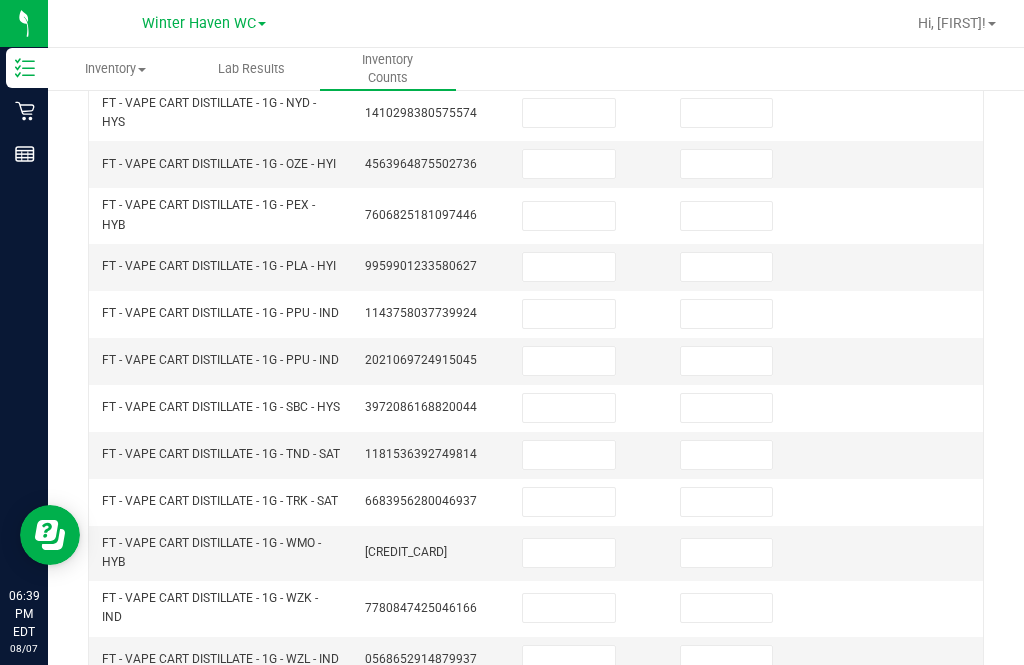 scroll, scrollTop: 637, scrollLeft: 0, axis: vertical 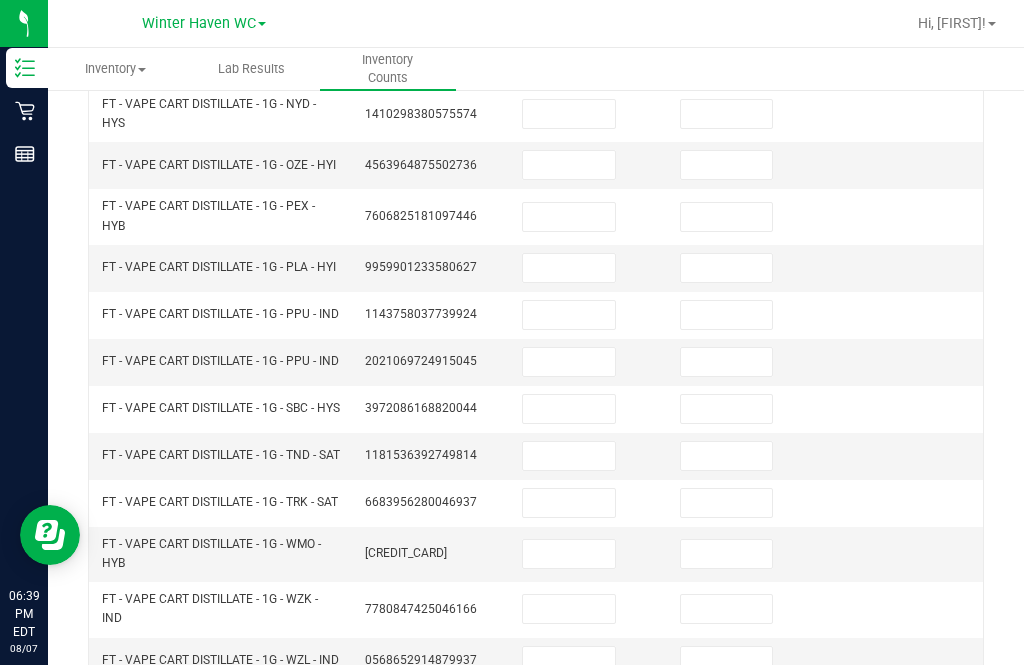 click on "..." 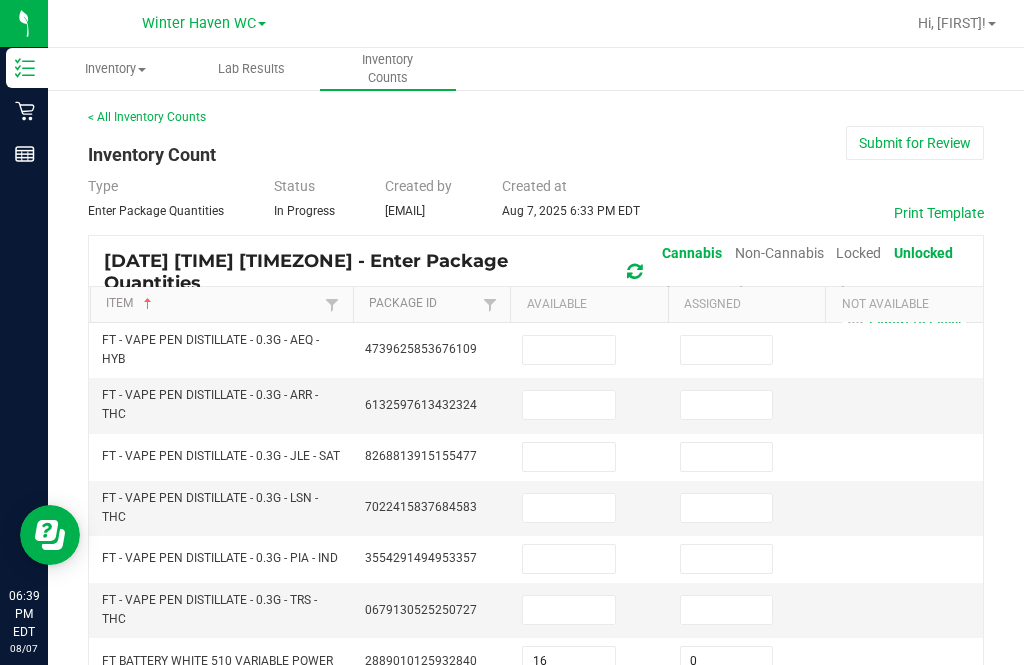 scroll, scrollTop: 0, scrollLeft: 0, axis: both 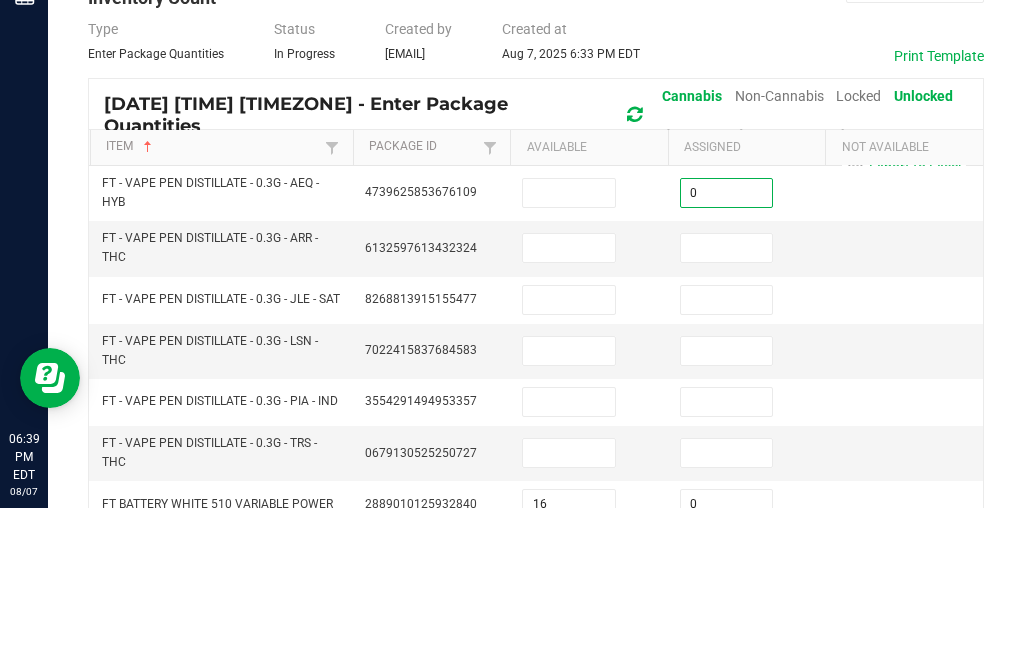 click at bounding box center [727, 405] 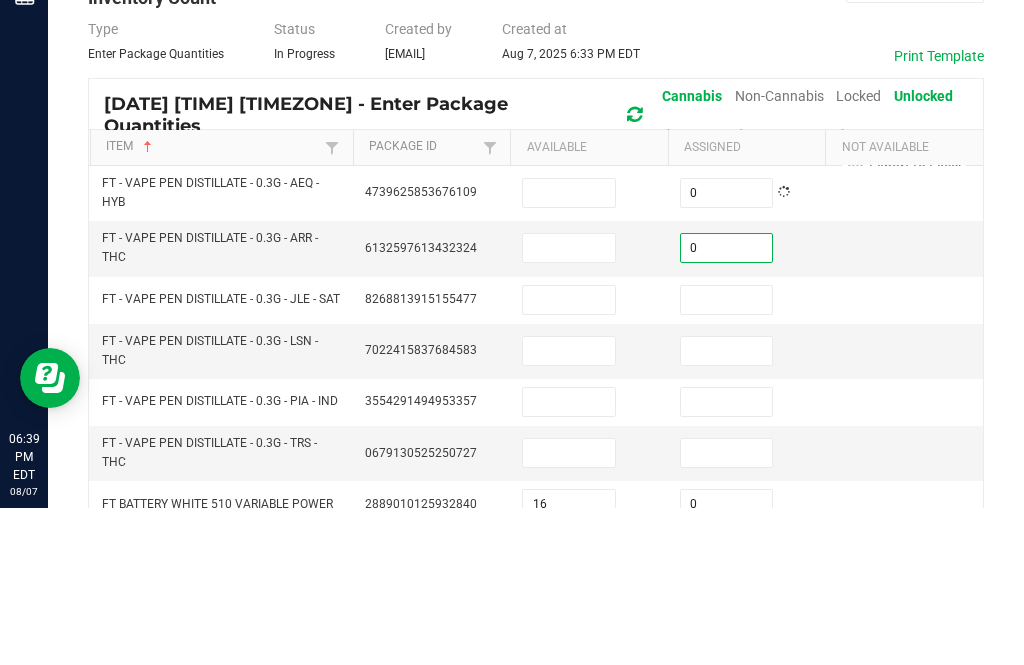 click at bounding box center (727, 457) 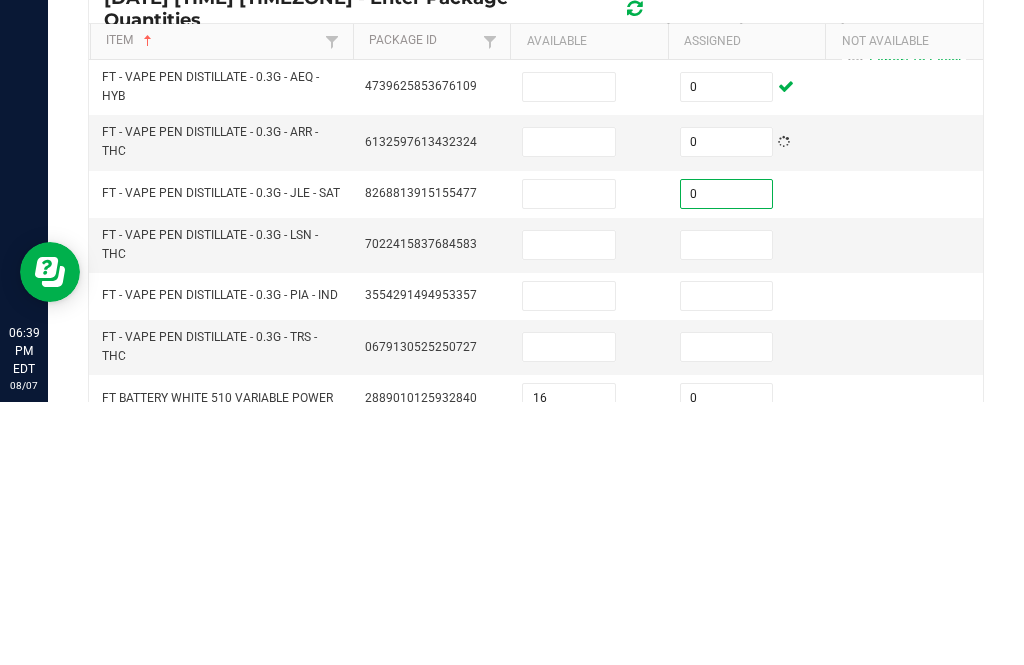 click at bounding box center (727, 508) 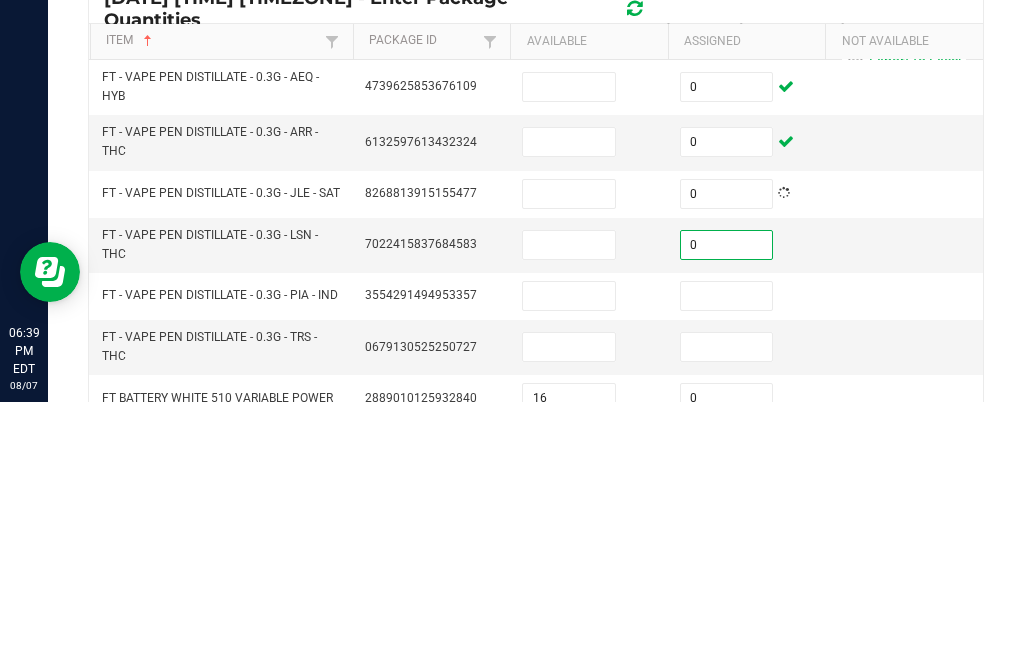 click at bounding box center (727, 559) 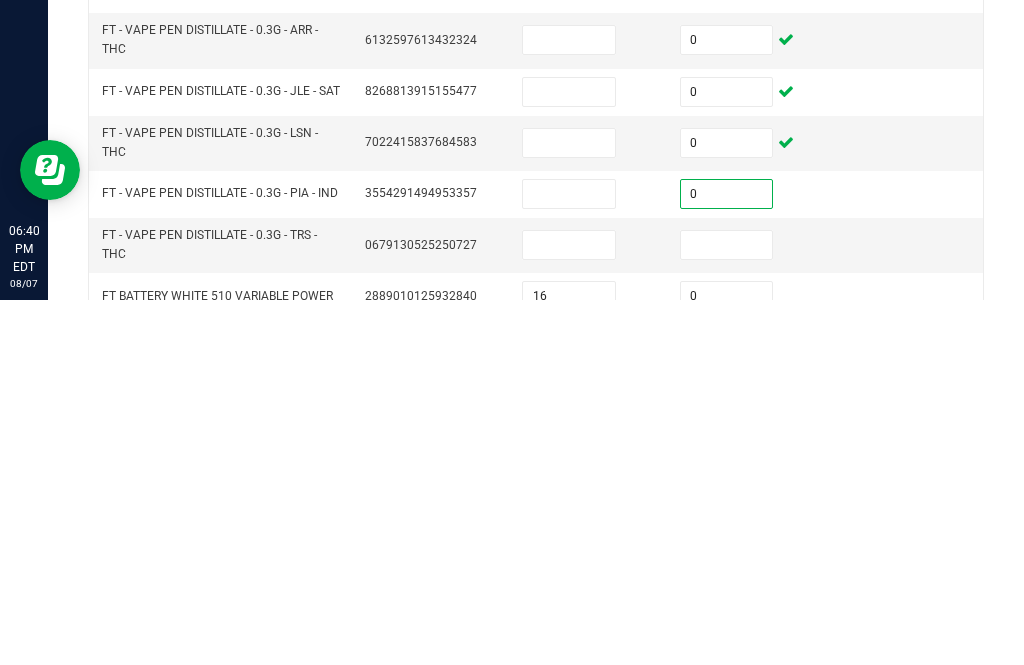 click at bounding box center [727, 610] 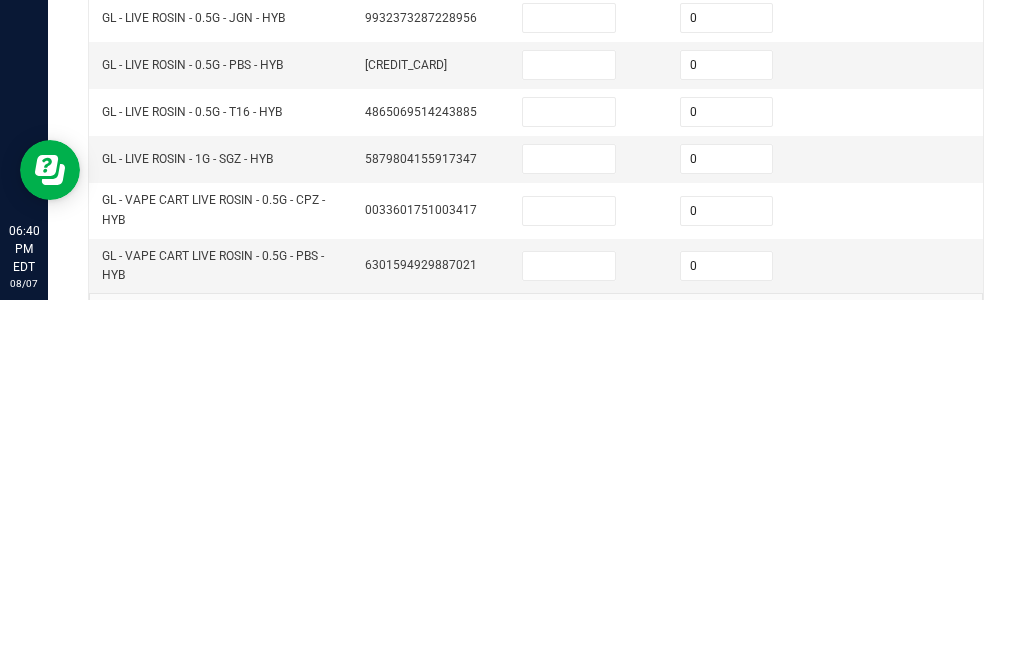 scroll, scrollTop: 653, scrollLeft: 0, axis: vertical 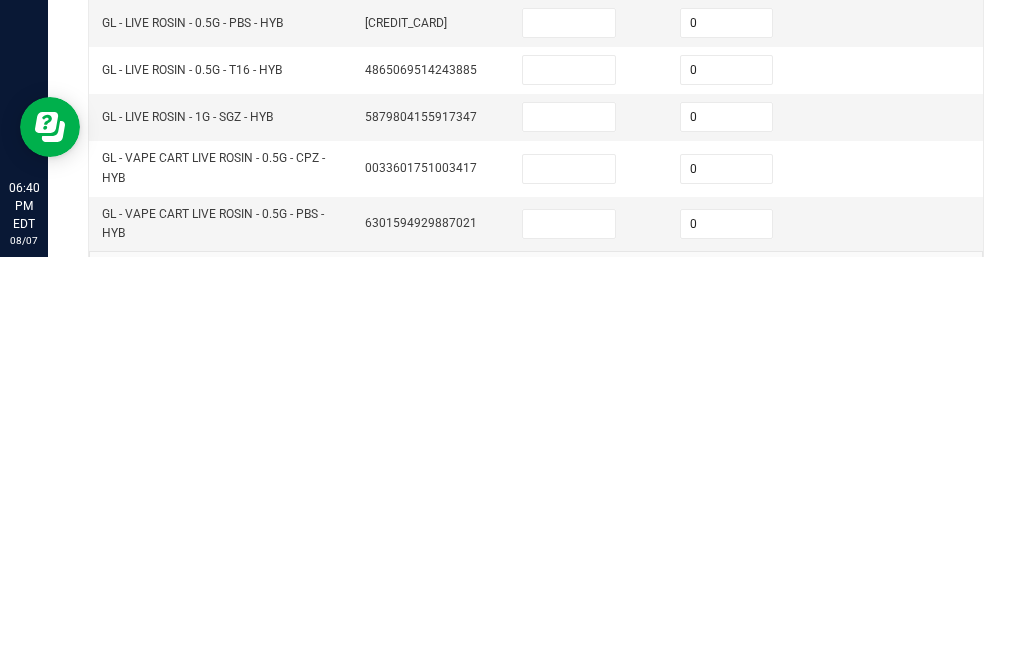 click on "12" 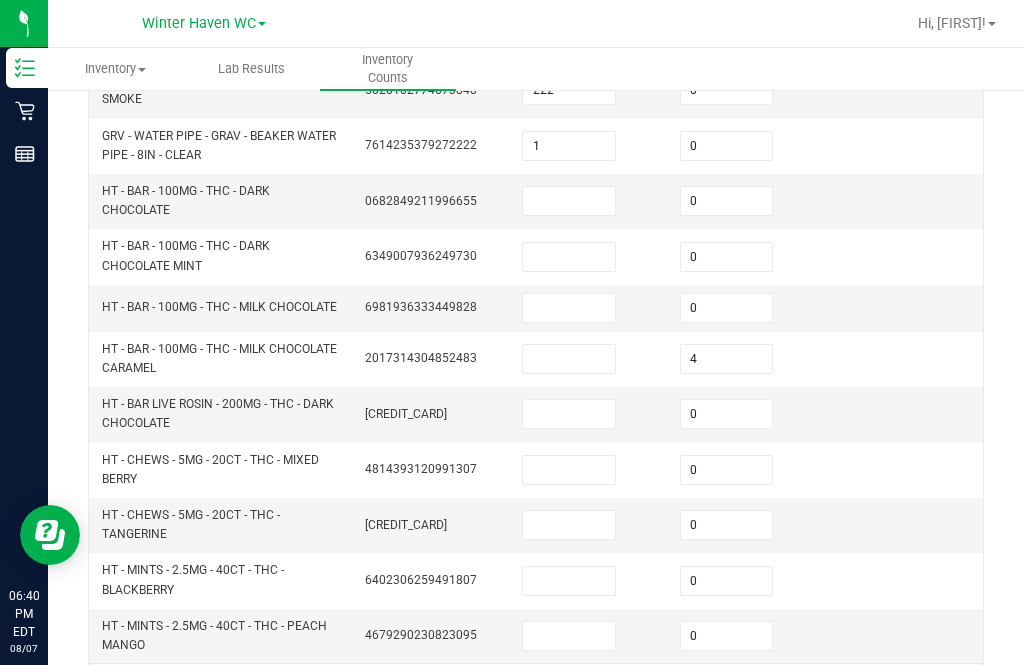 scroll, scrollTop: 749, scrollLeft: 0, axis: vertical 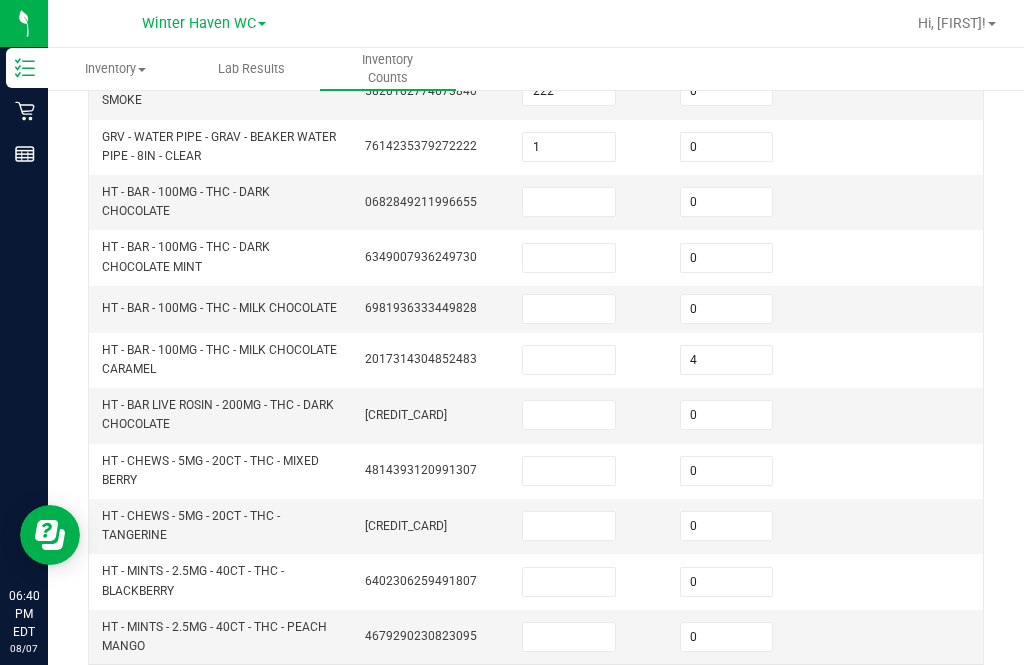 click on "13" 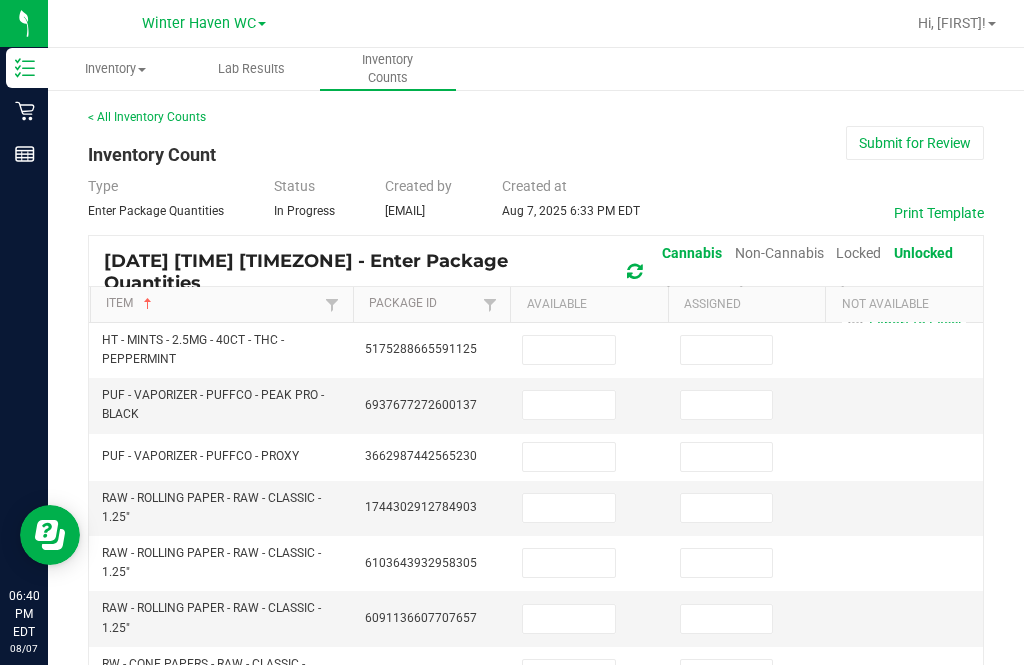 scroll, scrollTop: 0, scrollLeft: 0, axis: both 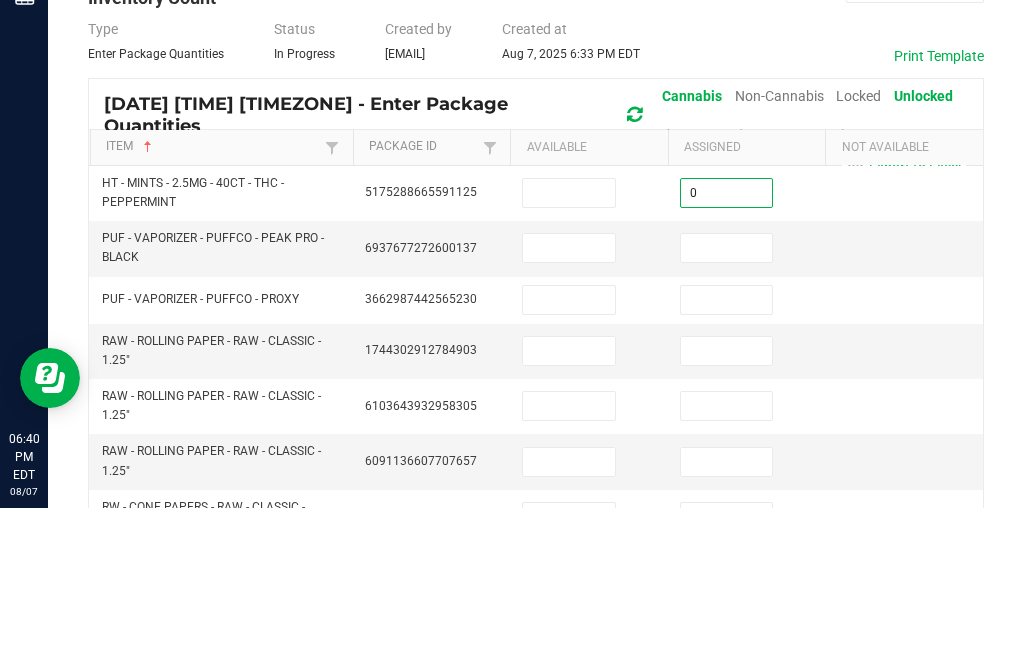 click at bounding box center (727, 405) 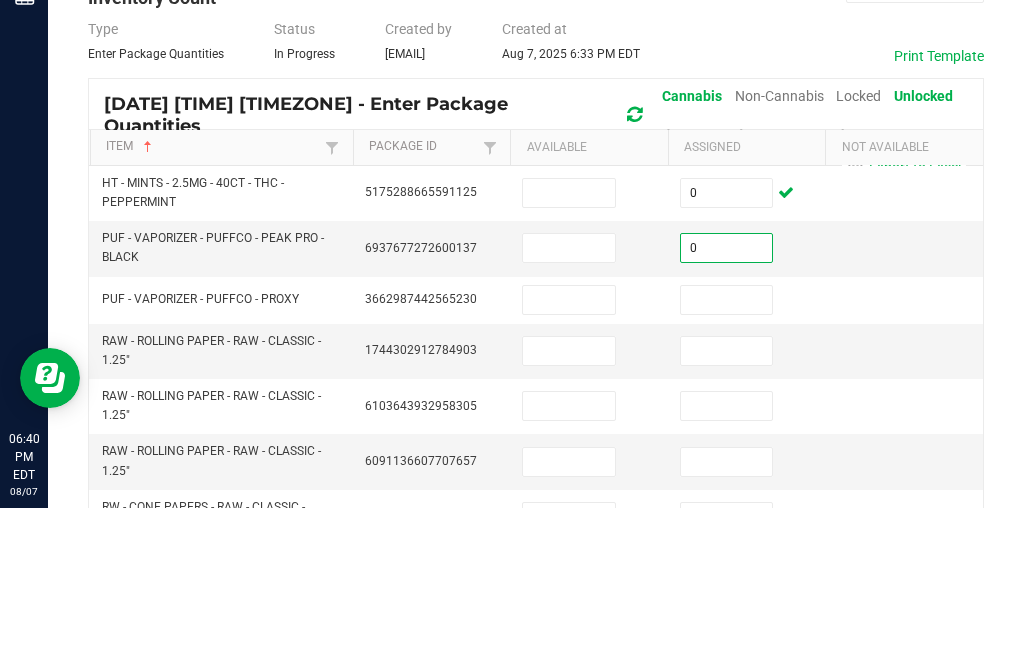 click at bounding box center (569, 405) 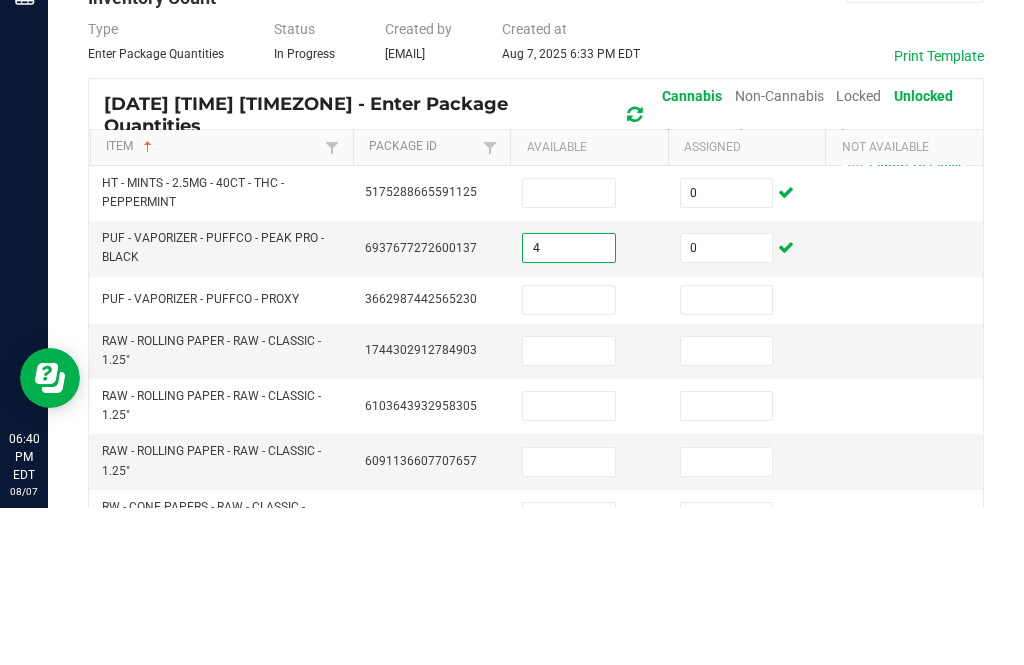 click at bounding box center [569, 457] 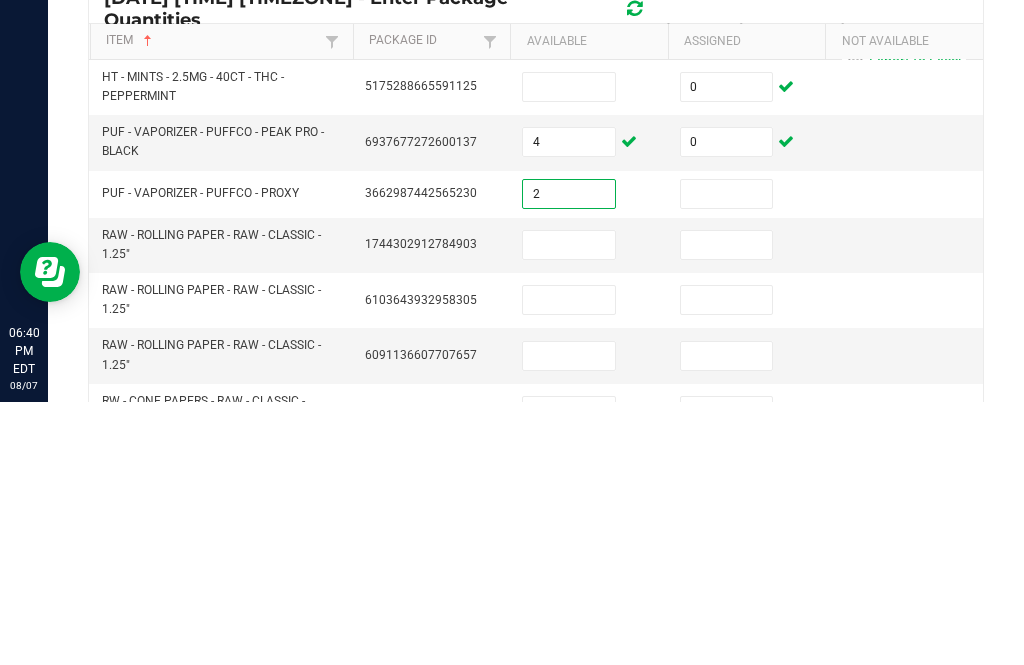 click at bounding box center [727, 457] 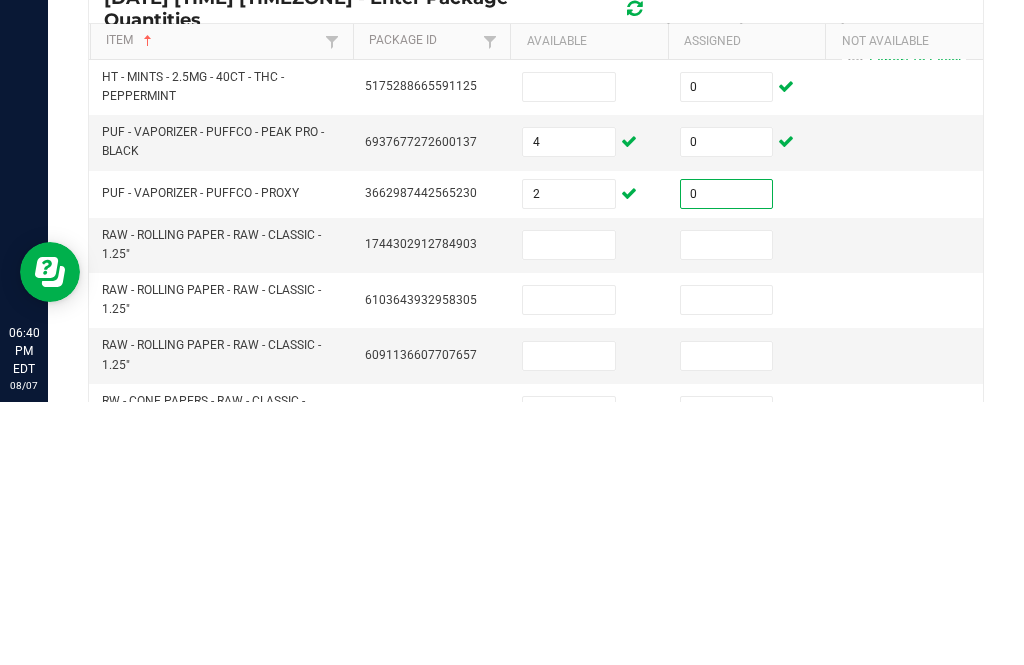 click at bounding box center [727, 508] 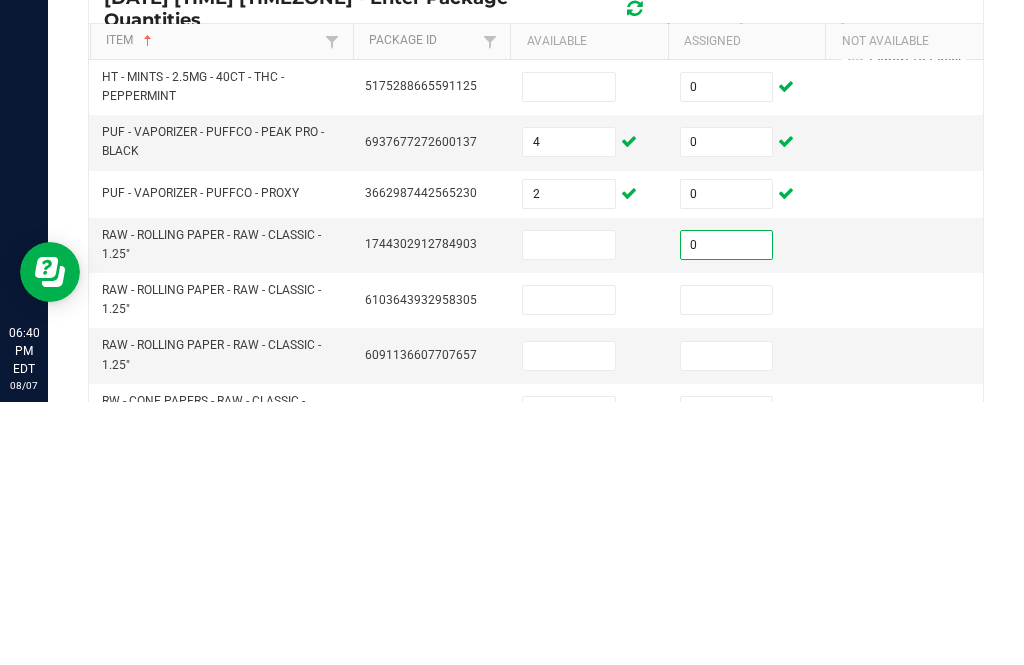 click at bounding box center (727, 563) 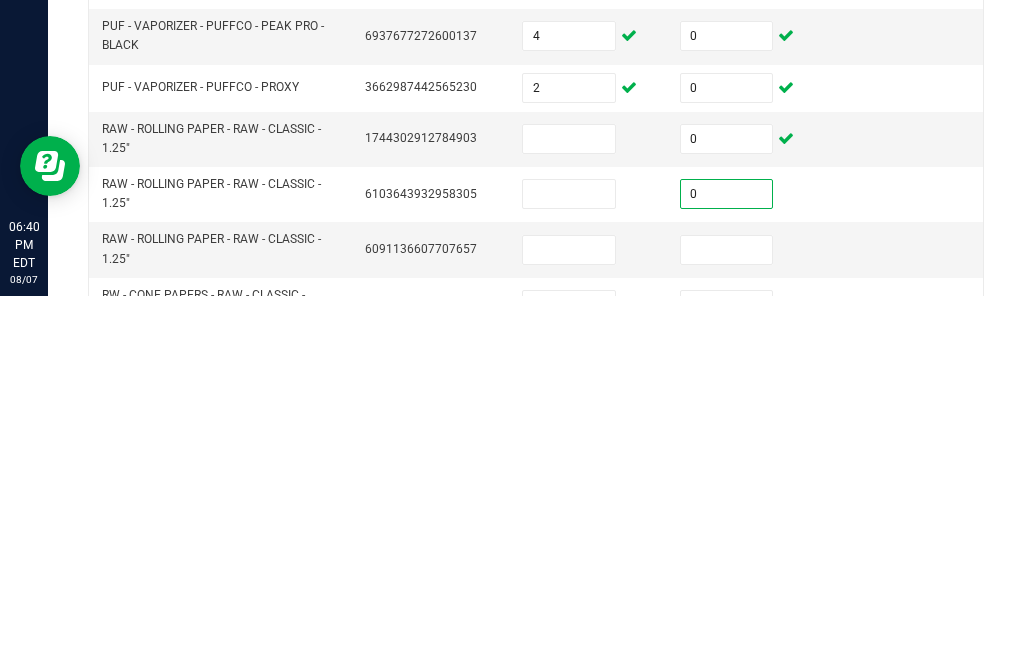 click at bounding box center (727, 619) 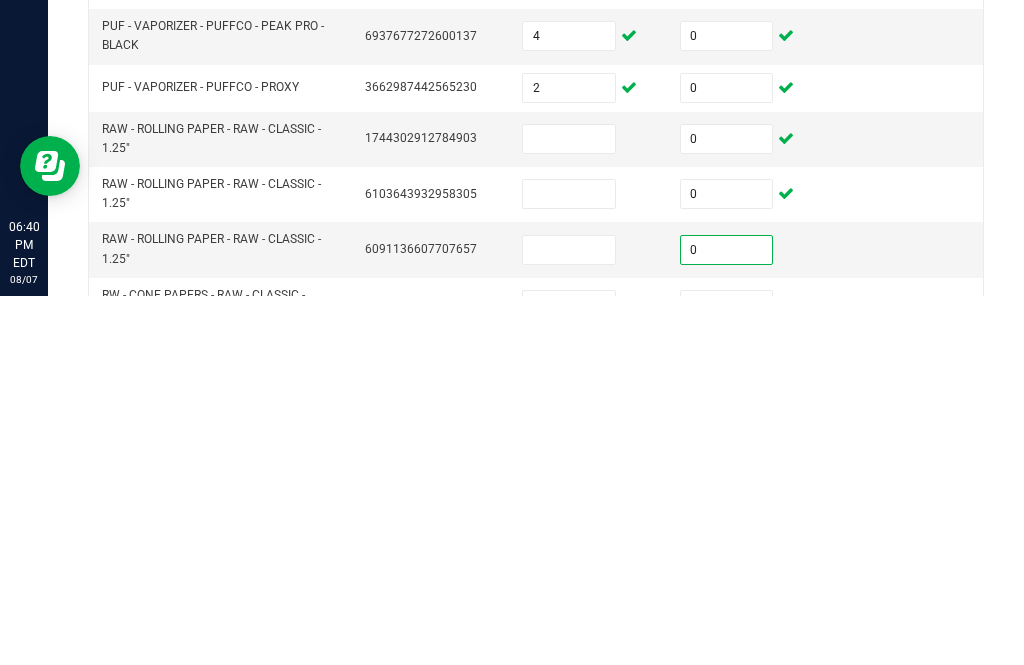 click at bounding box center (727, 674) 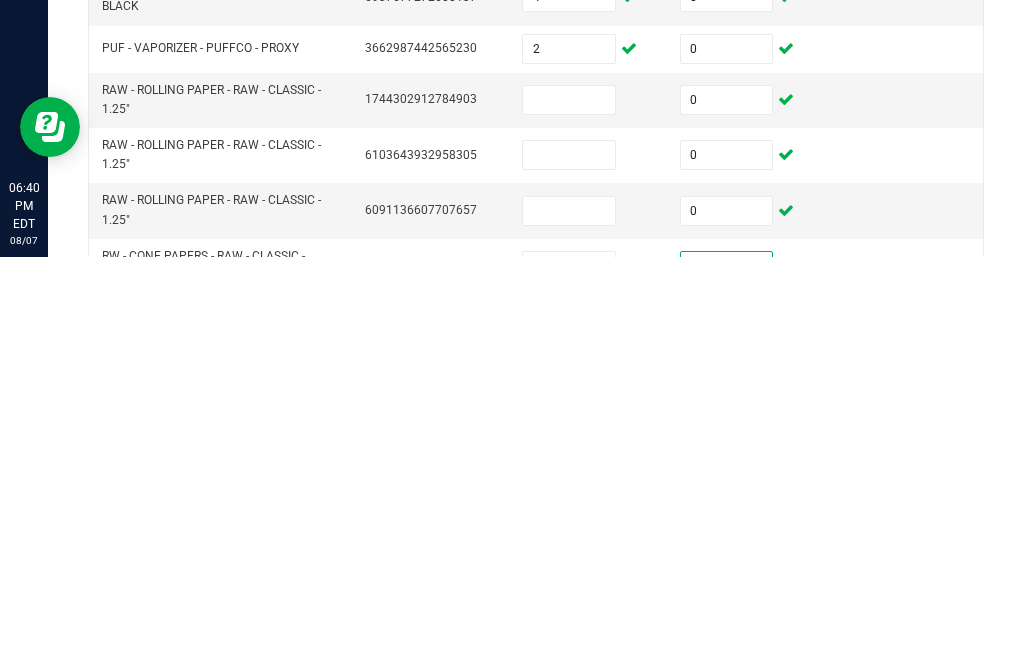 click at bounding box center [569, 674] 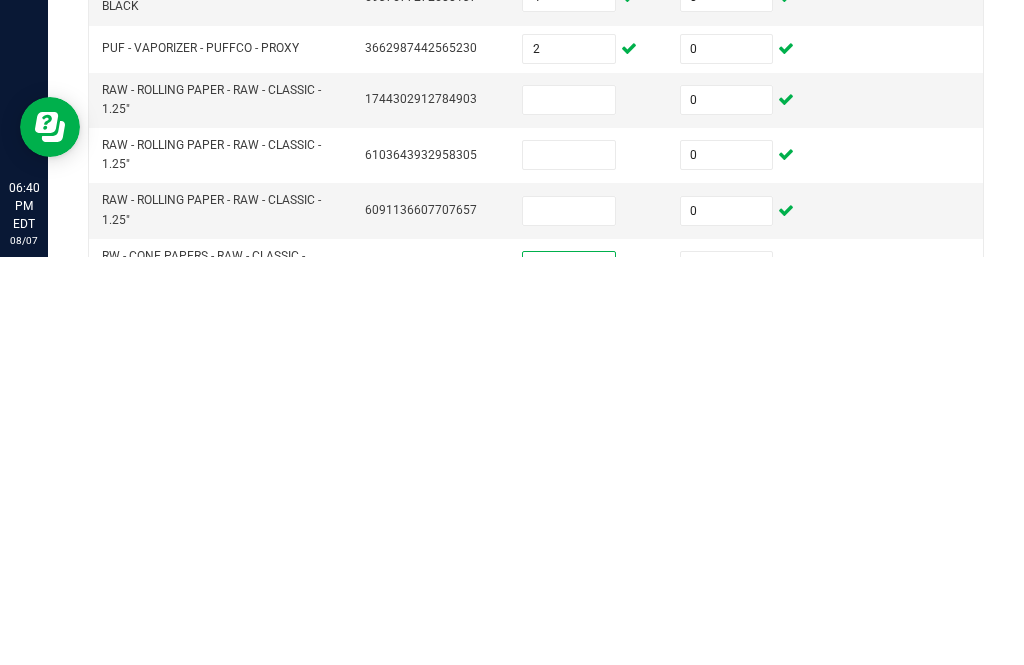 click at bounding box center [569, 619] 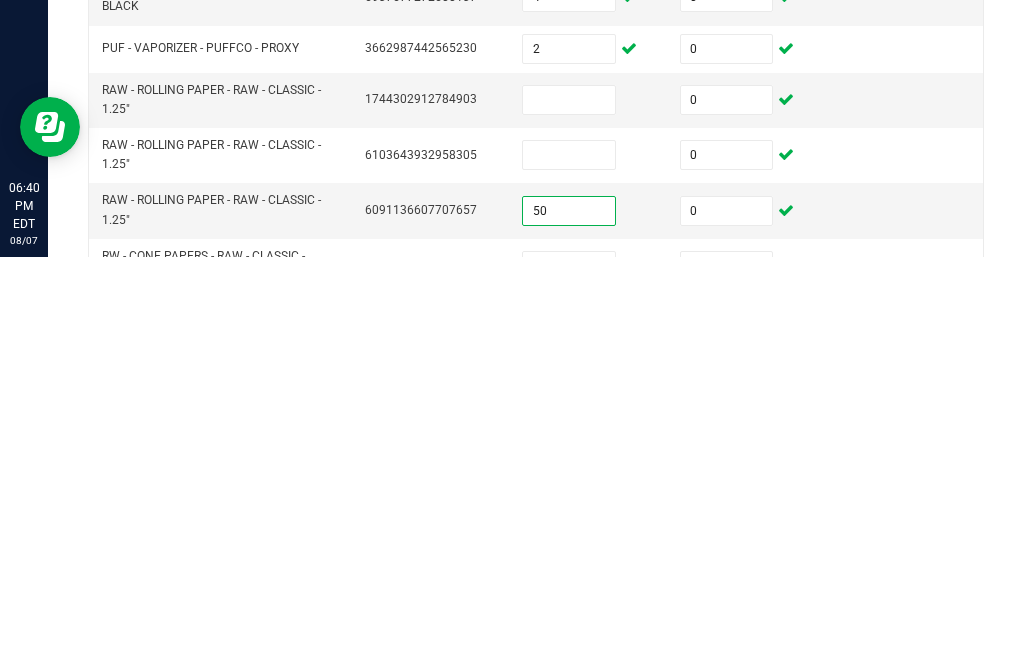 click at bounding box center (569, 563) 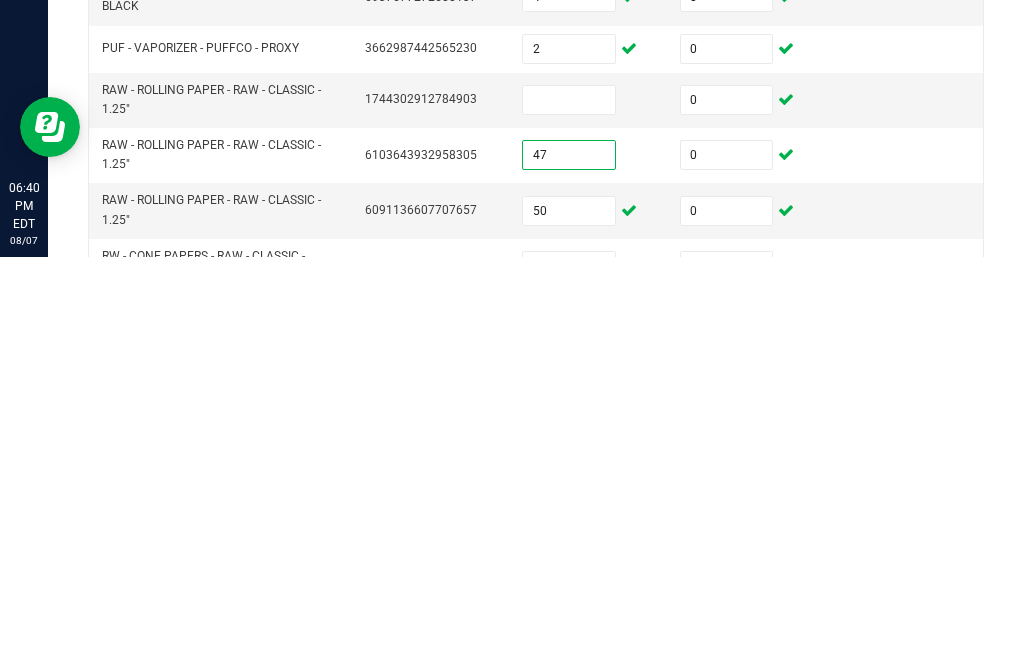 click at bounding box center [569, 508] 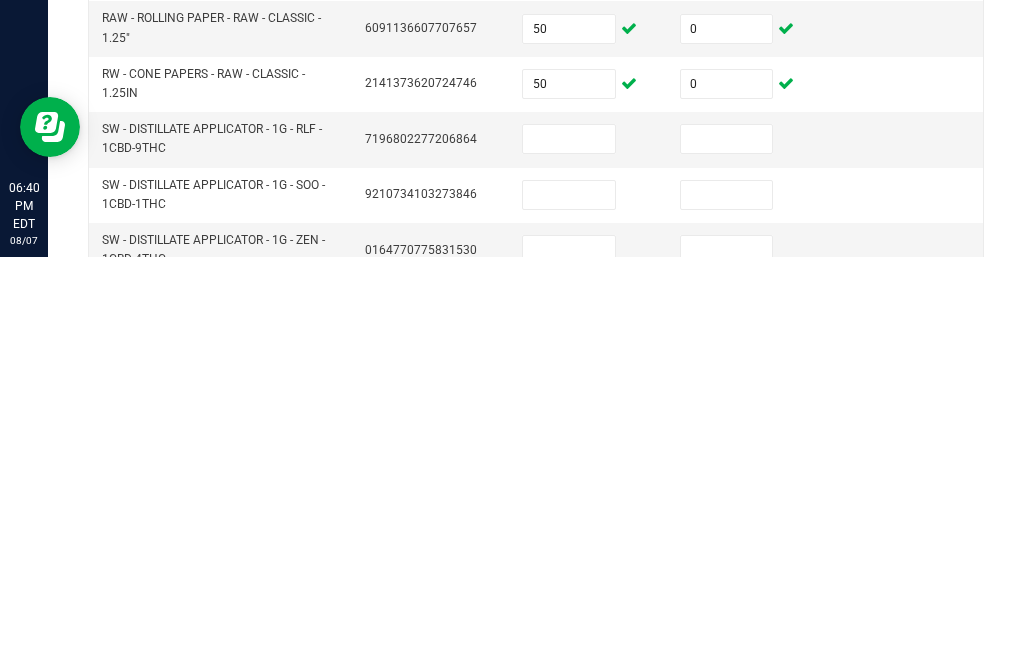 scroll, scrollTop: 199, scrollLeft: 0, axis: vertical 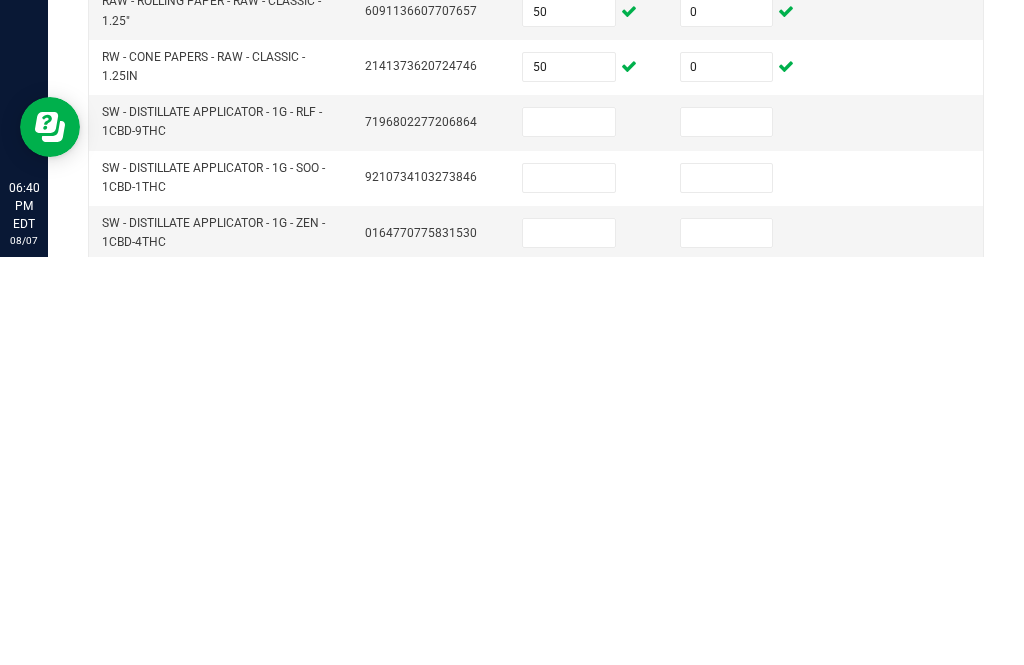 click at bounding box center (727, 530) 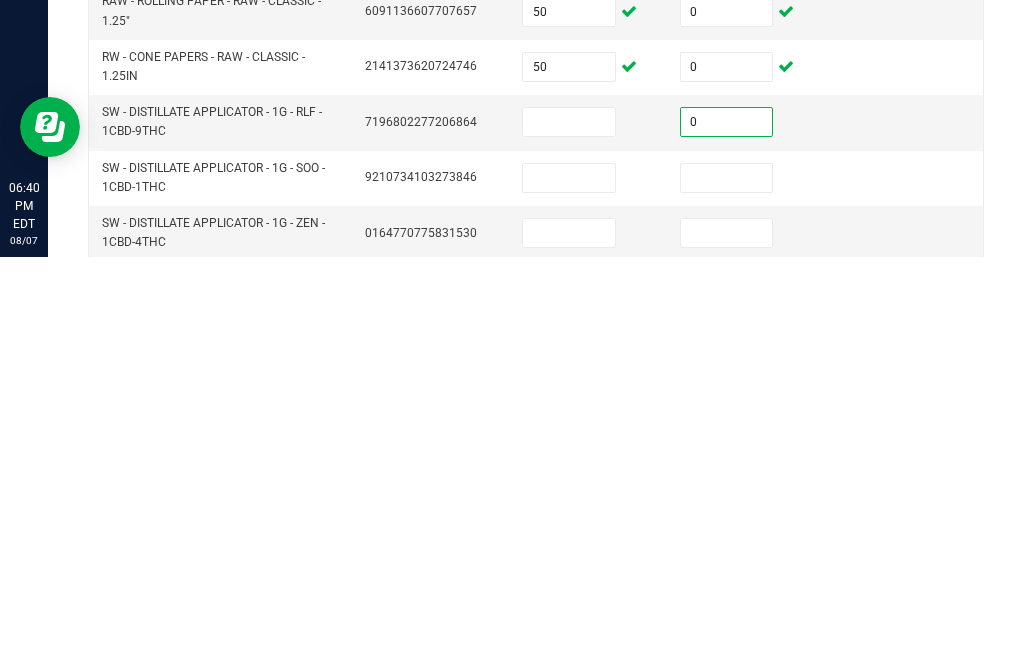 click at bounding box center [727, 586] 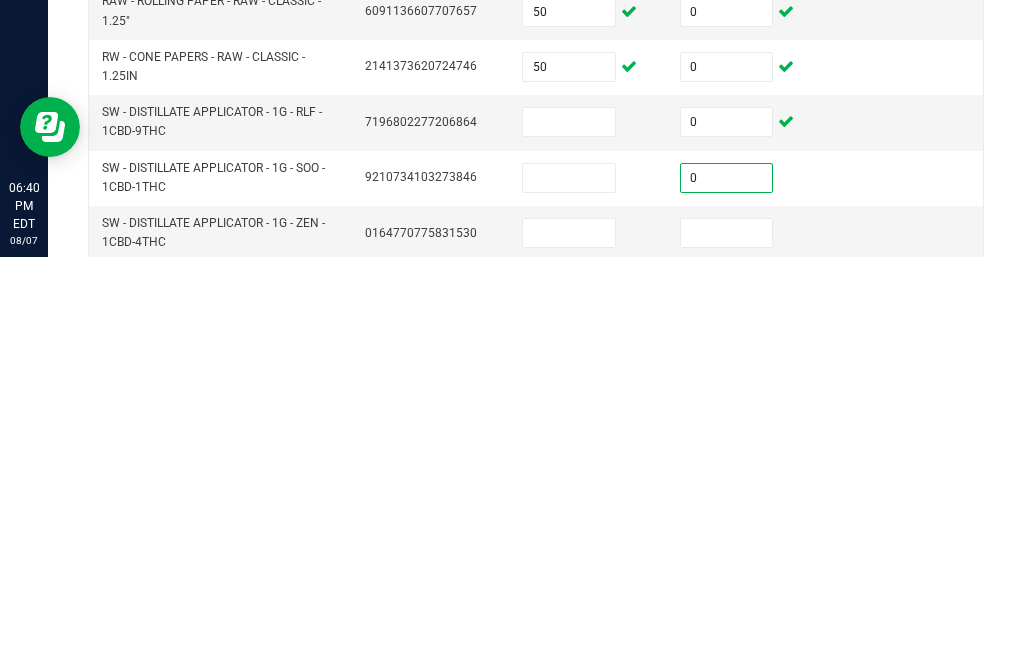 click at bounding box center [727, 641] 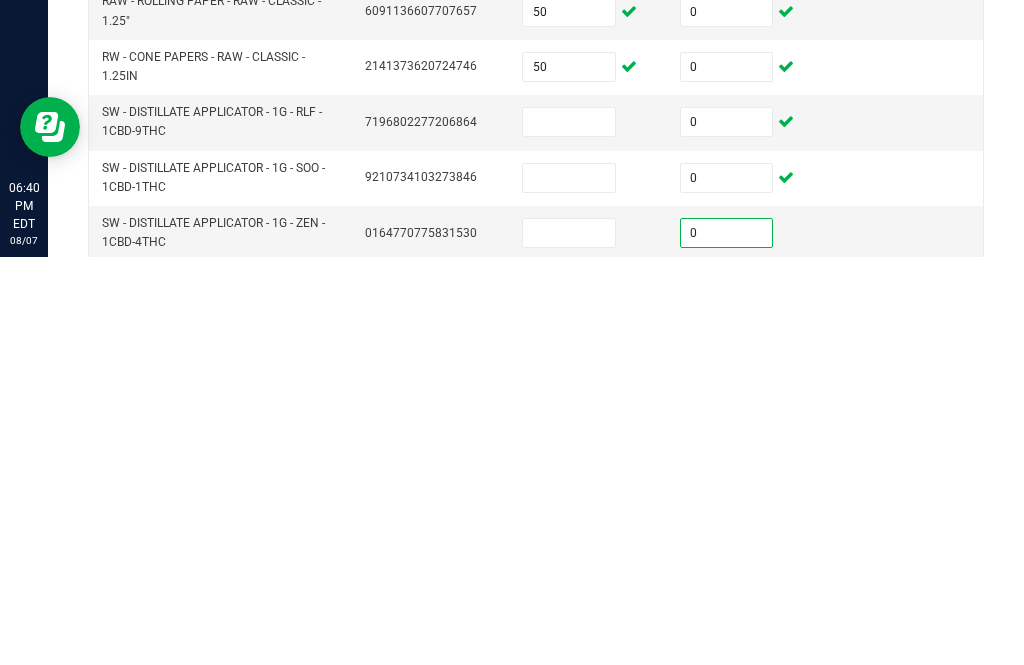 click at bounding box center [569, 530] 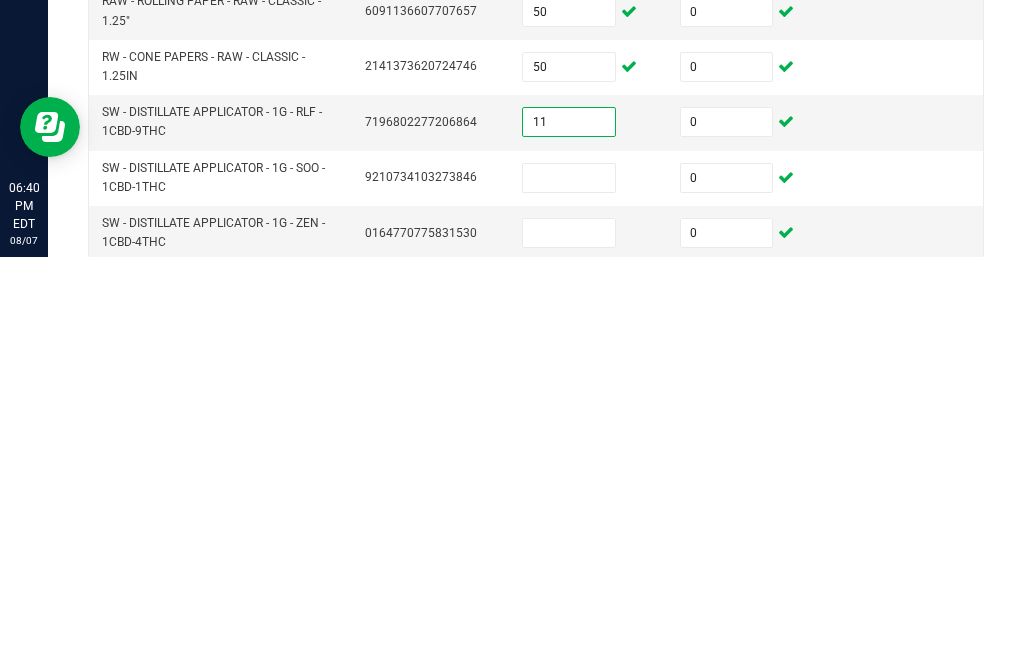 click at bounding box center [569, 586] 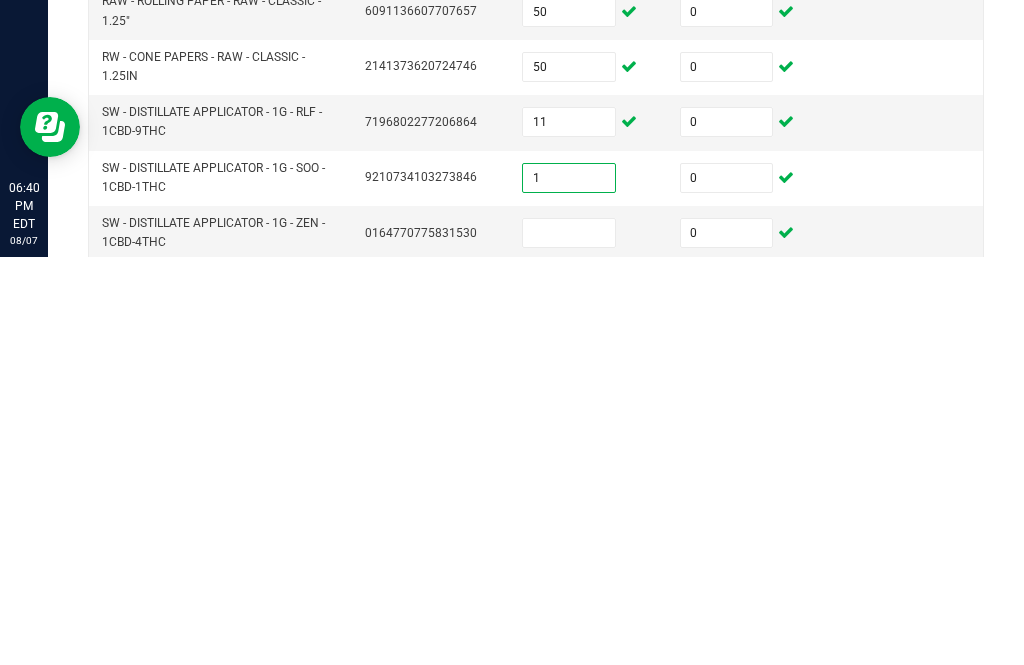 click at bounding box center [569, 641] 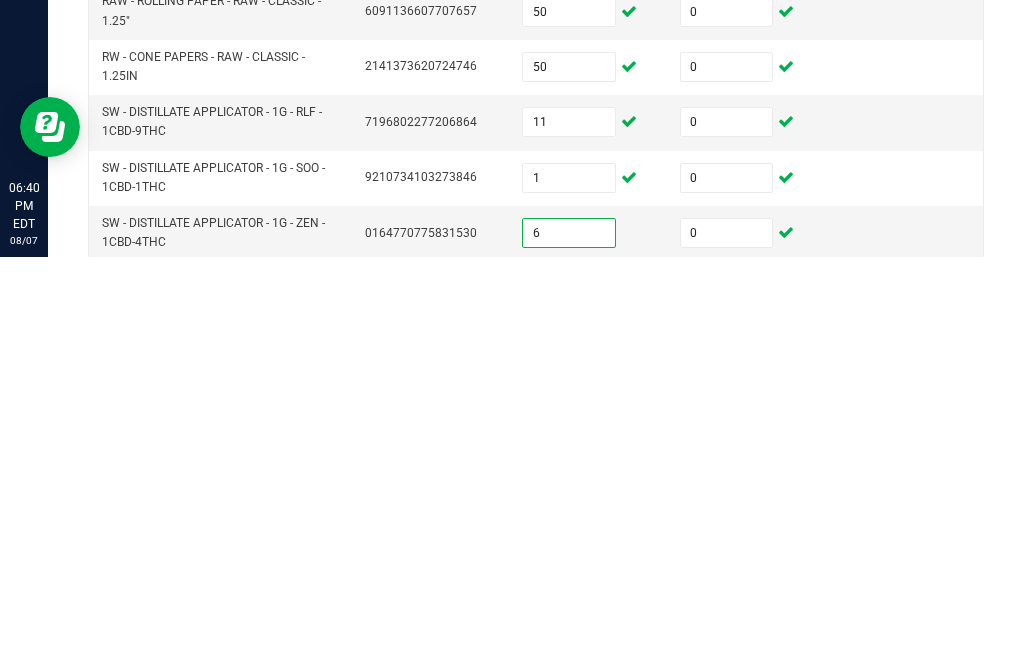 click at bounding box center (727, 693) 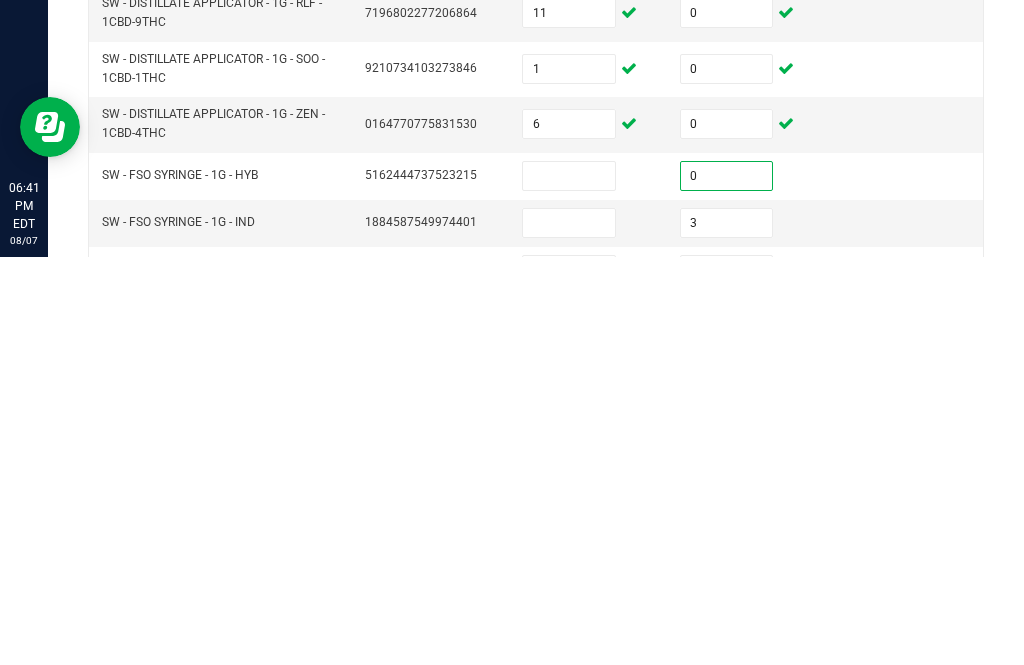 scroll, scrollTop: 309, scrollLeft: 0, axis: vertical 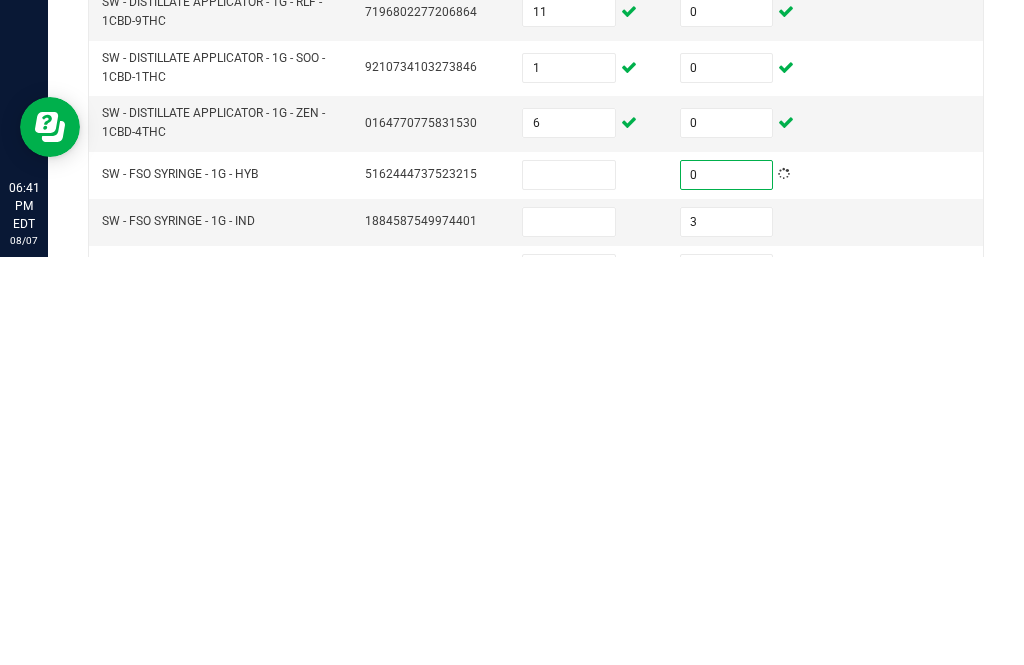 click on "3" at bounding box center (727, 630) 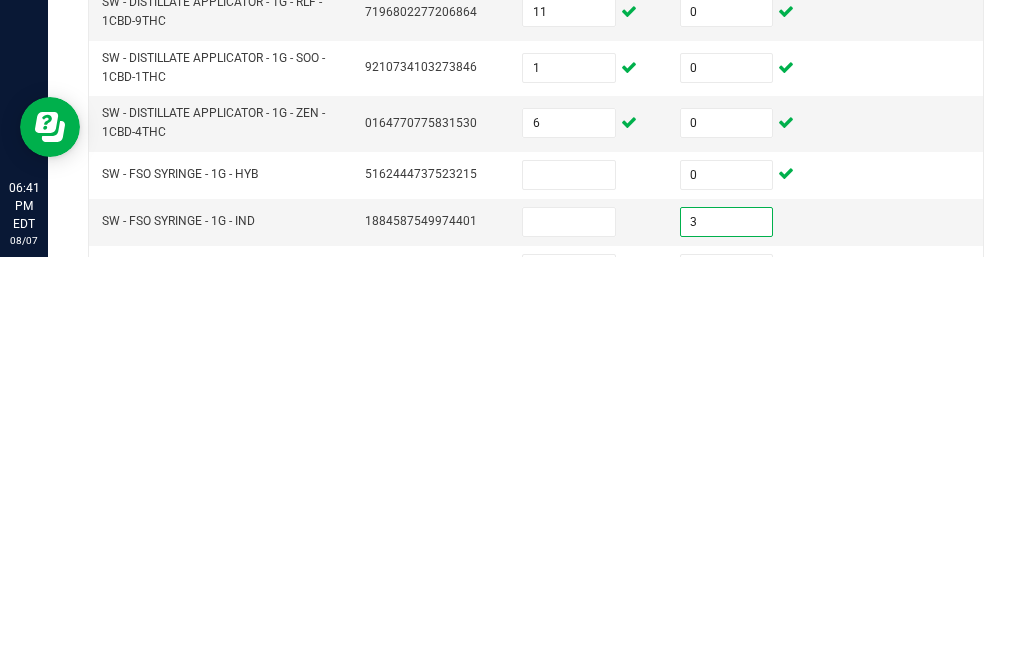 click at bounding box center [727, 677] 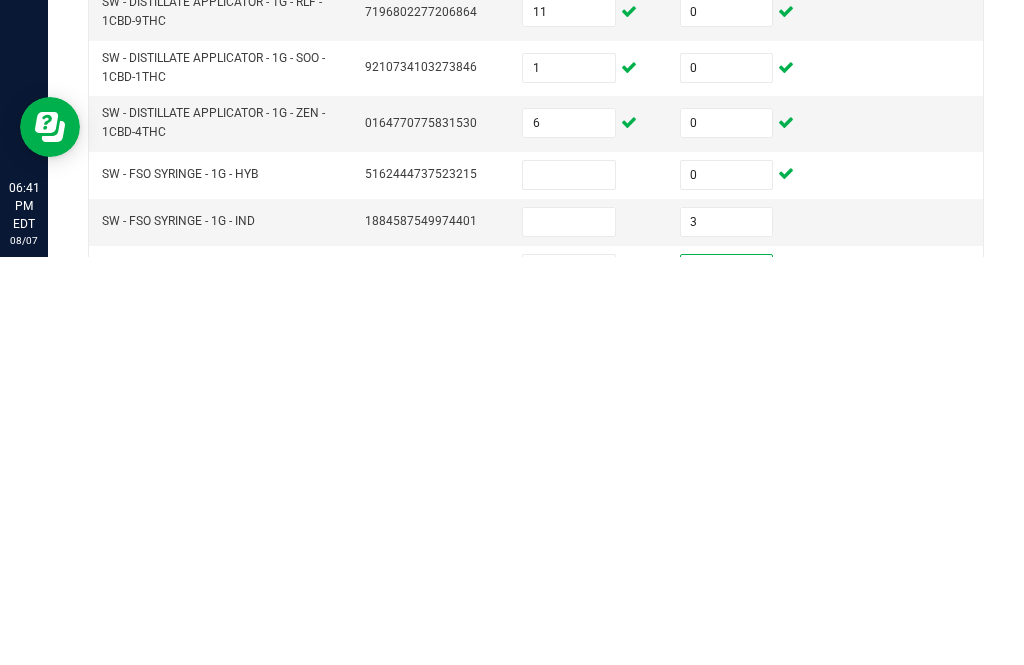 click at bounding box center [727, 724] 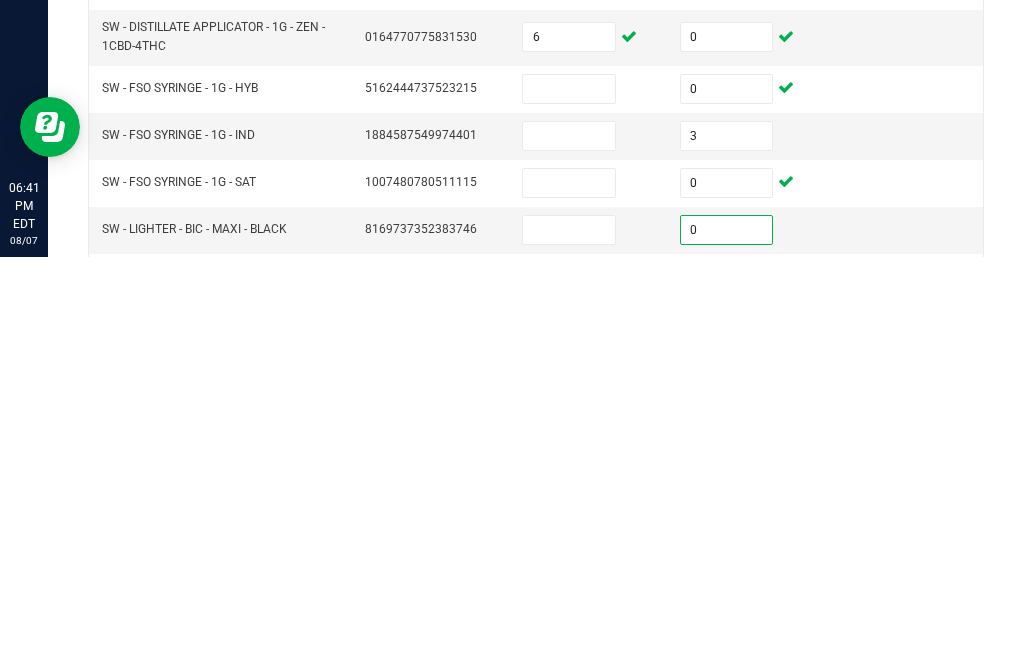 scroll, scrollTop: 400, scrollLeft: 0, axis: vertical 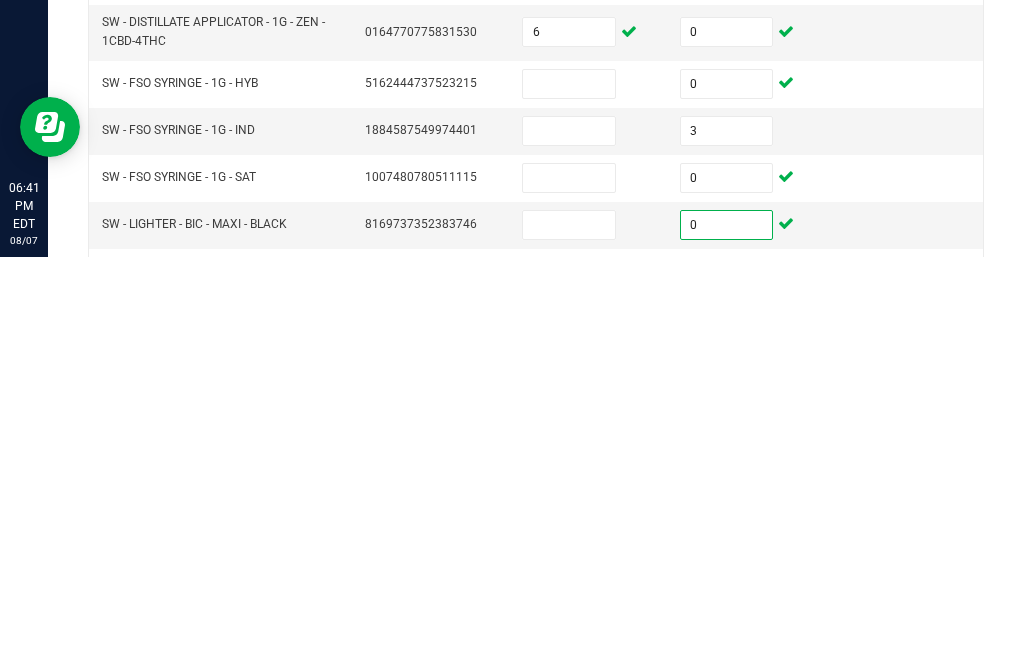 click at bounding box center (727, 680) 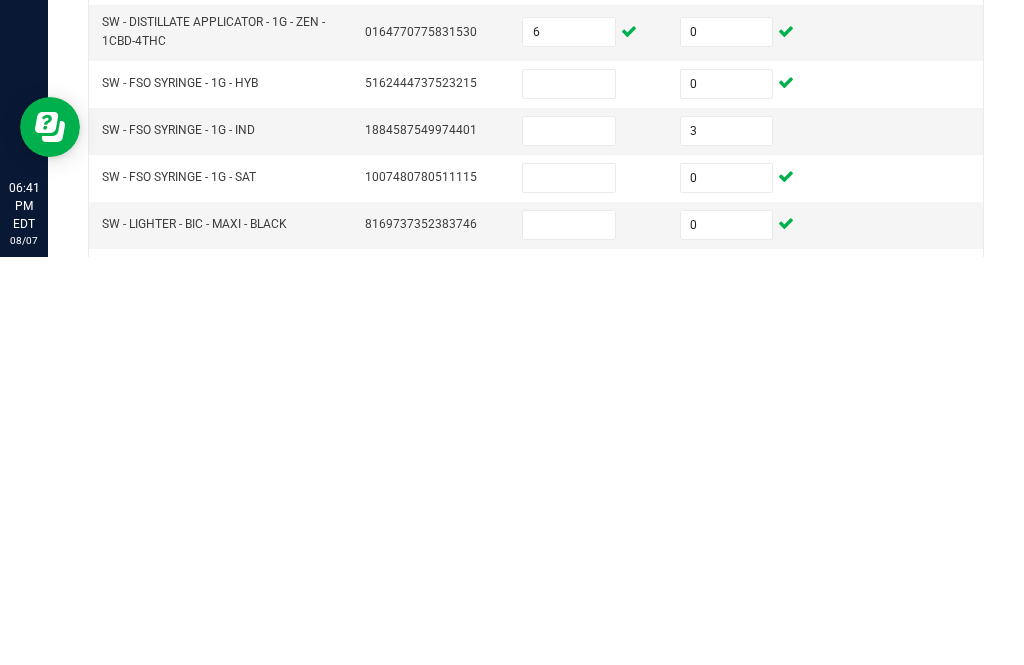 click at bounding box center [569, 680] 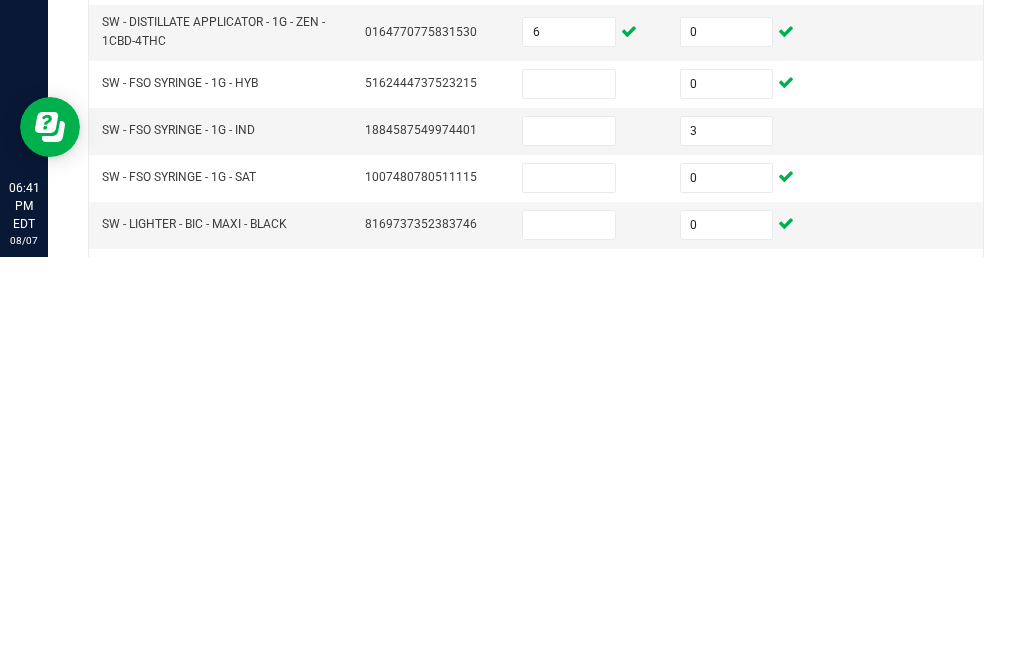 click at bounding box center [569, 633] 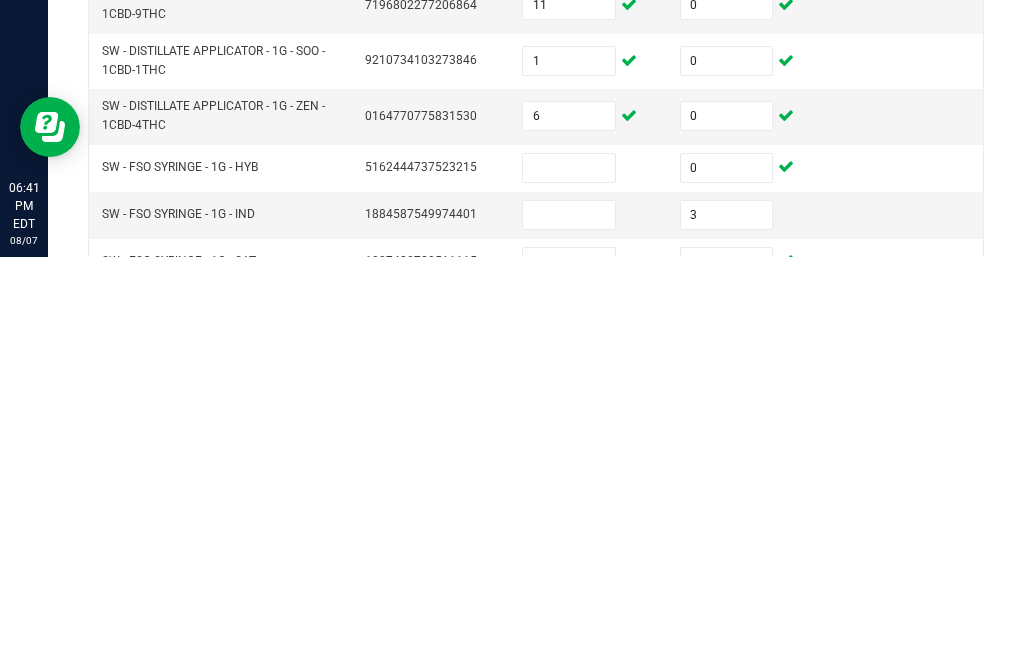 scroll, scrollTop: 316, scrollLeft: 0, axis: vertical 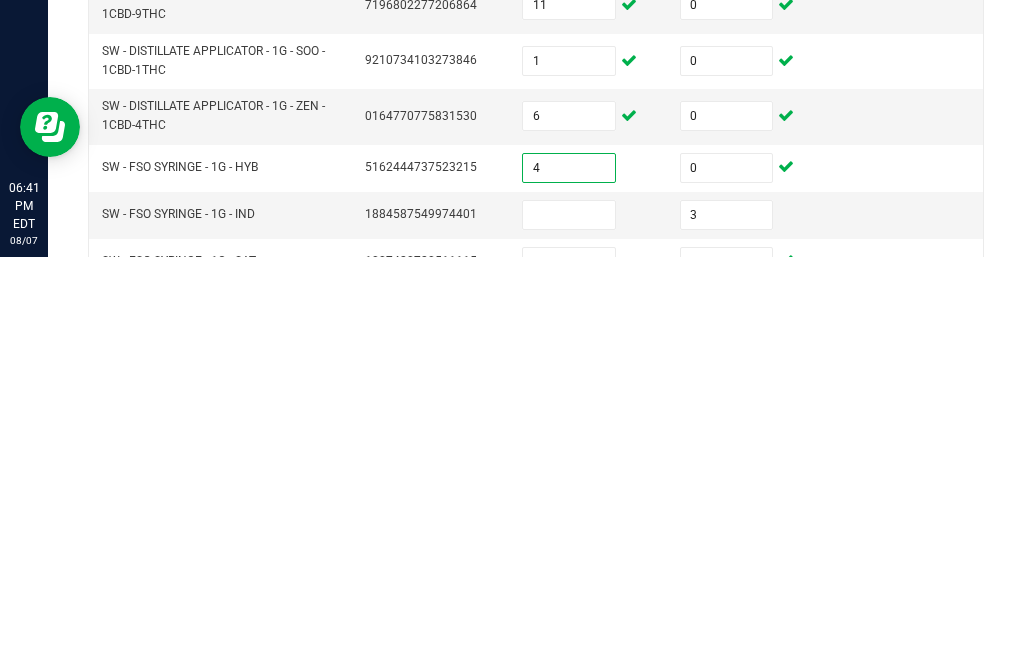 click at bounding box center (569, 623) 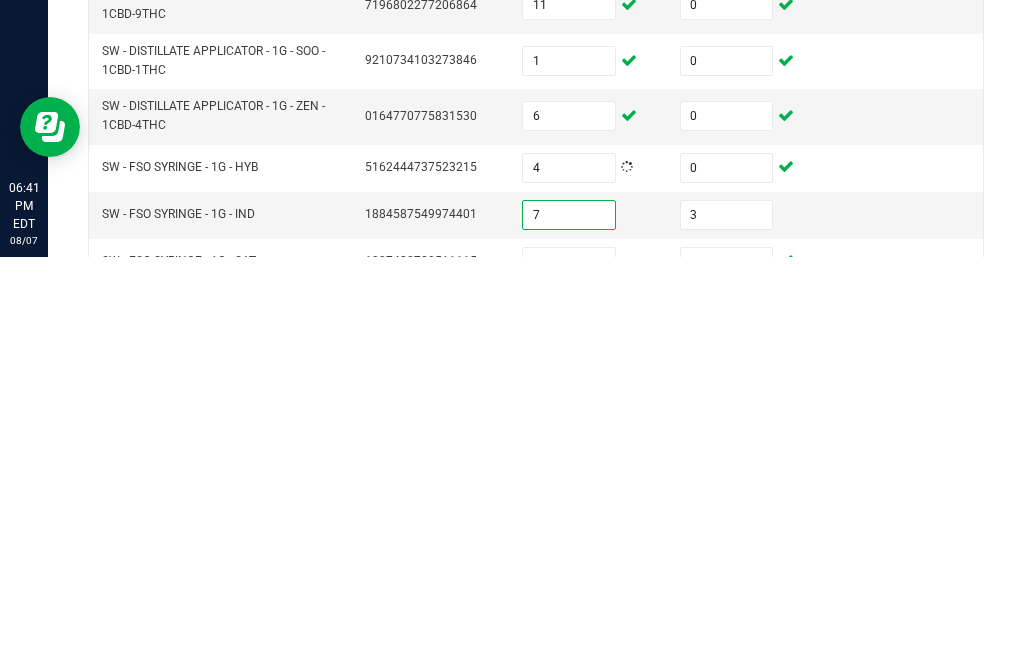 click at bounding box center [569, 670] 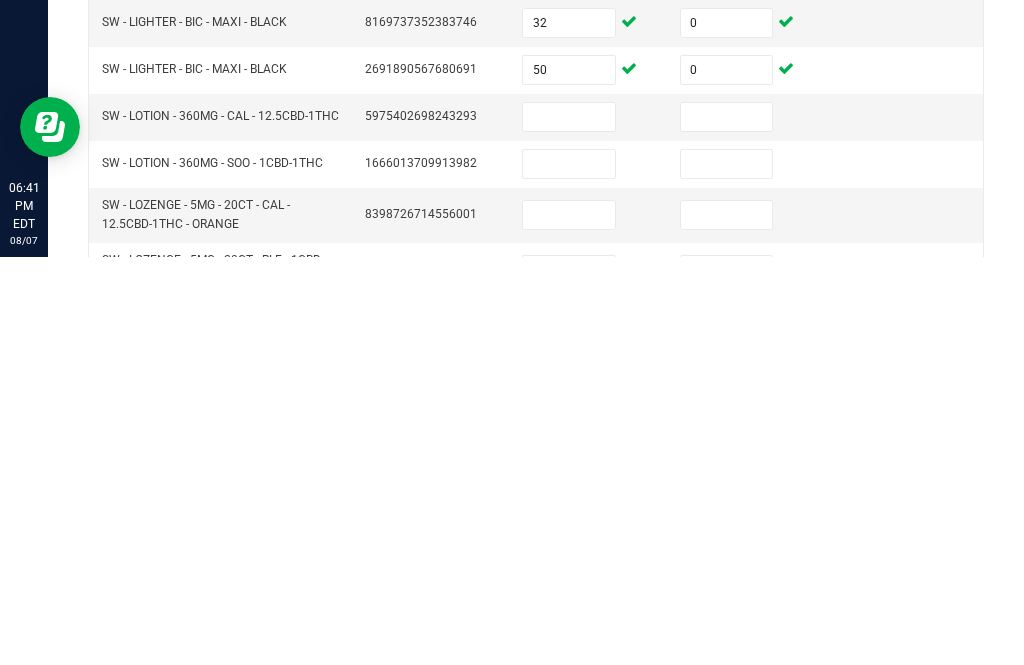scroll, scrollTop: 556, scrollLeft: 0, axis: vertical 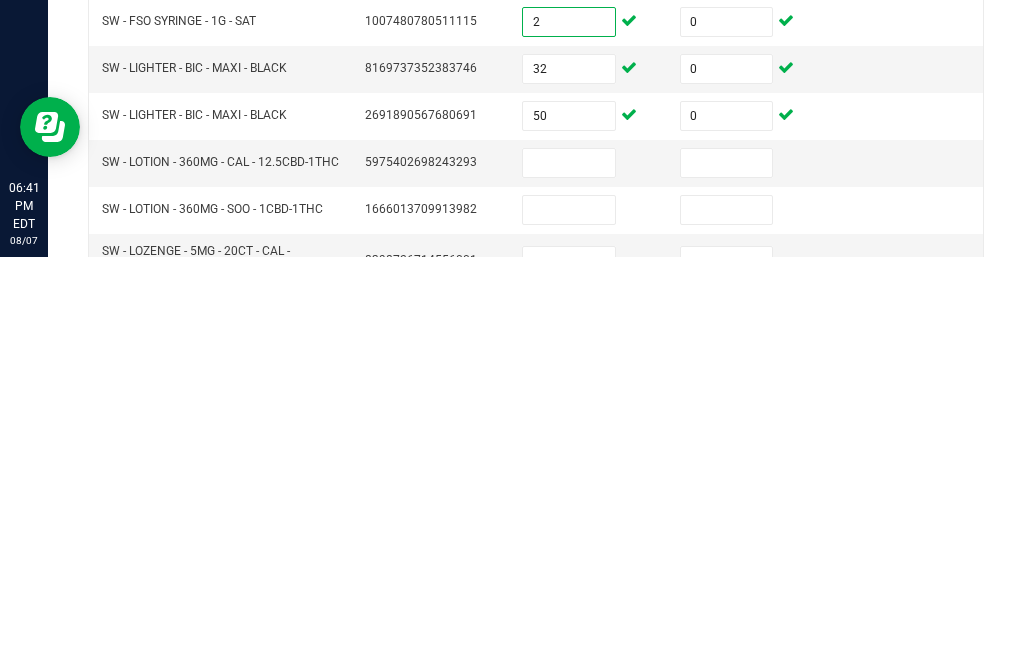 click at bounding box center (727, 571) 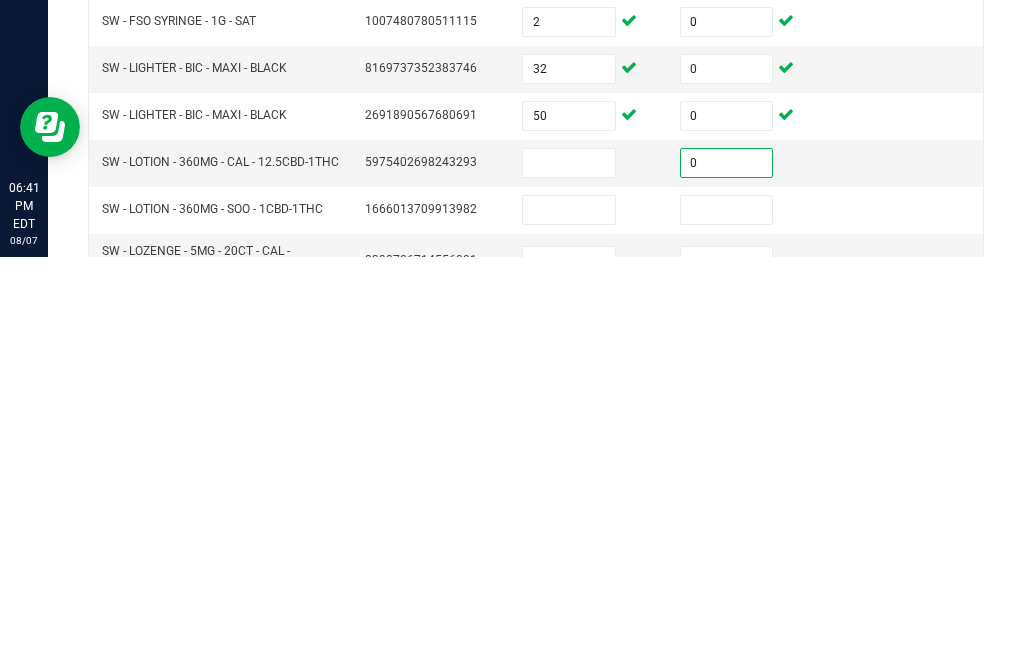 click at bounding box center (727, 618) 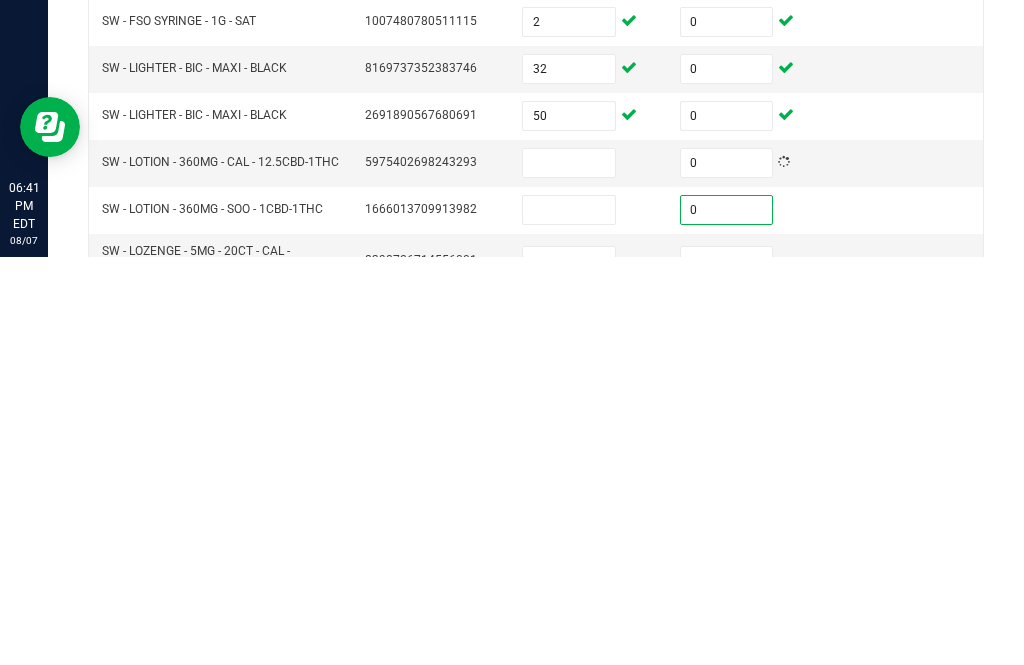 click at bounding box center (569, 571) 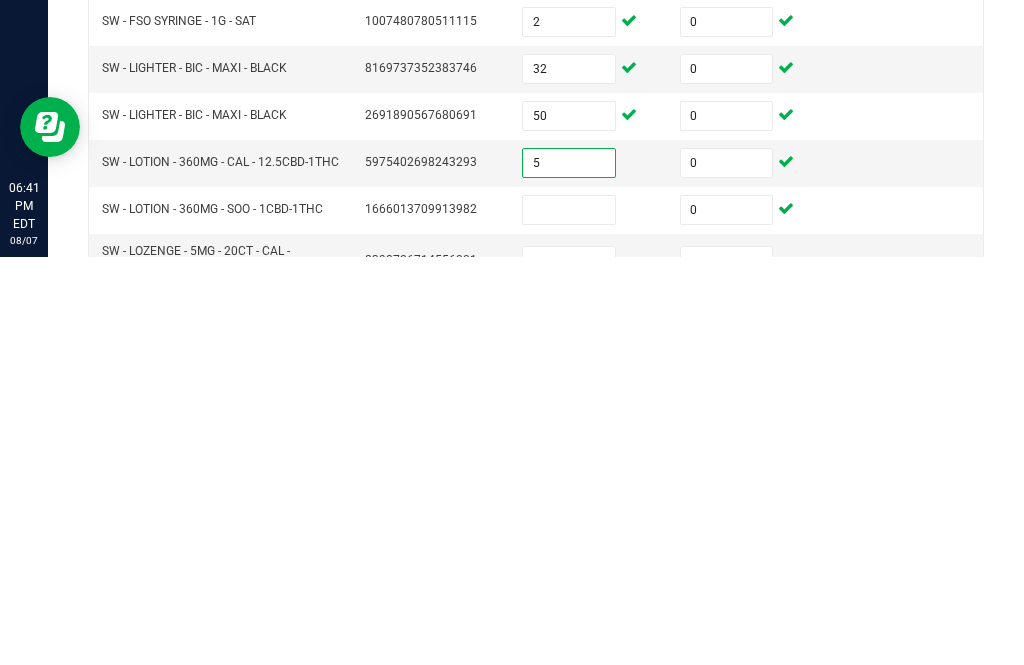 click at bounding box center [569, 618] 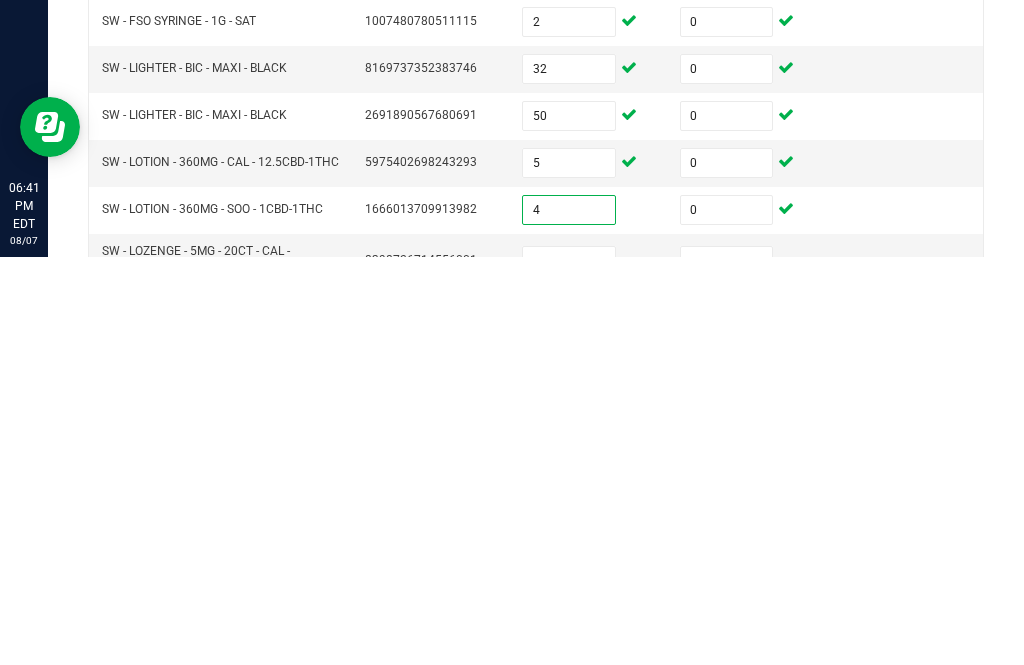click at bounding box center (727, 669) 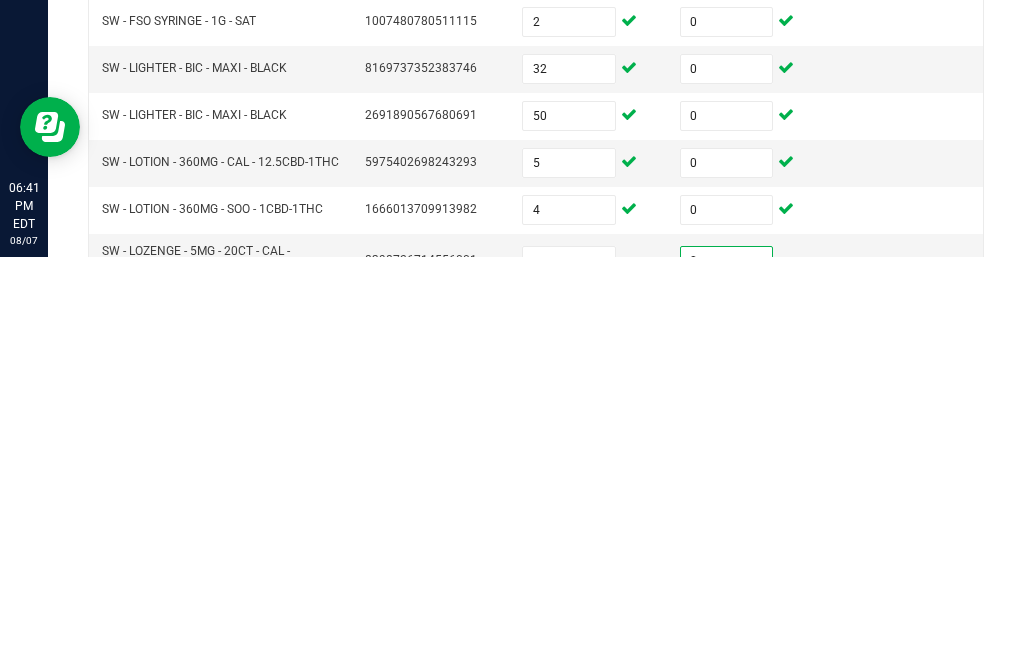 click at bounding box center (727, 724) 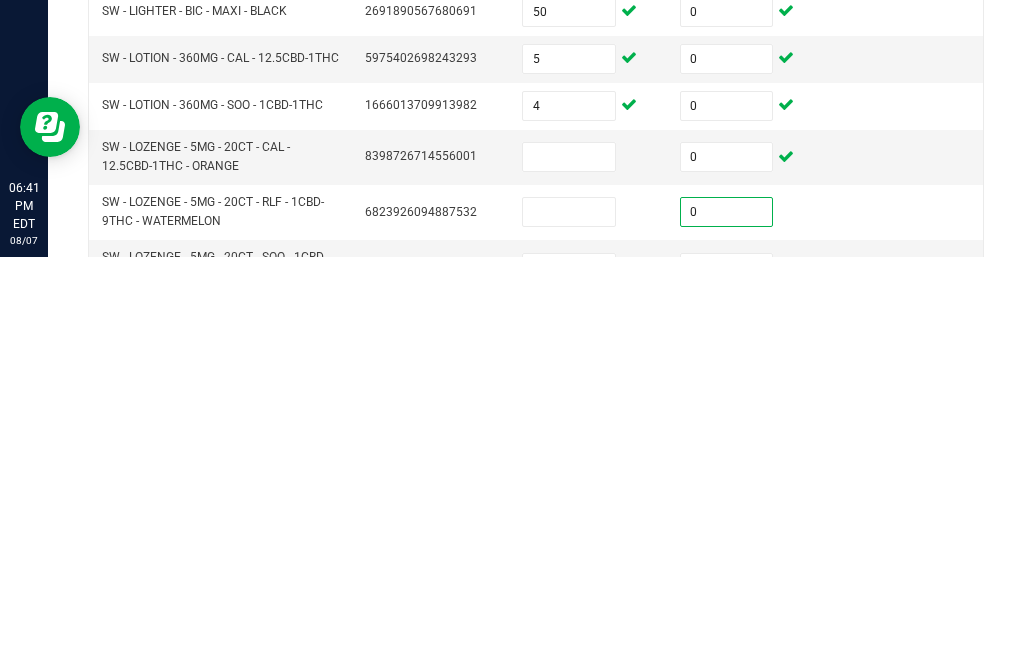 scroll, scrollTop: 663, scrollLeft: 0, axis: vertical 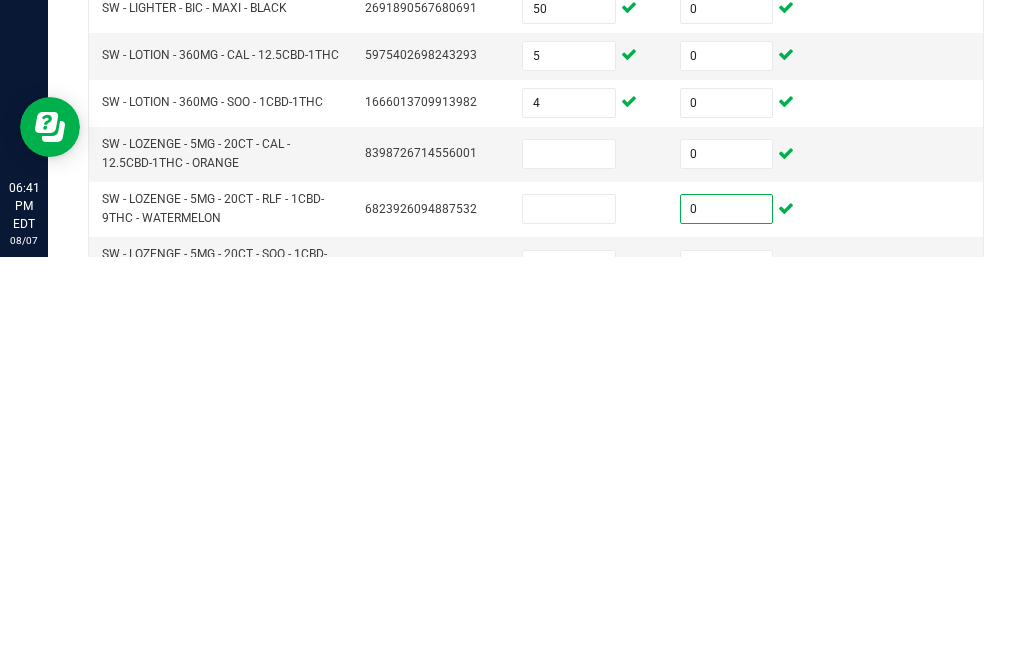click at bounding box center (727, 673) 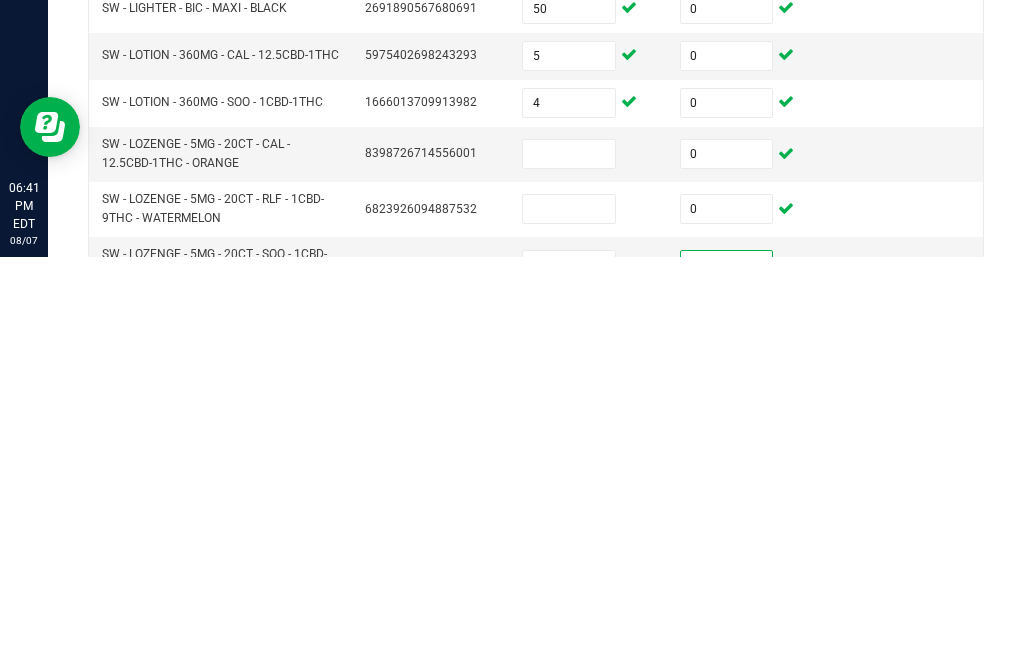 click at bounding box center [569, 562] 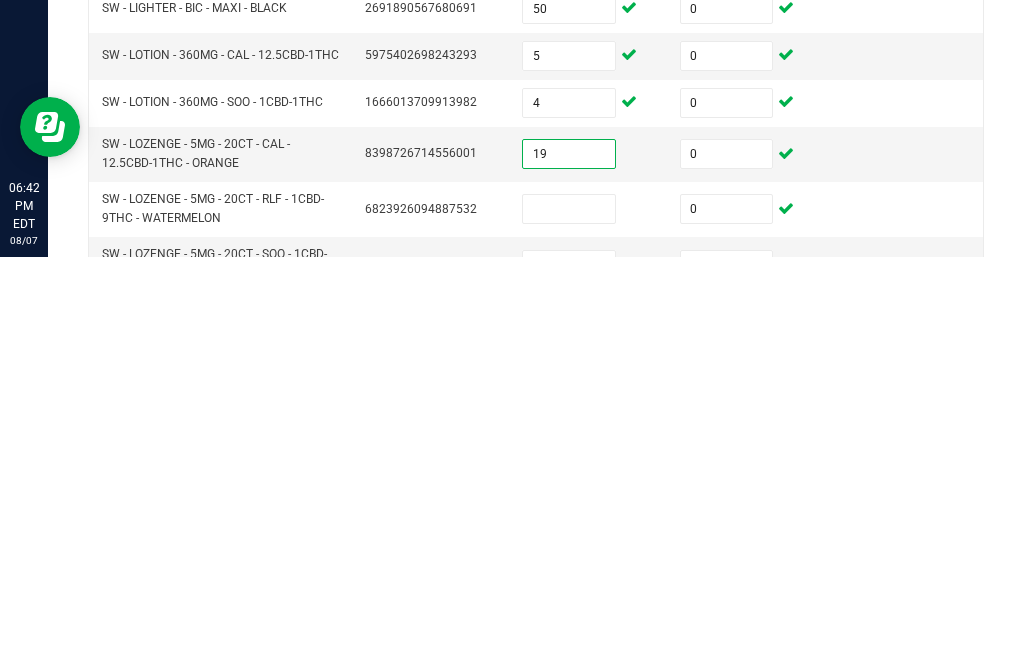 click at bounding box center [569, 617] 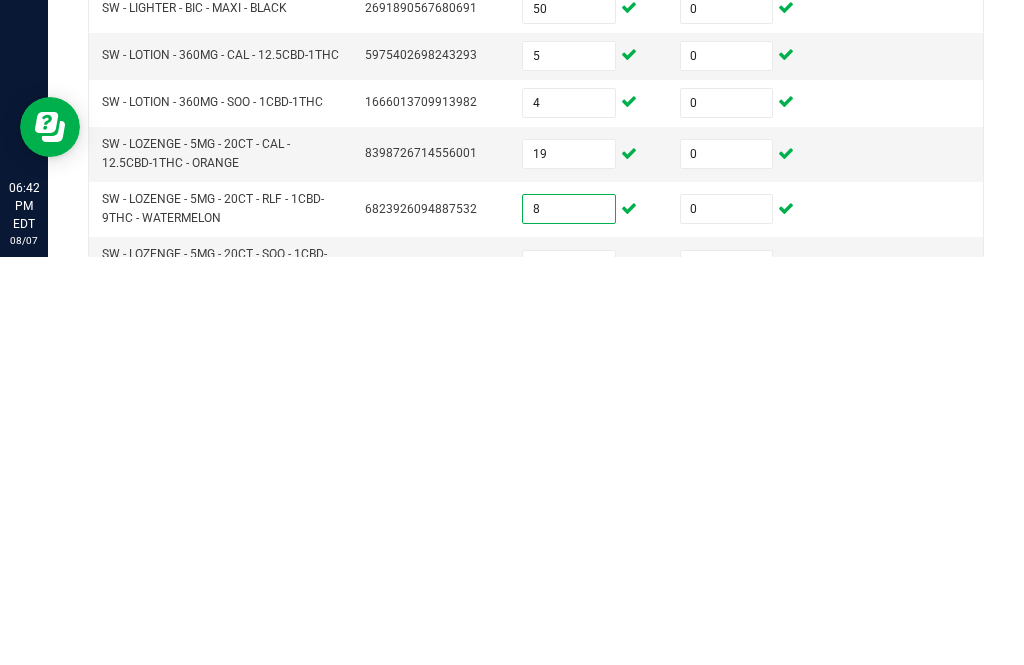 click at bounding box center [569, 673] 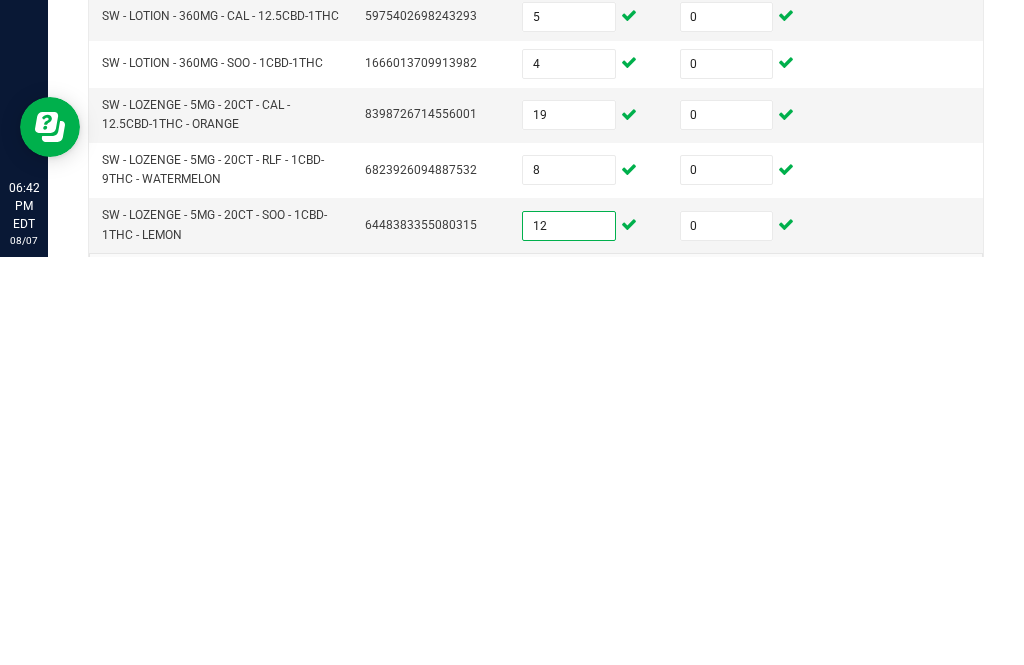 scroll, scrollTop: 701, scrollLeft: 0, axis: vertical 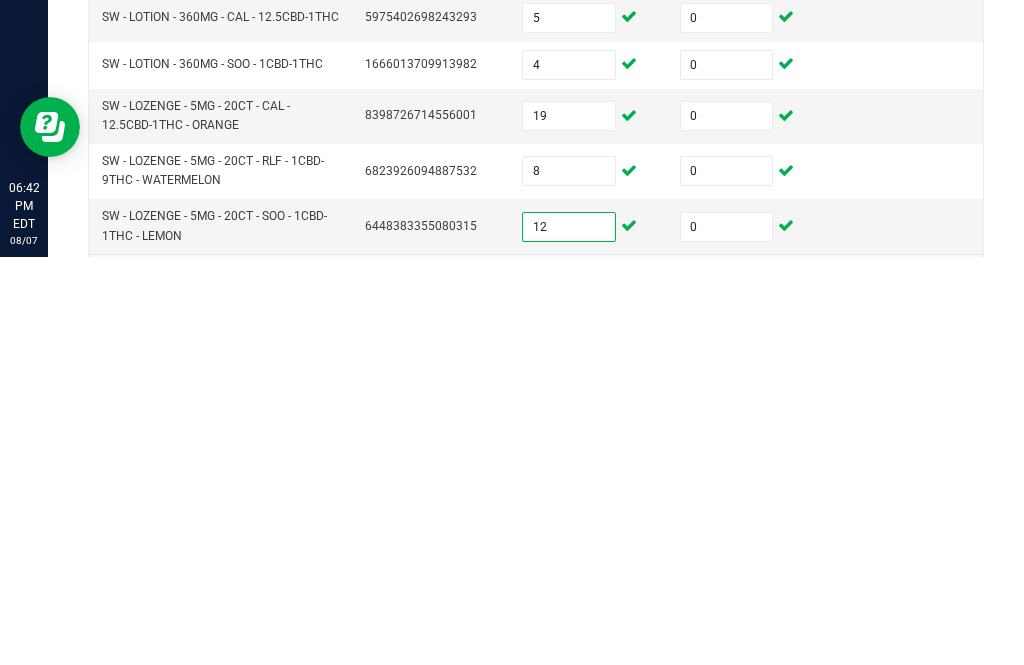 click on "14" 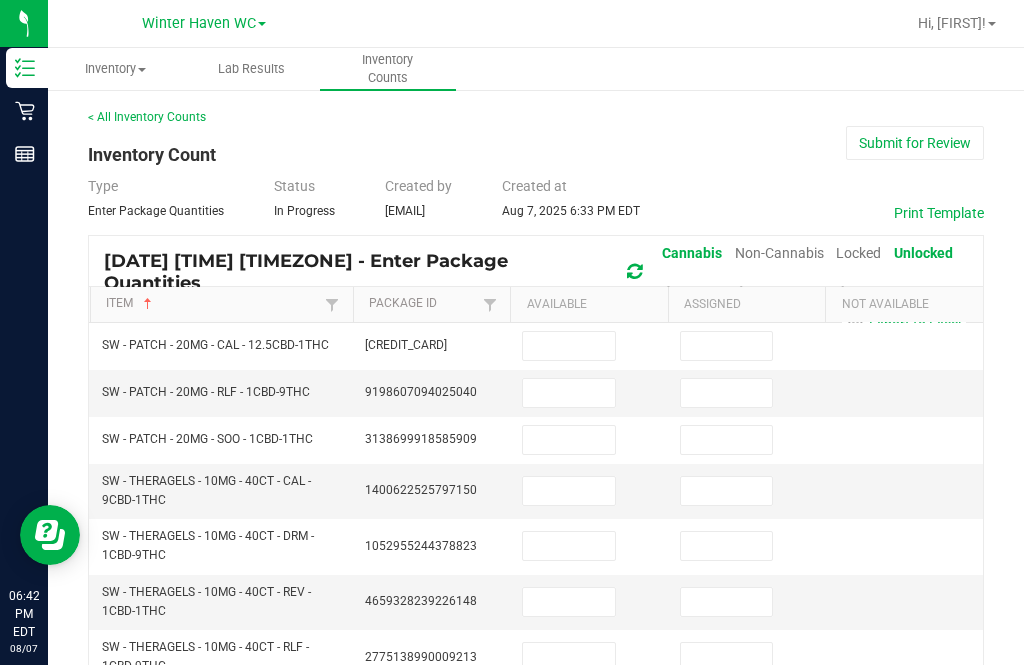 scroll, scrollTop: 0, scrollLeft: 0, axis: both 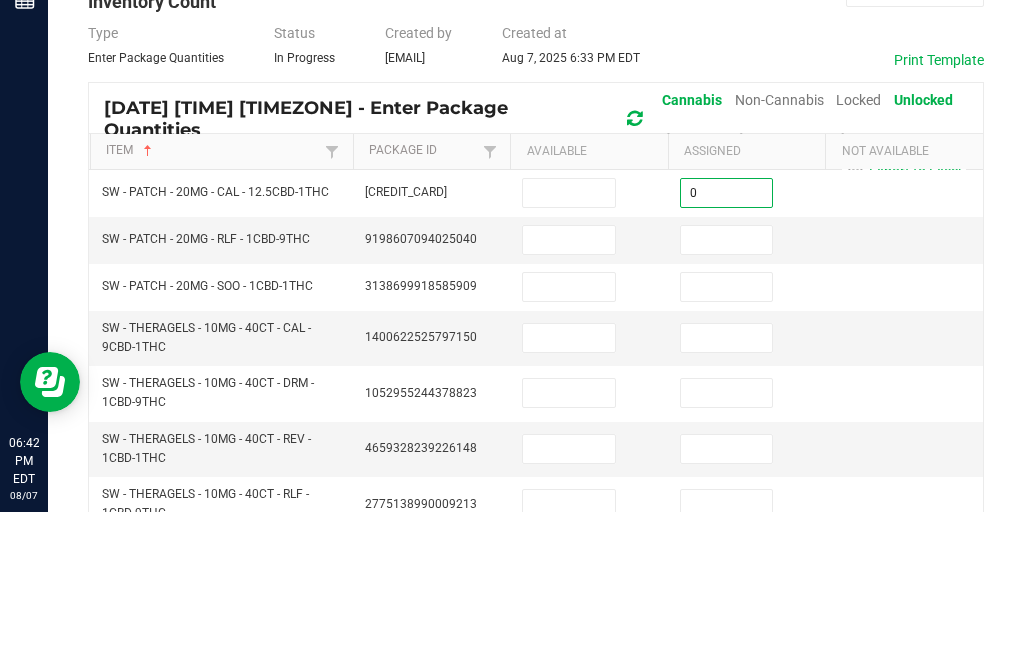 click at bounding box center [727, 393] 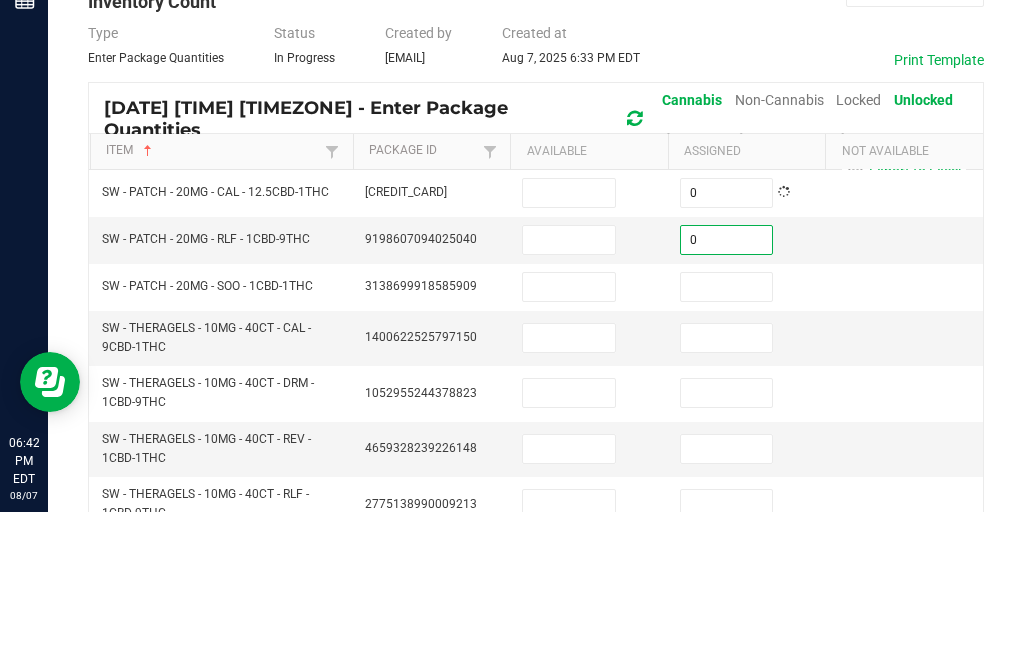 click at bounding box center [727, 440] 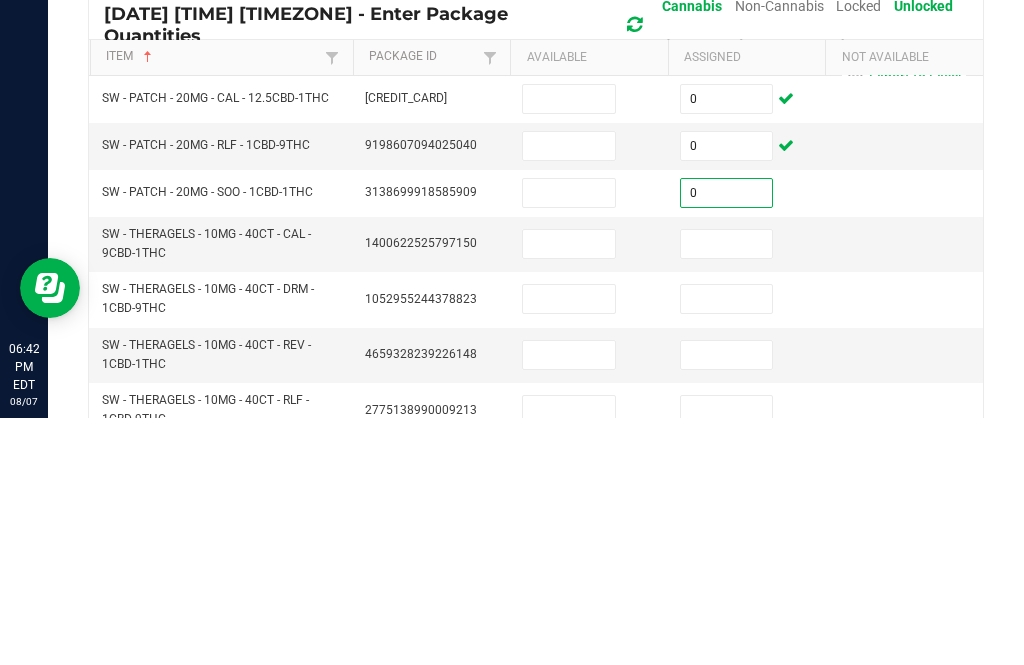 click at bounding box center [727, 491] 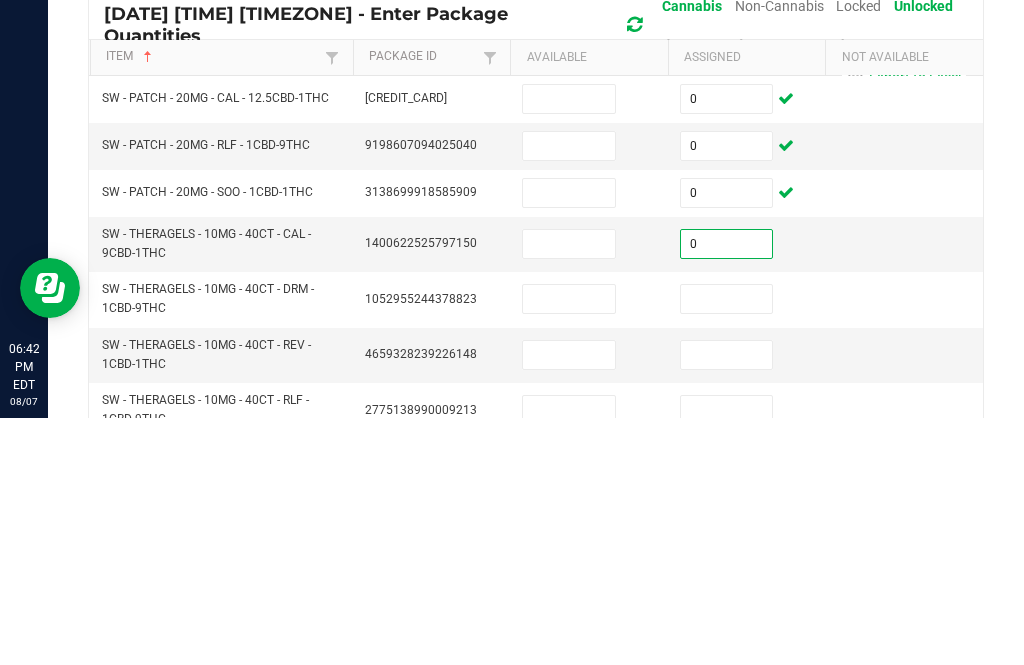 click at bounding box center (569, 346) 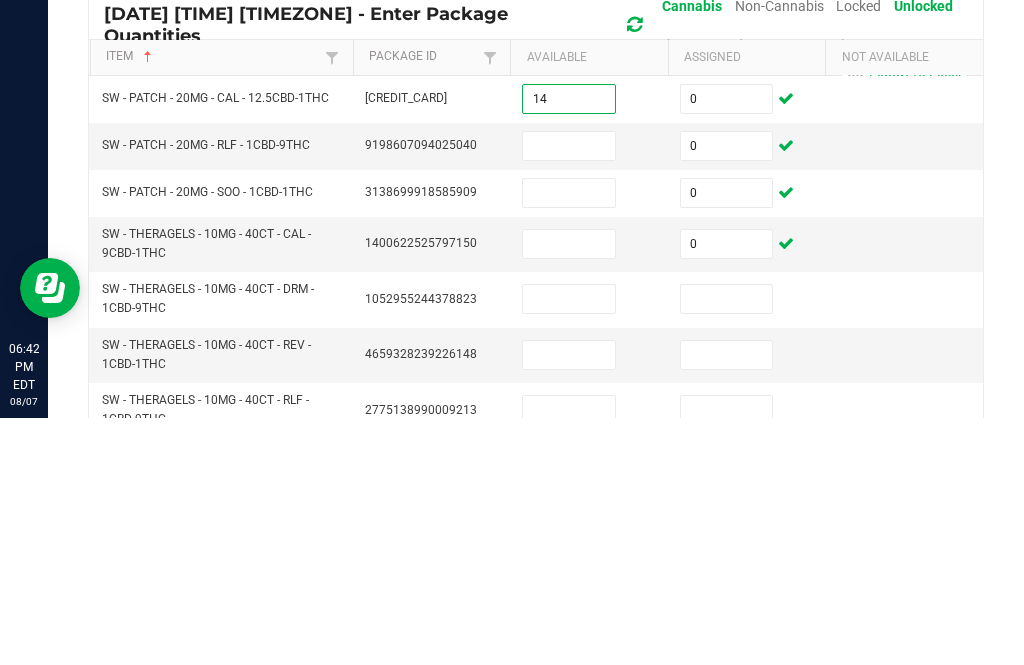 click at bounding box center (569, 393) 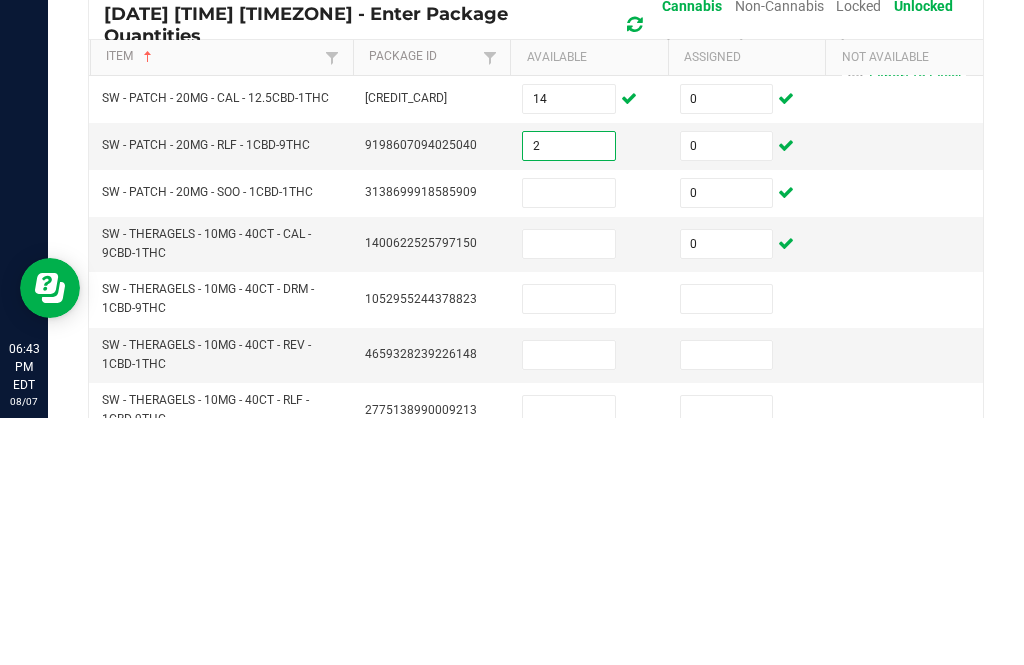 click at bounding box center [569, 440] 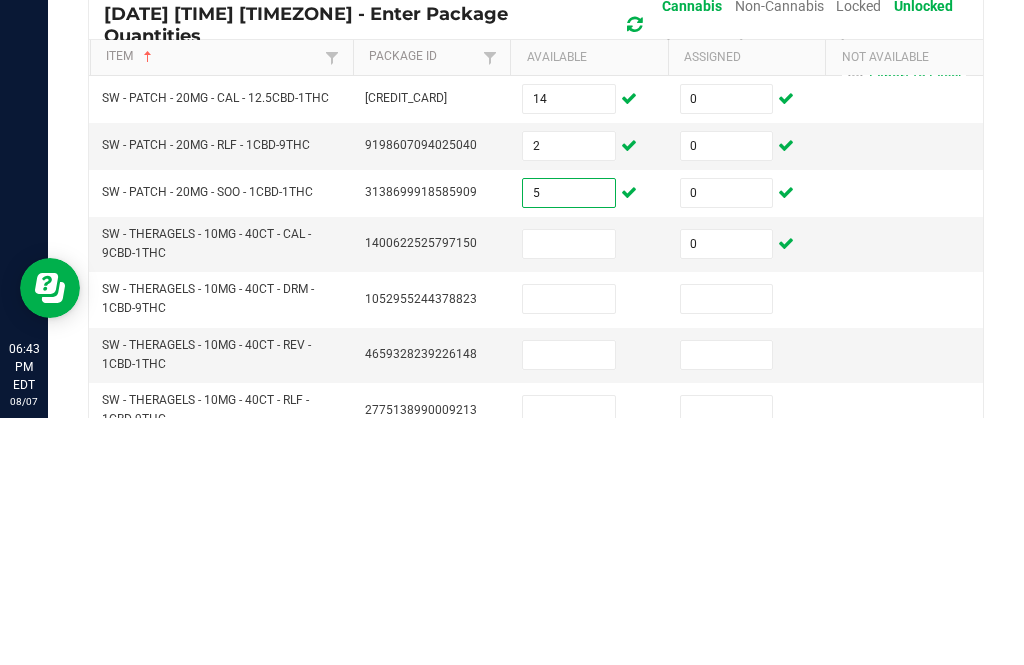 click at bounding box center [727, 546] 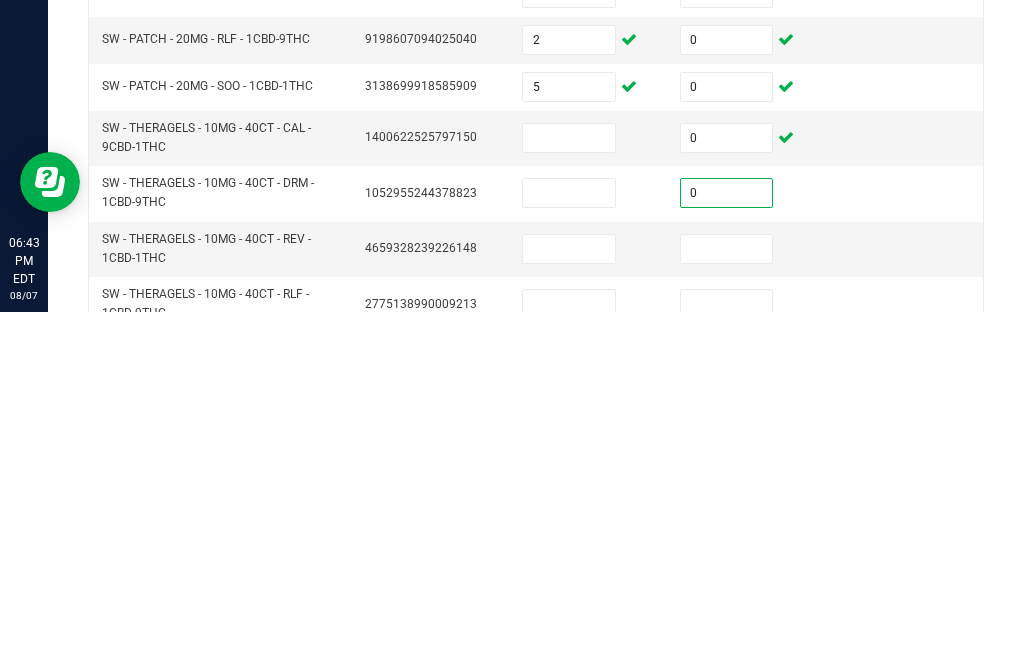 click at bounding box center (727, 602) 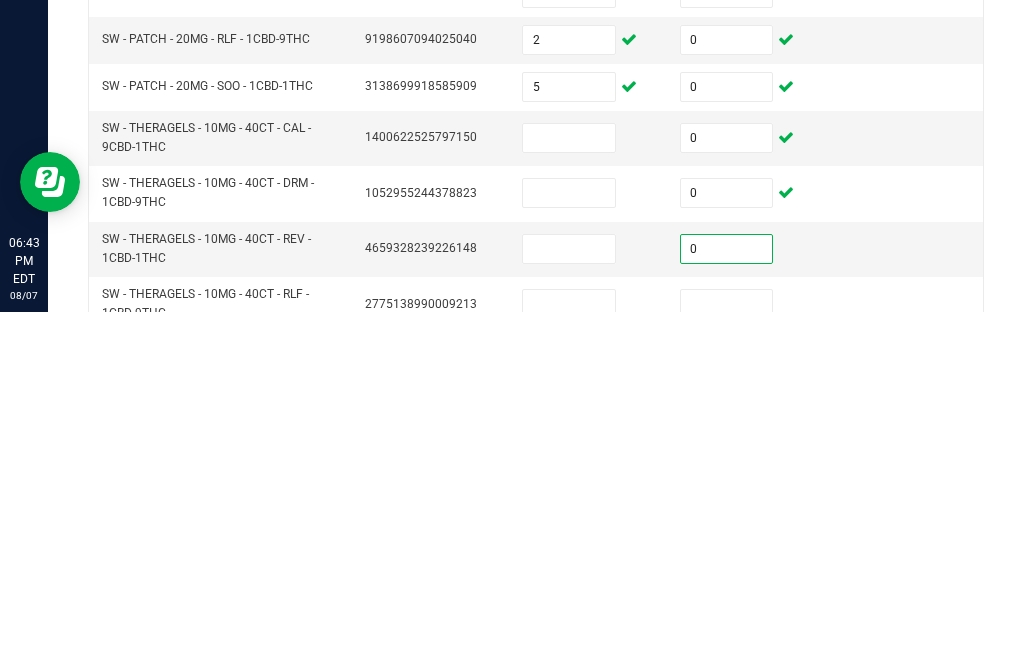 click at bounding box center [727, 657] 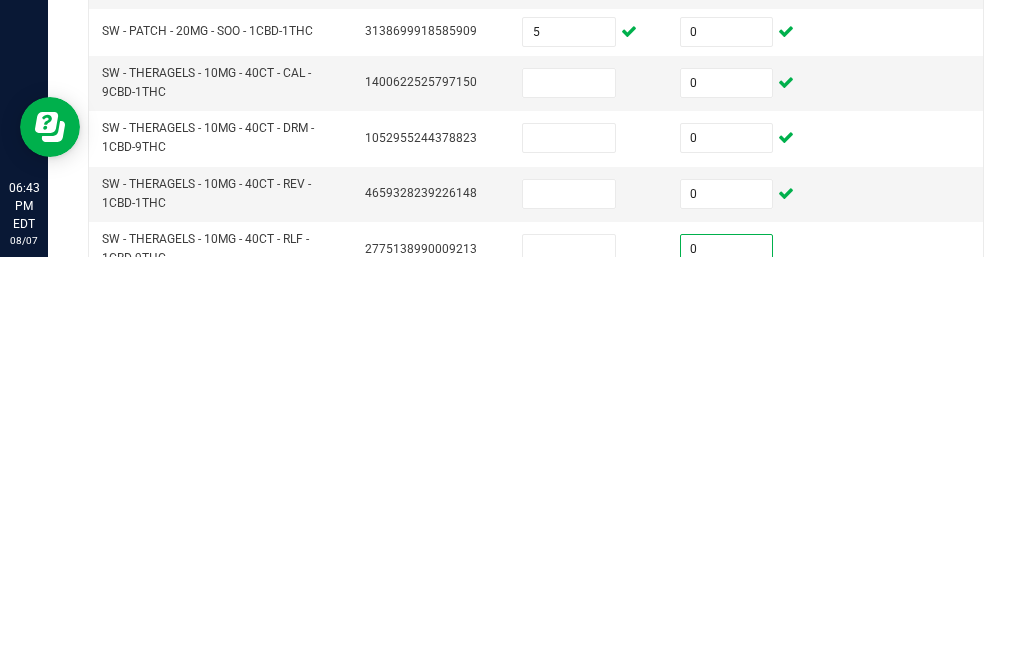 click at bounding box center (727, 713) 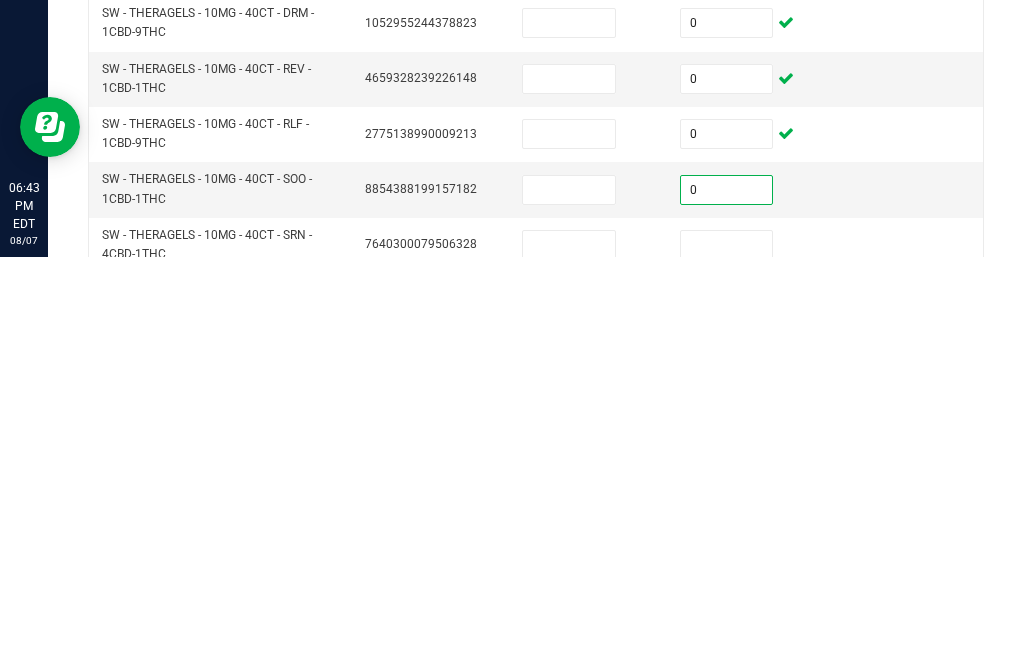 scroll, scrollTop: 115, scrollLeft: 0, axis: vertical 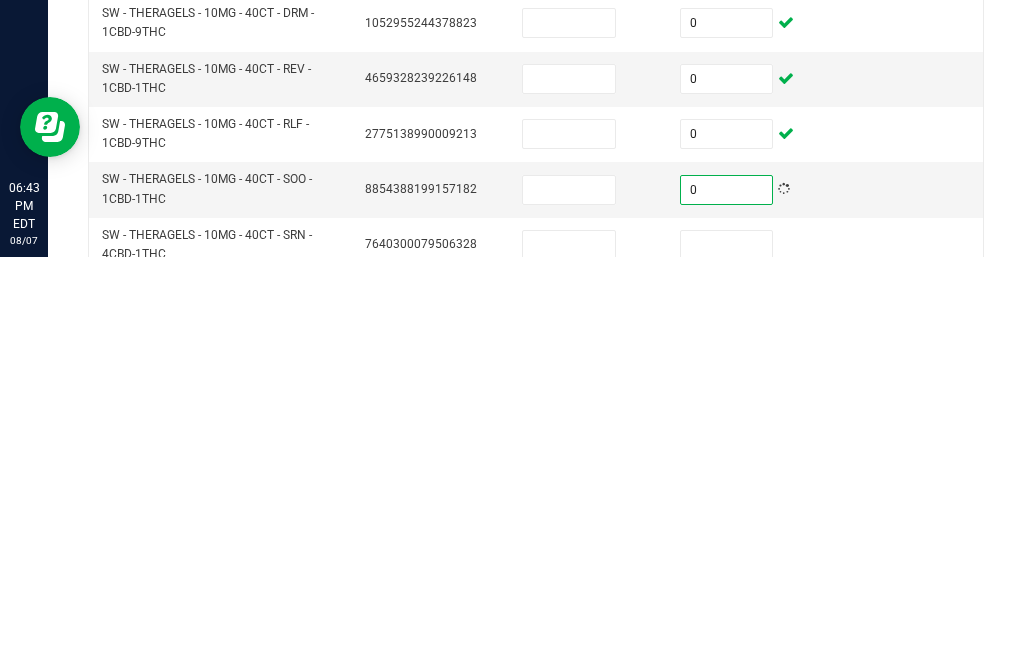 click at bounding box center (727, 653) 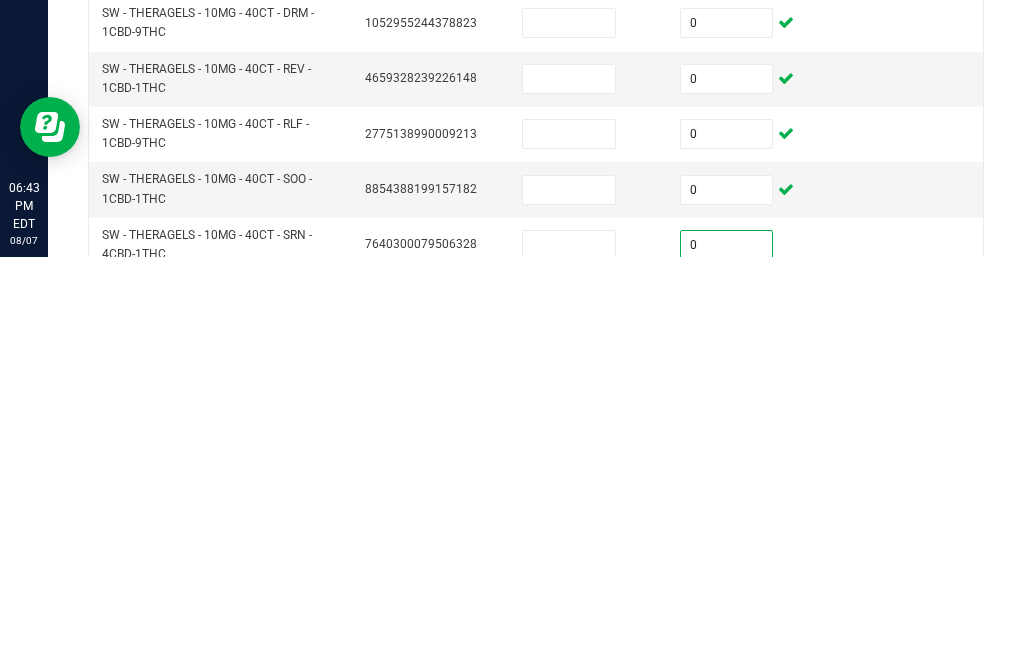 click at bounding box center (727, 708) 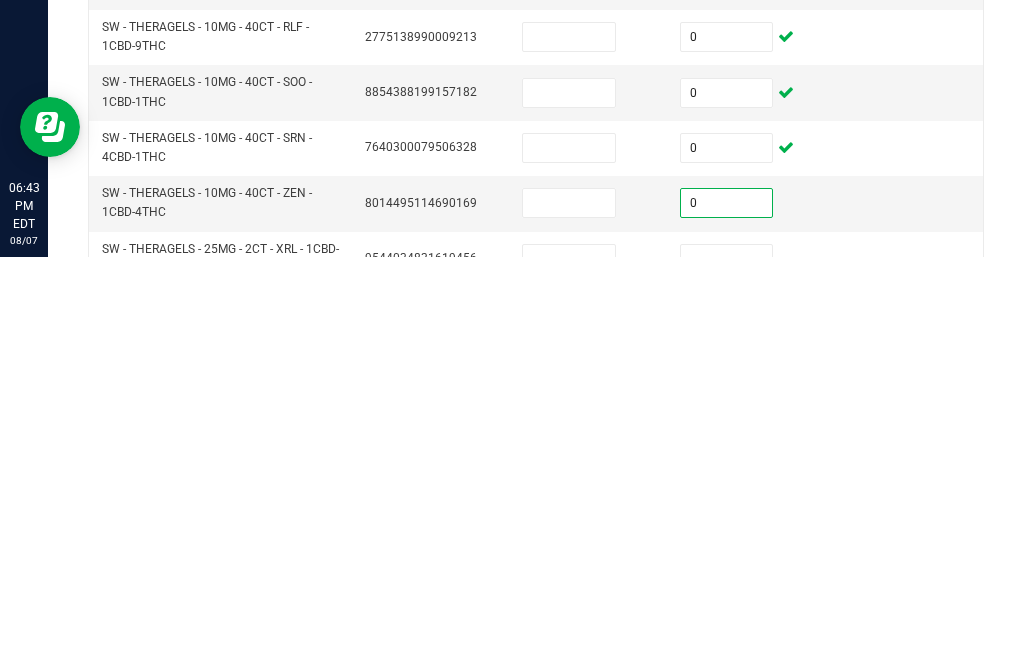scroll, scrollTop: 211, scrollLeft: 0, axis: vertical 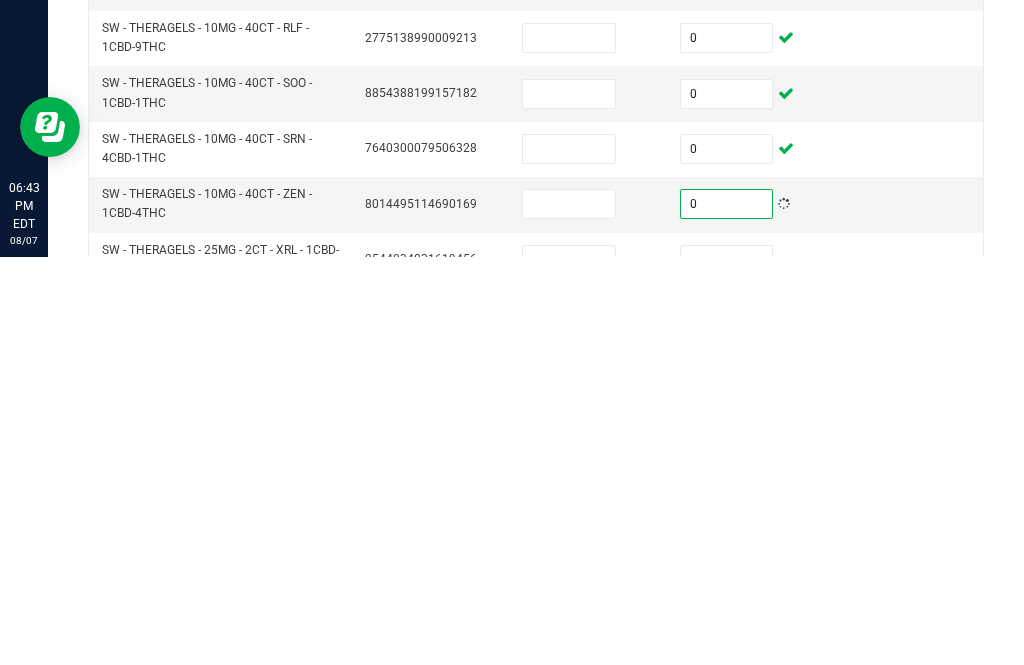 click at bounding box center (727, 668) 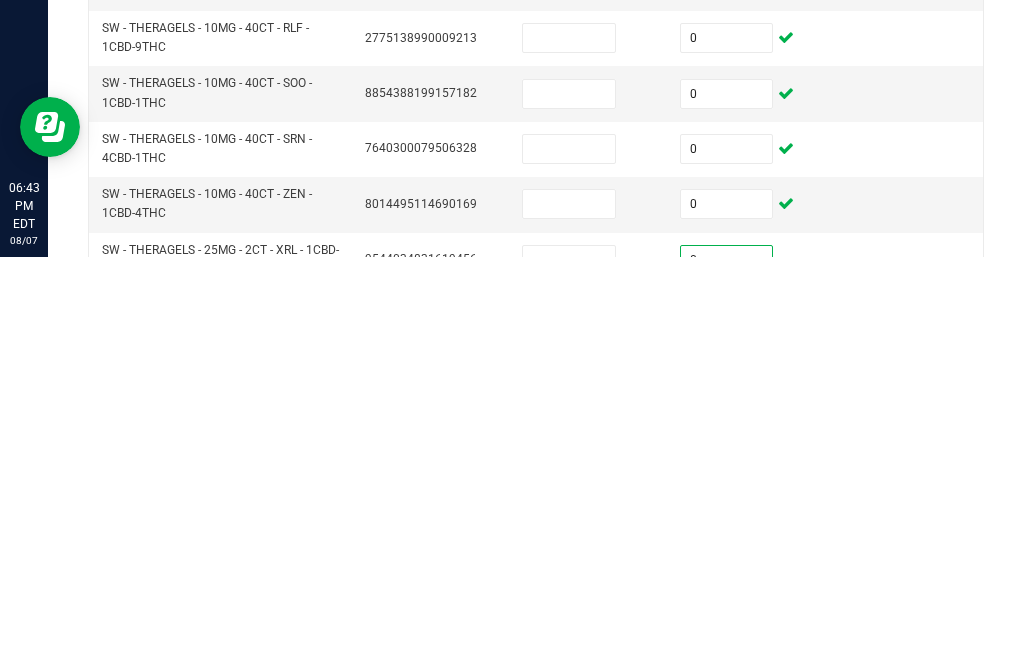 click at bounding box center [727, 723] 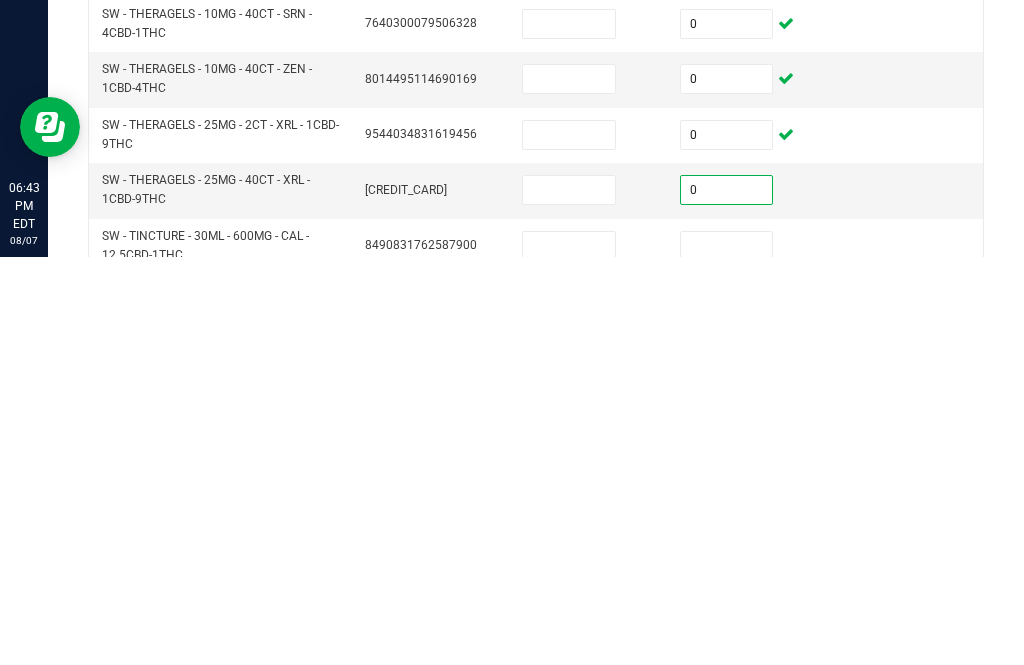 scroll, scrollTop: 337, scrollLeft: 0, axis: vertical 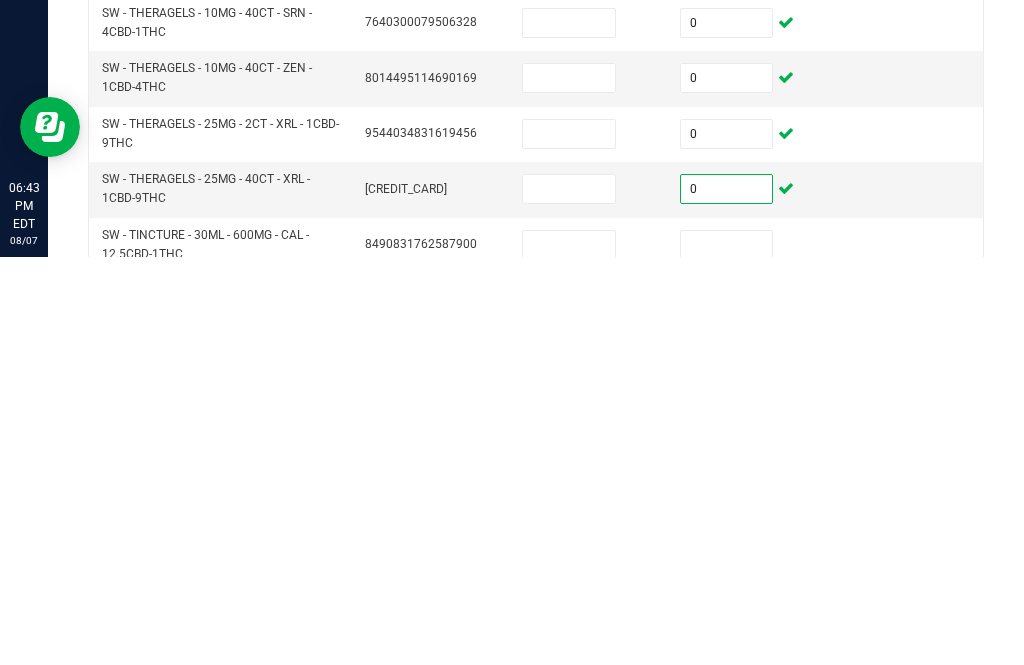 click at bounding box center [727, 653] 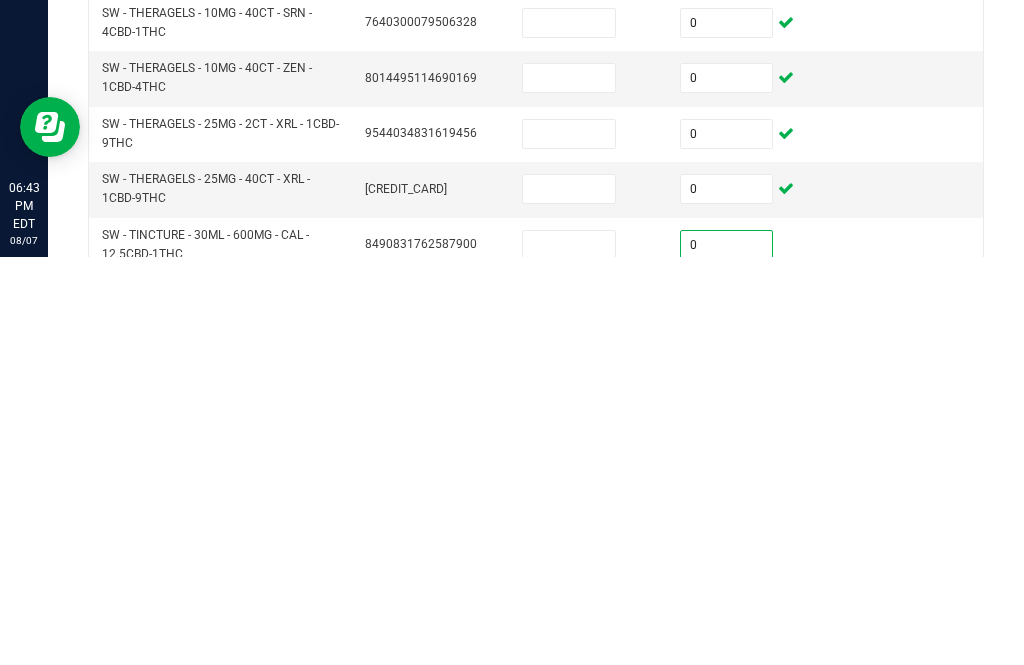 click at bounding box center (727, 708) 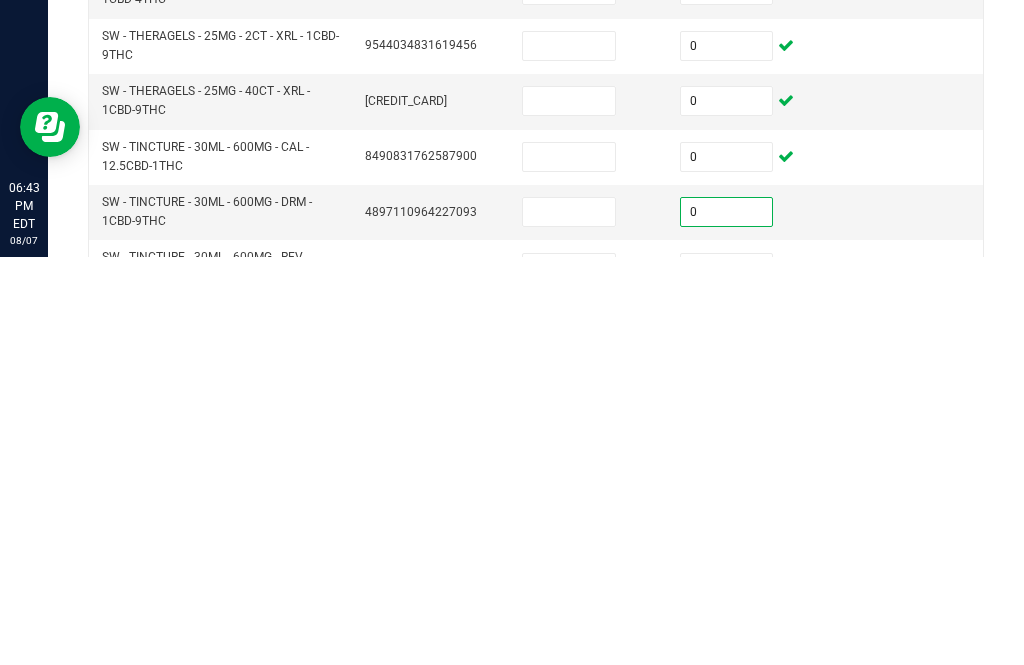 scroll, scrollTop: 472, scrollLeft: 0, axis: vertical 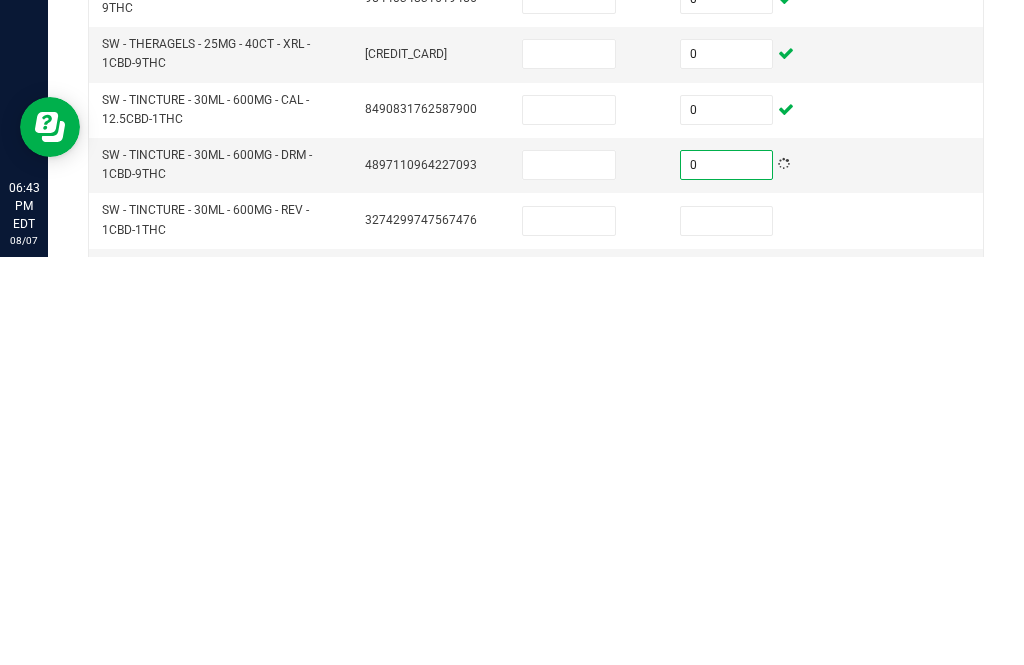 click at bounding box center (727, 629) 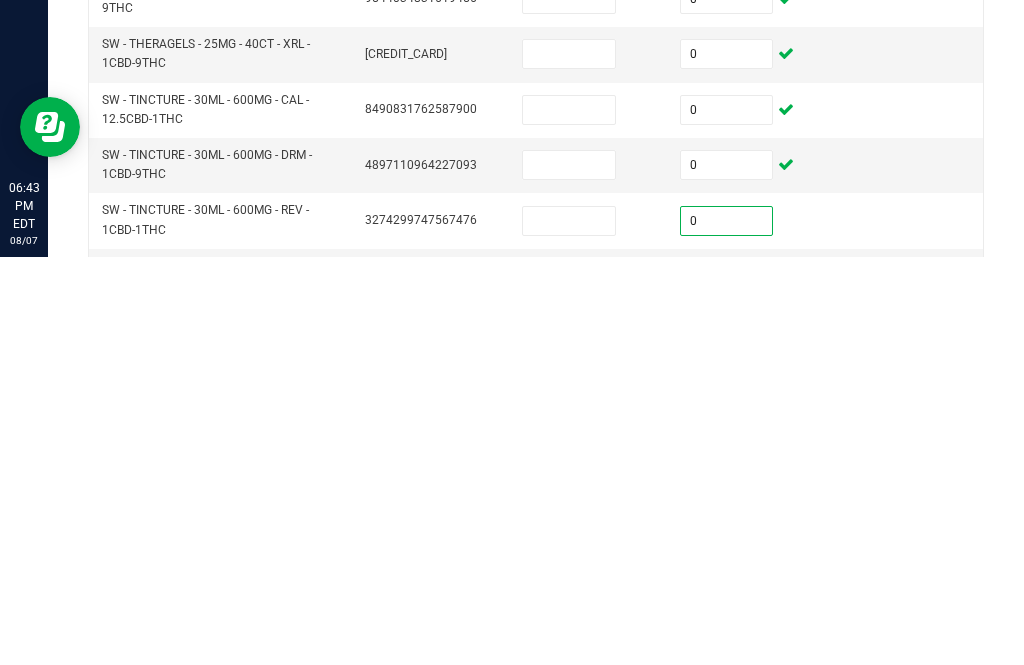 click at bounding box center (727, 684) 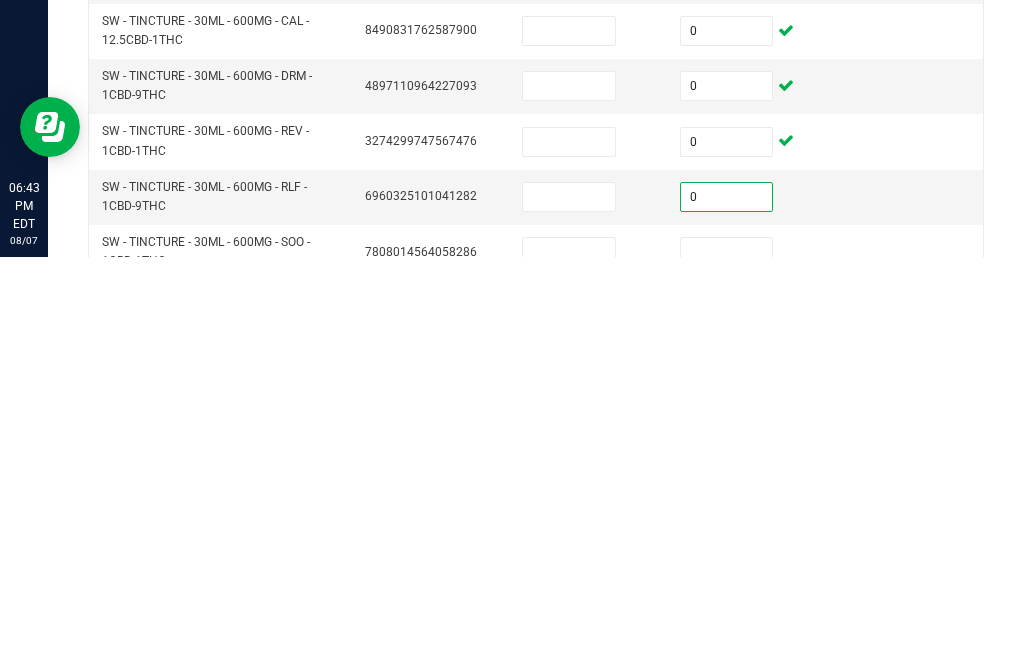 scroll, scrollTop: 550, scrollLeft: 0, axis: vertical 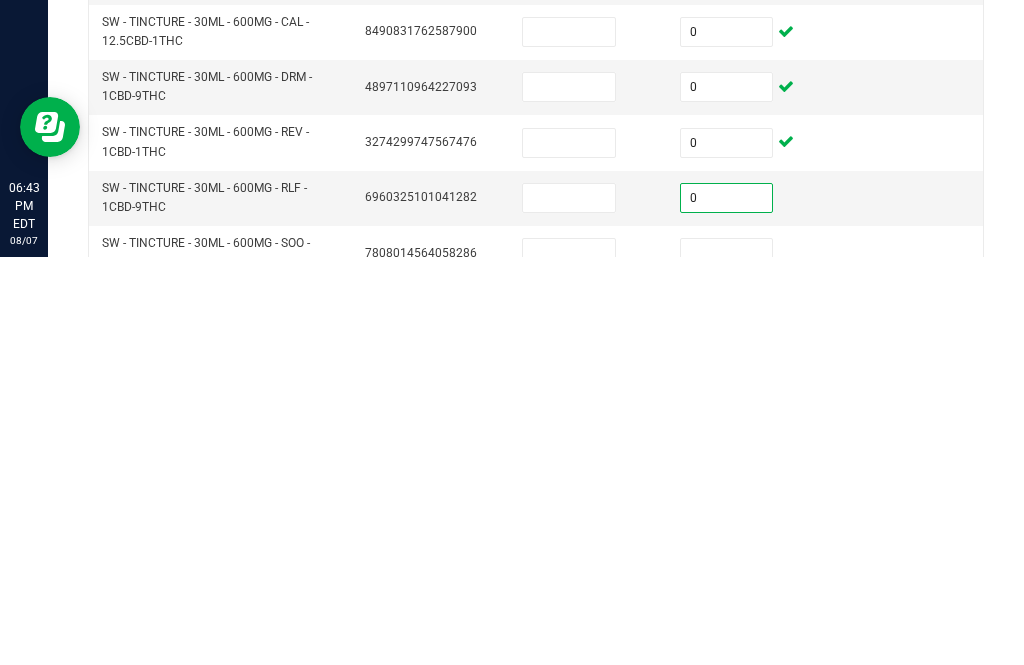 click at bounding box center (727, 661) 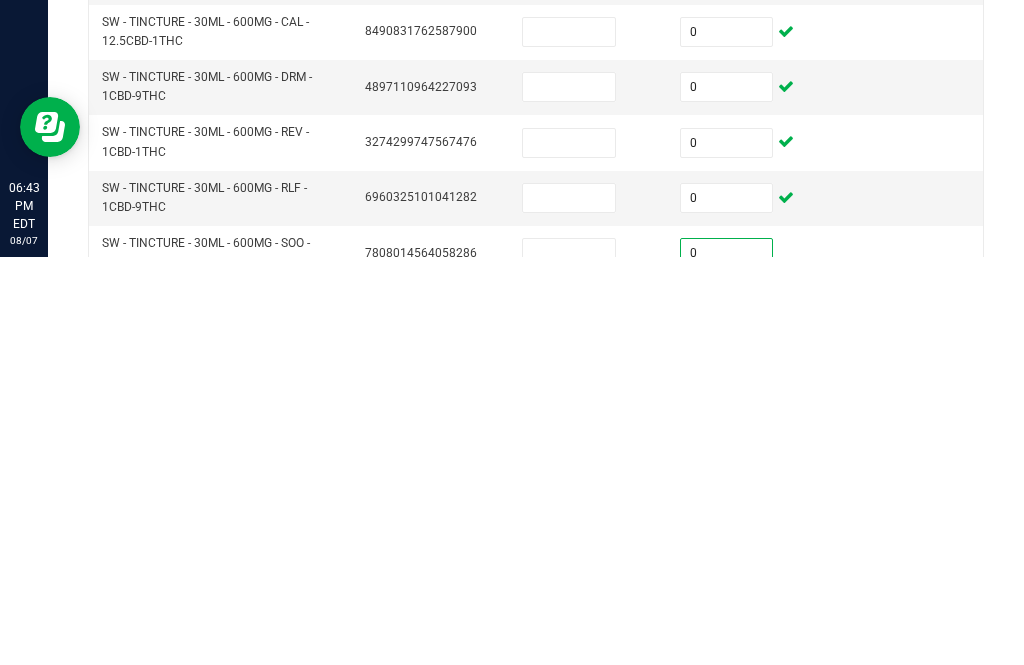 click at bounding box center (727, 717) 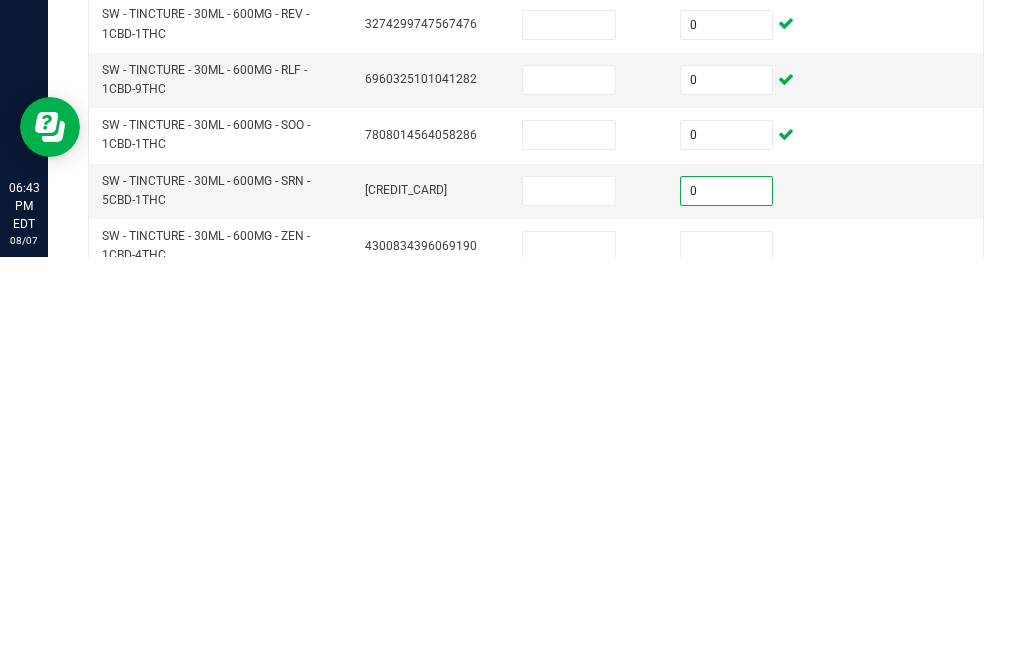 scroll, scrollTop: 672, scrollLeft: 0, axis: vertical 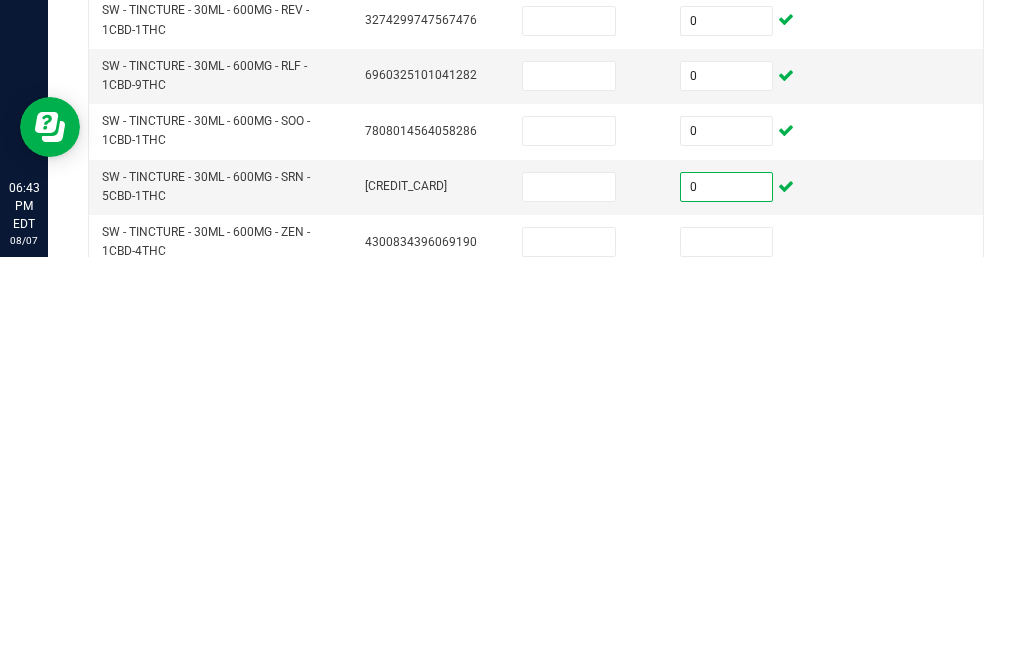 click at bounding box center [727, 650] 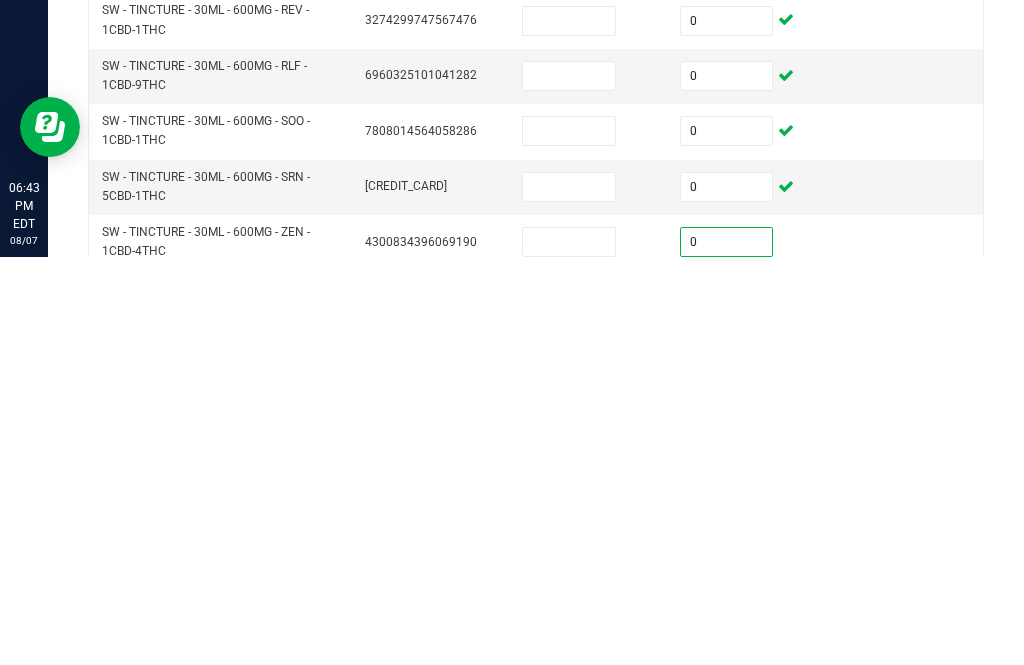 click at bounding box center (569, 650) 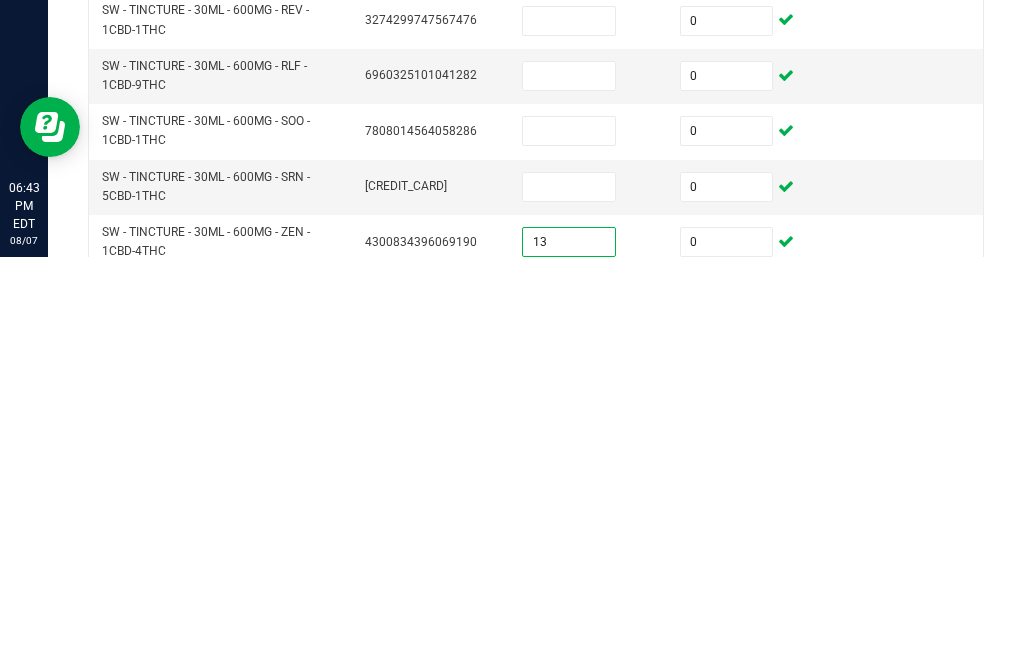 click at bounding box center [569, 595] 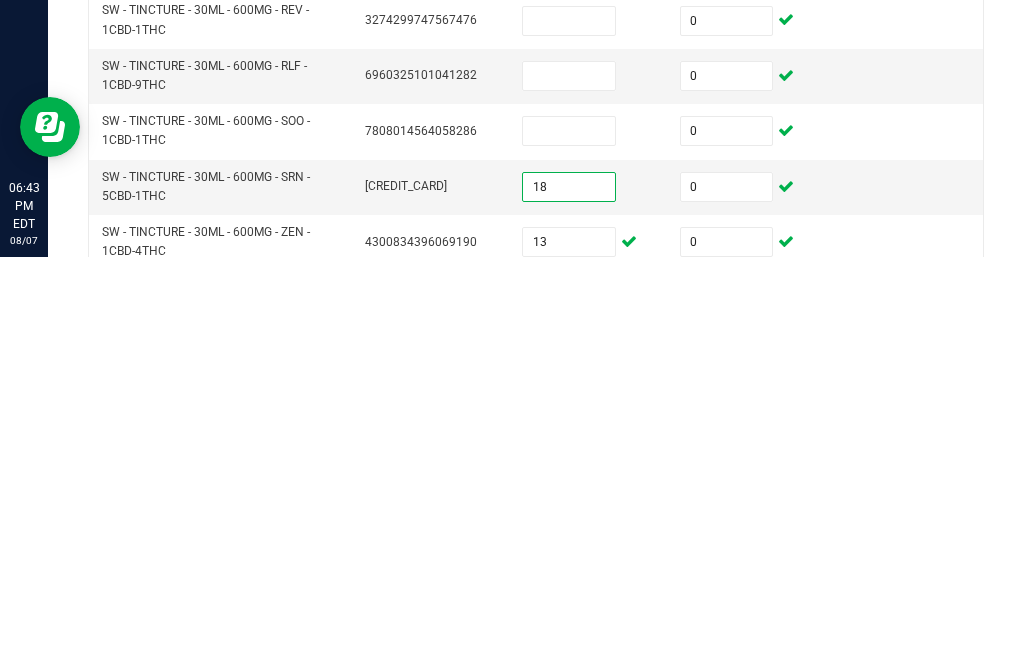 click at bounding box center (569, 539) 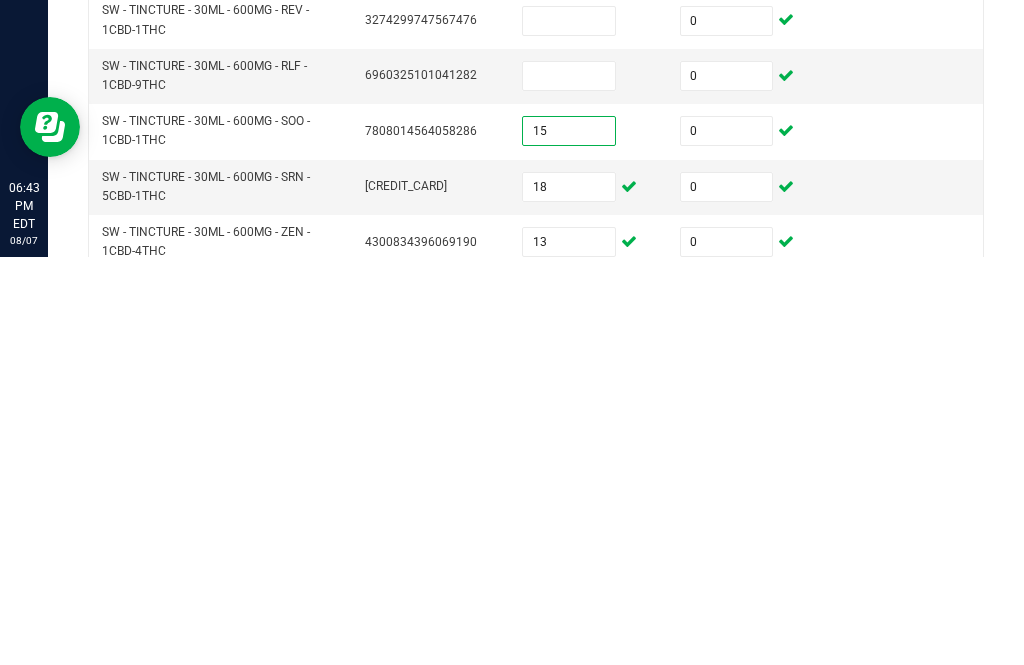 click at bounding box center (569, 484) 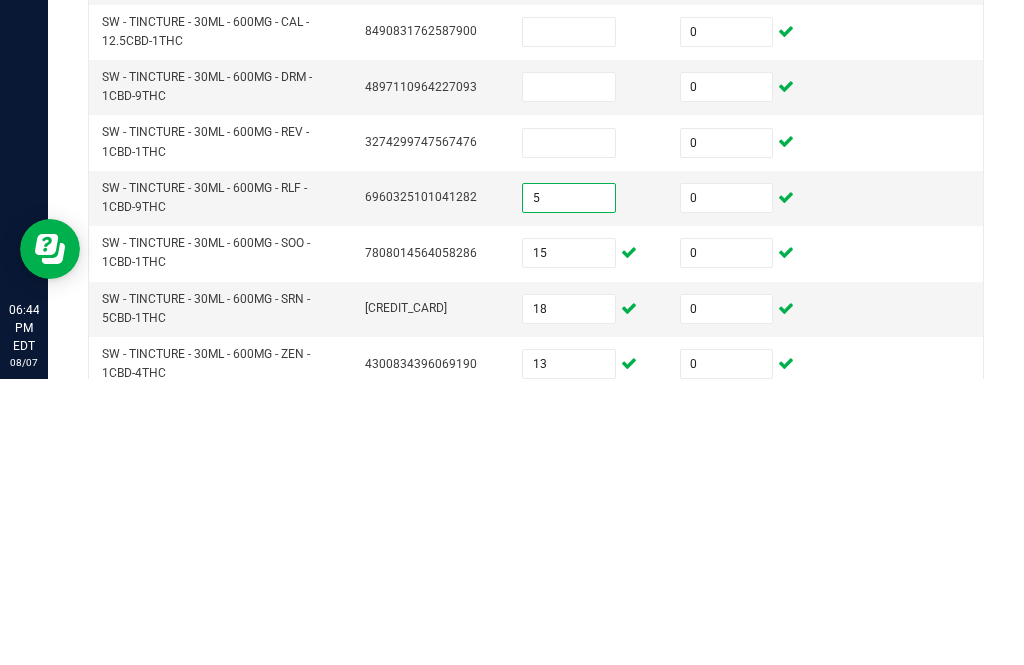 click at bounding box center [569, 429] 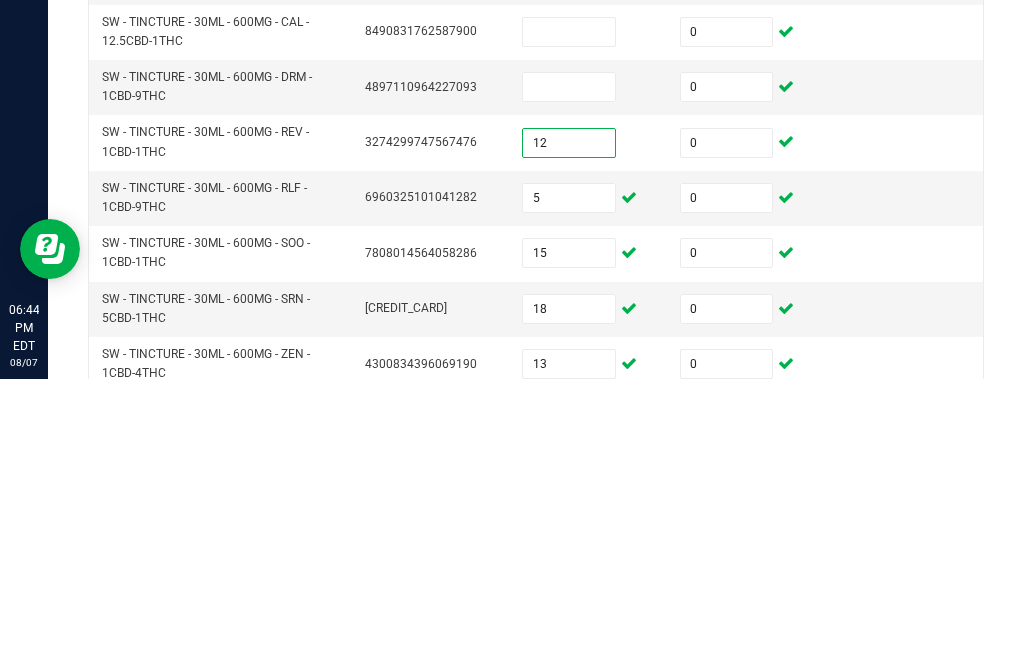 click at bounding box center [569, 373] 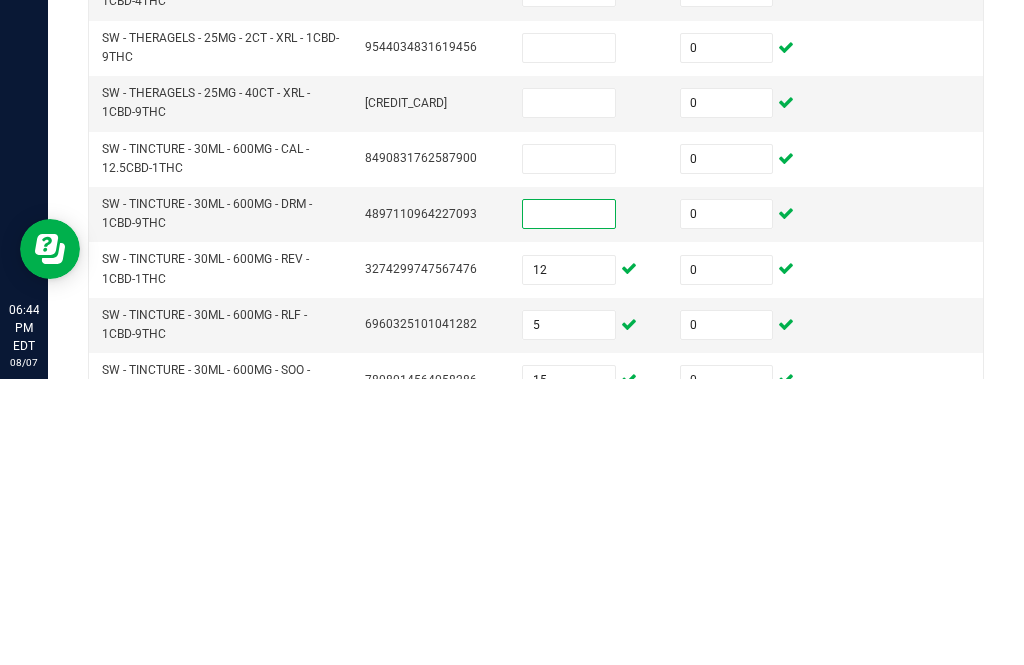 scroll, scrollTop: 542, scrollLeft: 0, axis: vertical 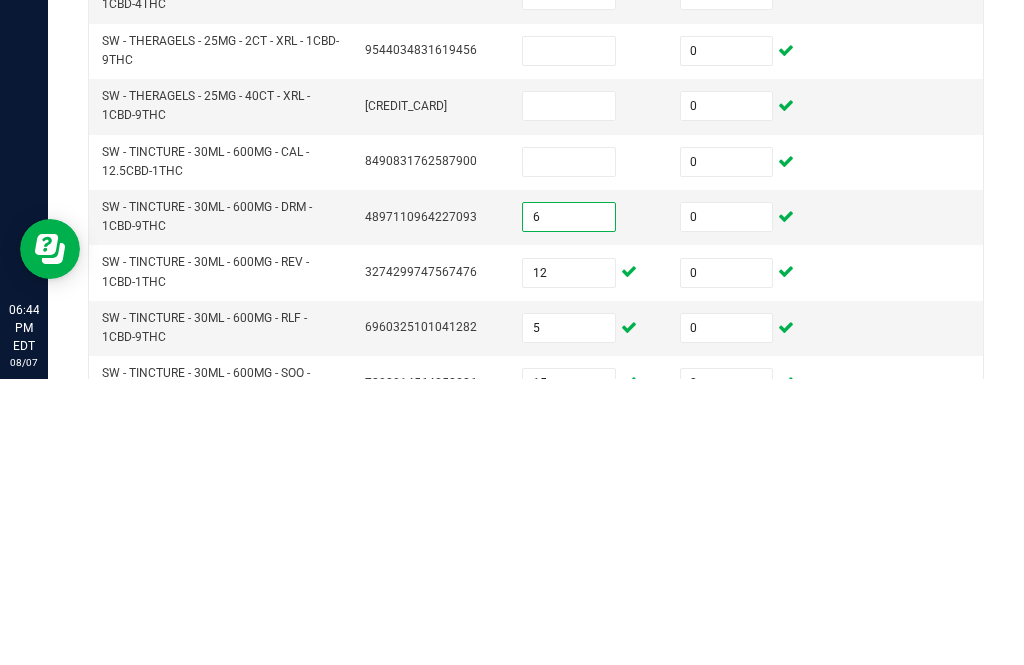 click at bounding box center [569, 448] 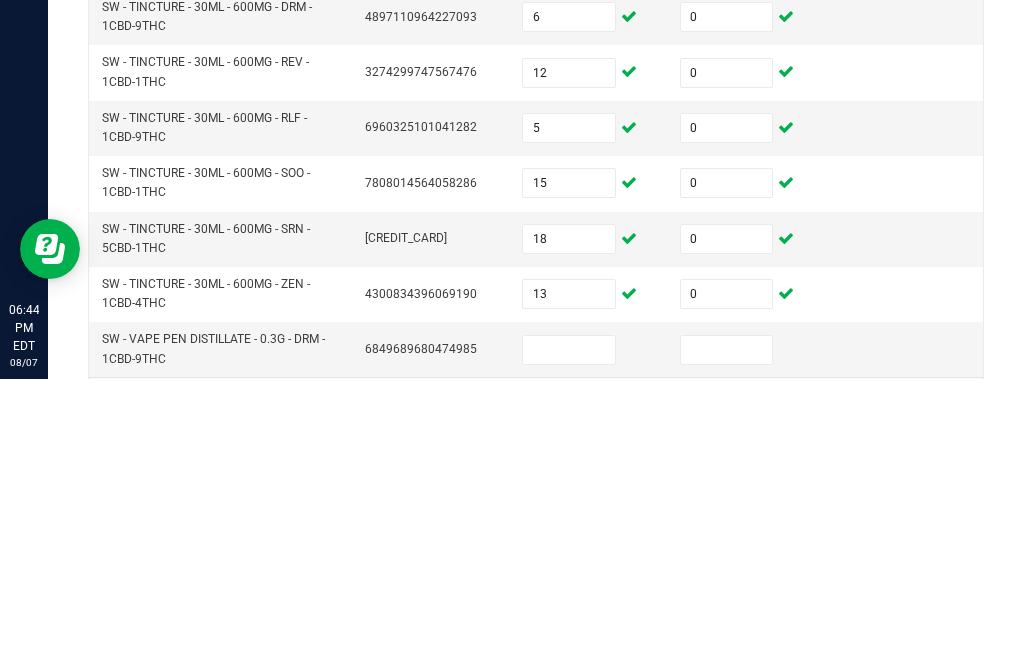 scroll, scrollTop: 741, scrollLeft: 0, axis: vertical 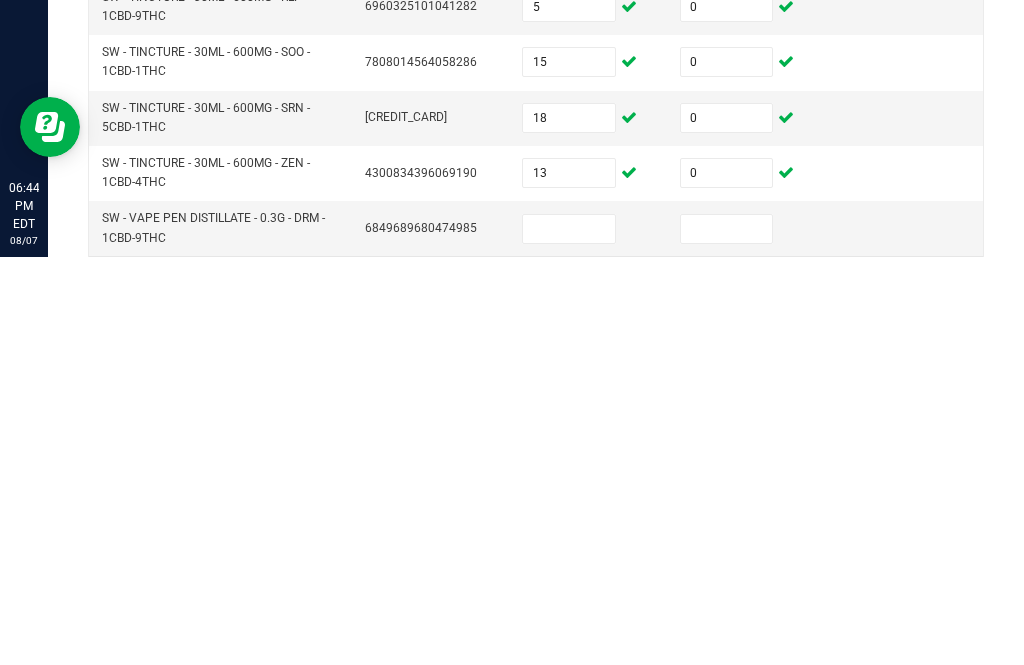click at bounding box center (727, 637) 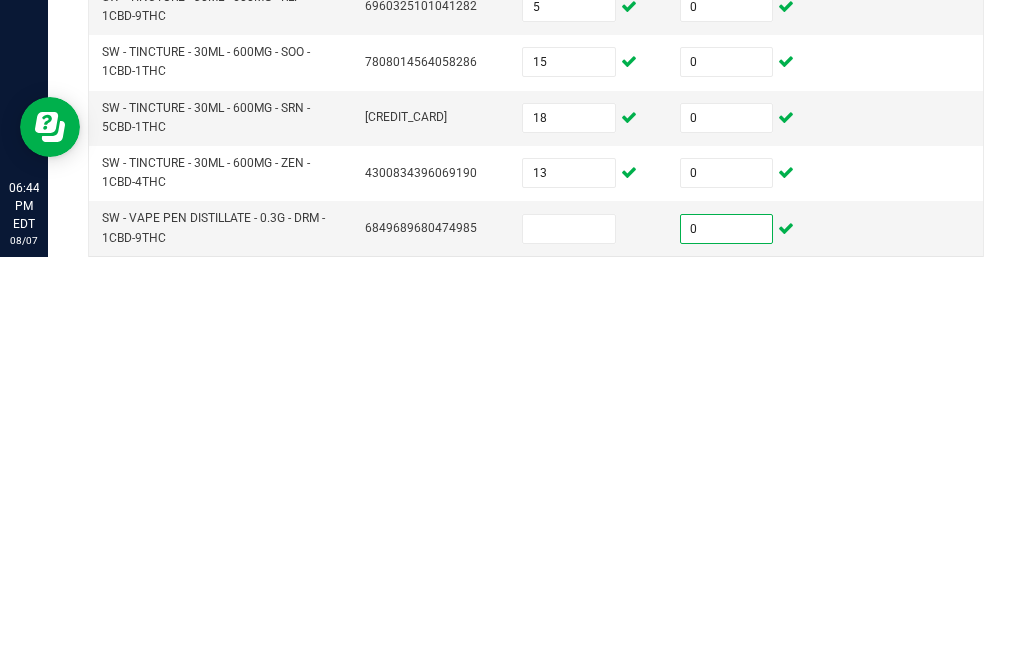 click on "13" 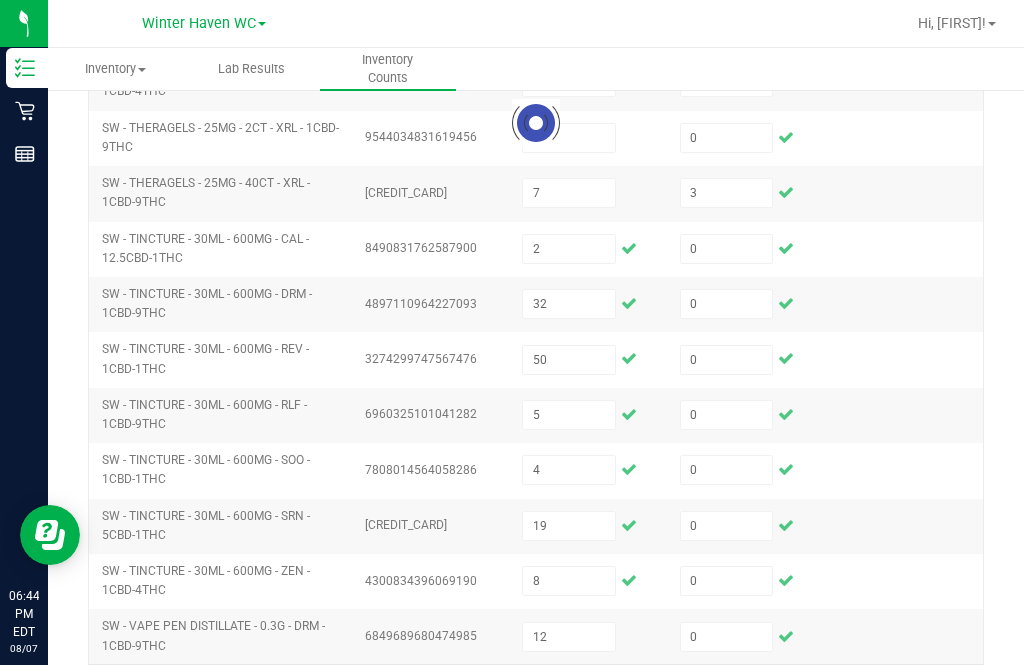 scroll, scrollTop: 701, scrollLeft: 0, axis: vertical 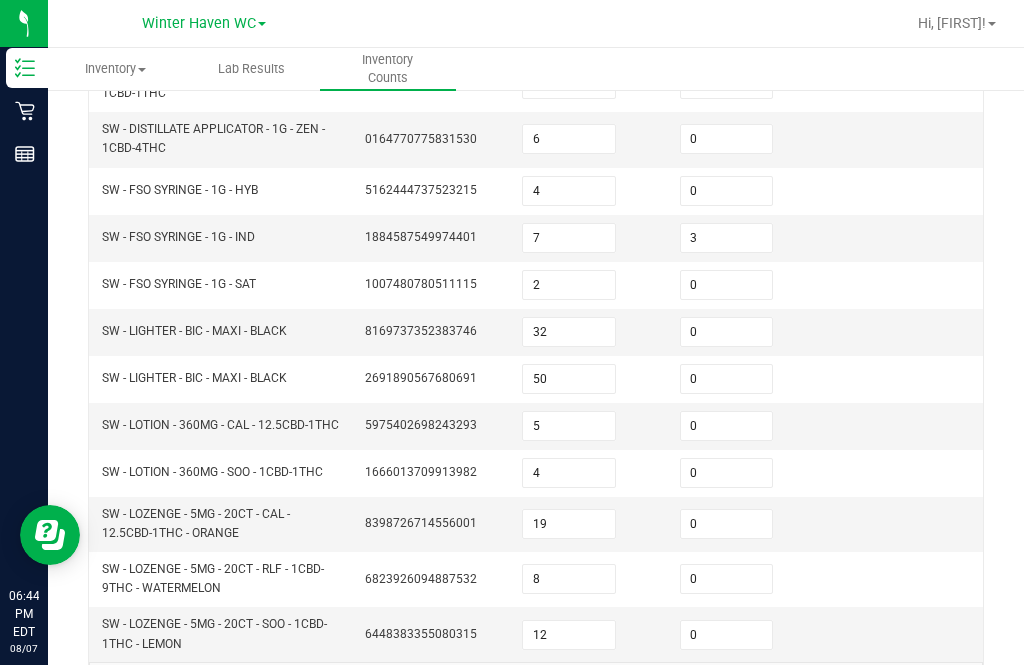 click on "14" 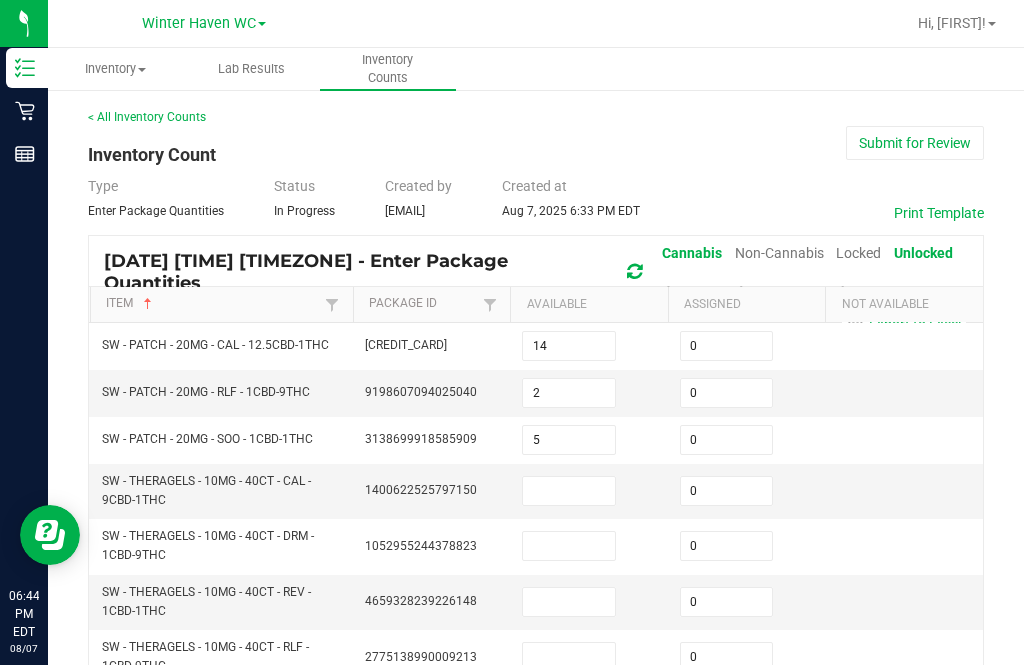 scroll, scrollTop: 0, scrollLeft: 0, axis: both 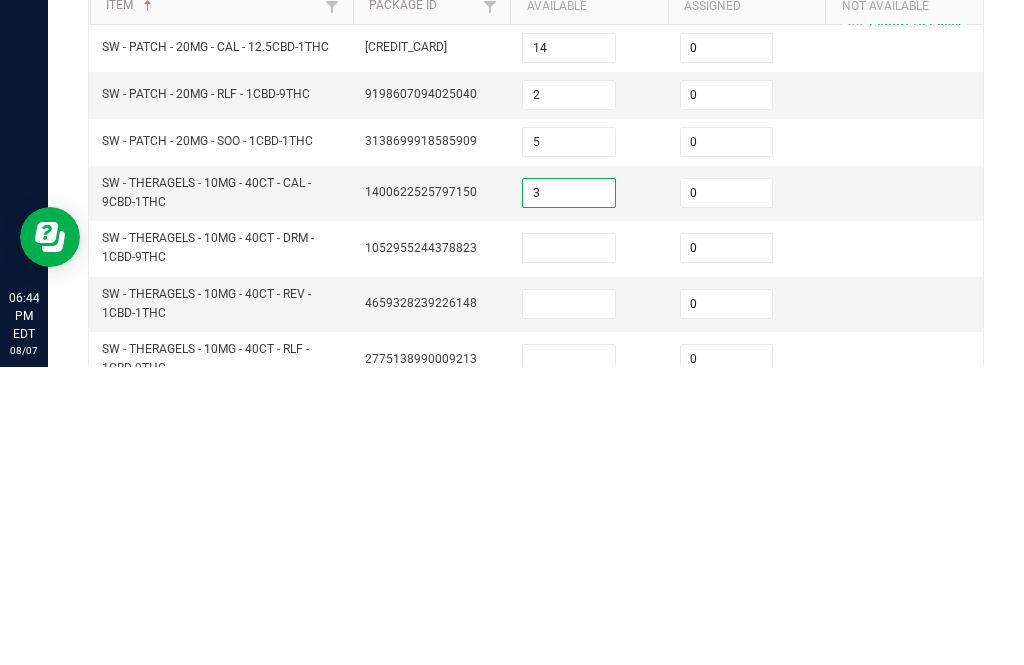 click at bounding box center (569, 546) 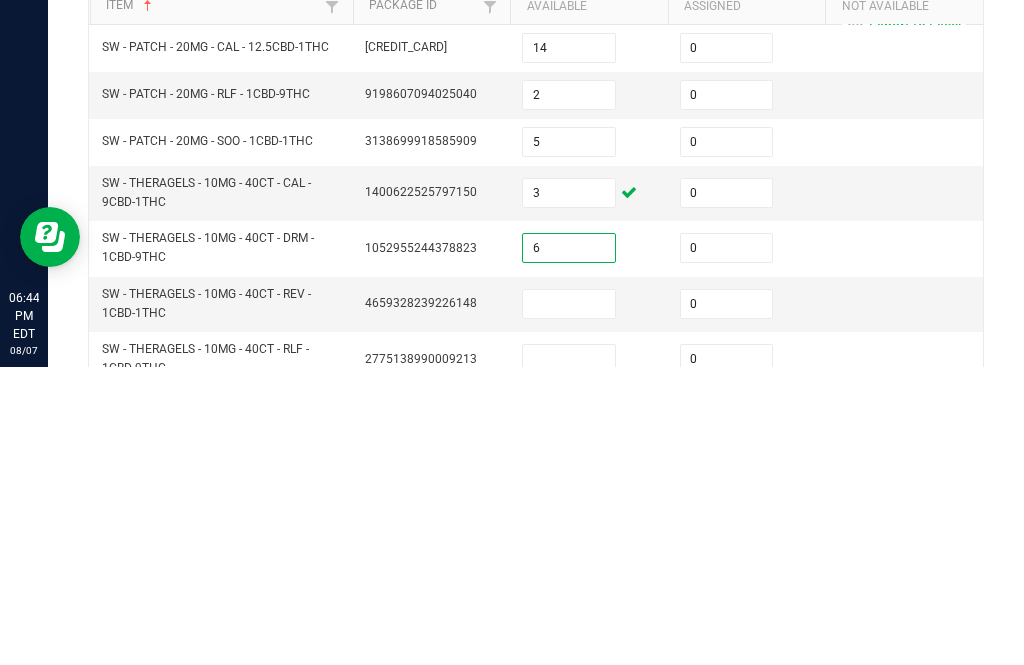 click at bounding box center [569, 602] 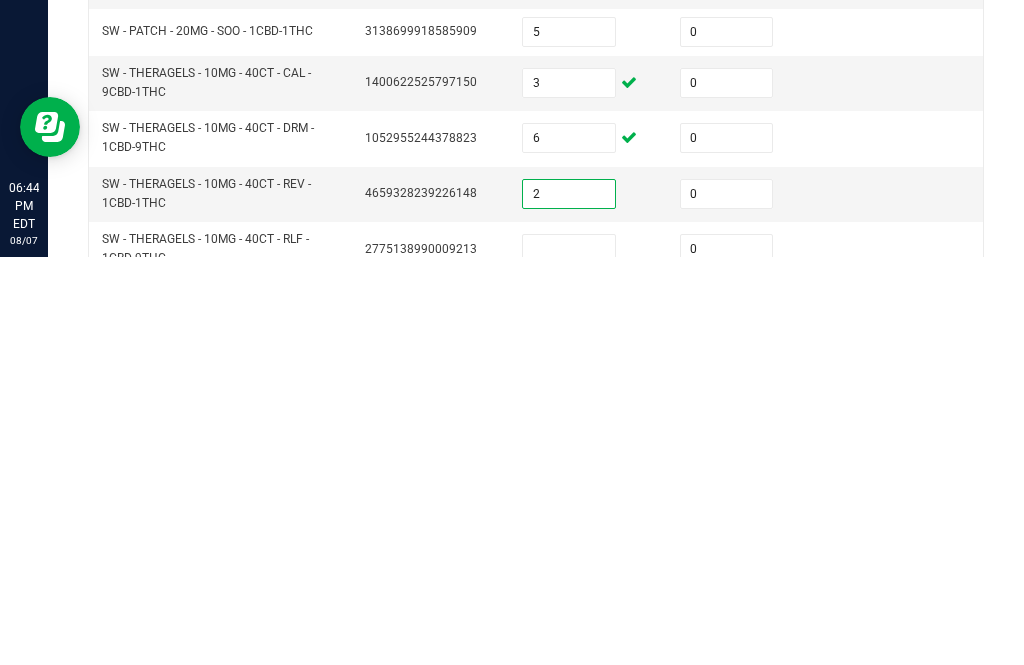 click at bounding box center [569, 657] 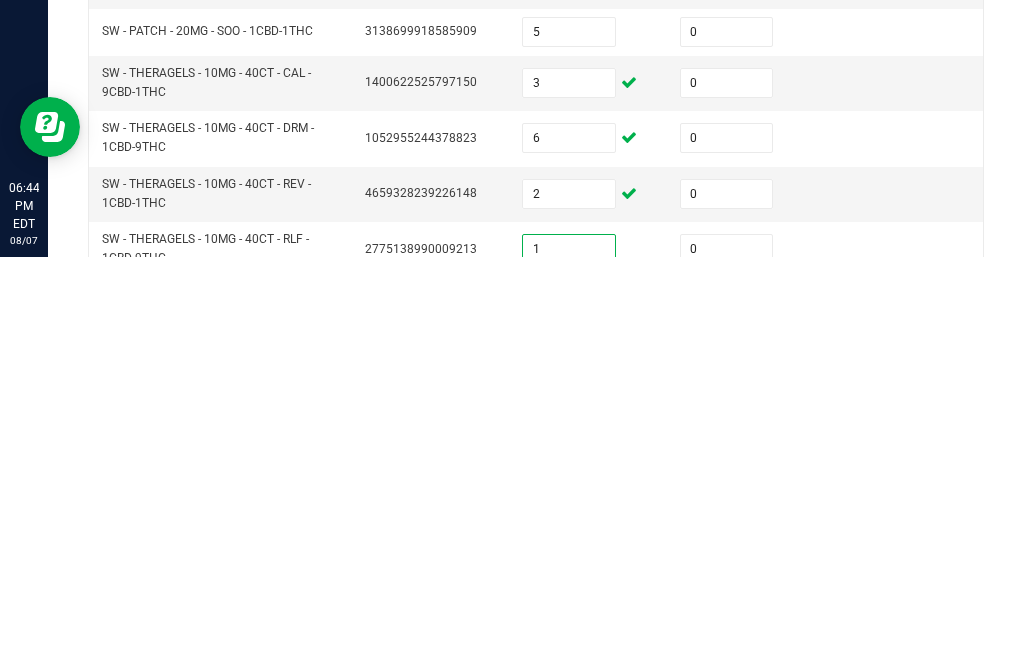 click at bounding box center [569, 713] 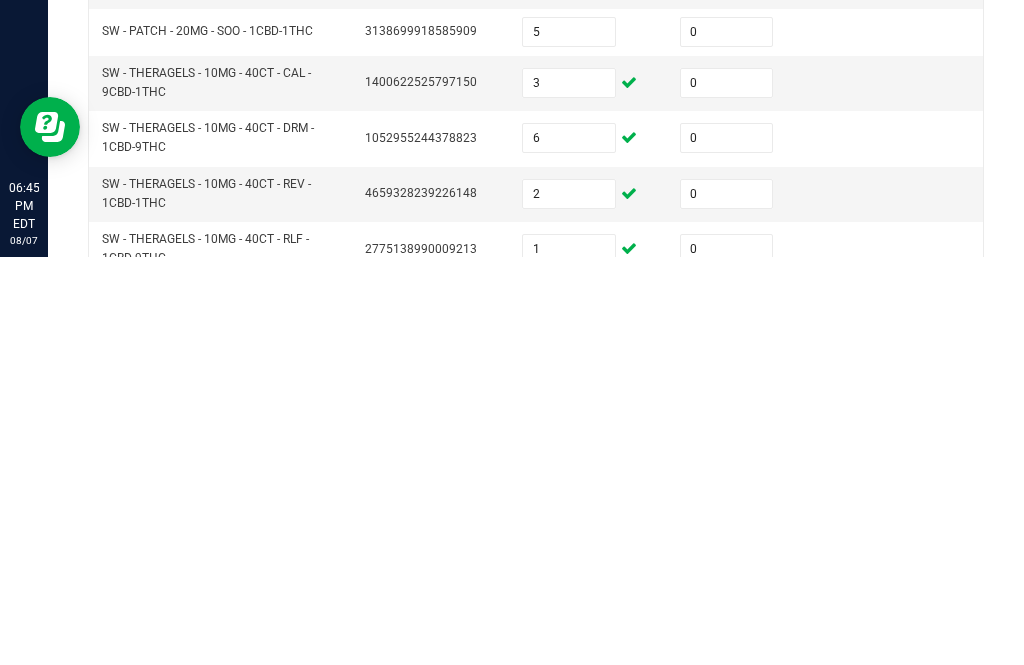 scroll, scrollTop: 133, scrollLeft: 0, axis: vertical 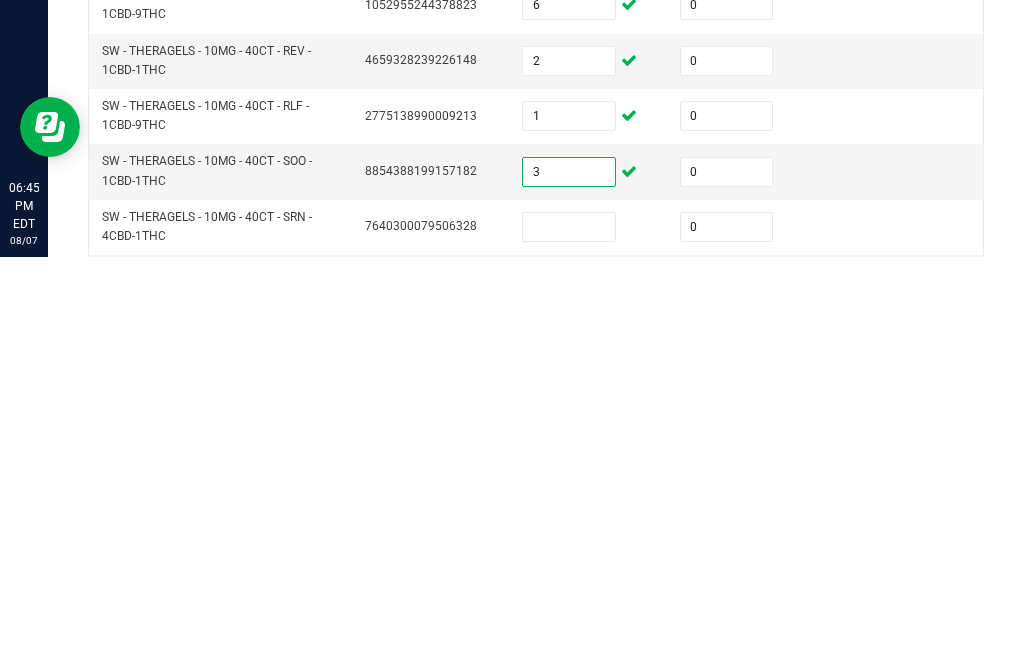 click at bounding box center [569, 635] 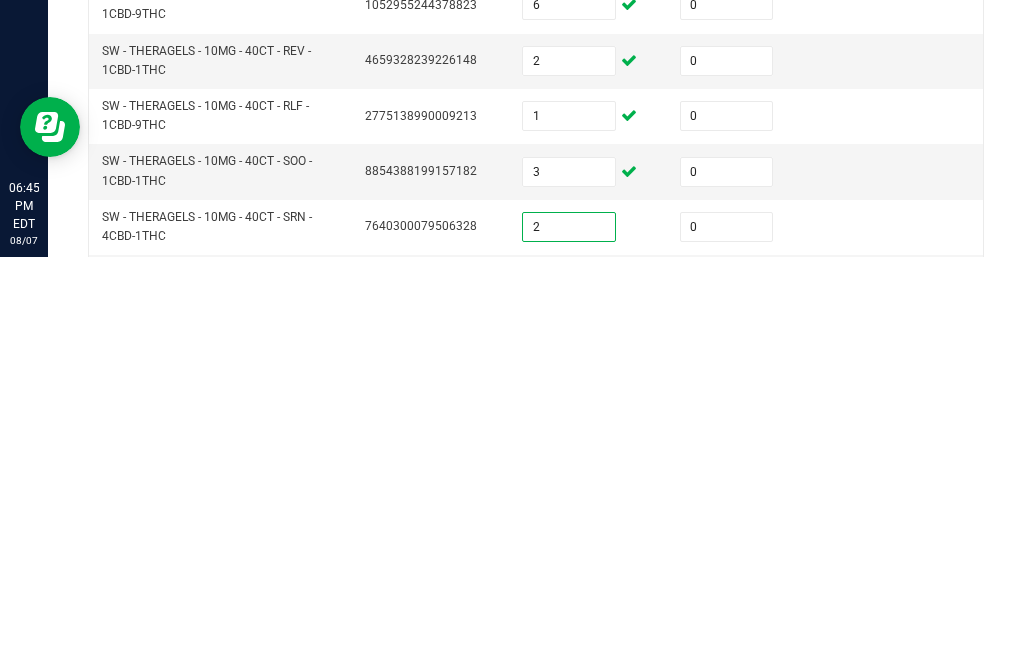 click at bounding box center (569, 690) 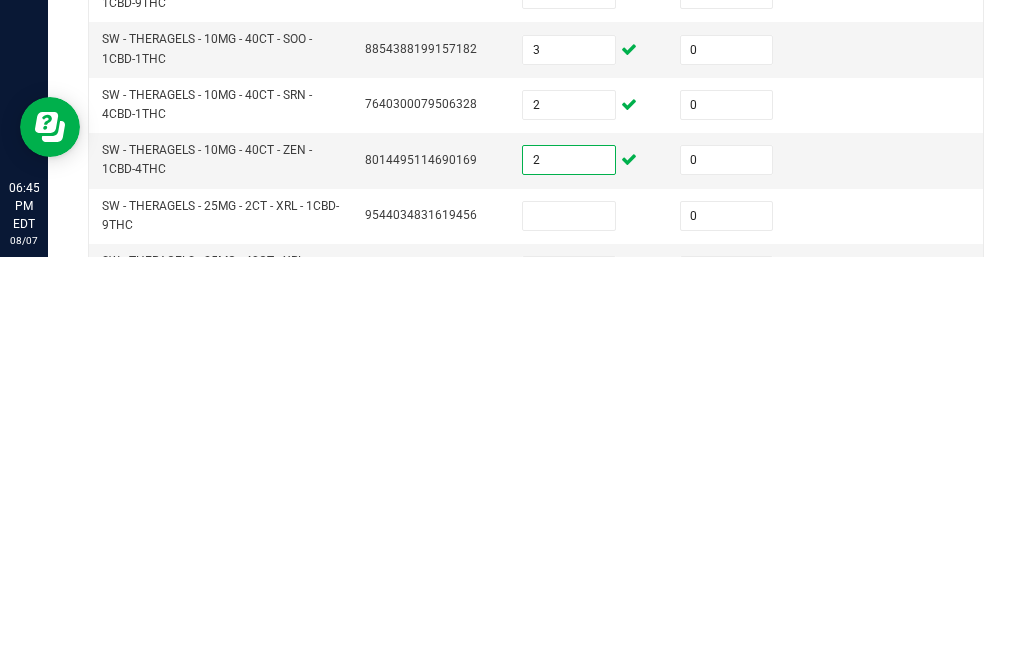 scroll, scrollTop: 257, scrollLeft: 0, axis: vertical 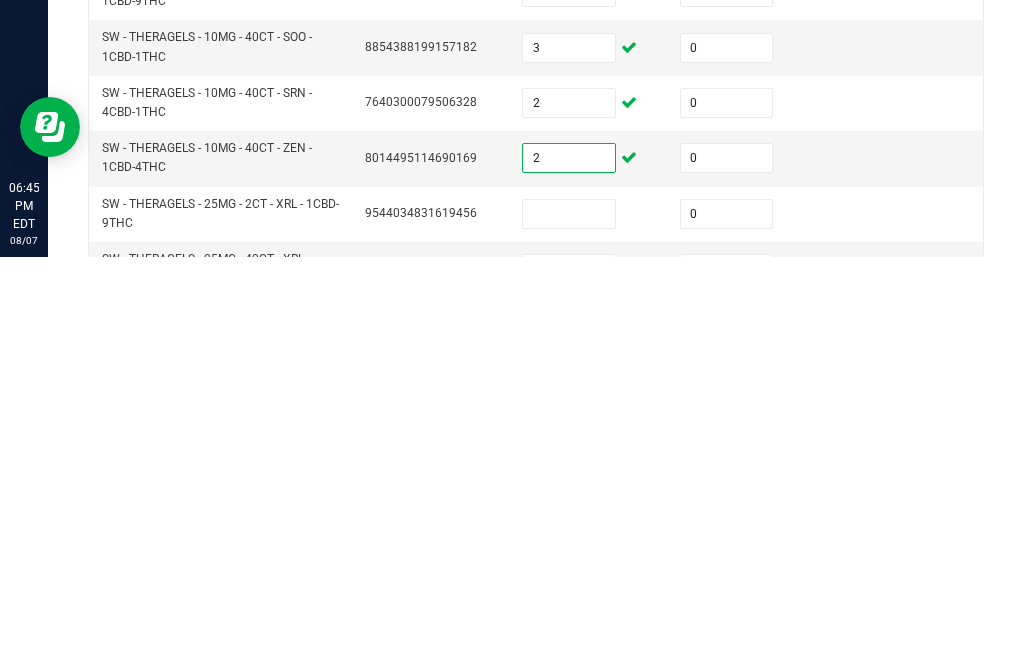 click at bounding box center (569, 677) 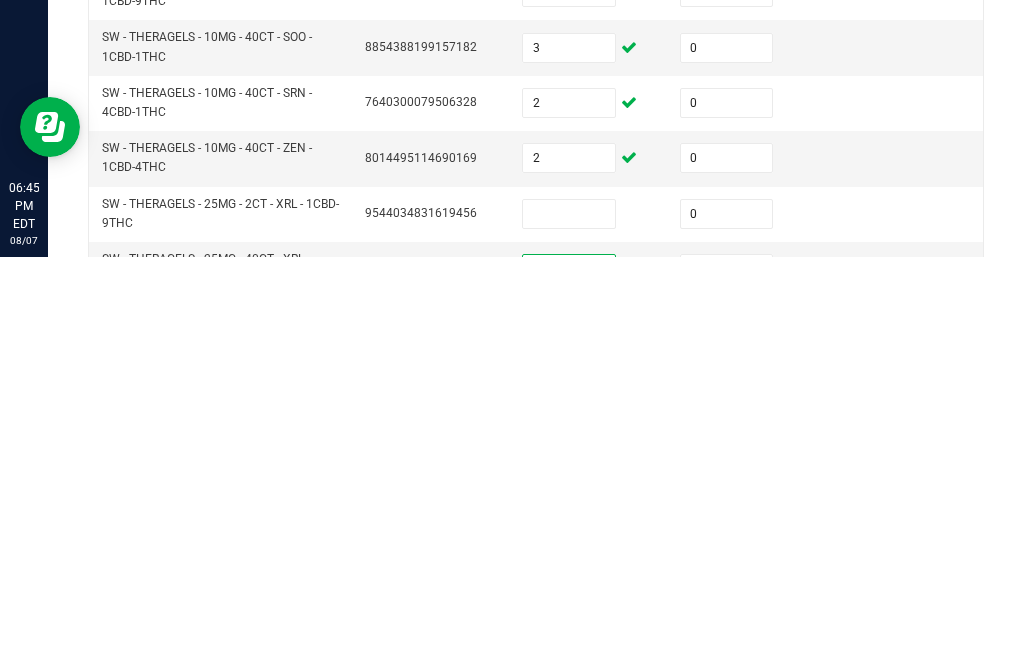 click at bounding box center (569, 622) 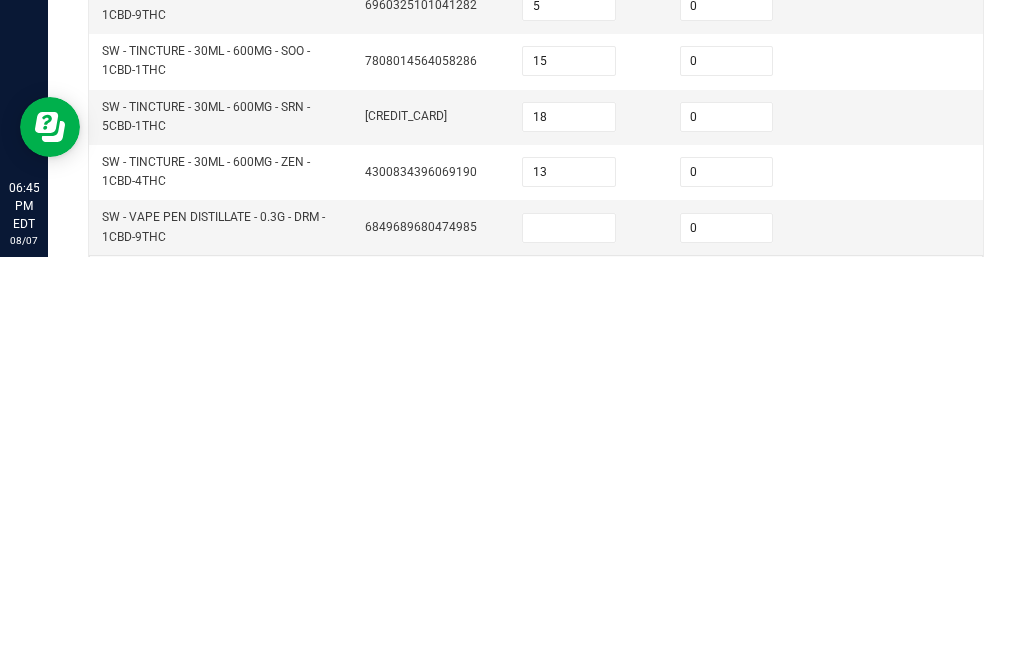 scroll, scrollTop: 741, scrollLeft: 0, axis: vertical 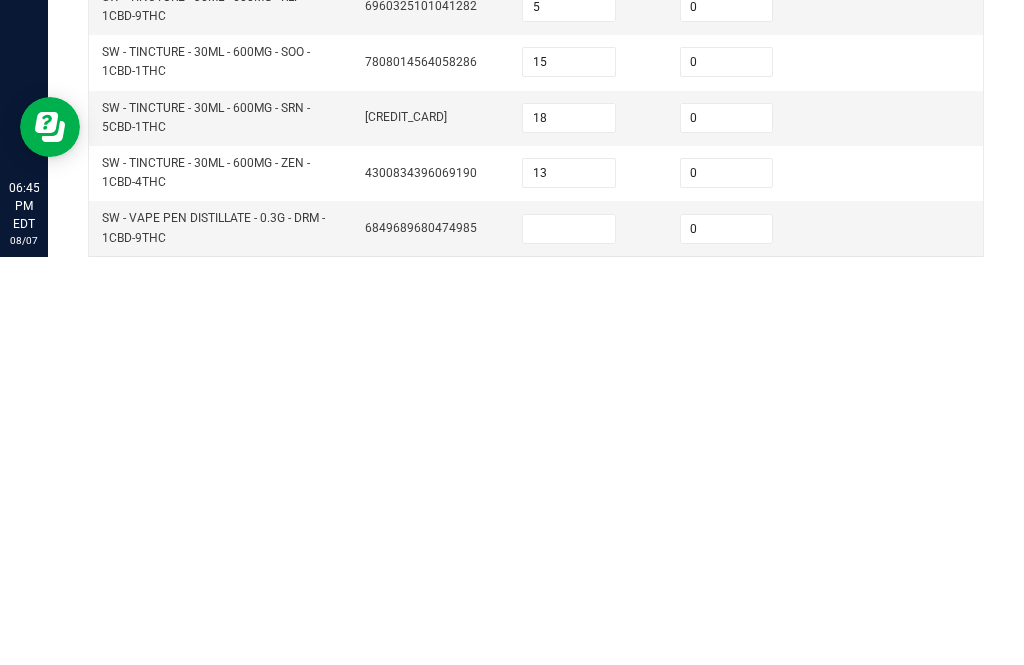 click at bounding box center (569, 637) 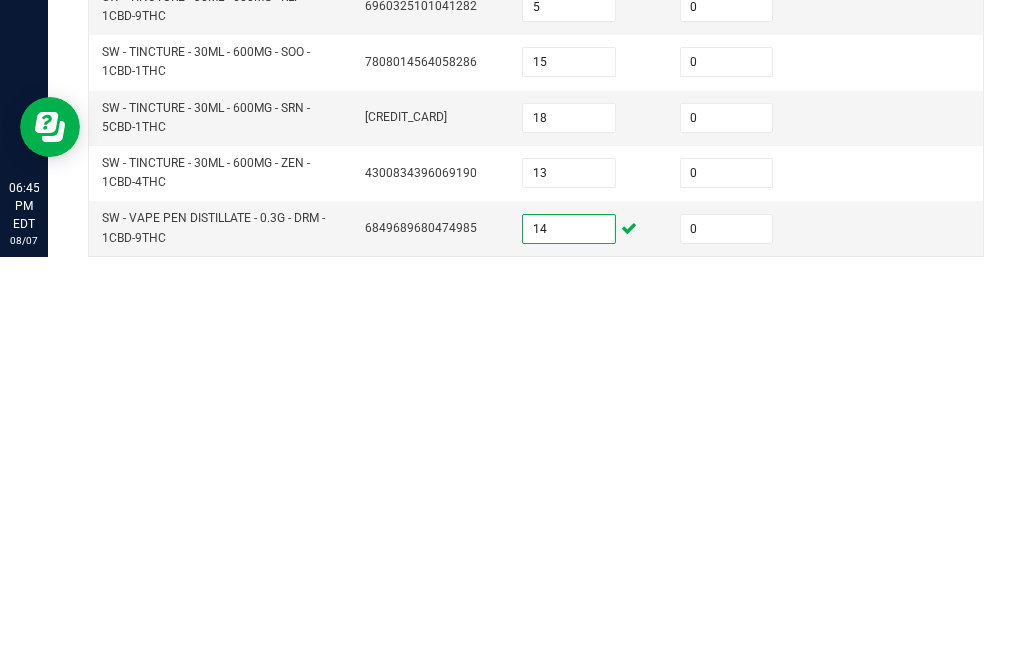 click on "15" 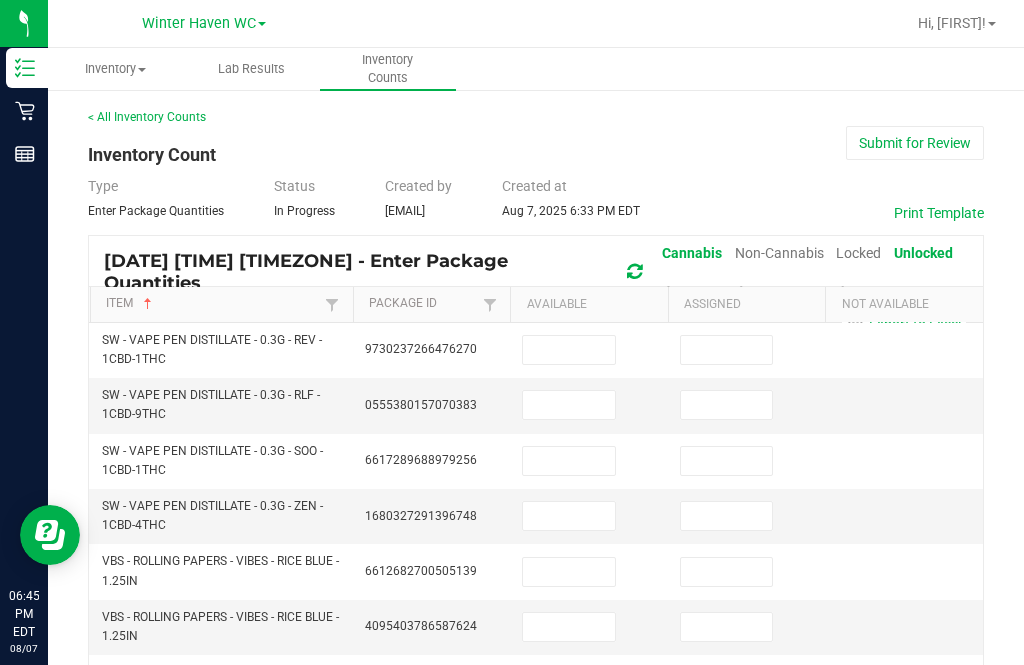 scroll, scrollTop: 0, scrollLeft: 0, axis: both 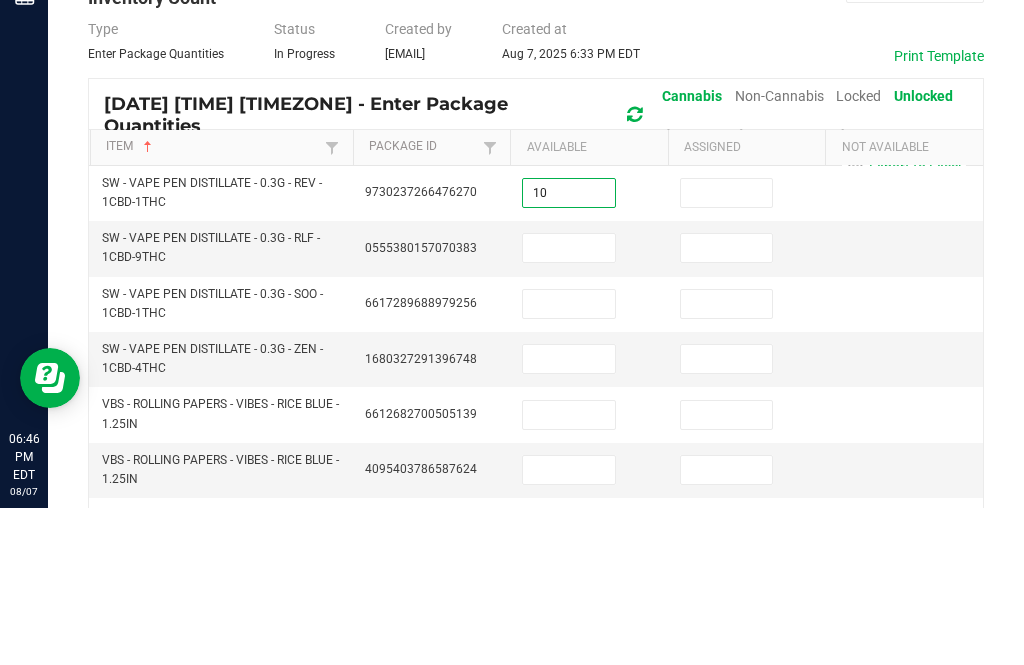 click at bounding box center [569, 405] 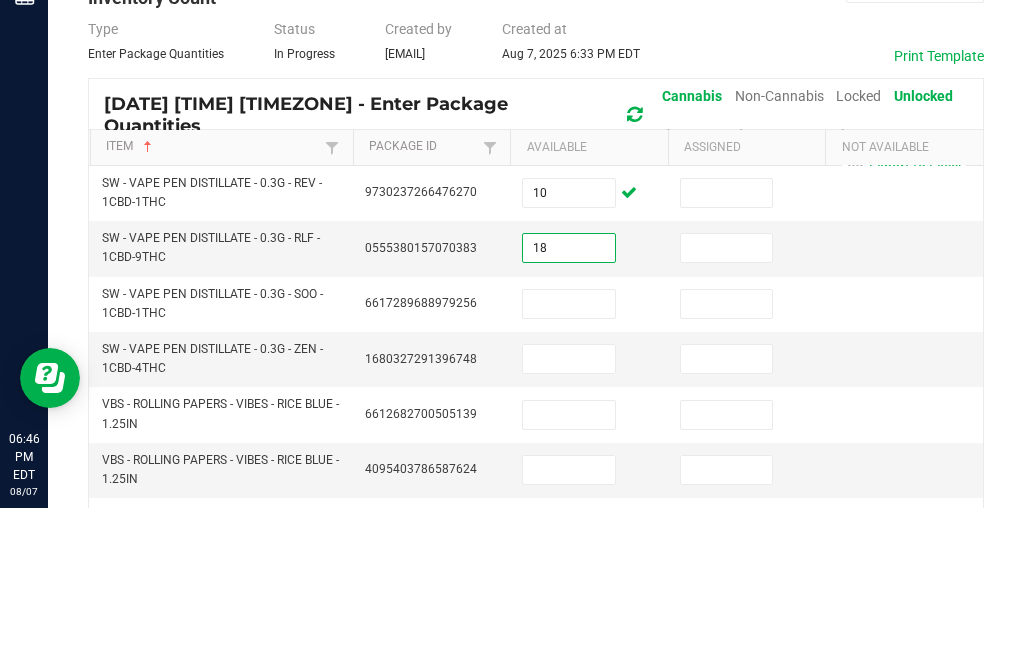 click at bounding box center [727, 350] 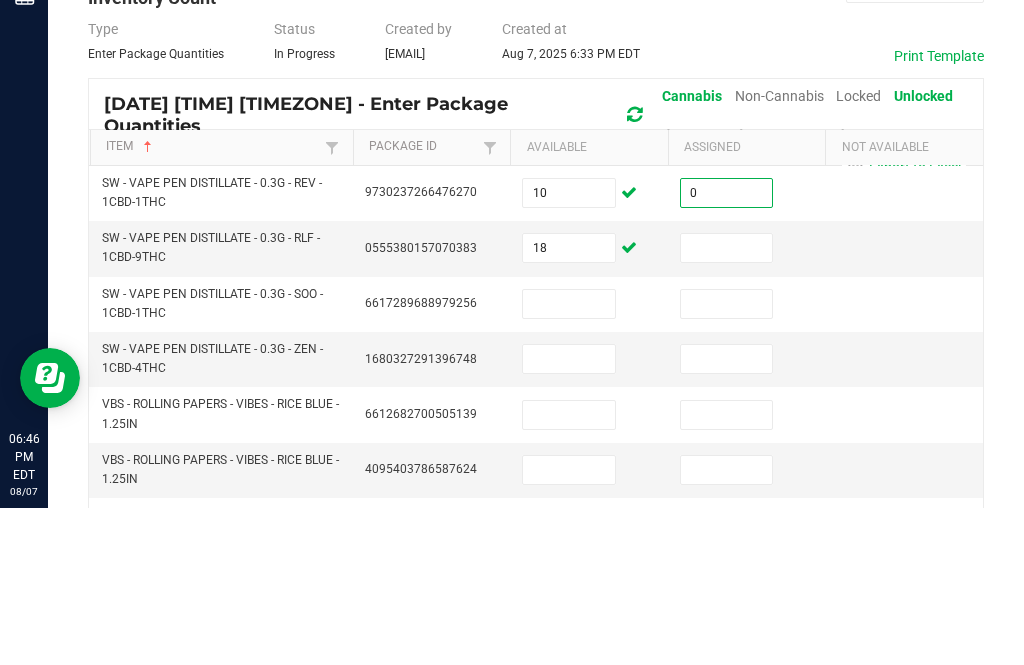 click at bounding box center [727, 405] 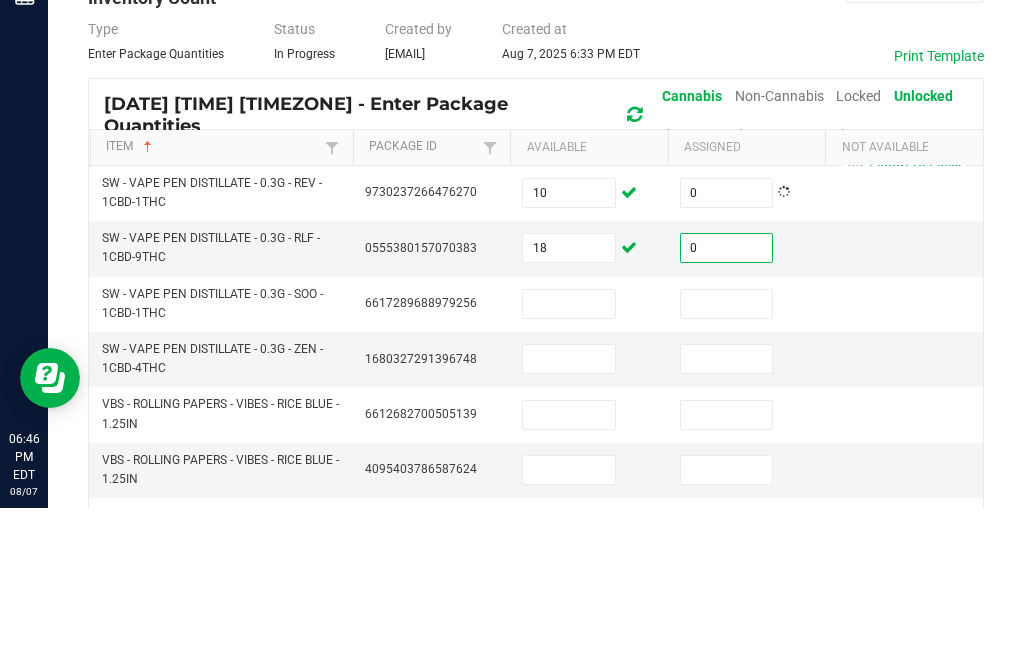 click at bounding box center [727, 461] 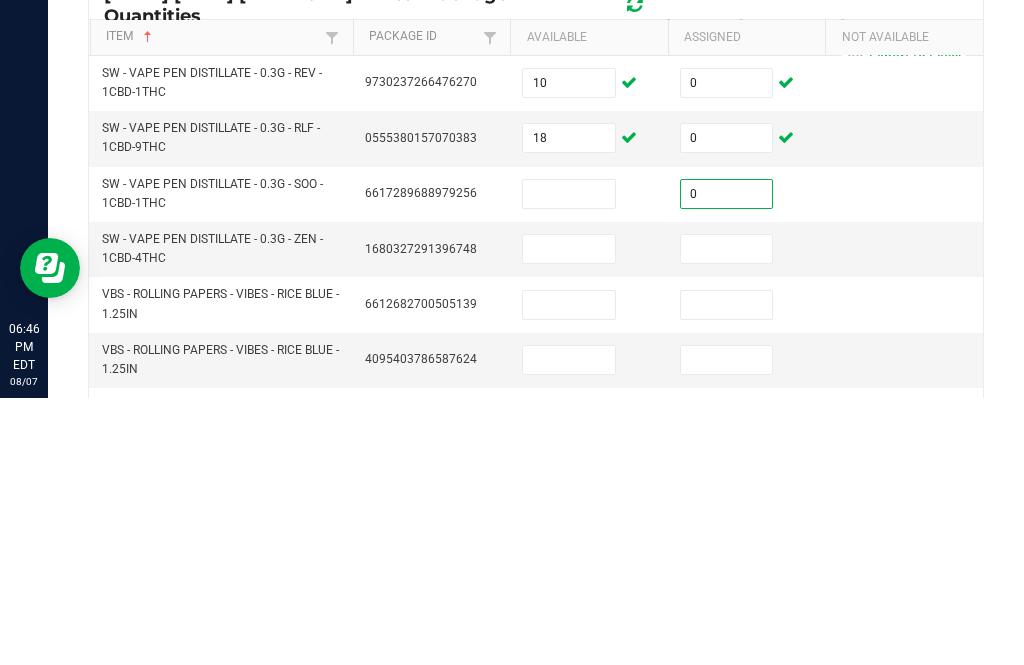 click at bounding box center [727, 516] 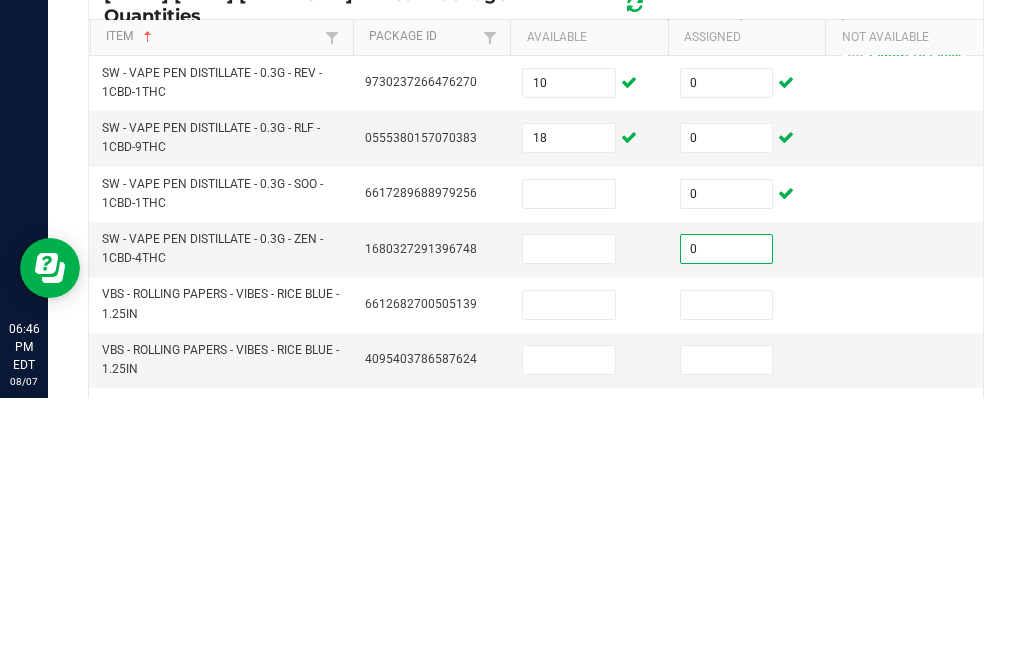click at bounding box center (727, 572) 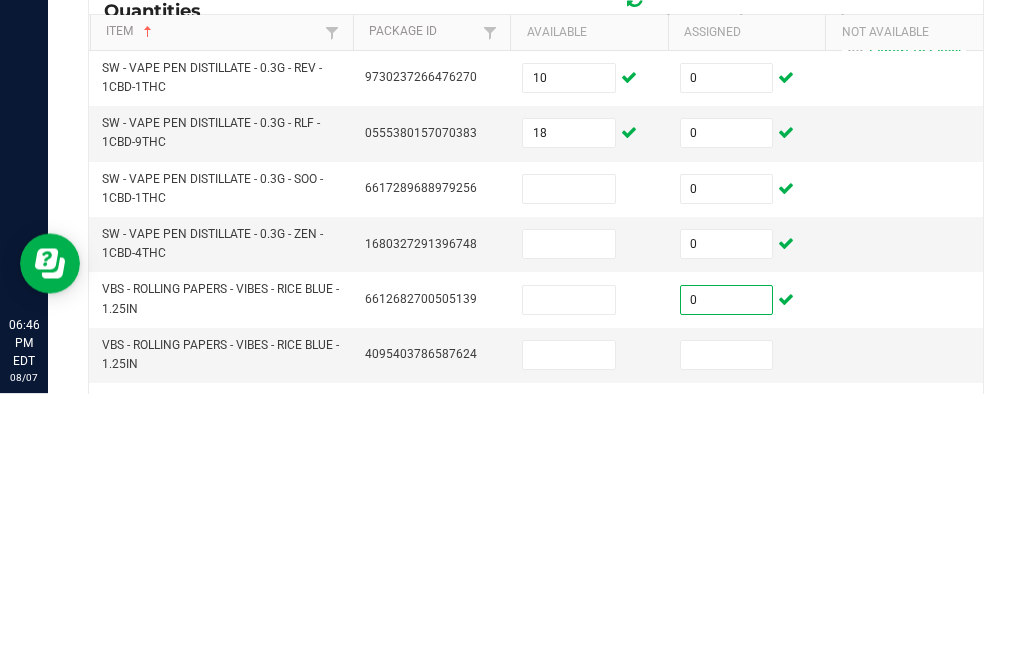 click at bounding box center [569, 461] 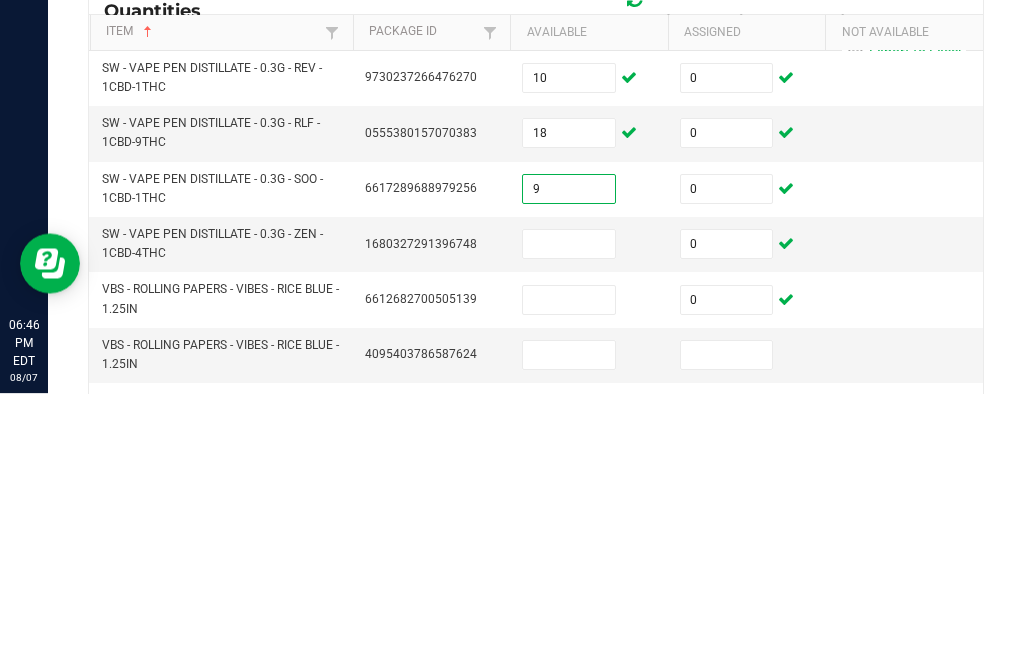 click at bounding box center [569, 516] 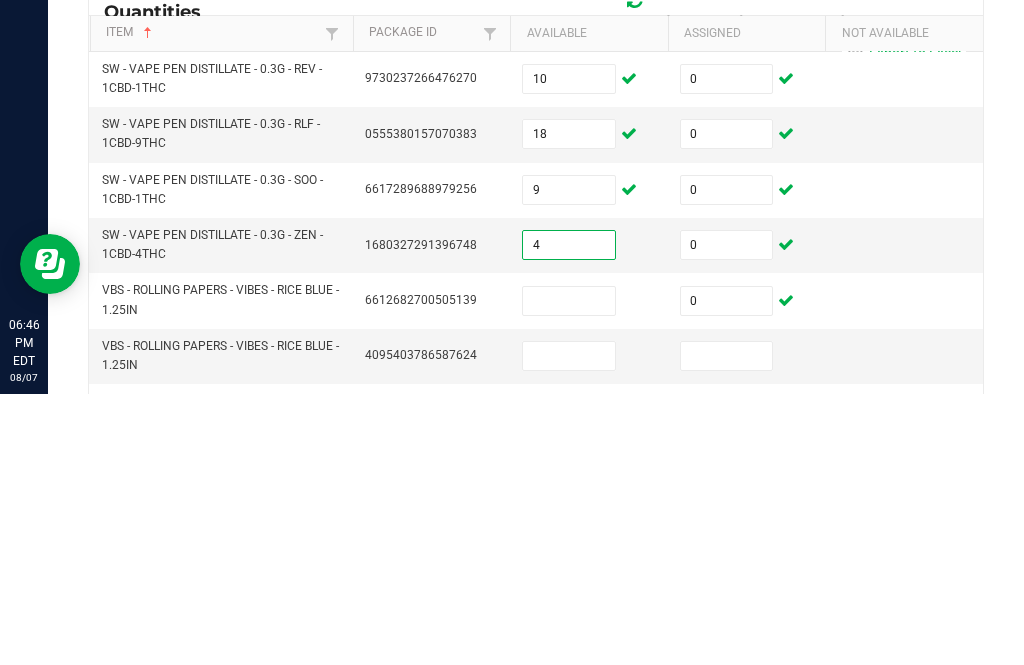 click at bounding box center [569, 572] 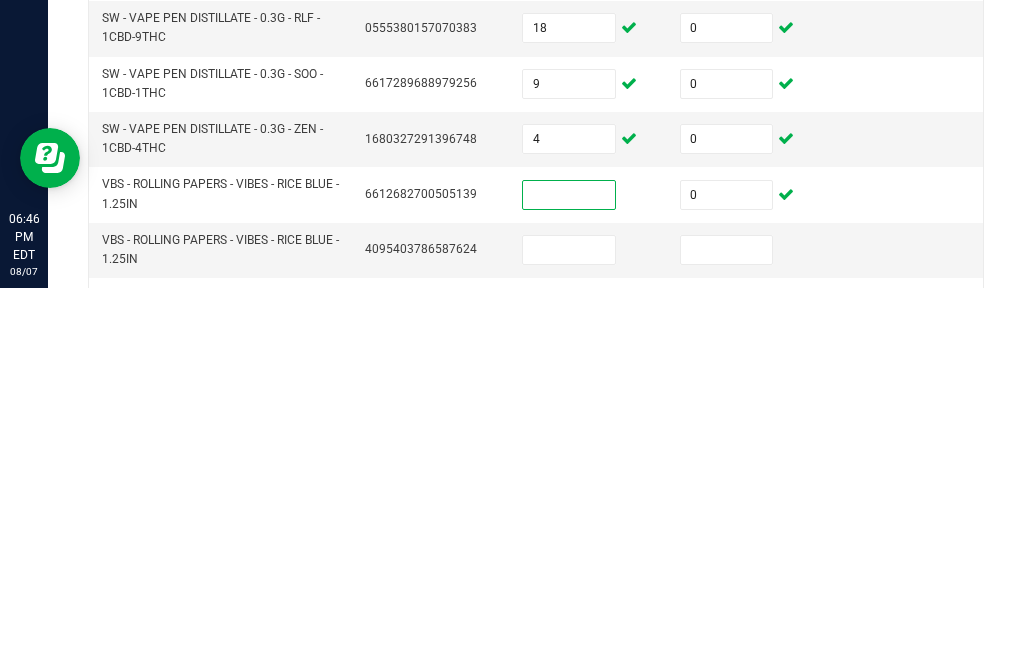click at bounding box center (569, 627) 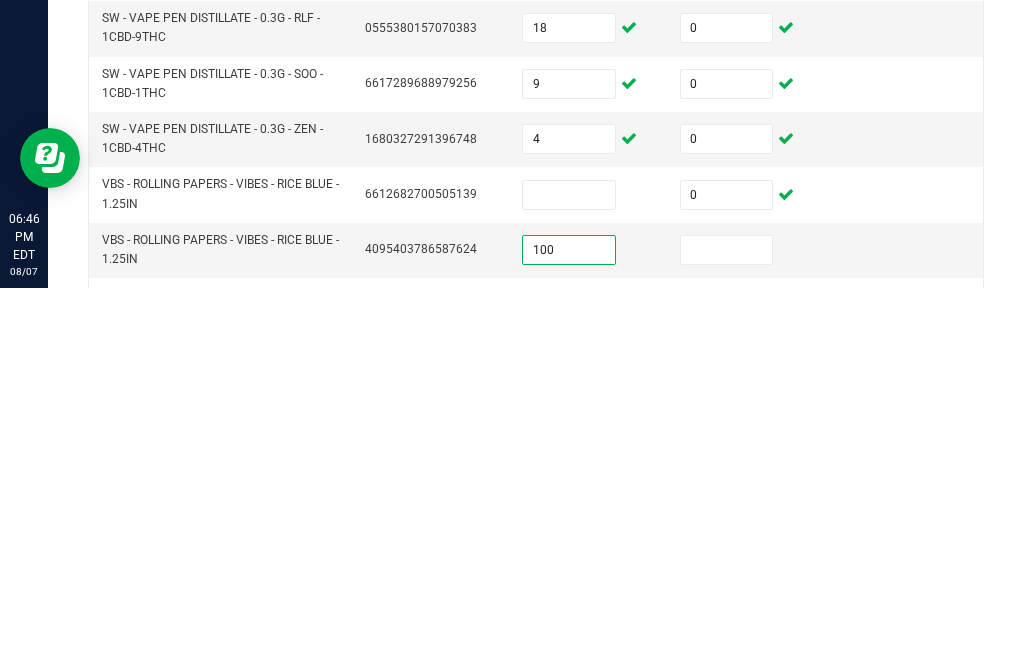 click at bounding box center [727, 627] 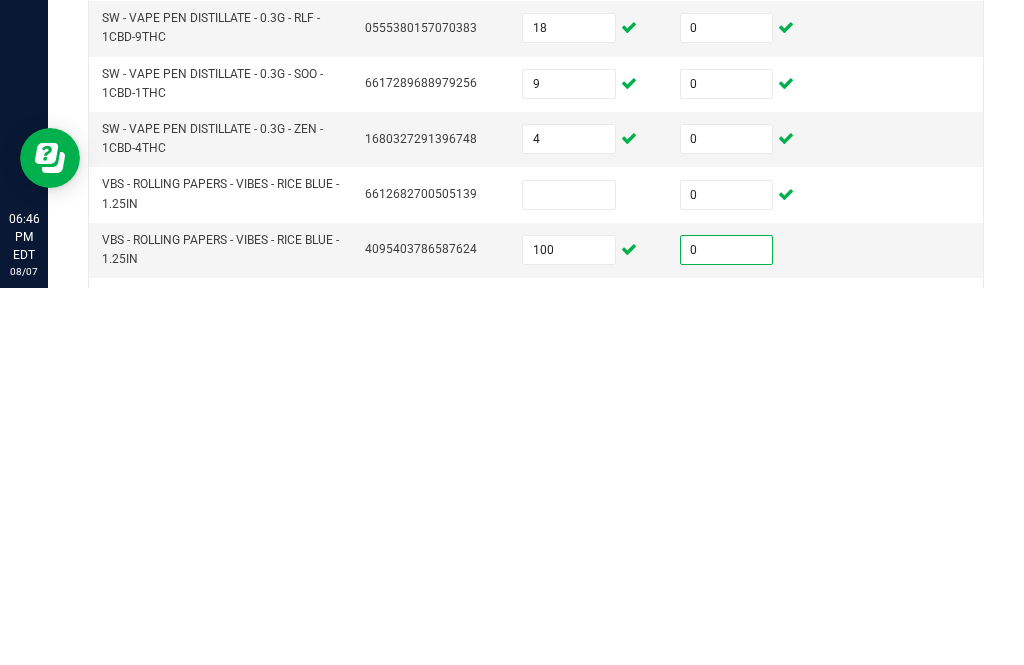 click at bounding box center [569, 572] 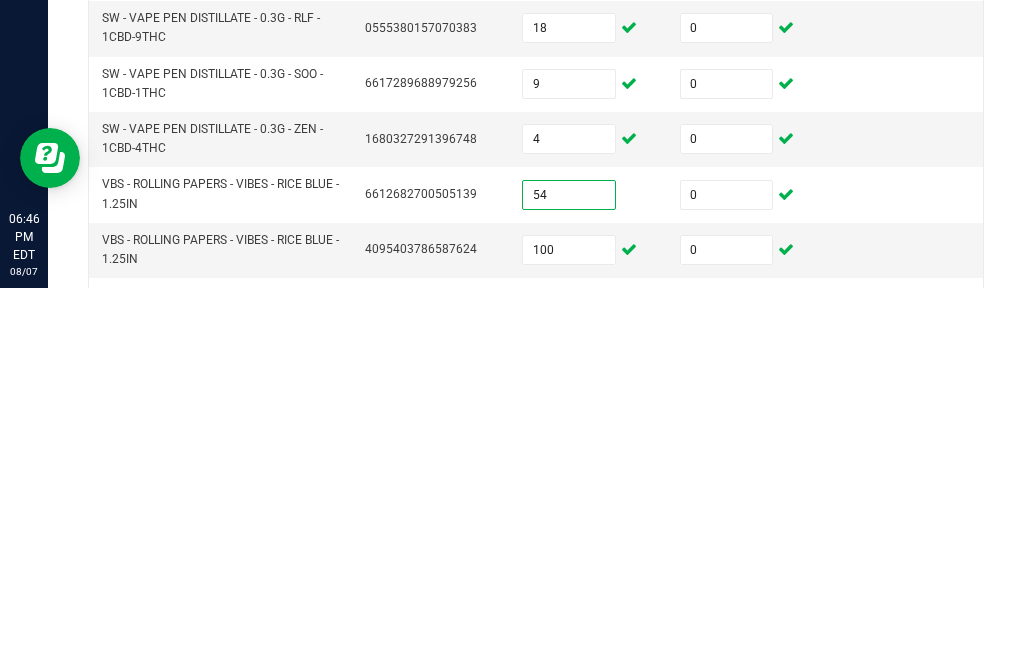 click at bounding box center [727, 682] 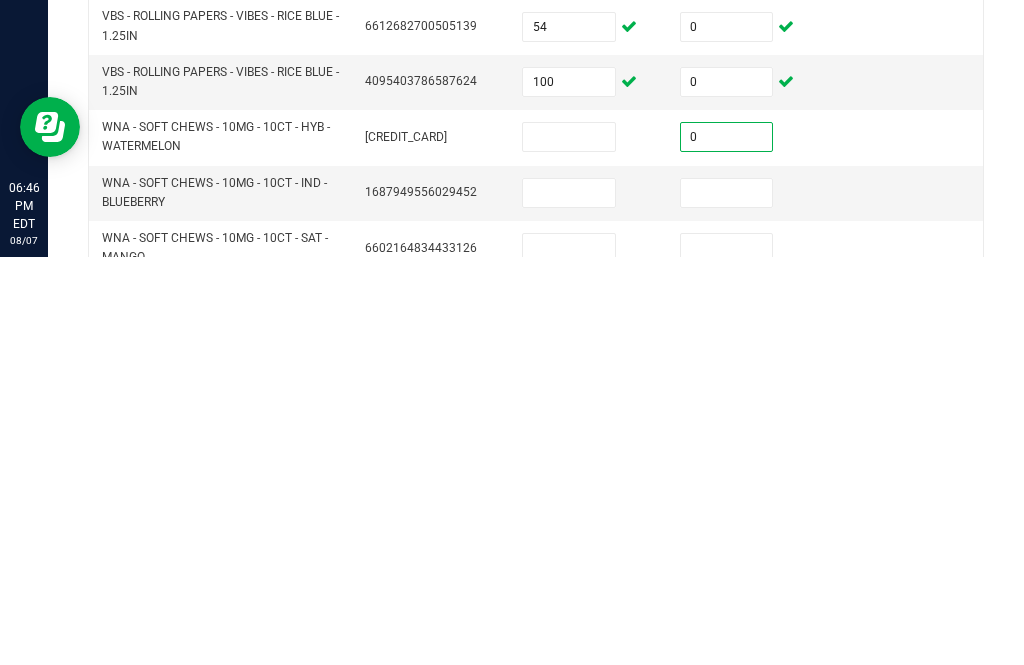 scroll, scrollTop: 135, scrollLeft: 0, axis: vertical 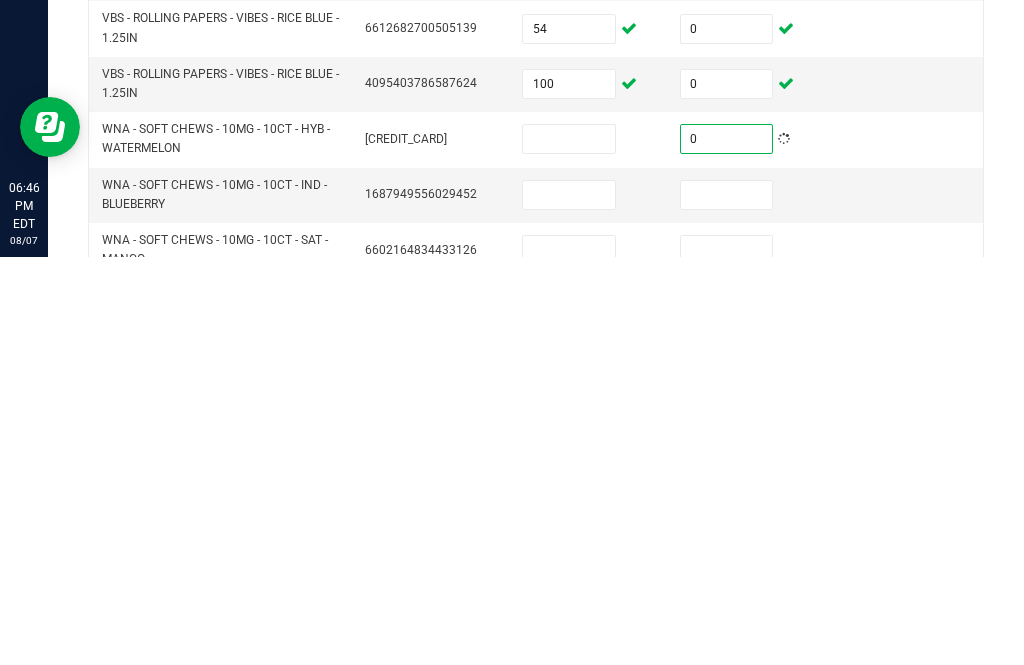 click at bounding box center (727, 603) 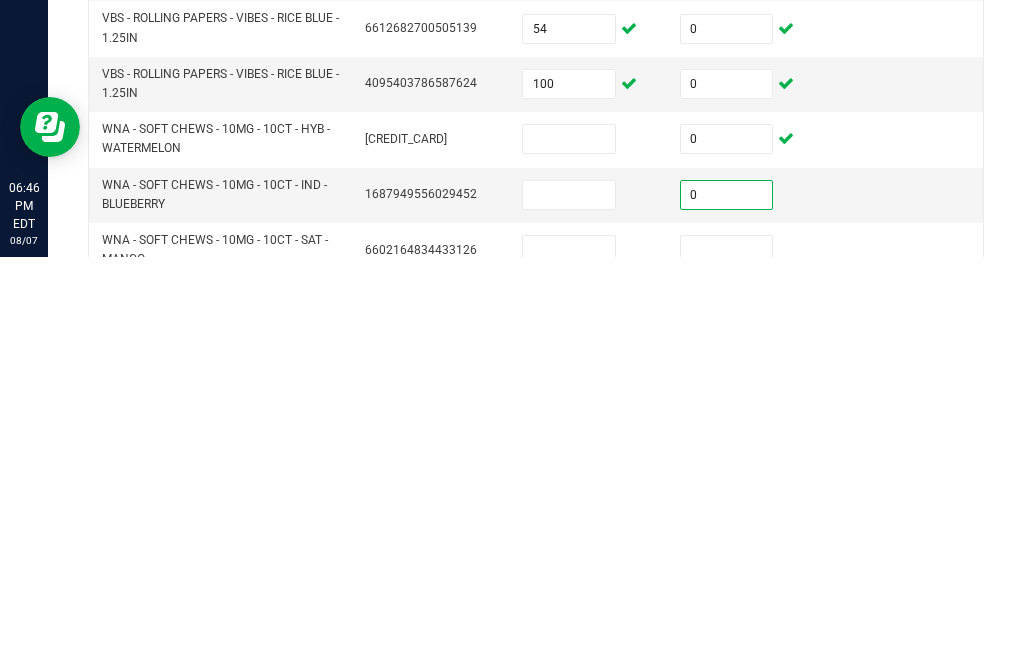 click at bounding box center [727, 658] 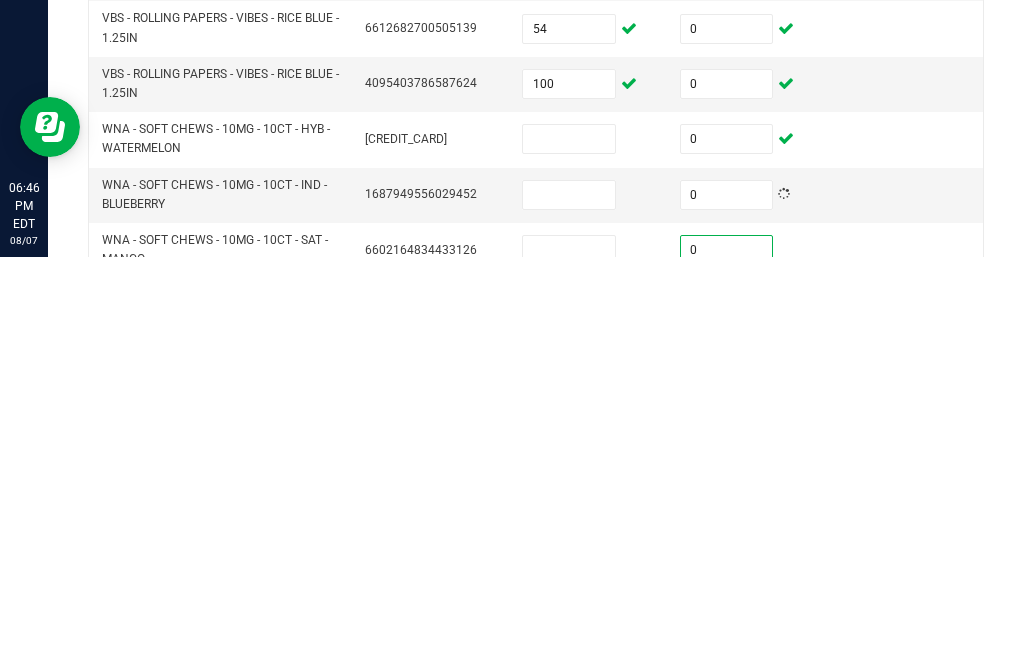 click at bounding box center (727, 714) 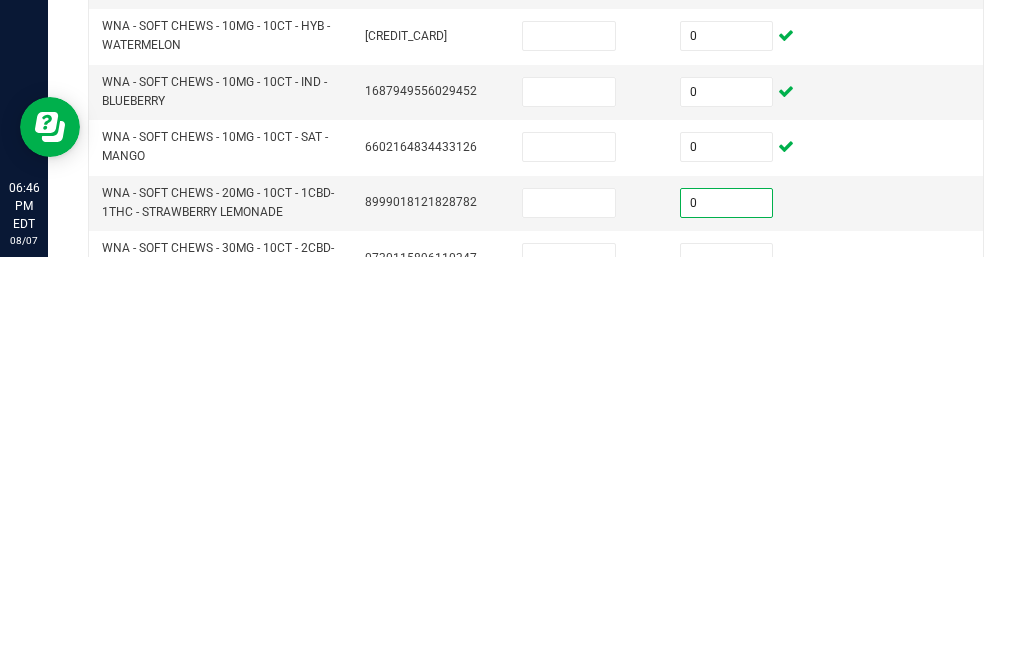 scroll, scrollTop: 242, scrollLeft: 0, axis: vertical 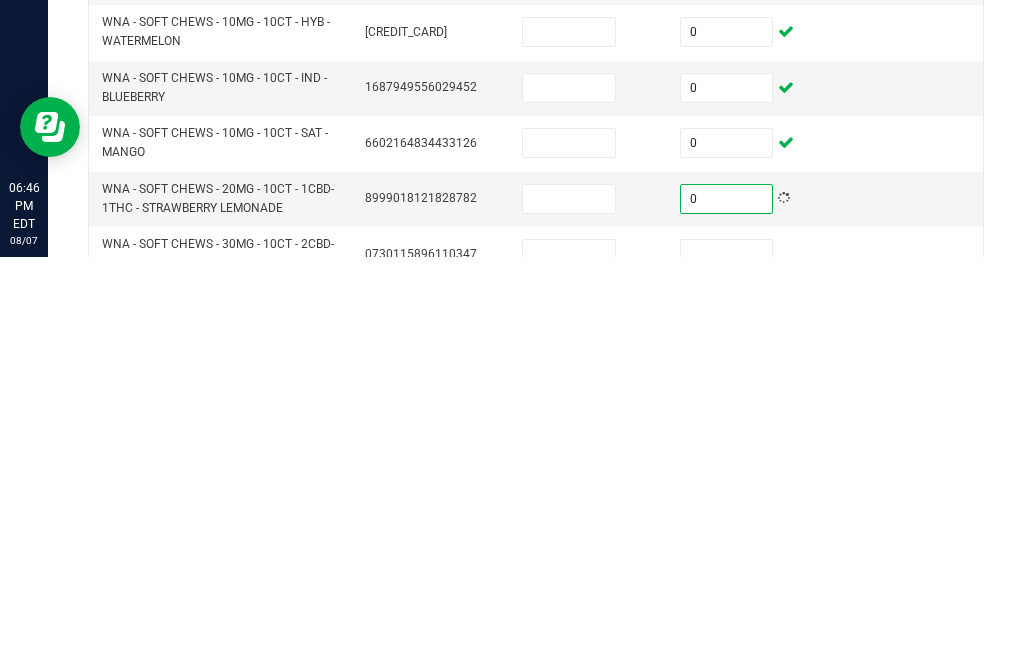 click at bounding box center [727, 662] 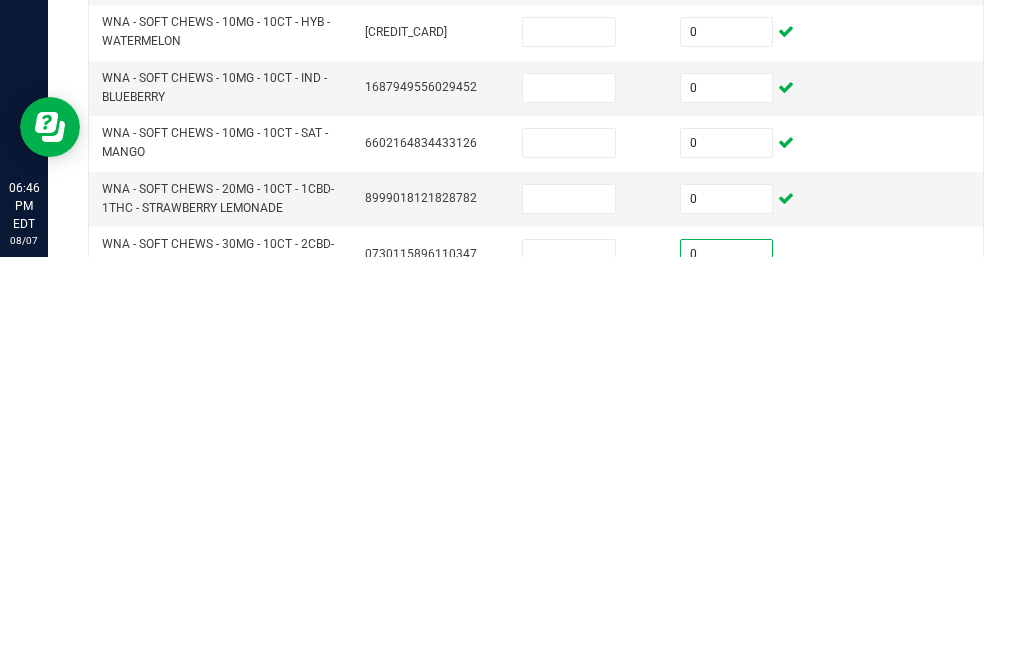 click at bounding box center [727, 718] 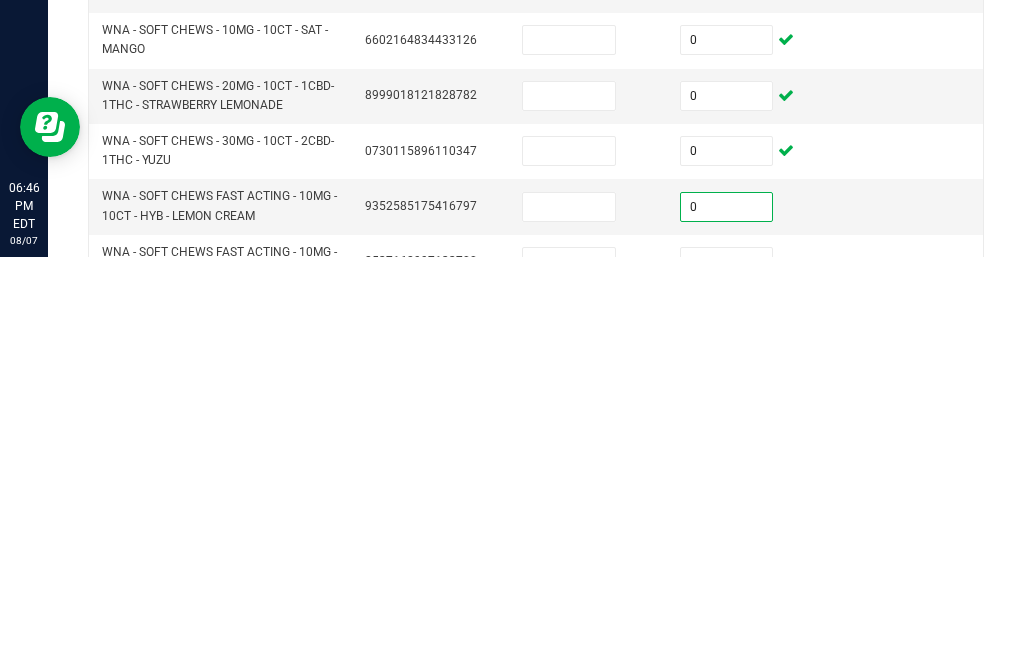 scroll, scrollTop: 344, scrollLeft: 0, axis: vertical 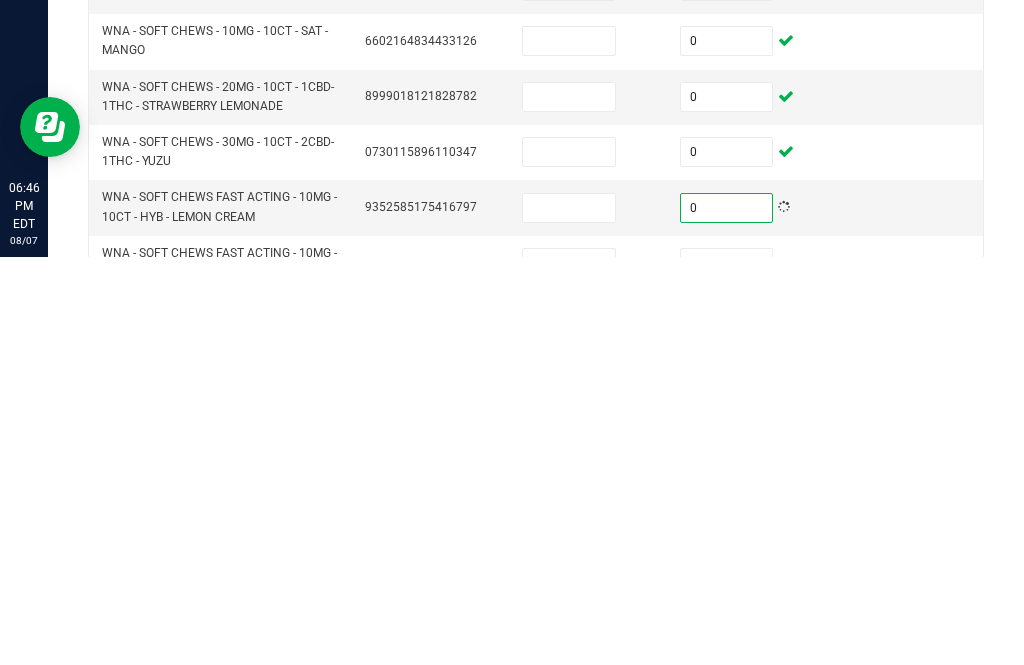 click at bounding box center (727, 671) 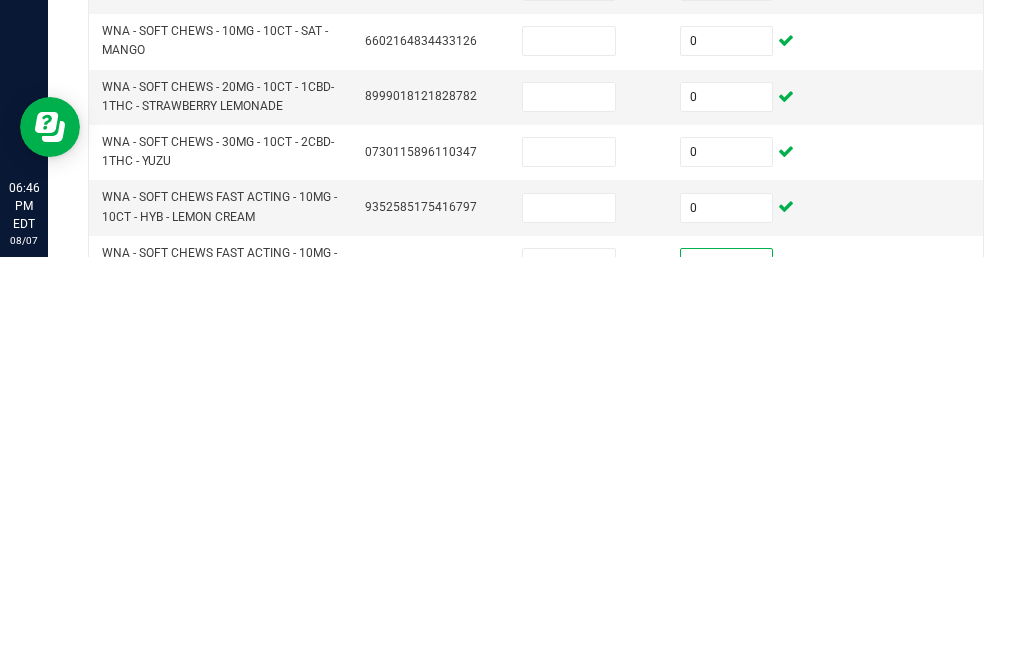 click at bounding box center (727, 726) 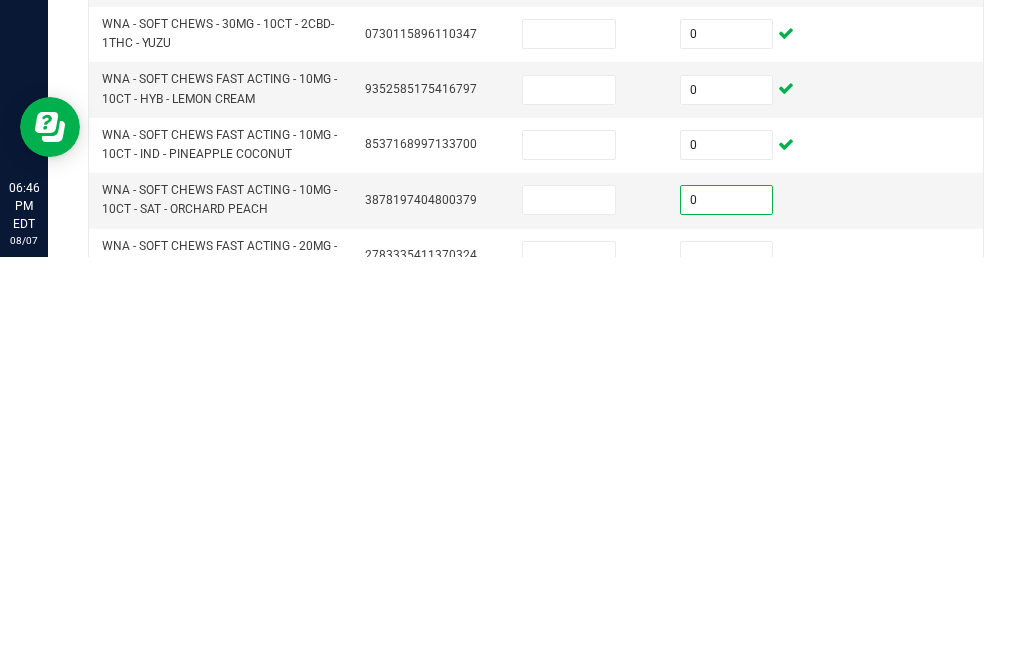 scroll, scrollTop: 465, scrollLeft: 0, axis: vertical 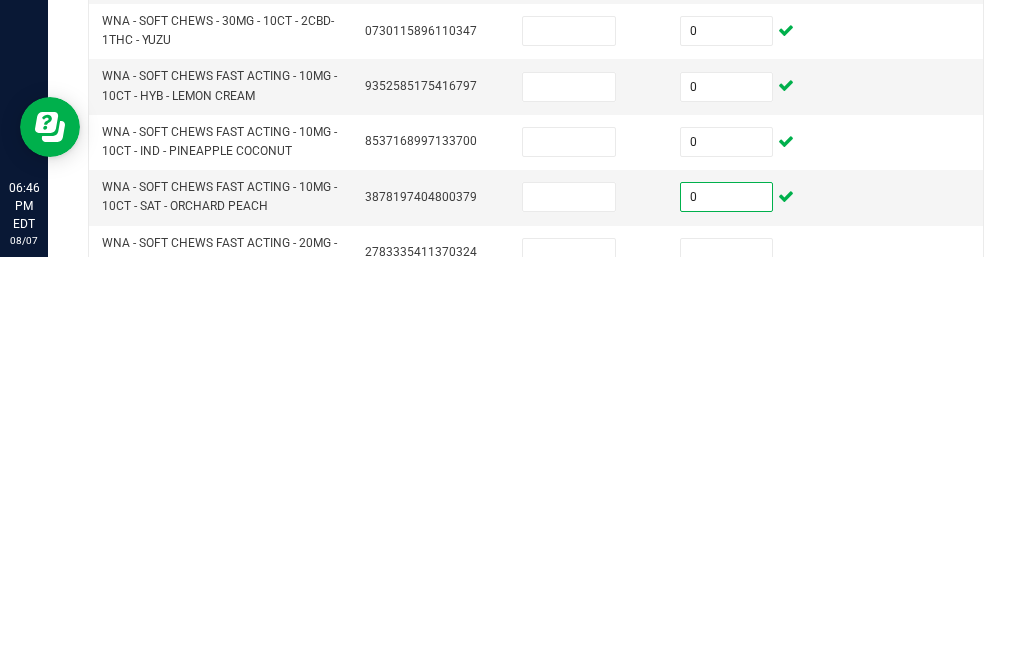 click at bounding box center (727, 661) 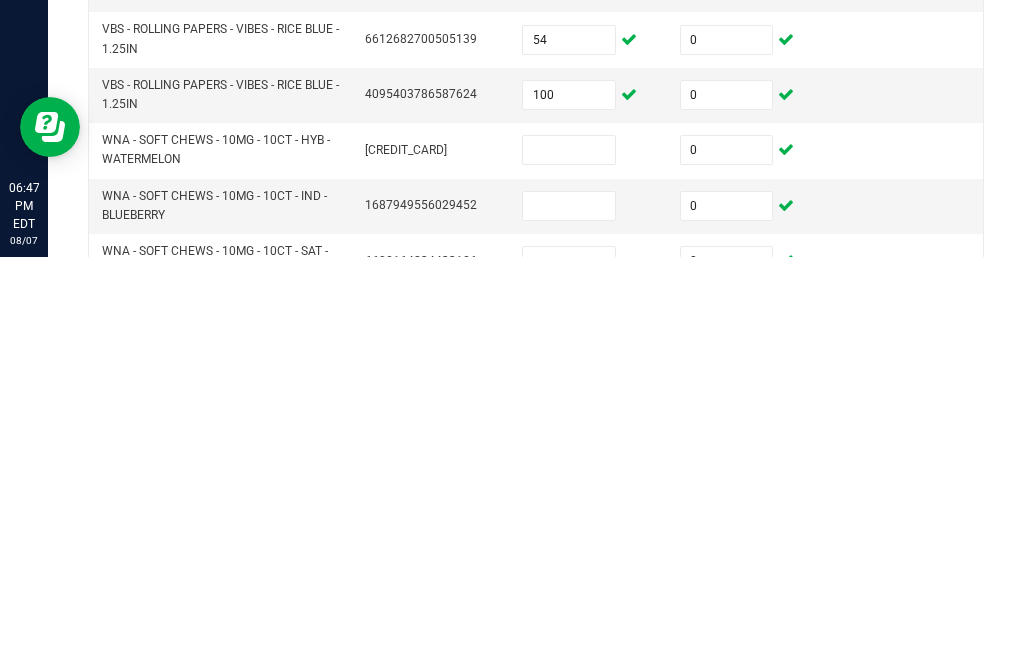 scroll, scrollTop: 106, scrollLeft: 0, axis: vertical 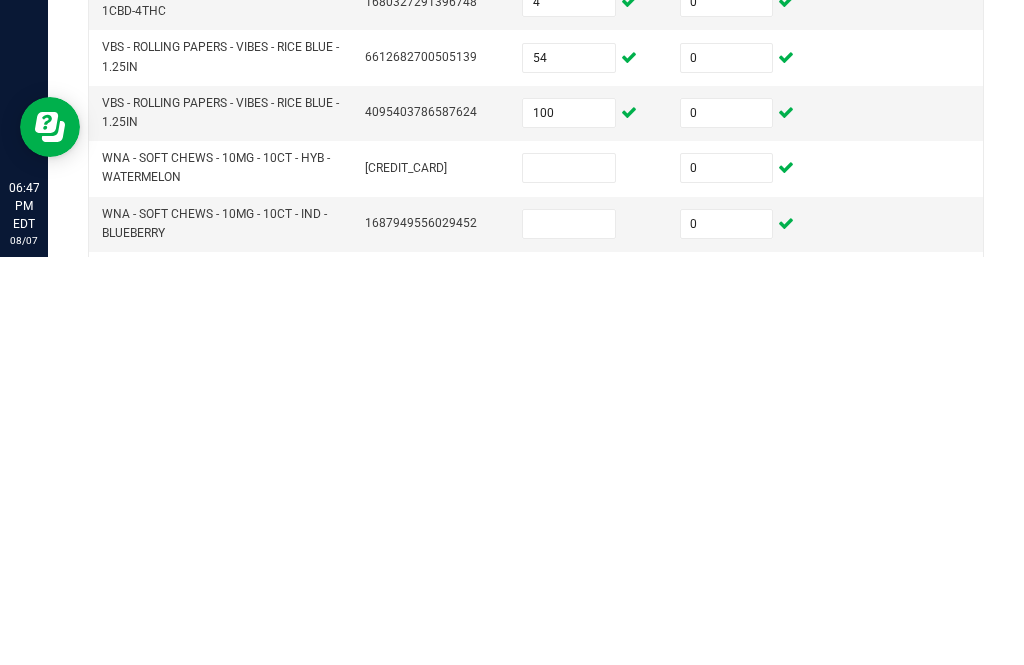 click at bounding box center (569, 576) 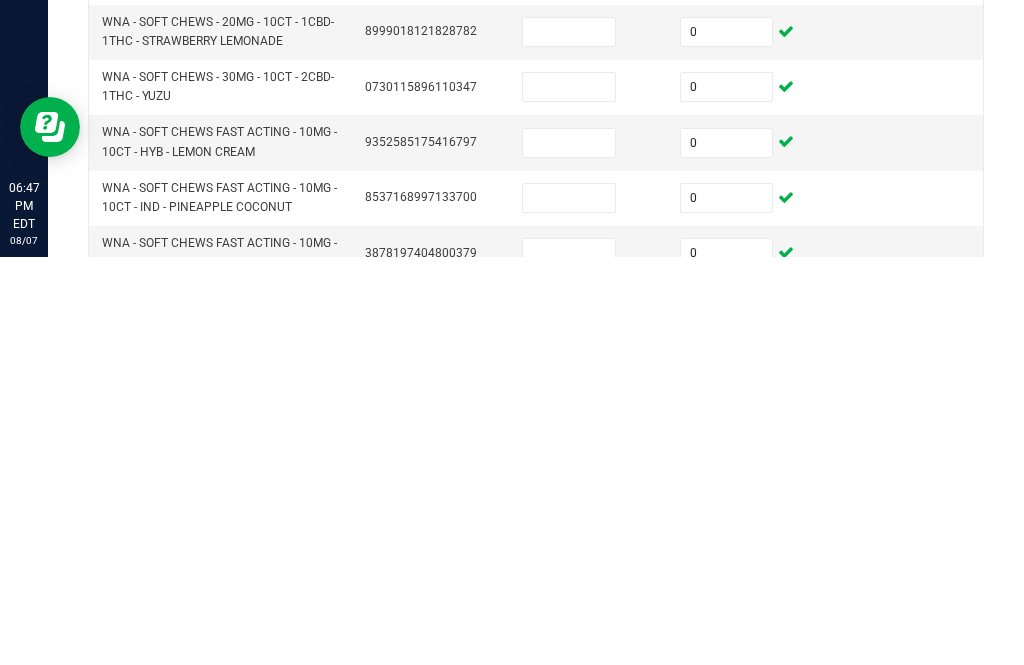 scroll, scrollTop: 411, scrollLeft: 0, axis: vertical 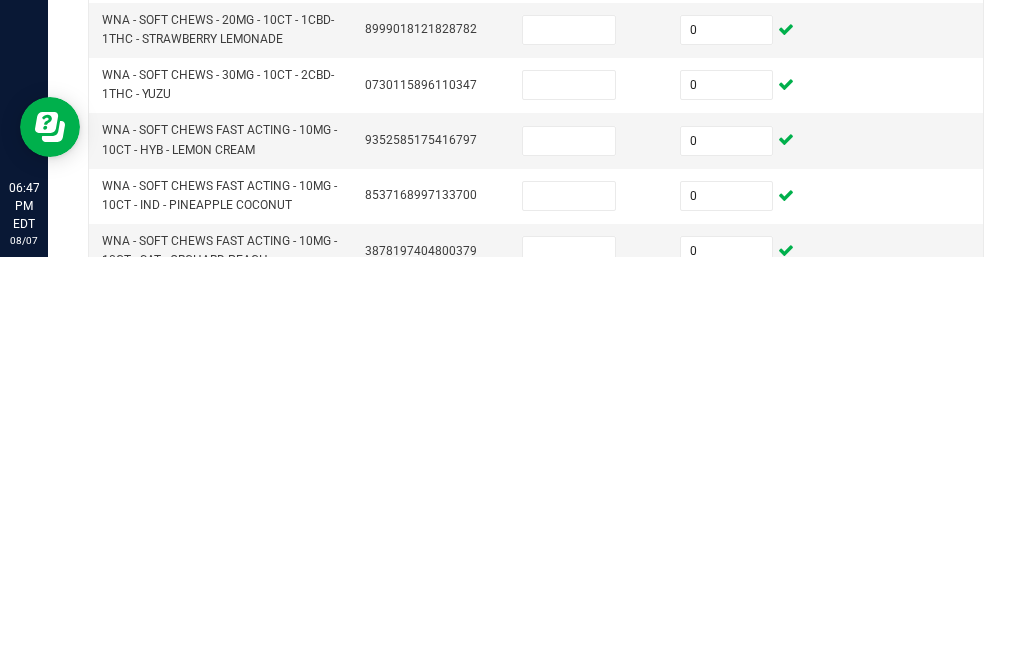 click at bounding box center (569, 659) 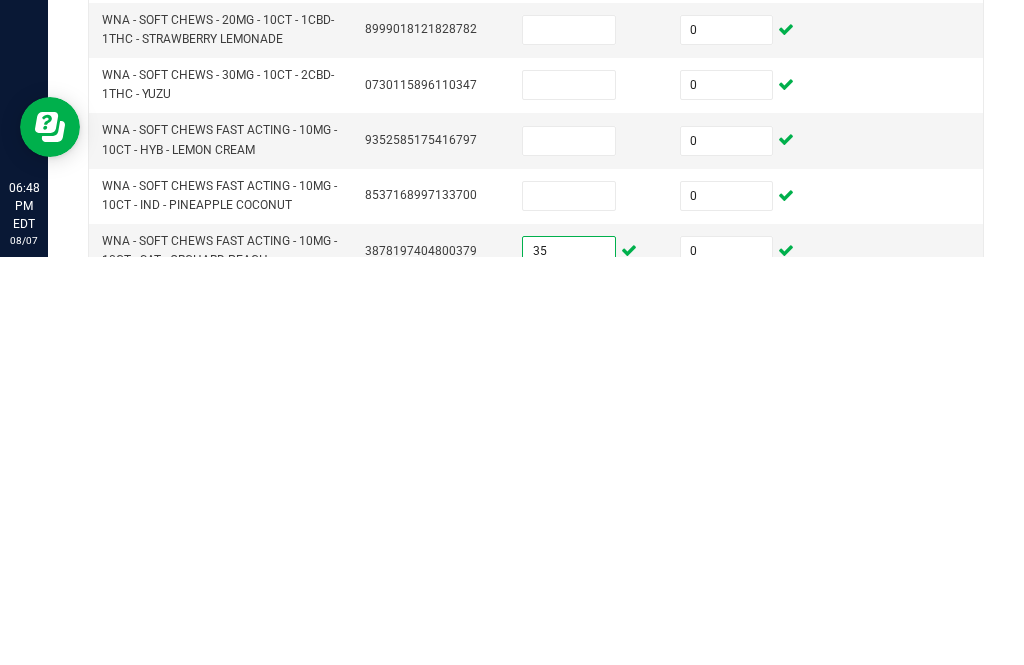 click at bounding box center [569, 715] 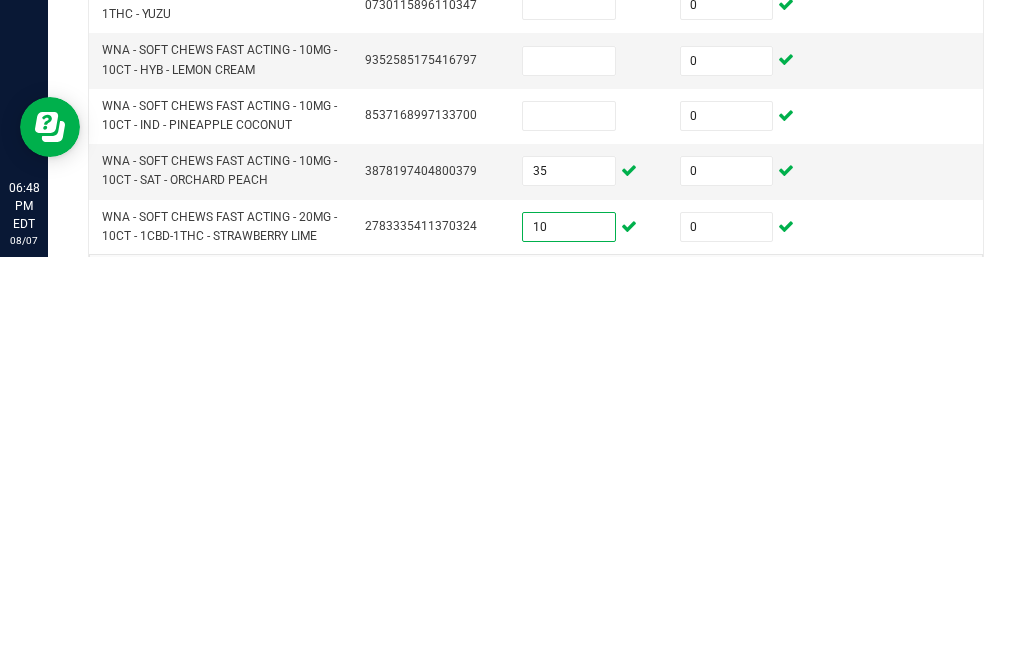 scroll, scrollTop: 490, scrollLeft: 0, axis: vertical 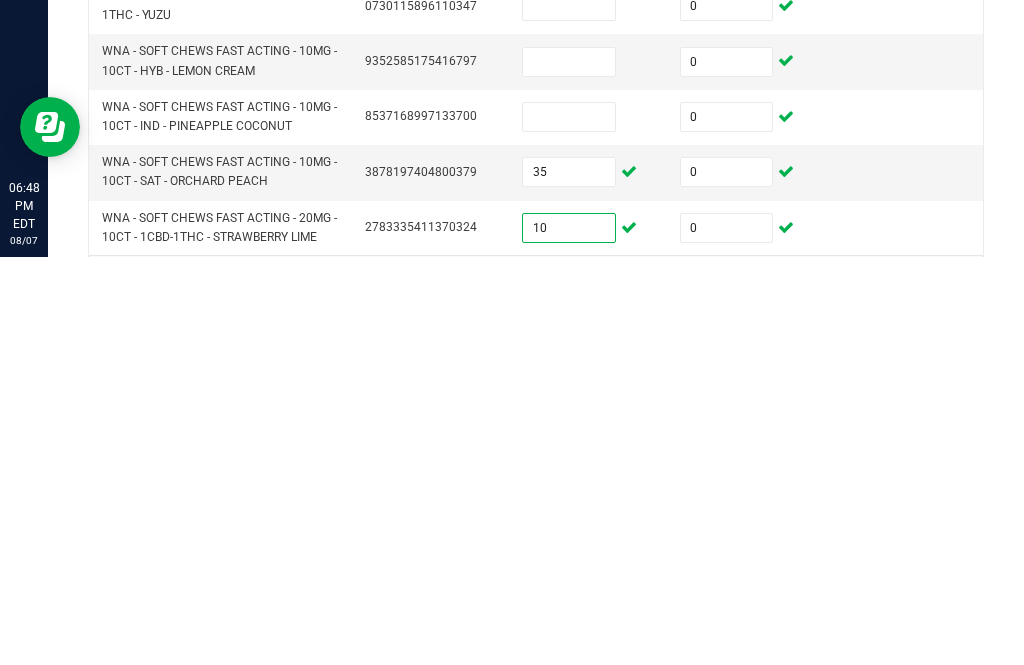 click at bounding box center [569, 525] 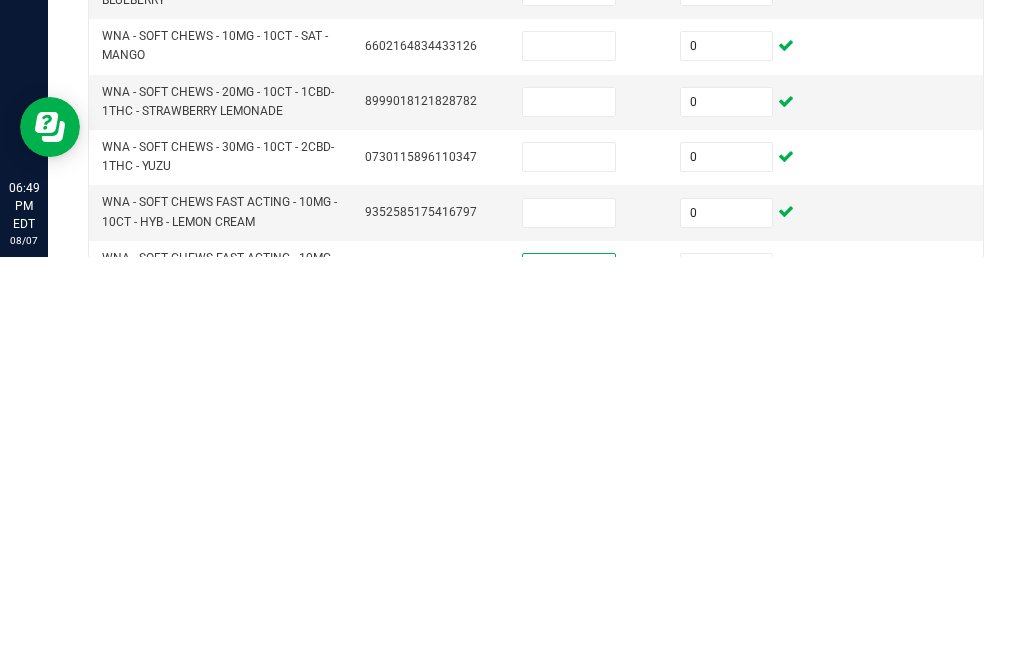 scroll, scrollTop: 337, scrollLeft: 0, axis: vertical 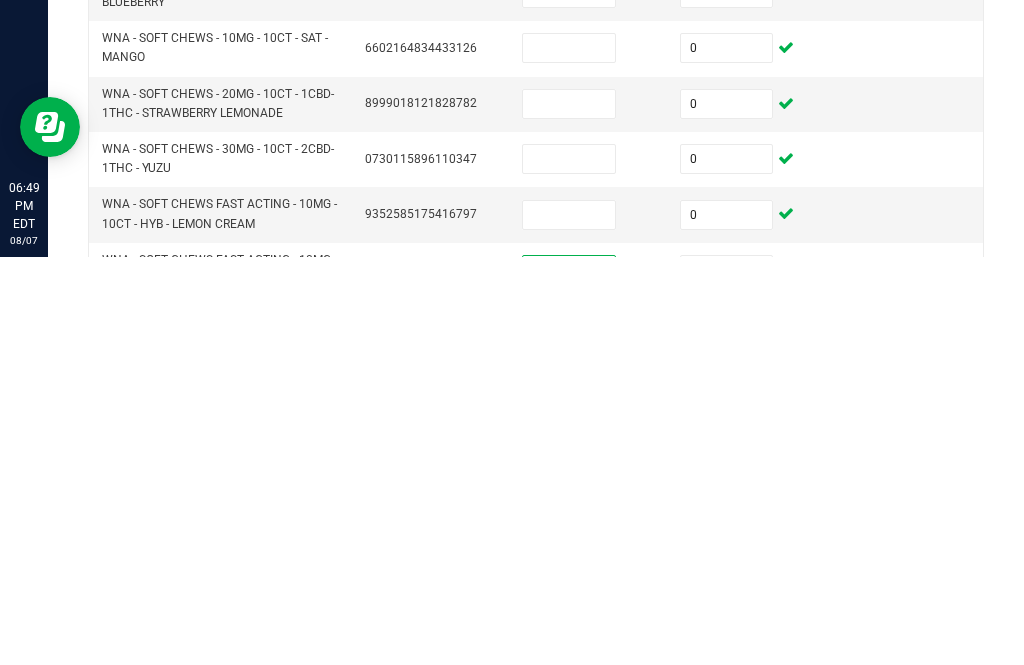 click at bounding box center [569, 623] 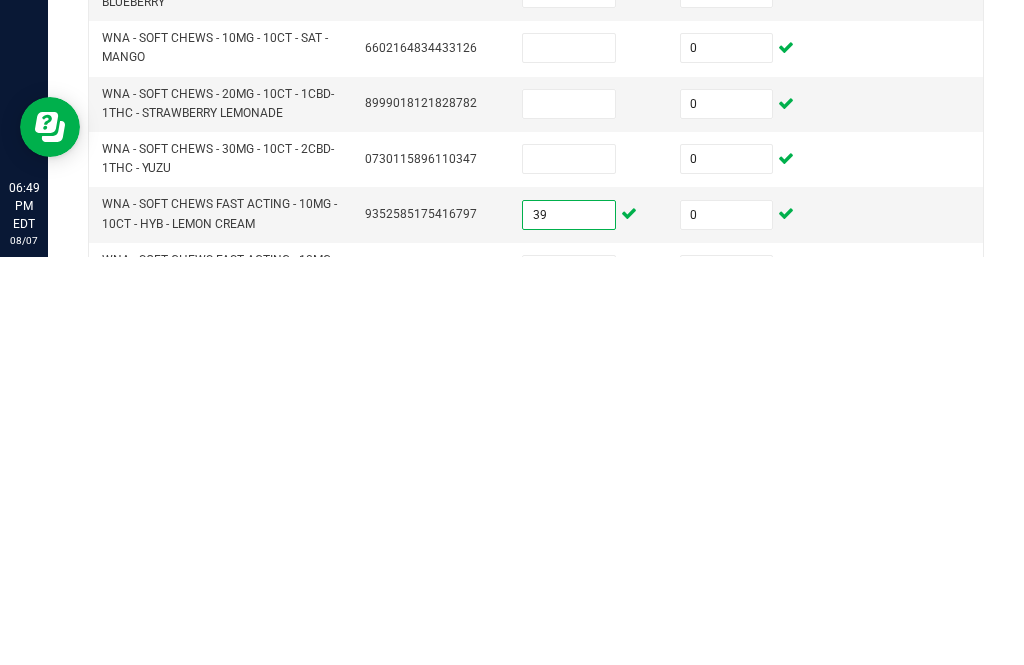 click at bounding box center (569, 567) 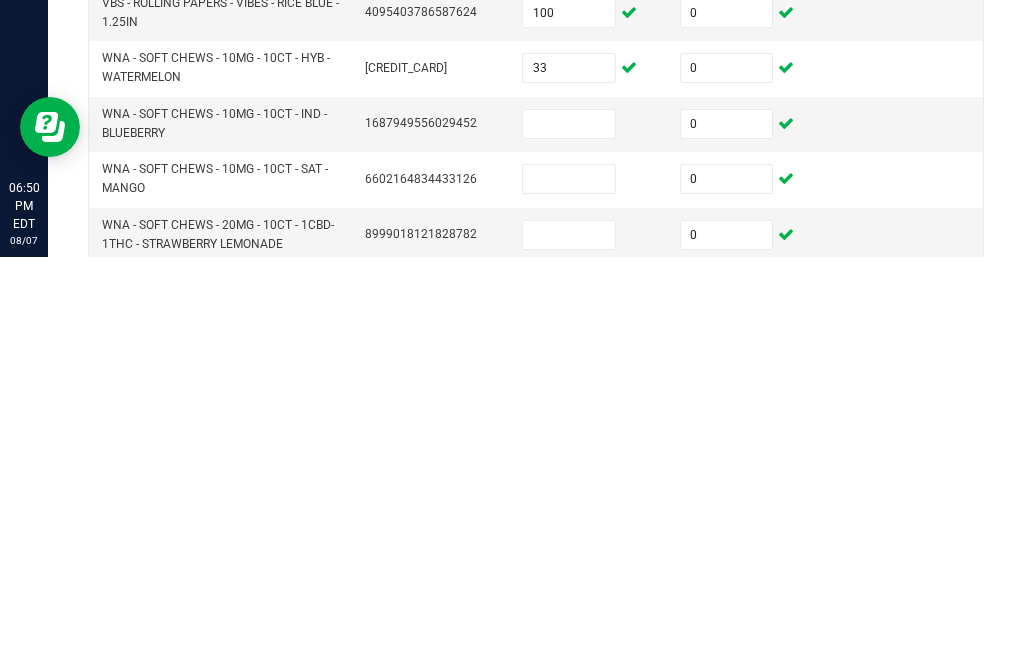 scroll, scrollTop: 201, scrollLeft: 0, axis: vertical 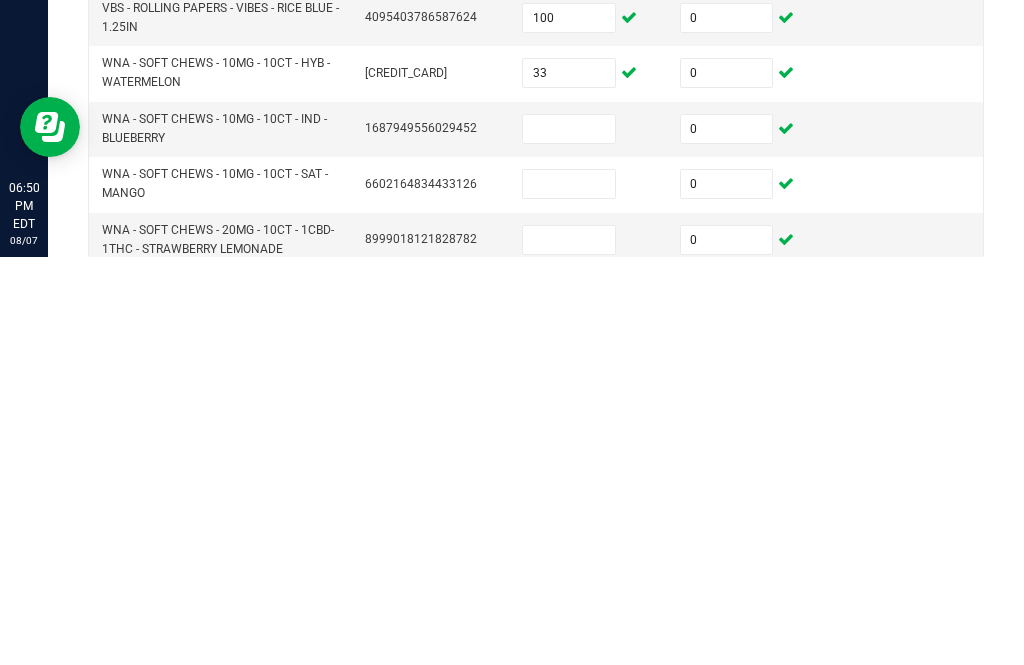 click at bounding box center [569, 592] 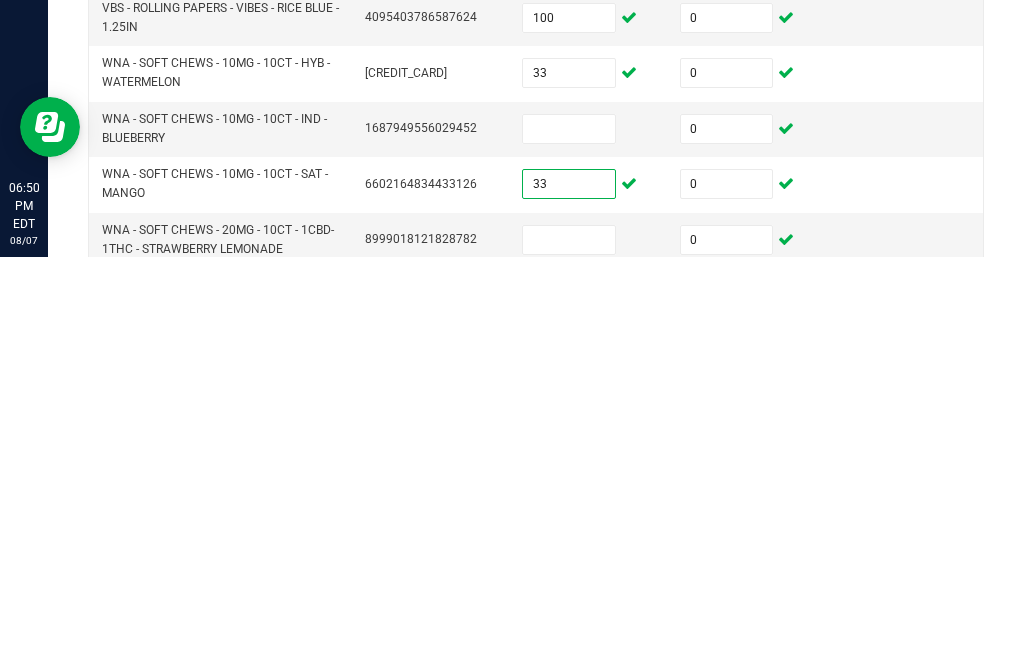 click at bounding box center [569, 537] 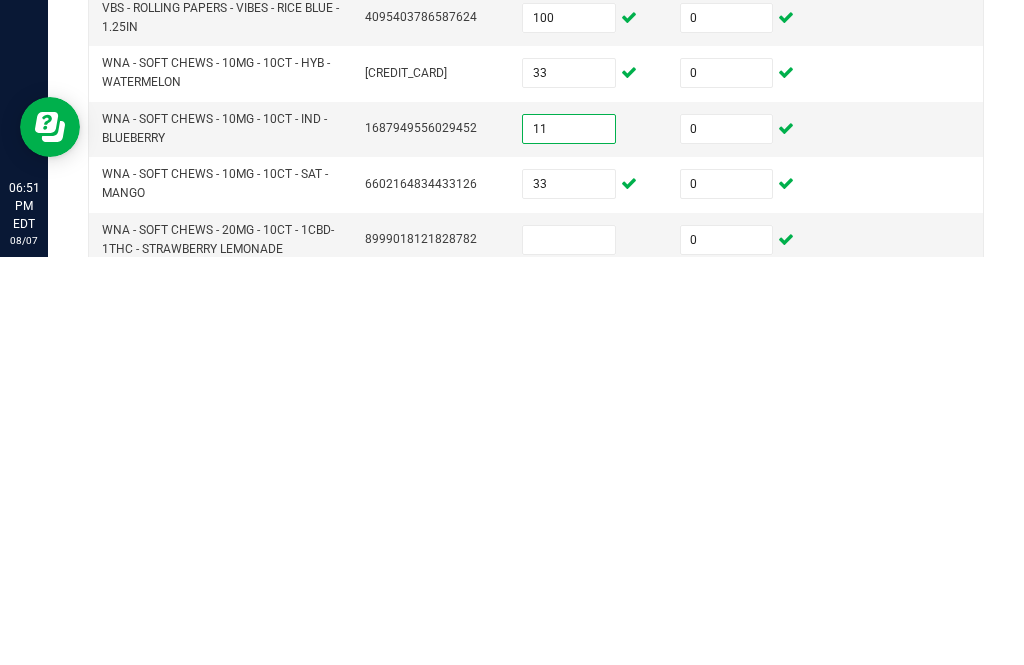 click at bounding box center (569, 648) 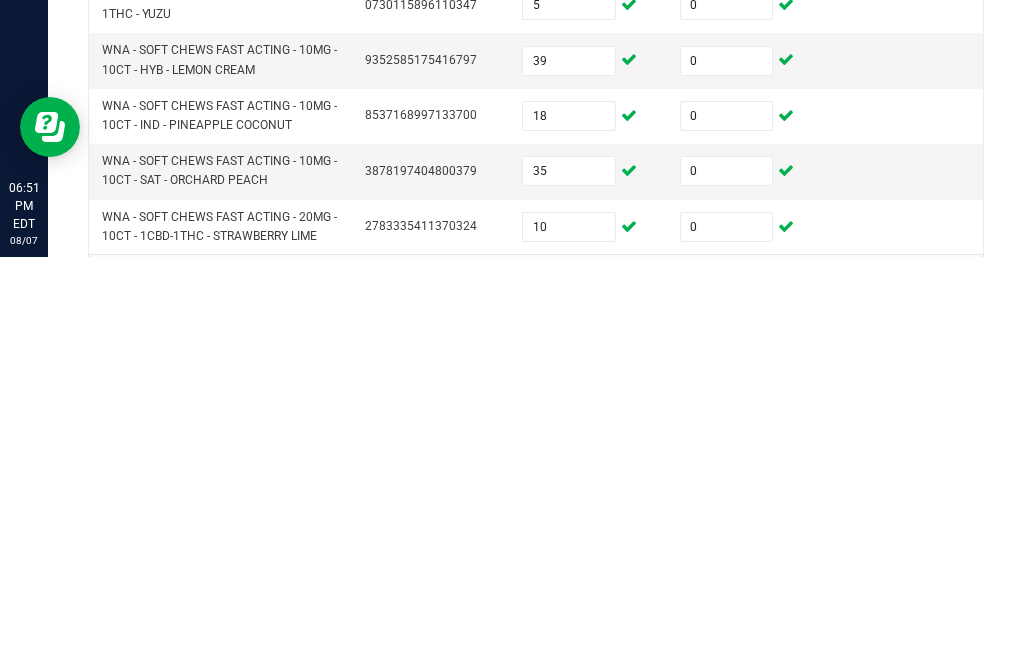 scroll, scrollTop: 490, scrollLeft: 0, axis: vertical 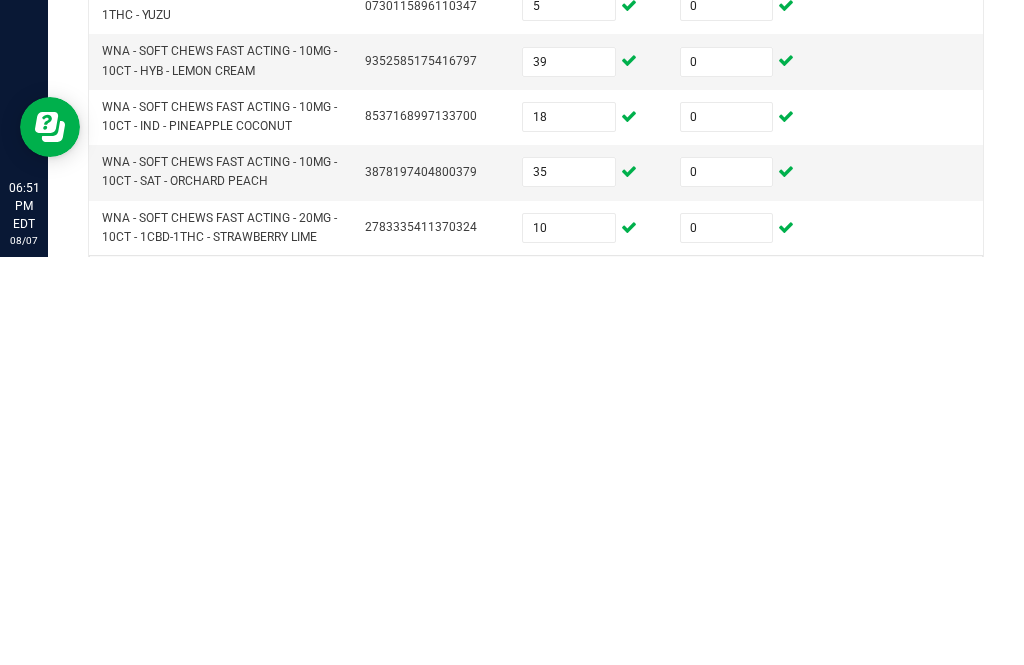 click on "14" 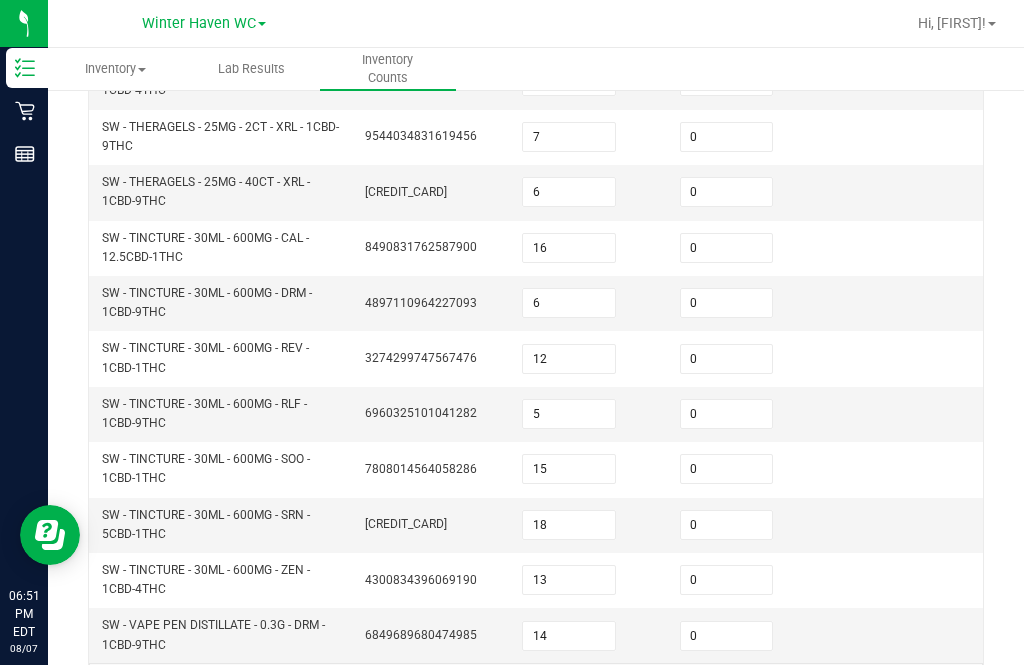 scroll, scrollTop: 741, scrollLeft: 0, axis: vertical 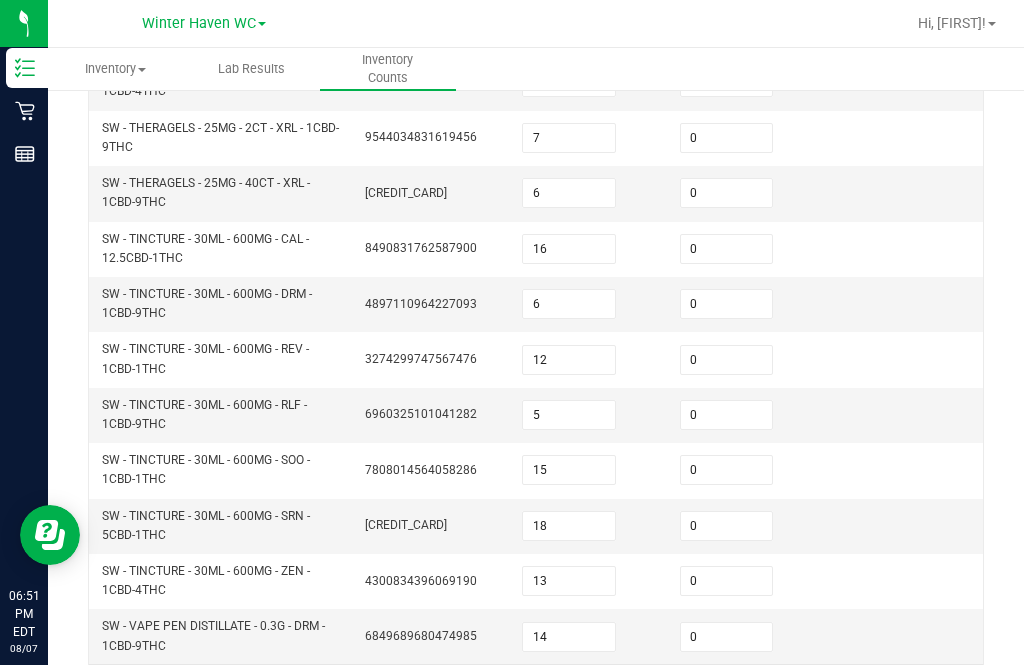 click on "13" 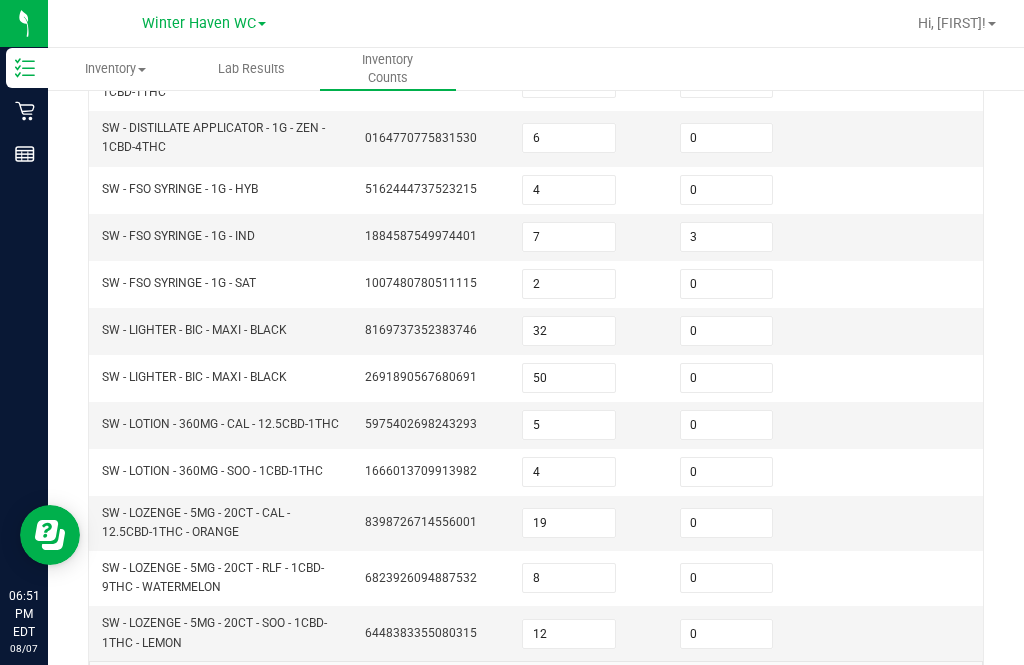 scroll, scrollTop: 701, scrollLeft: 0, axis: vertical 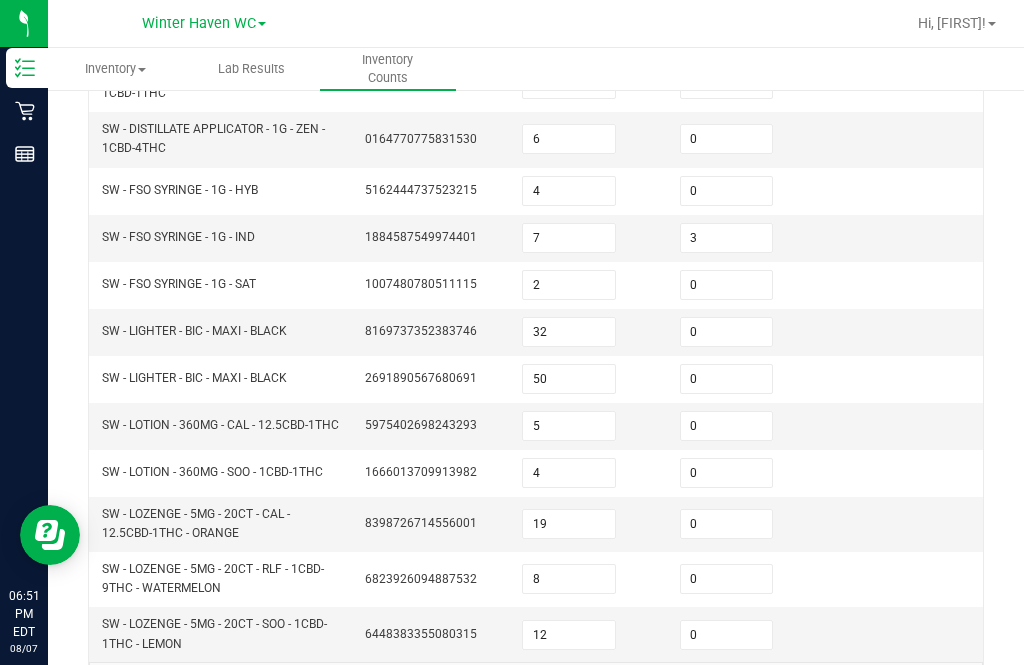 click on "12" 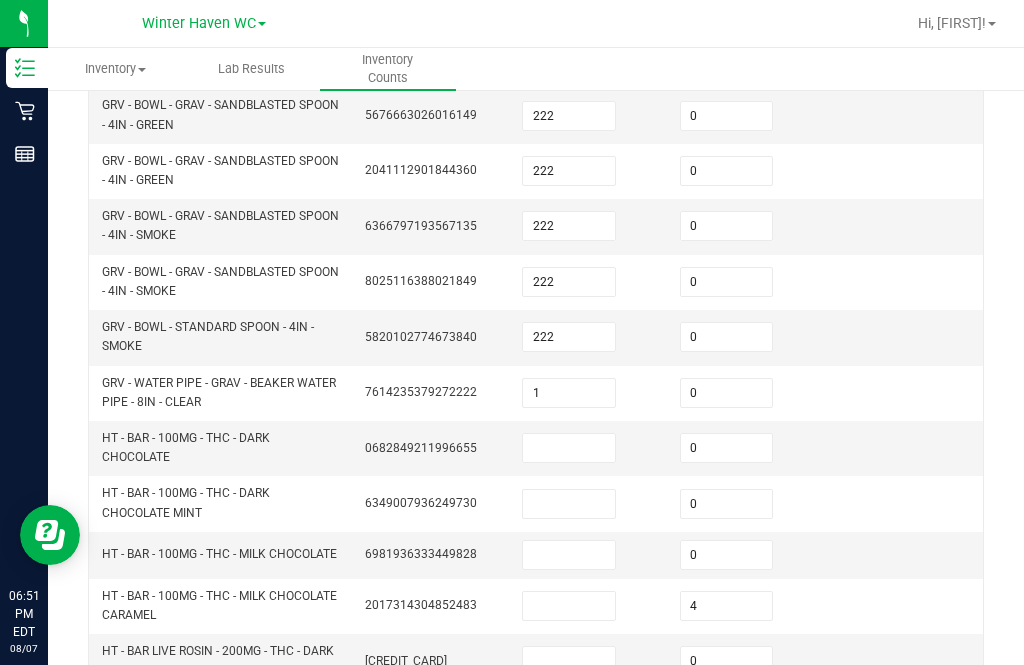 scroll, scrollTop: 485, scrollLeft: 0, axis: vertical 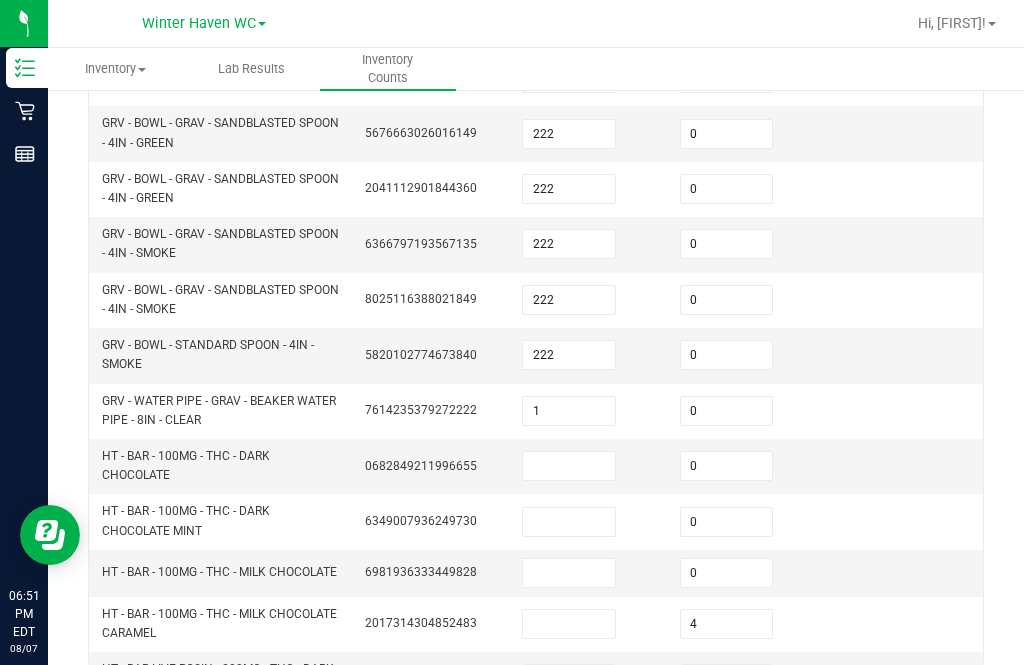 click at bounding box center [569, 466] 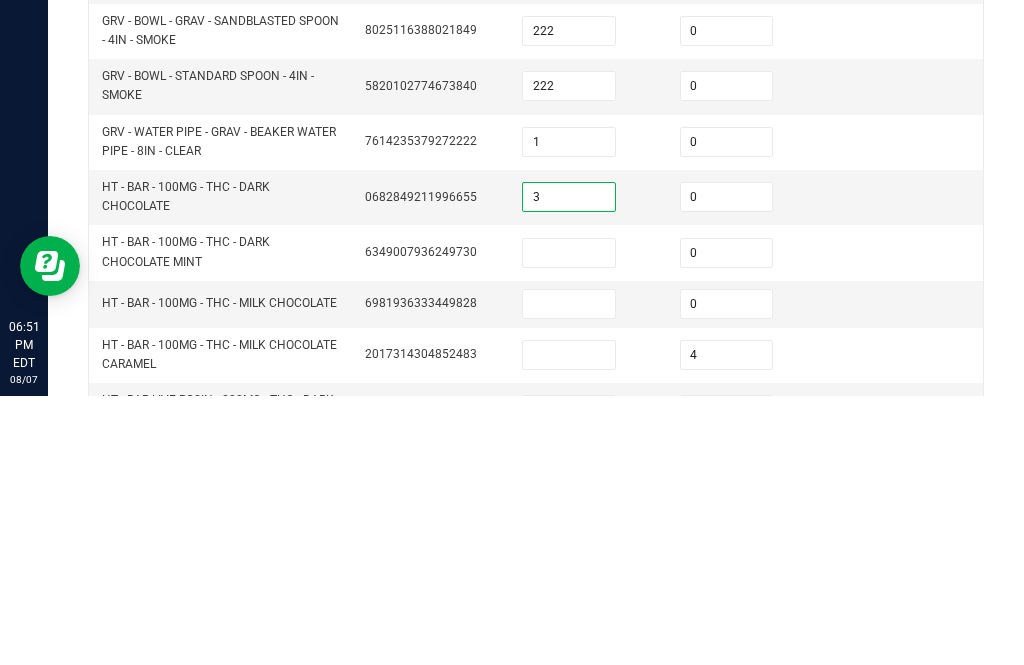 click at bounding box center [569, 522] 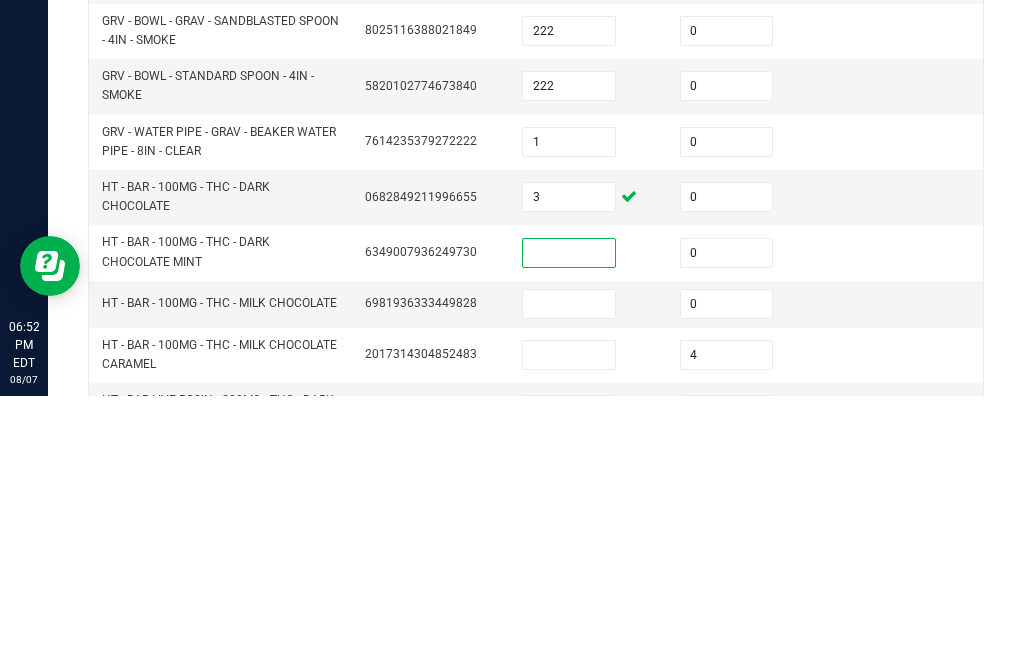 click at bounding box center (569, 573) 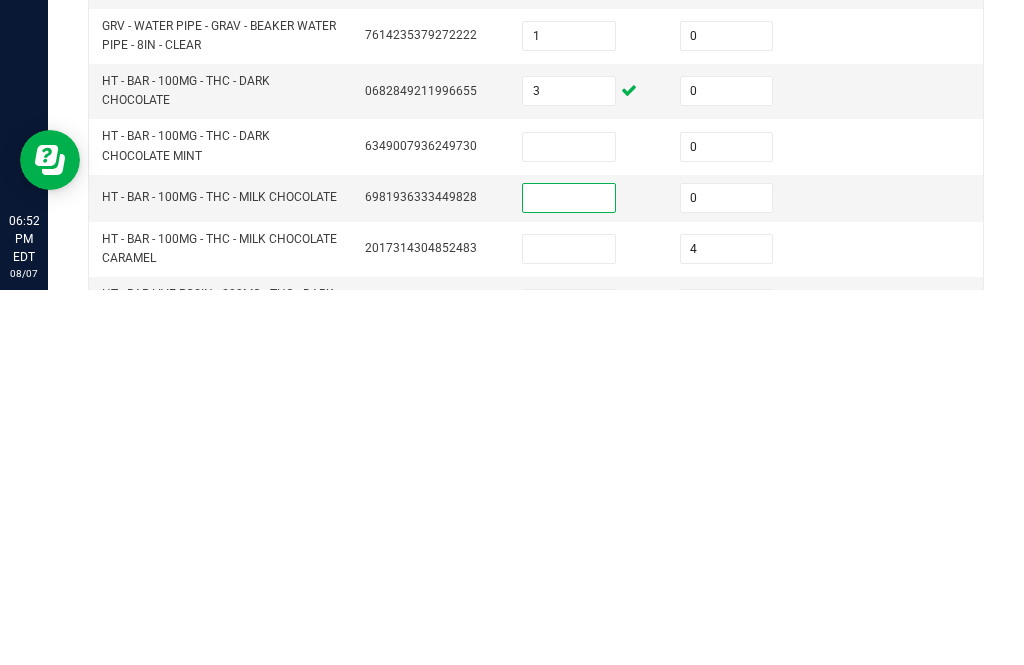 click at bounding box center (569, 624) 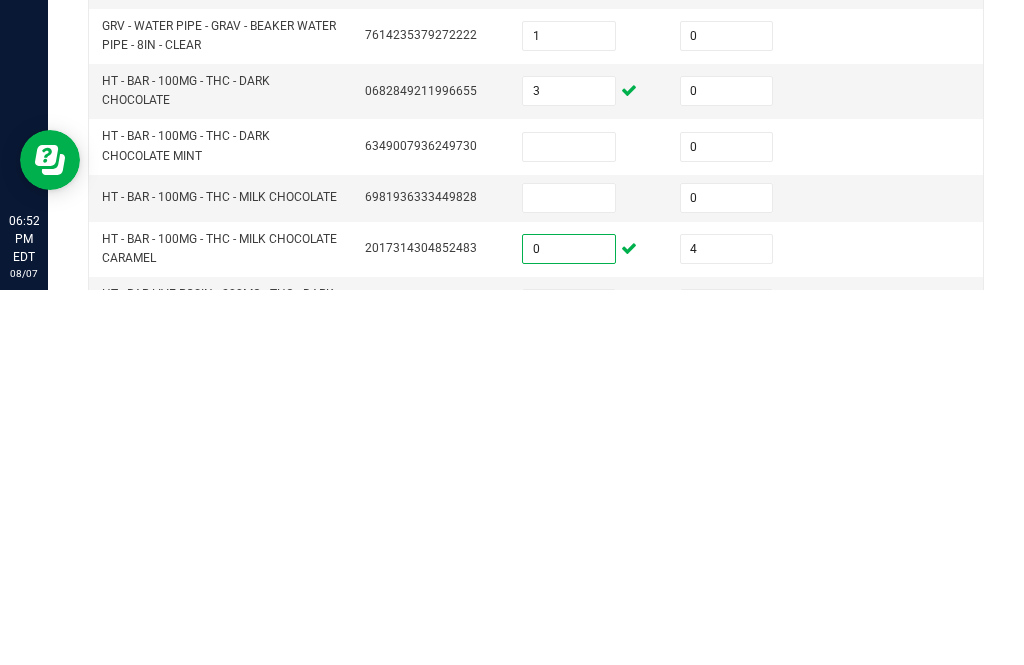 click on "0" at bounding box center (727, 573) 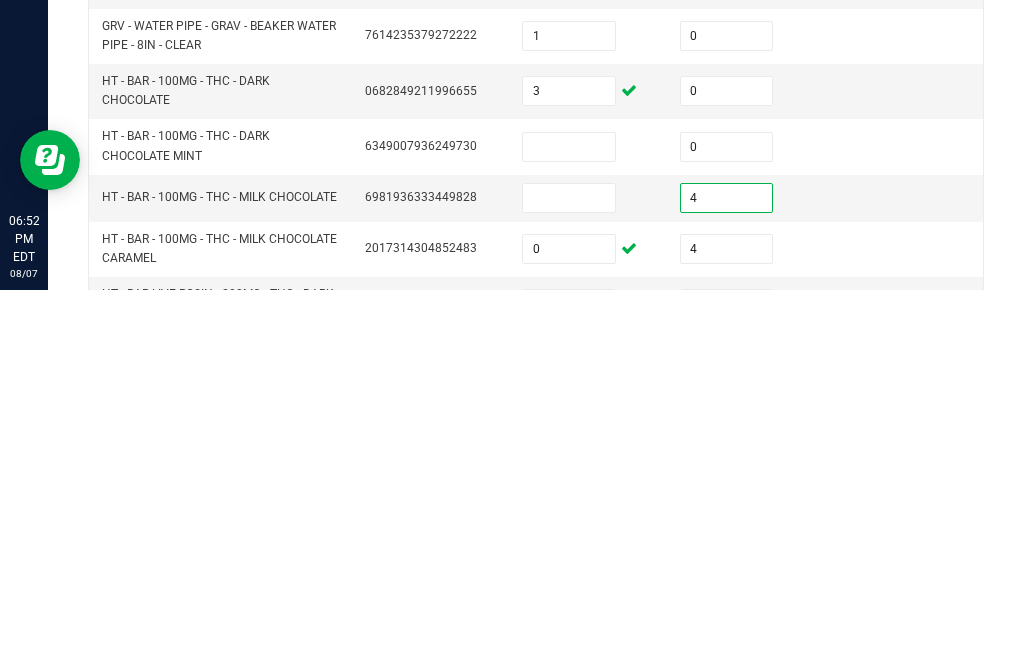 click at bounding box center [569, 573] 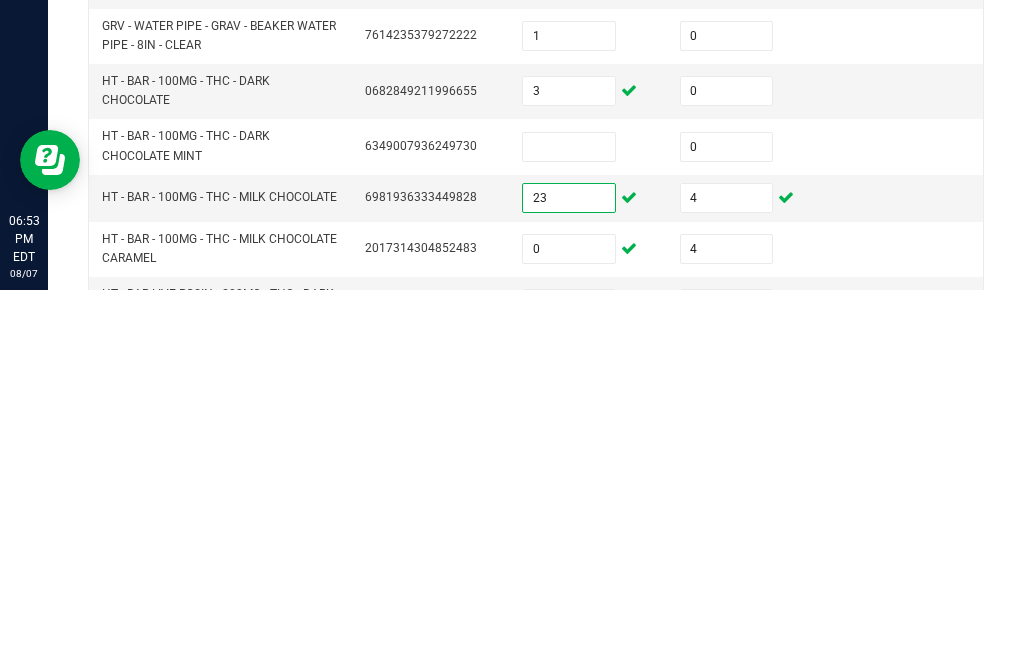 click on "4" at bounding box center [727, 624] 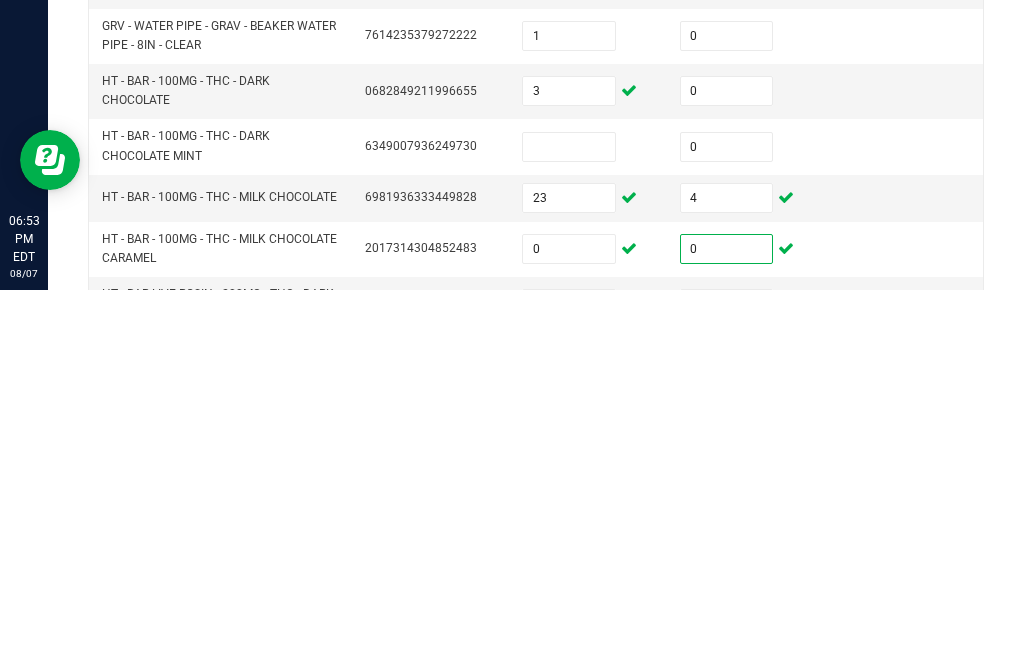 click at bounding box center (569, 522) 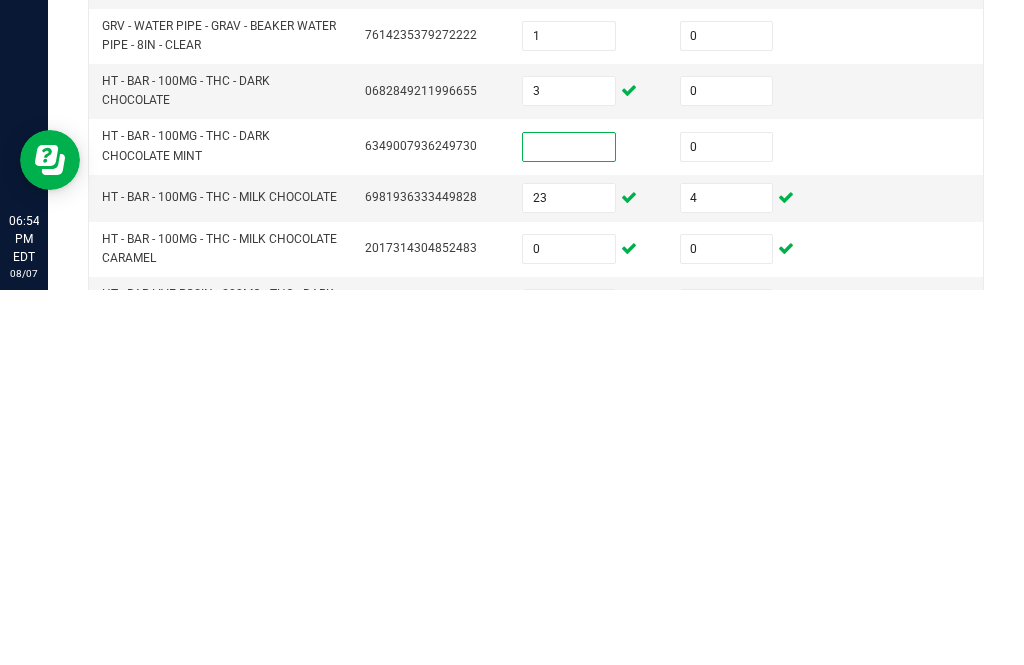 click on "23" at bounding box center [569, 573] 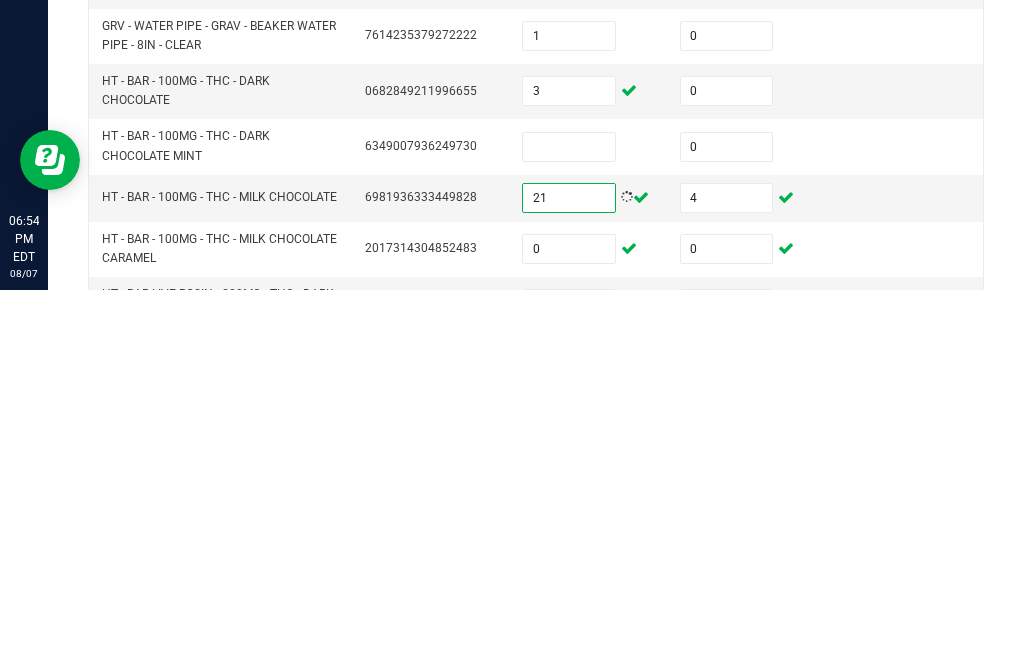 click at bounding box center (569, 522) 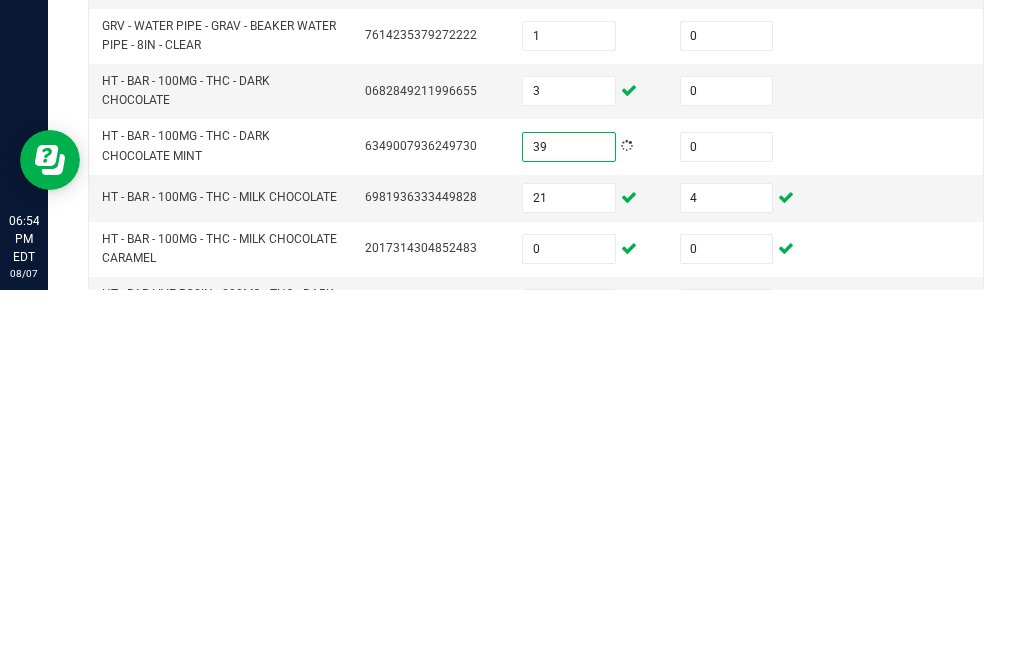 click on "21" at bounding box center (569, 573) 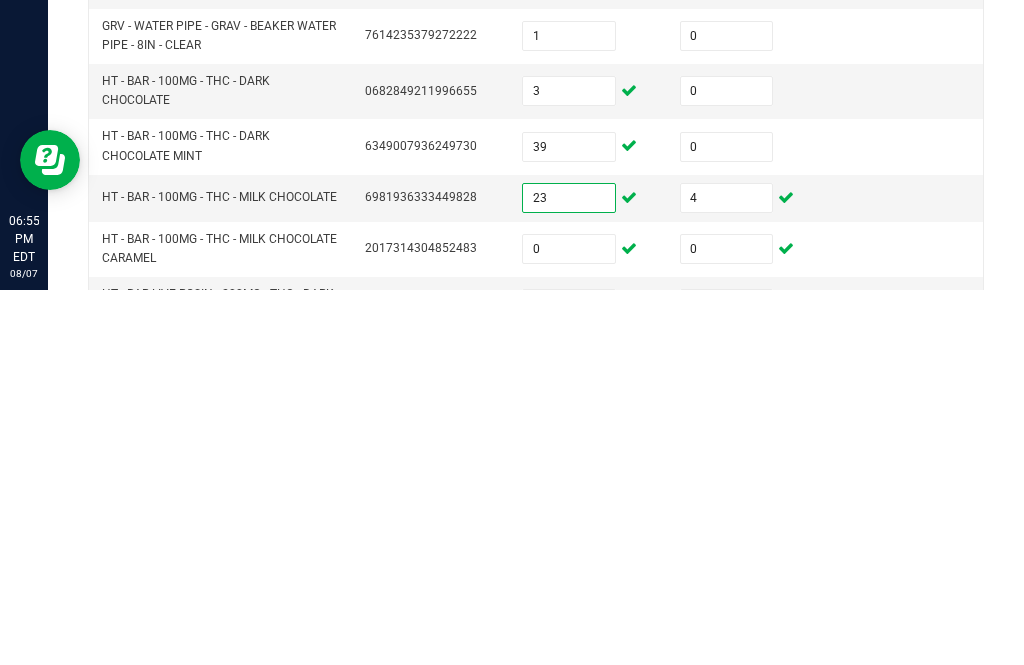 click on "0" at bounding box center (569, 624) 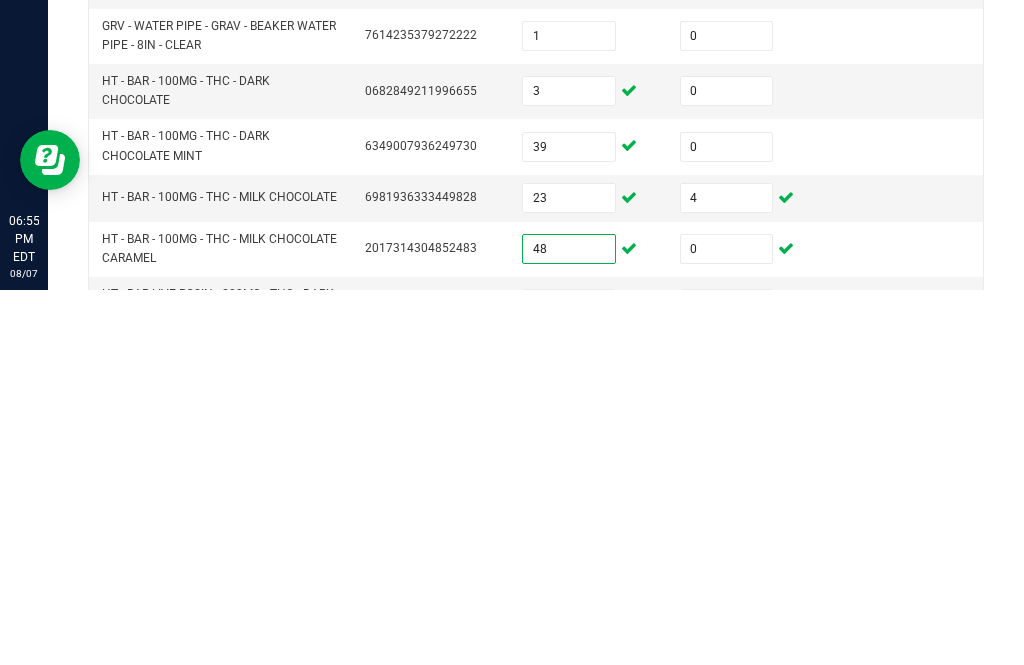 click at bounding box center (569, 679) 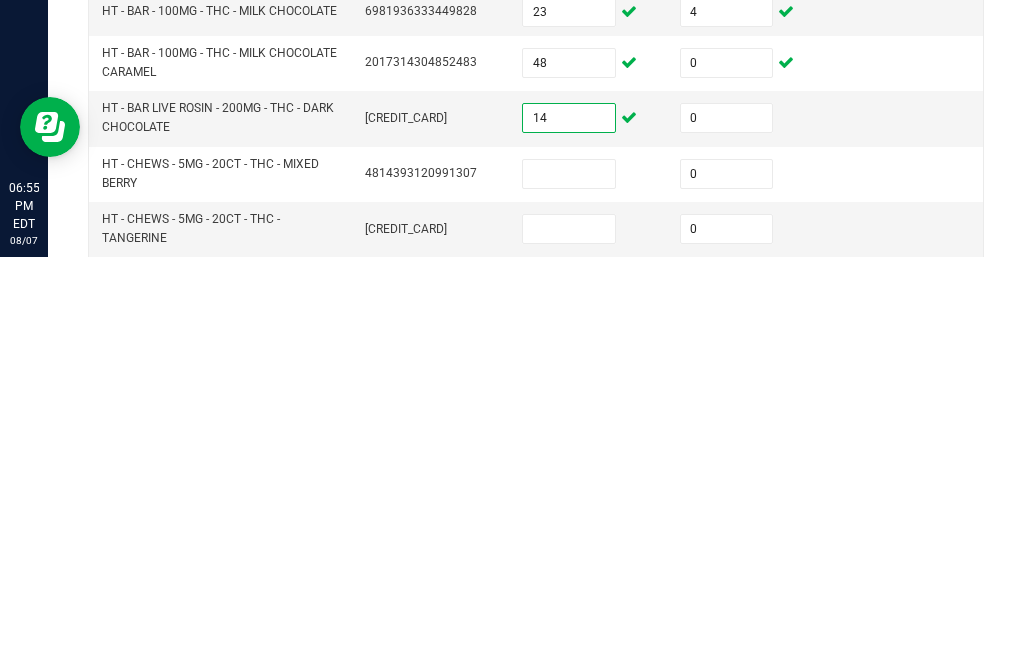 scroll, scrollTop: 637, scrollLeft: 0, axis: vertical 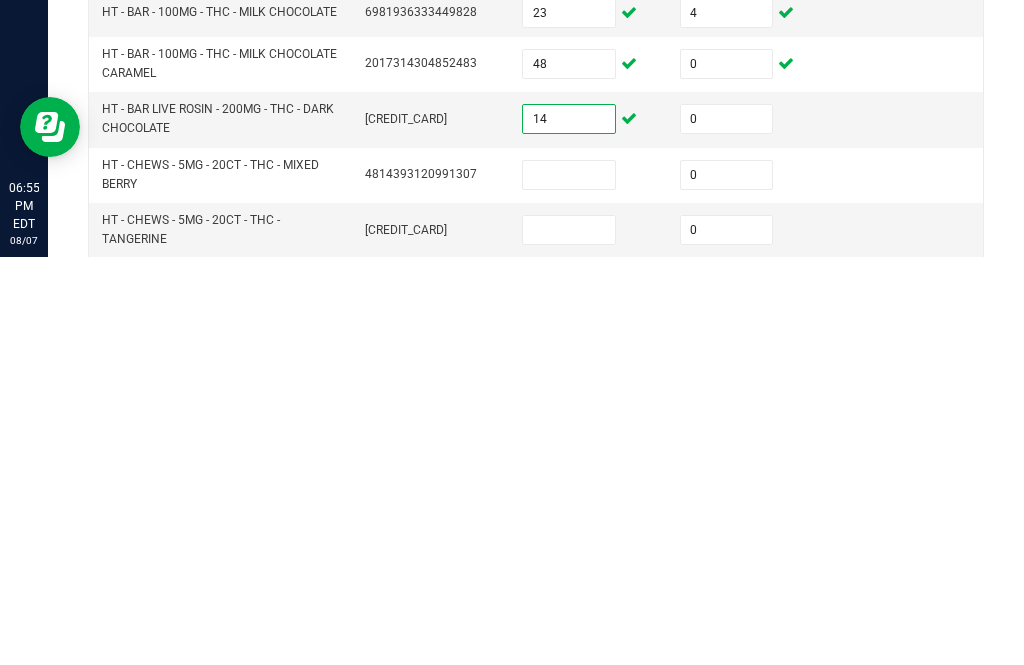 click at bounding box center [569, 583] 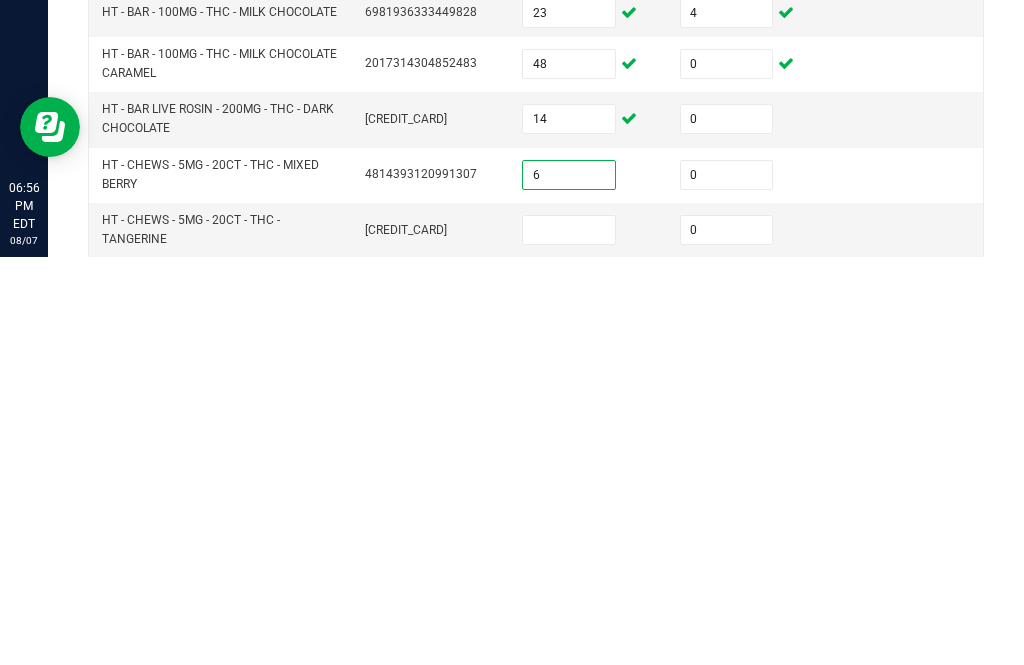 click at bounding box center (569, 638) 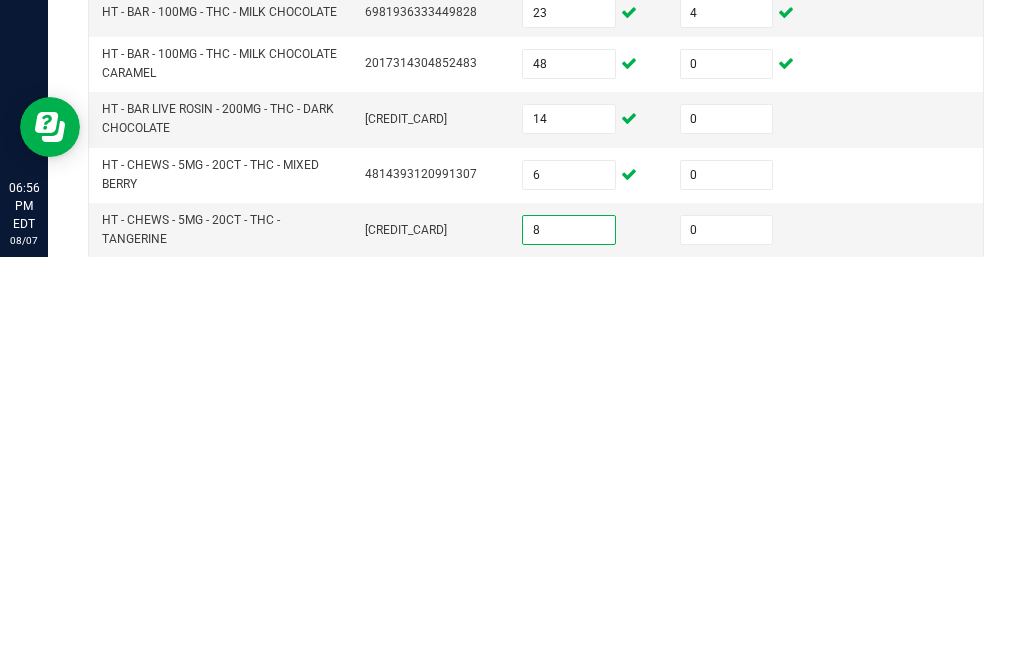 click at bounding box center [569, 694] 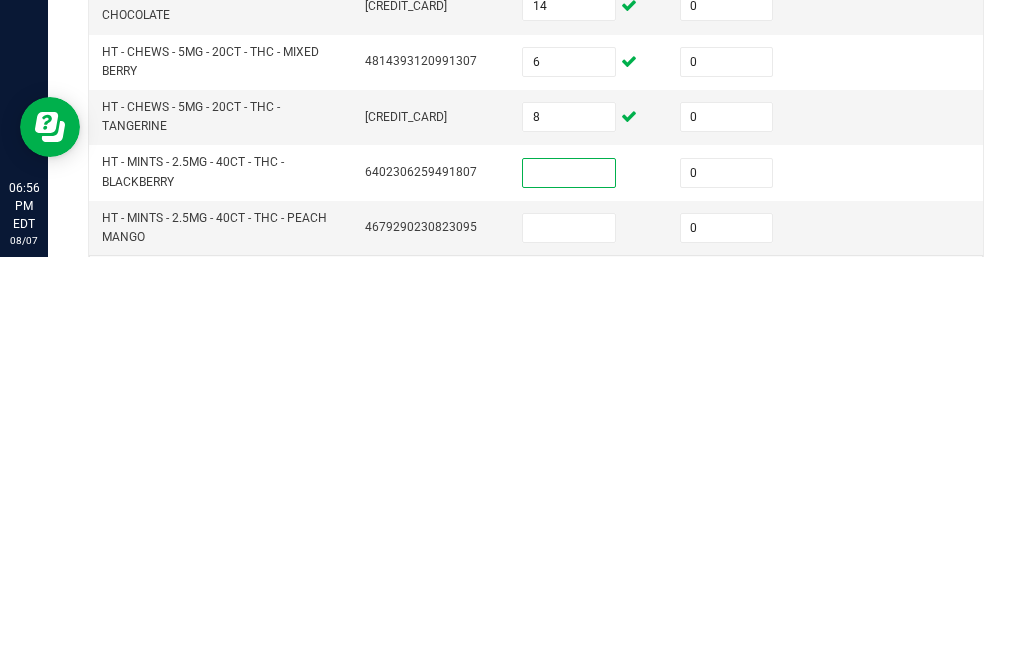 scroll, scrollTop: 749, scrollLeft: 0, axis: vertical 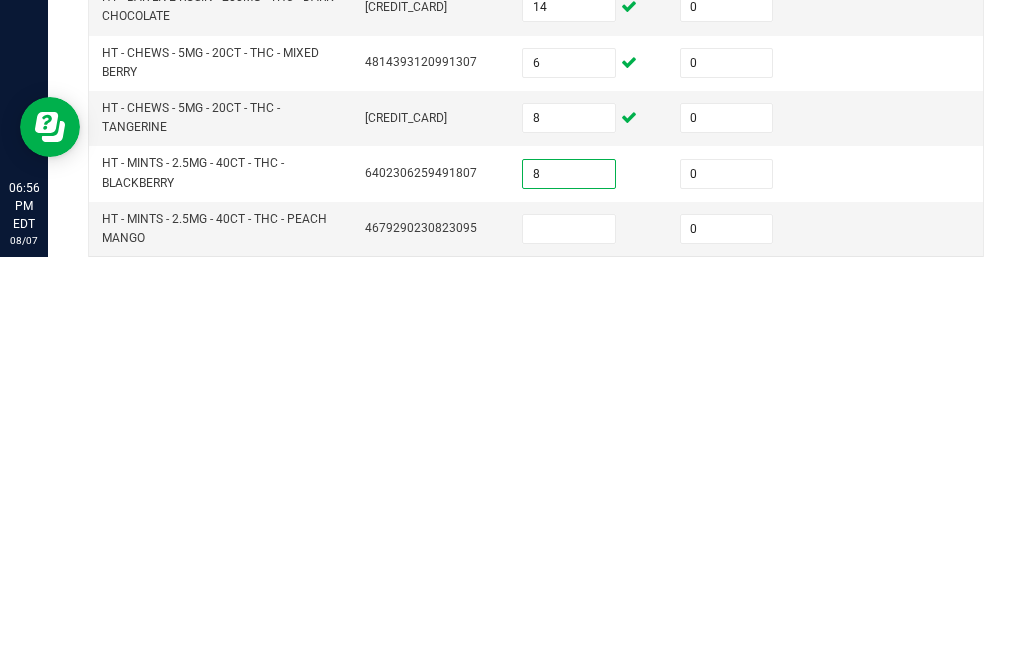 click at bounding box center [569, 637] 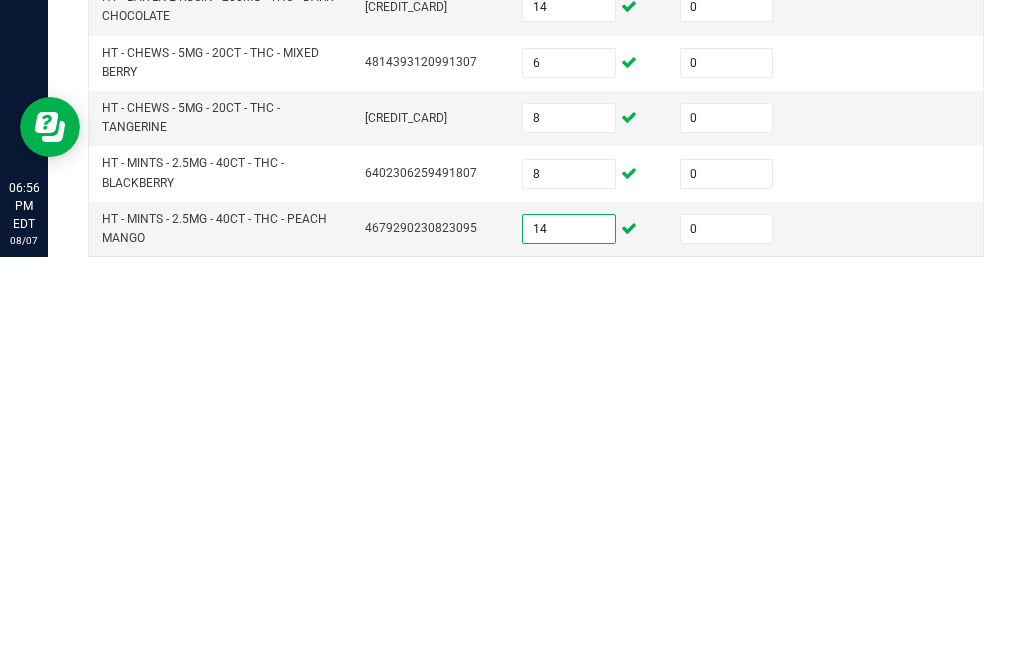 click on "13" 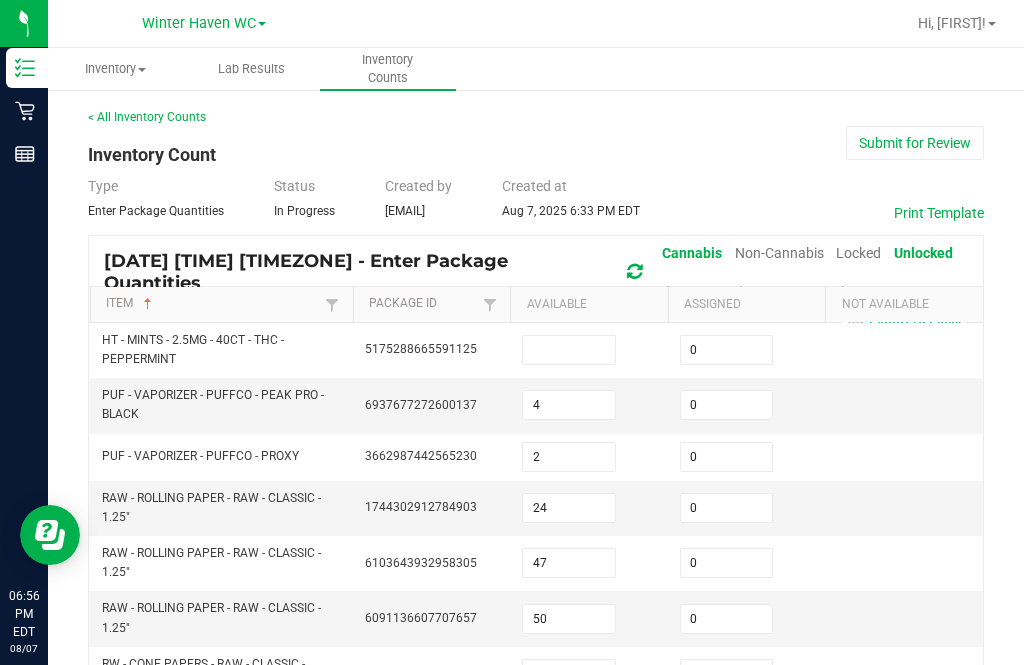 scroll, scrollTop: -1, scrollLeft: 0, axis: vertical 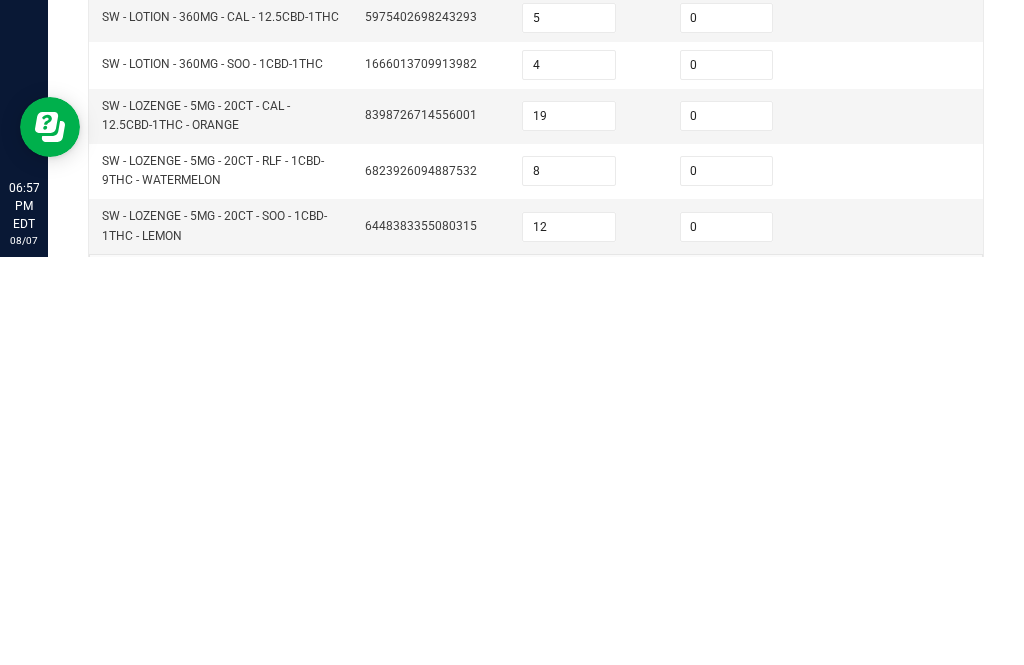click on "11" 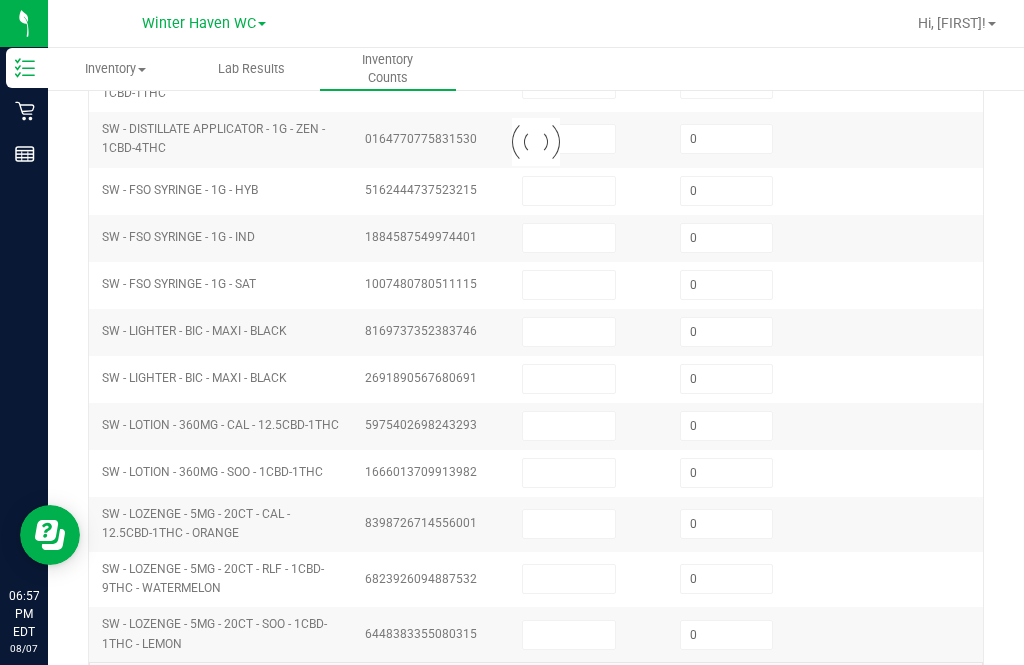 scroll, scrollTop: 653, scrollLeft: 0, axis: vertical 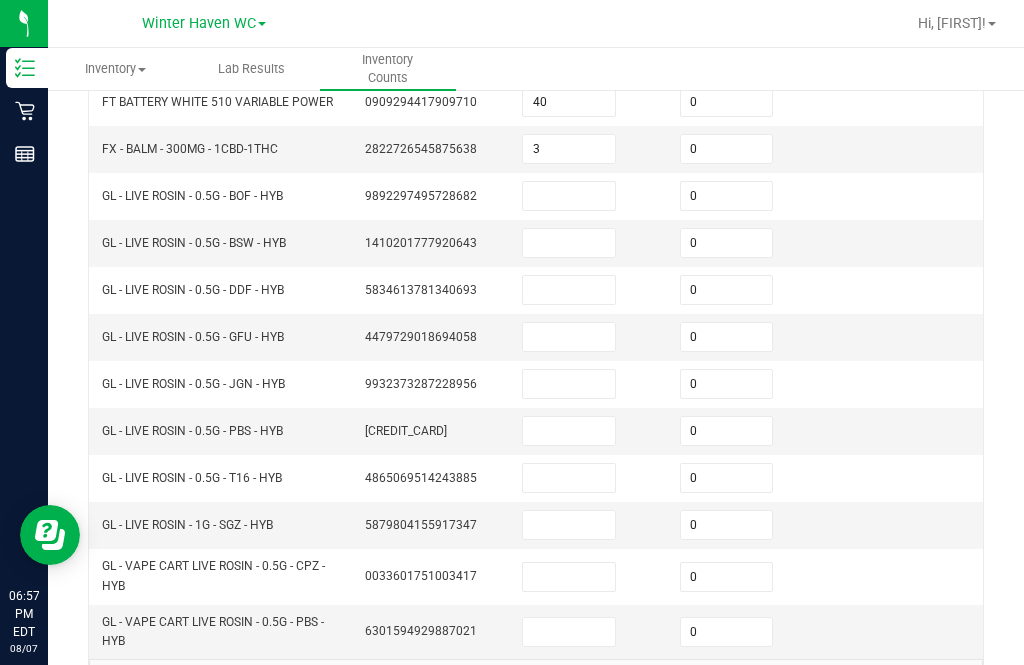 click 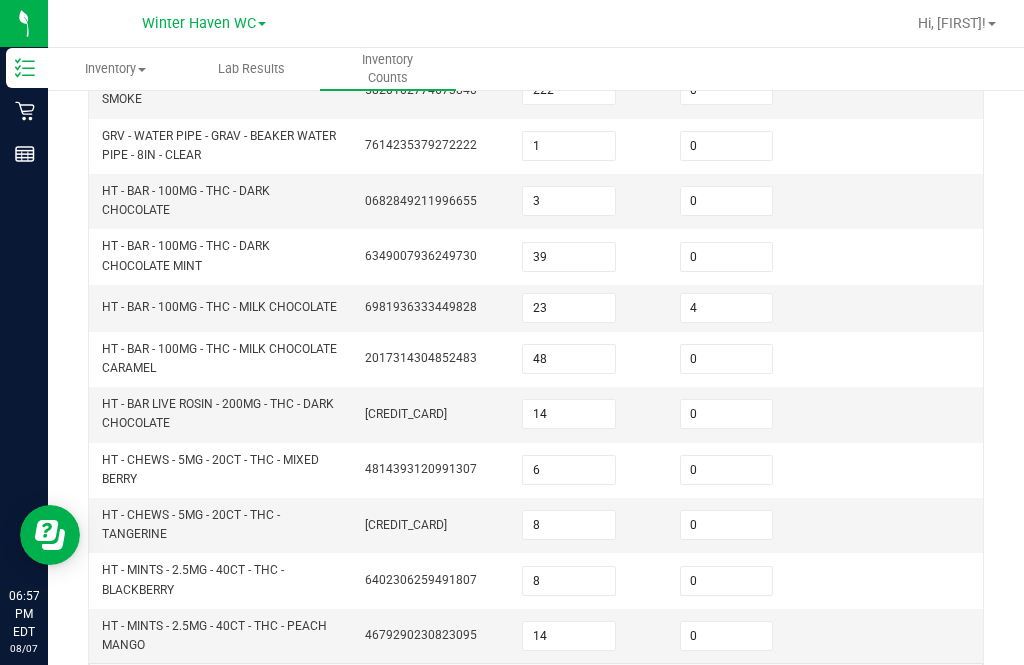 scroll, scrollTop: 749, scrollLeft: 0, axis: vertical 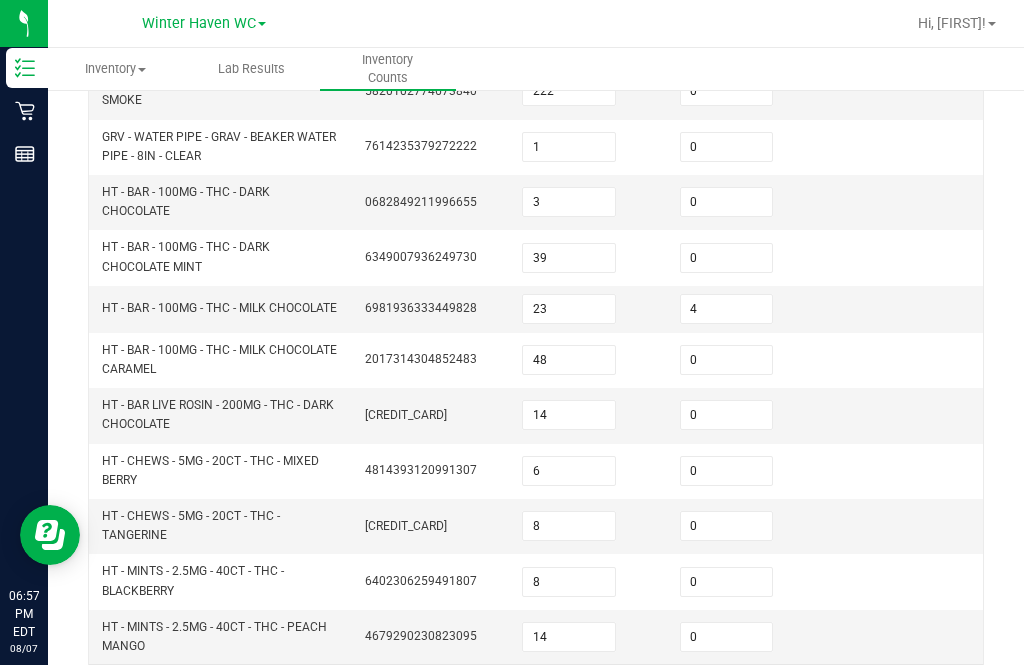 click on "11" 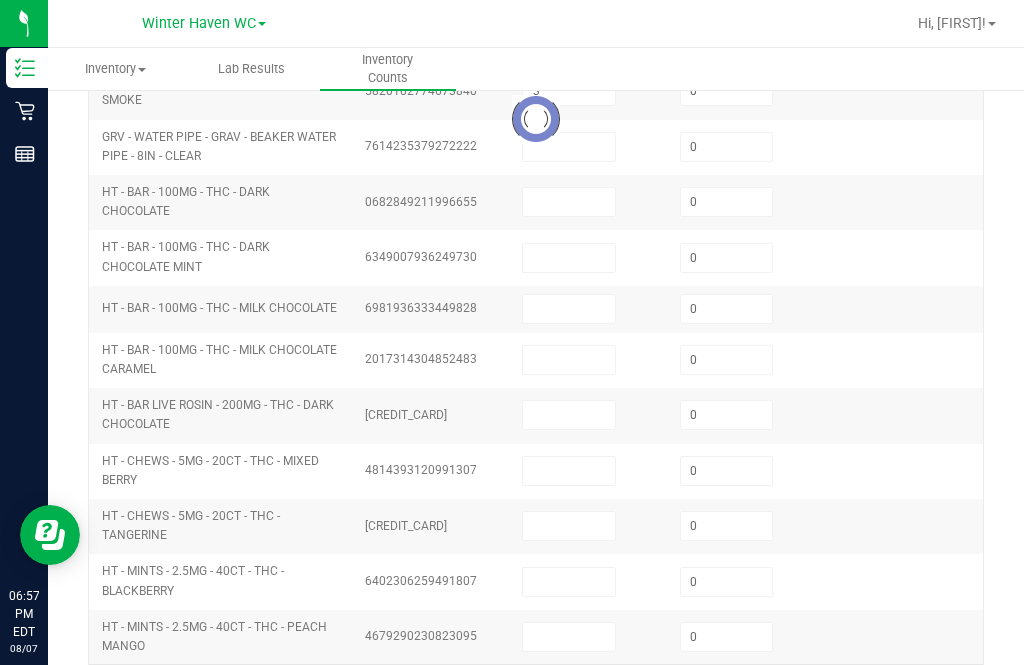 scroll, scrollTop: 653, scrollLeft: 0, axis: vertical 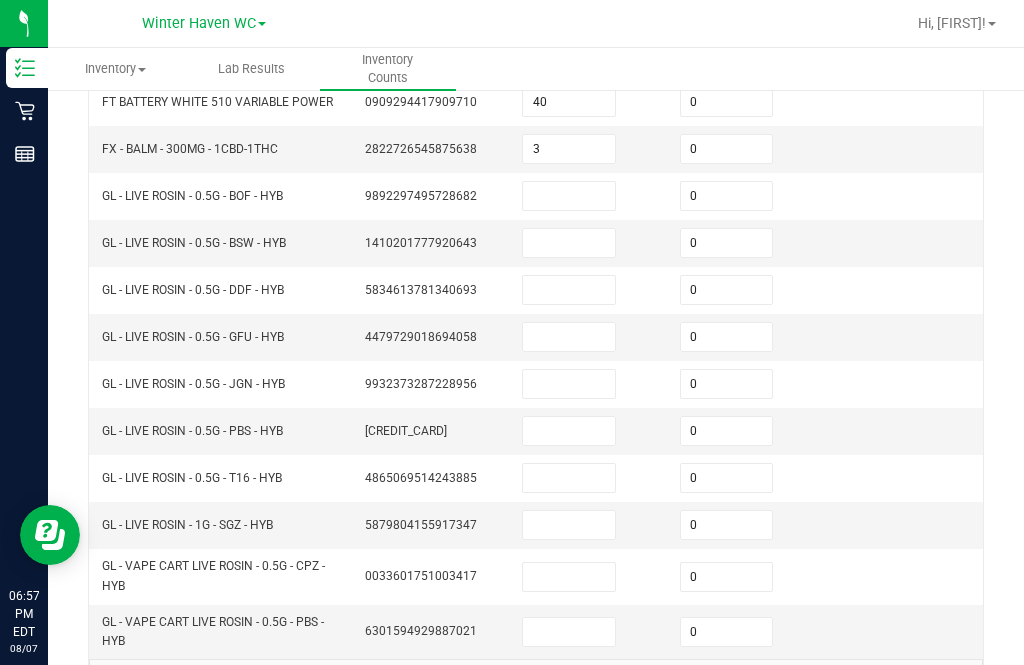 click at bounding box center (569, 577) 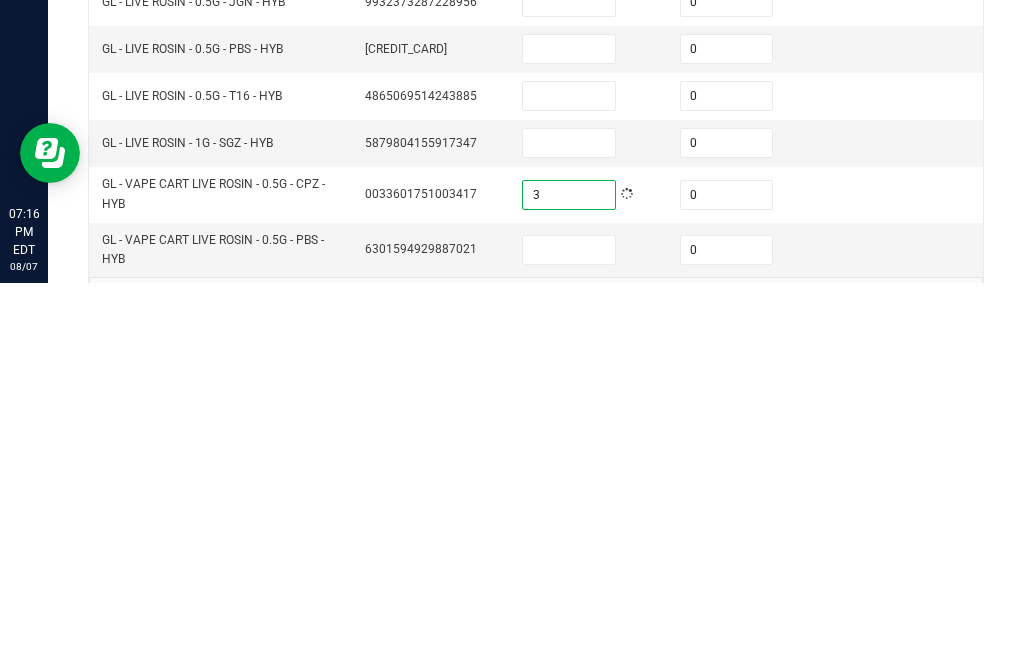 click at bounding box center [569, 632] 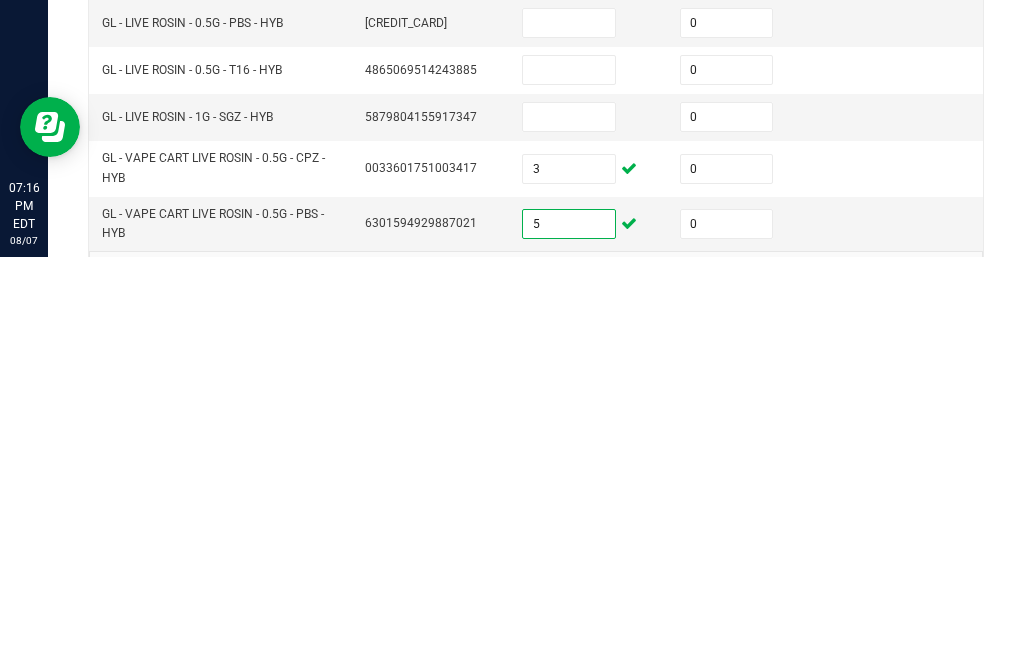click 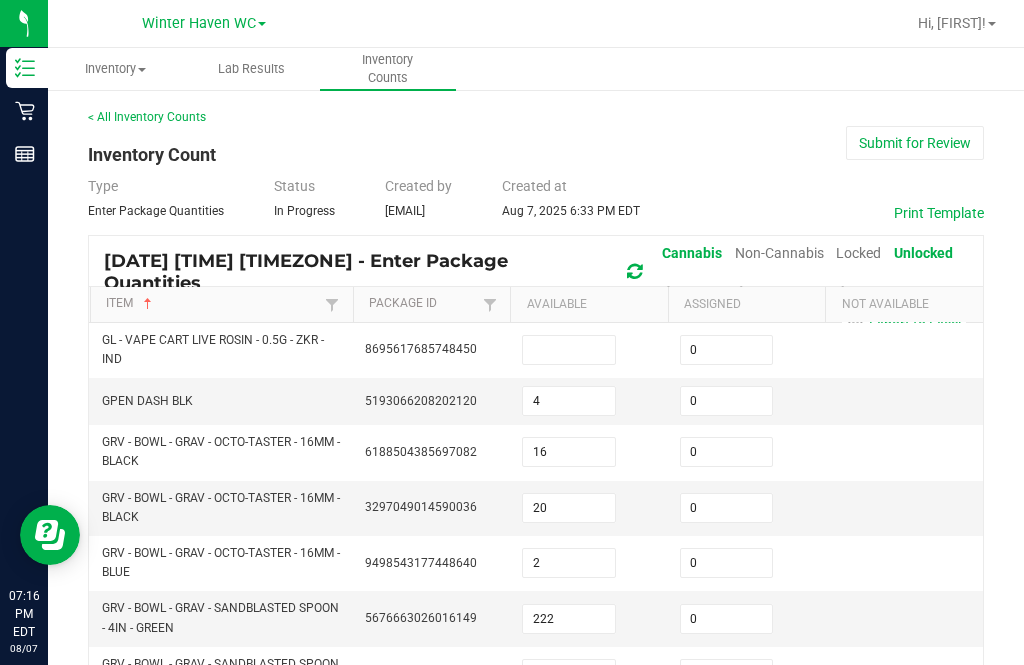 scroll, scrollTop: 0, scrollLeft: 0, axis: both 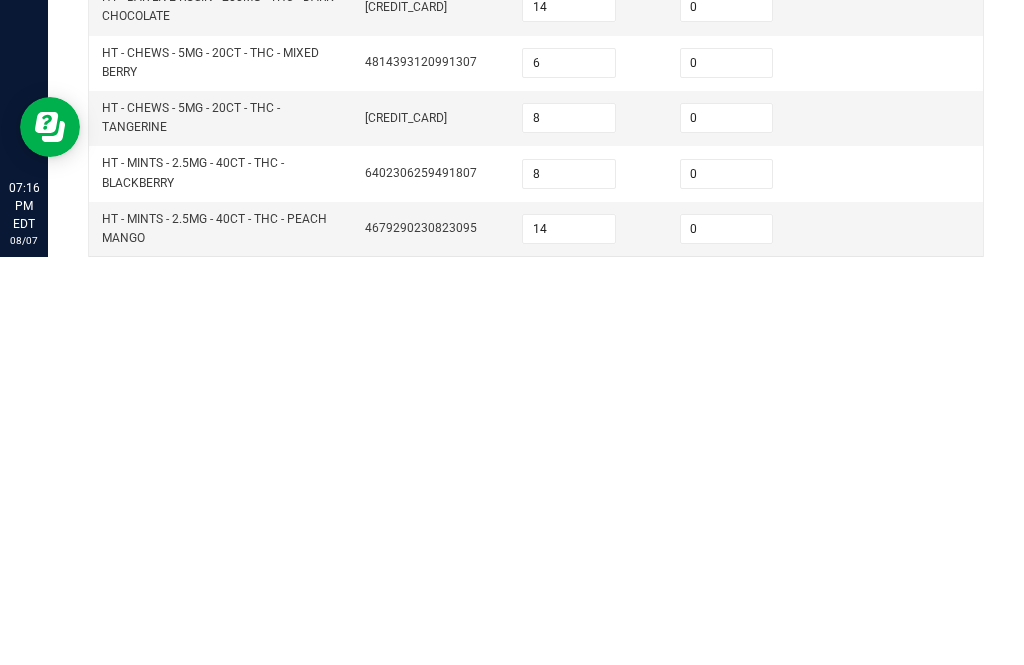click on "13" 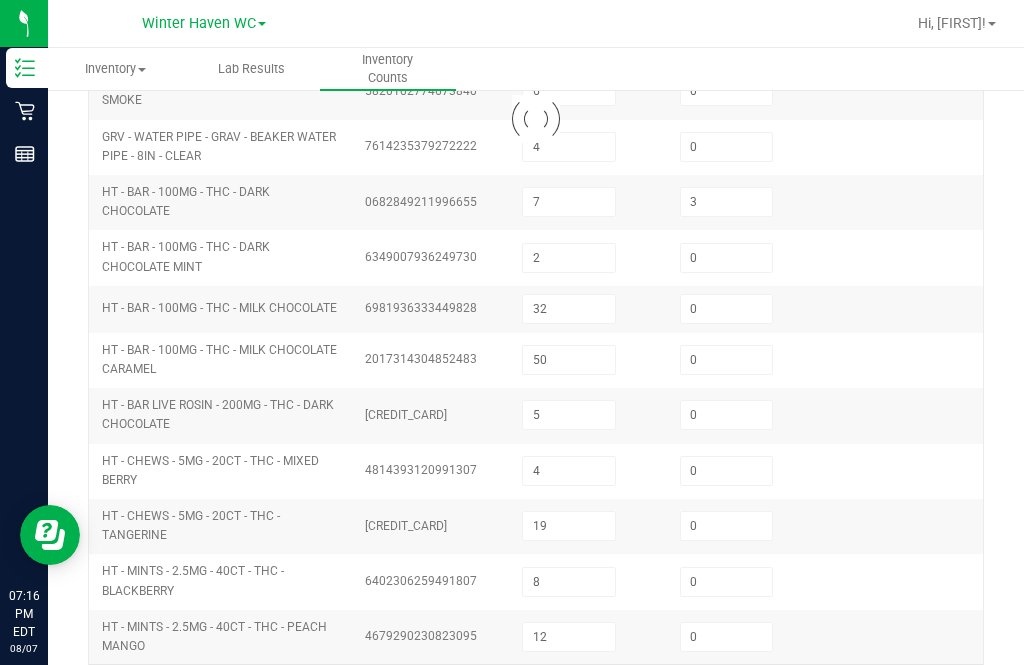 scroll, scrollTop: 701, scrollLeft: 0, axis: vertical 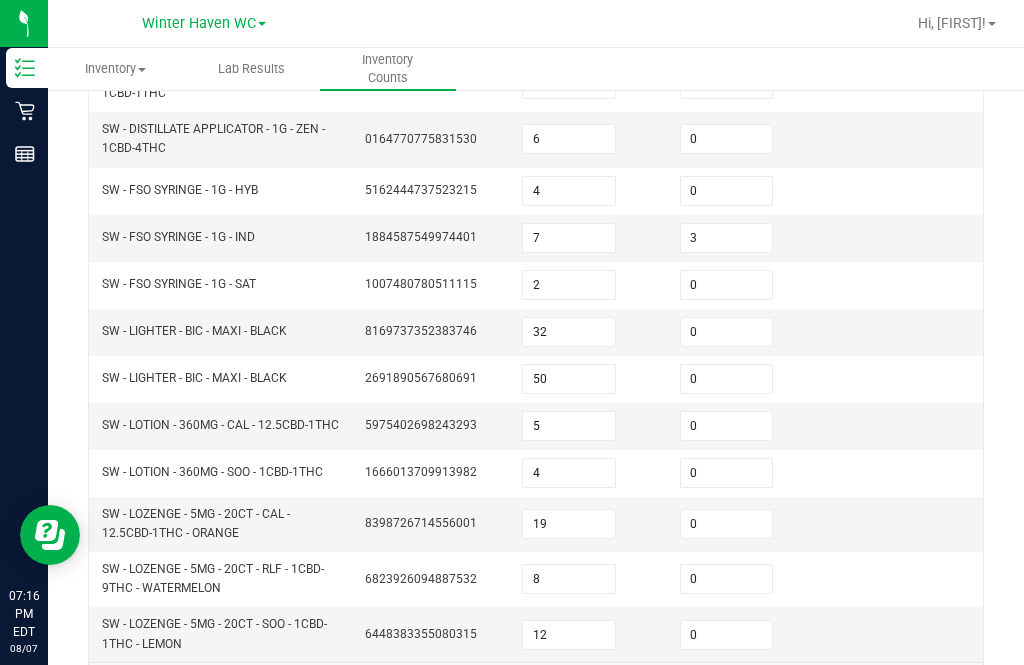 click on "14" 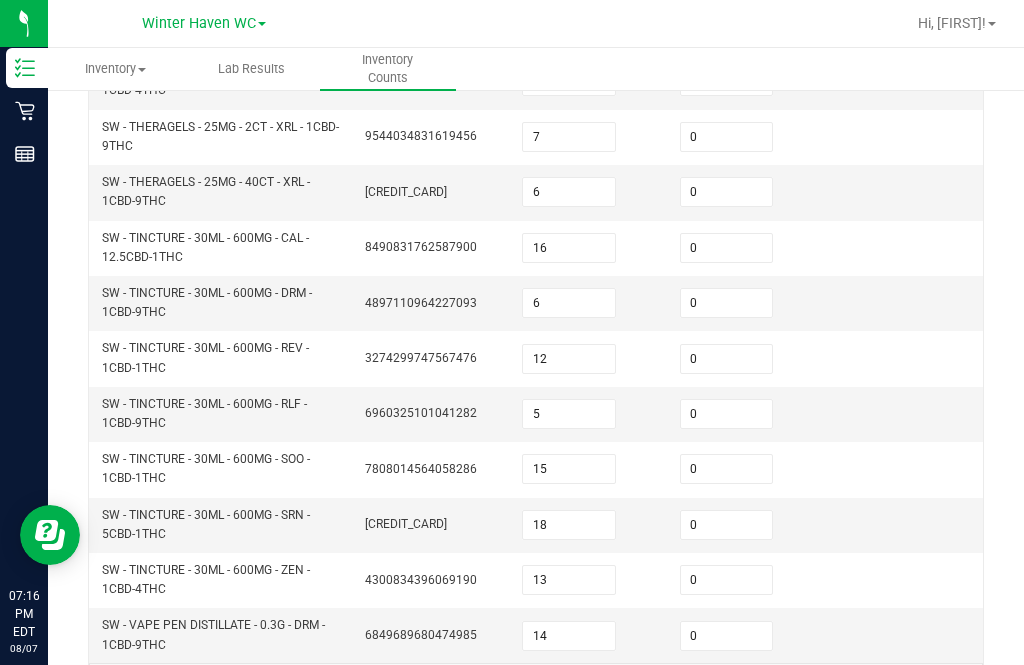 scroll, scrollTop: 741, scrollLeft: 0, axis: vertical 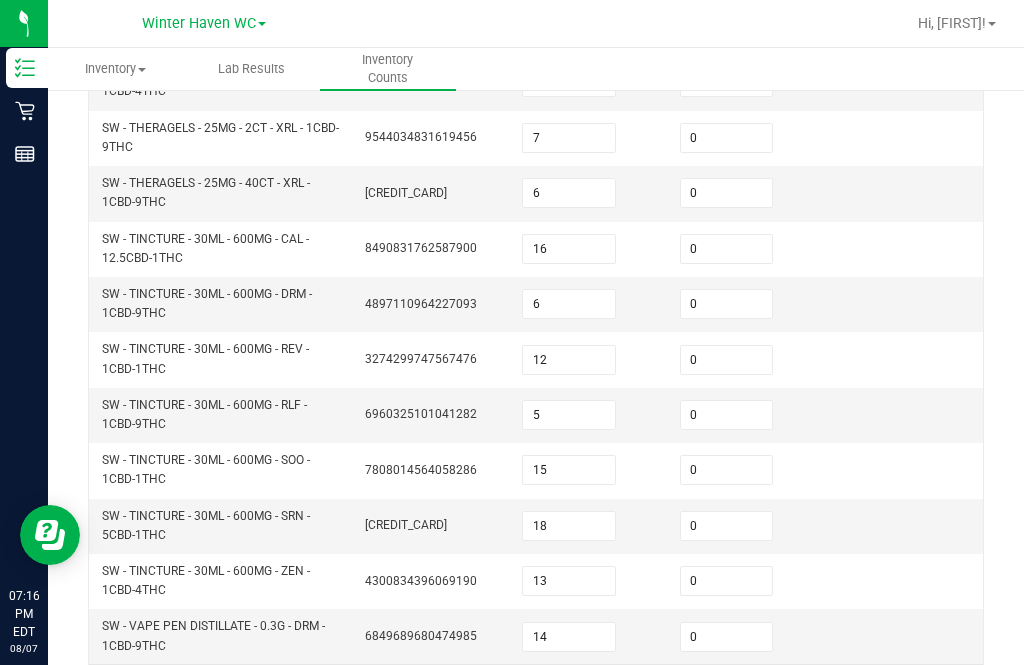 click on "13" 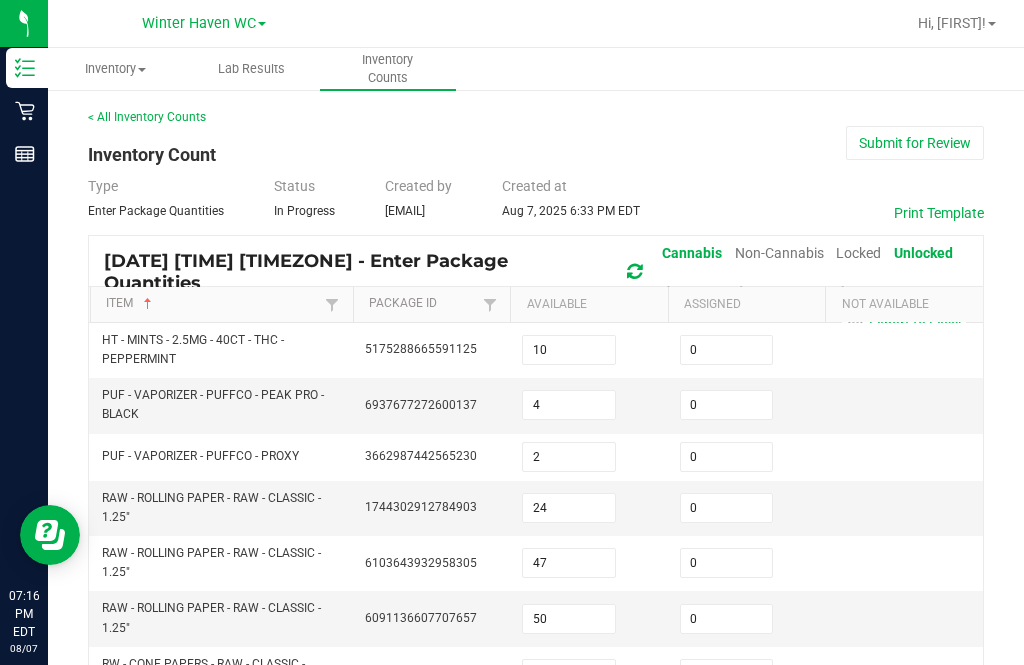 scroll, scrollTop: 0, scrollLeft: 0, axis: both 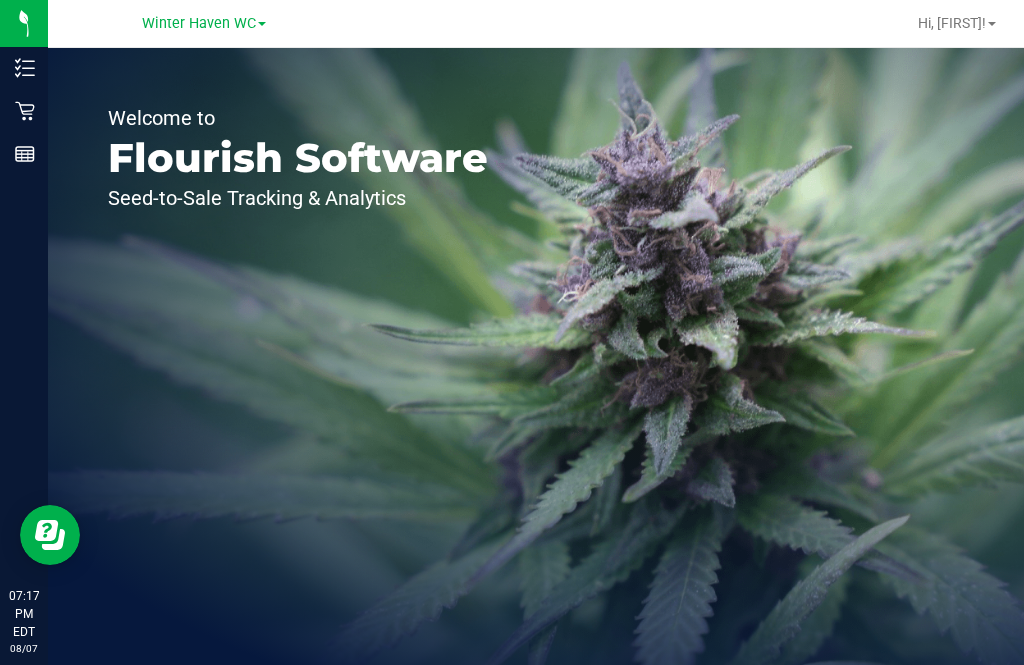 click on "Inventory" at bounding box center (0, 0) 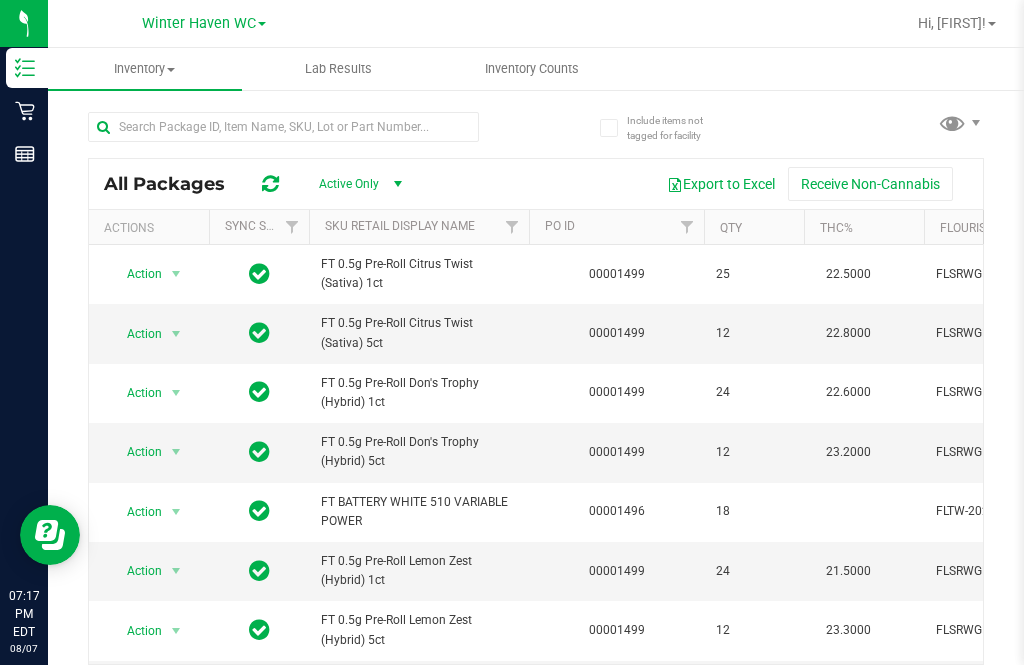 click on "Inventory Counts" at bounding box center (532, 69) 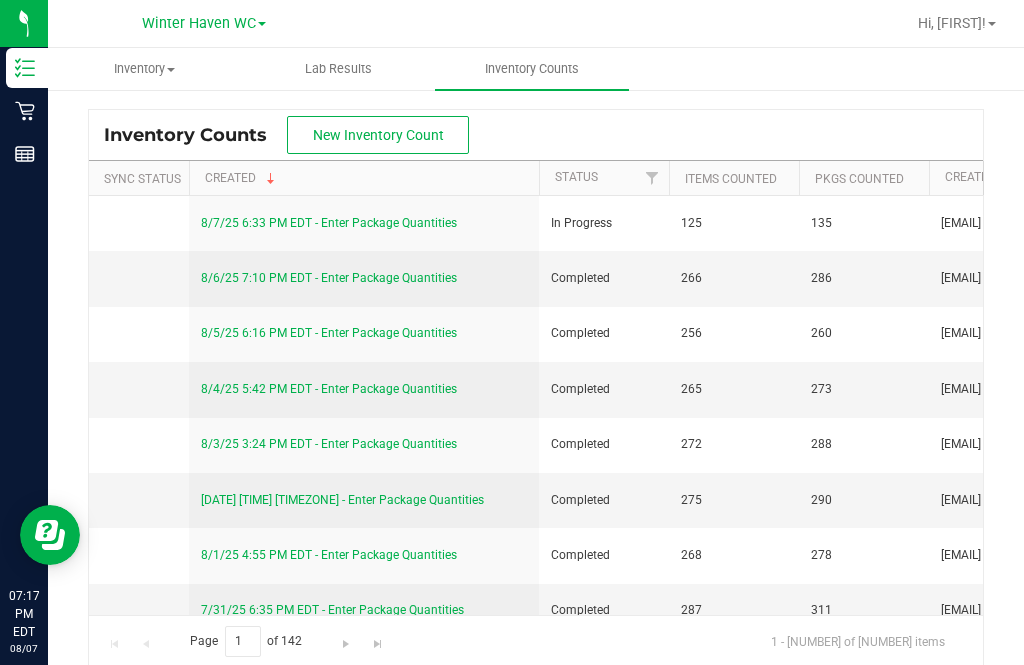 click on "8/7/25 6:33 PM EDT - Enter Package Quantities" at bounding box center (329, 223) 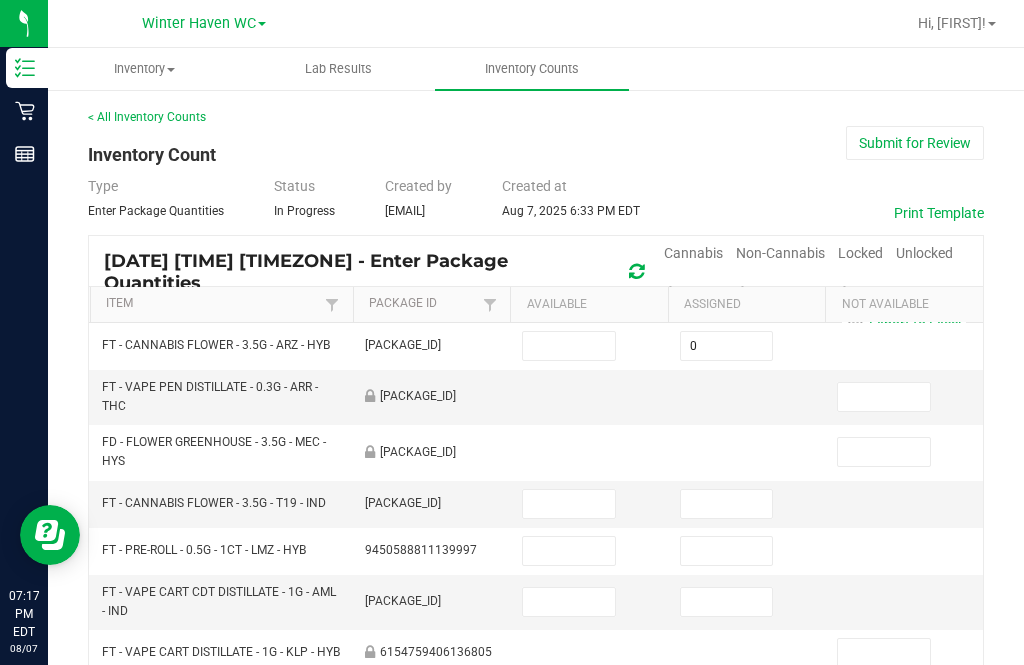 click on "Cannabis" at bounding box center [693, 253] 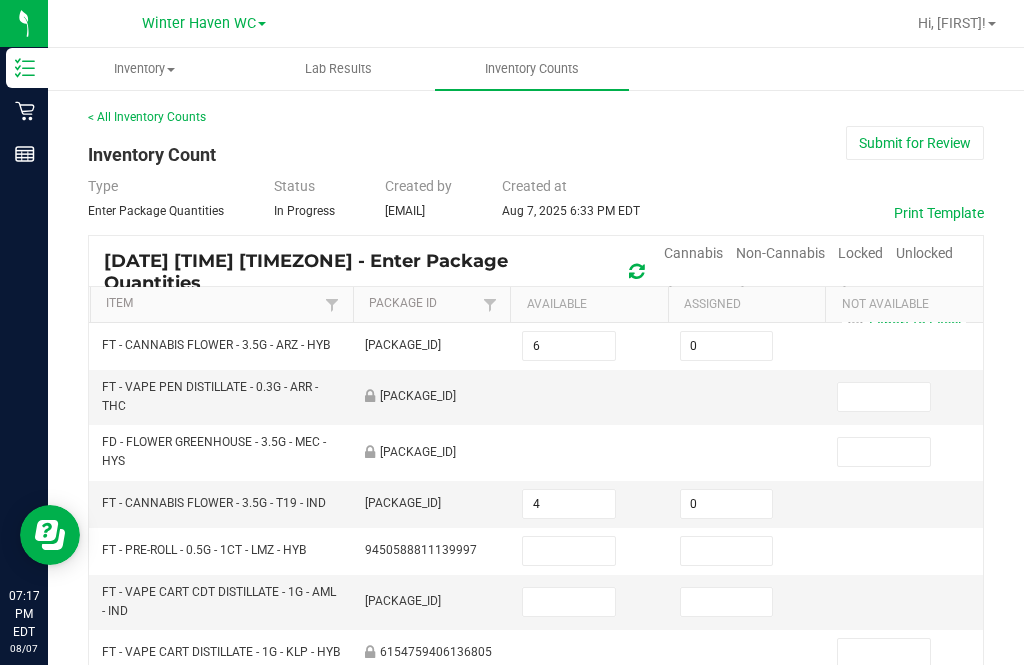 type on "0" 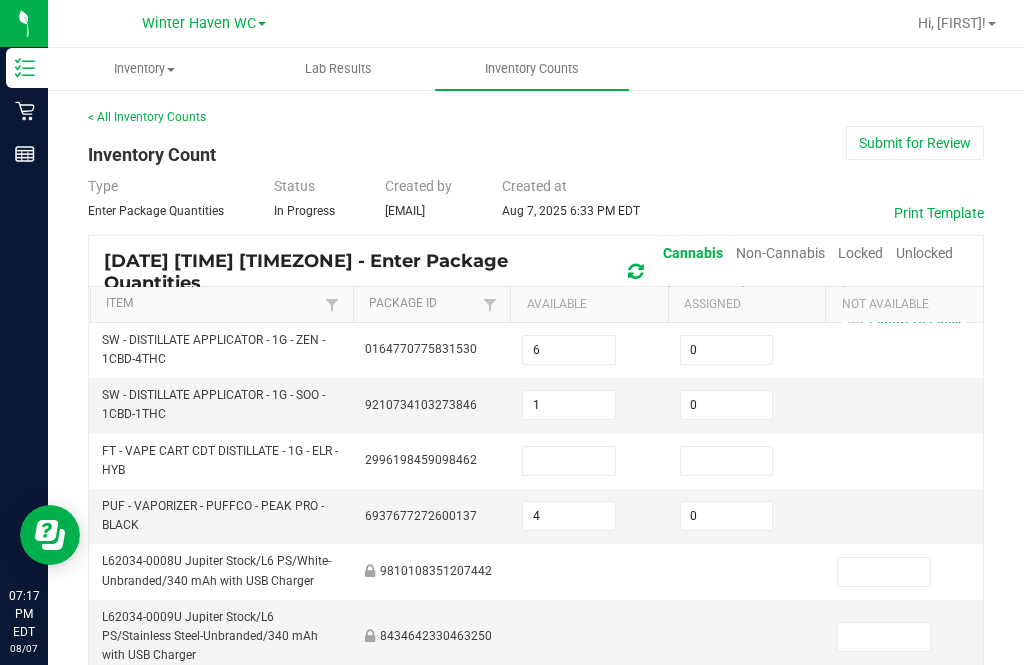 click on "Unlocked" at bounding box center (924, 253) 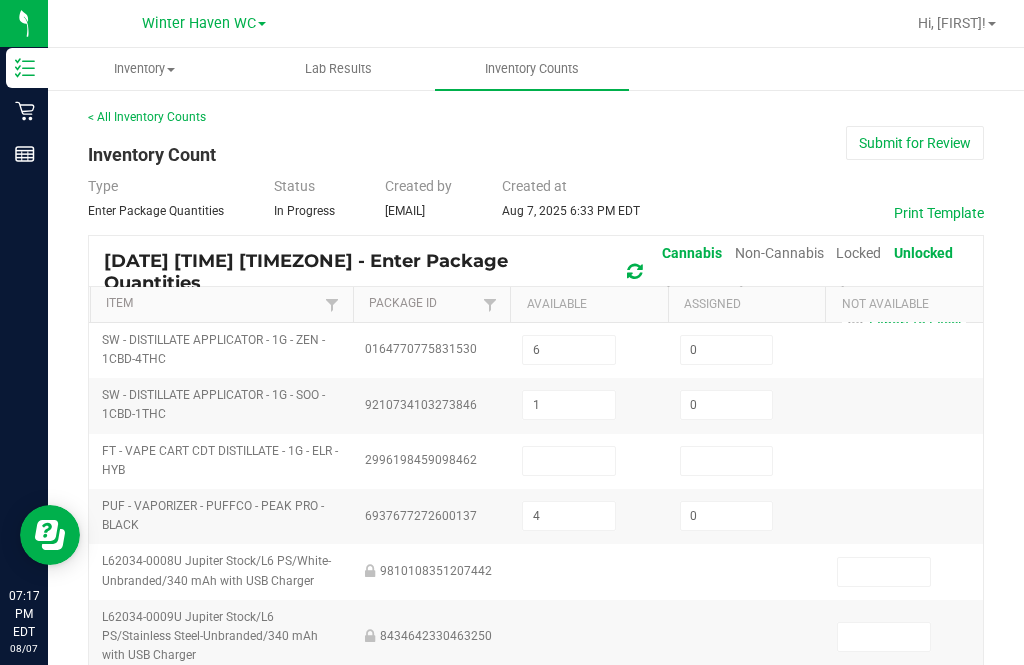 type on "12" 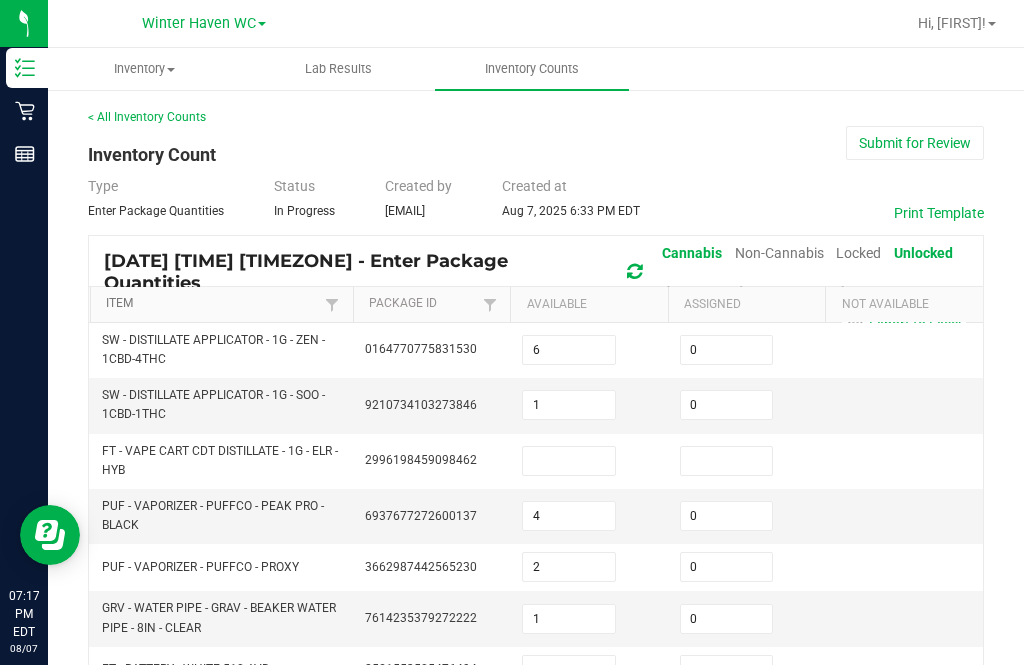 click on "Item" at bounding box center [213, 304] 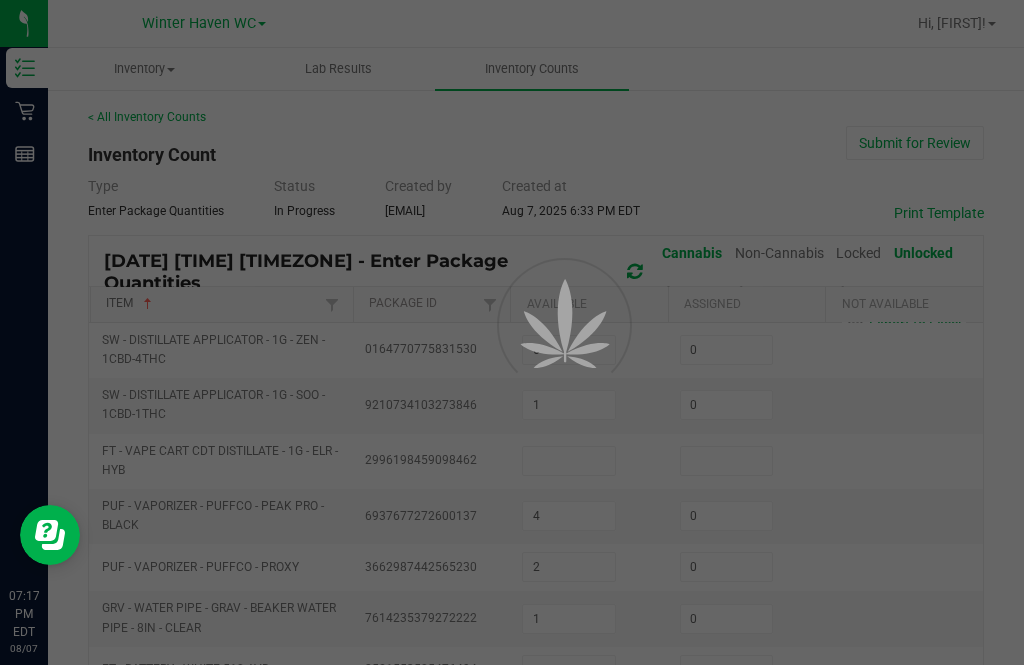 type on "0" 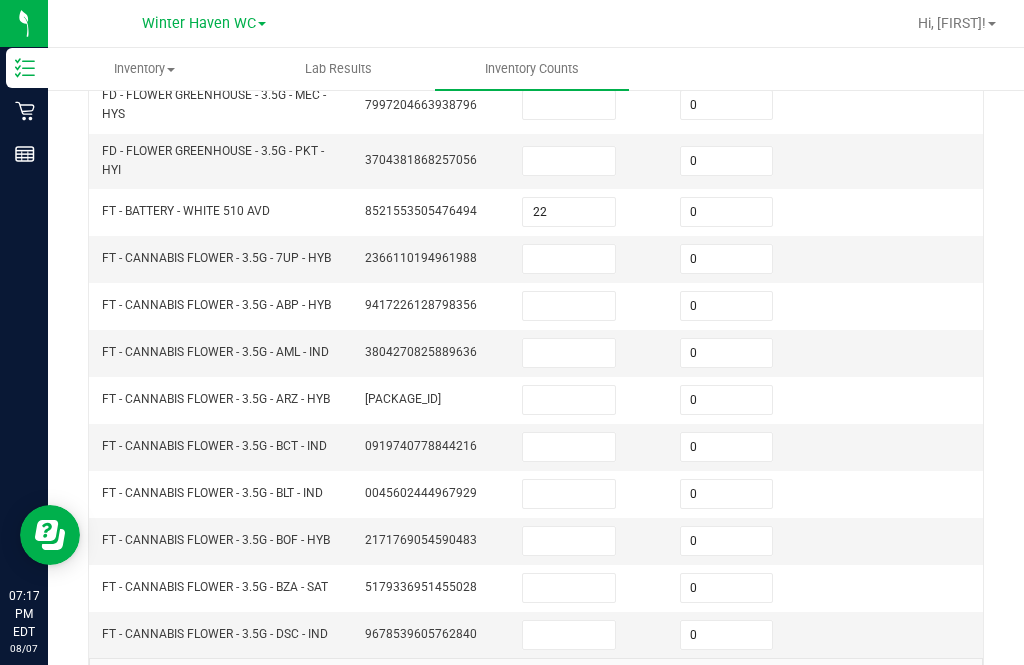 scroll, scrollTop: 669, scrollLeft: 0, axis: vertical 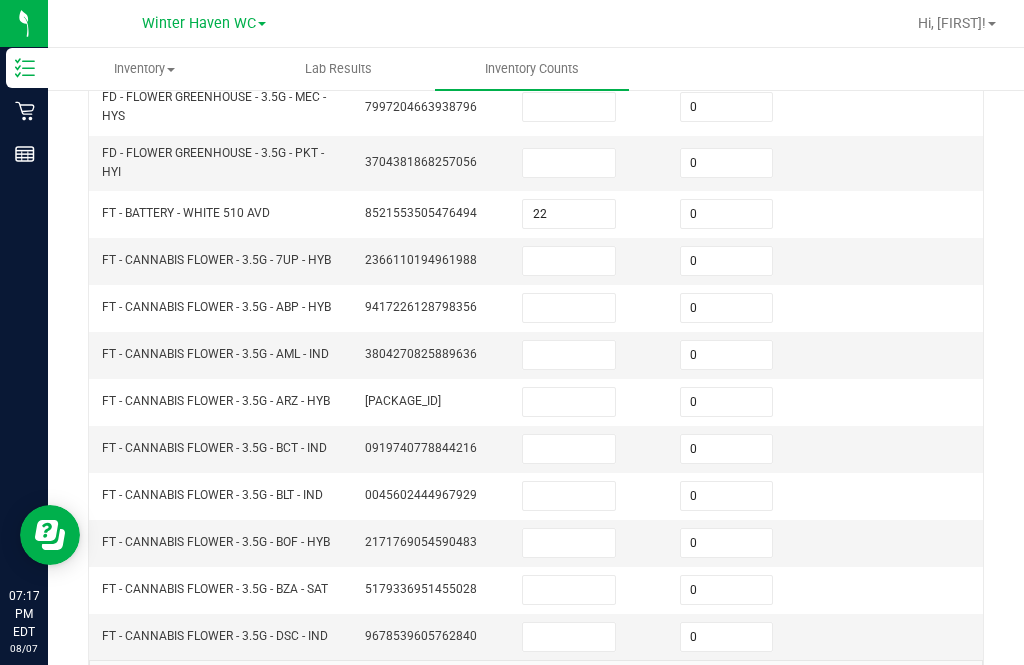 click on "8" 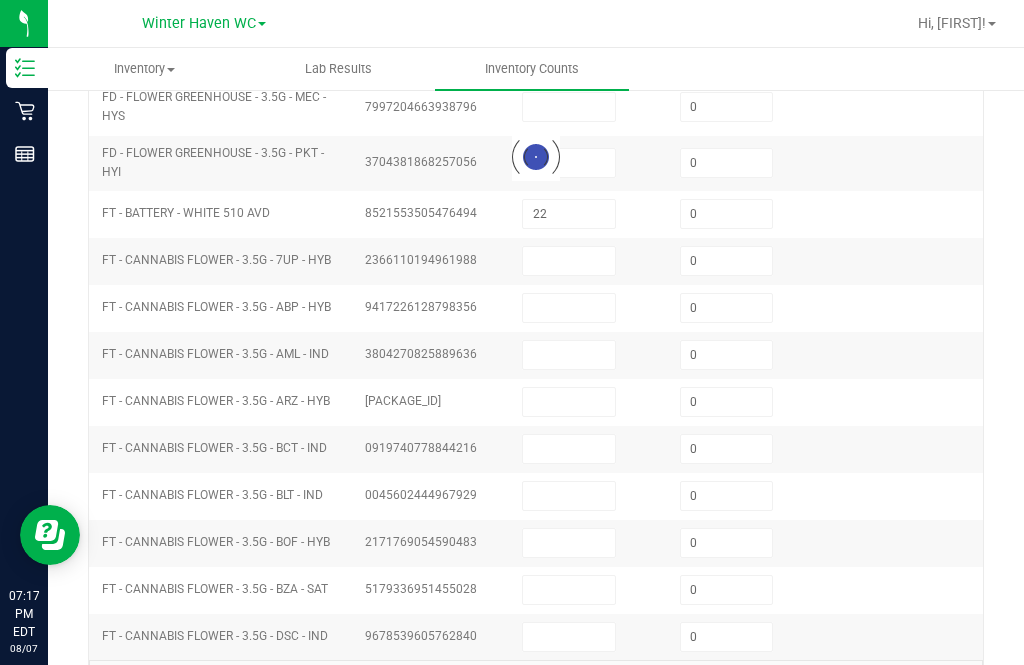 type 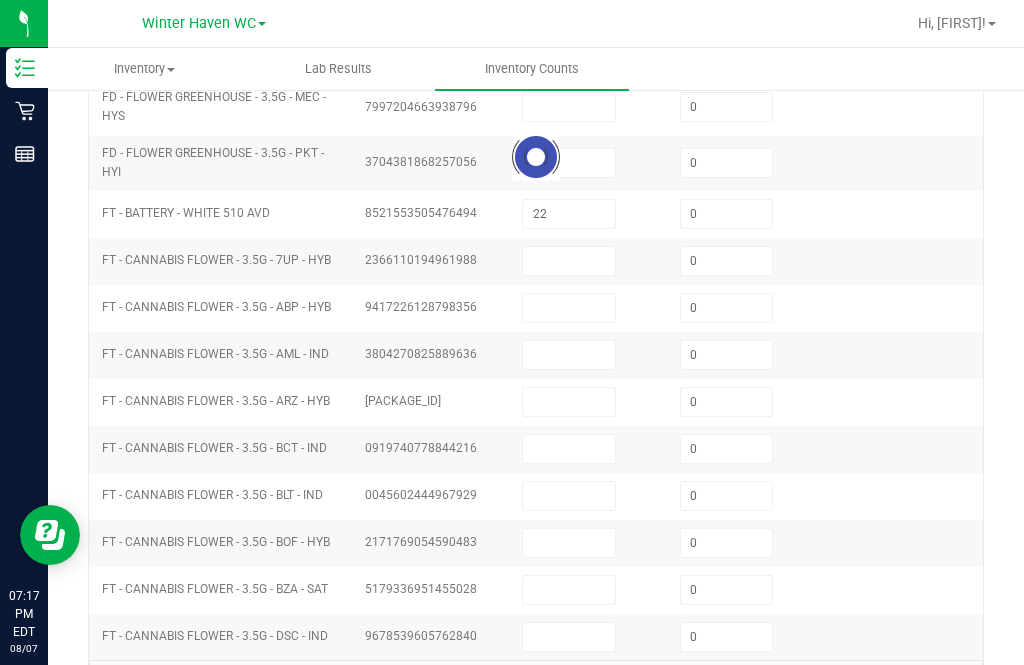 type 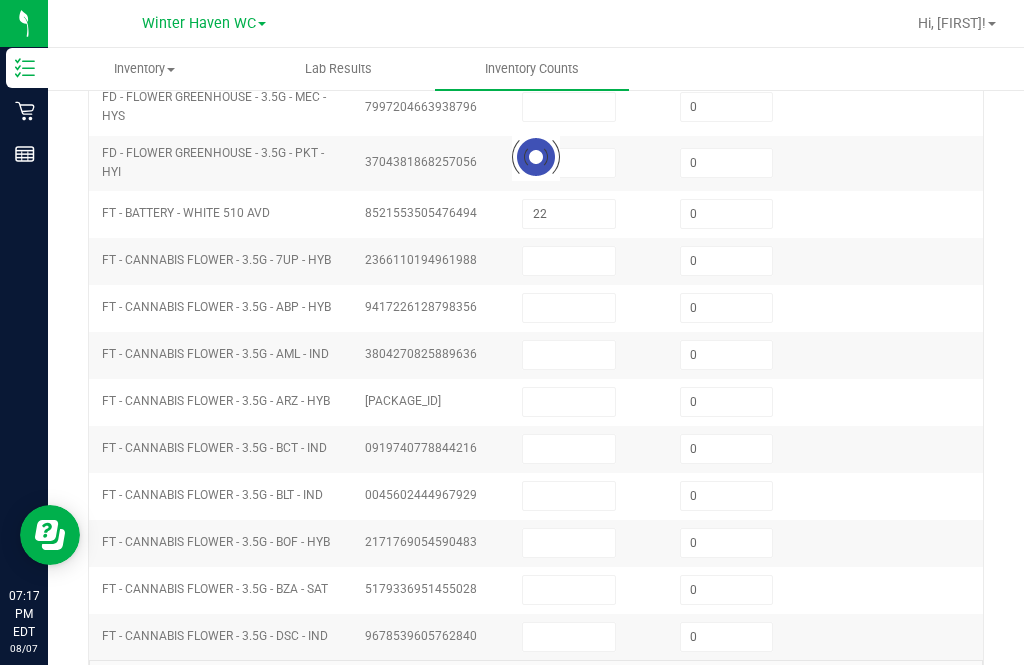 type 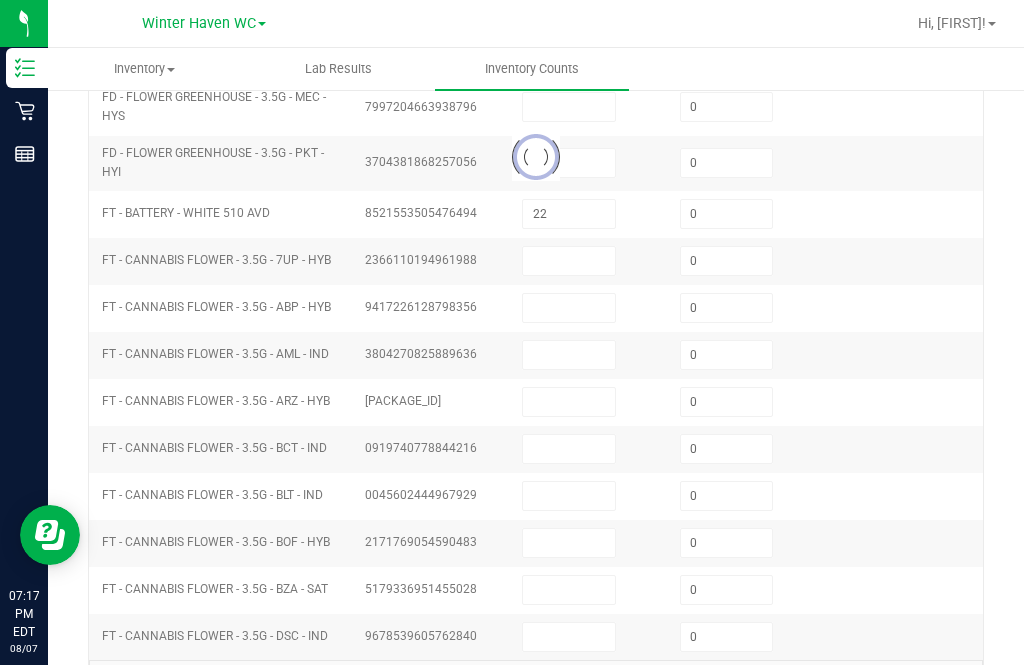 type 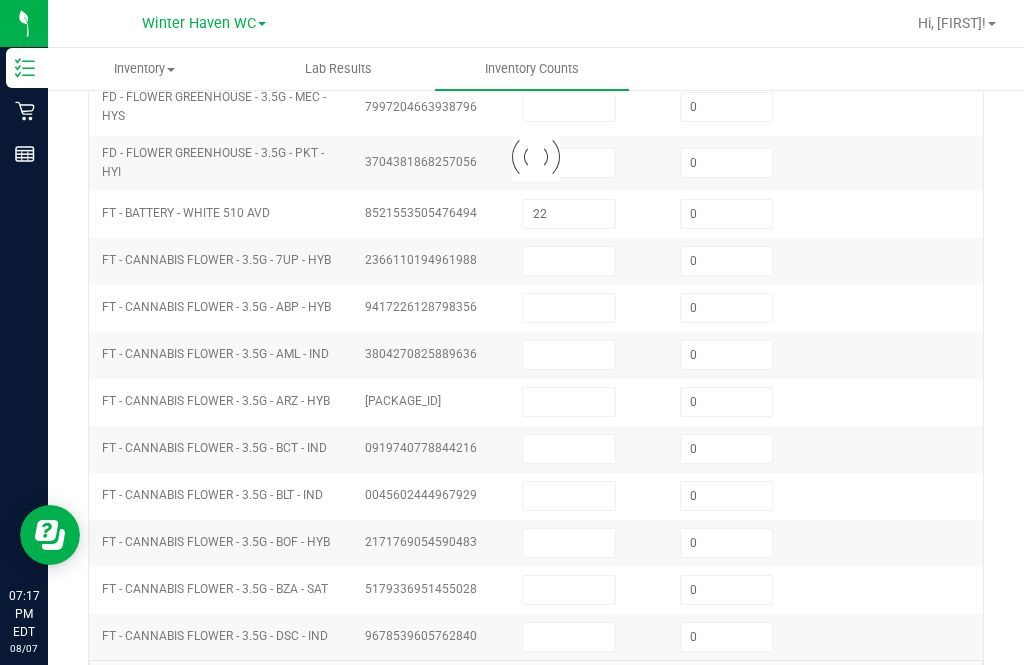 type 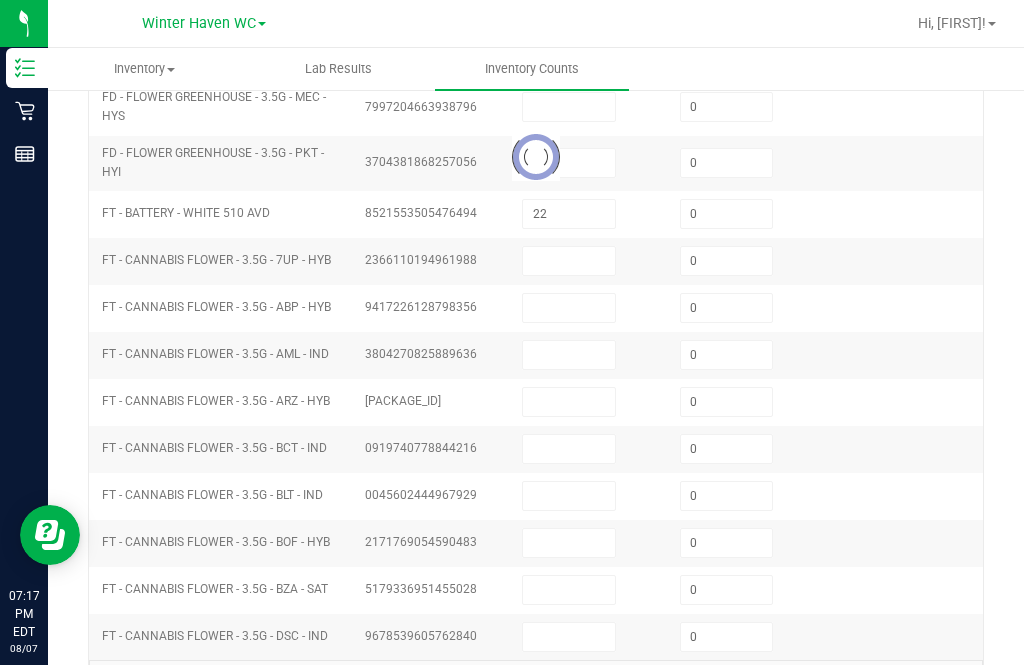 type 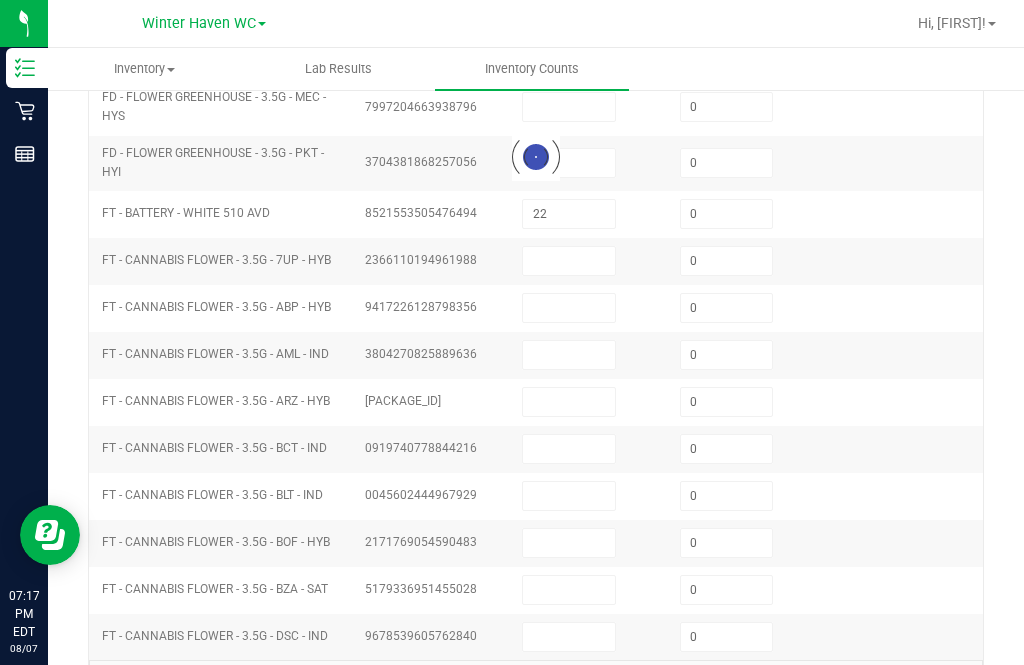 type 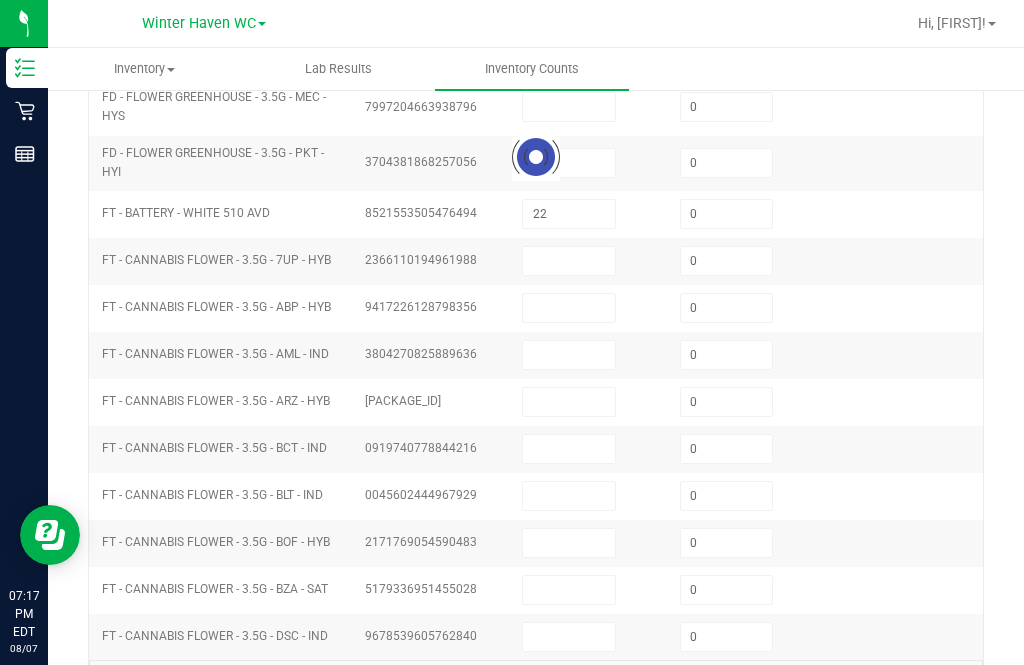 type 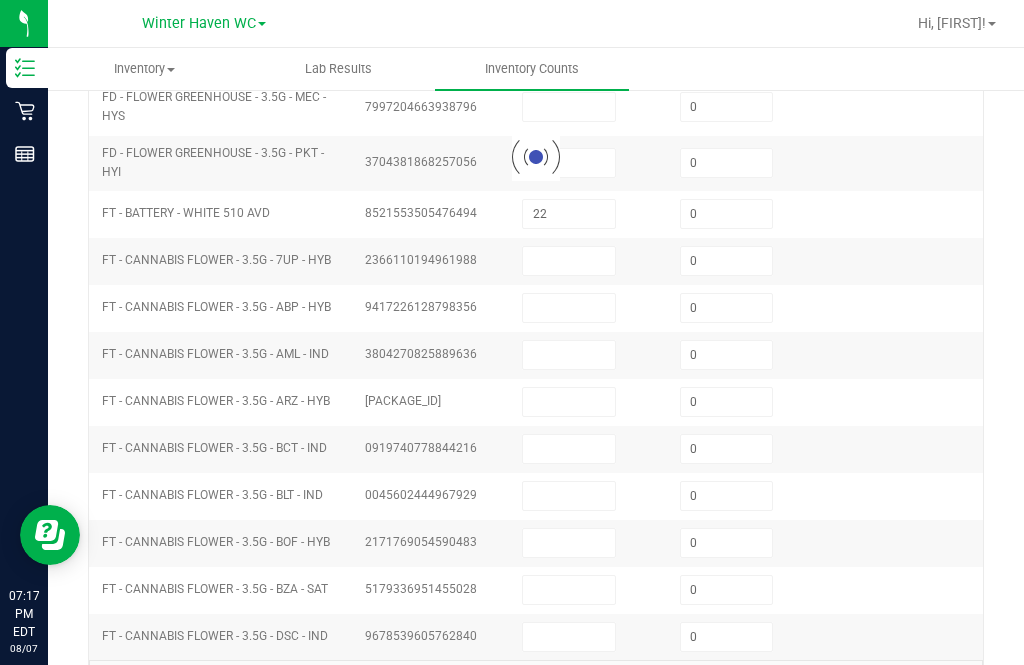 type 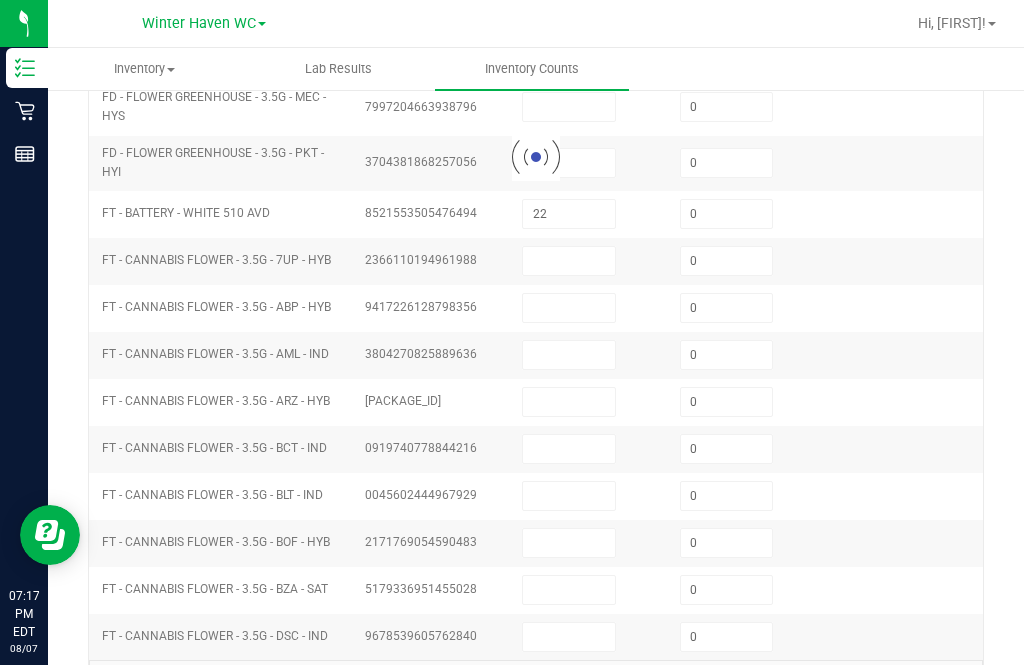 type 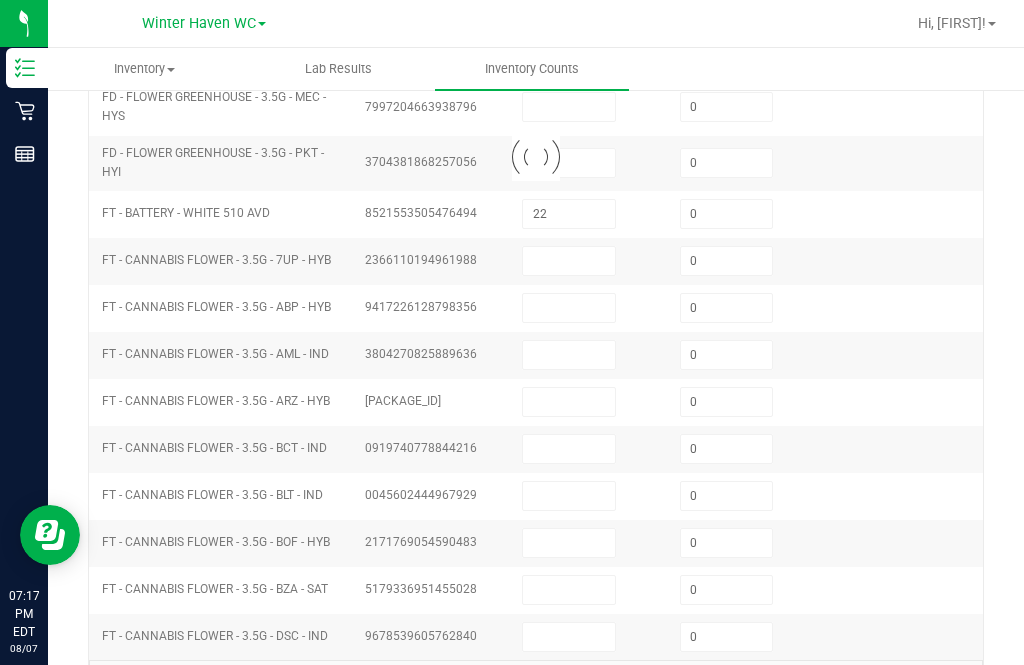 type 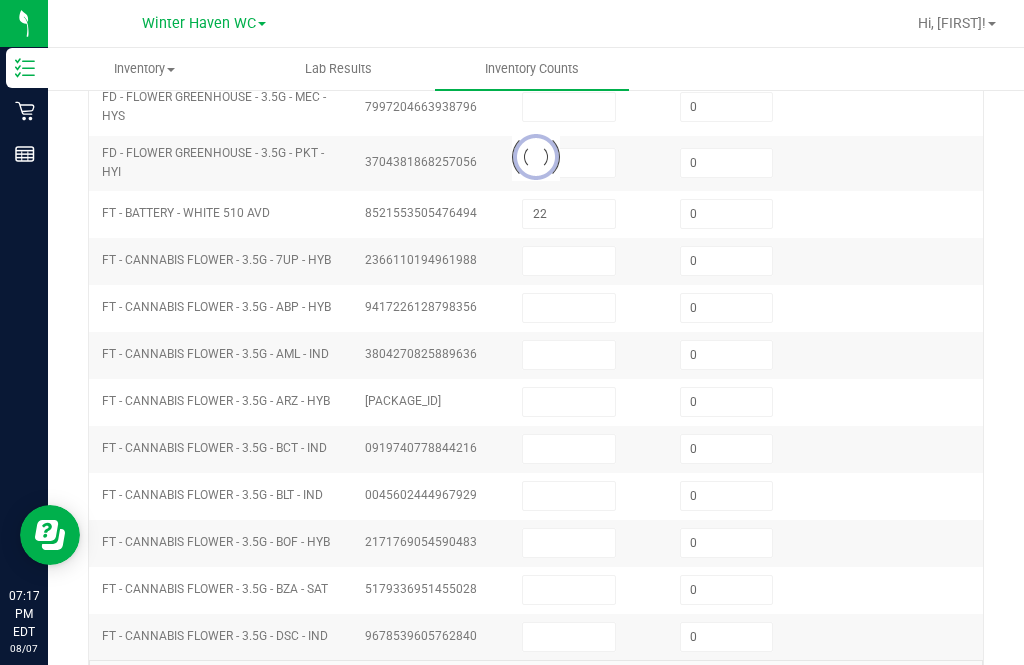 type 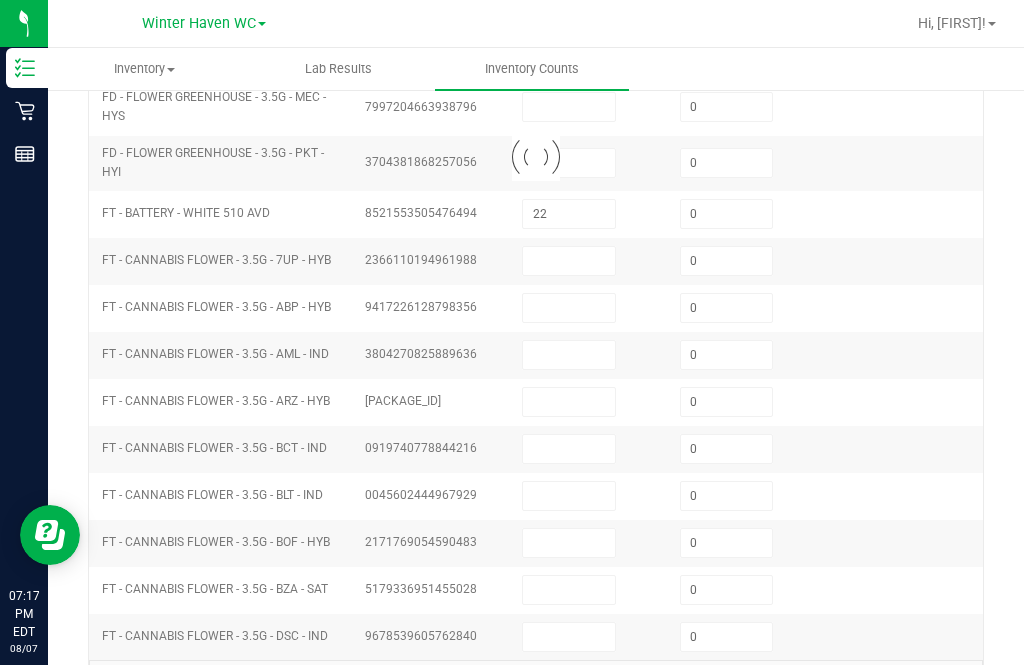 type 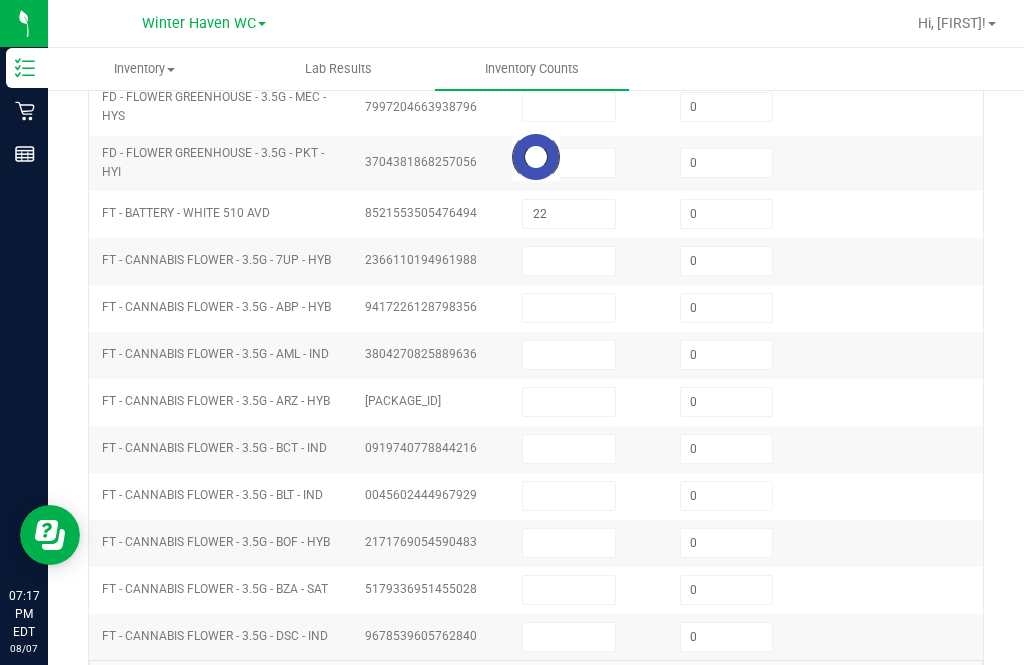 type 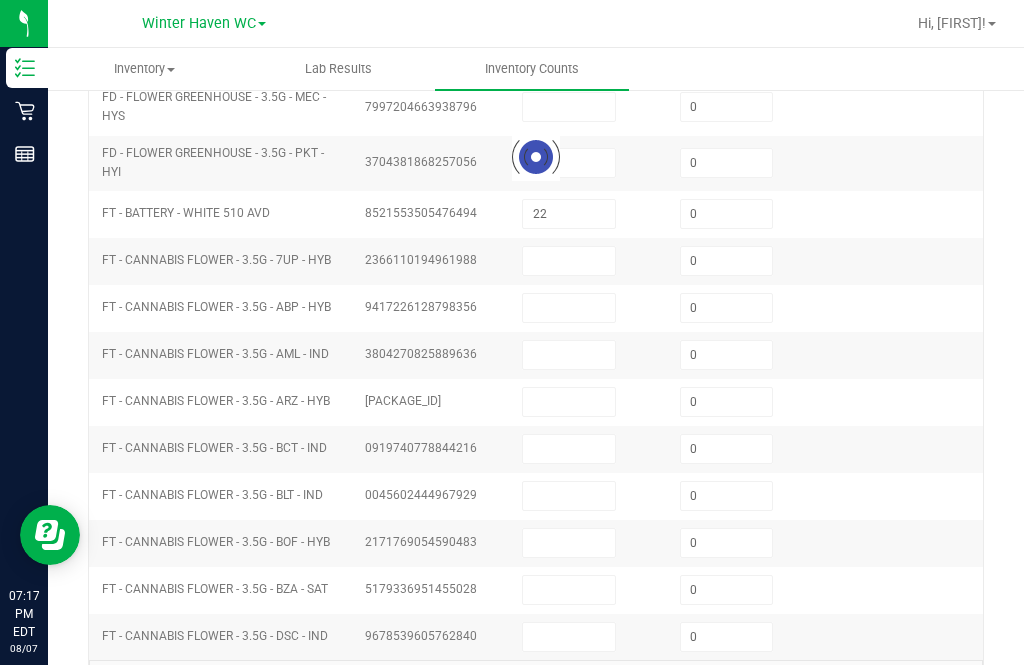 type 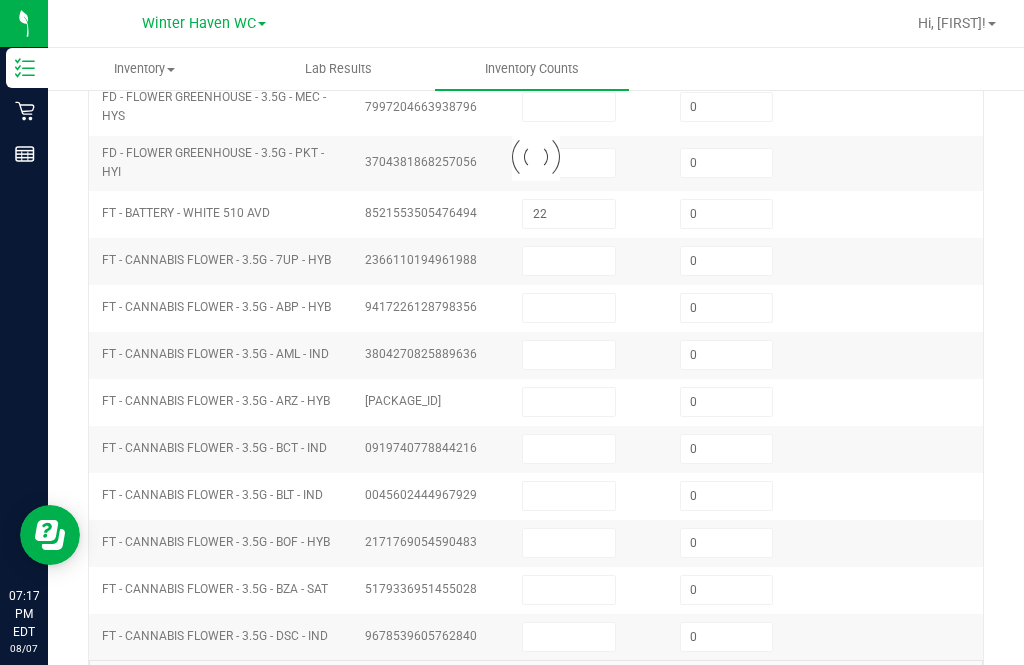 type 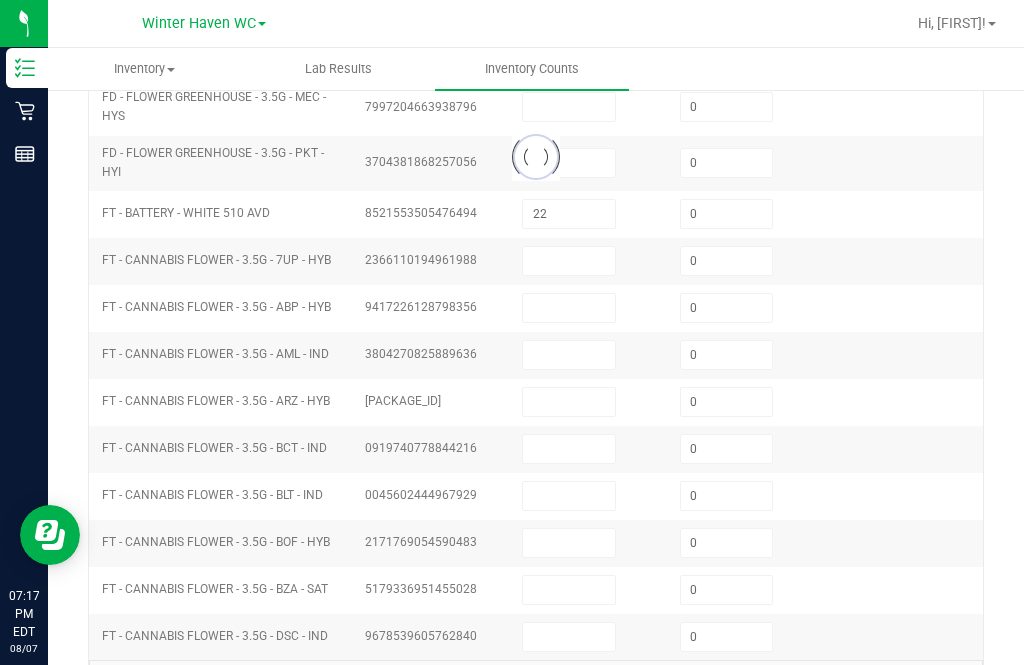 type 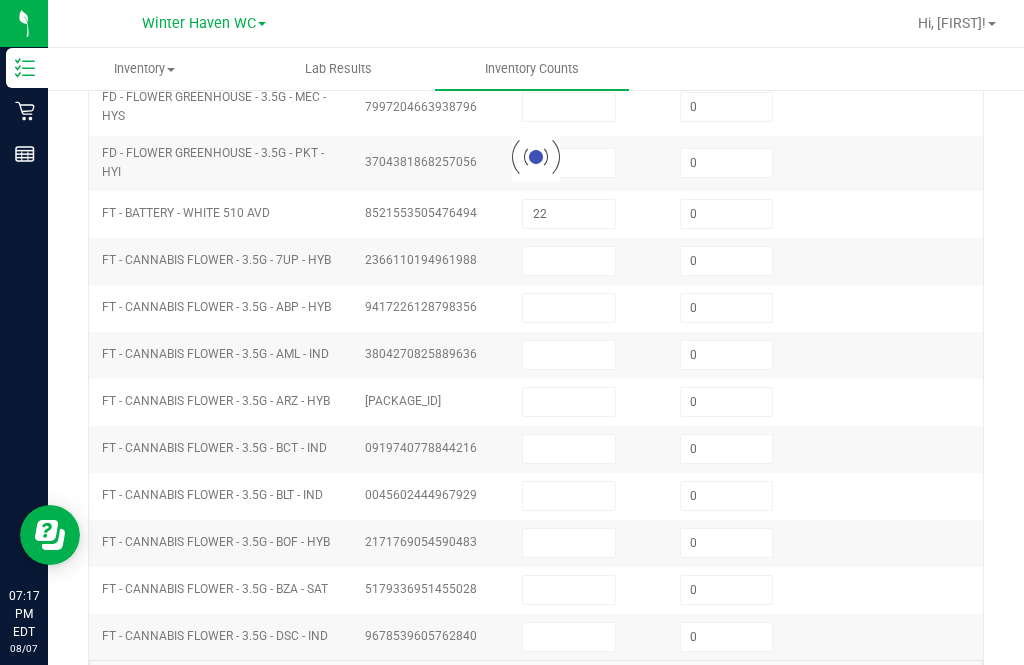 type 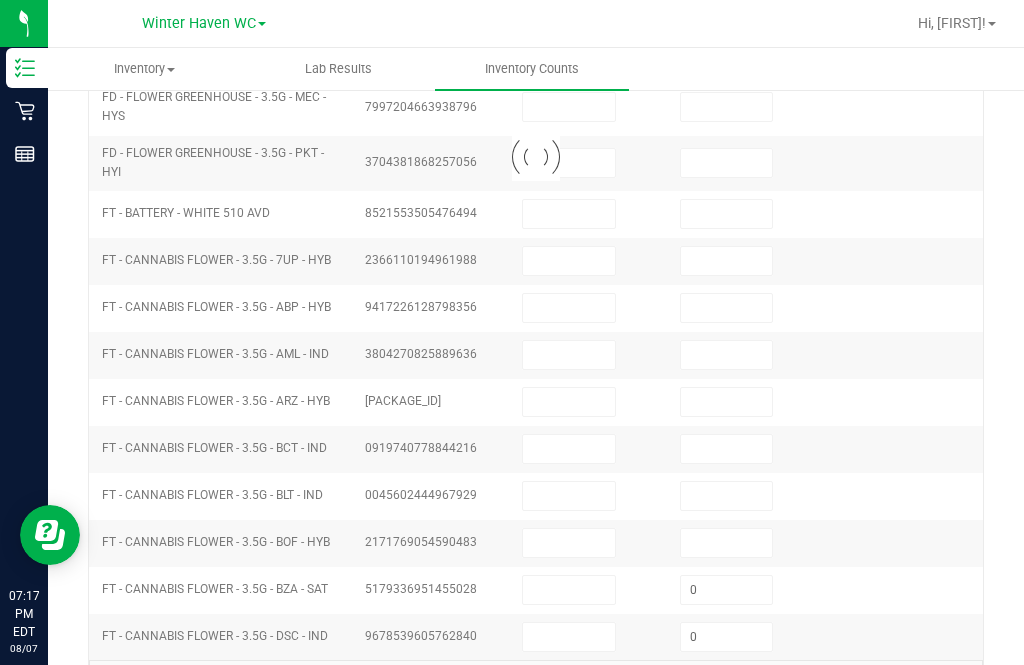 type 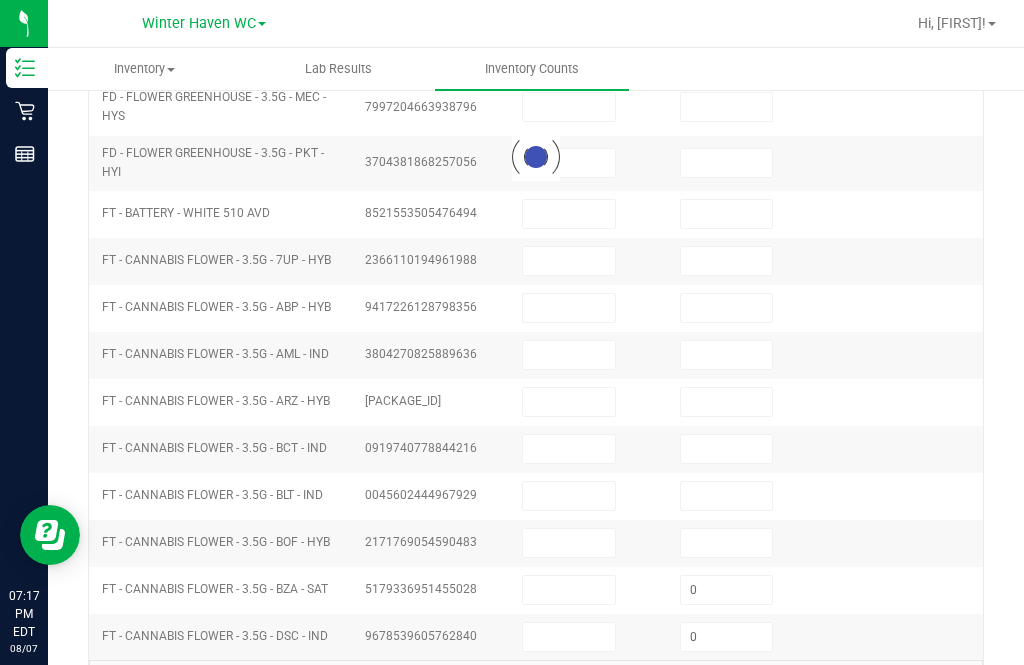type 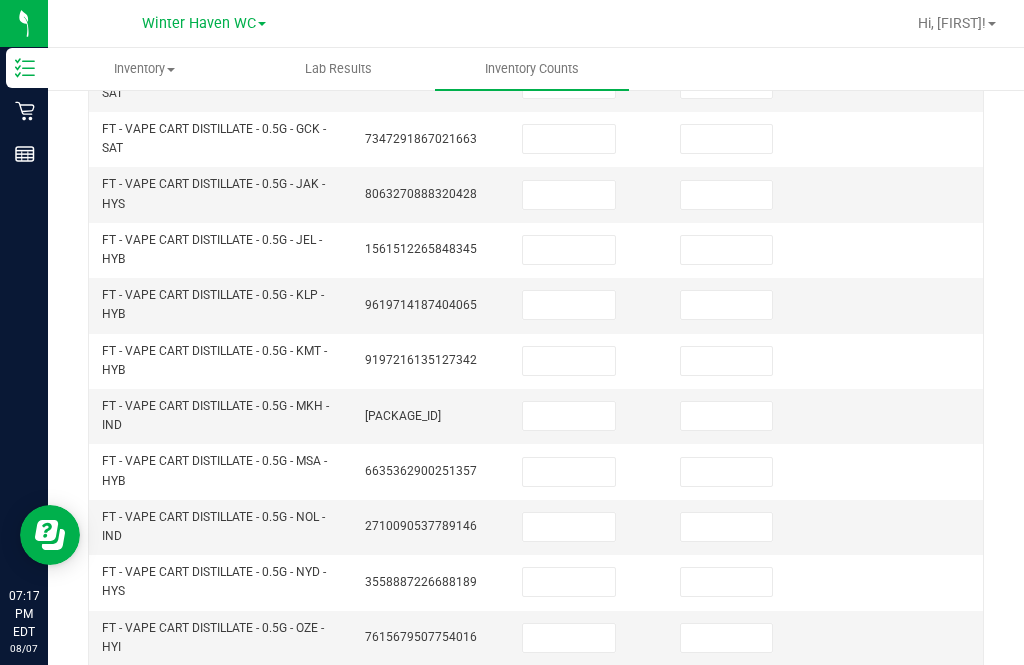 click on "9" 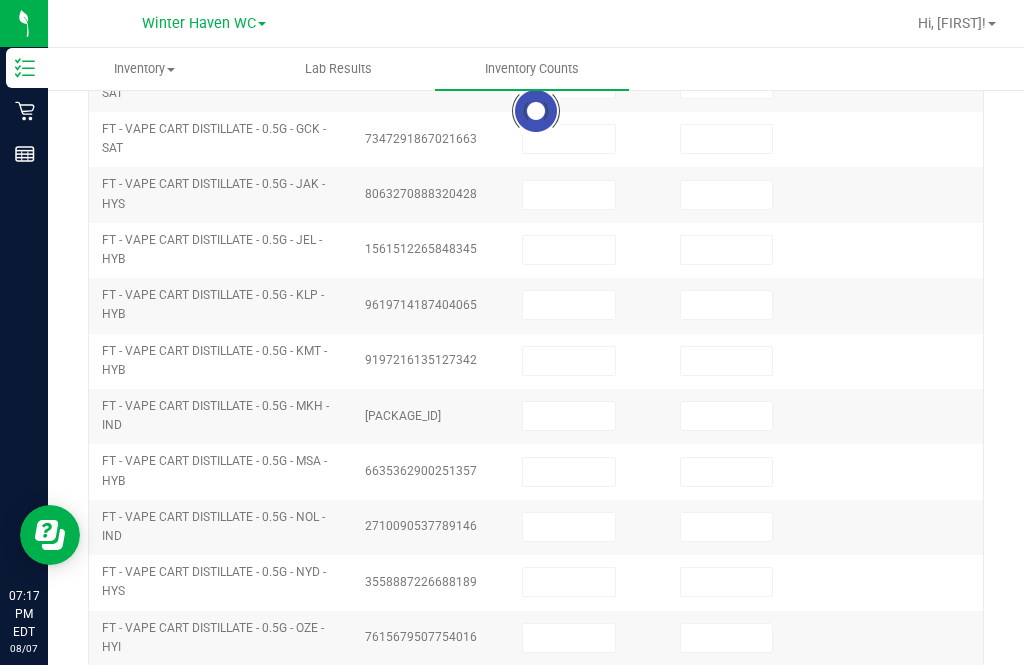 scroll, scrollTop: 685, scrollLeft: 0, axis: vertical 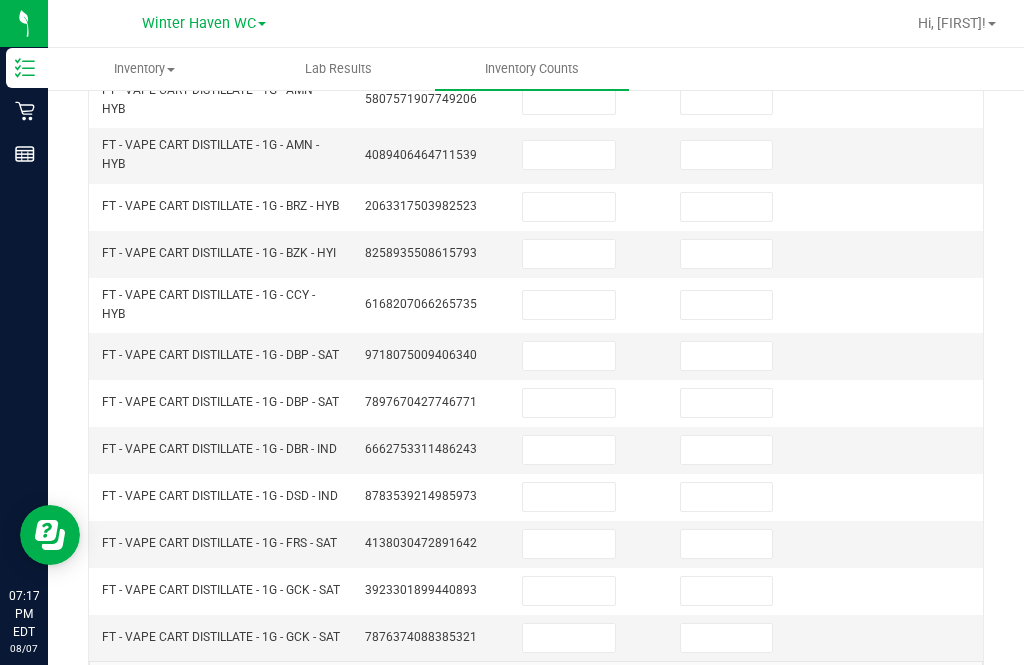 click on "10" 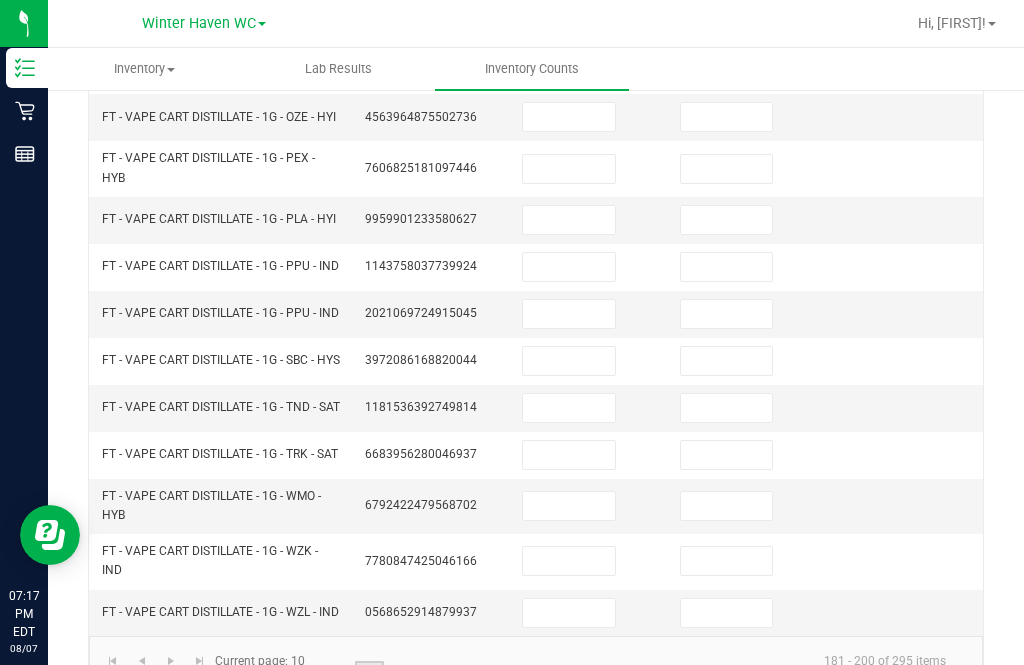 scroll, scrollTop: 637, scrollLeft: 0, axis: vertical 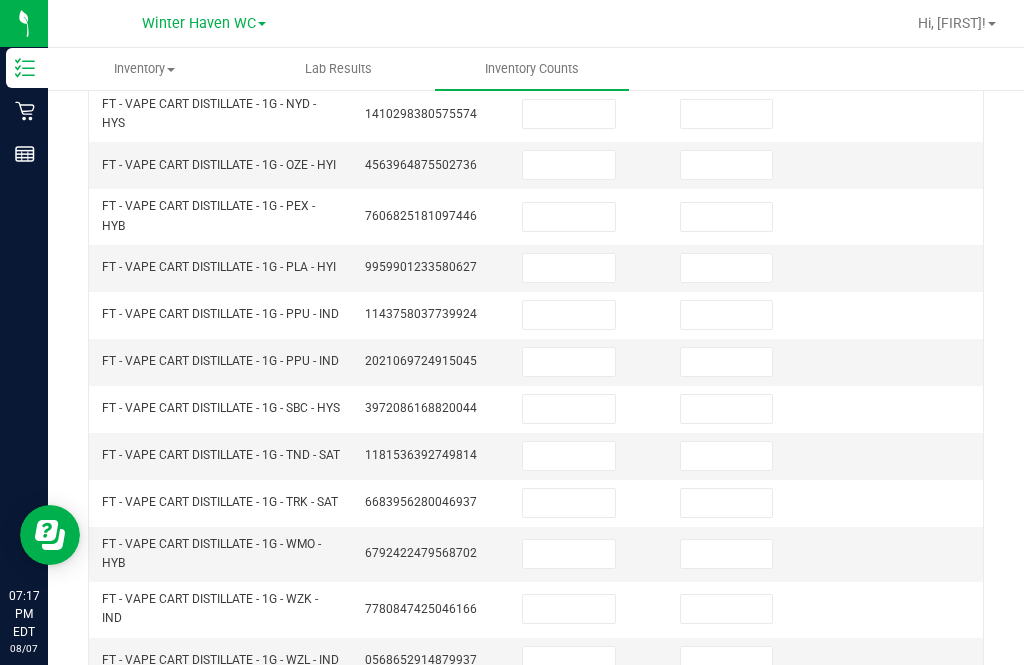 click on "..." 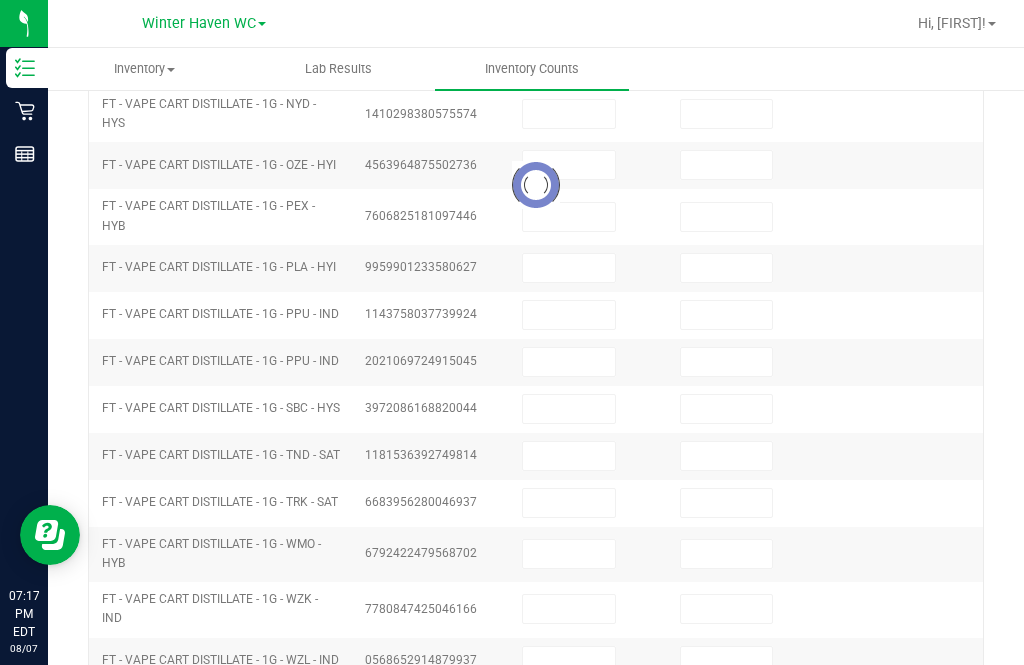 type on "0" 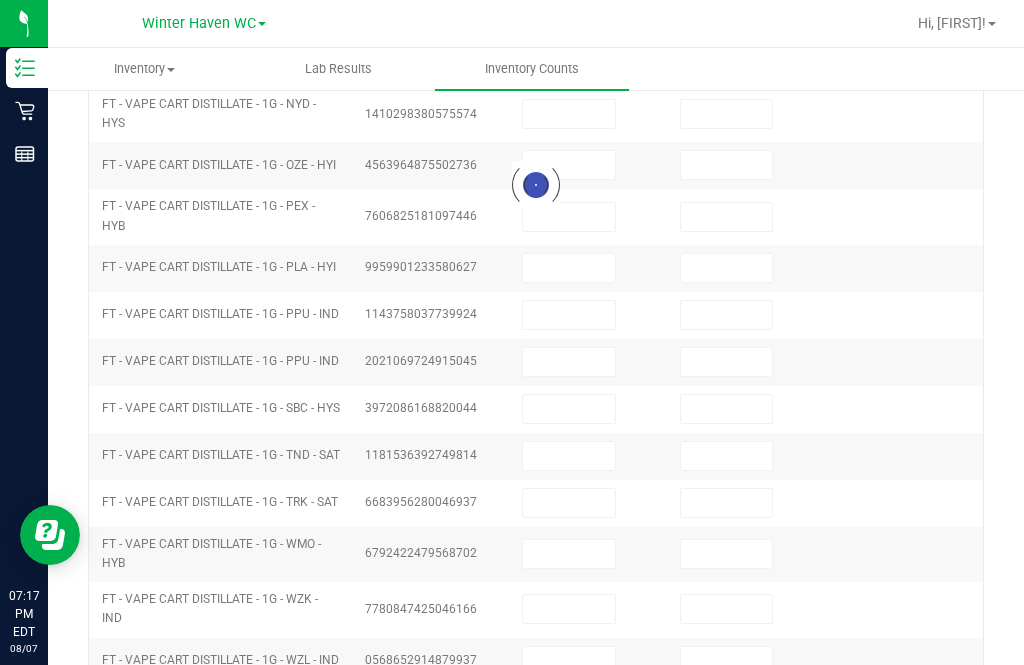 type on "0" 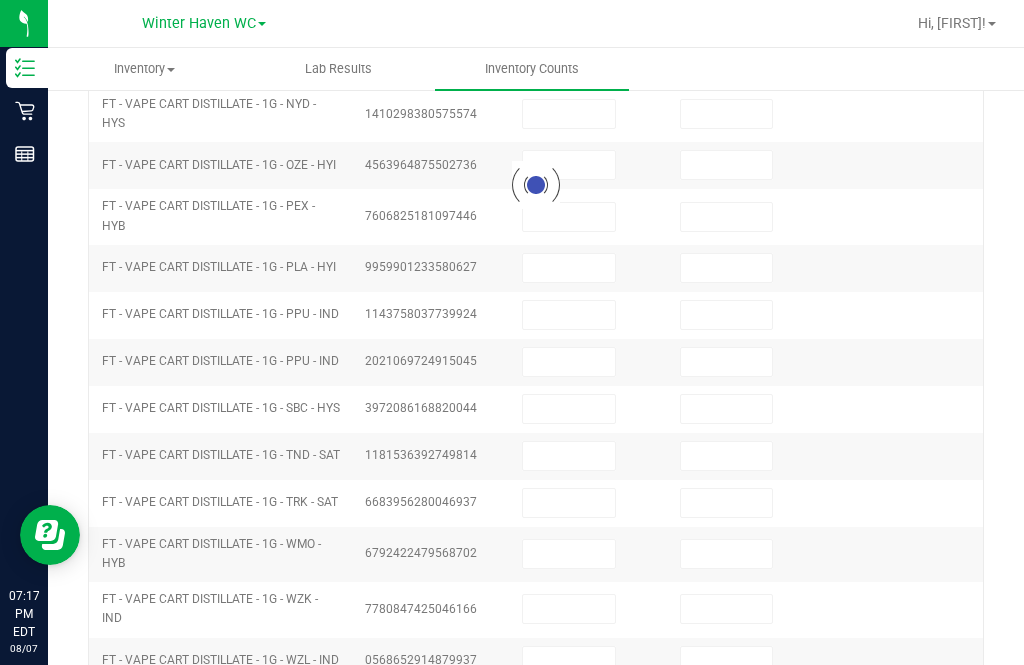 type on "0" 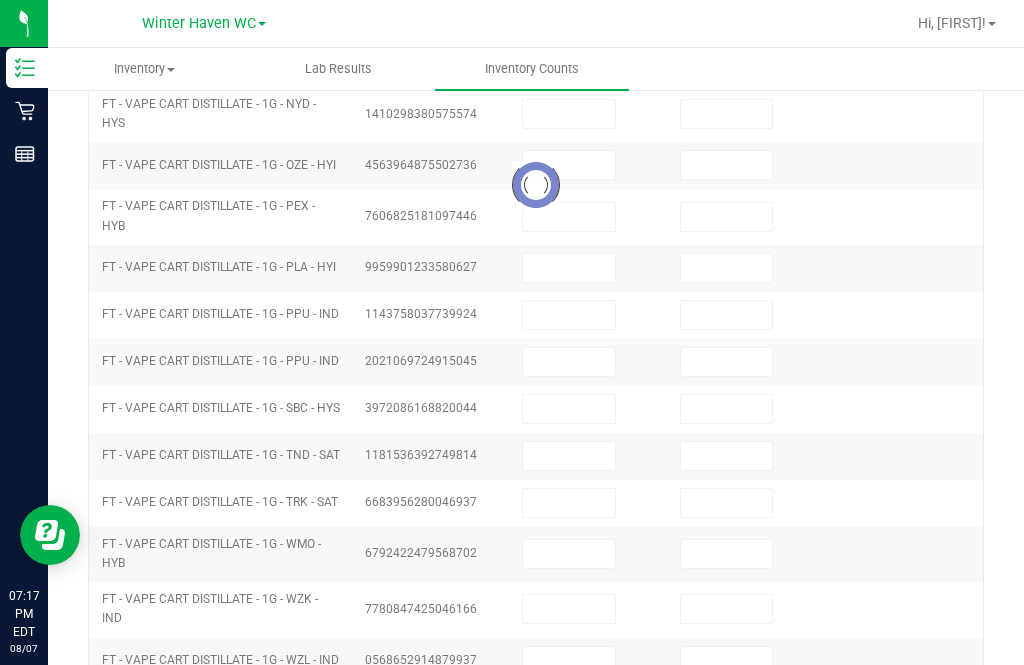 type on "0" 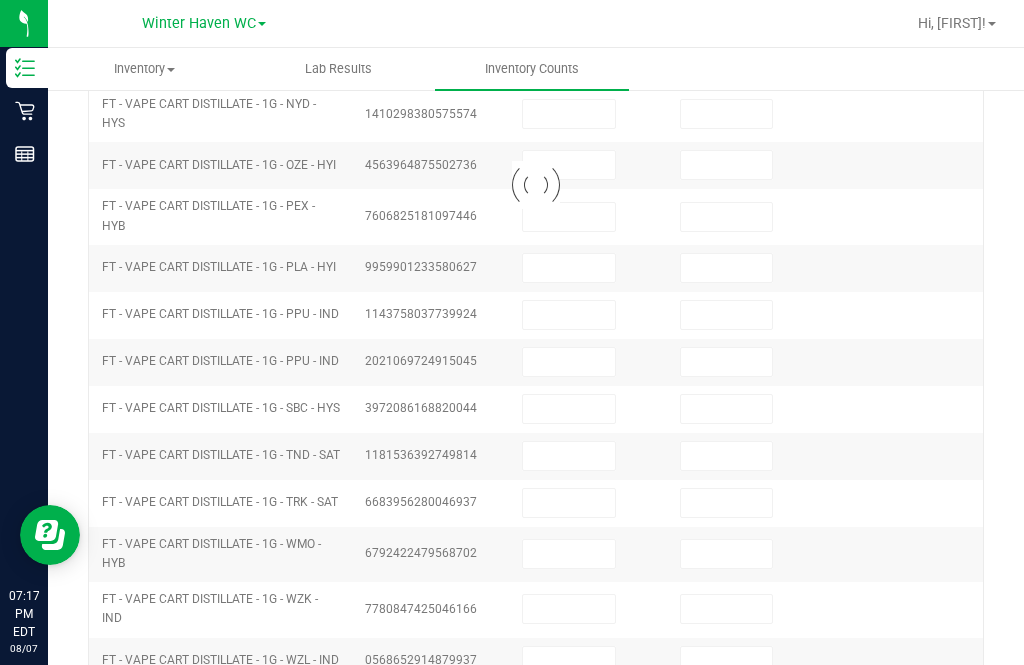 type on "0" 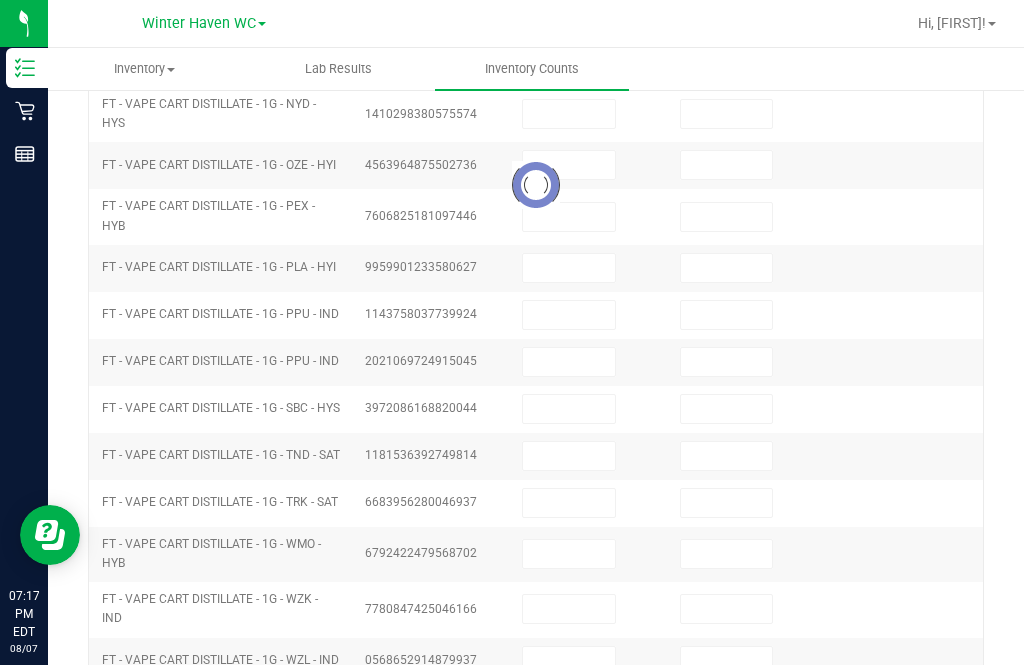 type on "0" 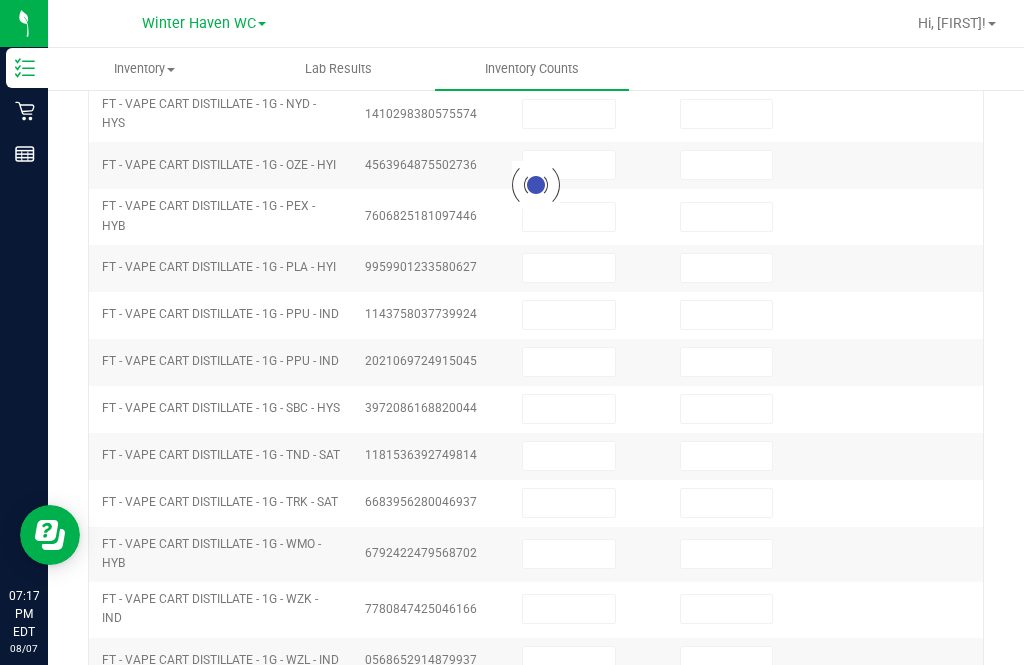 type on "16" 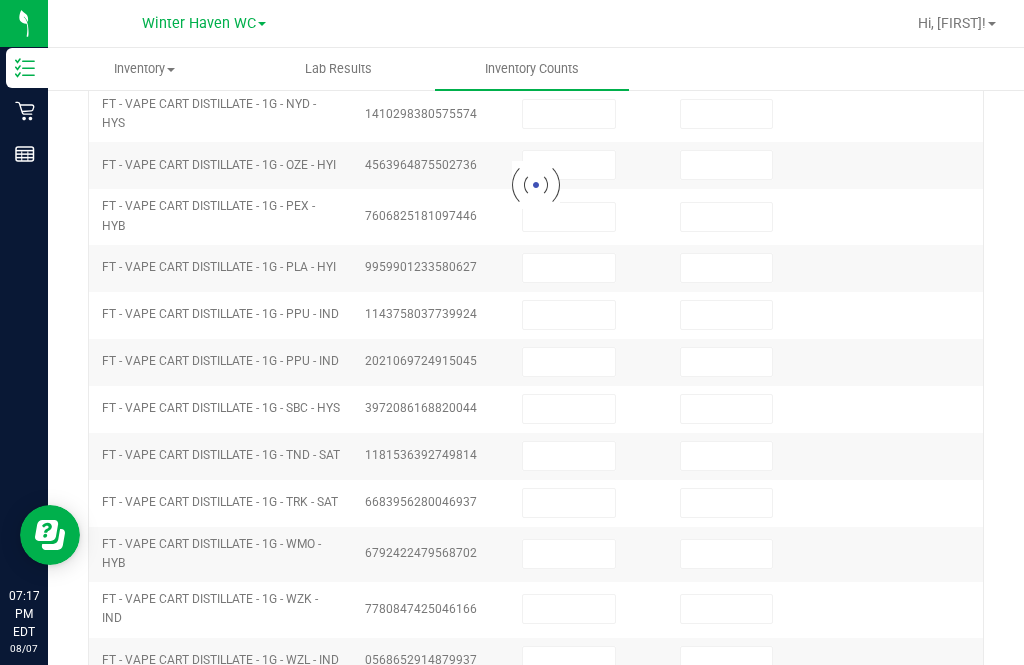 type on "0" 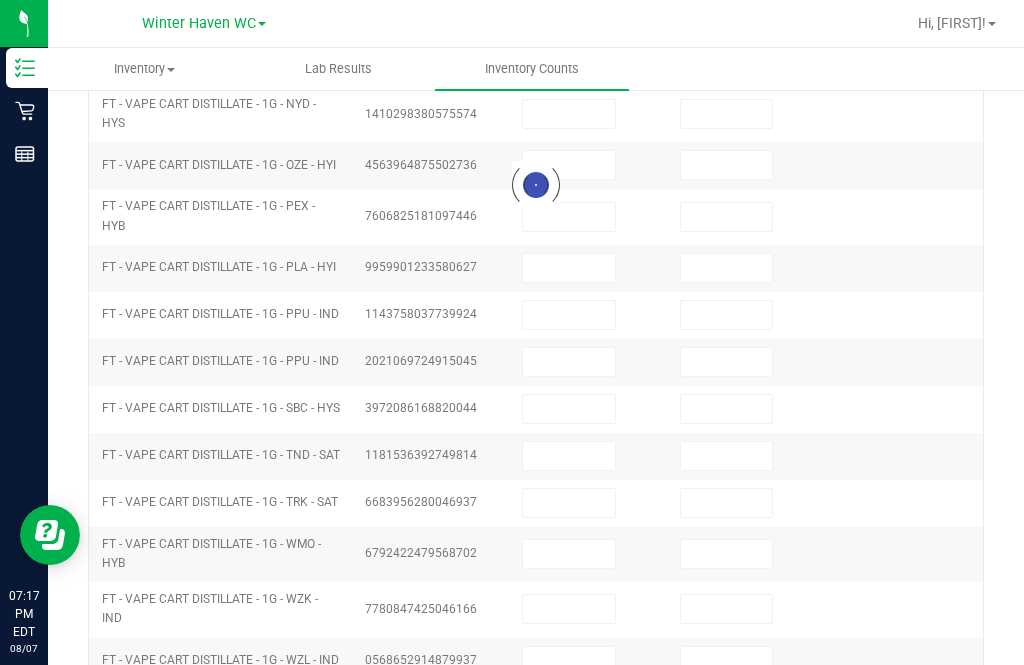 type on "20" 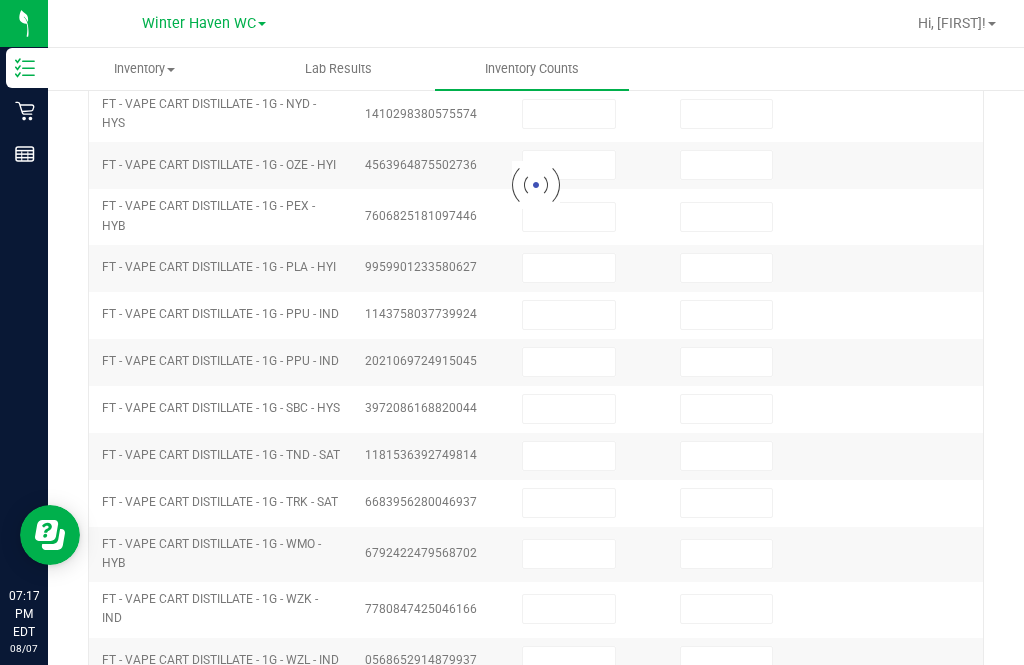 type on "0" 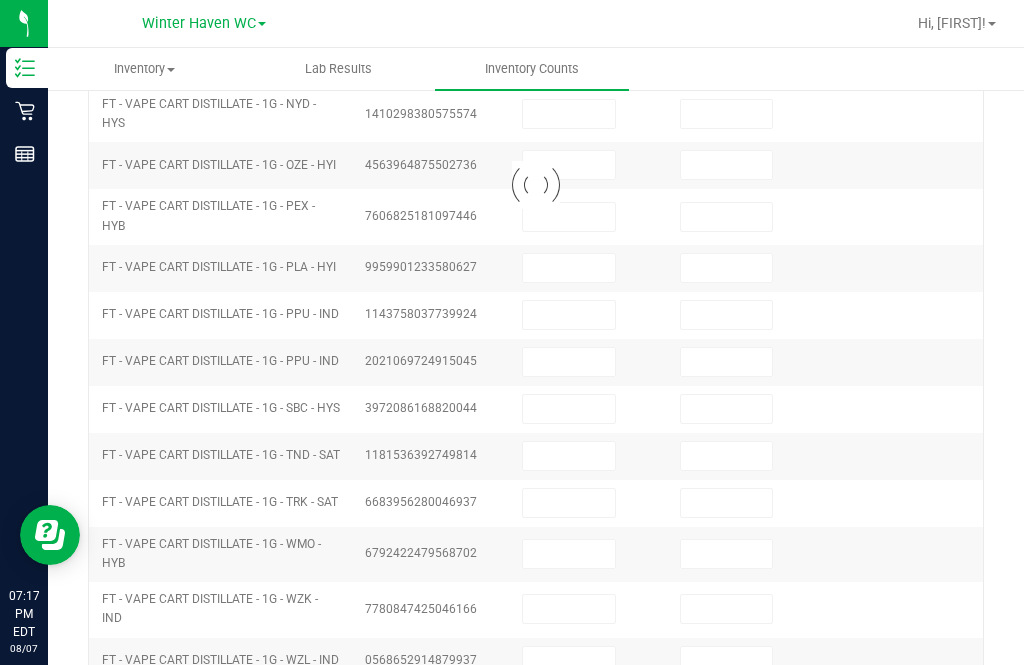 type on "40" 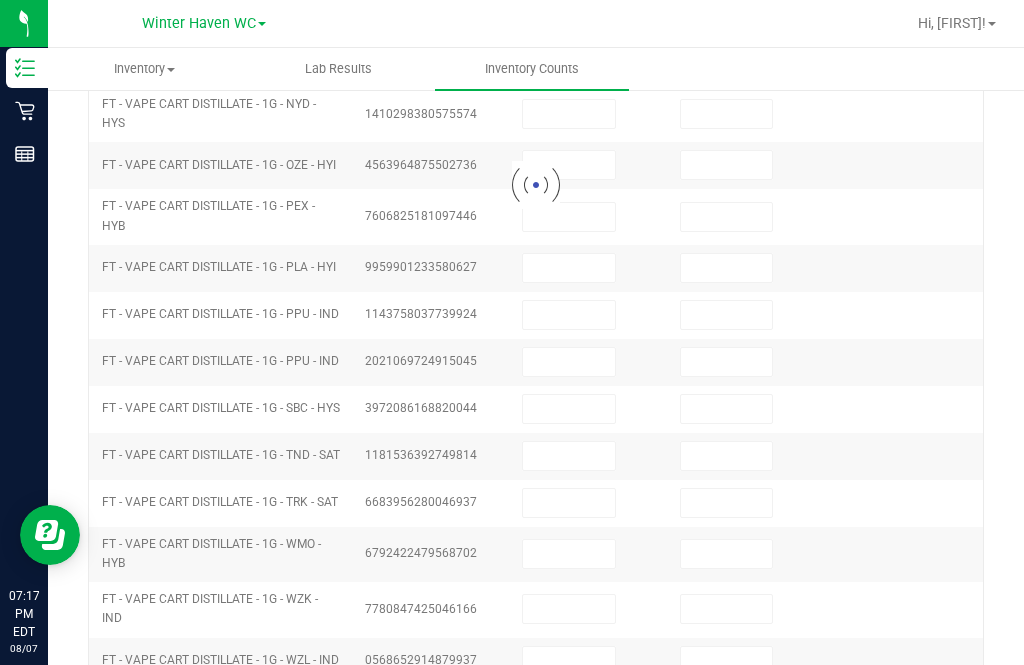 type on "0" 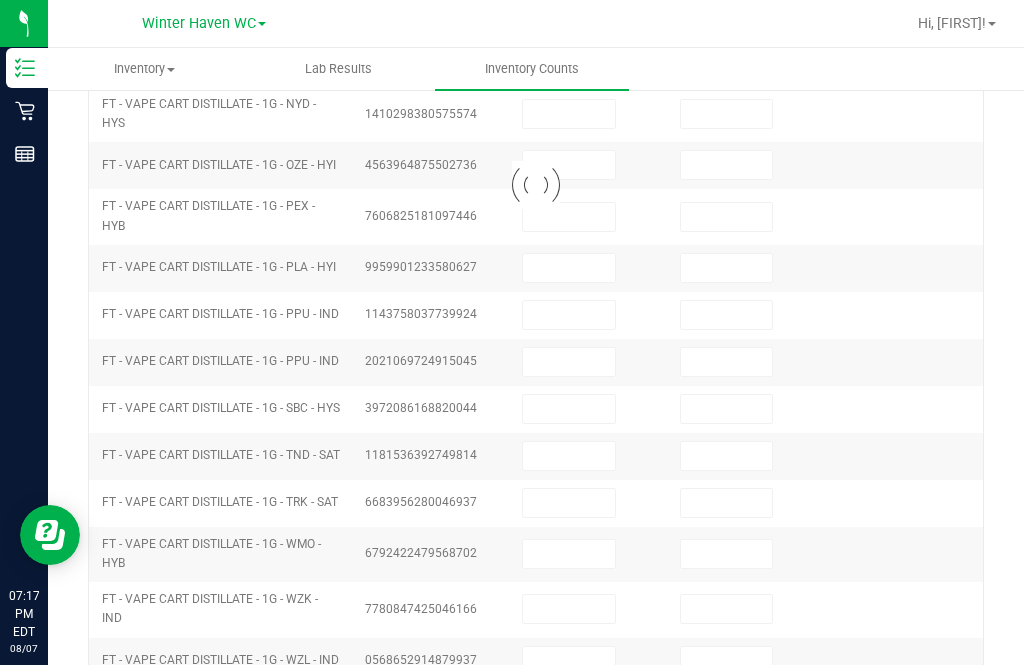 type on "0" 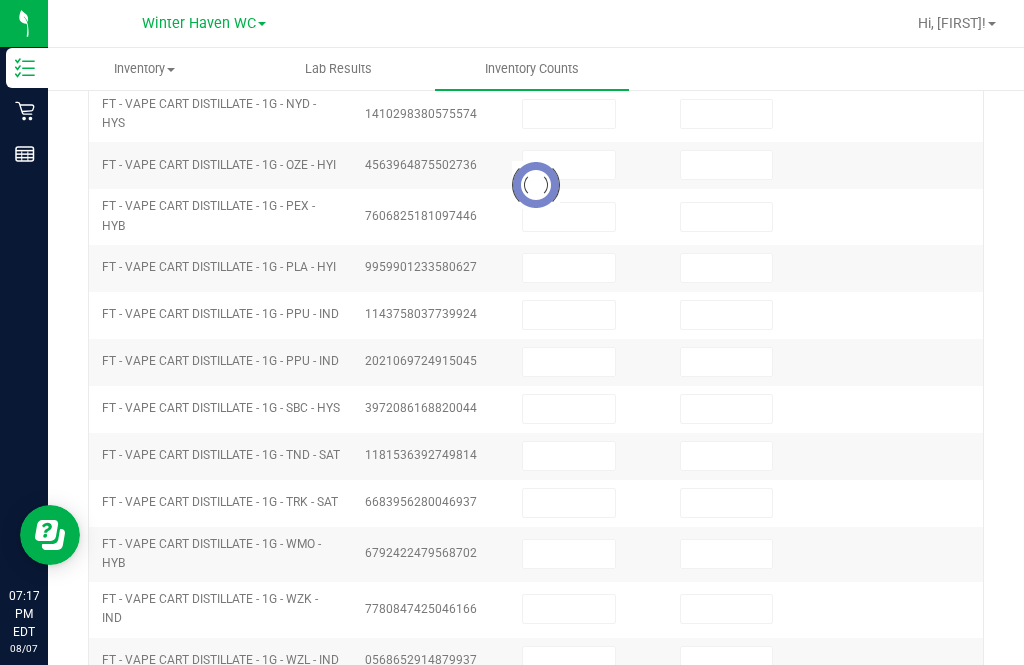 type on "0" 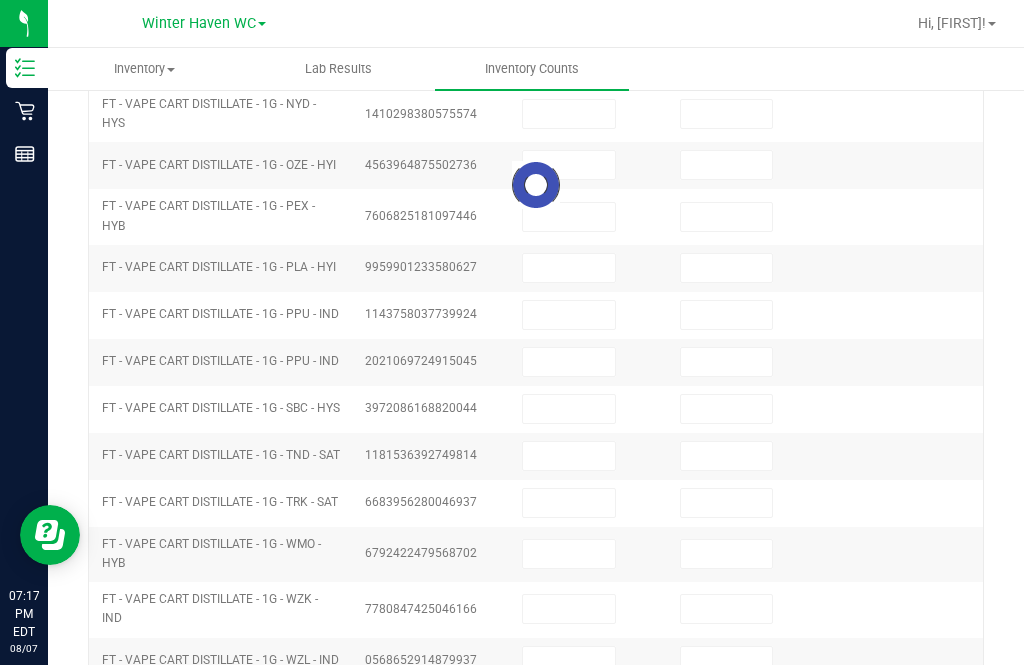 type on "0" 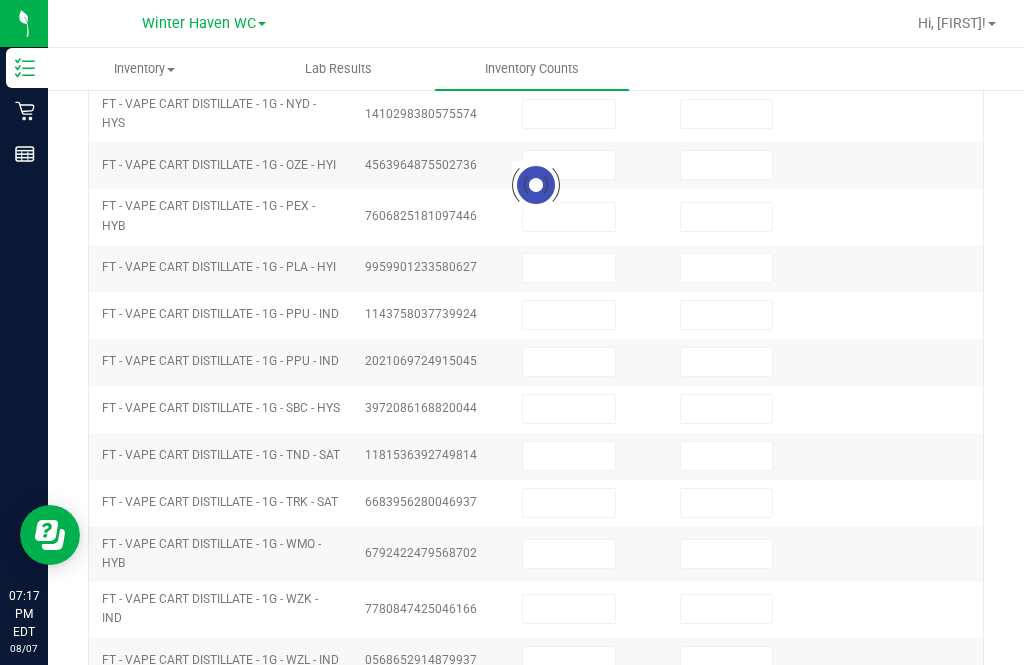 type on "3" 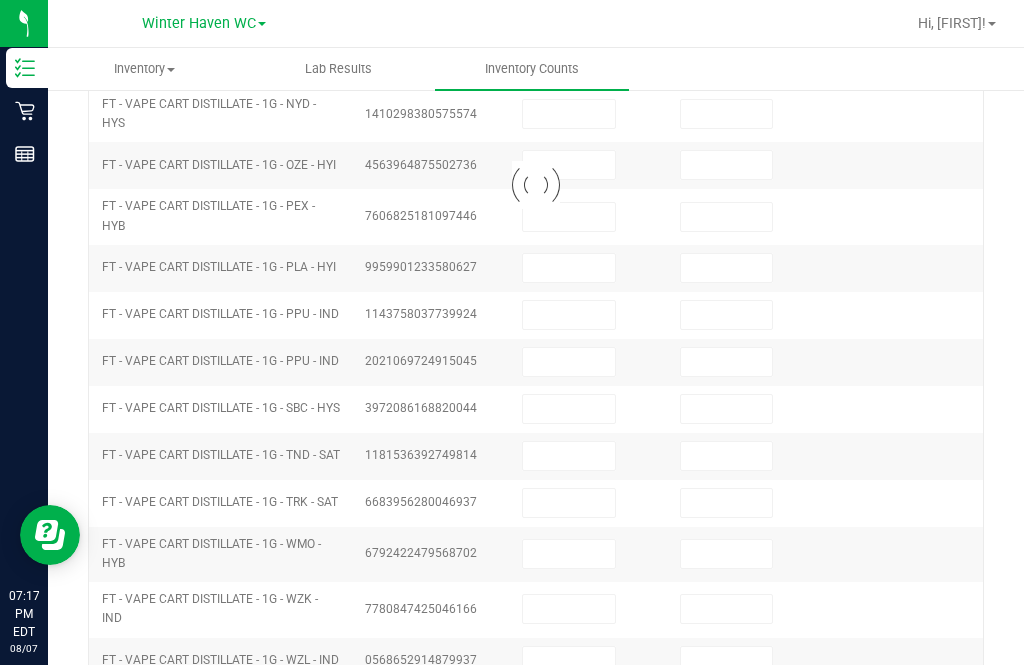 type on "0" 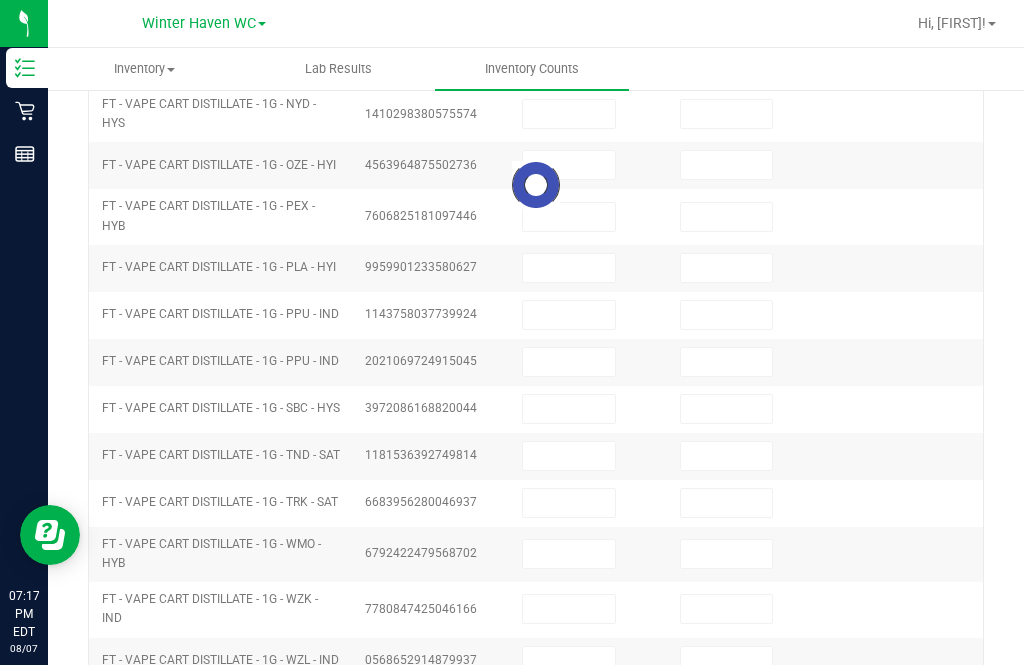 type on "0" 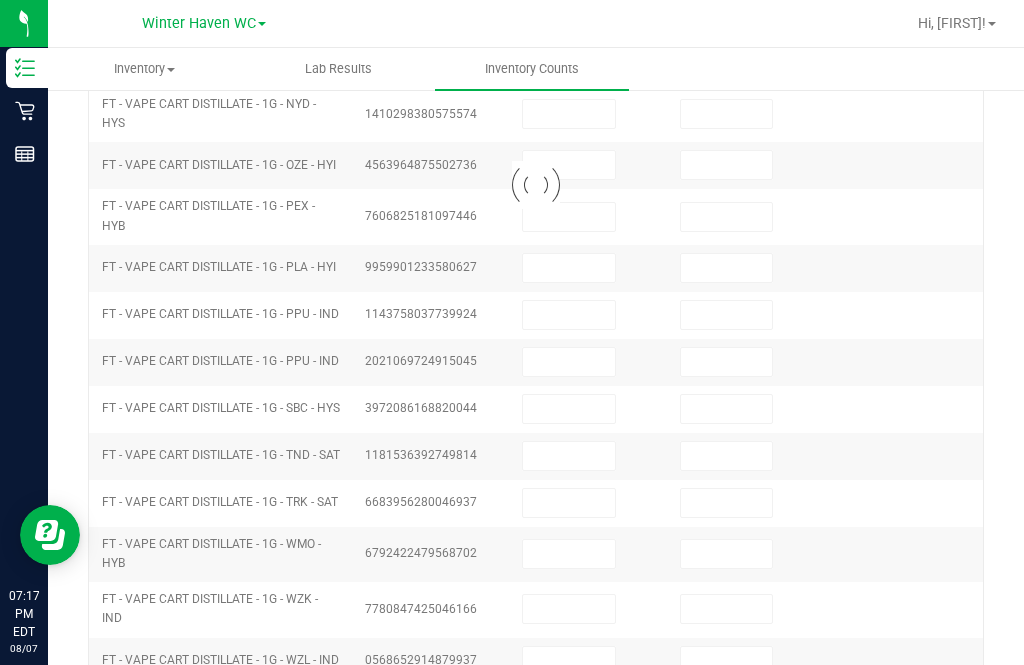 type on "0" 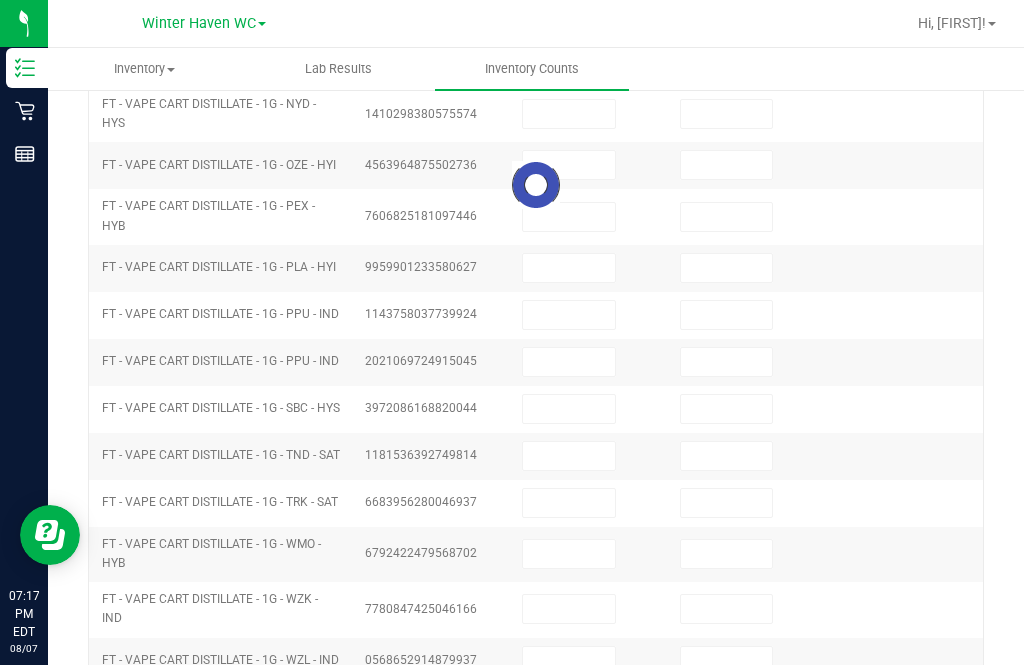 type on "0" 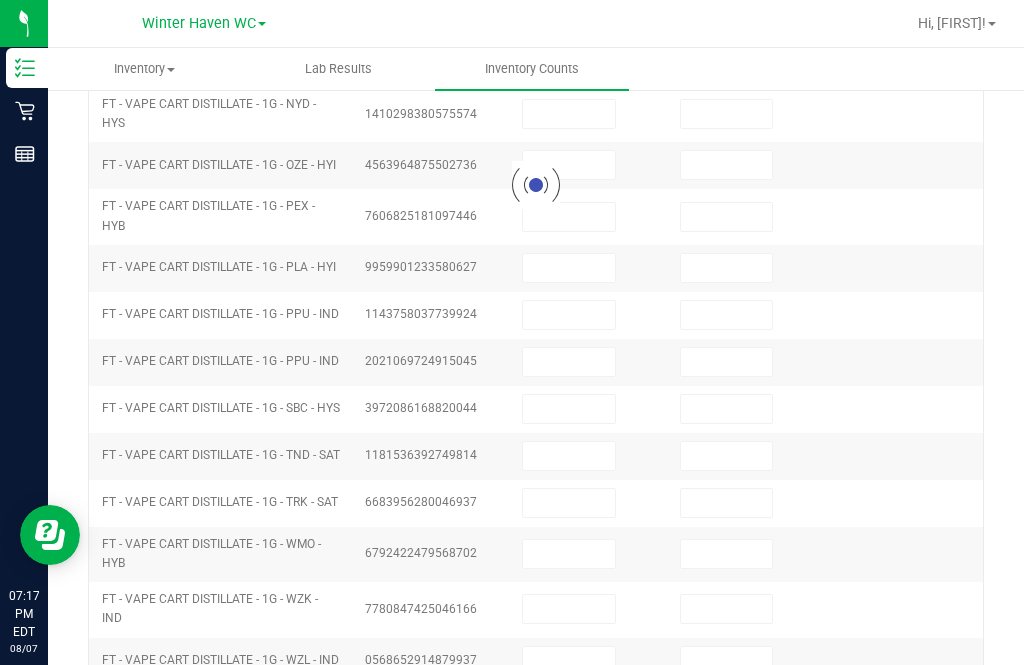 type on "3" 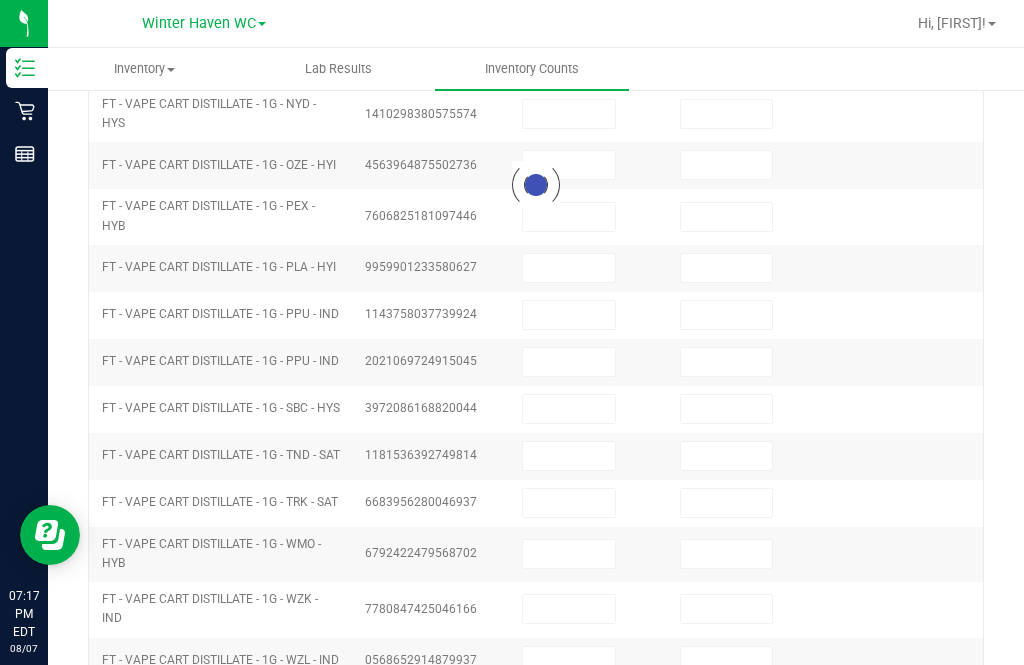 type on "5" 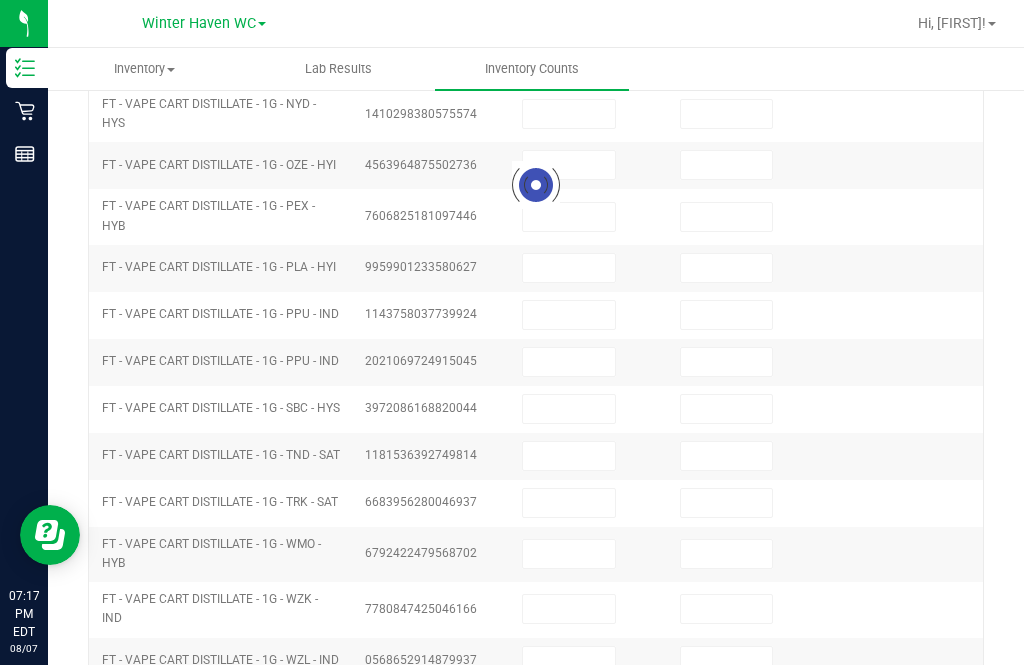 type on "0" 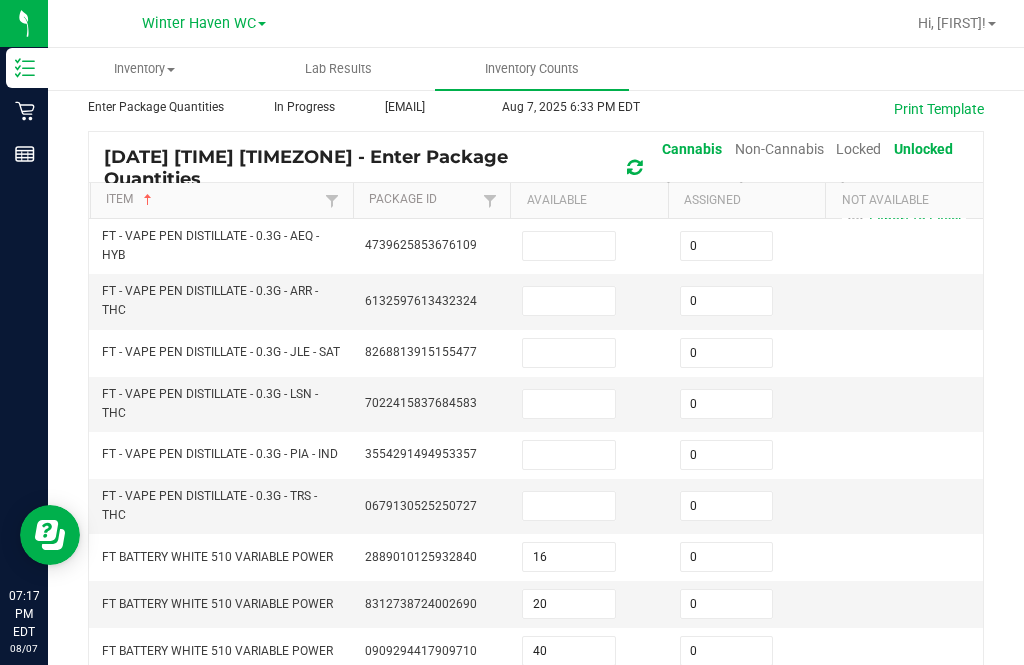 scroll, scrollTop: 100, scrollLeft: 0, axis: vertical 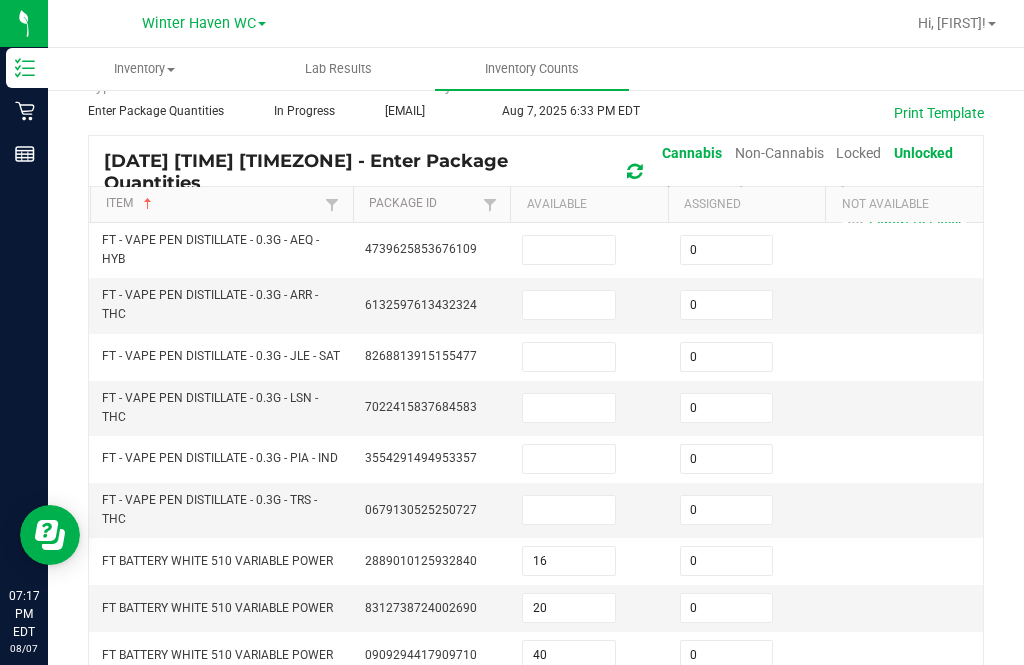click at bounding box center (569, 250) 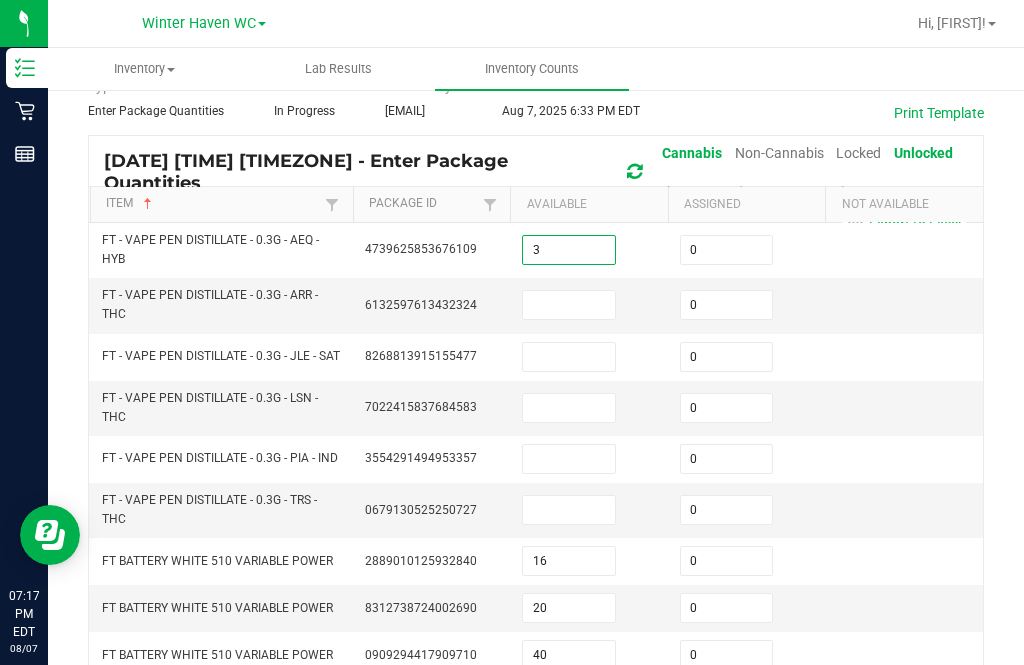 type on "3" 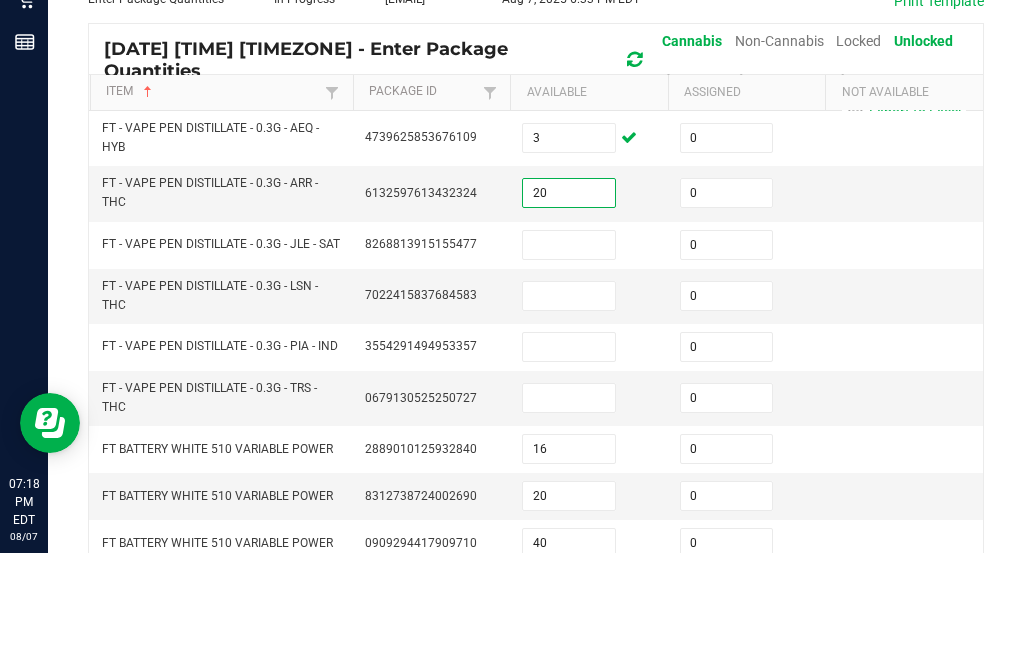 type on "20" 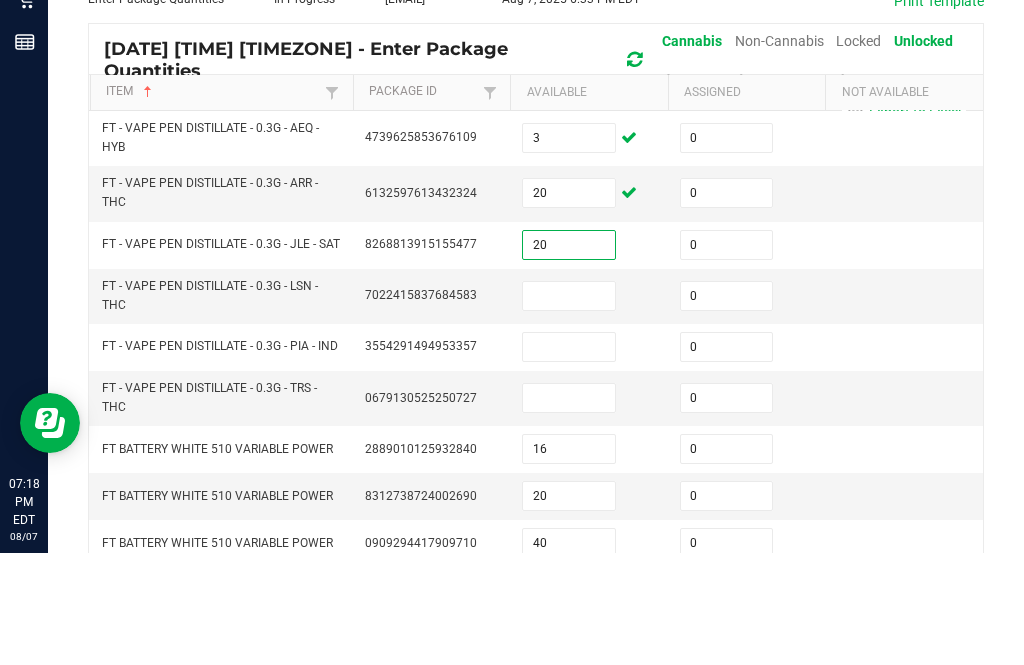 type on "20" 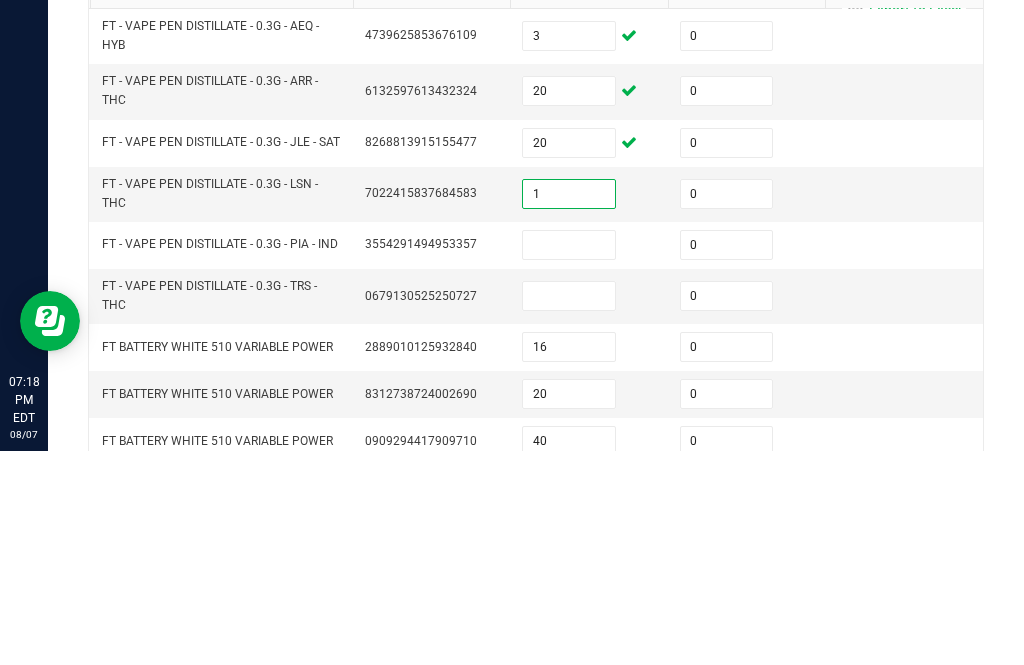 type on "1" 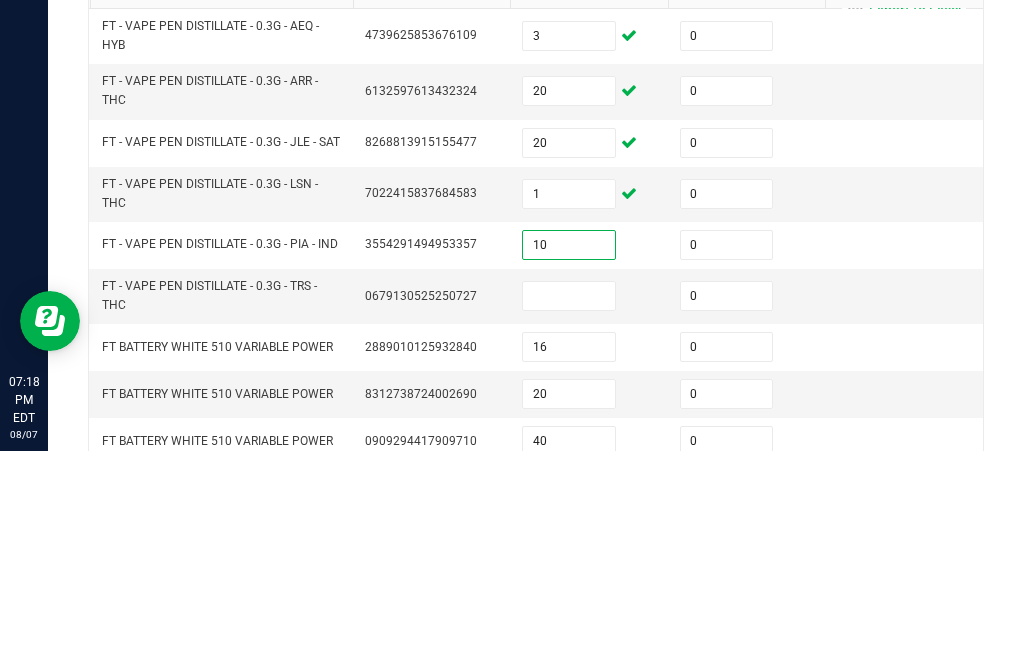 type on "10" 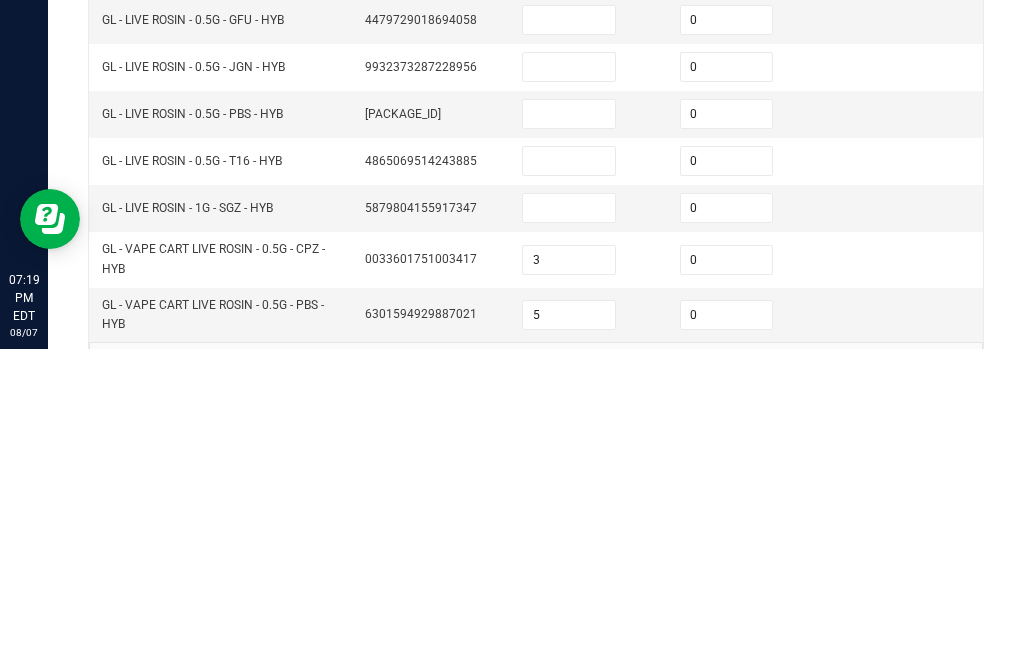 scroll, scrollTop: 653, scrollLeft: 0, axis: vertical 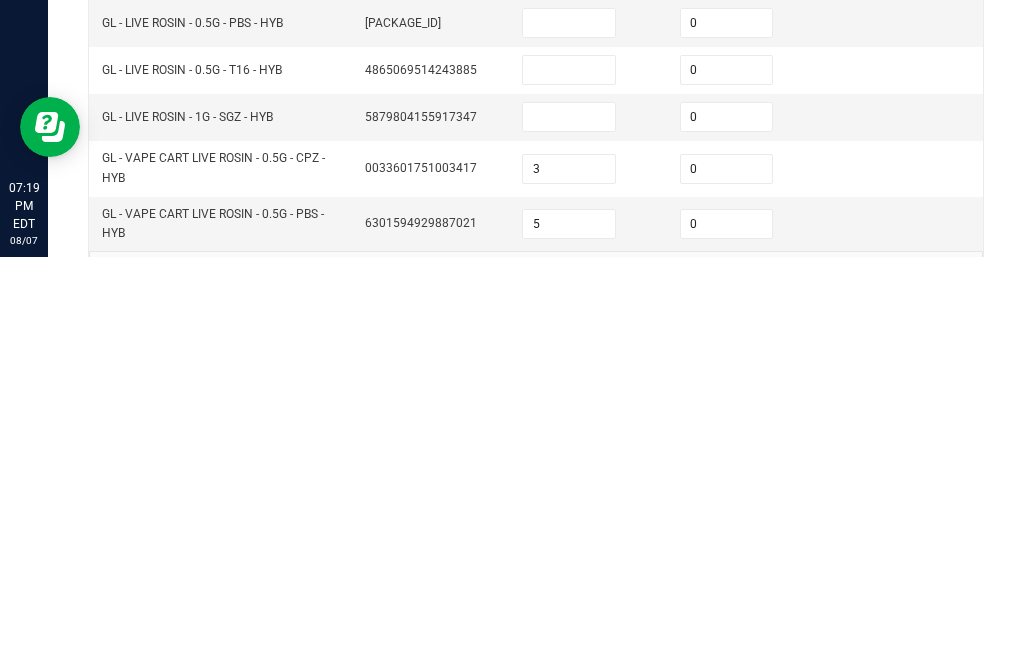type on "13" 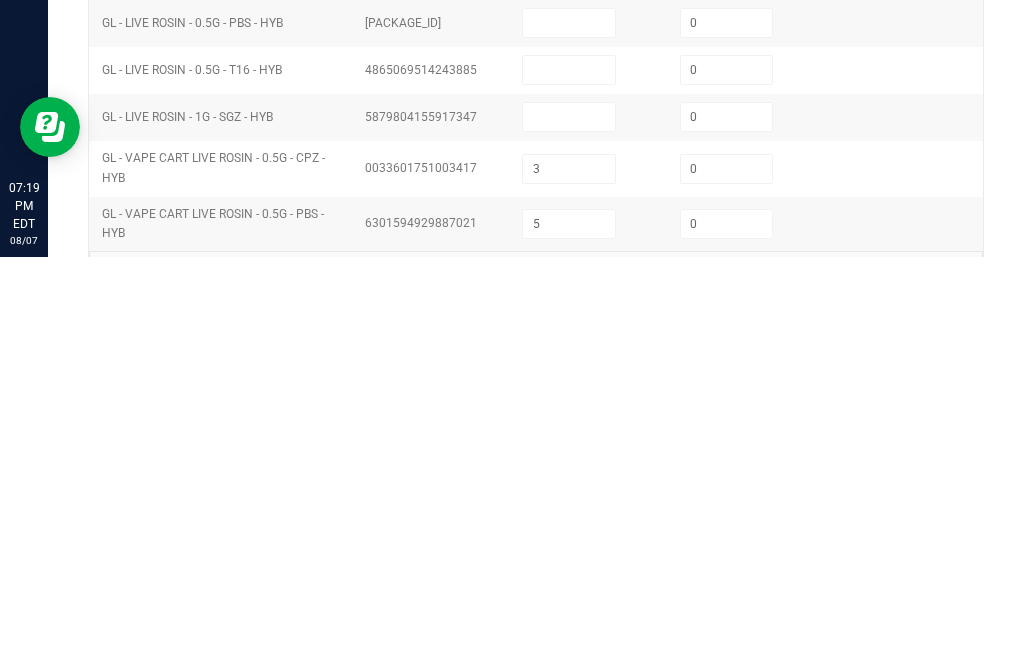 type 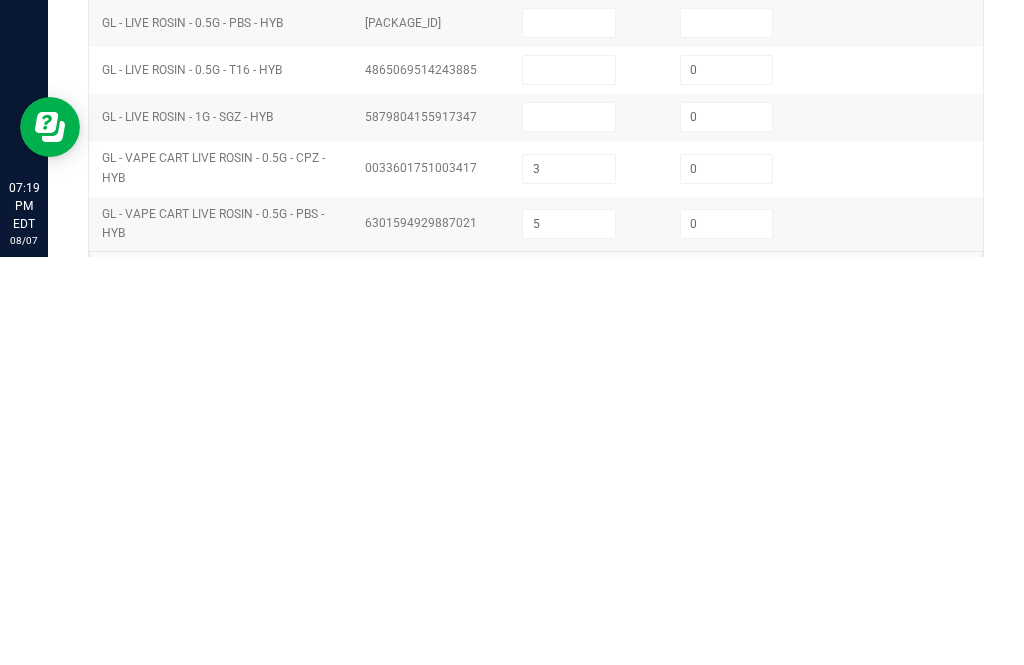 type 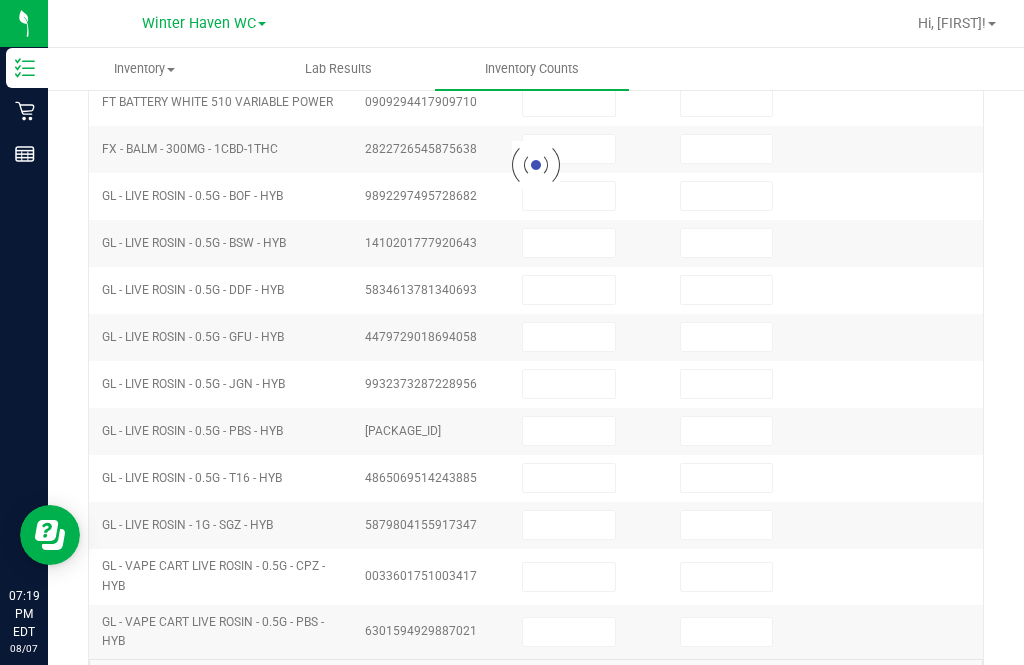scroll, scrollTop: 637, scrollLeft: 0, axis: vertical 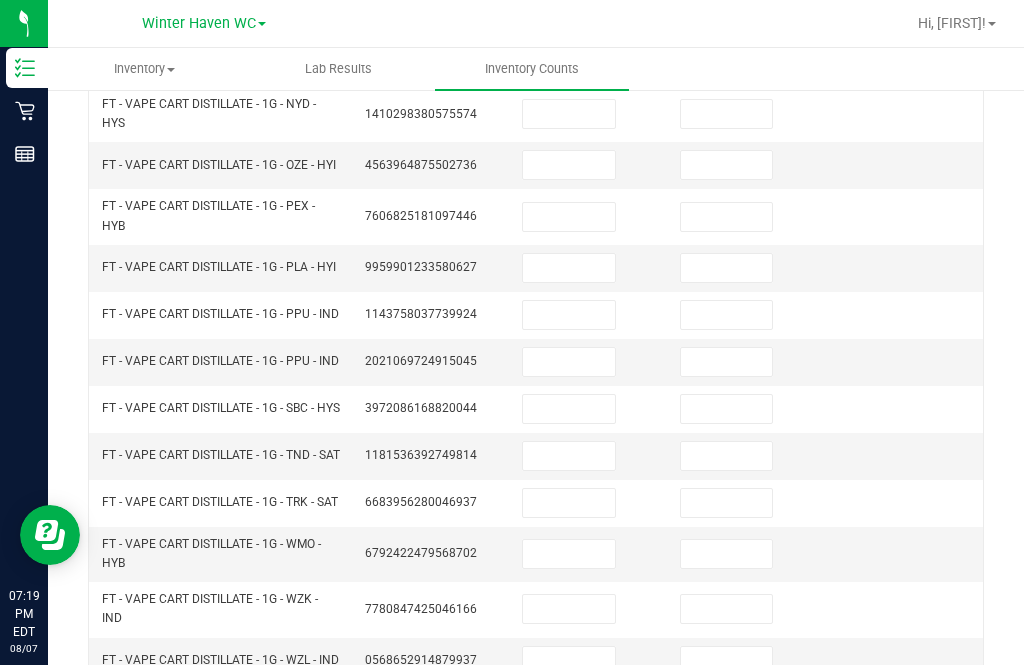 click on "2" 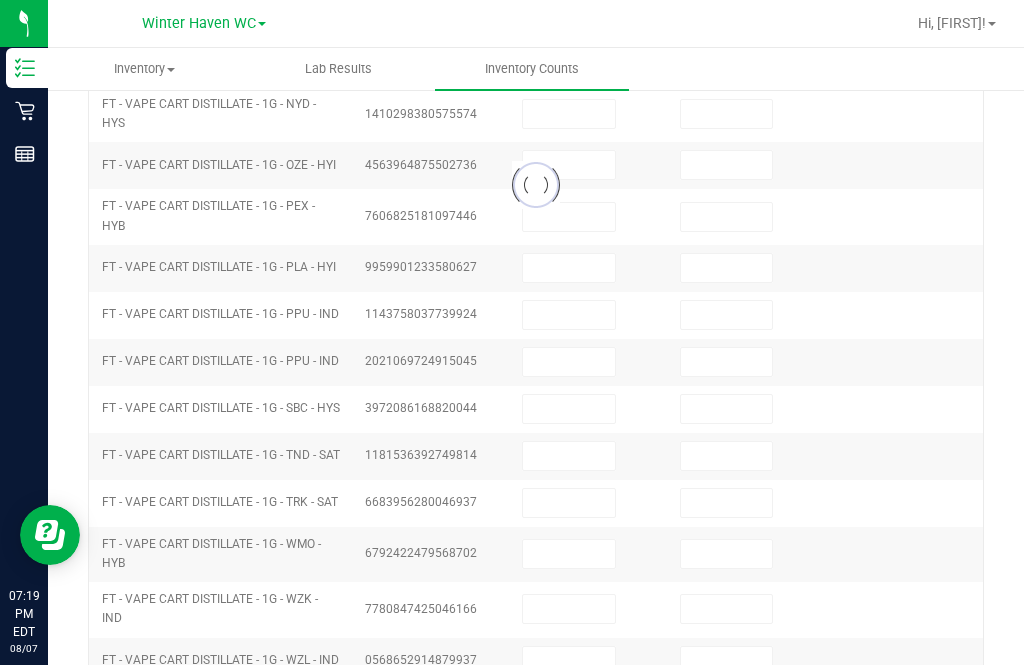 scroll, scrollTop: 605, scrollLeft: 0, axis: vertical 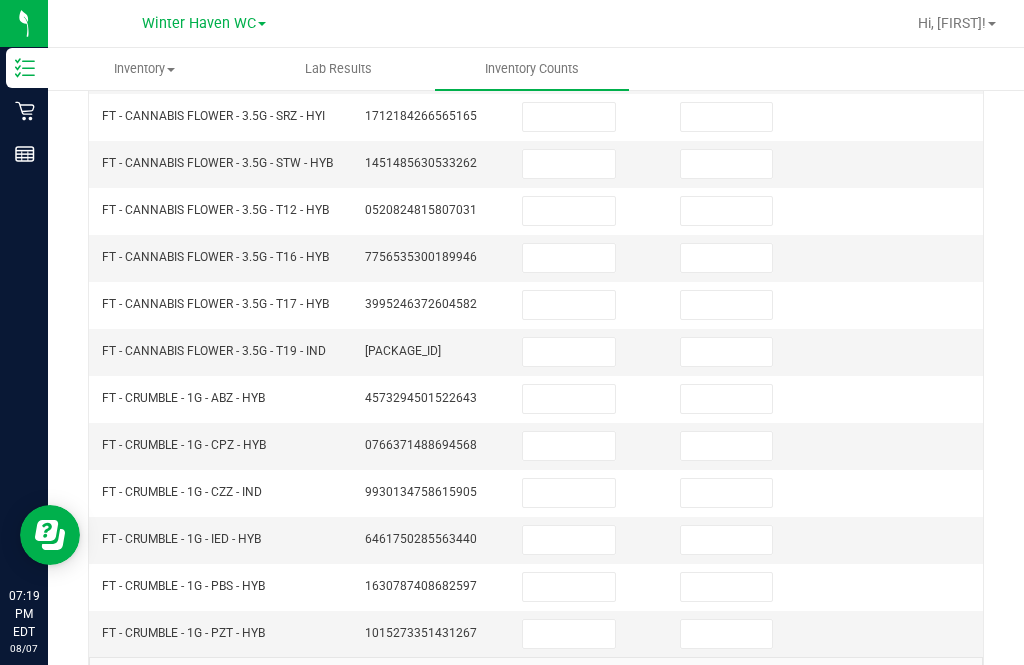 click at bounding box center [569, 399] 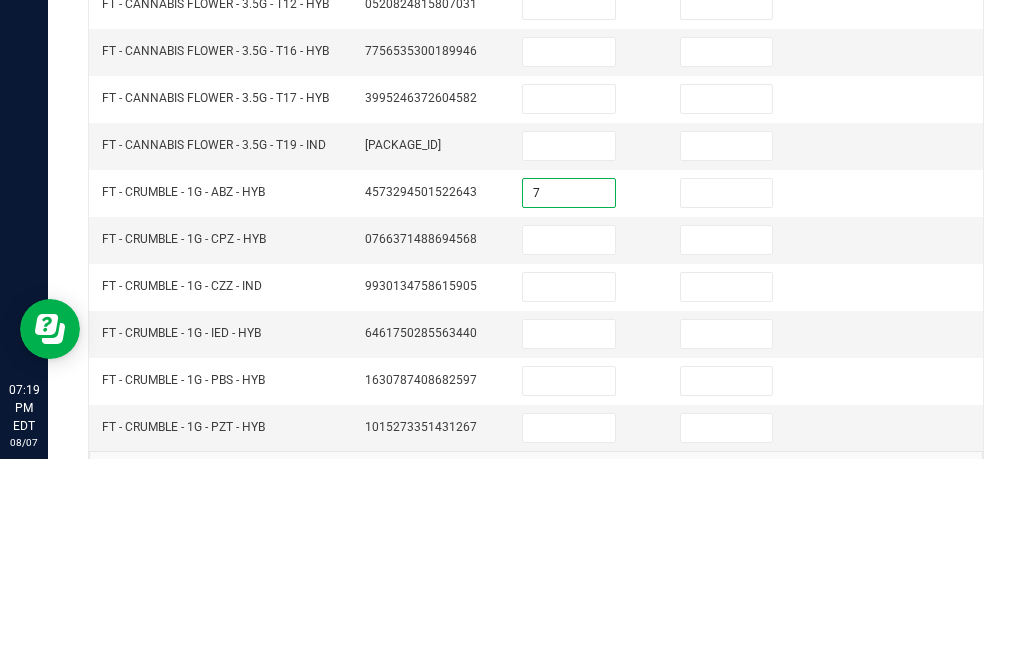 type on "7" 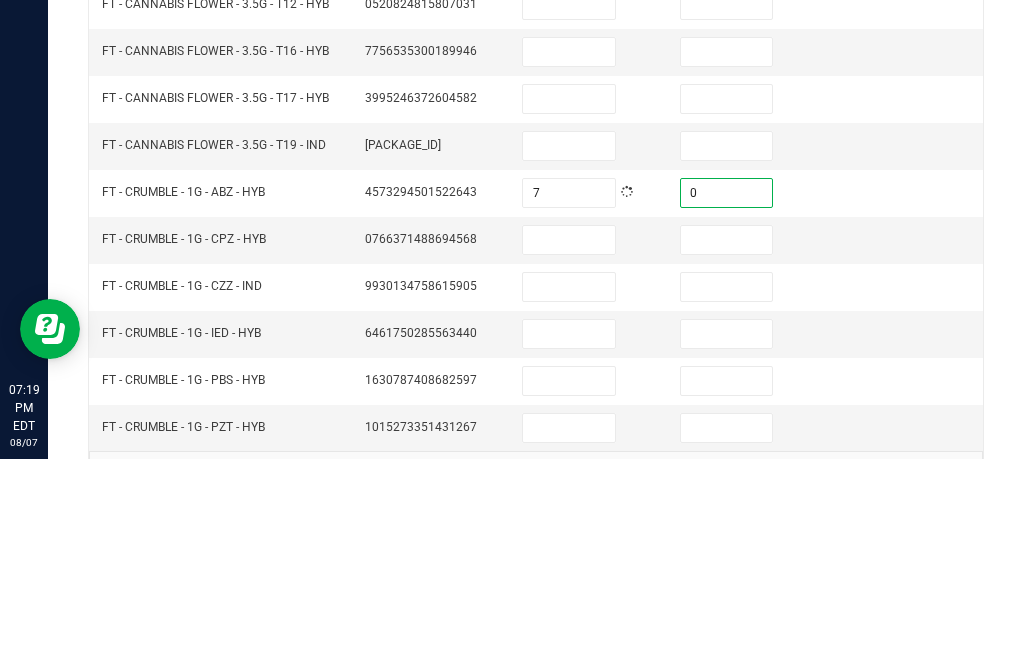 type on "0" 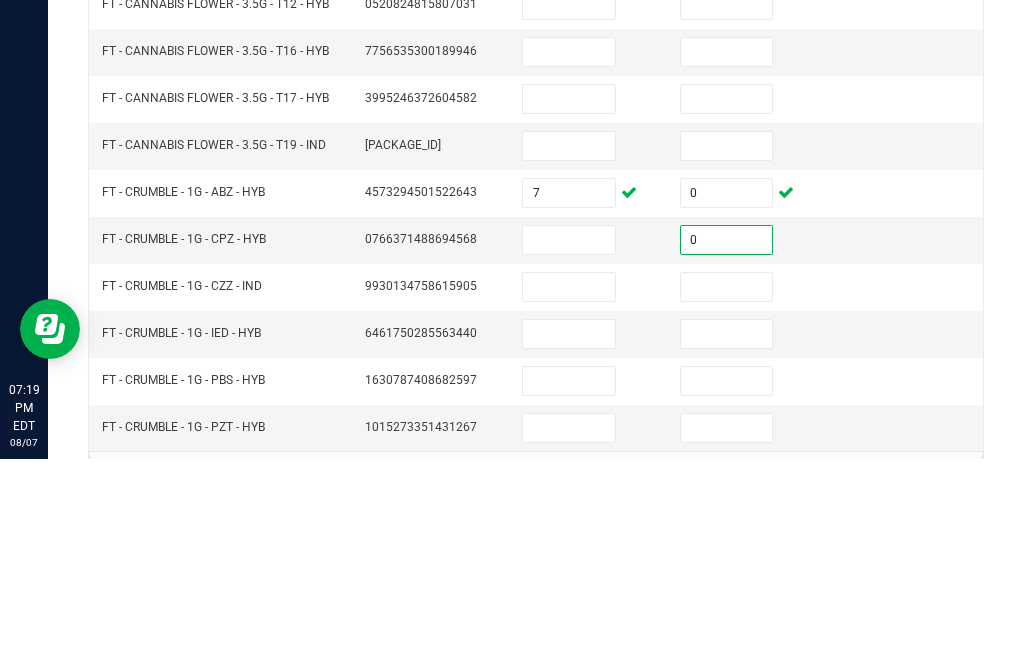 type on "0" 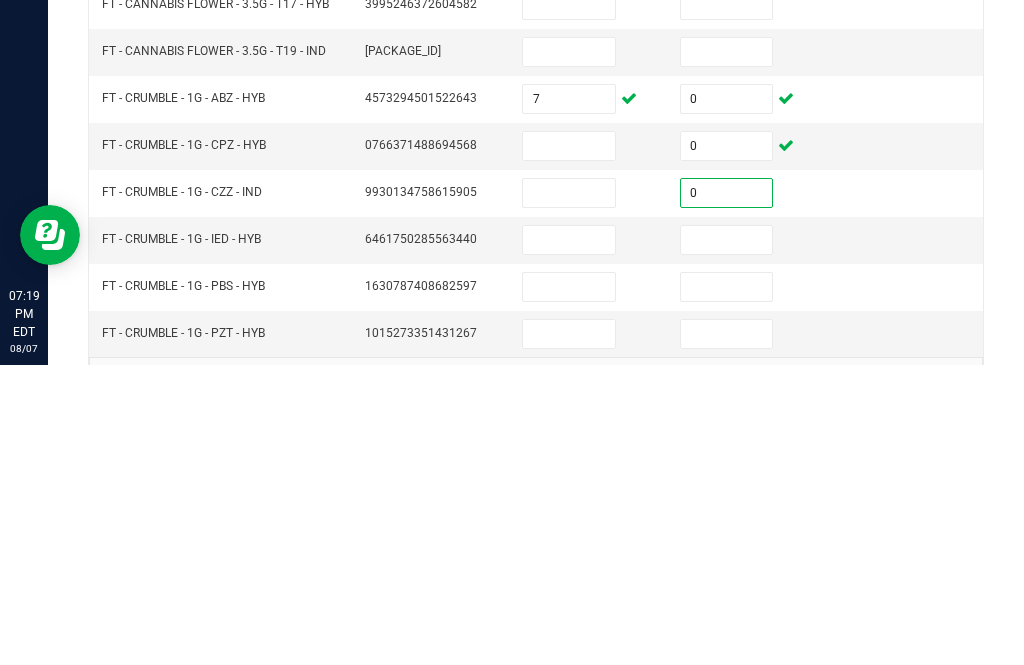 type on "0" 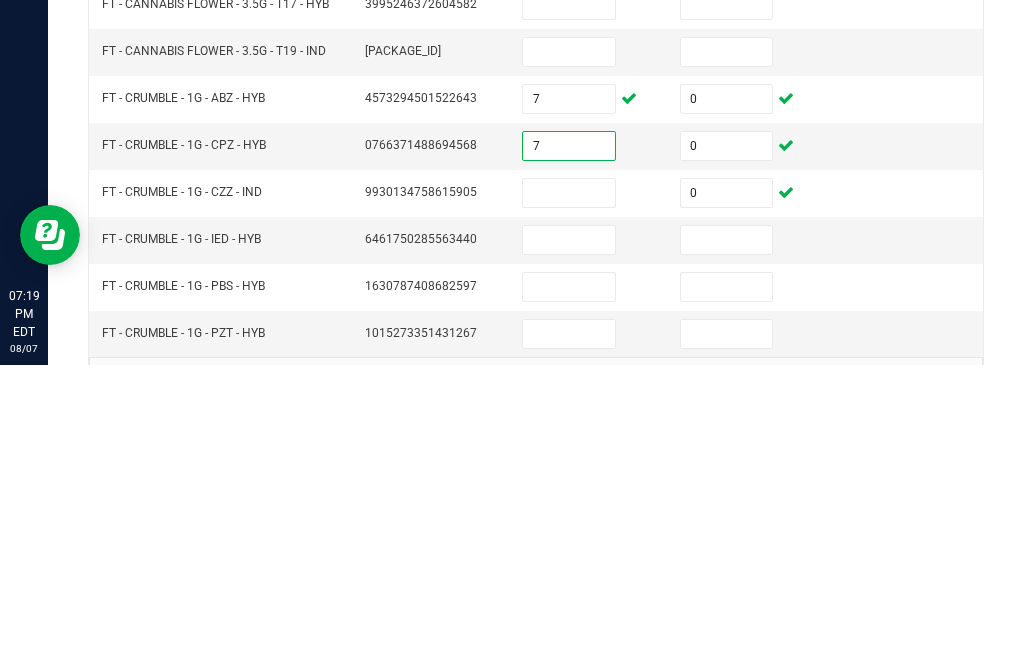 type on "7" 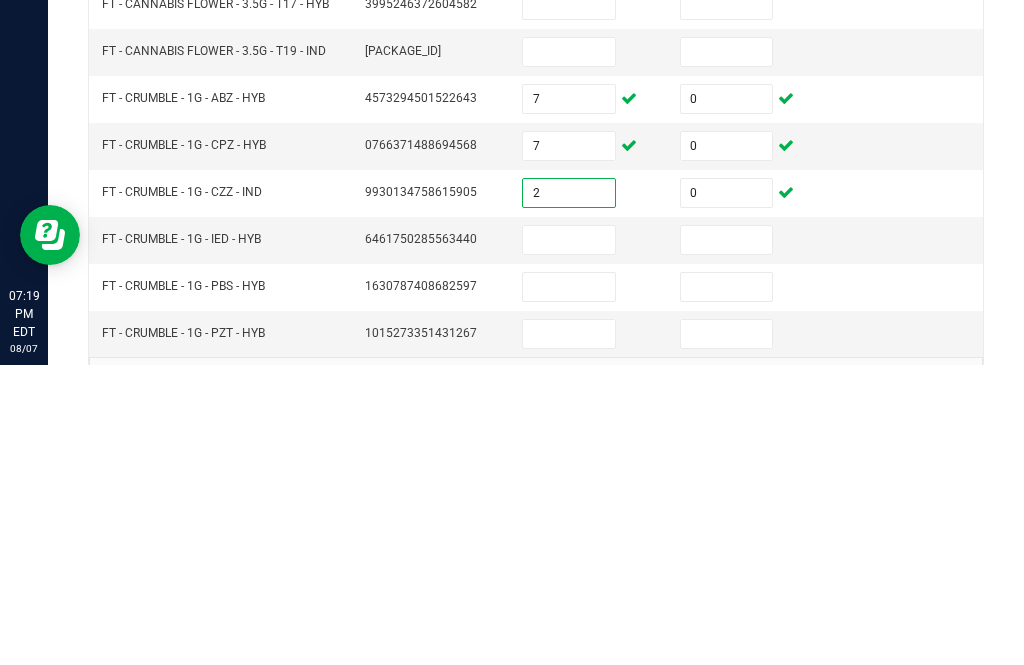 type on "2" 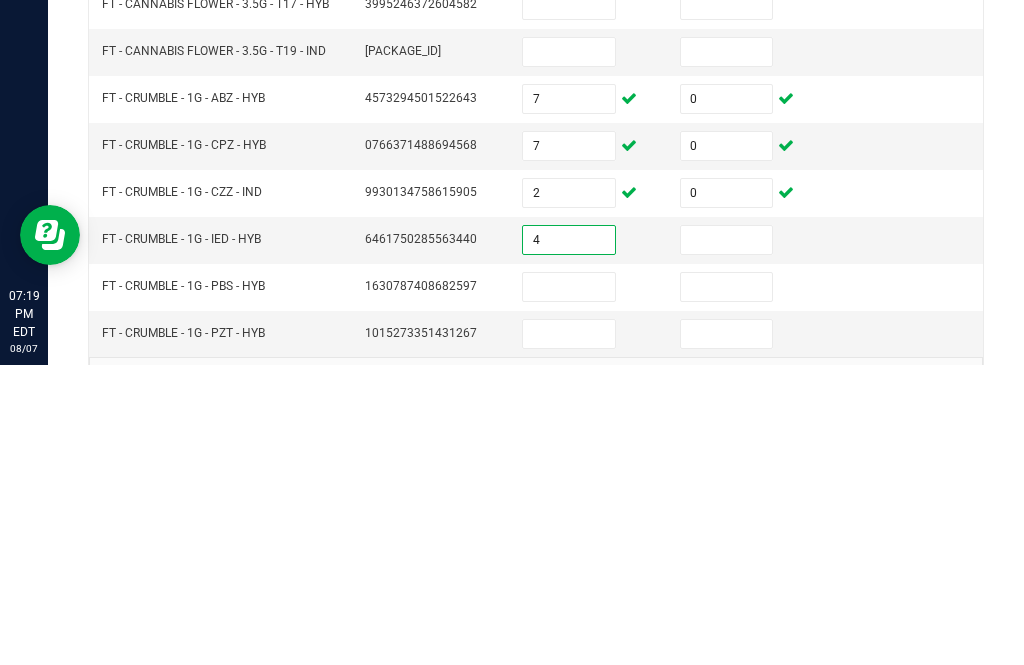 type on "4" 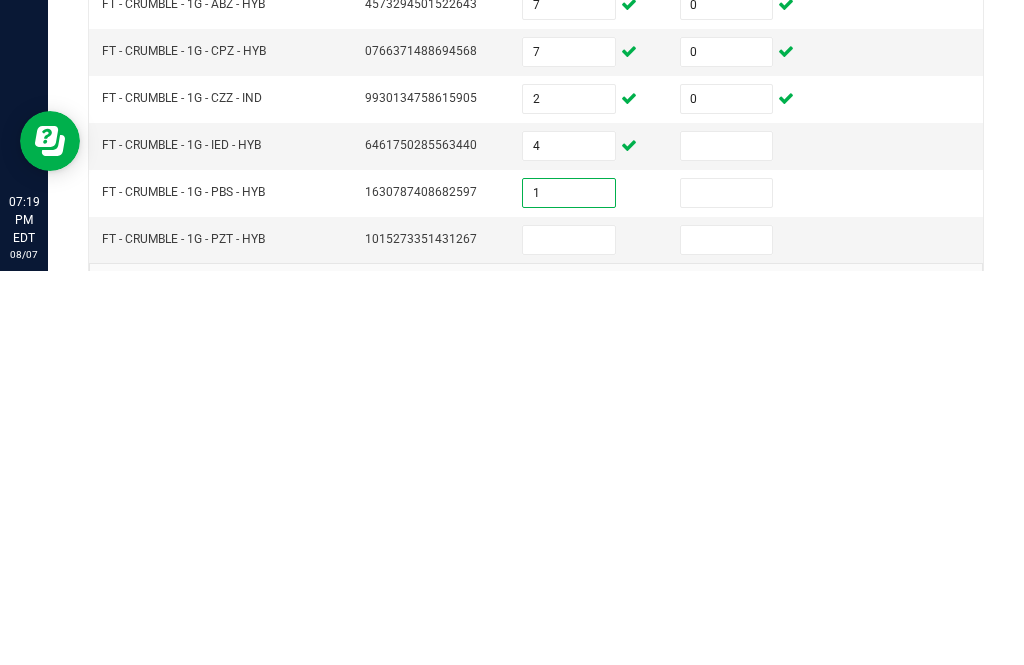 type on "1" 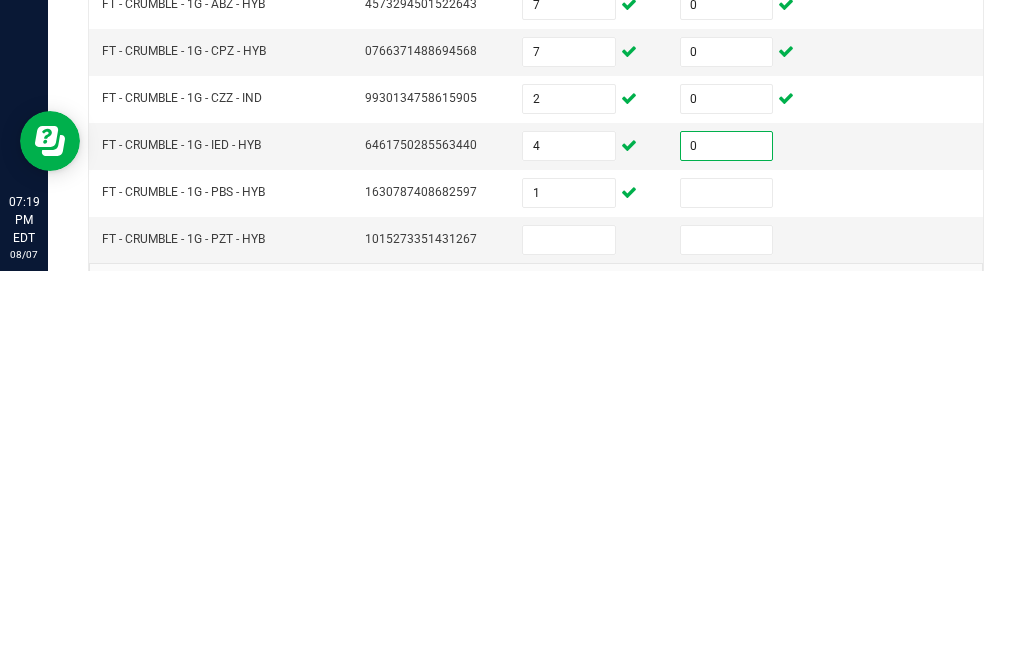 type on "0" 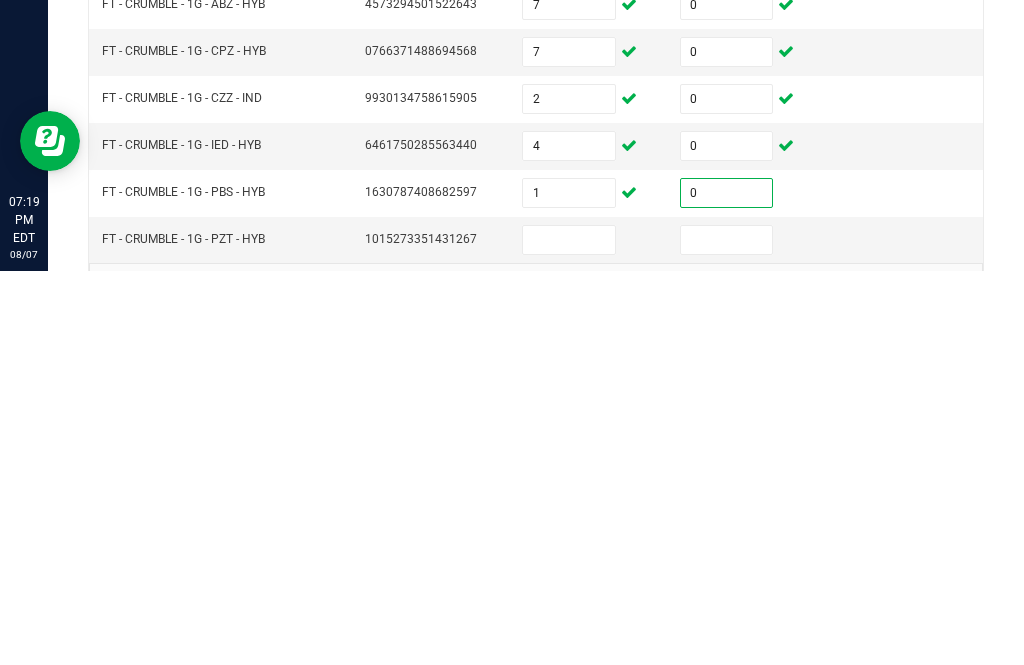 type on "0" 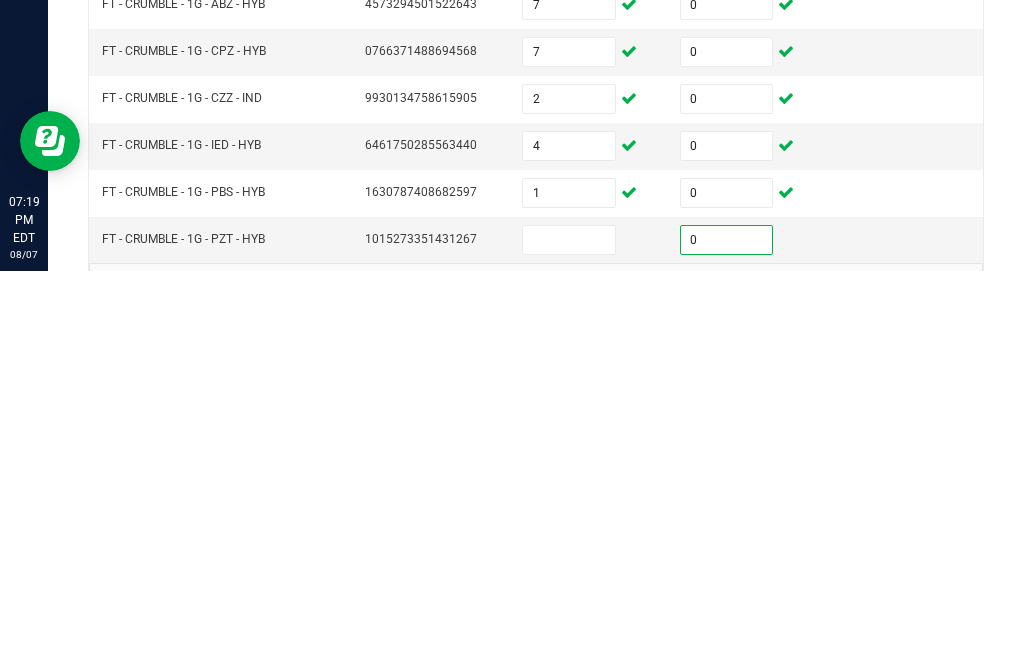 type on "0" 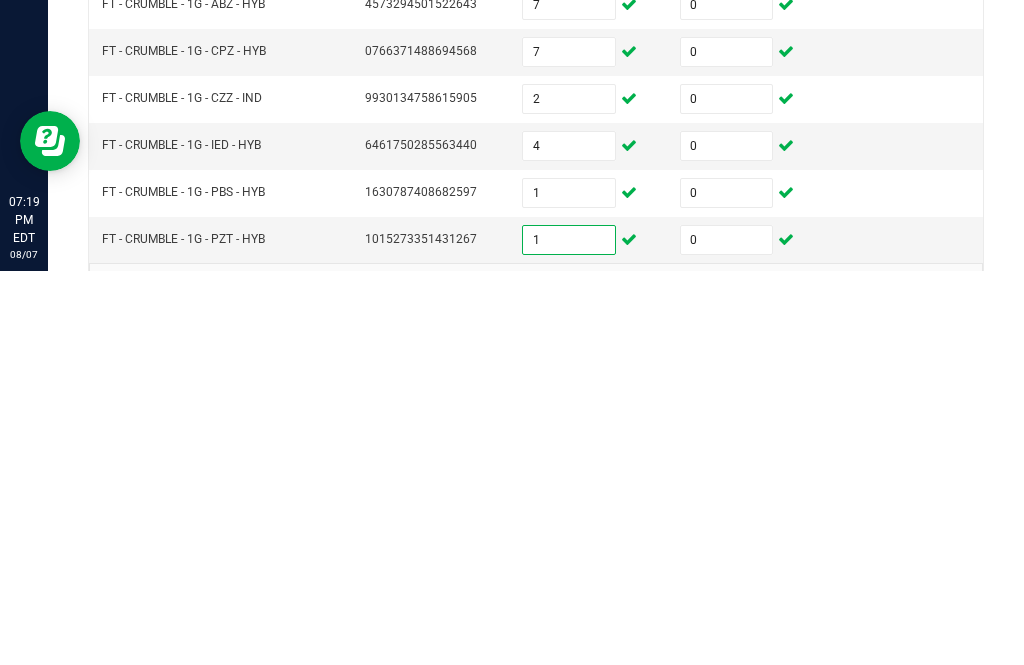 type on "1" 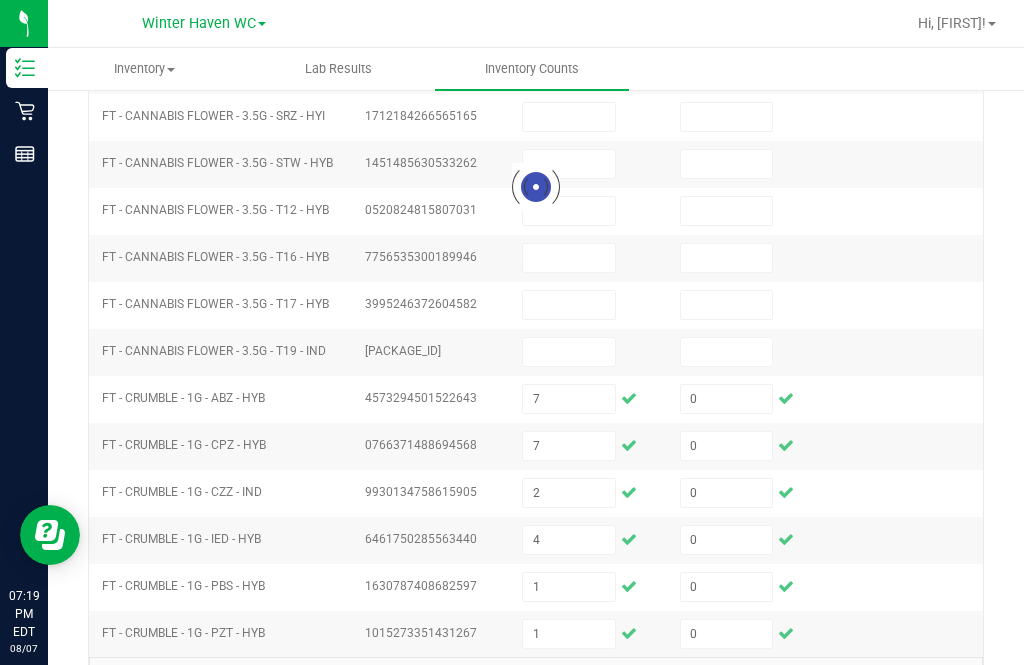 type on "0" 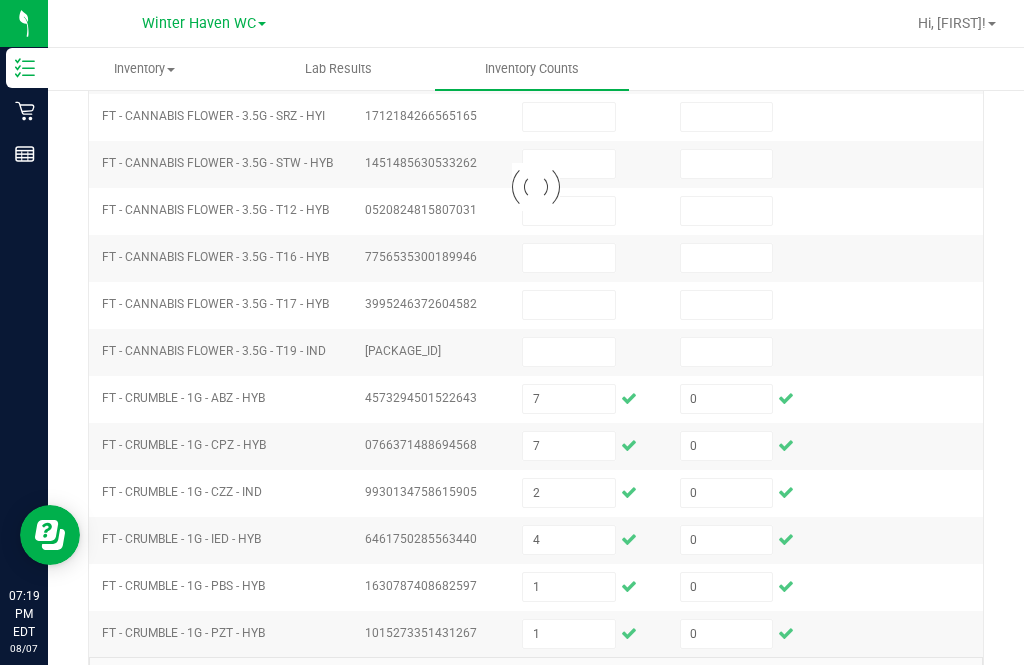type on "0" 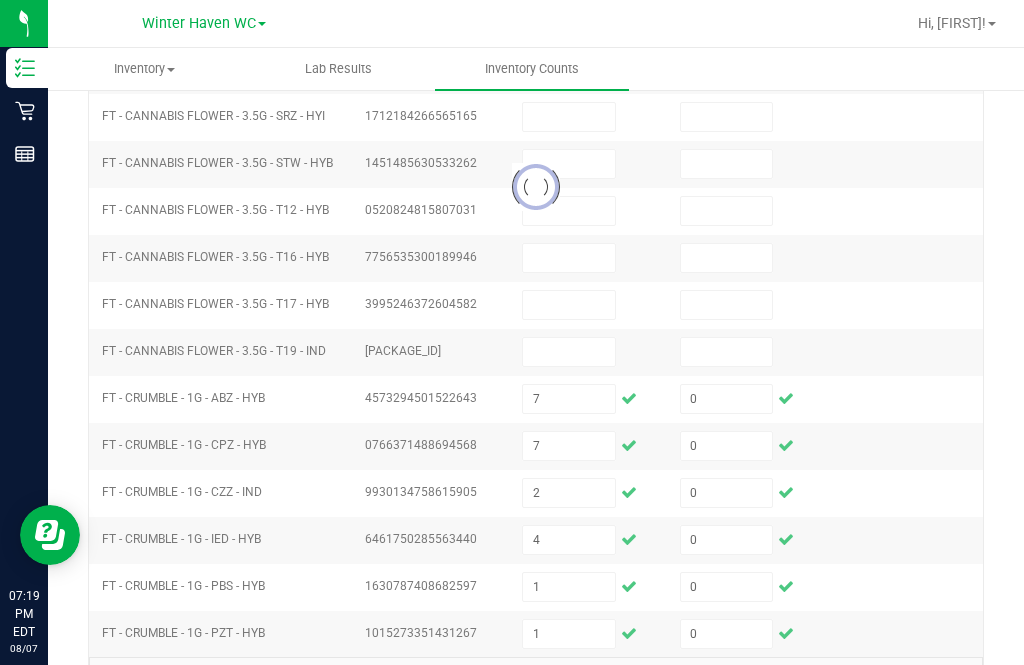 type 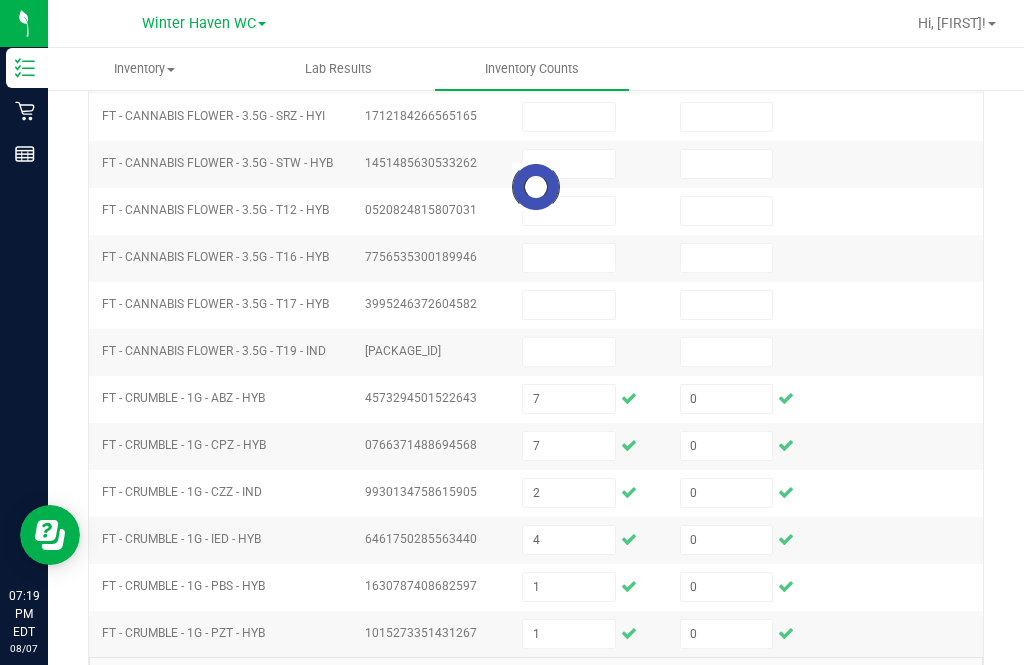 type 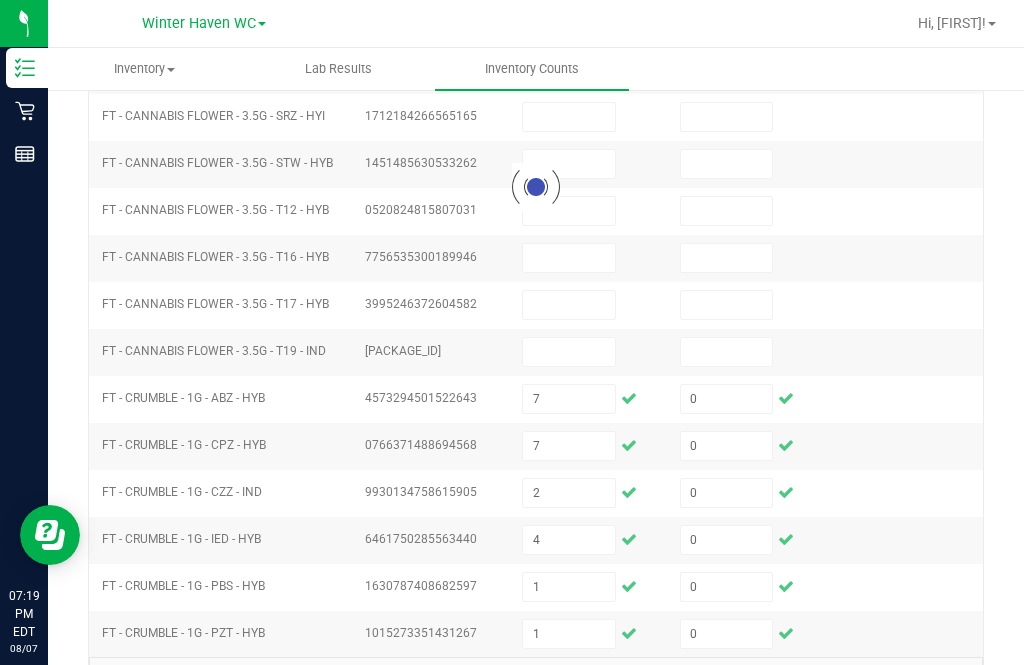 type on "0" 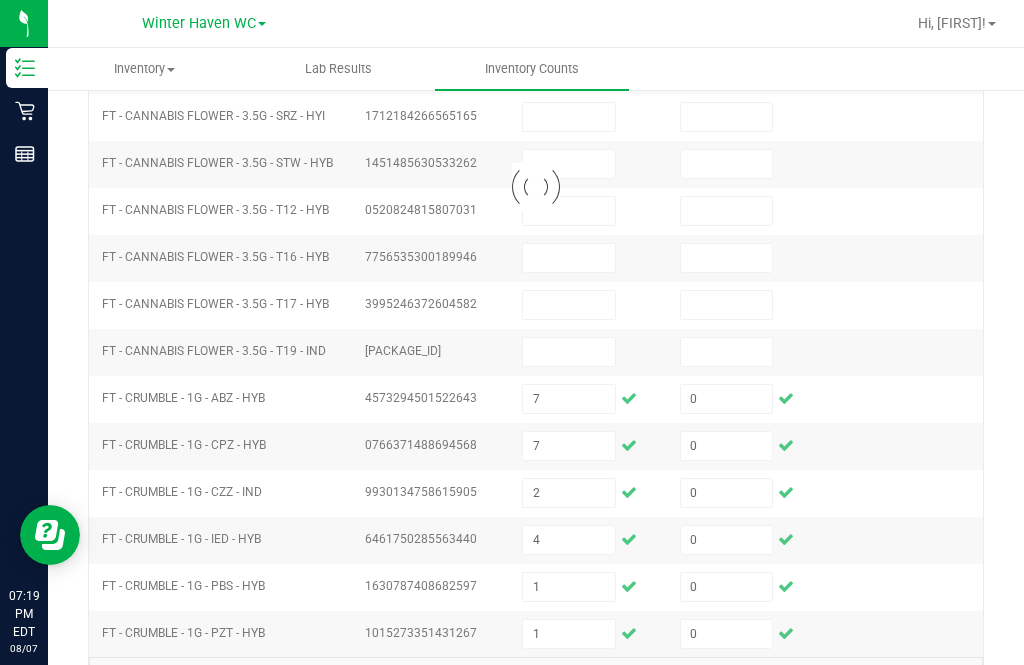 type on "0" 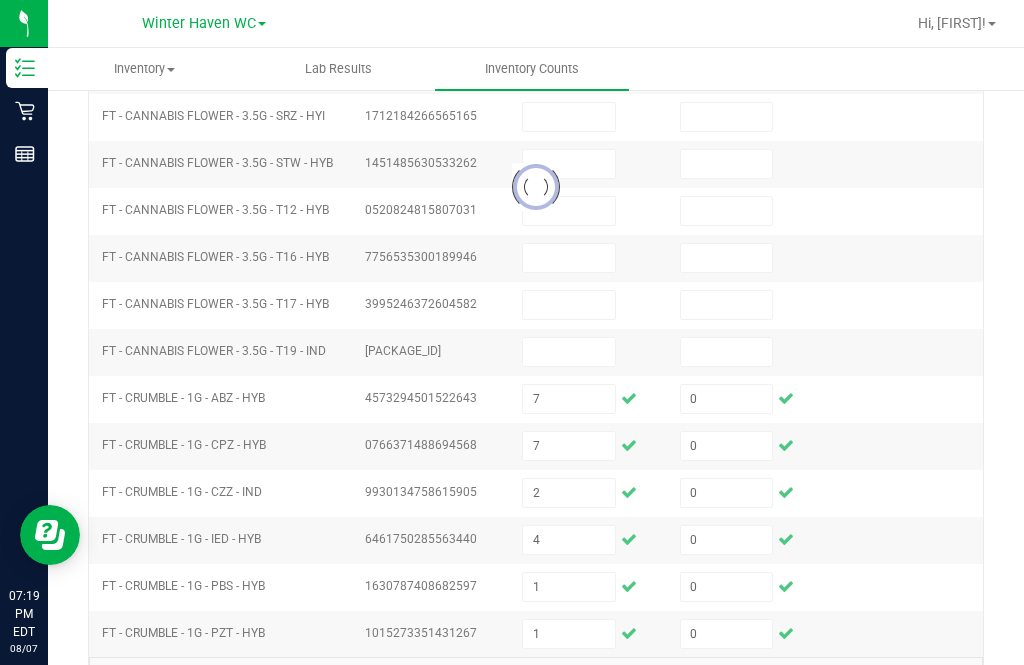 type on "0" 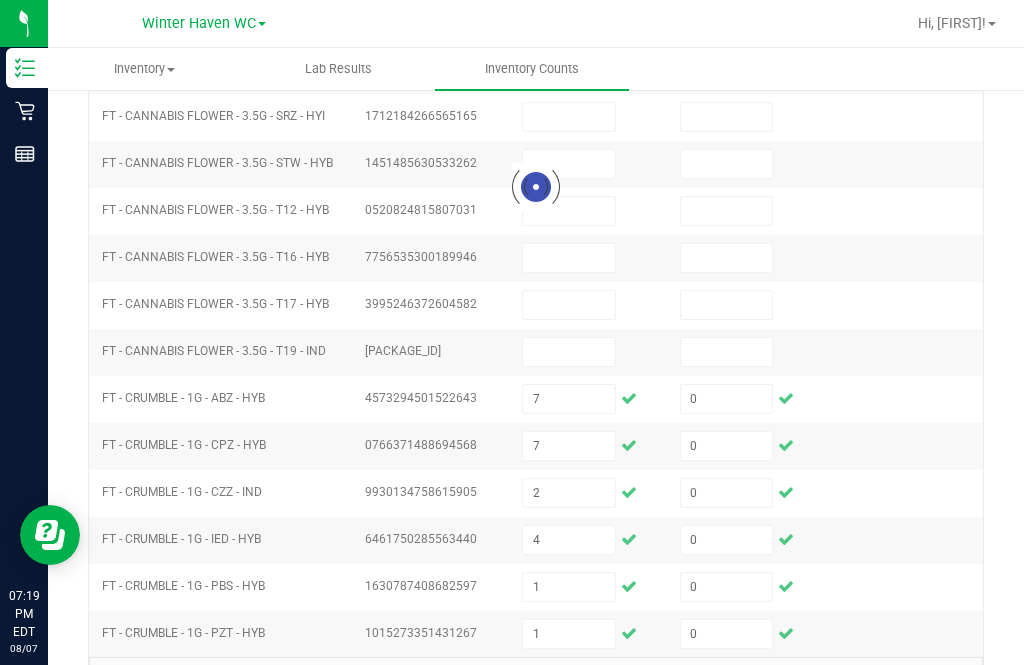 type on "9" 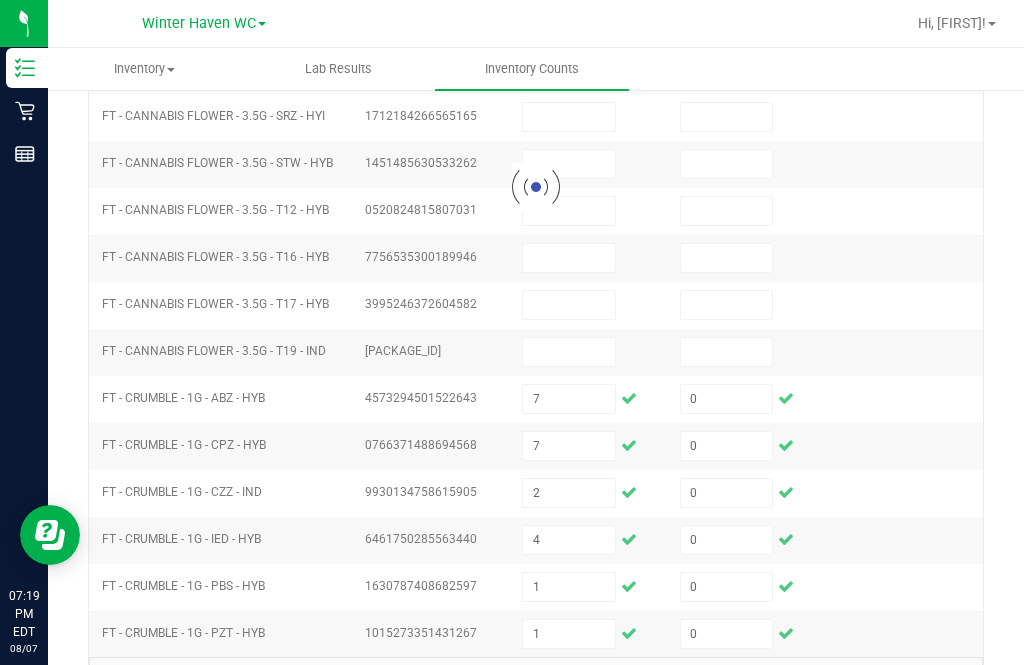 type on "0" 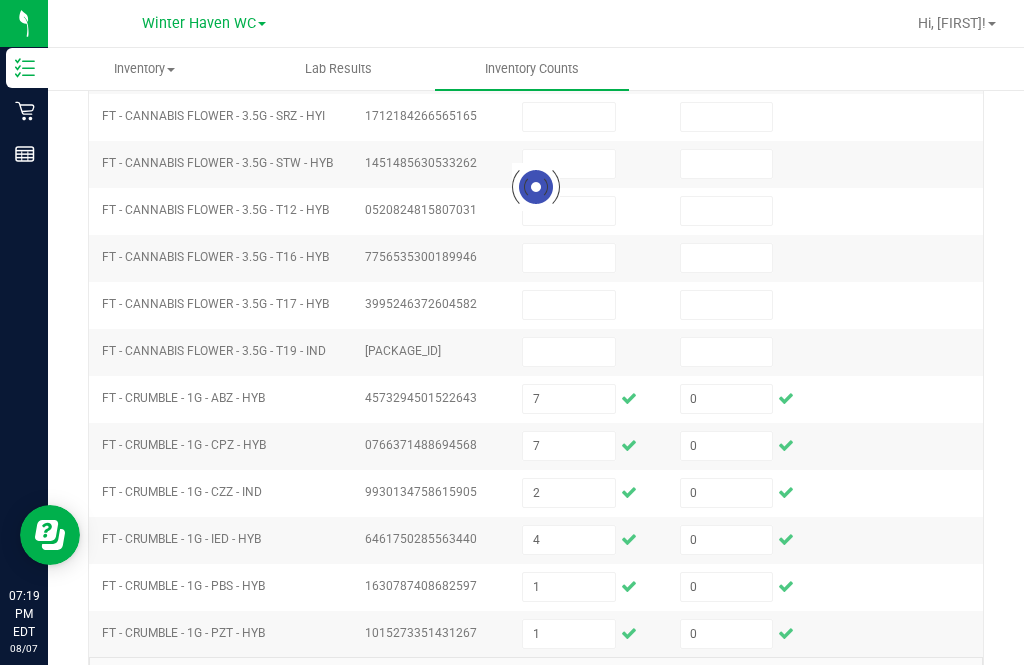 type on "6" 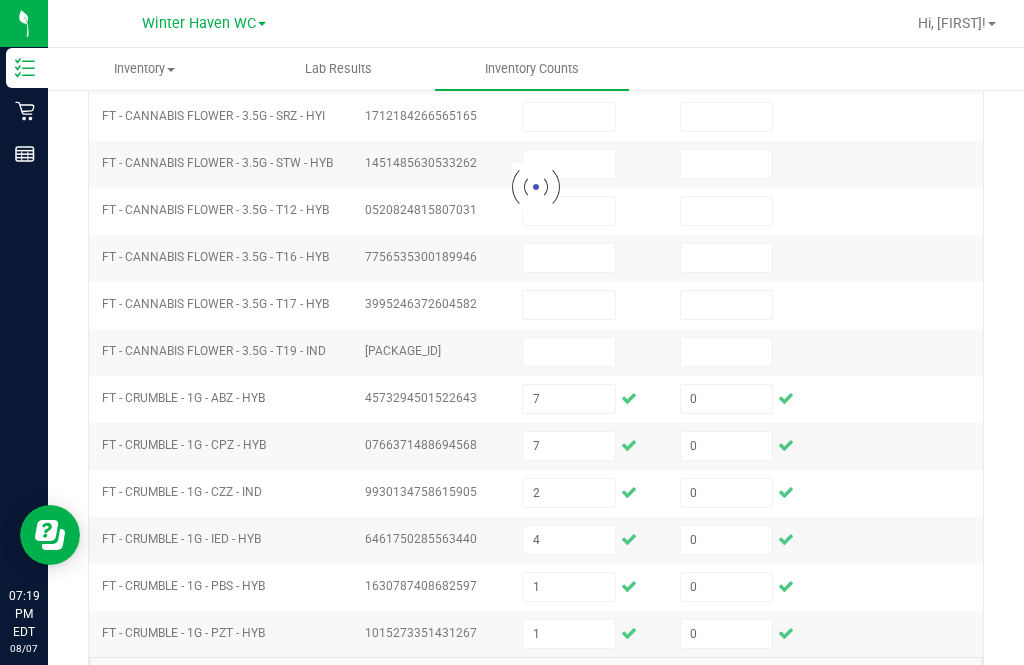 type on "0" 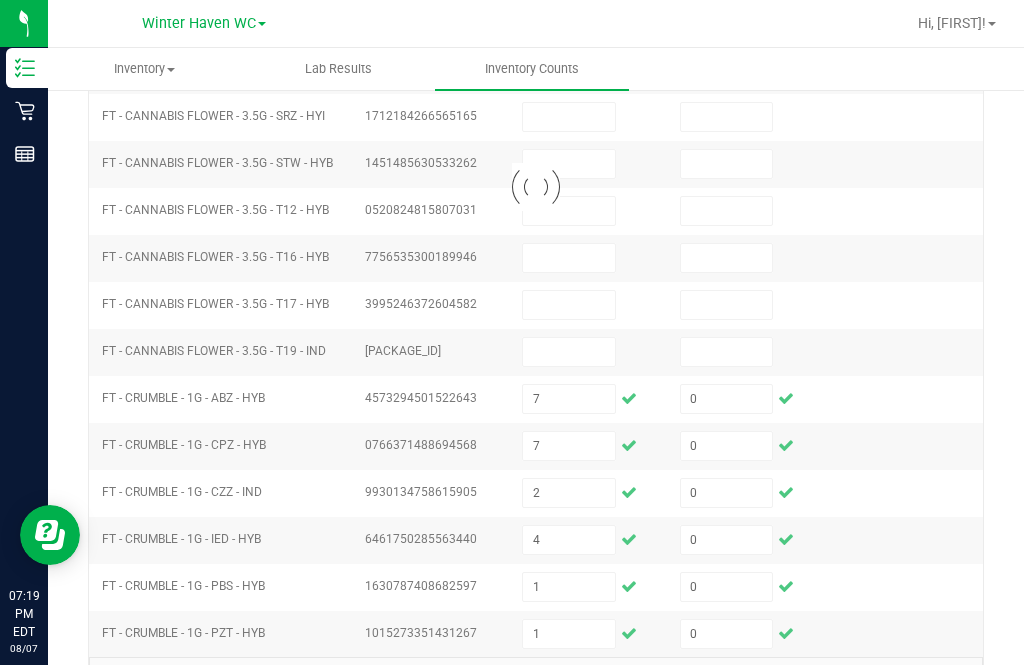 type on "6" 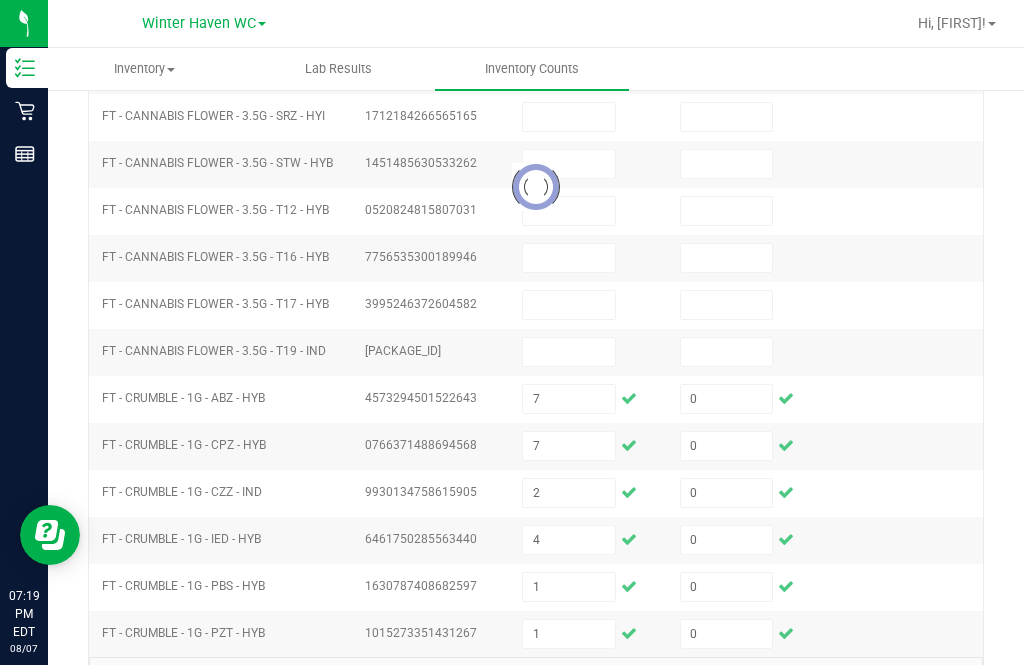 type on "0" 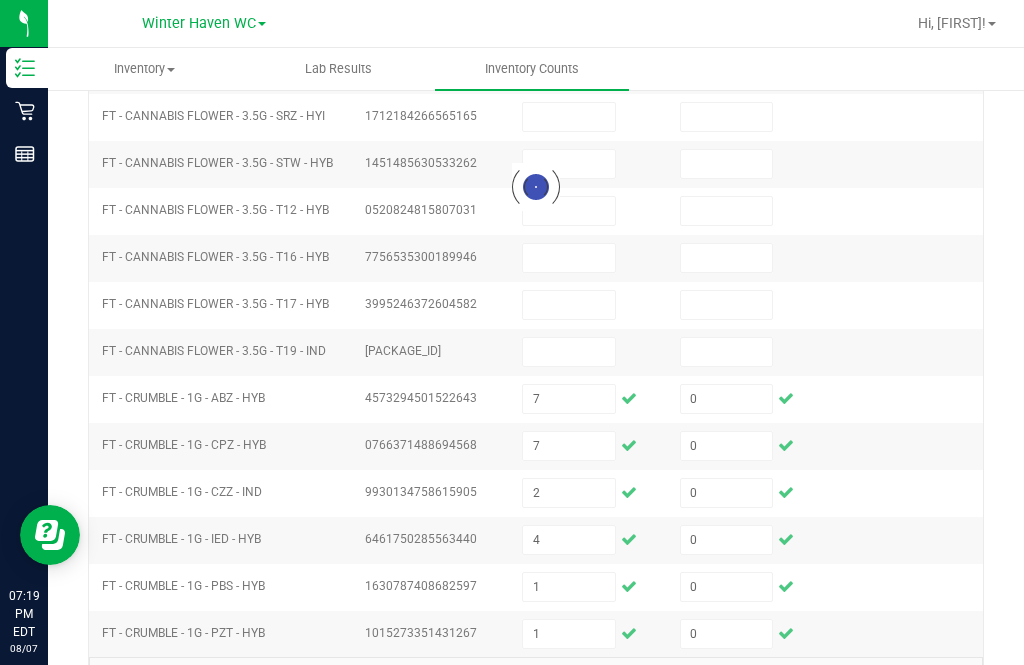 type 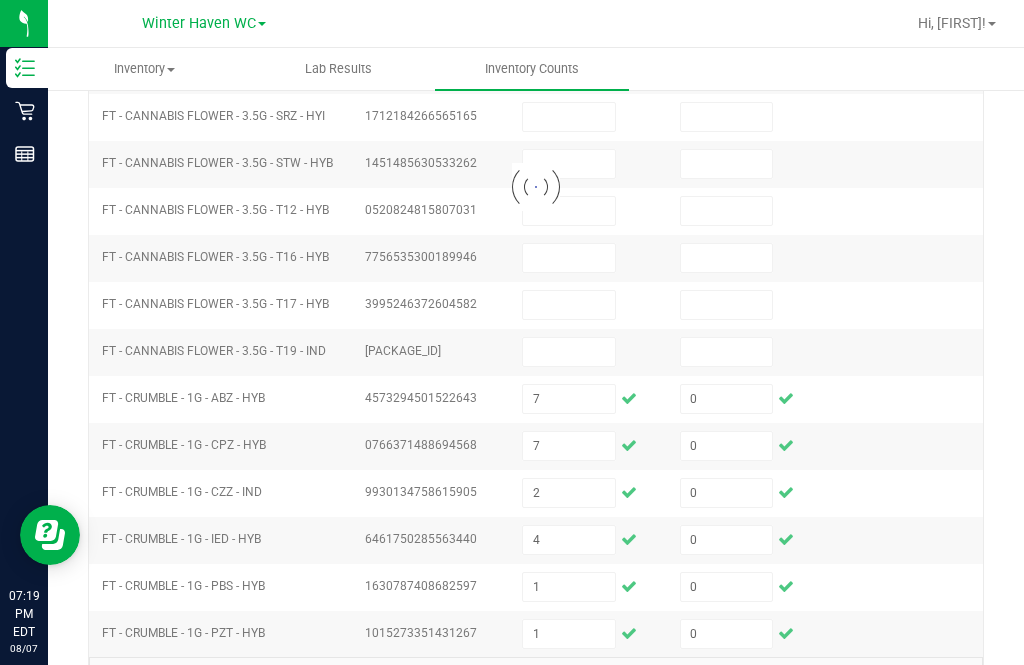 type 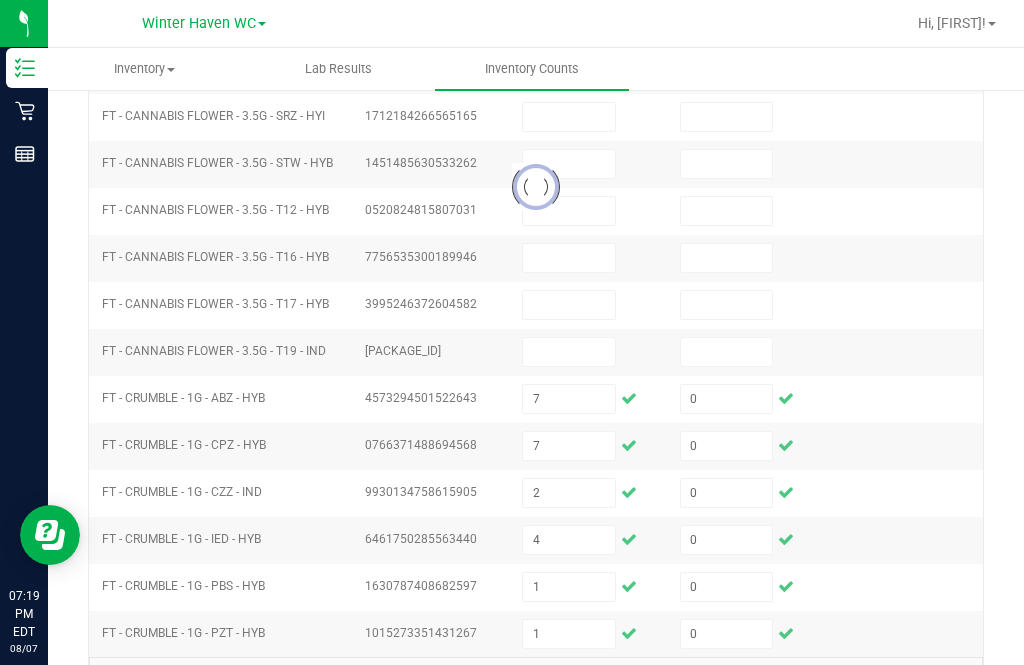 type on "10" 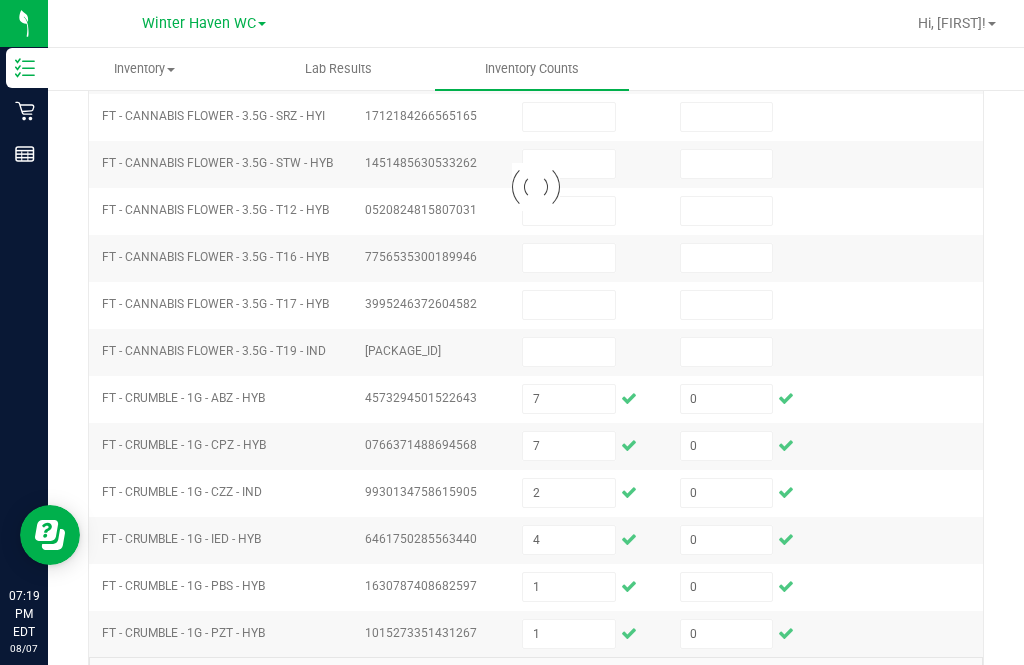 type on "7" 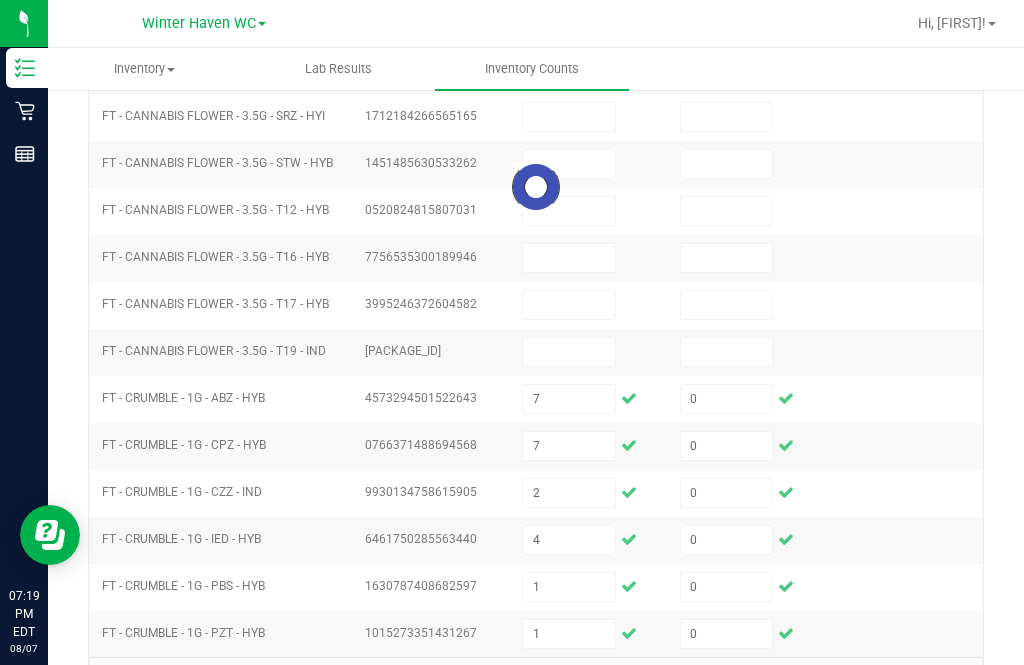 type on "12" 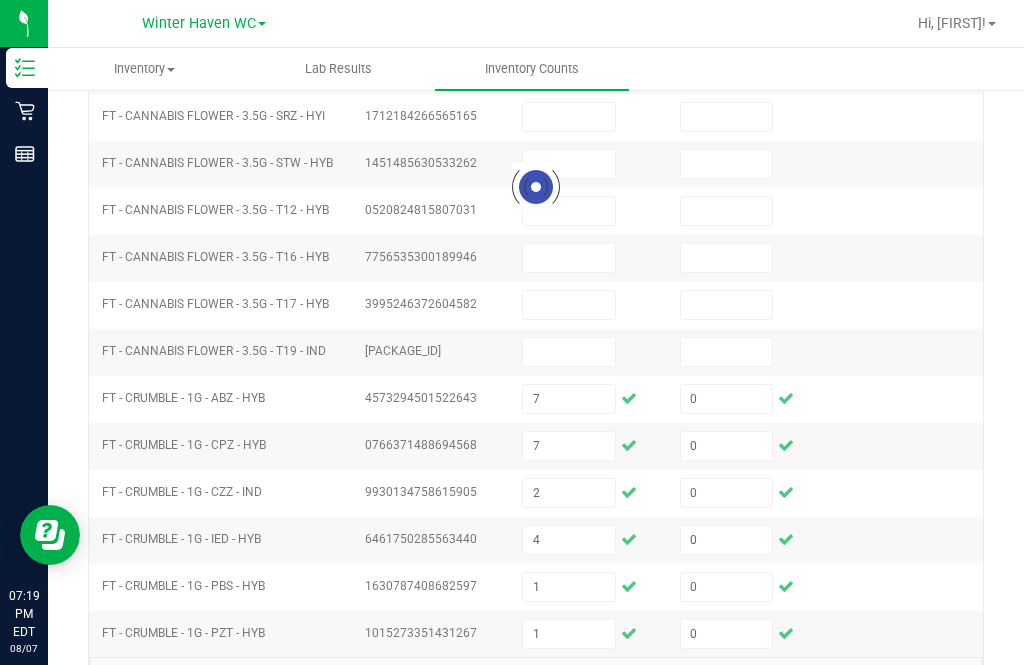 type on "0" 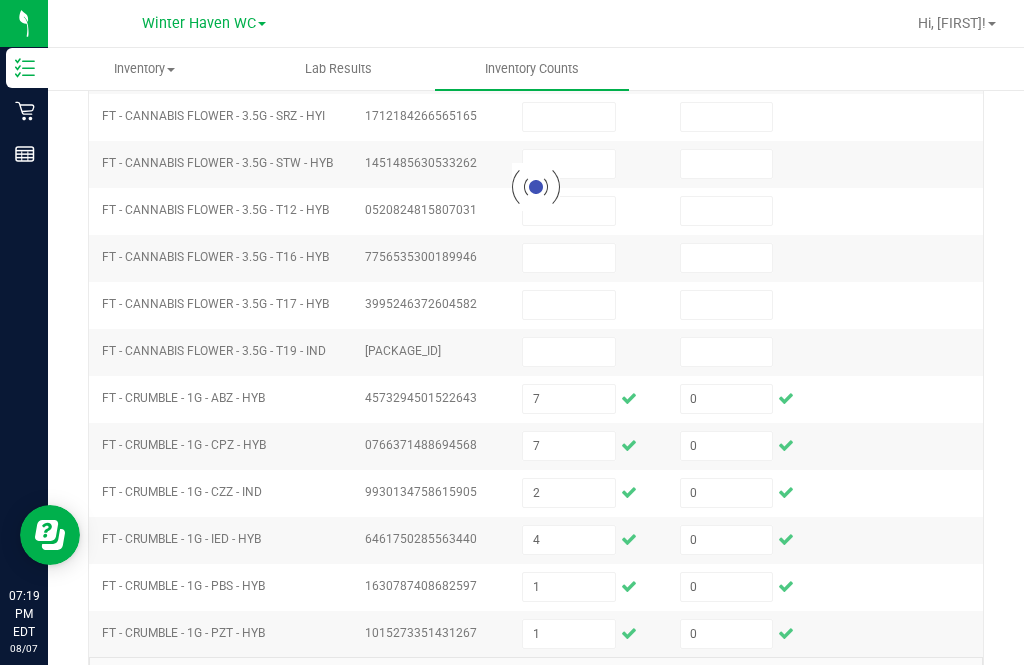 type on "3" 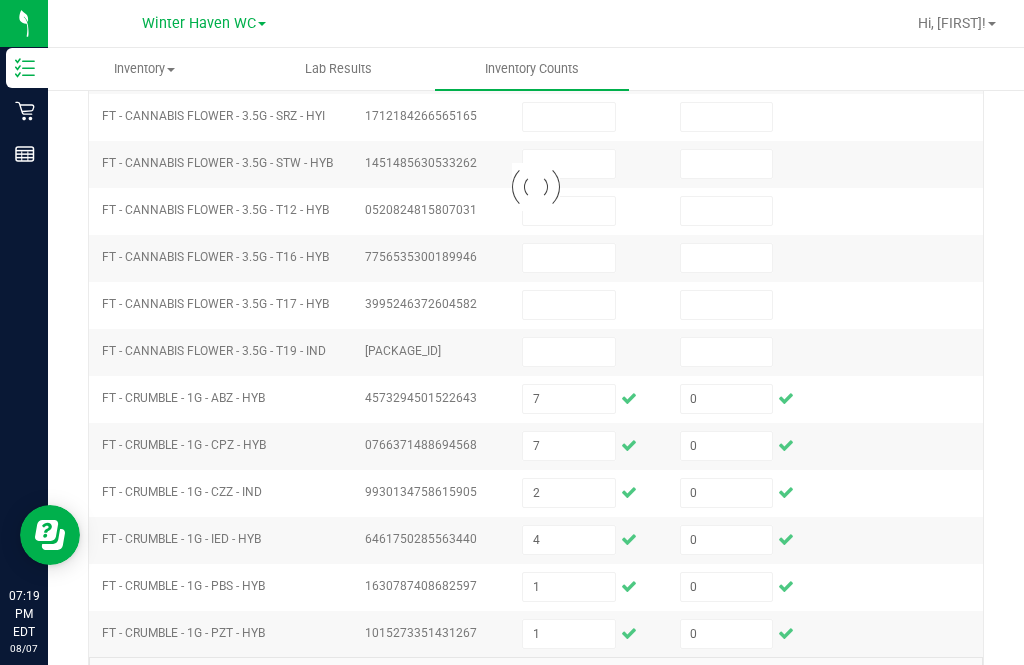 type on "0" 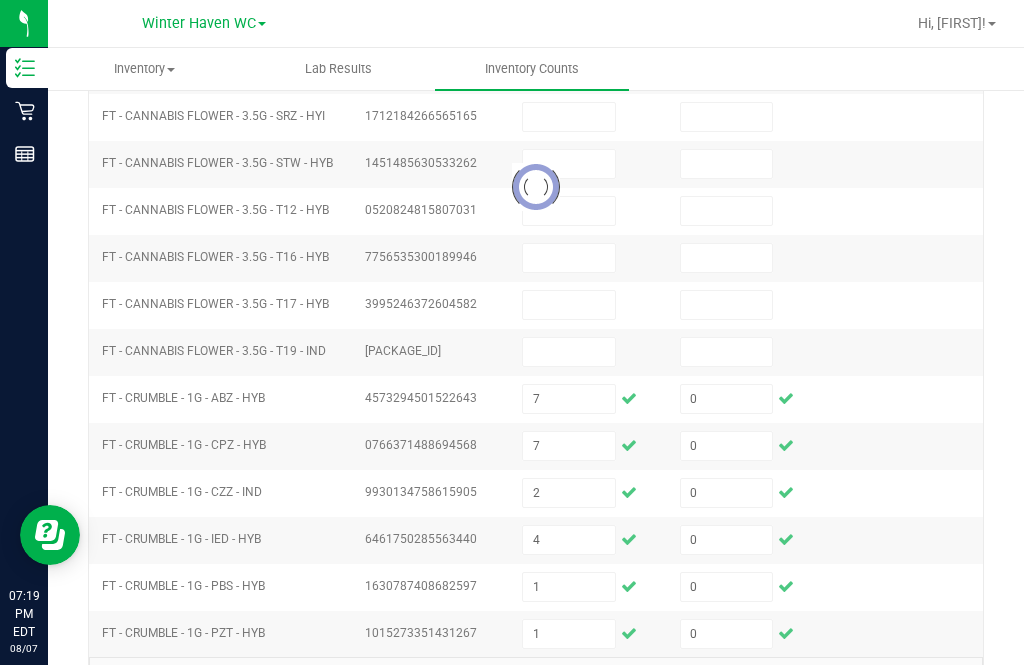 type on "0" 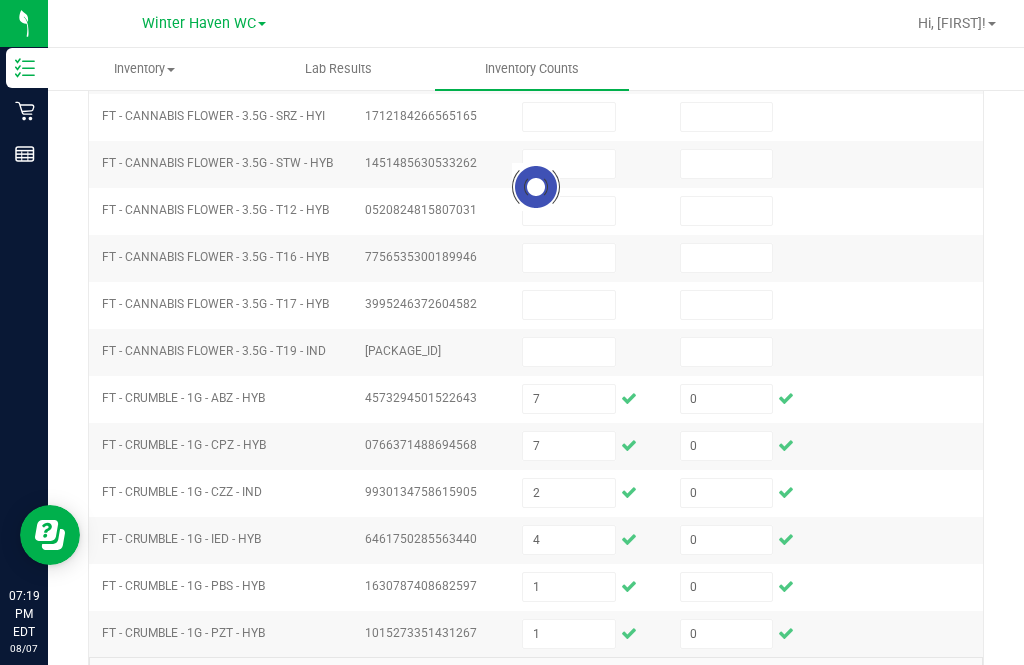 type on "4" 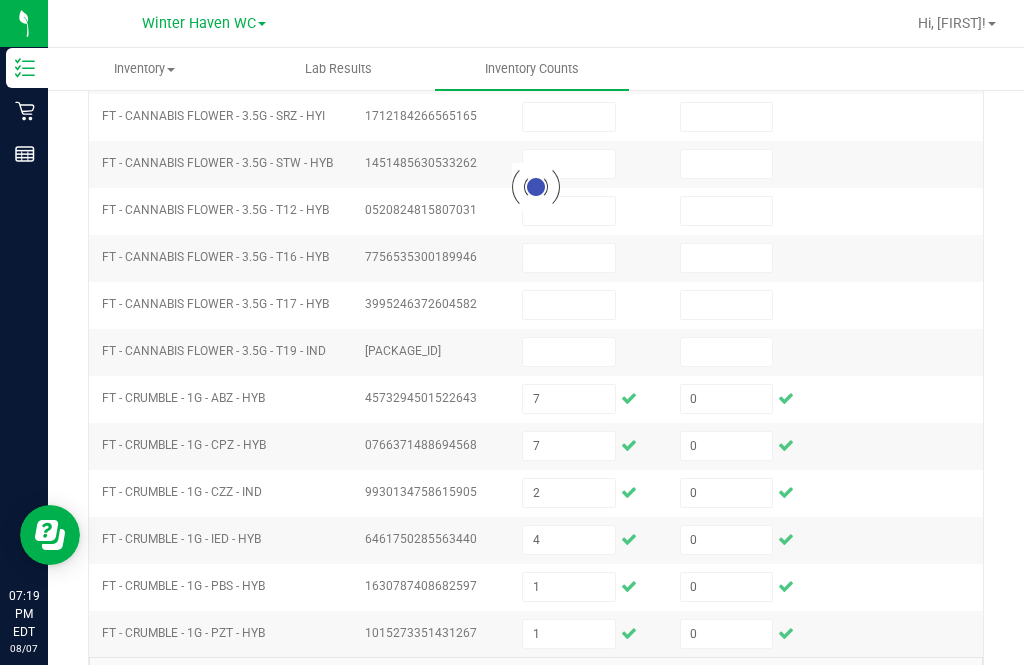 type on "0" 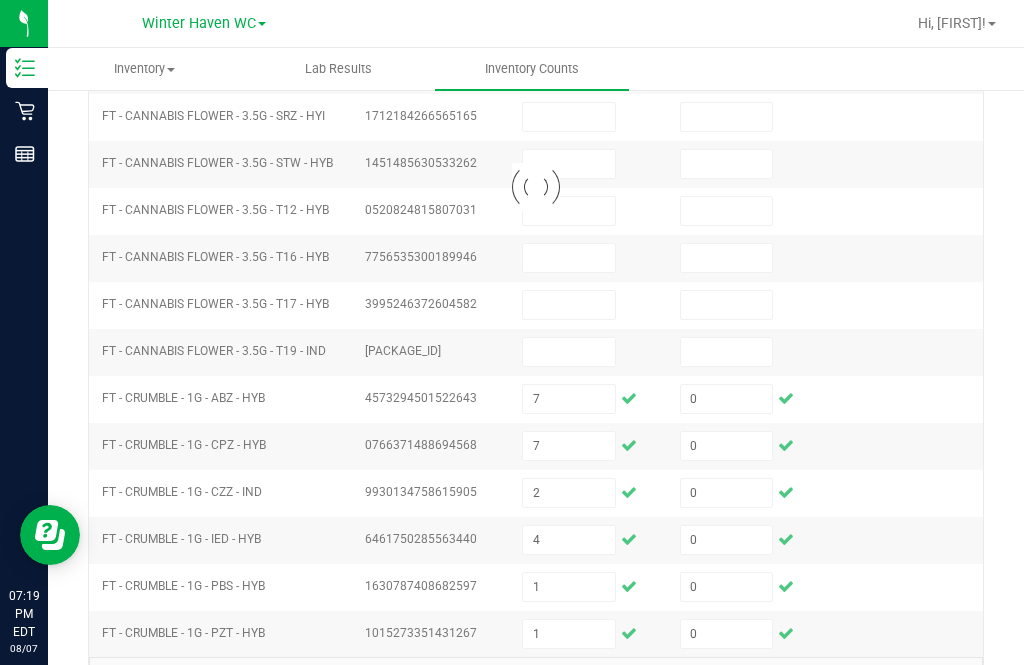 type 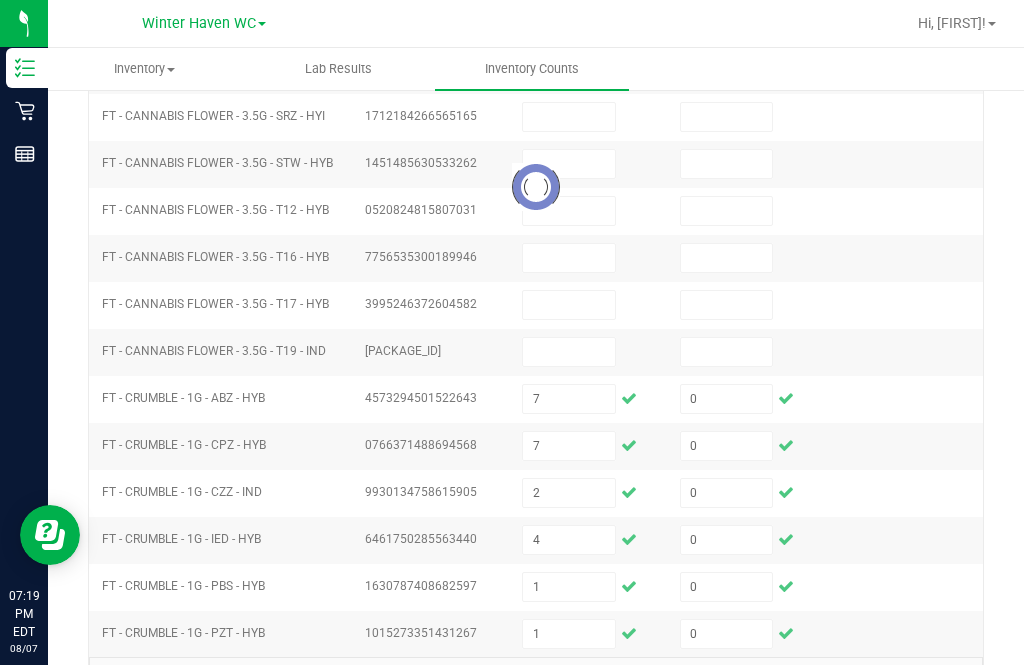 type 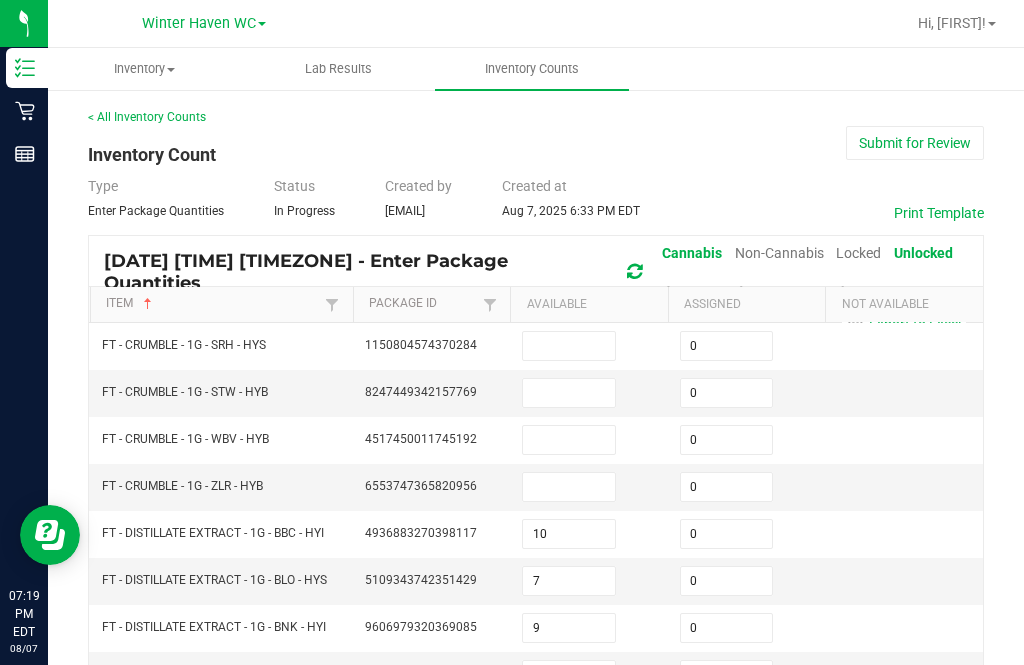 scroll, scrollTop: 0, scrollLeft: 0, axis: both 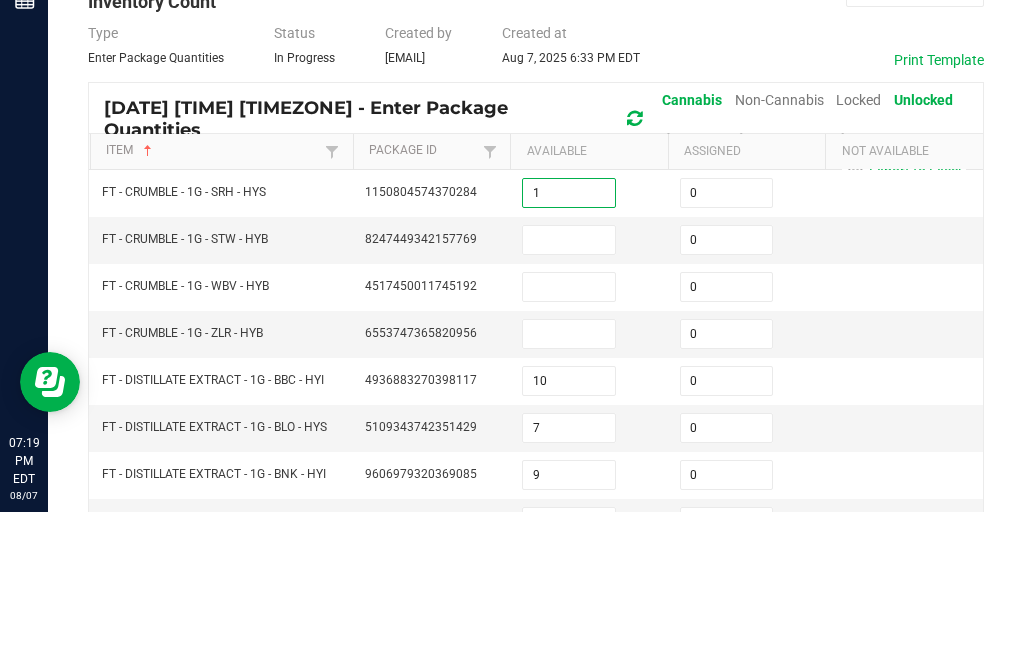 type on "1" 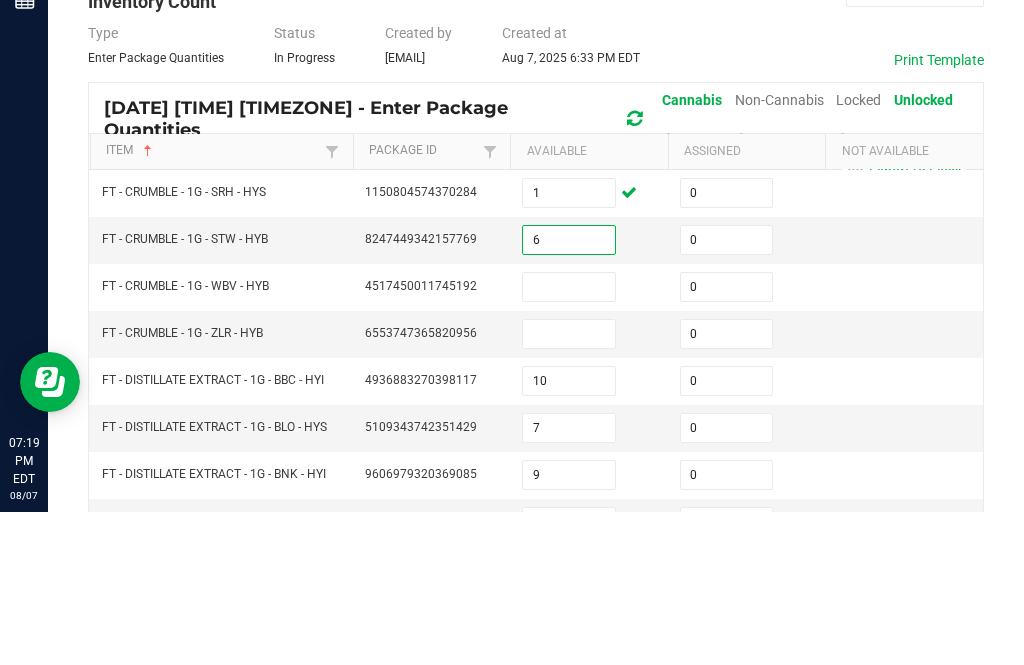 type on "6" 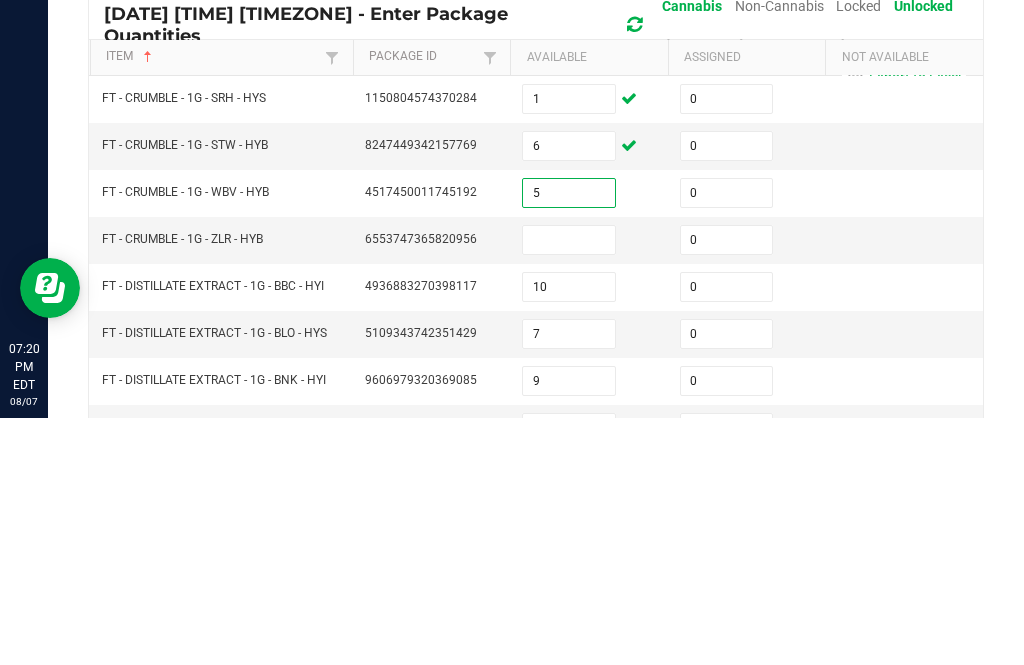 type on "5" 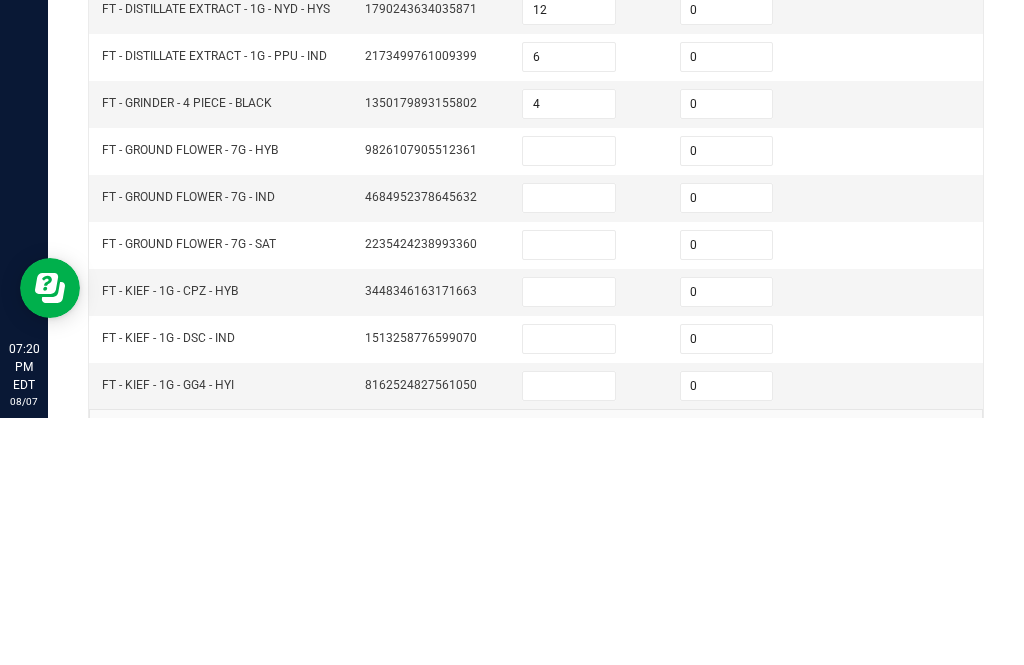 scroll, scrollTop: 605, scrollLeft: 0, axis: vertical 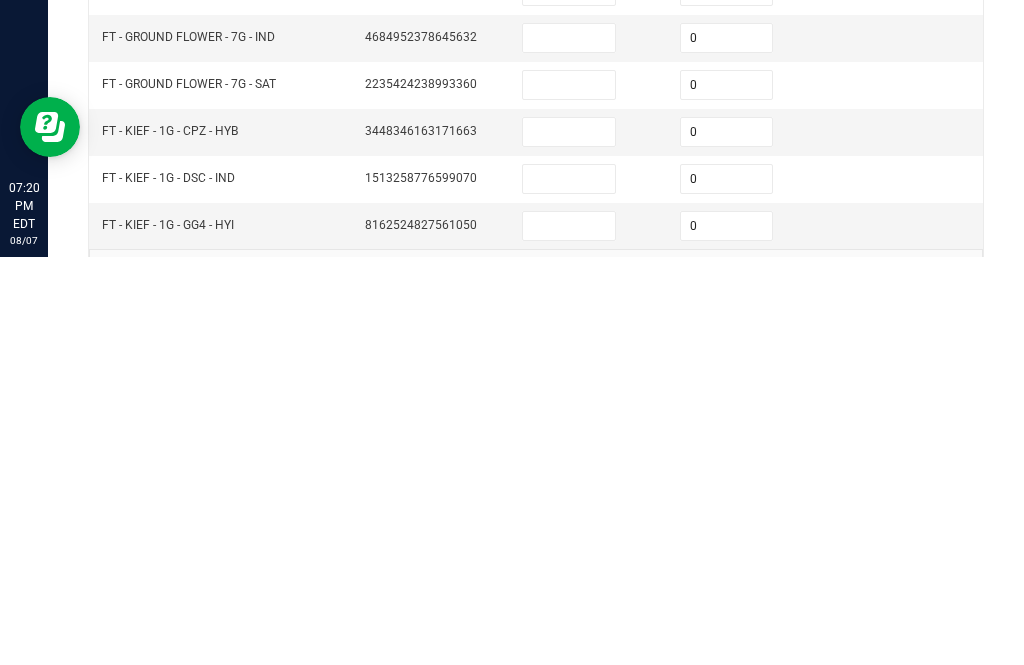 type on "2" 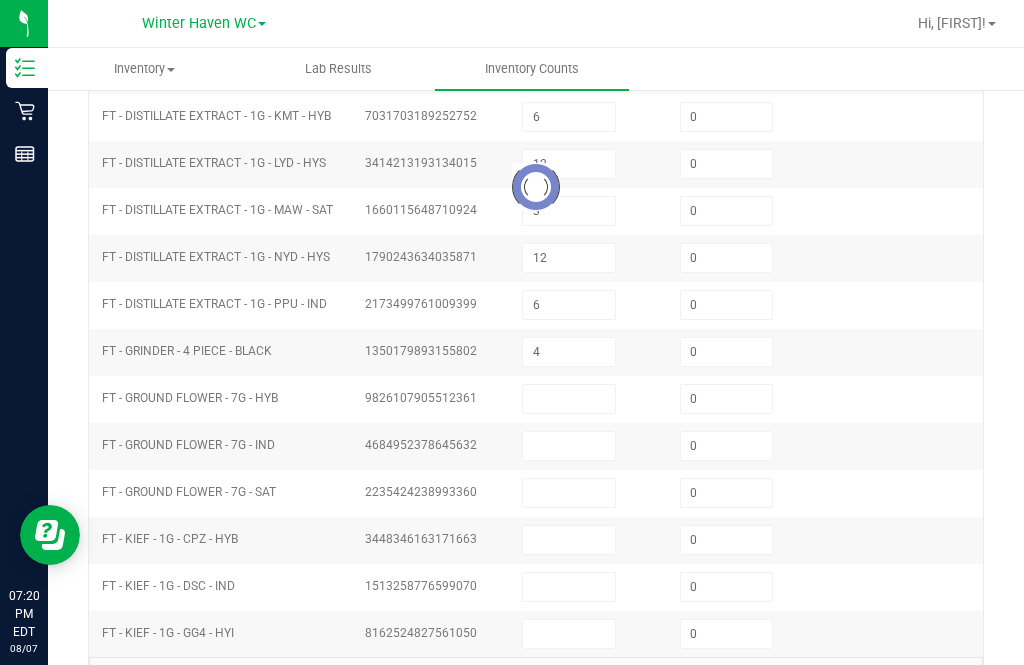 type 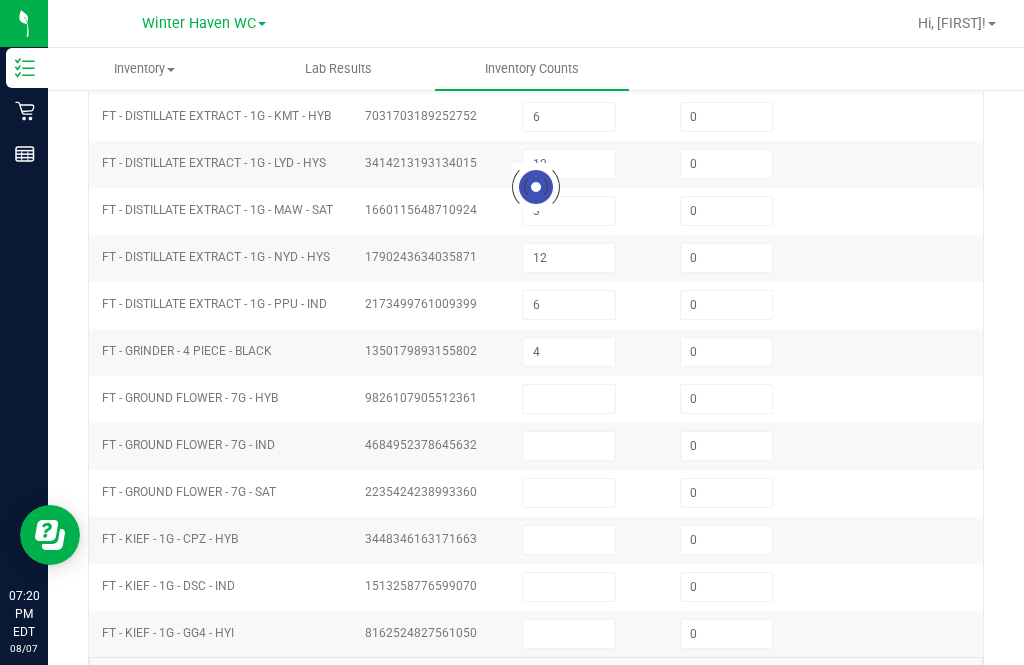 type 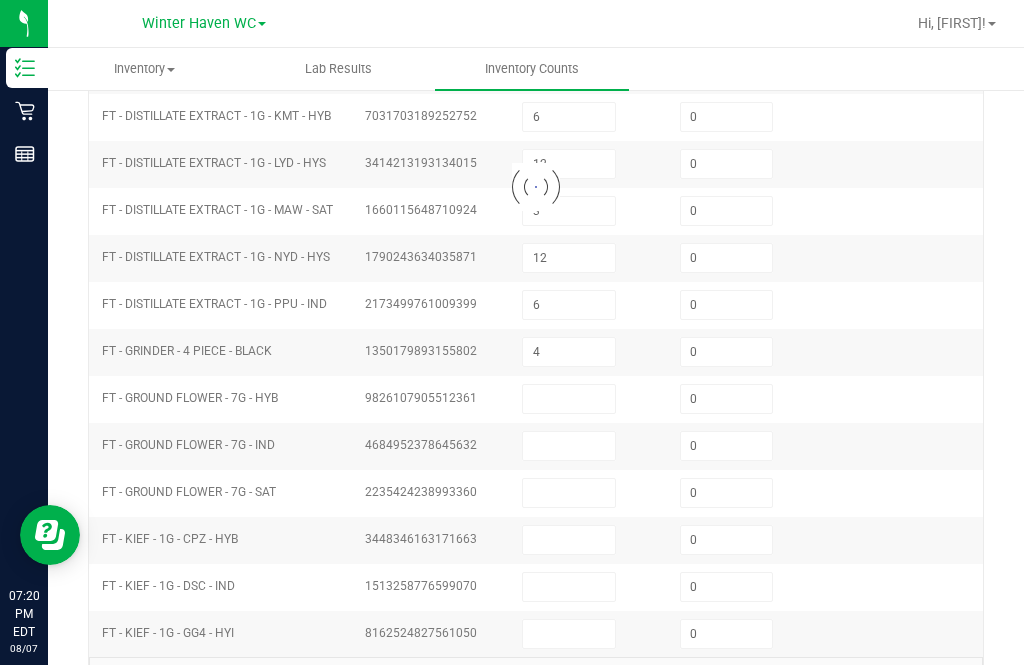 type 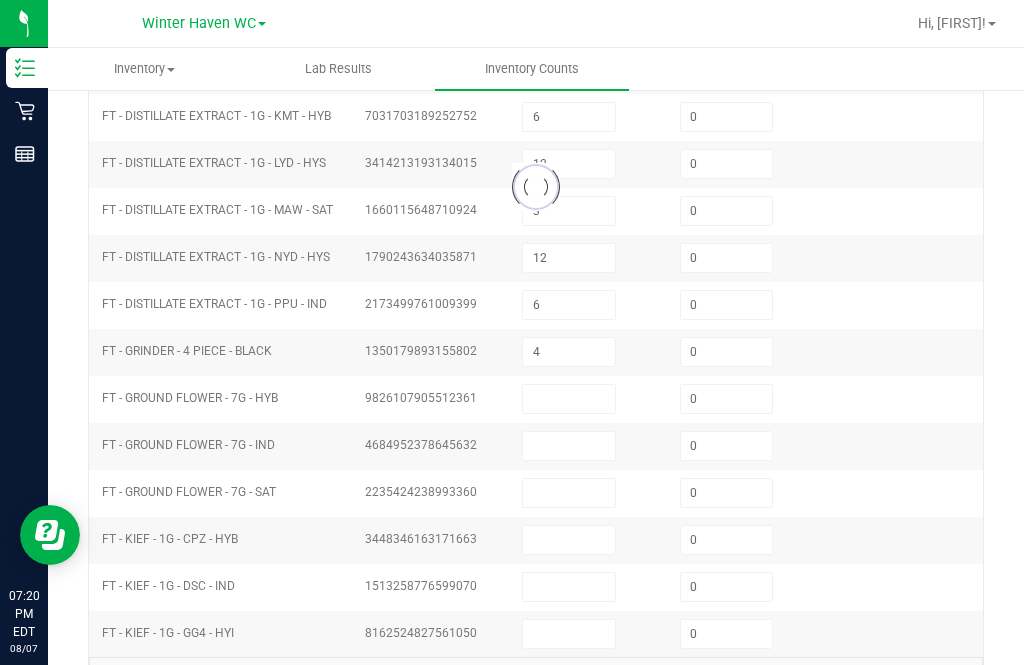 type 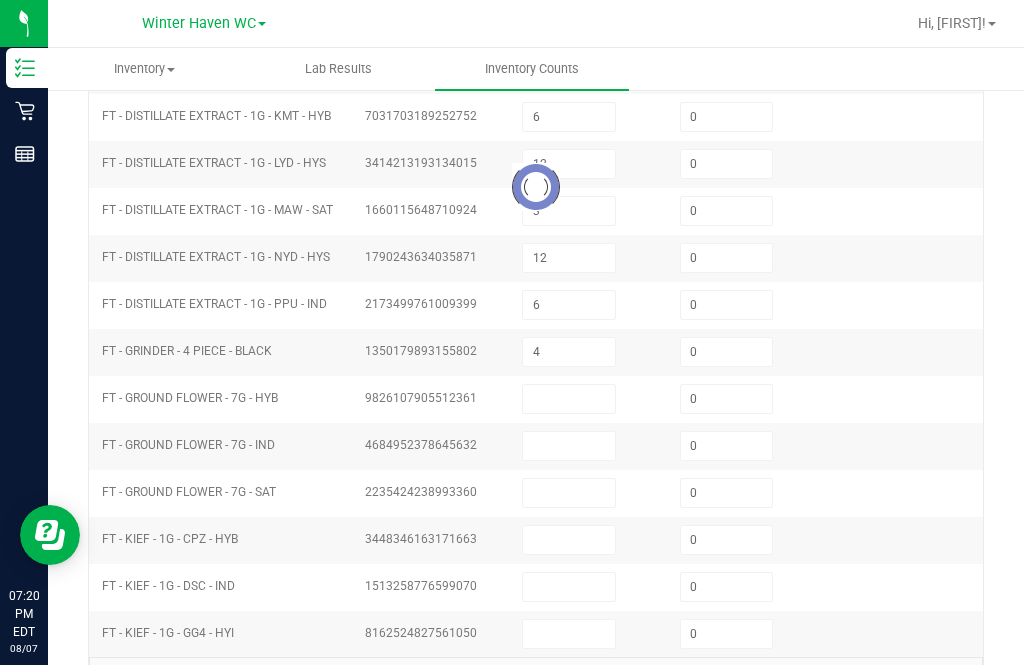 type 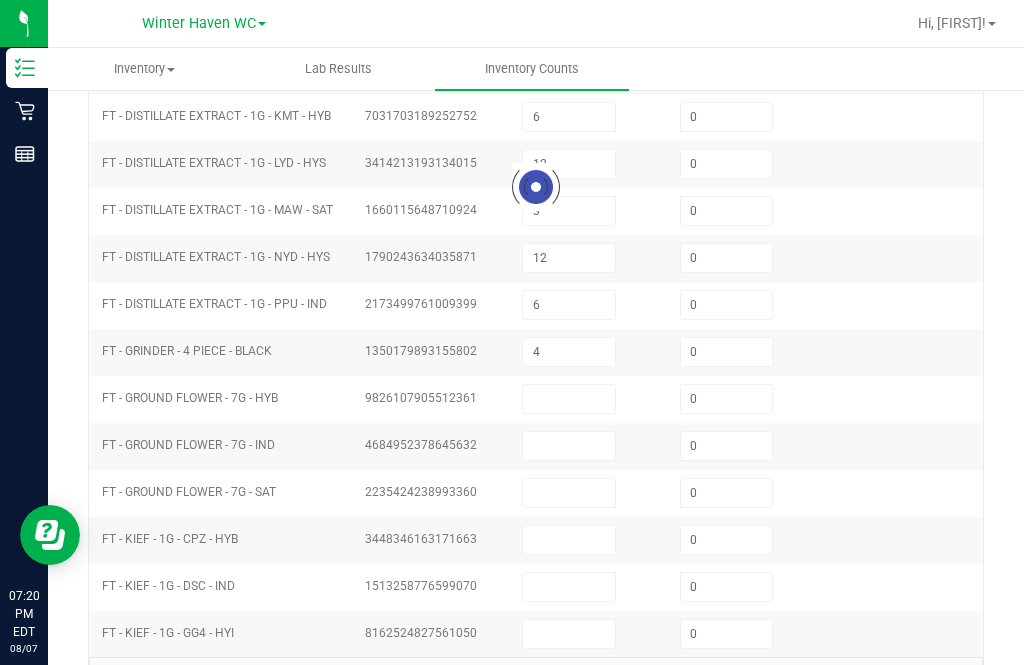 type 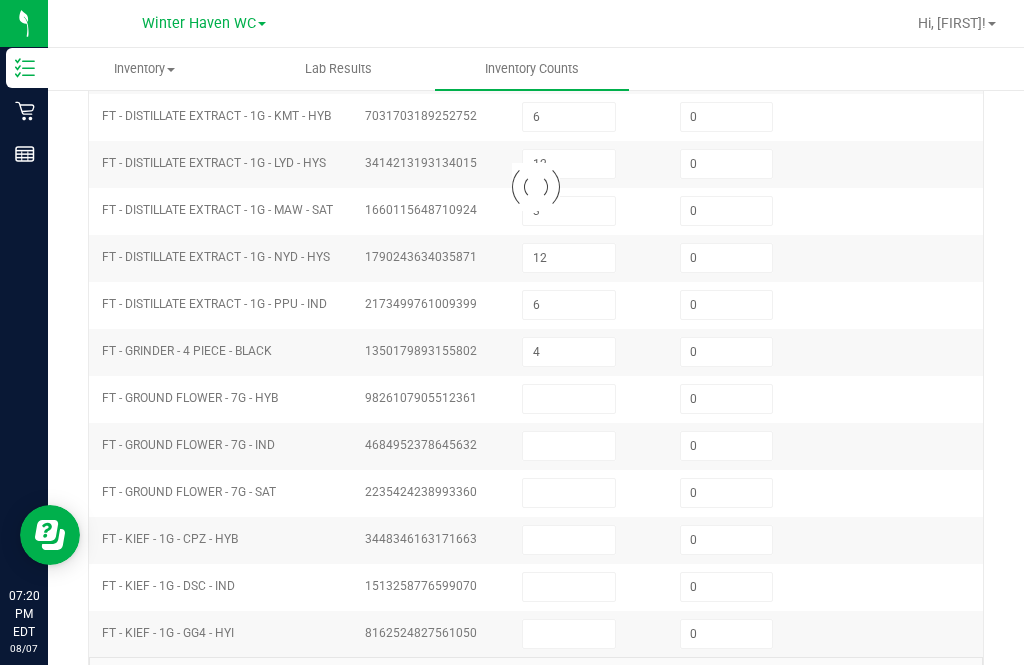 type 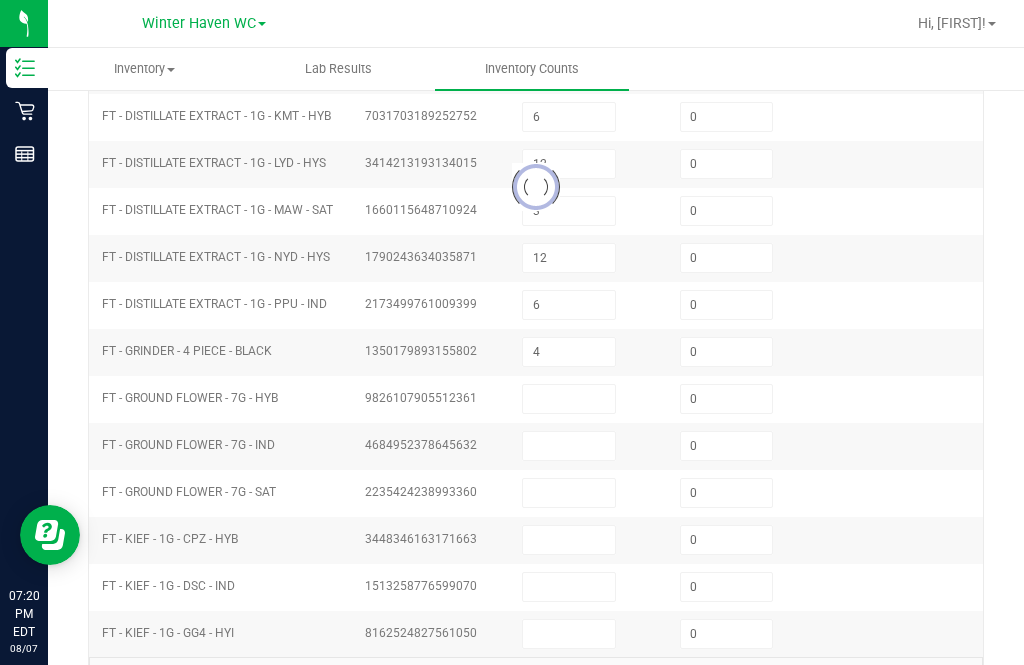 type 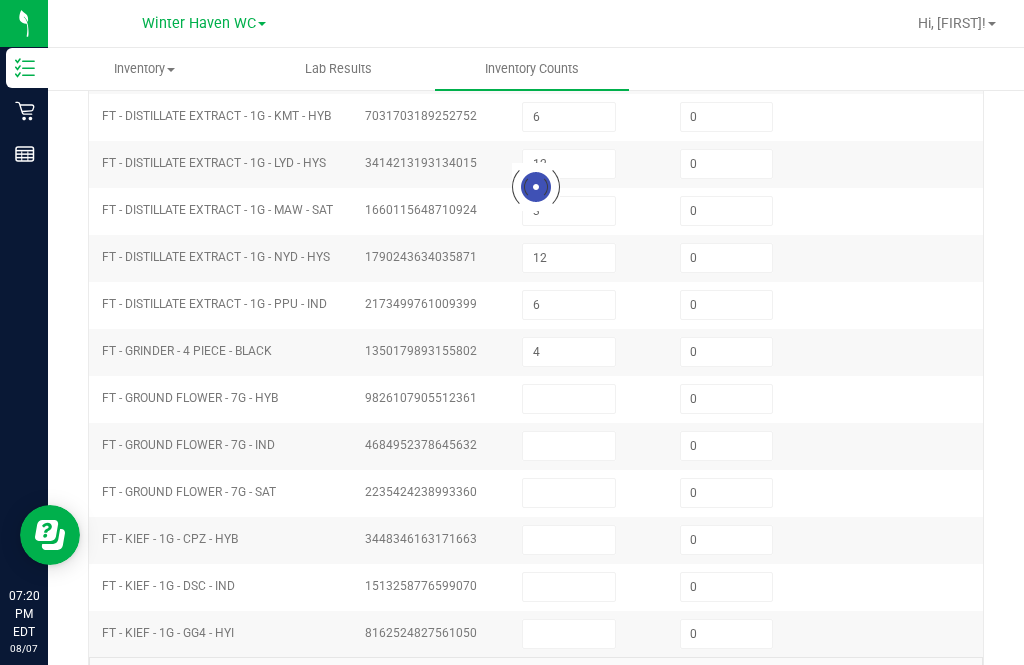 type 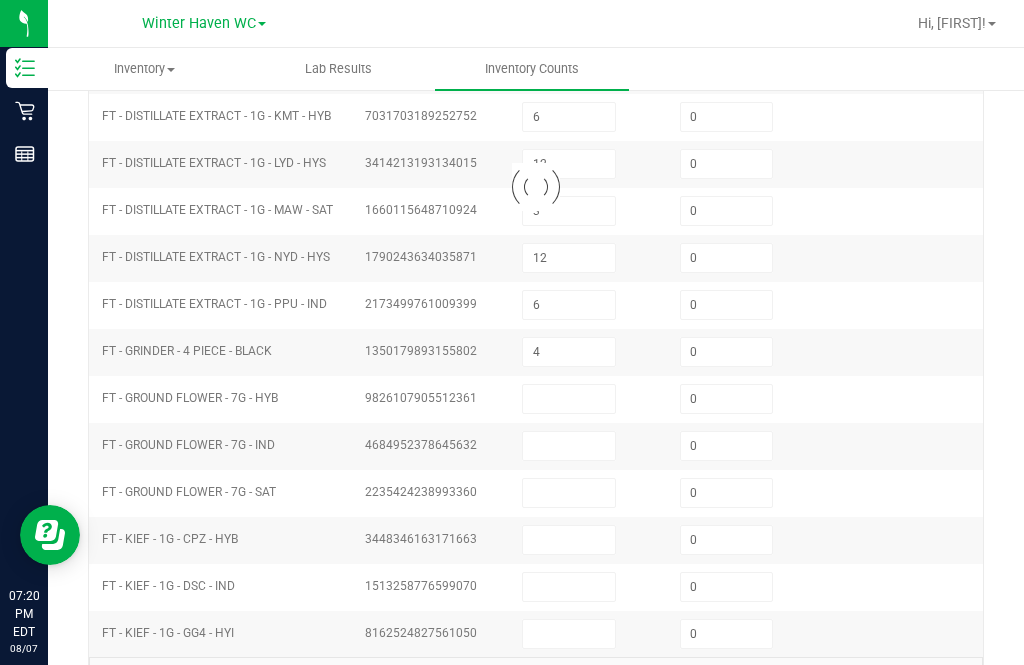 type 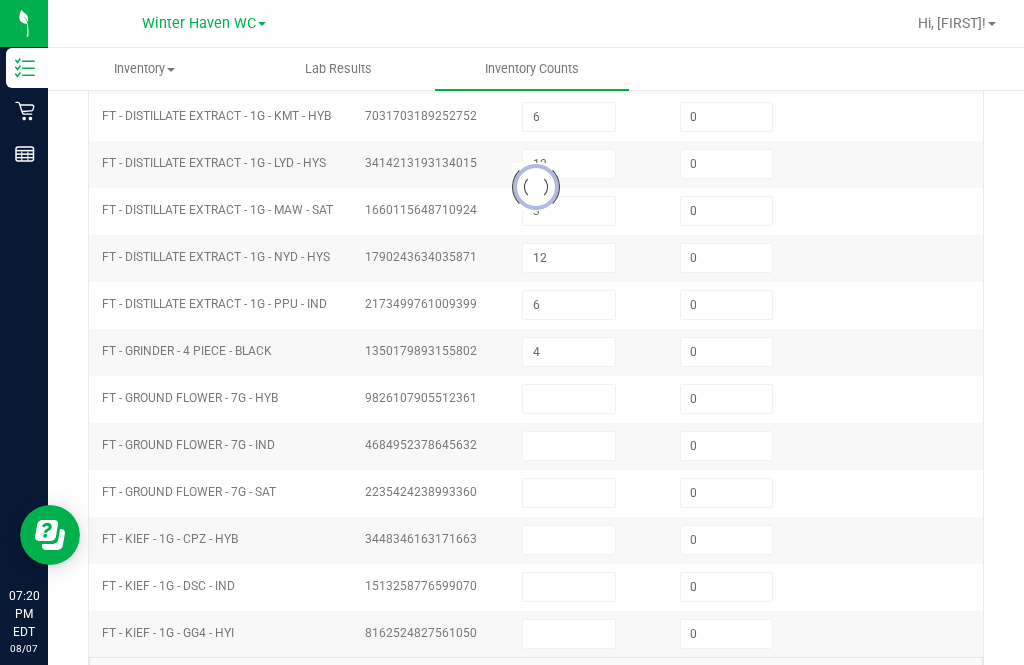type 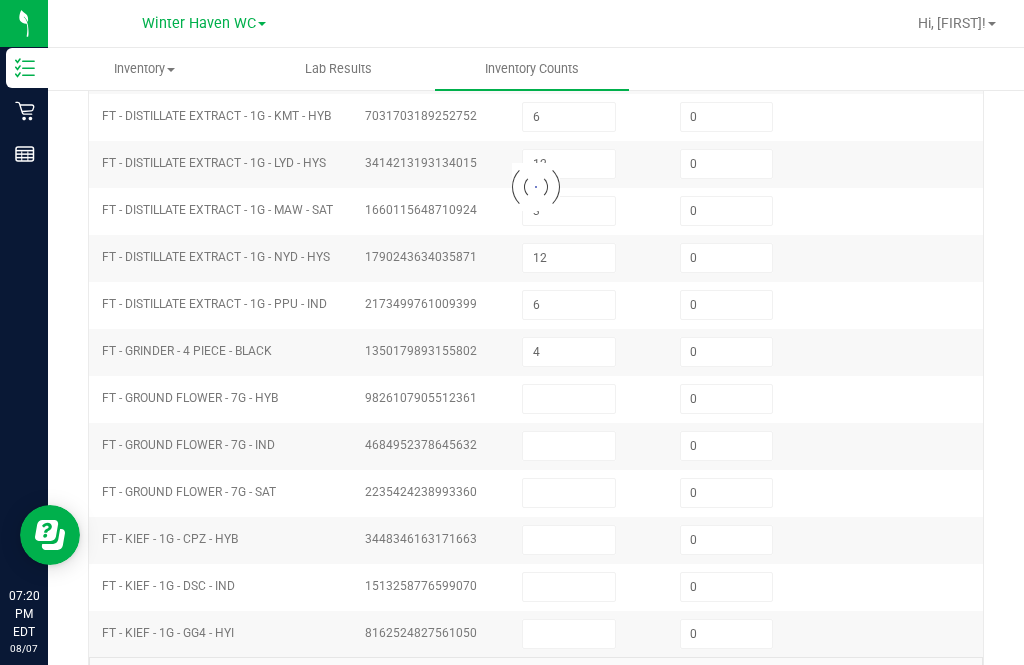 type 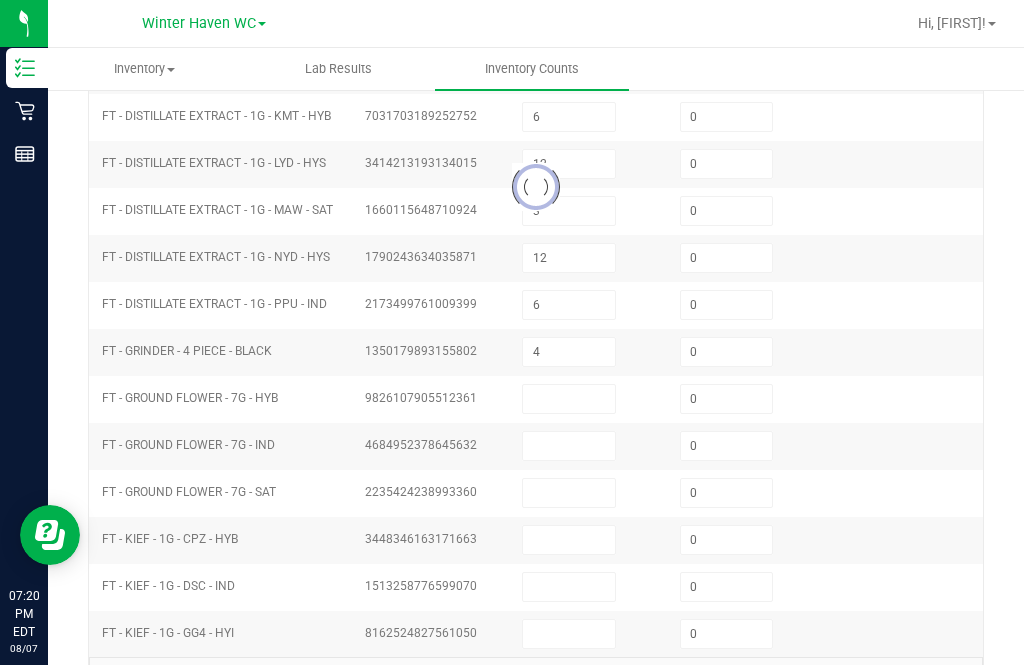 type 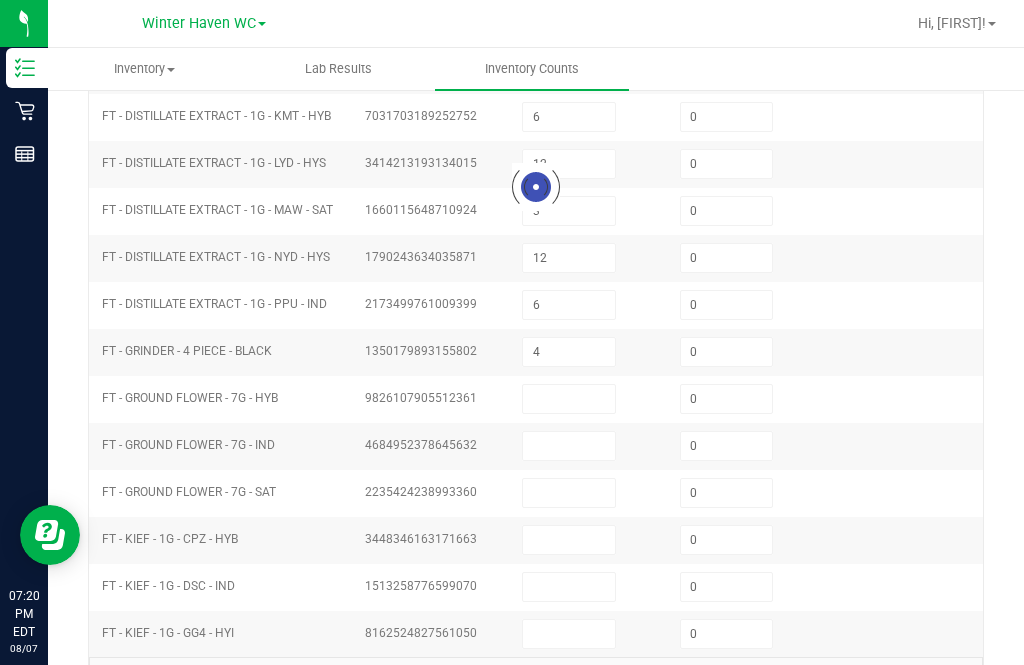 type 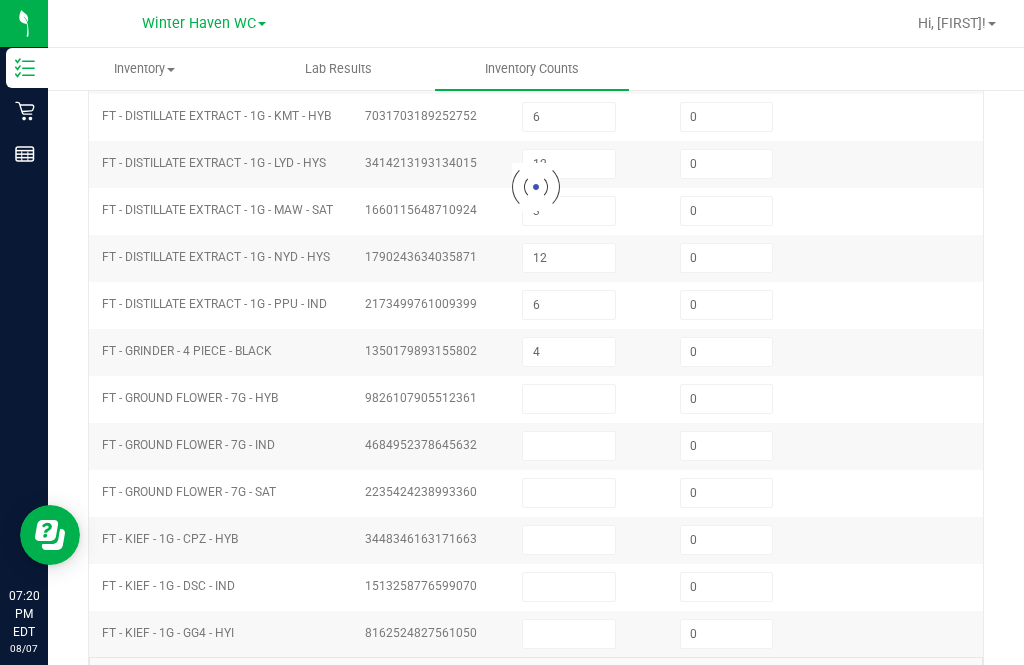 type 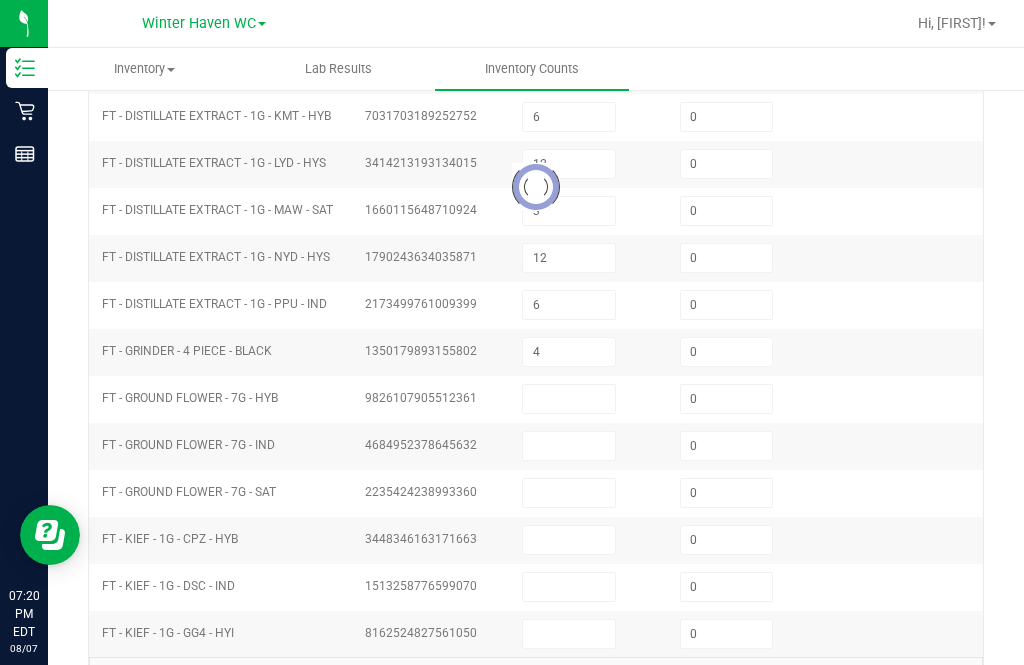 type 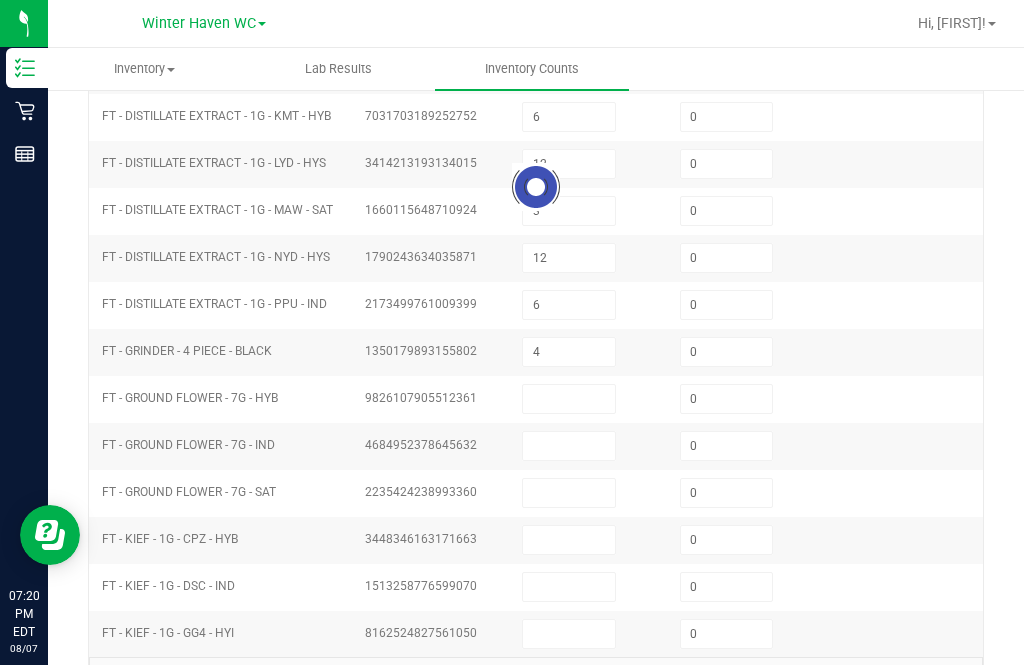 type 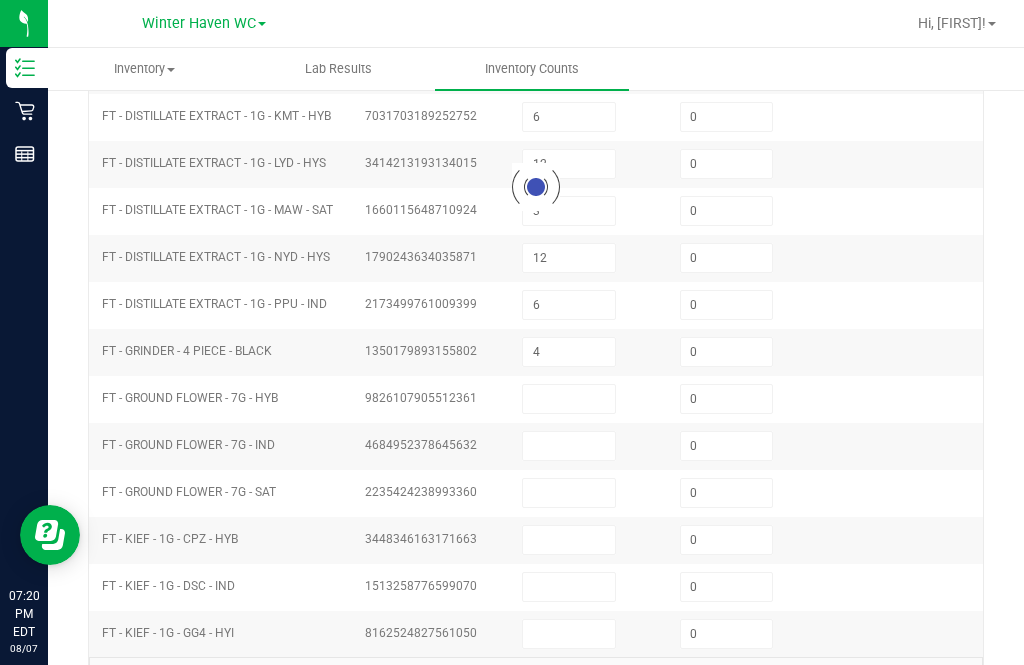 type 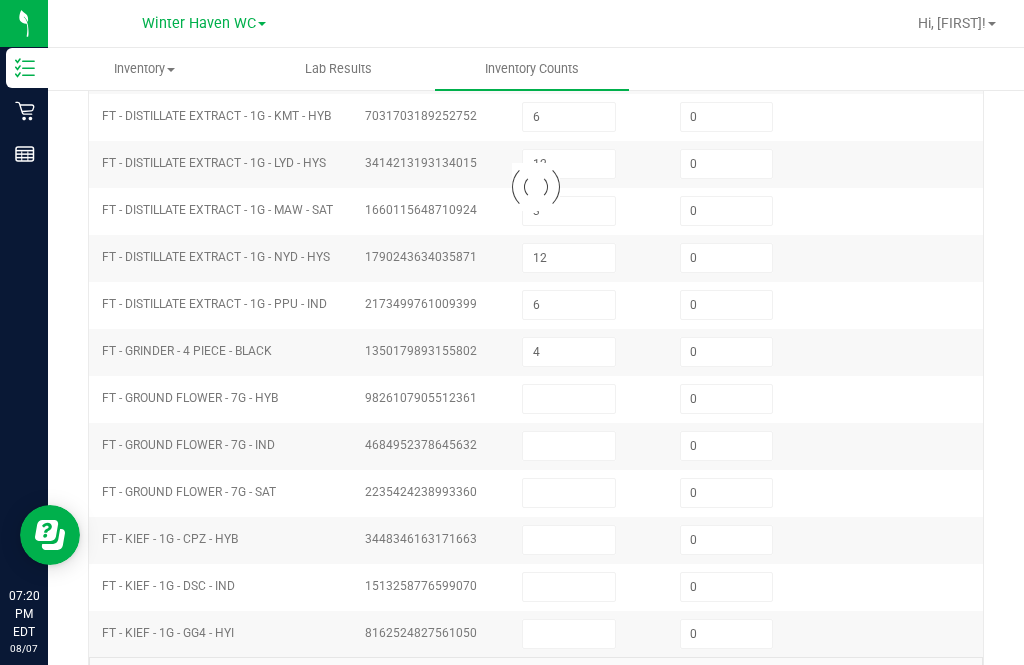 type 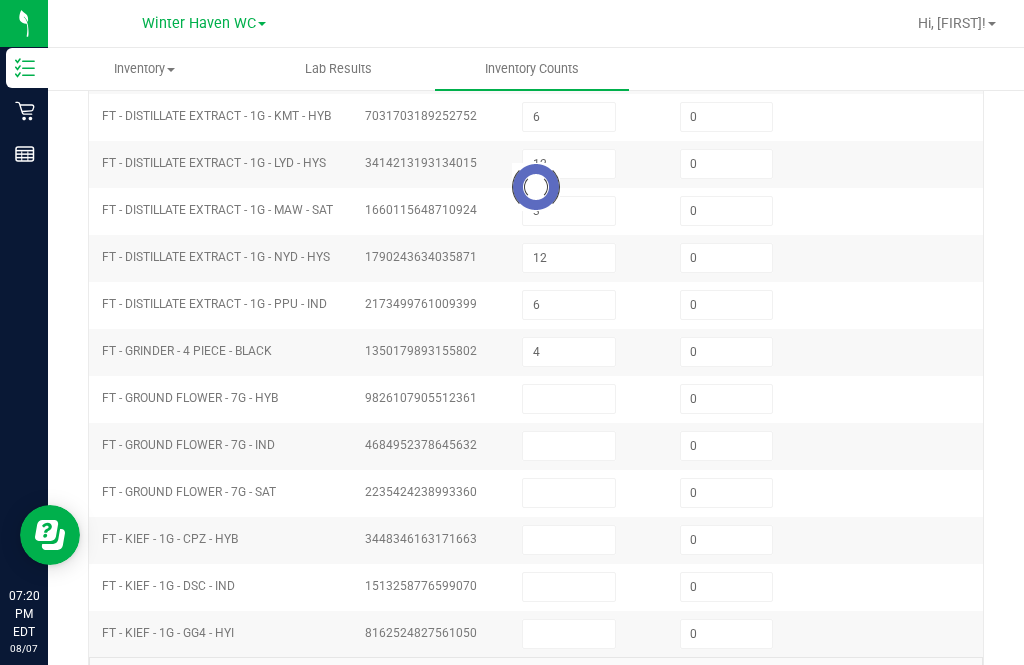type 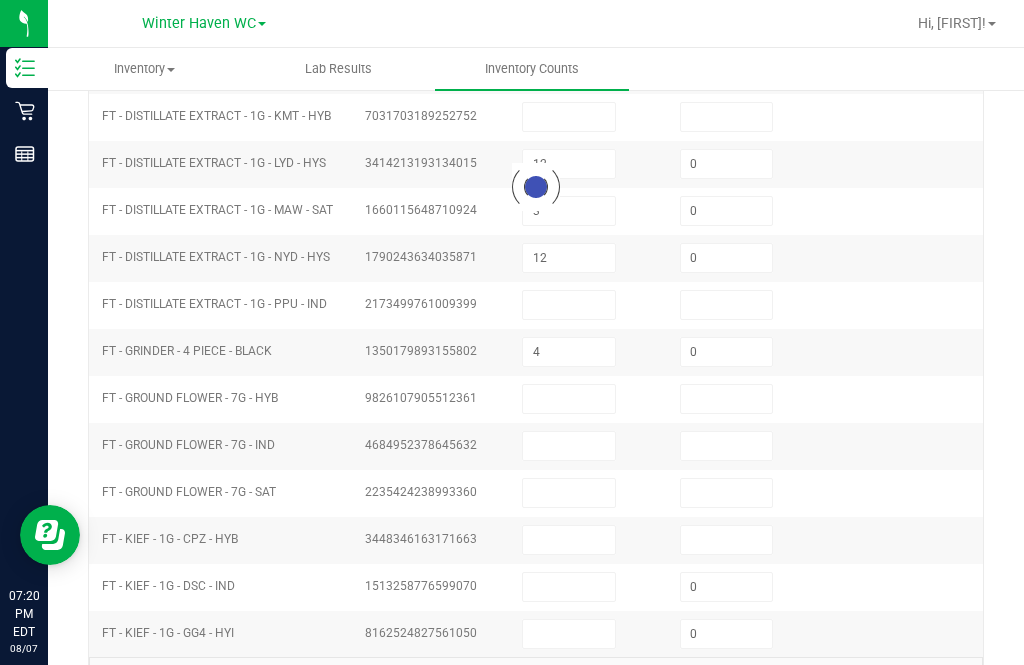 type 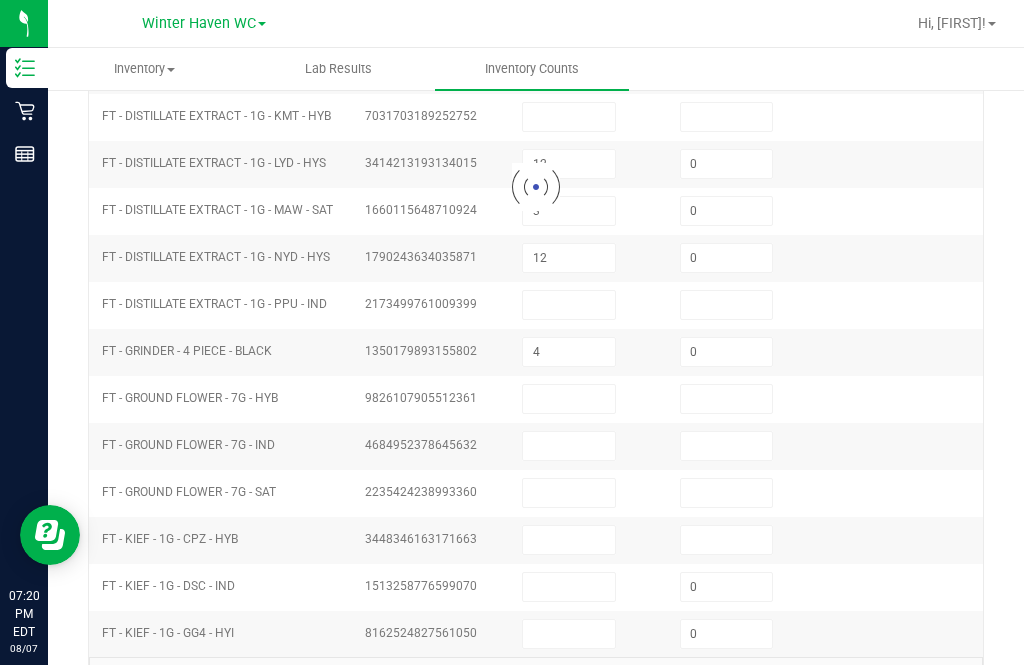 type 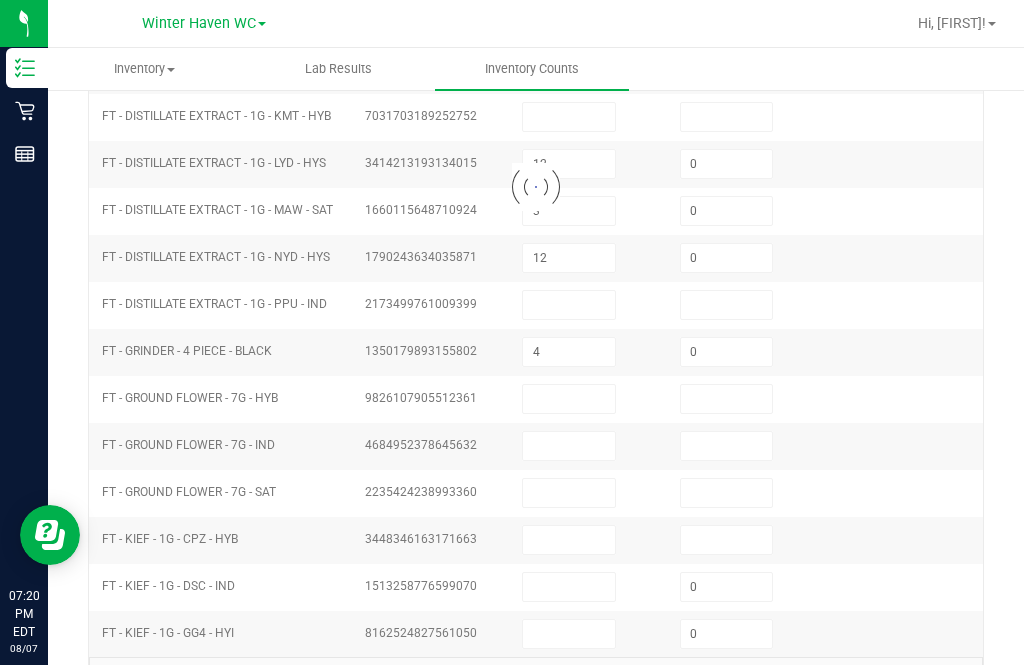 type 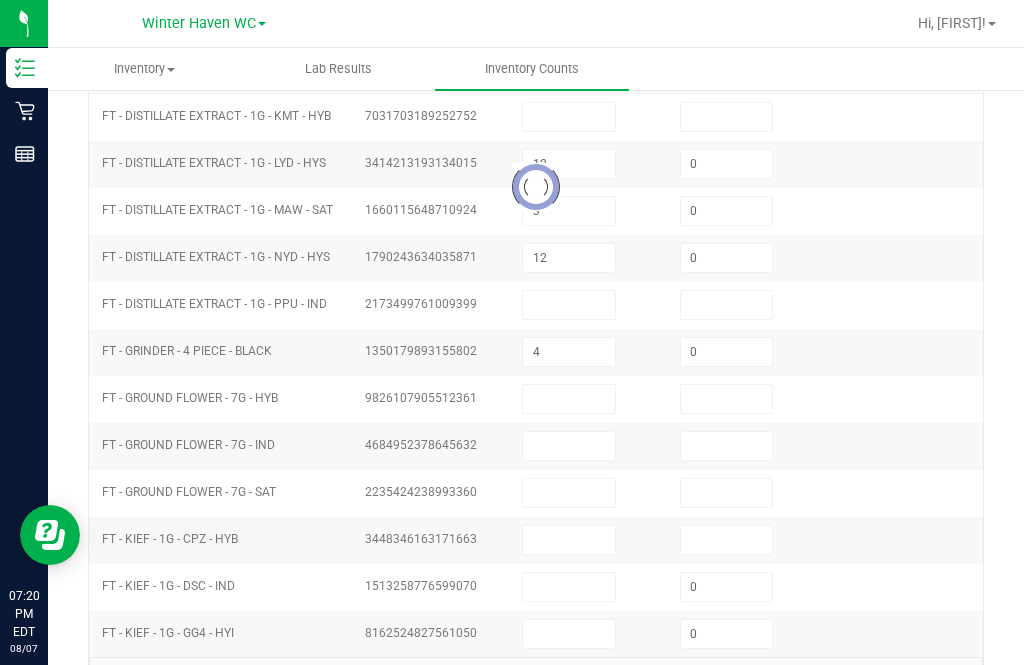type 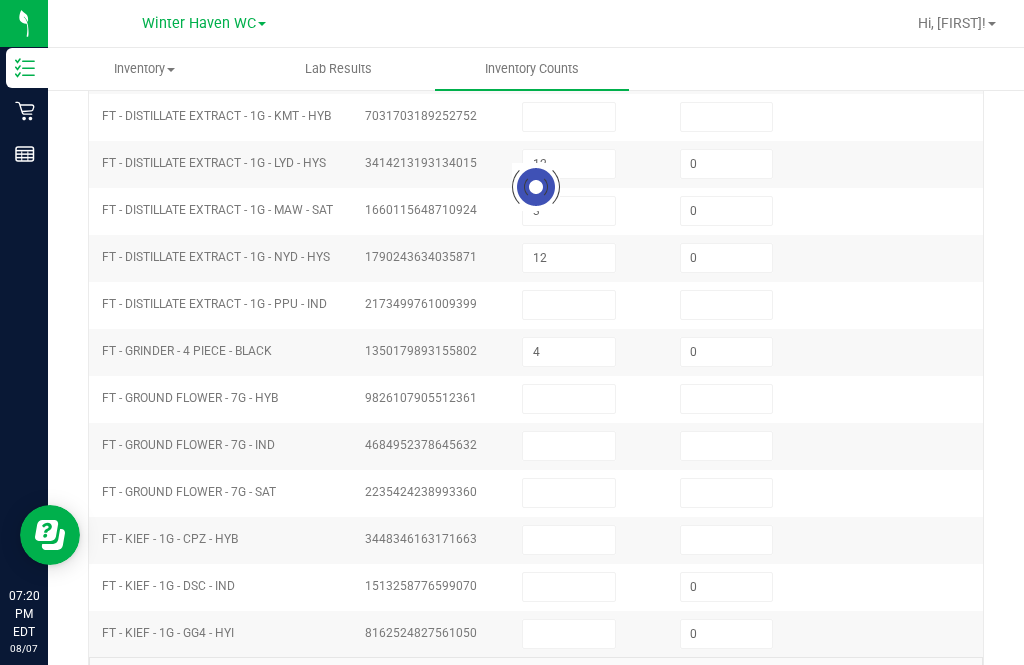 type 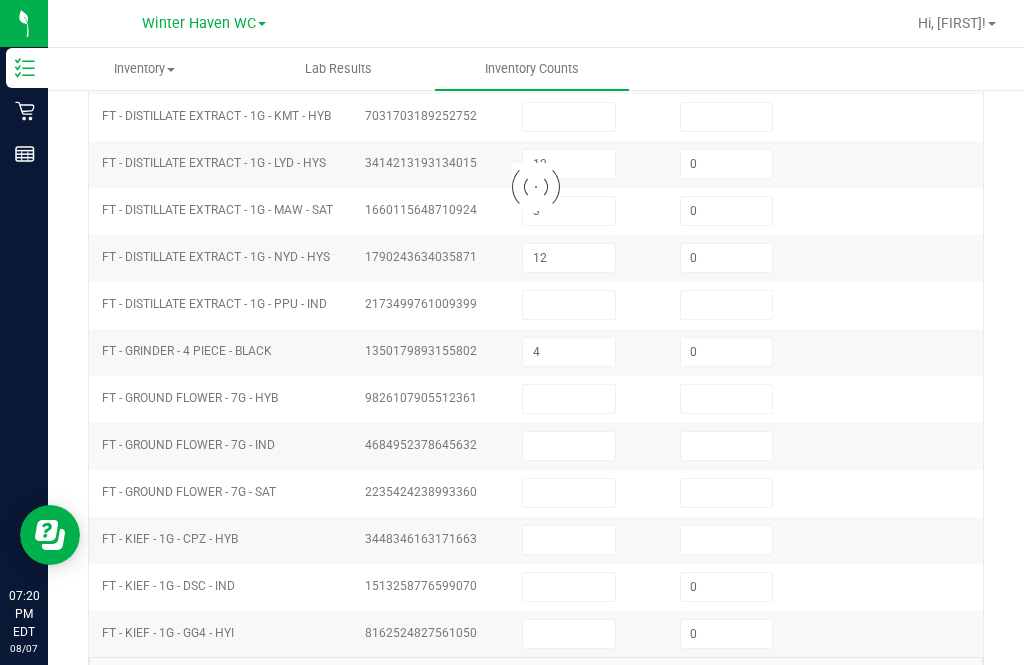 type 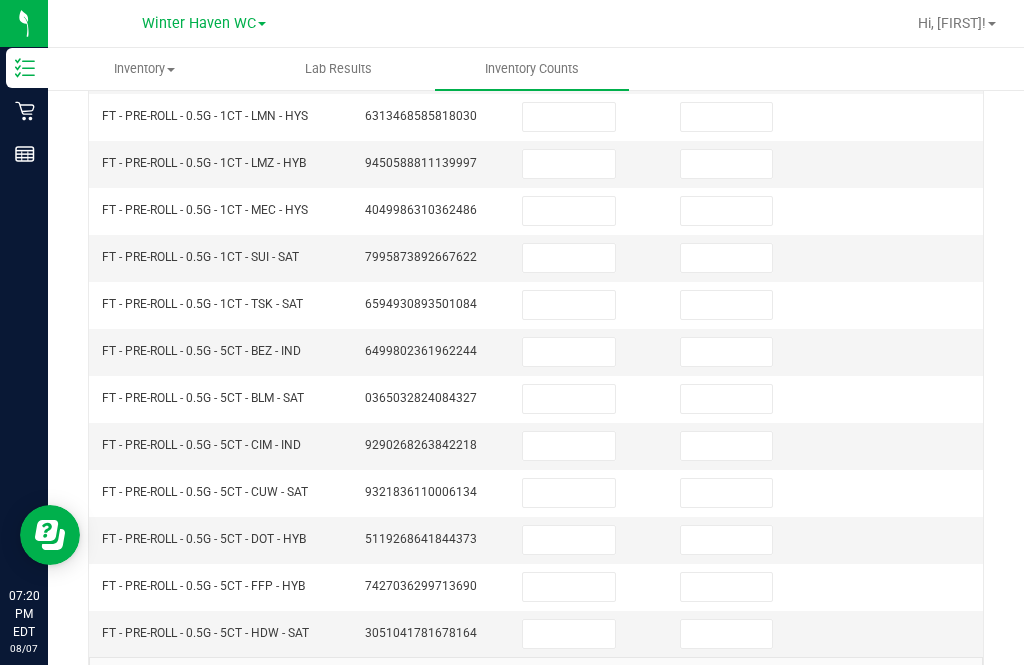 click on "5" 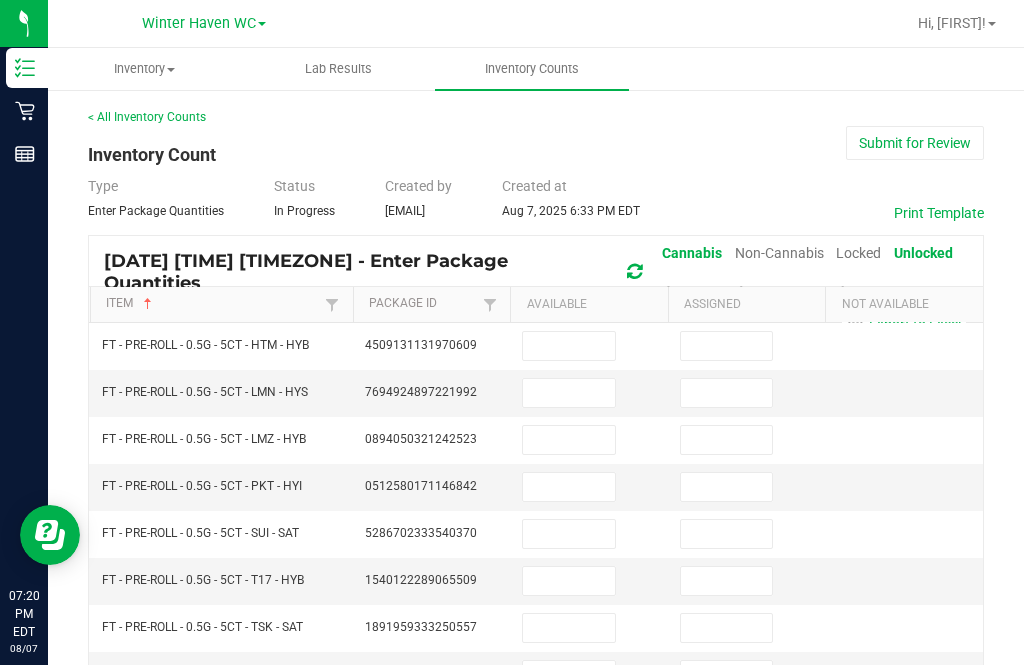 scroll, scrollTop: 0, scrollLeft: 0, axis: both 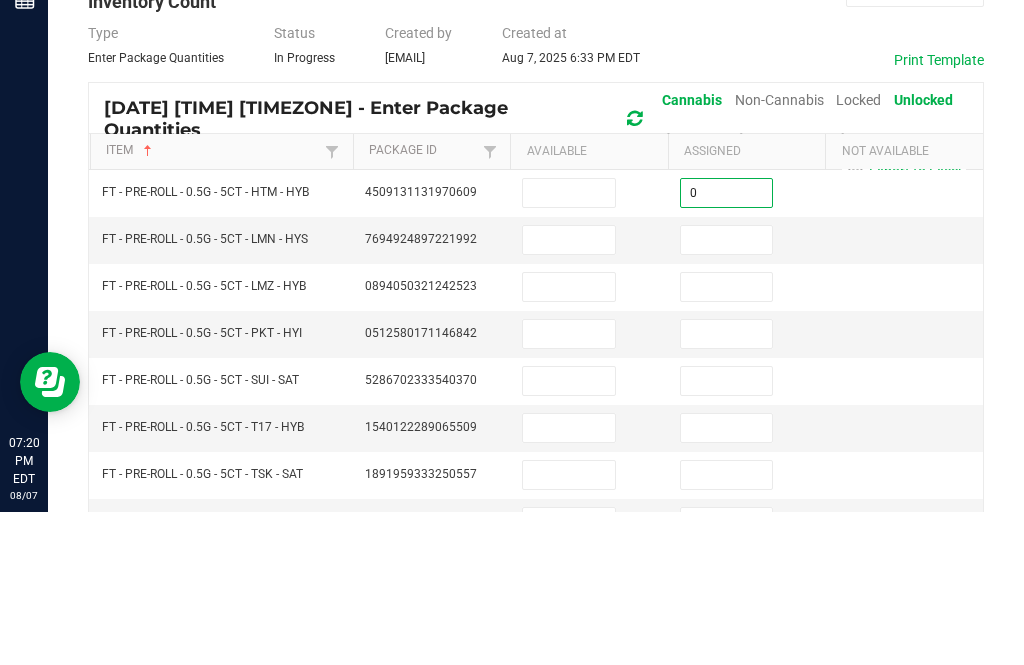 click at bounding box center [727, 393] 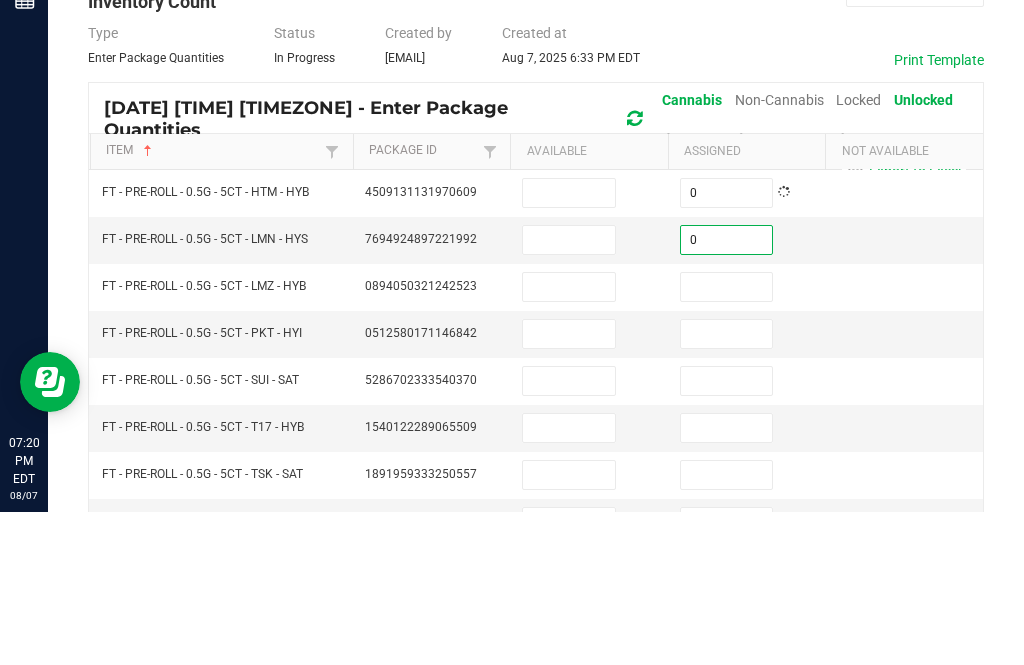 click at bounding box center (727, 440) 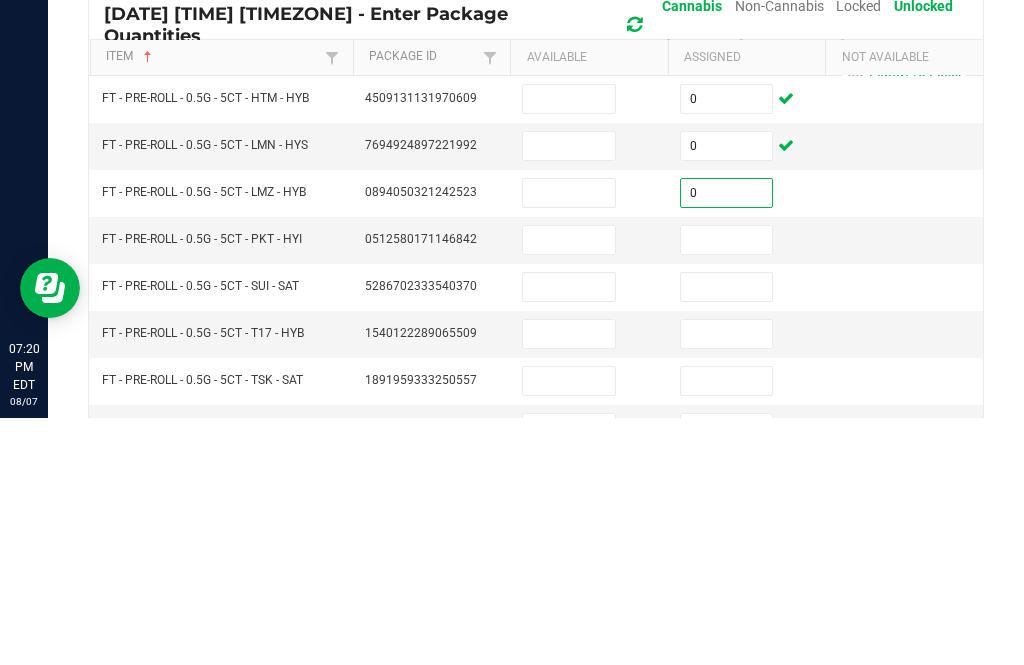 click at bounding box center [727, 487] 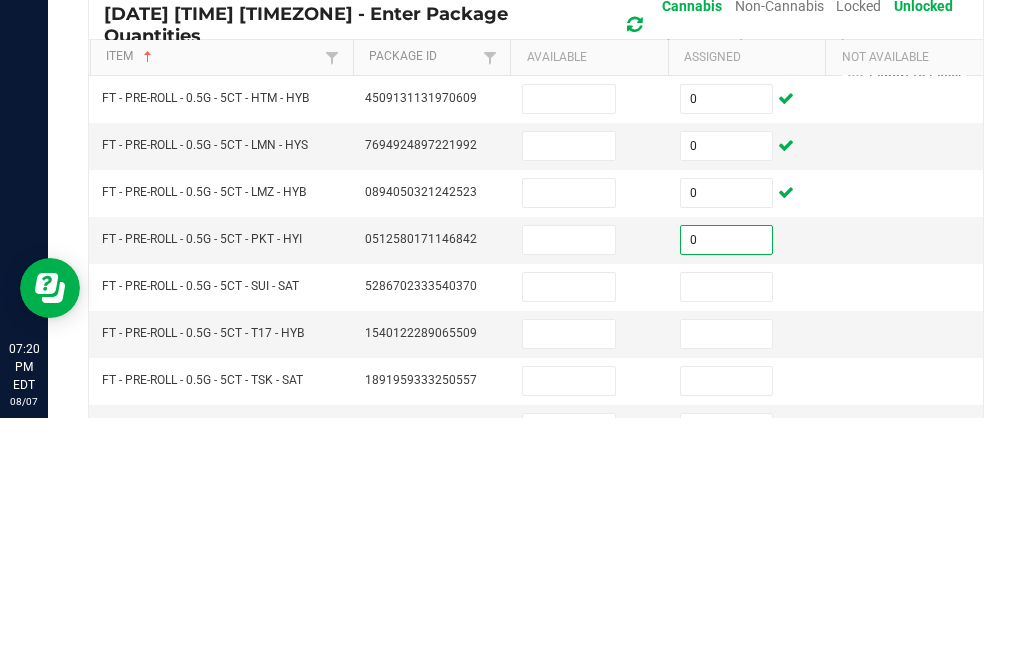 click at bounding box center (727, 534) 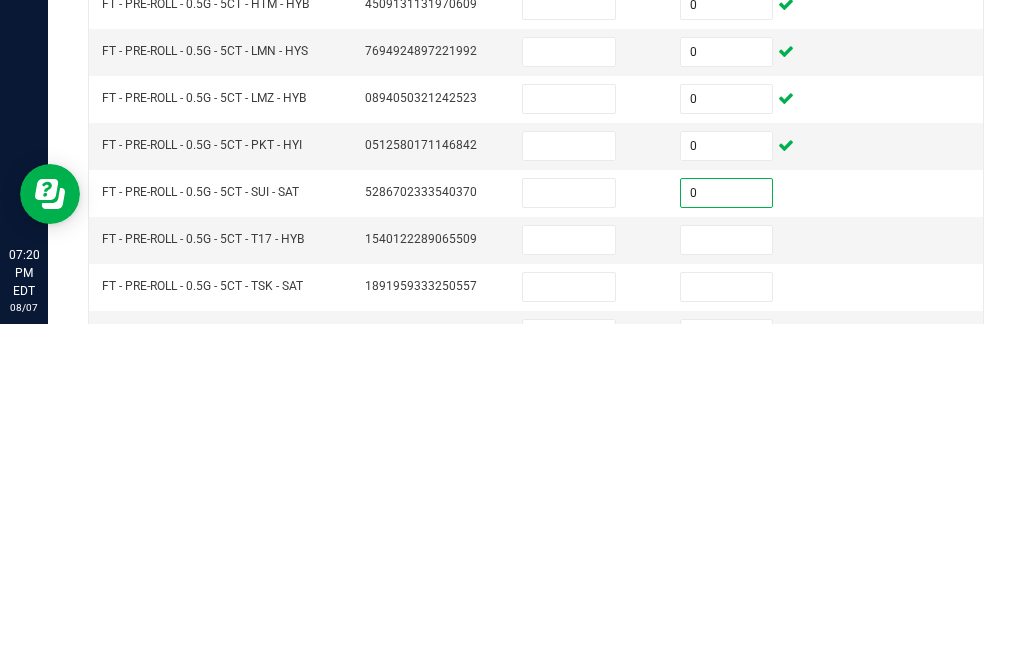 click at bounding box center [727, 581] 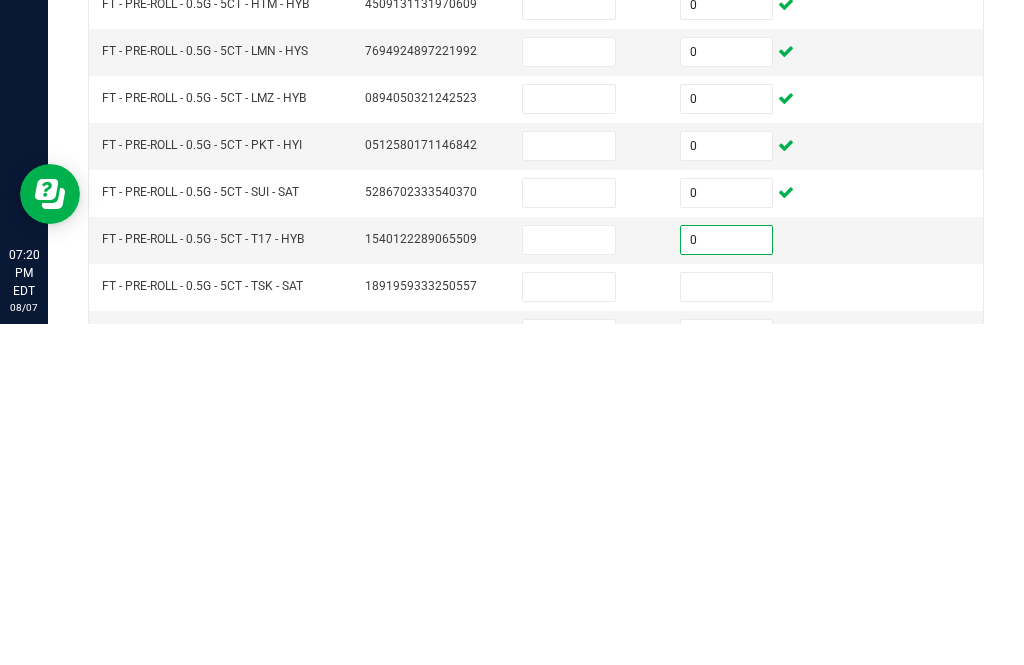 click at bounding box center (727, 628) 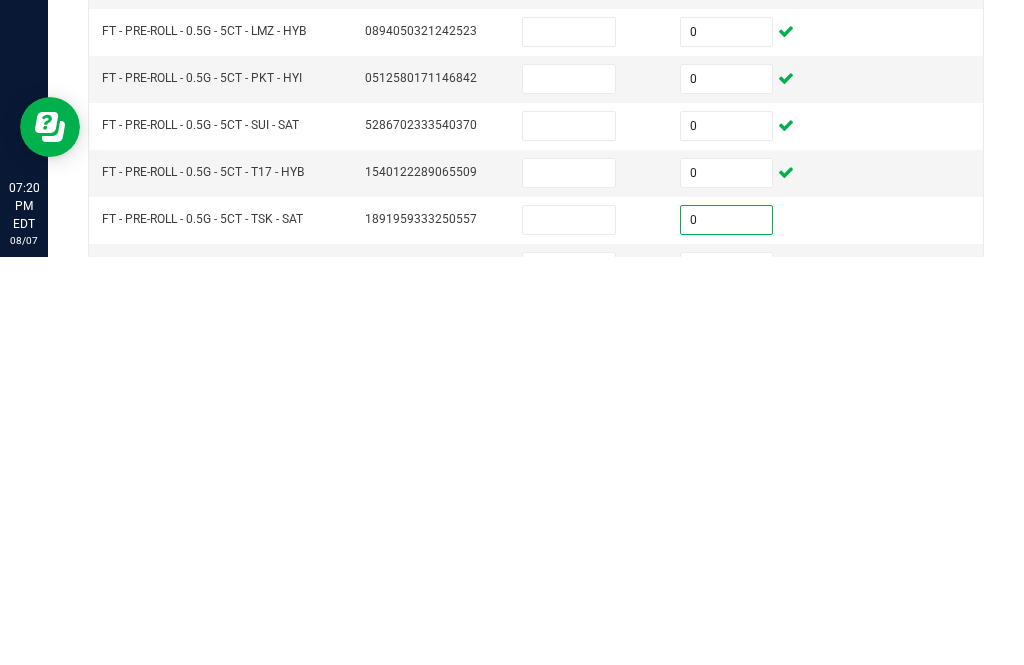 click at bounding box center [727, 675] 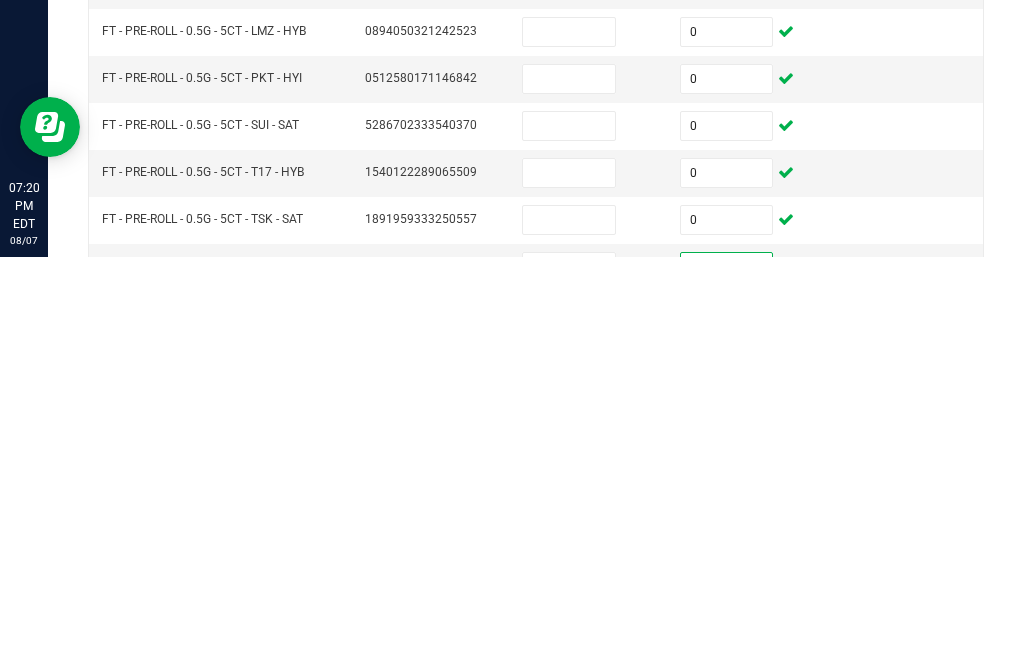 click at bounding box center (569, 675) 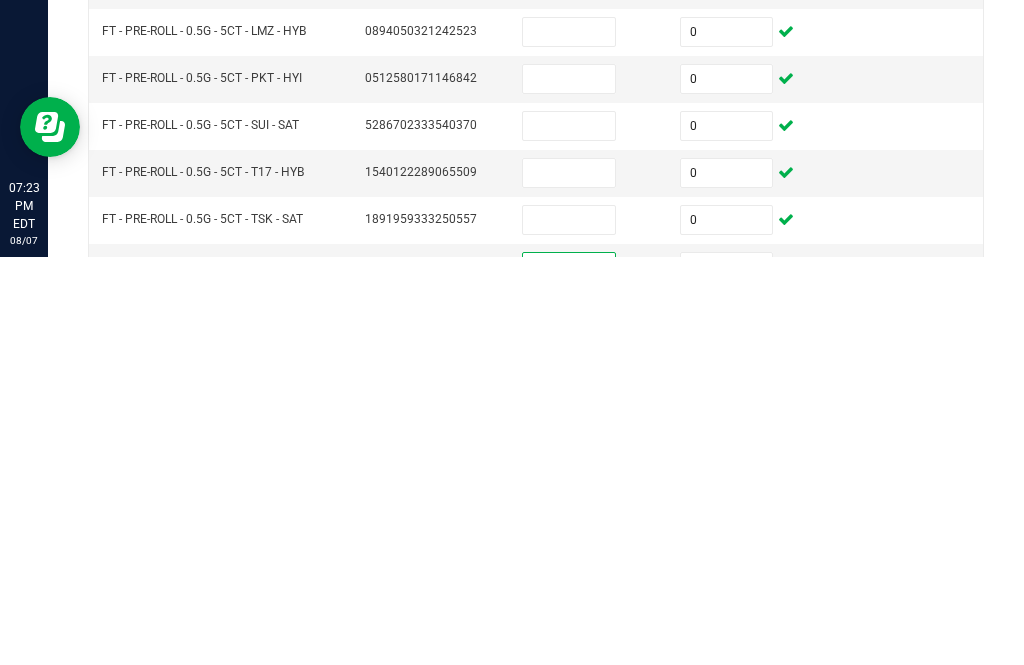 click at bounding box center (727, 722) 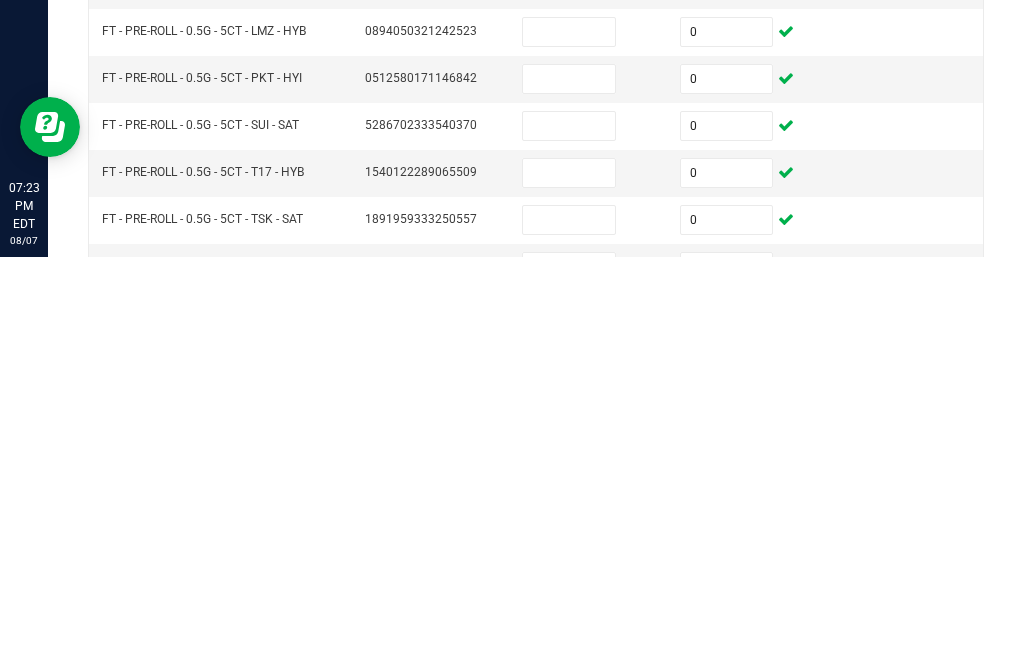 scroll, scrollTop: 1, scrollLeft: 0, axis: vertical 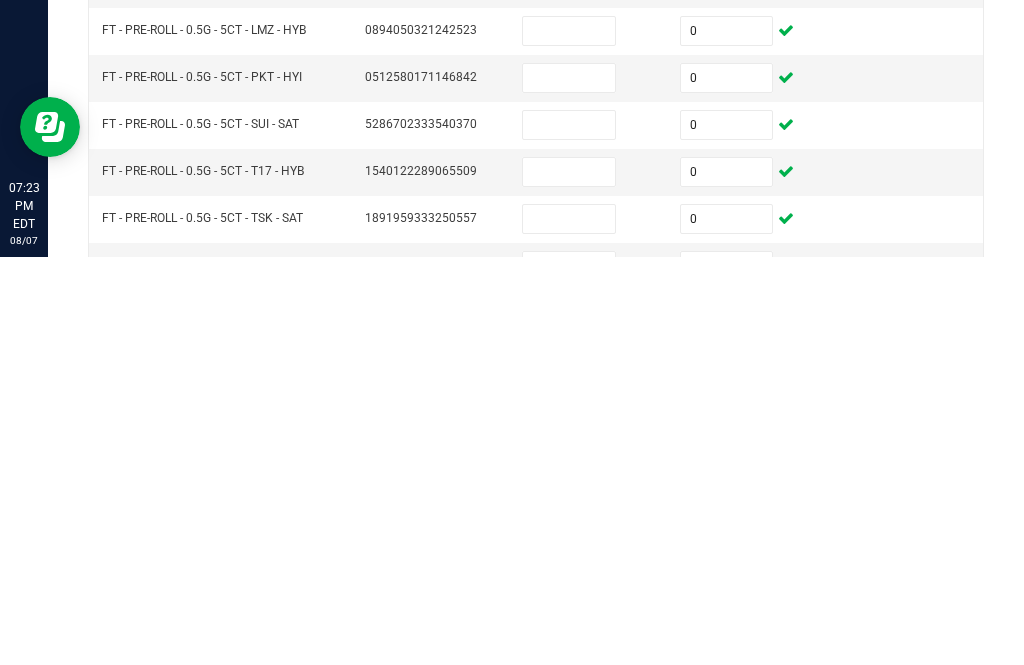 click at bounding box center [569, 721] 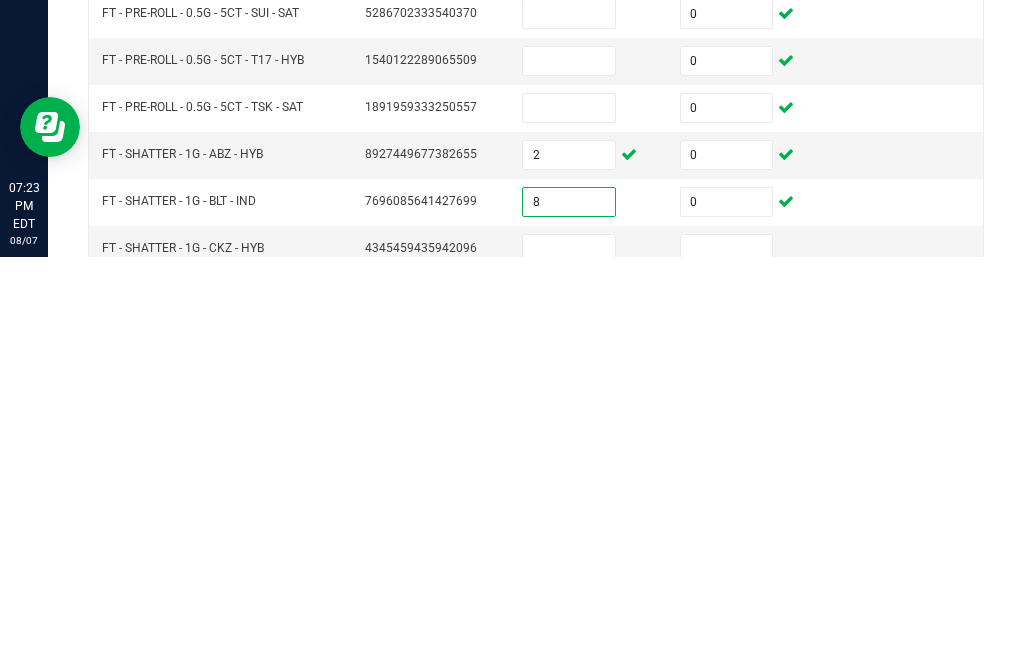 scroll, scrollTop: 111, scrollLeft: 0, axis: vertical 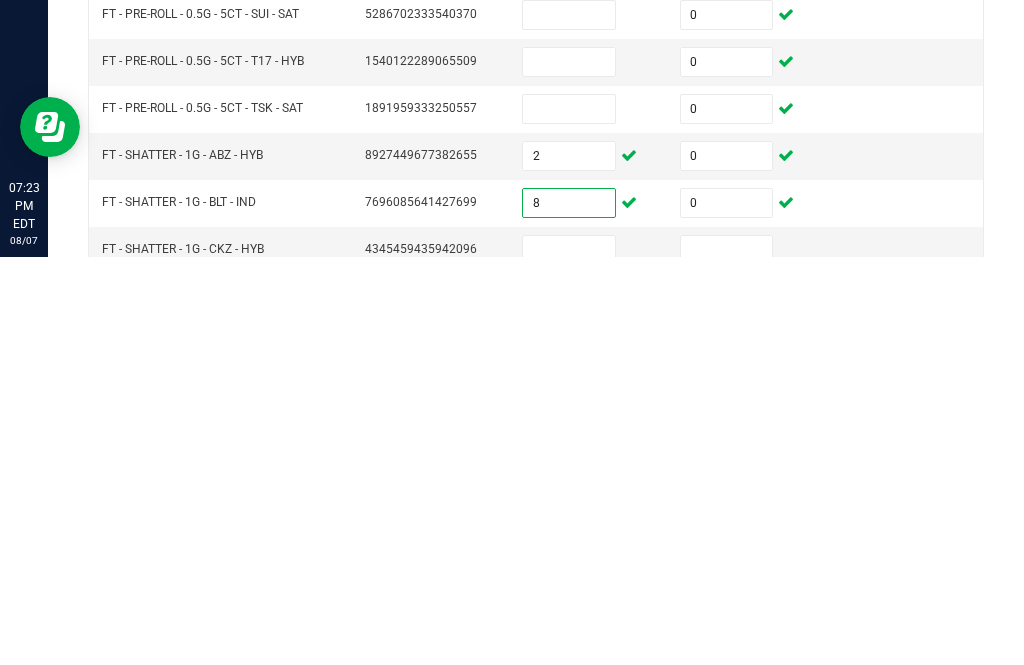 click at bounding box center [727, 658] 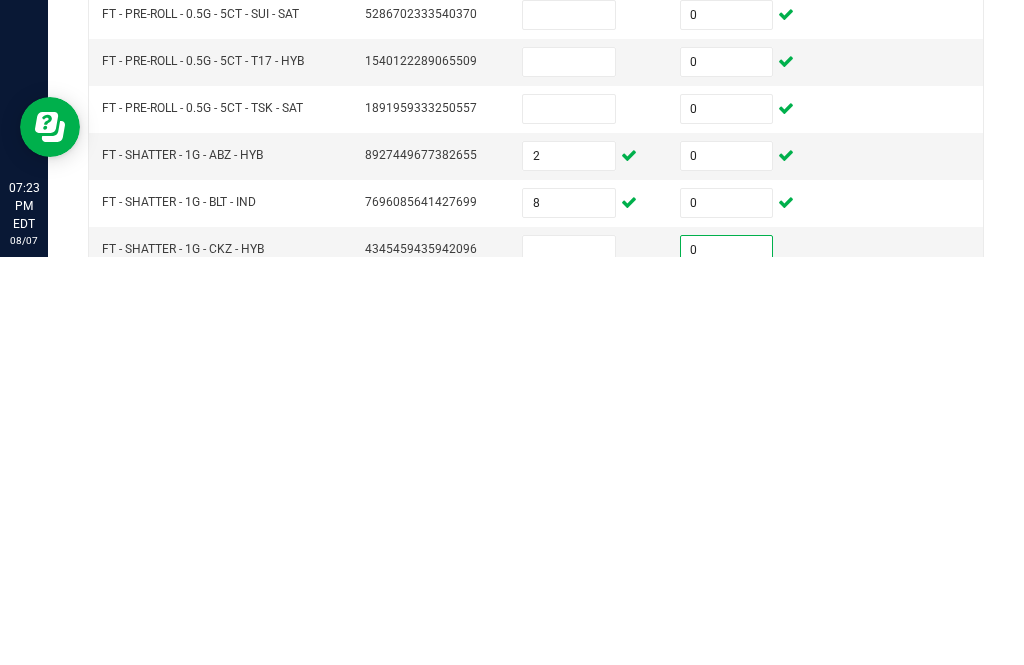 click at bounding box center (727, 705) 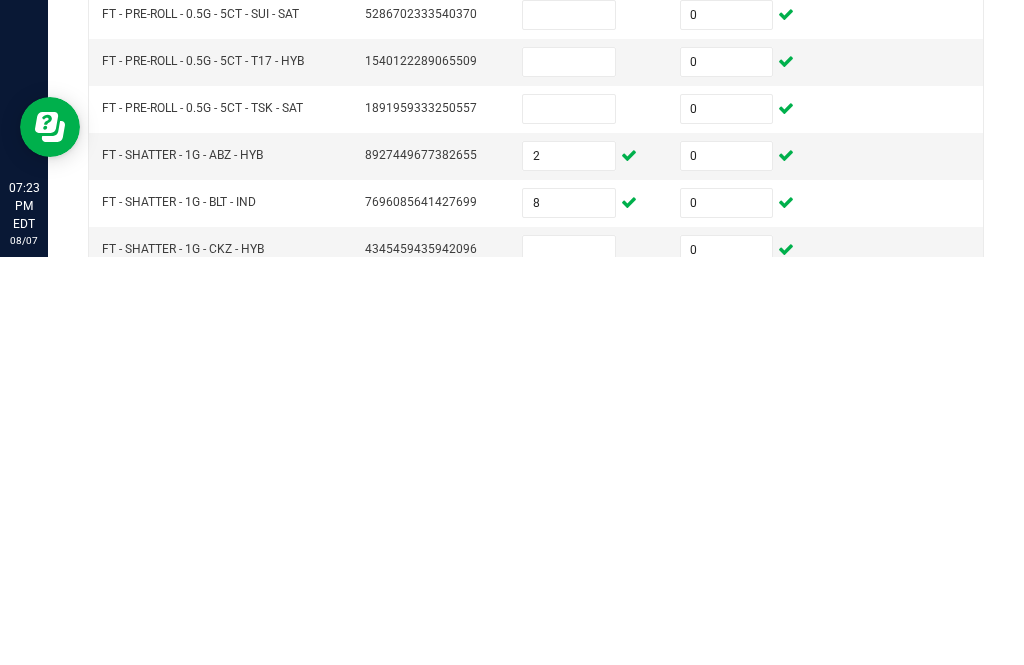 click at bounding box center (569, 658) 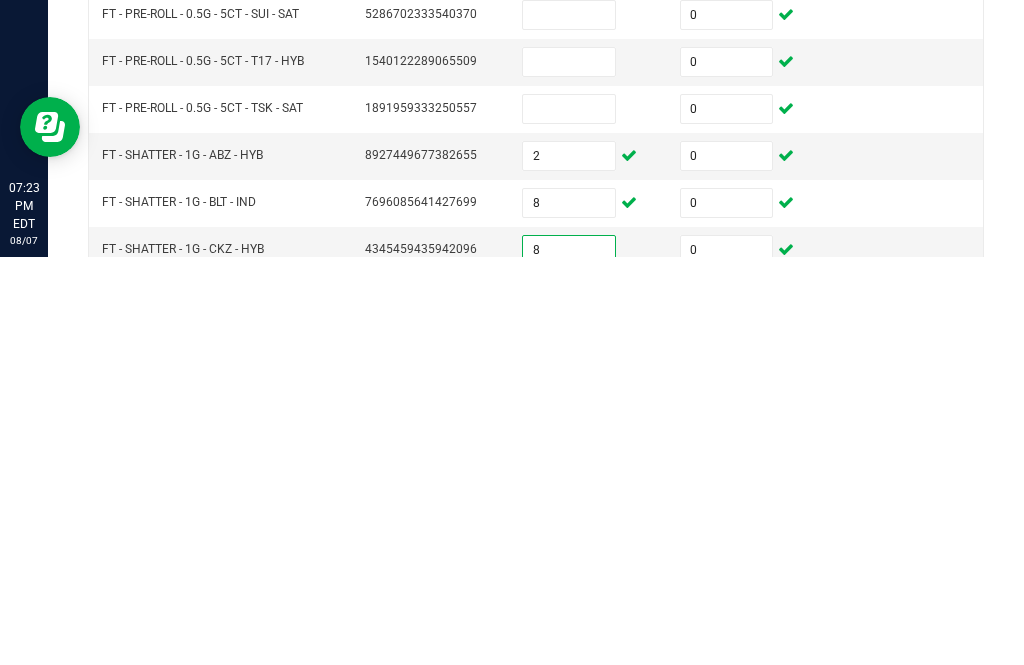click at bounding box center [569, 705] 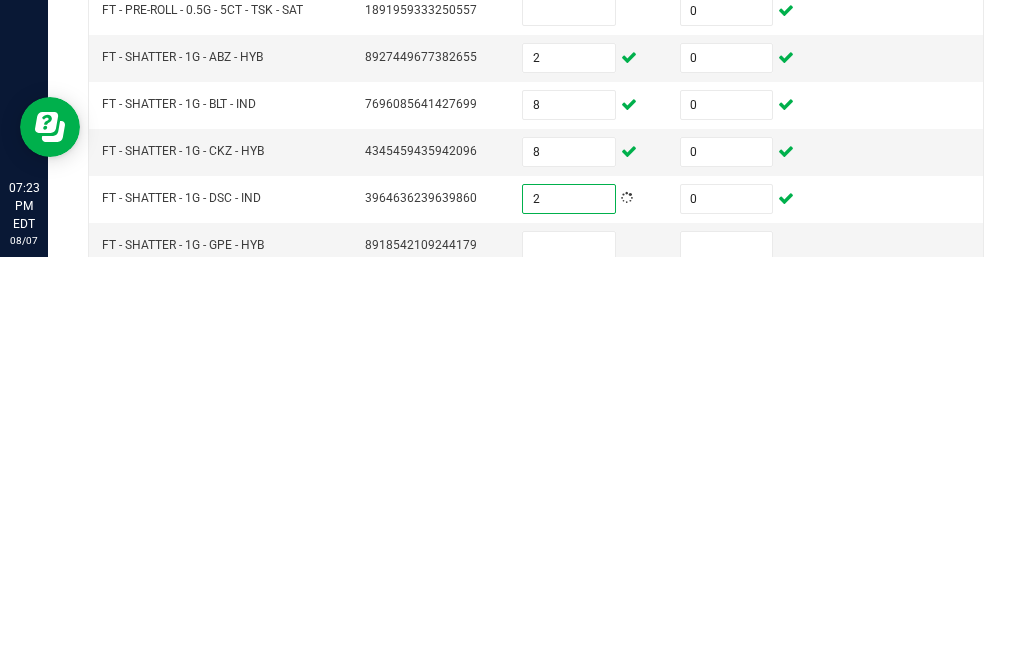 scroll, scrollTop: 213, scrollLeft: 0, axis: vertical 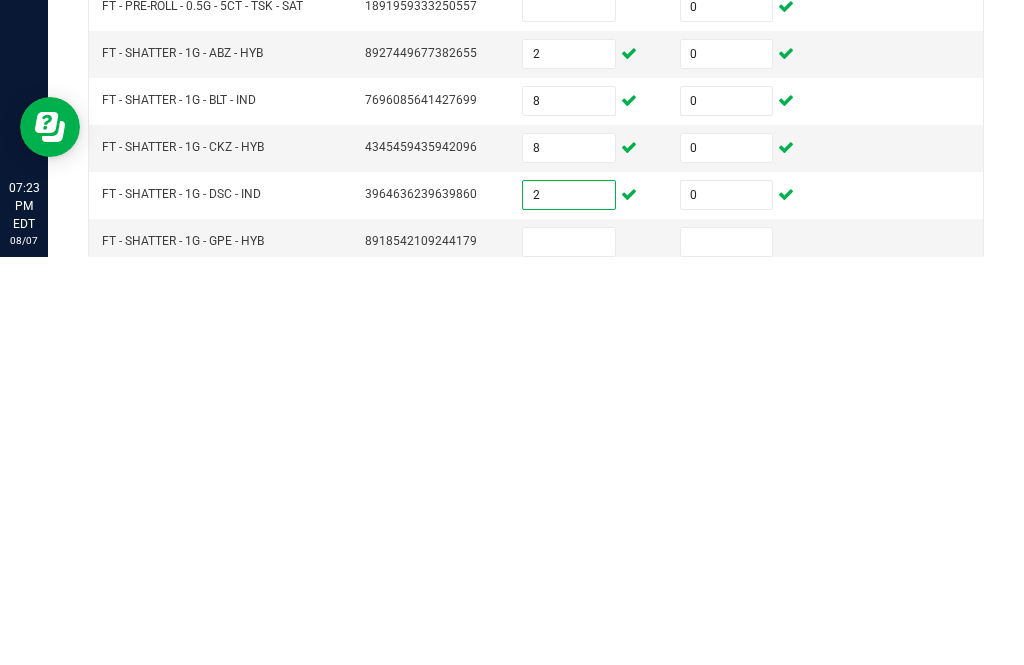 click at bounding box center (727, 650) 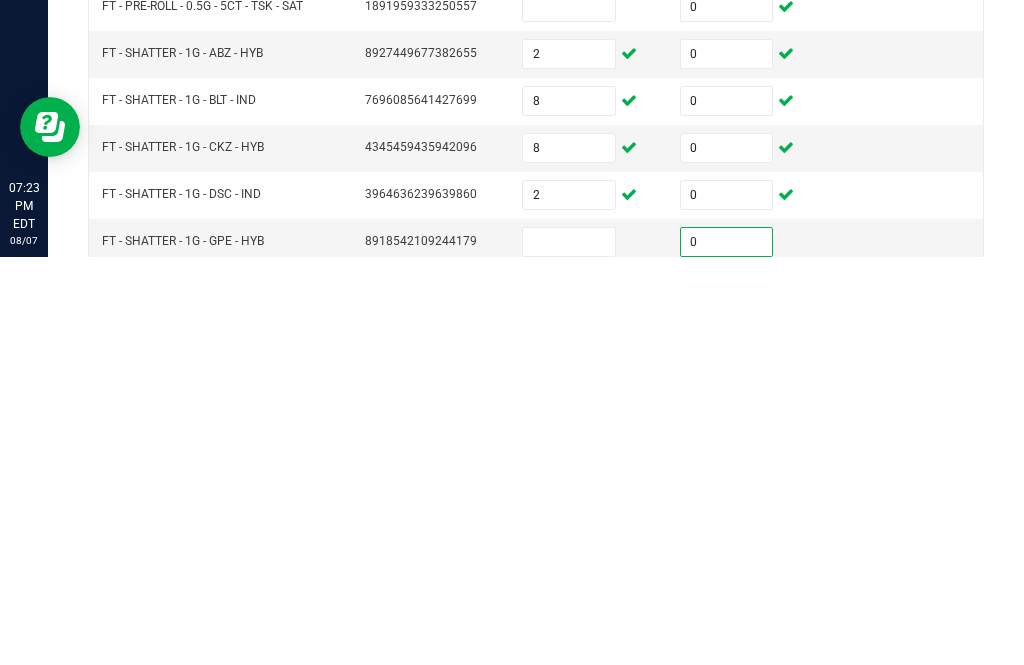 click at bounding box center [569, 650] 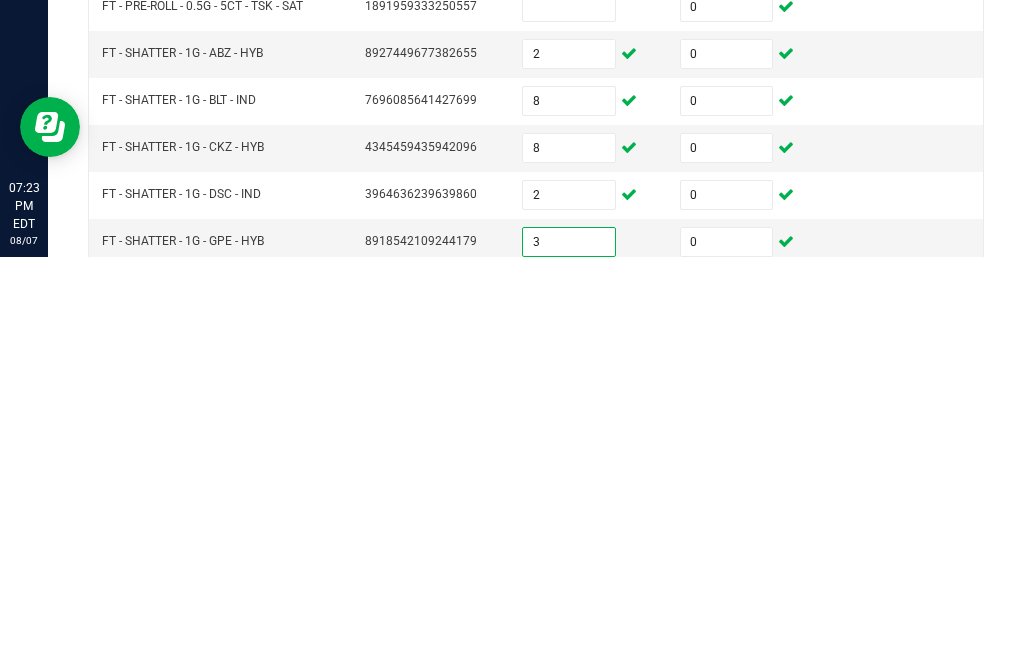 click at bounding box center (569, 697) 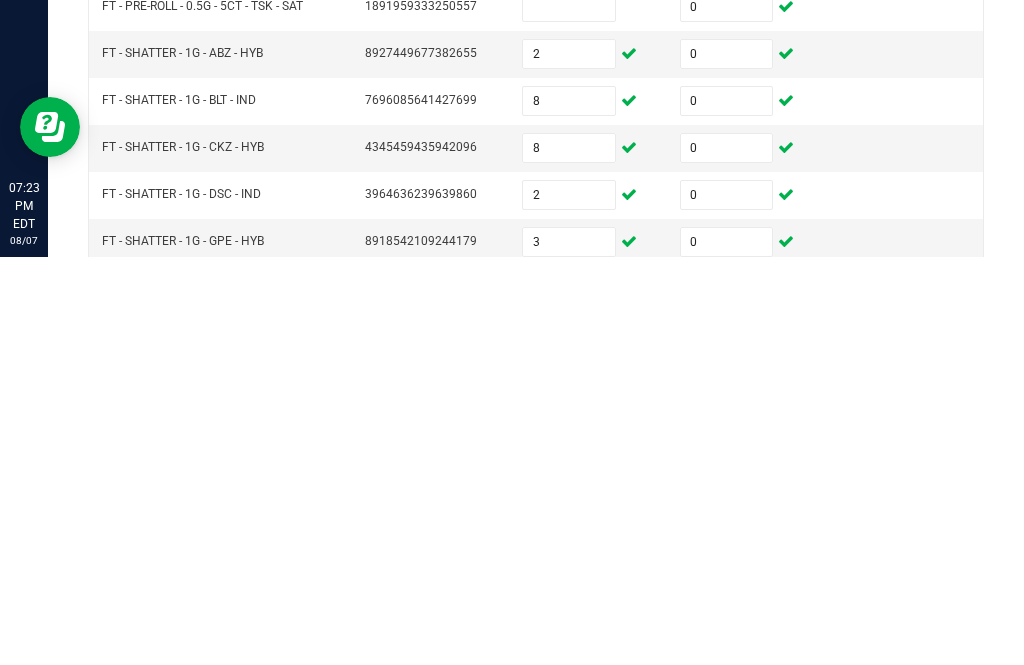 click at bounding box center [727, 697] 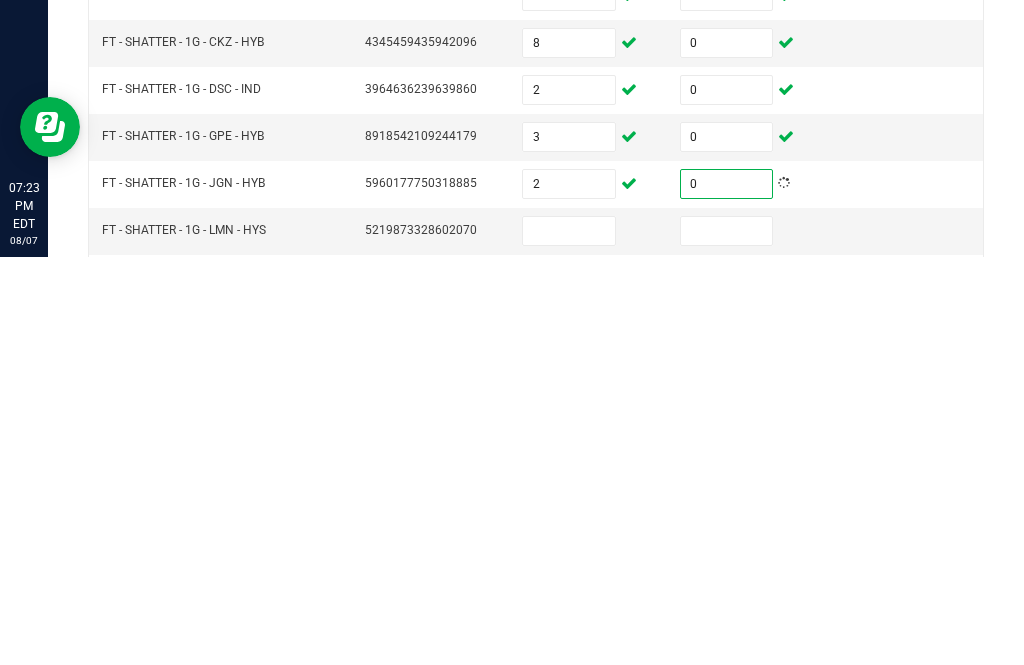scroll, scrollTop: 323, scrollLeft: 0, axis: vertical 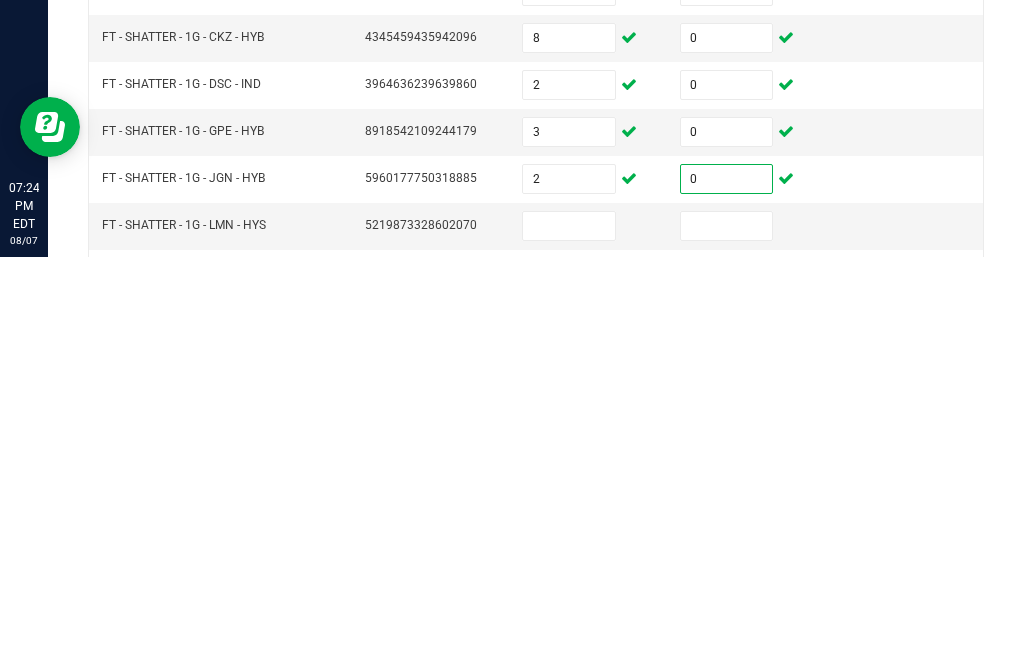click at bounding box center [727, 634] 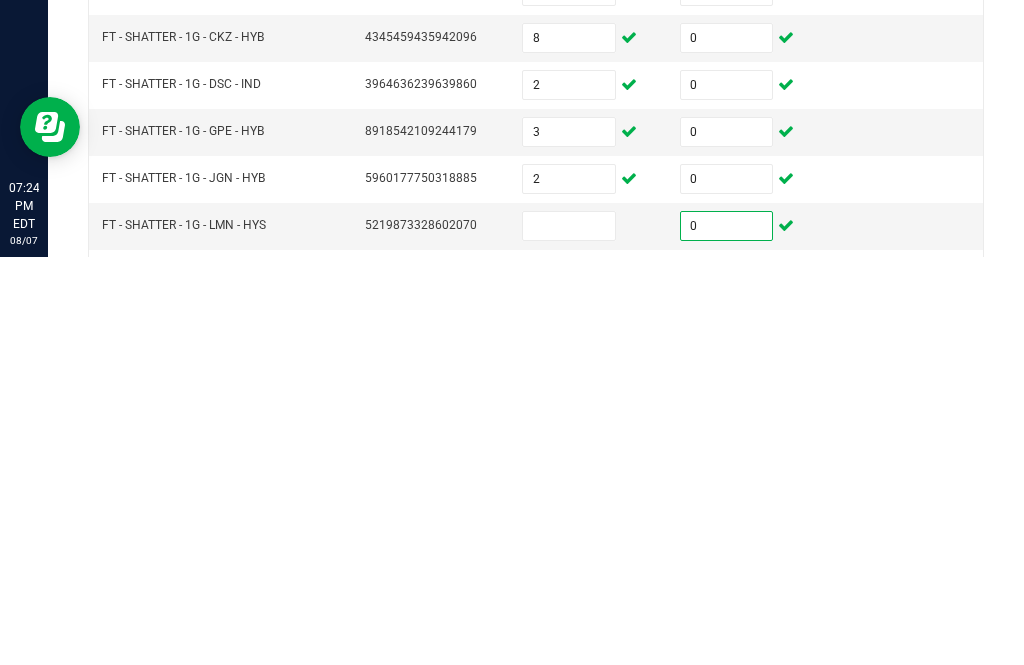 click at bounding box center (727, 681) 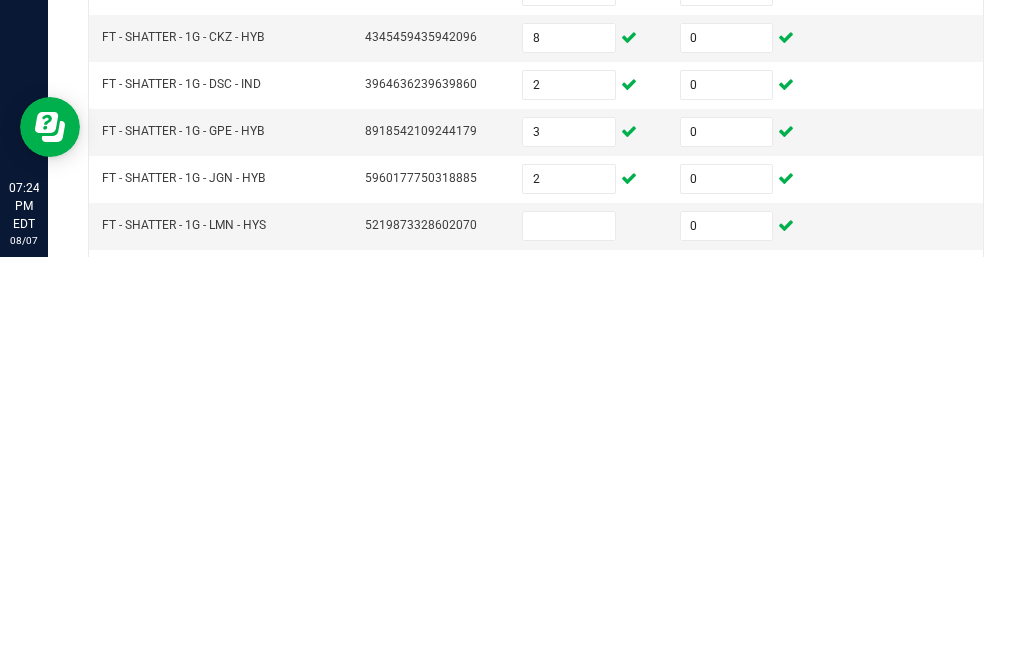 click at bounding box center (569, 634) 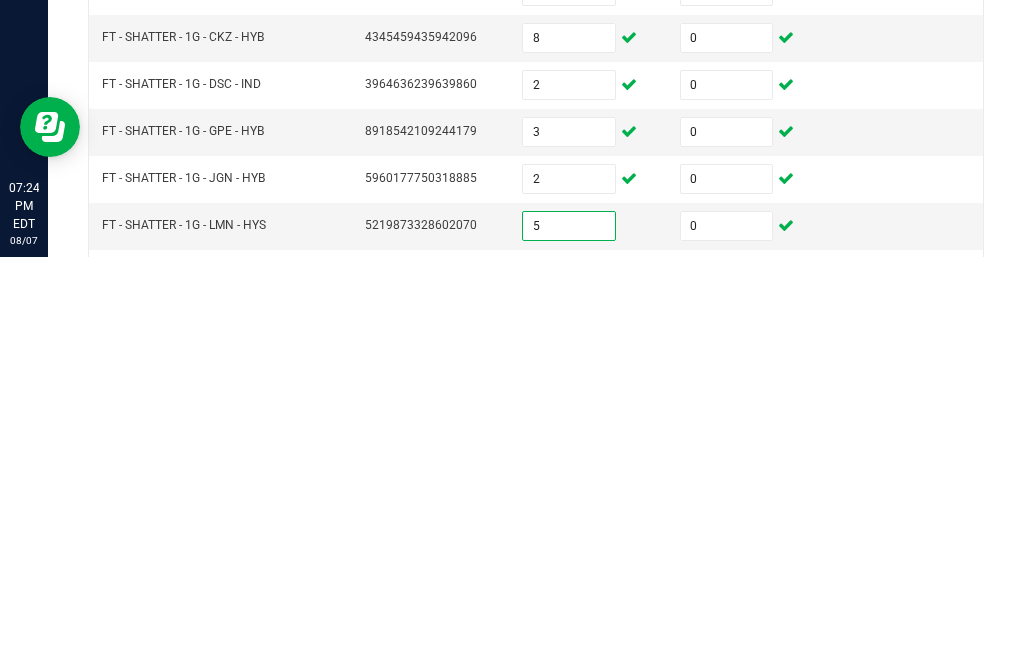 click at bounding box center [569, 681] 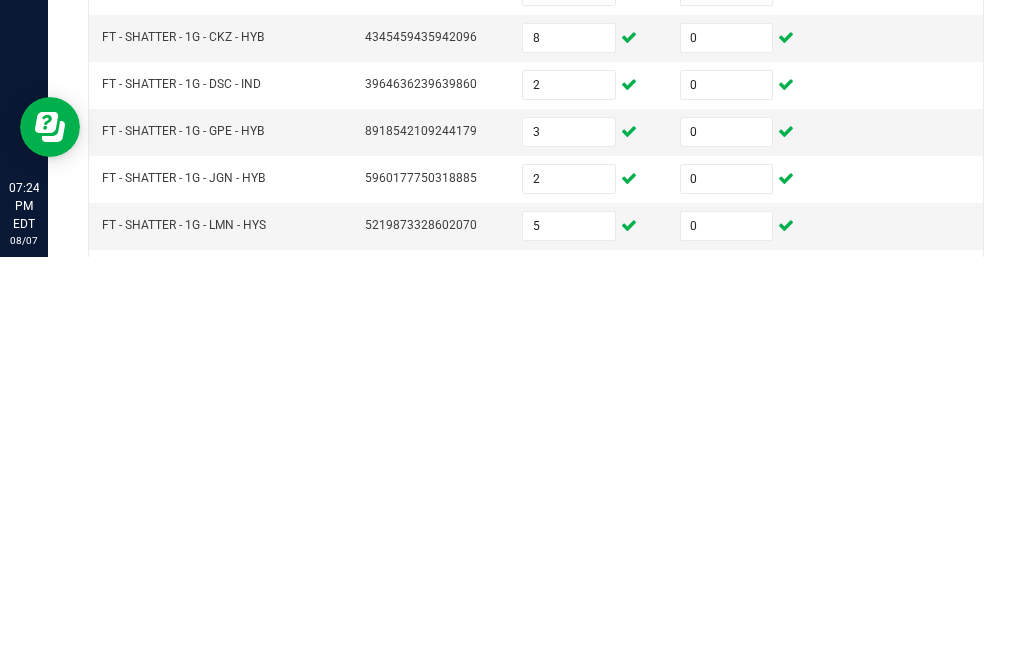 click at bounding box center [569, 728] 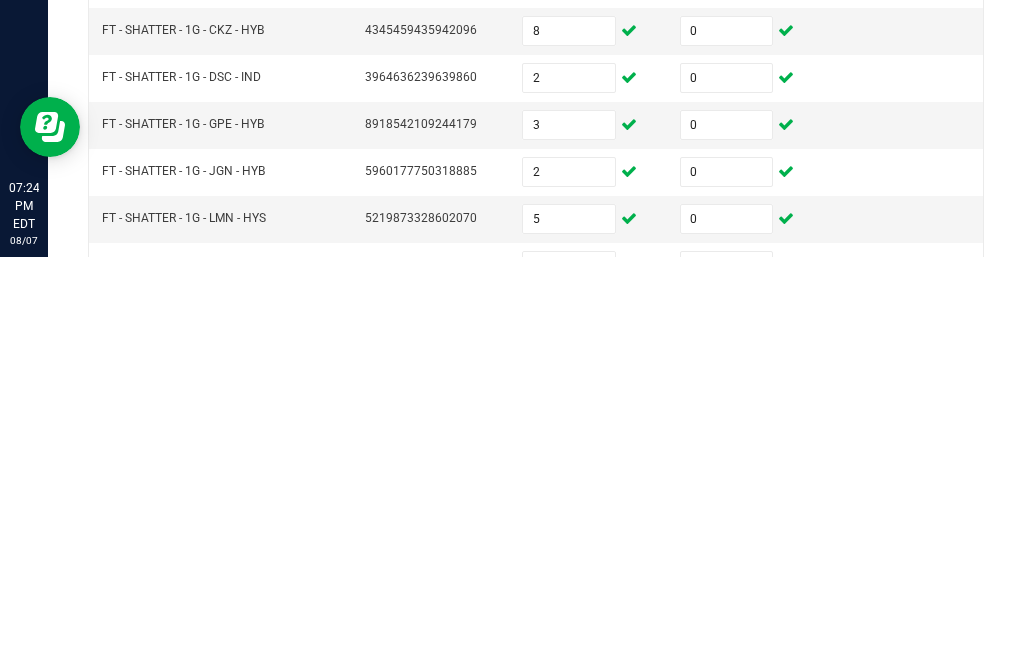 click at bounding box center (727, 721) 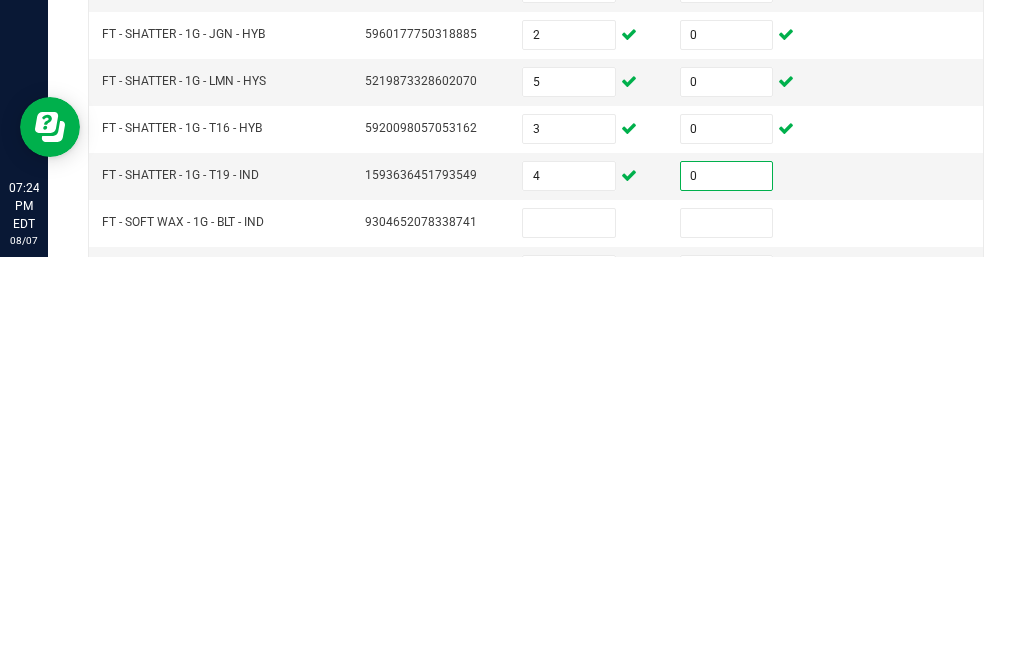 scroll, scrollTop: 476, scrollLeft: 0, axis: vertical 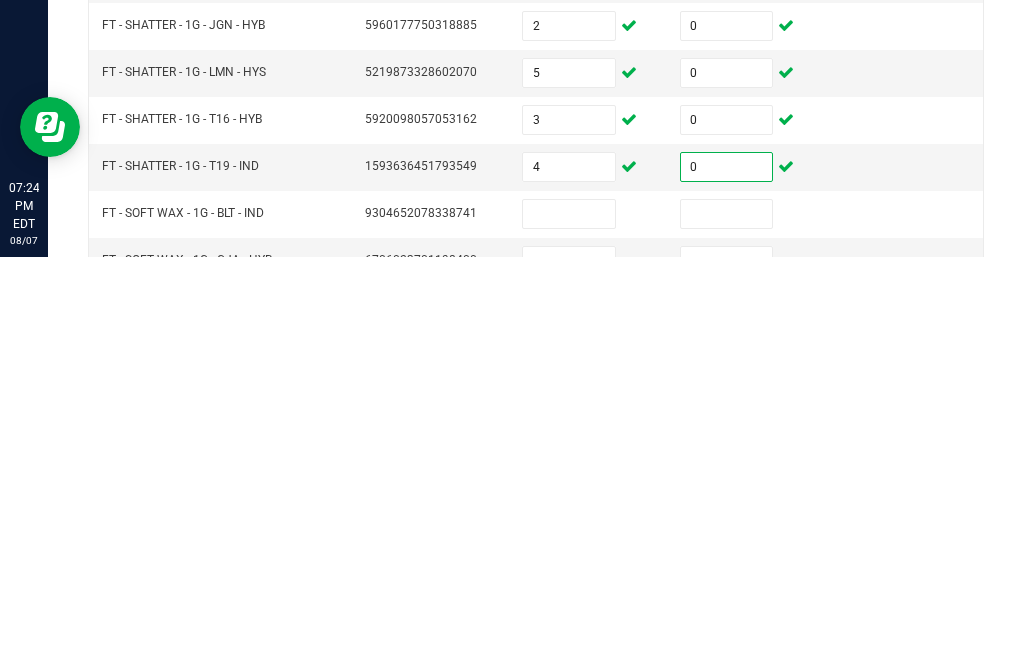 click at bounding box center (727, 622) 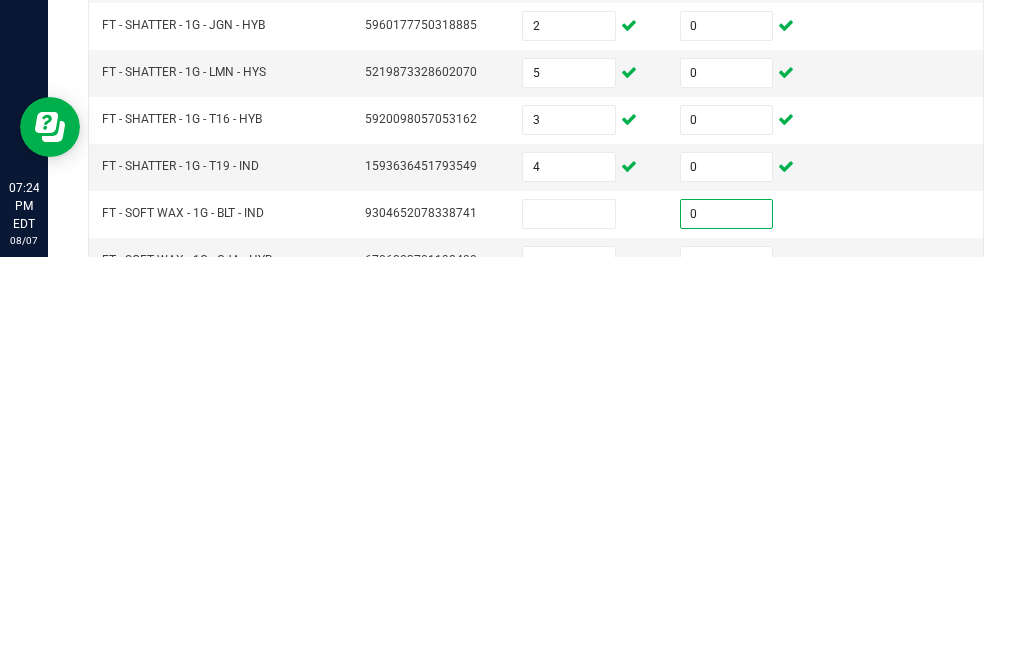 click at bounding box center (727, 669) 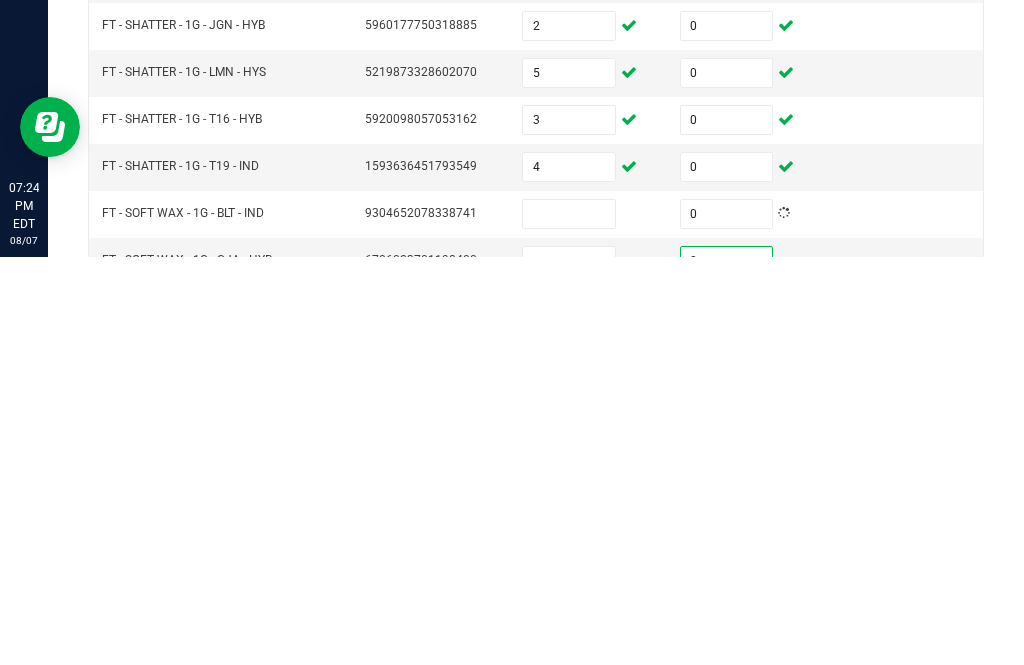 click at bounding box center (727, 716) 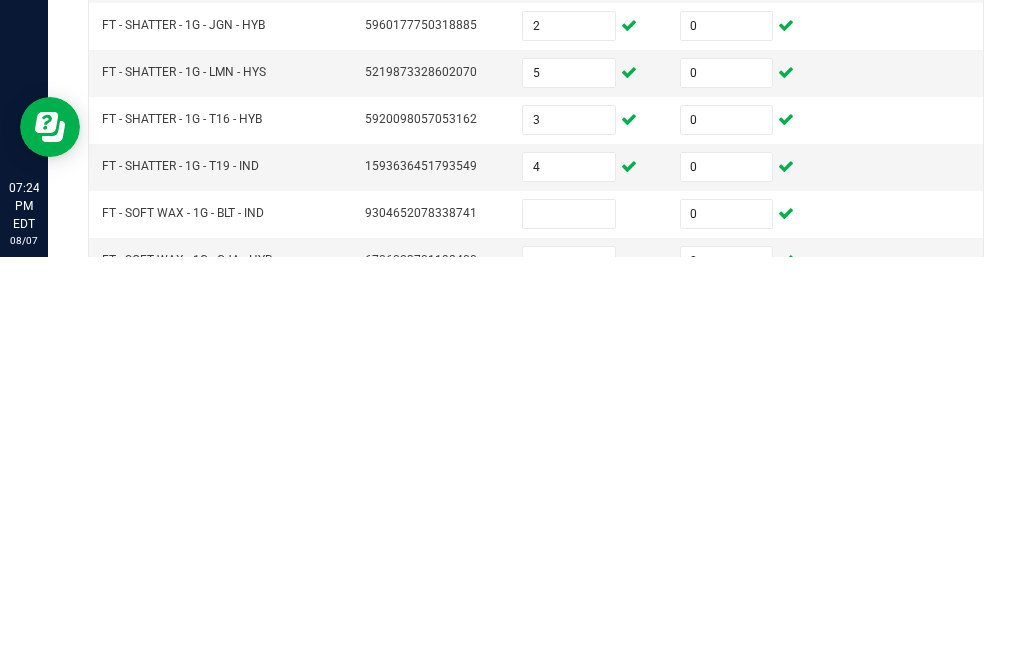 click at bounding box center (569, 622) 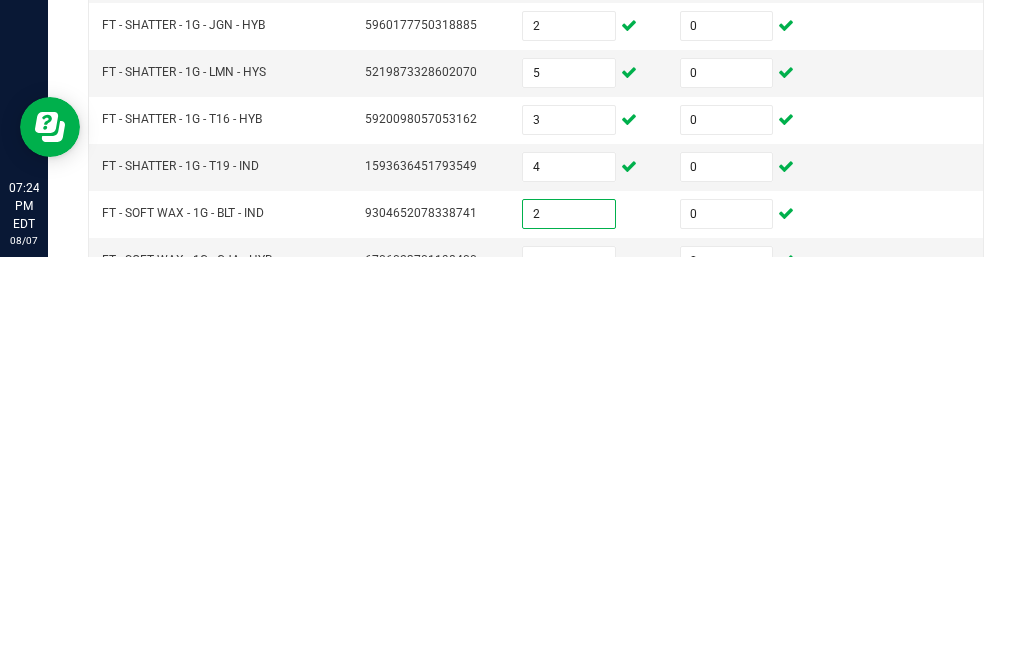 click at bounding box center [569, 669] 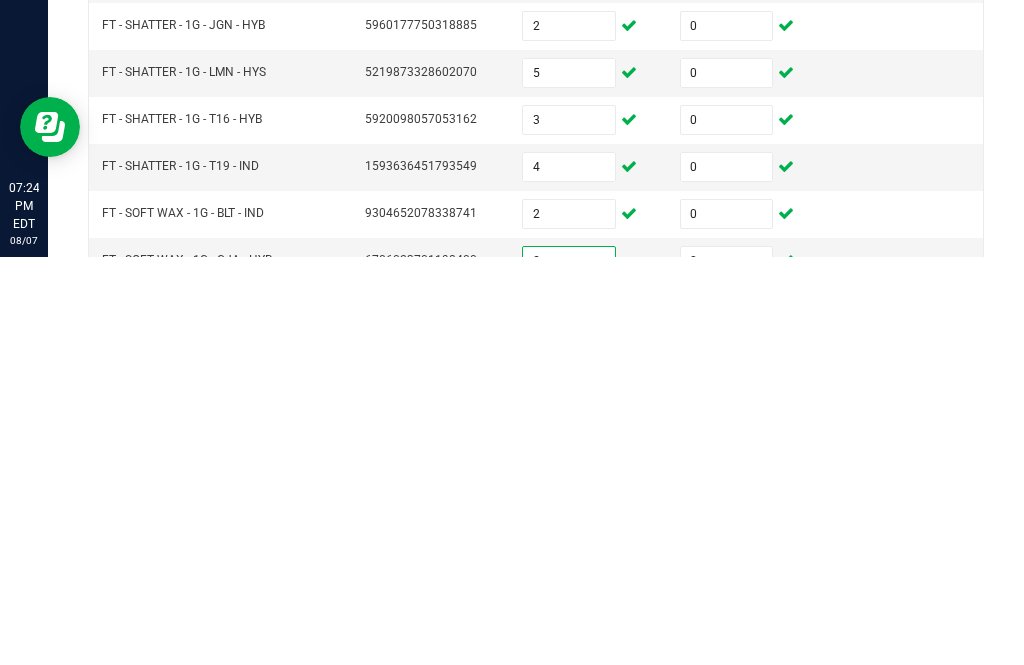 click at bounding box center (569, 716) 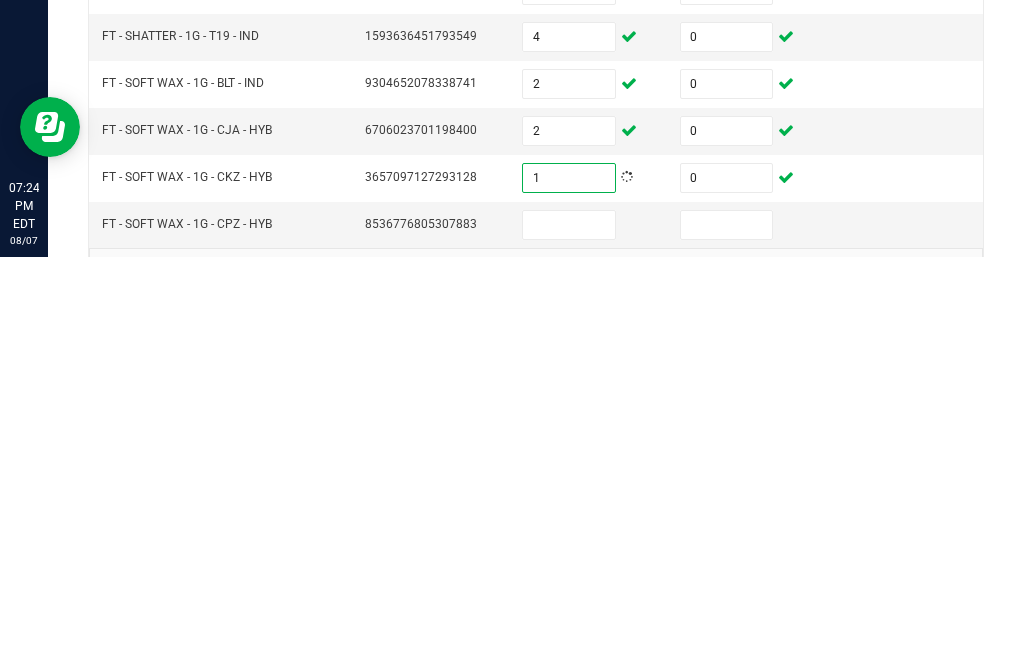 scroll, scrollTop: 605, scrollLeft: 0, axis: vertical 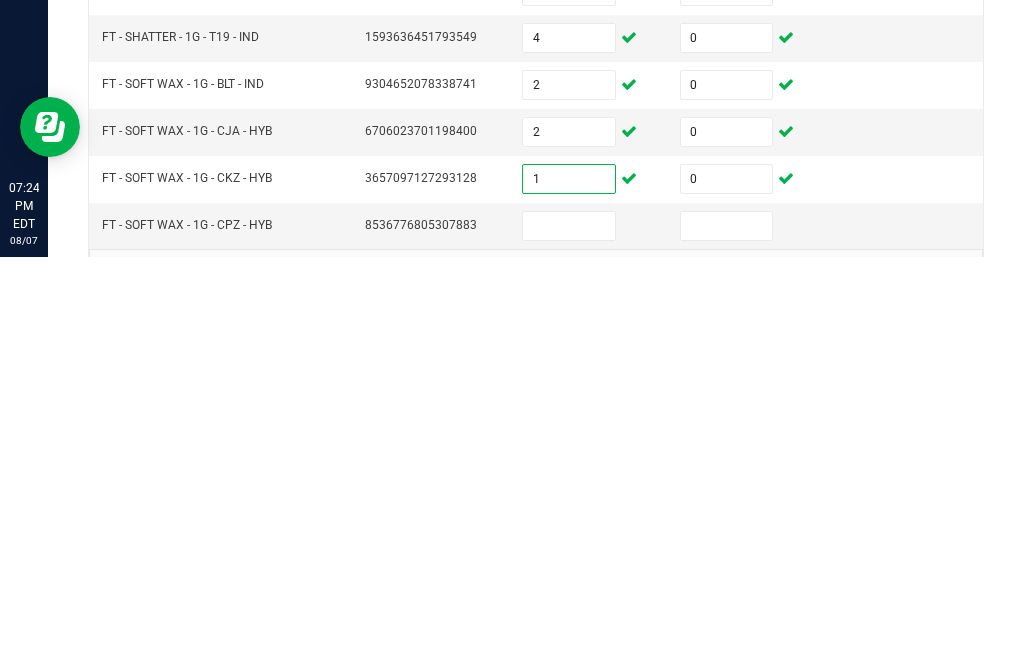 click at bounding box center [569, 634] 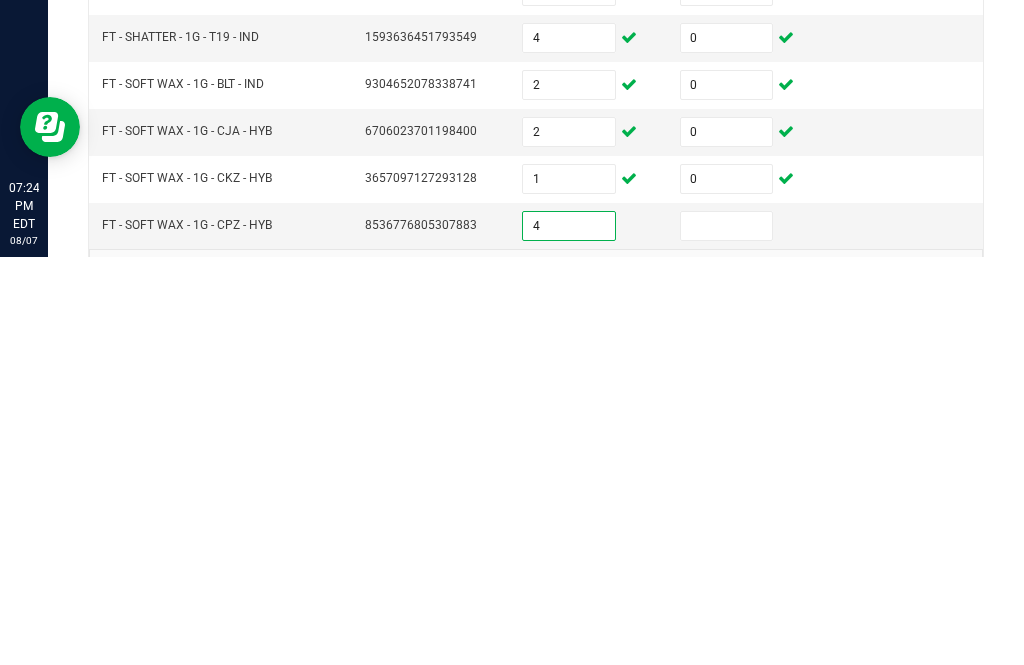 click at bounding box center (727, 634) 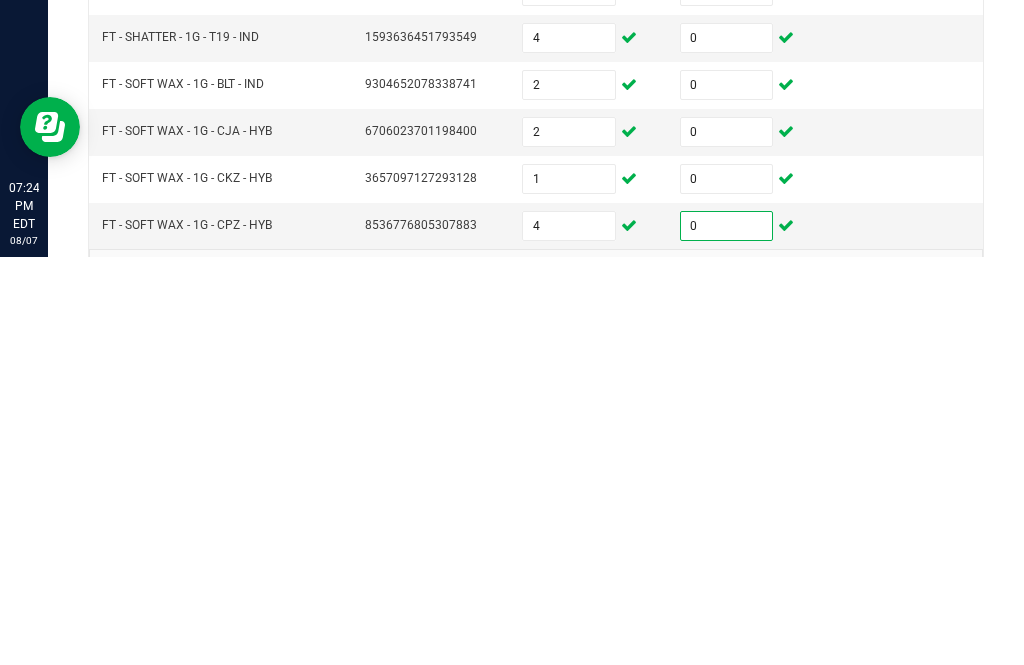 click on "6" 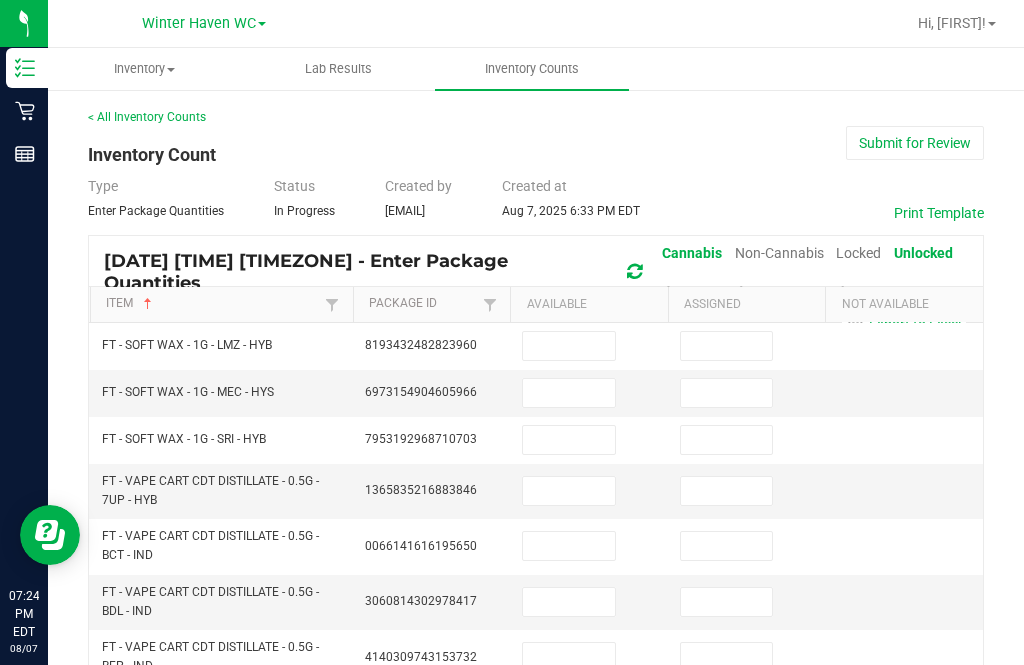 scroll, scrollTop: 0, scrollLeft: 0, axis: both 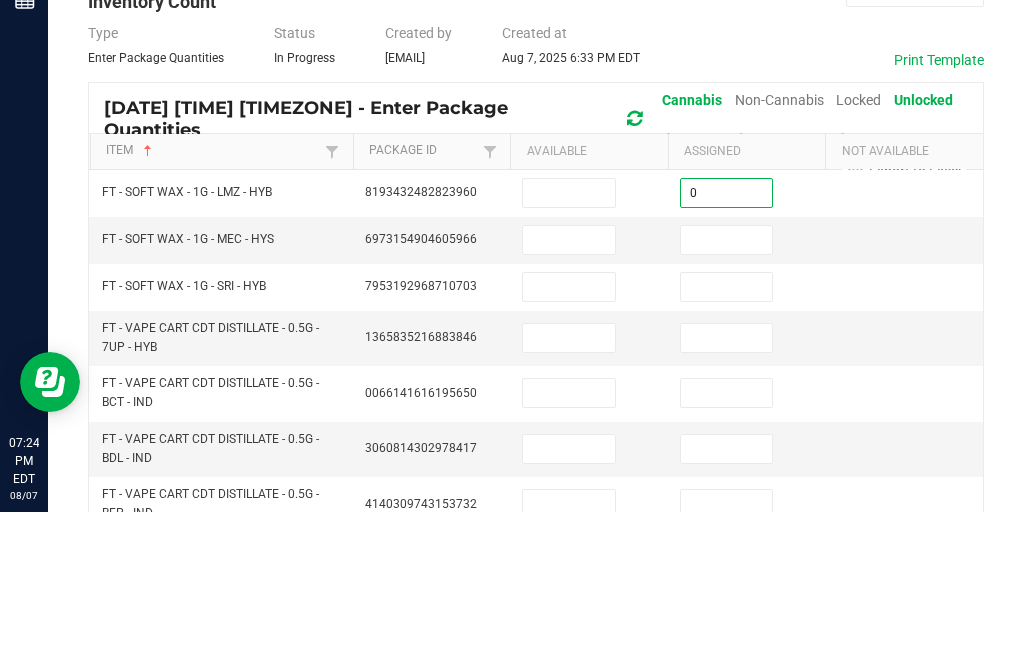click at bounding box center [727, 393] 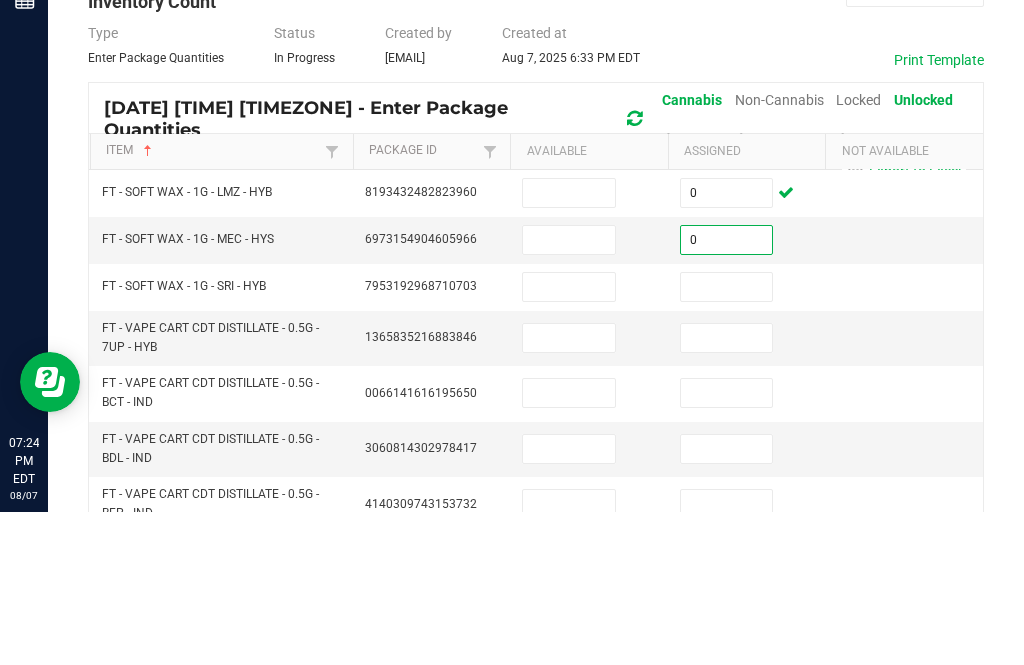 click at bounding box center [727, 440] 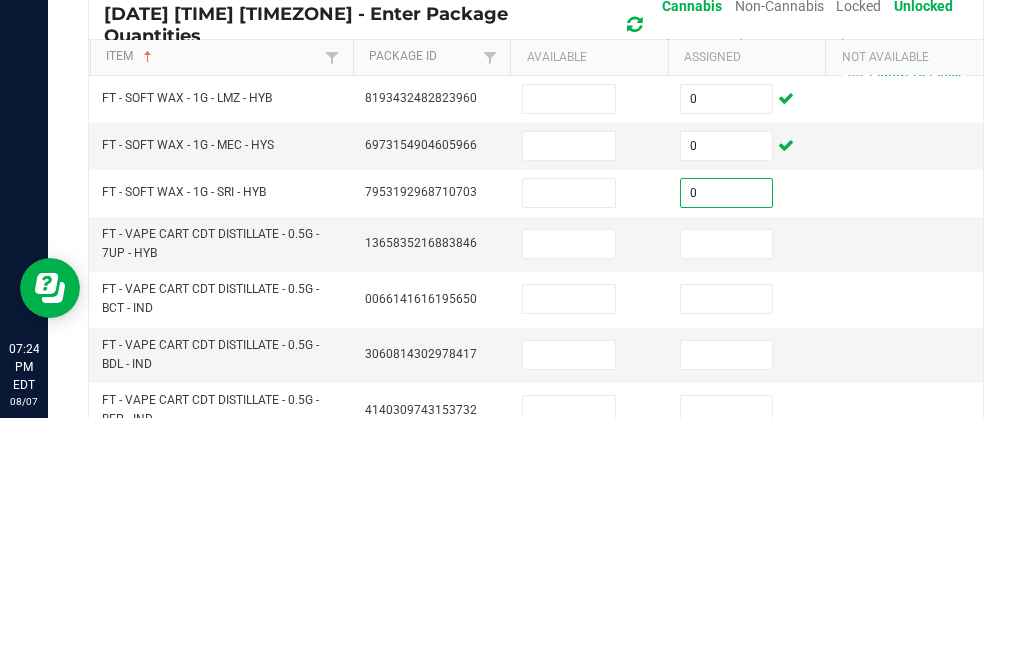 click at bounding box center (569, 346) 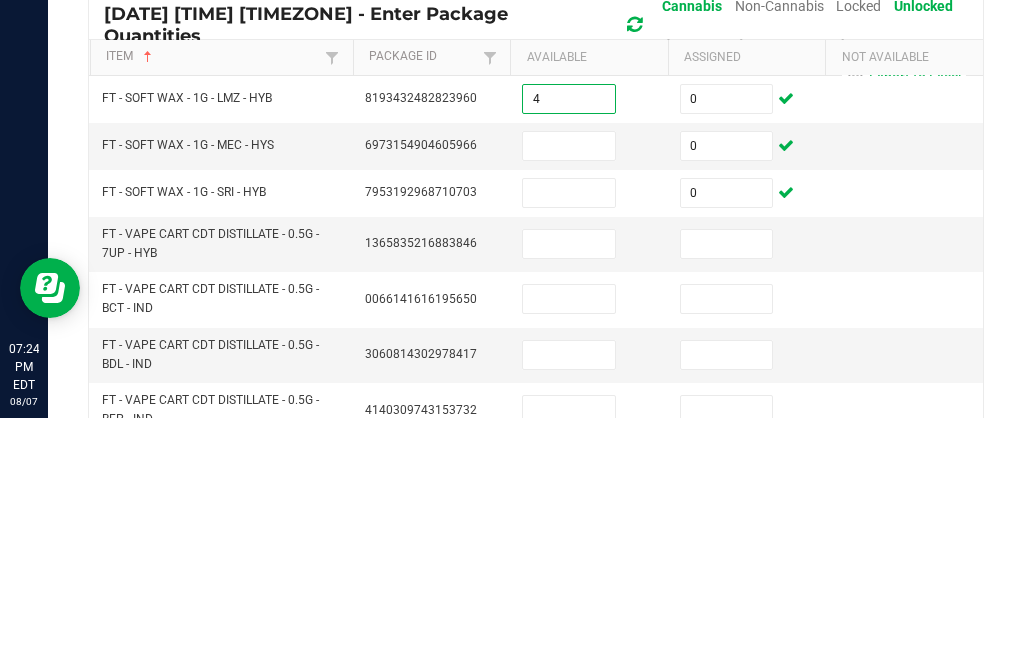 click at bounding box center (569, 393) 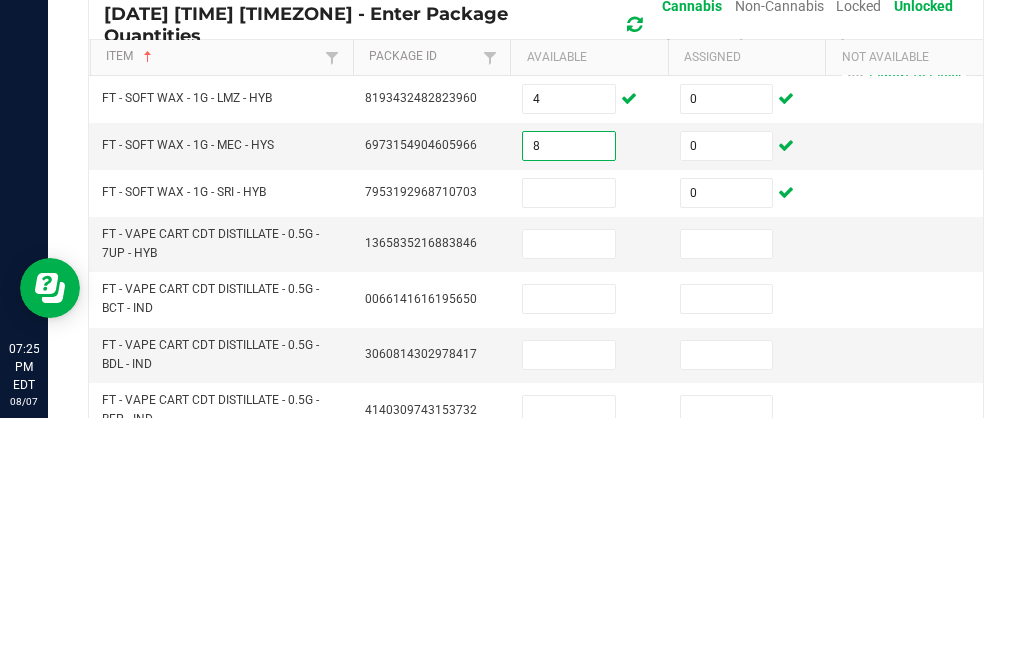 click at bounding box center (569, 440) 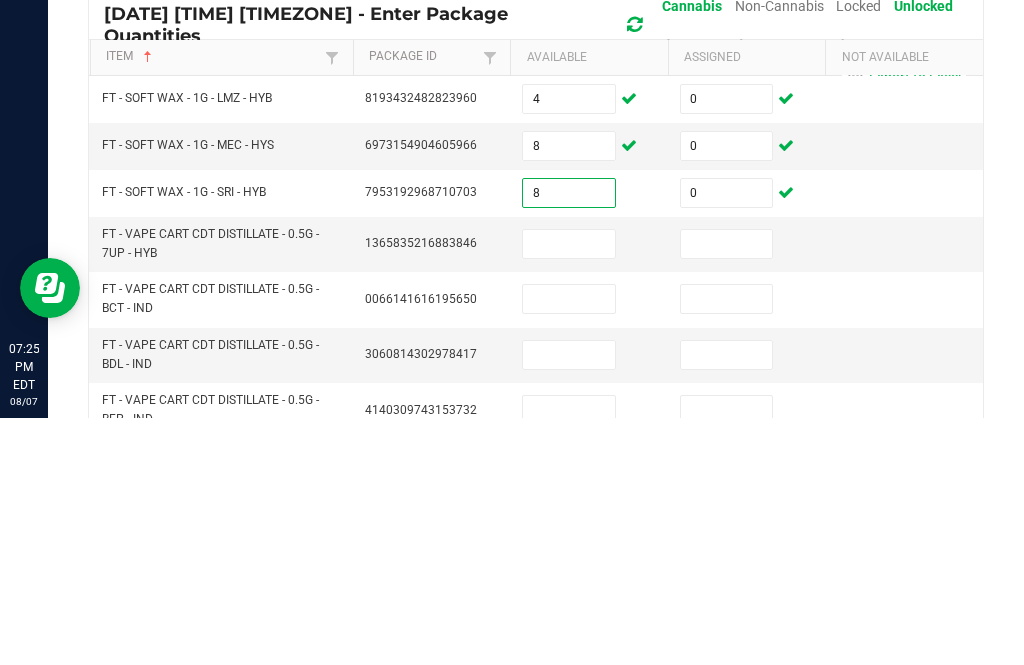 click at bounding box center (727, 491) 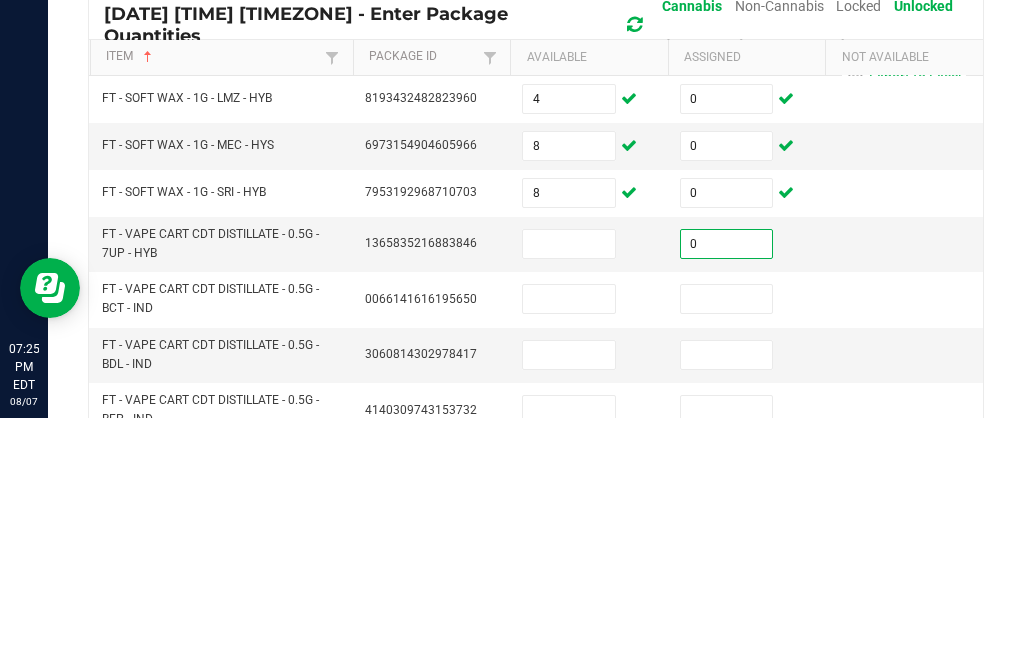 click at bounding box center [727, 546] 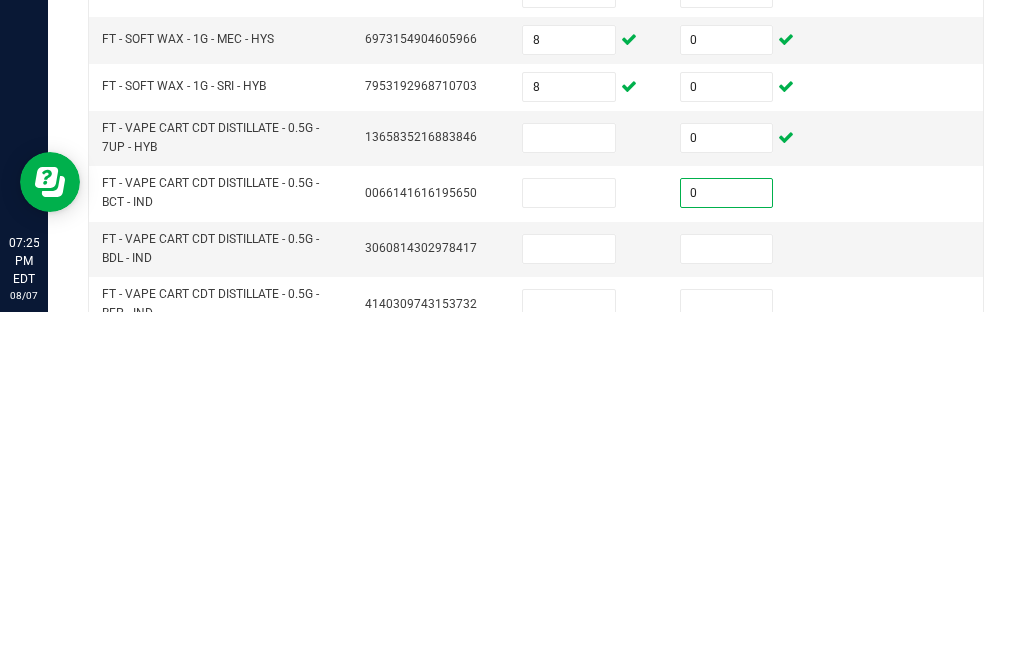 click at bounding box center [727, 602] 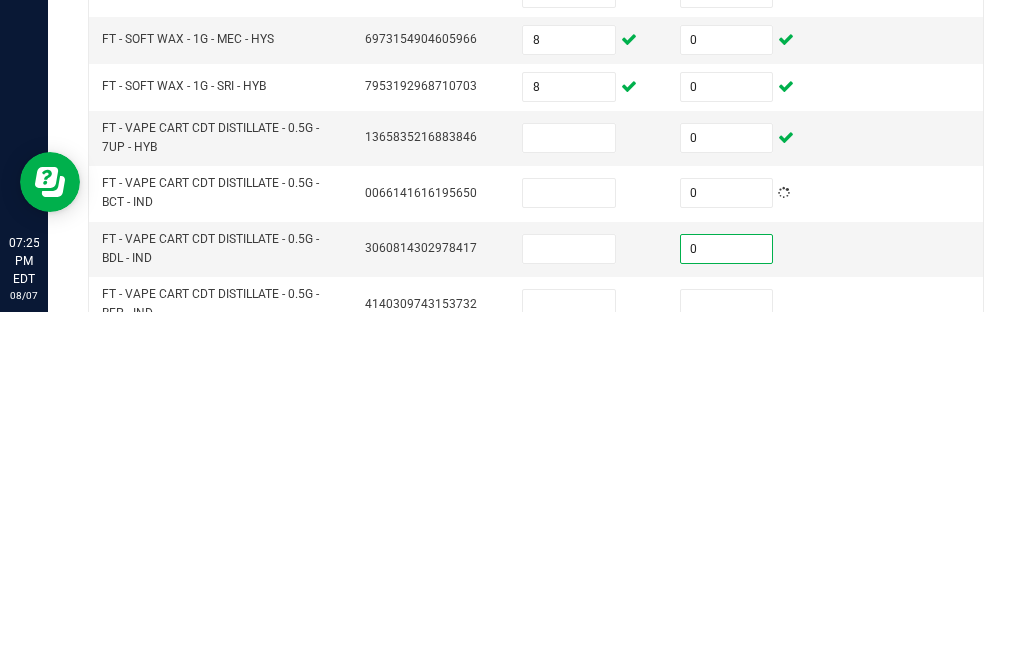 click at bounding box center (727, 657) 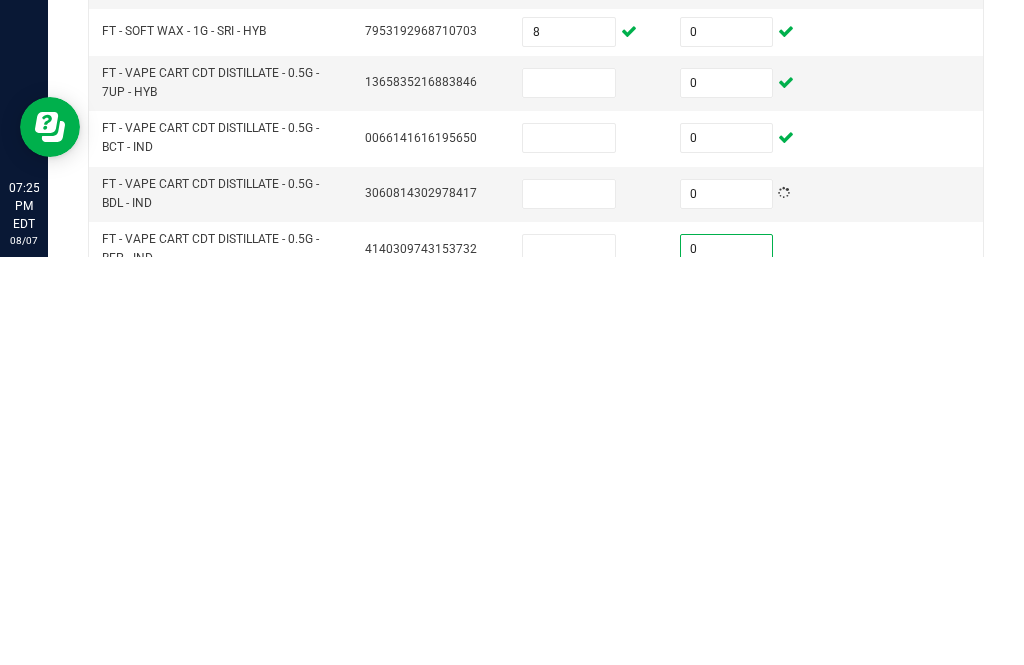 click at bounding box center (727, 713) 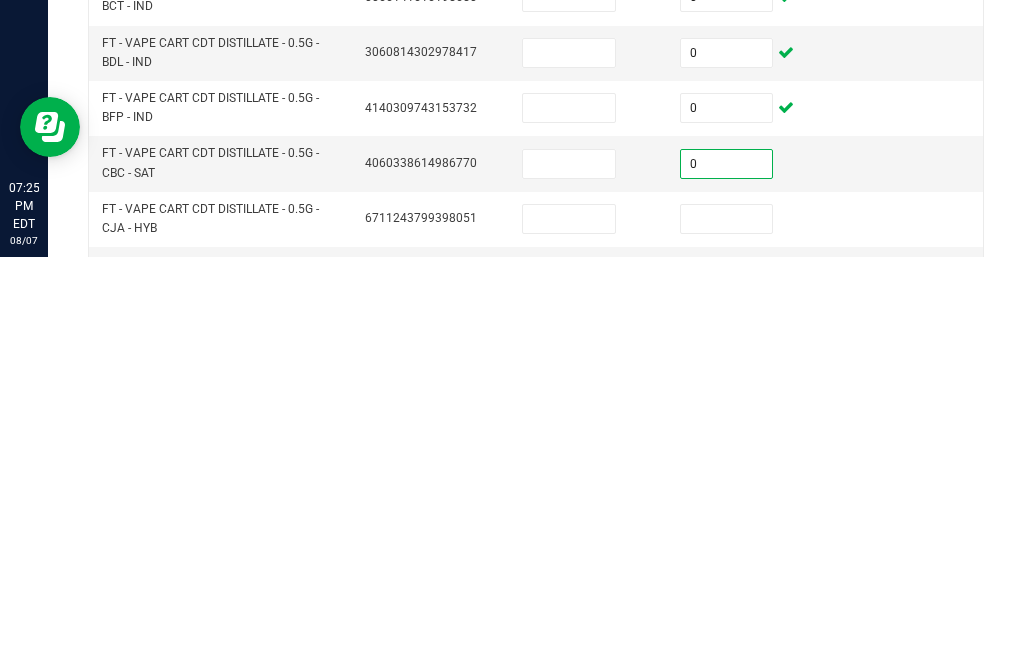 scroll, scrollTop: 141, scrollLeft: 0, axis: vertical 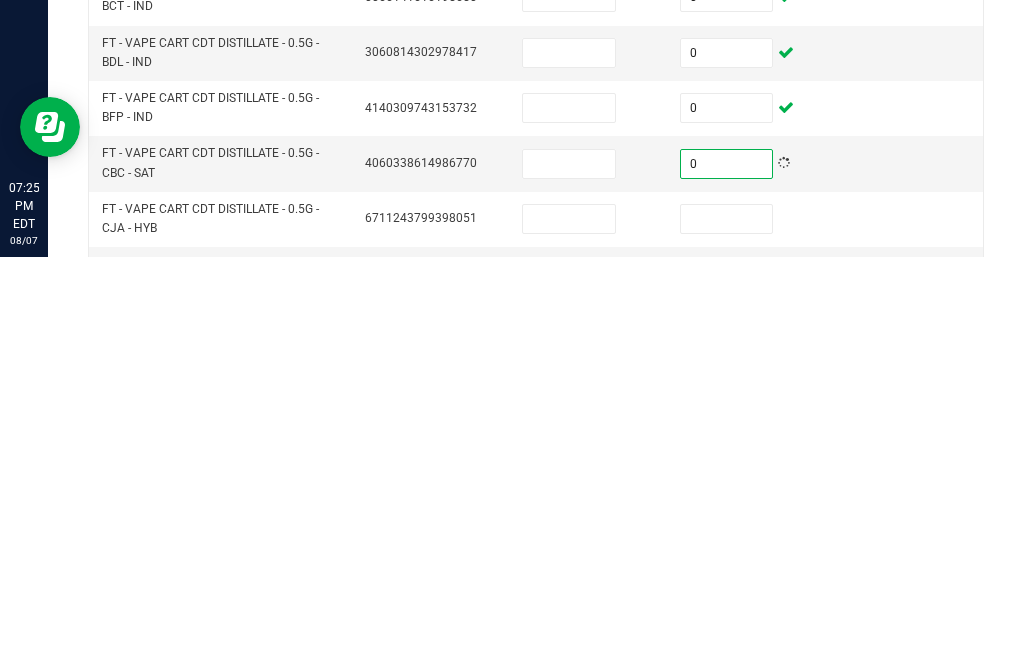click at bounding box center [727, 627] 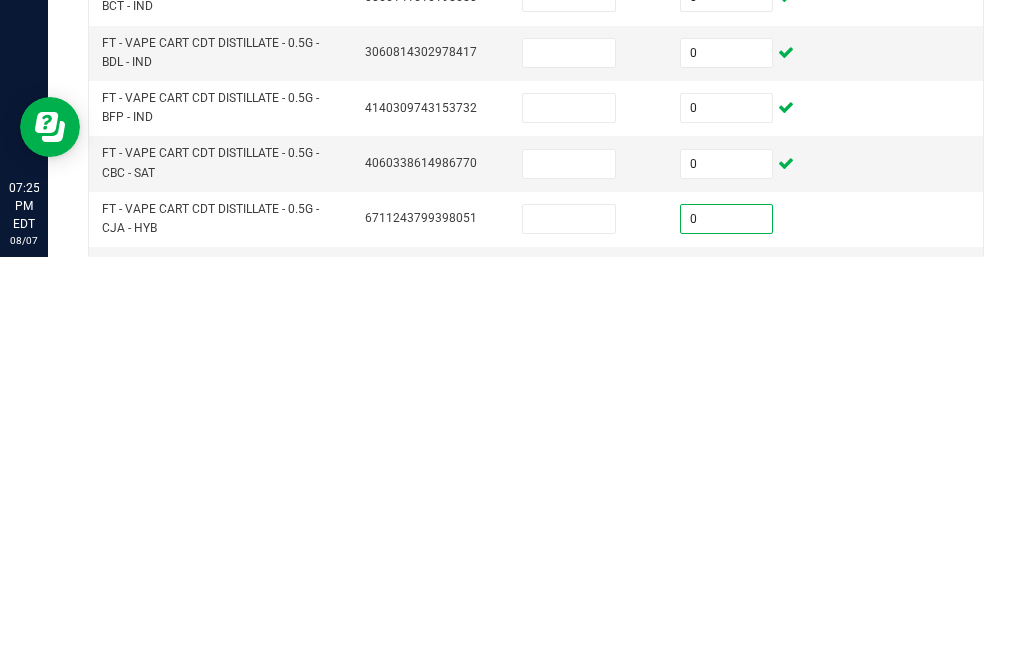 click at bounding box center (727, 682) 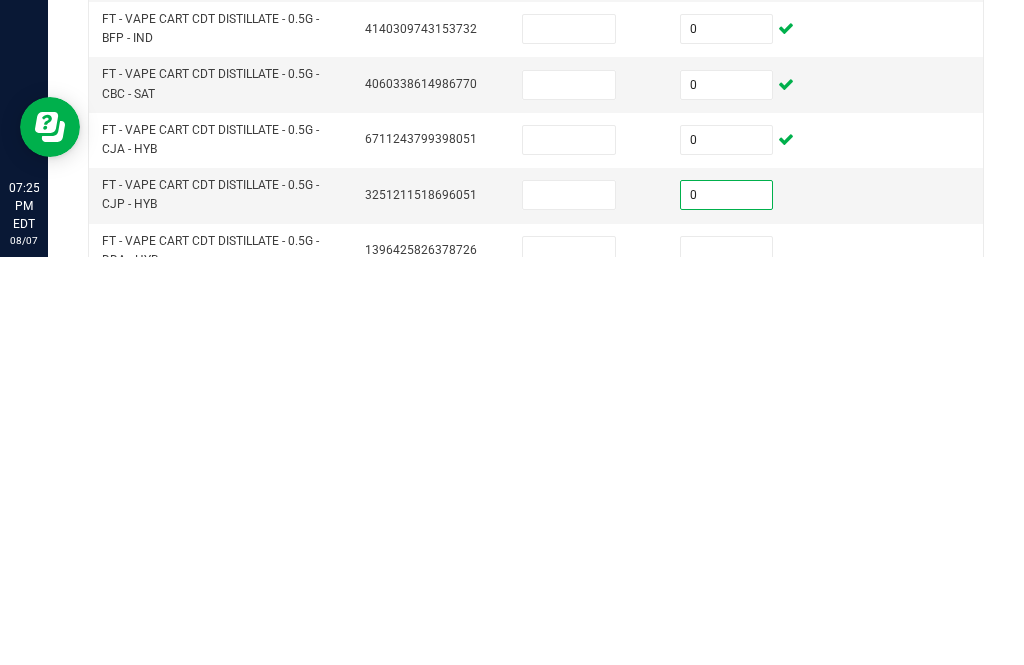 scroll, scrollTop: 219, scrollLeft: 0, axis: vertical 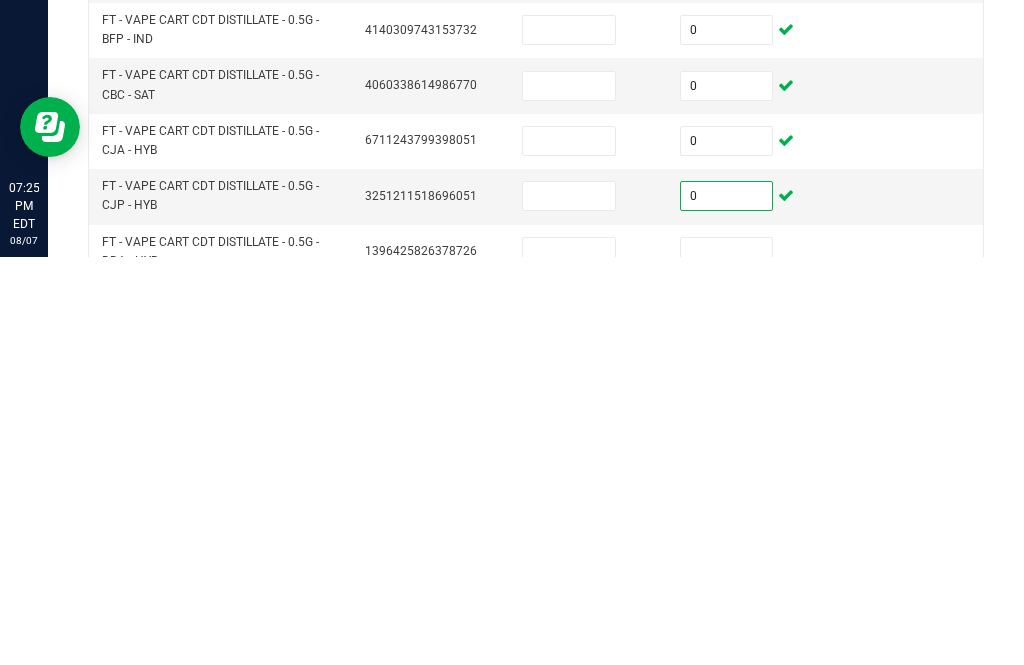 click at bounding box center (727, 660) 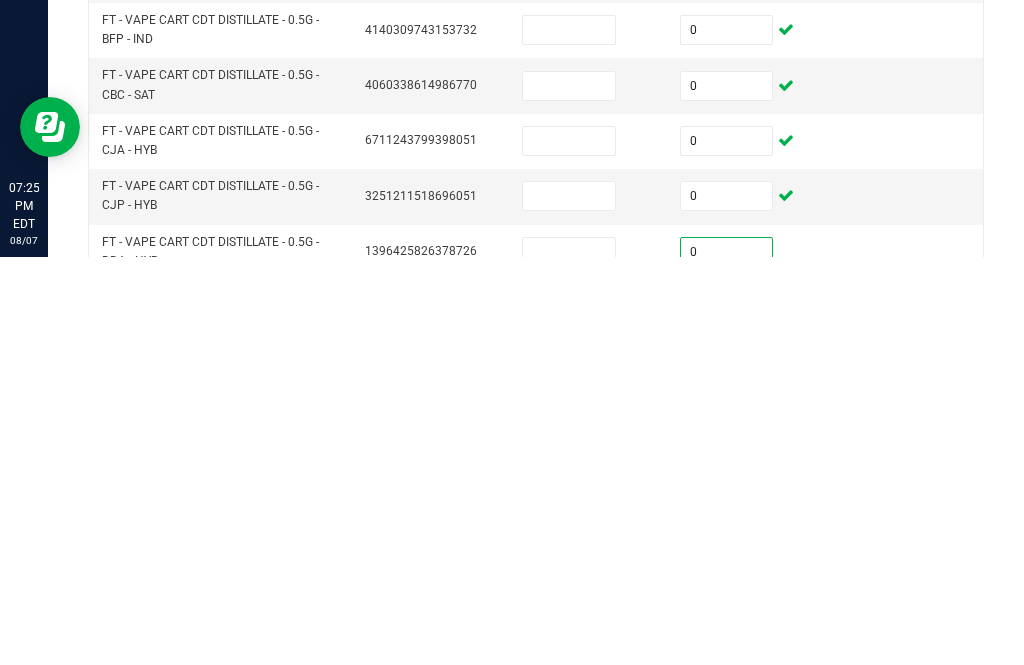 click at bounding box center [727, 715] 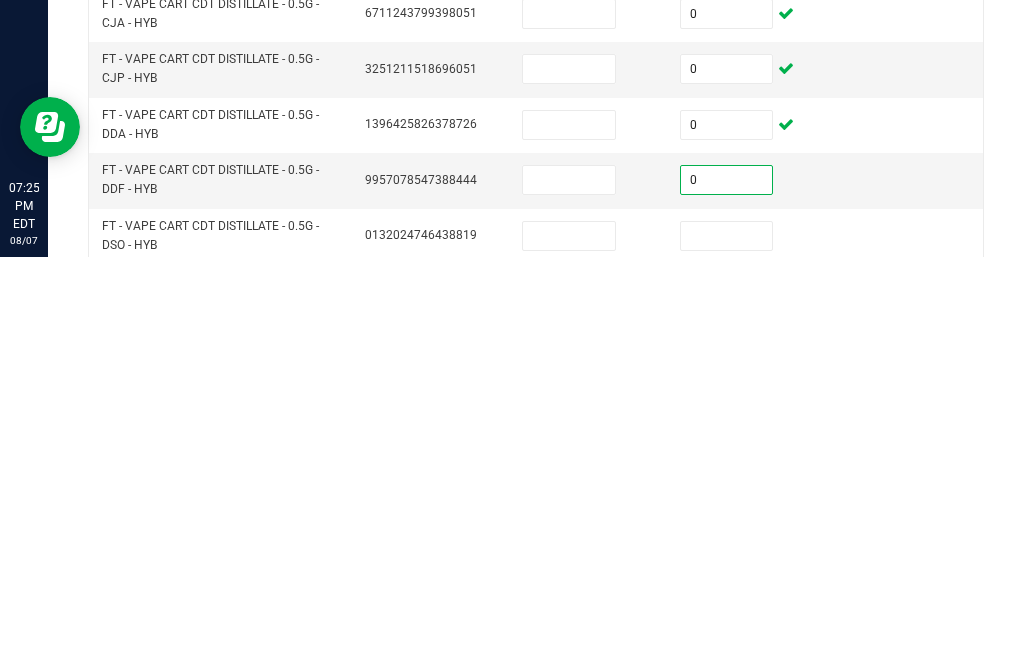 scroll, scrollTop: 345, scrollLeft: 0, axis: vertical 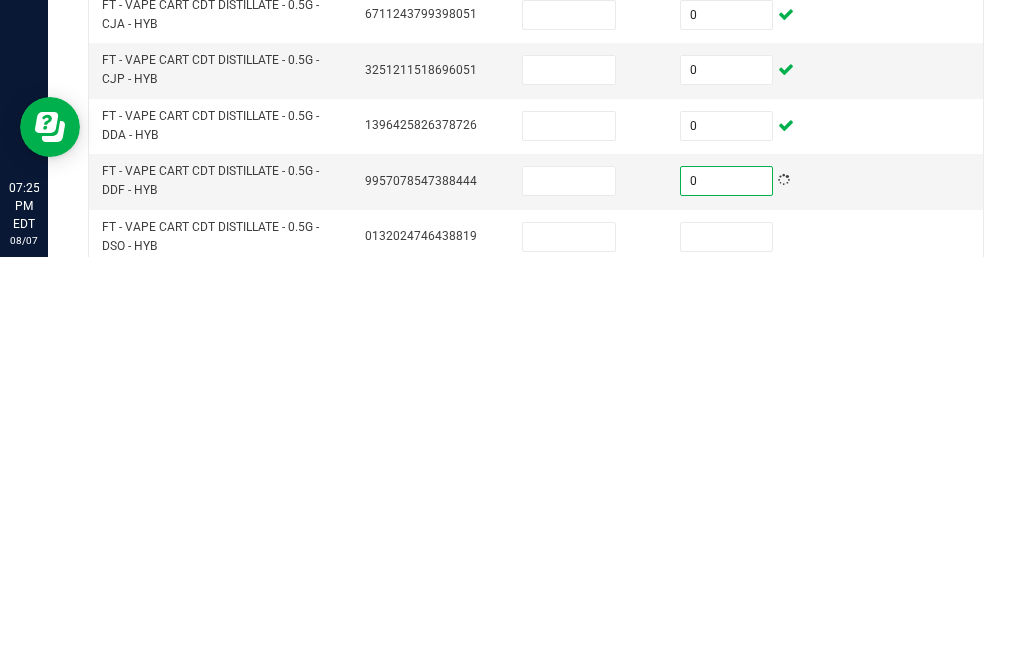 click at bounding box center [727, 645] 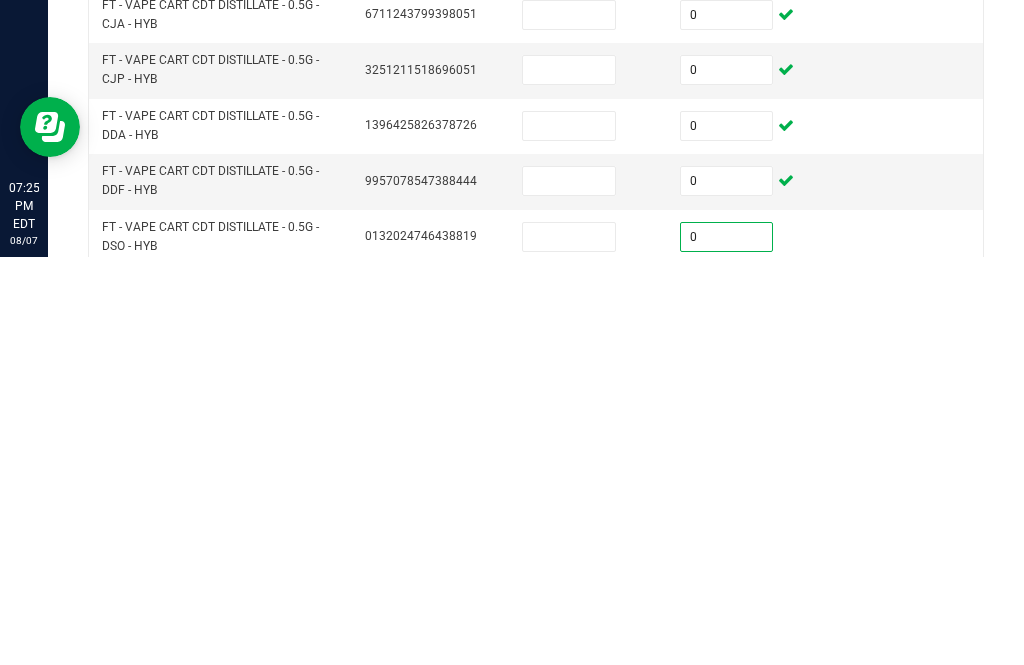 click at bounding box center (727, 700) 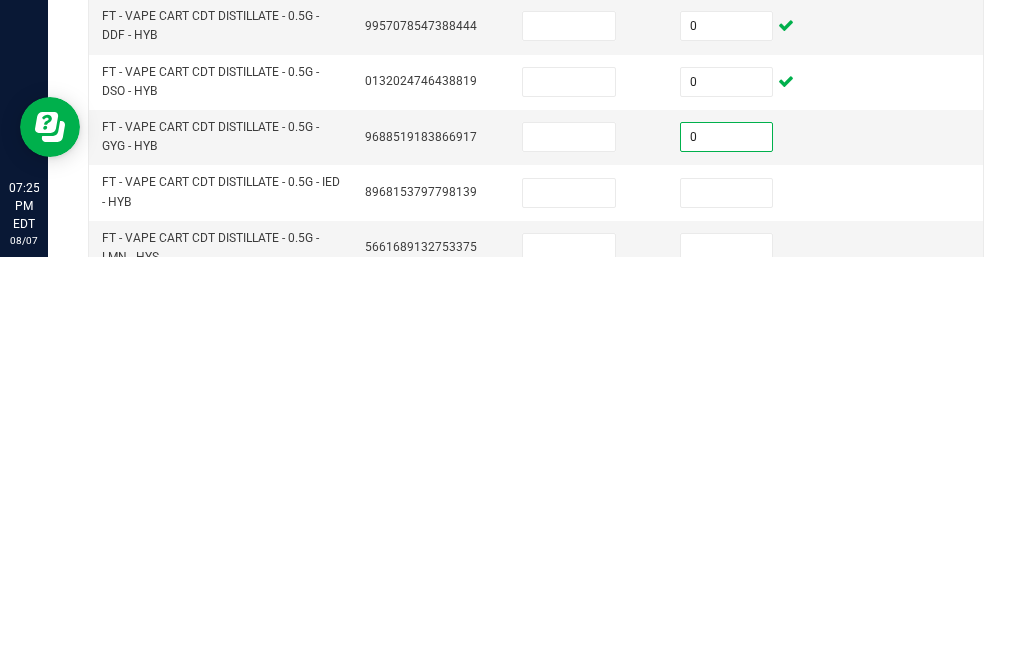 scroll, scrollTop: 502, scrollLeft: 0, axis: vertical 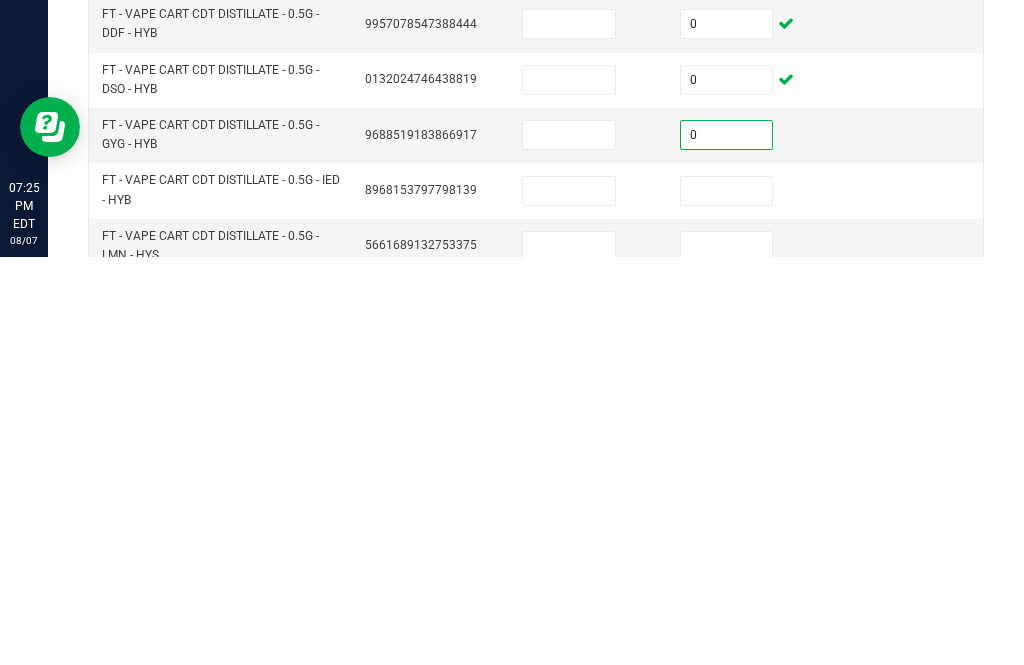 click at bounding box center [727, 599] 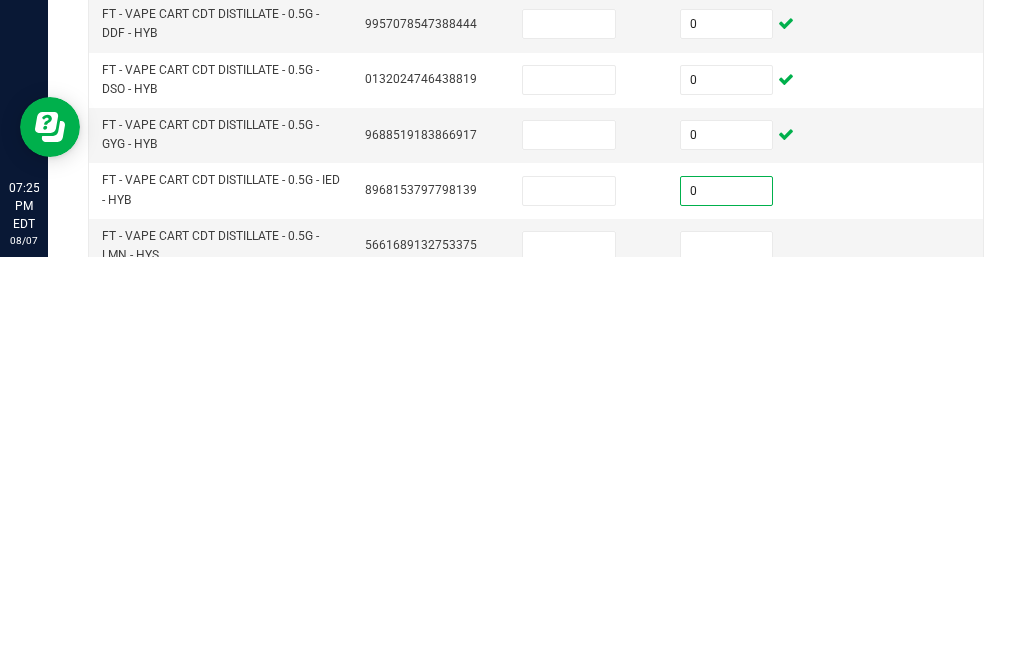 click at bounding box center [727, 654] 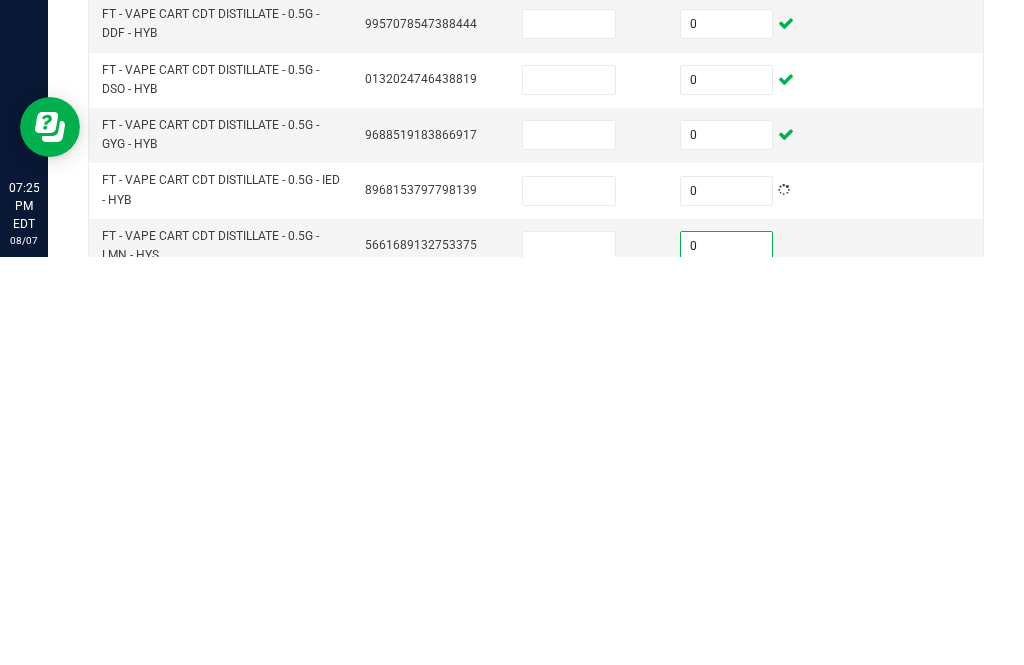 click at bounding box center [727, 709] 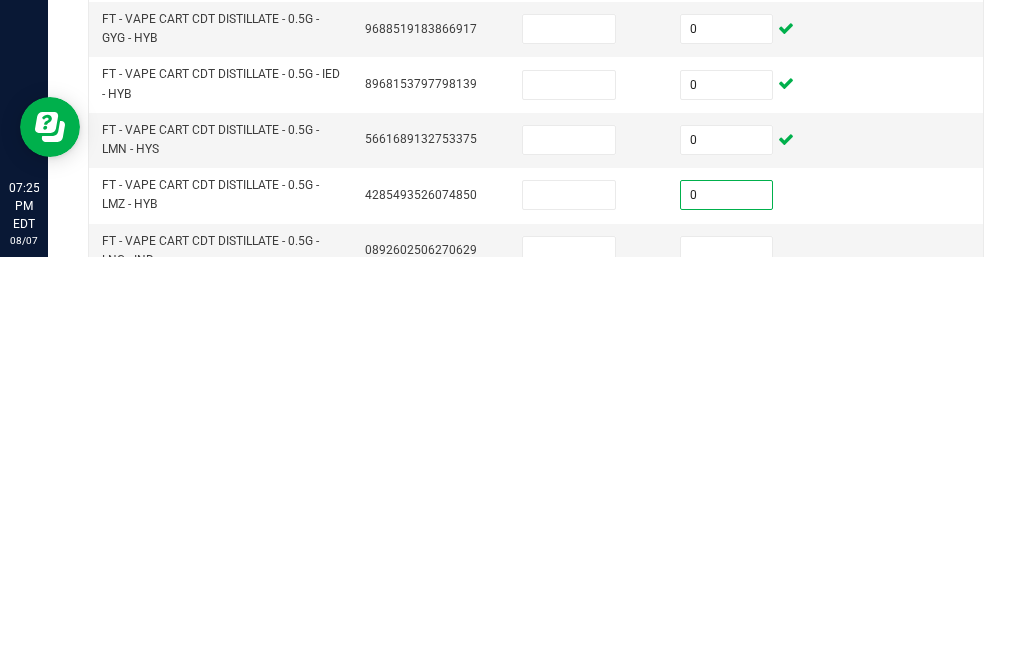 scroll, scrollTop: 609, scrollLeft: 0, axis: vertical 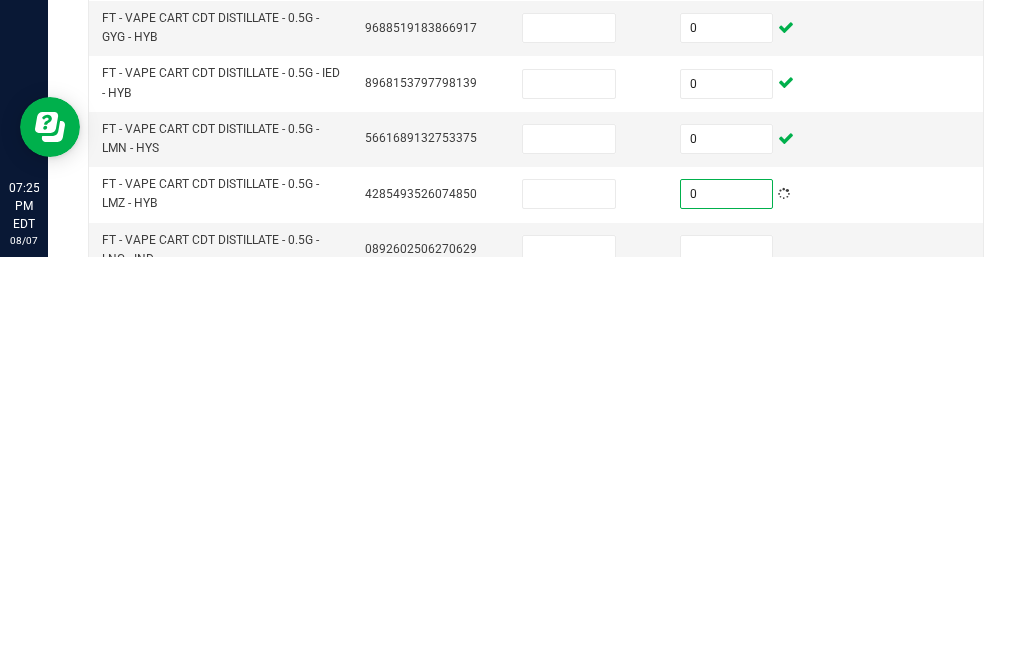 click at bounding box center [727, 658] 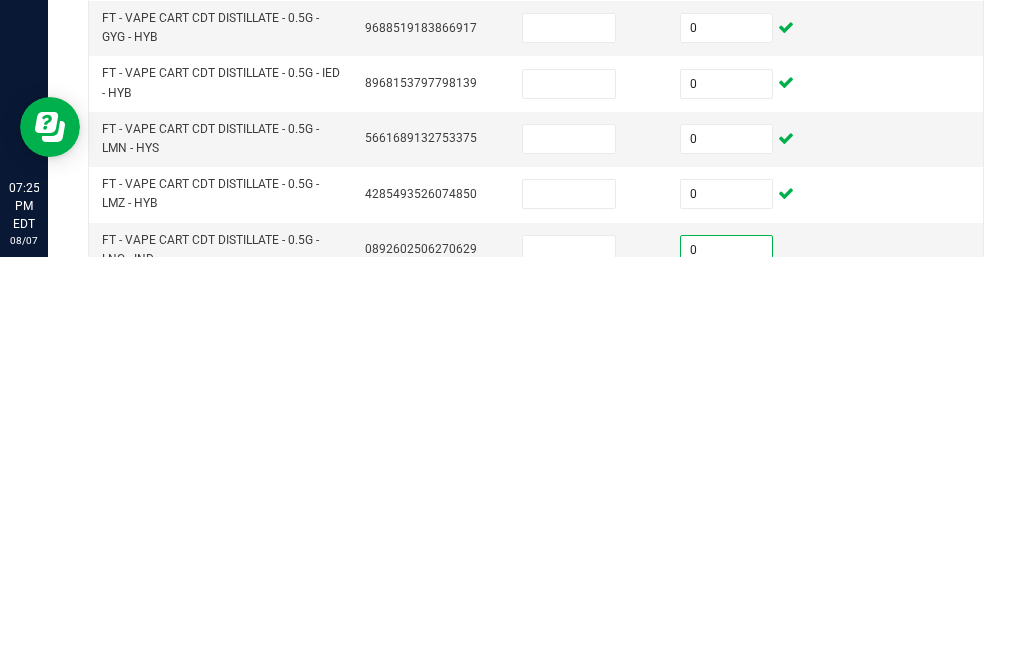 click at bounding box center (727, 713) 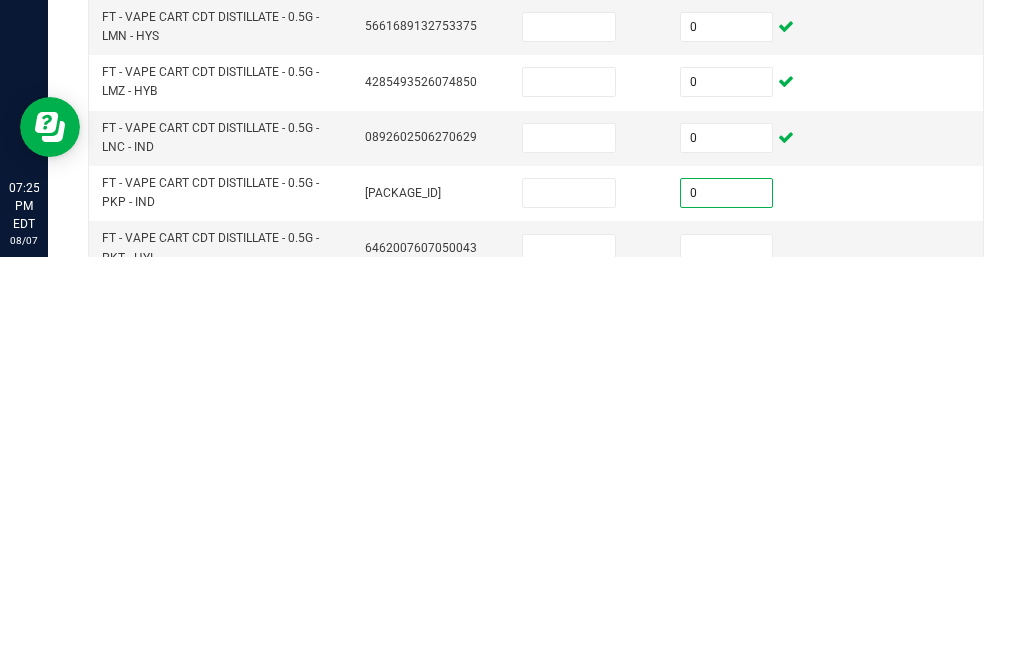 scroll, scrollTop: 718, scrollLeft: 0, axis: vertical 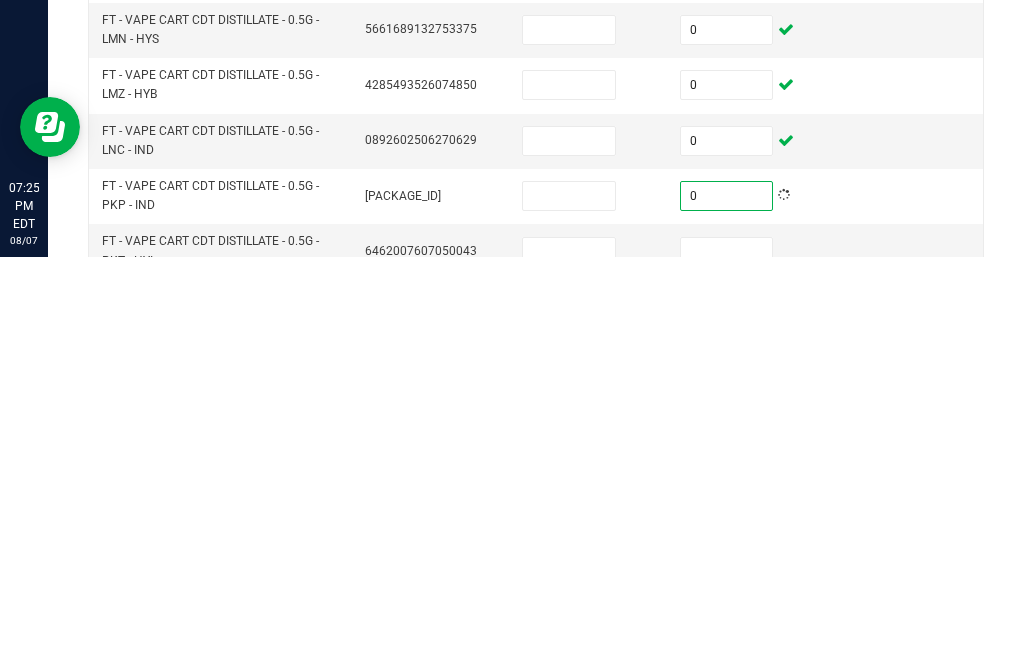 click at bounding box center (727, 660) 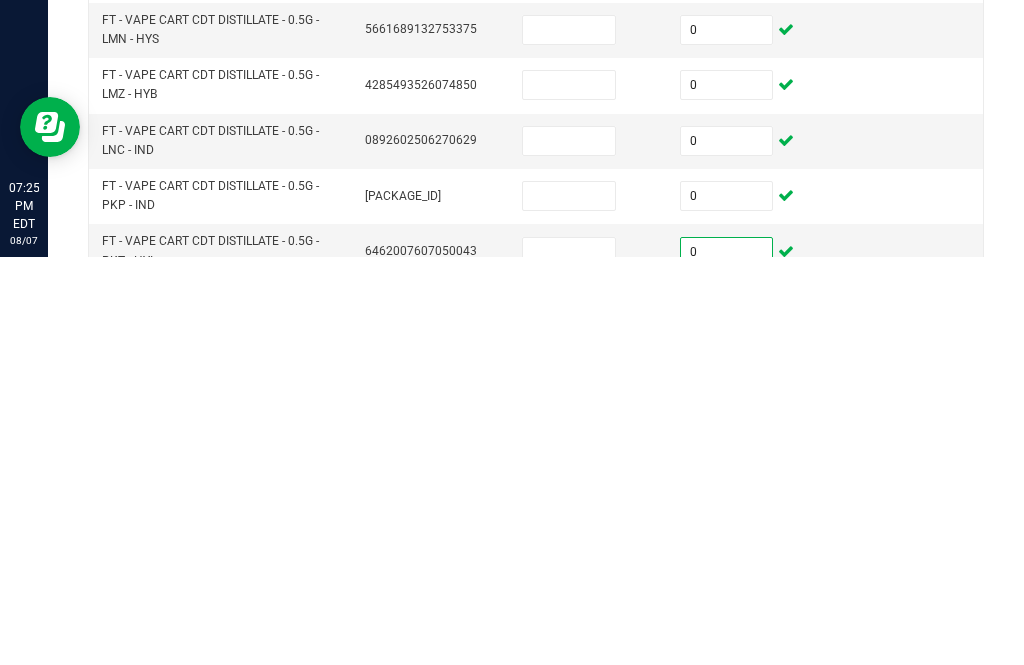 click on "7" 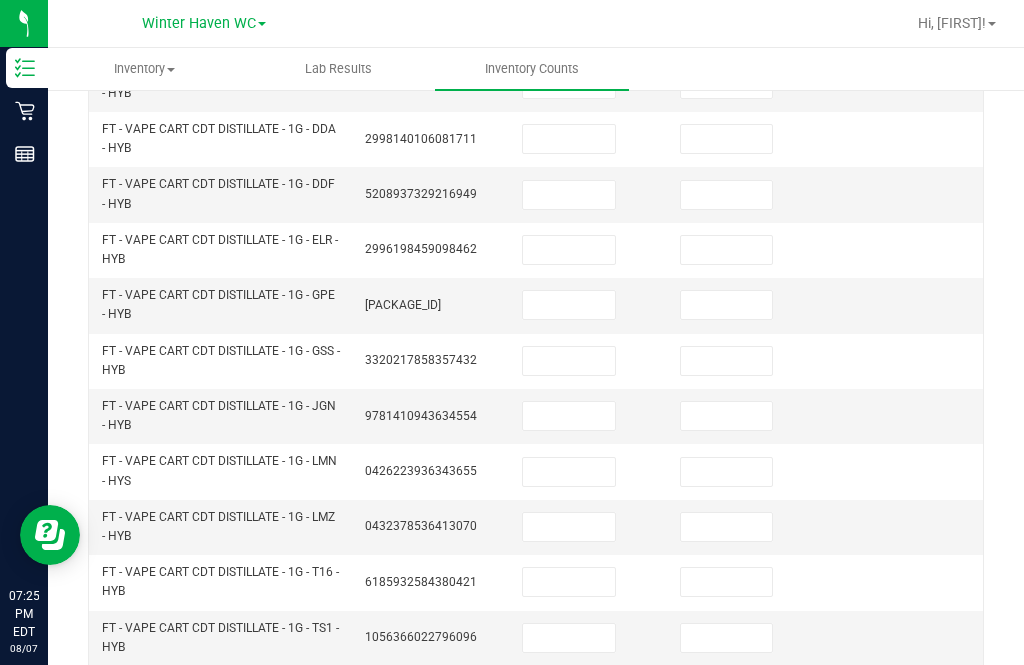click on "10" 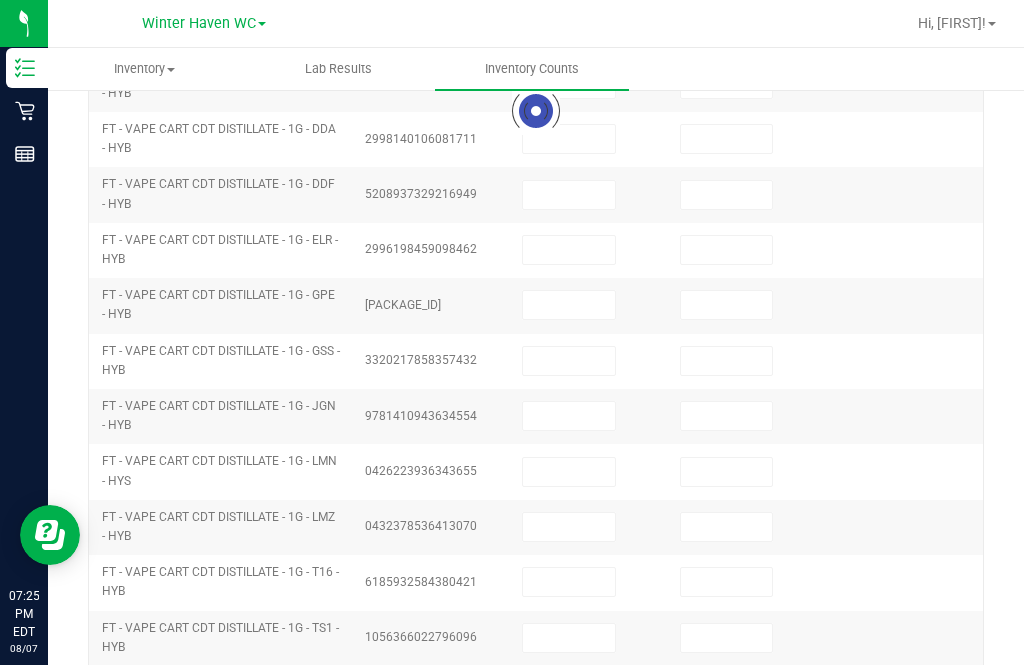scroll, scrollTop: 637, scrollLeft: 0, axis: vertical 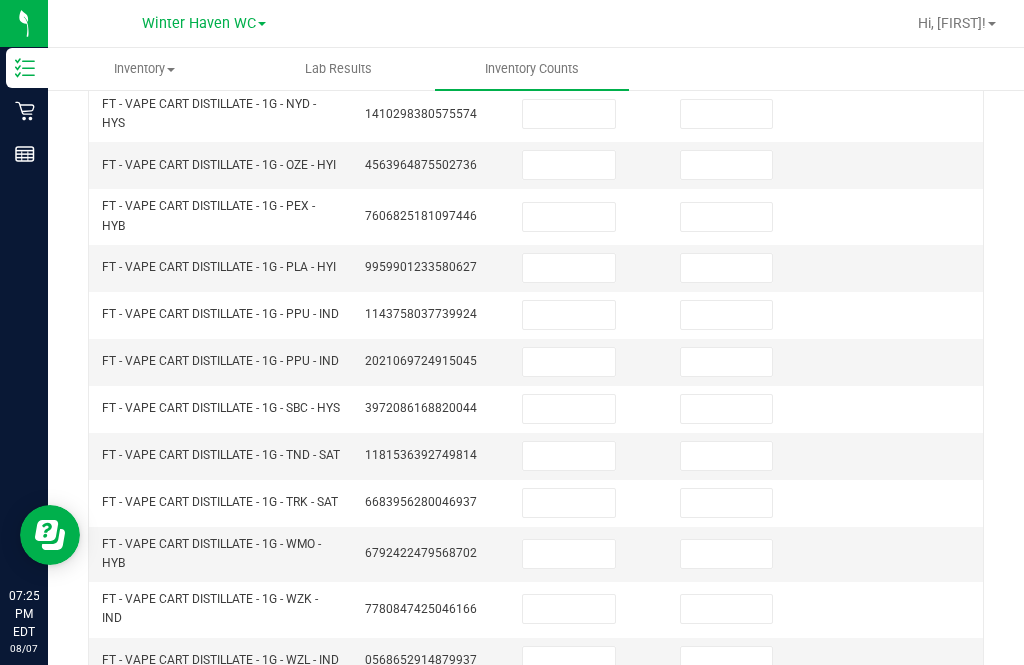 click on "..." 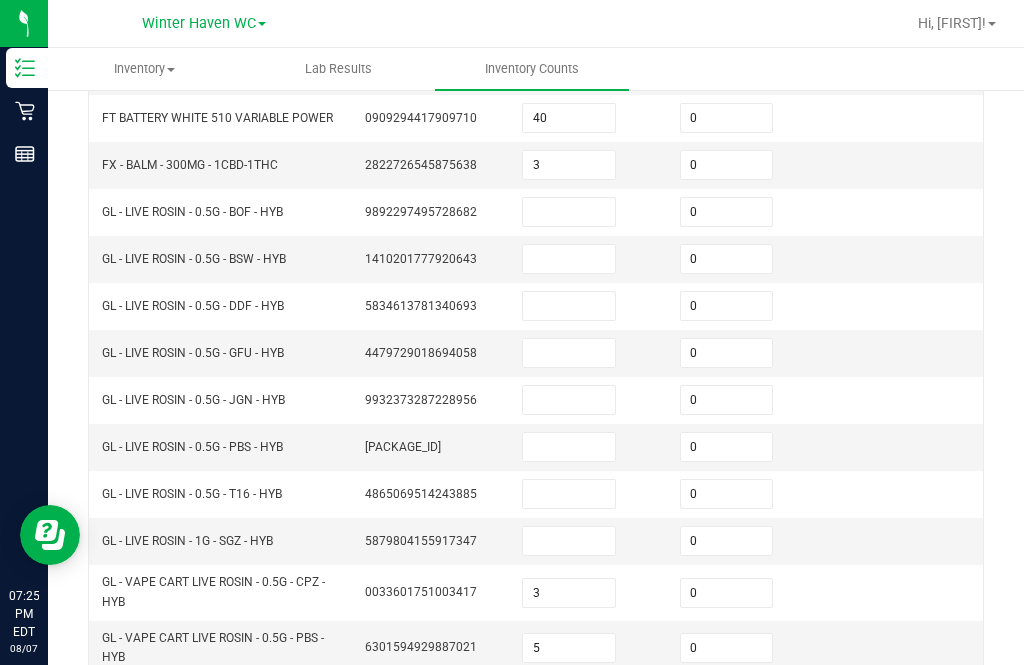 click at bounding box center (569, 212) 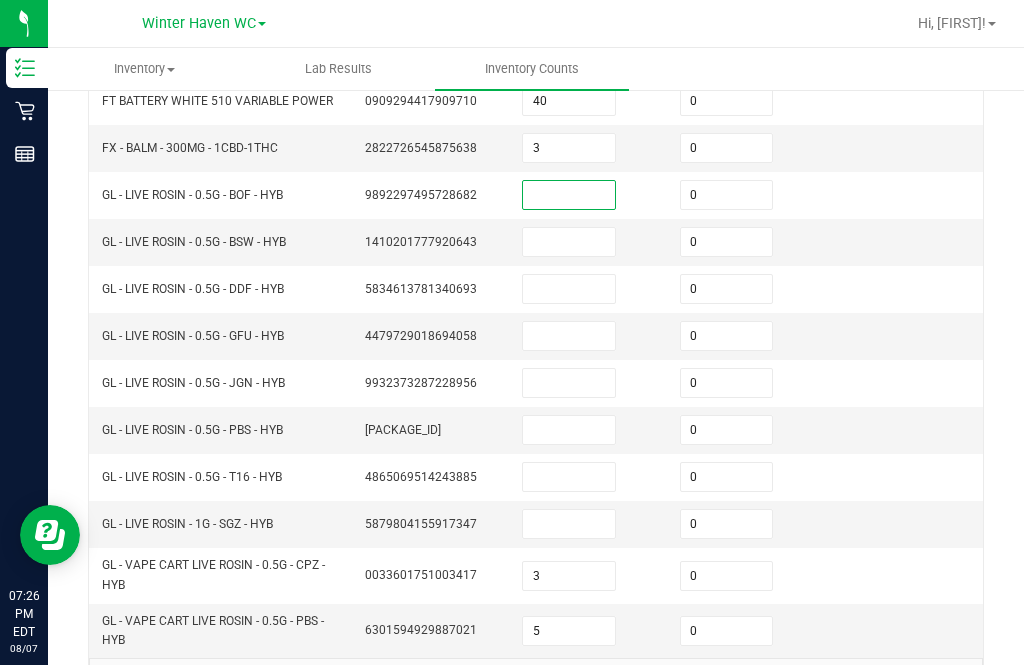 scroll, scrollTop: 653, scrollLeft: 0, axis: vertical 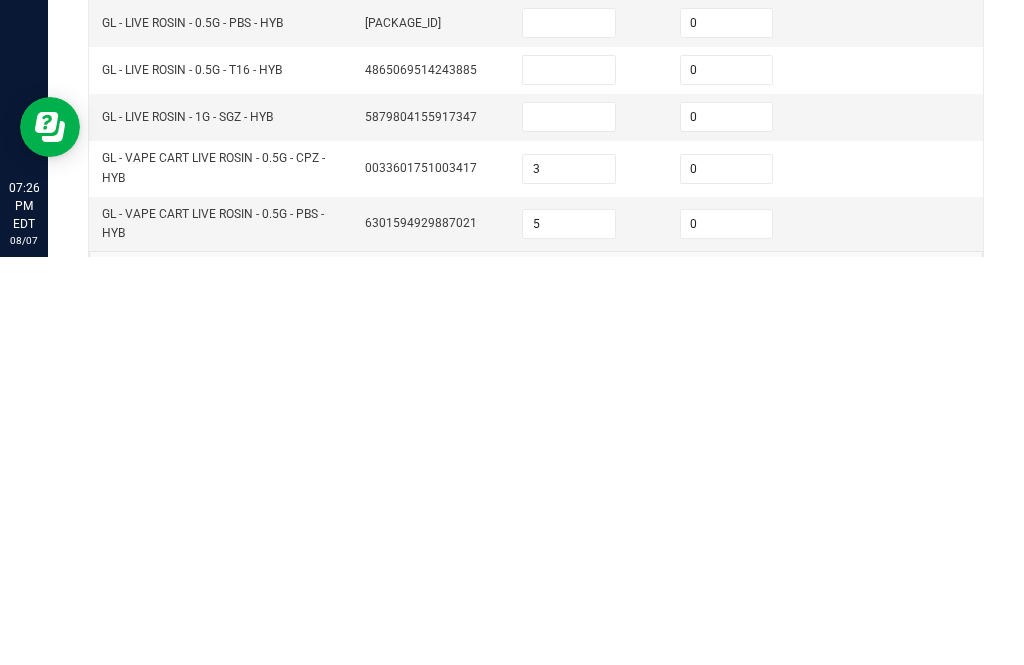 click 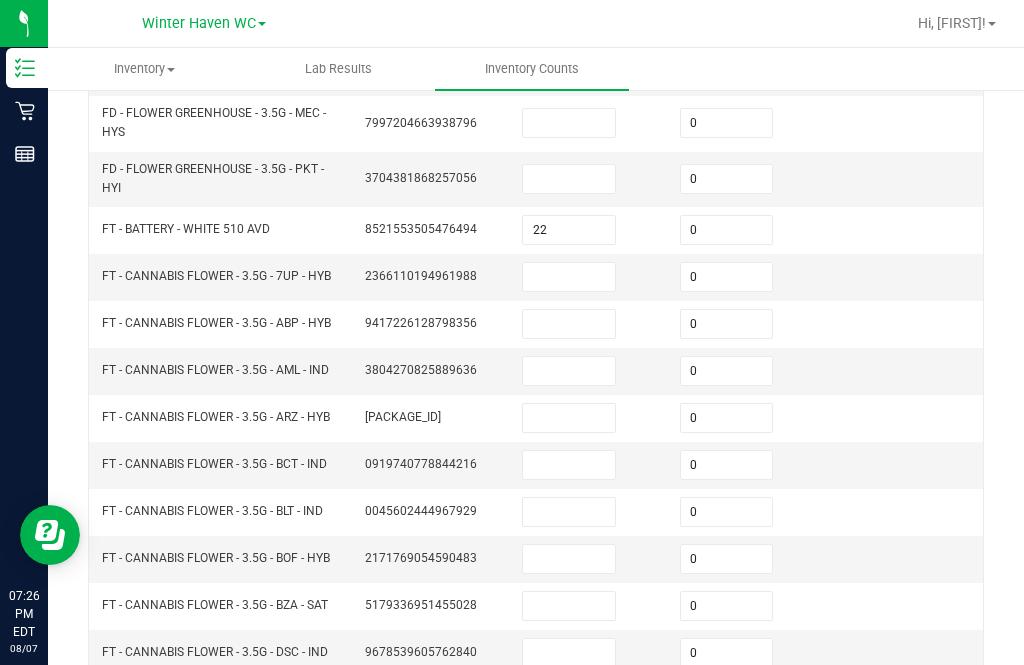 click on "3" 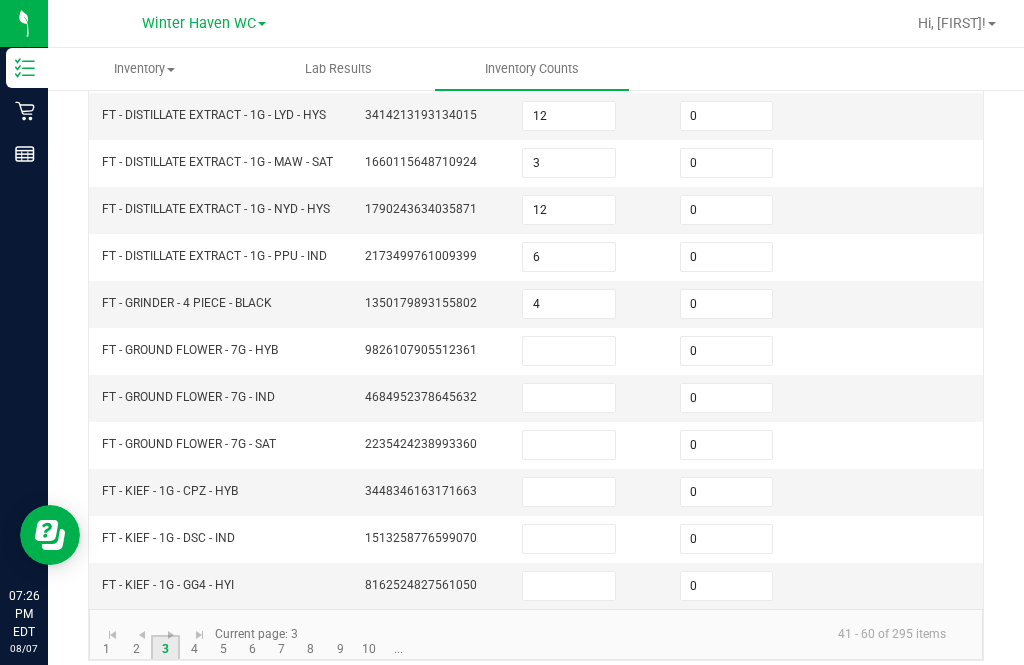 scroll, scrollTop: 605, scrollLeft: 0, axis: vertical 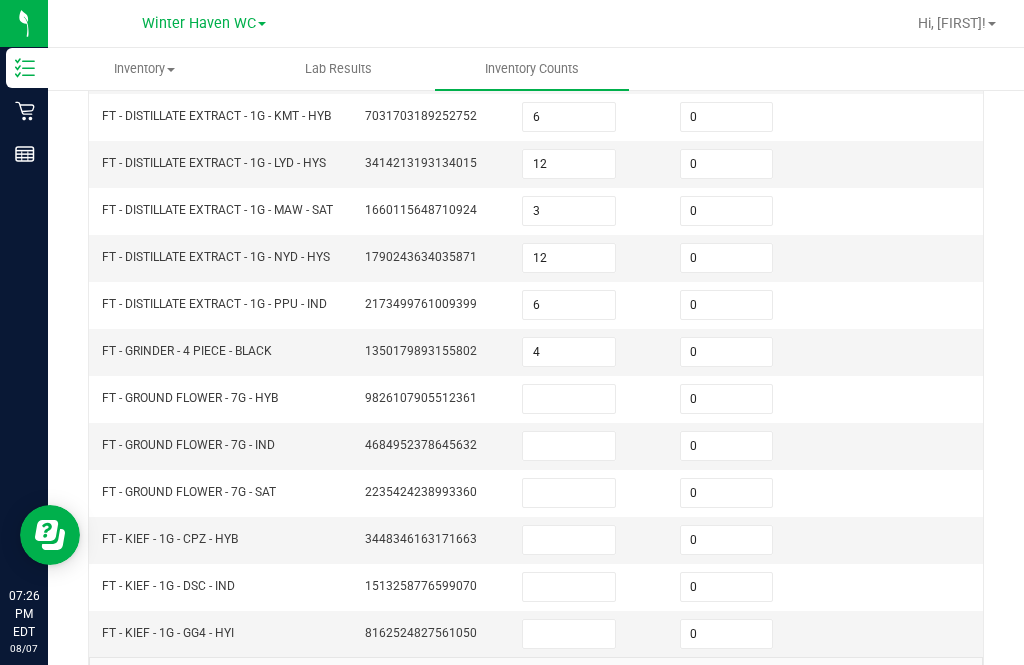 click at bounding box center (569, 399) 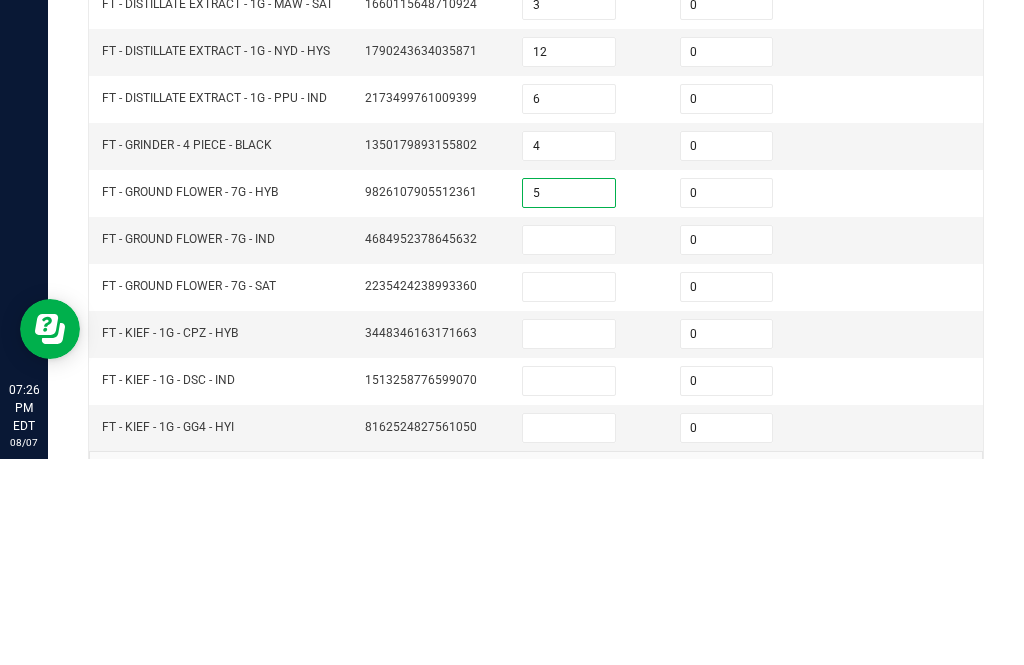 click at bounding box center [569, 446] 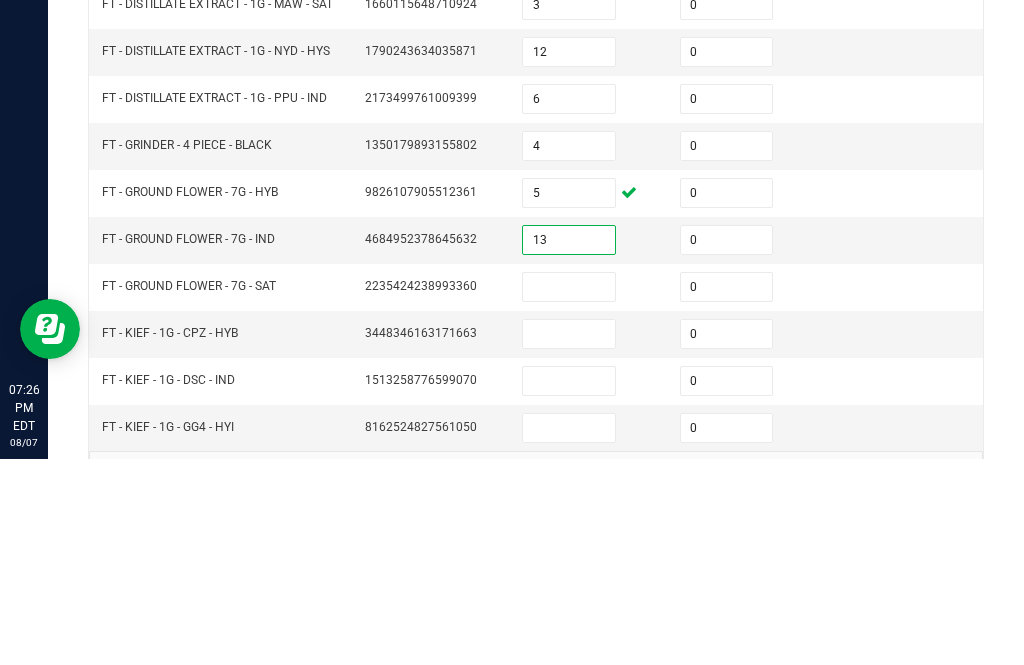click at bounding box center (569, 493) 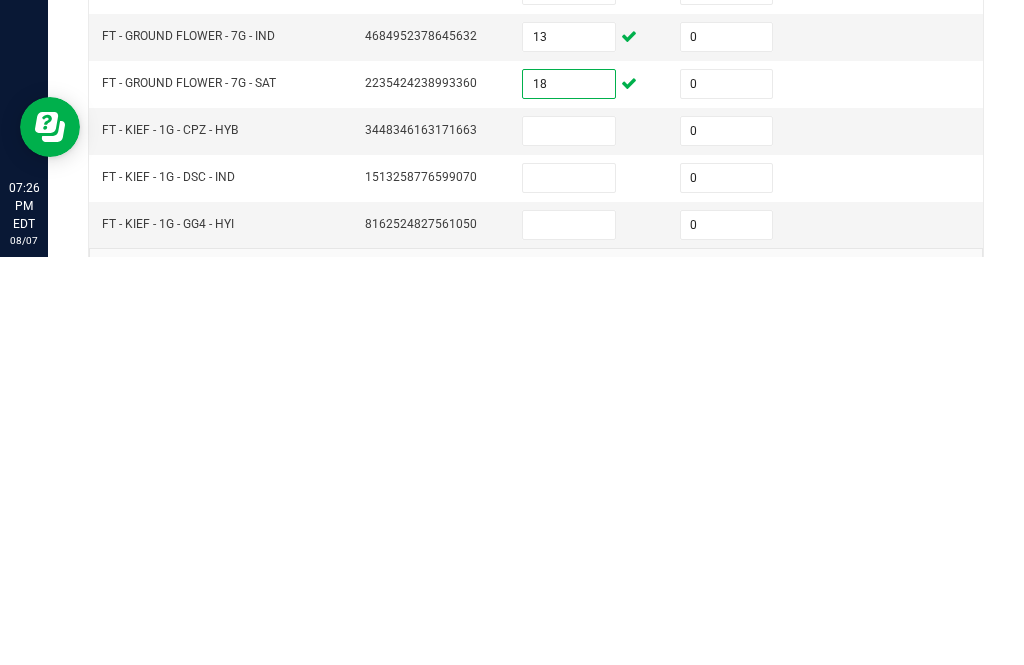 scroll, scrollTop: 605, scrollLeft: 0, axis: vertical 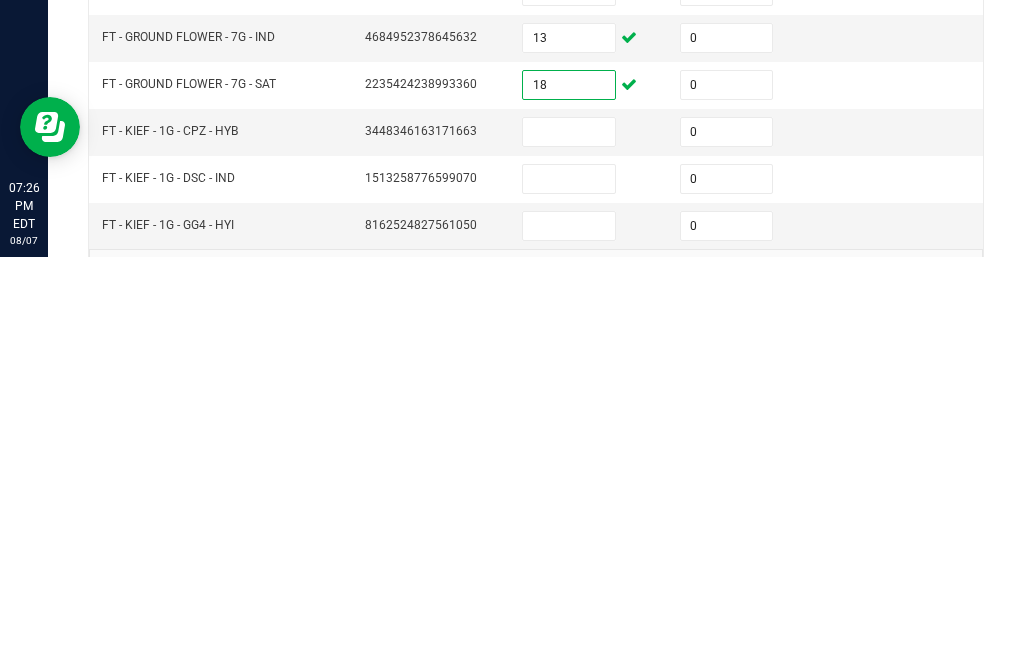 click on "4" 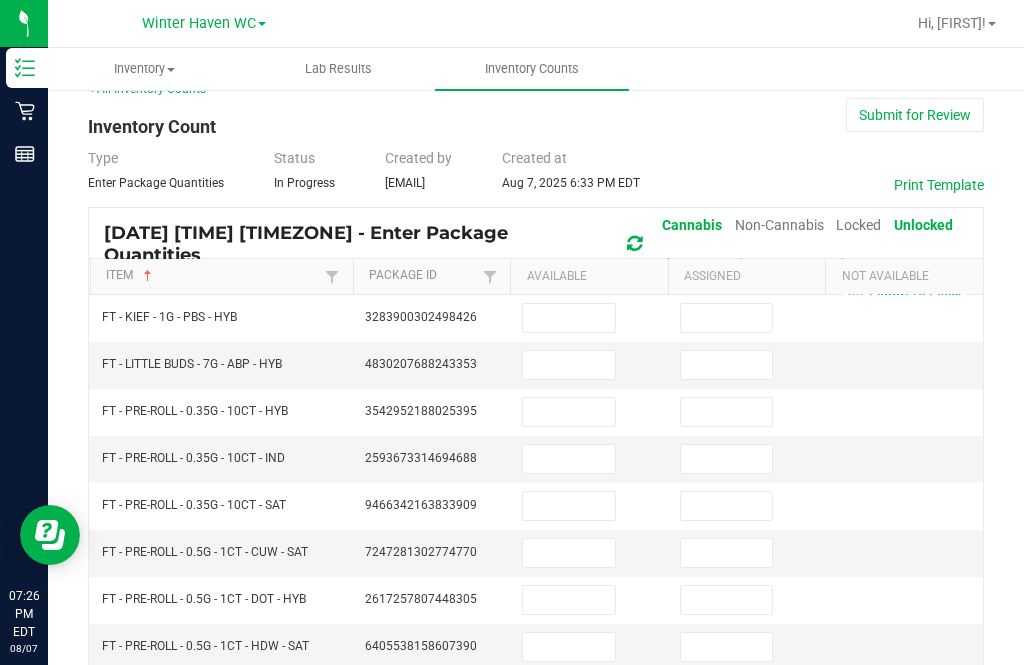 scroll, scrollTop: 22, scrollLeft: 0, axis: vertical 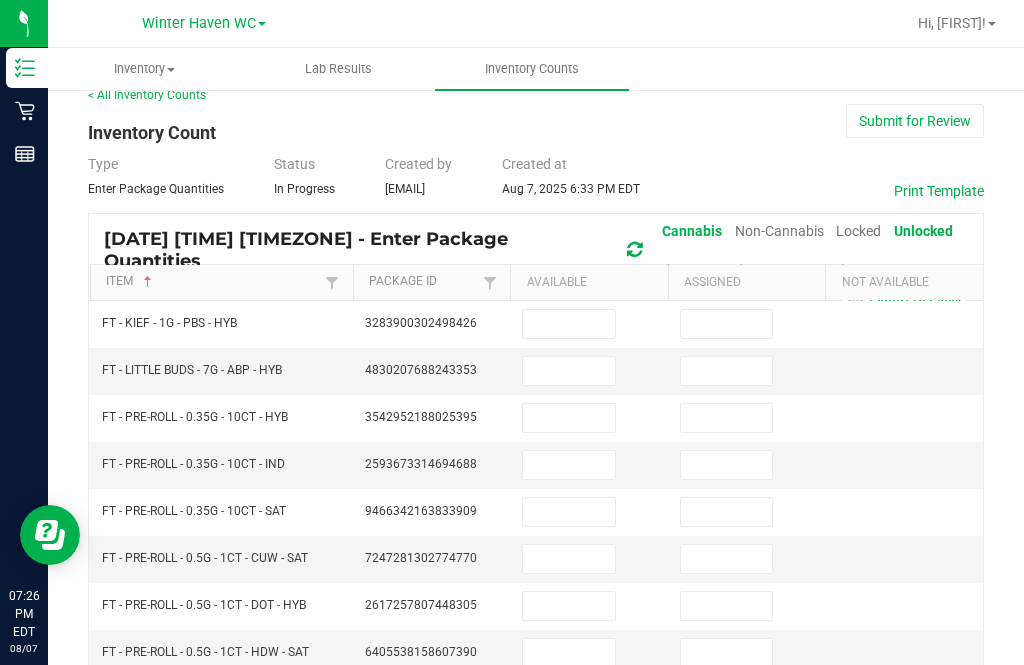 click at bounding box center (727, 324) 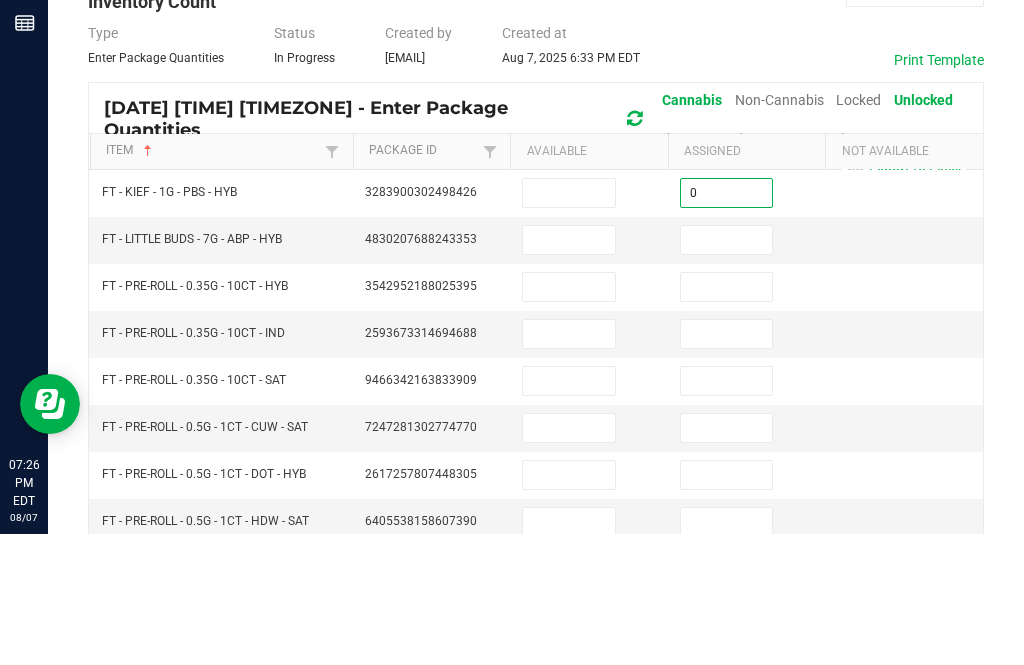 click at bounding box center (727, 371) 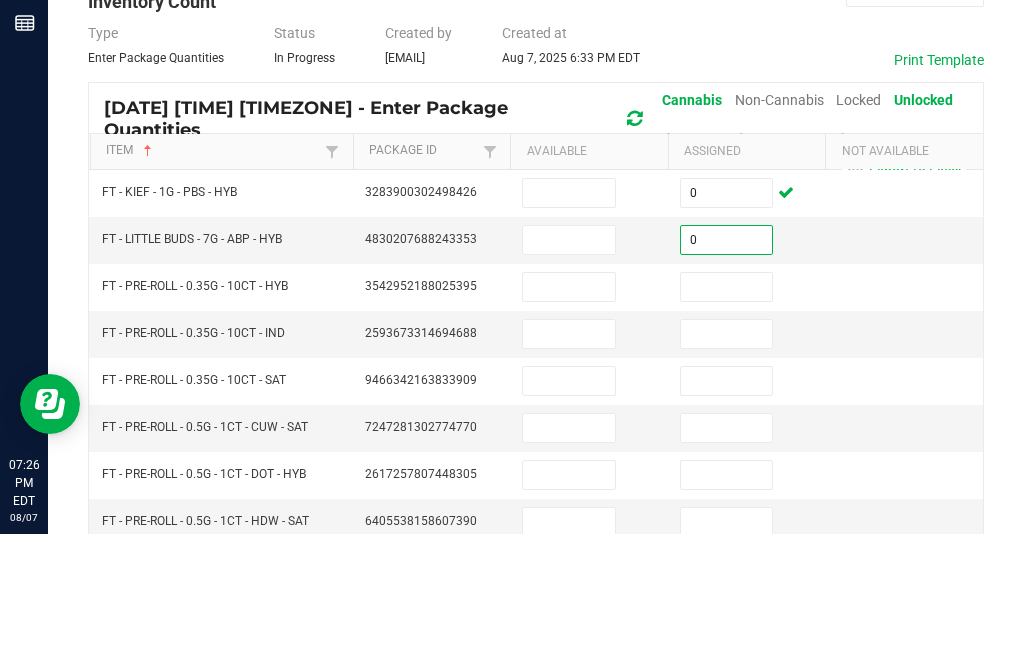 click at bounding box center [727, 418] 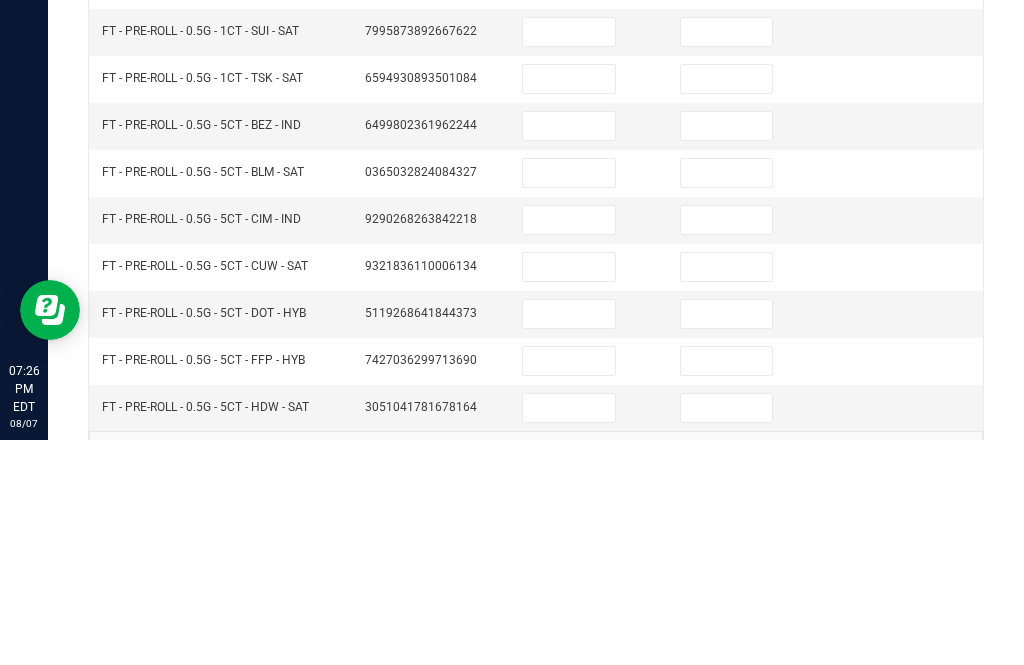 scroll, scrollTop: 605, scrollLeft: 0, axis: vertical 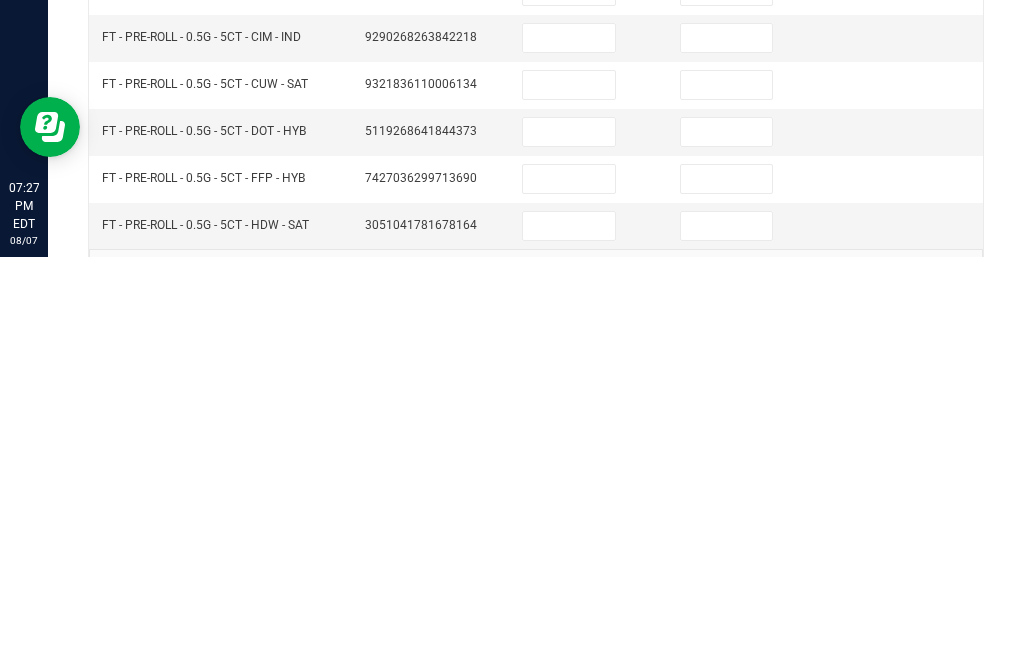 click on "3" 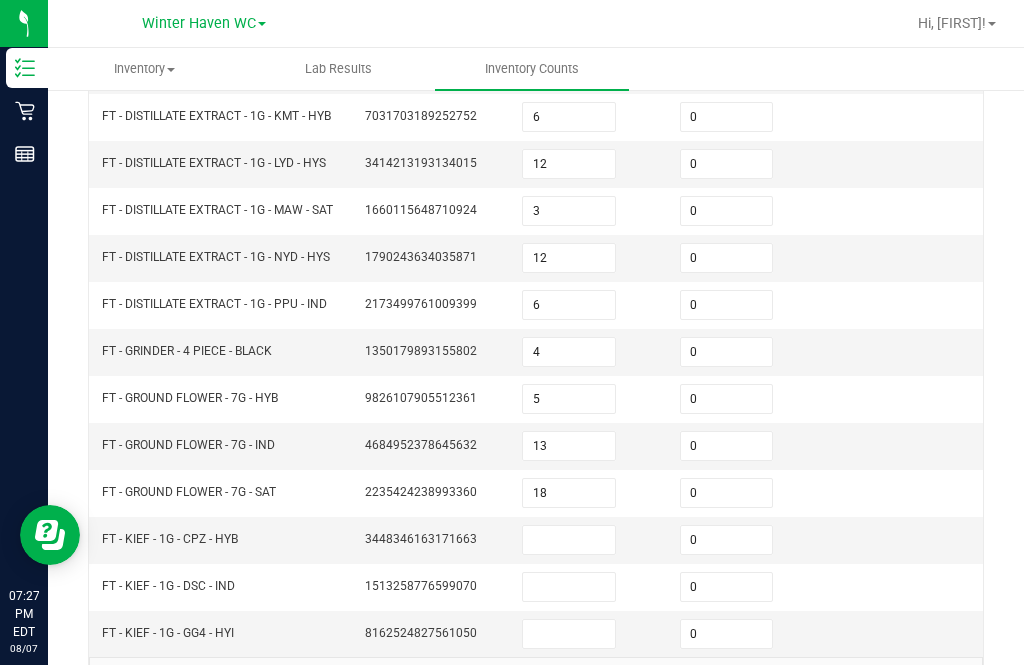 click at bounding box center (569, 540) 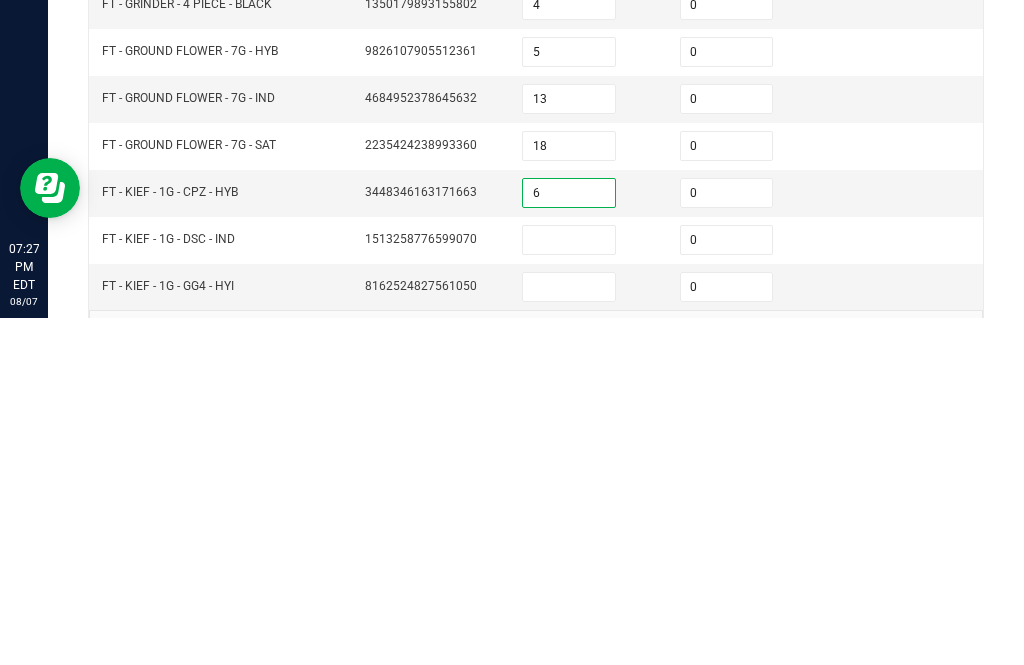 click at bounding box center (569, 587) 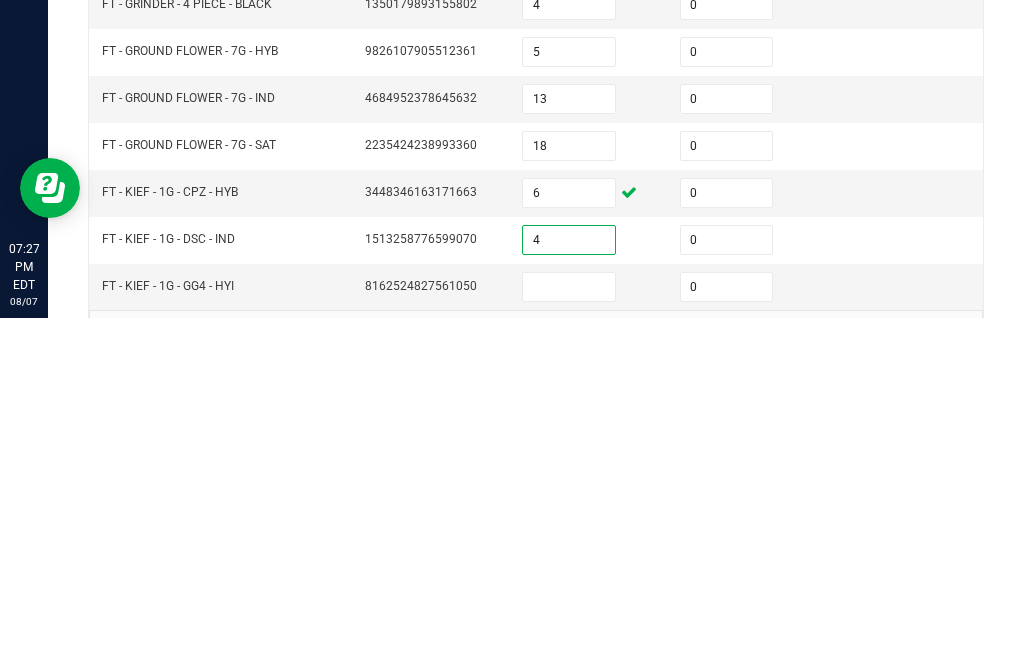 click at bounding box center (569, 634) 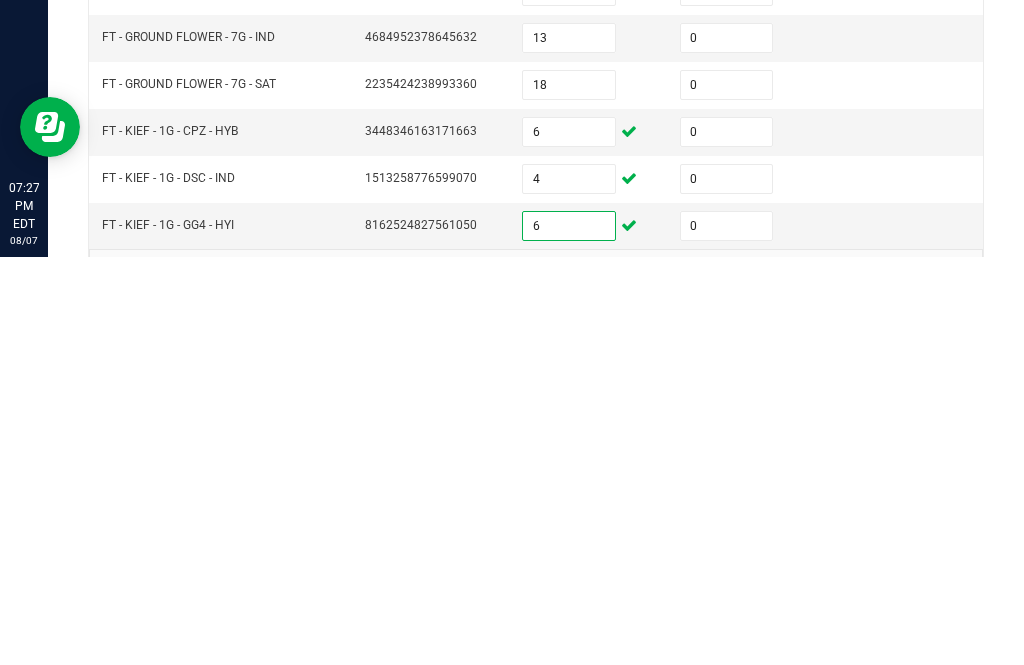 click 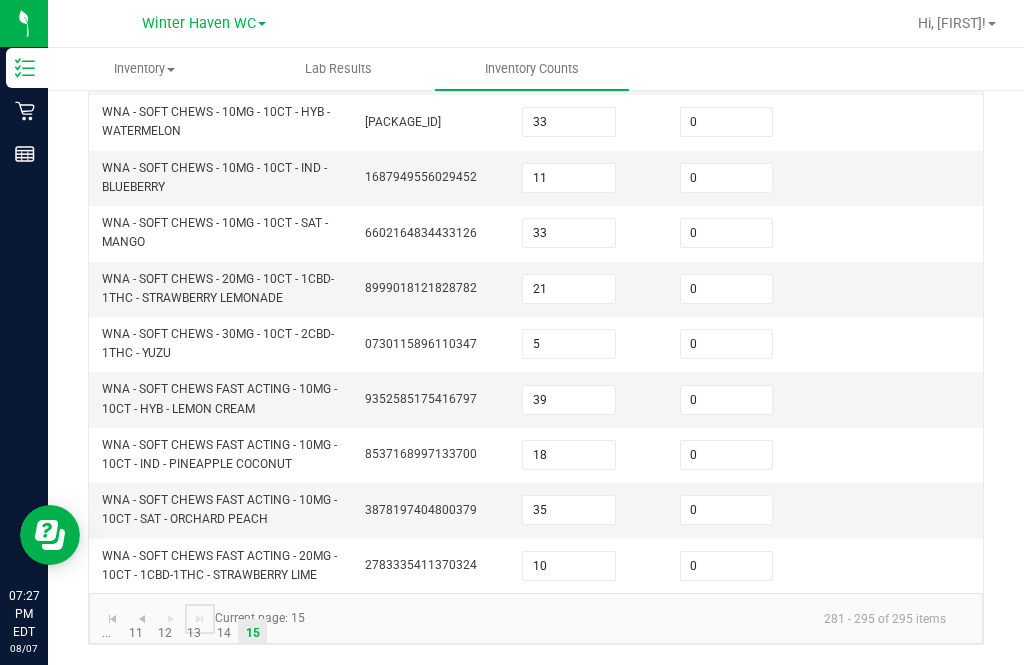 scroll, scrollTop: 490, scrollLeft: 0, axis: vertical 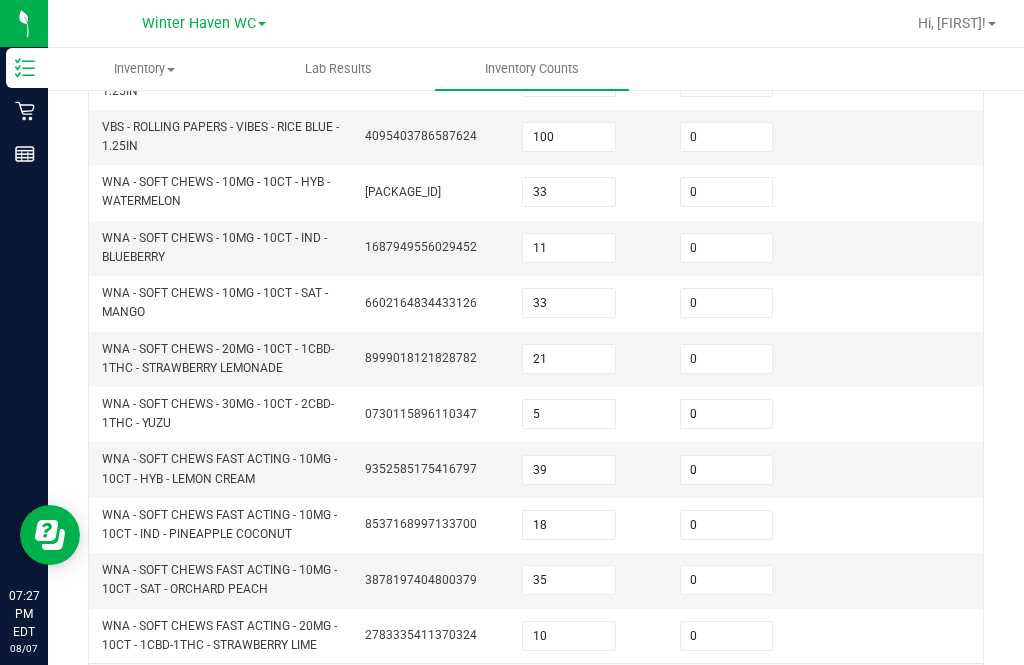 click 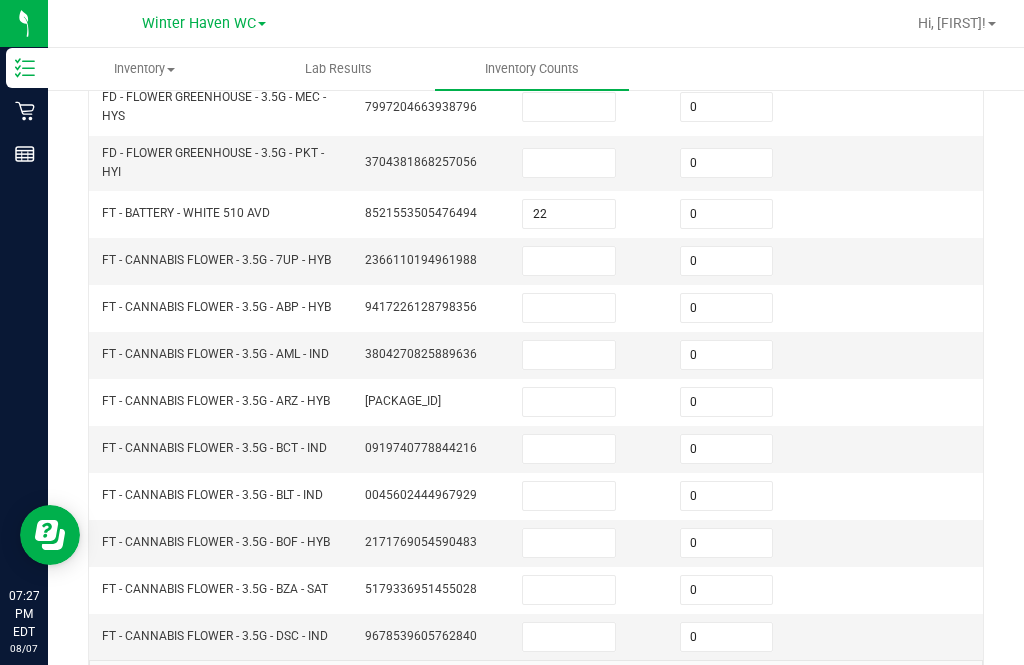 click on "5" 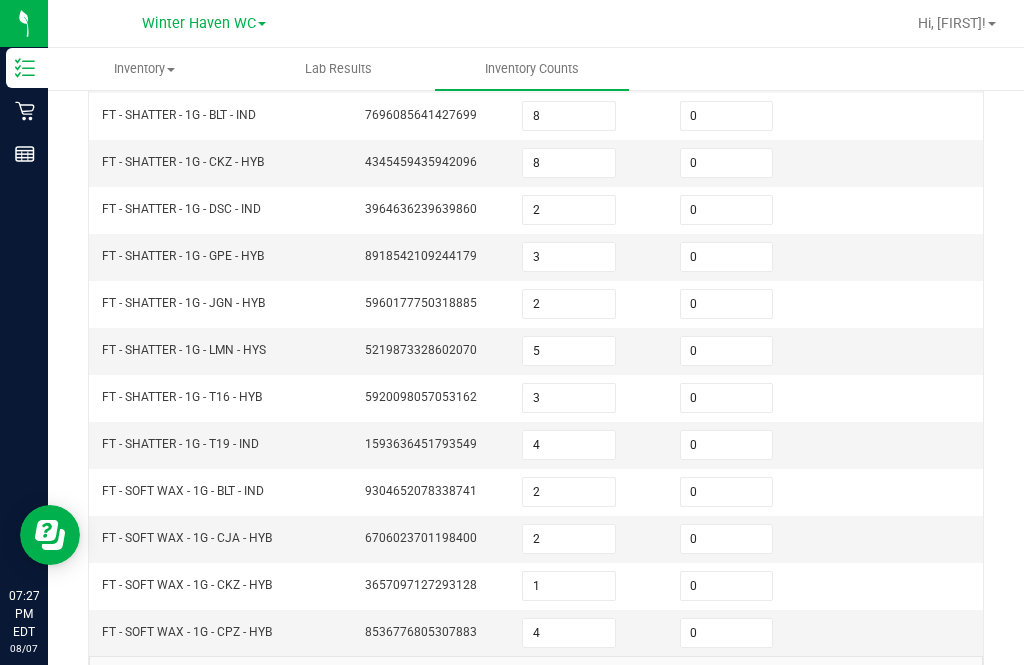 scroll, scrollTop: 605, scrollLeft: 0, axis: vertical 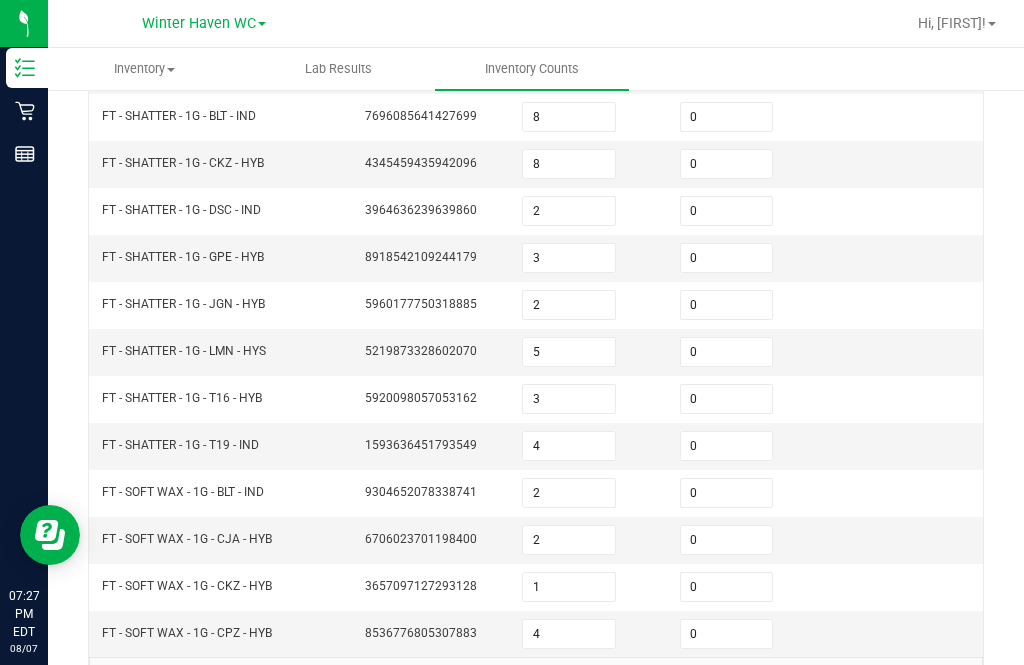 click on "4" 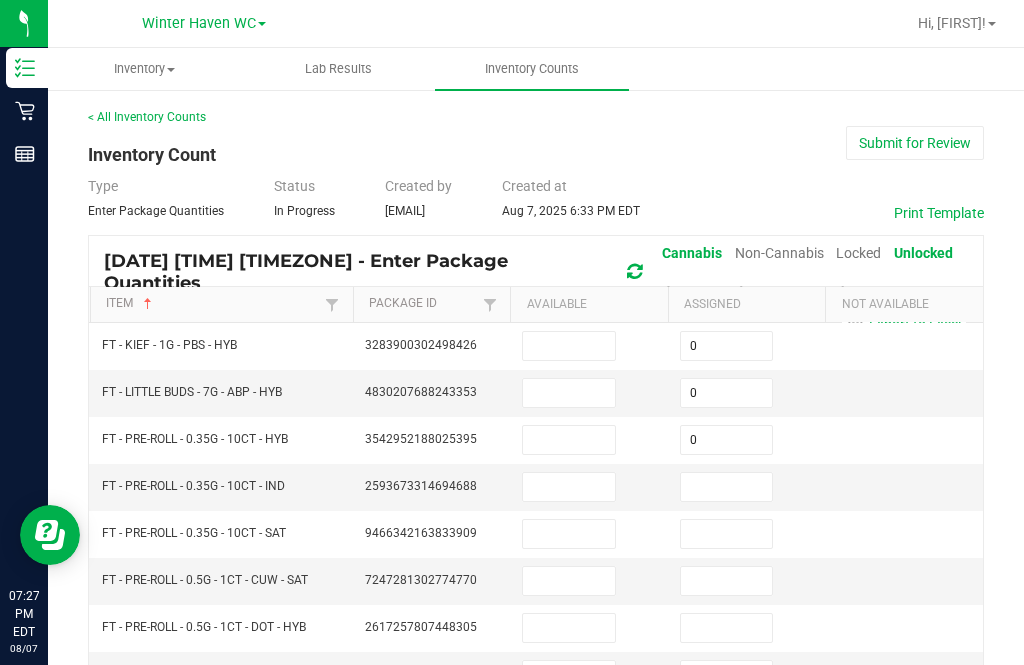 scroll, scrollTop: 0, scrollLeft: 0, axis: both 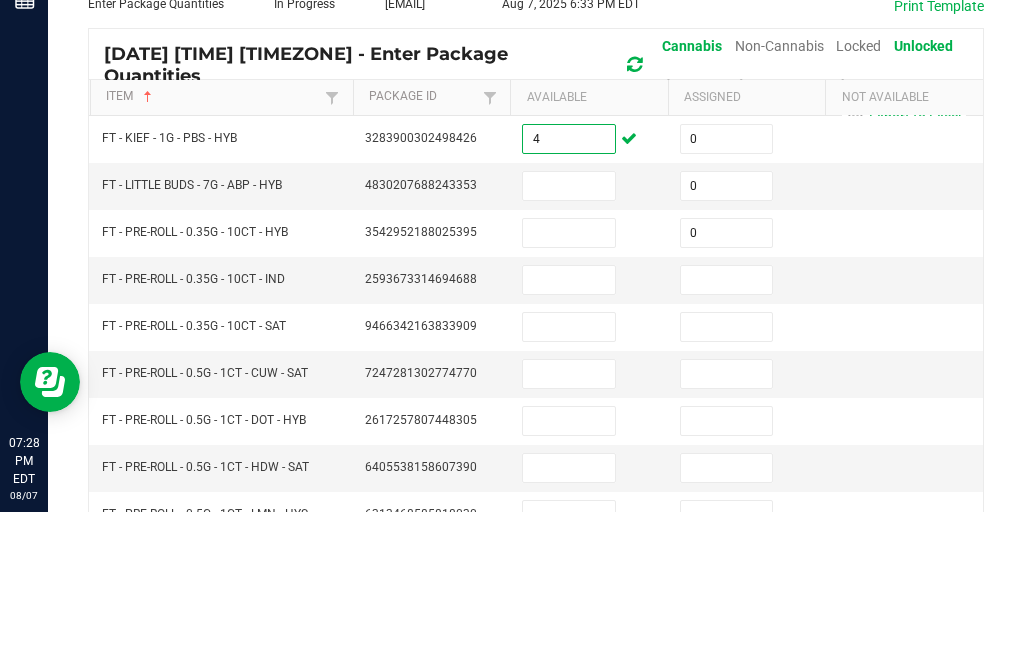 click at bounding box center (569, 339) 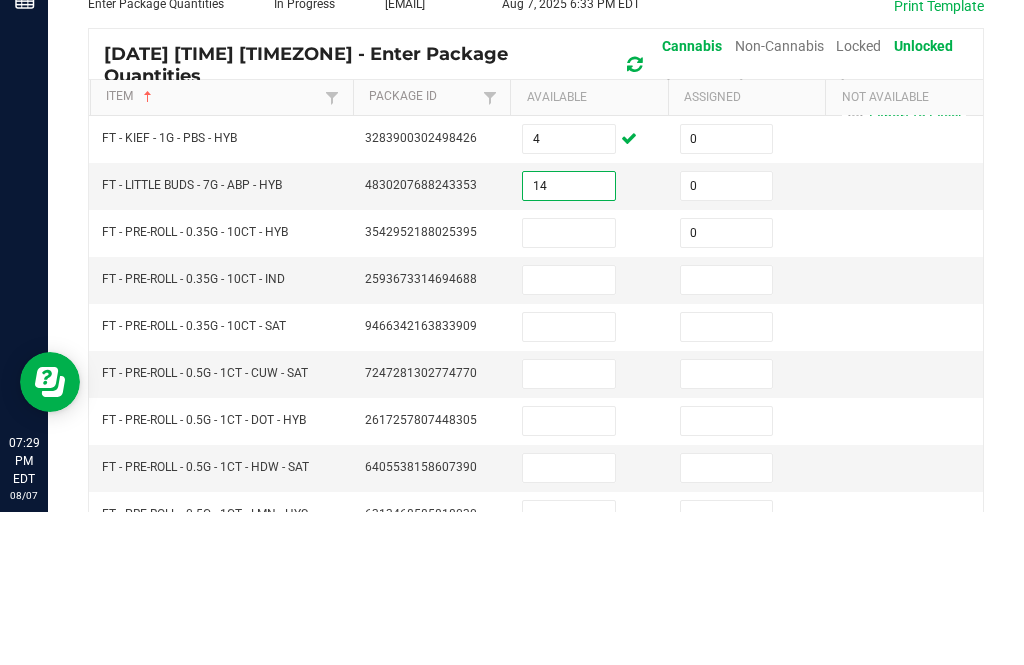 click at bounding box center [727, 433] 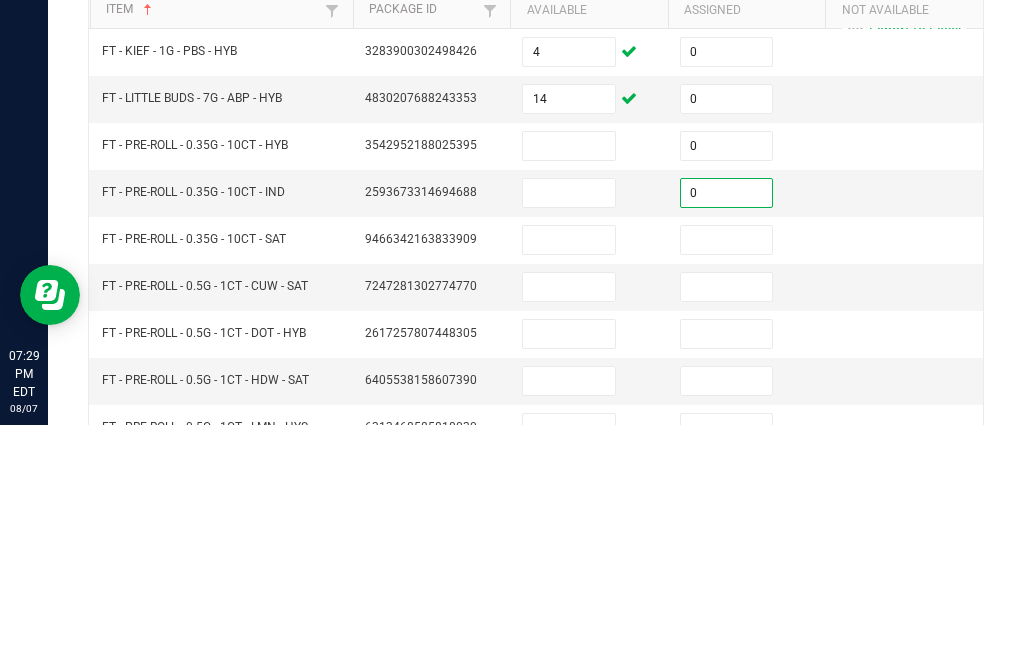 click at bounding box center [727, 480] 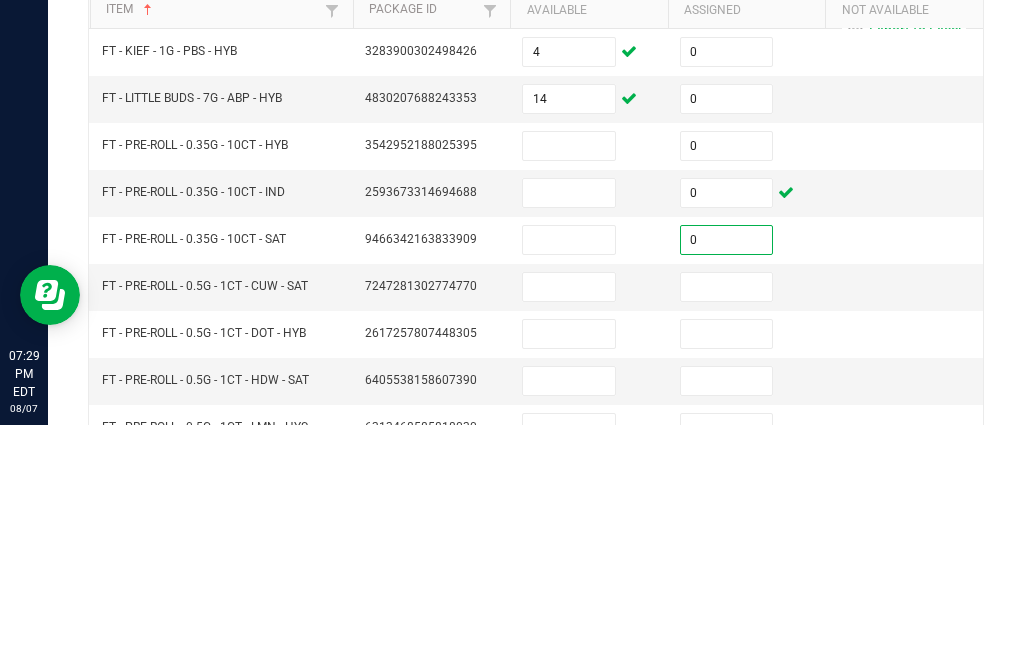 click at bounding box center [569, 386] 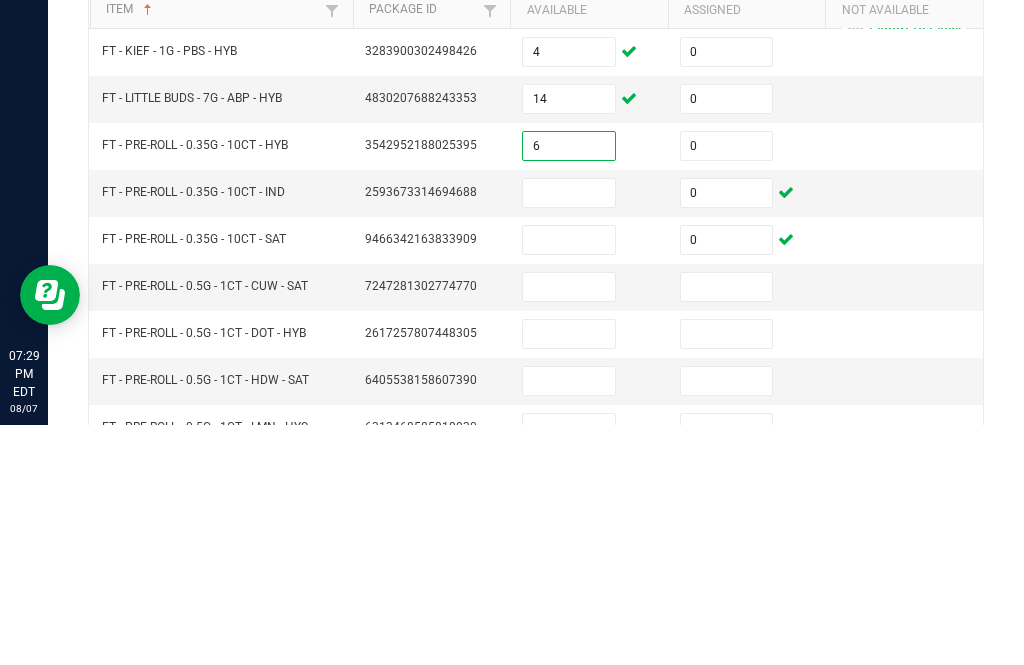 click at bounding box center [569, 433] 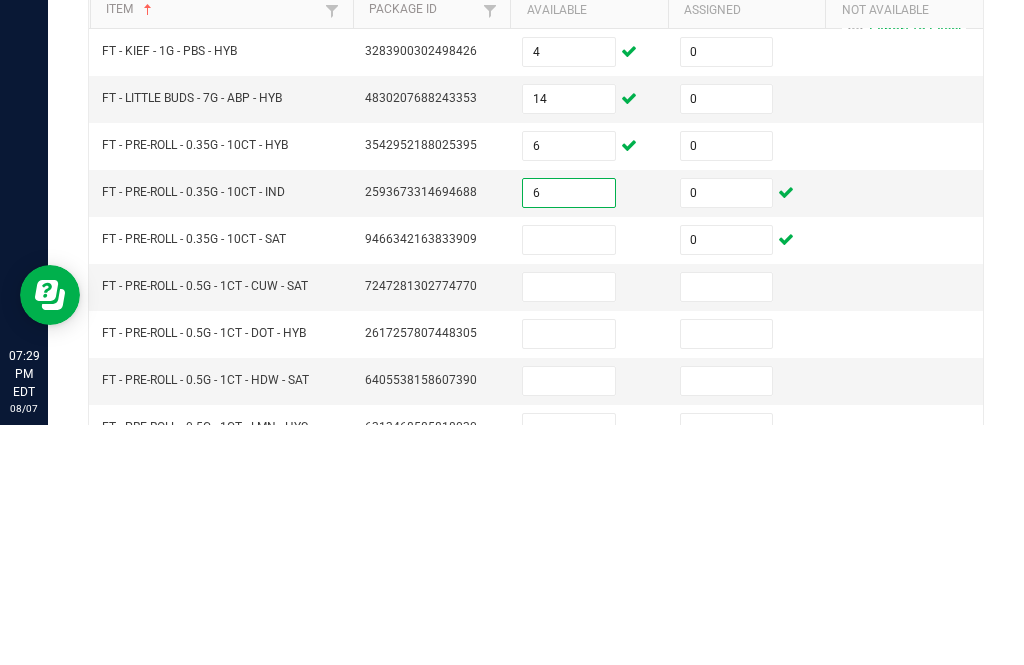 click at bounding box center (569, 480) 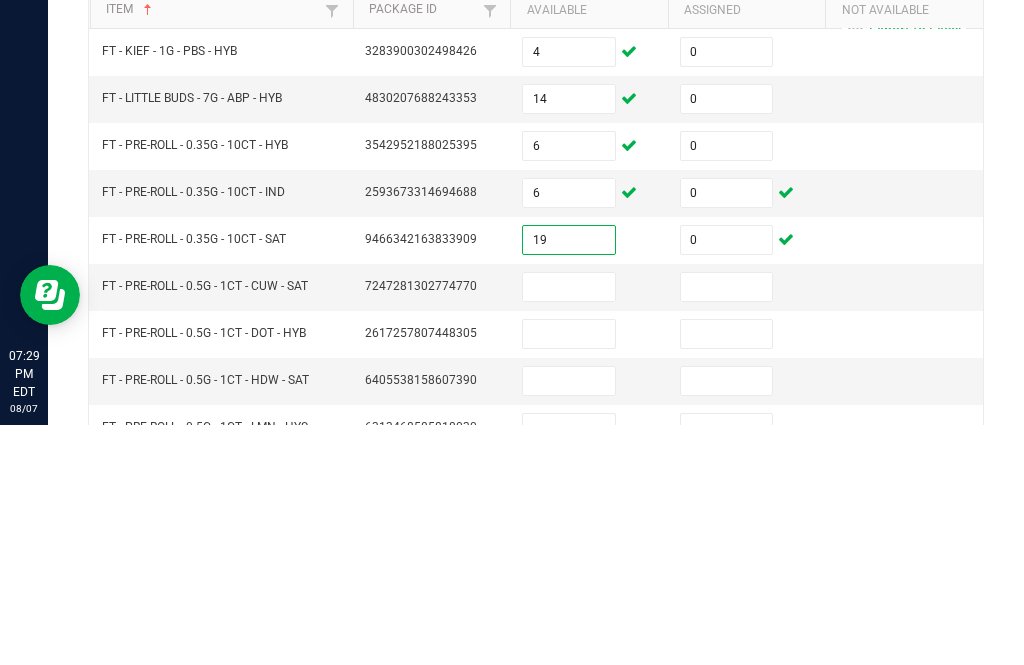 click at bounding box center (727, 527) 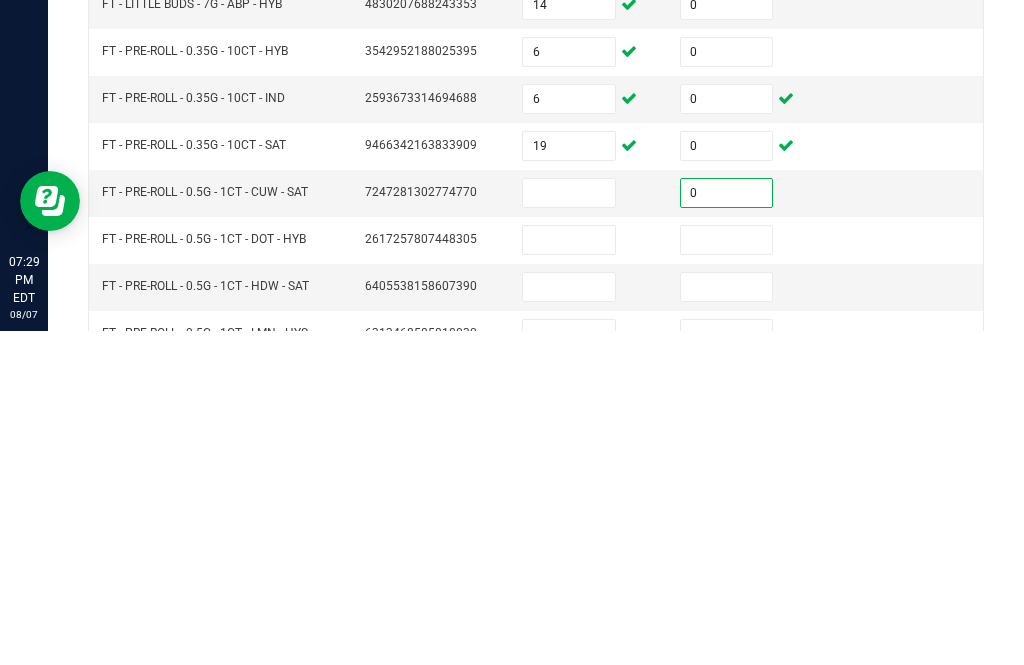 click at bounding box center (727, 574) 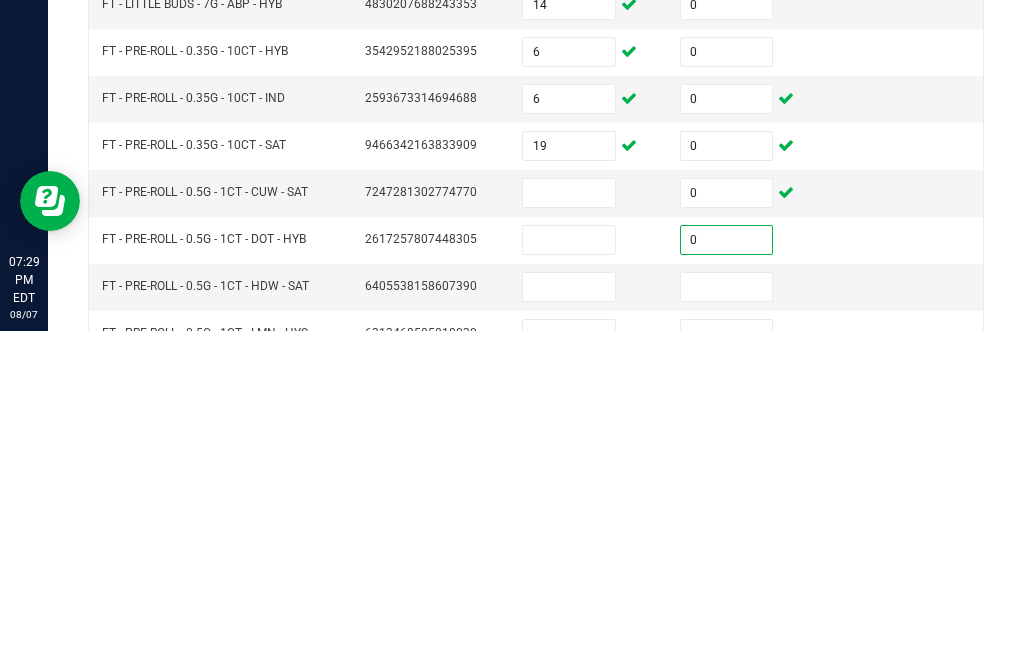 click at bounding box center [727, 621] 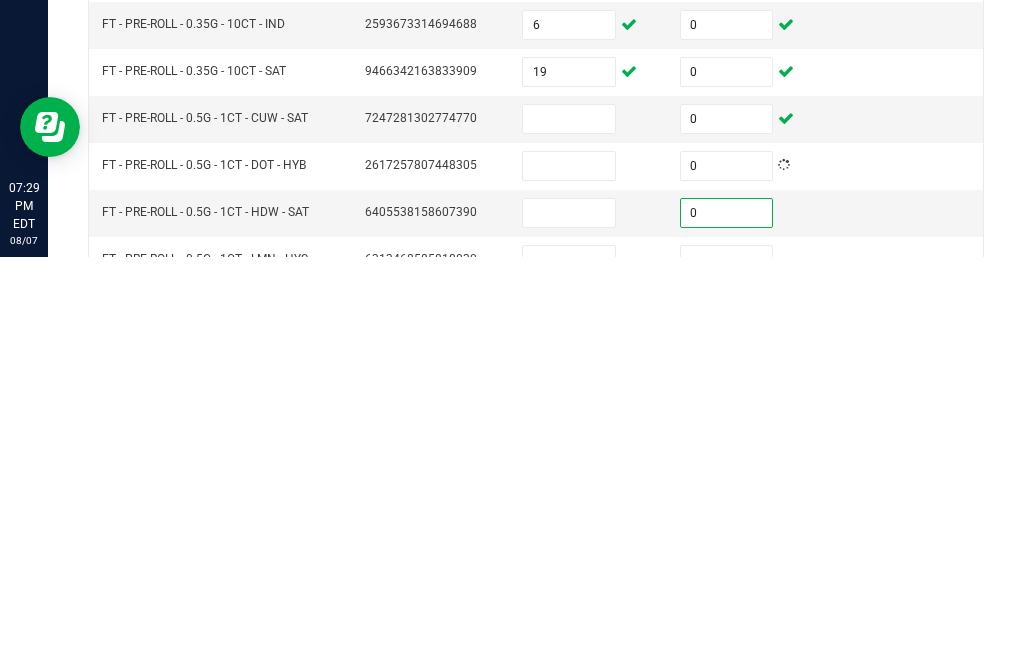 click at bounding box center [727, 668] 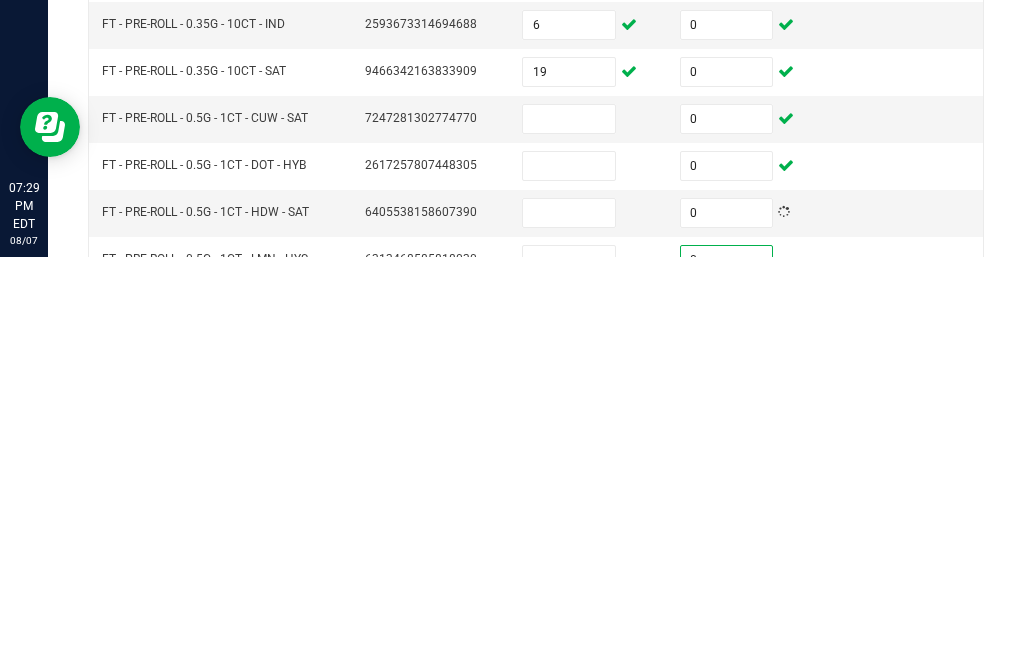 click at bounding box center [727, 715] 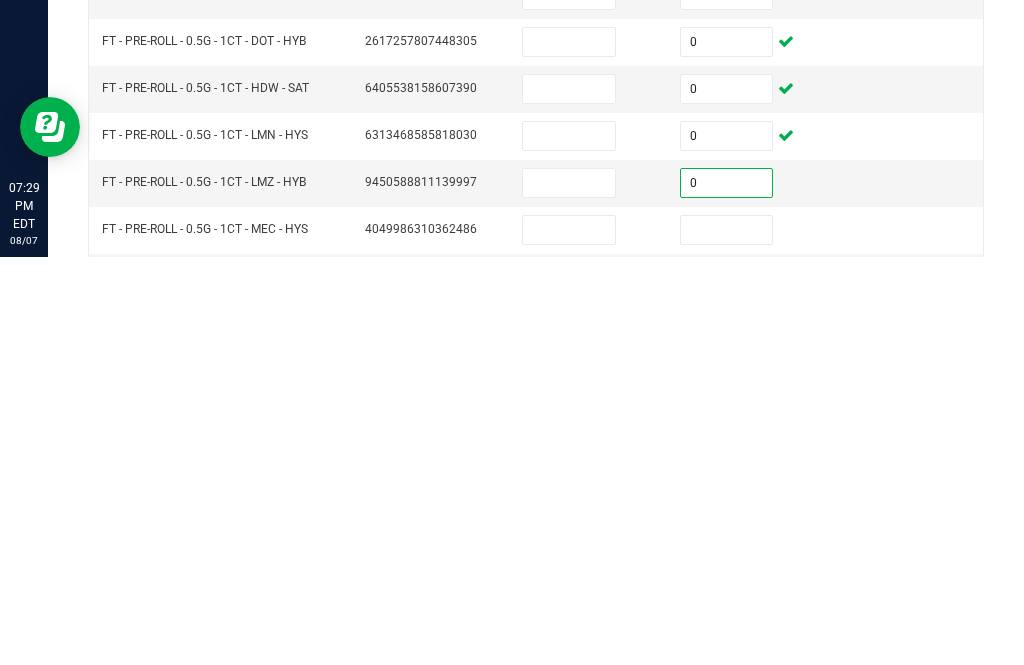 scroll, scrollTop: 179, scrollLeft: 0, axis: vertical 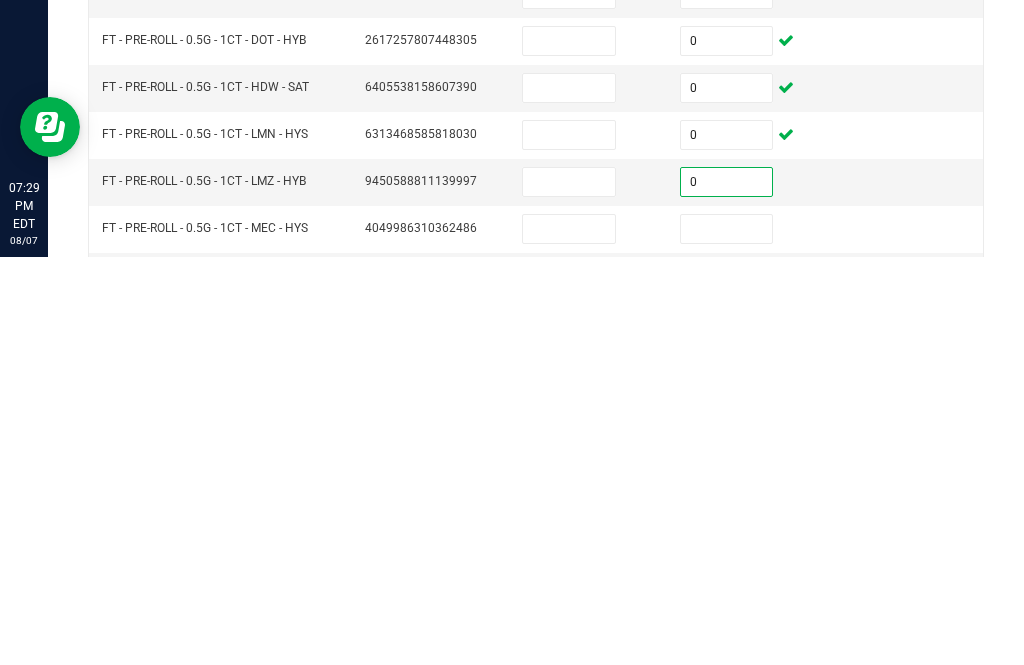 click at bounding box center (727, 637) 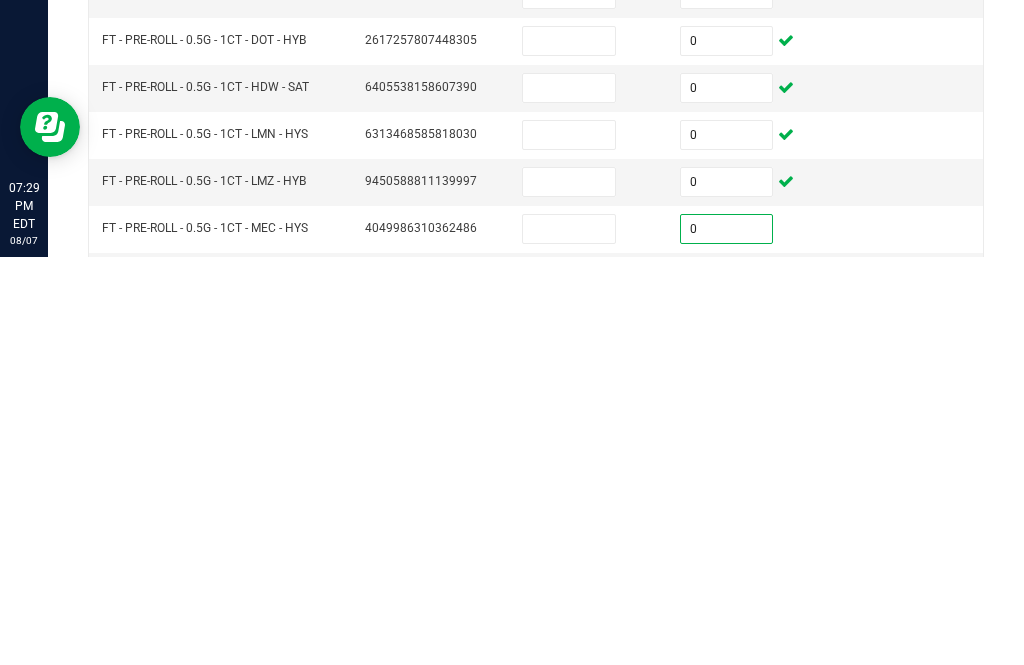 click at bounding box center [727, 684] 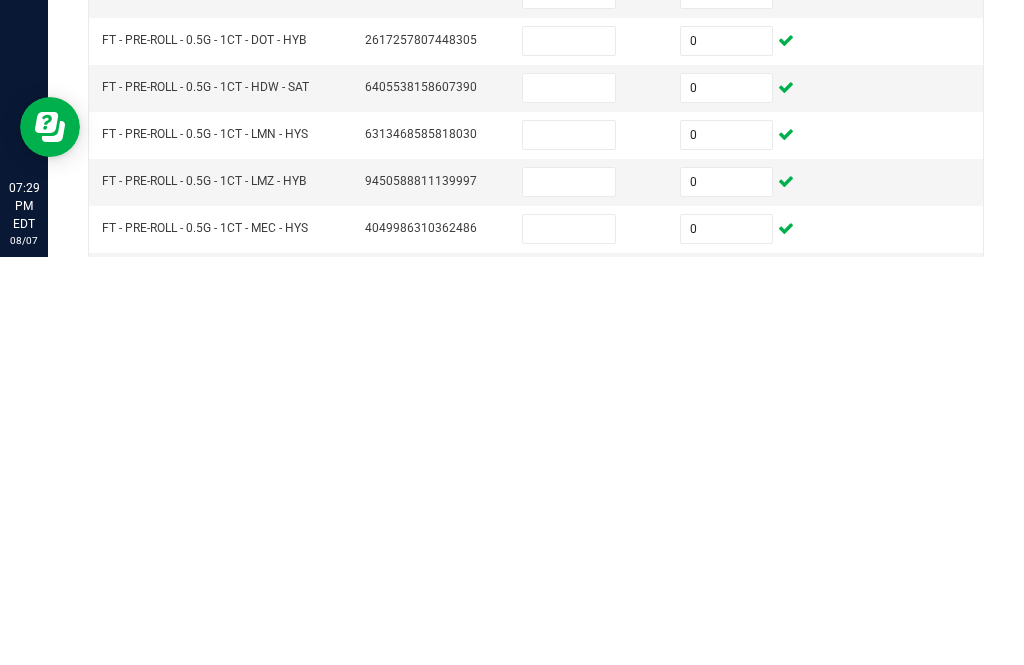 click at bounding box center [727, 731] 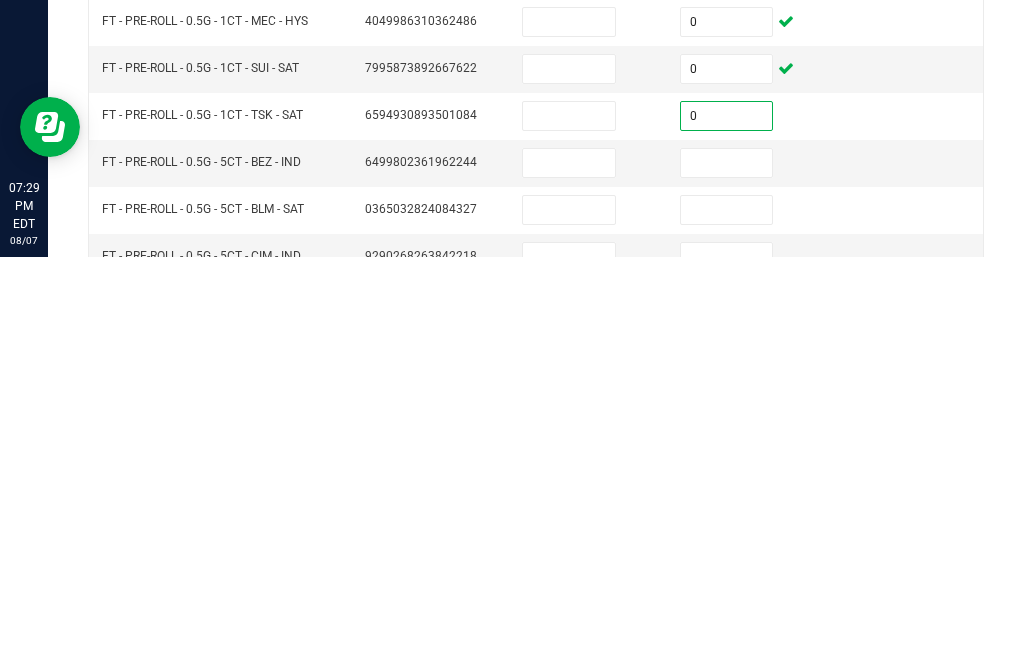 scroll, scrollTop: 385, scrollLeft: 0, axis: vertical 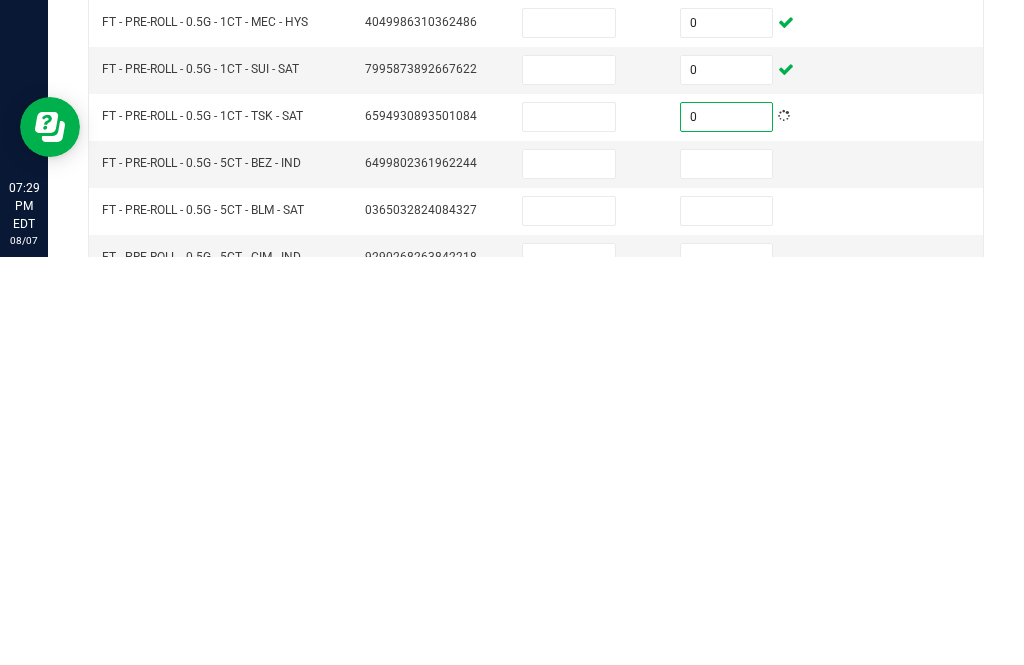 click at bounding box center [727, 572] 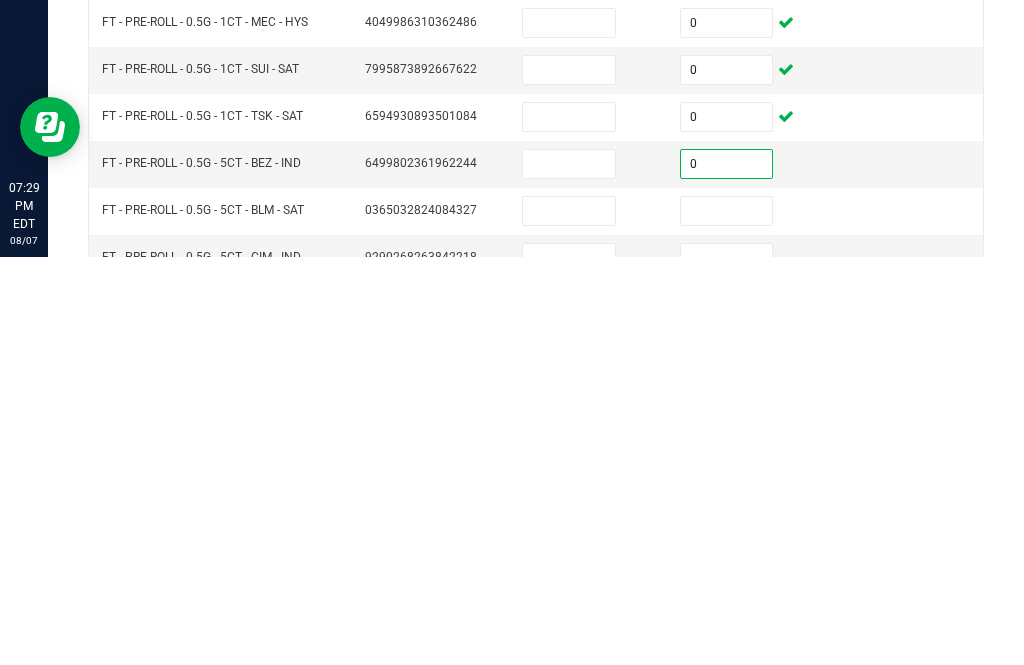 click at bounding box center (727, 619) 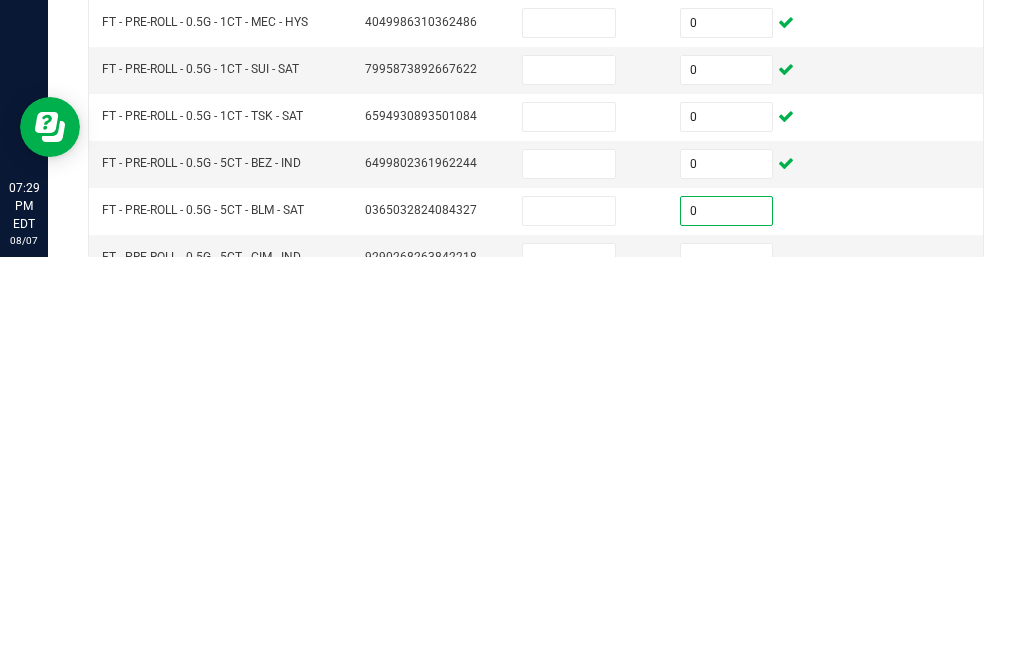 click at bounding box center (727, 666) 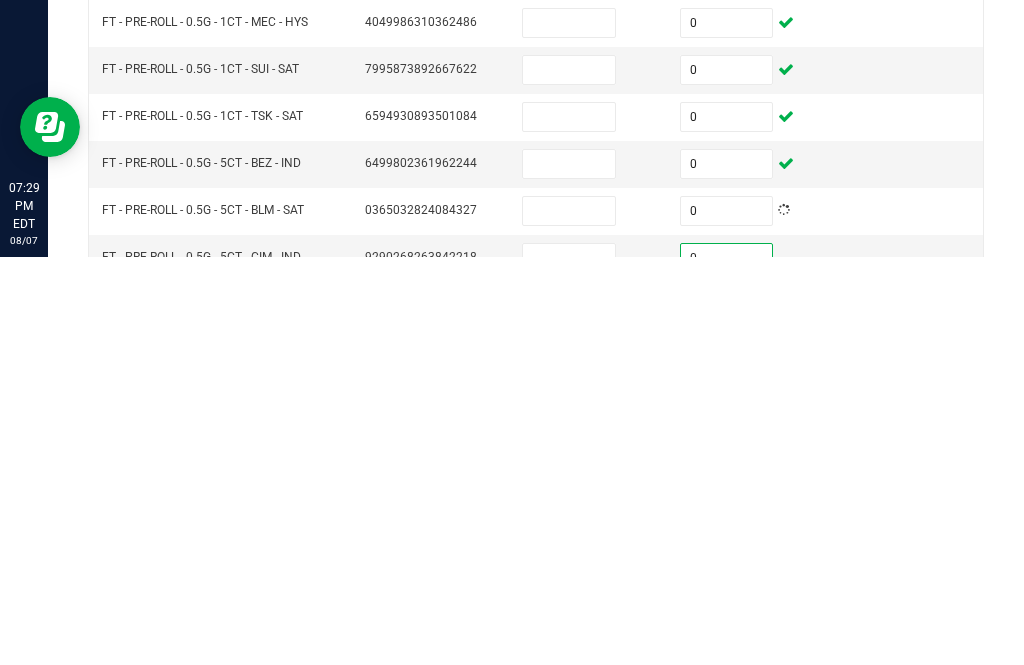 click at bounding box center [727, 713] 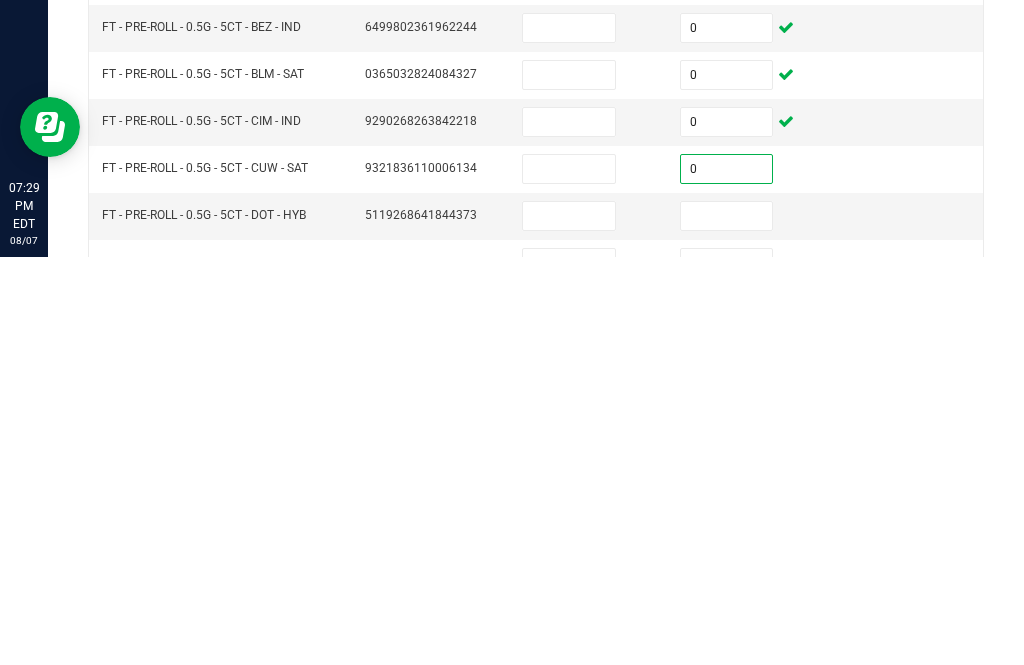scroll, scrollTop: 520, scrollLeft: 0, axis: vertical 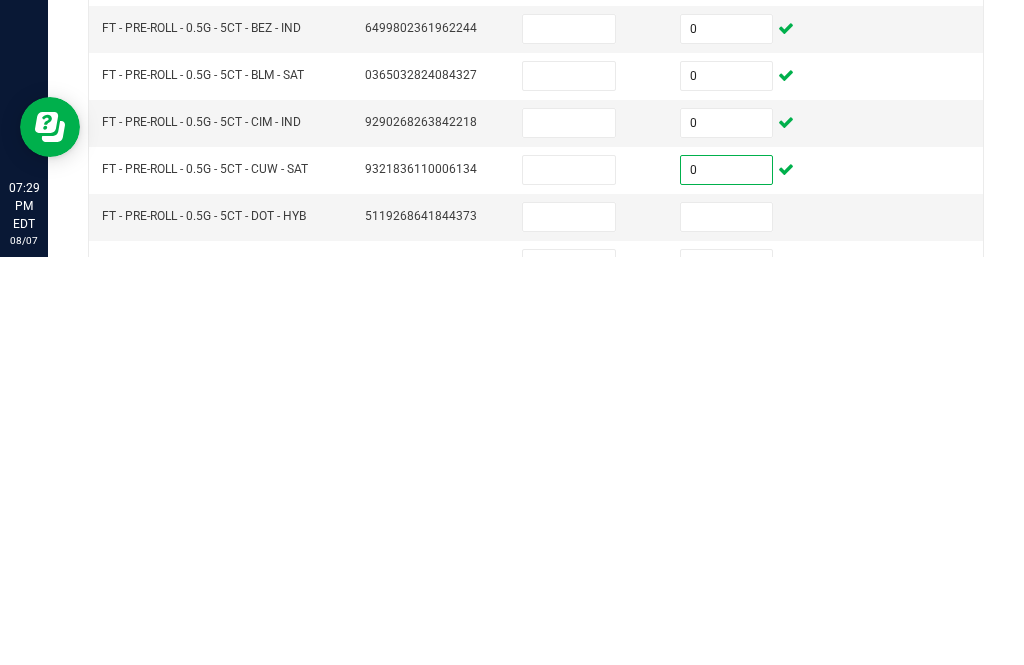 click at bounding box center (727, 625) 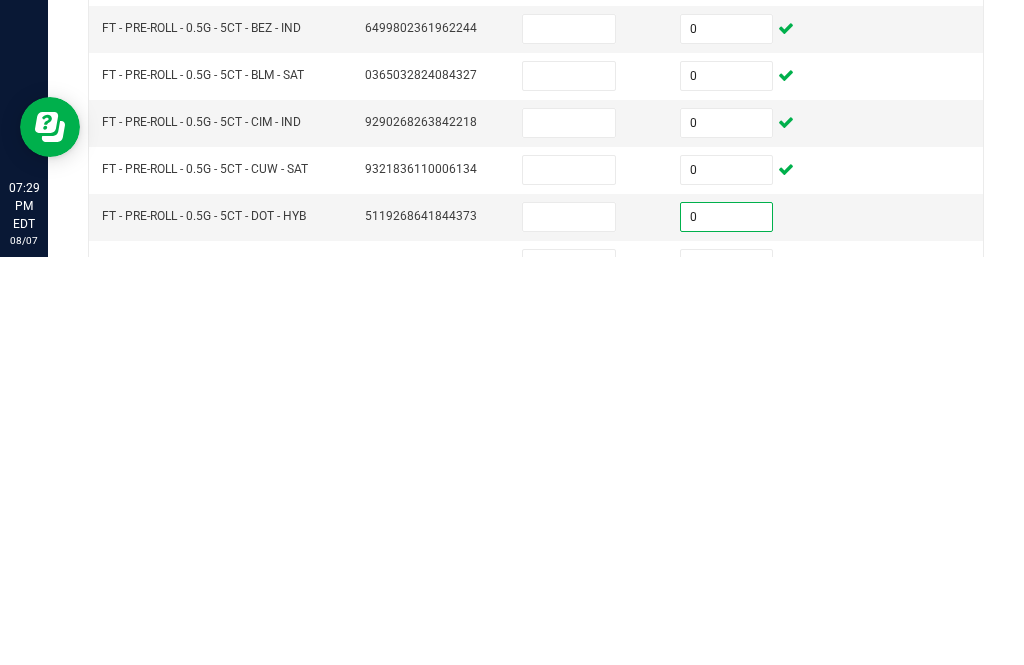 click at bounding box center (727, 672) 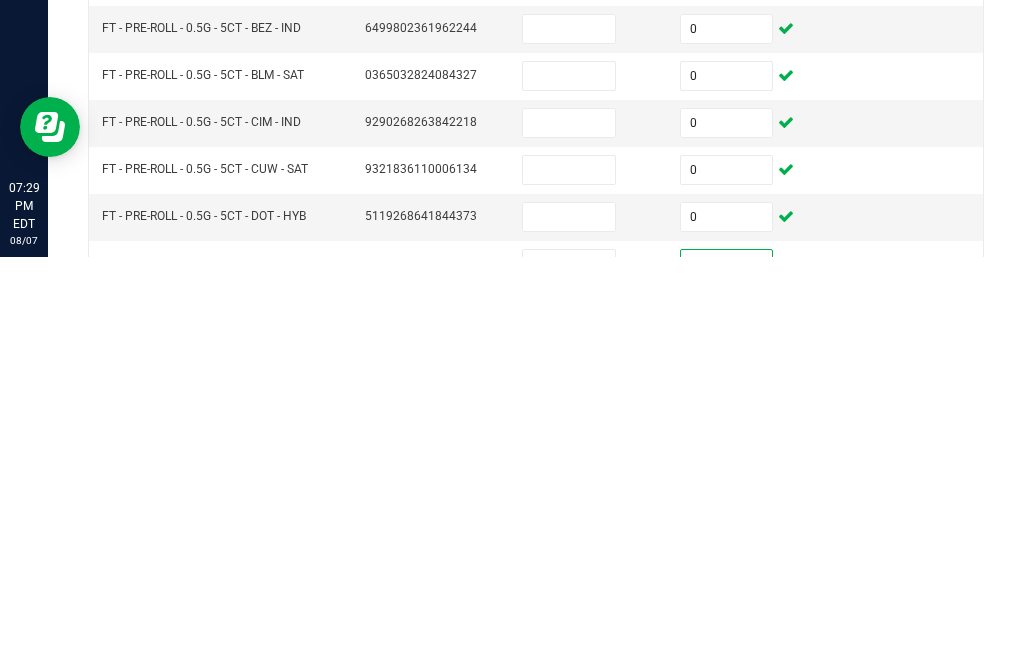 click at bounding box center [727, 719] 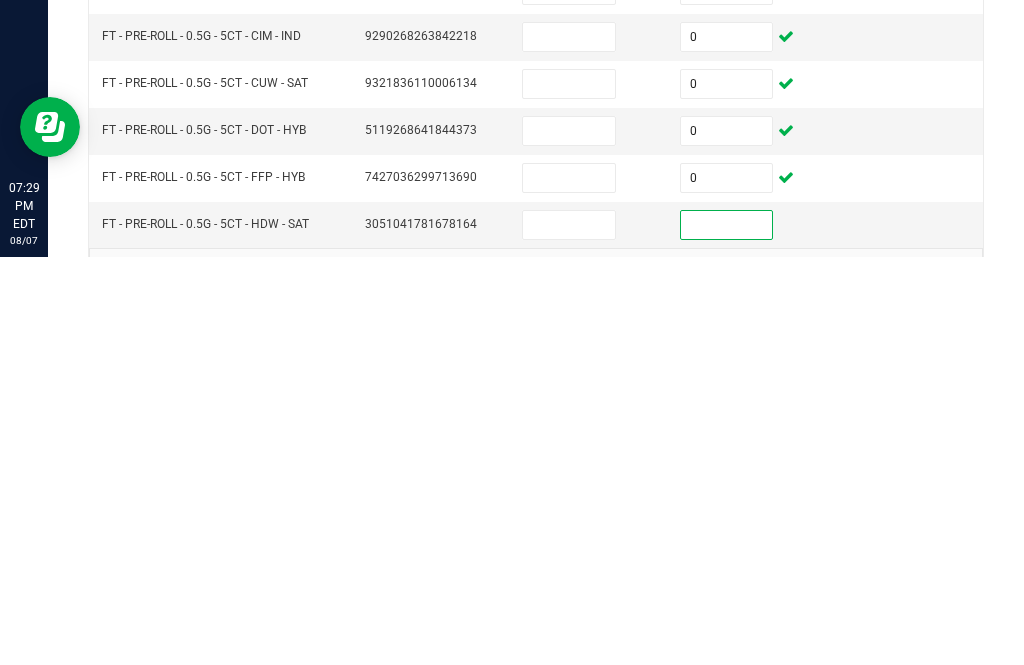 scroll, scrollTop: 605, scrollLeft: 0, axis: vertical 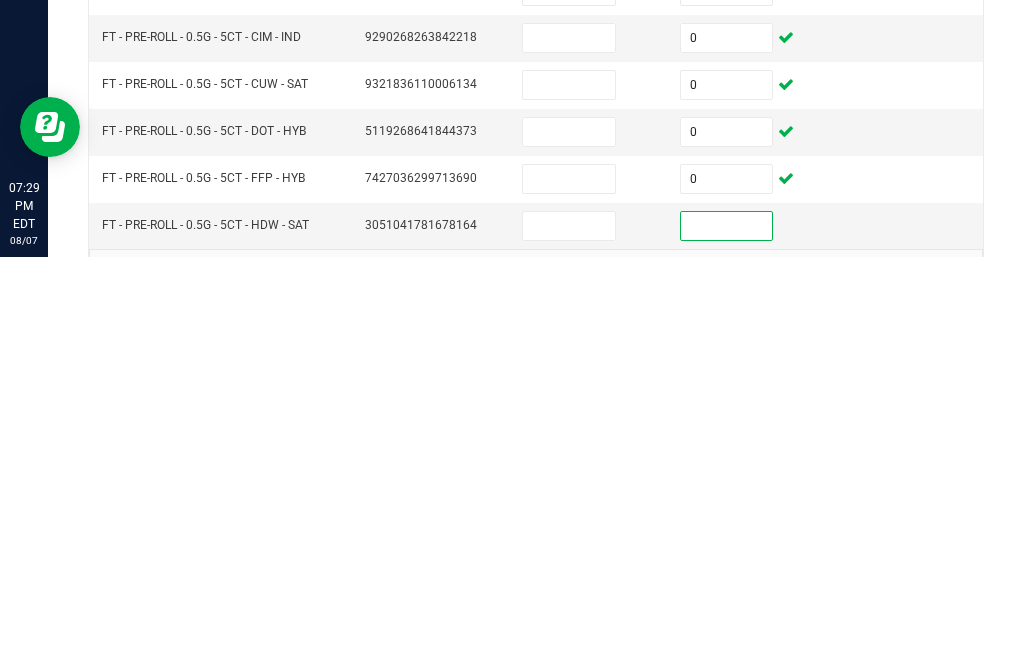 click at bounding box center (727, 634) 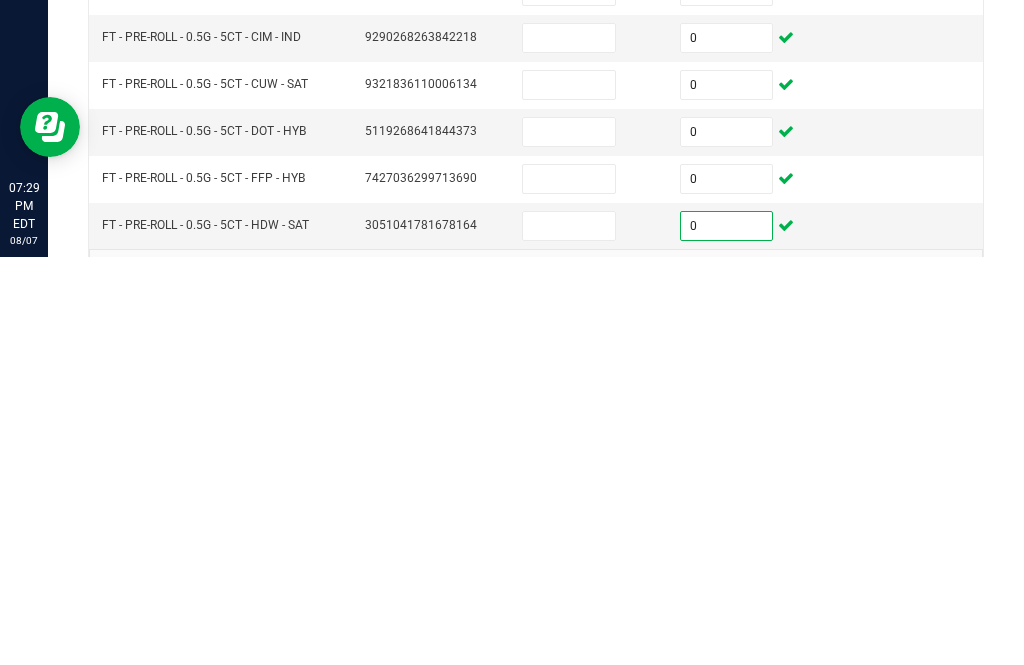 click on "..." 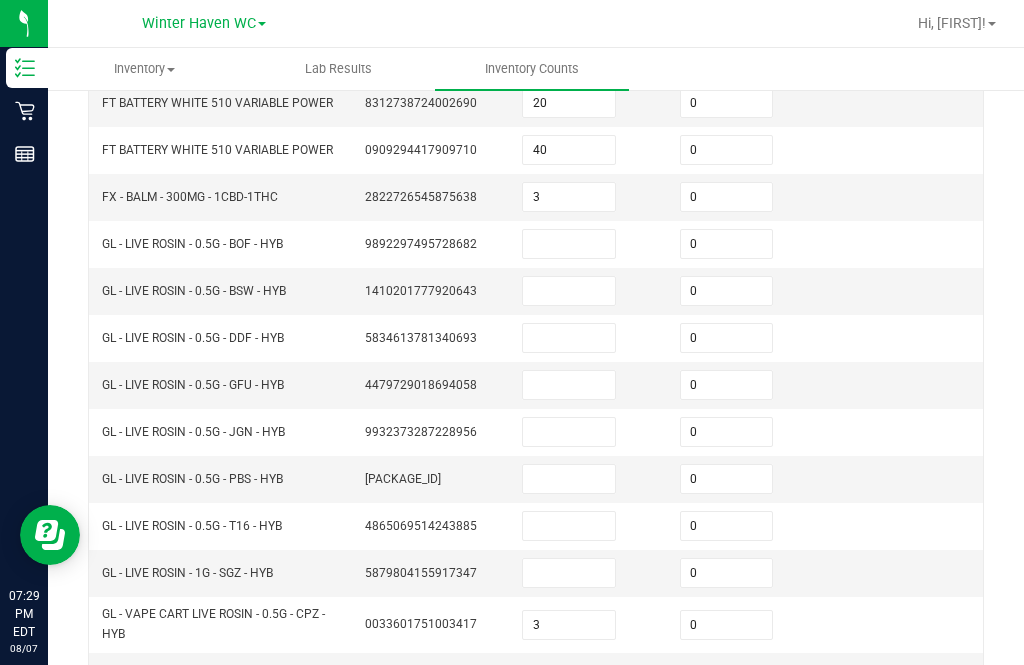 click at bounding box center [569, 244] 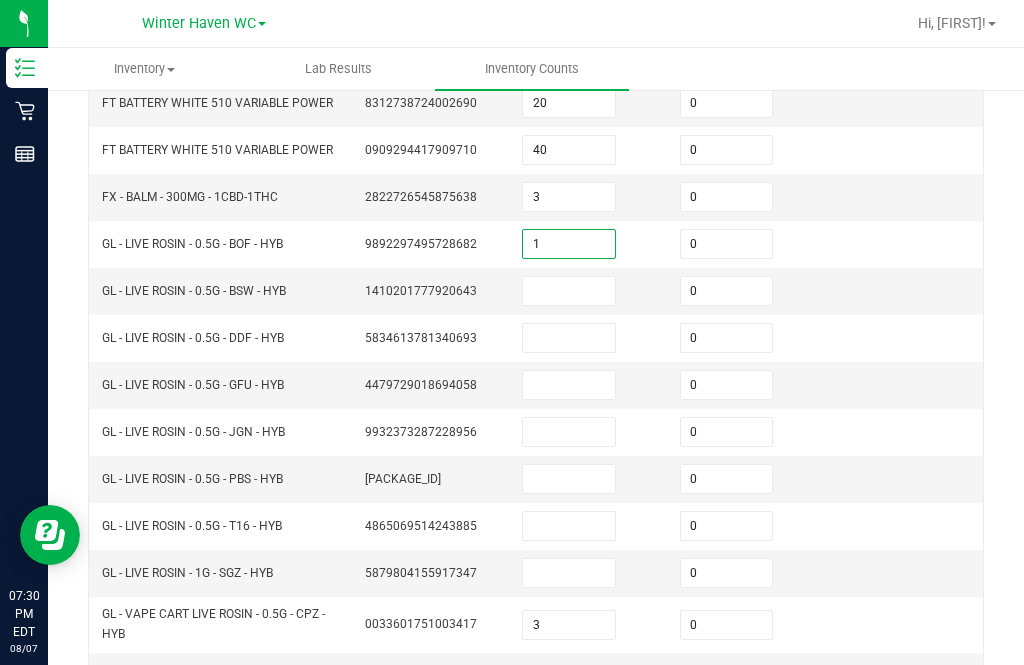 click at bounding box center (569, 291) 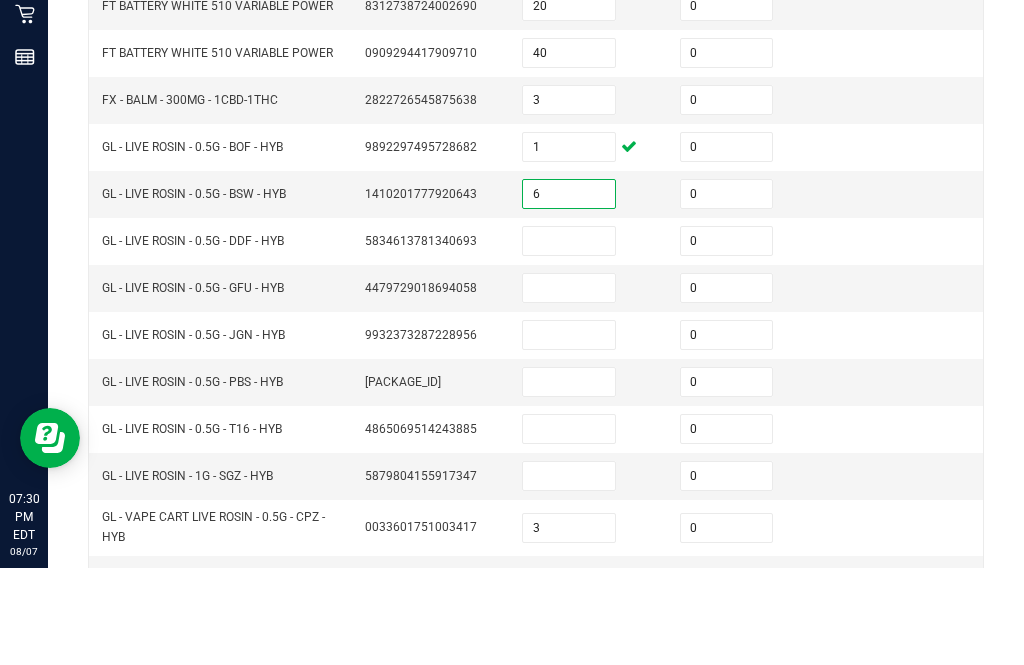 click at bounding box center (569, 338) 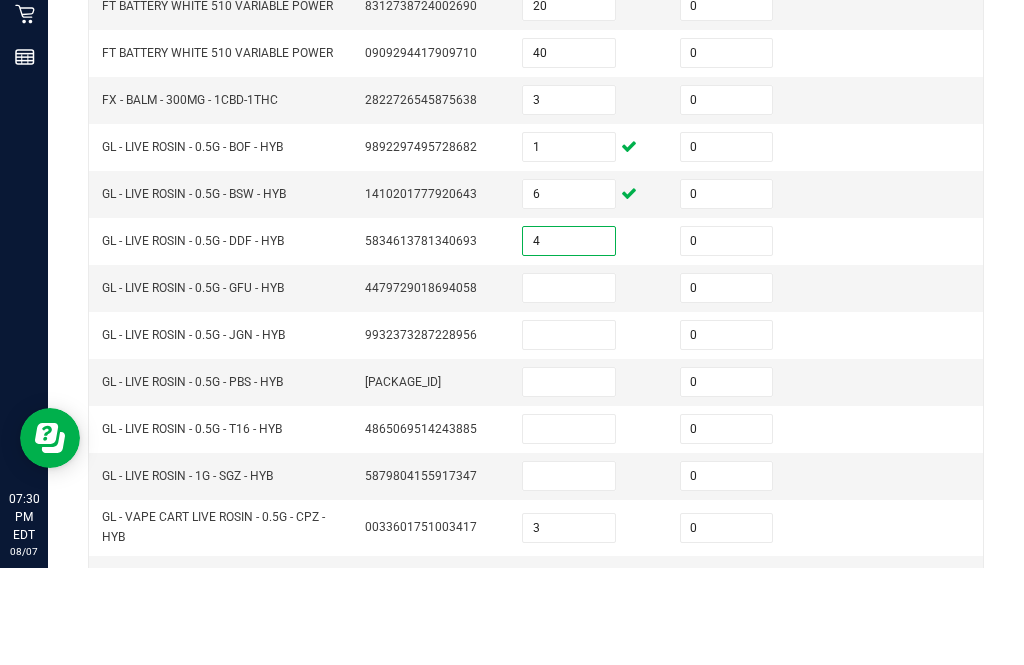 click at bounding box center [569, 385] 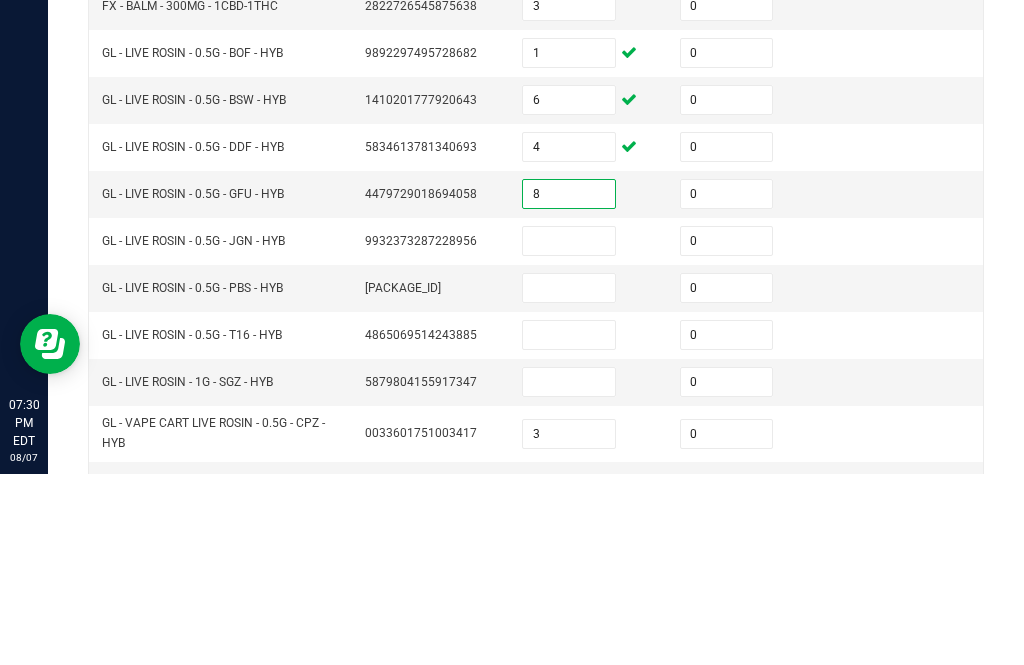 click at bounding box center [569, 432] 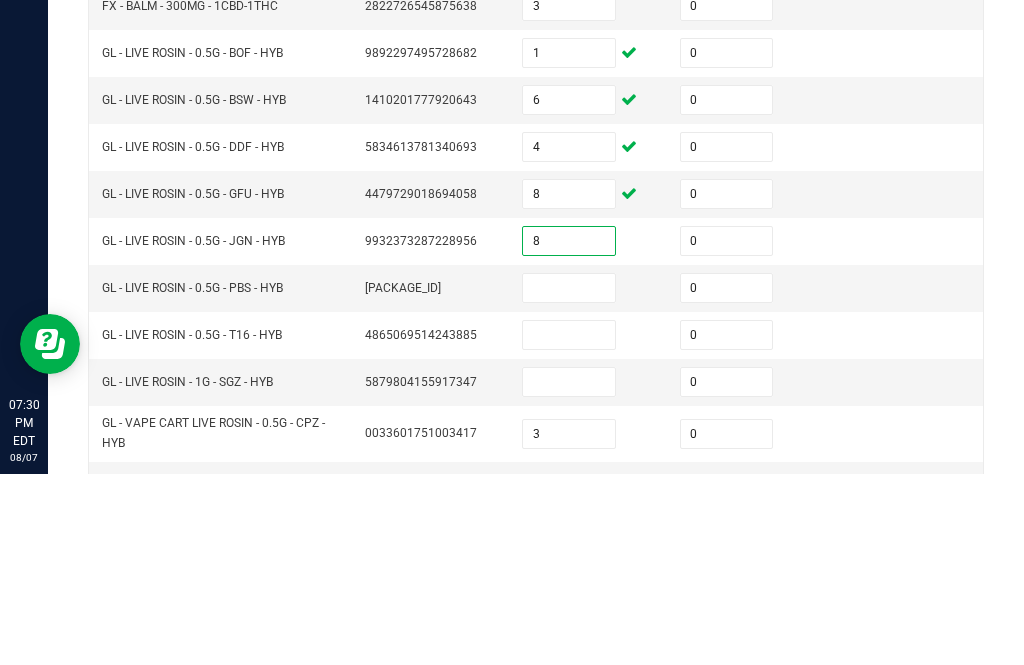 click at bounding box center [569, 479] 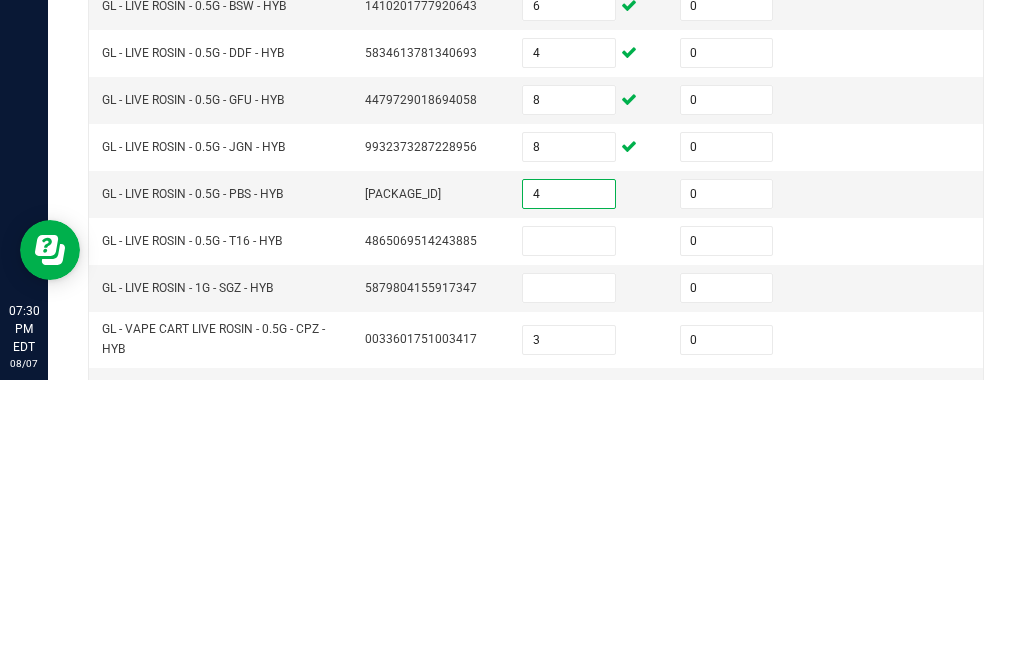 click at bounding box center [569, 526] 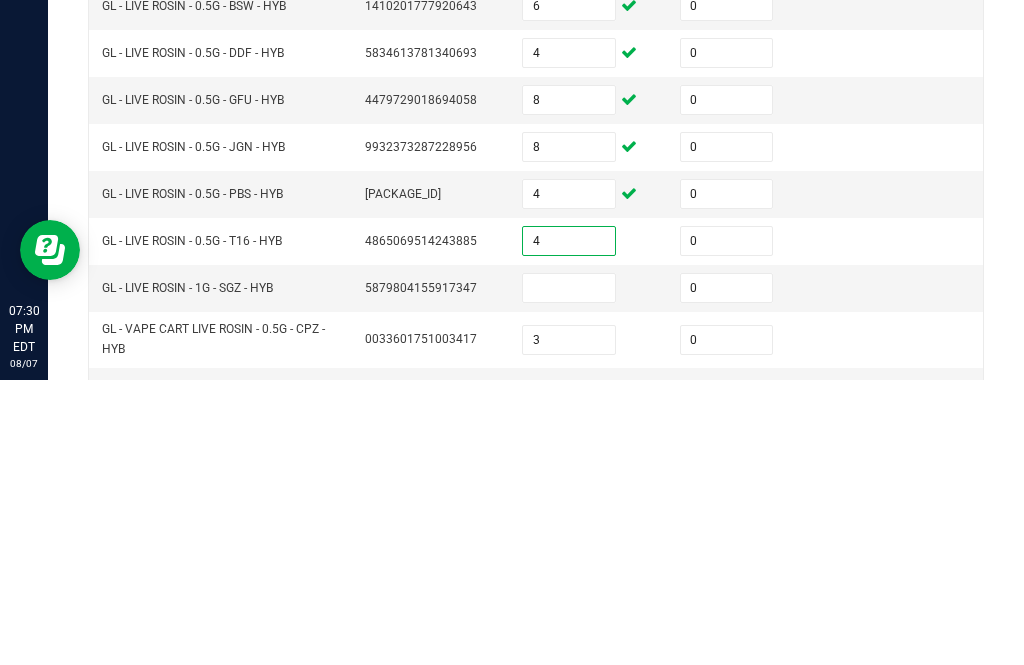 click at bounding box center (569, 573) 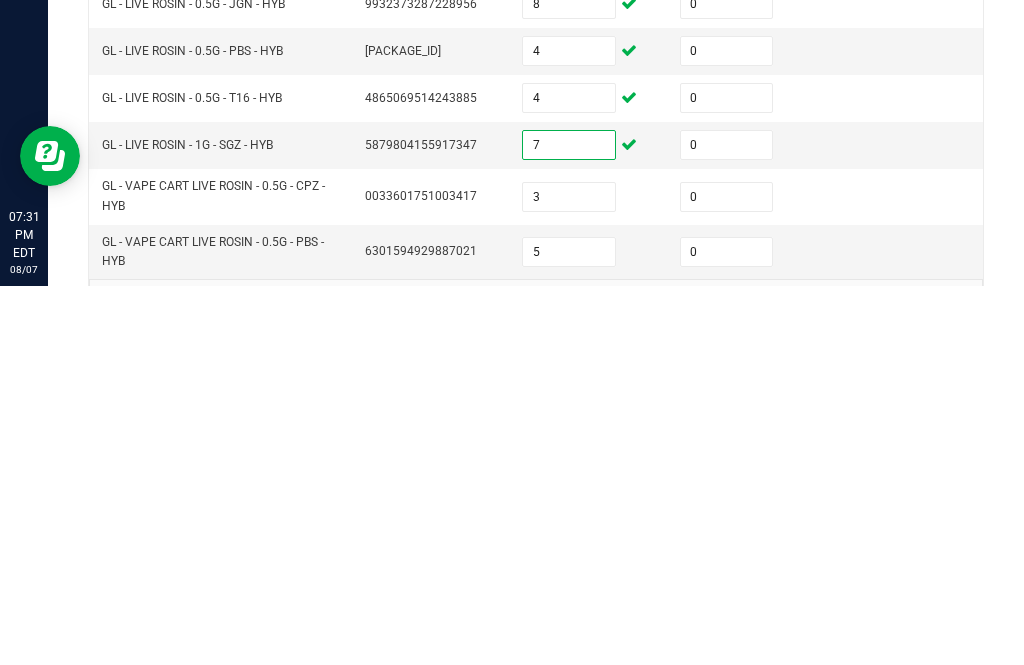 scroll, scrollTop: 653, scrollLeft: 0, axis: vertical 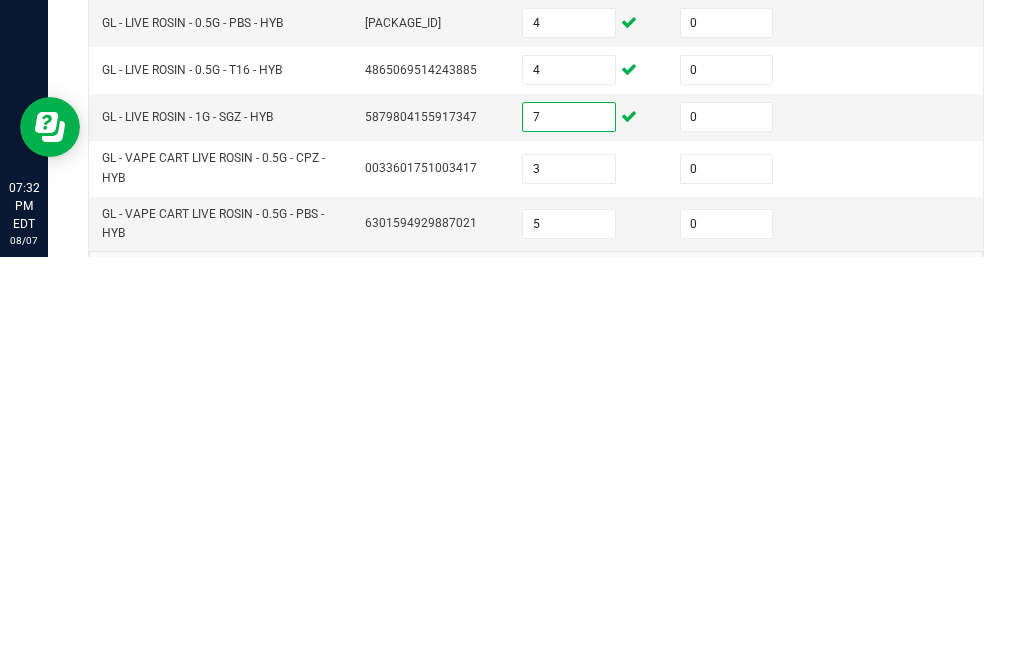 click 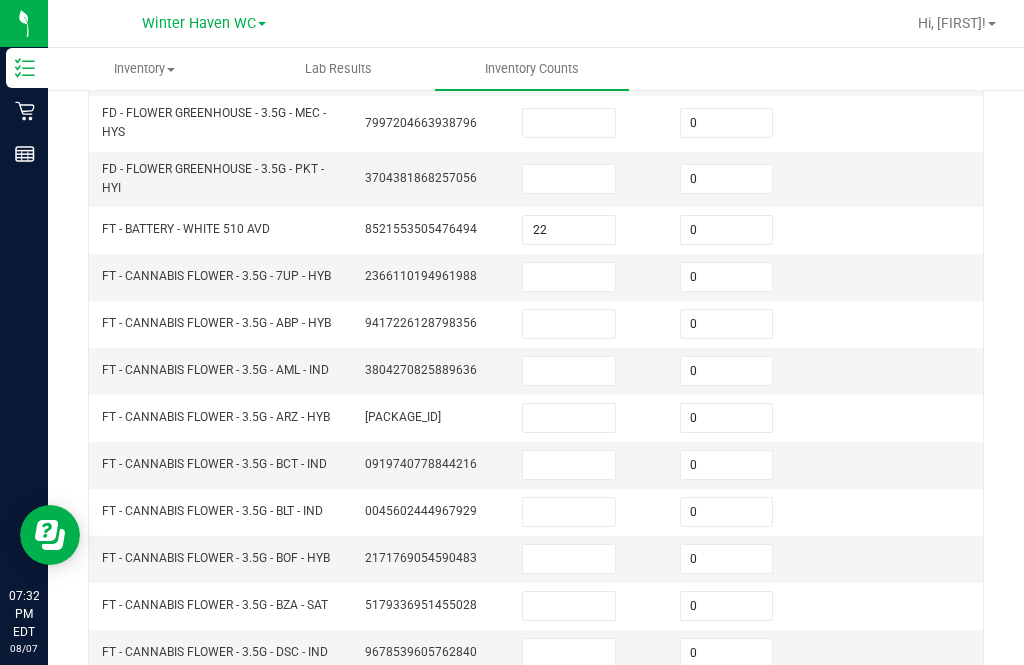 click on "3" 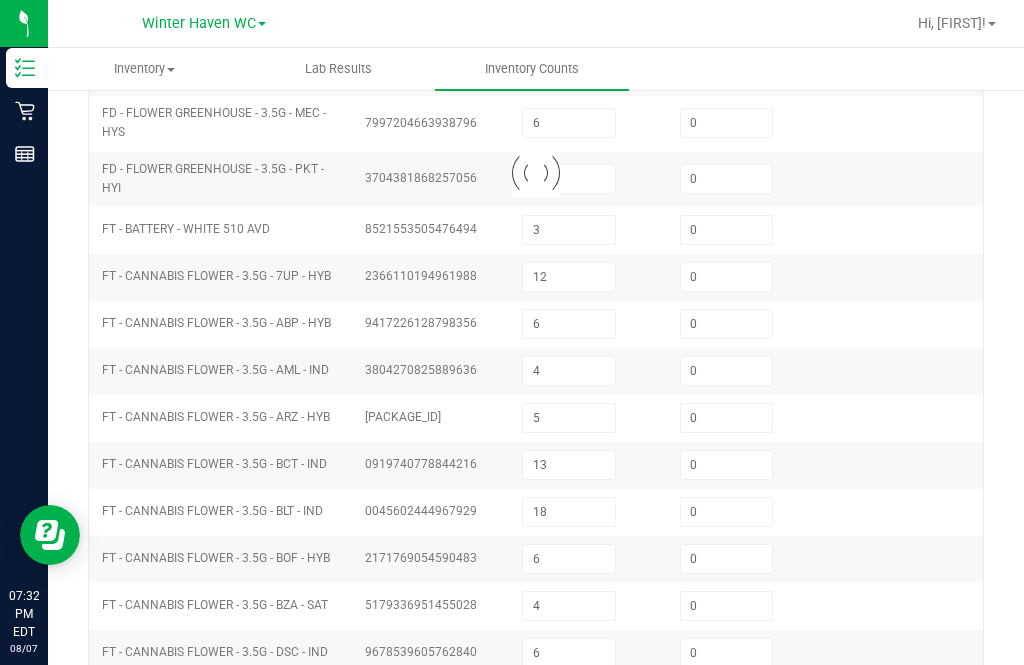 scroll, scrollTop: 605, scrollLeft: 0, axis: vertical 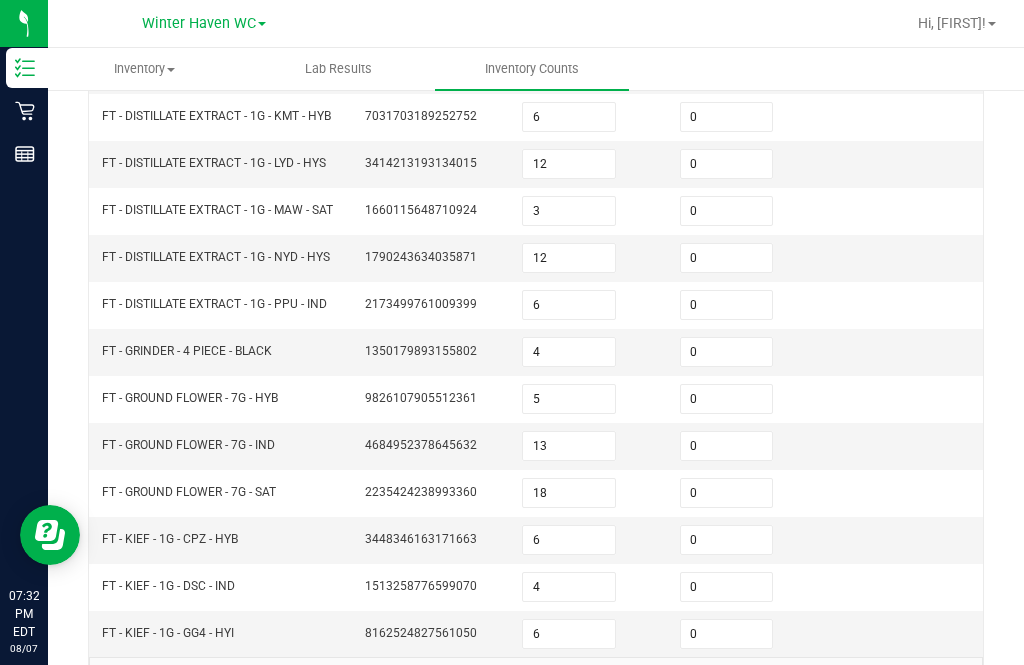 click on "4" 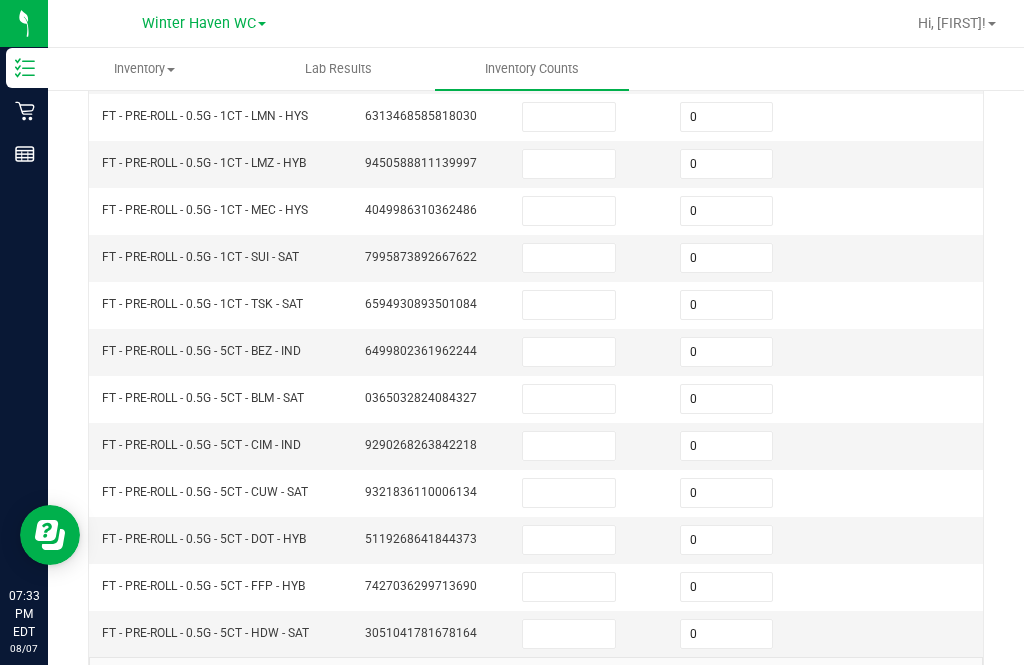click on "5" 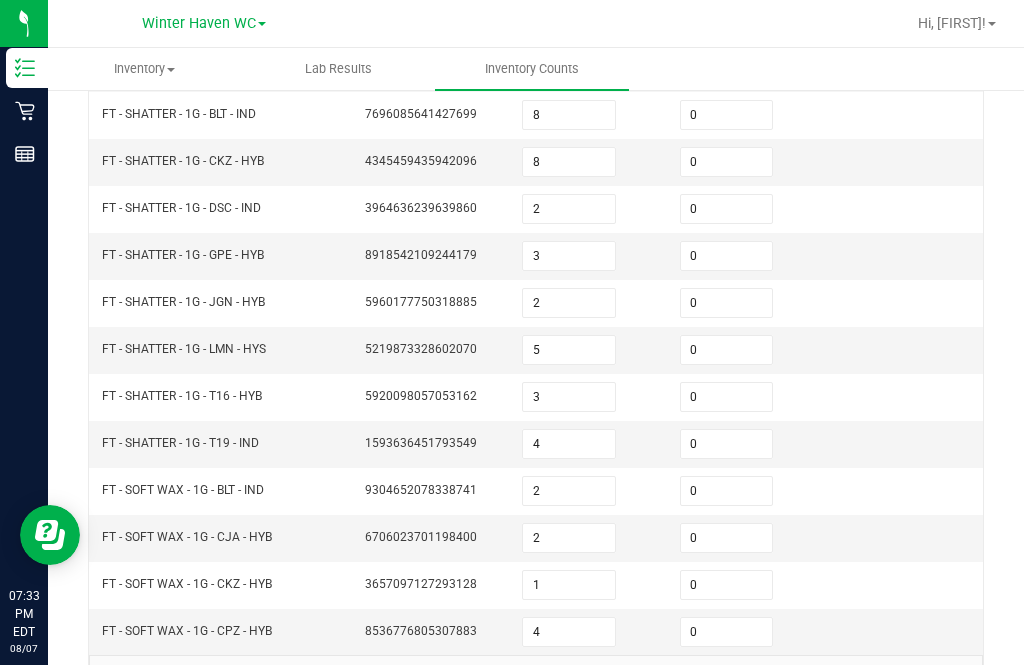 scroll, scrollTop: 605, scrollLeft: 0, axis: vertical 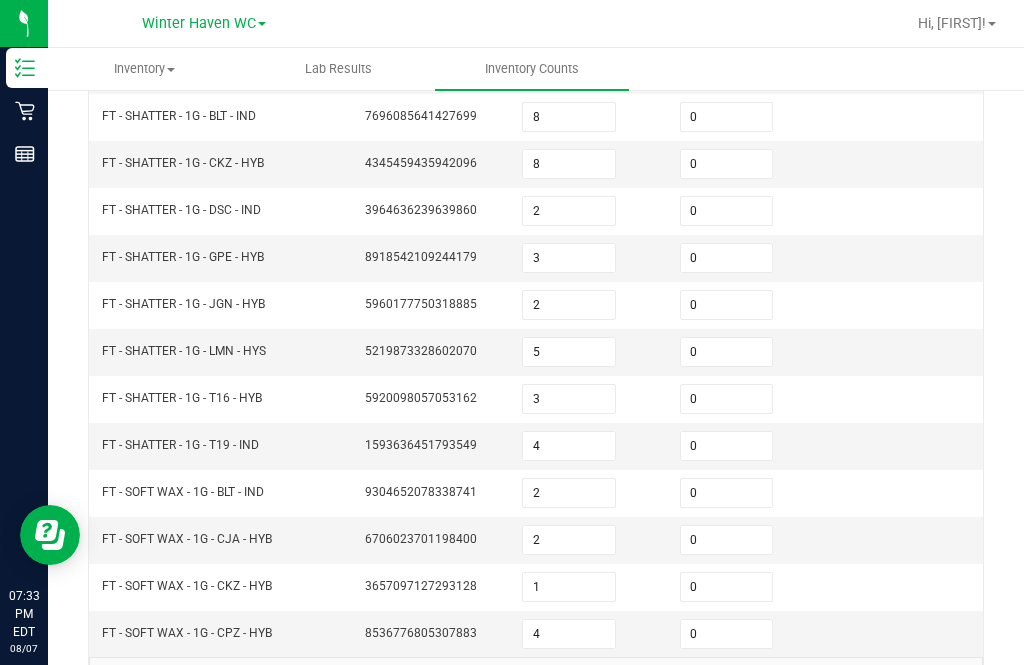 click on "6" 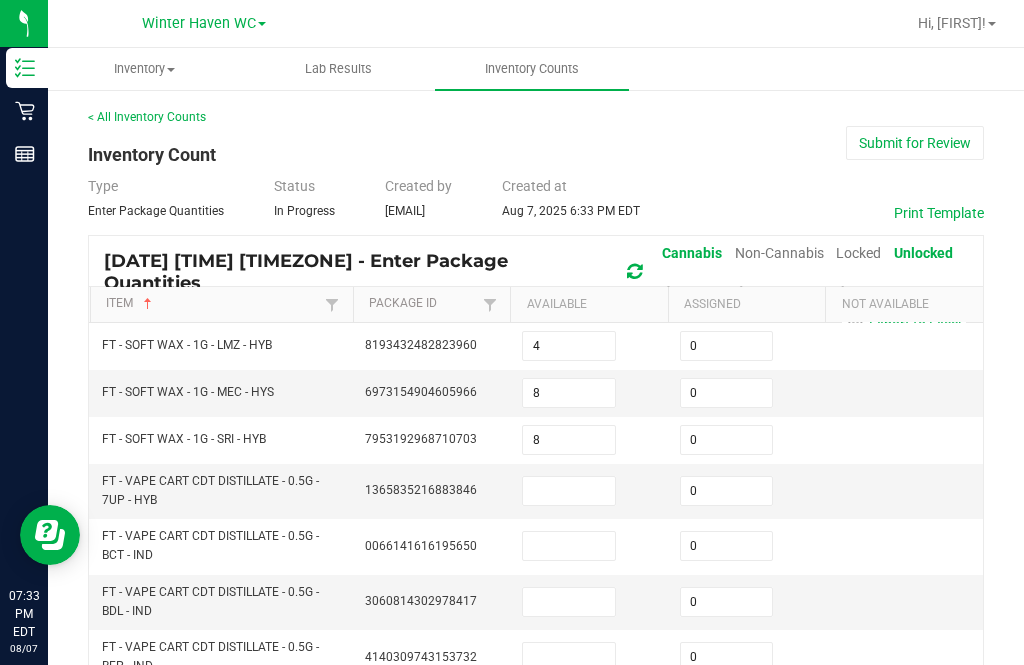 scroll, scrollTop: 0, scrollLeft: 0, axis: both 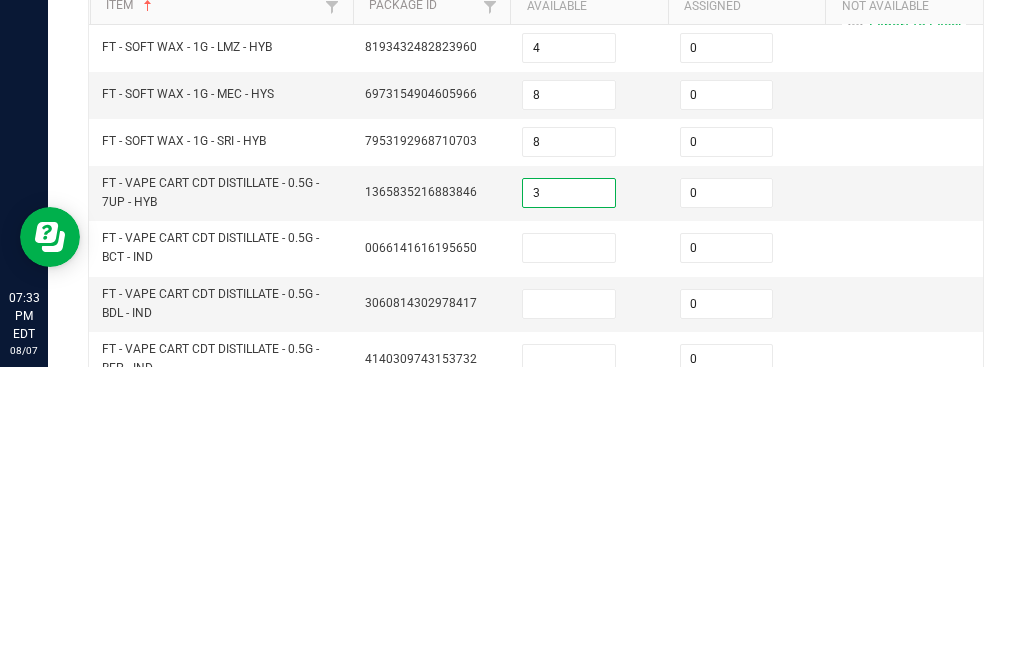 click at bounding box center (569, 546) 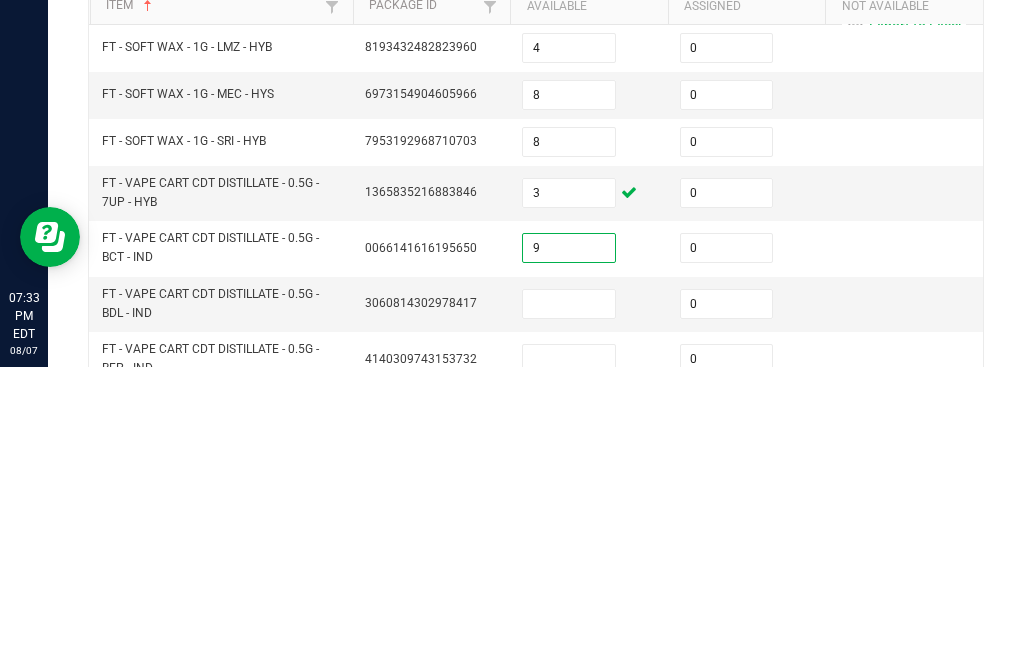 click at bounding box center [589, 602] 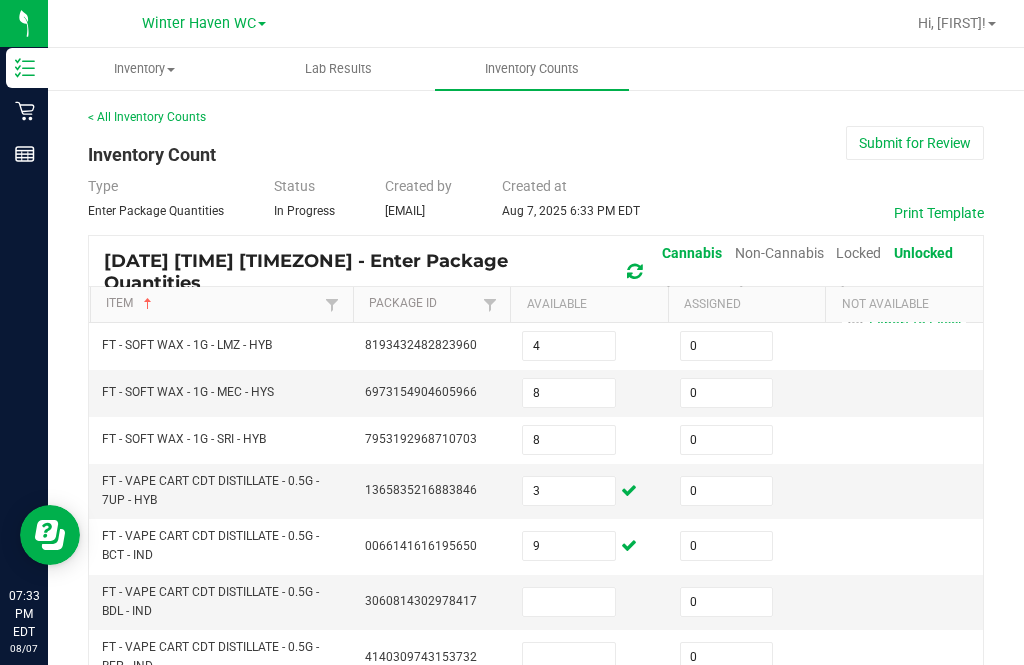 click at bounding box center [569, 602] 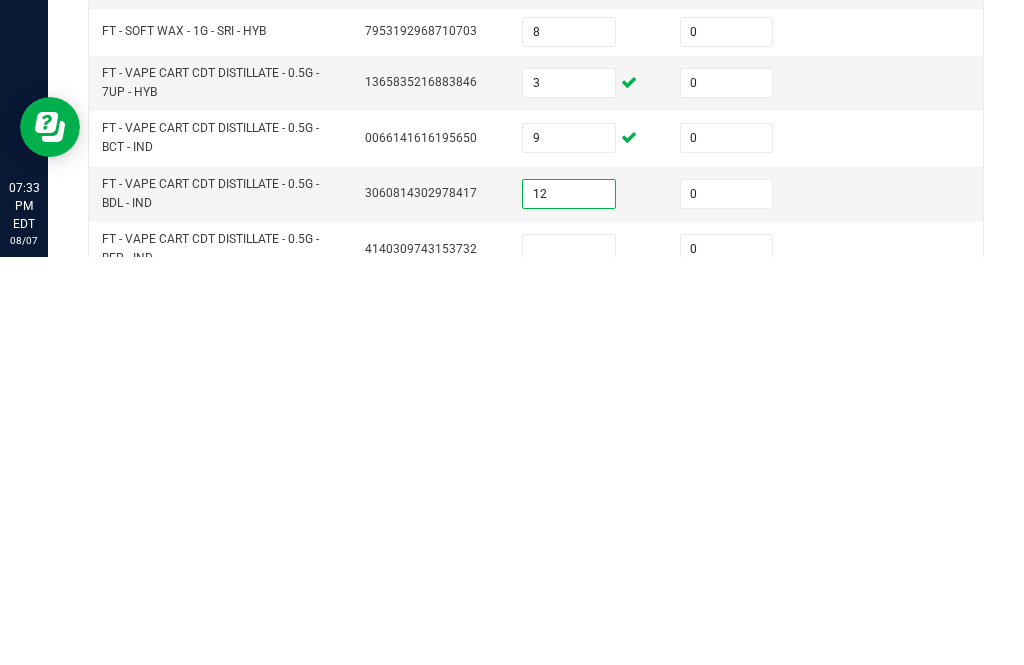 click at bounding box center (569, 657) 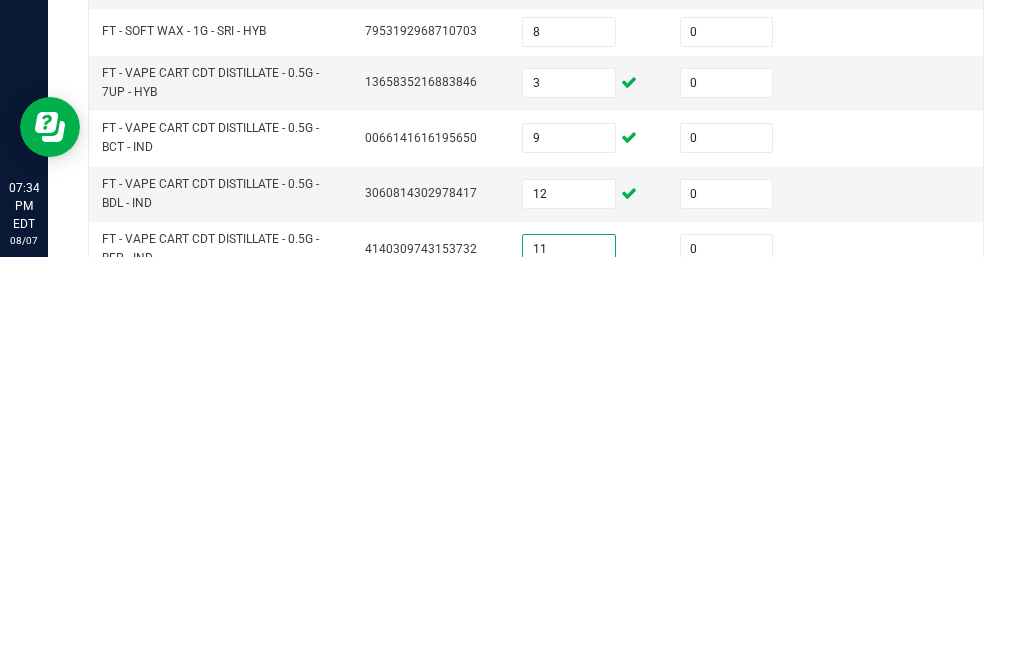 click at bounding box center (569, 713) 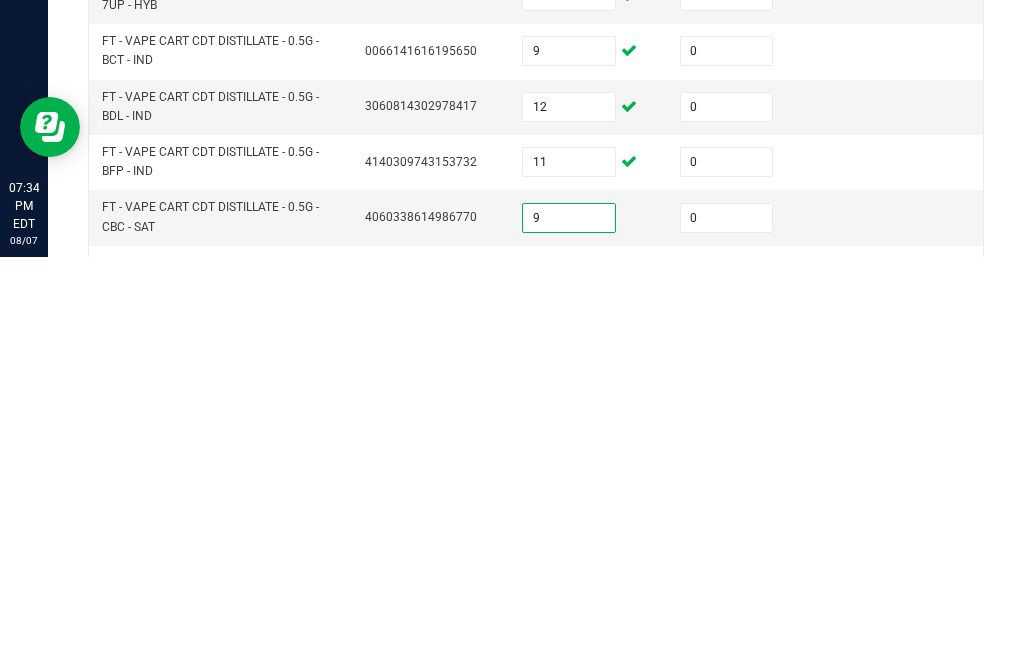 scroll, scrollTop: 87, scrollLeft: 0, axis: vertical 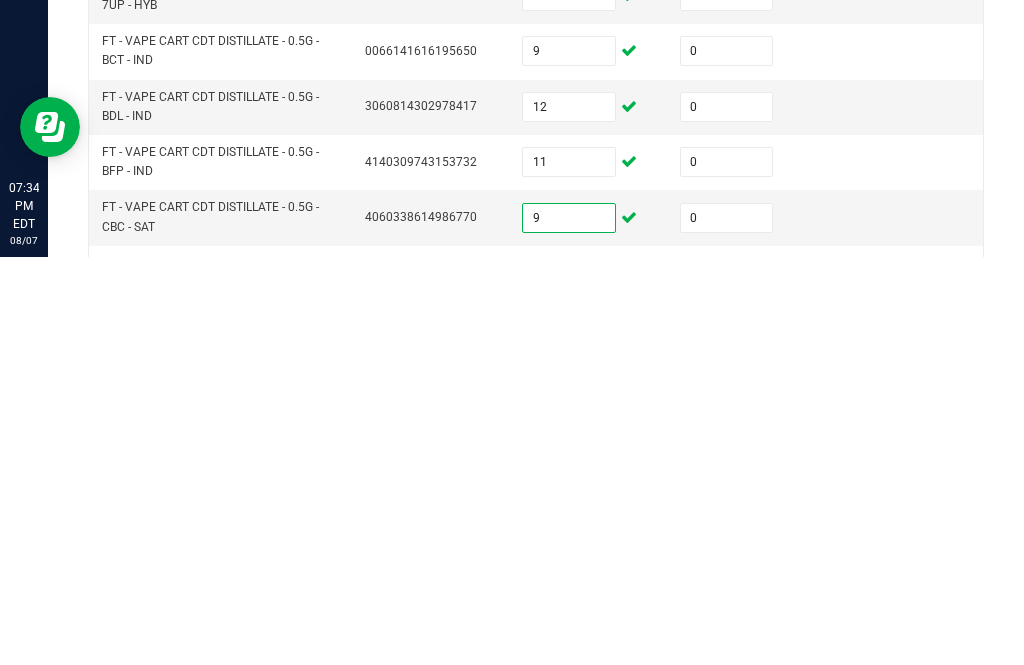 click at bounding box center [569, 681] 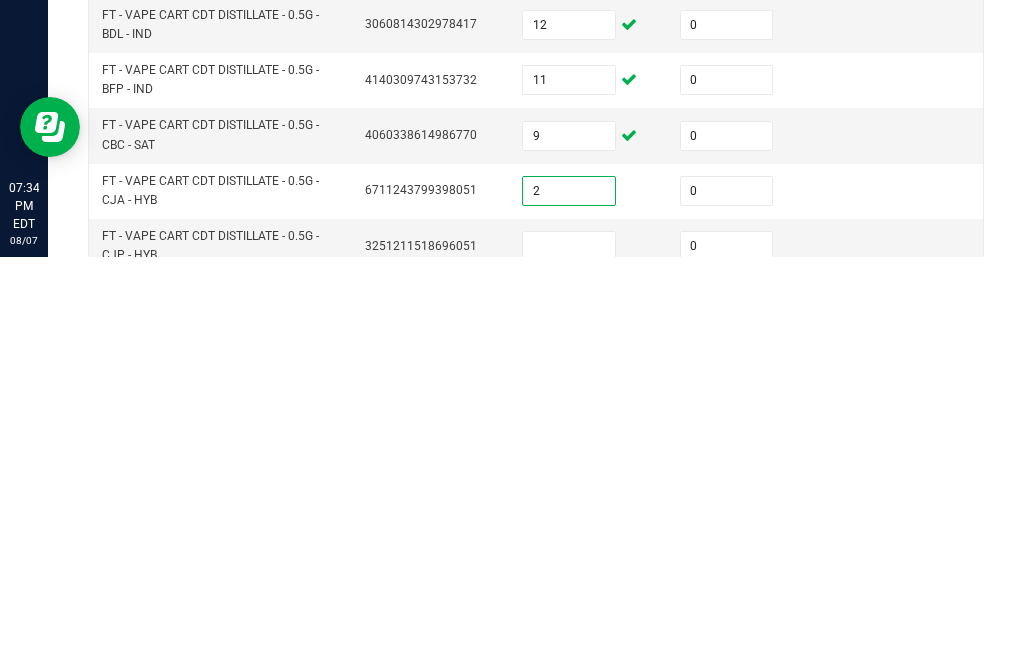 scroll, scrollTop: 167, scrollLeft: 0, axis: vertical 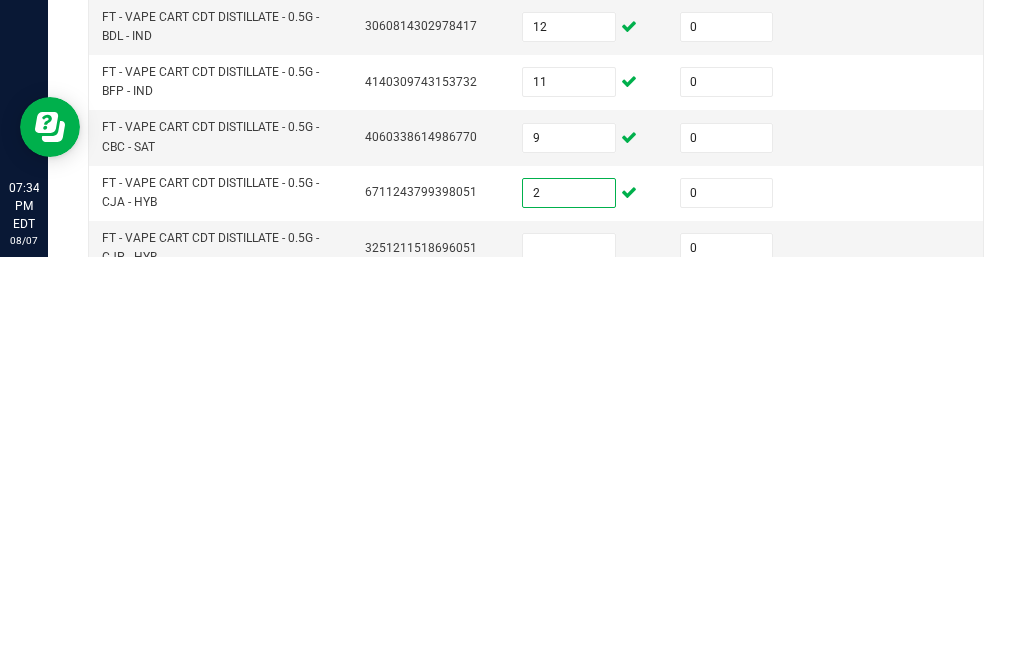 click at bounding box center [569, 656] 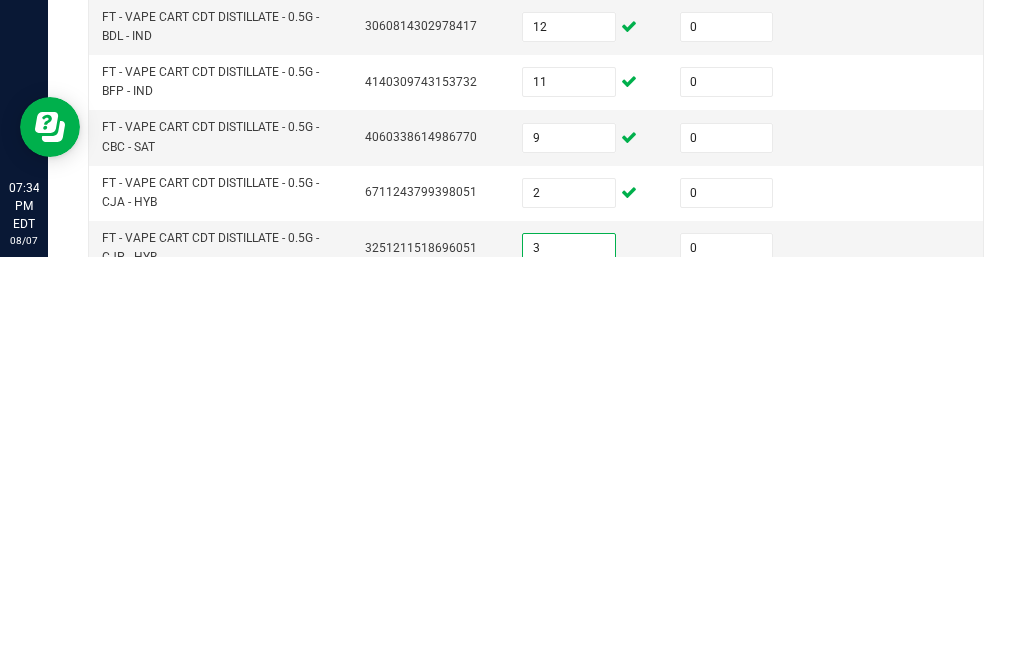 click at bounding box center [569, 712] 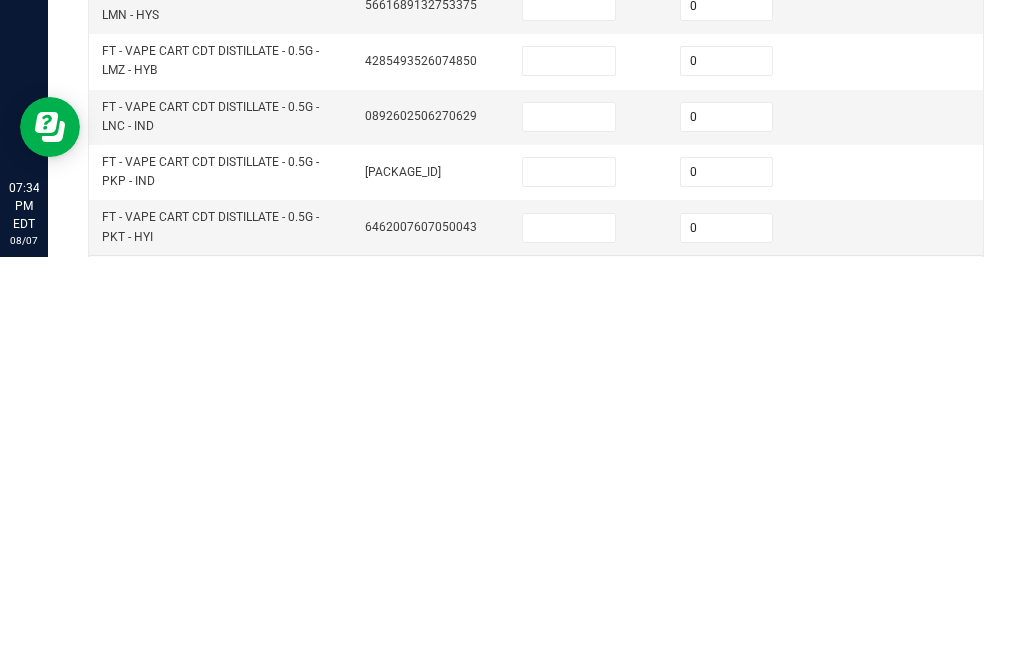 scroll, scrollTop: 741, scrollLeft: 0, axis: vertical 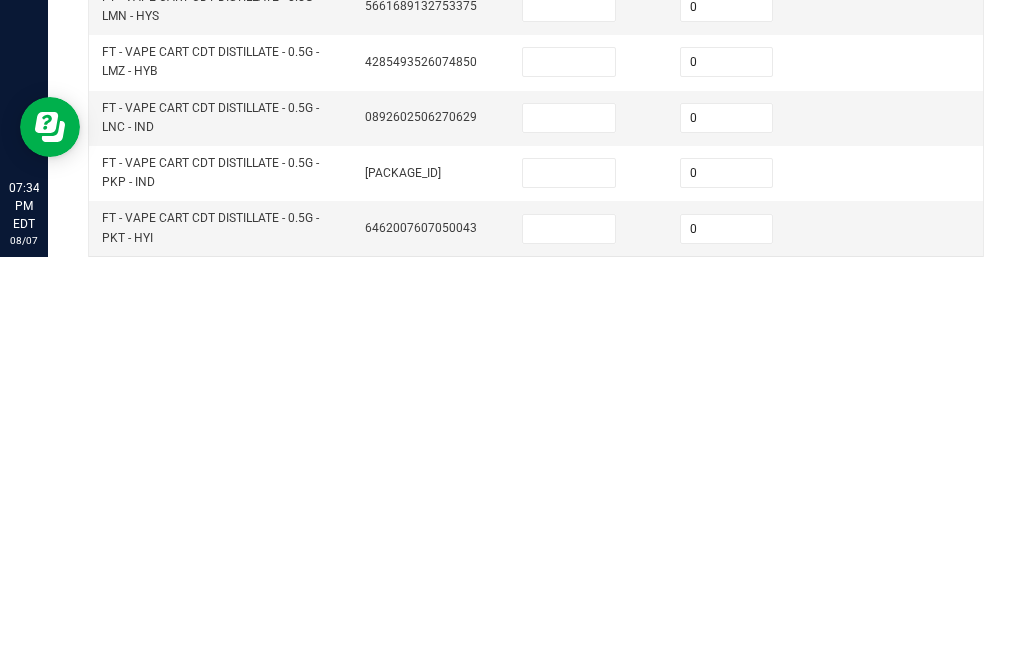 click on "10" 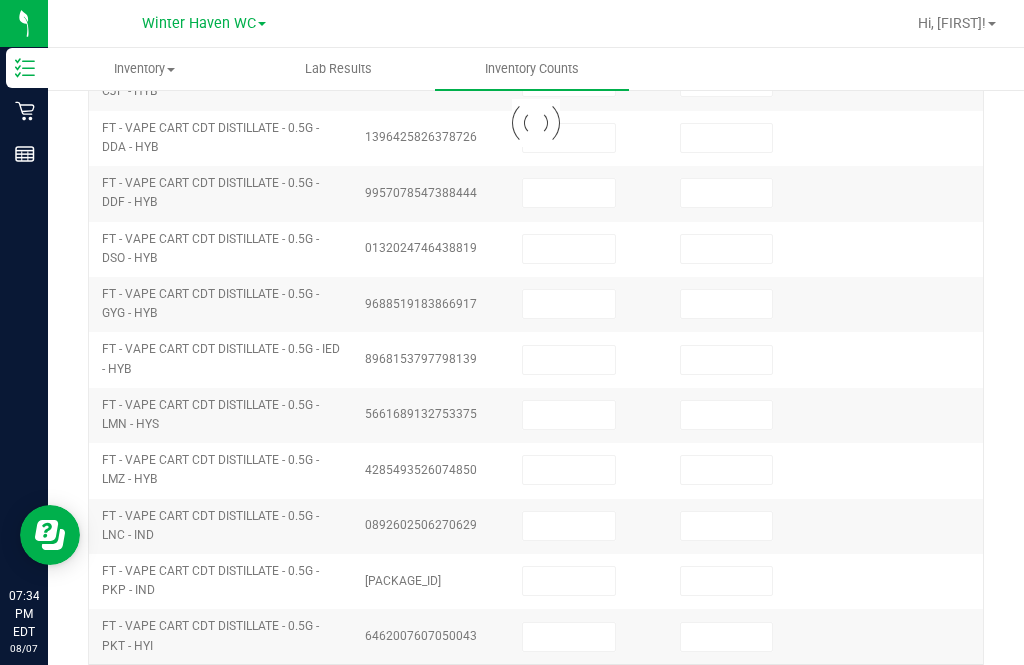 scroll, scrollTop: 637, scrollLeft: 0, axis: vertical 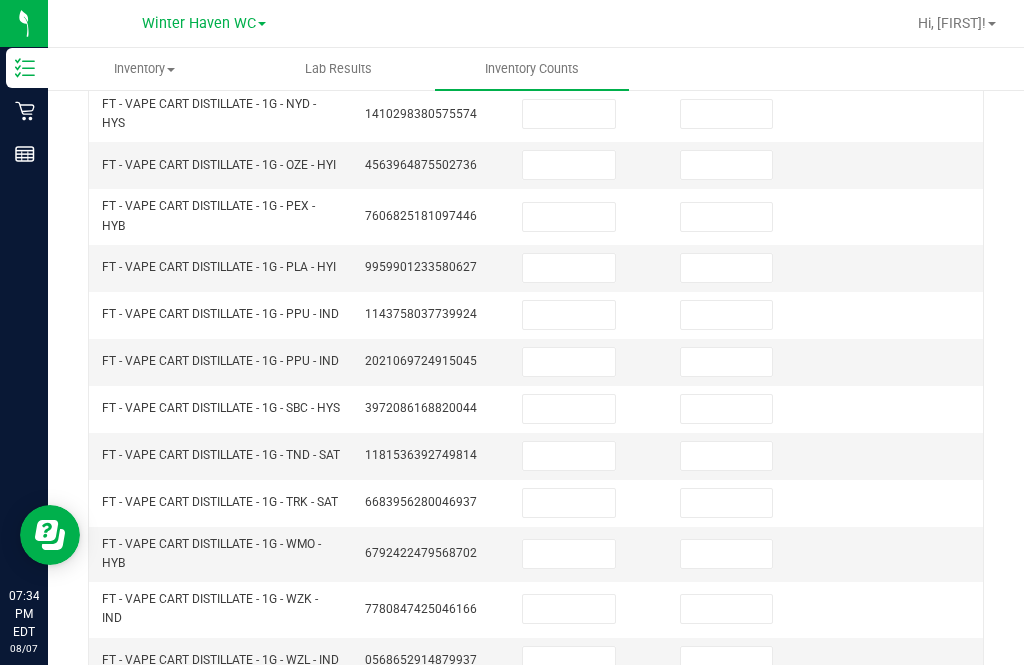click at bounding box center [727, 661] 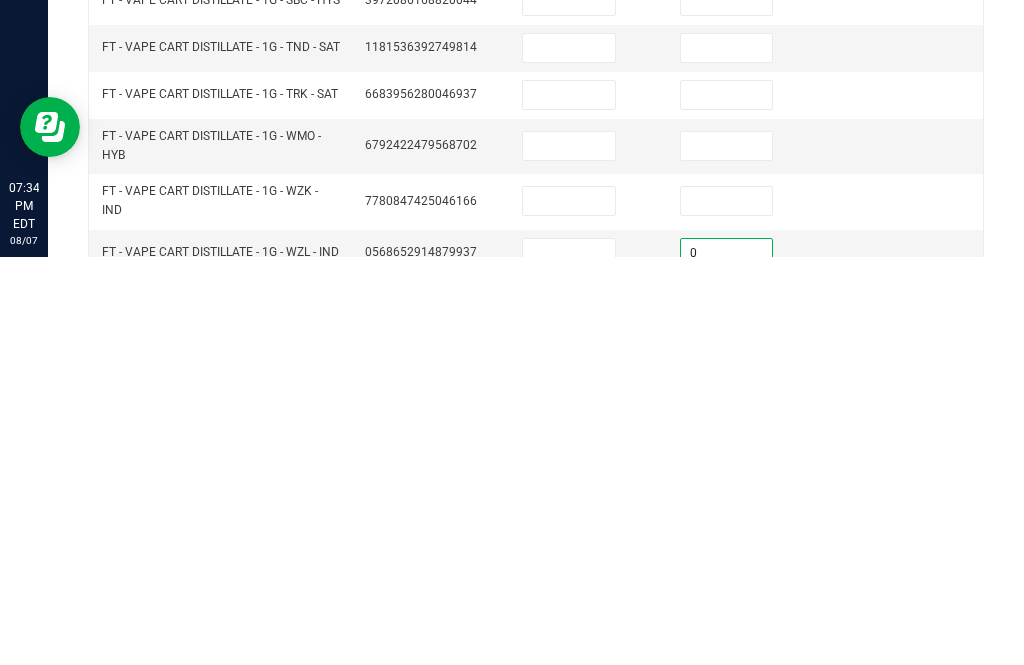 click at bounding box center [727, 609] 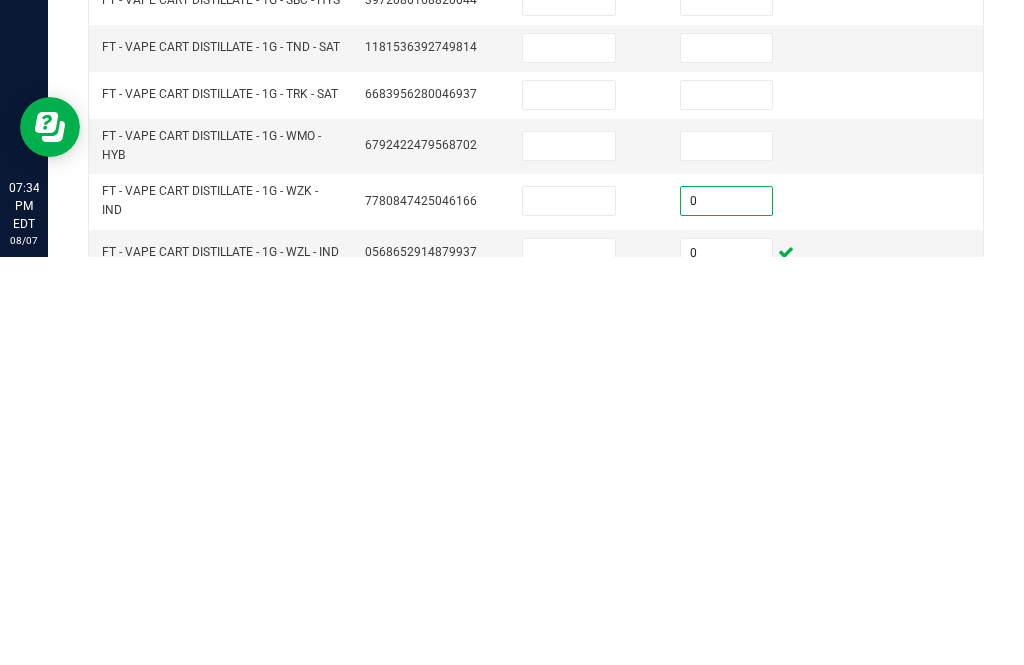 click at bounding box center [569, 661] 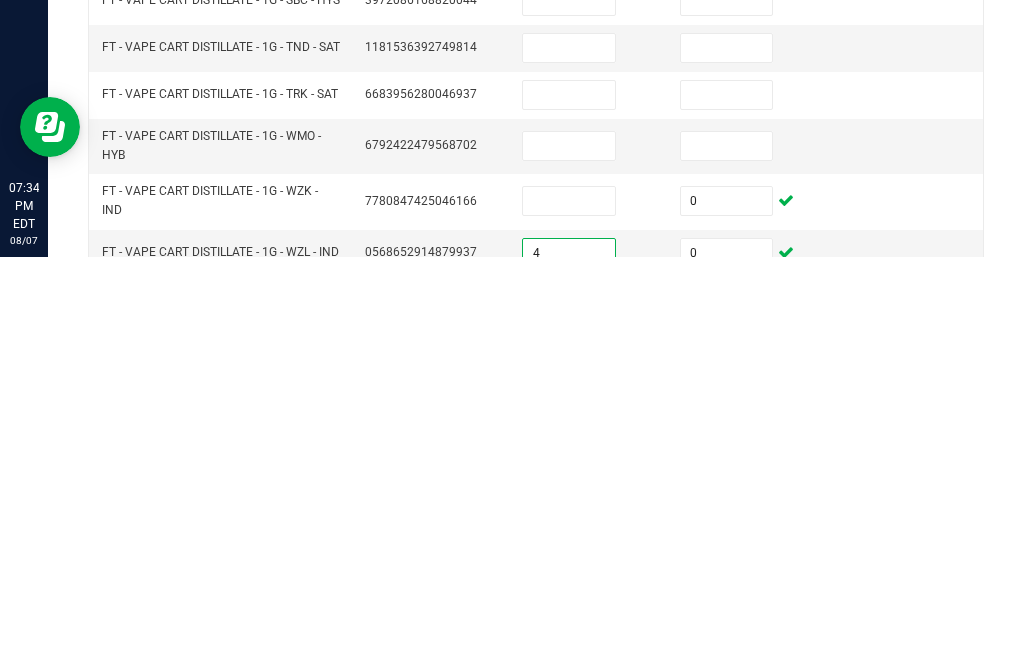 click at bounding box center [569, 609] 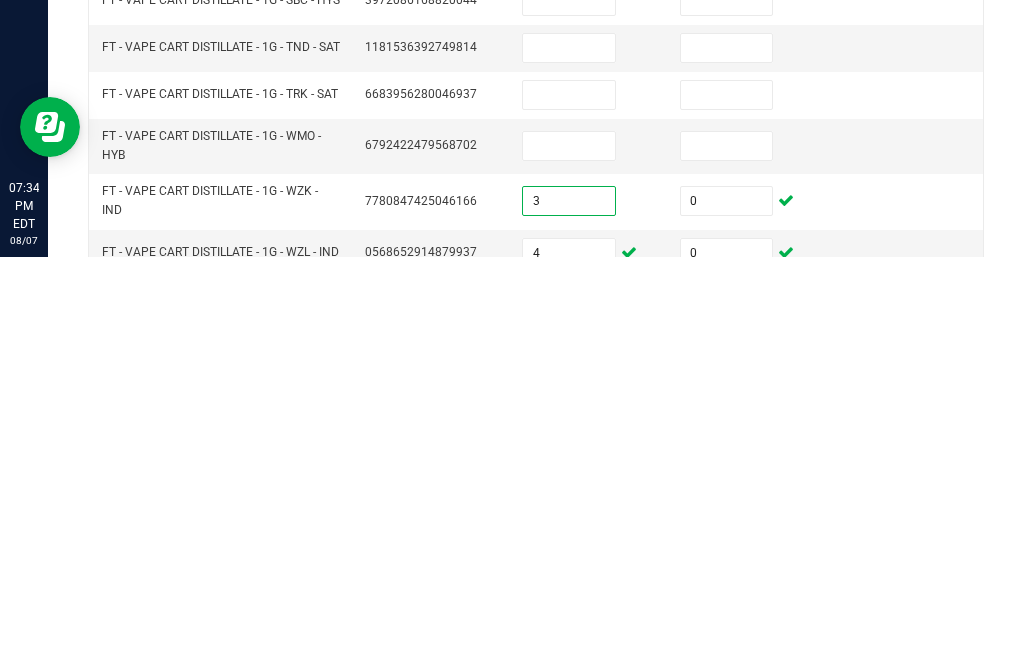 click at bounding box center (569, 554) 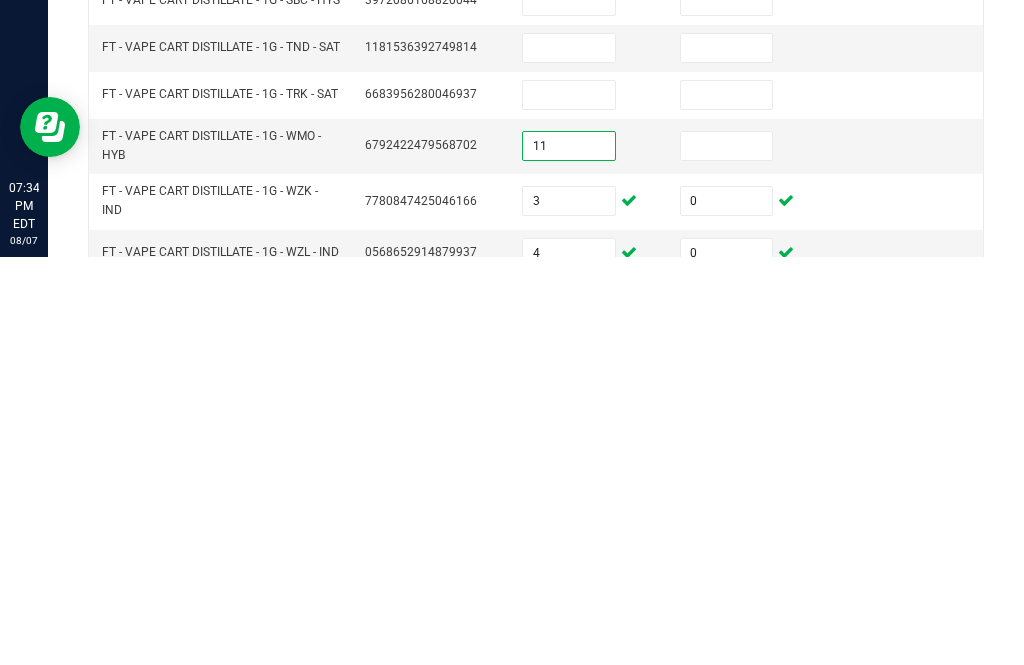 click at bounding box center [727, 554] 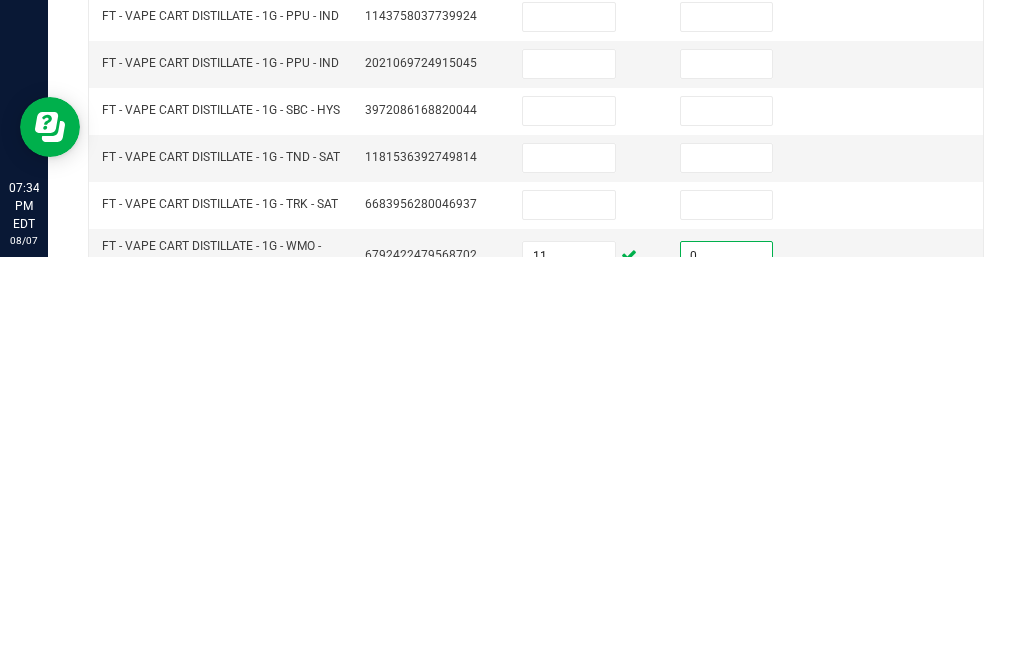scroll, scrollTop: 524, scrollLeft: 0, axis: vertical 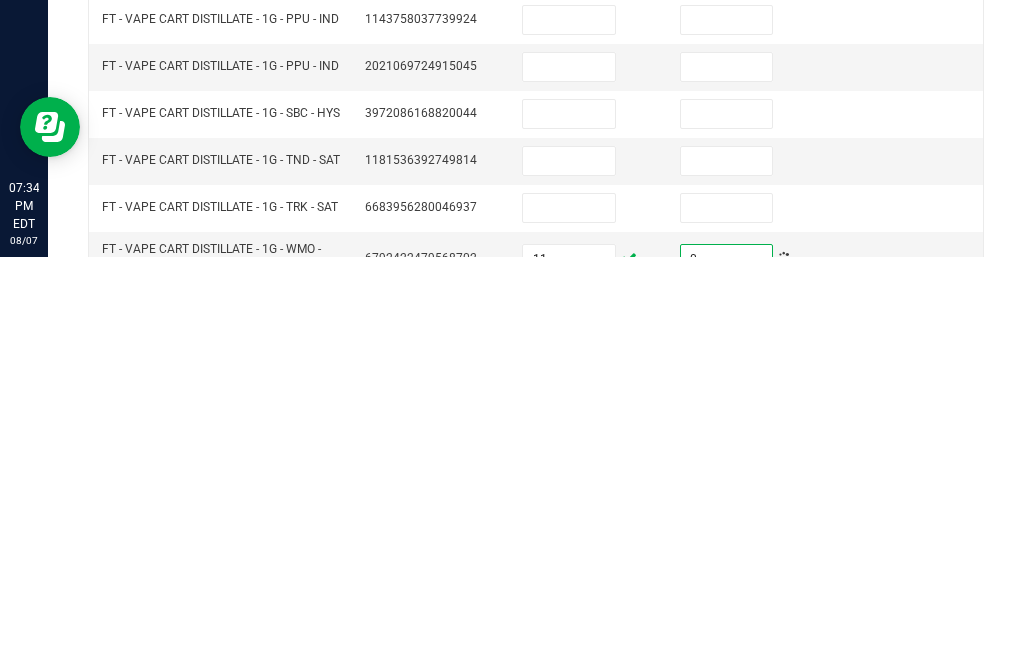 click at bounding box center [727, 616] 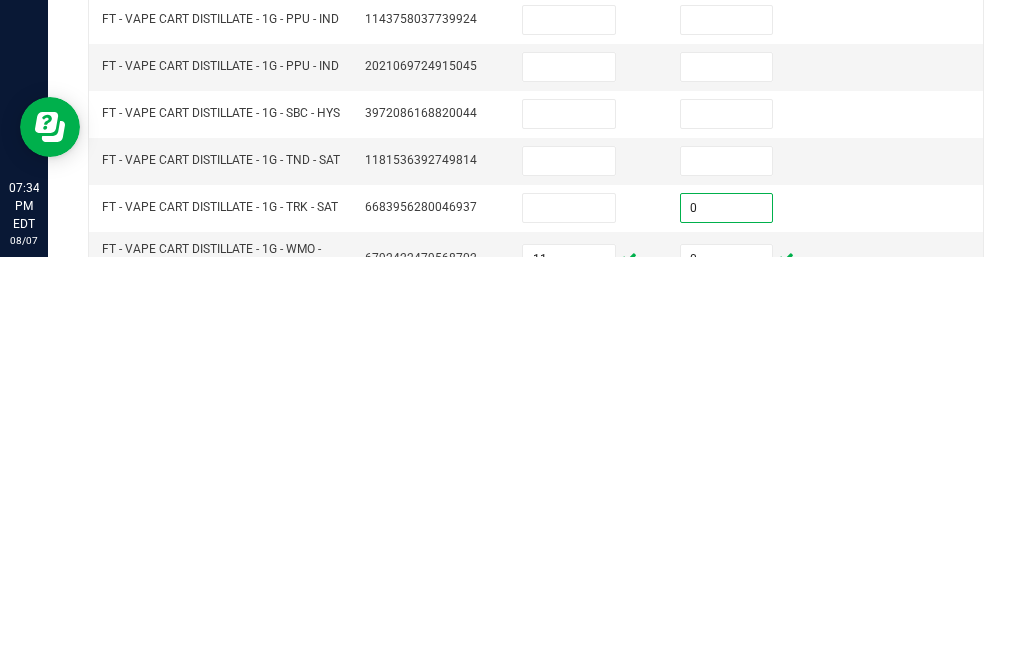 click at bounding box center (727, 569) 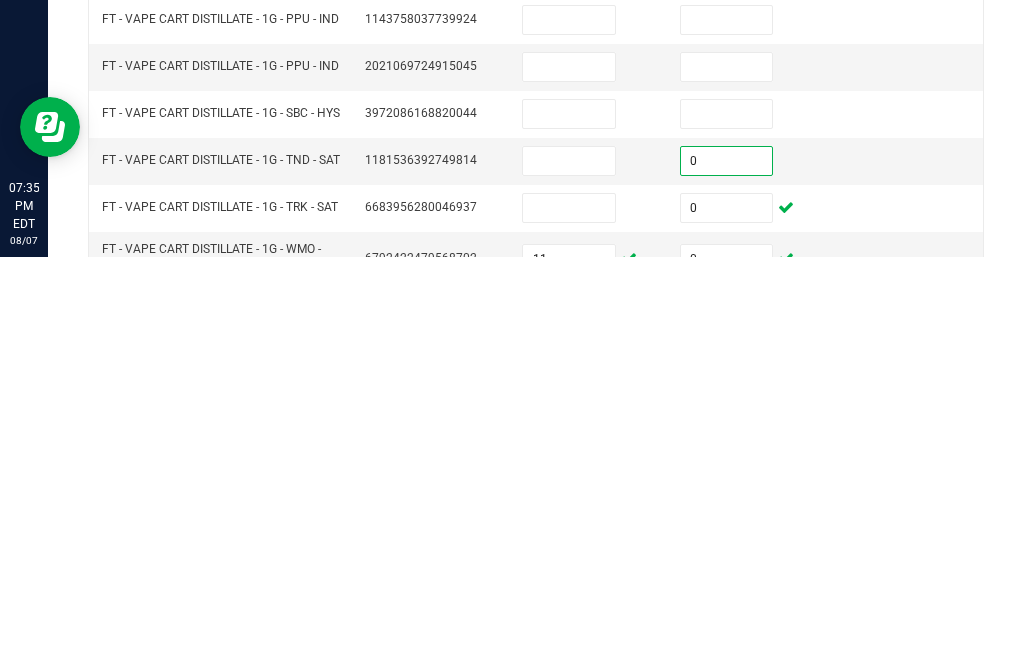 click at bounding box center [569, 616] 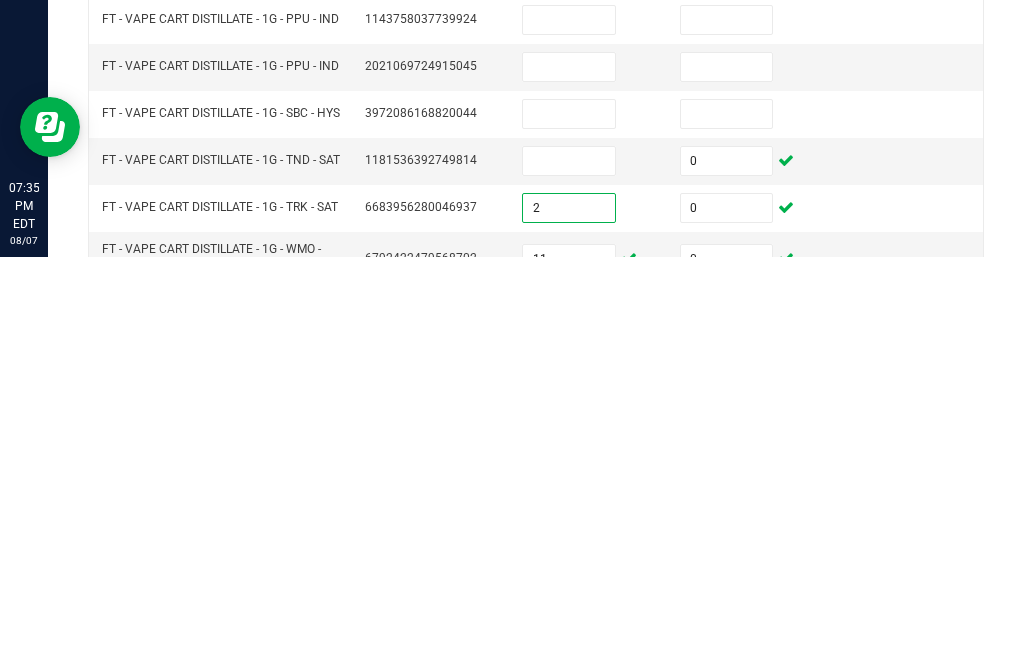 click at bounding box center [569, 569] 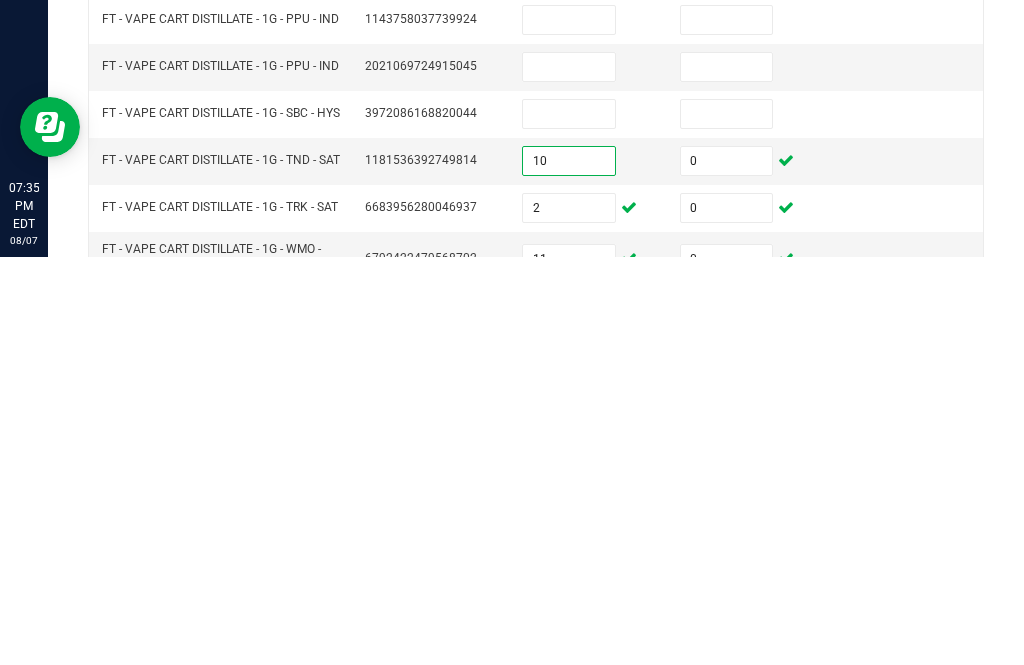 click at bounding box center [727, 522] 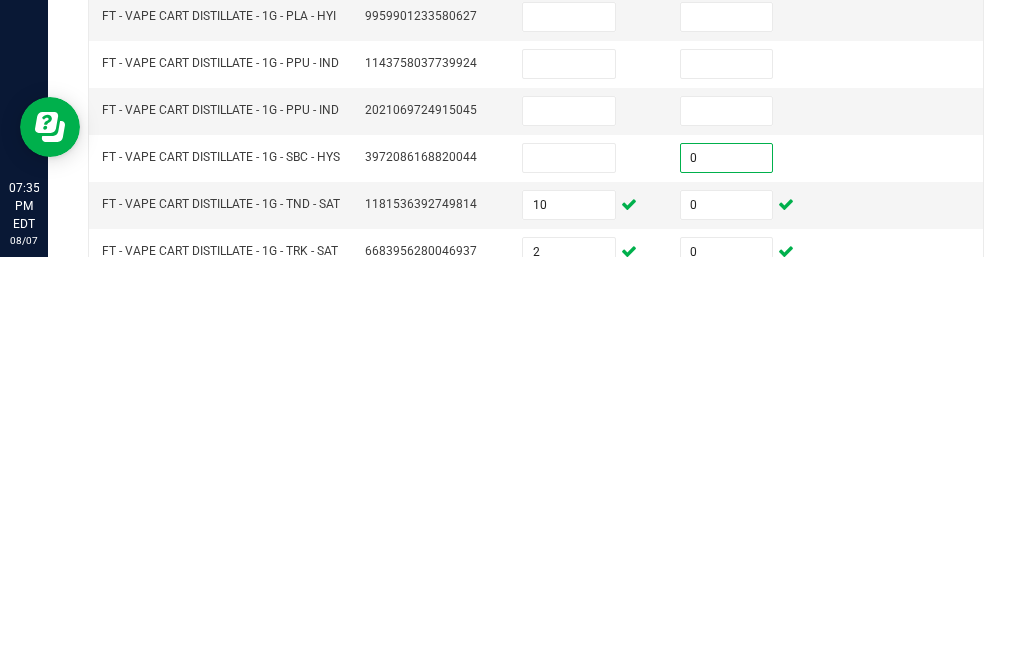 scroll, scrollTop: 409, scrollLeft: 0, axis: vertical 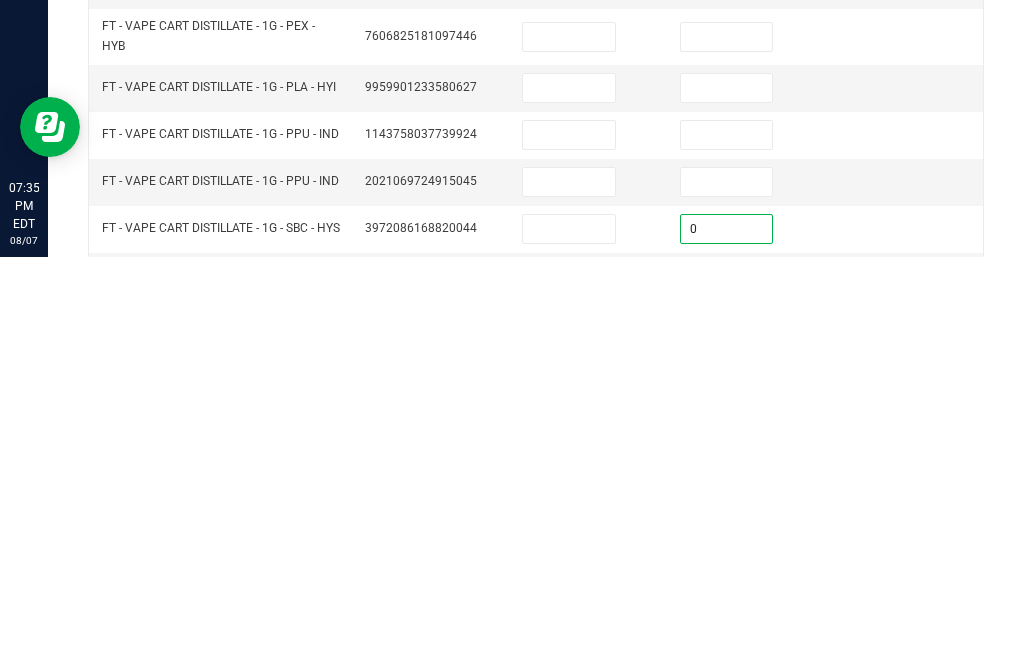 click at bounding box center [727, 590] 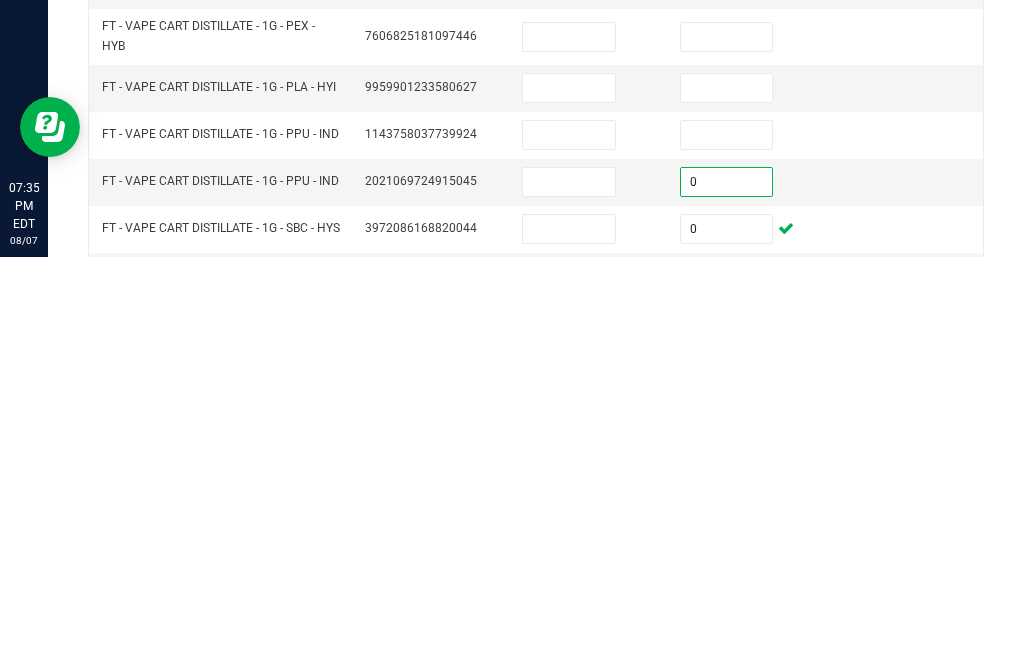 click at bounding box center (569, 637) 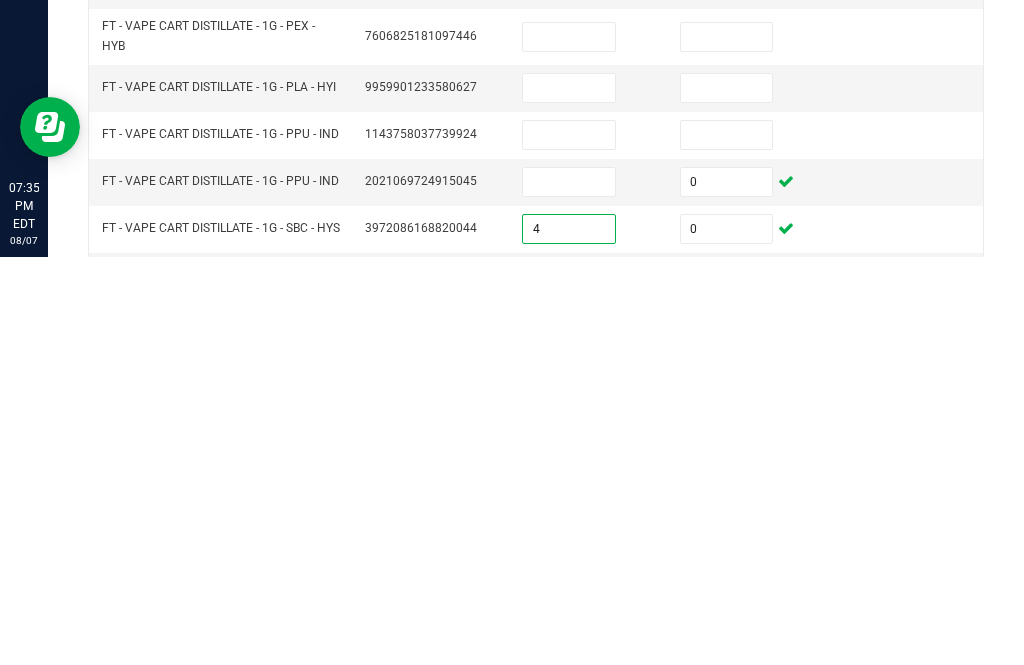 click at bounding box center (569, 590) 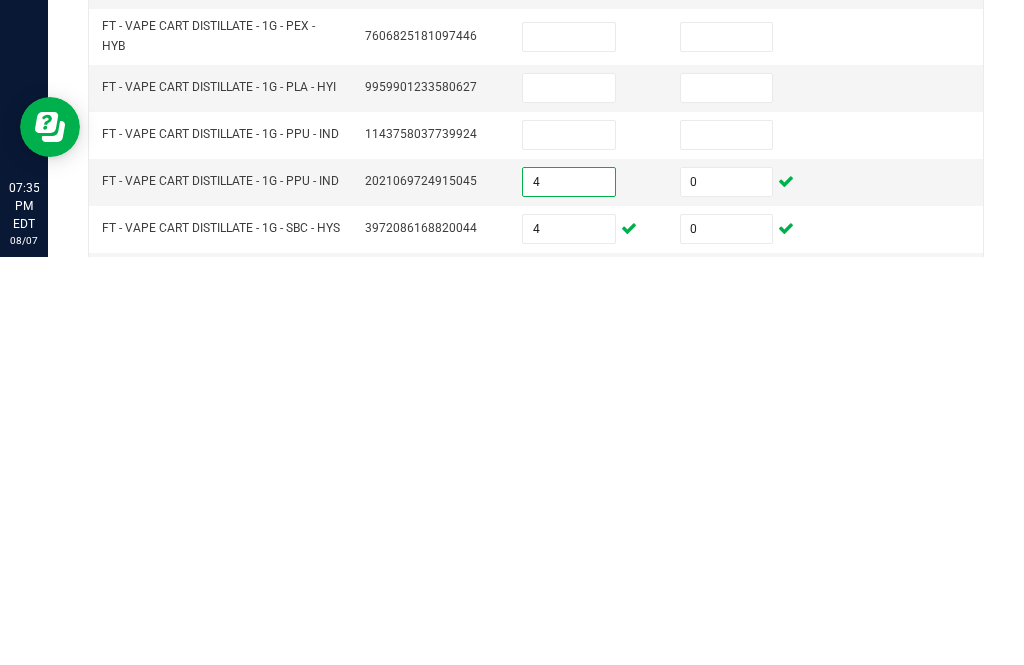 click at bounding box center (569, 543) 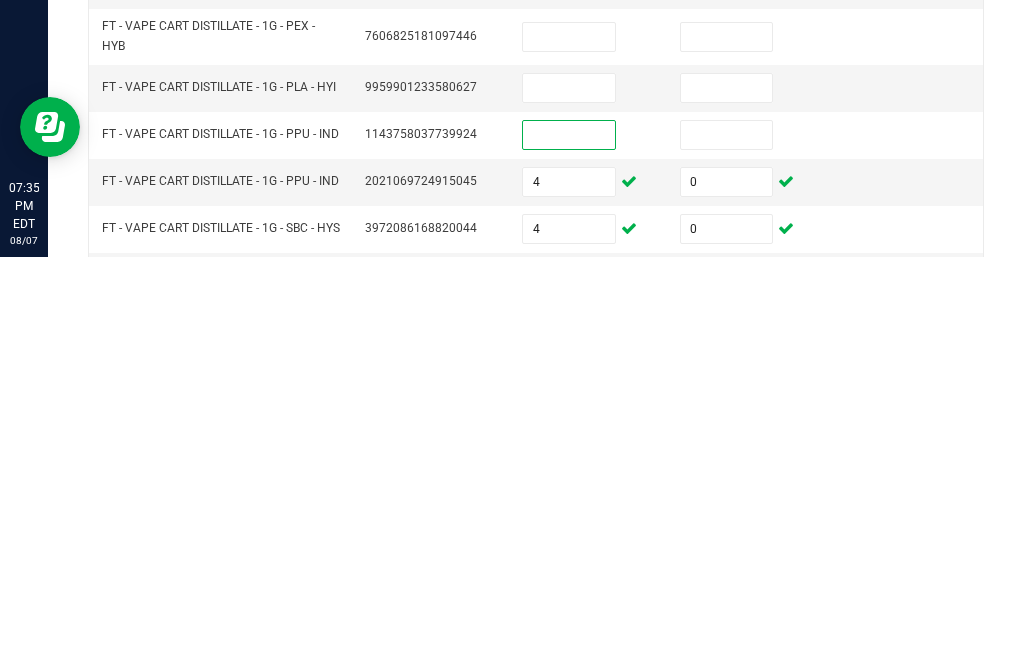 click at bounding box center (569, 496) 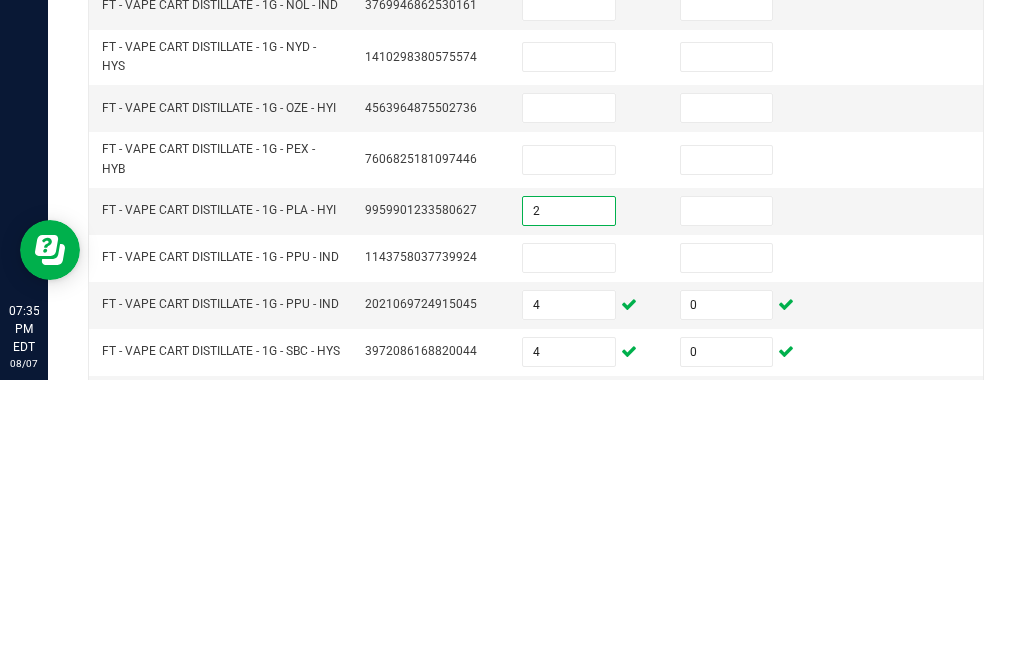 click at bounding box center (727, 496) 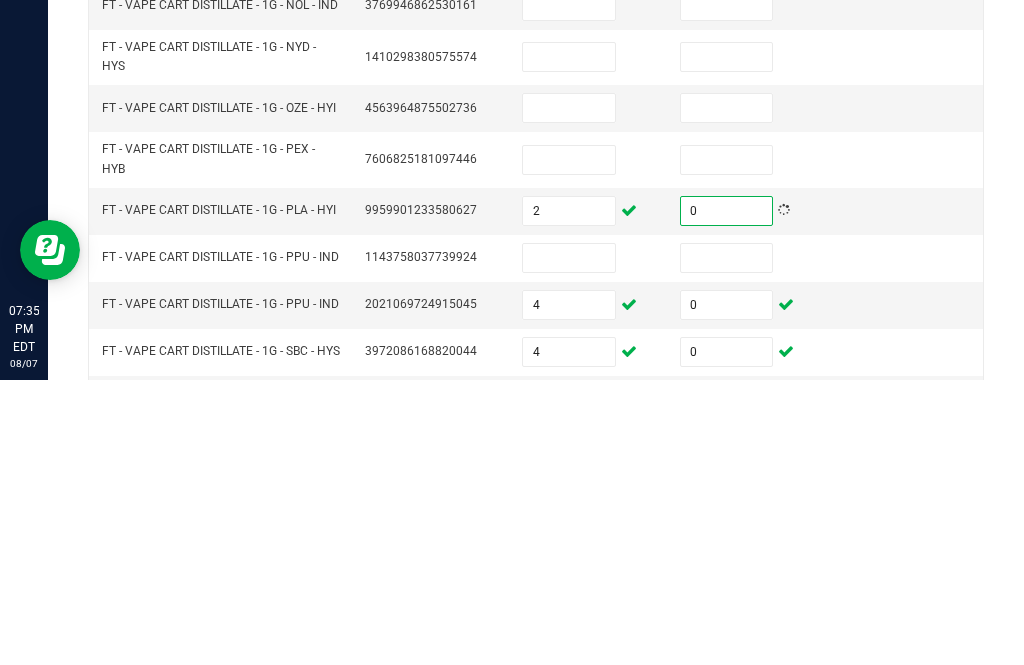 click at bounding box center (727, 543) 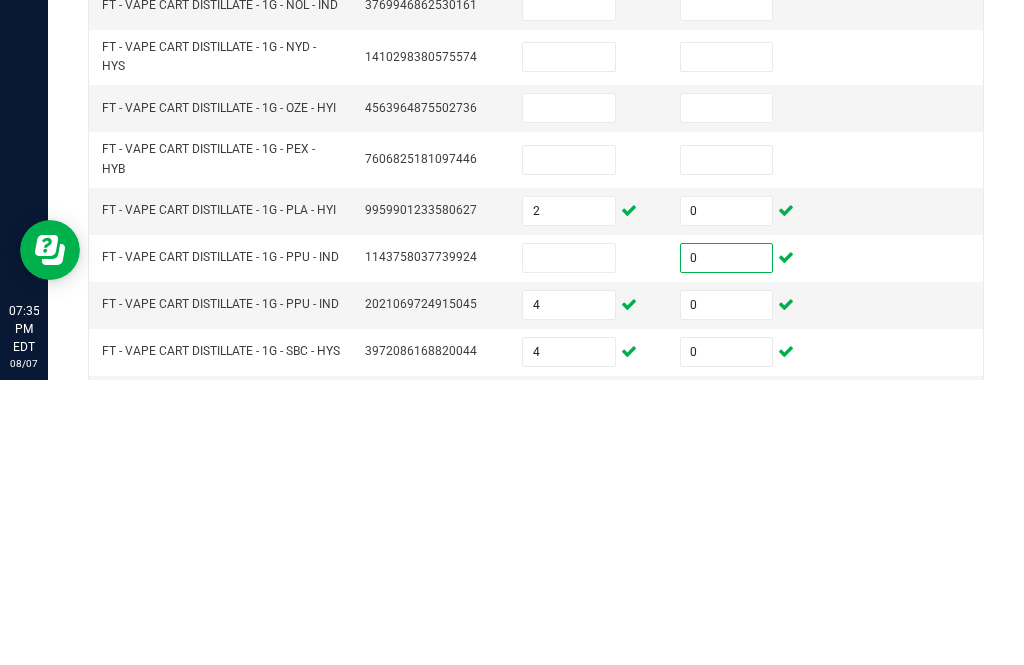 click at bounding box center (569, 543) 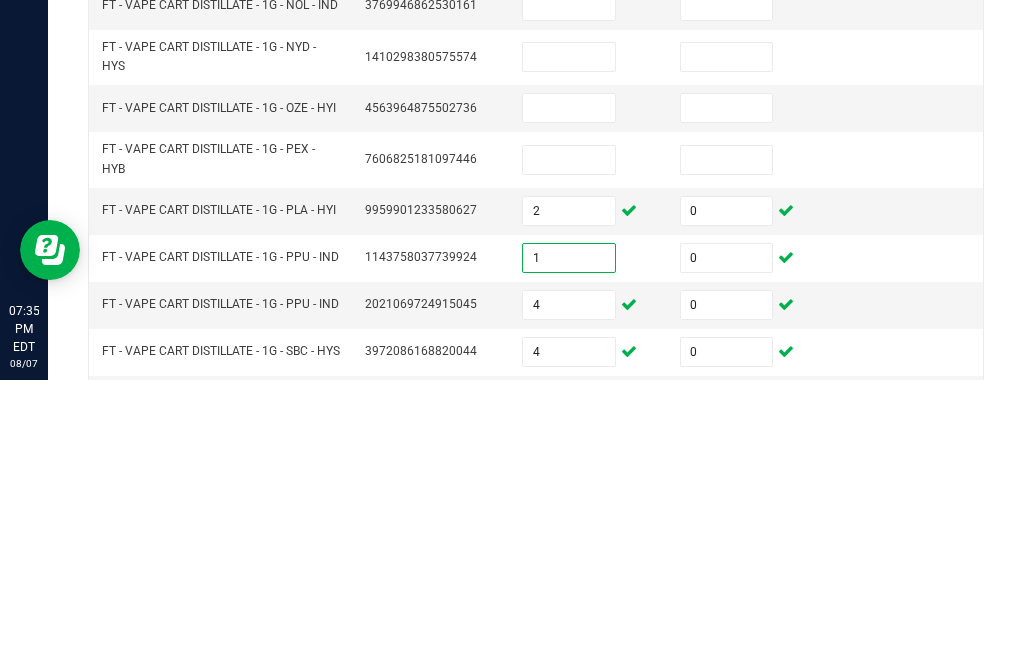 click on "4" at bounding box center [569, 590] 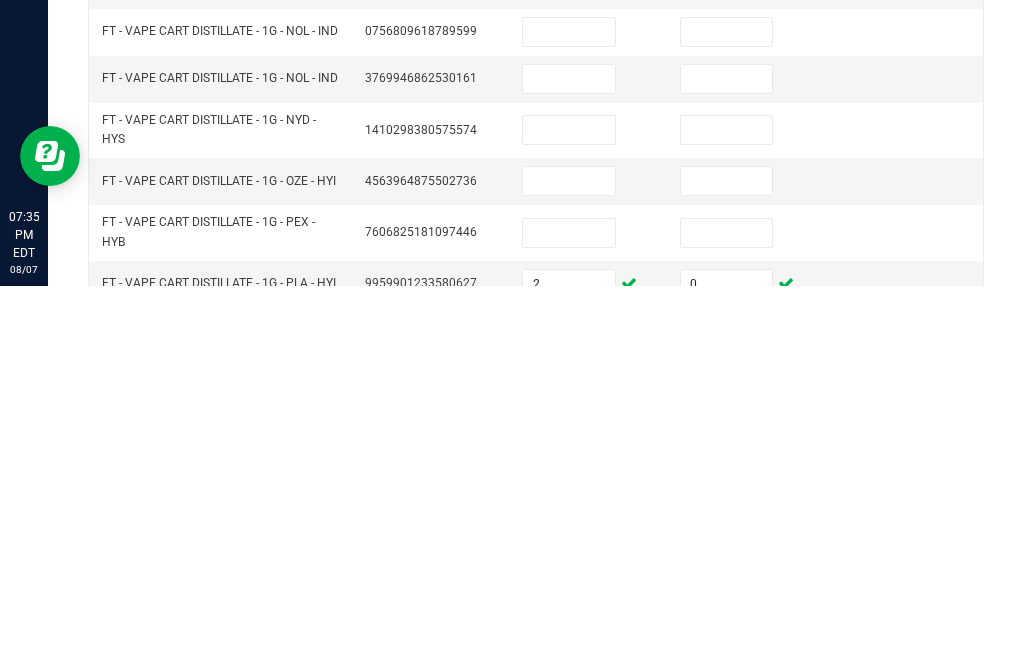 scroll, scrollTop: 240, scrollLeft: 0, axis: vertical 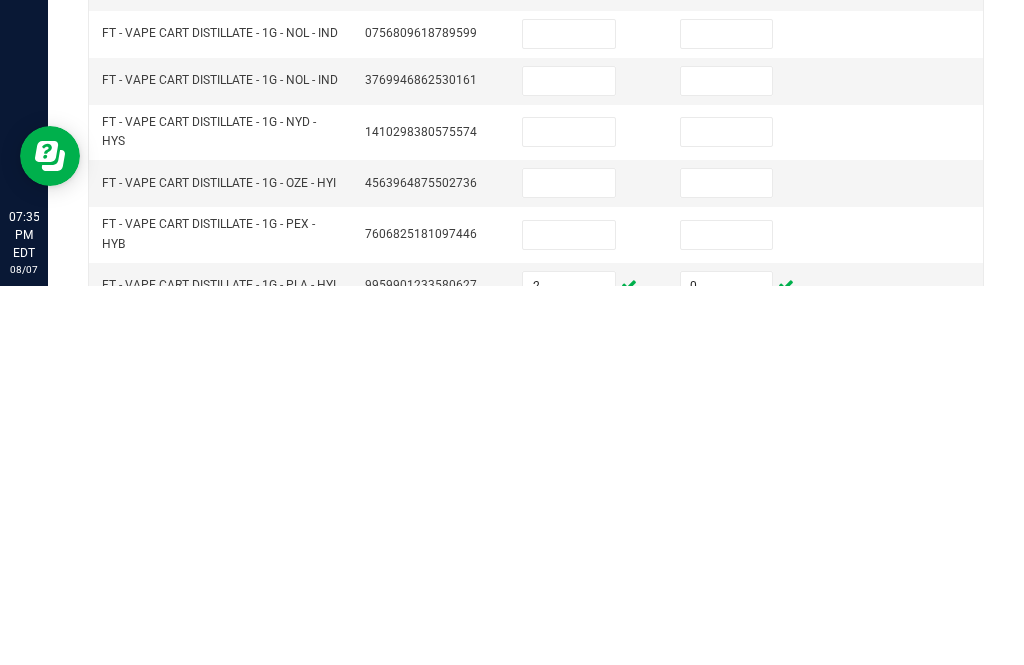 click at bounding box center (727, 614) 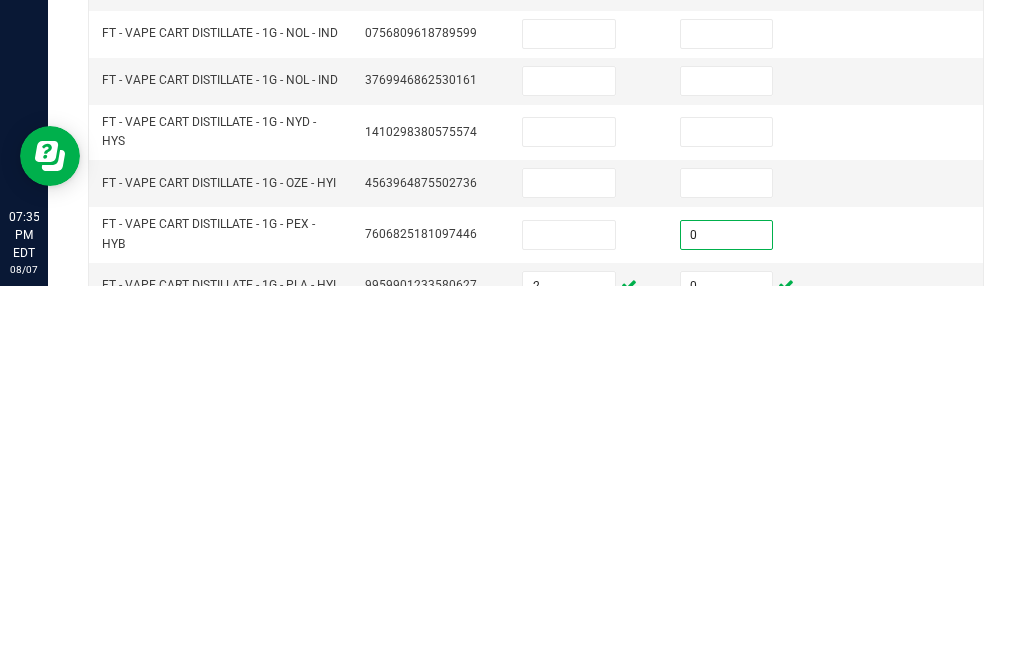 click at bounding box center [569, 614] 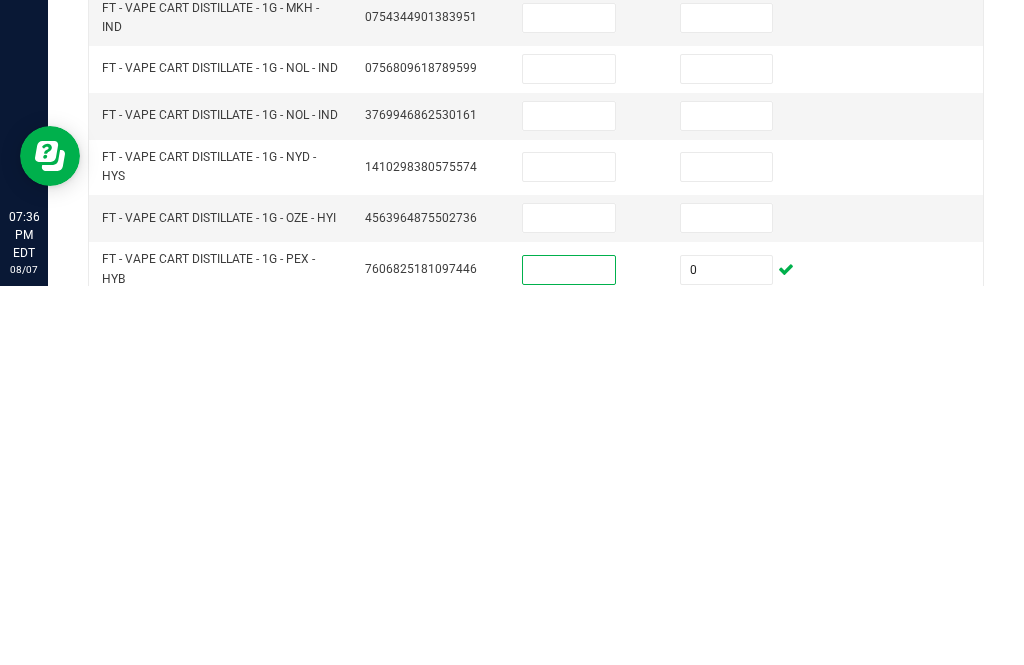 scroll, scrollTop: 169, scrollLeft: 0, axis: vertical 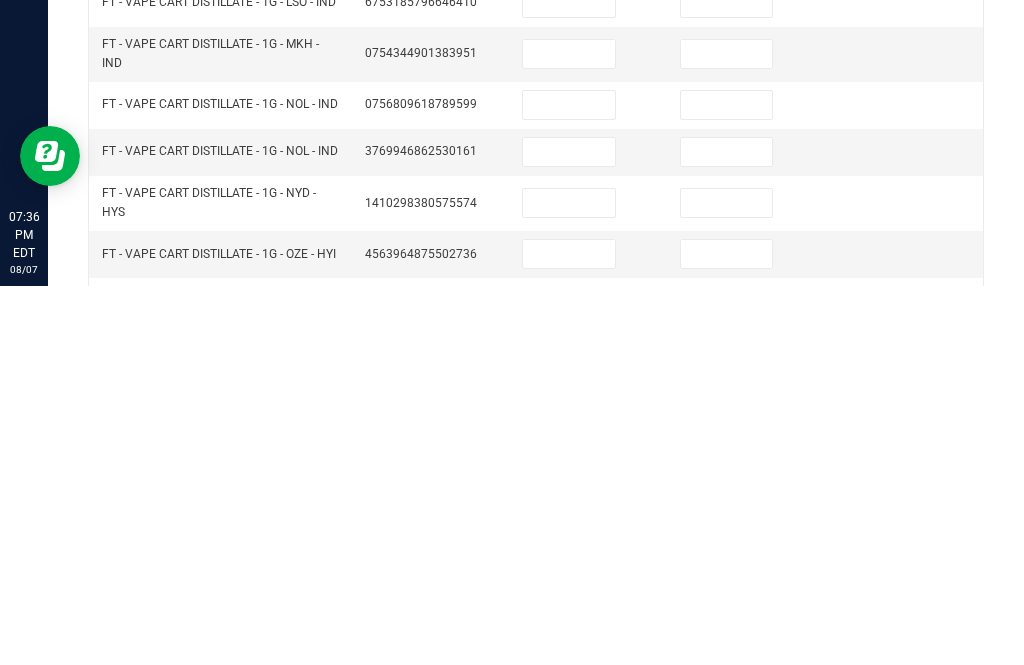 click at bounding box center (727, 633) 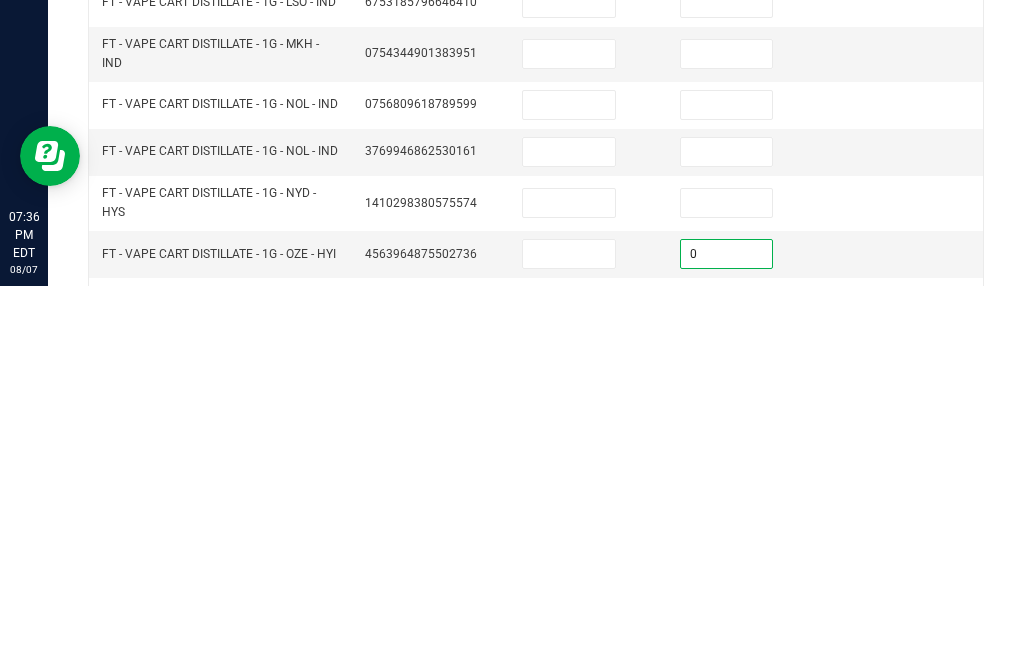 click at bounding box center (727, 582) 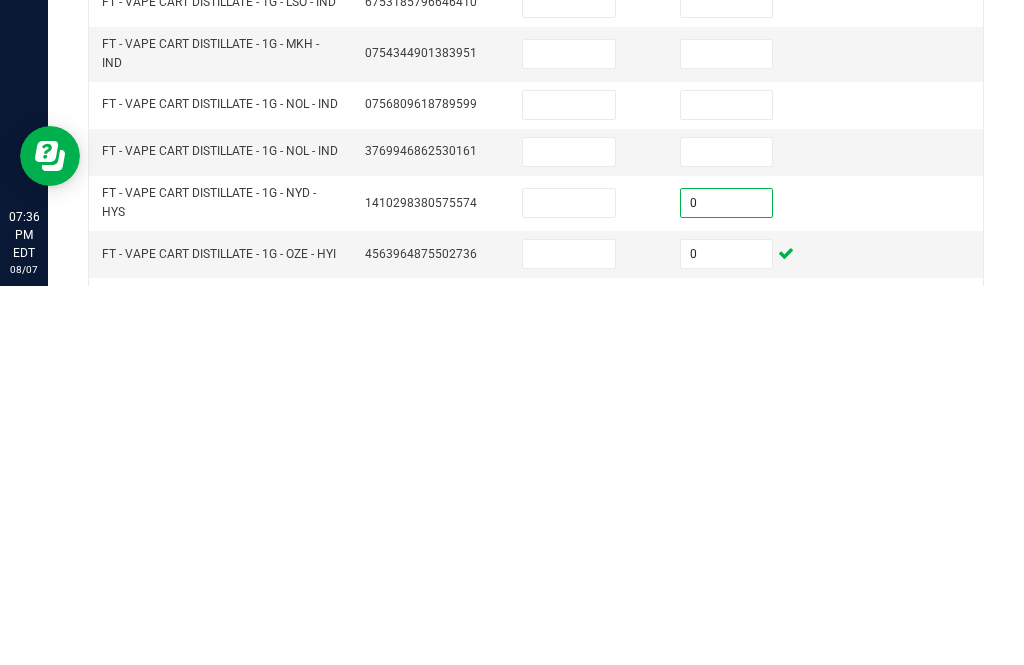 click at bounding box center [727, 531] 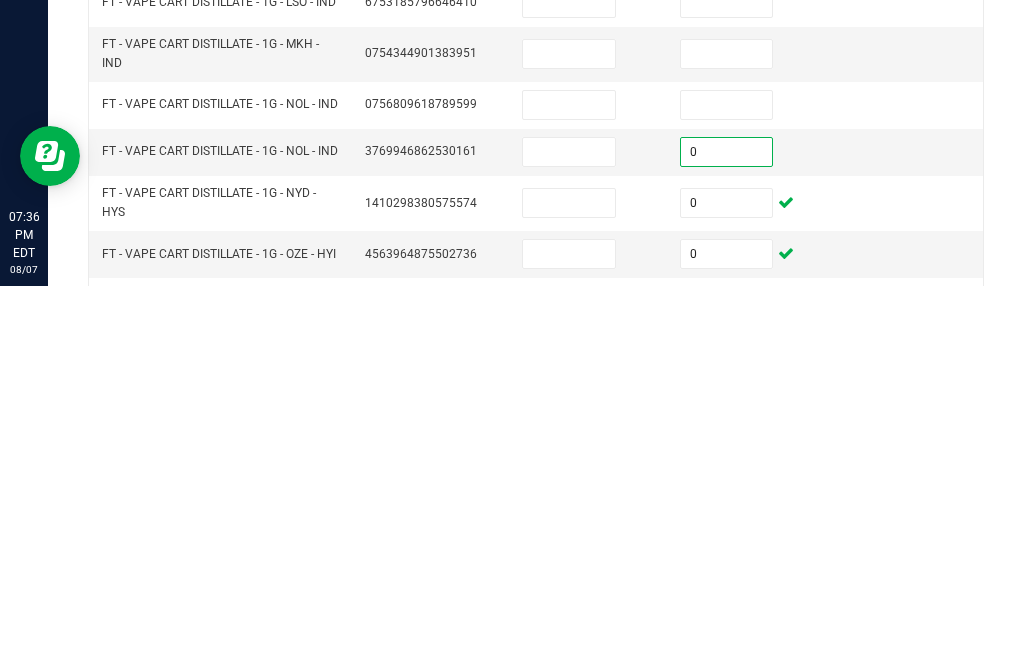 click at bounding box center [727, 484] 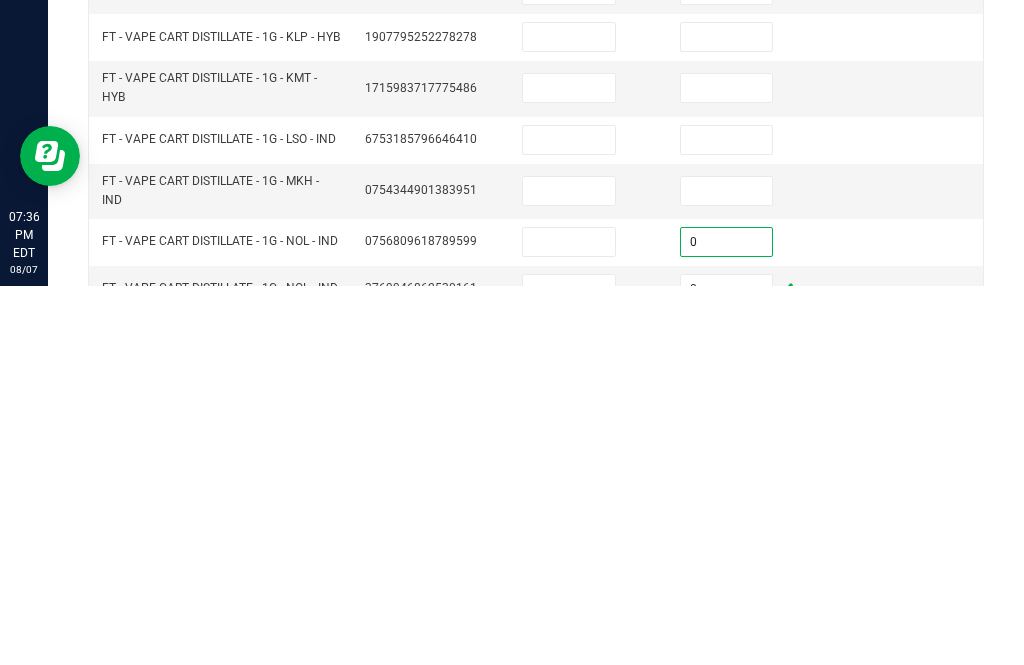 scroll, scrollTop: 32, scrollLeft: 0, axis: vertical 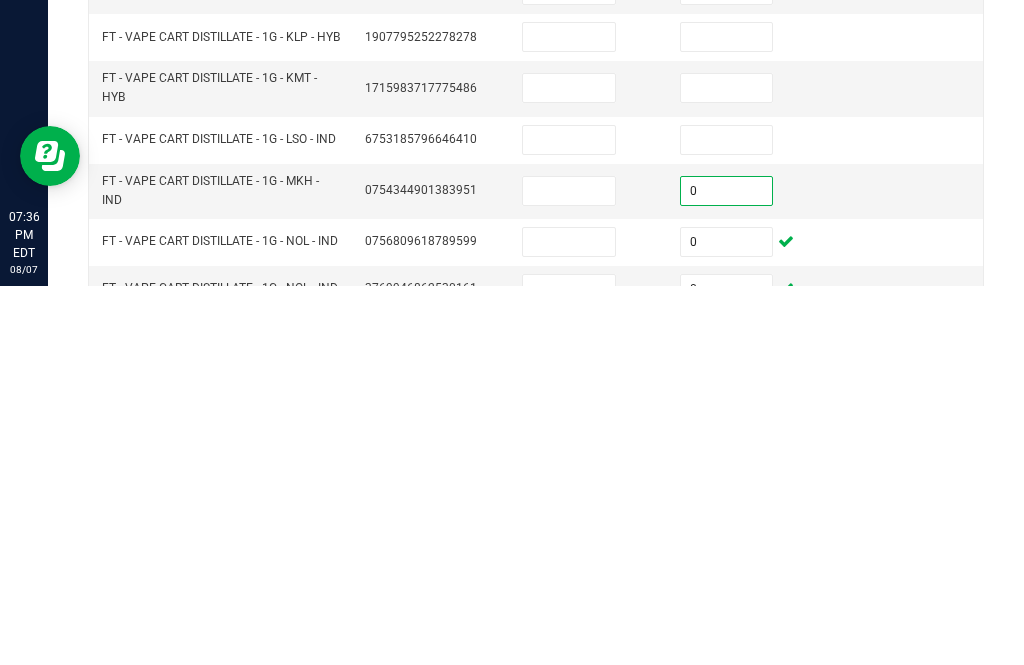 click at bounding box center (727, 519) 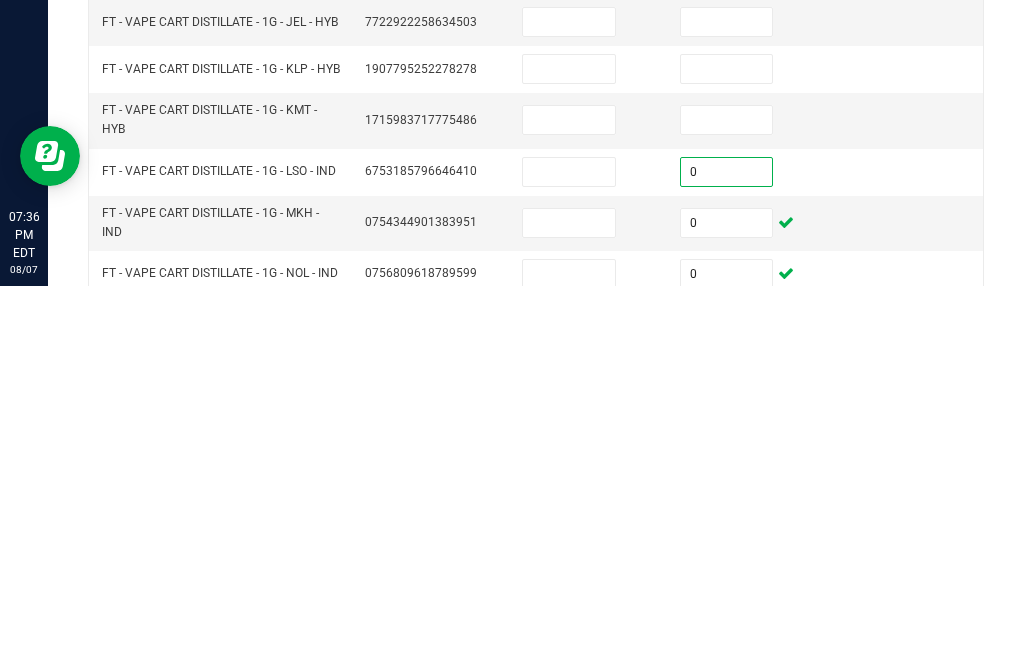 scroll, scrollTop: 0, scrollLeft: 0, axis: both 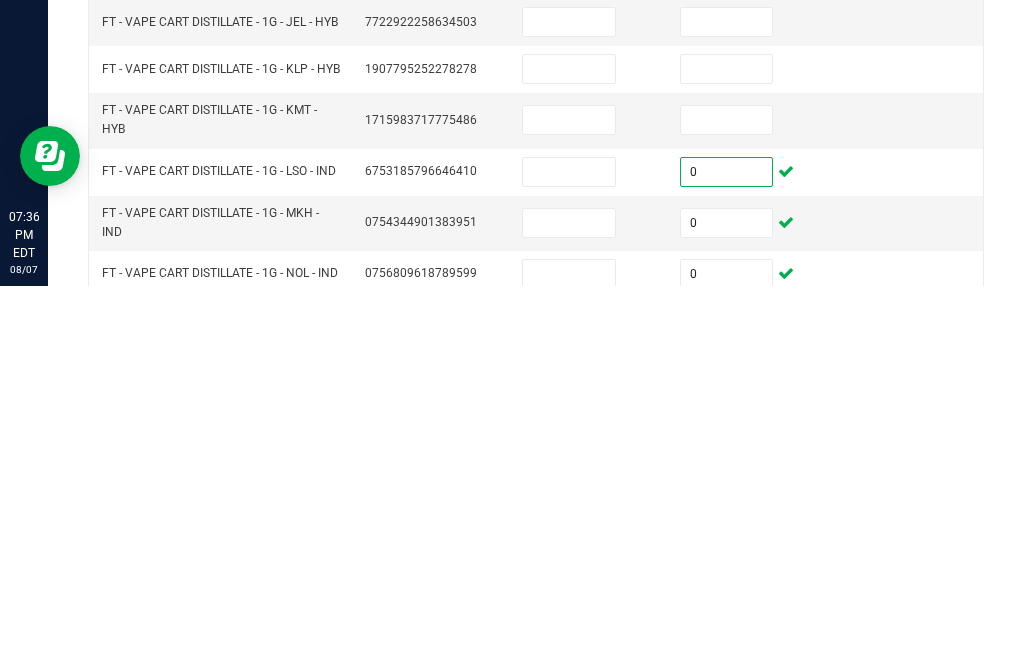 click at bounding box center [727, 499] 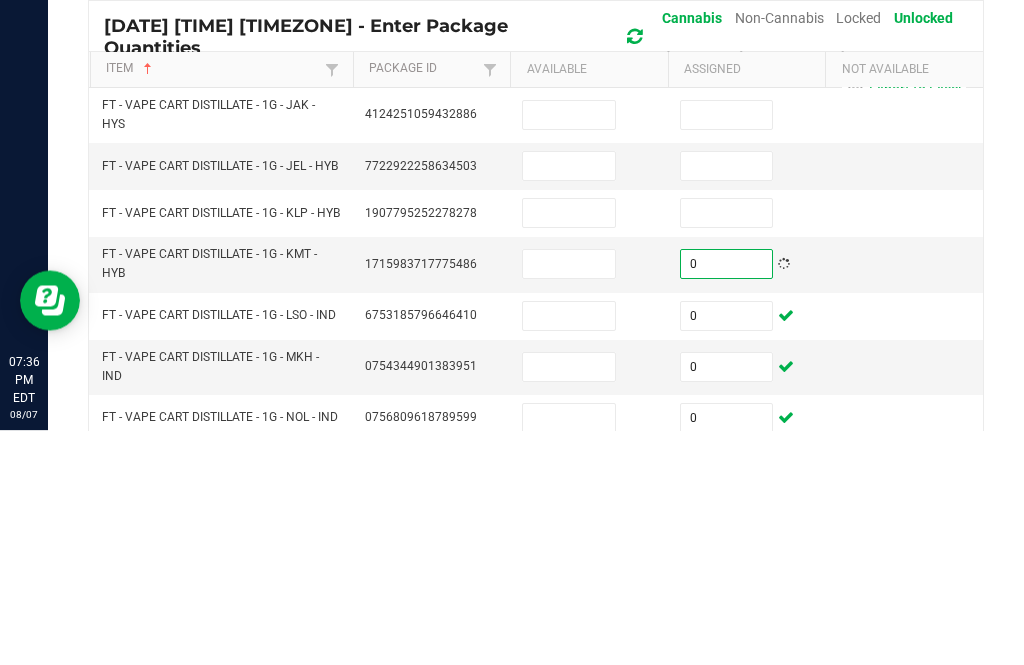 click at bounding box center (727, 448) 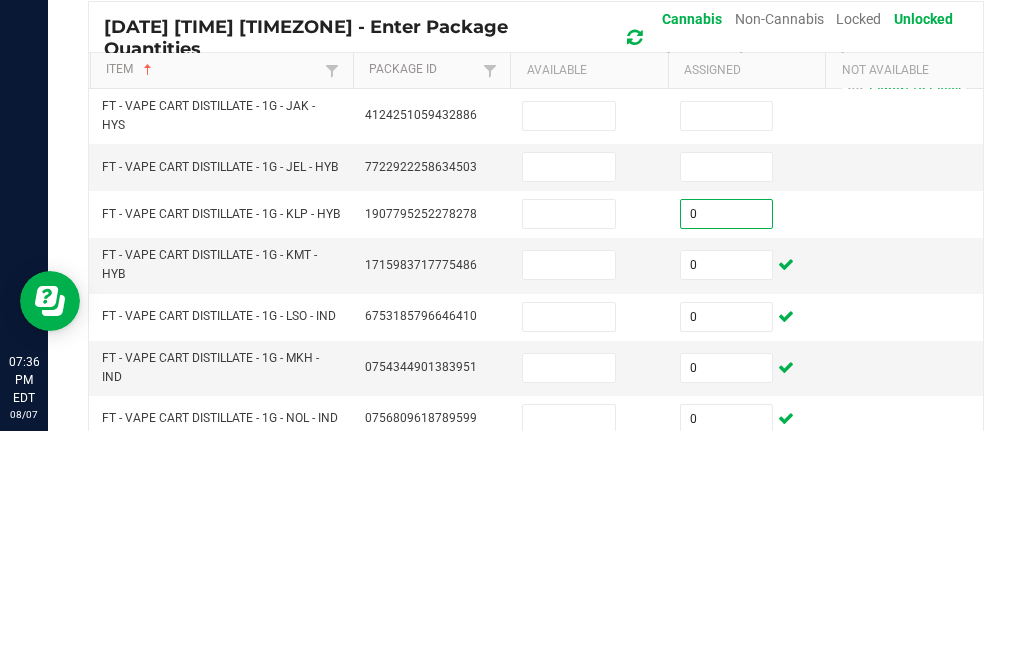 click at bounding box center (727, 401) 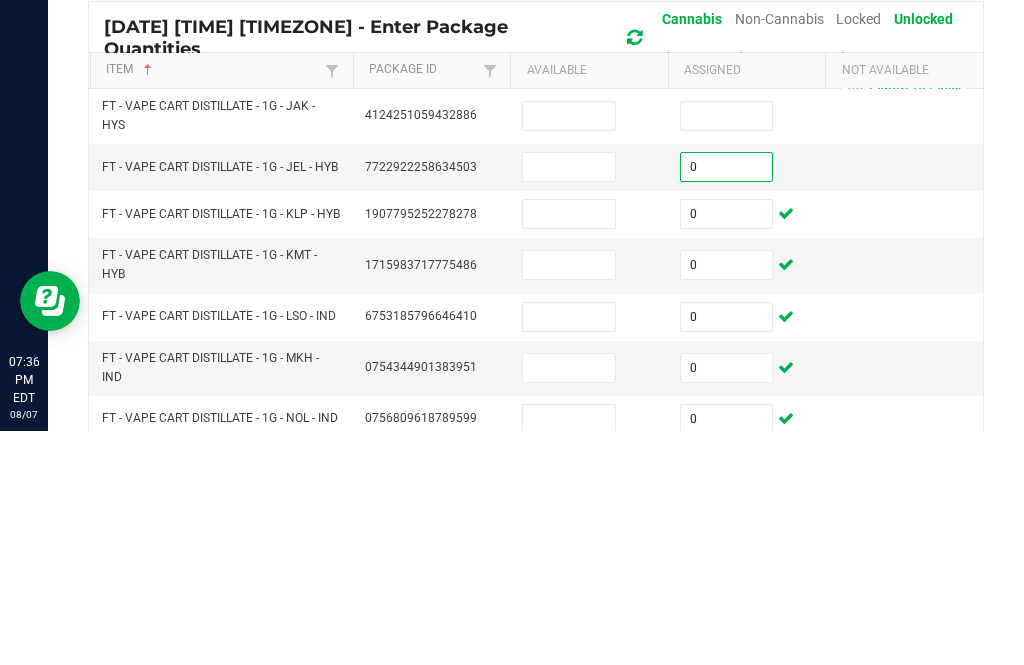 click at bounding box center [727, 350] 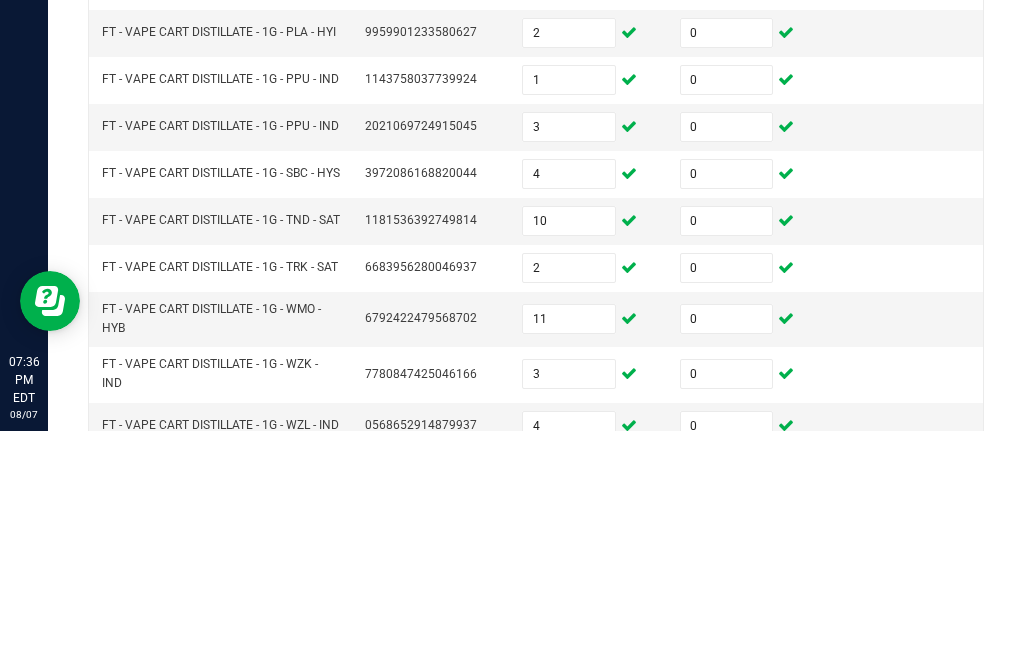 scroll, scrollTop: 637, scrollLeft: 0, axis: vertical 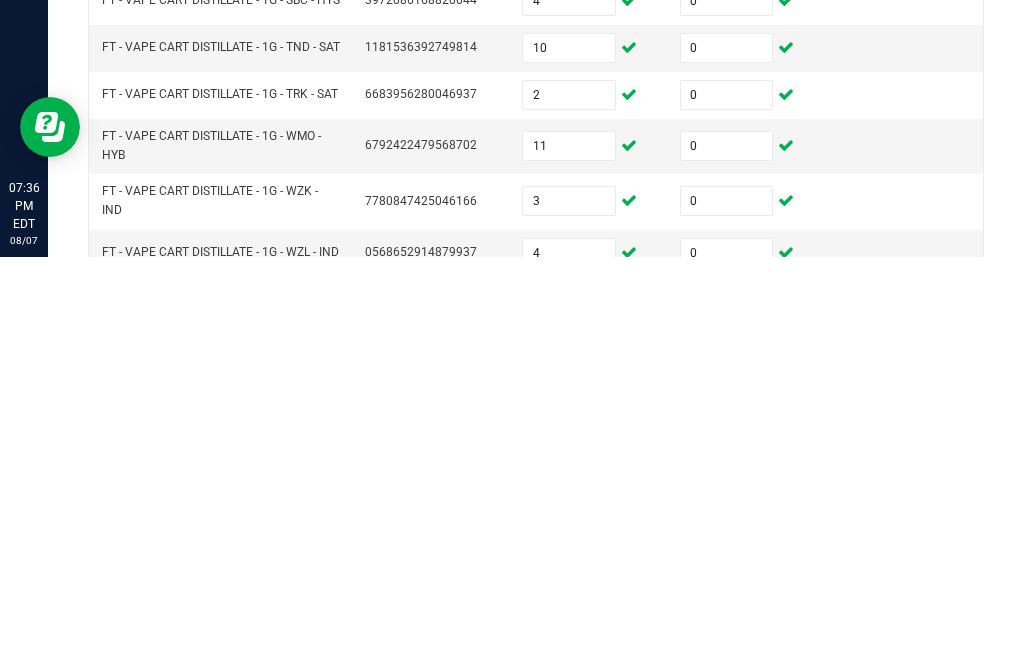 click on "5" 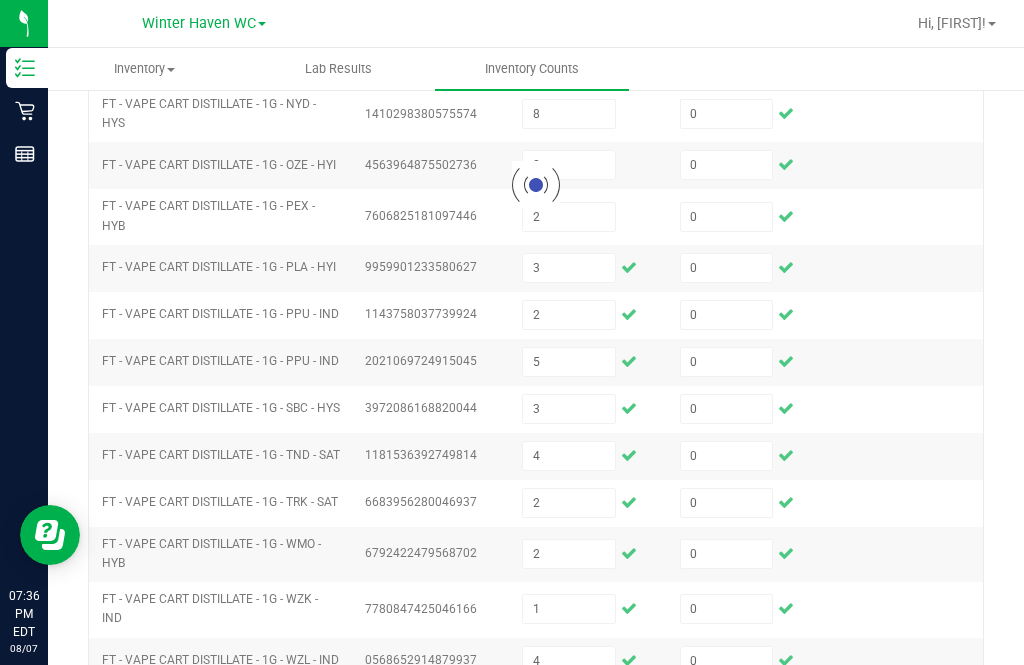 scroll, scrollTop: 605, scrollLeft: 0, axis: vertical 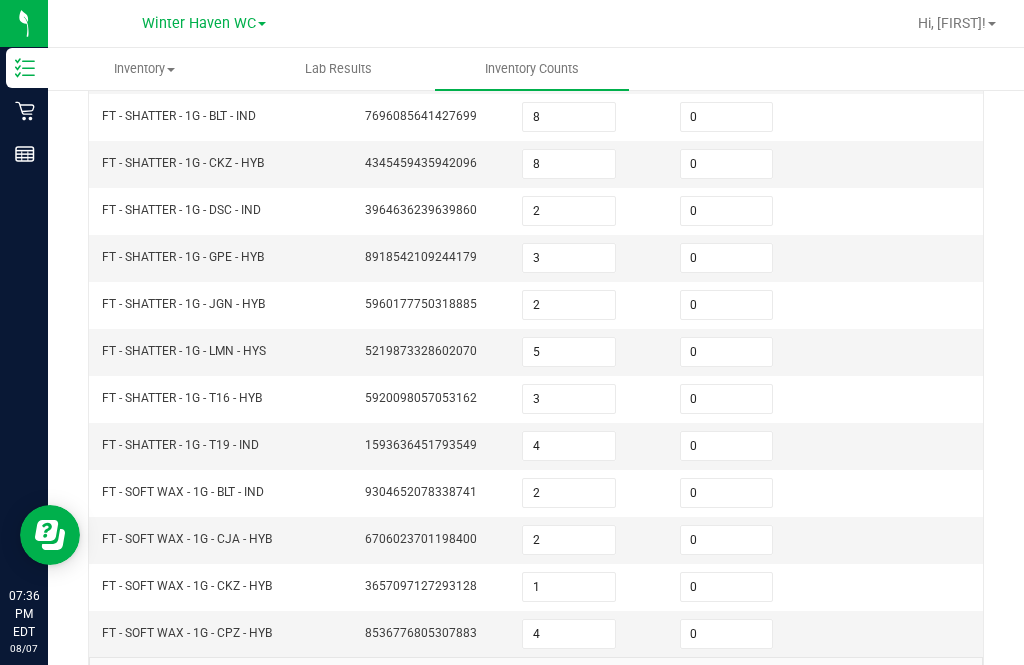 click on "6" 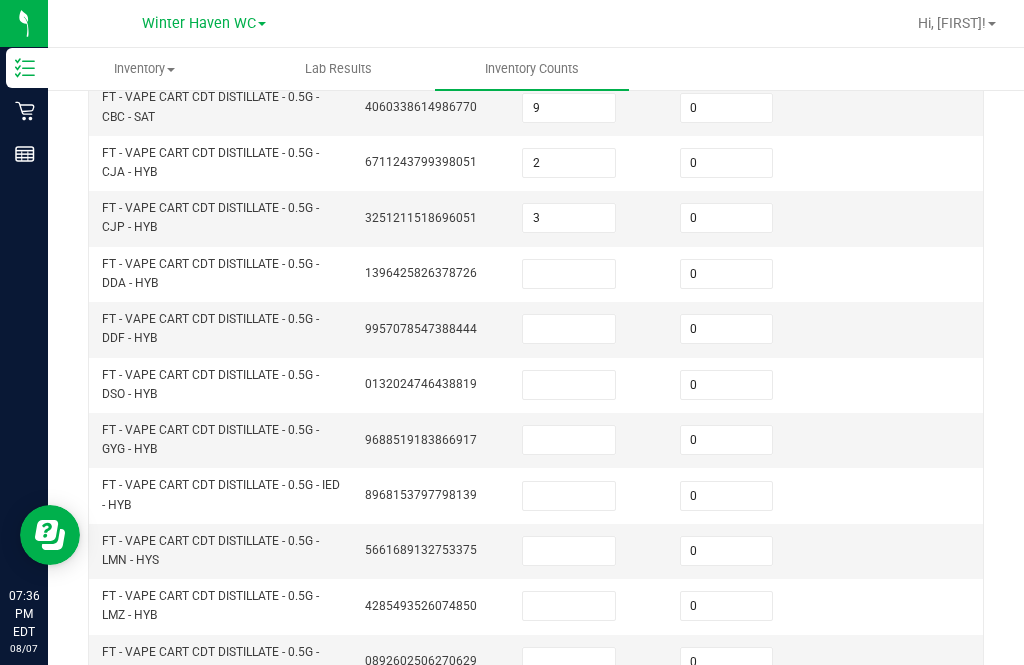 click at bounding box center (569, 274) 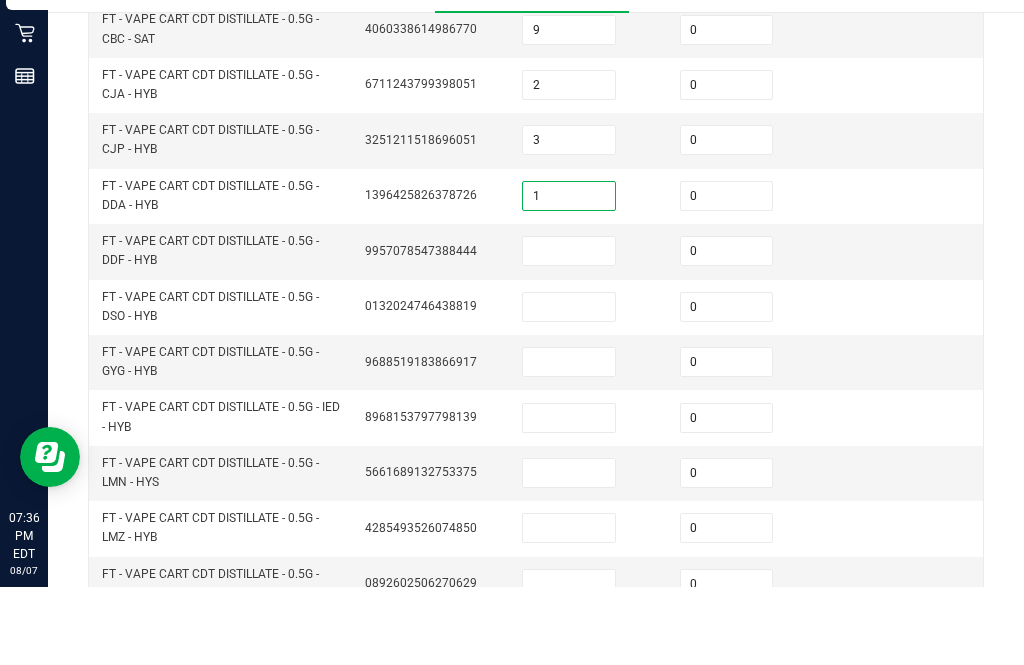 click at bounding box center [569, 329] 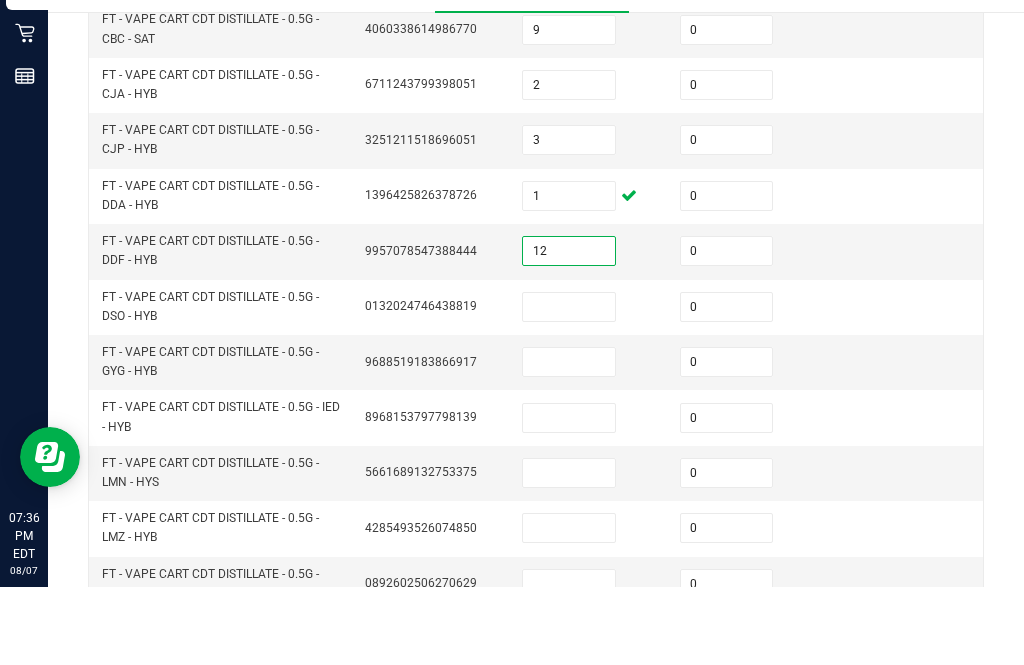click at bounding box center [569, 385] 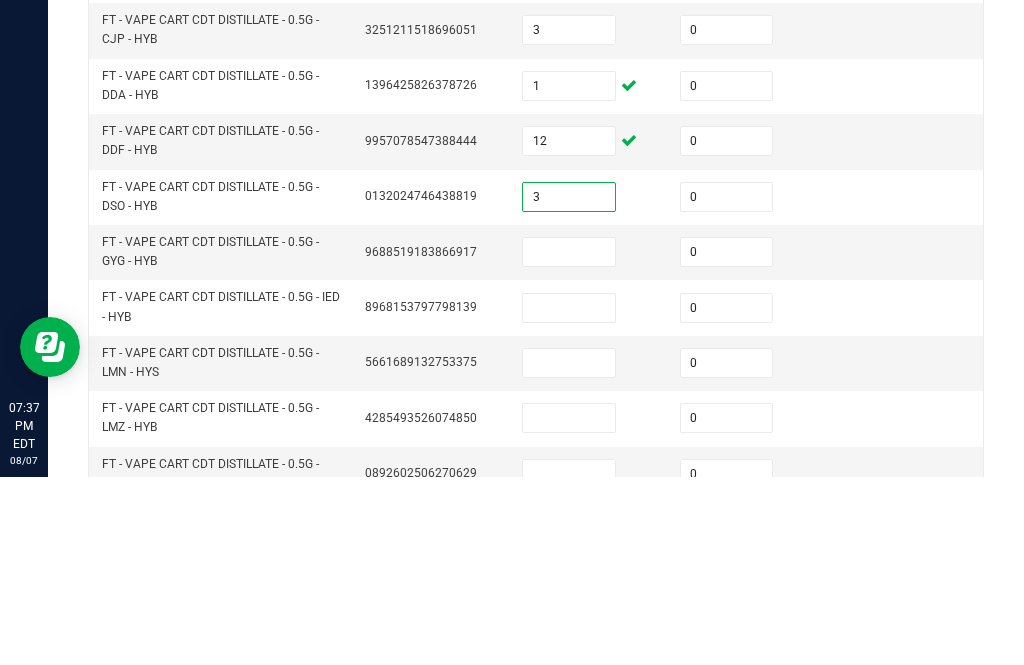click at bounding box center (569, 440) 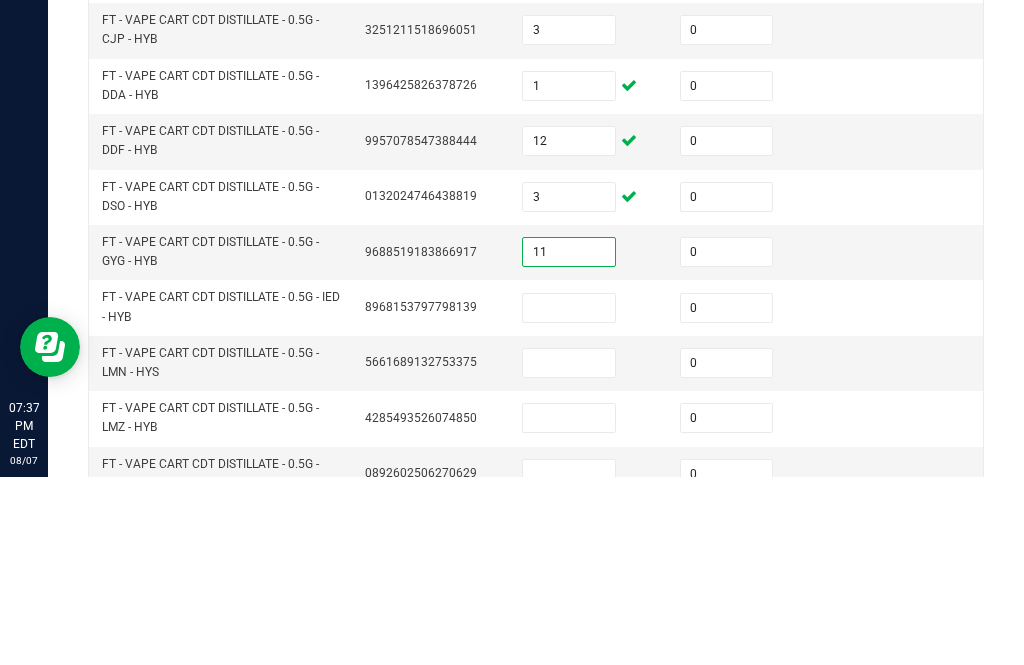 click at bounding box center (569, 496) 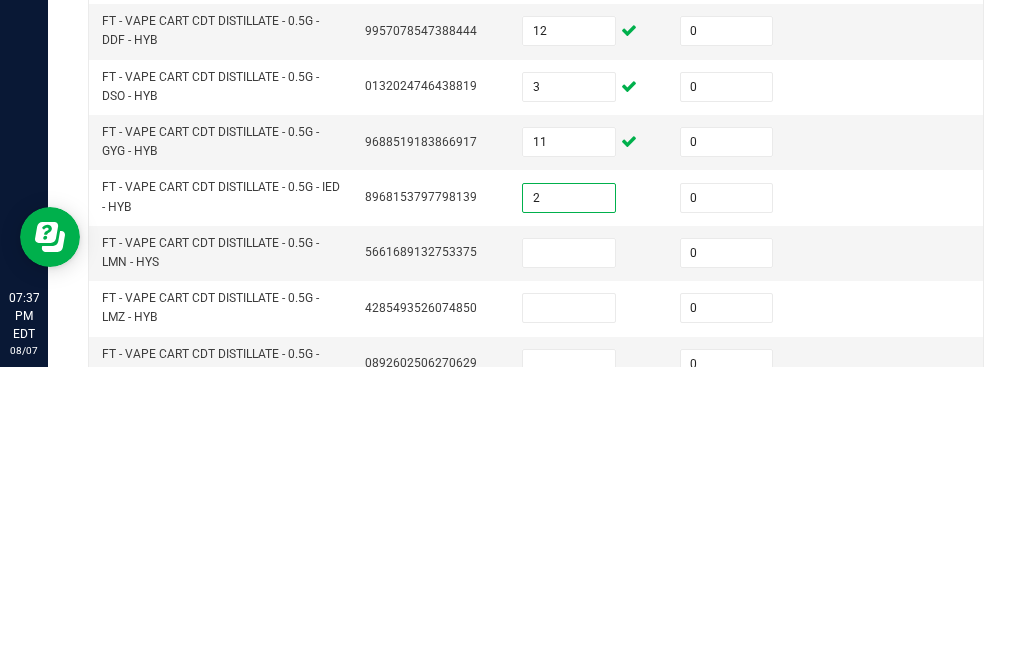 click at bounding box center (569, 551) 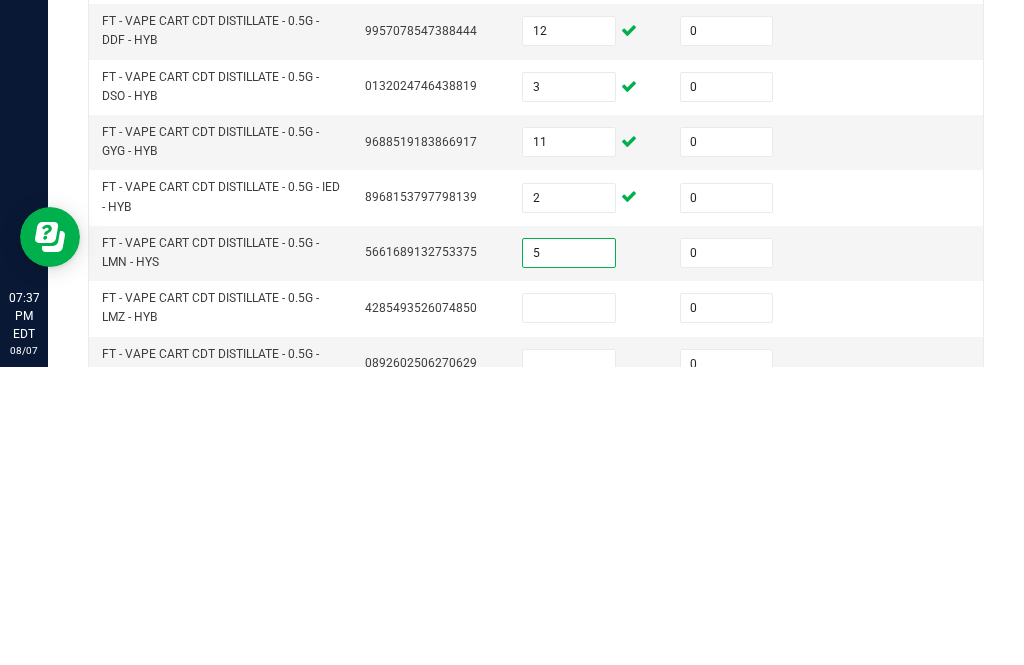 click at bounding box center (569, 606) 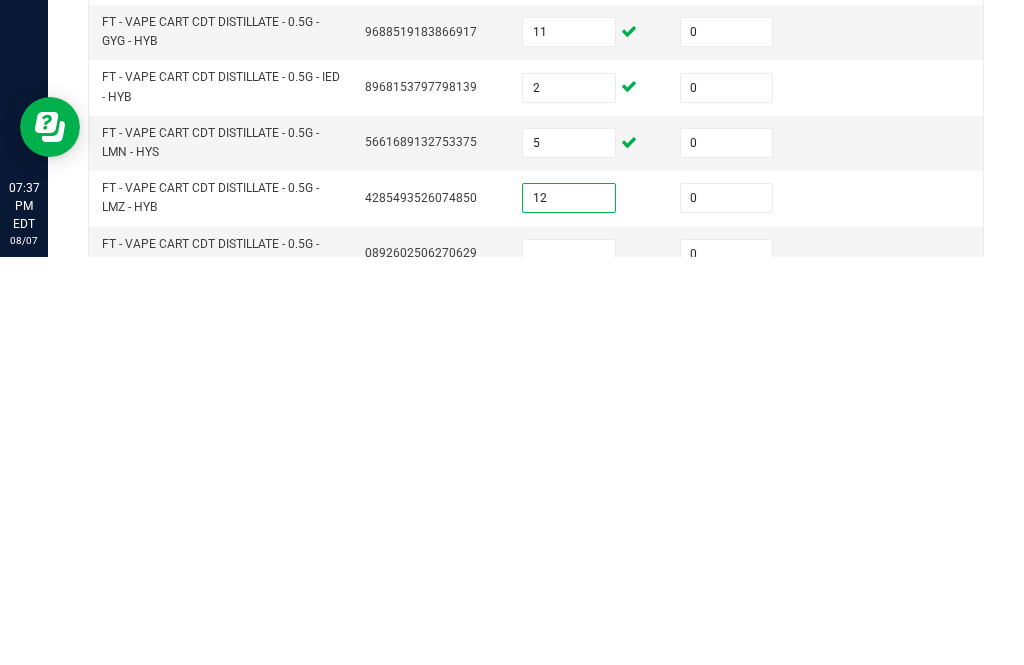 click at bounding box center [569, 662] 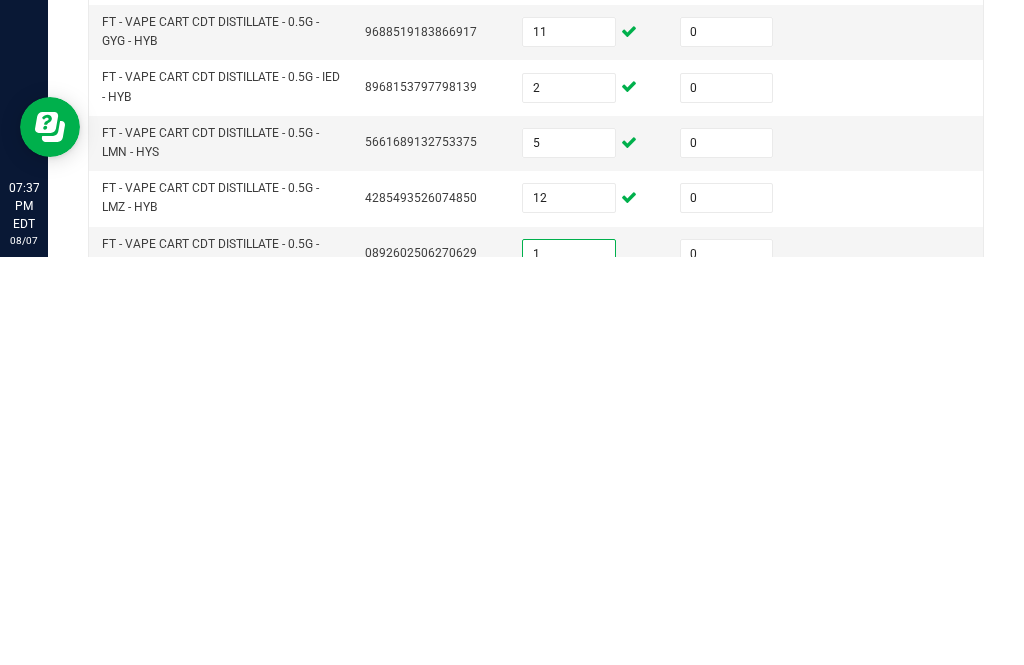 click at bounding box center (569, 717) 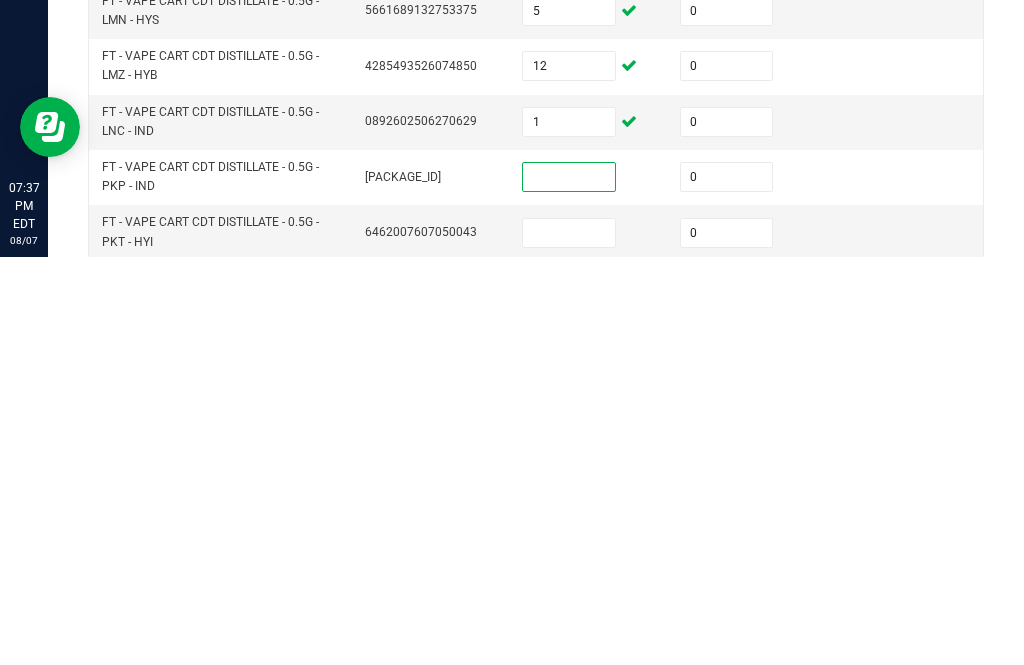 scroll, scrollTop: 741, scrollLeft: 0, axis: vertical 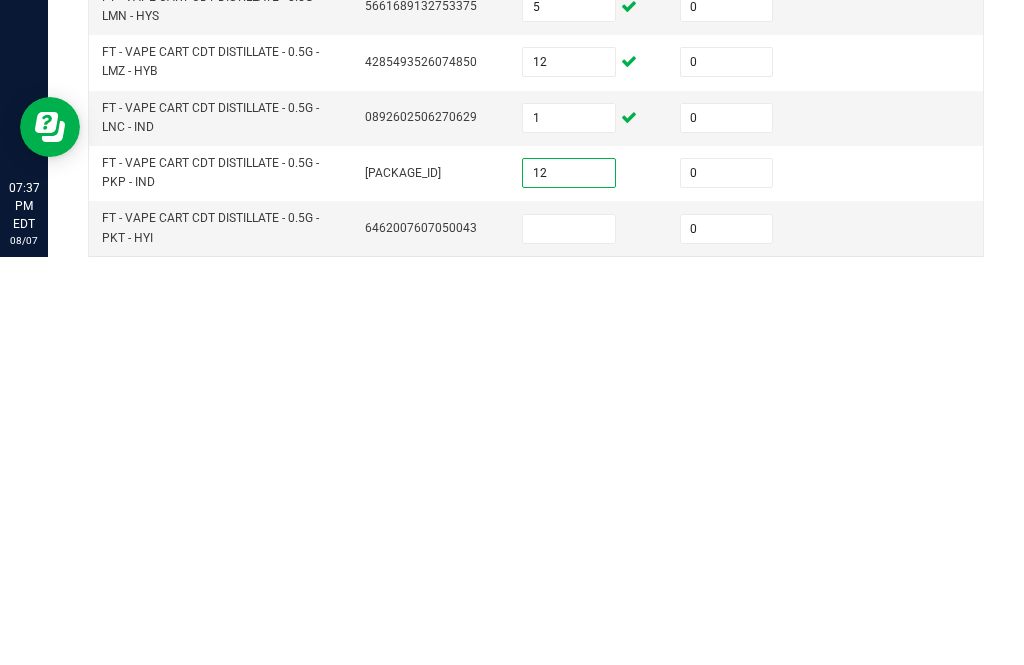 click at bounding box center [569, 637] 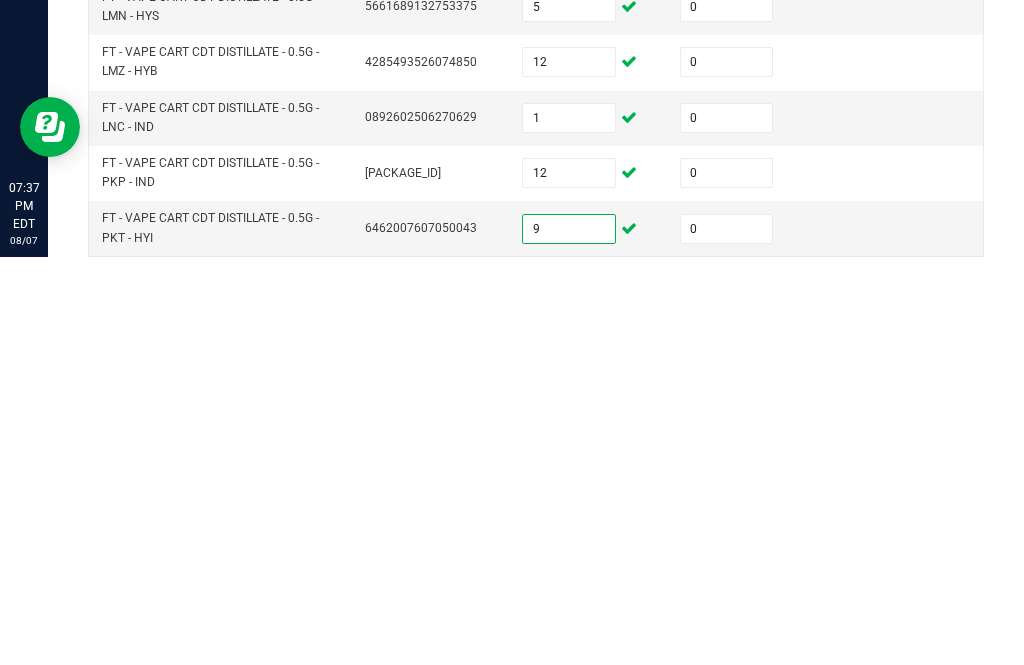 click on "7" 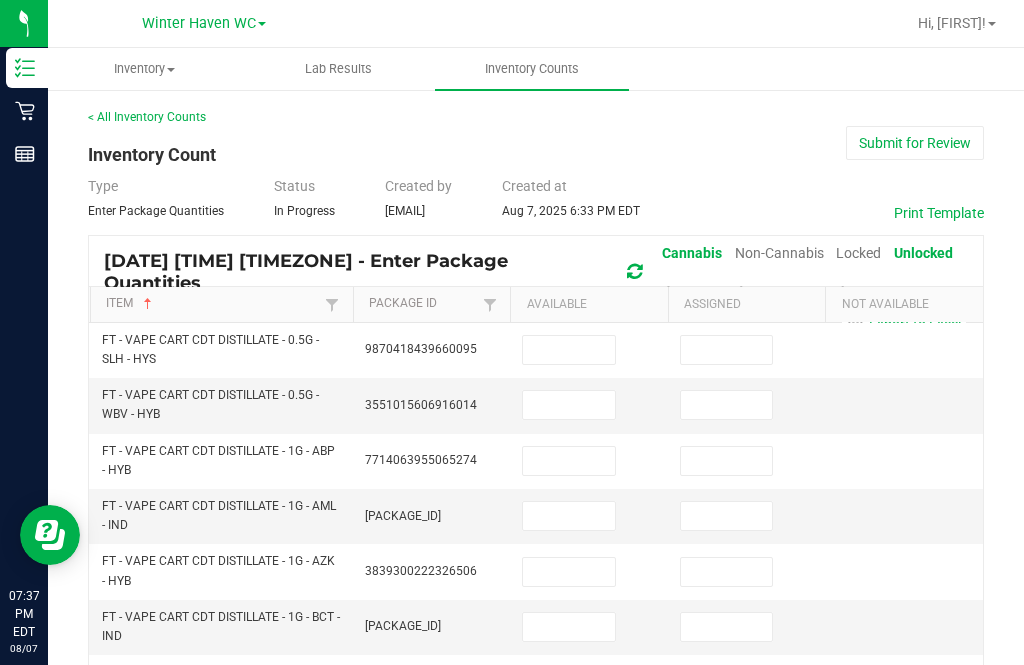 scroll, scrollTop: 0, scrollLeft: 0, axis: both 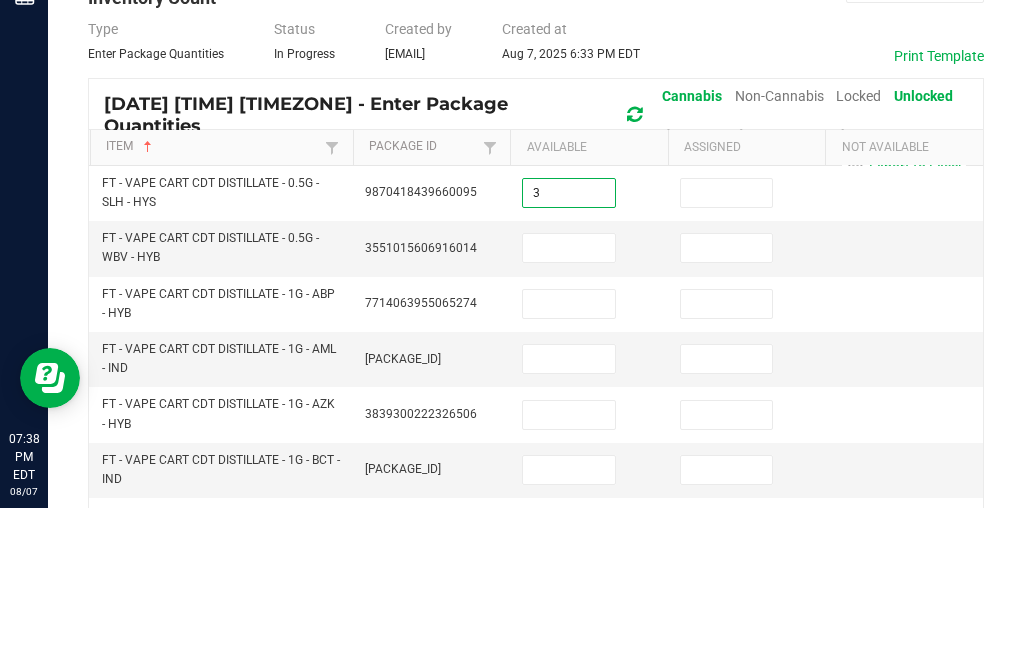 click at bounding box center [569, 405] 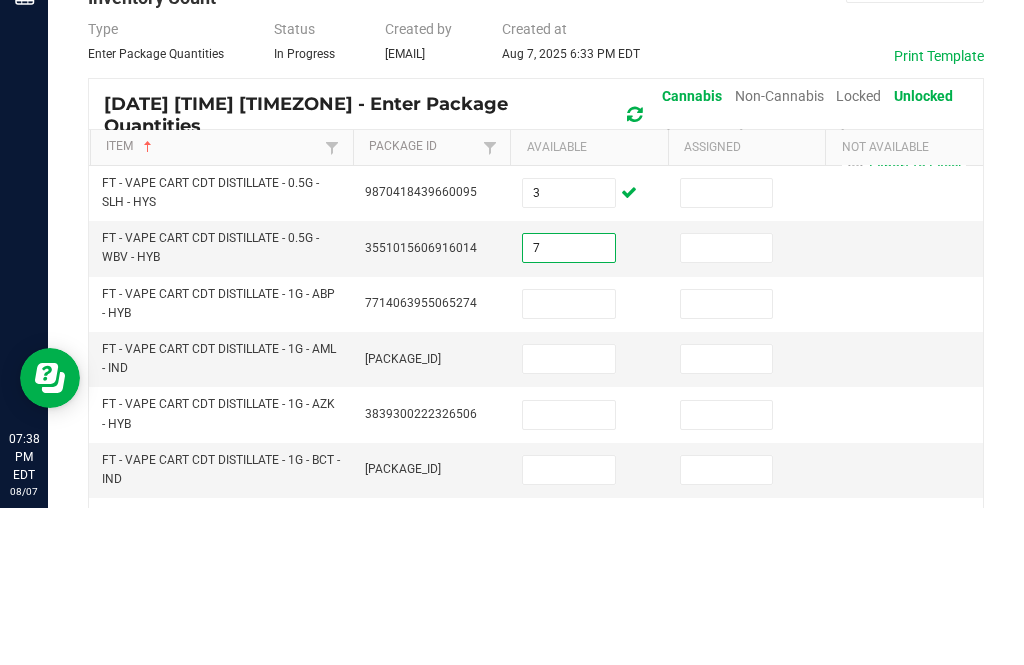 click at bounding box center (727, 350) 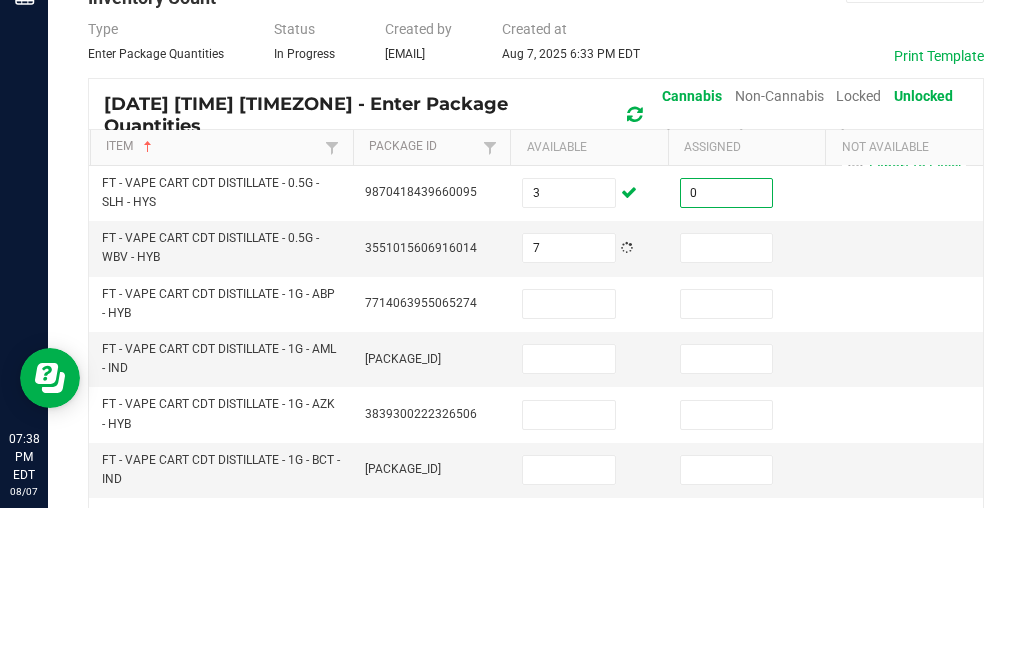click at bounding box center [727, 405] 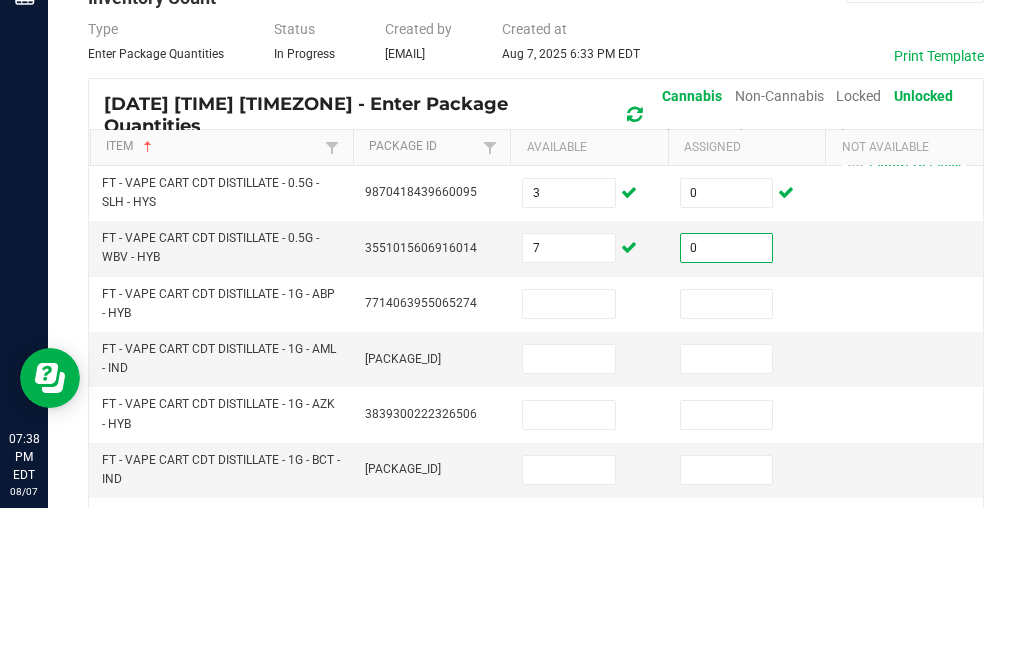 click at bounding box center (727, 461) 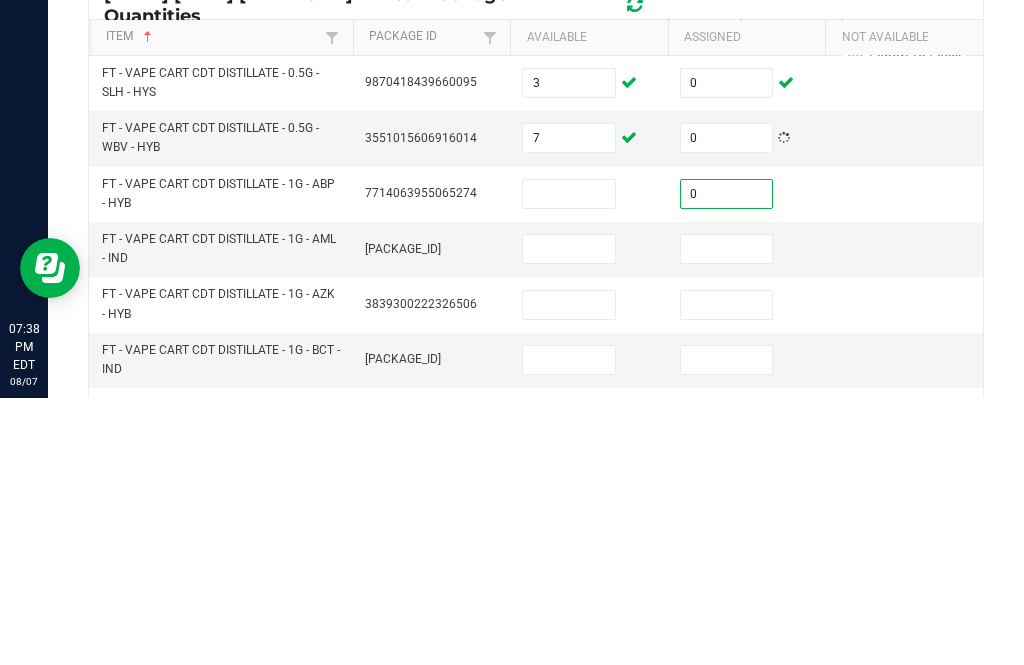 click at bounding box center [727, 516] 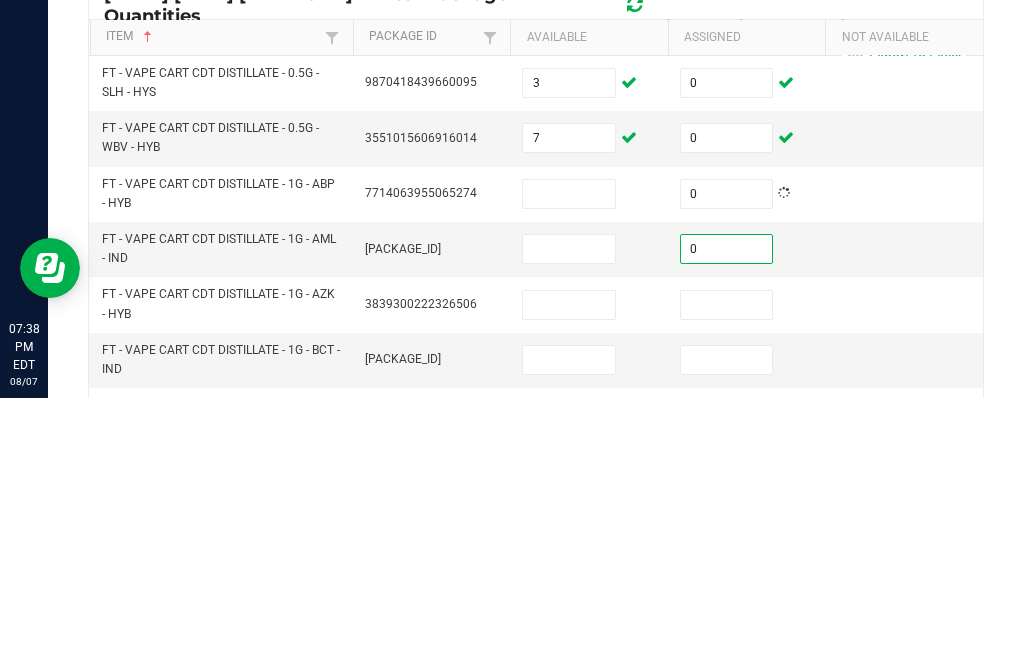 click at bounding box center [727, 572] 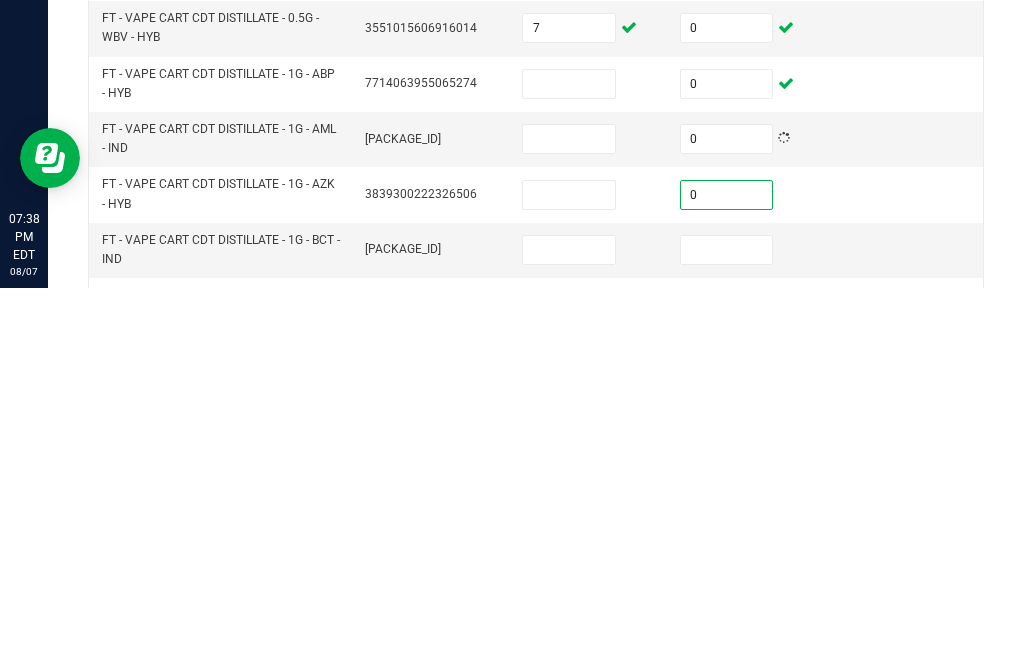 click at bounding box center (727, 627) 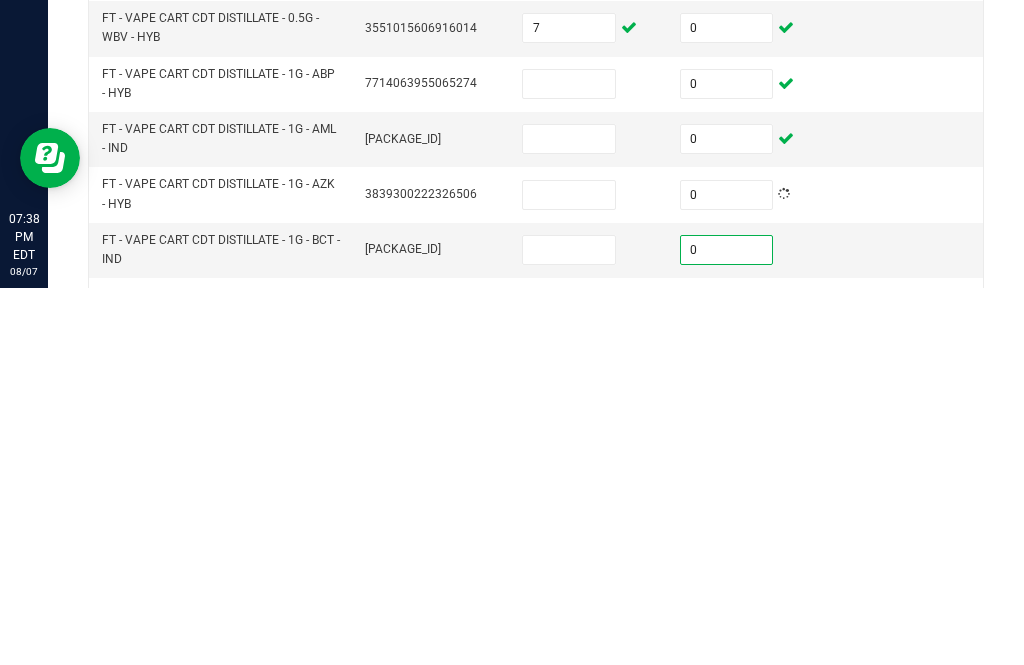 click at bounding box center (727, 682) 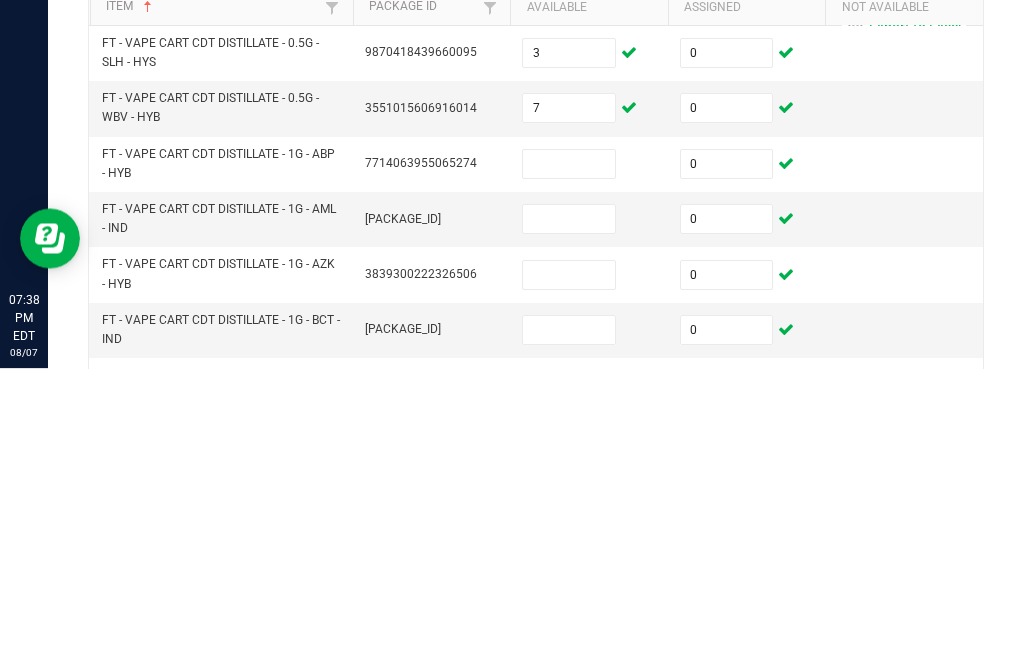 click at bounding box center [569, 461] 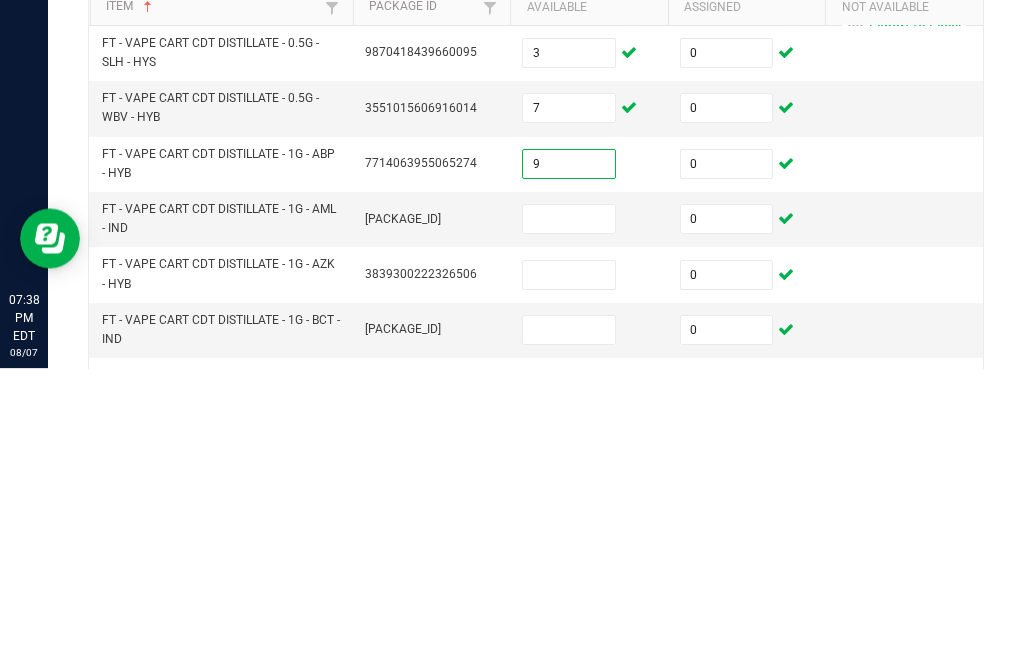 click at bounding box center (569, 516) 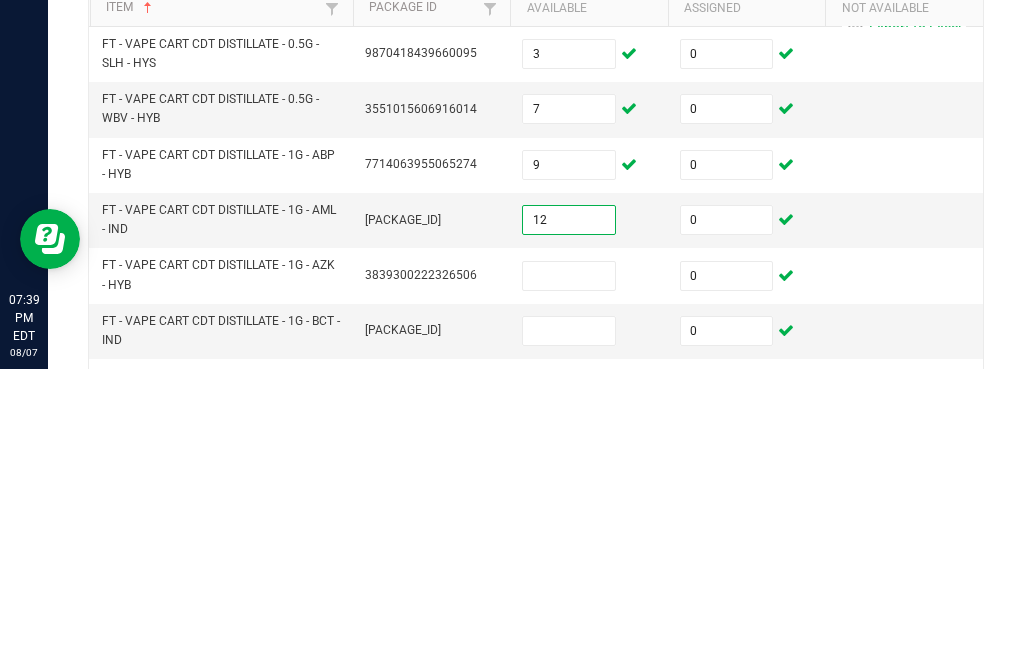 click at bounding box center [569, 572] 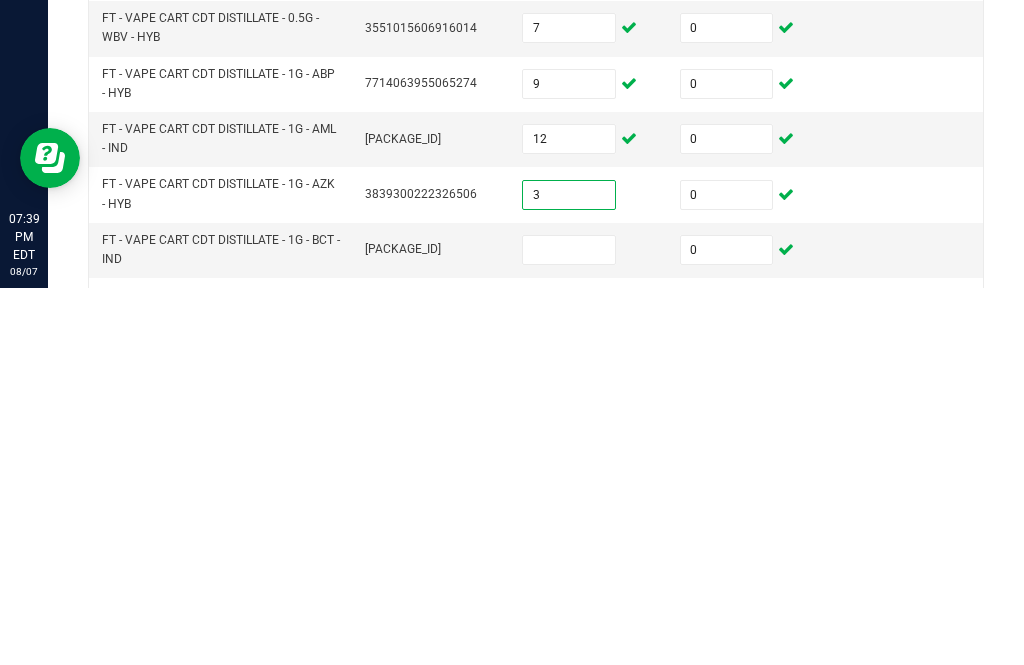 click at bounding box center (569, 627) 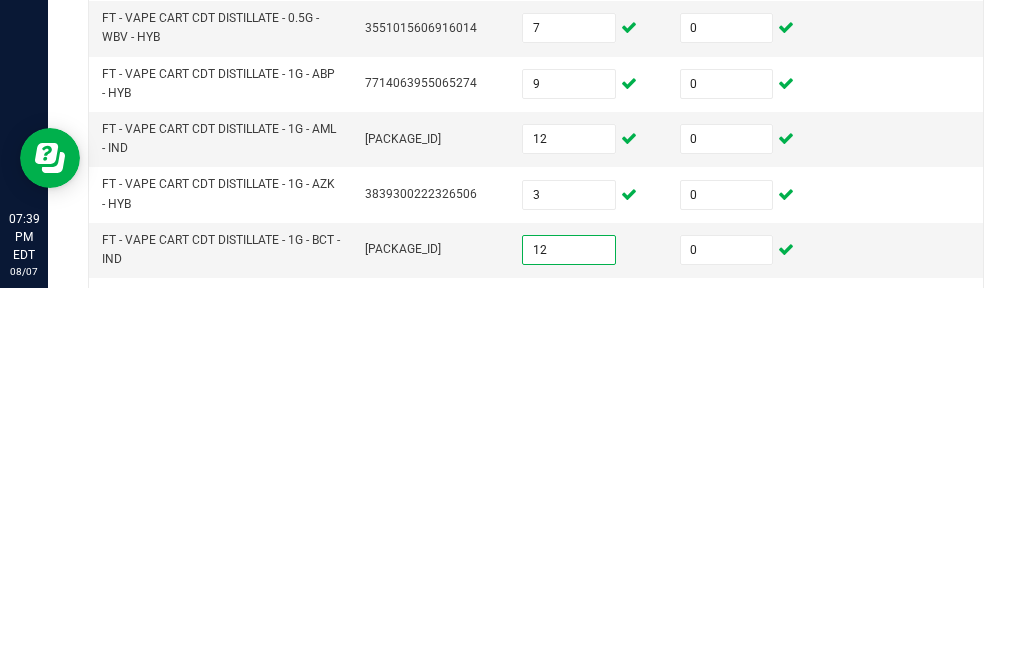 click at bounding box center (569, 682) 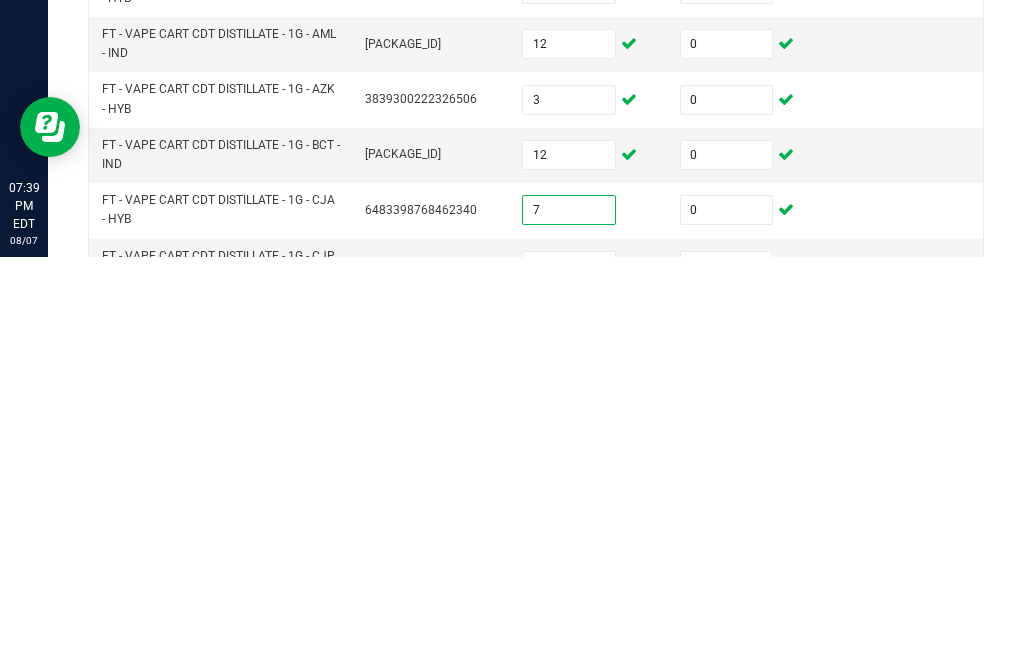 scroll, scrollTop: 69, scrollLeft: 0, axis: vertical 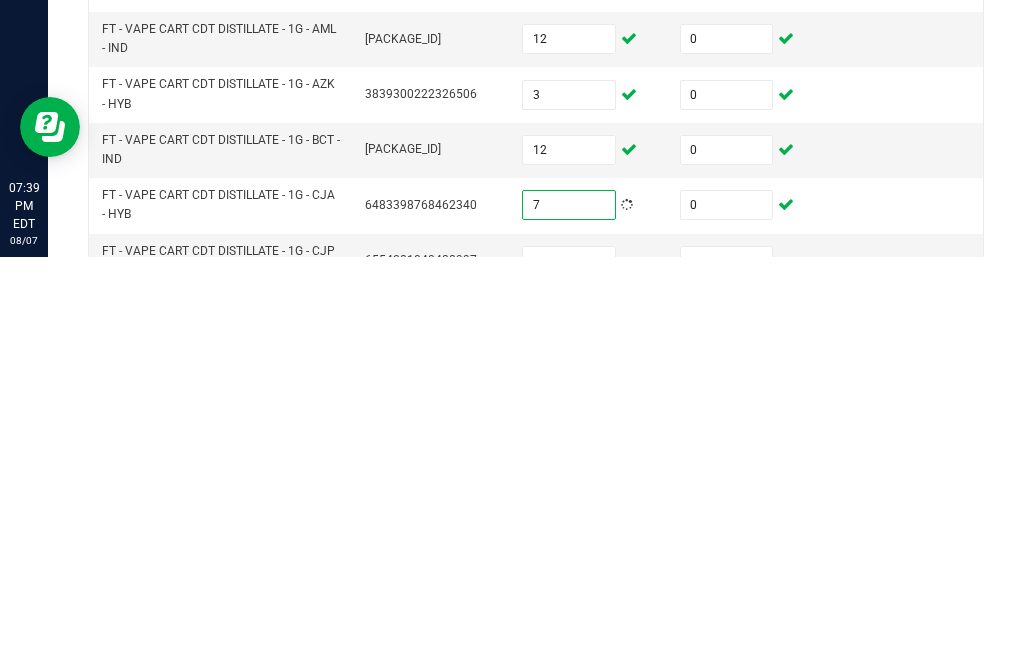 click at bounding box center [569, 669] 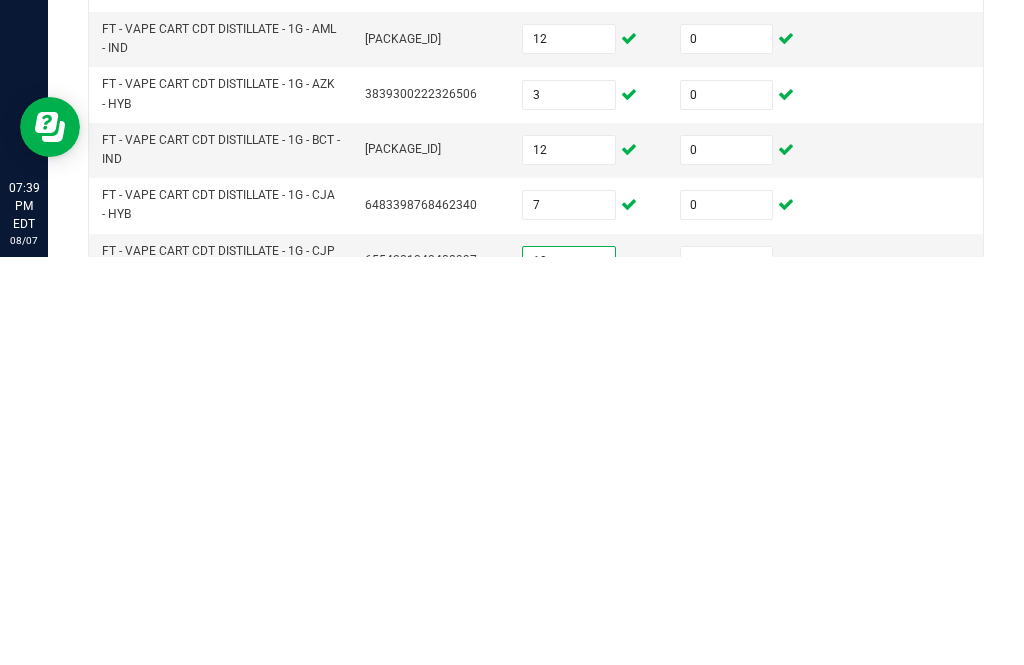 click at bounding box center [727, 669] 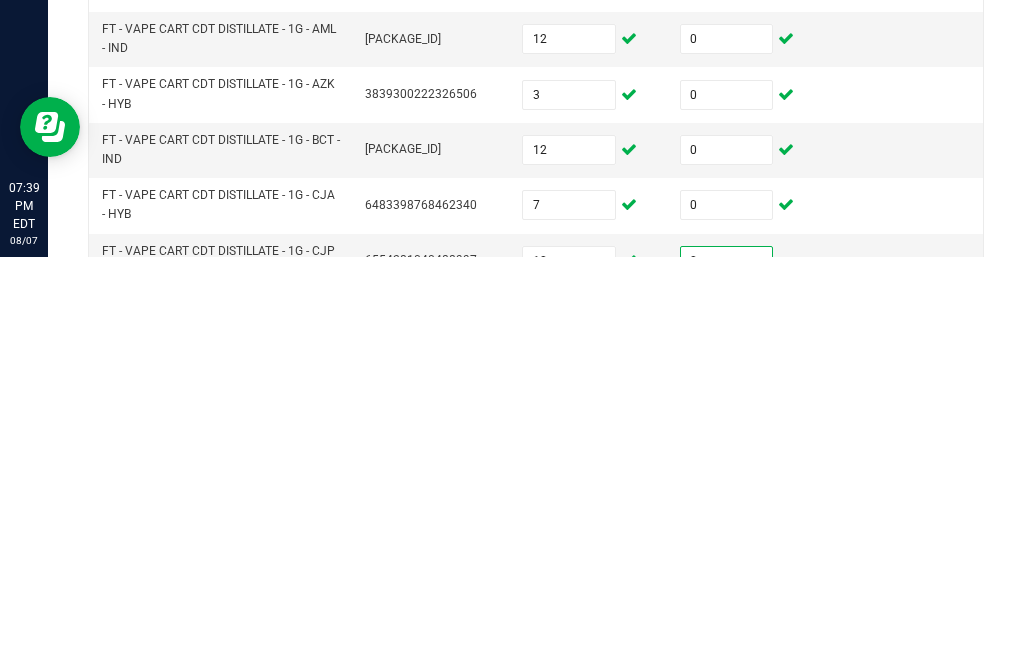 click at bounding box center (727, 724) 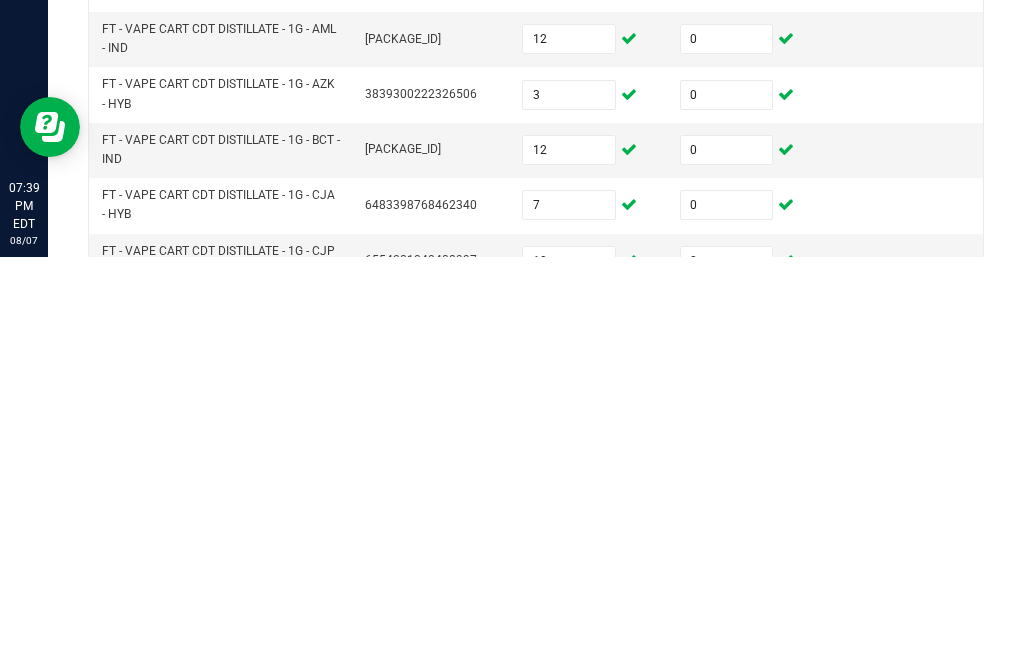 click at bounding box center [569, 724] 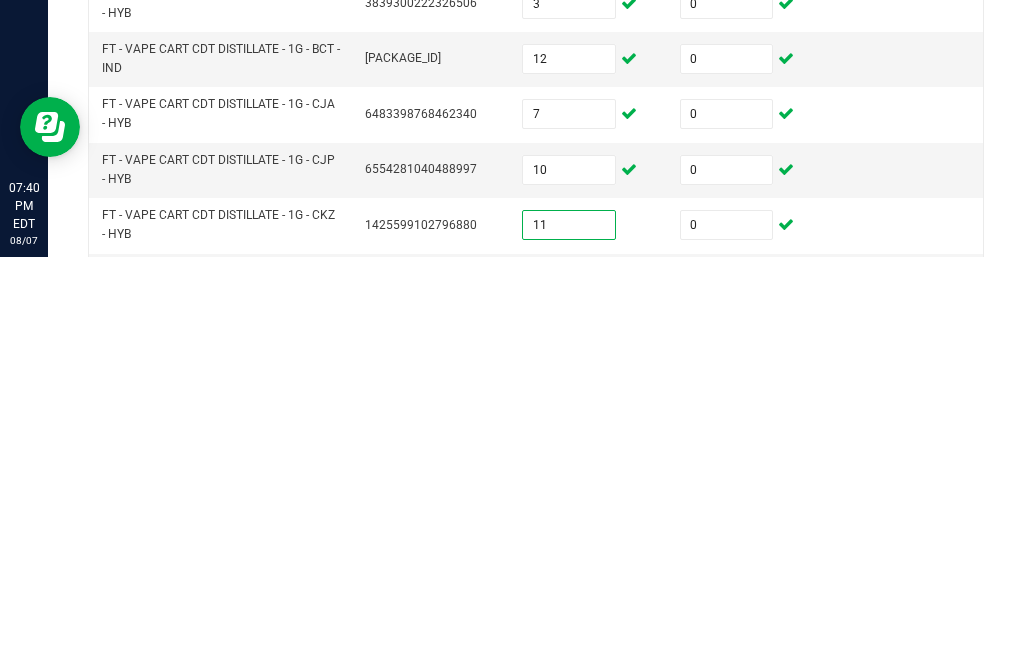 scroll, scrollTop: 175, scrollLeft: 0, axis: vertical 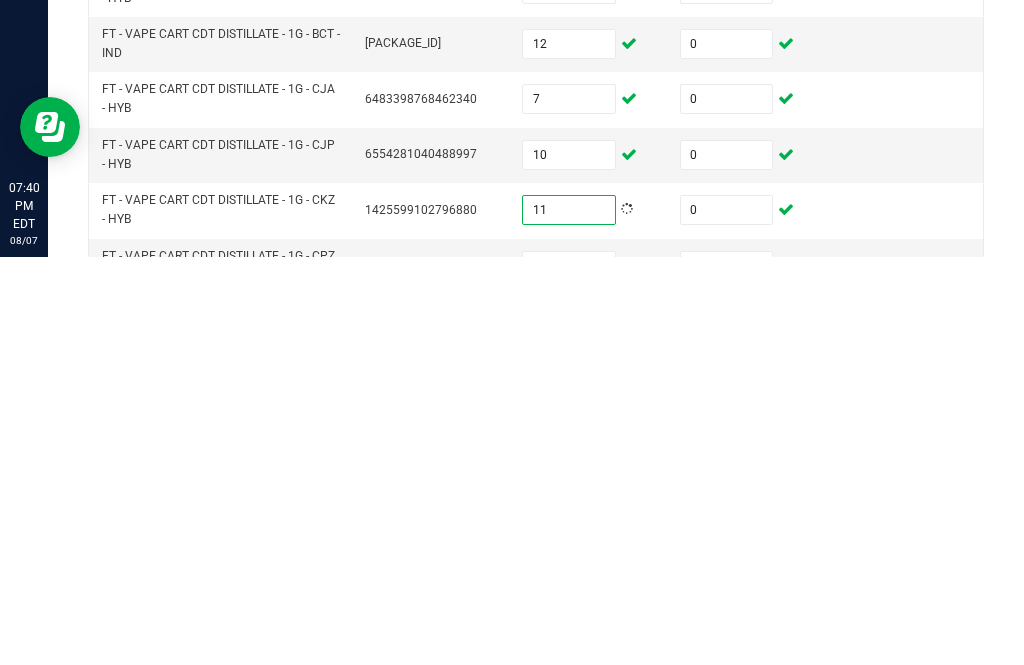 click at bounding box center (569, 674) 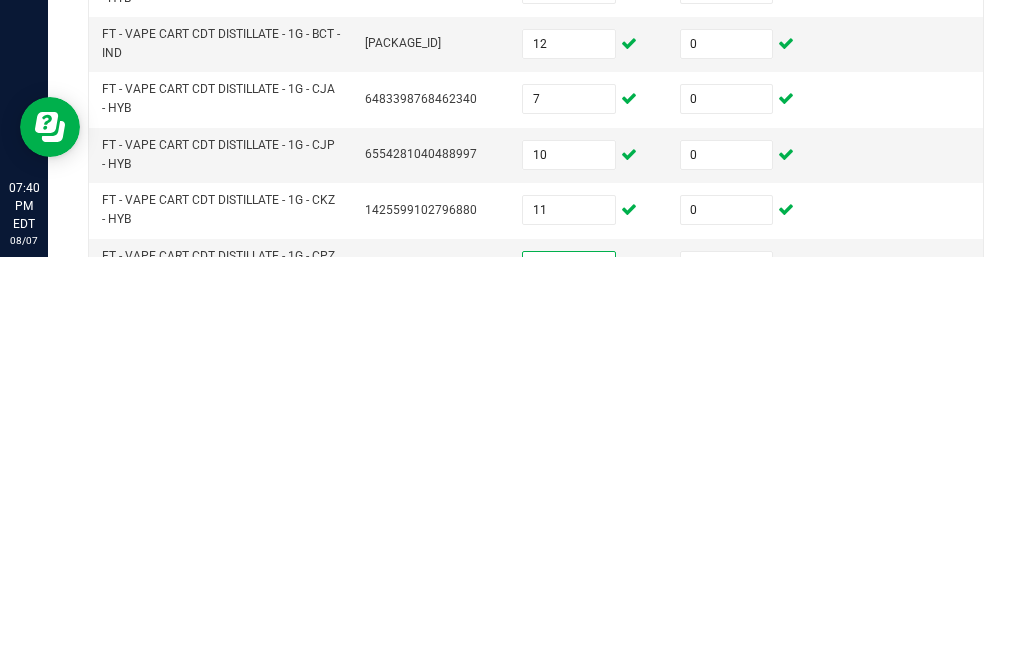 click at bounding box center (727, 674) 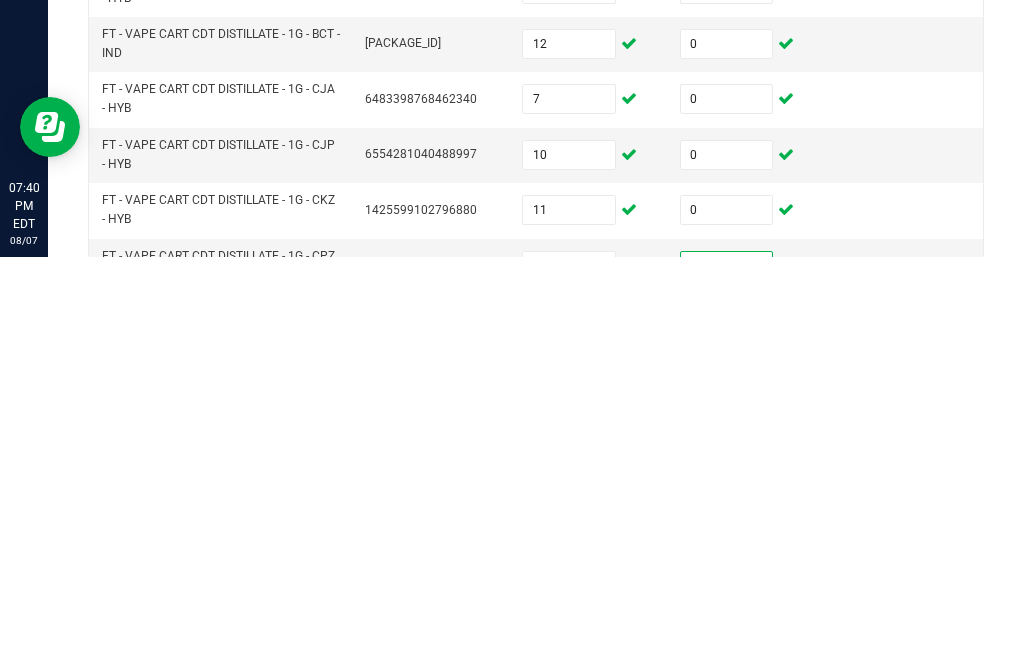 click at bounding box center [727, 729] 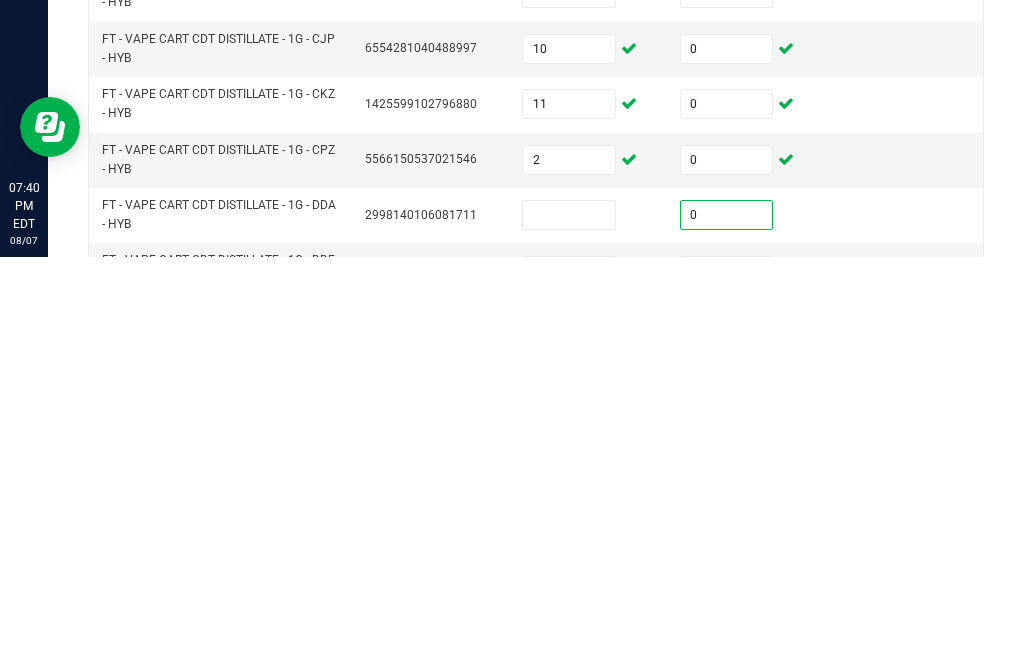 scroll, scrollTop: 296, scrollLeft: 0, axis: vertical 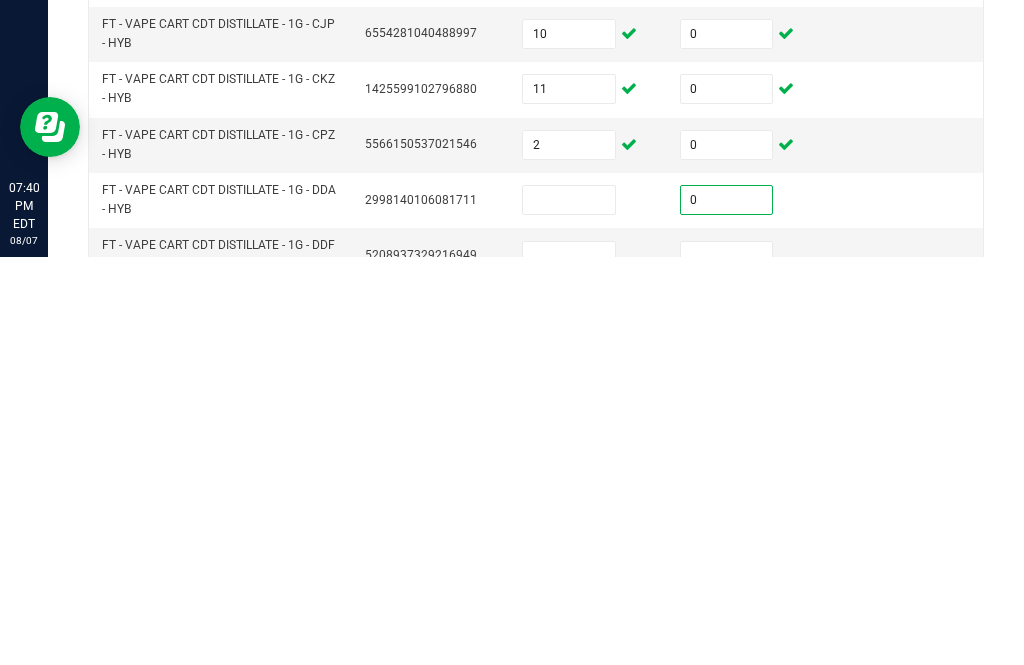 click at bounding box center [727, 664] 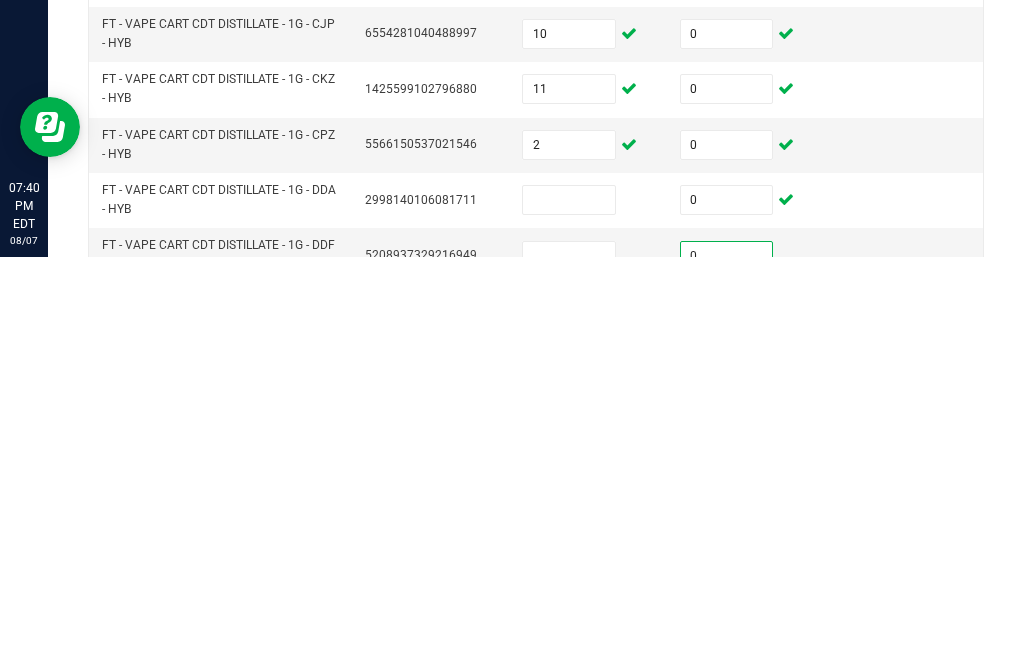 click at bounding box center [727, 719] 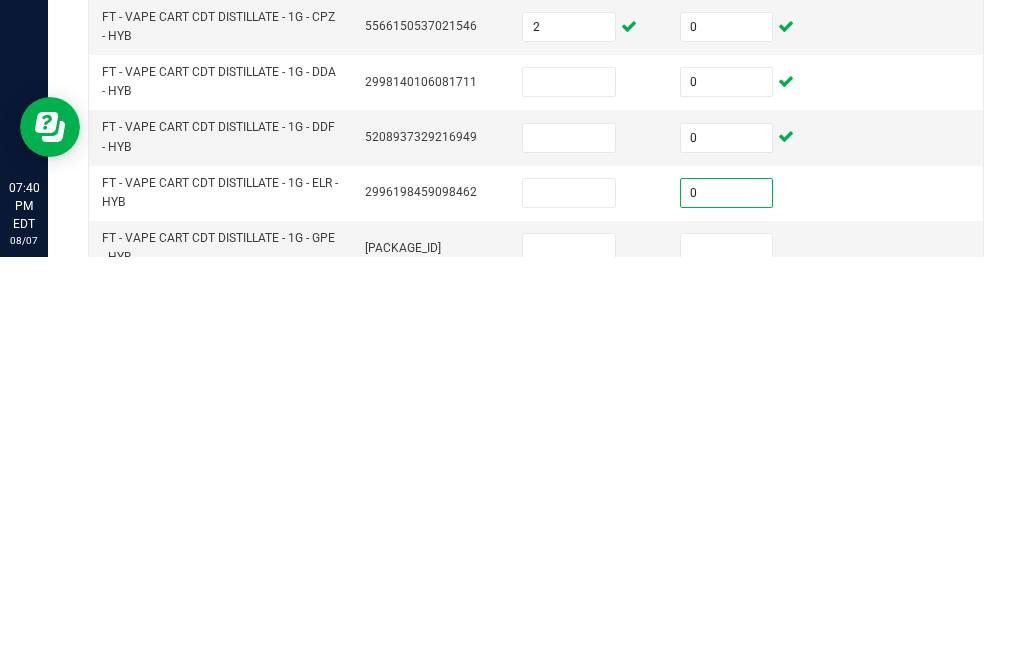 scroll, scrollTop: 417, scrollLeft: 0, axis: vertical 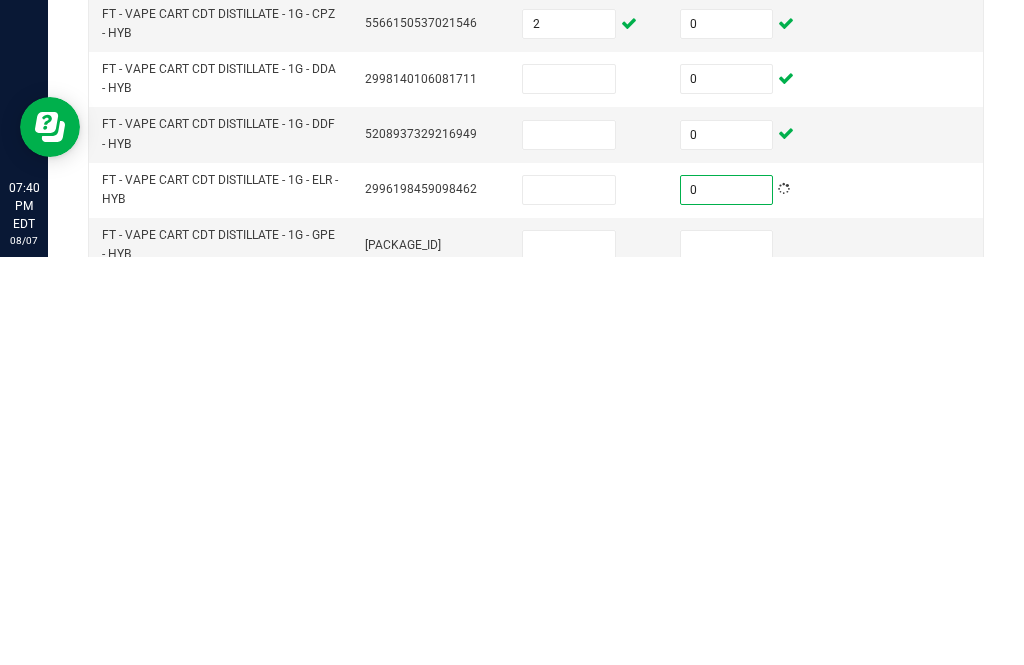 click at bounding box center (727, 653) 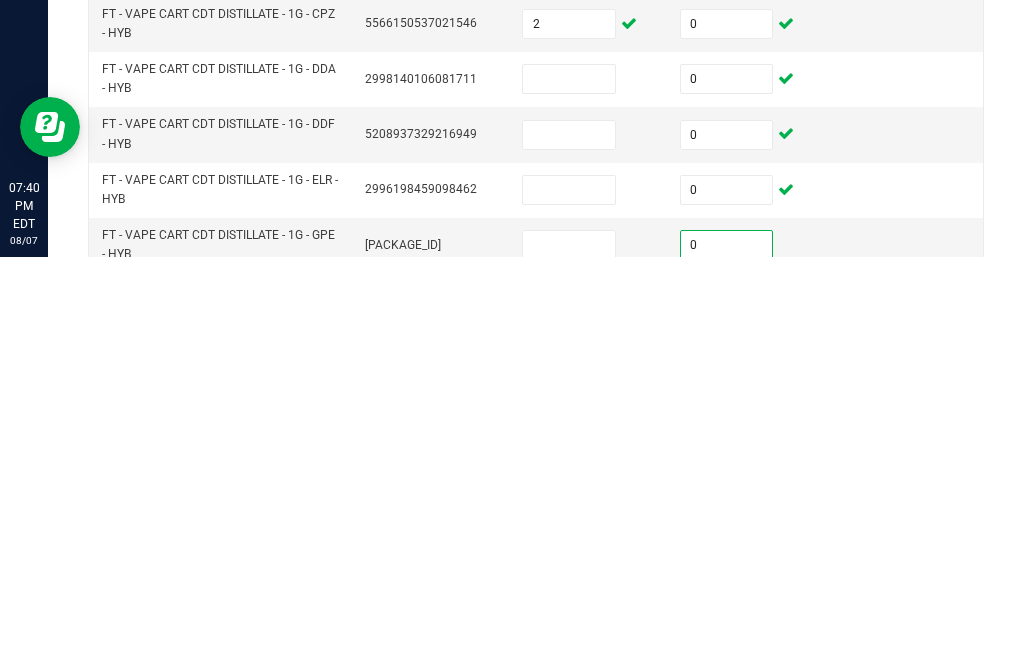 click at bounding box center (727, 709) 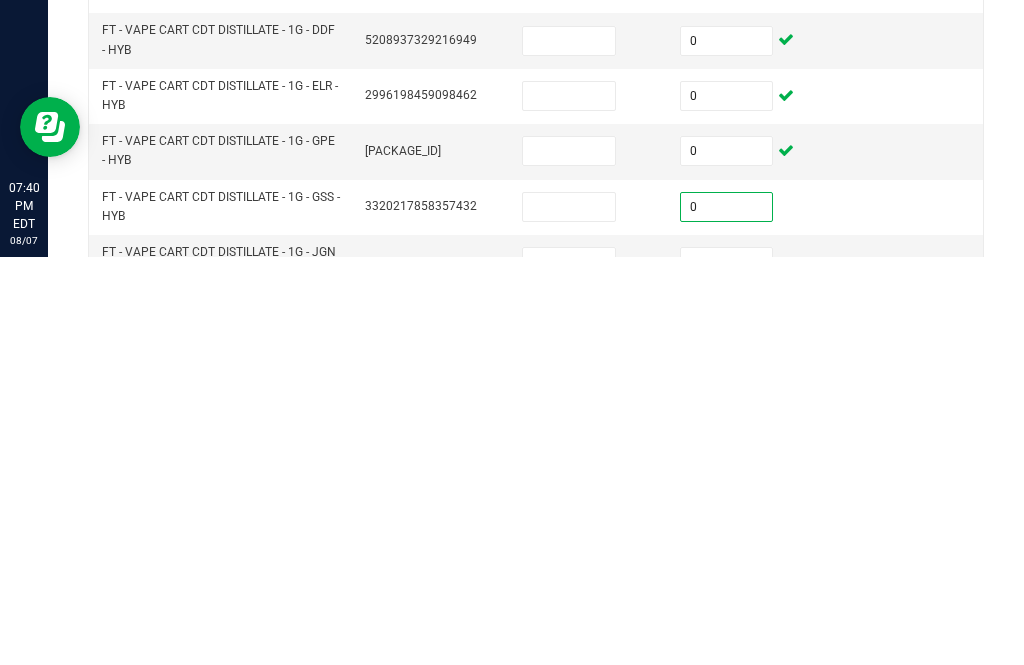 scroll, scrollTop: 554, scrollLeft: 0, axis: vertical 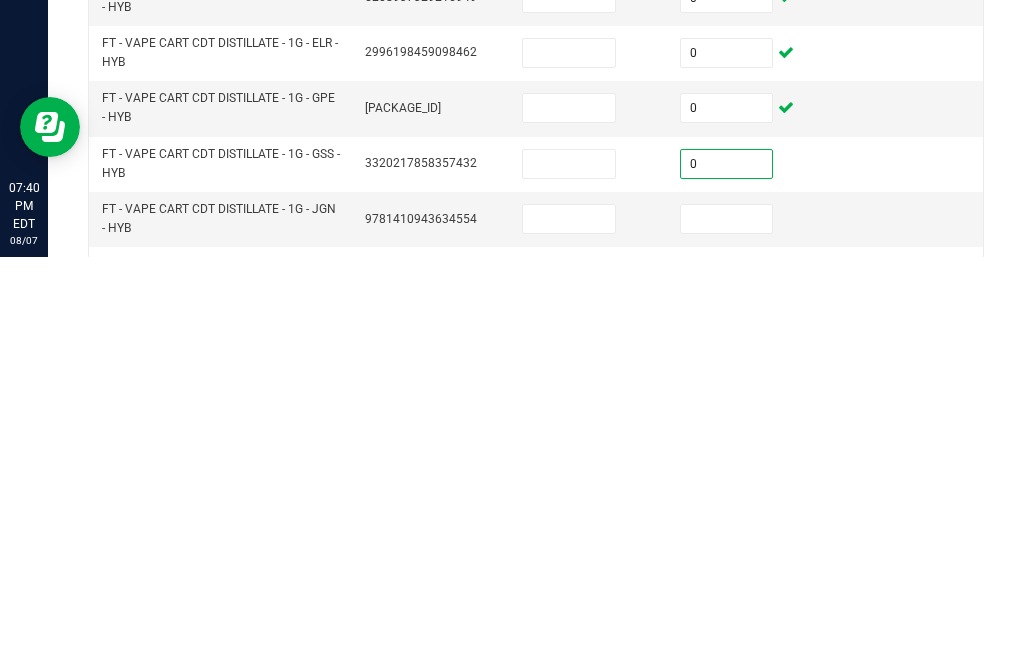 click at bounding box center [727, 627] 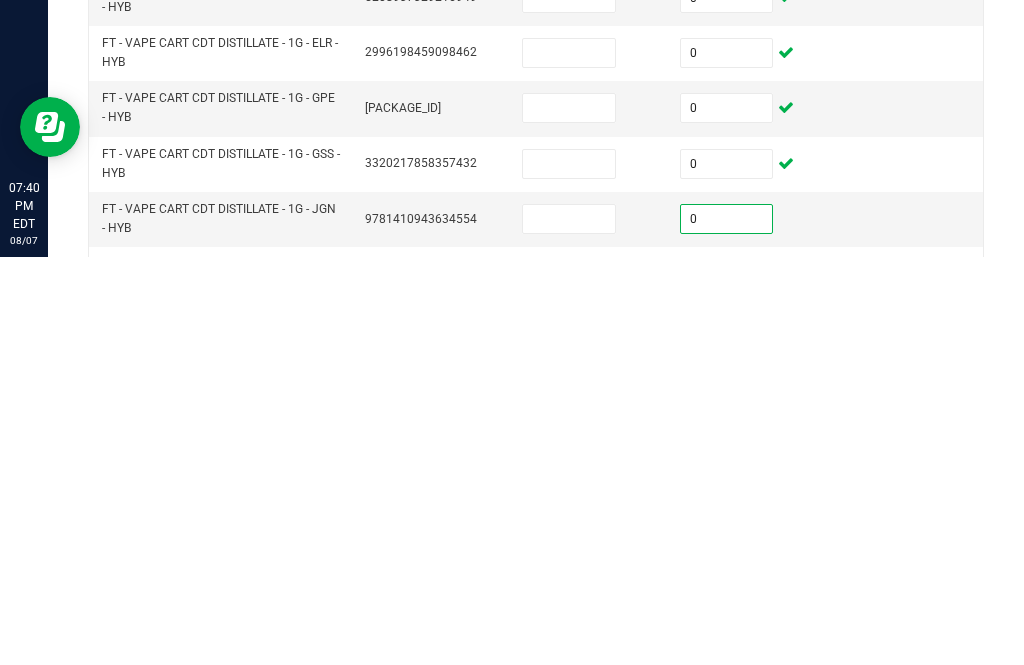 click at bounding box center (727, 683) 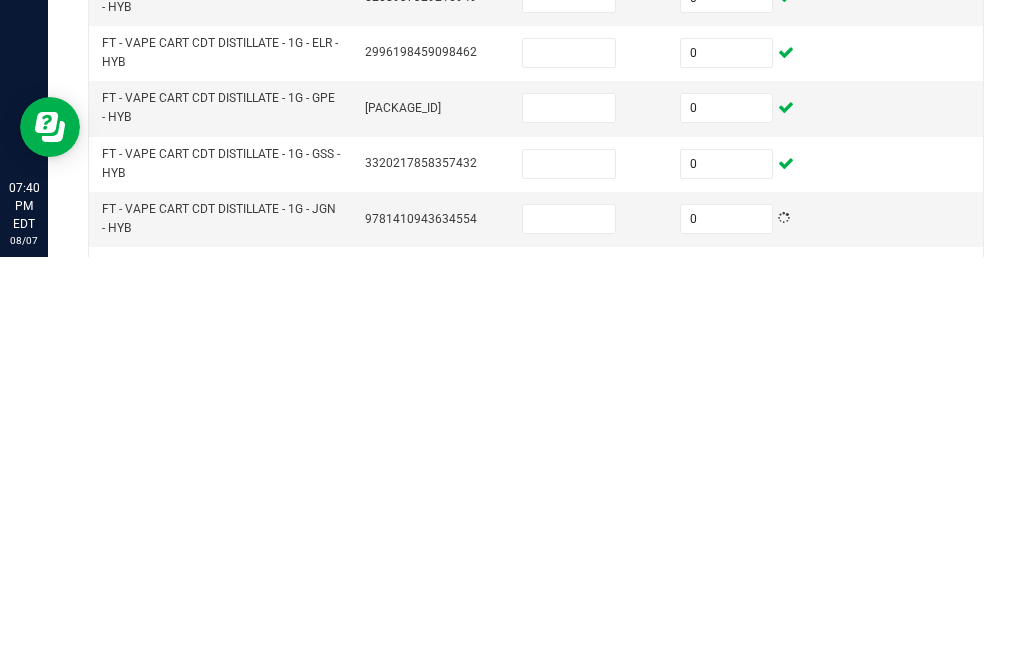 click at bounding box center [727, 738] 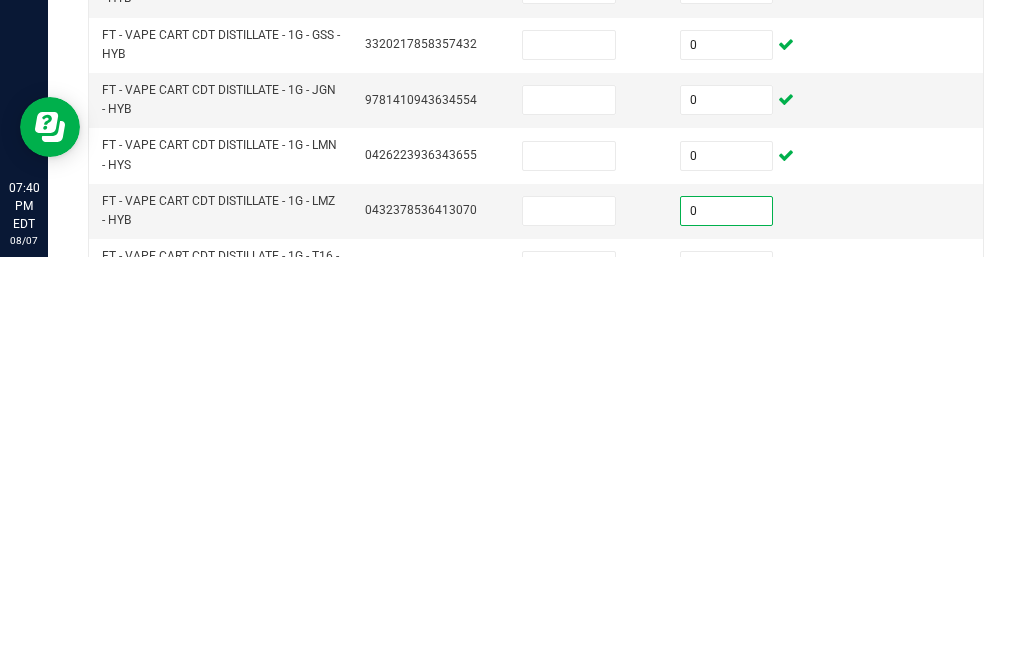 scroll, scrollTop: 674, scrollLeft: 0, axis: vertical 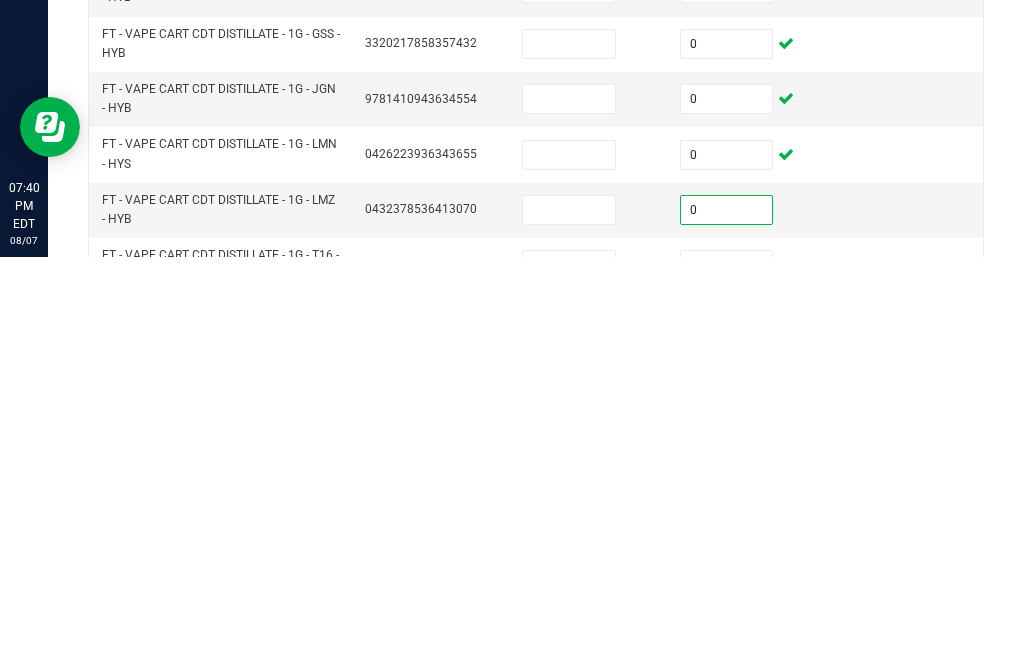 click at bounding box center [727, 673] 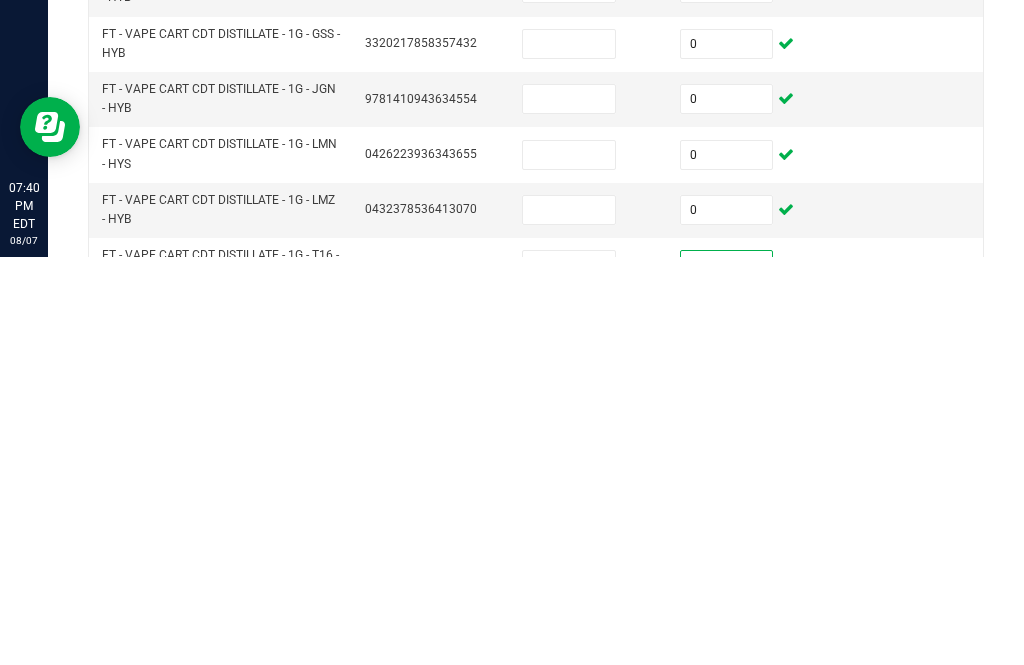 click at bounding box center (727, 729) 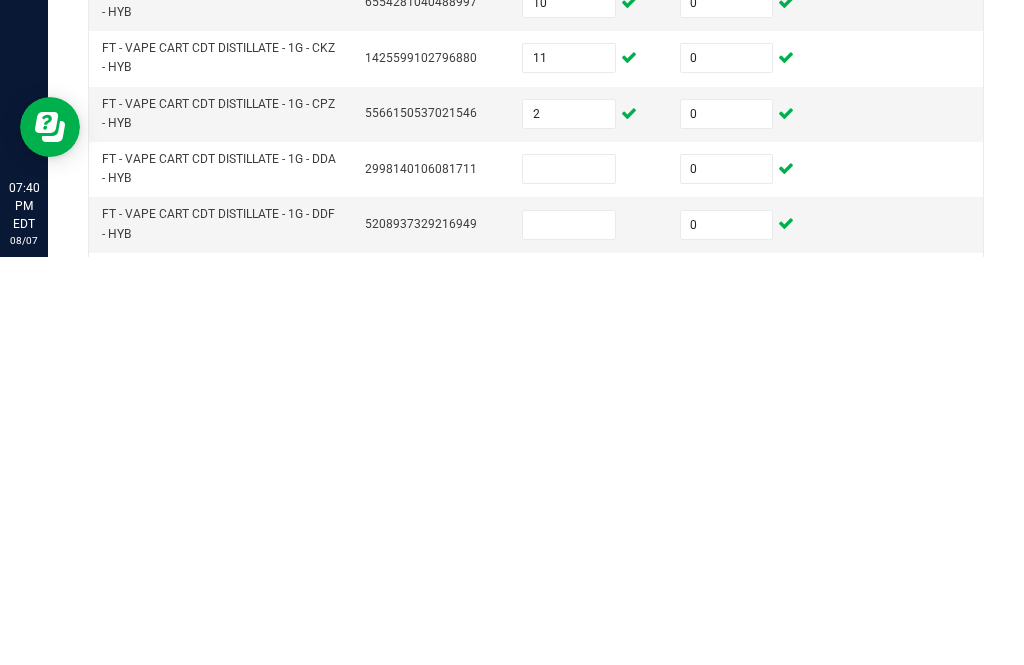 scroll, scrollTop: 315, scrollLeft: 0, axis: vertical 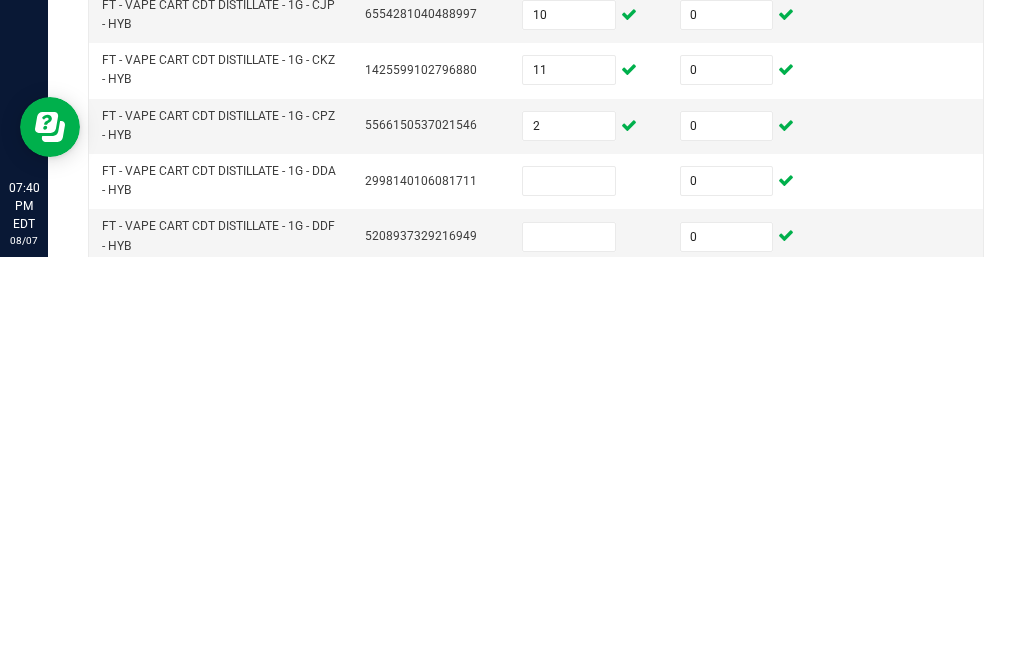 click at bounding box center (569, 589) 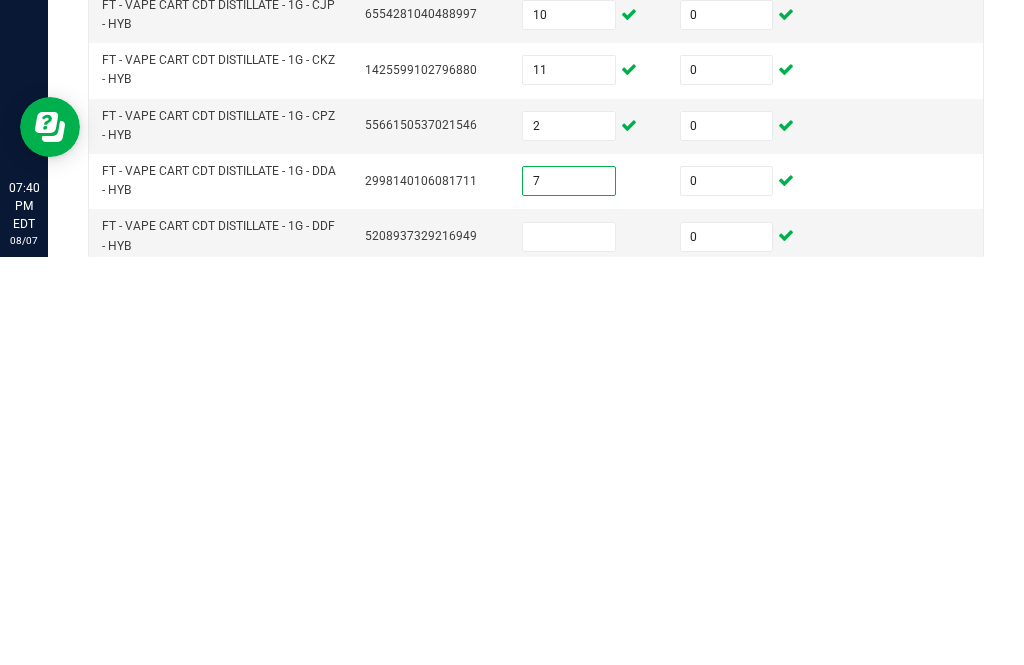 click at bounding box center [569, 645] 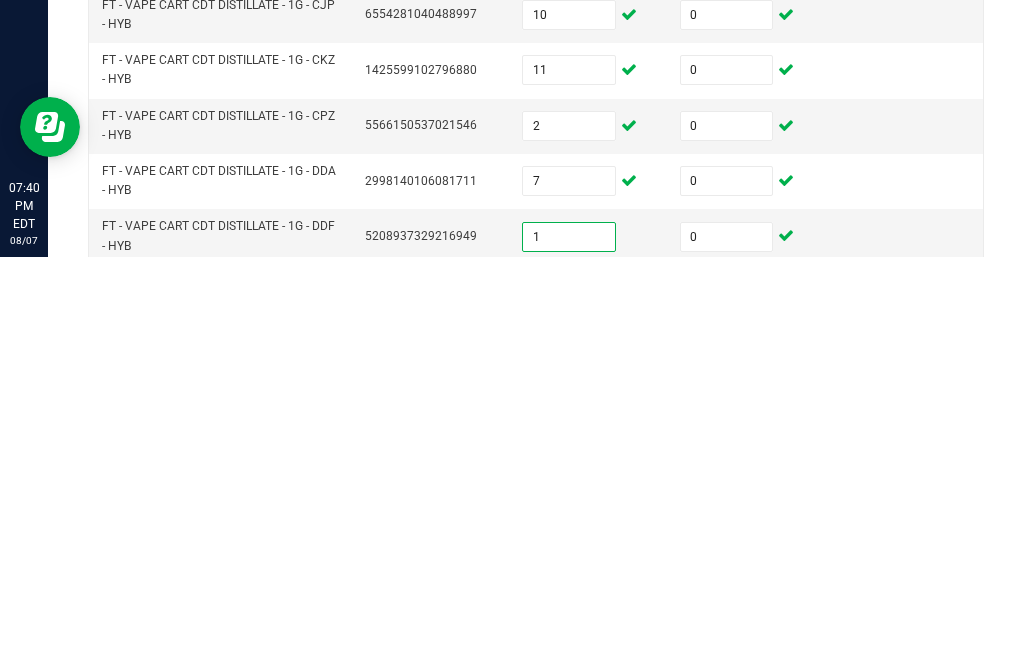 click at bounding box center (569, 700) 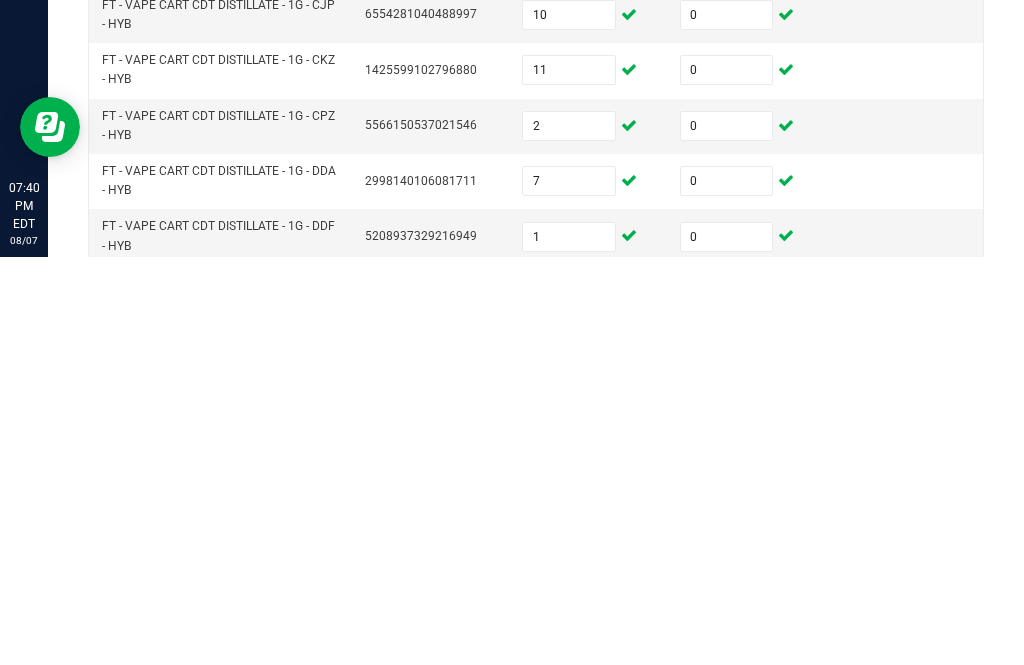 click on "1" at bounding box center [569, 645] 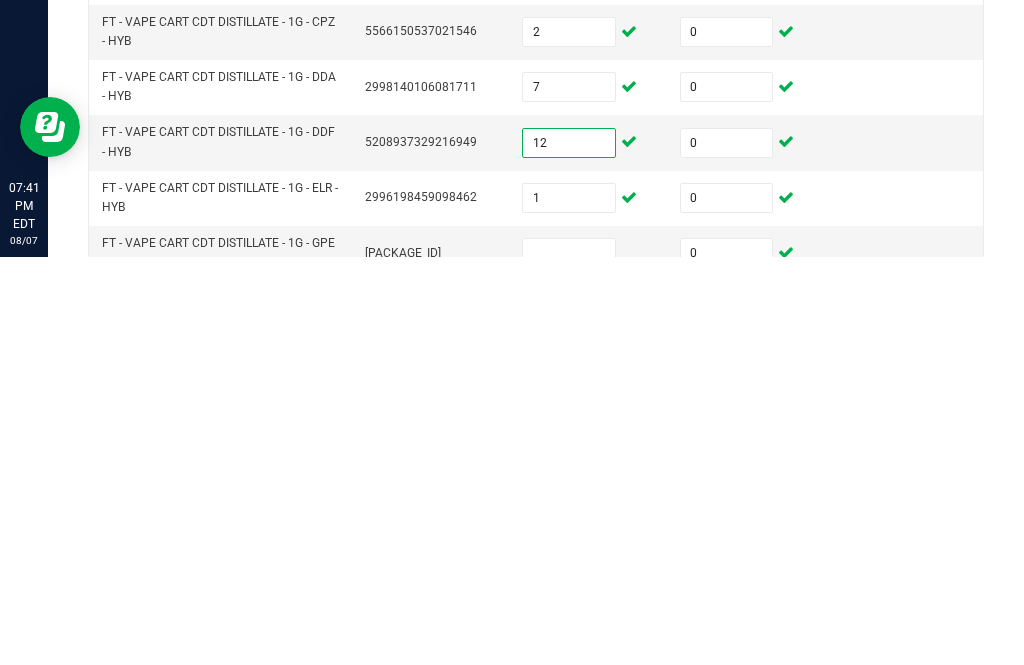 scroll, scrollTop: 438, scrollLeft: 0, axis: vertical 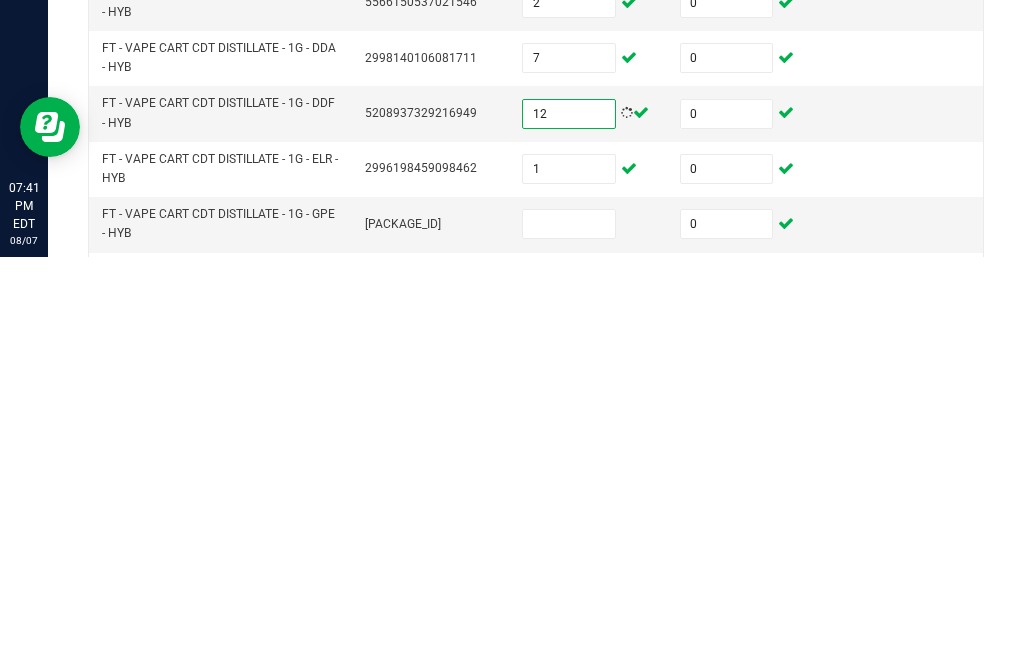 click at bounding box center (569, 632) 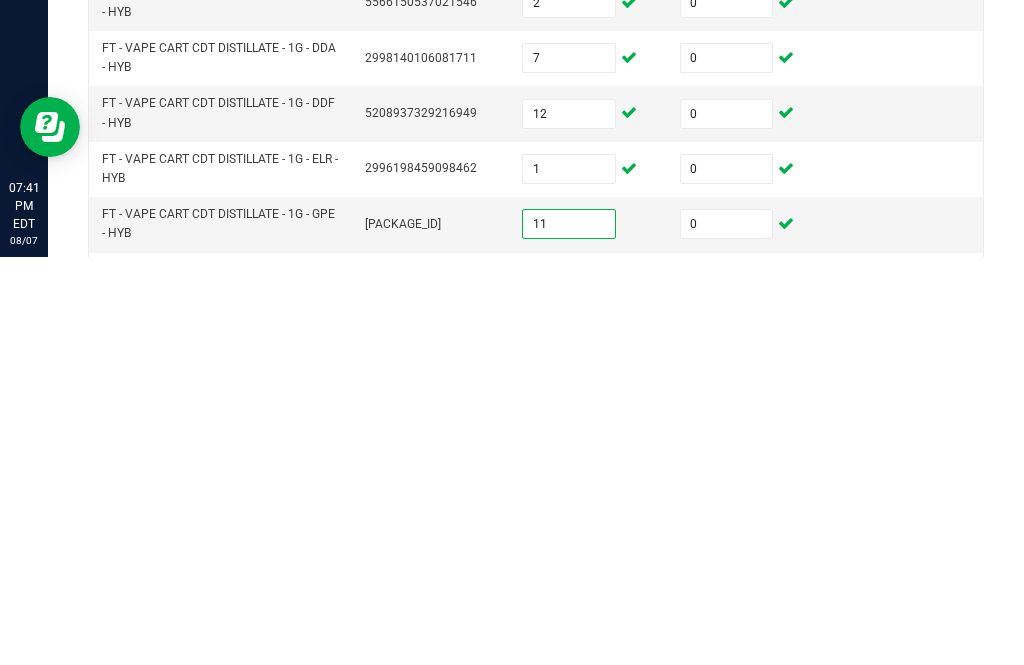 click at bounding box center (569, 688) 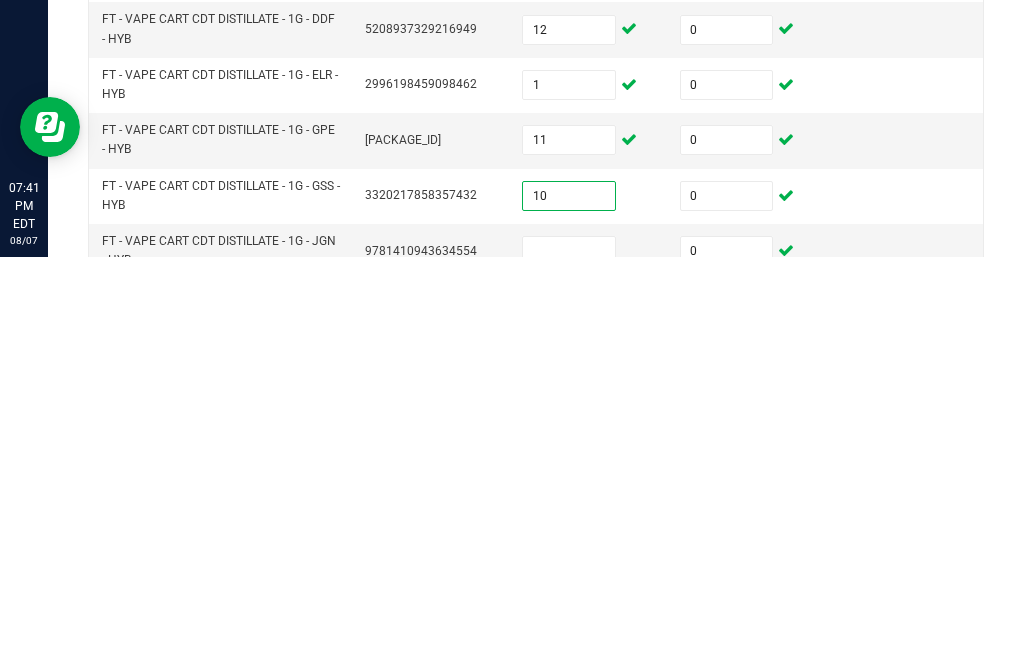 scroll, scrollTop: 524, scrollLeft: 0, axis: vertical 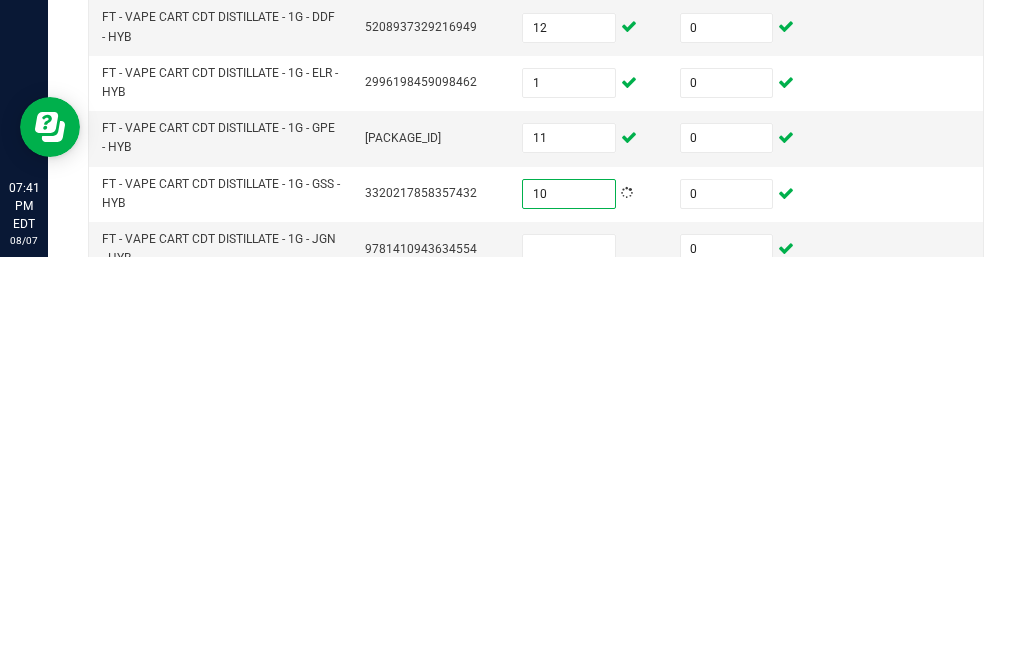 click at bounding box center [569, 657] 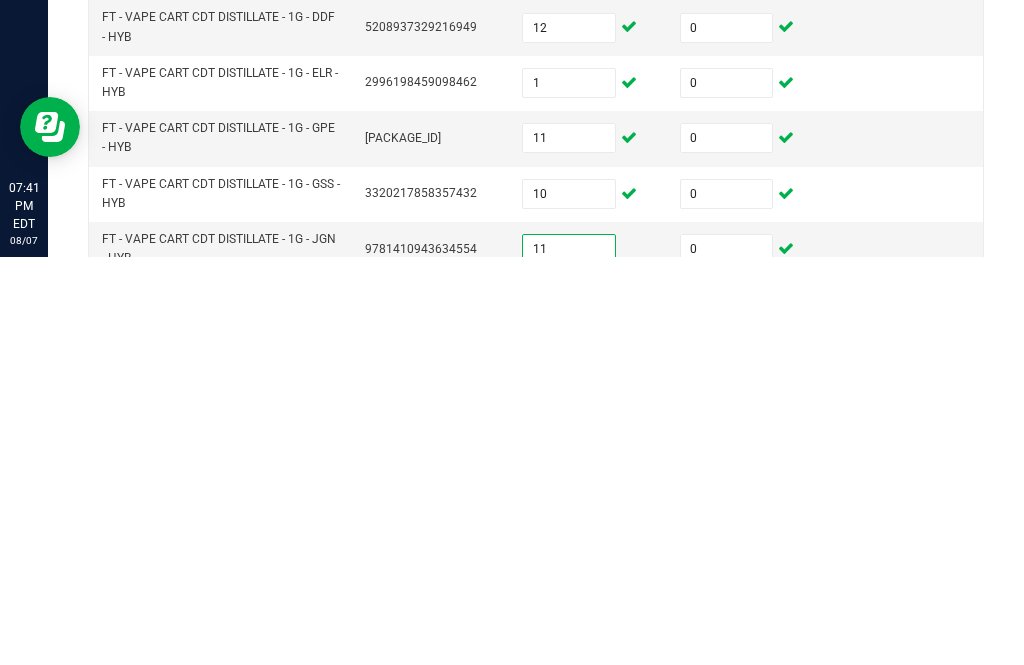 click at bounding box center [569, 713] 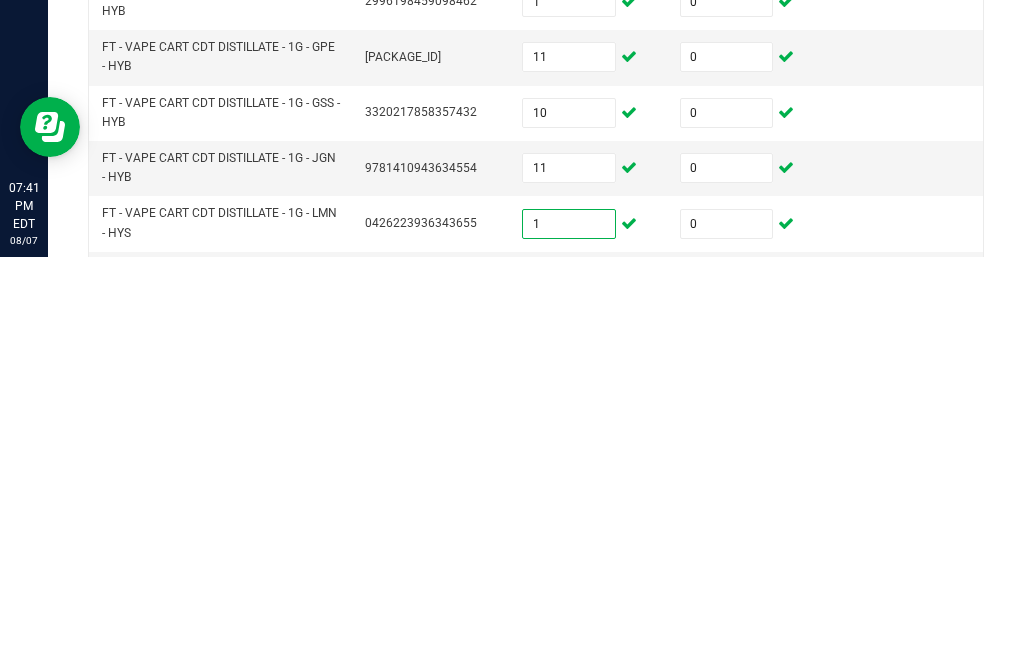 scroll, scrollTop: 659, scrollLeft: 0, axis: vertical 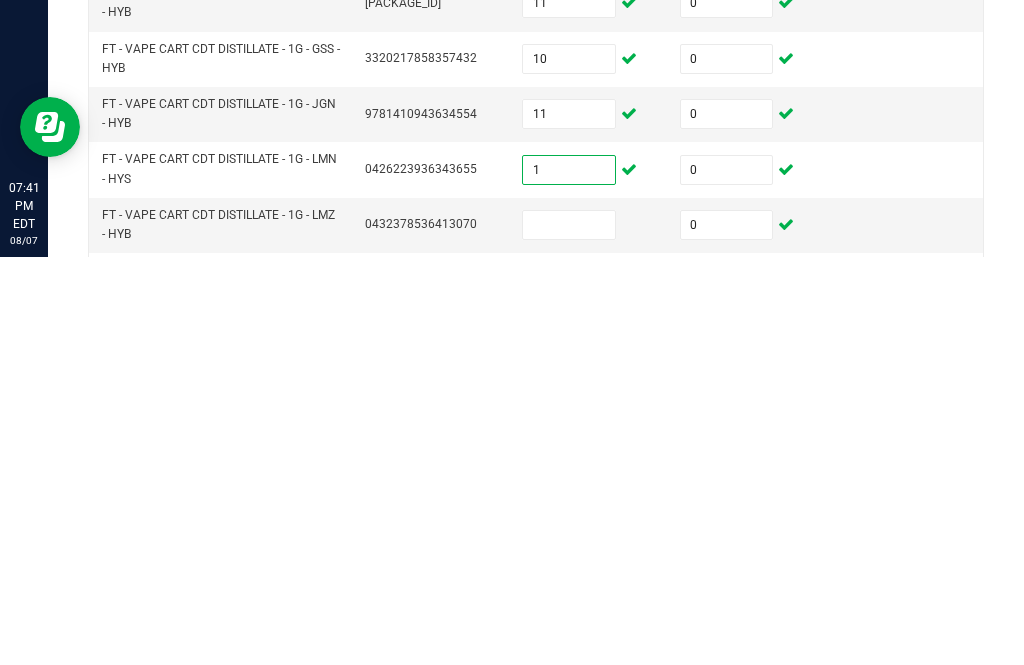 click at bounding box center [569, 633] 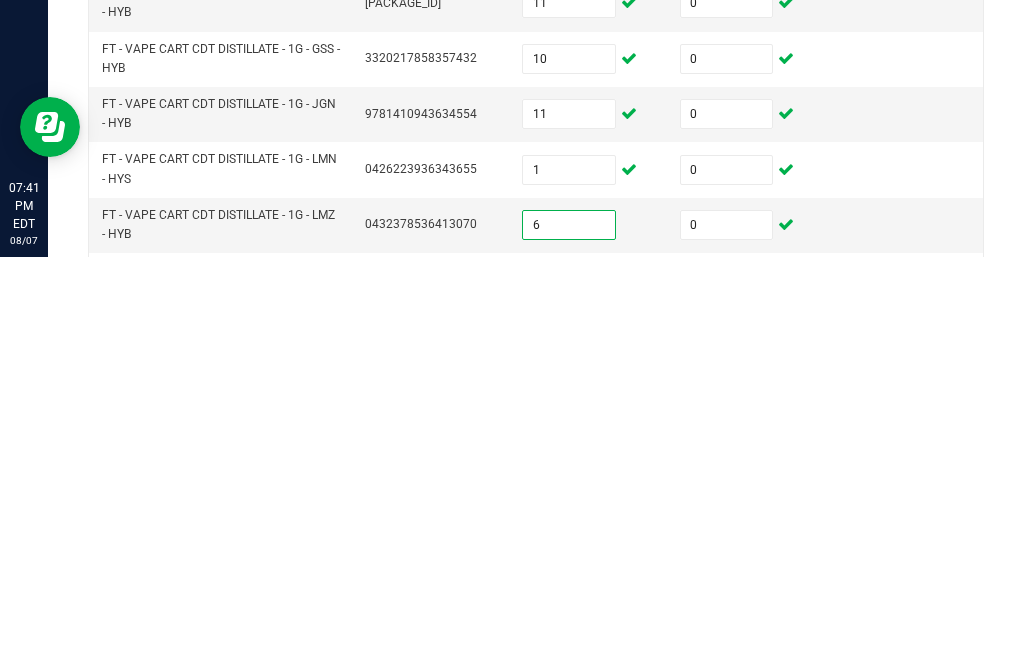 click at bounding box center [569, 688] 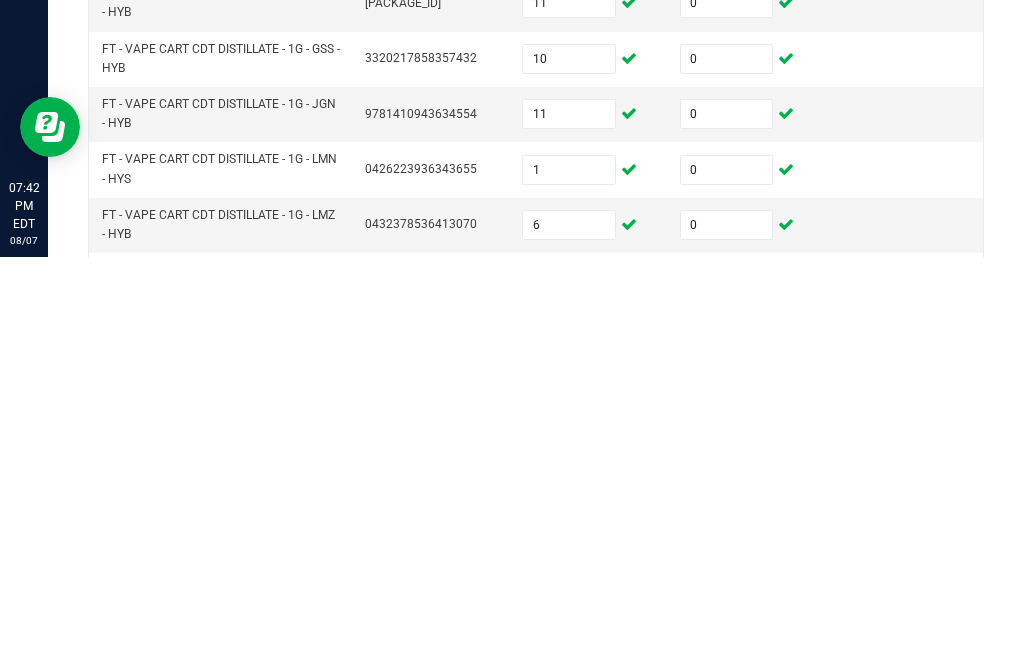 scroll, scrollTop: 742, scrollLeft: 0, axis: vertical 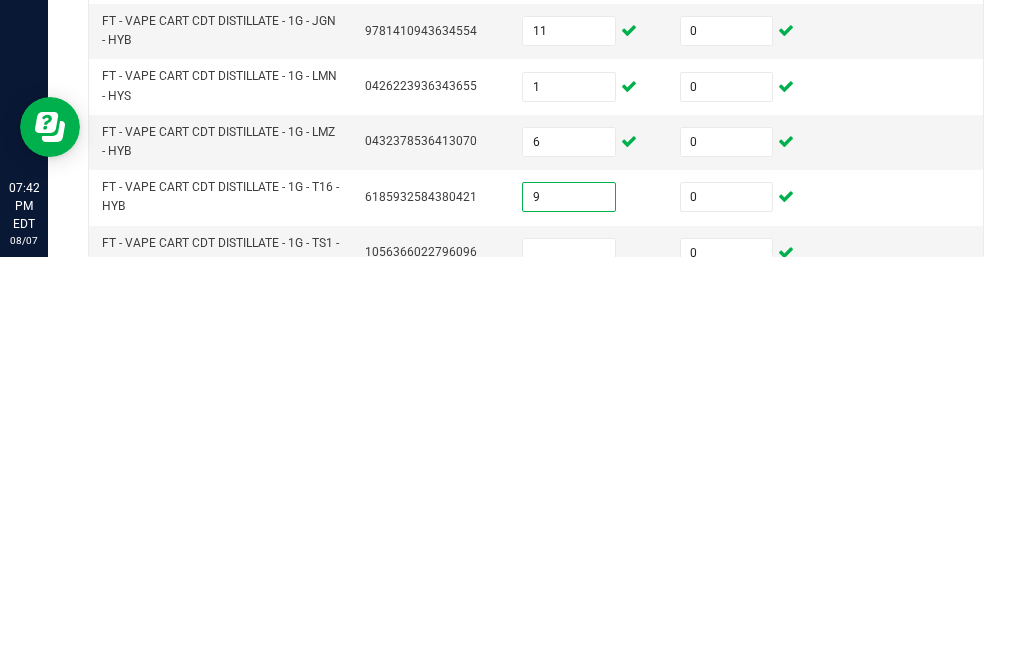 click at bounding box center [569, 661] 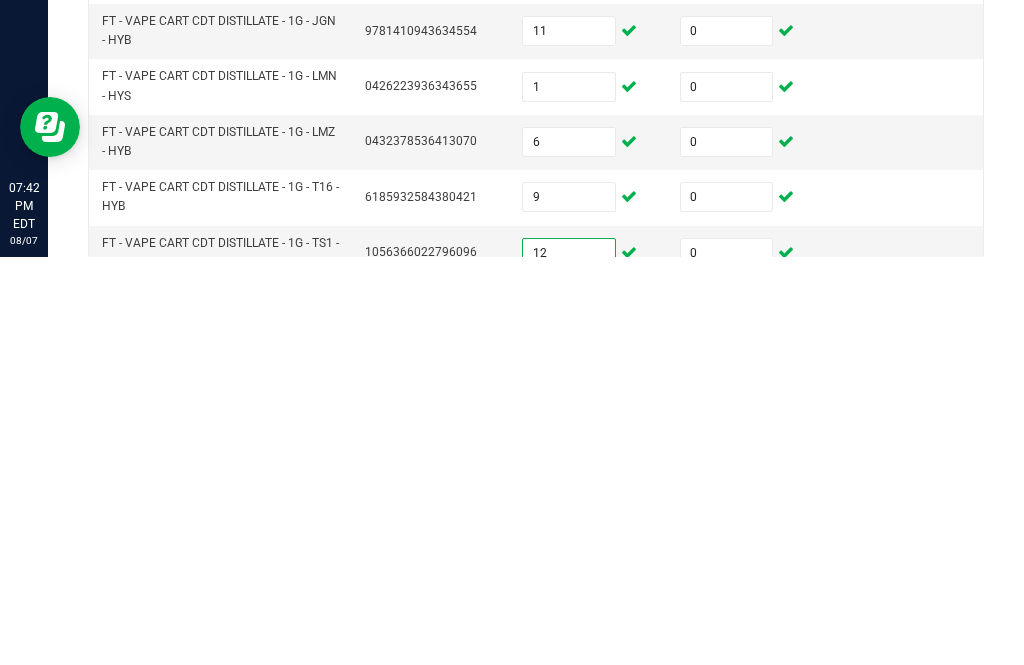 click on "8" 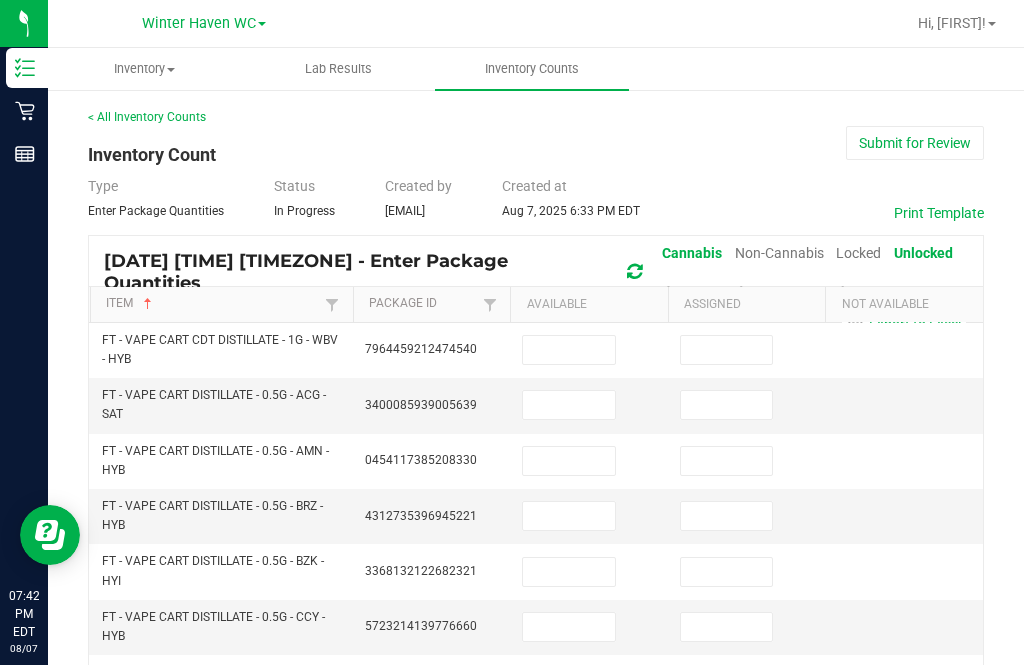scroll, scrollTop: 0, scrollLeft: 0, axis: both 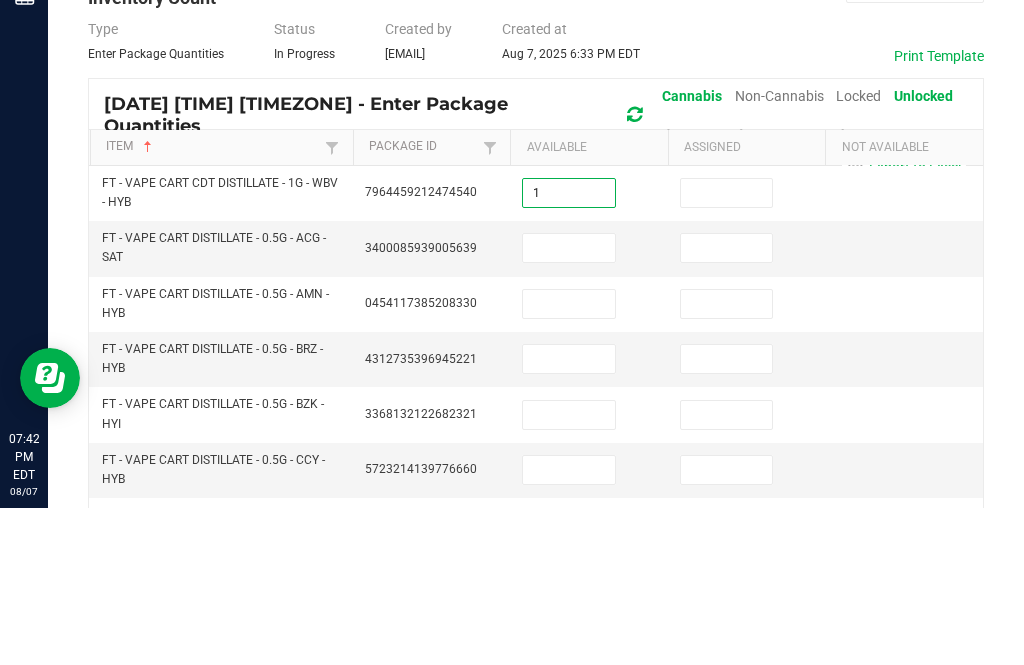 click at bounding box center [727, 350] 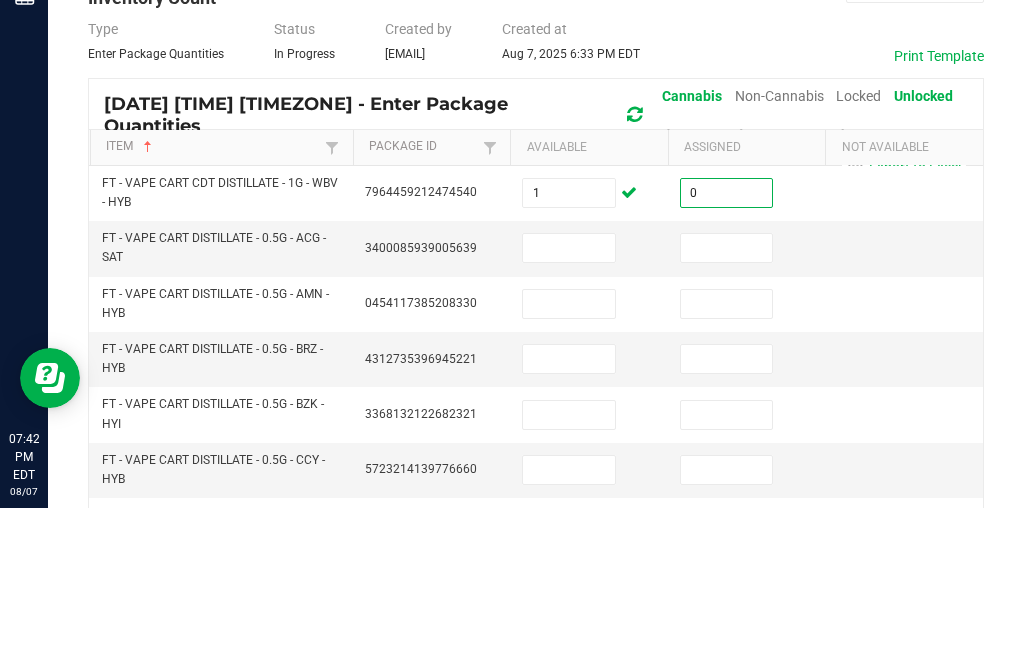 click at bounding box center [727, 405] 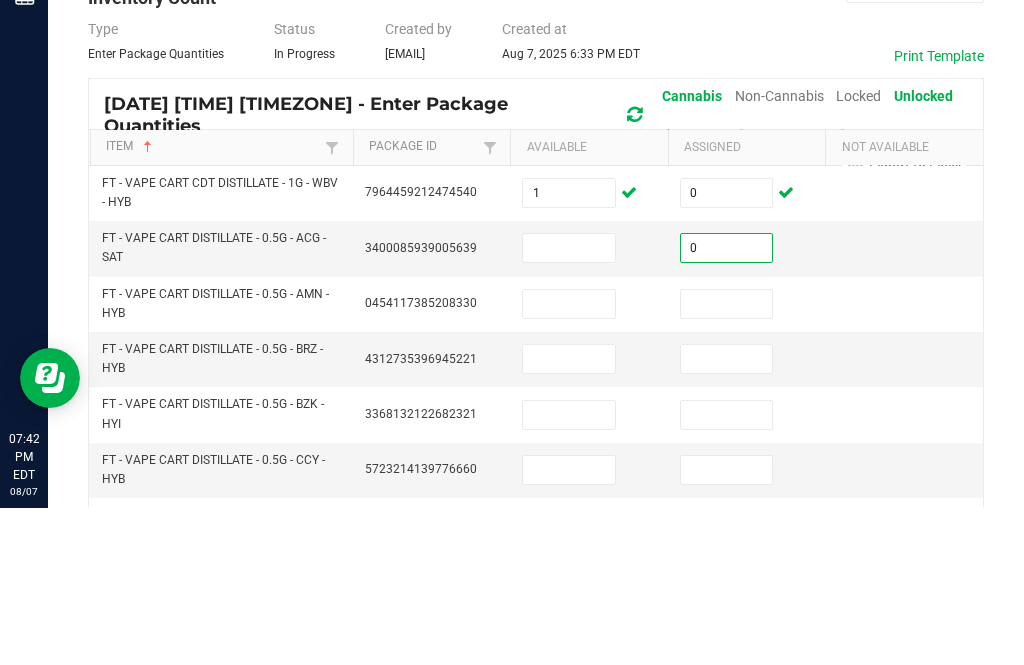 click at bounding box center (727, 461) 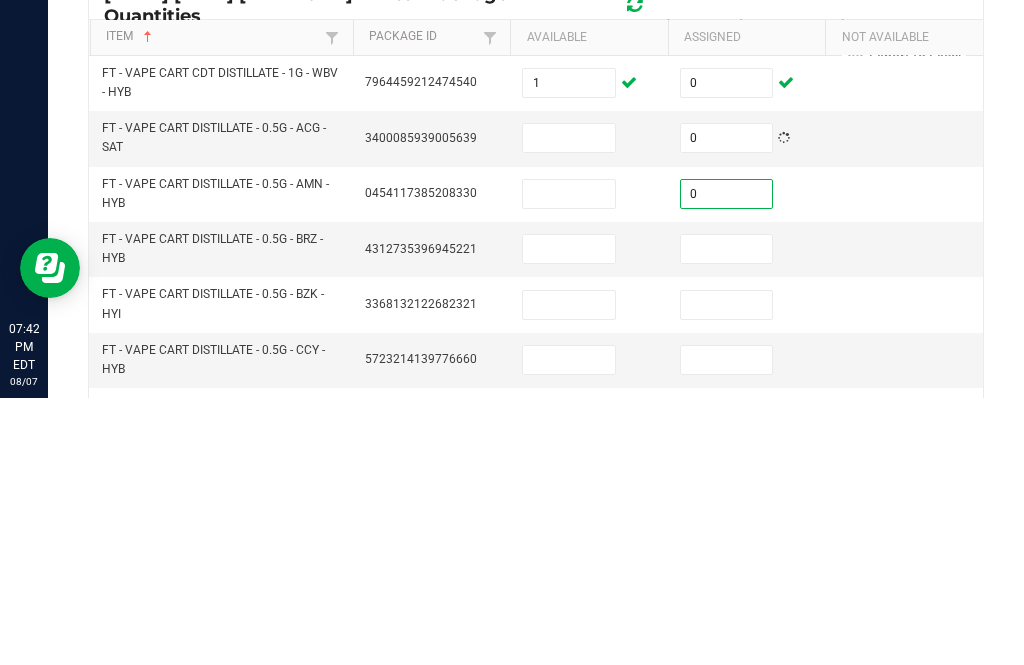 click at bounding box center [727, 516] 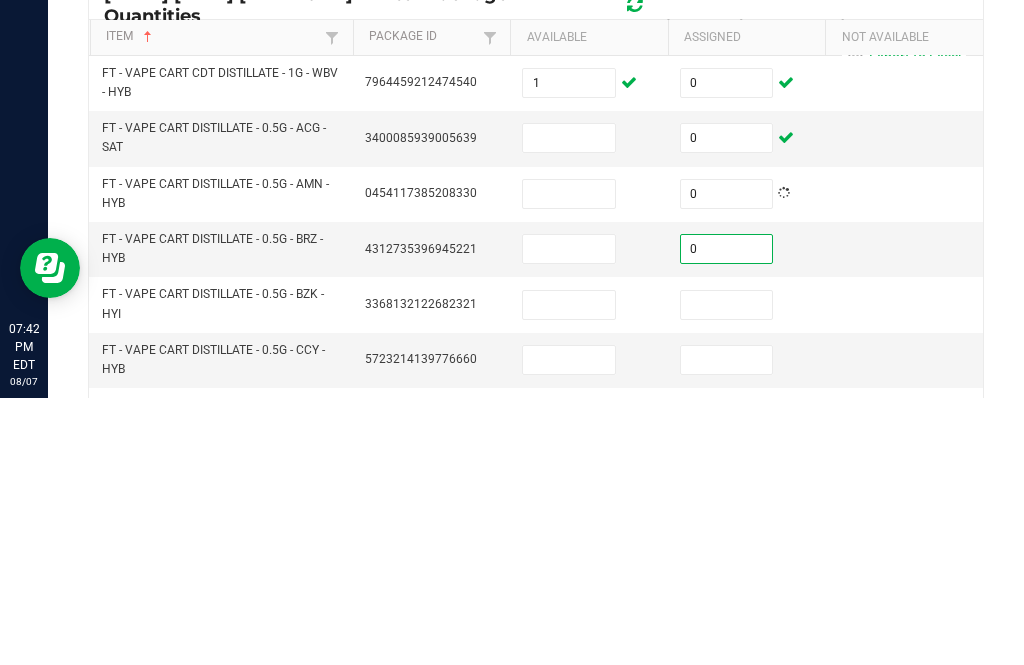 click at bounding box center (727, 572) 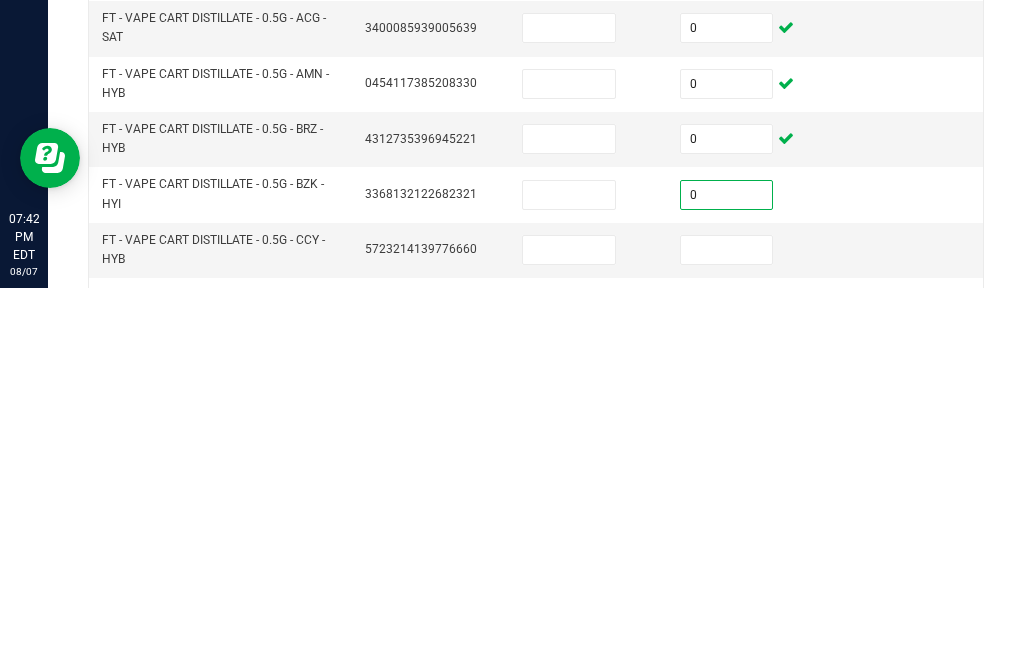 click at bounding box center [727, 627] 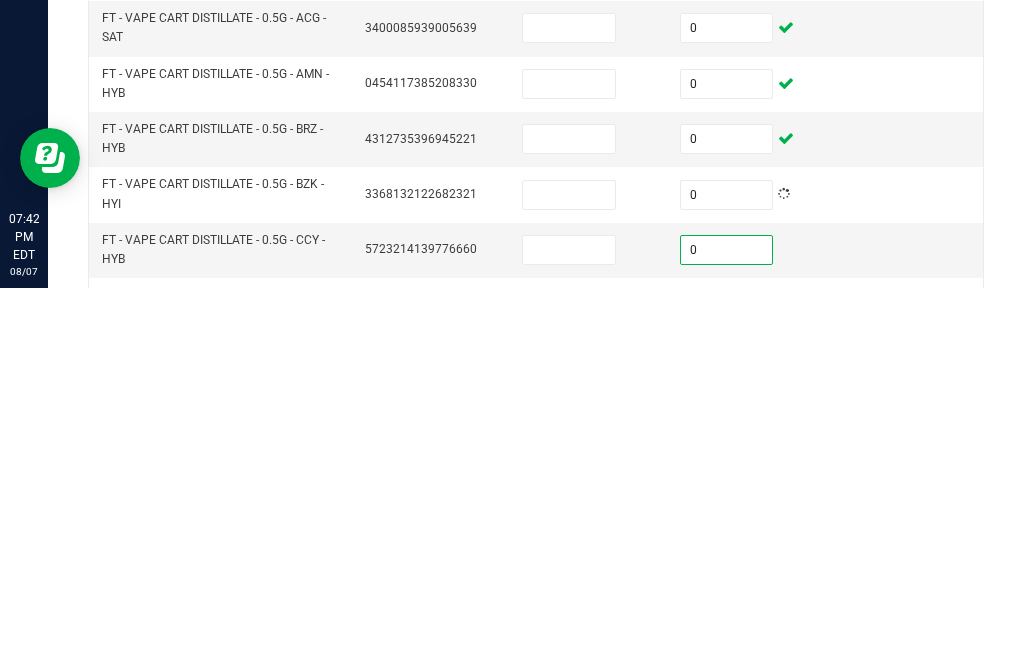 click at bounding box center (727, 682) 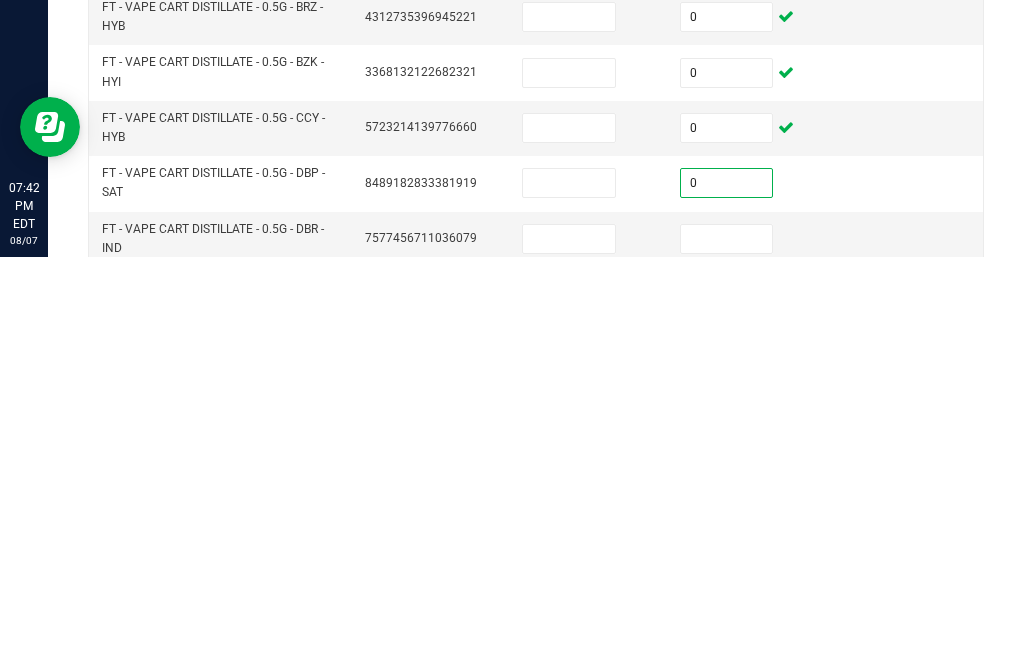 scroll, scrollTop: 108, scrollLeft: 0, axis: vertical 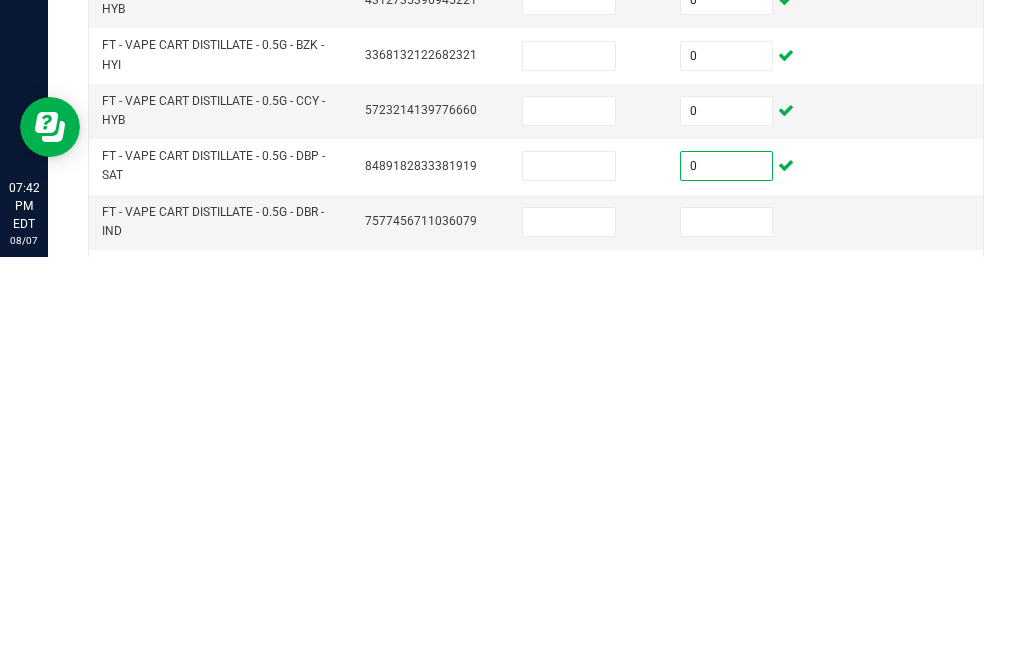 click at bounding box center [727, 630] 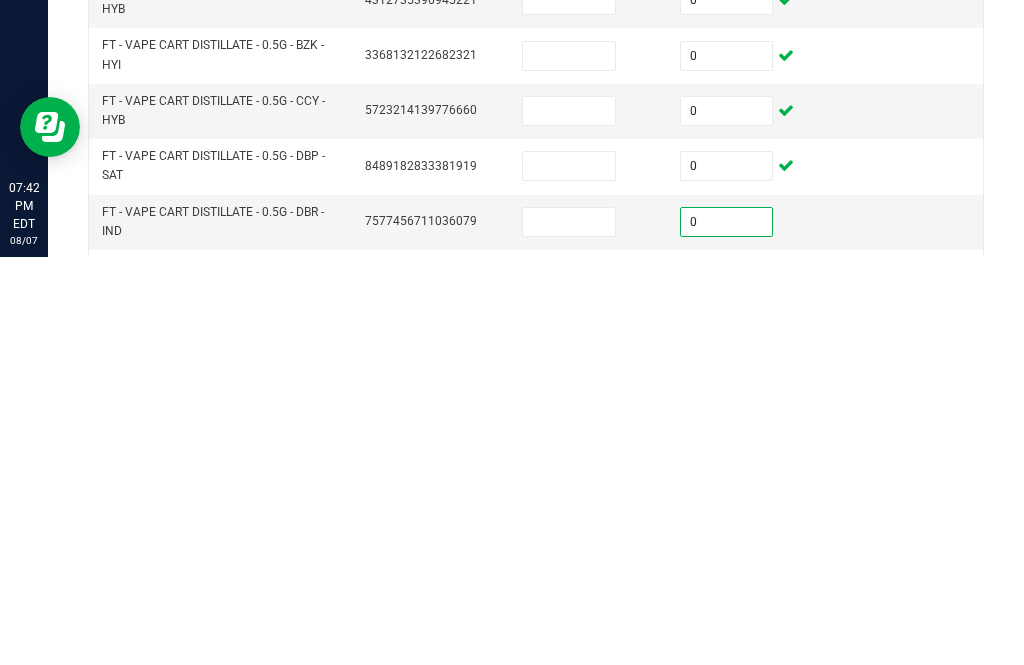 click at bounding box center [727, 685] 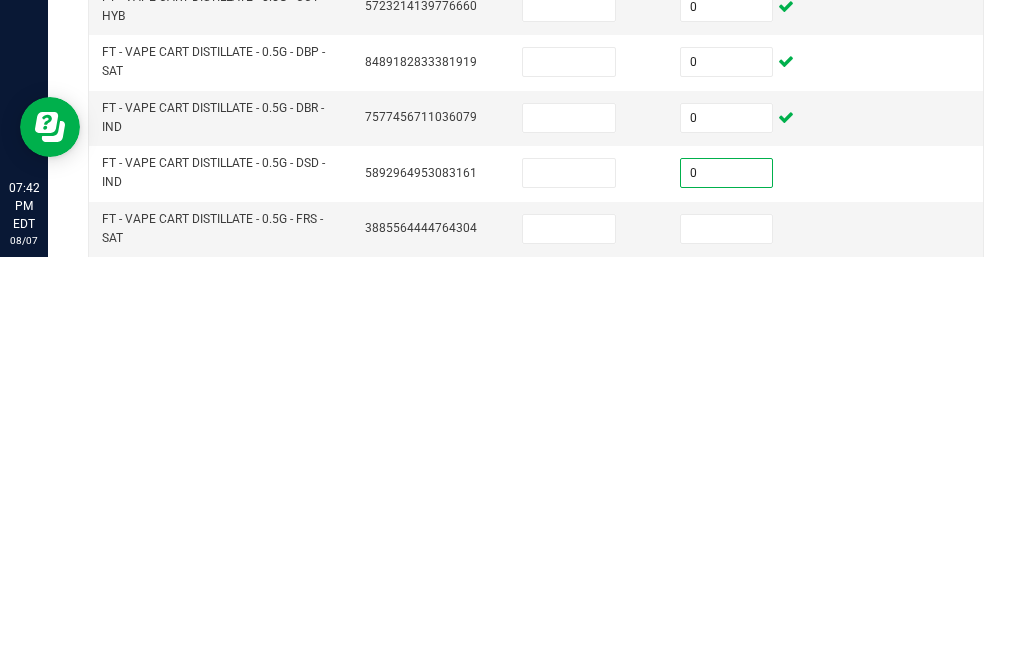 scroll, scrollTop: 212, scrollLeft: 0, axis: vertical 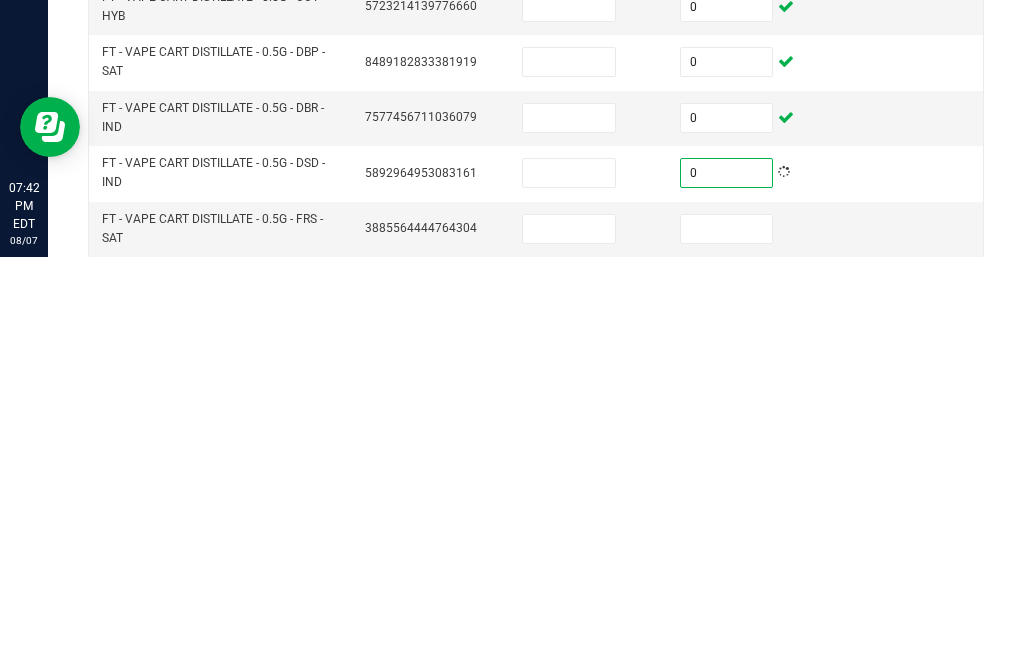 click at bounding box center (727, 637) 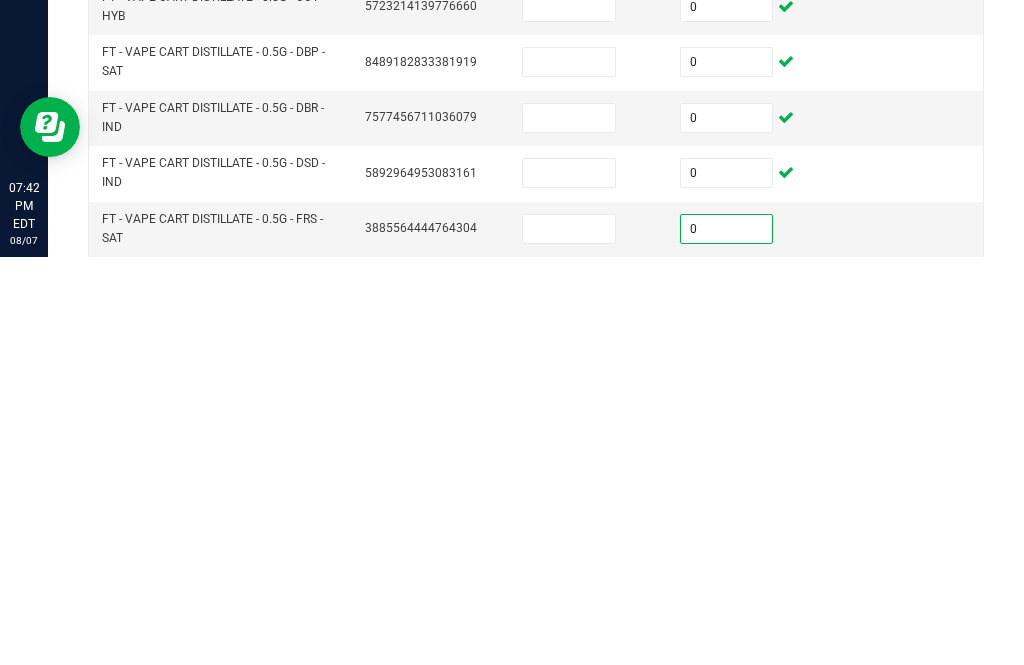 click at bounding box center (727, 692) 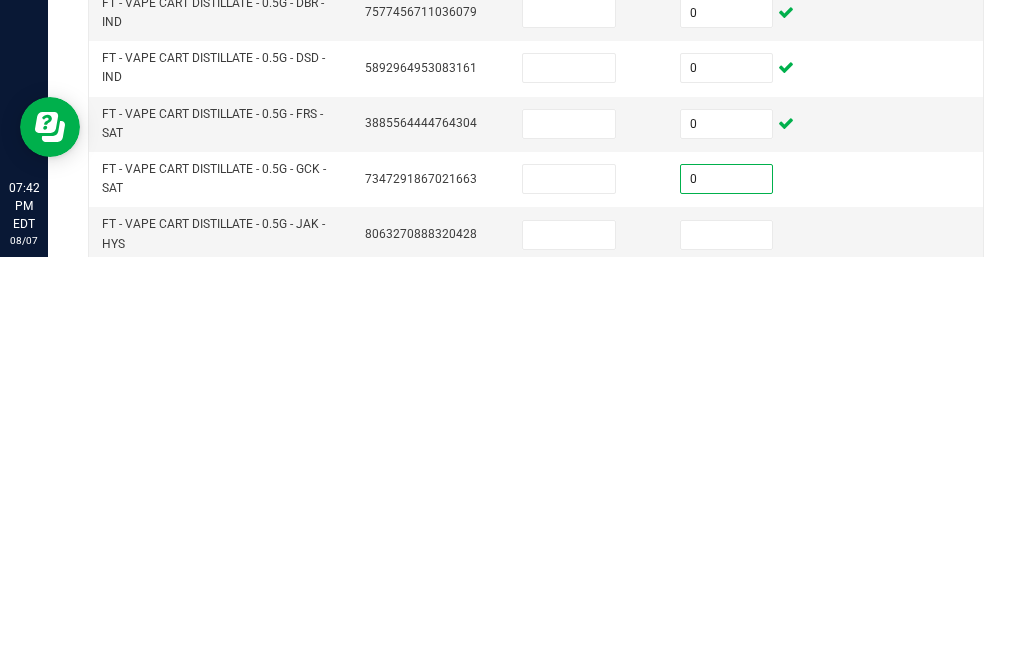 scroll, scrollTop: 319, scrollLeft: 0, axis: vertical 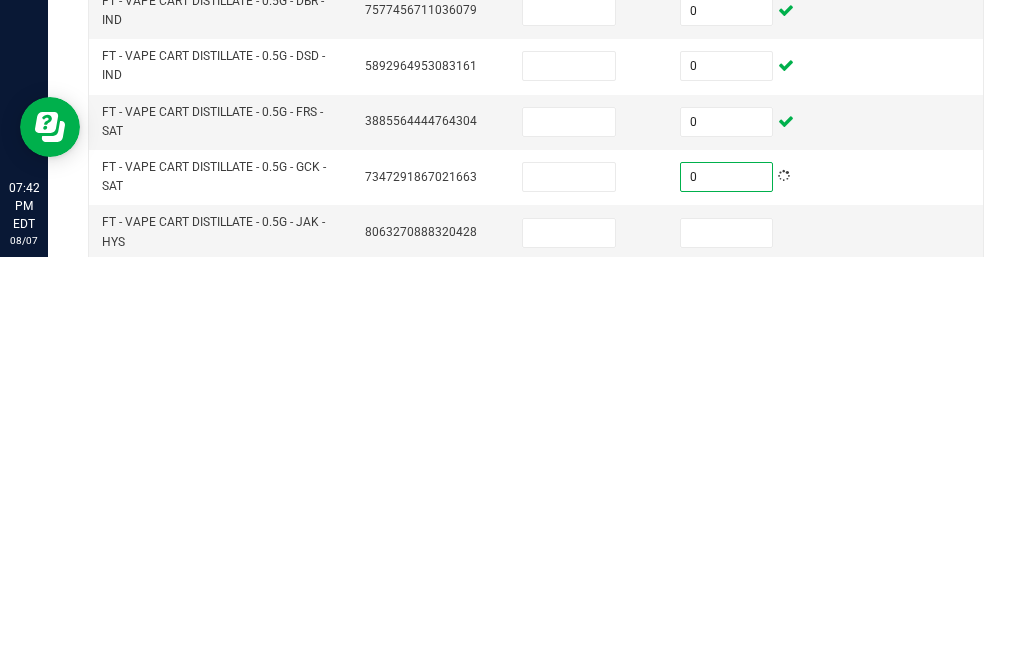 click at bounding box center (727, 641) 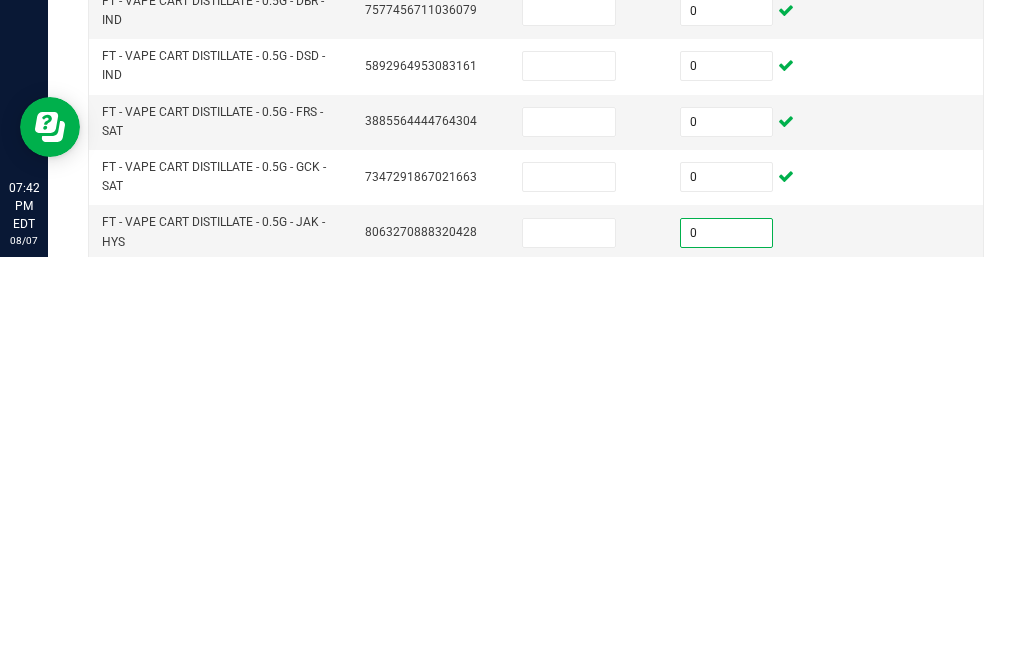 click at bounding box center (727, 696) 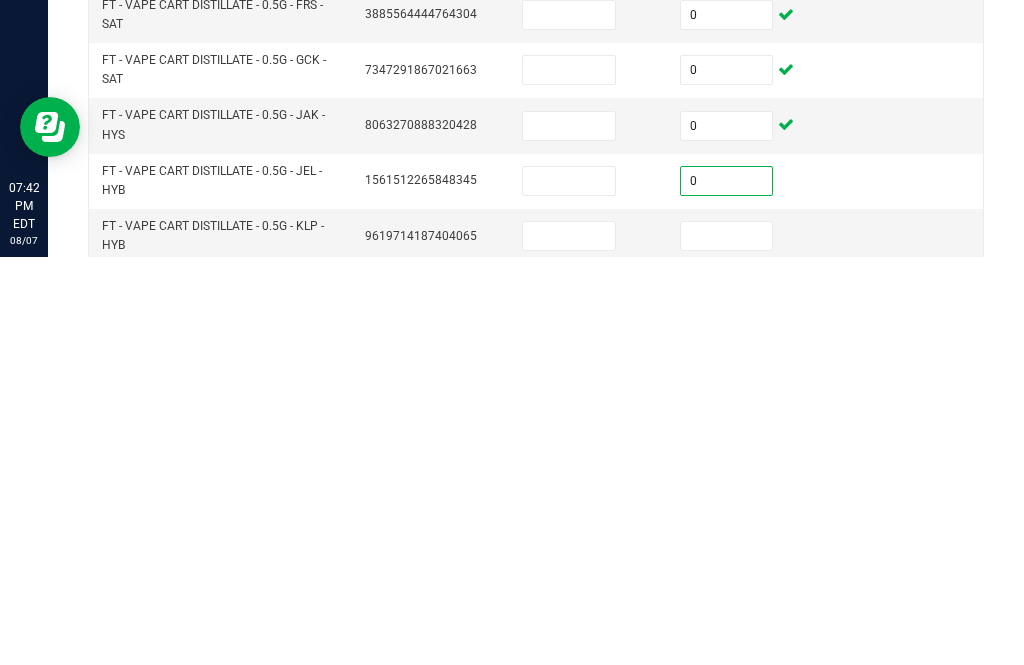 scroll, scrollTop: 425, scrollLeft: 0, axis: vertical 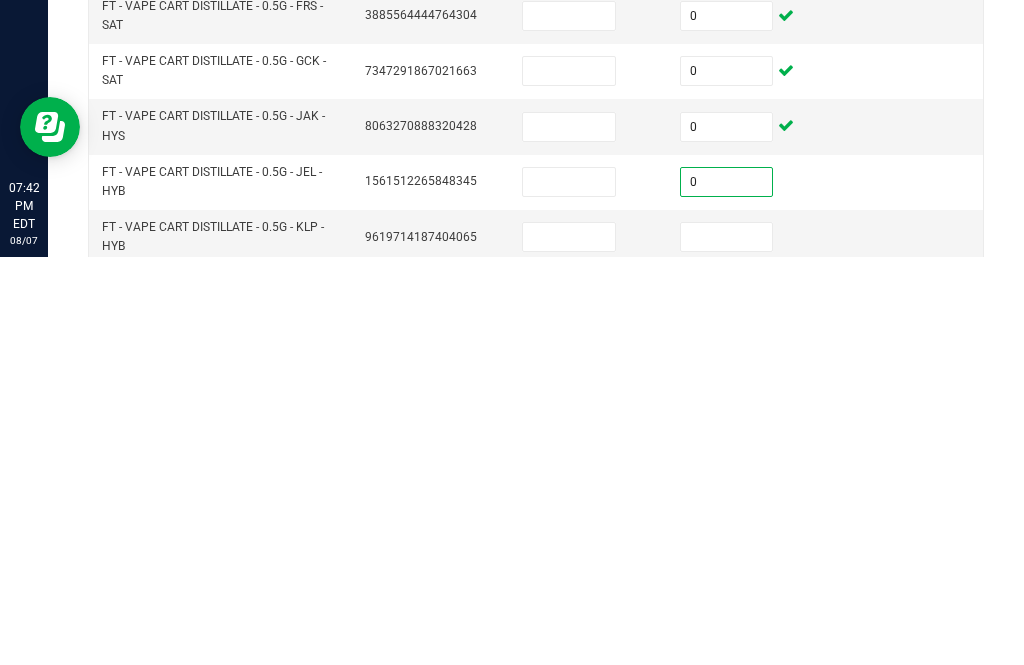click at bounding box center (727, 645) 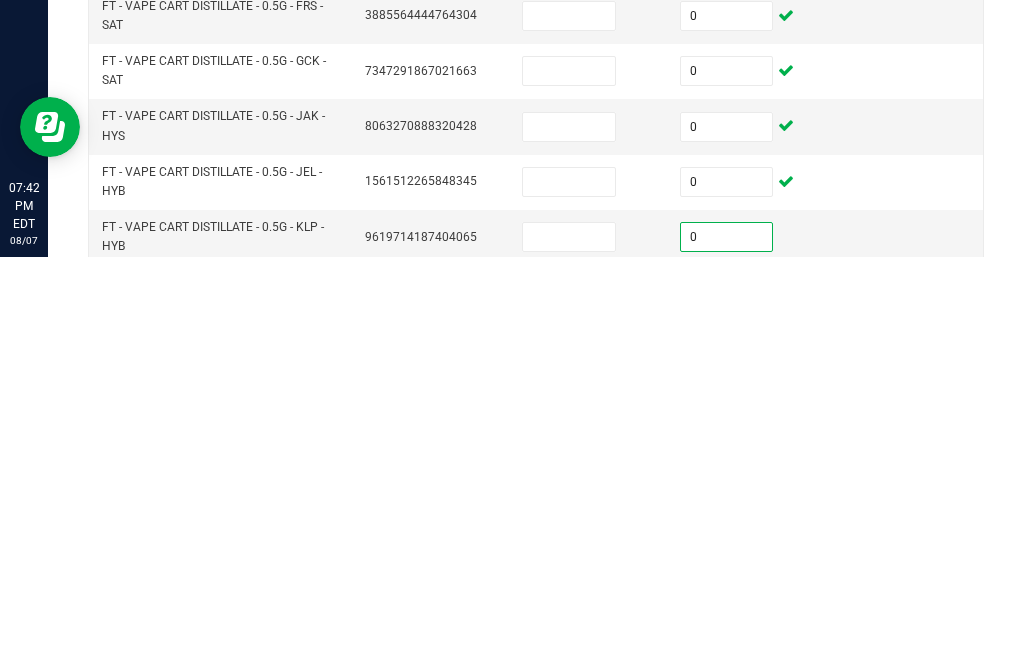 click at bounding box center (727, 701) 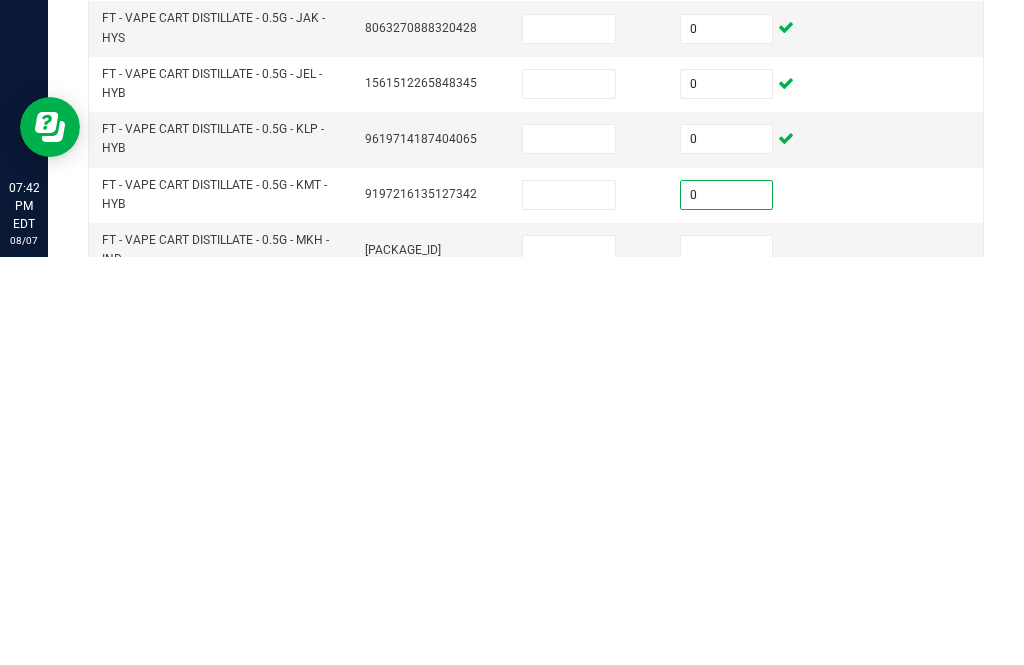 scroll, scrollTop: 524, scrollLeft: 0, axis: vertical 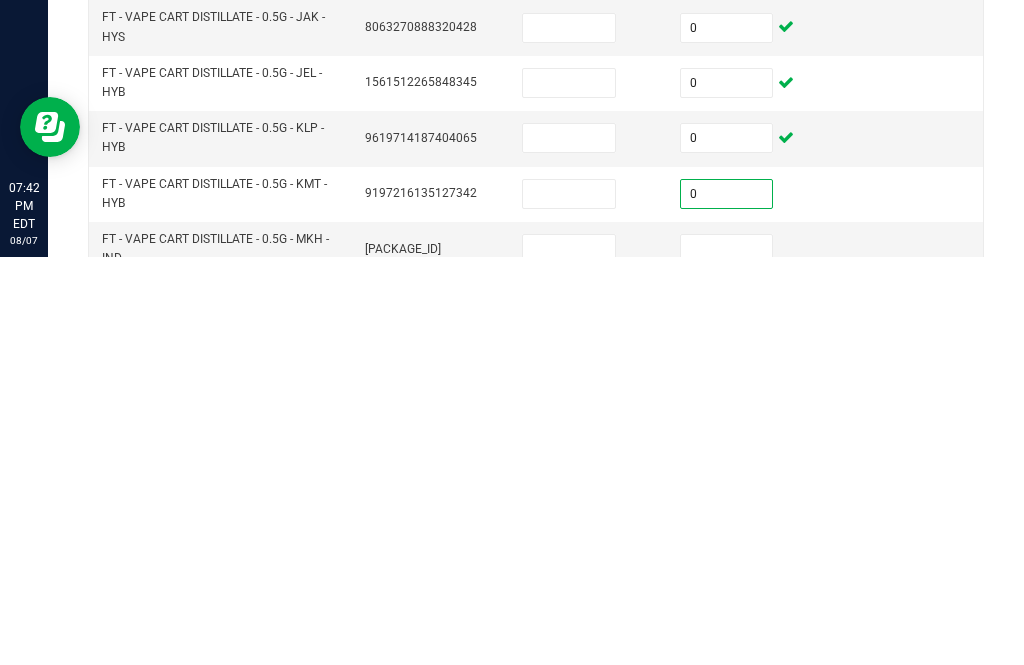 click at bounding box center (727, 657) 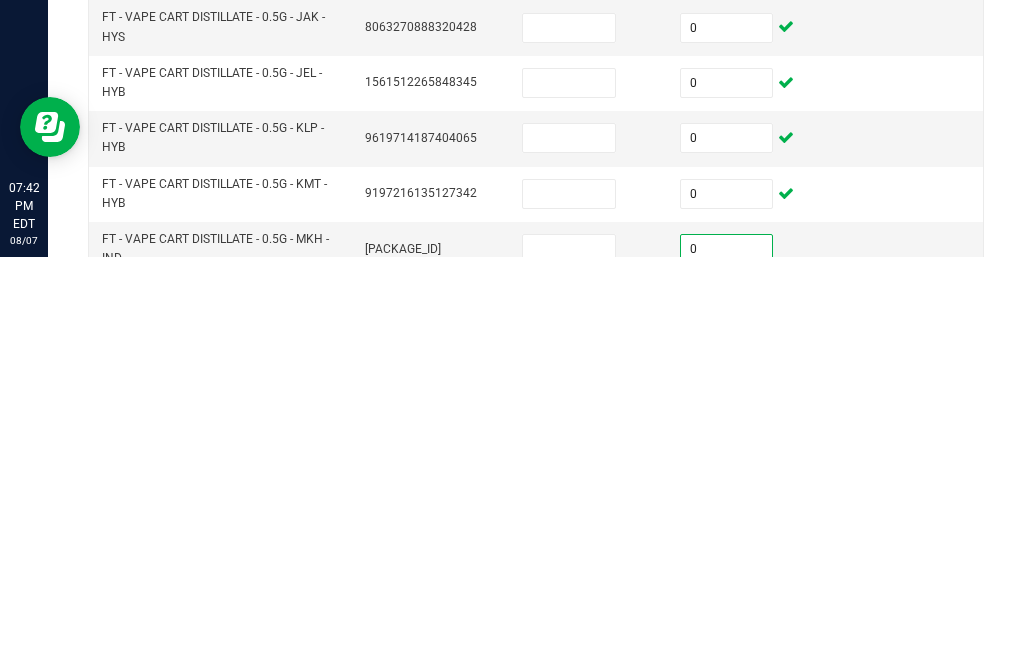 click at bounding box center [727, 713] 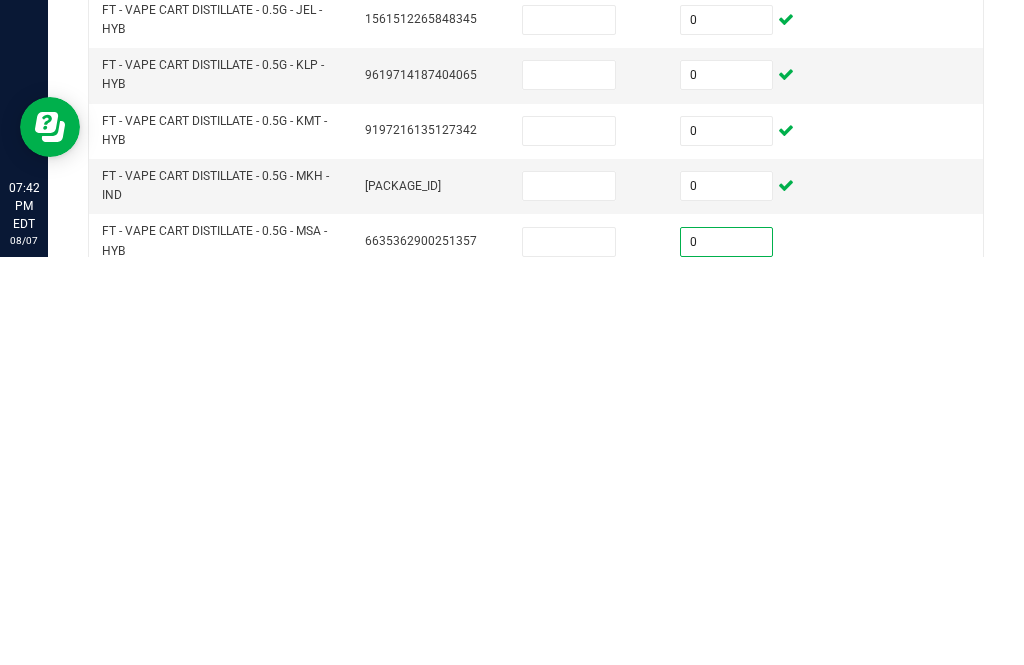 scroll, scrollTop: 619, scrollLeft: 0, axis: vertical 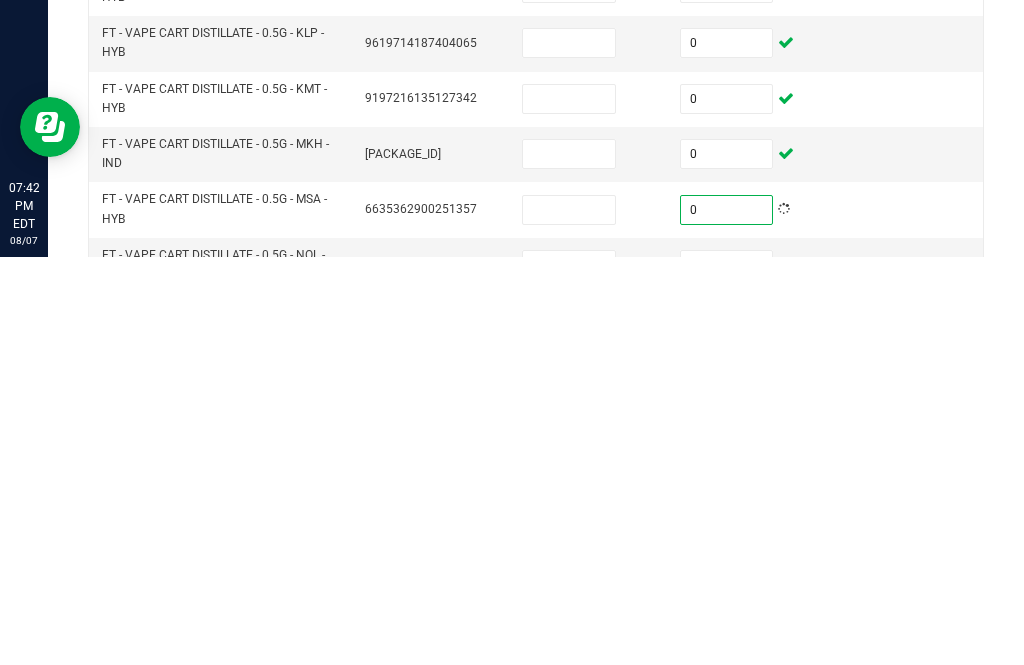 click at bounding box center [727, 673] 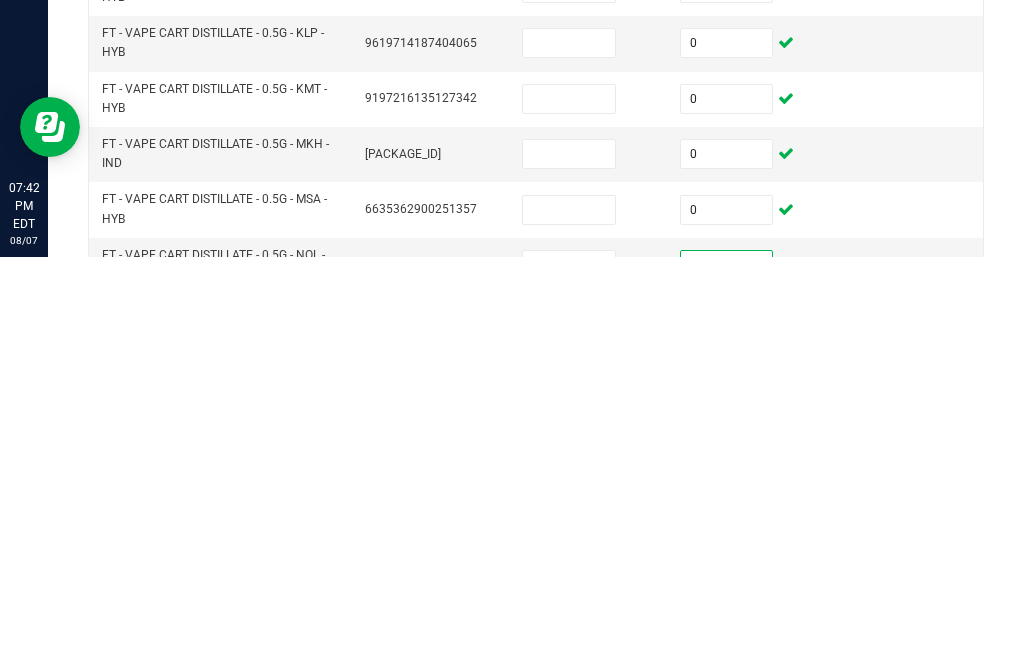 click at bounding box center (727, 728) 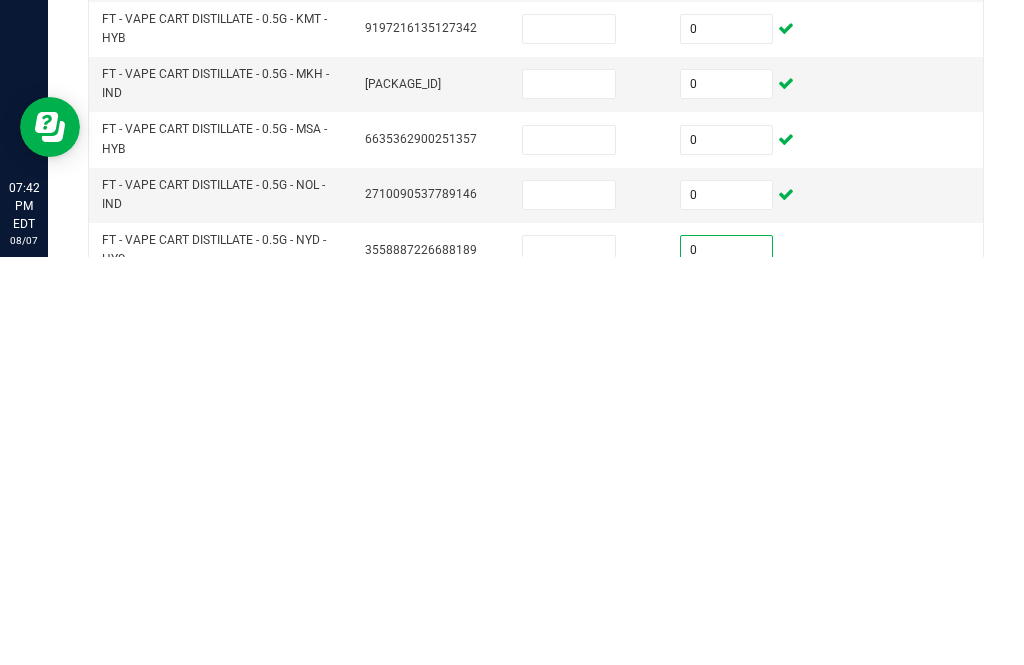 scroll, scrollTop: 704, scrollLeft: 0, axis: vertical 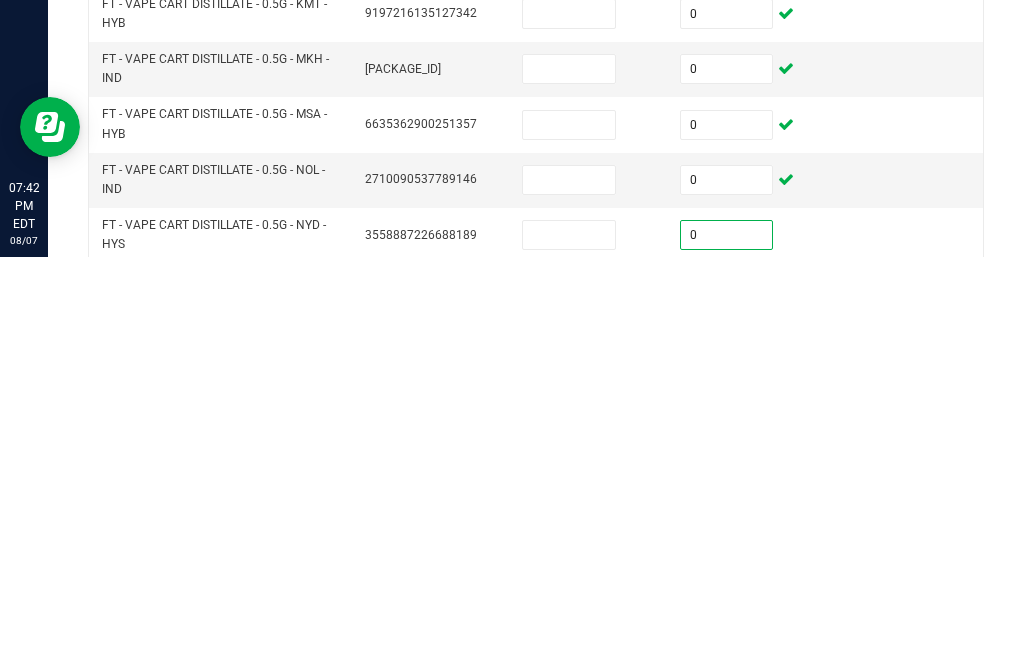 click at bounding box center [727, 699] 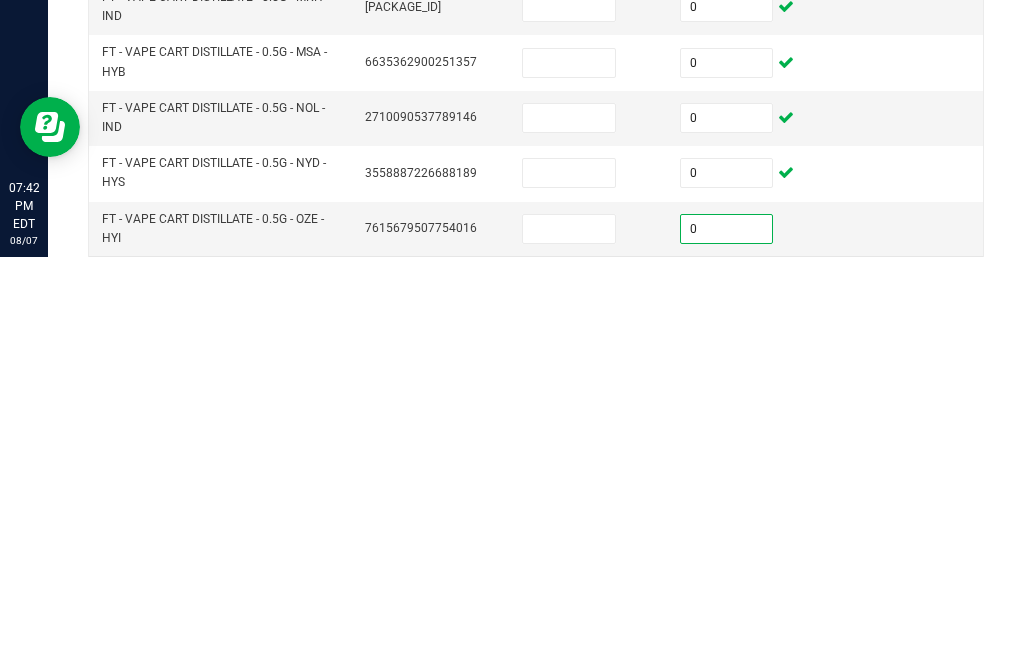scroll, scrollTop: 765, scrollLeft: 0, axis: vertical 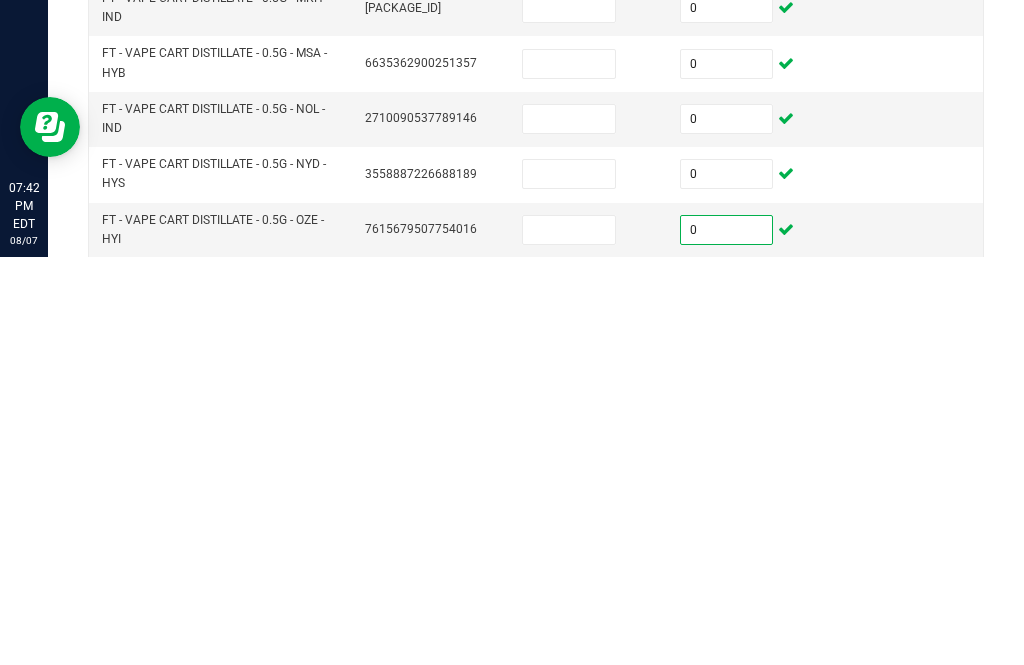 click on "9" 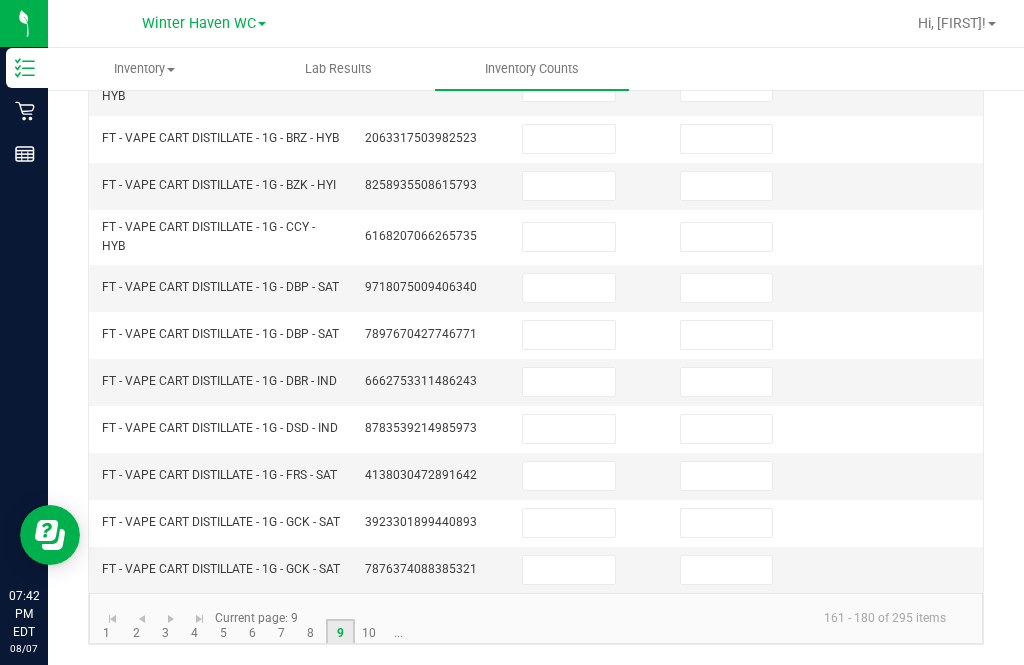 scroll, scrollTop: 685, scrollLeft: 0, axis: vertical 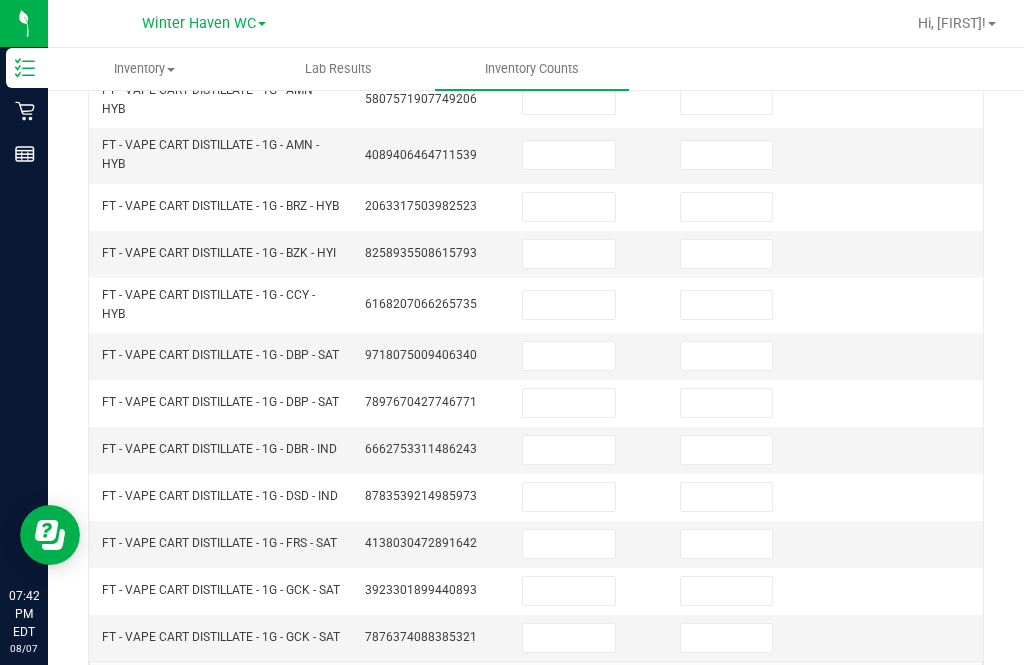 click at bounding box center [727, 638] 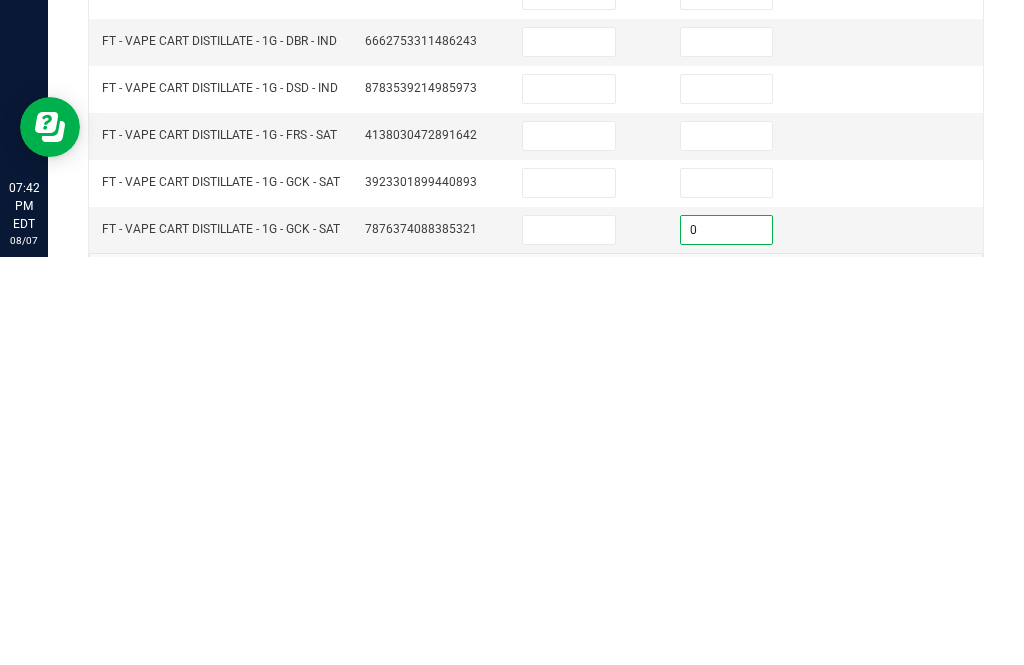 click at bounding box center (727, 591) 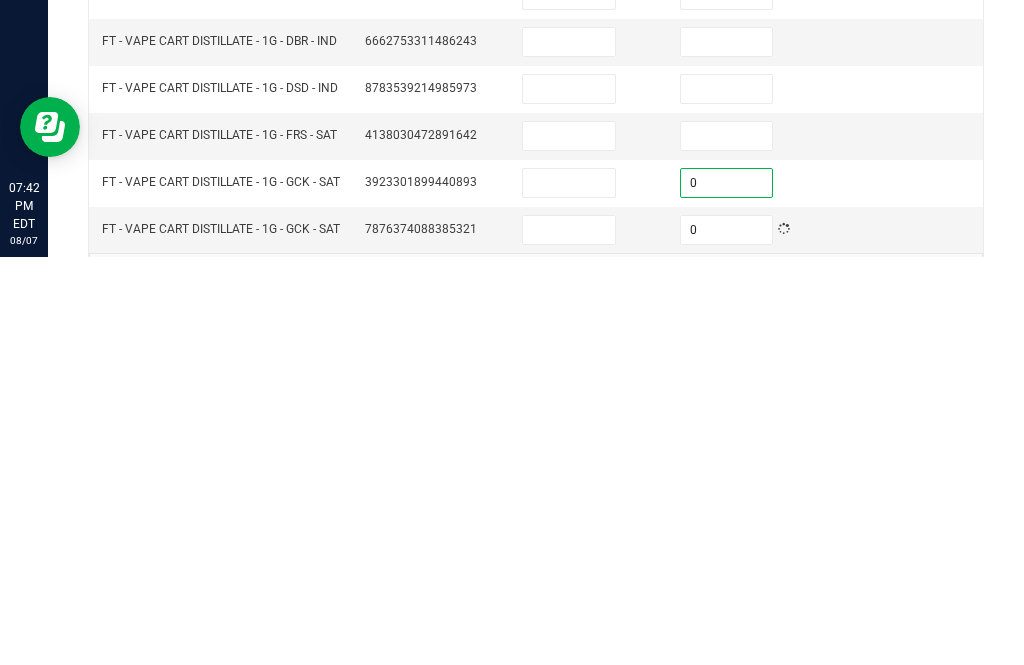 click at bounding box center (727, 544) 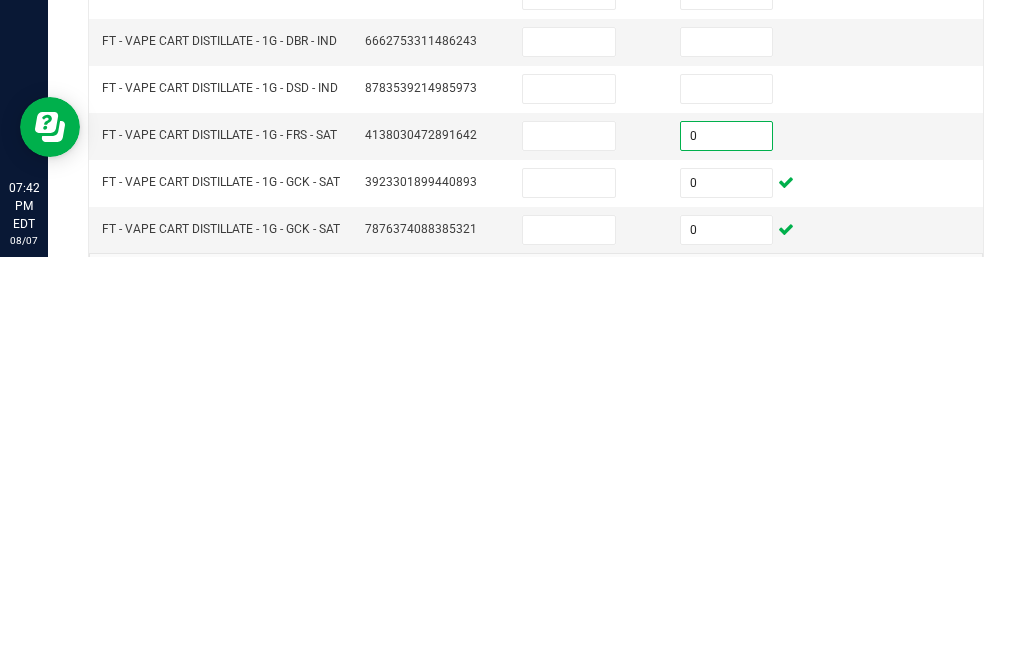 click at bounding box center [727, 497] 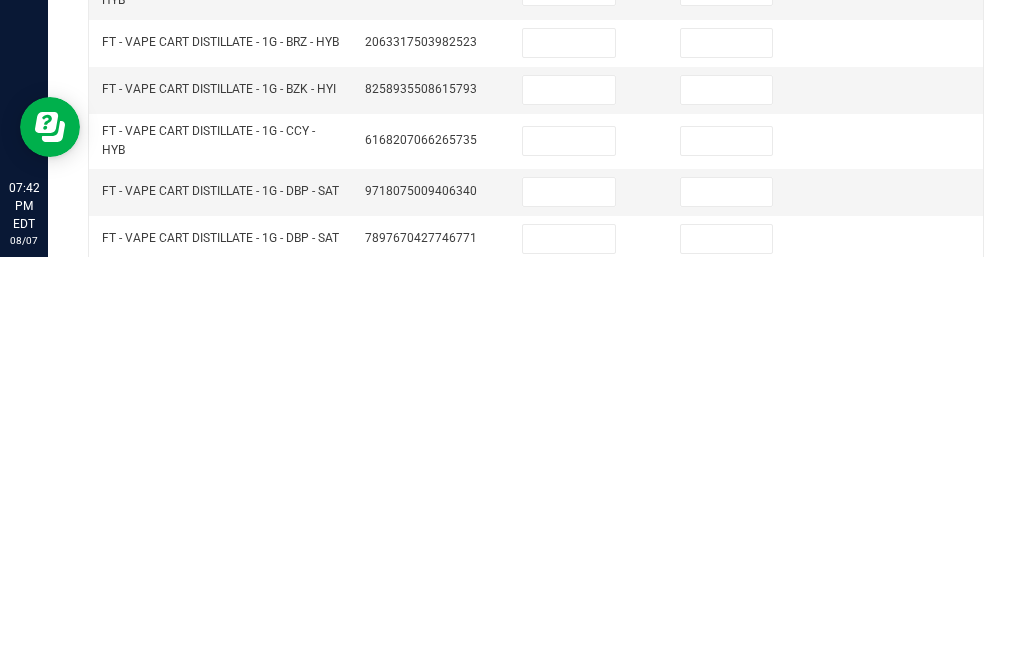scroll, scrollTop: 440, scrollLeft: 0, axis: vertical 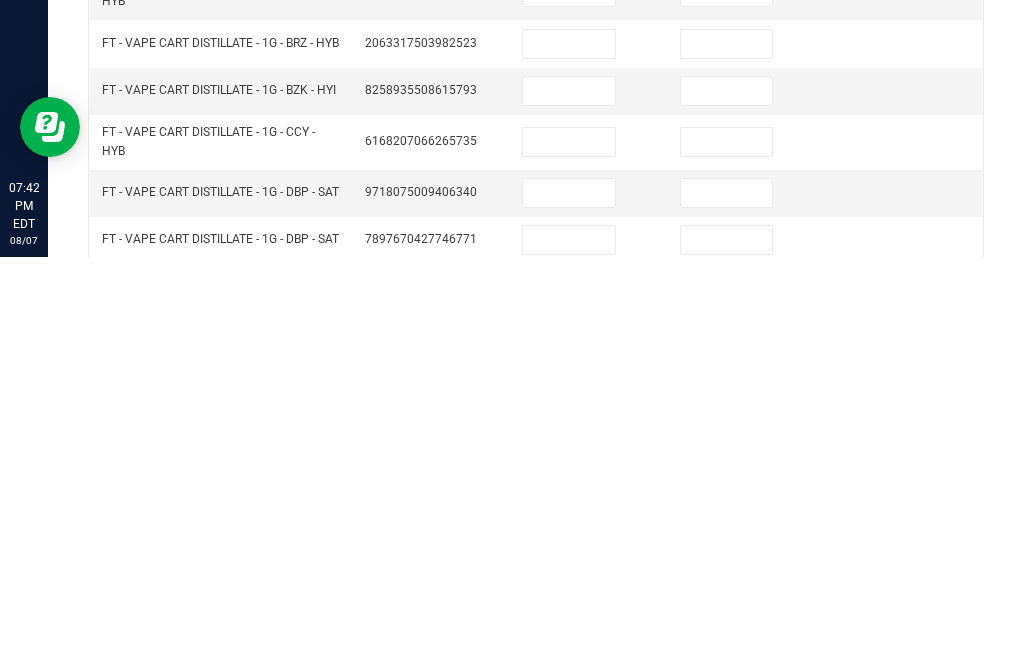click at bounding box center (727, 695) 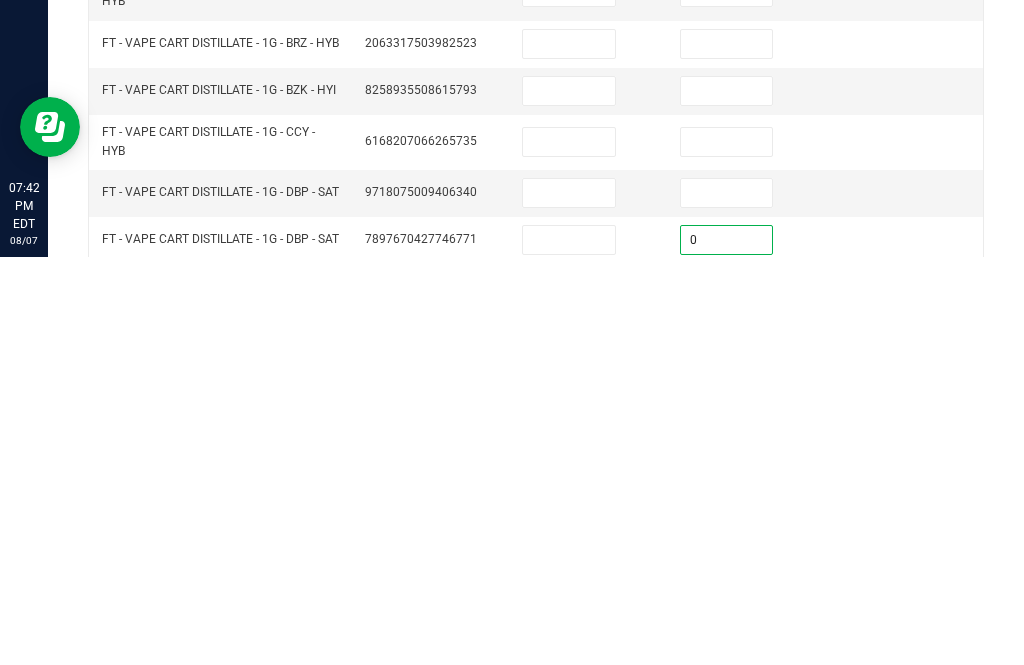 click at bounding box center [727, 601] 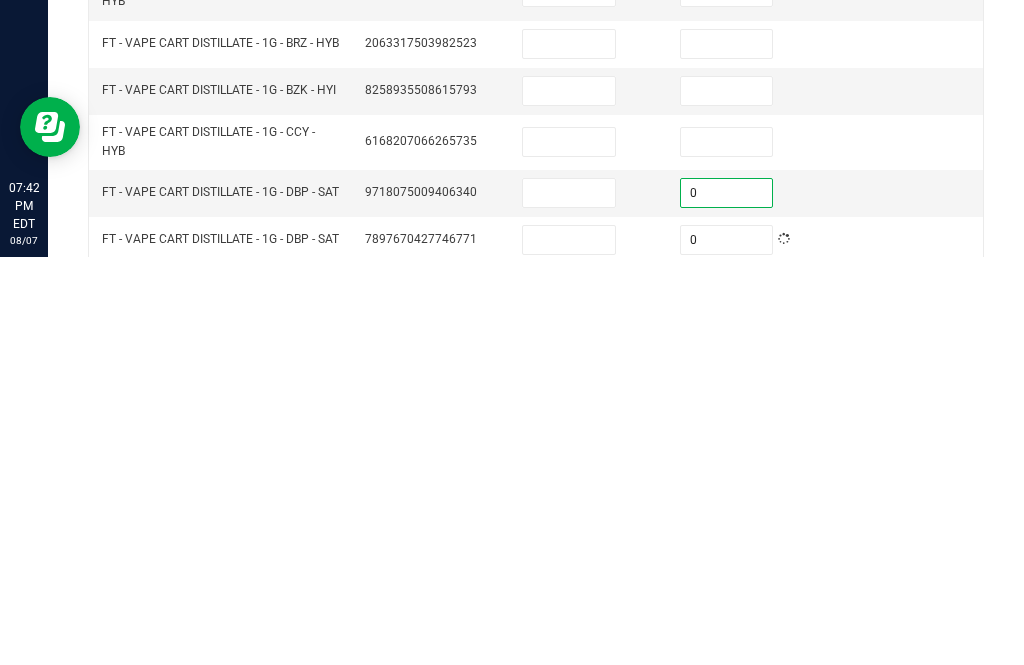 click at bounding box center (727, 550) 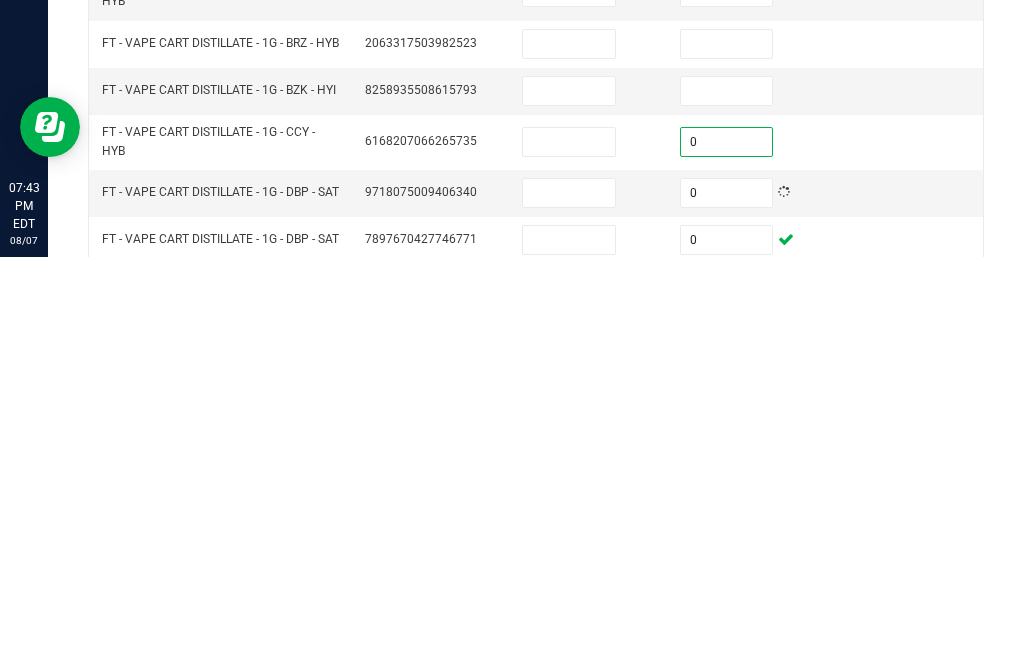 click at bounding box center (727, 499) 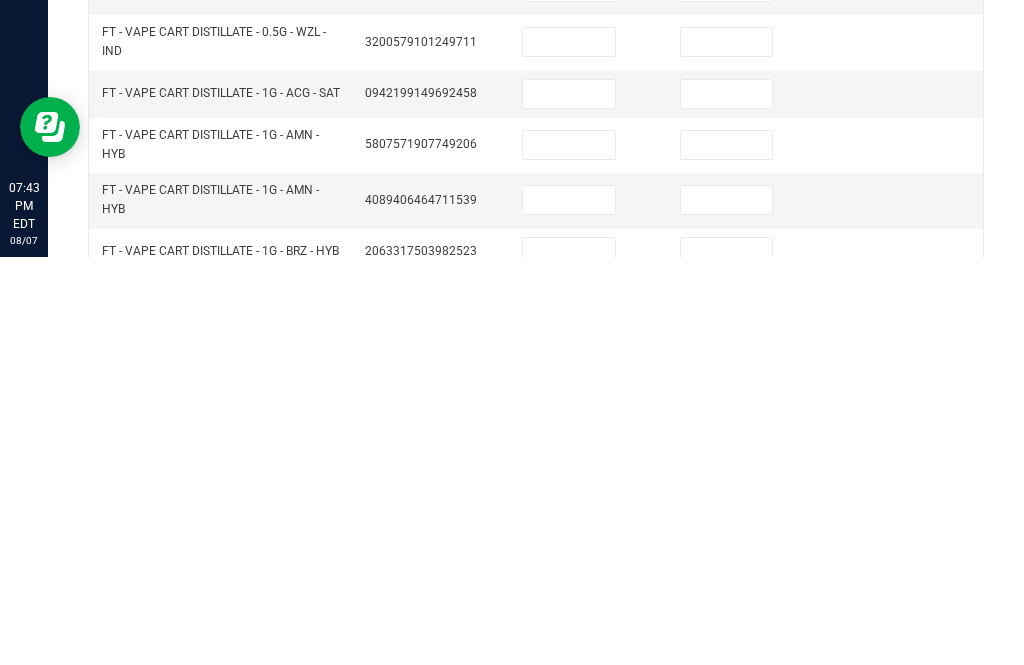 scroll, scrollTop: 231, scrollLeft: 0, axis: vertical 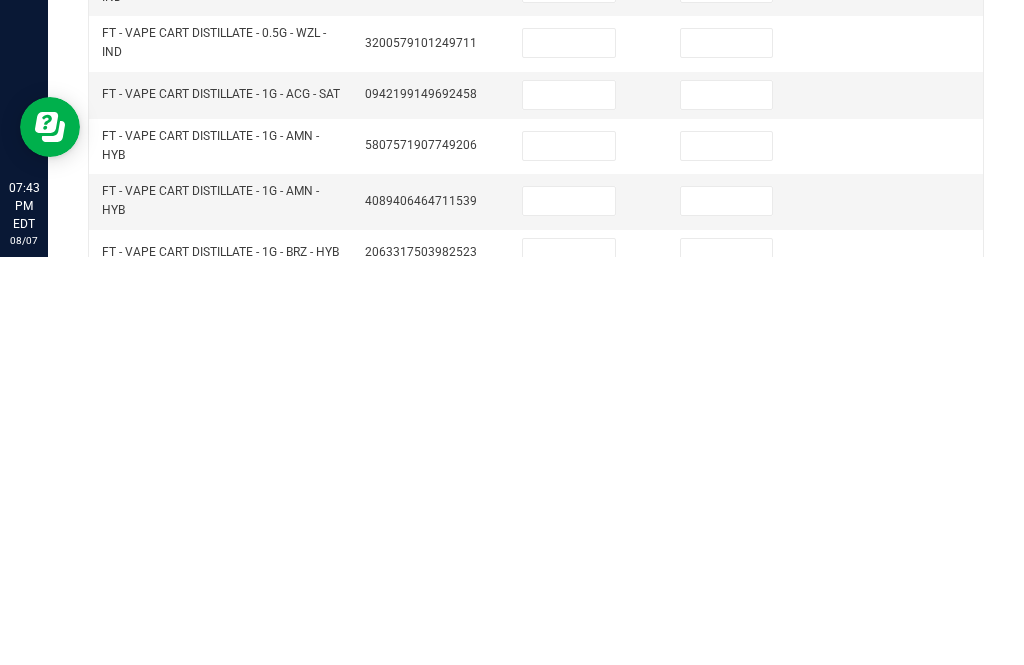 click at bounding box center [727, 661] 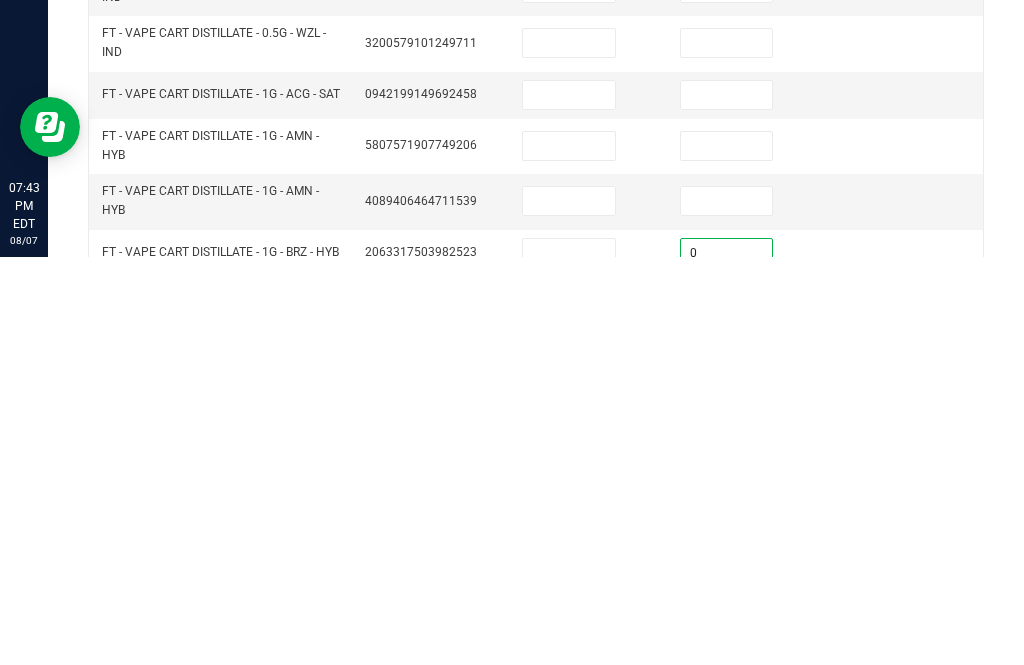 click at bounding box center (727, 609) 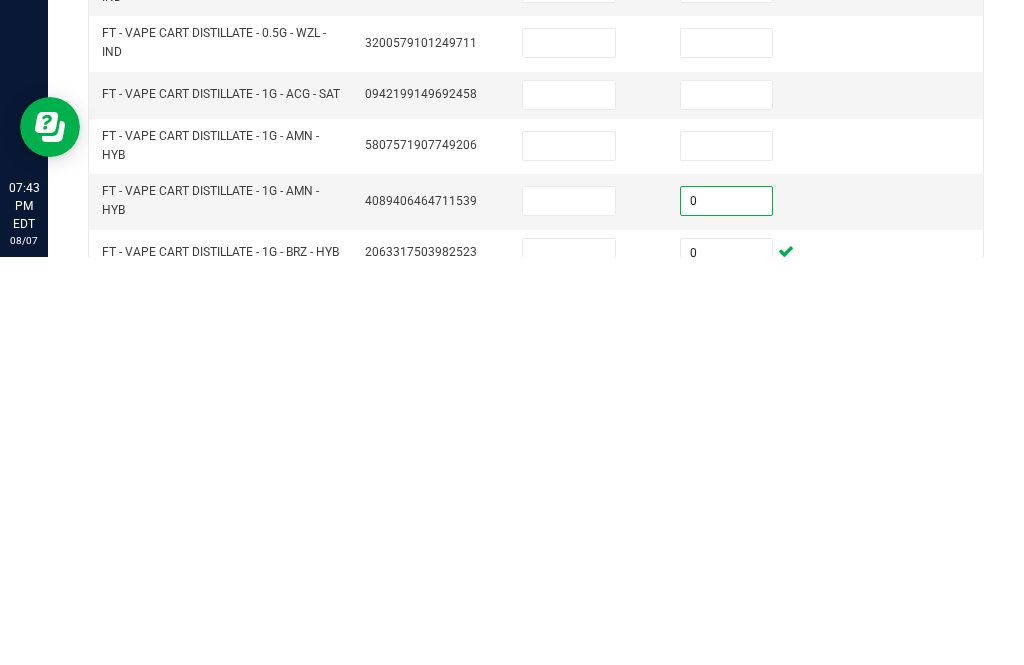 click at bounding box center (727, 554) 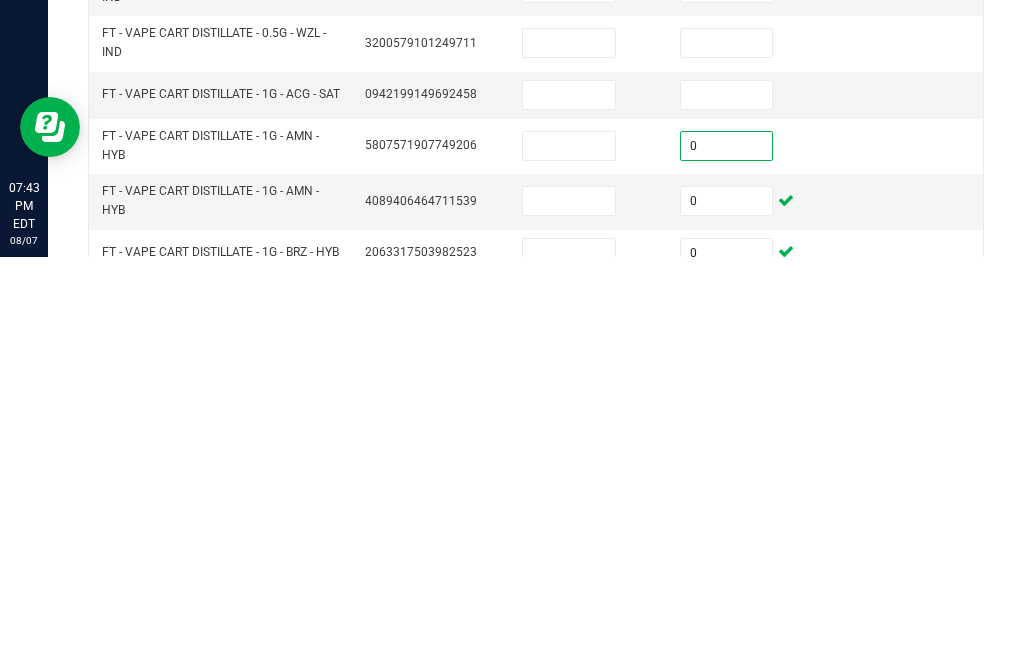 click at bounding box center [727, 503] 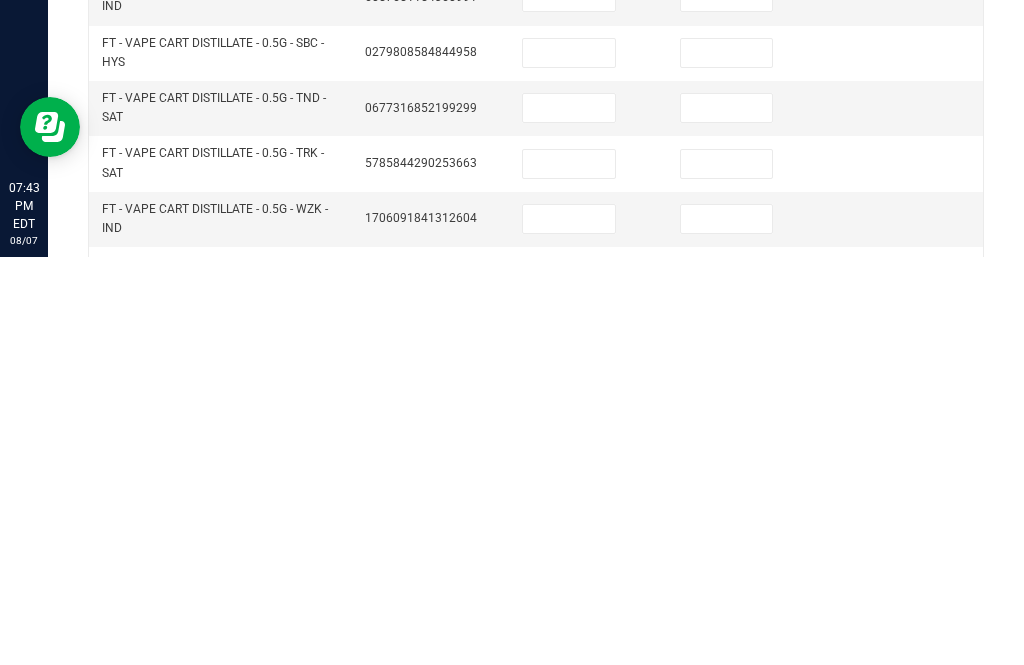 scroll, scrollTop: -16, scrollLeft: 0, axis: vertical 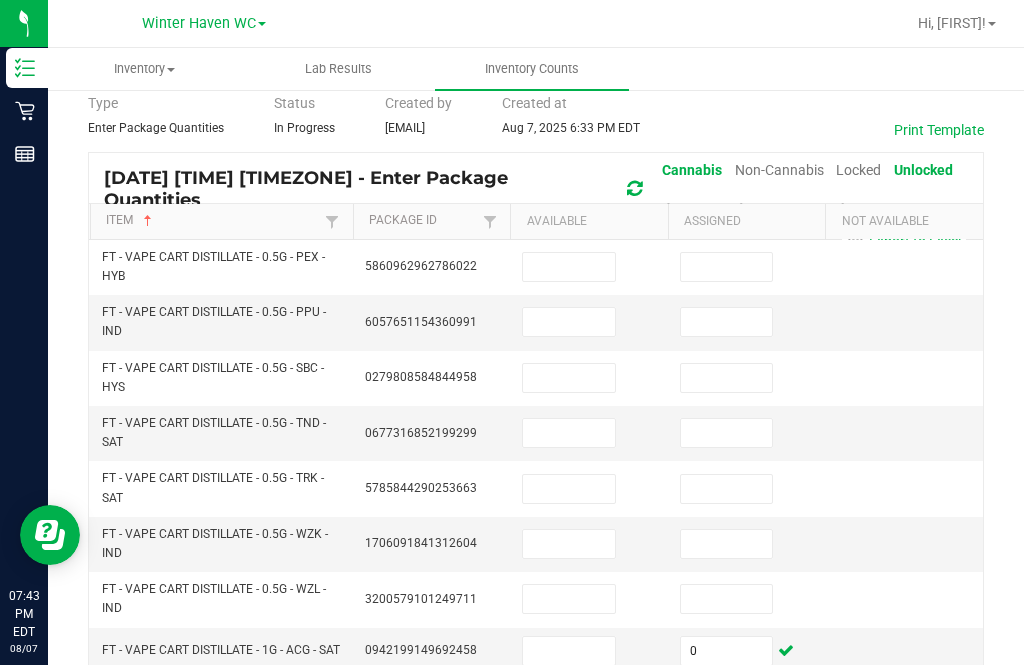 click at bounding box center (727, 599) 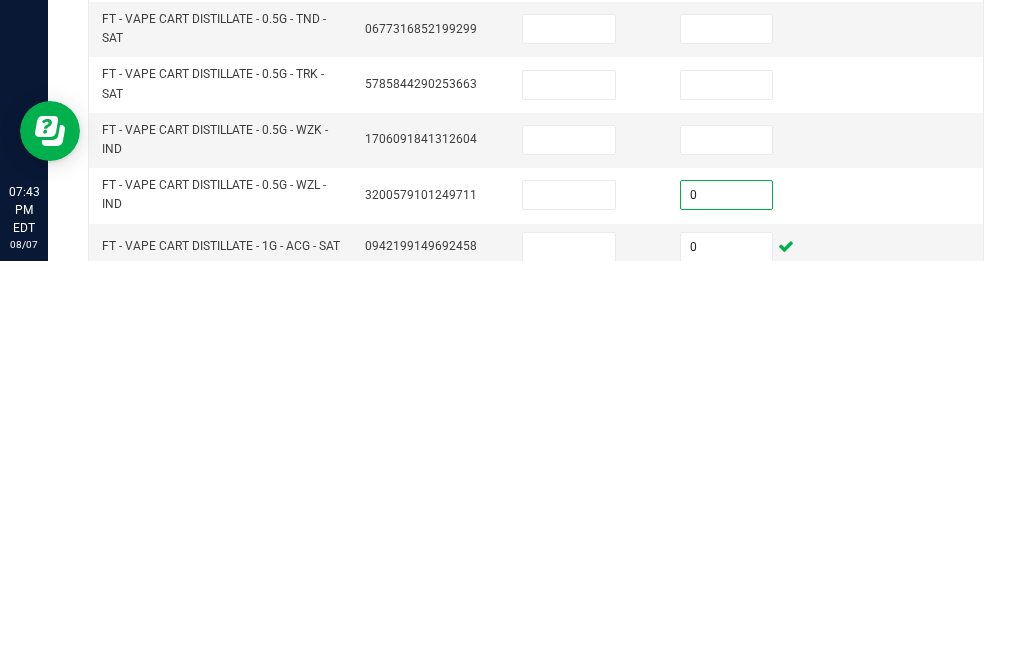 click at bounding box center [727, 544] 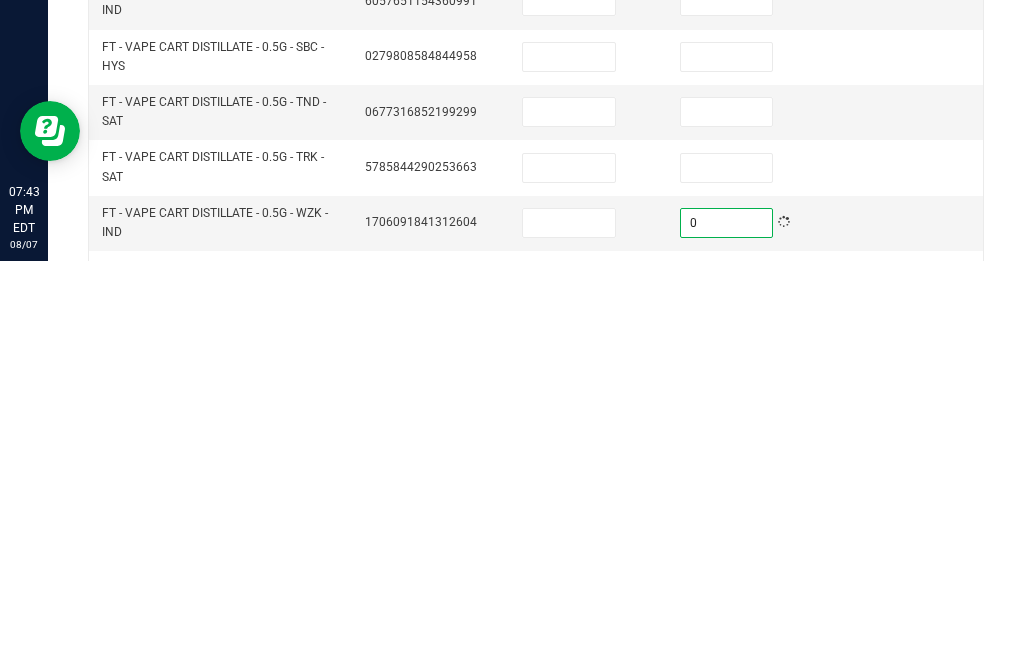 scroll, scrollTop: 0, scrollLeft: 0, axis: both 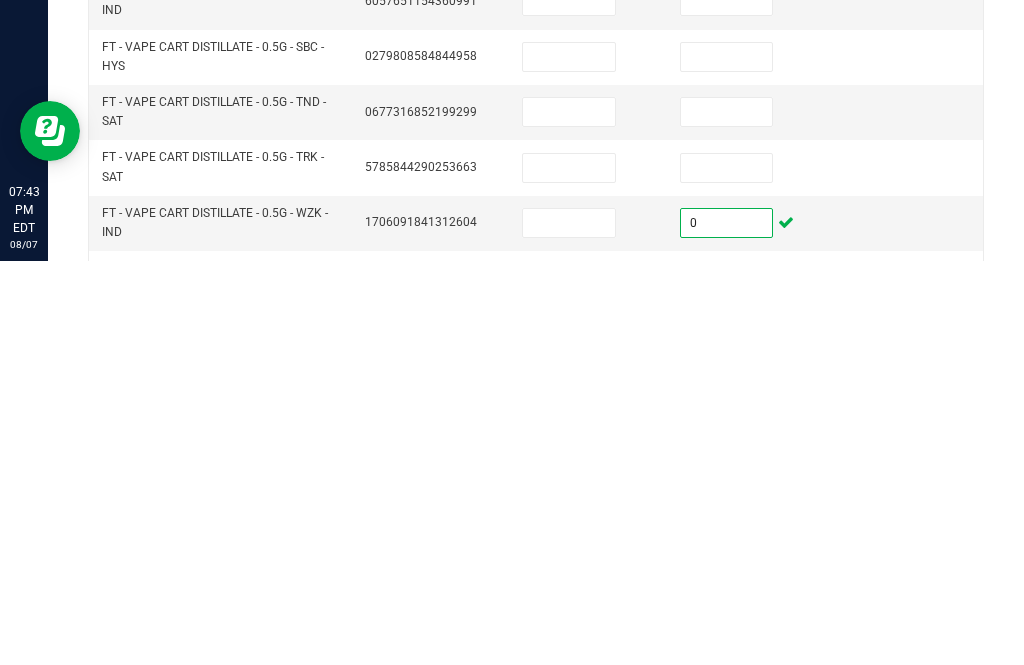 click at bounding box center [727, 572] 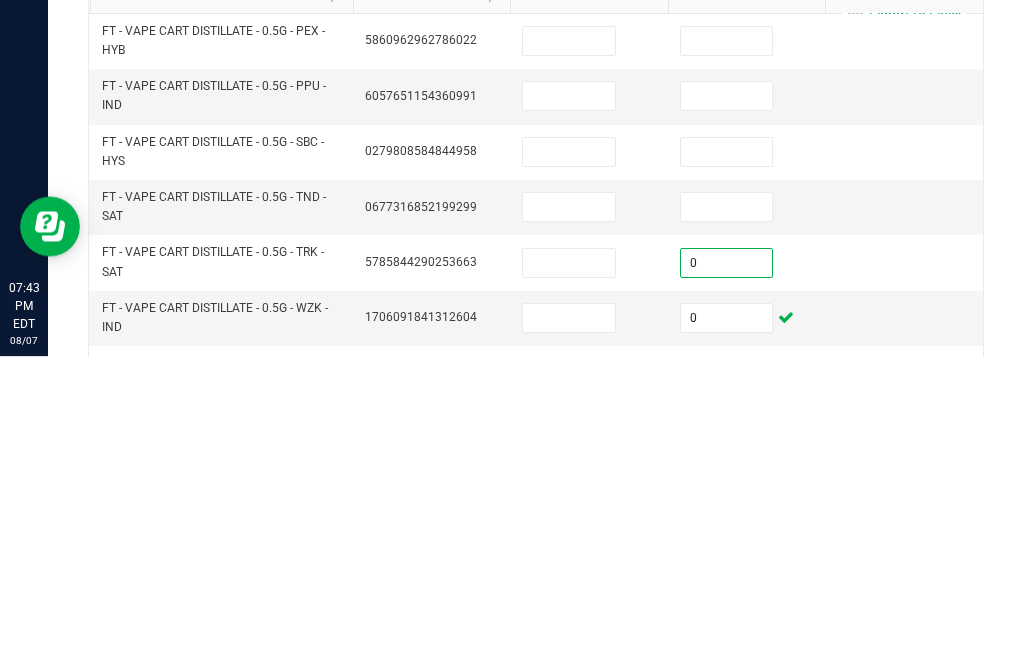 click at bounding box center [727, 516] 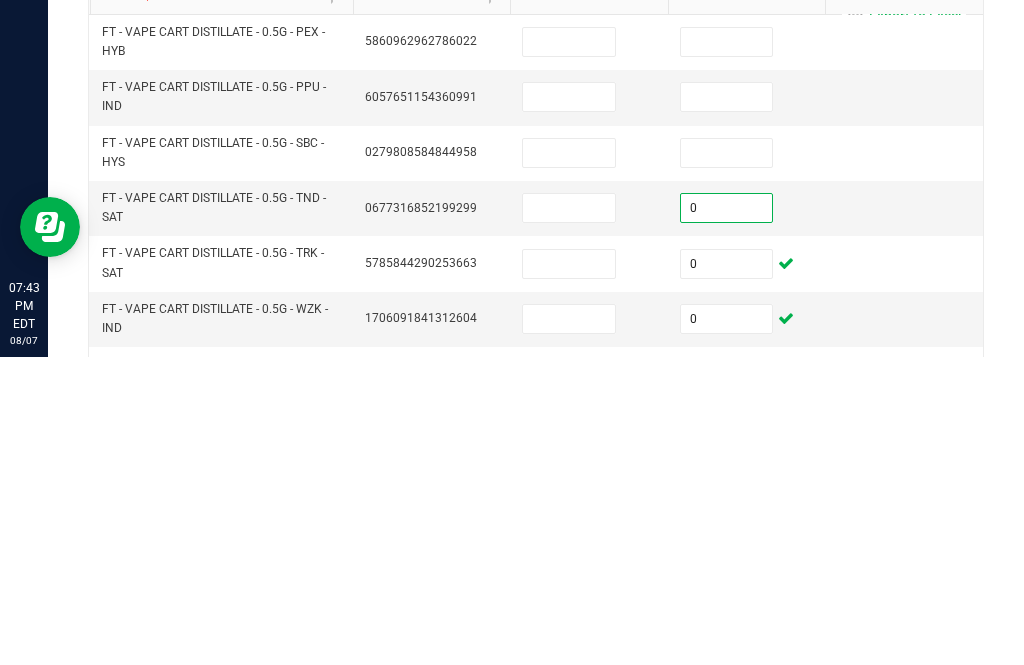 click at bounding box center [727, 461] 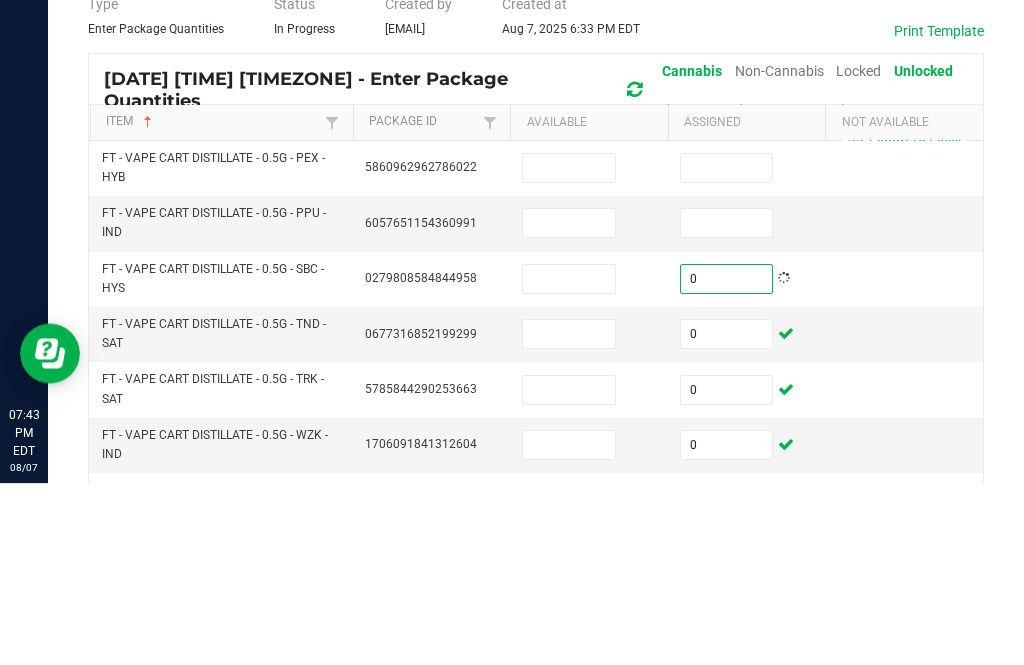 click at bounding box center (727, 405) 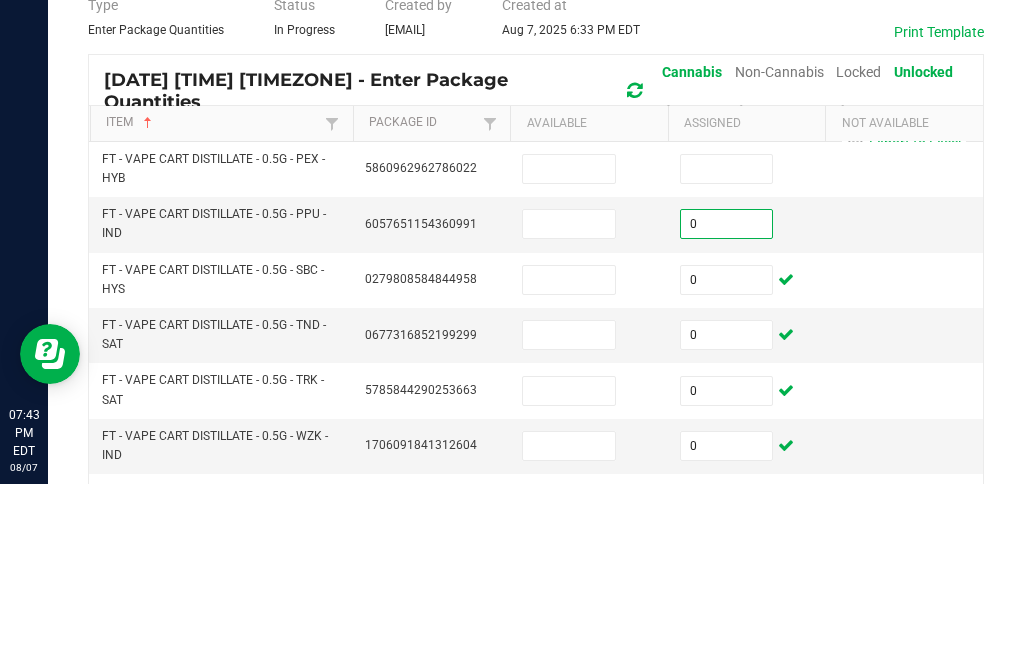 click at bounding box center (727, 350) 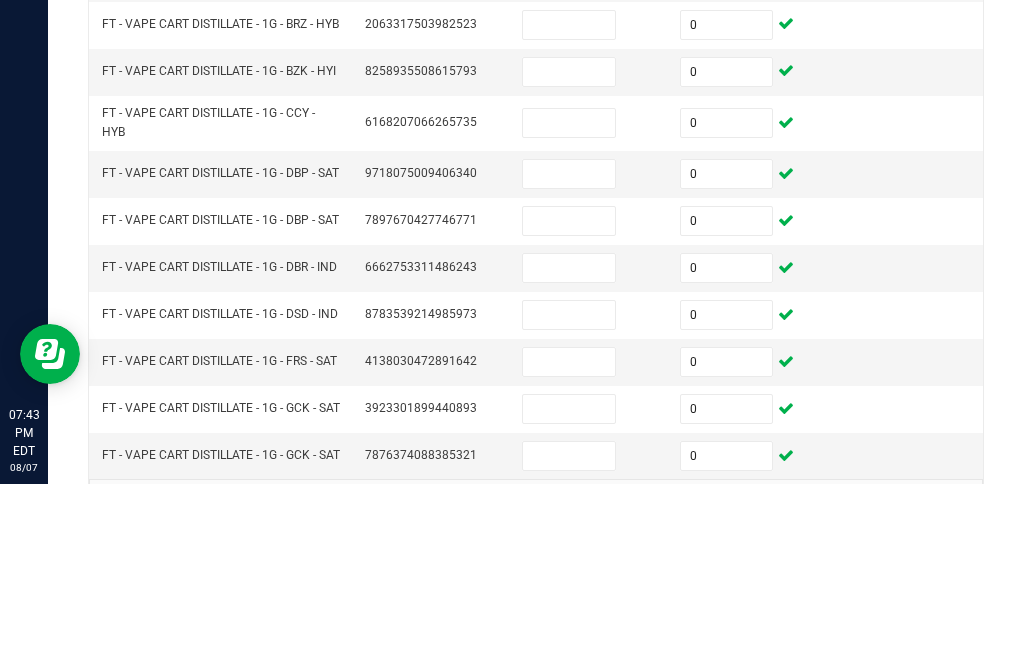 scroll, scrollTop: 685, scrollLeft: 0, axis: vertical 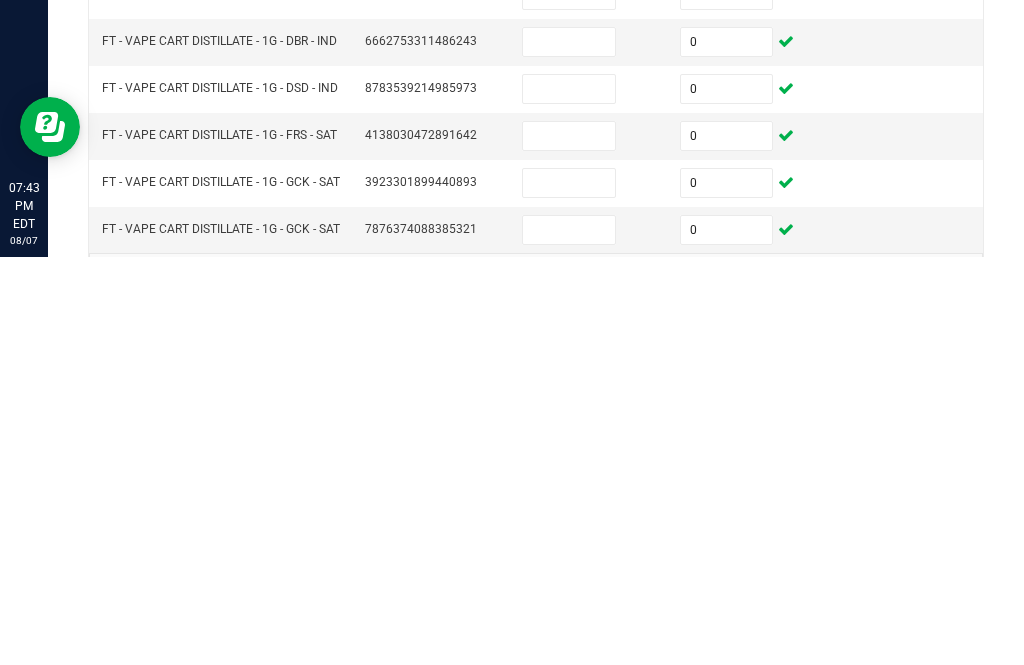 click on "10" 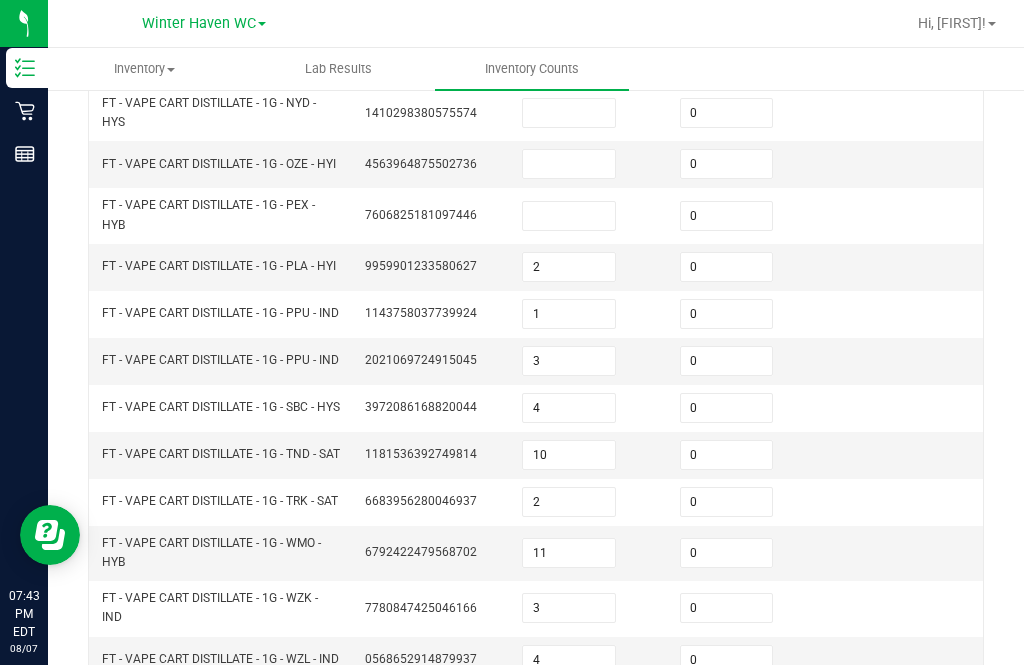 scroll, scrollTop: 637, scrollLeft: 0, axis: vertical 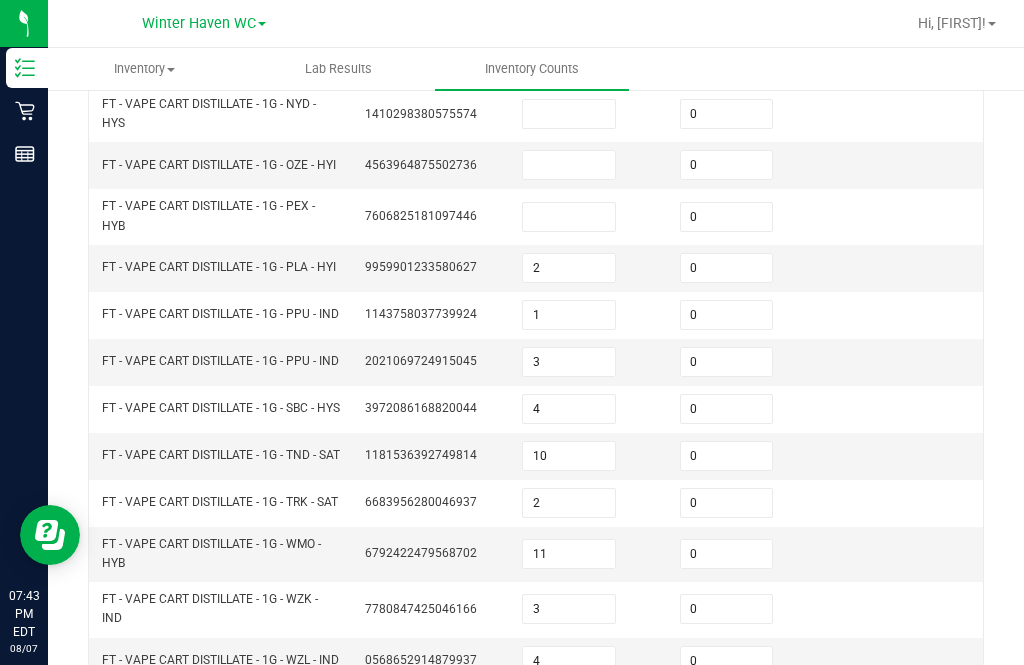 click on "1" 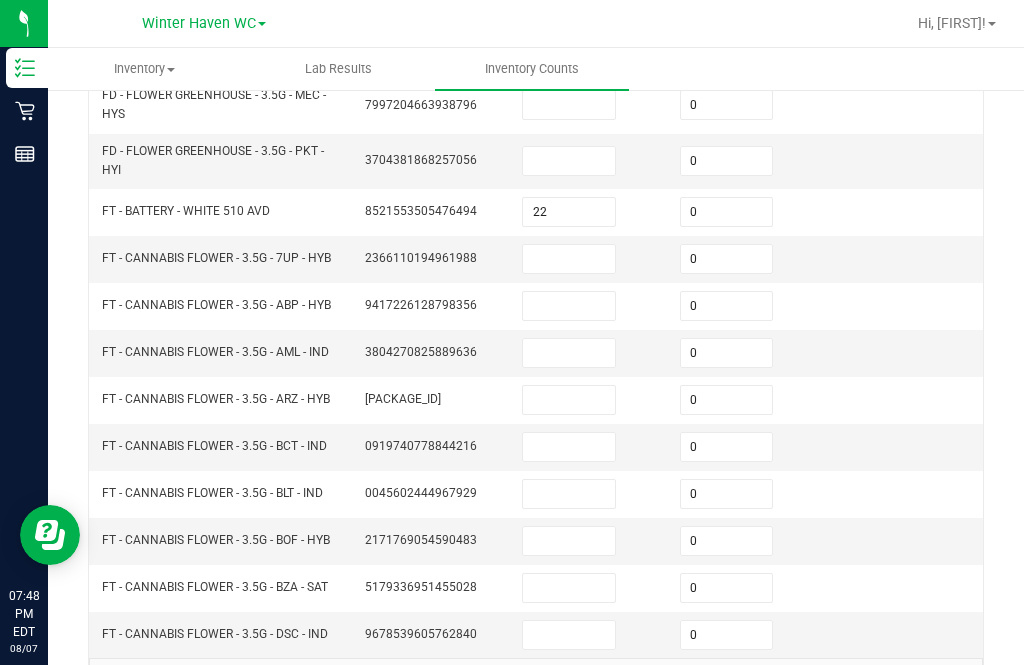 scroll, scrollTop: 669, scrollLeft: 0, axis: vertical 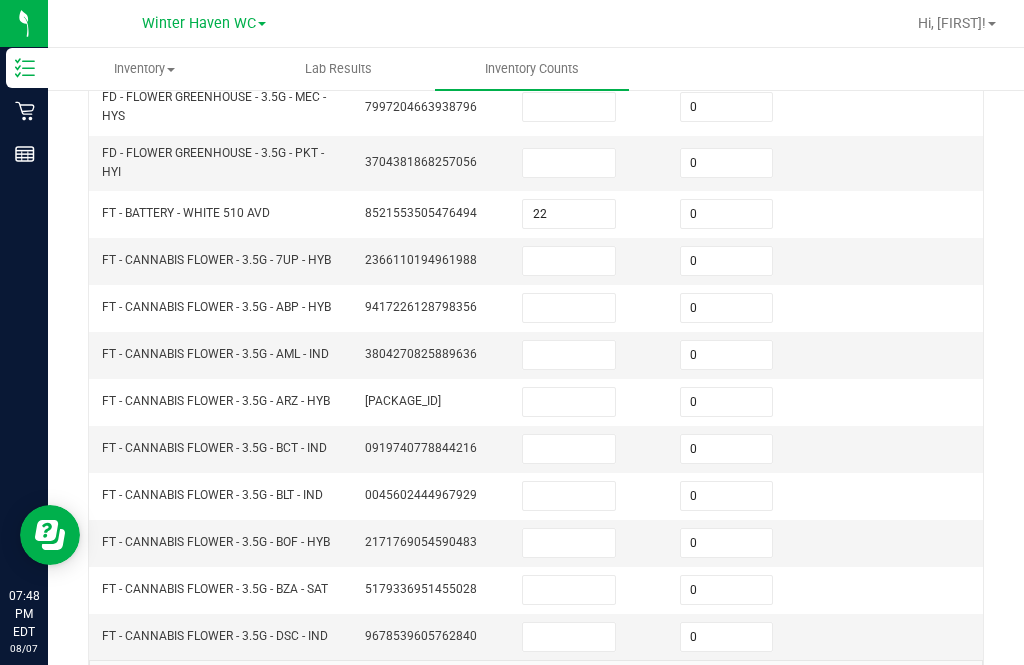 click on "2" 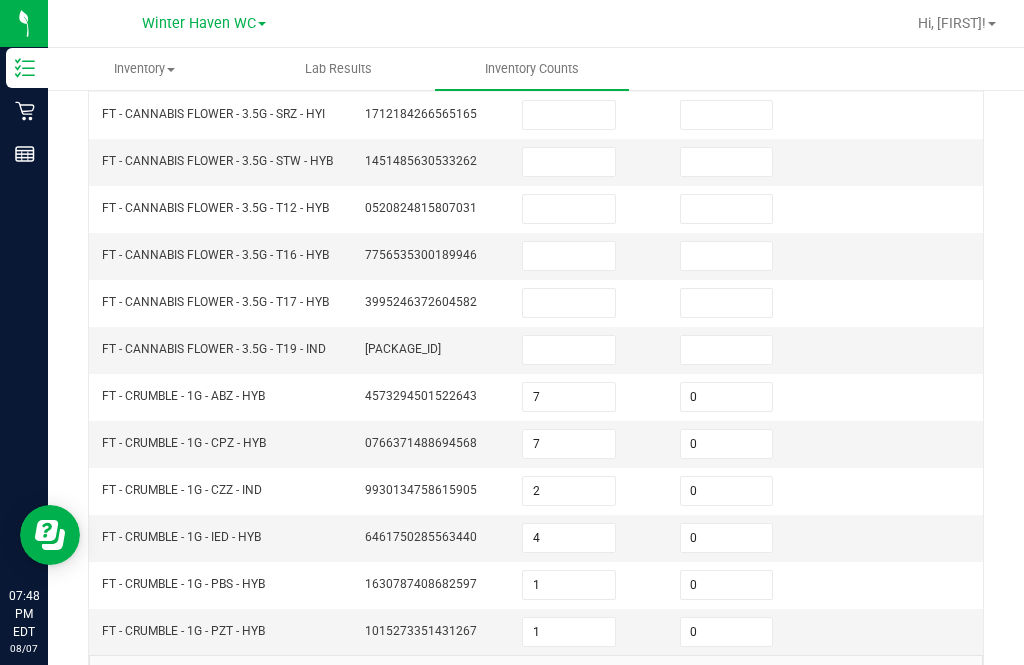 scroll, scrollTop: 605, scrollLeft: 0, axis: vertical 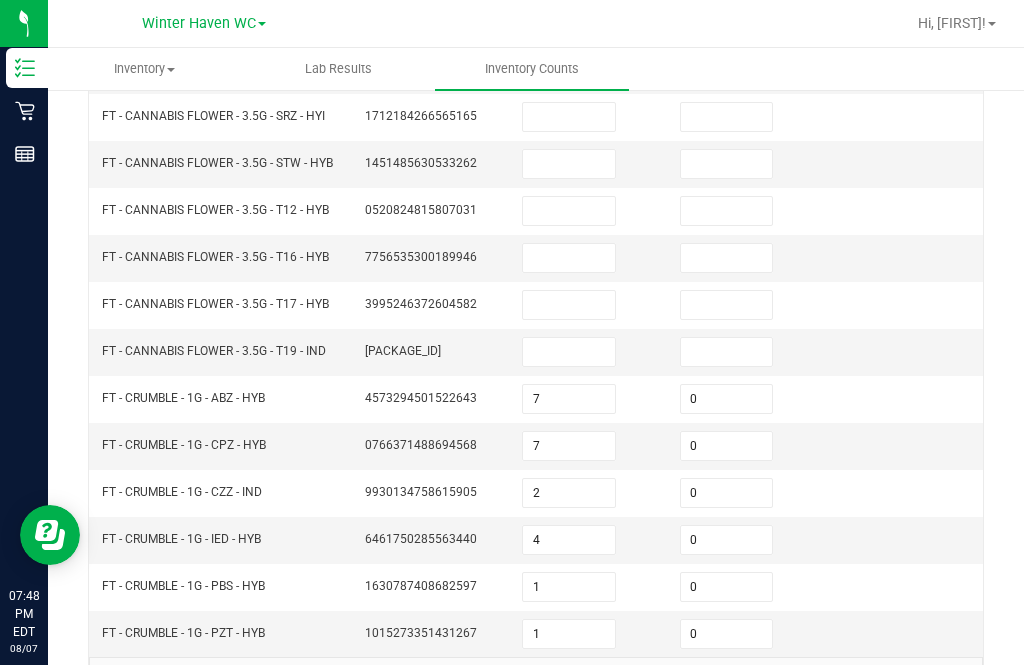 click 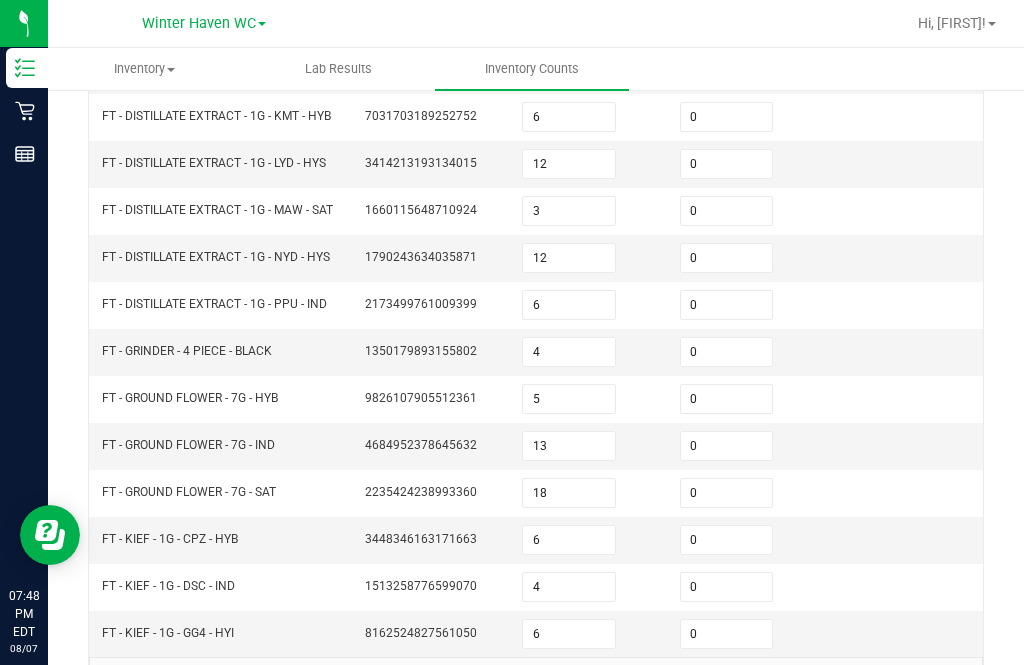 click on "4" 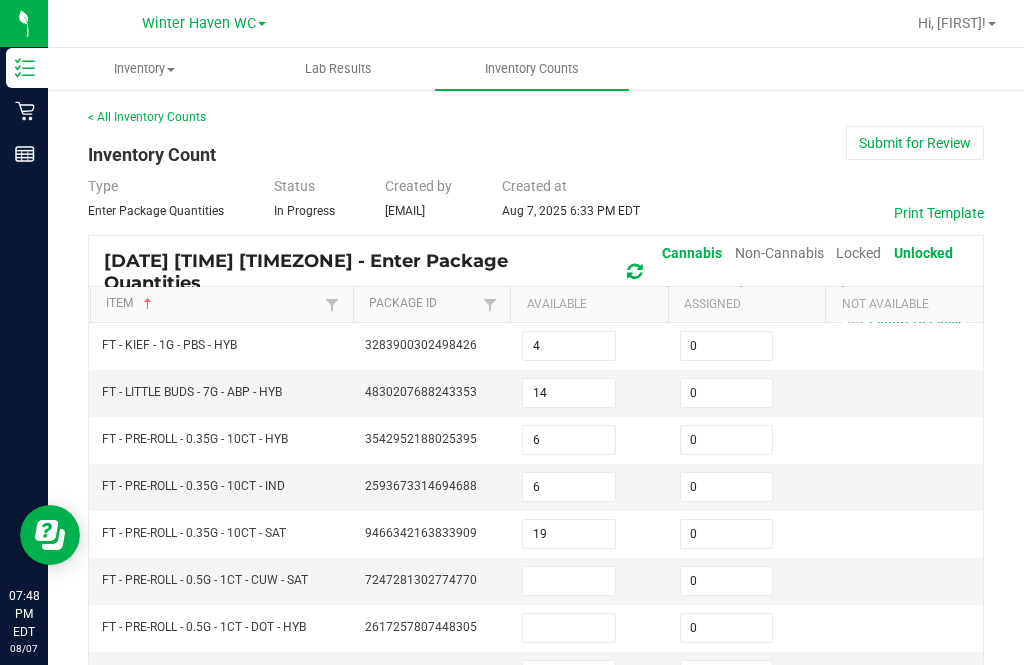 scroll, scrollTop: 0, scrollLeft: 0, axis: both 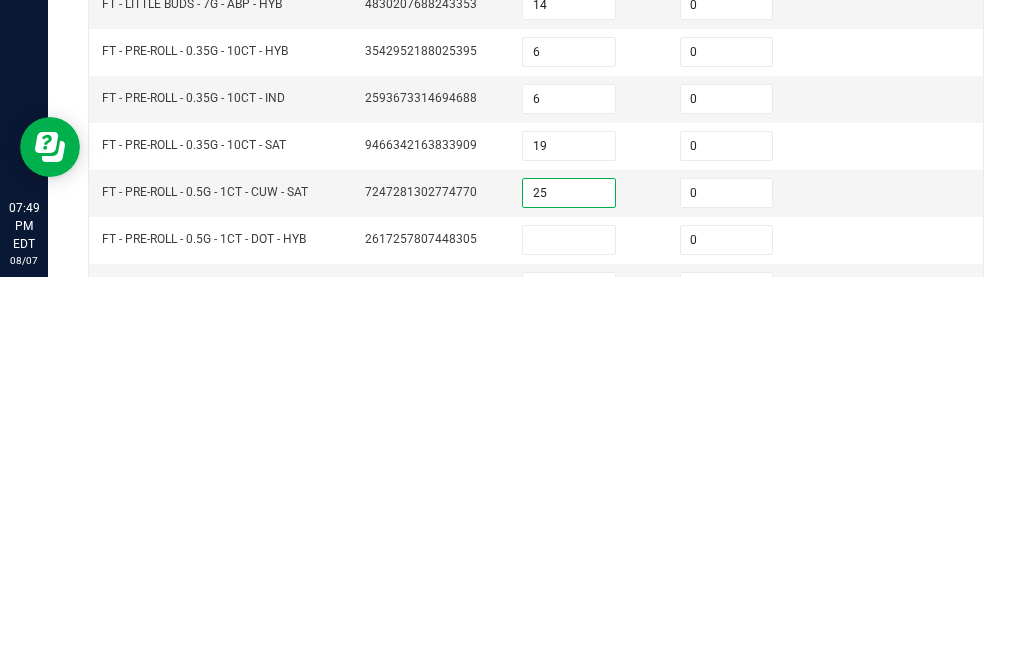 click at bounding box center (569, 628) 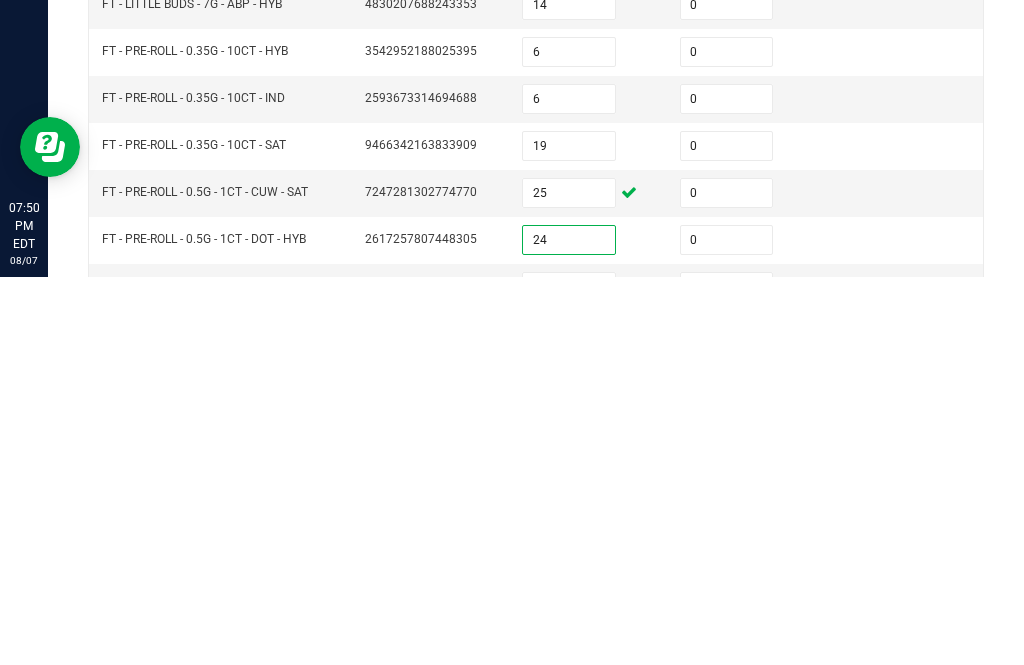 click at bounding box center (569, 675) 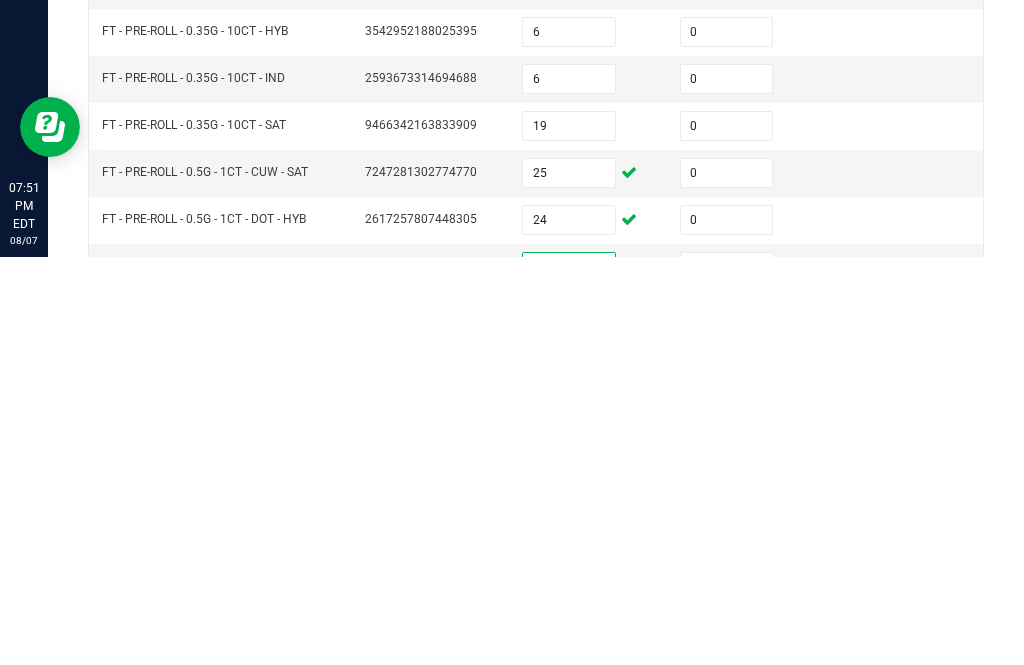 click at bounding box center (569, 722) 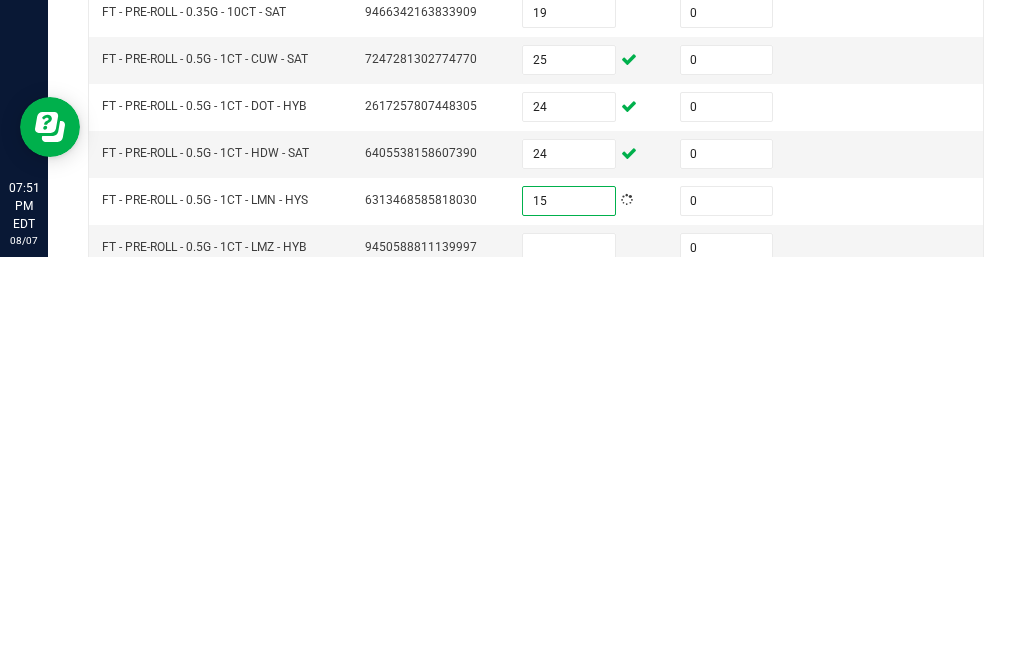 scroll, scrollTop: 113, scrollLeft: 0, axis: vertical 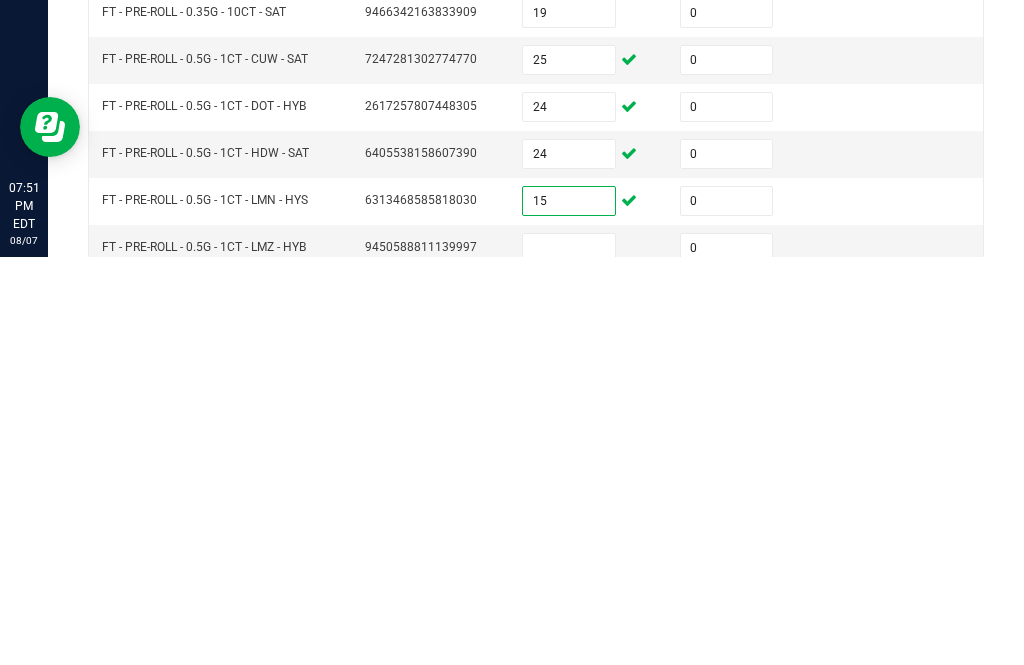 click at bounding box center [569, 656] 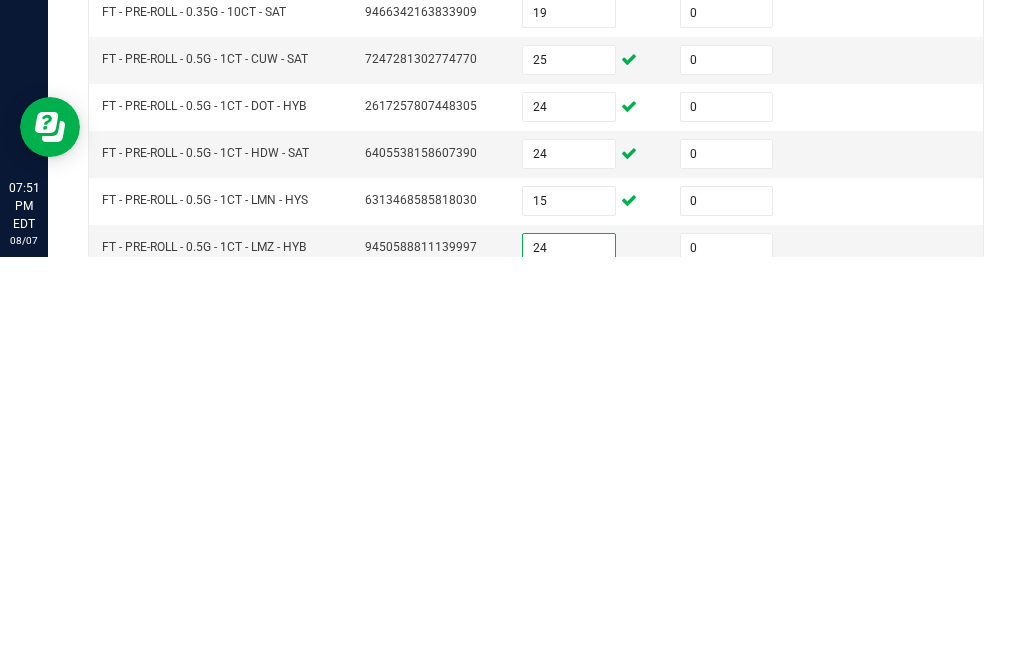 click at bounding box center [569, 703] 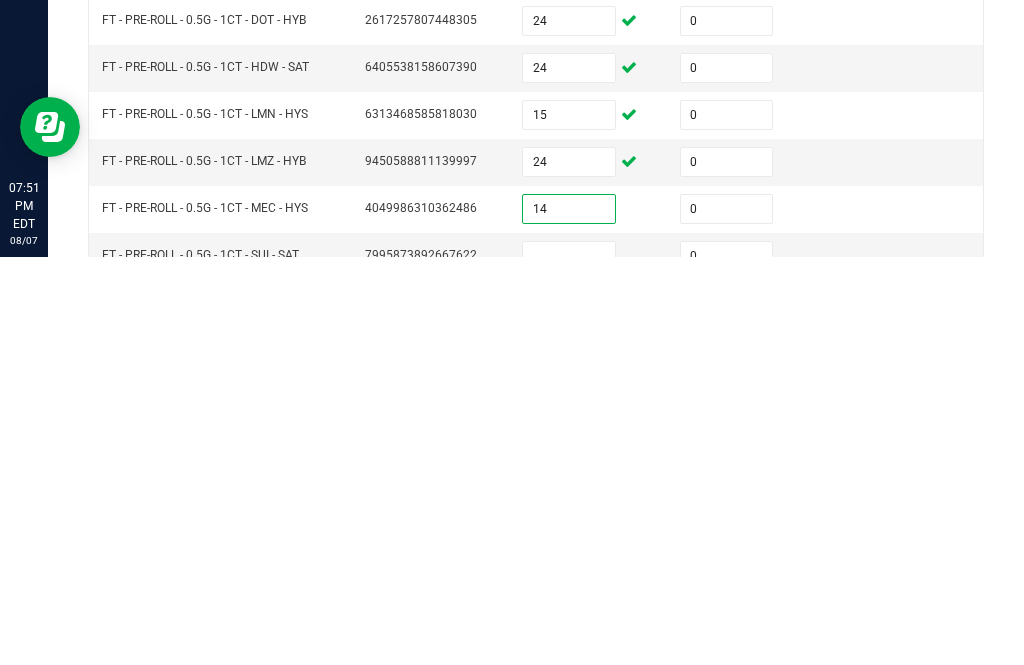 scroll, scrollTop: 208, scrollLeft: 0, axis: vertical 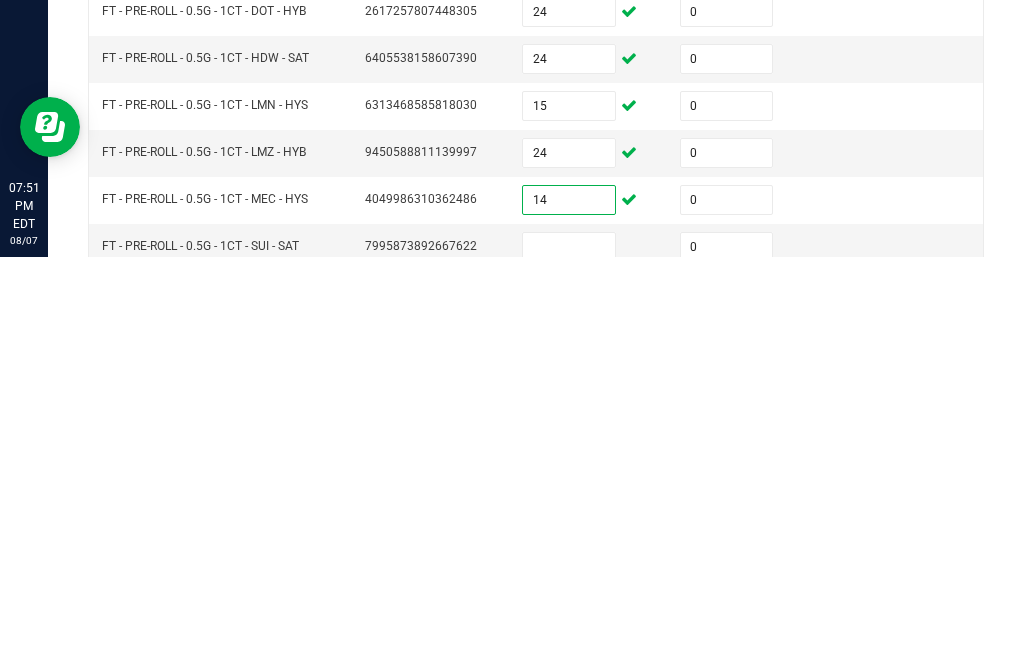 click at bounding box center [569, 655] 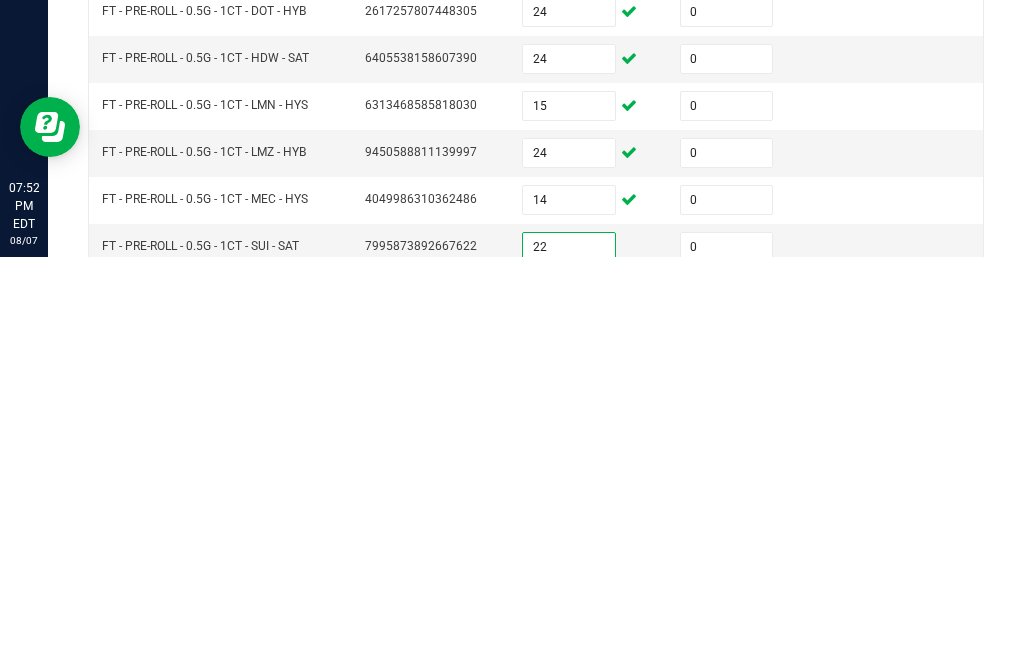 click at bounding box center [569, 702] 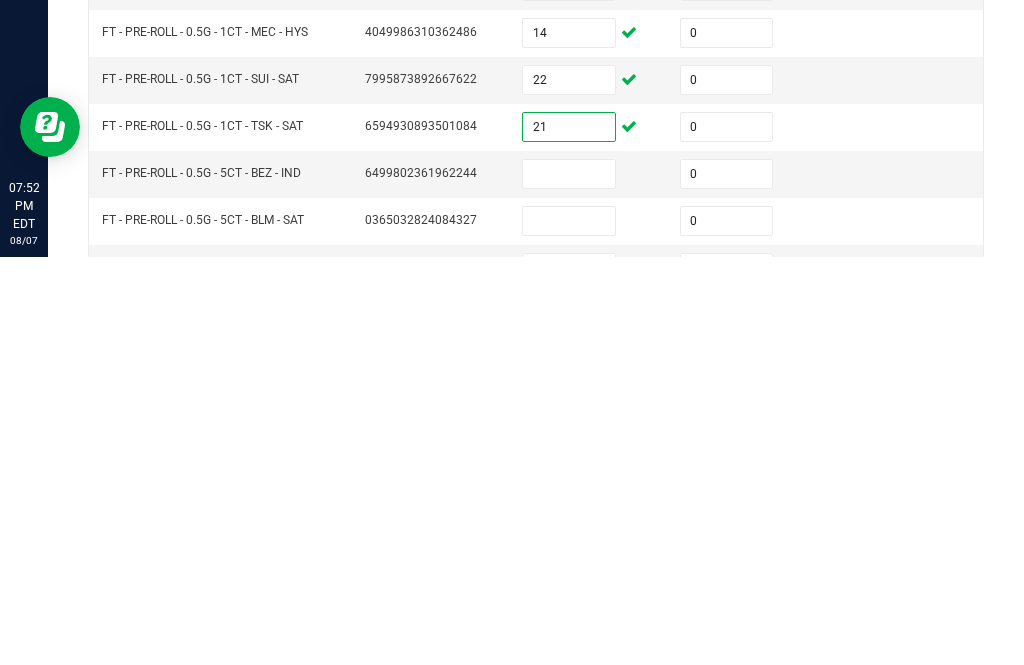scroll, scrollTop: 378, scrollLeft: 0, axis: vertical 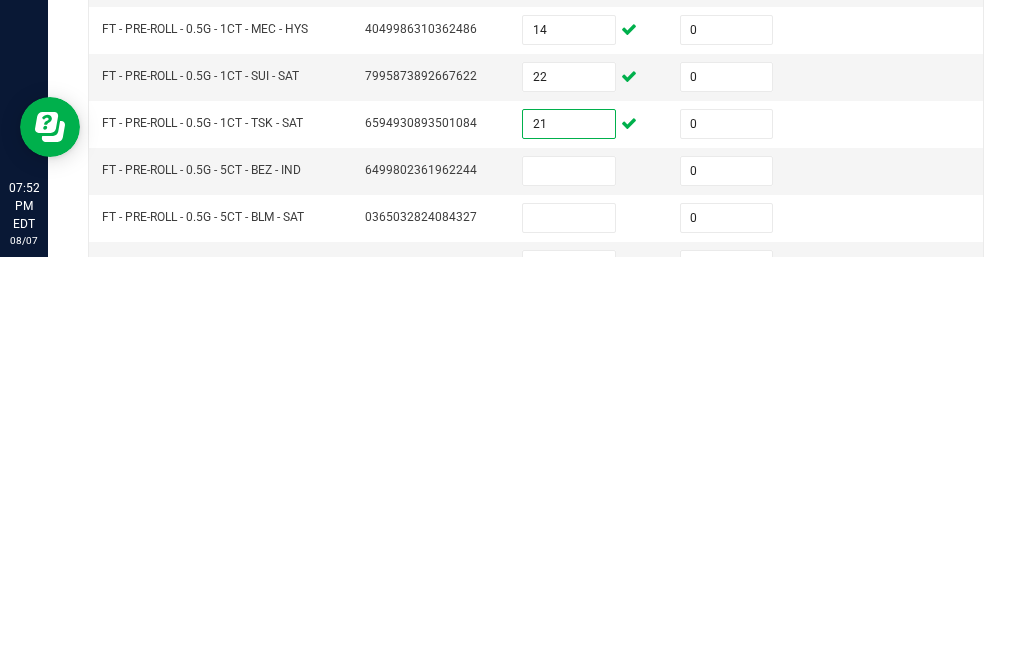 click at bounding box center [569, 579] 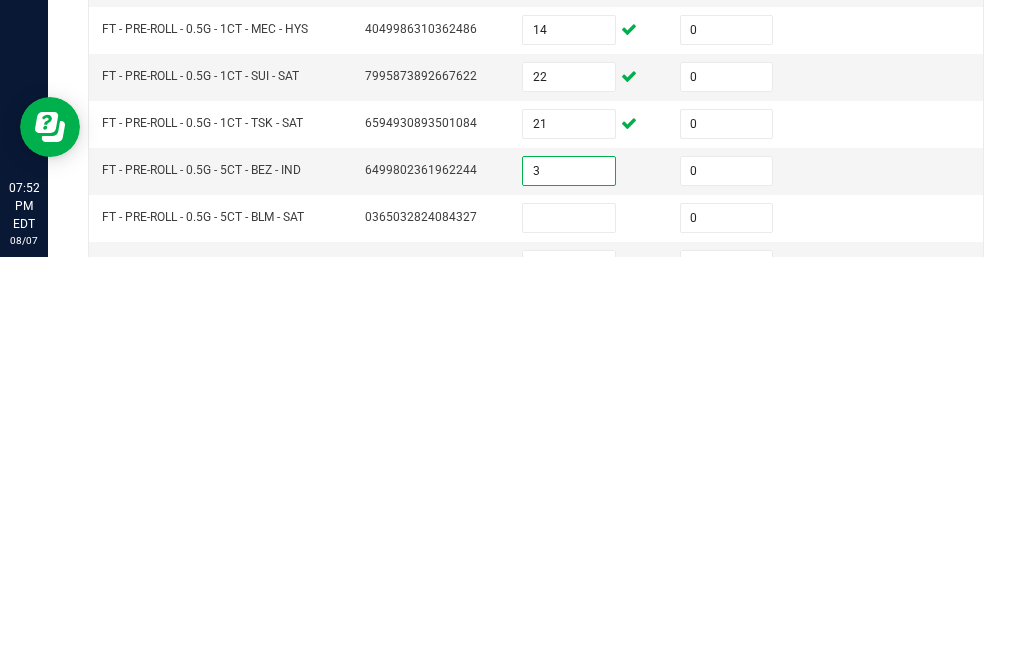 click at bounding box center [569, 626] 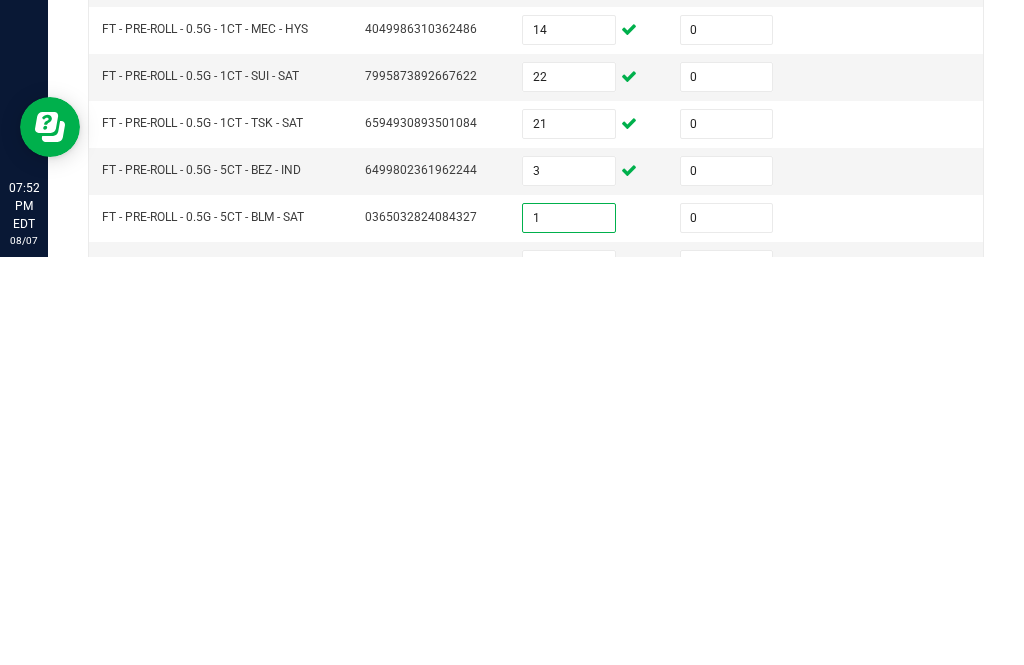 click at bounding box center (569, 673) 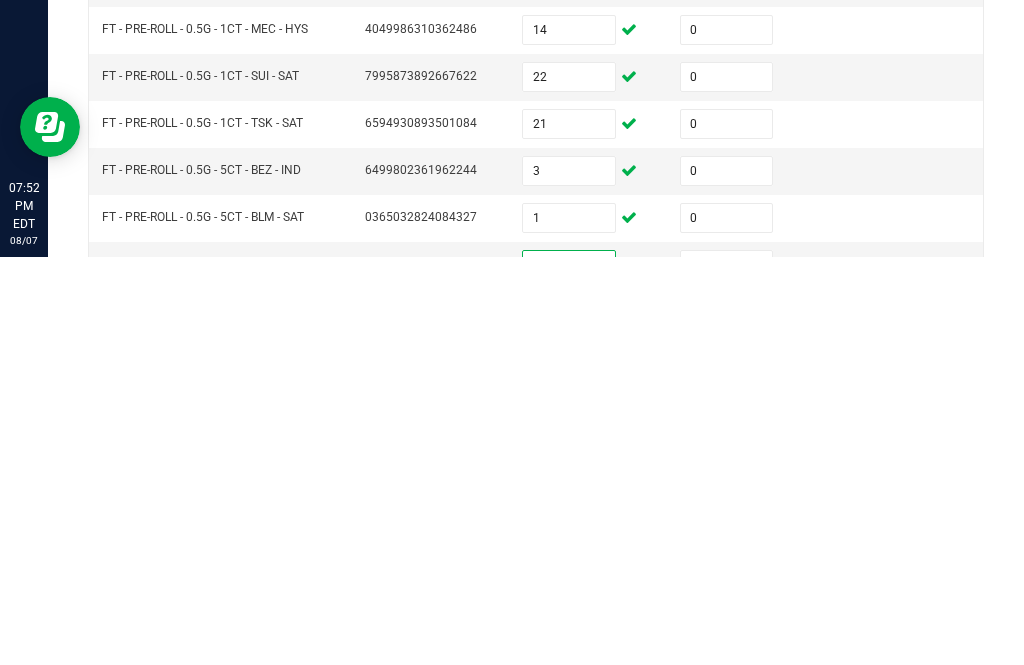 click at bounding box center (569, 720) 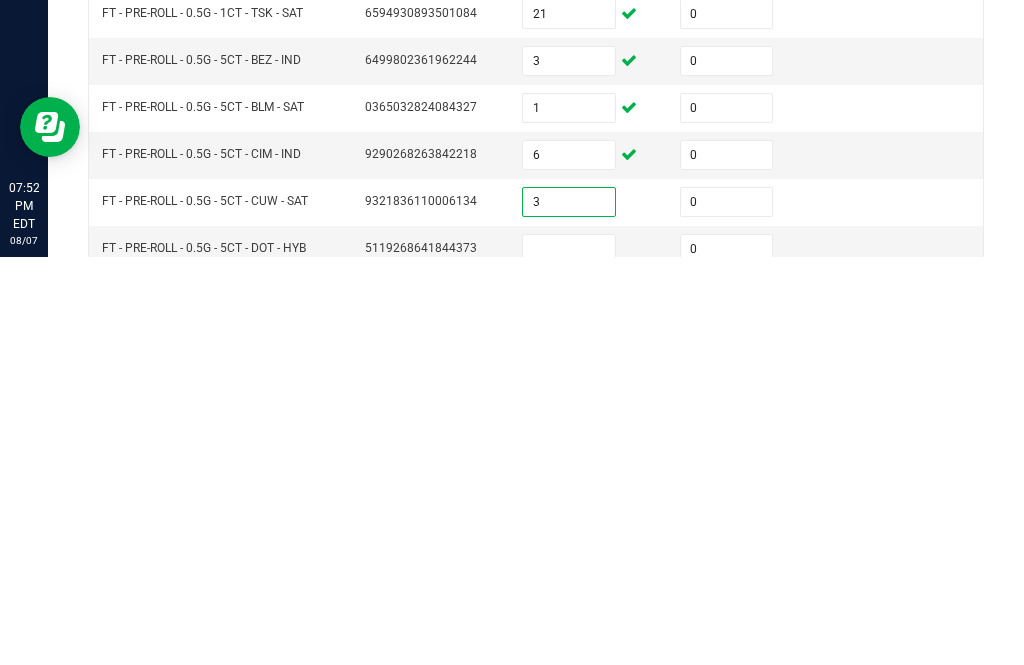 scroll, scrollTop: 494, scrollLeft: 0, axis: vertical 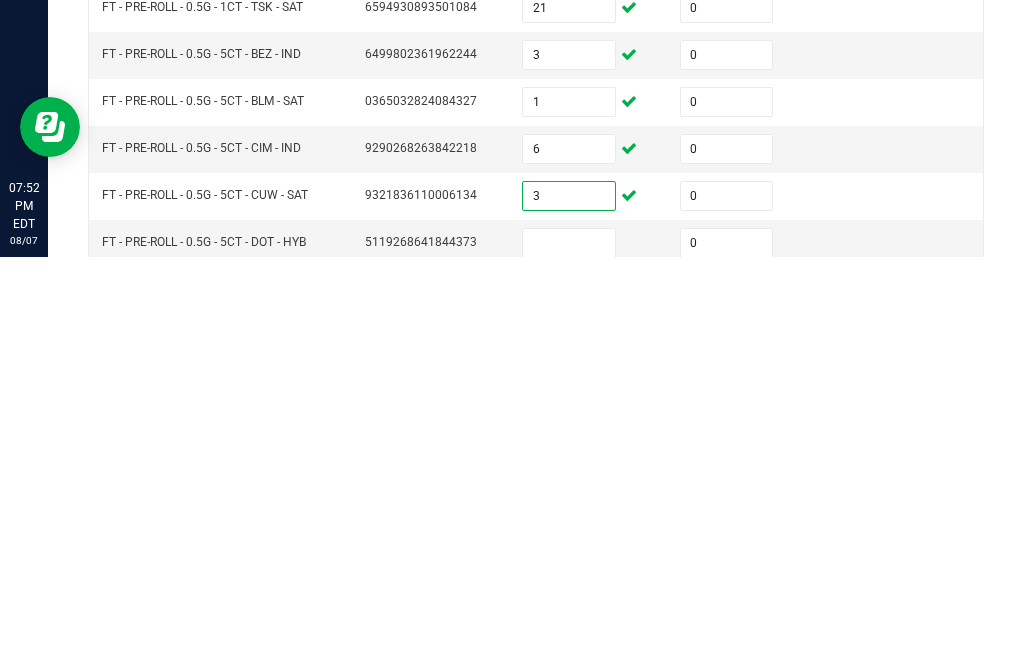 click at bounding box center (569, 651) 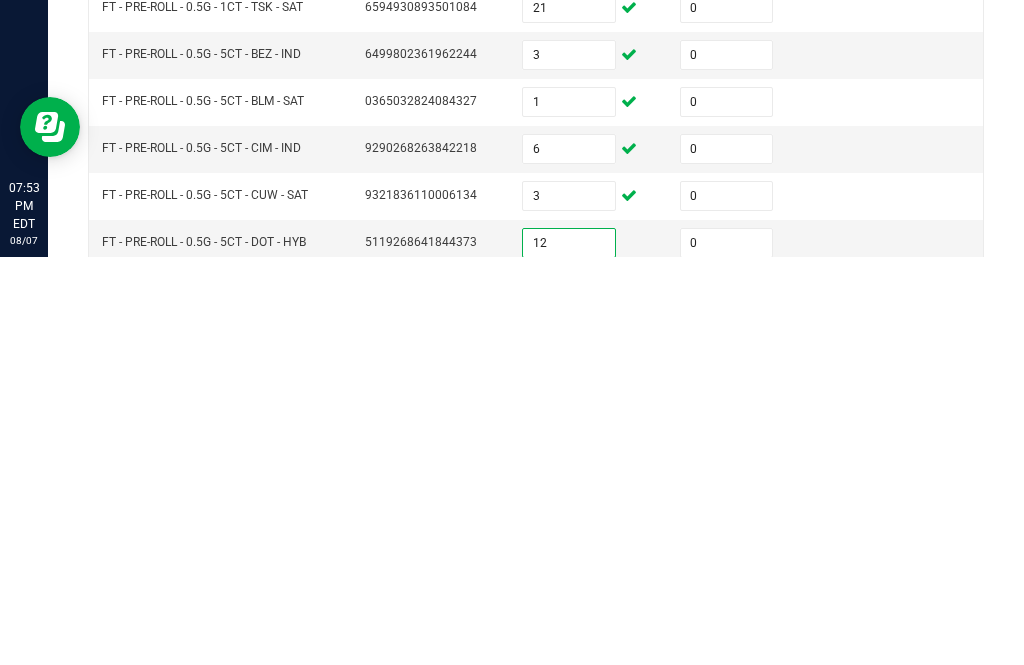 click at bounding box center [569, 698] 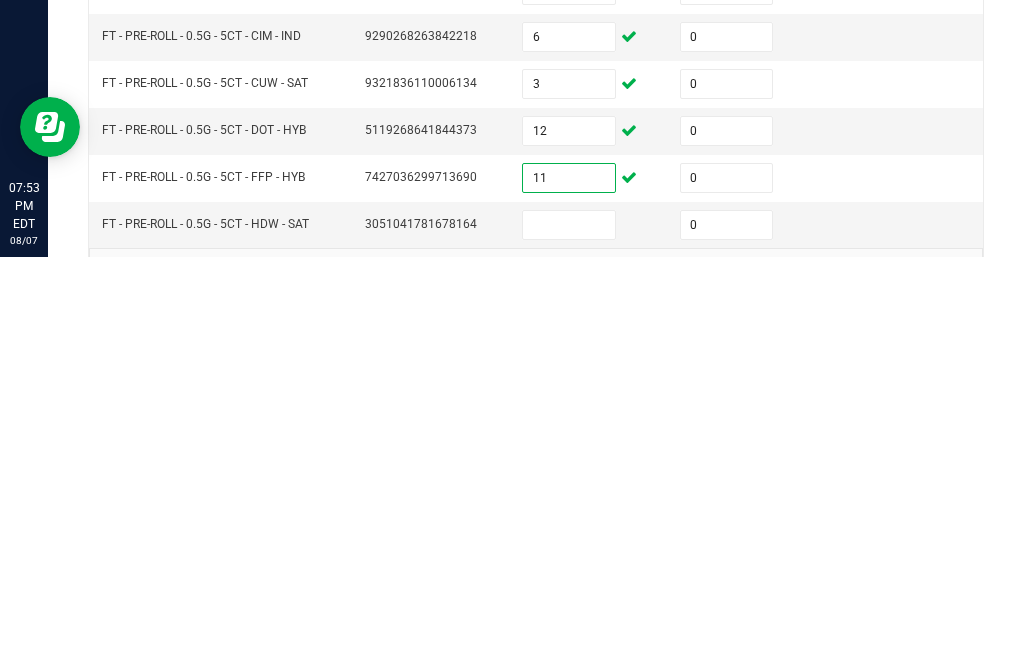 scroll, scrollTop: 605, scrollLeft: 0, axis: vertical 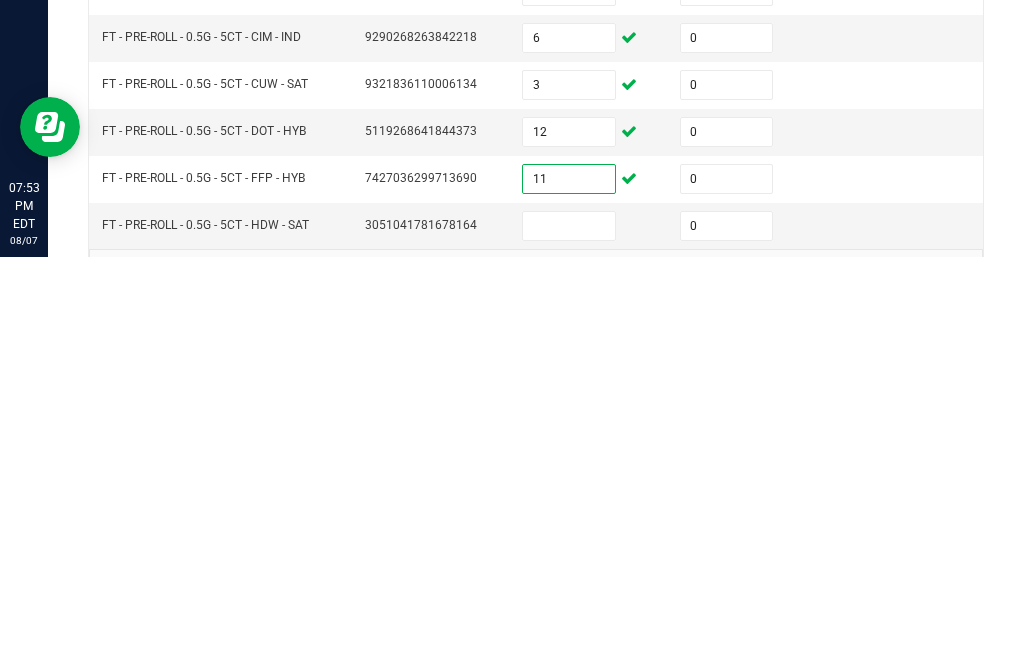 click at bounding box center (569, 634) 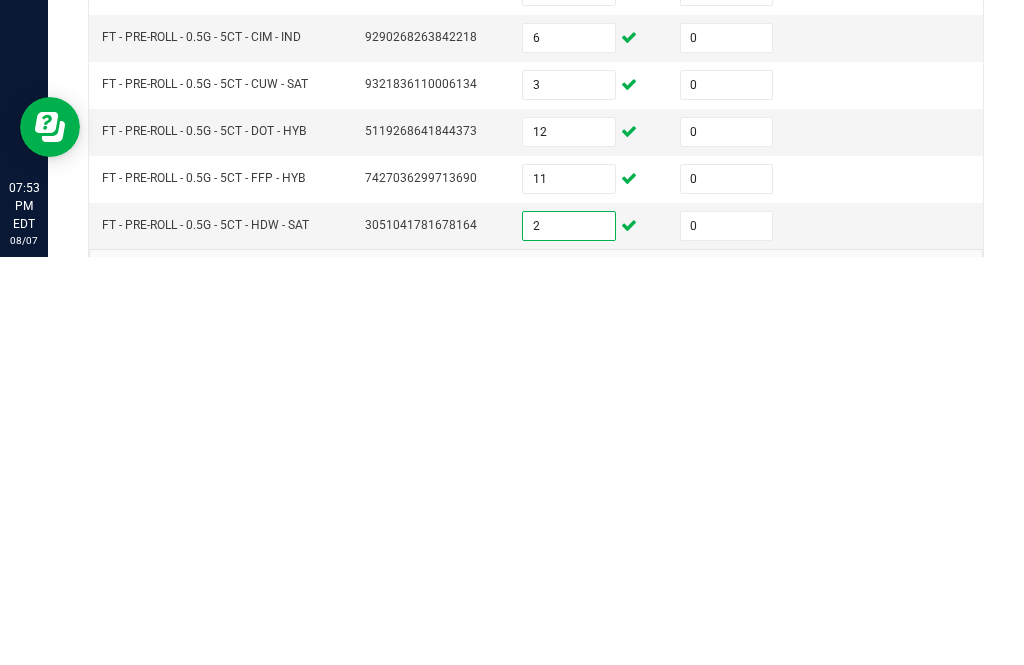 click on "5" 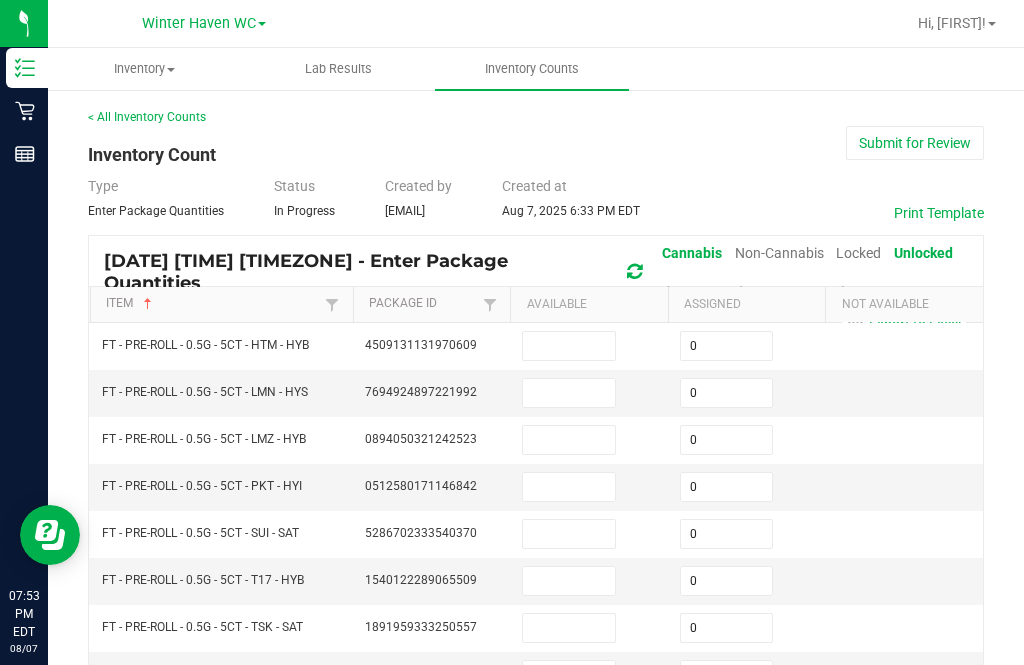 scroll, scrollTop: 0, scrollLeft: 0, axis: both 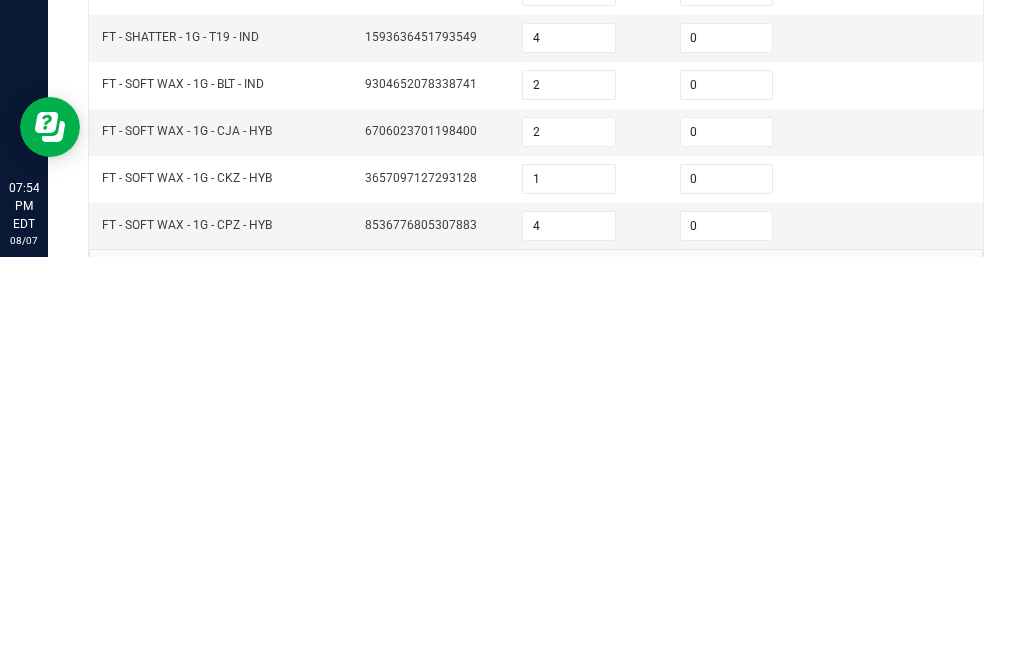 click on "4" 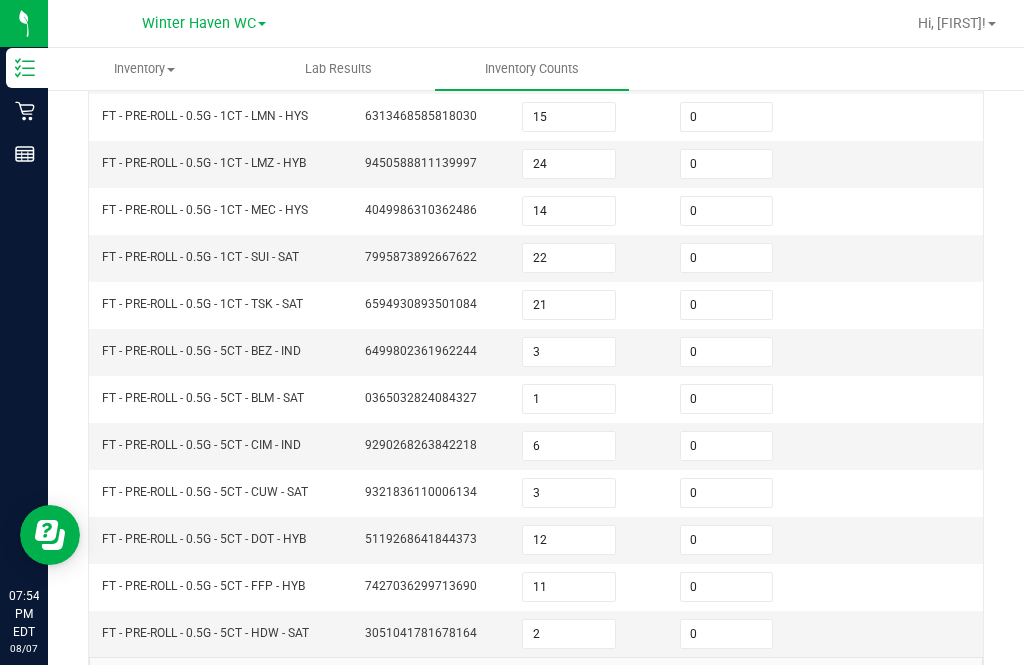 click on "3" 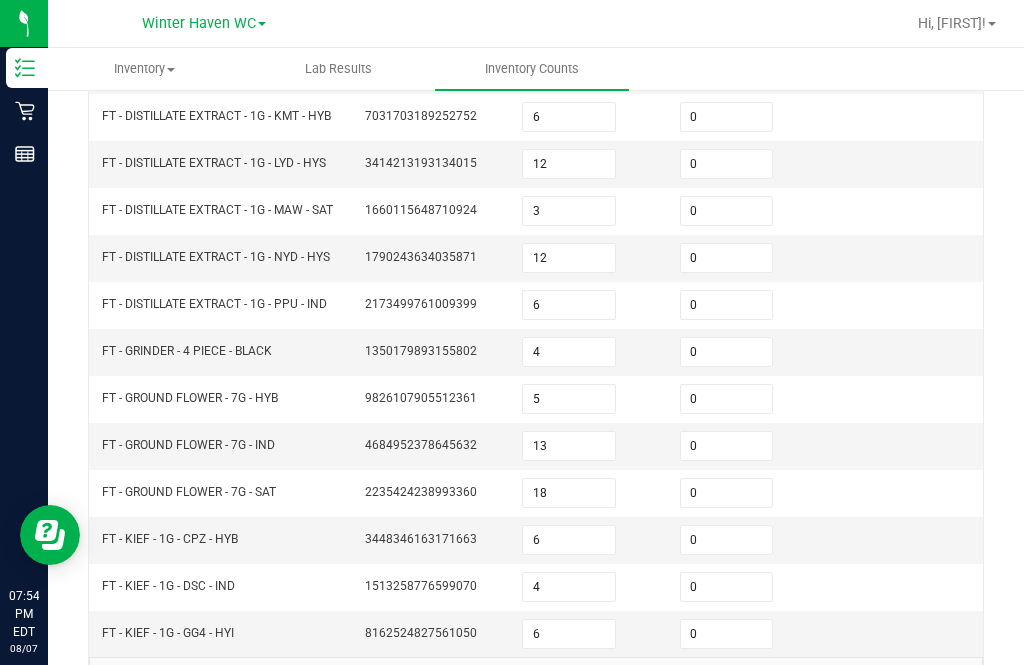 click on "4" 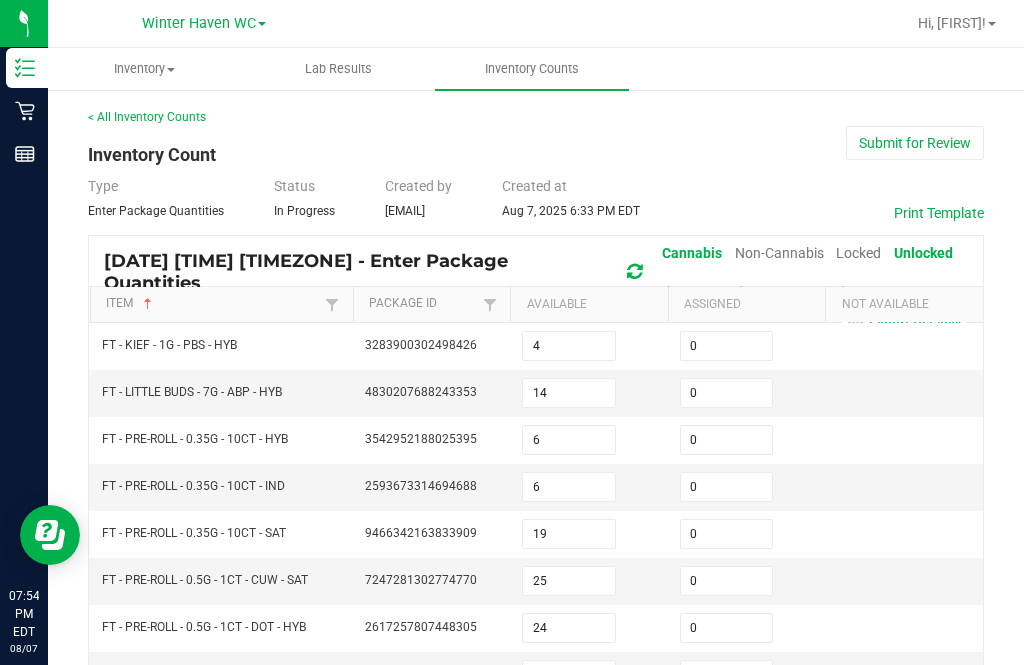 scroll, scrollTop: 0, scrollLeft: 0, axis: both 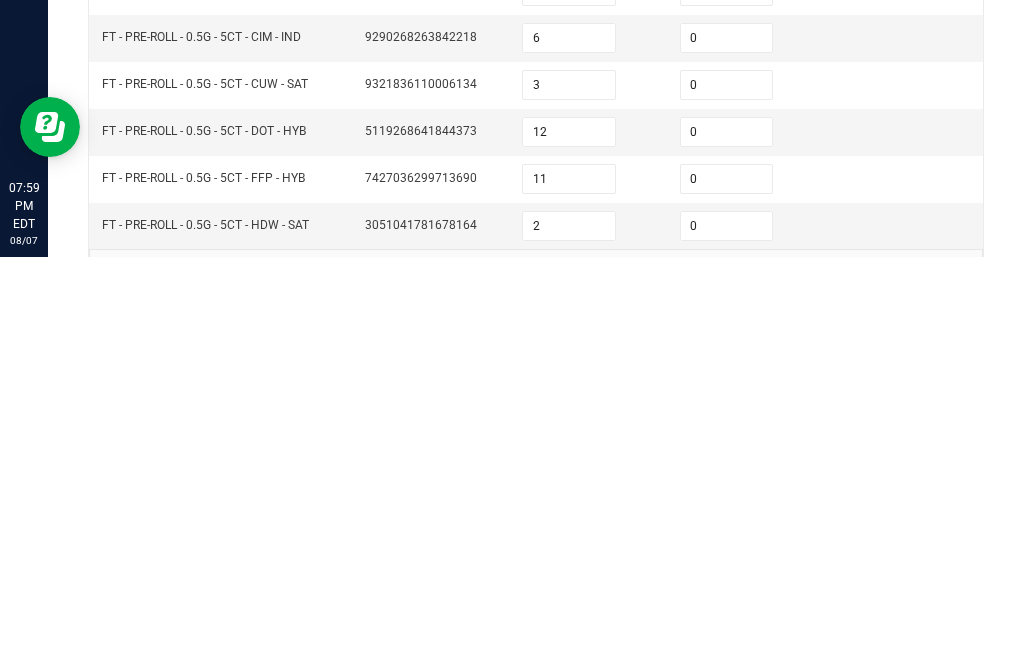 click on "5" 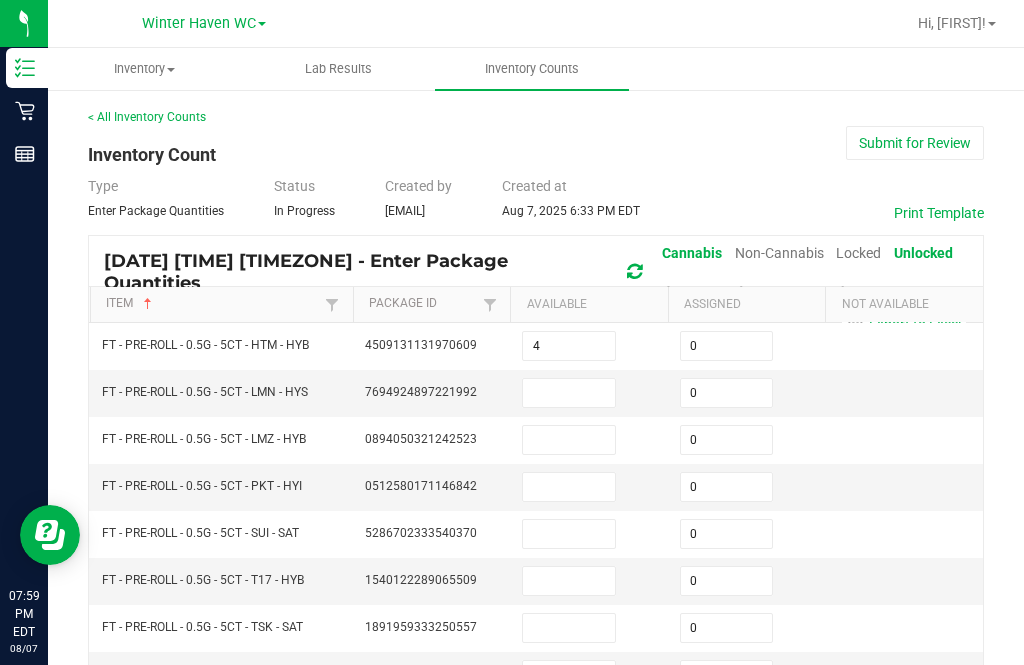 scroll, scrollTop: 0, scrollLeft: 0, axis: both 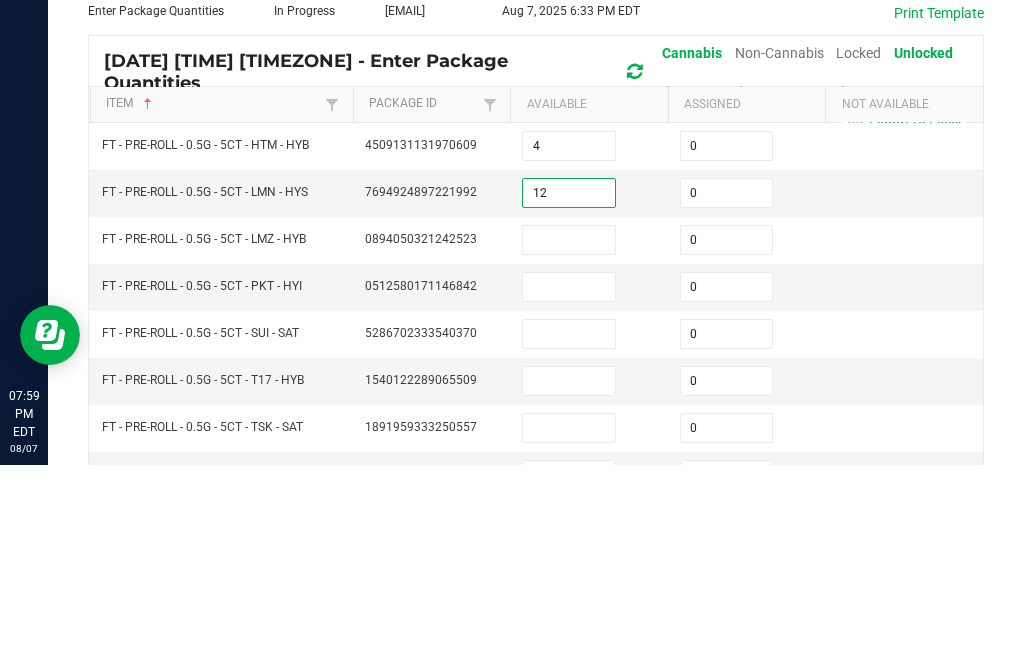 click at bounding box center [569, 440] 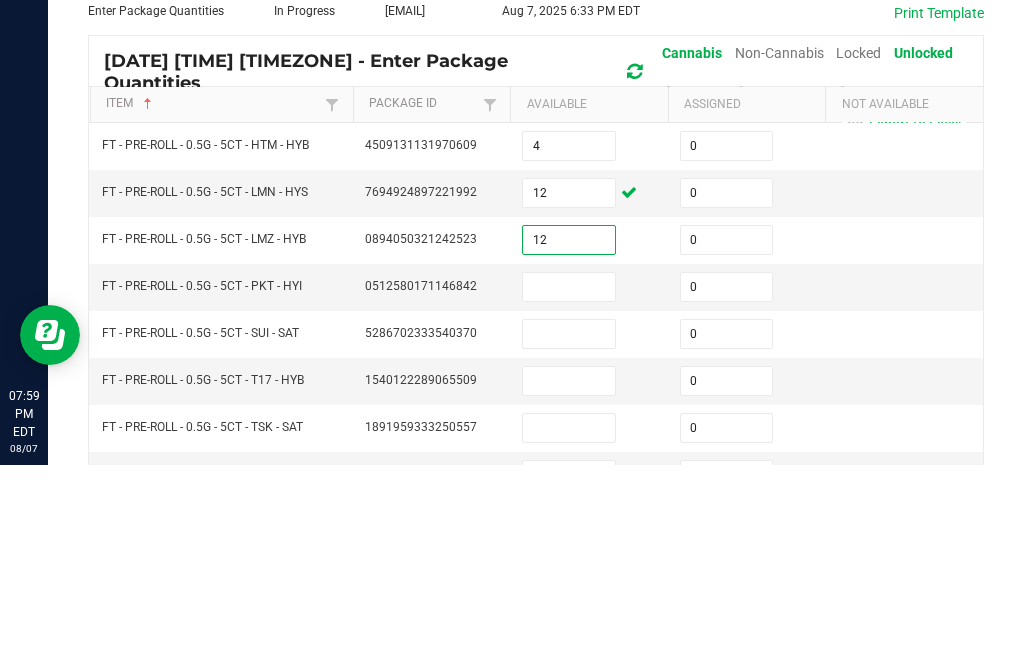 click at bounding box center (569, 487) 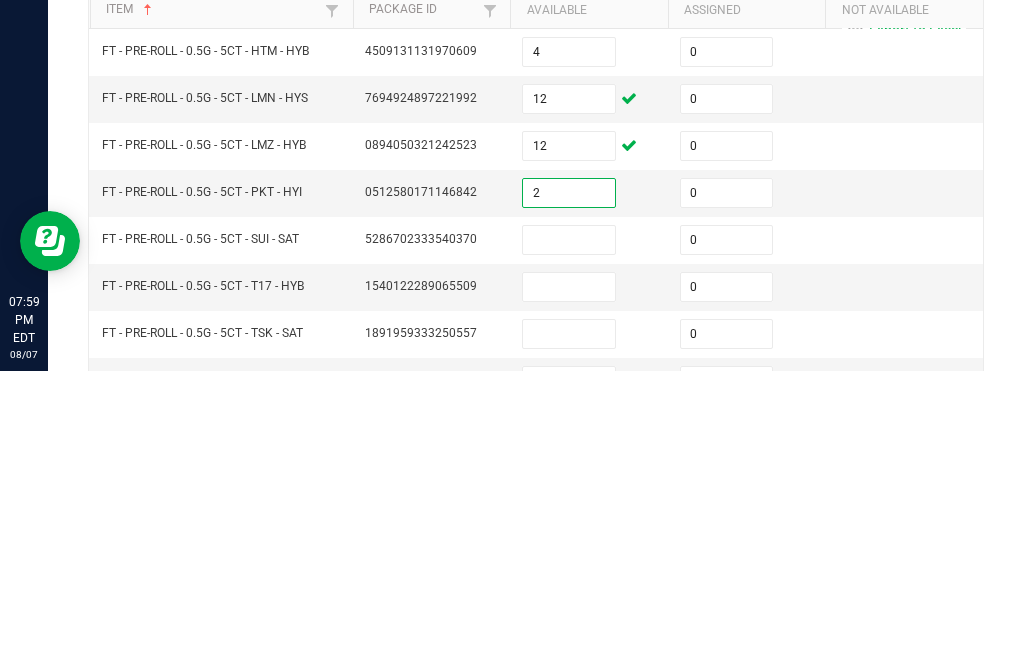 click at bounding box center (569, 534) 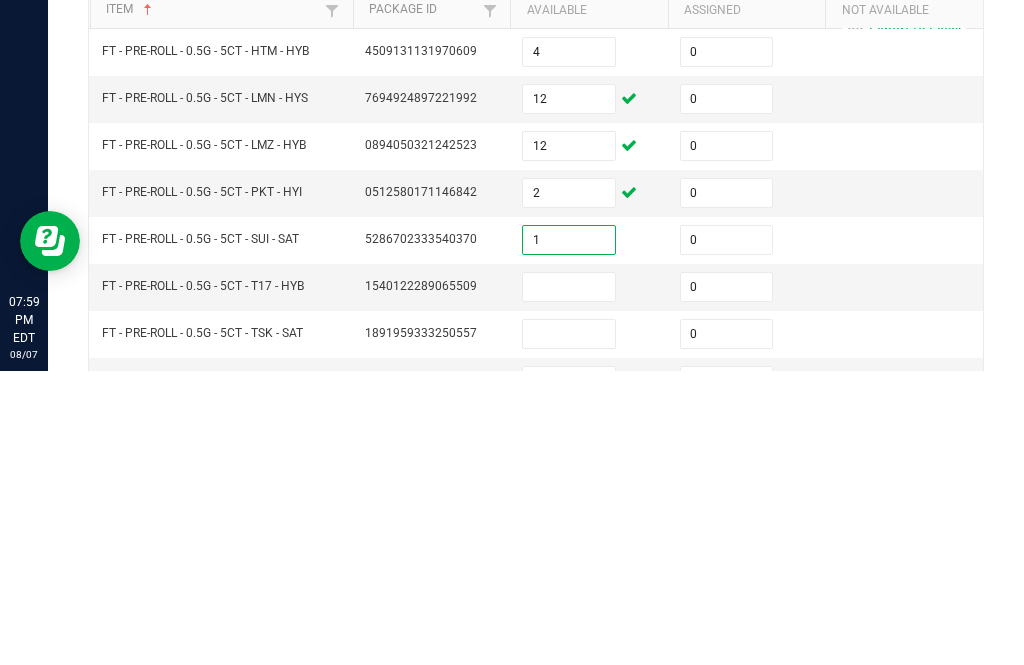 click at bounding box center [569, 581] 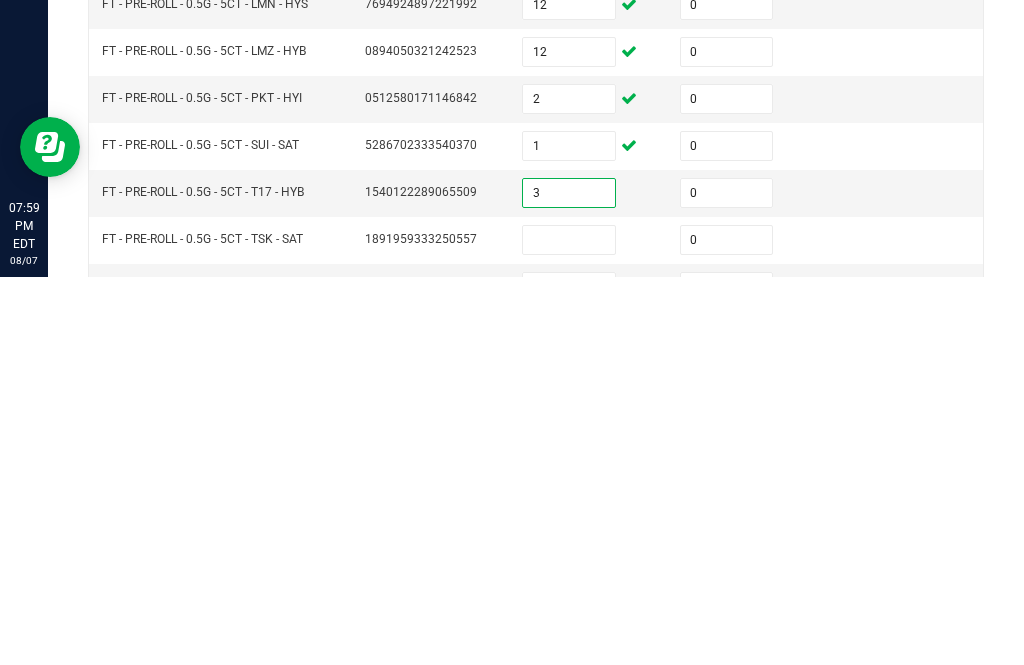 click at bounding box center (569, 628) 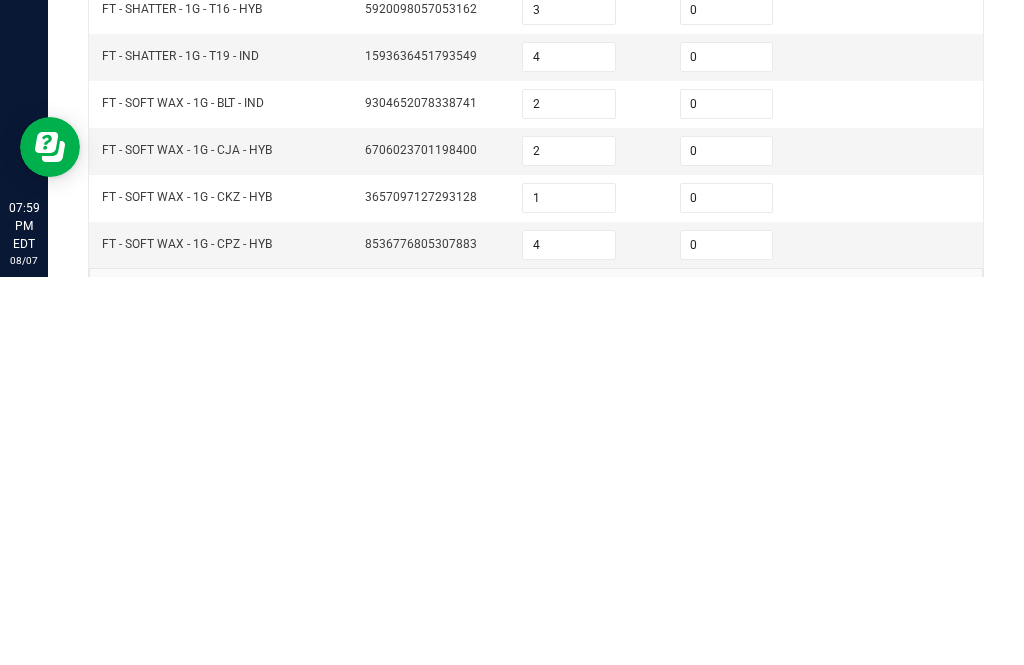 scroll, scrollTop: 605, scrollLeft: 0, axis: vertical 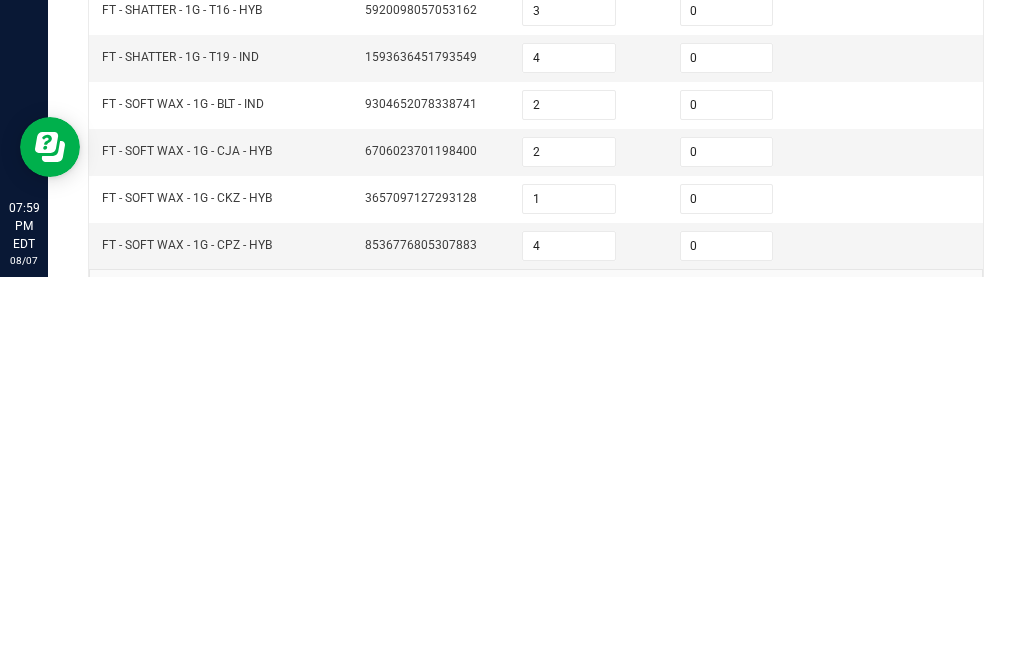 click on "6" 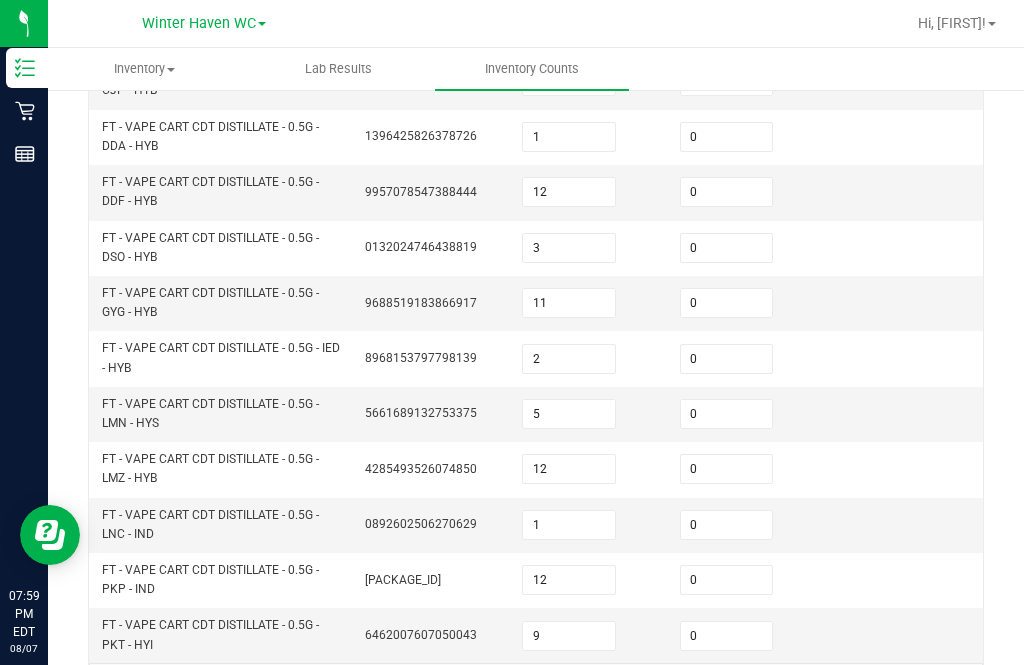scroll, scrollTop: 741, scrollLeft: 0, axis: vertical 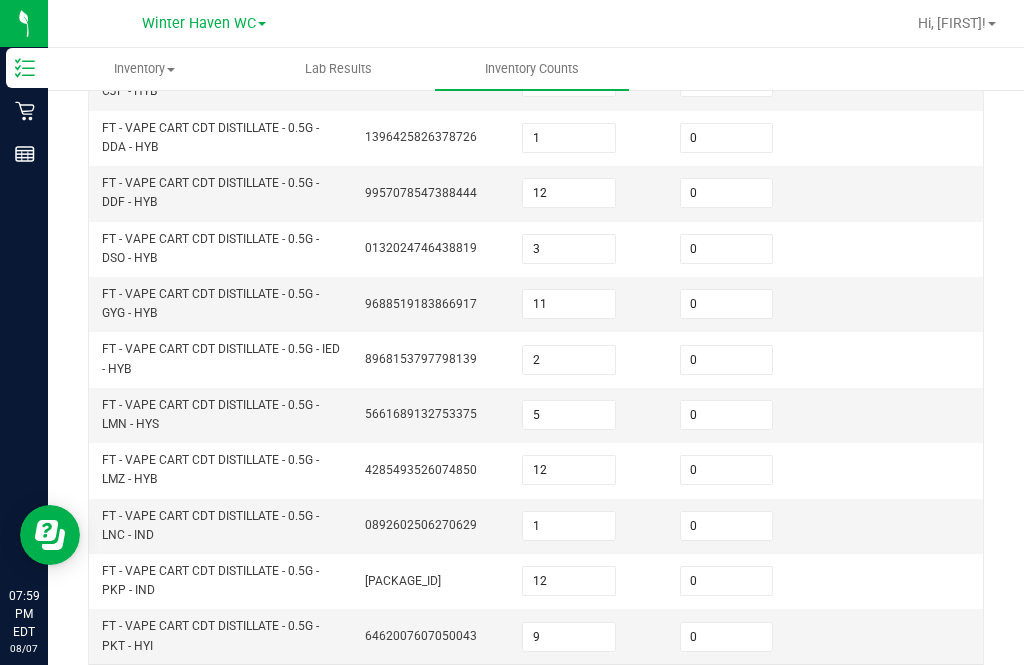 click on "7" 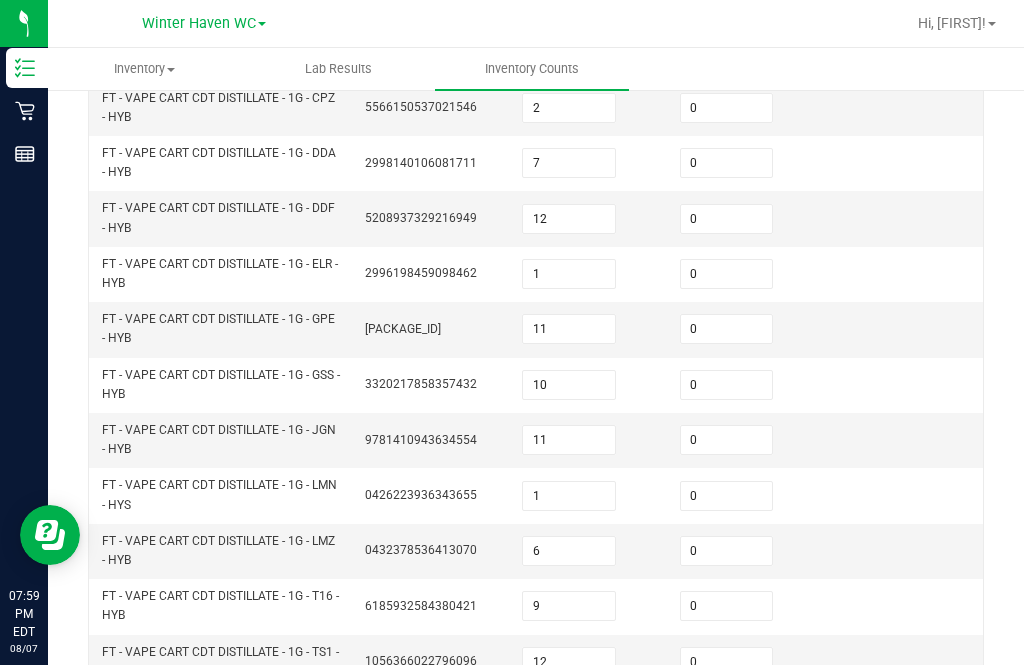 click on "8" 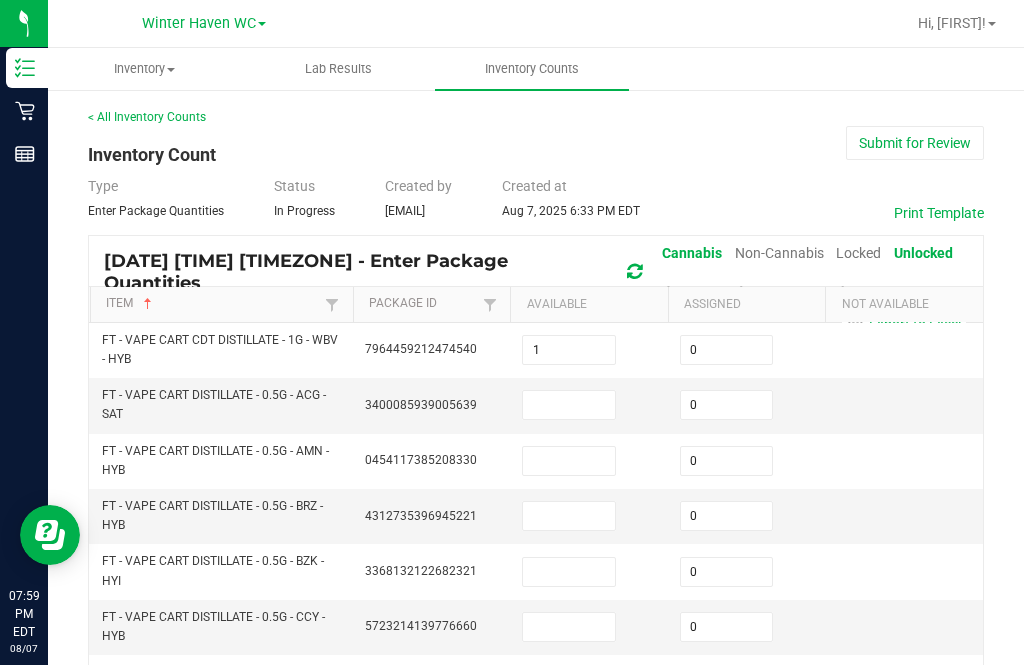 scroll, scrollTop: 0, scrollLeft: 0, axis: both 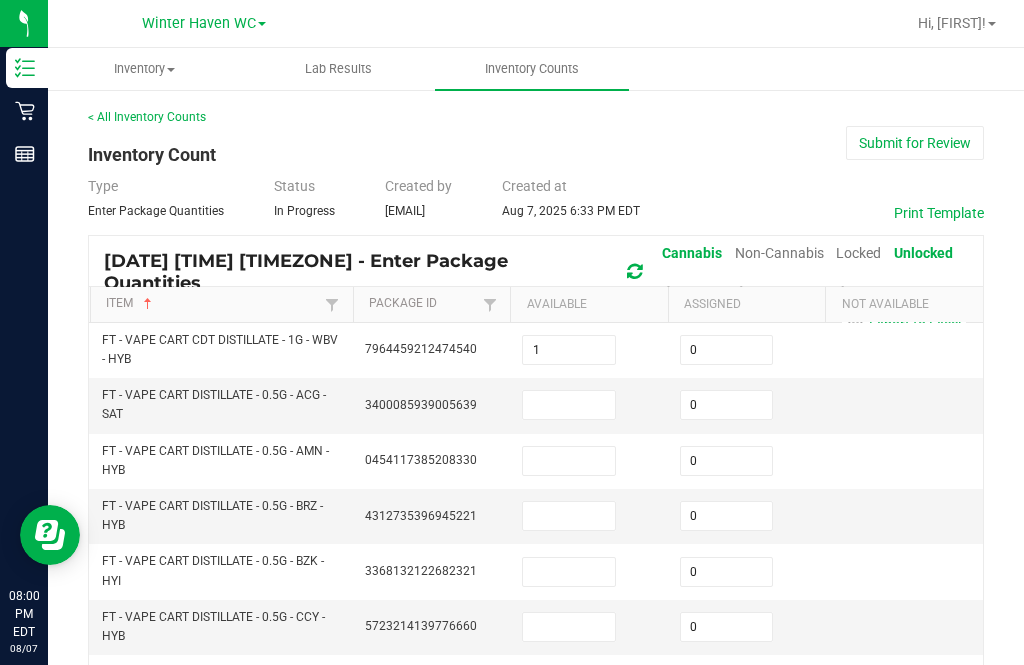 click on "08:00 PM EDT" at bounding box center (24, 614) 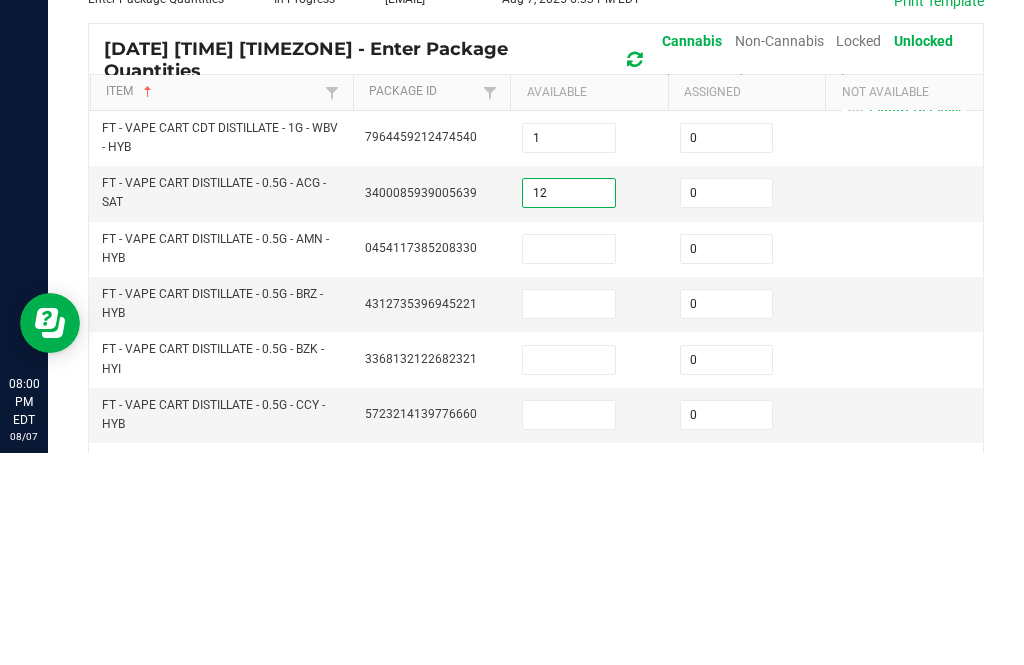click at bounding box center (569, 461) 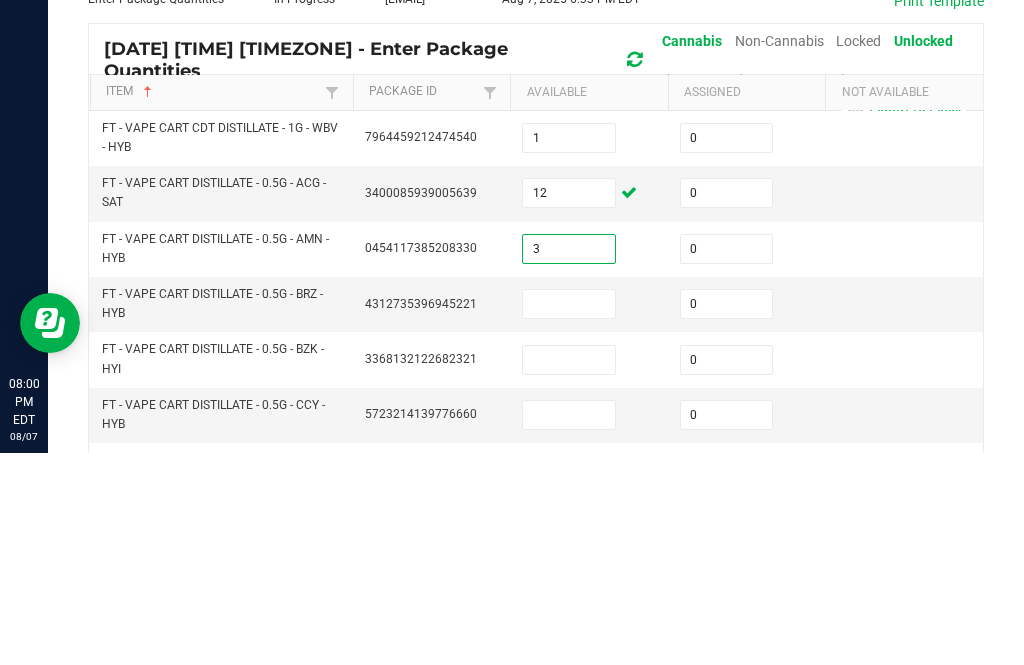 click at bounding box center [569, 516] 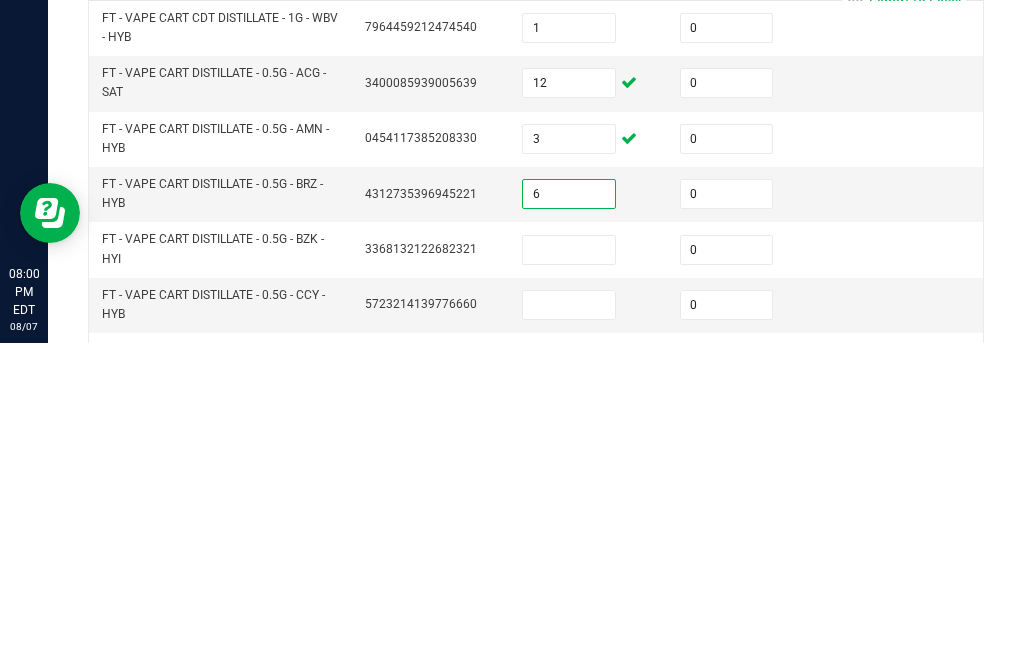 click at bounding box center [569, 572] 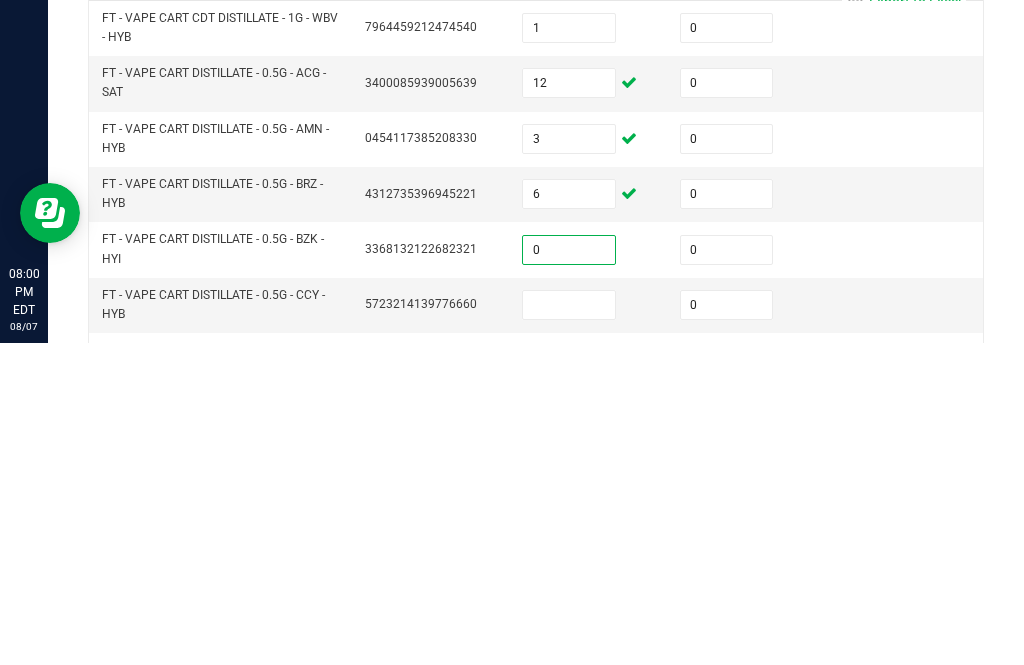 click at bounding box center [569, 627] 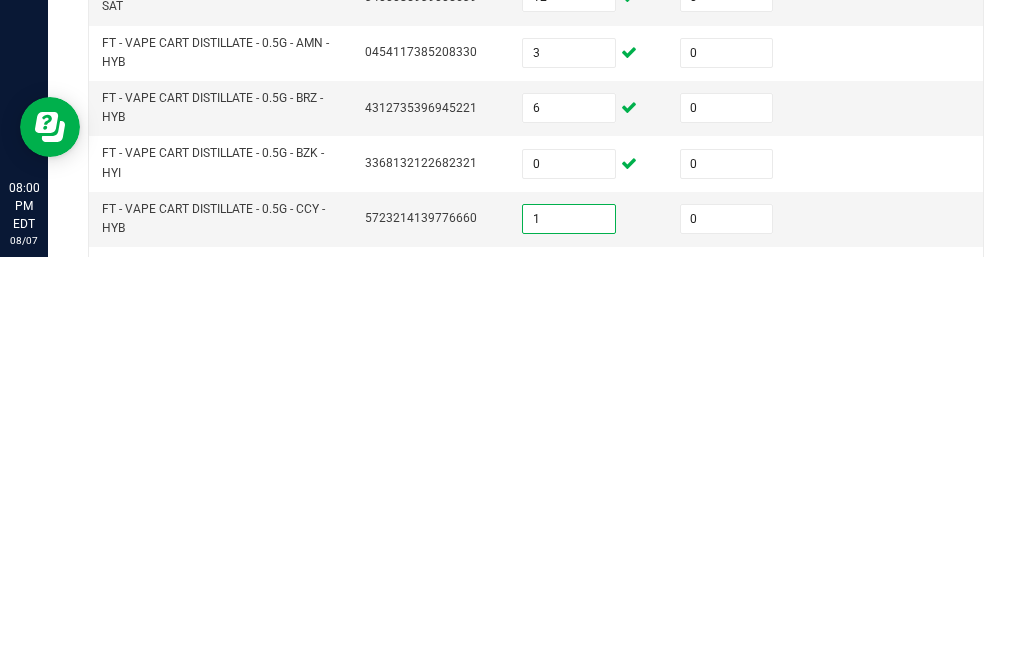 click at bounding box center [569, 682] 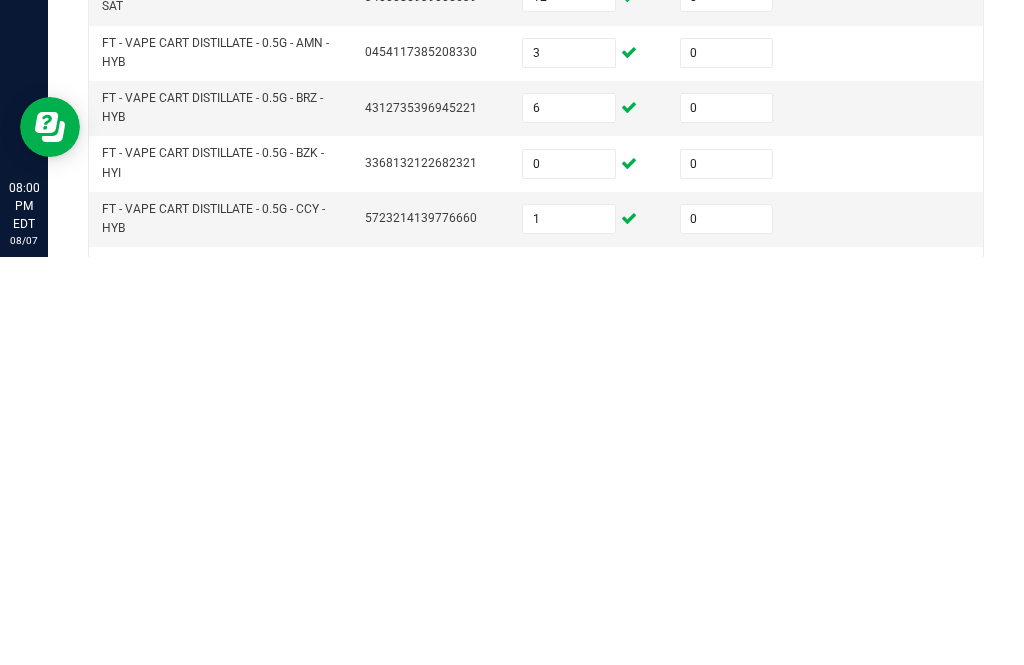 click at bounding box center [569, 738] 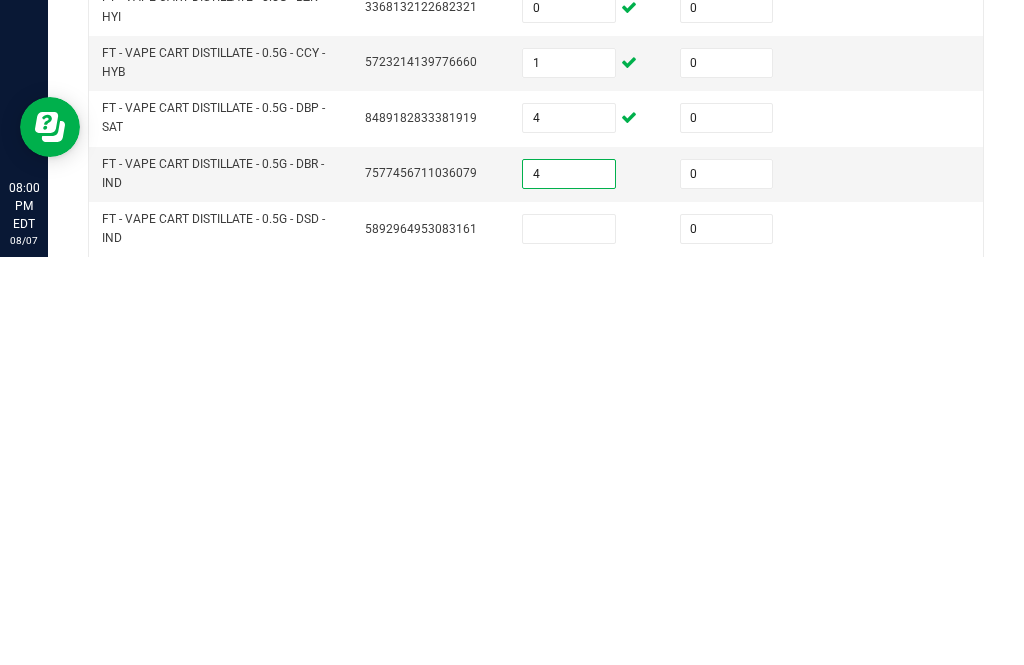 scroll, scrollTop: 160, scrollLeft: 0, axis: vertical 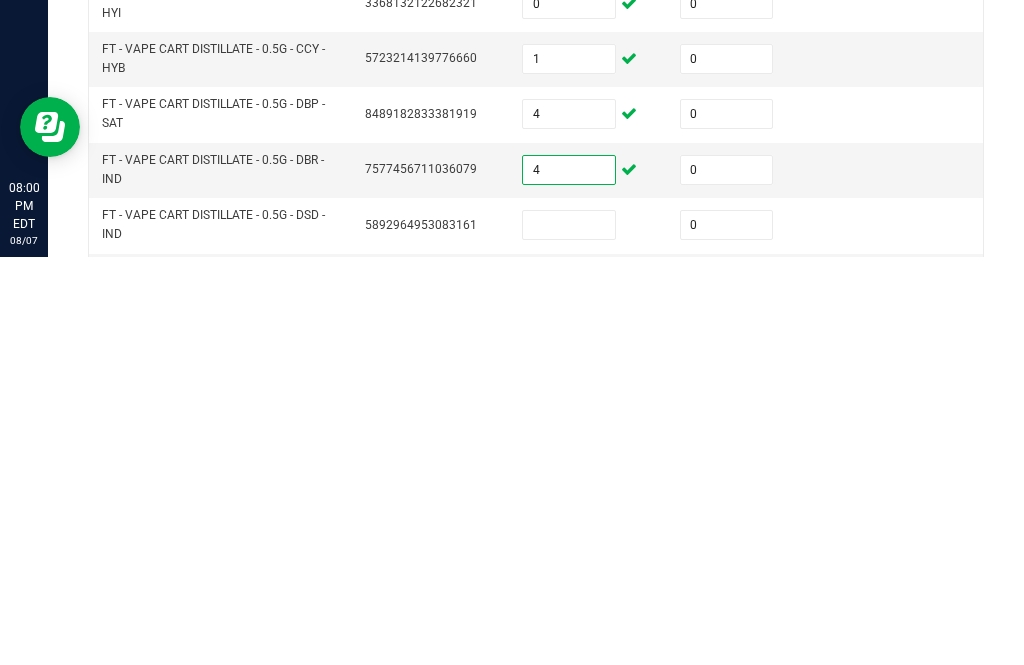 click at bounding box center [569, 633] 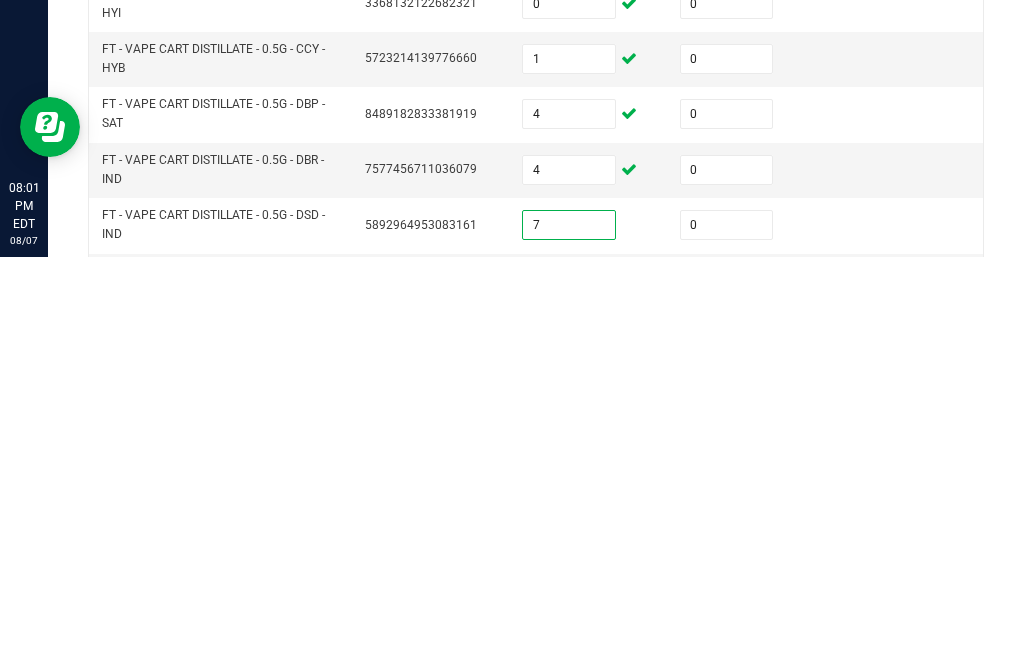 click at bounding box center (569, 689) 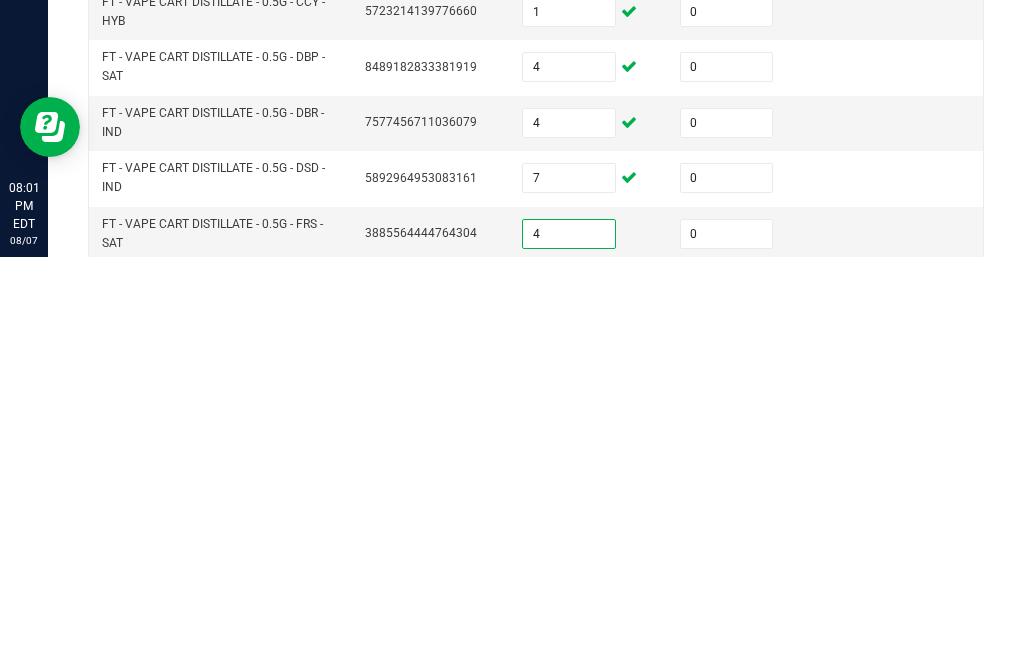 scroll, scrollTop: 210, scrollLeft: 0, axis: vertical 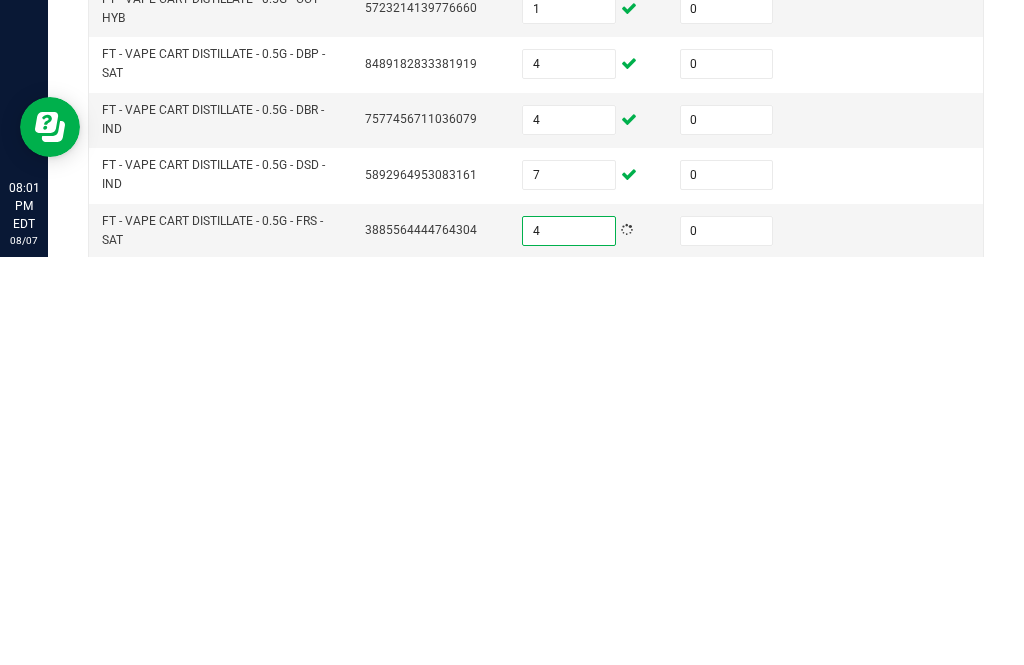click at bounding box center (569, 694) 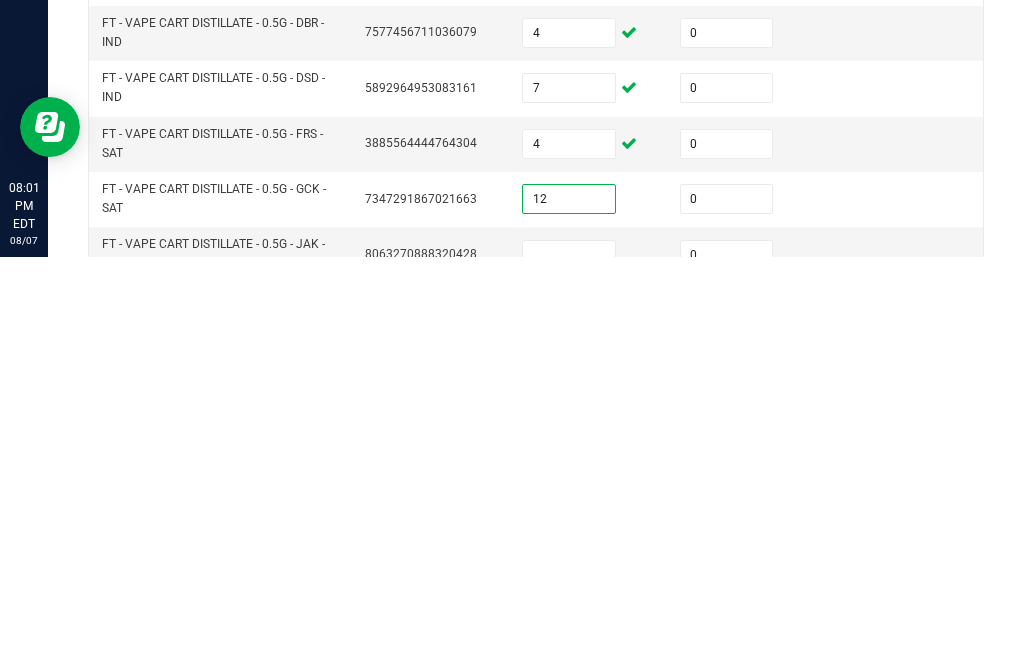 scroll, scrollTop: 298, scrollLeft: 0, axis: vertical 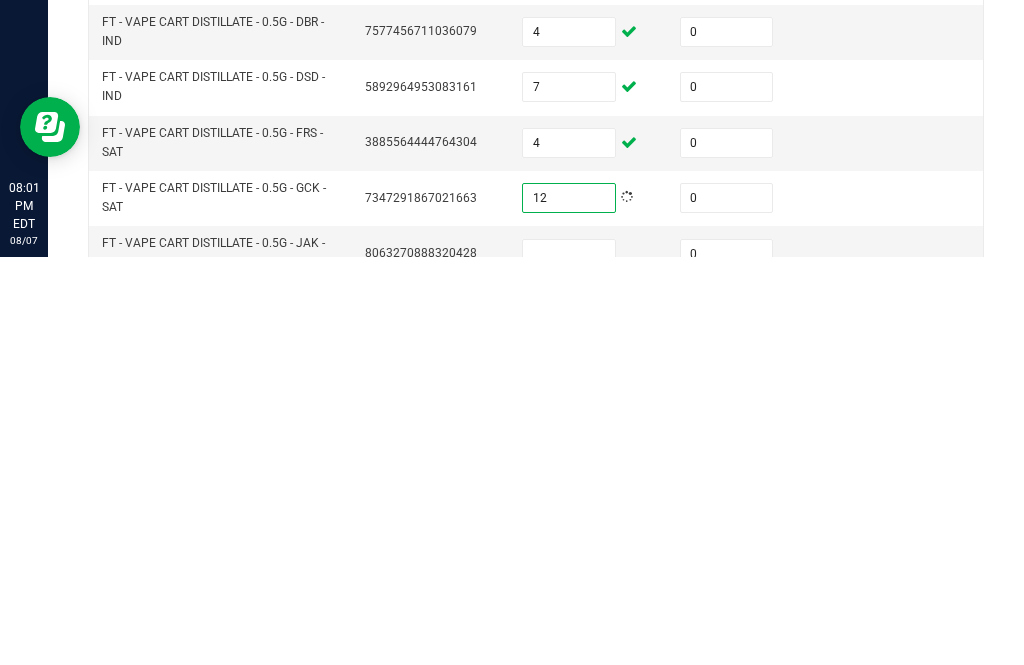 click at bounding box center (569, 662) 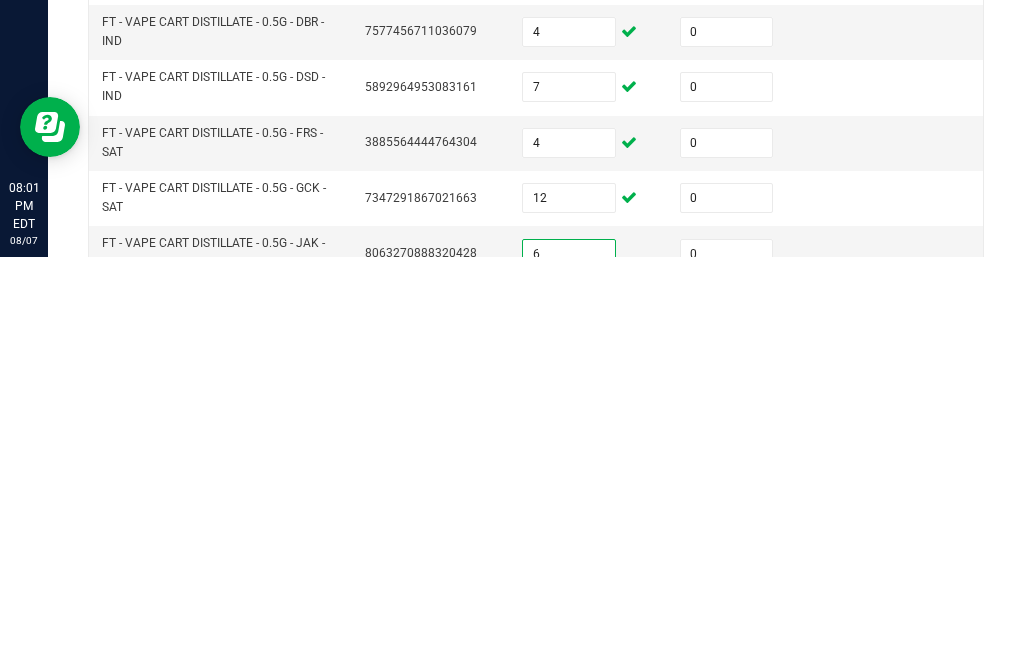 click at bounding box center [569, 717] 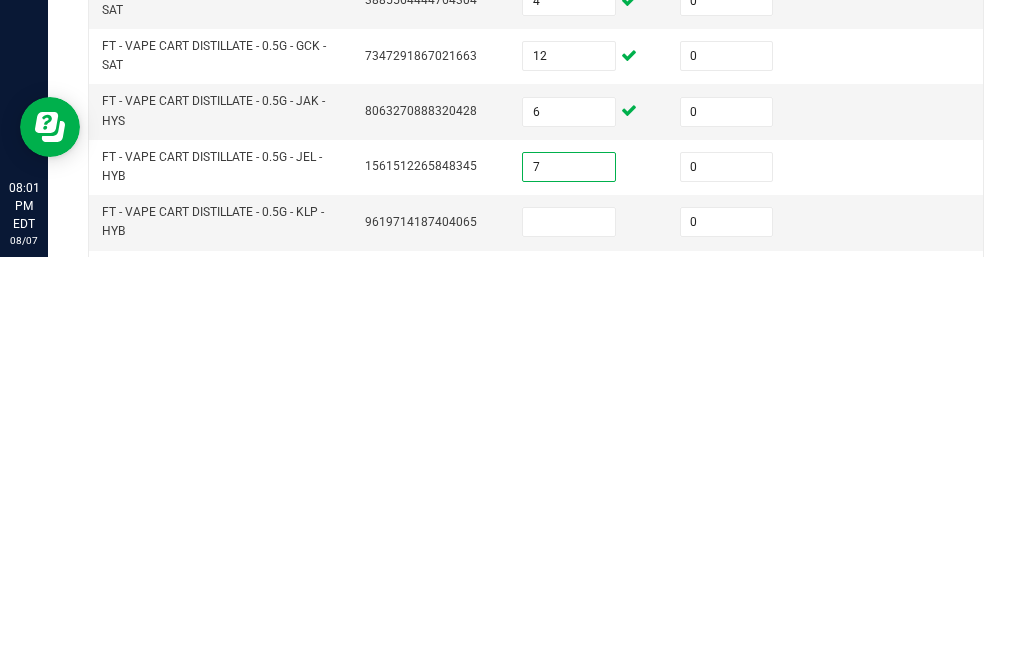 scroll, scrollTop: 441, scrollLeft: 0, axis: vertical 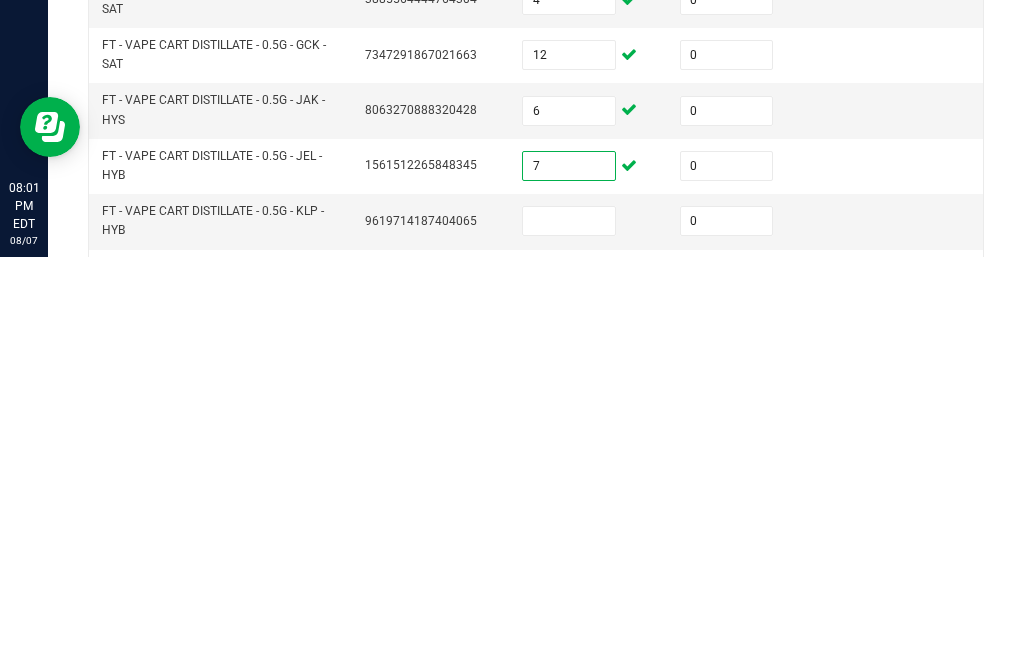 click at bounding box center [569, 629] 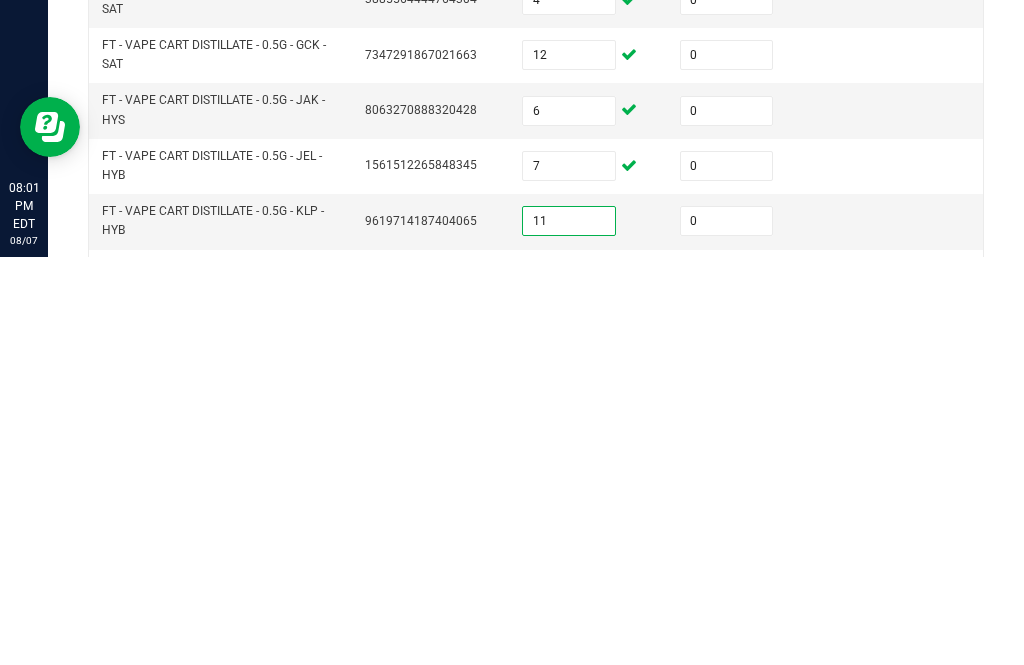 click at bounding box center (569, 685) 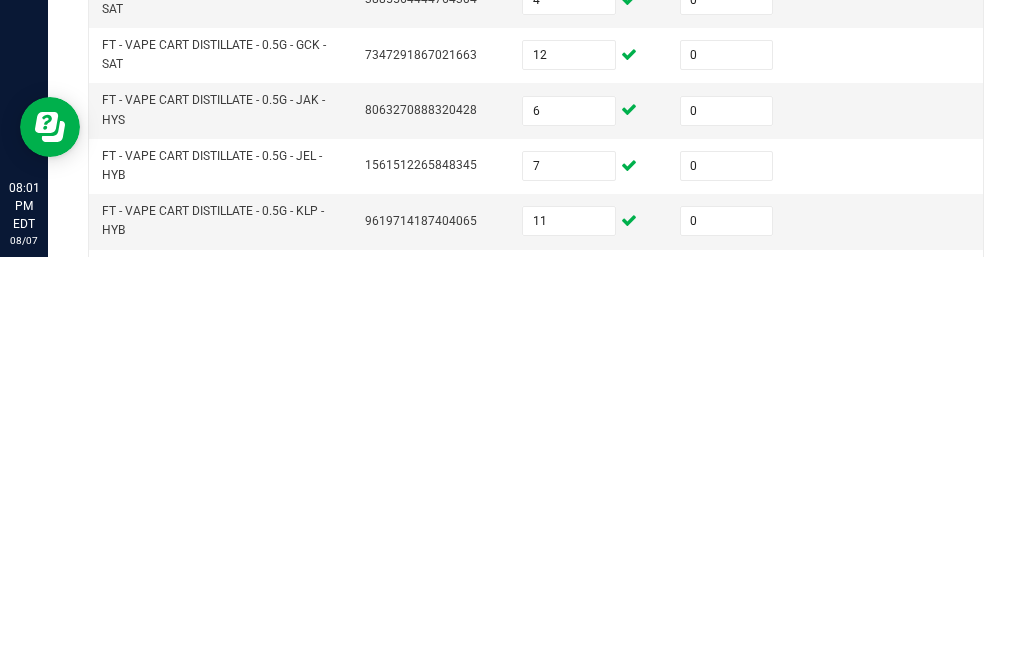 click at bounding box center [589, 740] 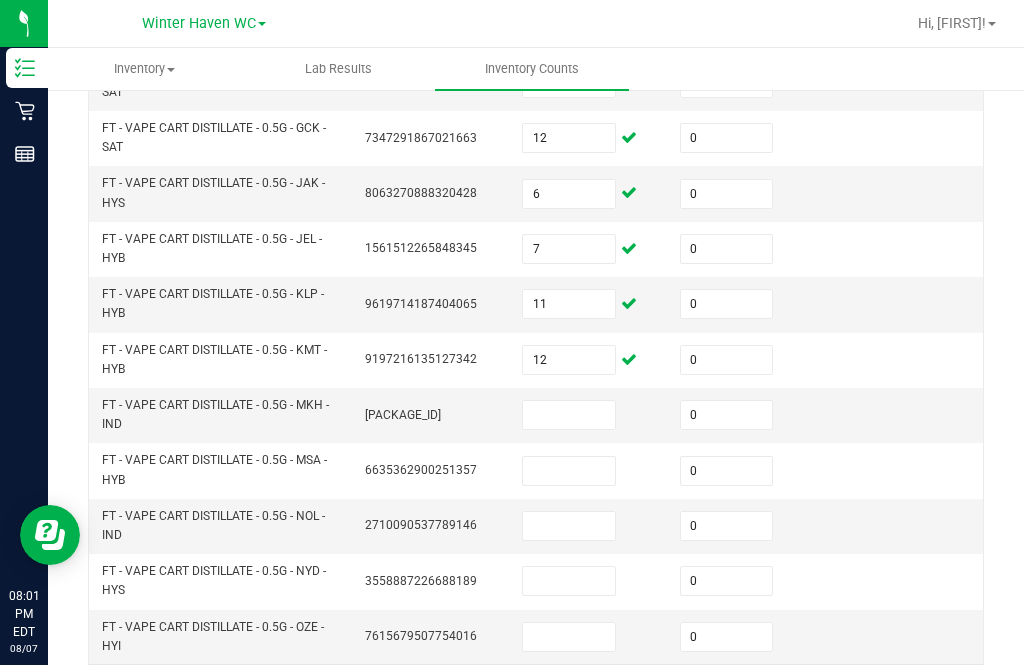 scroll, scrollTop: 765, scrollLeft: 0, axis: vertical 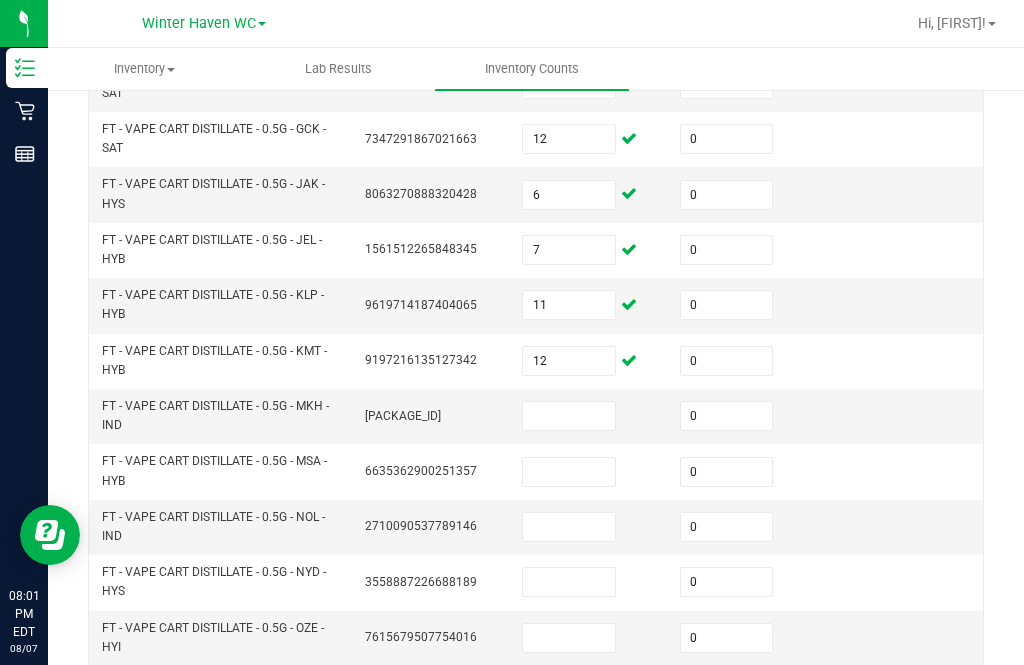 click at bounding box center (569, 416) 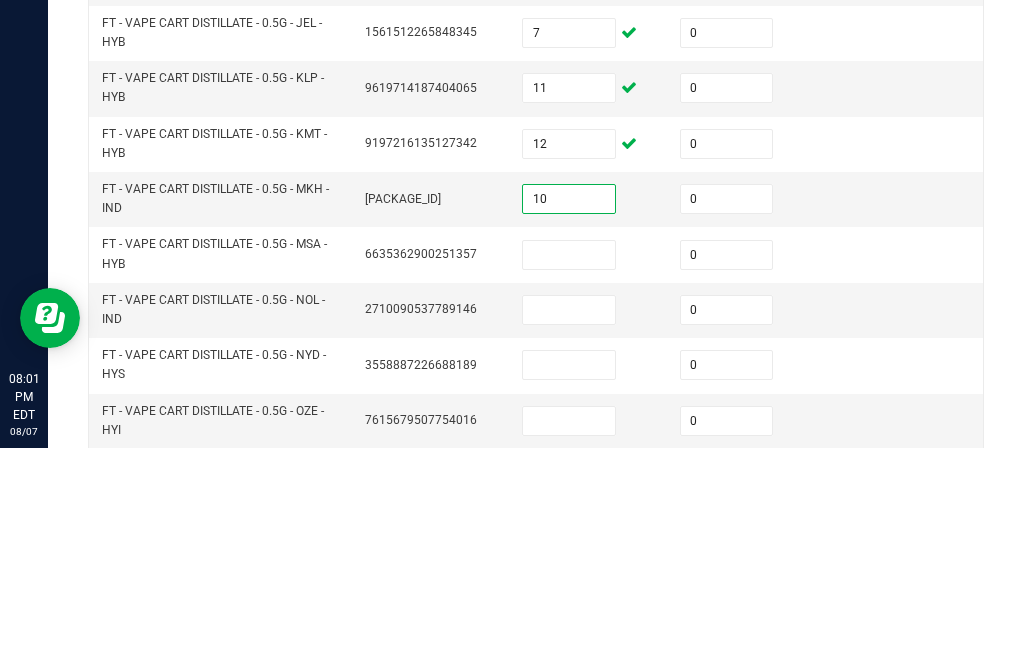 click at bounding box center [569, 472] 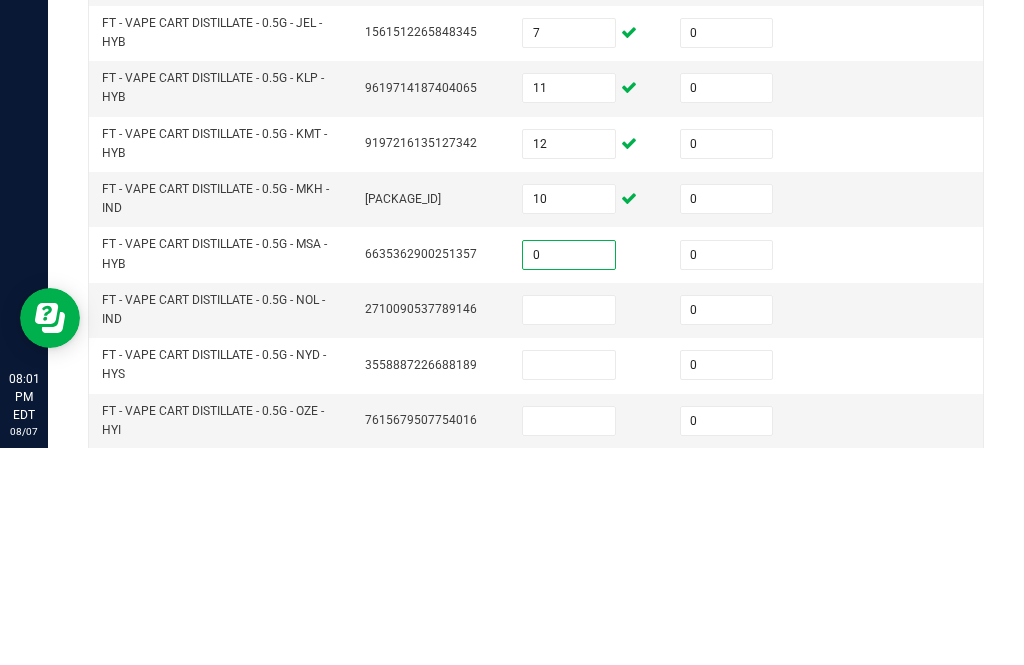 click at bounding box center (569, 527) 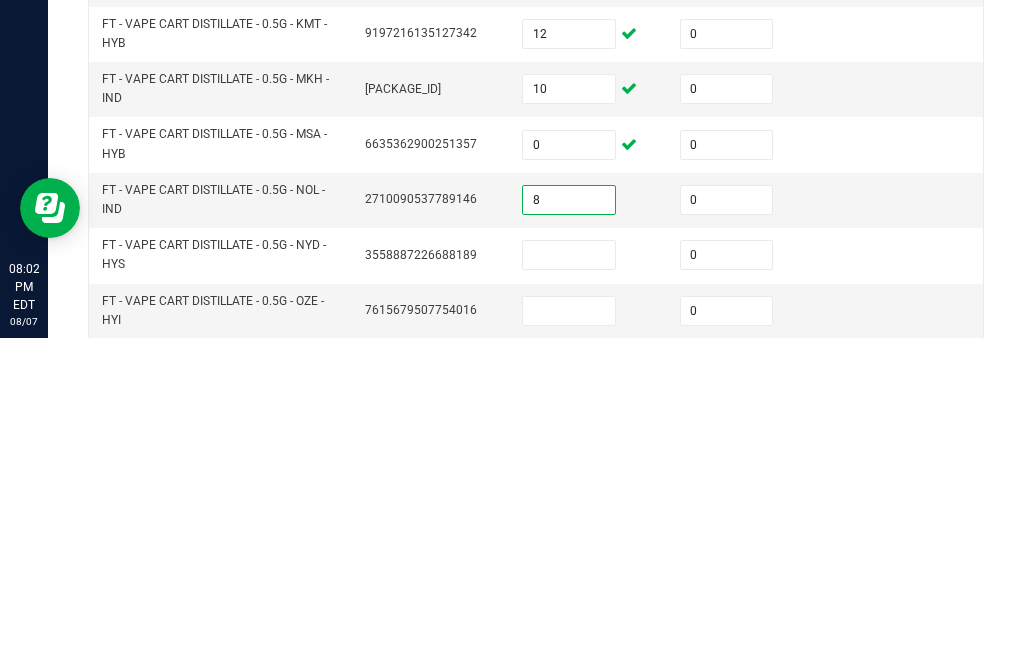 click at bounding box center (569, 582) 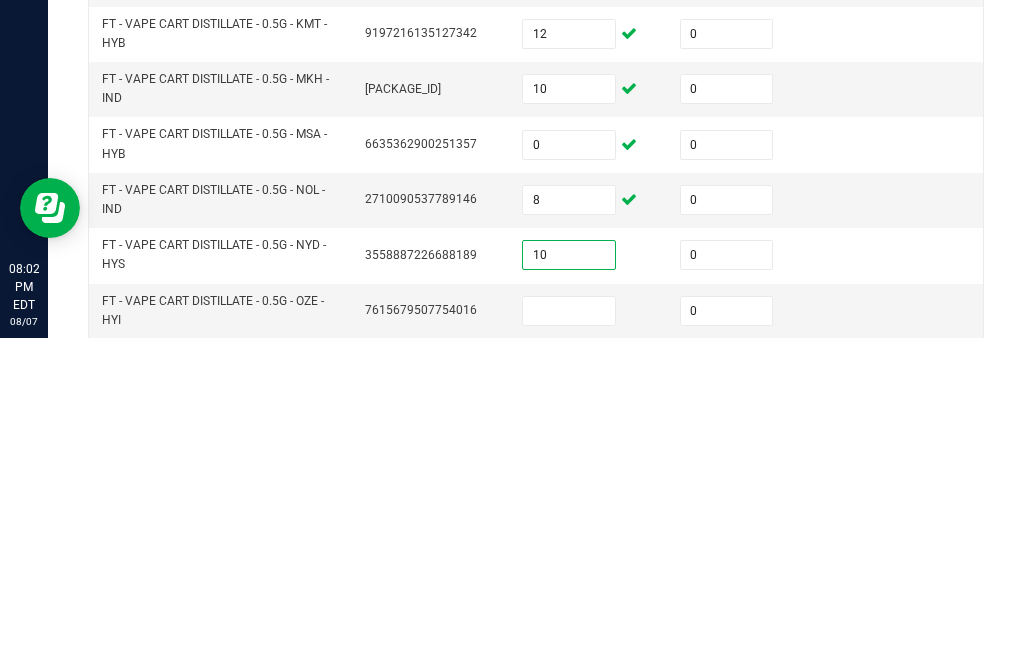 click at bounding box center [569, 638] 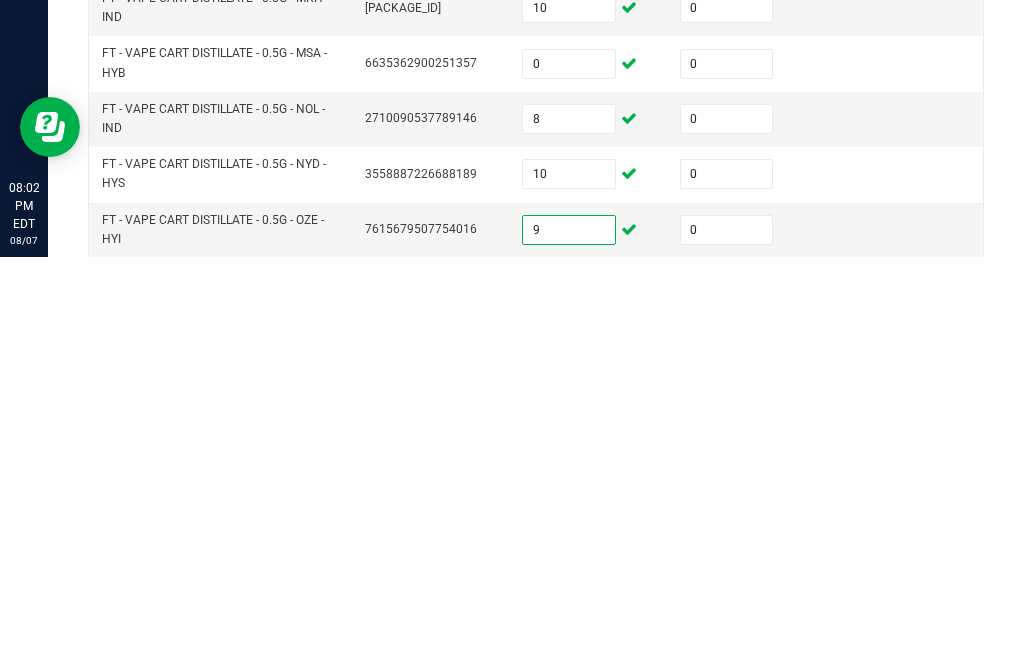 click on "9" 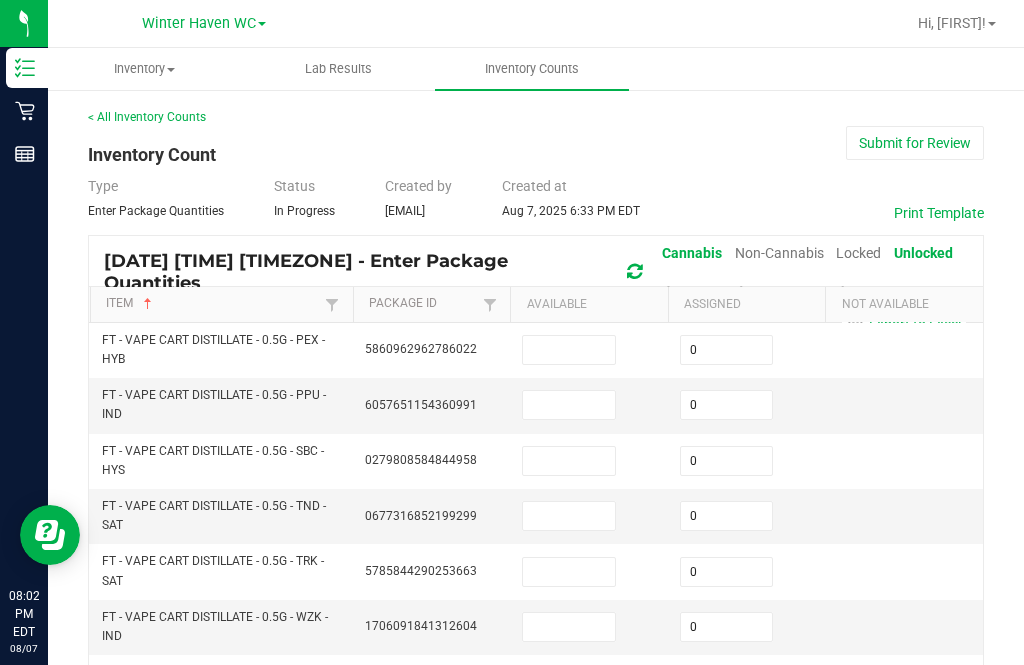scroll, scrollTop: 0, scrollLeft: 0, axis: both 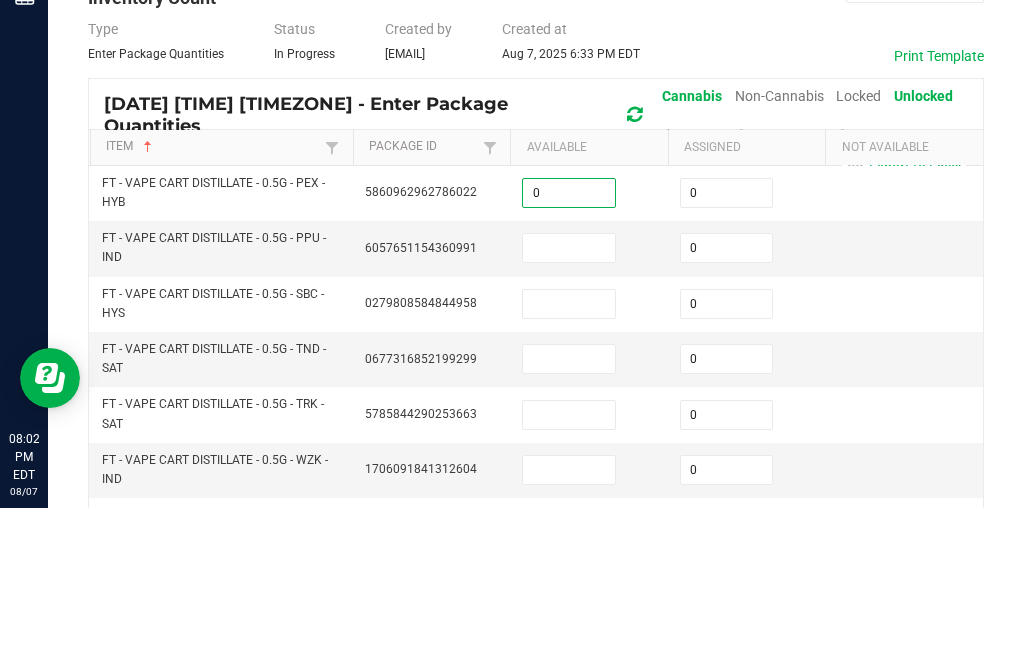 click at bounding box center (569, 405) 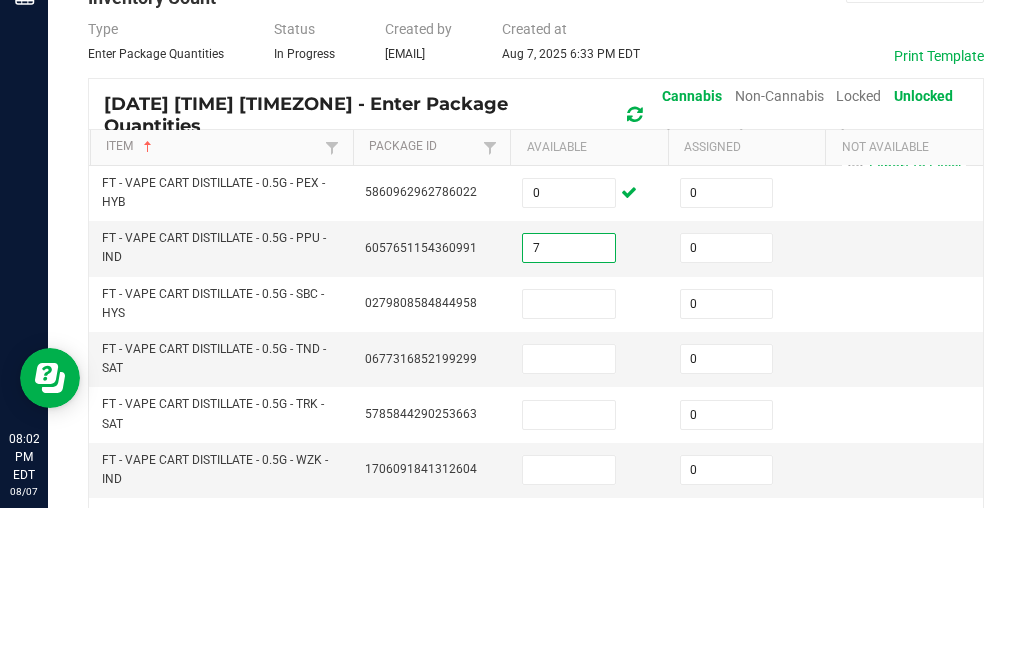 click at bounding box center (569, 461) 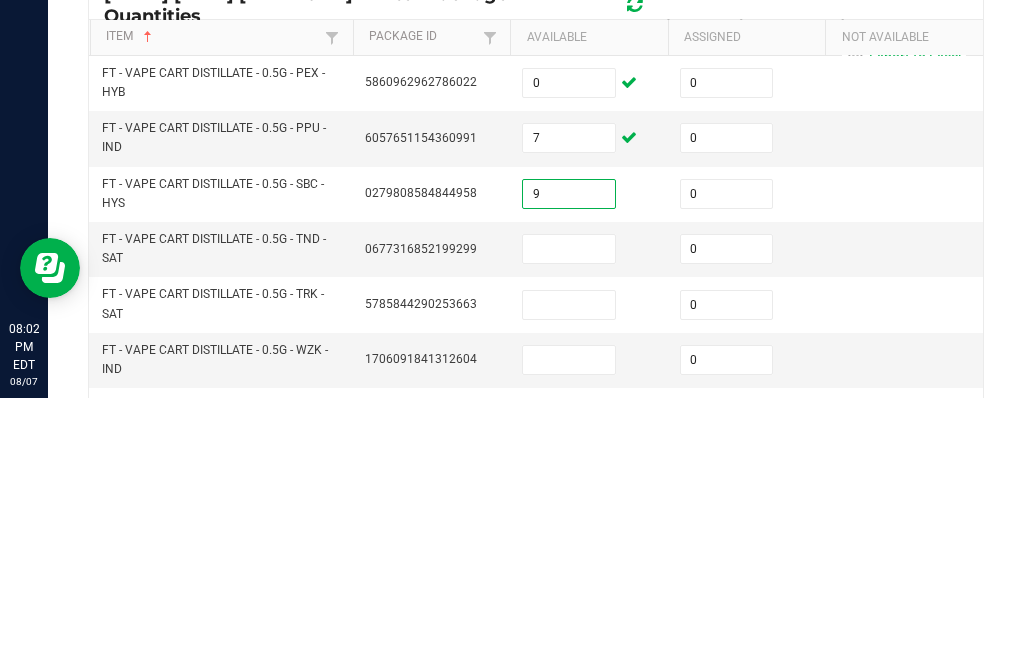 click at bounding box center [569, 516] 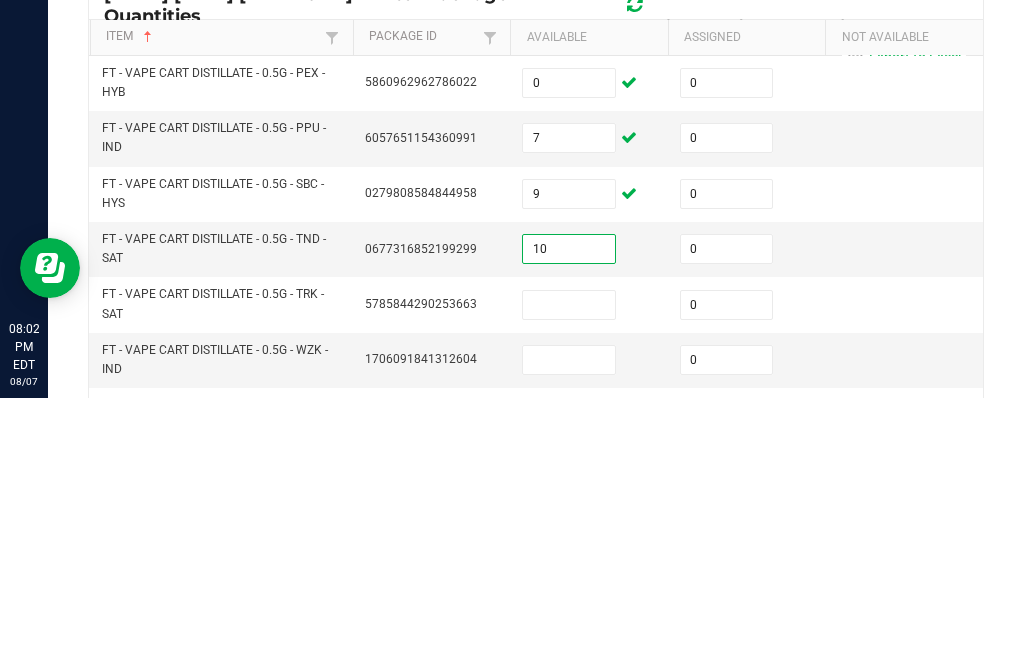 click at bounding box center (569, 572) 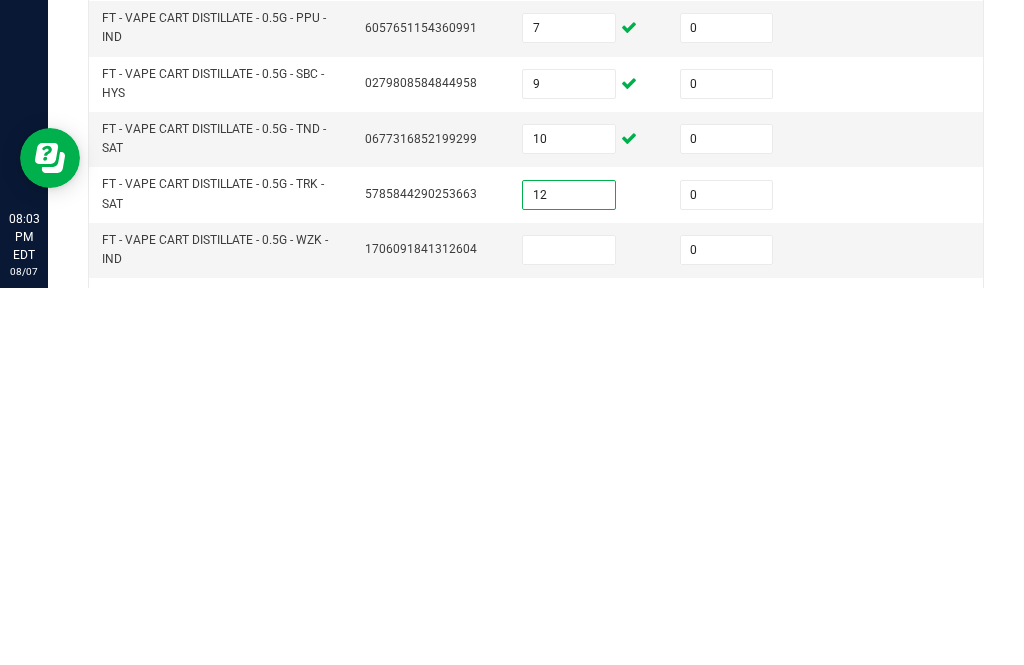 click at bounding box center [569, 627] 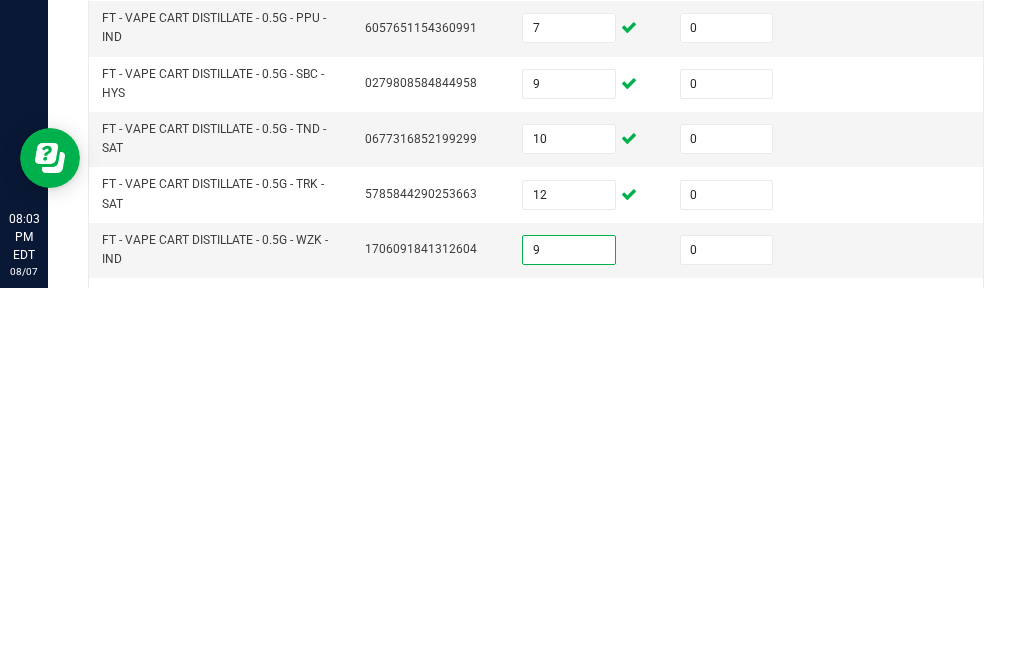 click at bounding box center (569, 682) 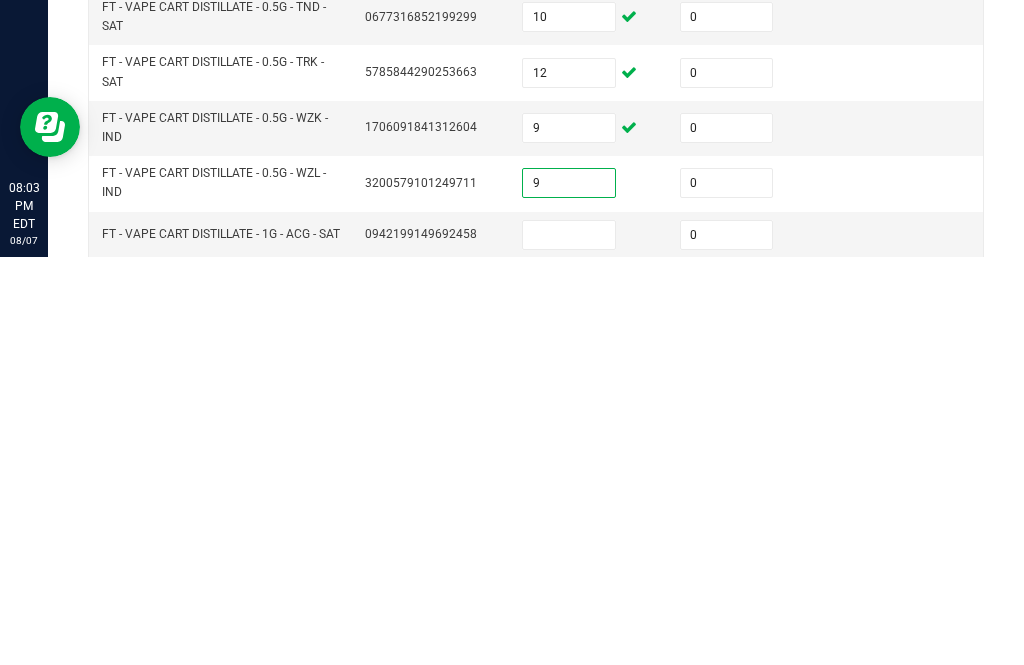 scroll, scrollTop: 101, scrollLeft: 0, axis: vertical 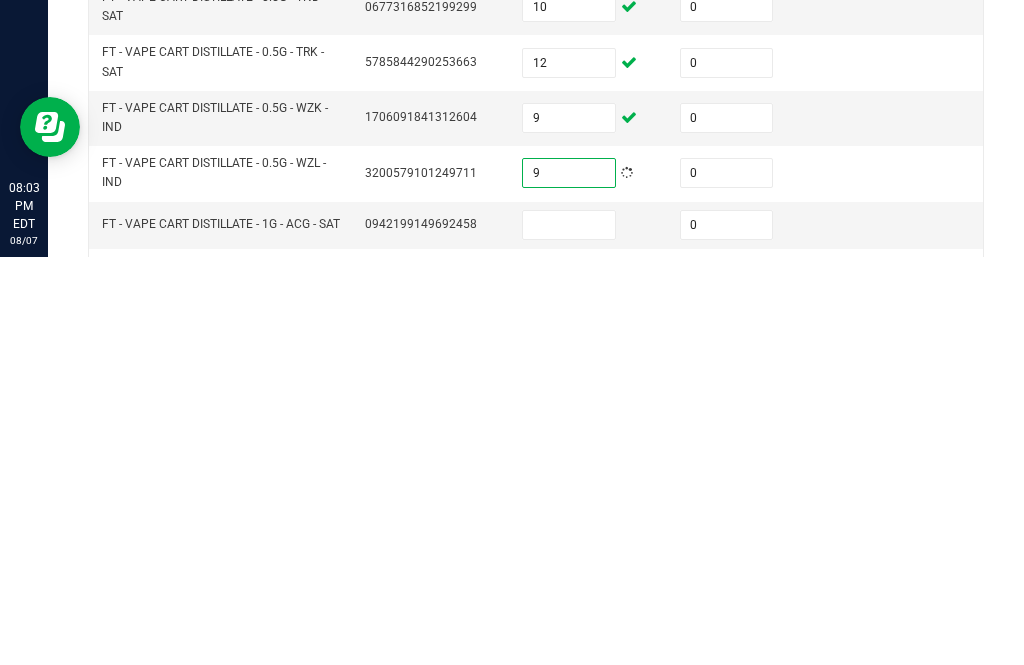 click at bounding box center (569, 633) 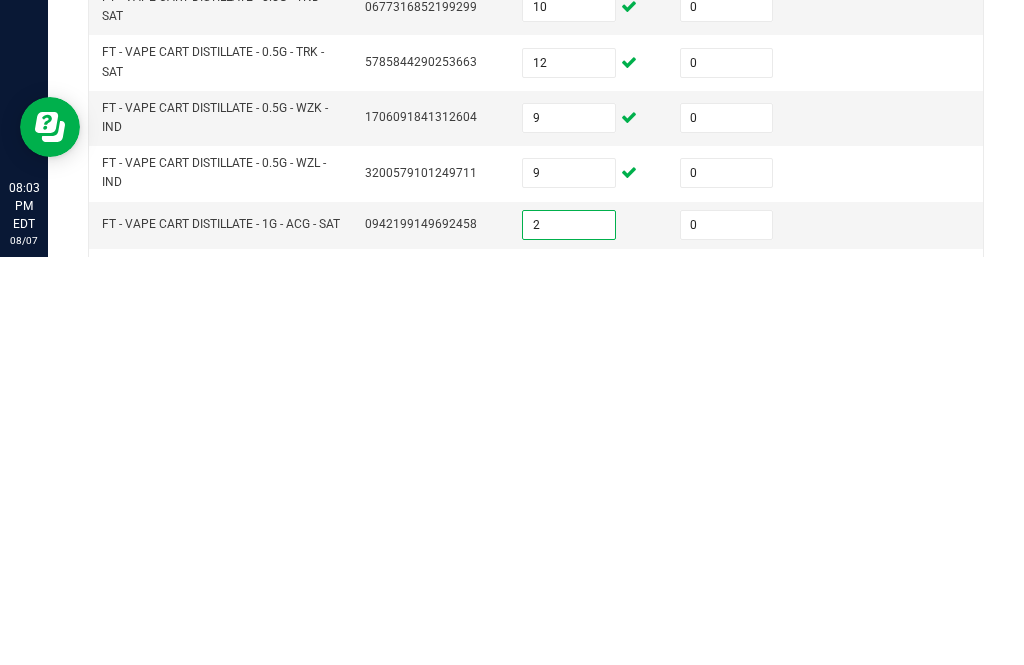 click at bounding box center (569, 684) 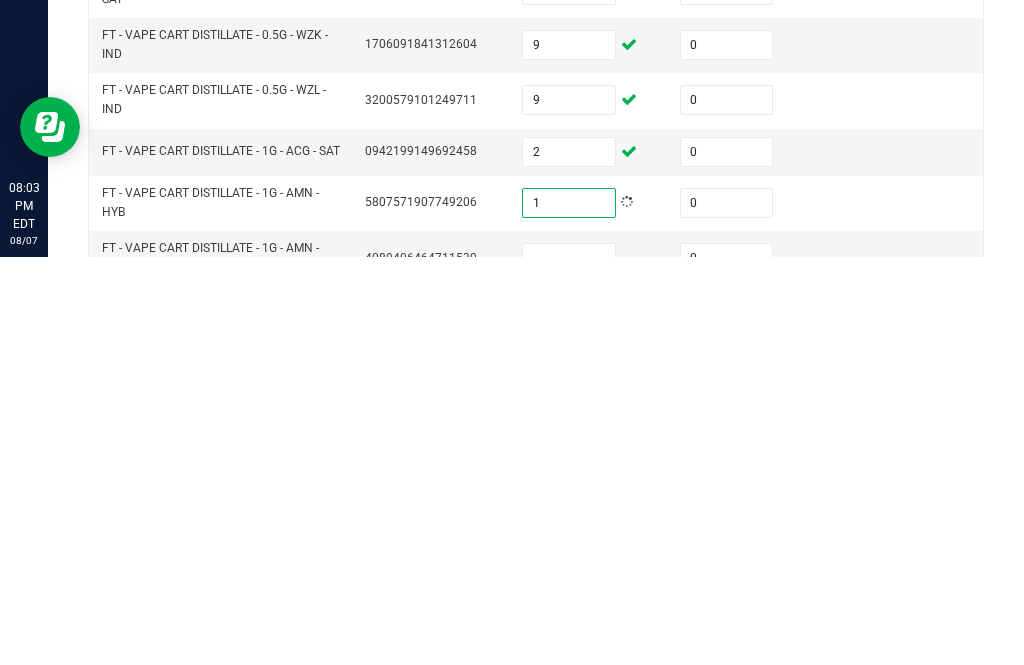 scroll, scrollTop: 174, scrollLeft: 0, axis: vertical 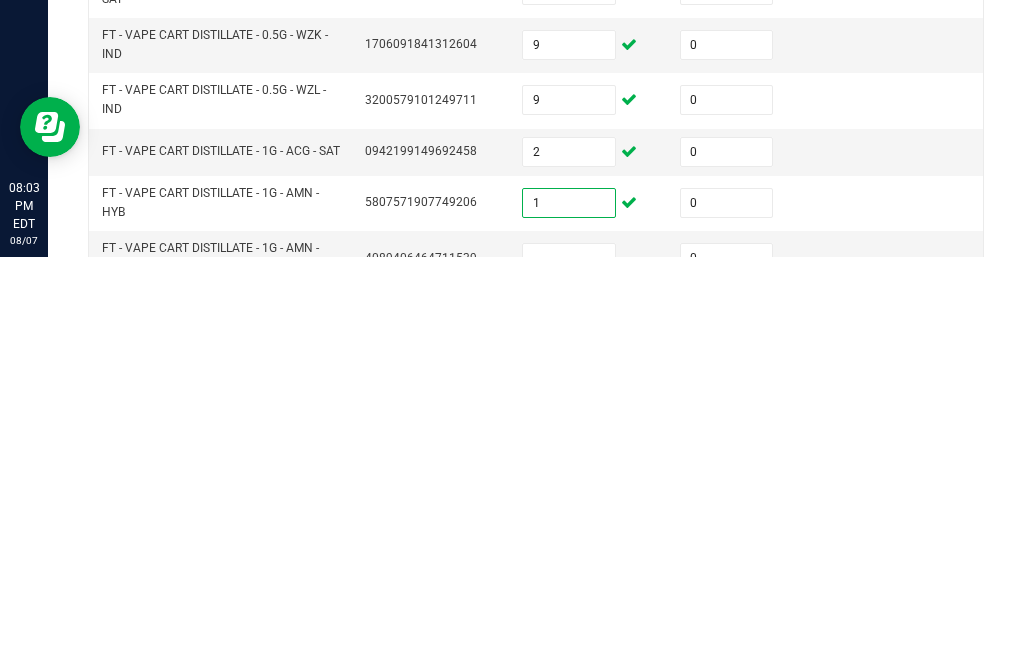 click at bounding box center (569, 666) 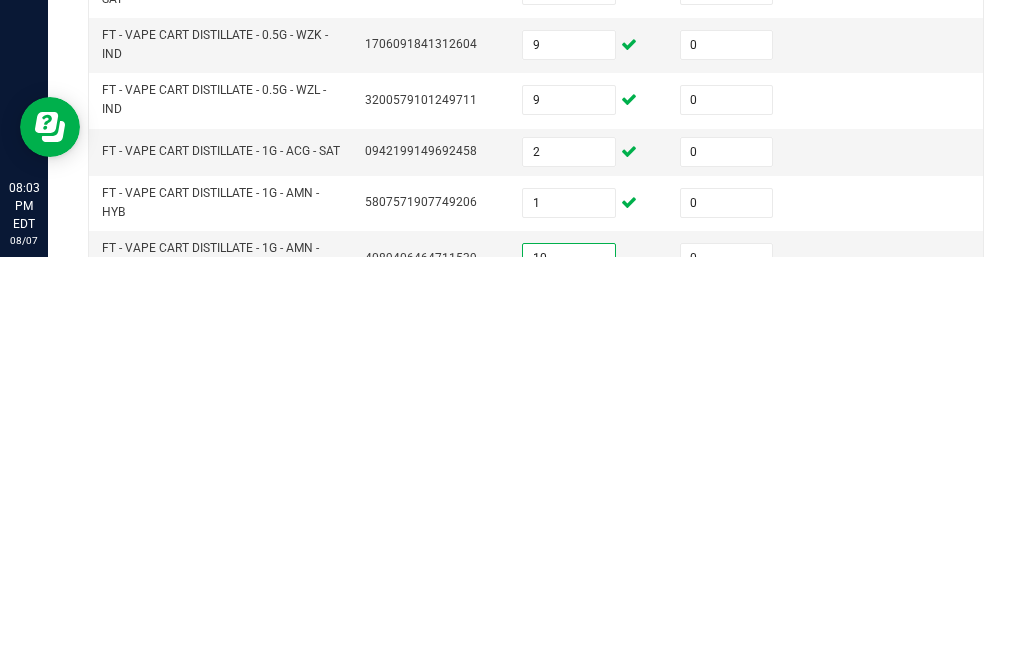 click at bounding box center (569, 718) 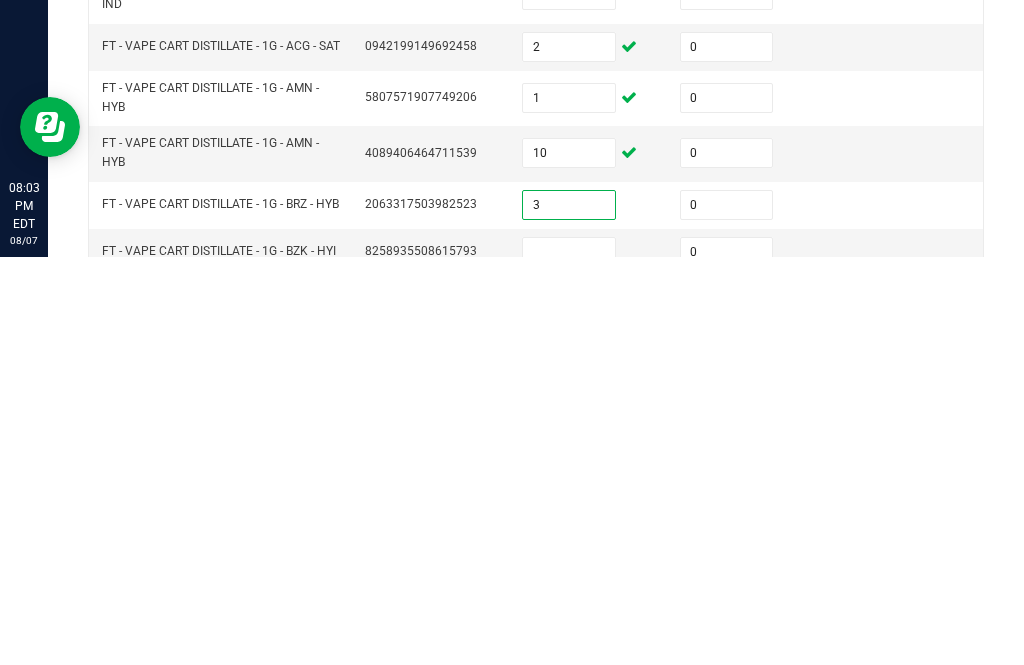 scroll, scrollTop: 279, scrollLeft: 0, axis: vertical 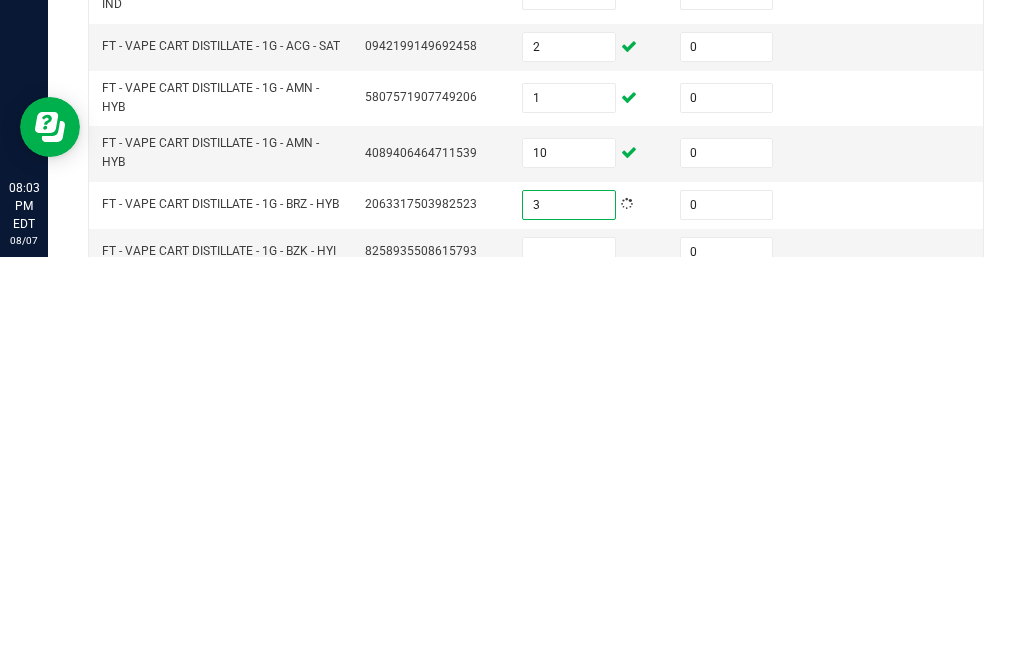 click at bounding box center (569, 660) 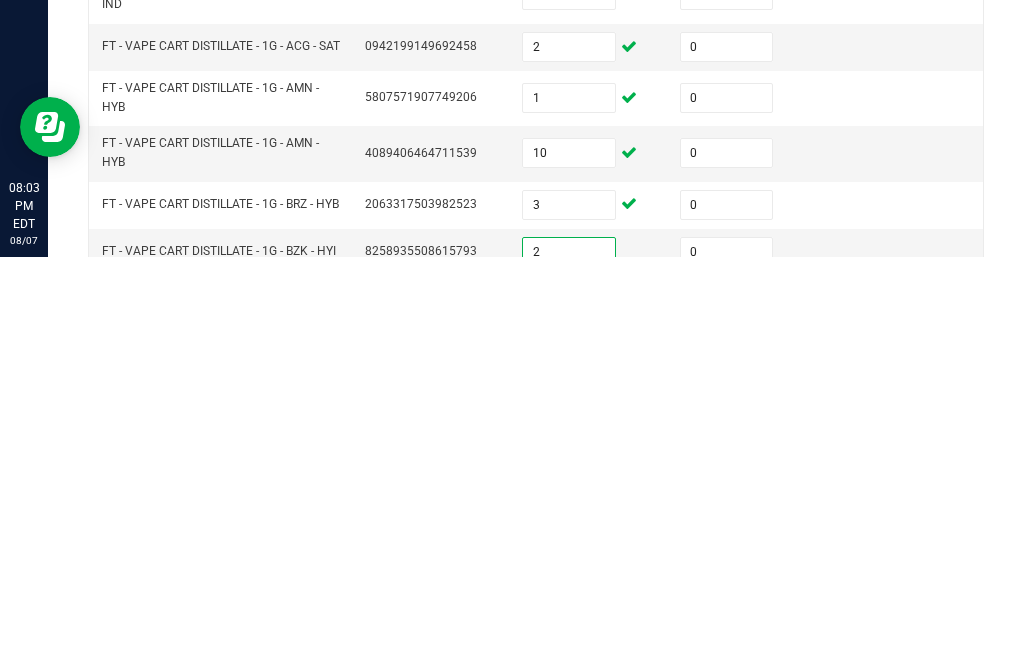click at bounding box center [569, 711] 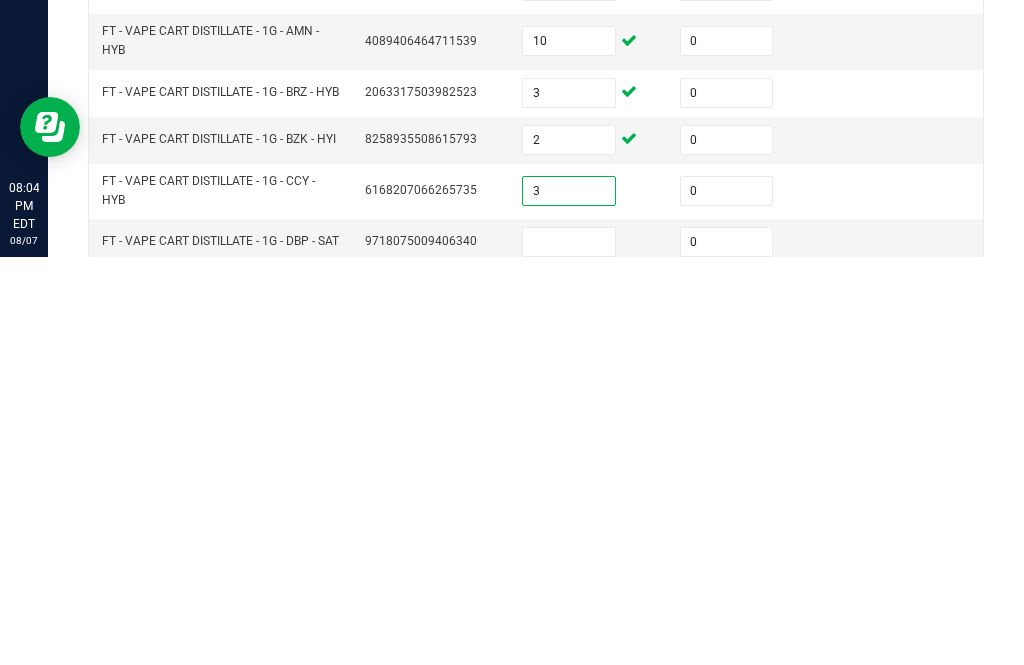 scroll, scrollTop: 401, scrollLeft: 0, axis: vertical 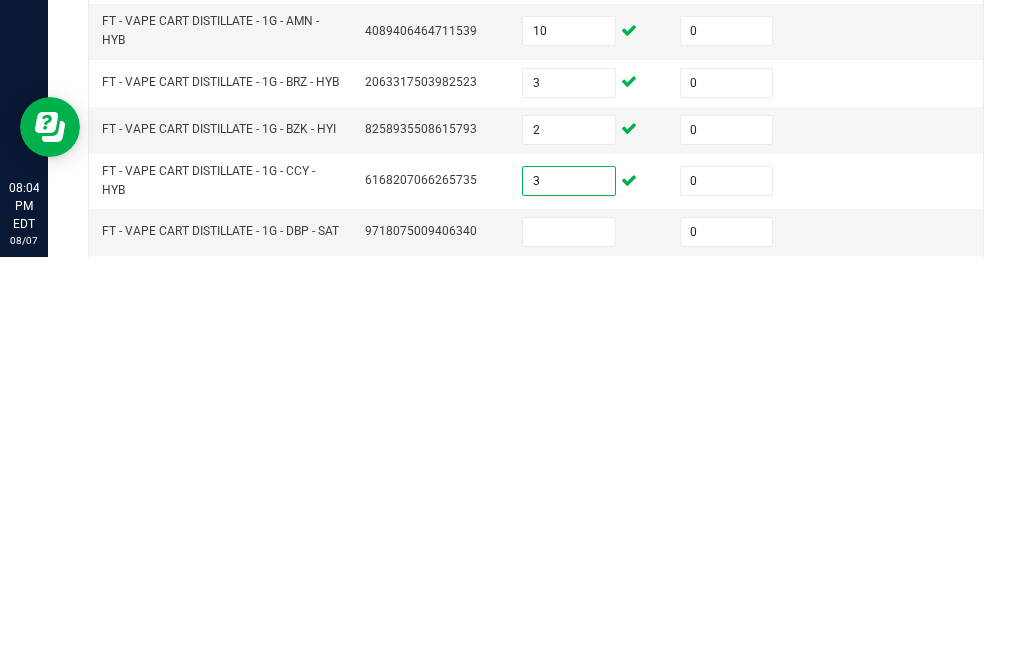 click at bounding box center [569, 640] 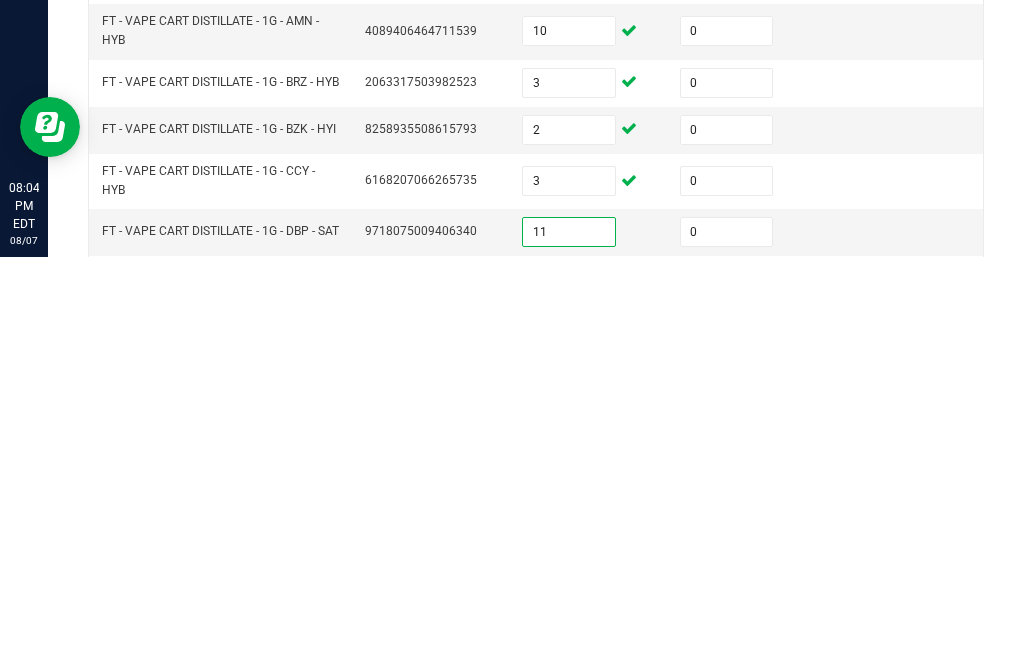 click at bounding box center [569, 687] 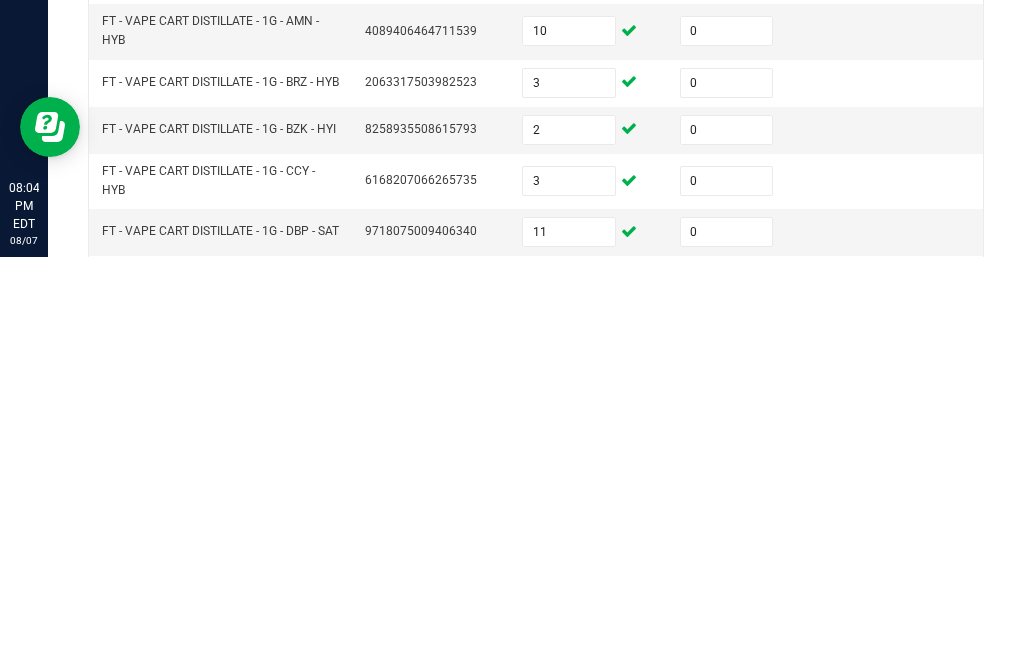 scroll, scrollTop: 498, scrollLeft: 0, axis: vertical 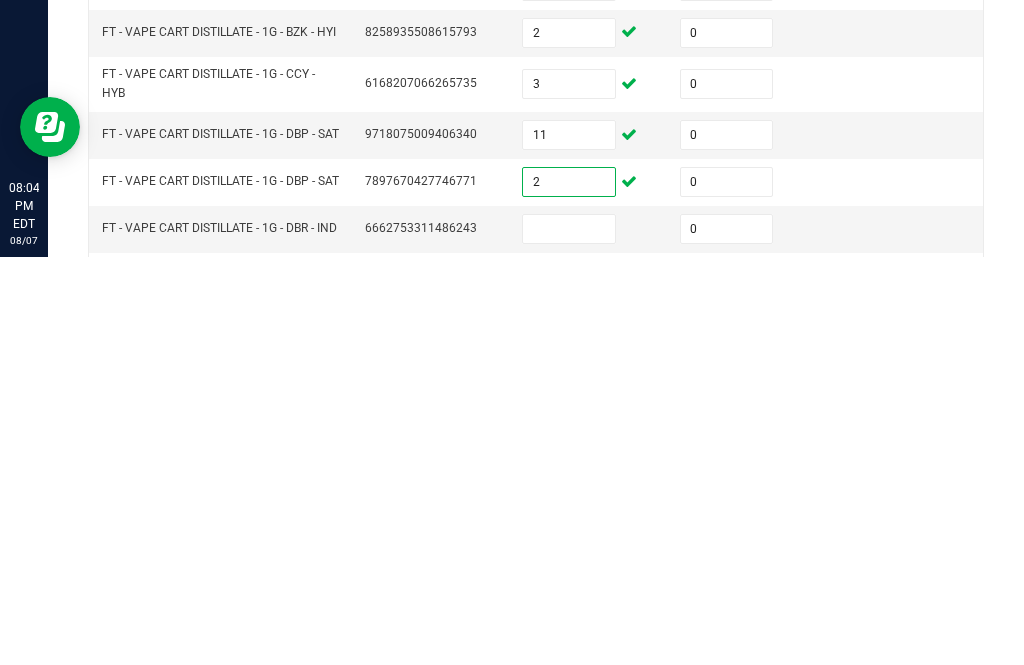click at bounding box center (569, 637) 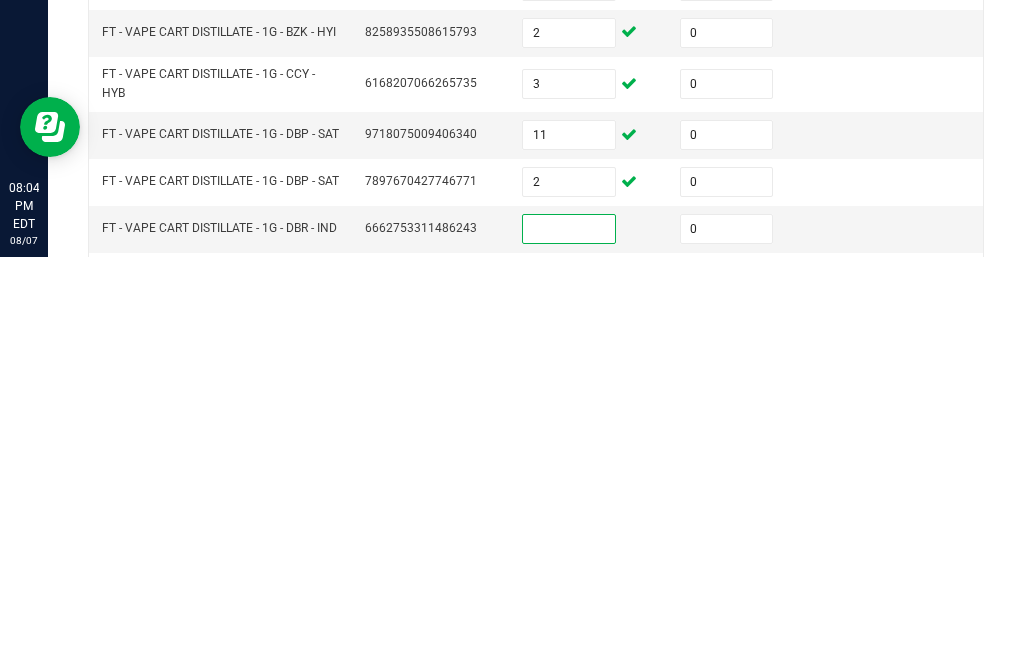 click on "2" at bounding box center [569, 590] 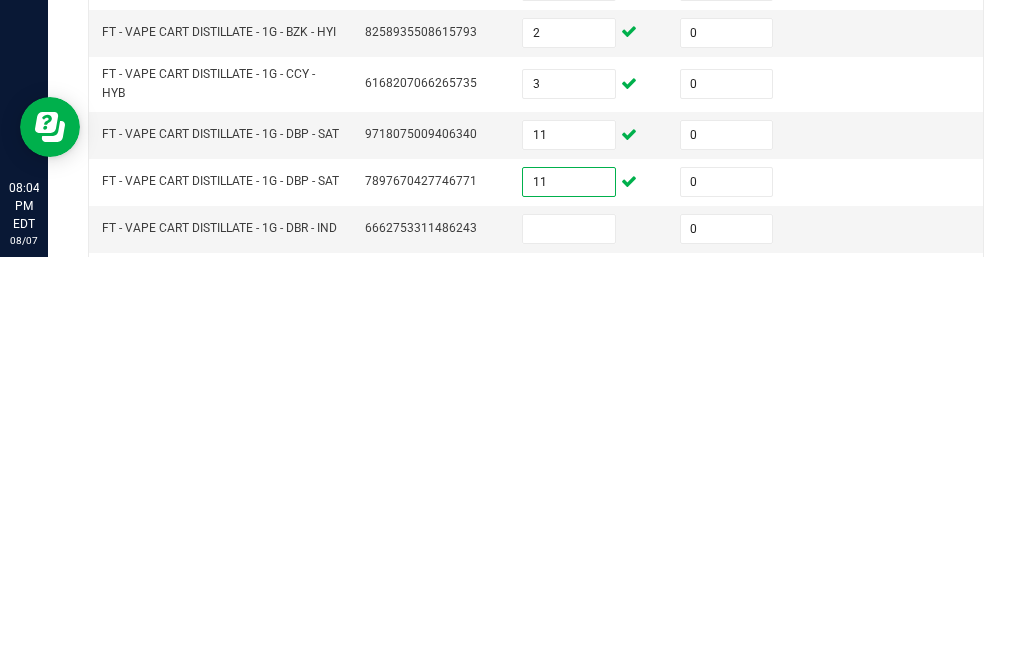 click on "11" at bounding box center (569, 543) 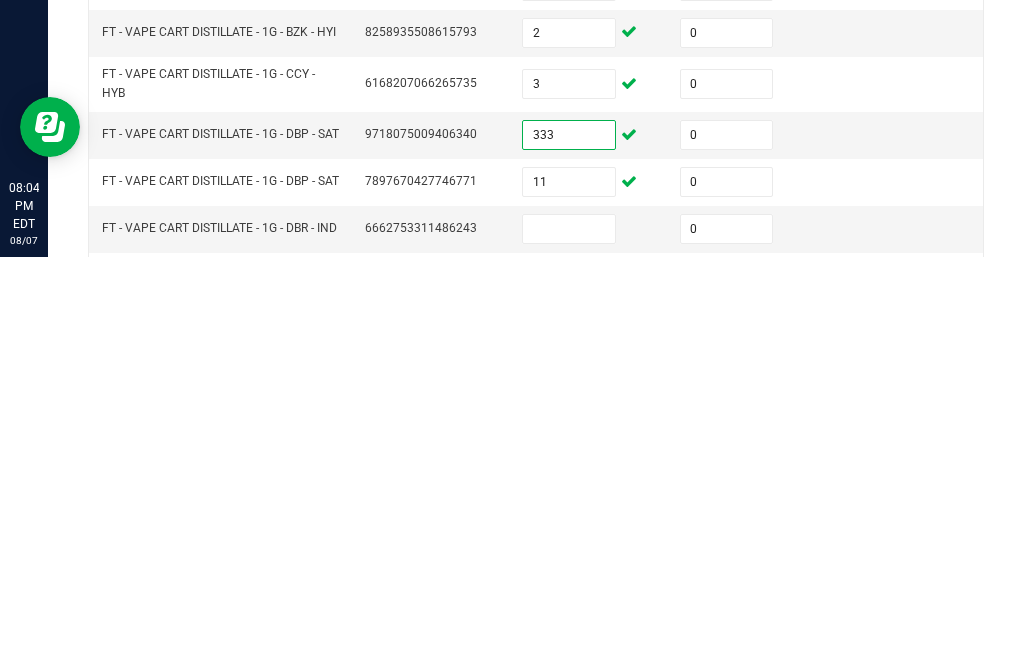 click at bounding box center (569, 637) 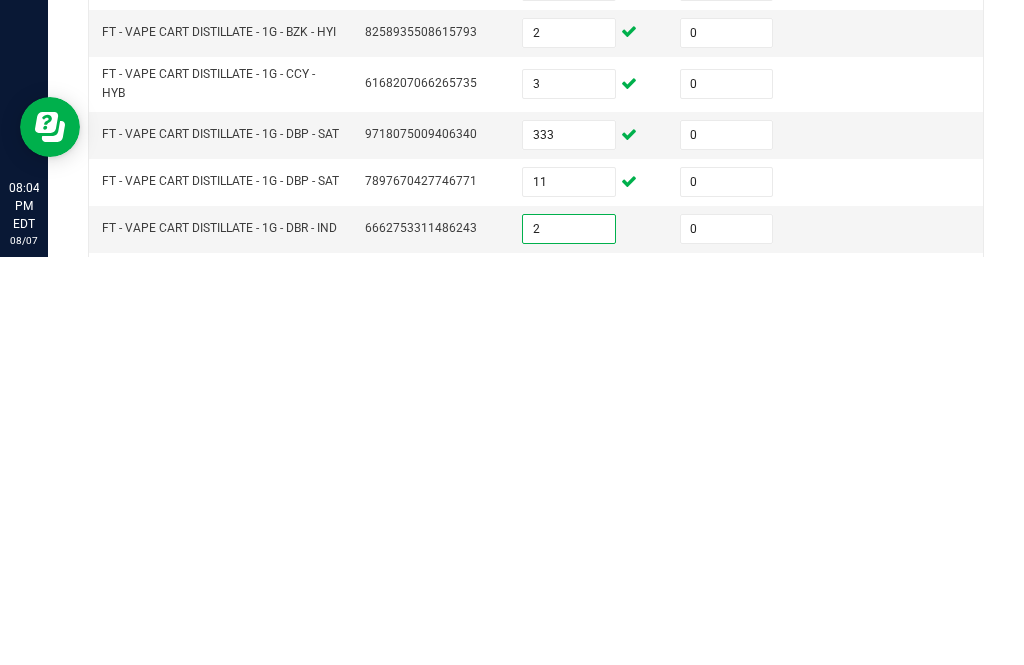 click at bounding box center [569, 684] 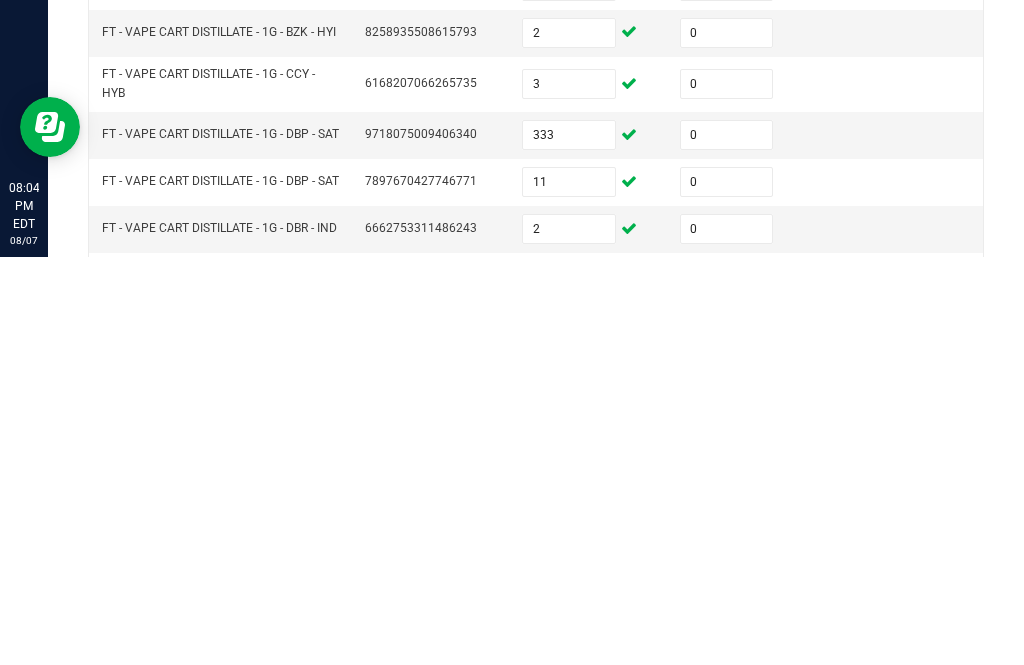 click at bounding box center [569, 731] 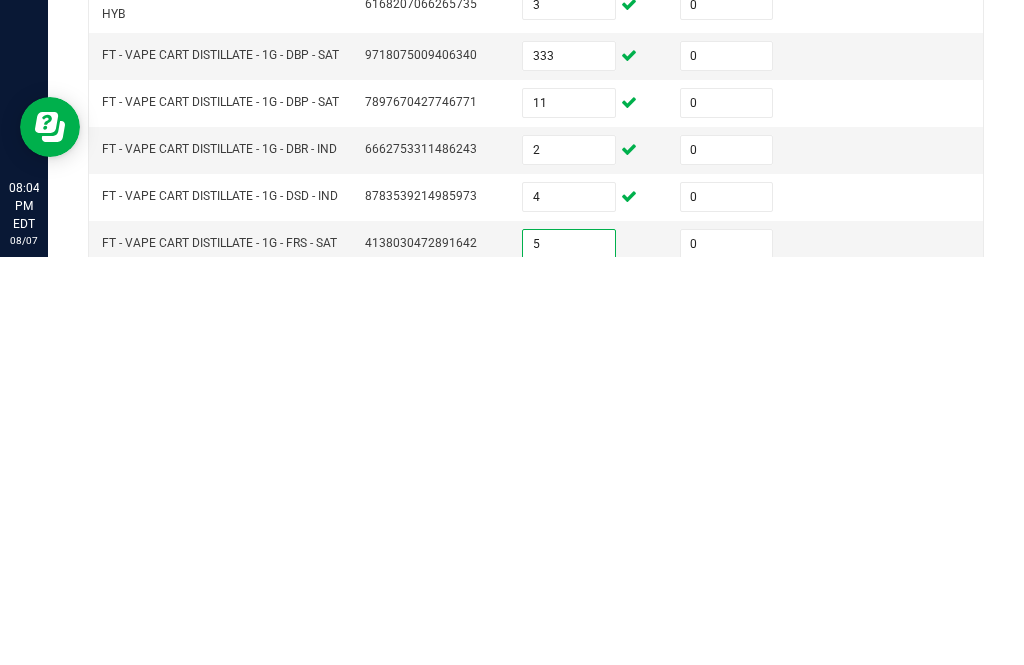 scroll, scrollTop: 659, scrollLeft: 0, axis: vertical 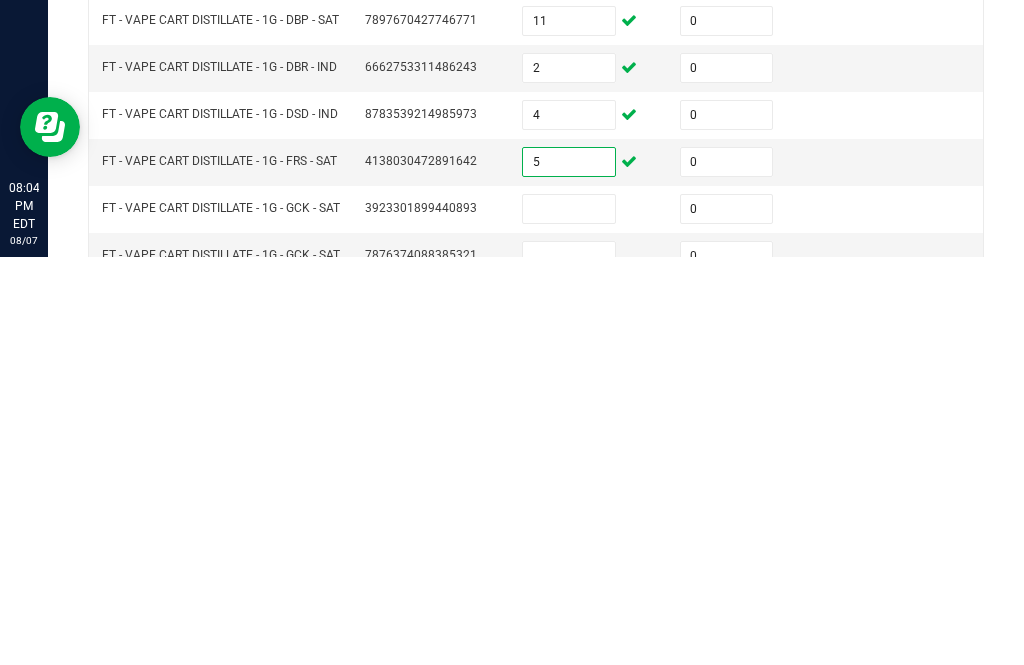 click at bounding box center [569, 617] 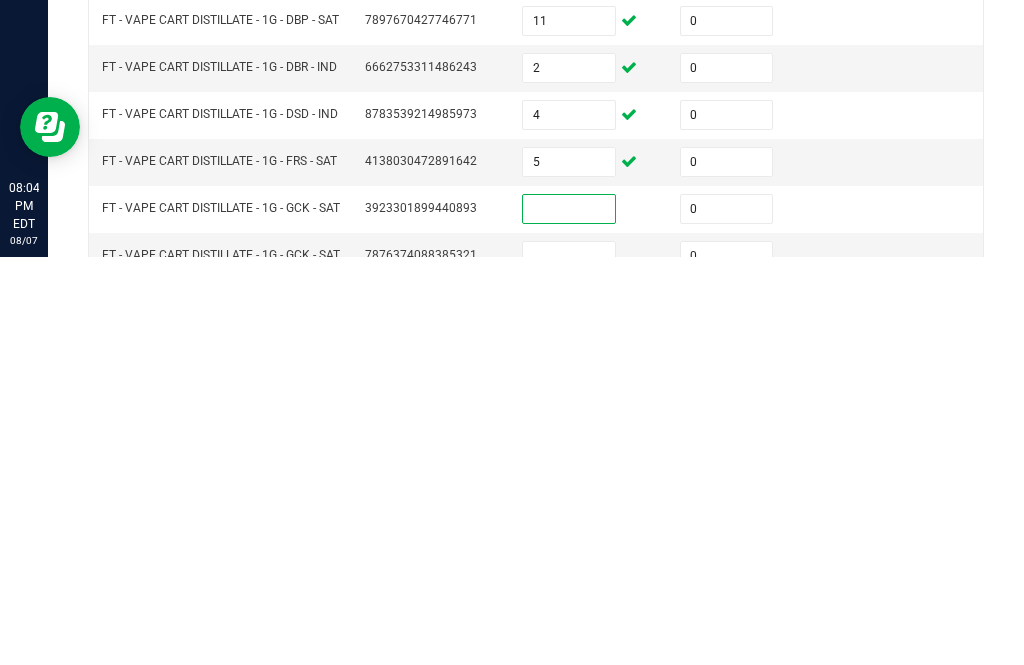 click at bounding box center (569, 664) 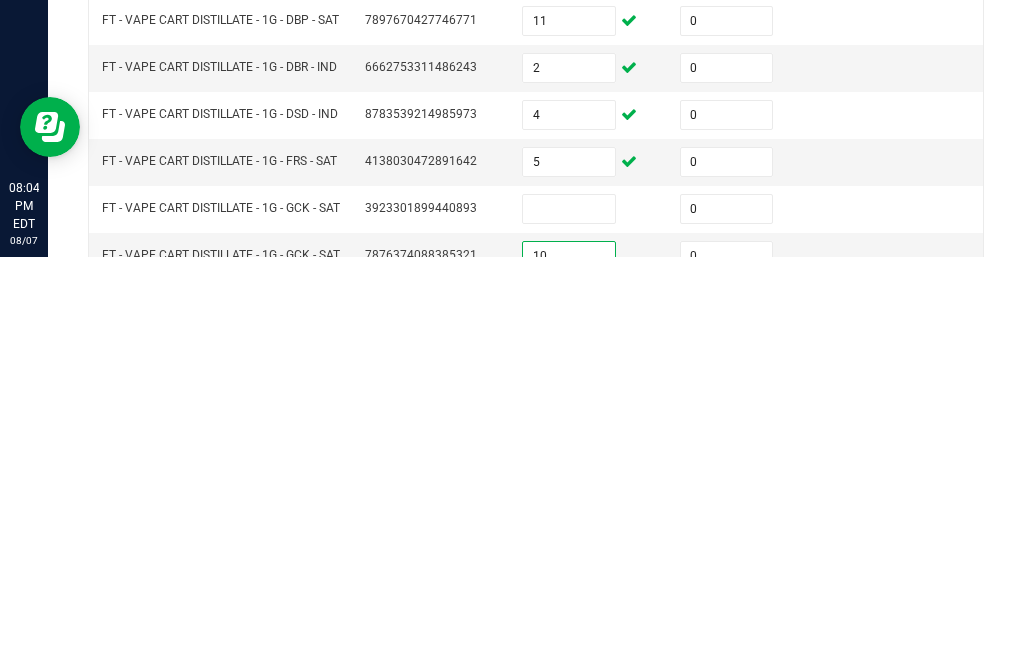 click at bounding box center [569, 617] 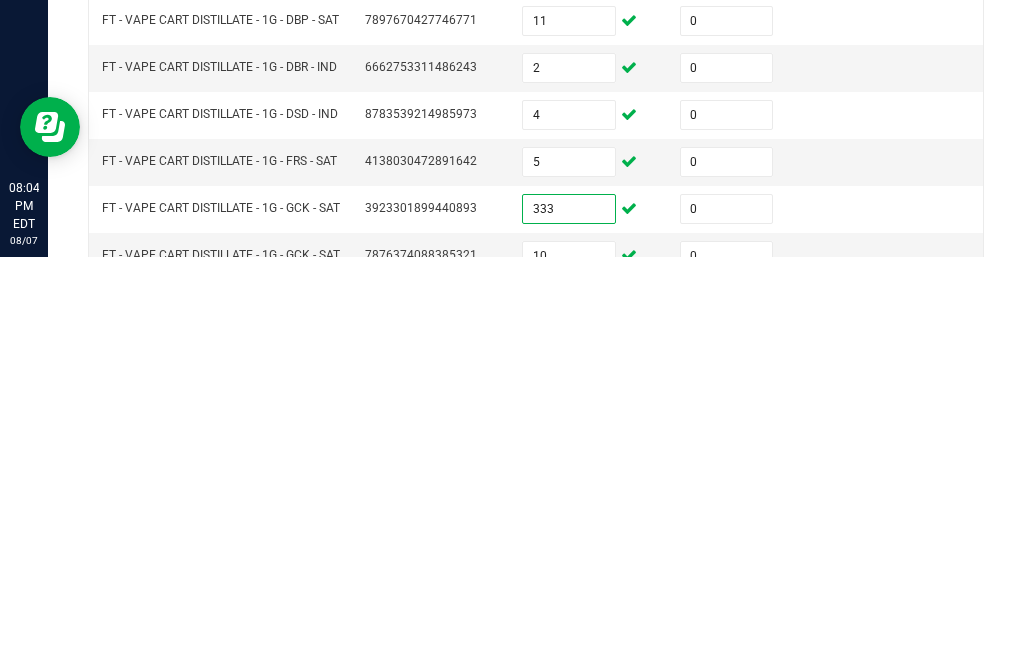 click on "10" 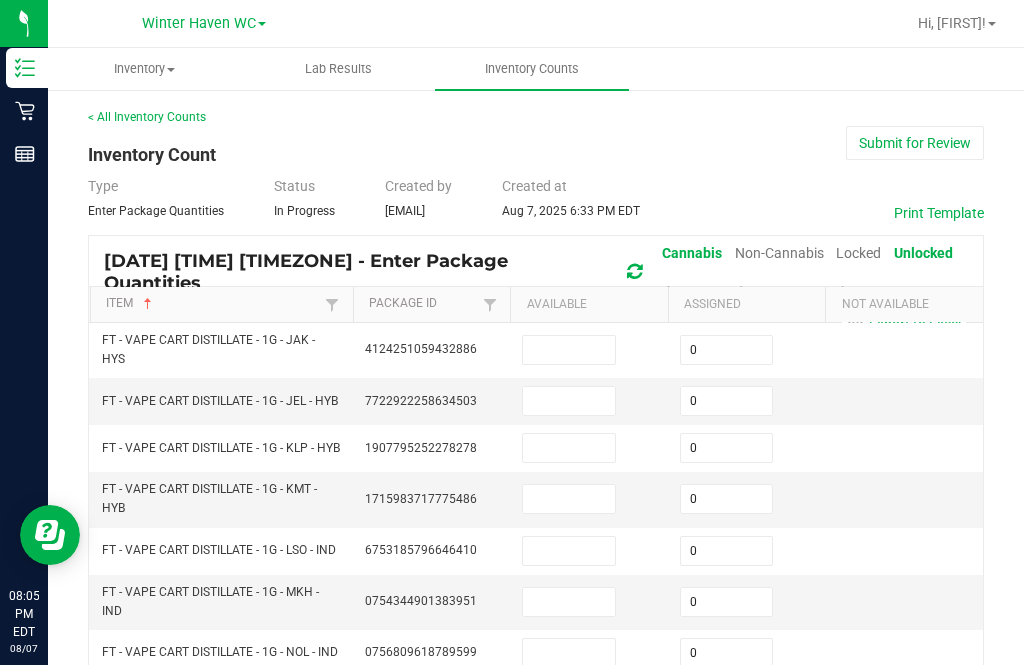 scroll, scrollTop: 0, scrollLeft: 0, axis: both 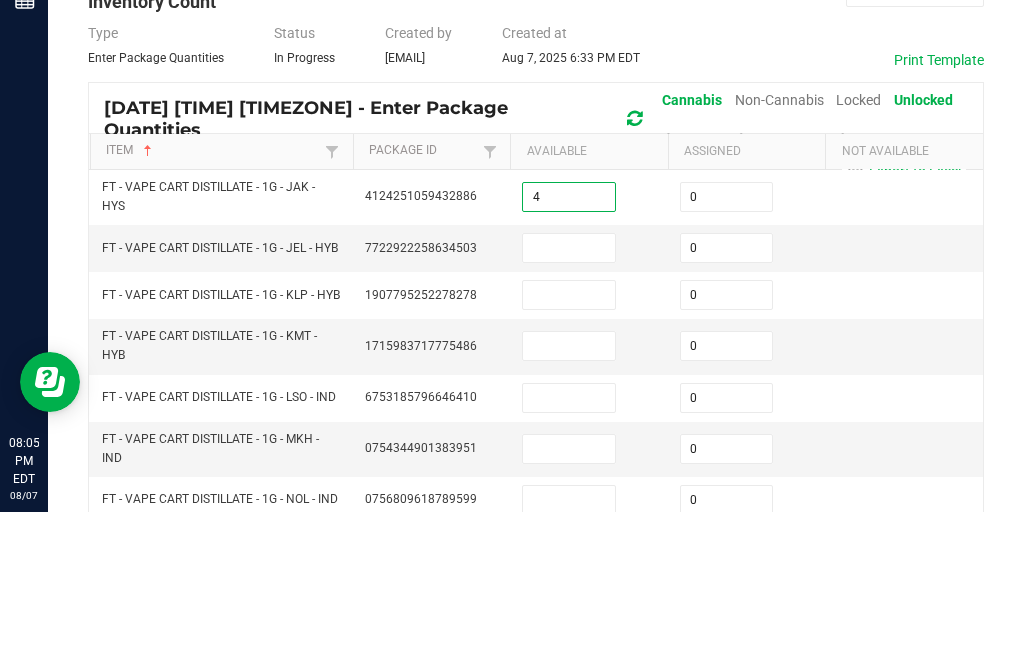 click at bounding box center (569, 401) 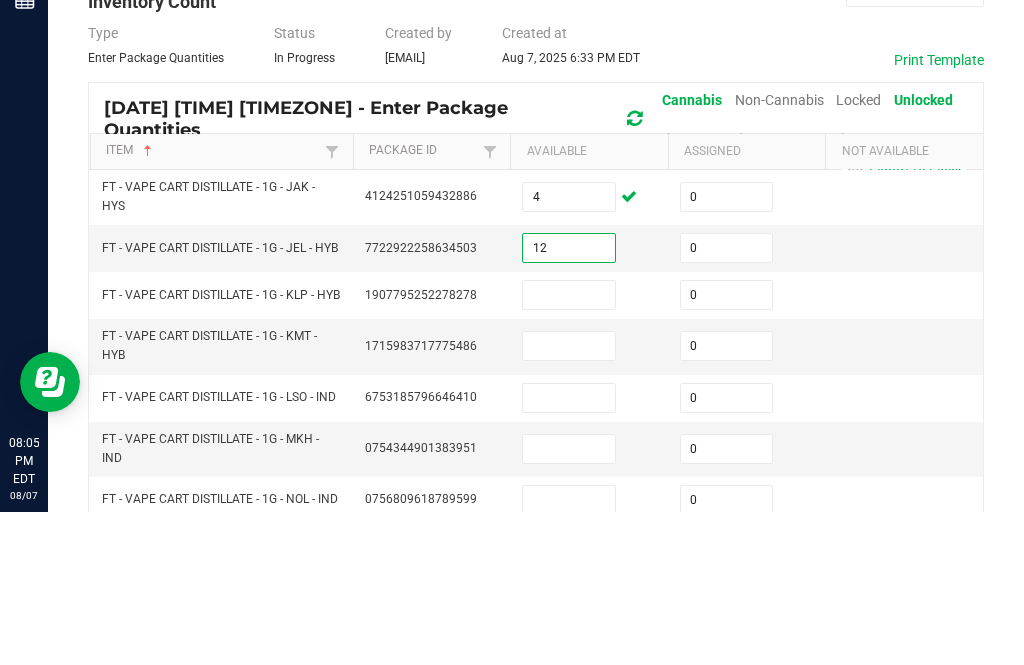 click at bounding box center (569, 448) 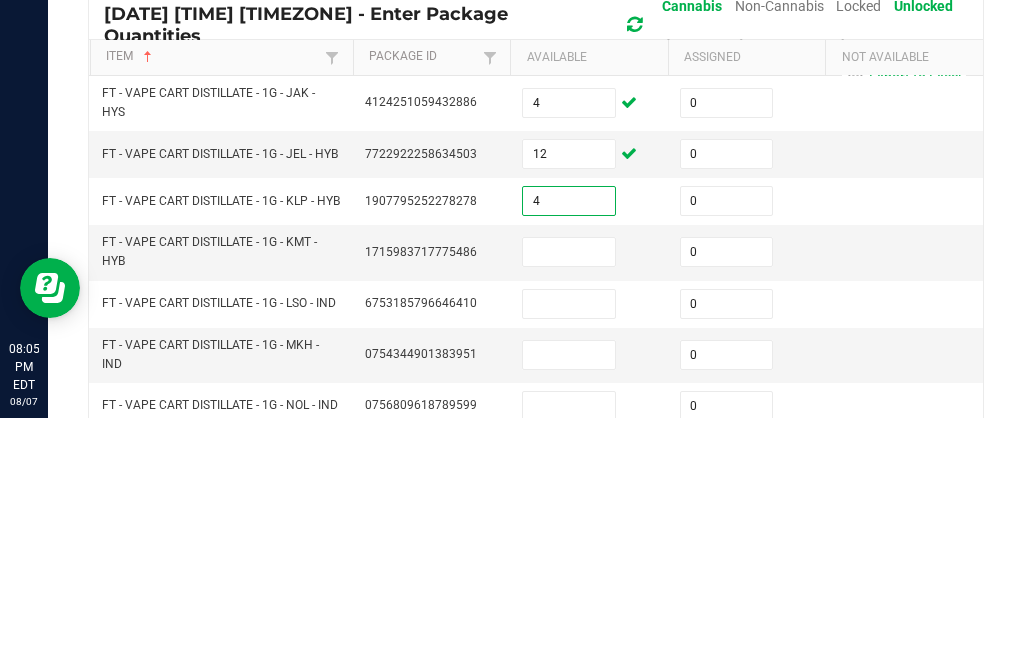 click at bounding box center [569, 499] 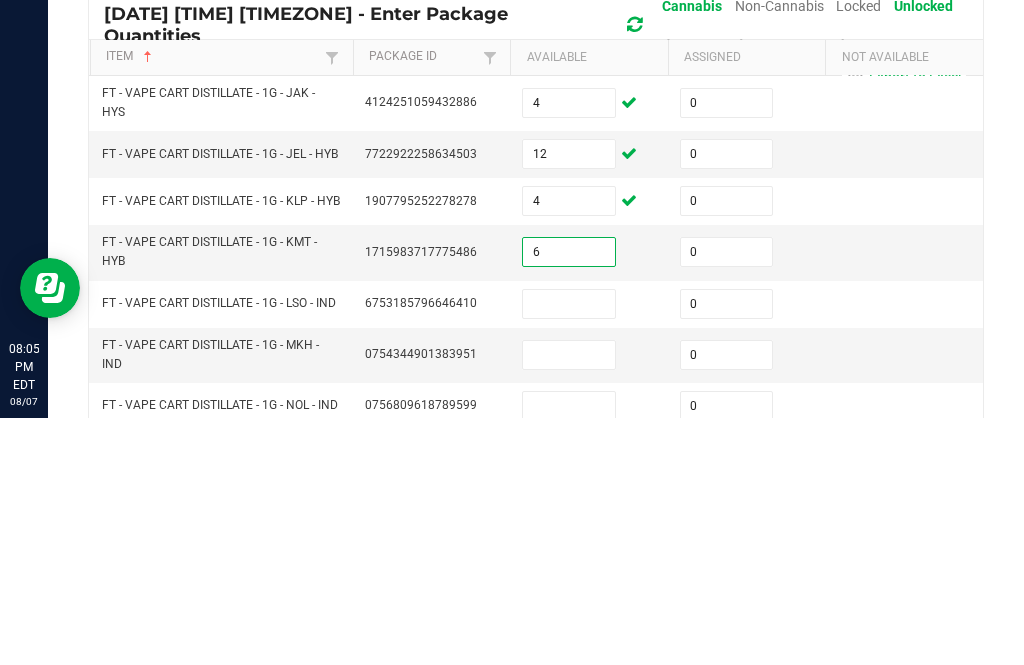 click at bounding box center (569, 551) 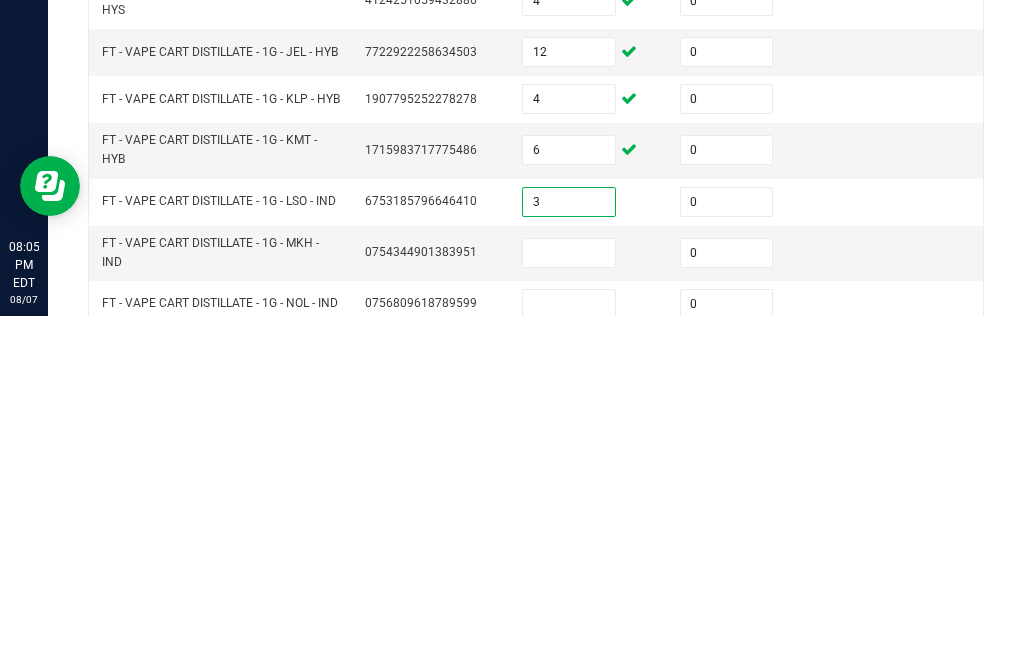 click at bounding box center (569, 602) 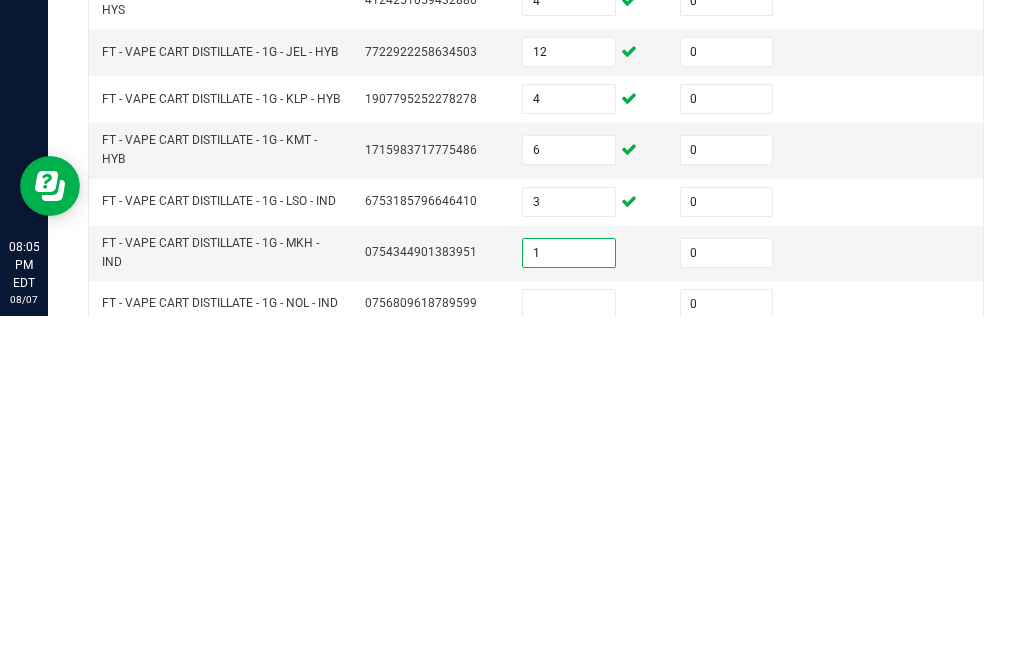 click at bounding box center [569, 653] 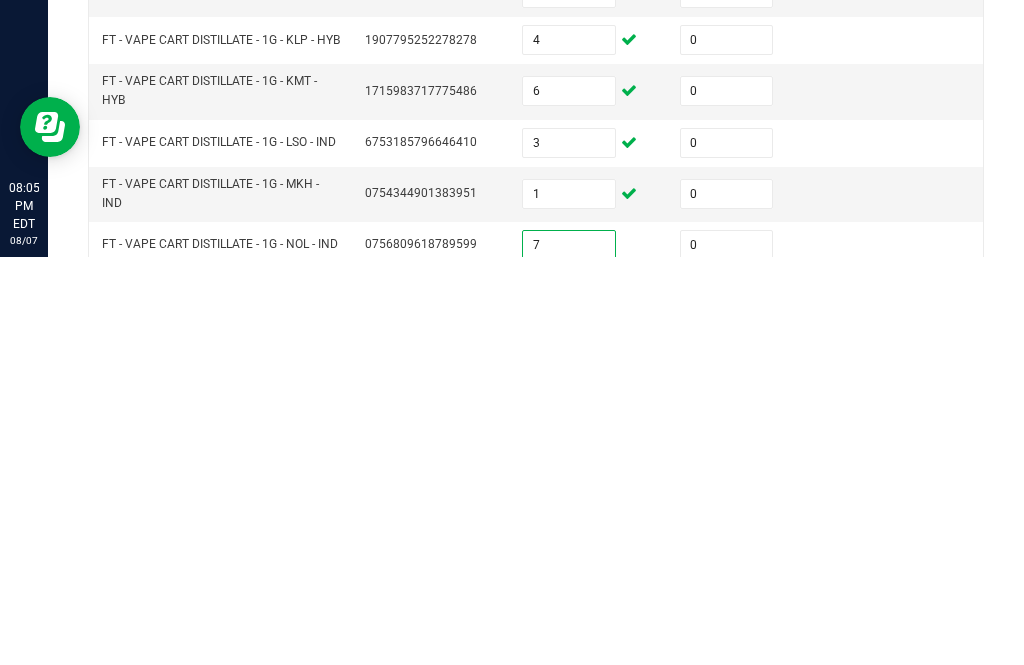 click at bounding box center (569, 700) 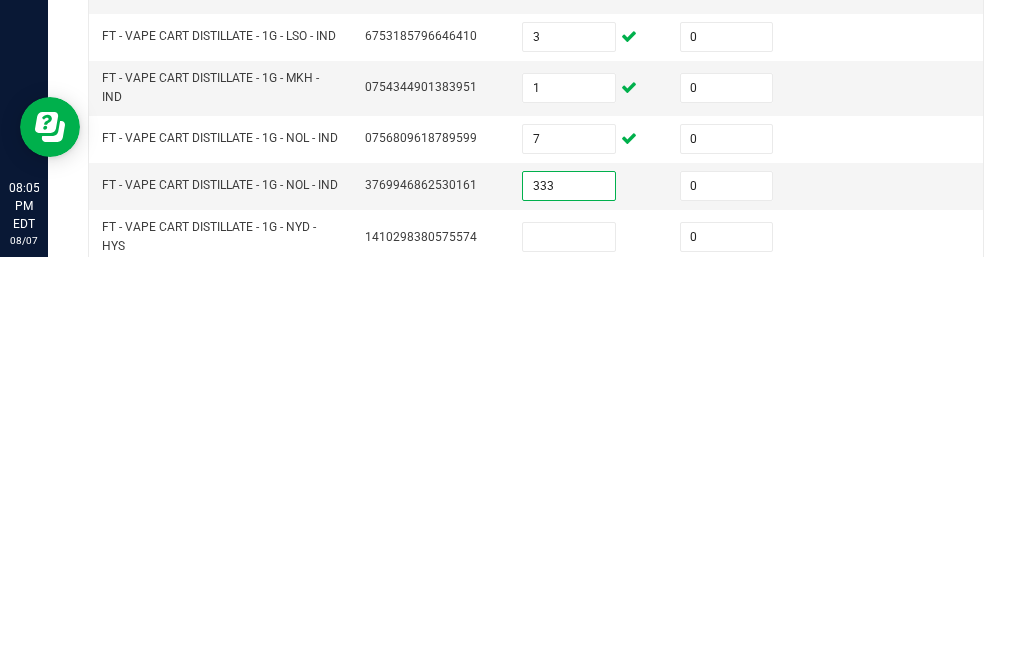 scroll, scrollTop: 111, scrollLeft: 0, axis: vertical 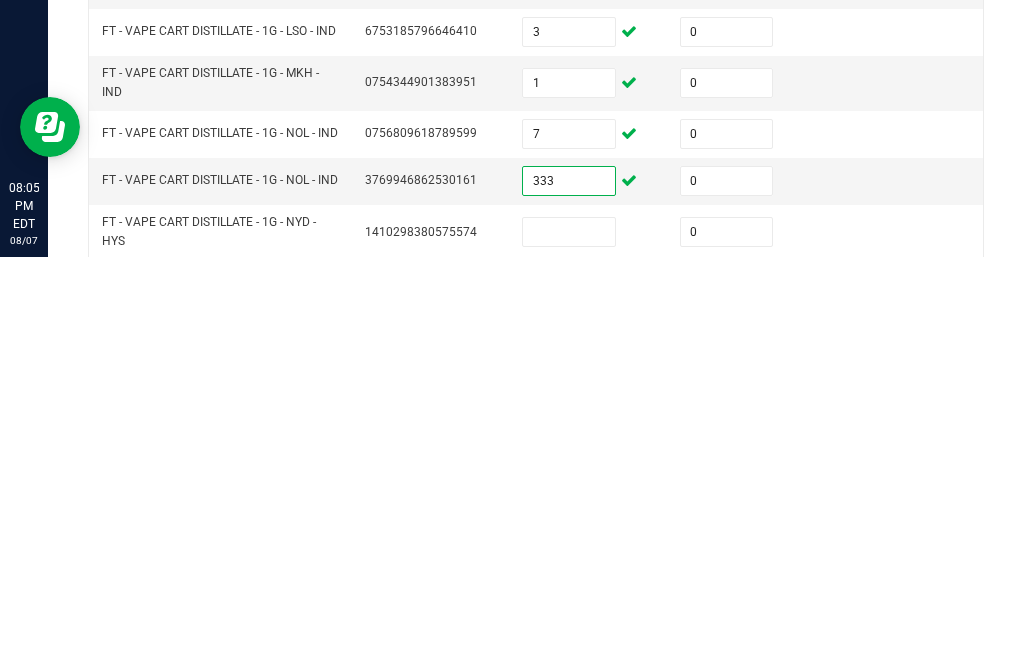 click at bounding box center [569, 640] 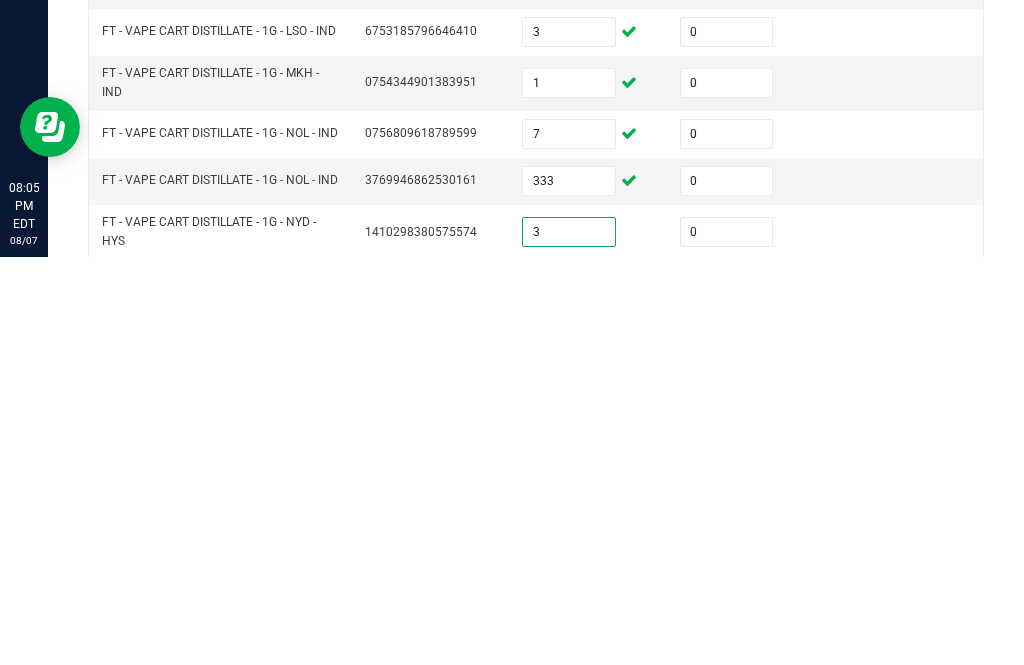 click at bounding box center [569, 691] 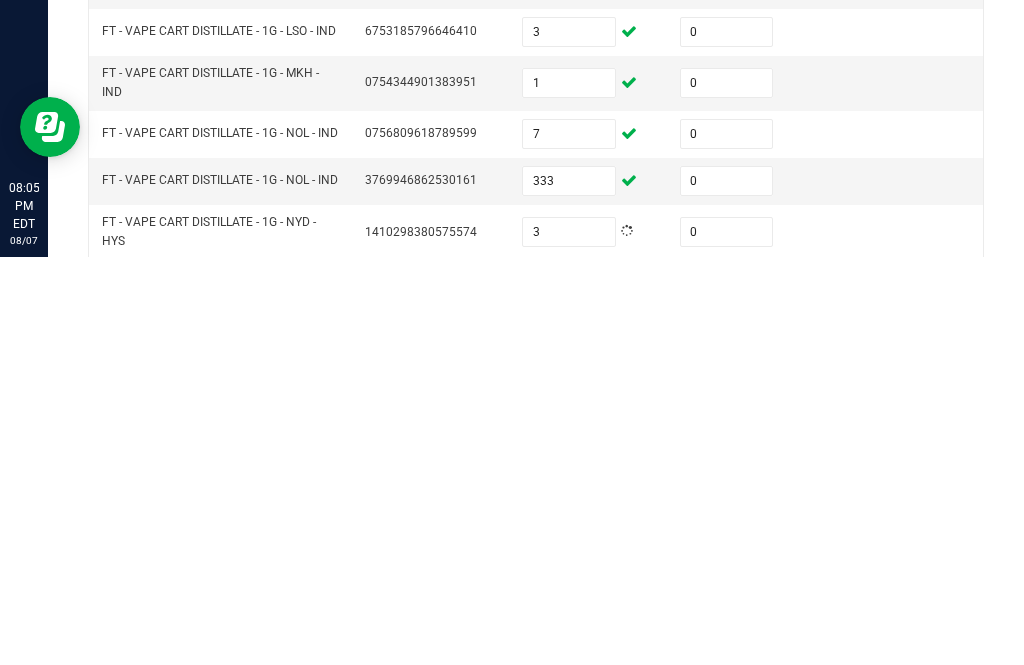 click at bounding box center (569, 743) 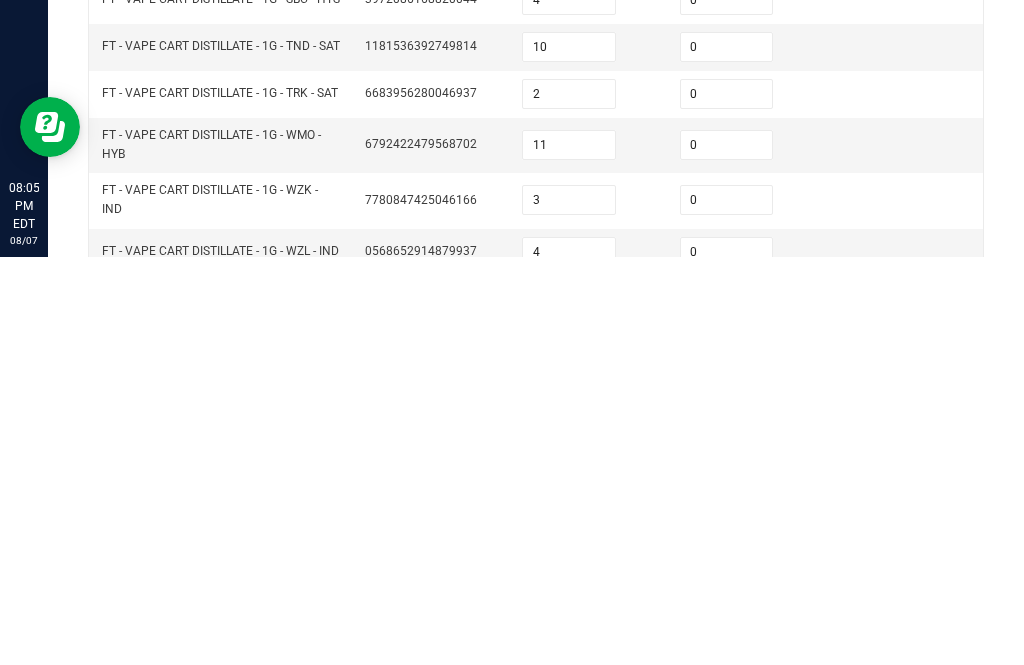 scroll, scrollTop: 637, scrollLeft: 0, axis: vertical 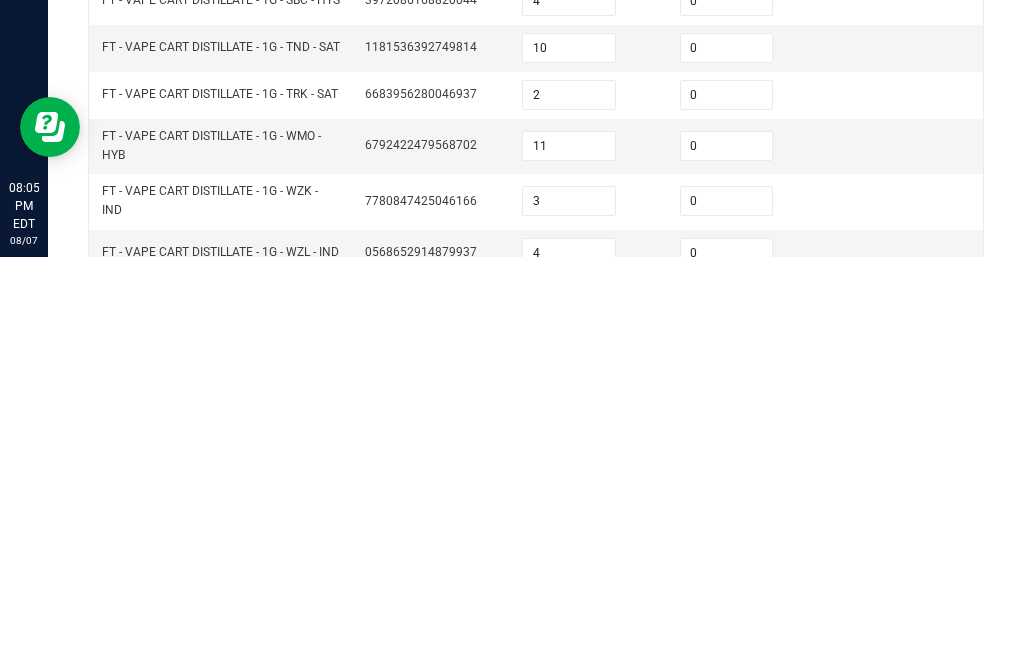 click on "1" 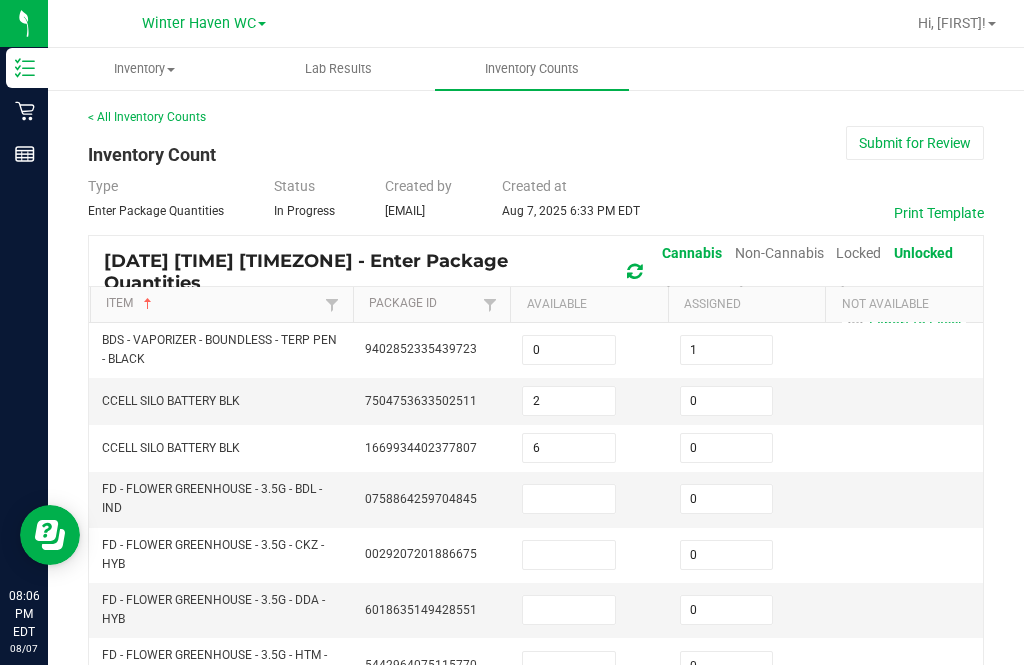 scroll, scrollTop: 0, scrollLeft: 0, axis: both 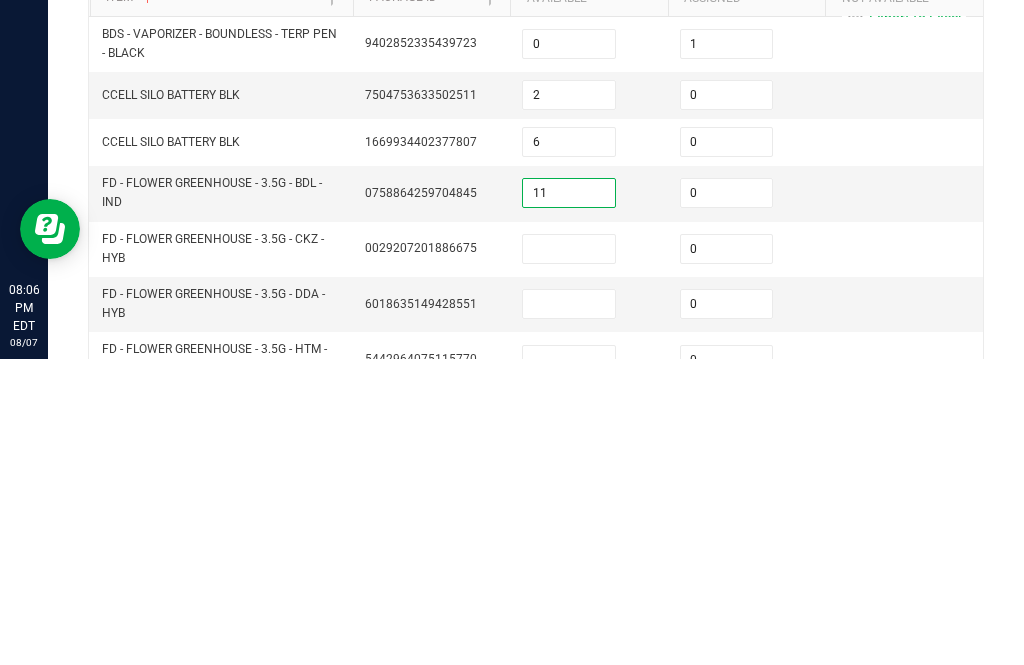 click at bounding box center (569, 555) 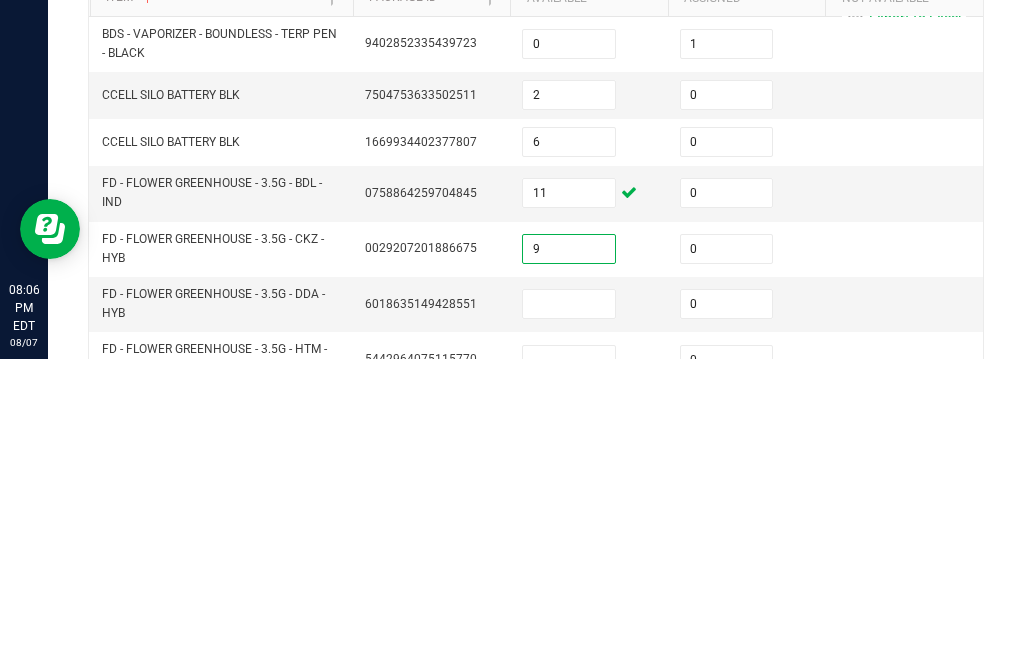 click at bounding box center (569, 610) 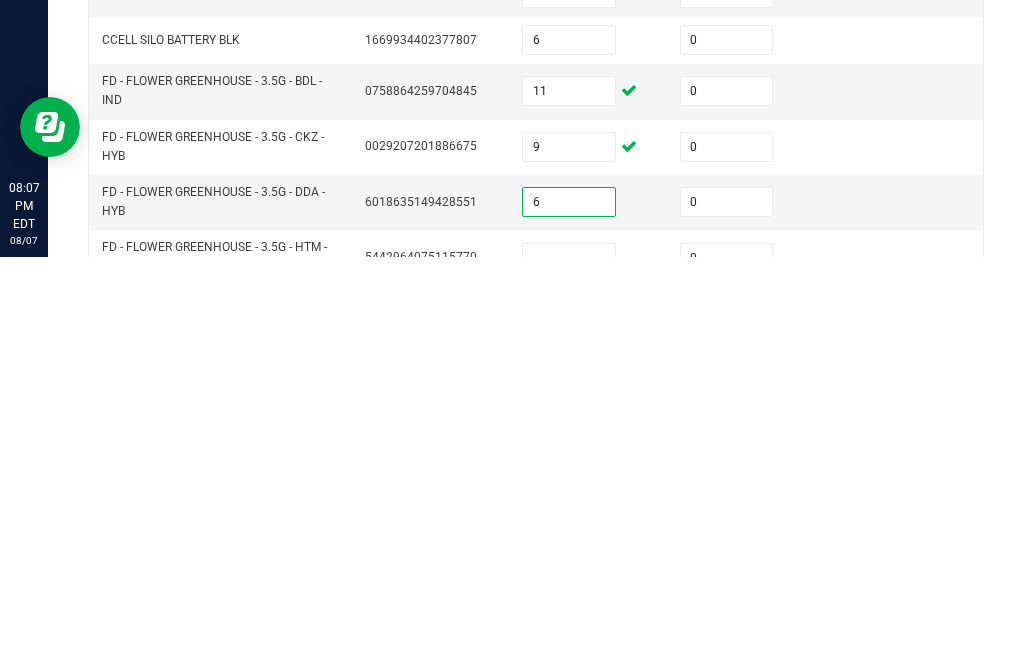 click at bounding box center (569, 666) 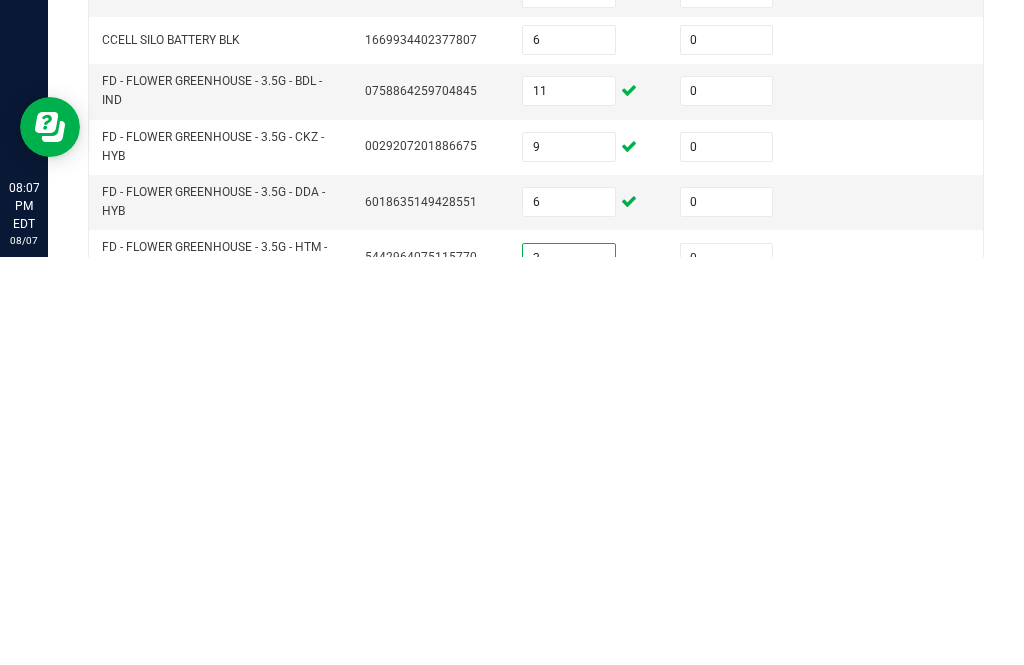 click at bounding box center [569, 721] 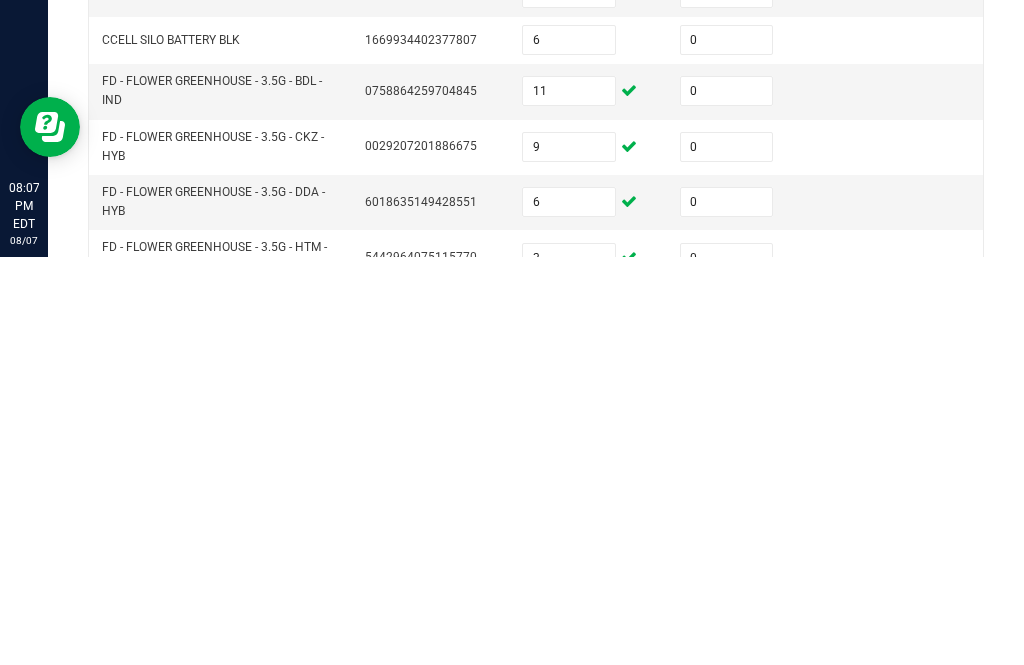 scroll, scrollTop: 103, scrollLeft: 0, axis: vertical 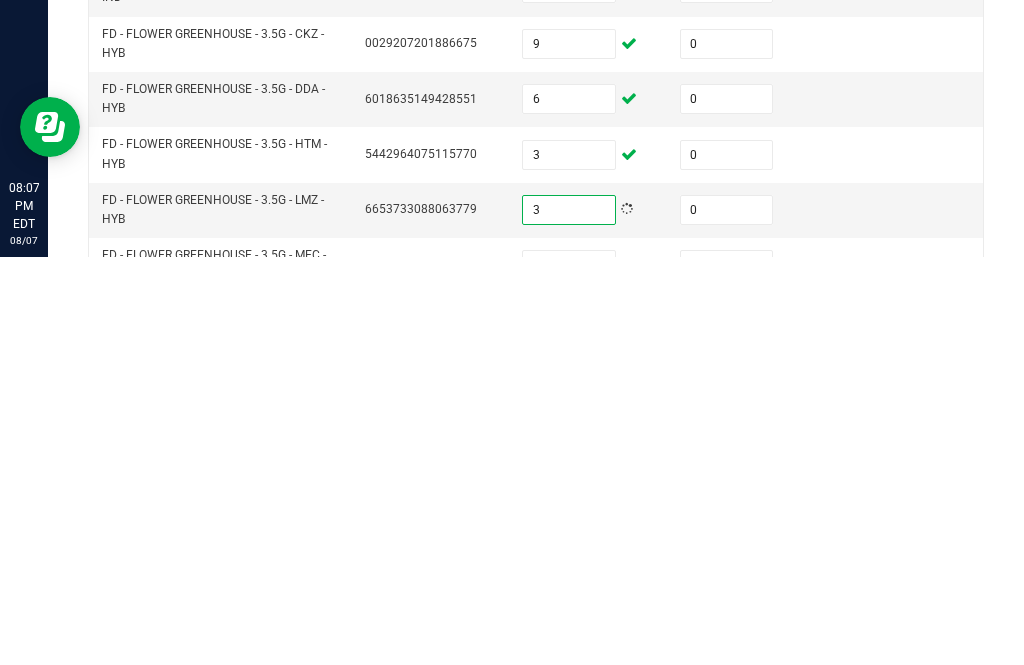 click at bounding box center [569, 673] 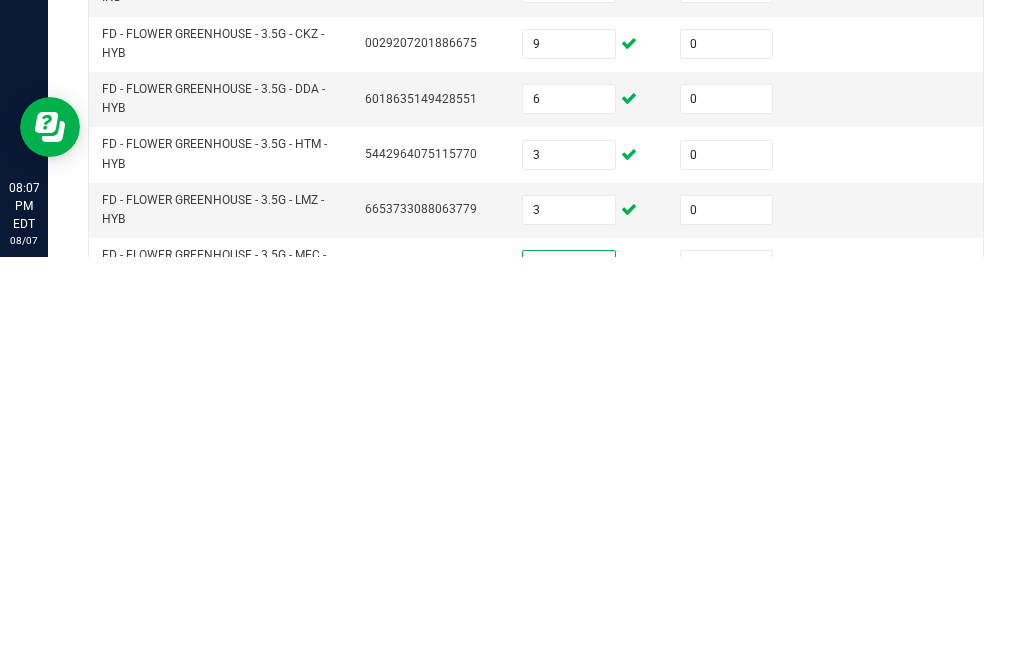 click at bounding box center (569, 729) 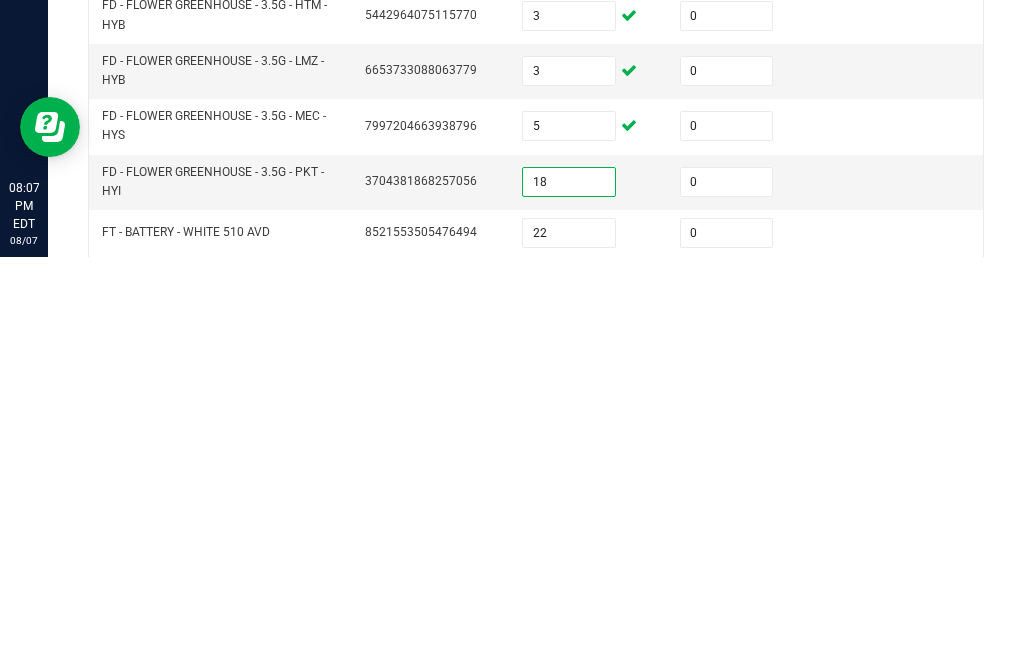 scroll, scrollTop: 244, scrollLeft: 0, axis: vertical 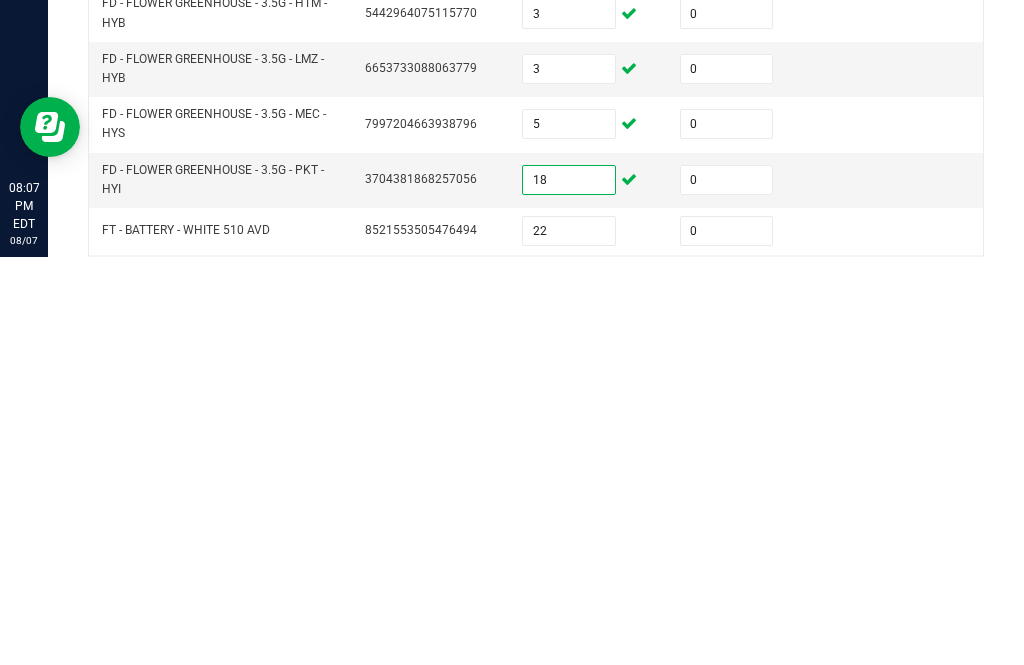click at bounding box center (569, 686) 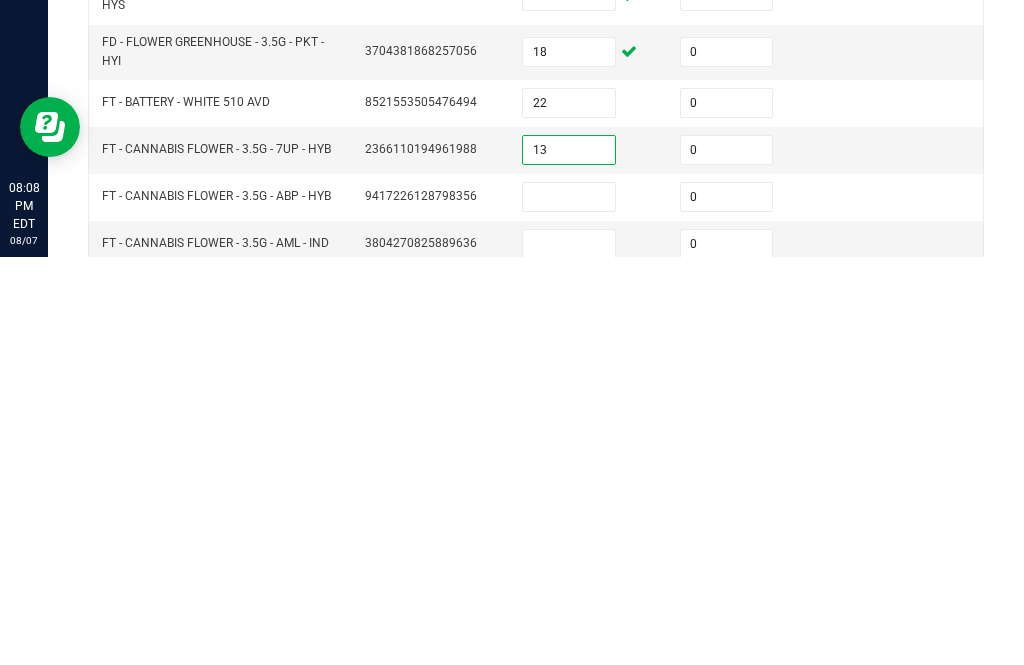 scroll, scrollTop: 369, scrollLeft: 0, axis: vertical 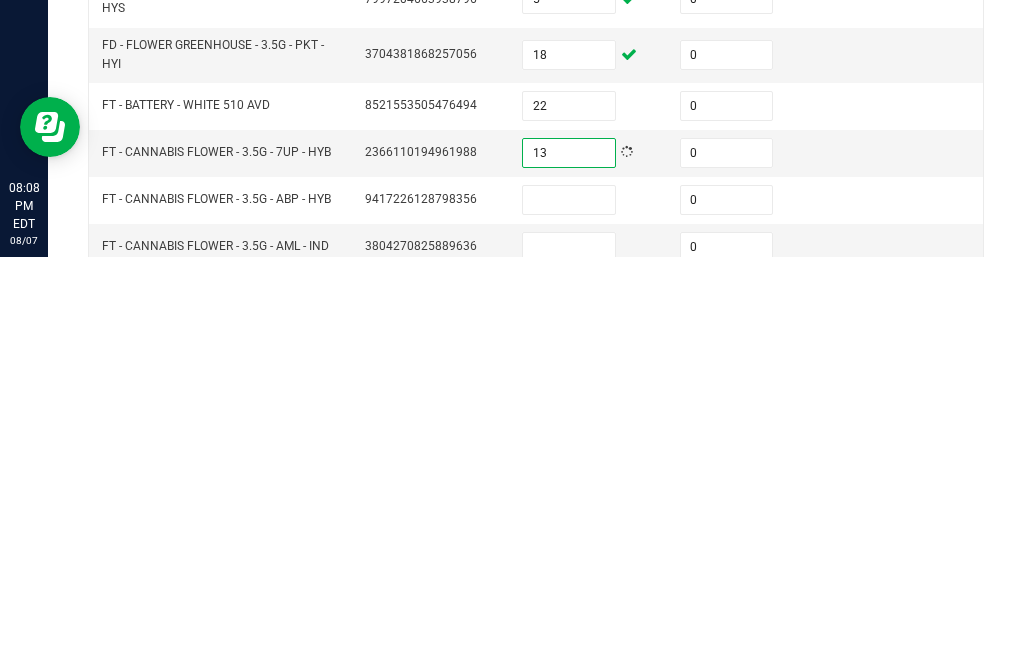 click at bounding box center [569, 608] 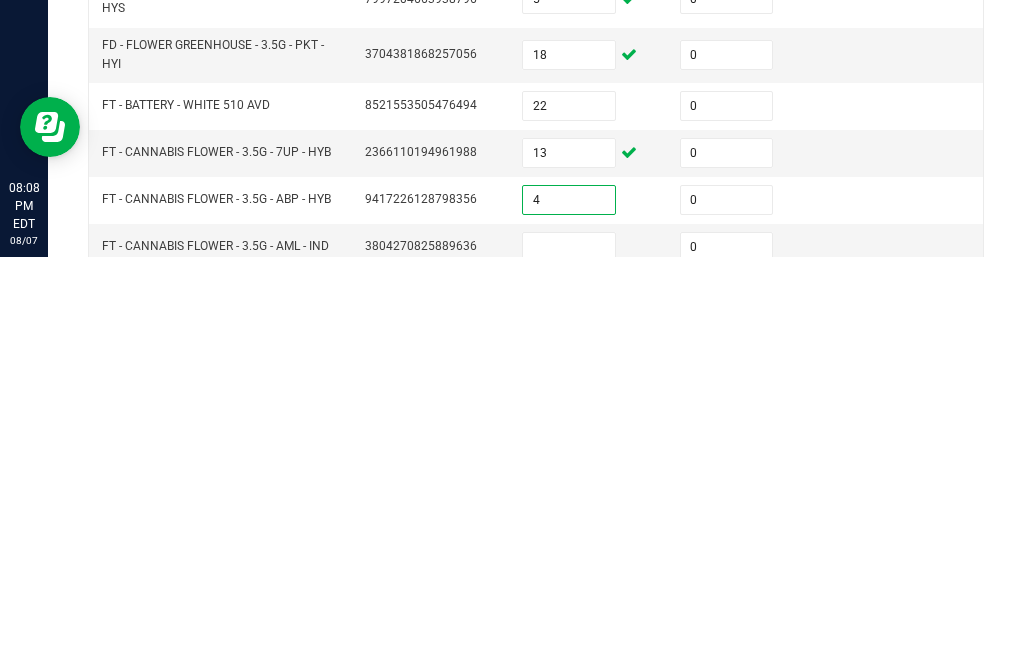 click at bounding box center (569, 655) 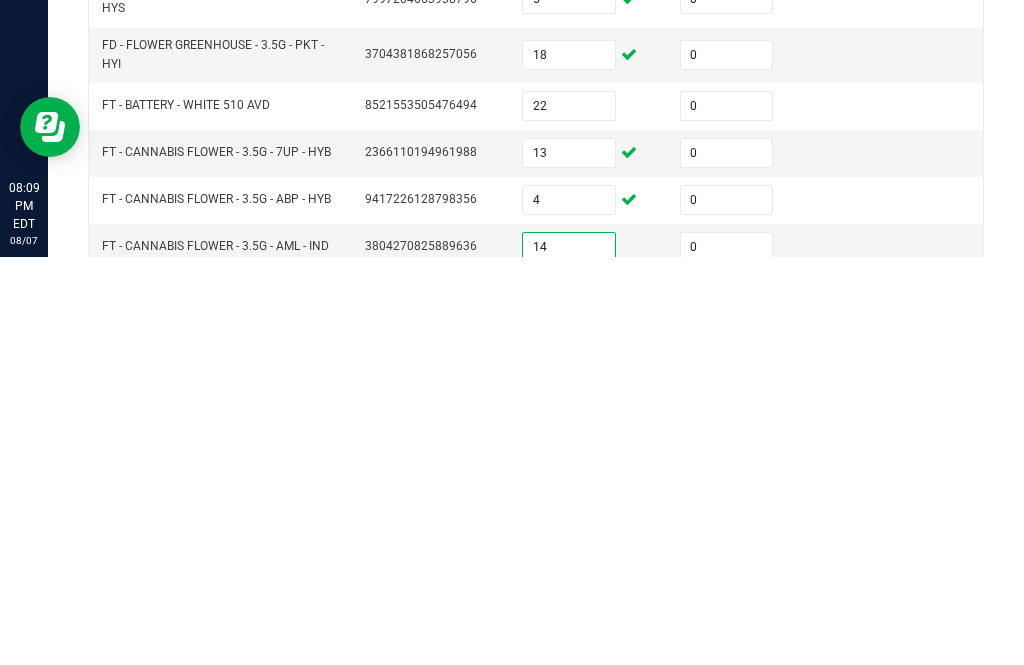 click at bounding box center [569, 702] 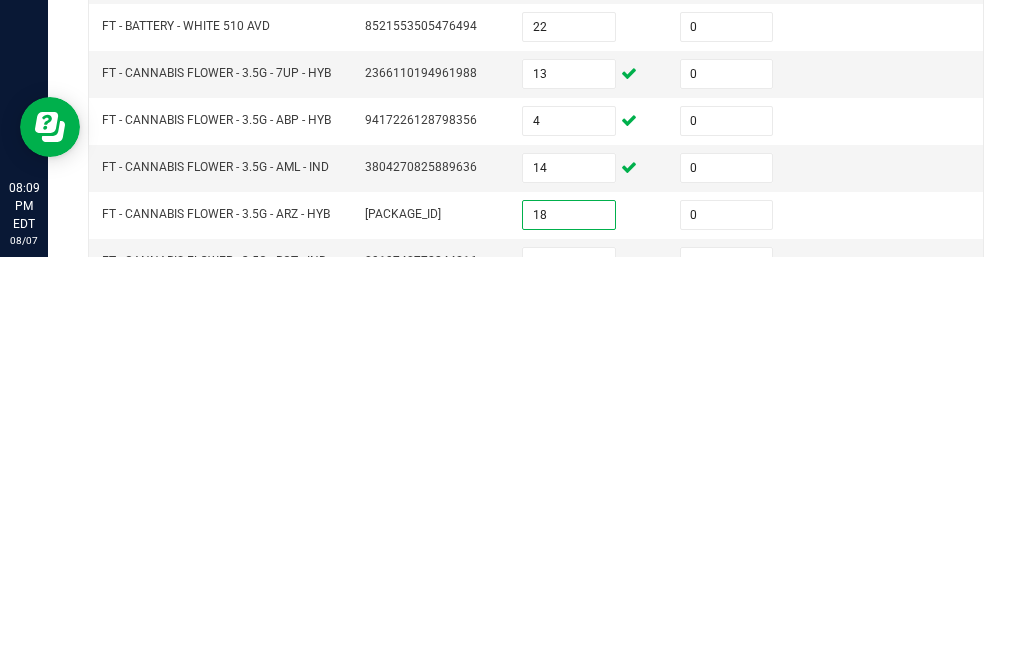 scroll, scrollTop: 457, scrollLeft: 0, axis: vertical 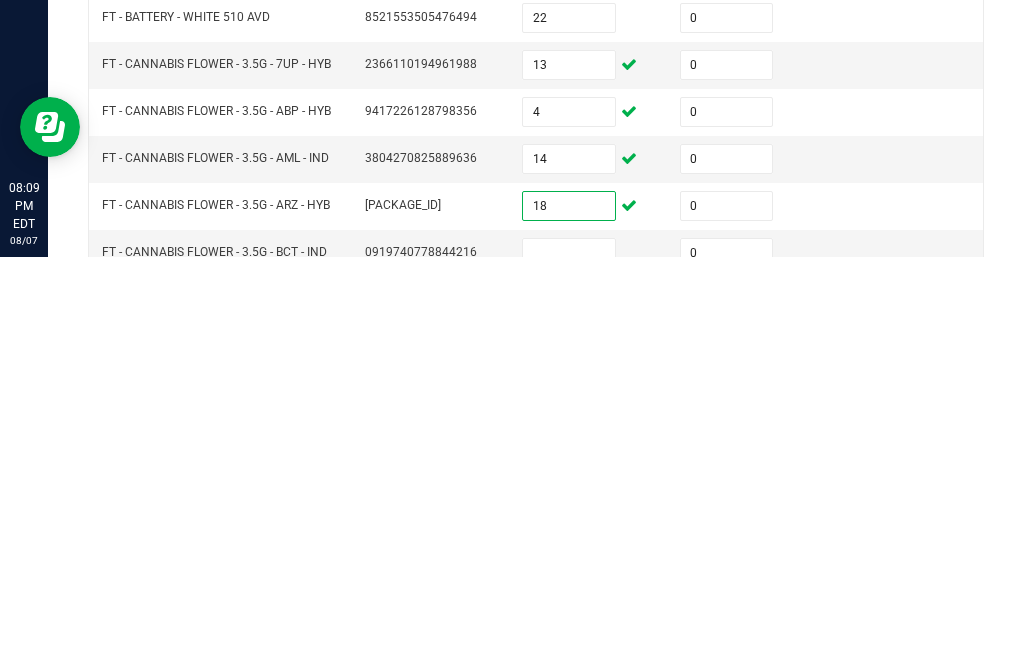 click at bounding box center [569, 661] 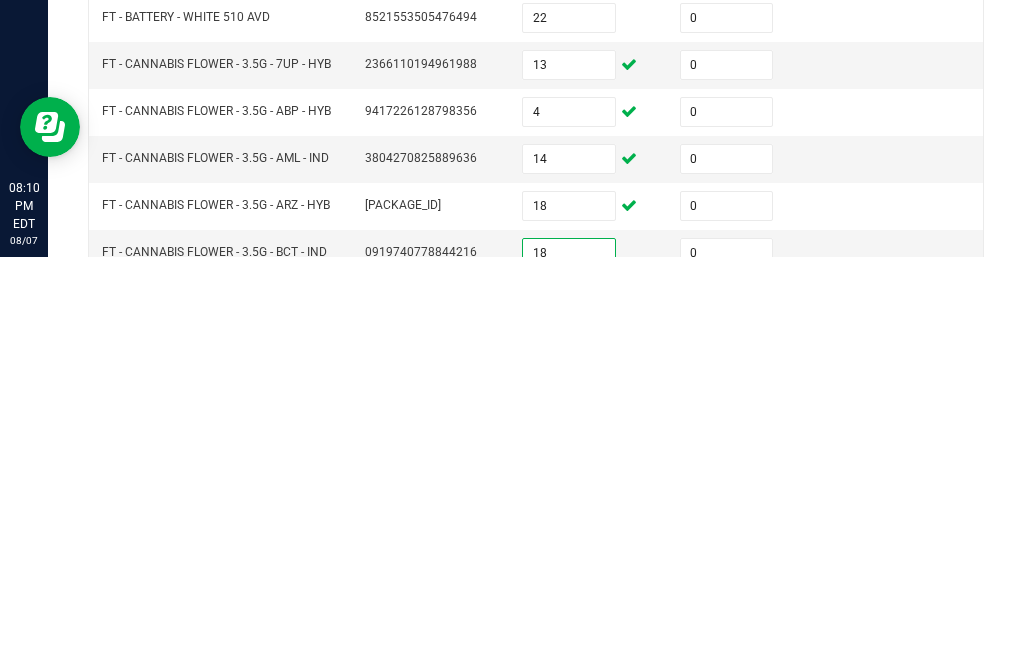 click at bounding box center (569, 708) 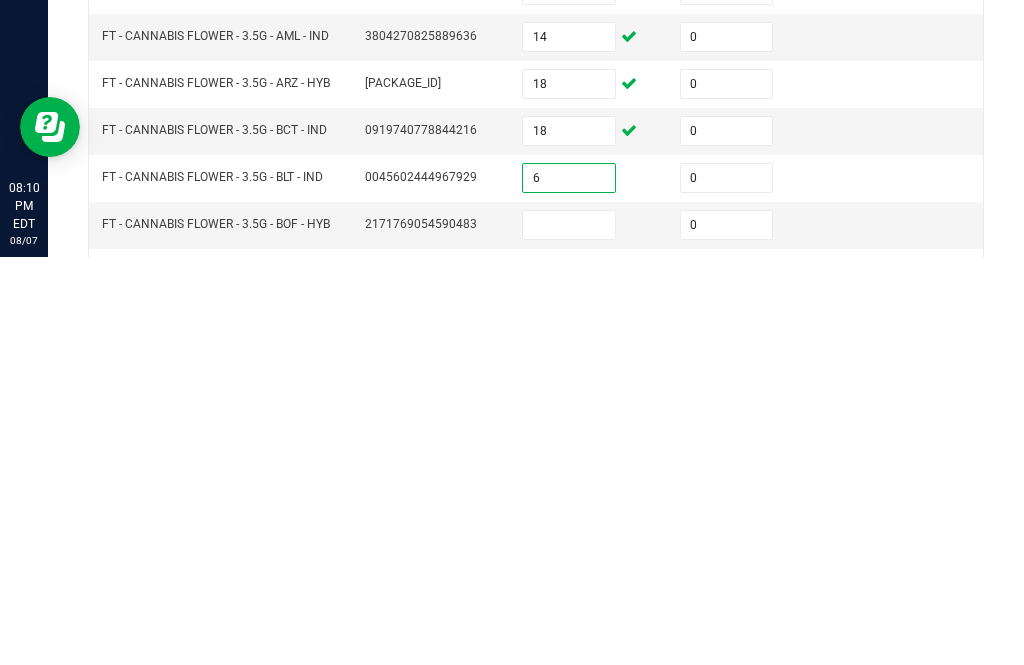 scroll, scrollTop: 574, scrollLeft: 0, axis: vertical 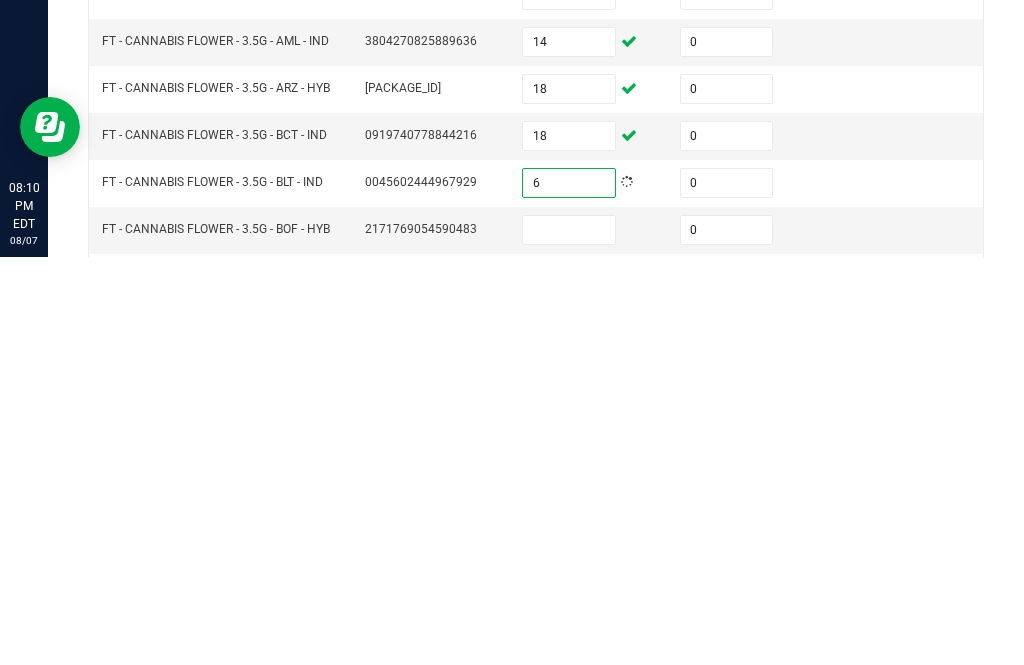 click at bounding box center (569, 638) 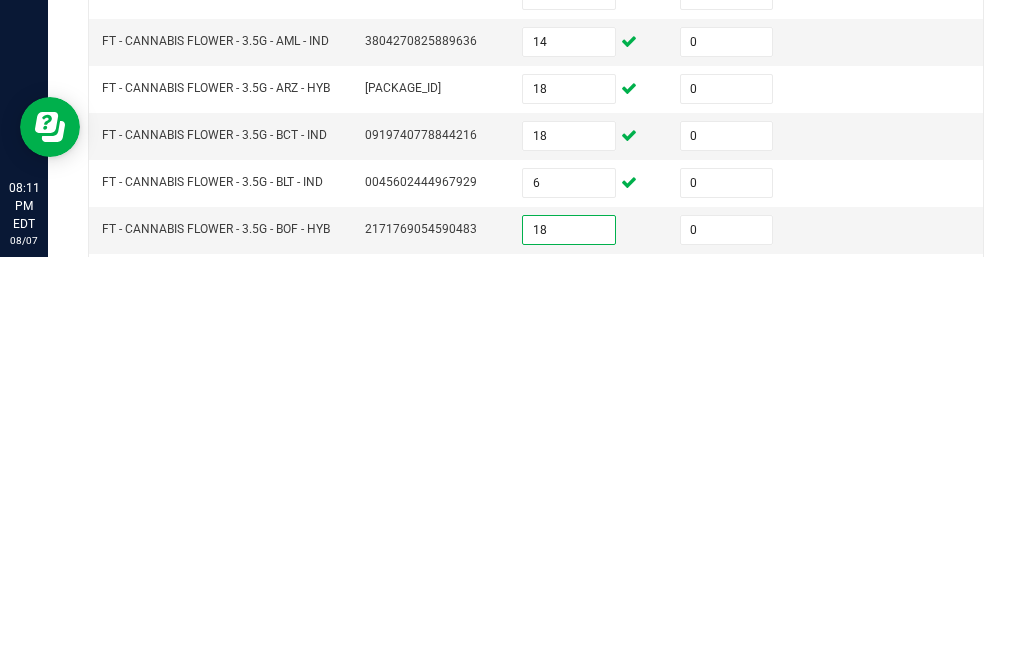 click at bounding box center (569, 685) 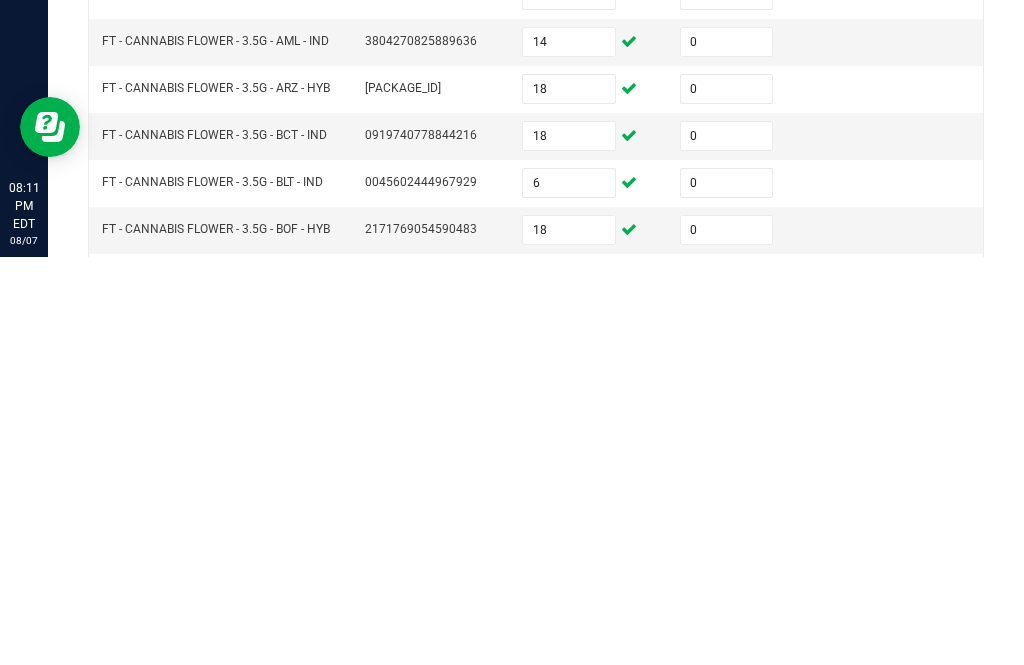 click at bounding box center (569, 732) 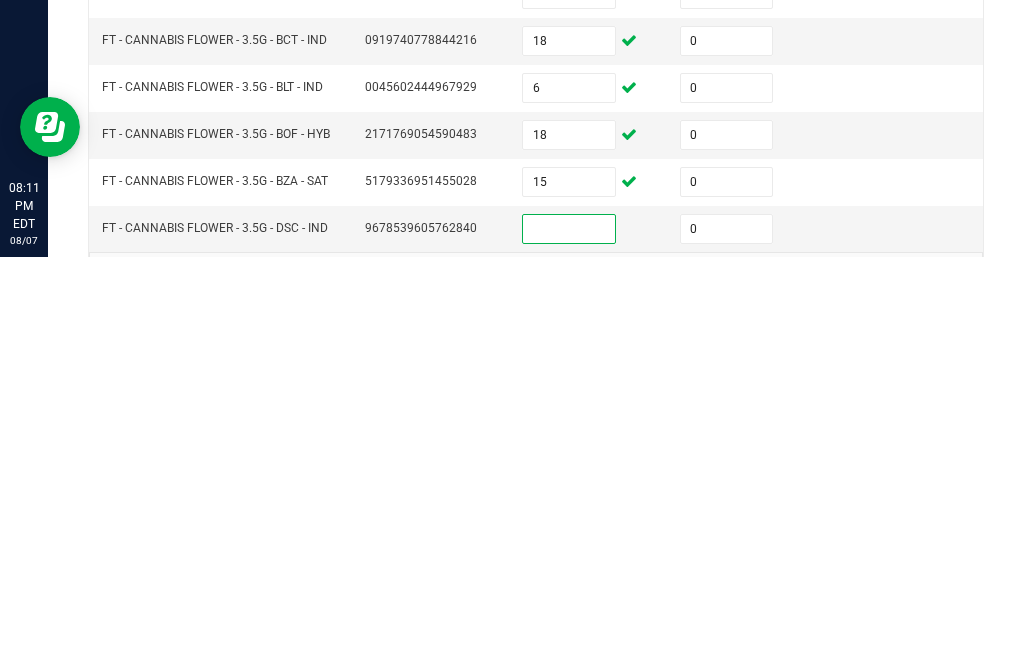 scroll, scrollTop: 669, scrollLeft: 0, axis: vertical 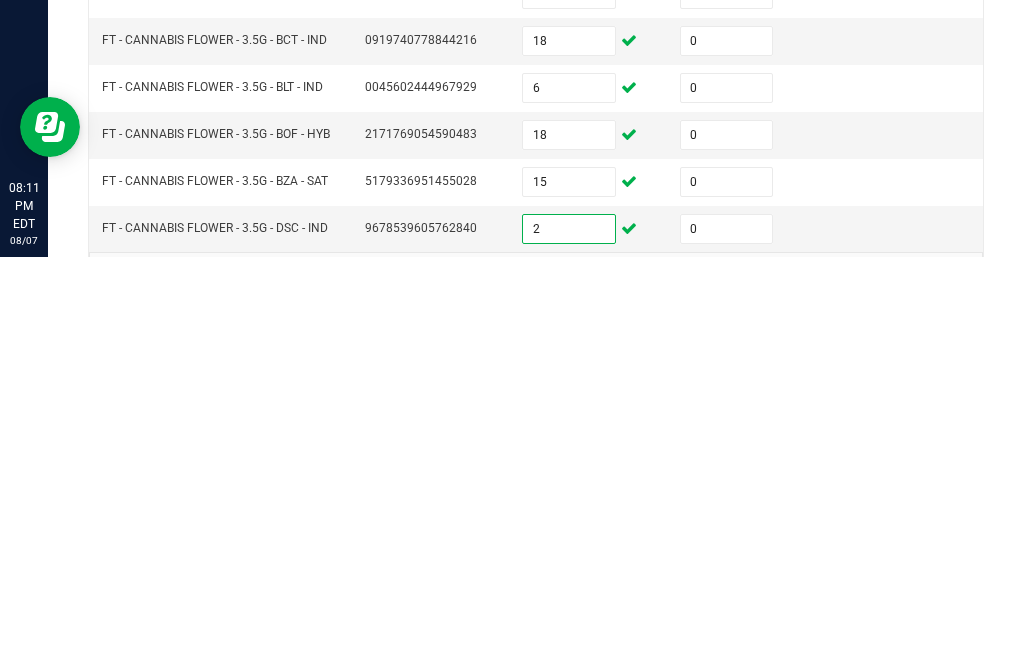 click on "2" 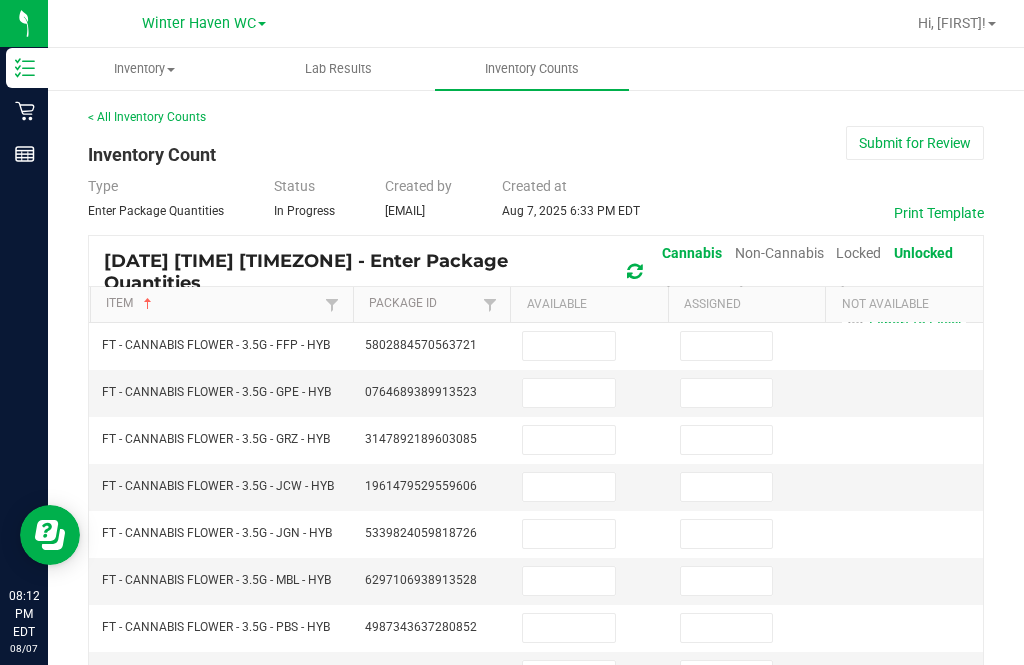 scroll, scrollTop: 0, scrollLeft: 0, axis: both 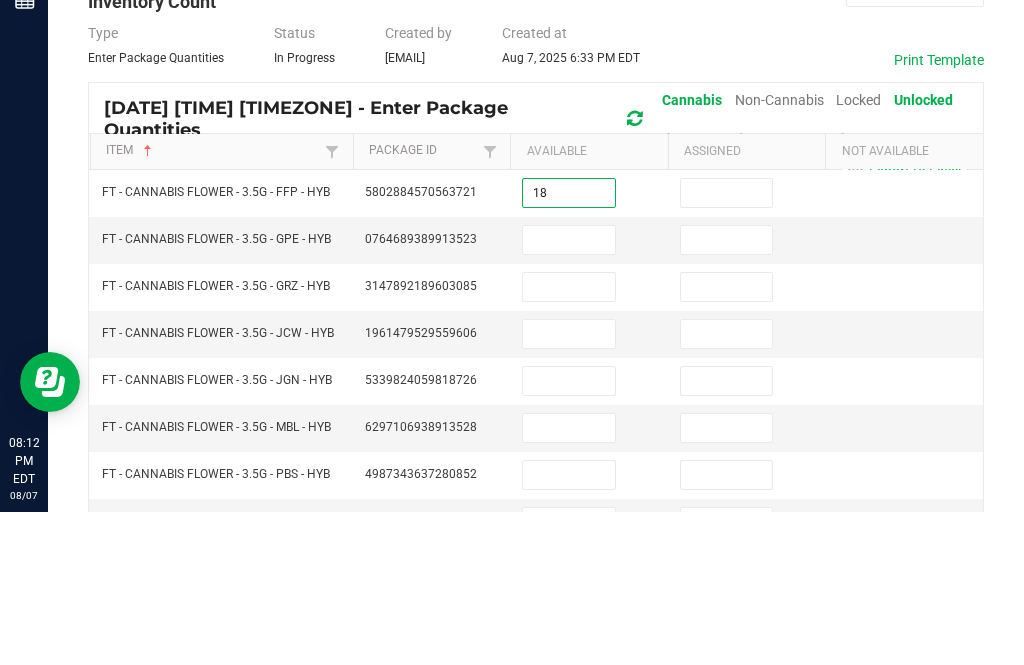 click at bounding box center [727, 346] 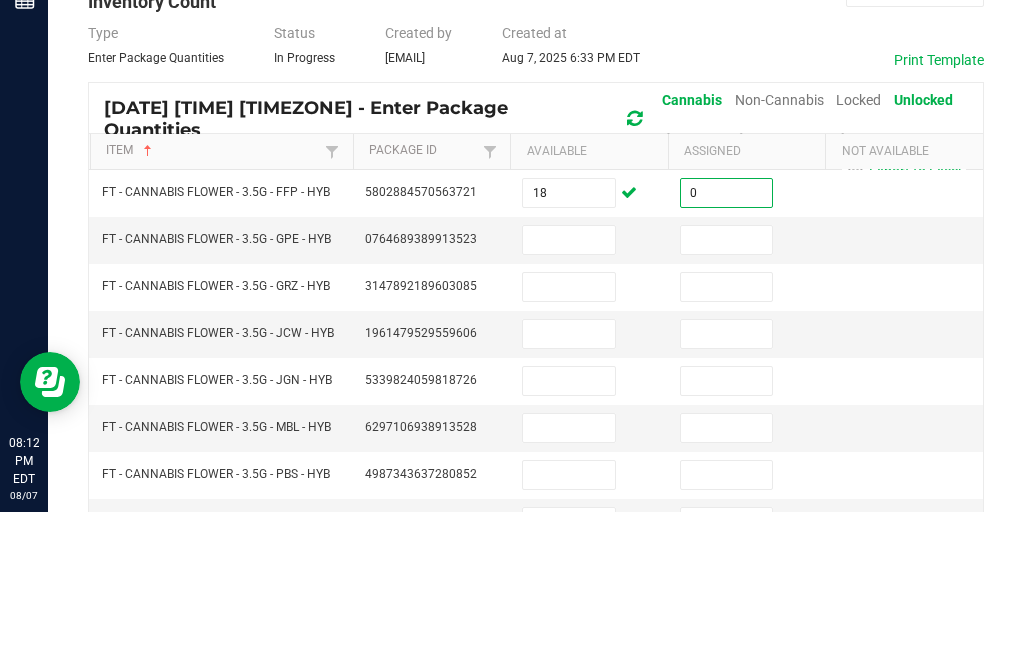 click at bounding box center [727, 393] 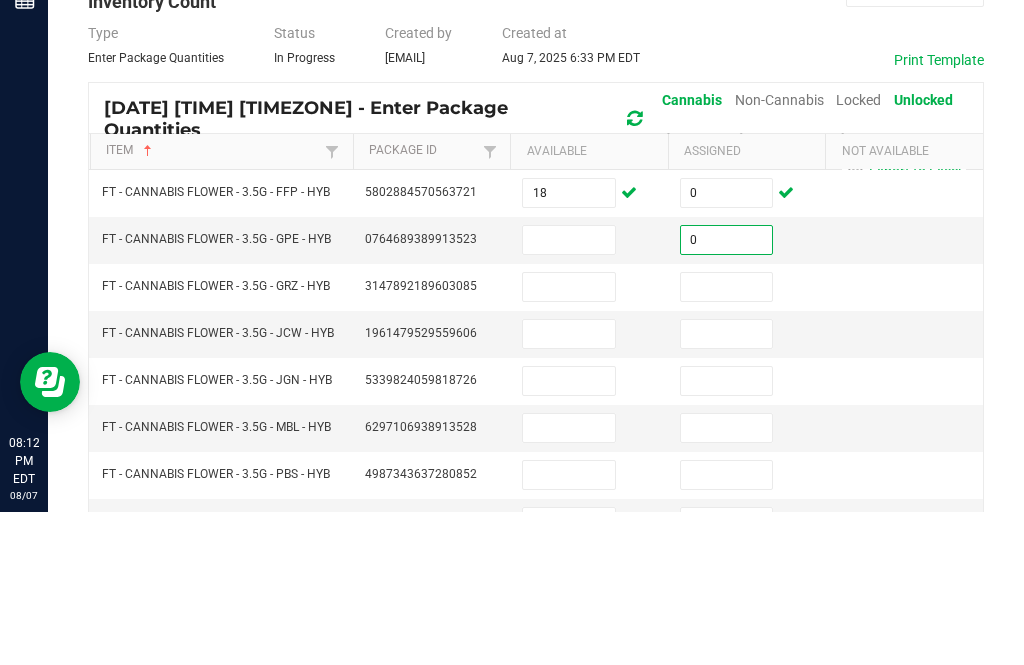 click at bounding box center (569, 393) 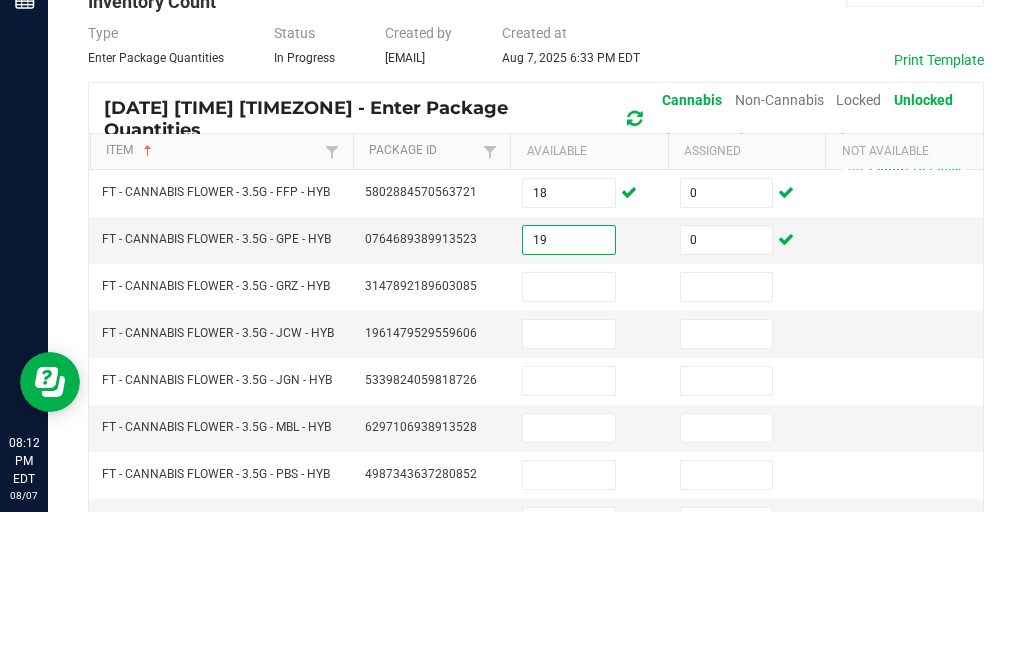 click at bounding box center [727, 440] 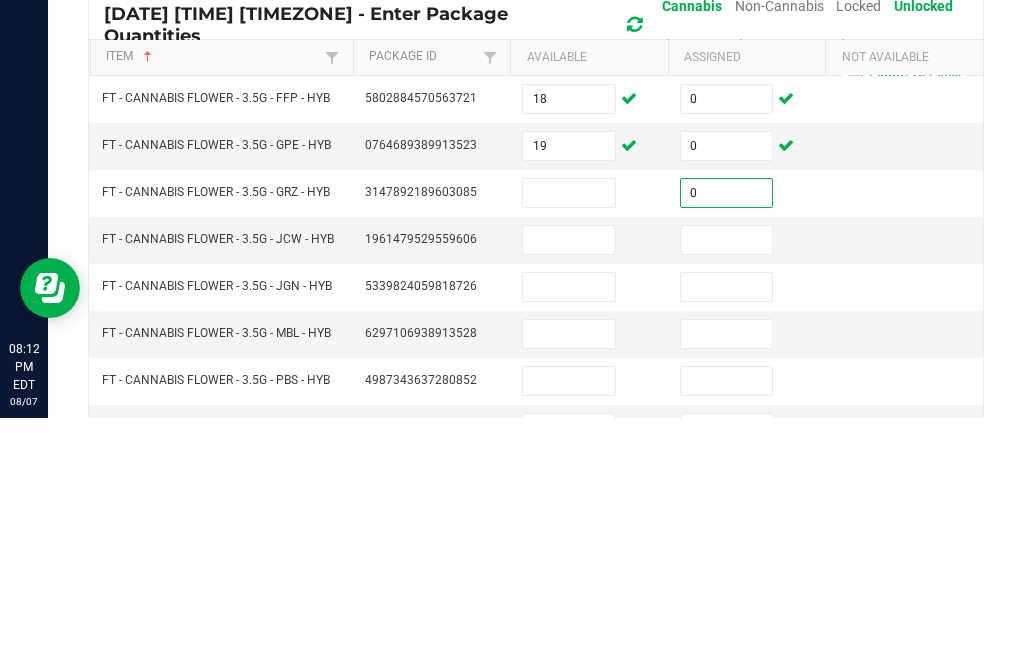 click at bounding box center (727, 487) 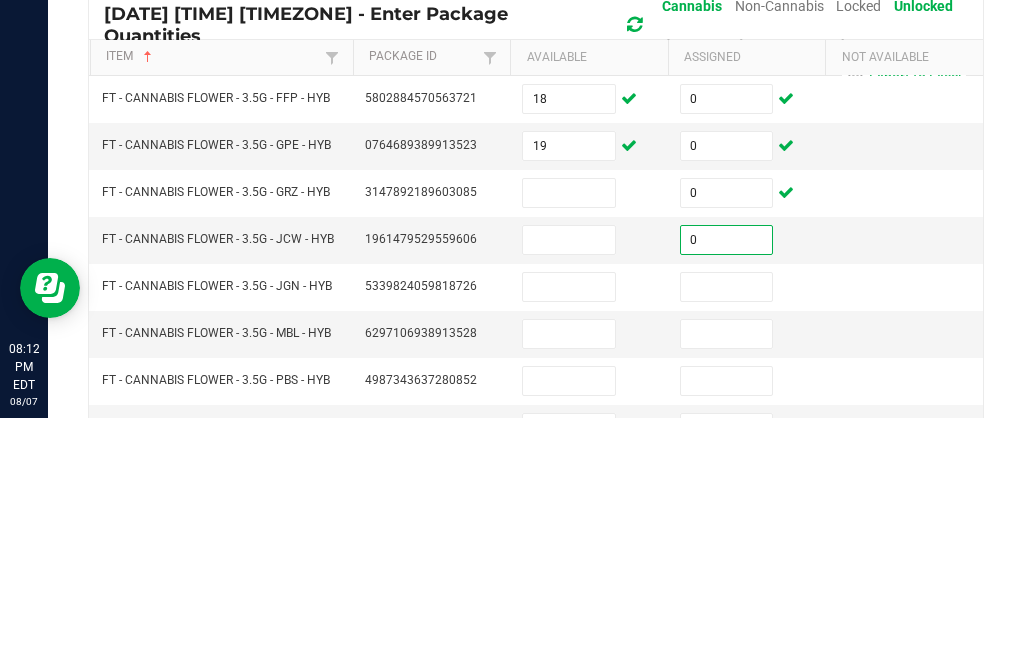 click at bounding box center [569, 440] 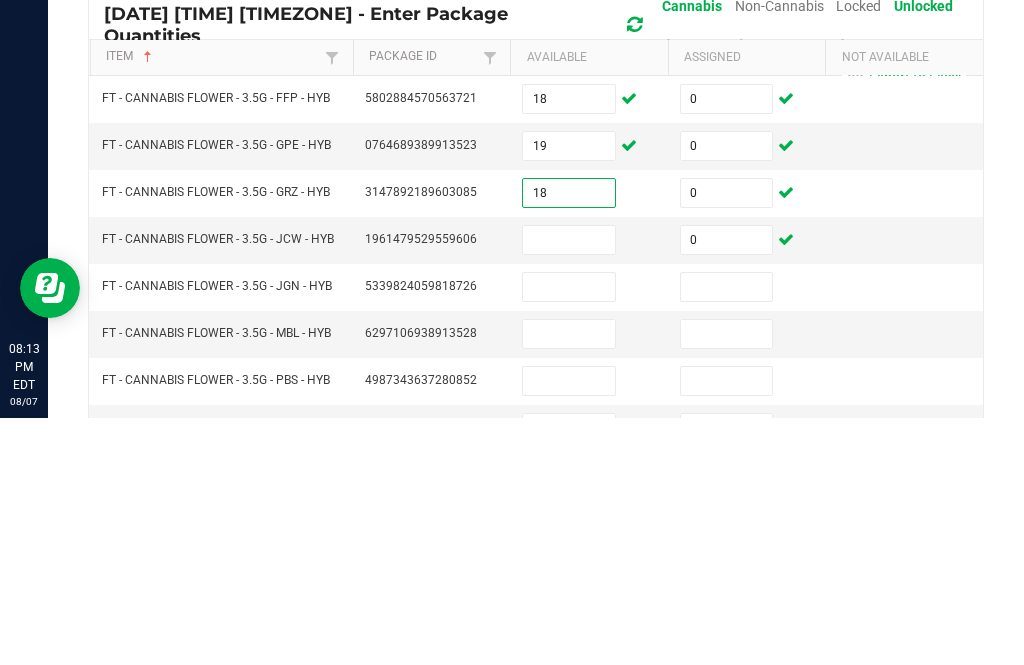 click at bounding box center (569, 487) 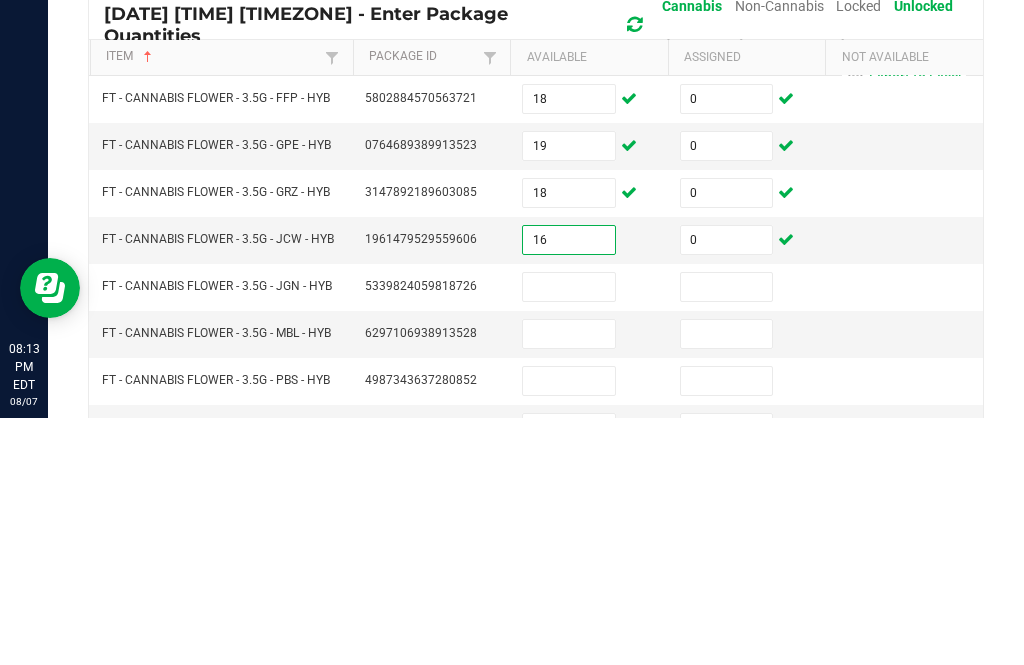 click at bounding box center [727, 534] 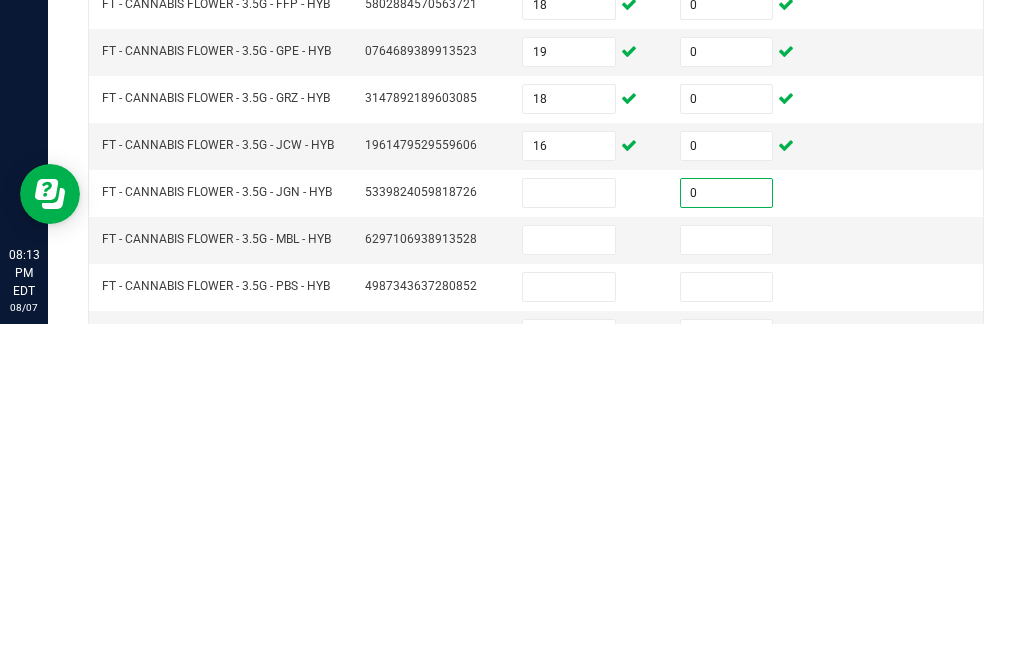 click at bounding box center [727, 581] 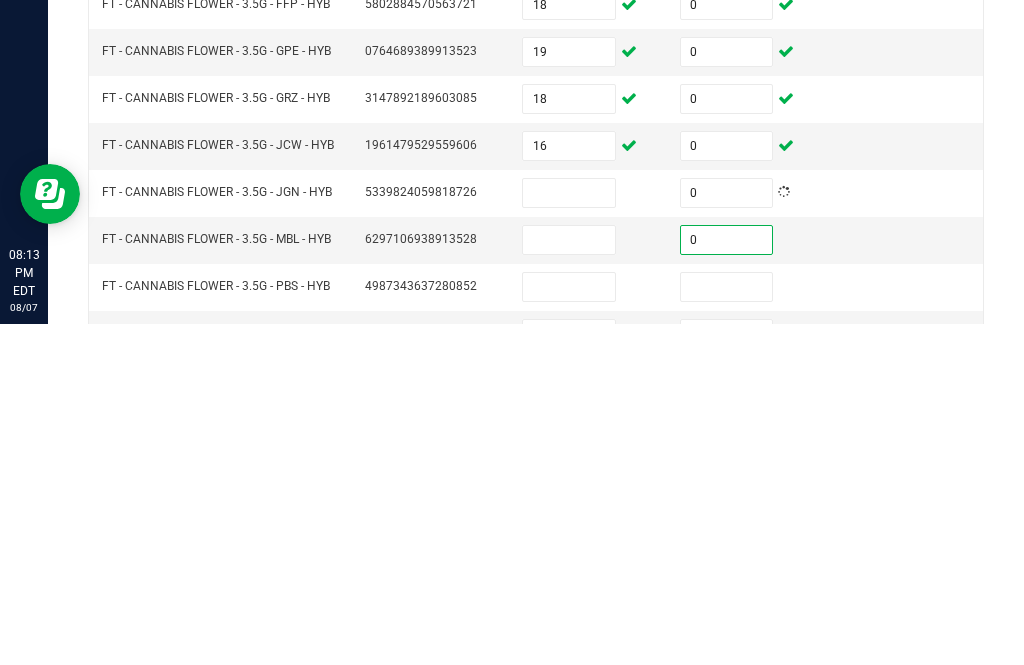 click at bounding box center [727, 628] 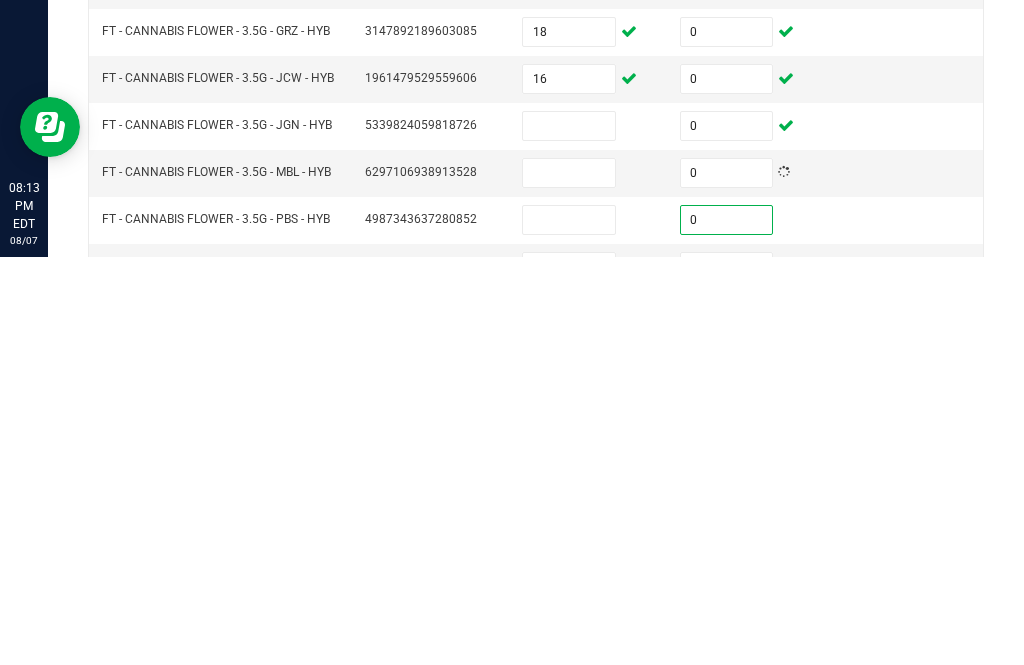 click at bounding box center (727, 675) 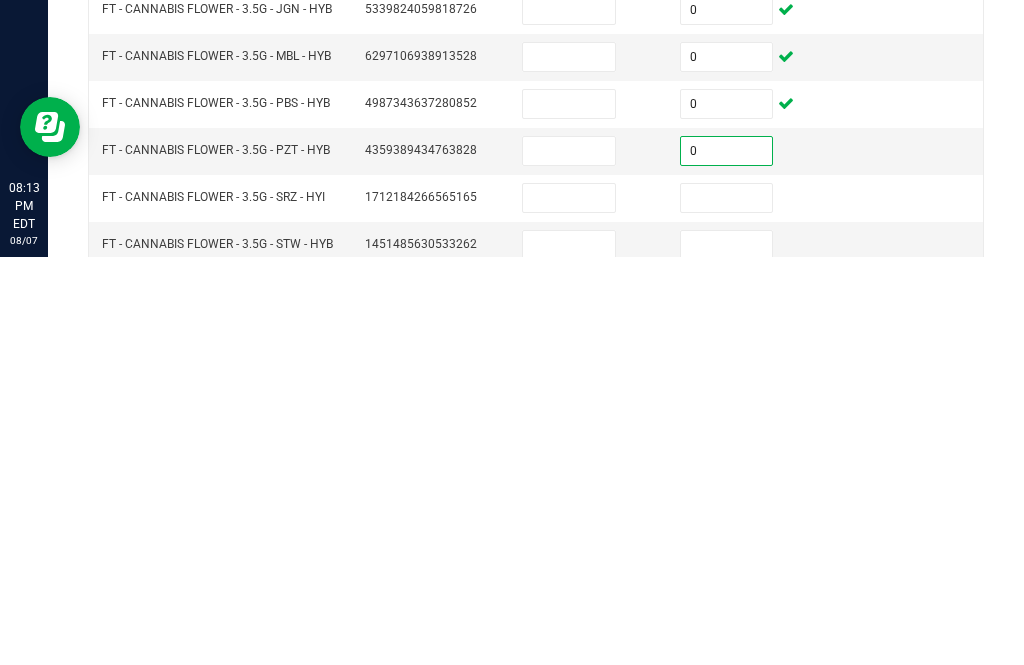 scroll, scrollTop: 113, scrollLeft: 0, axis: vertical 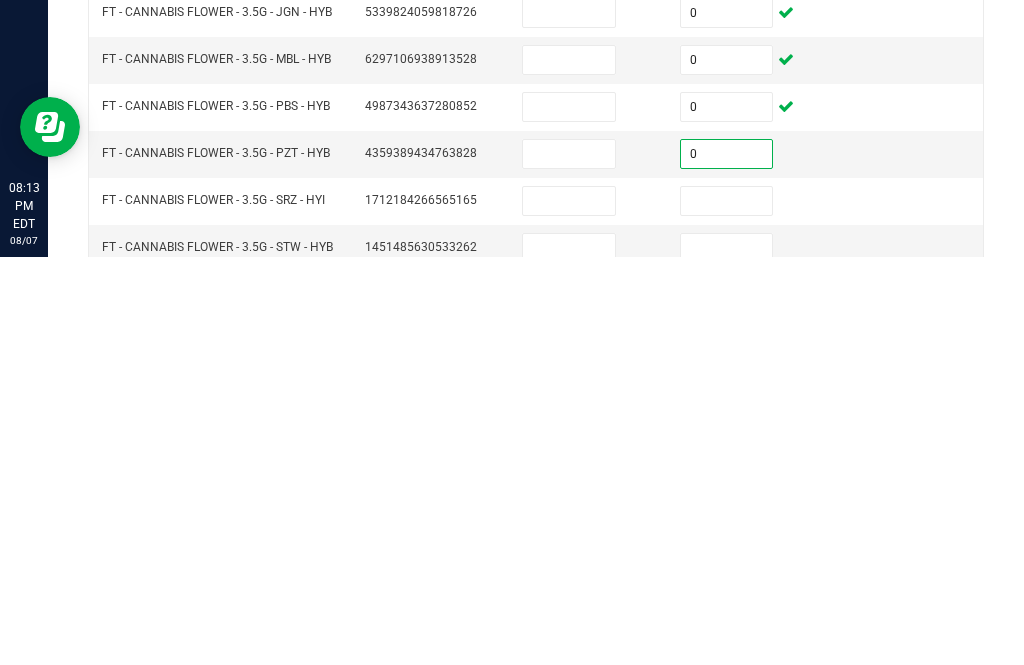 click at bounding box center (727, 609) 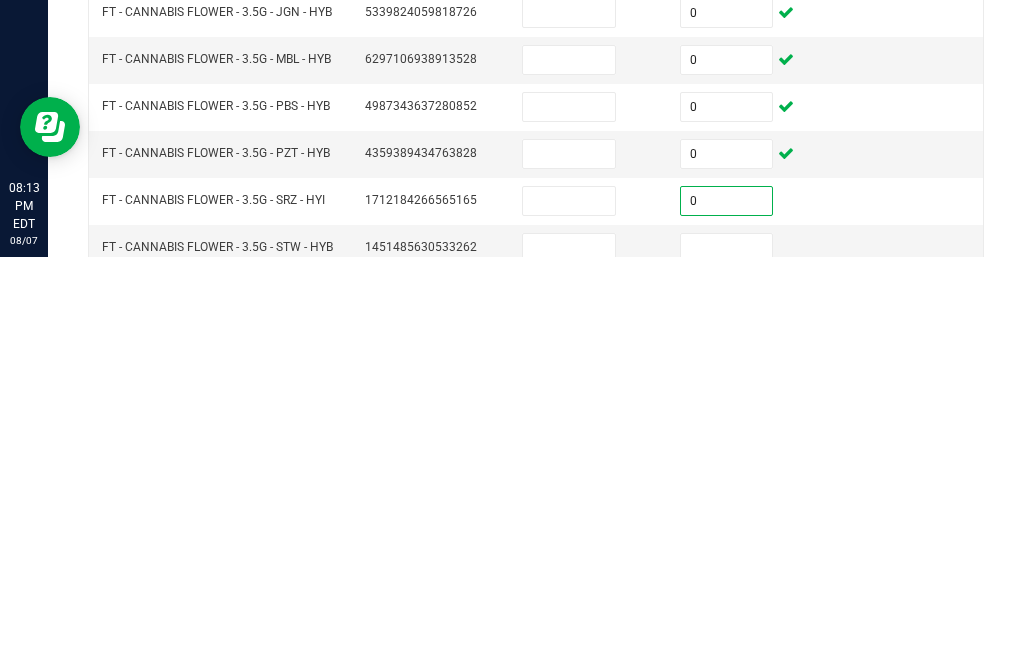 click at bounding box center [727, 656] 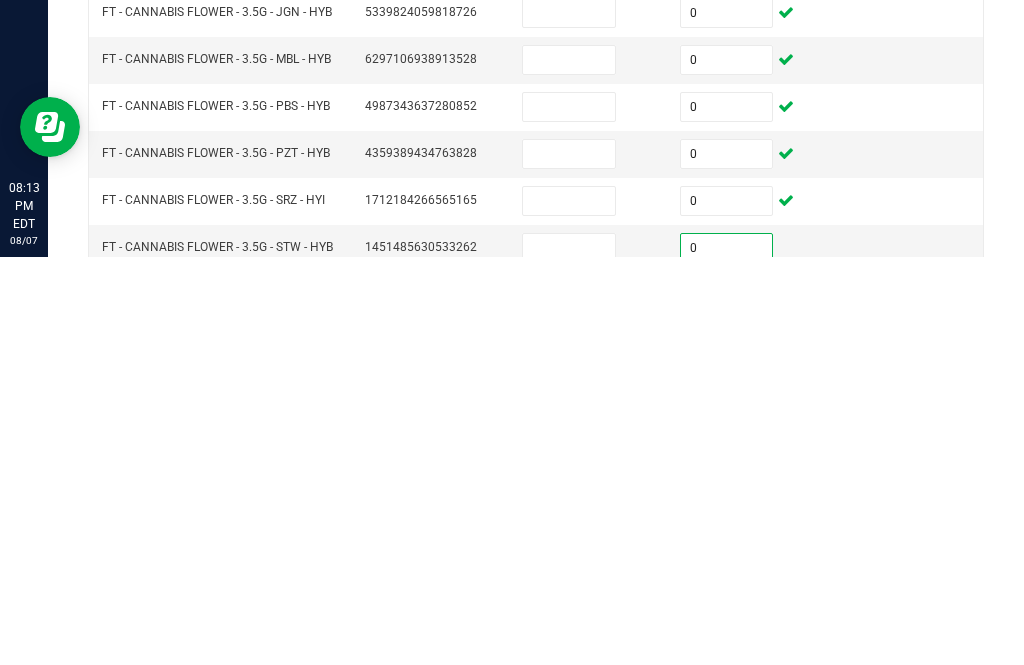 click at bounding box center (727, 703) 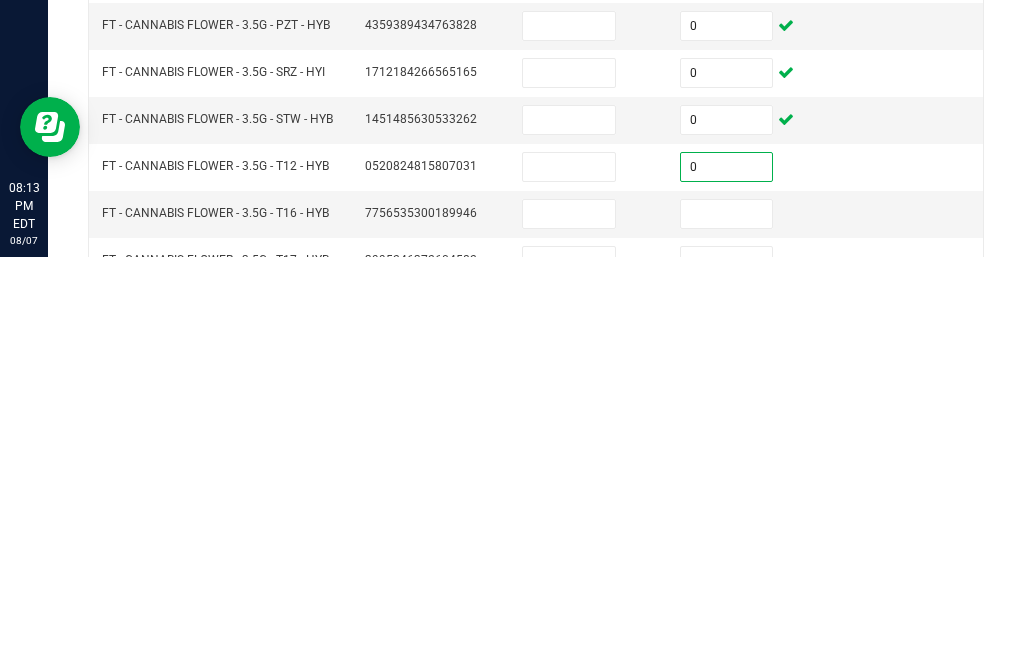 scroll, scrollTop: 239, scrollLeft: 0, axis: vertical 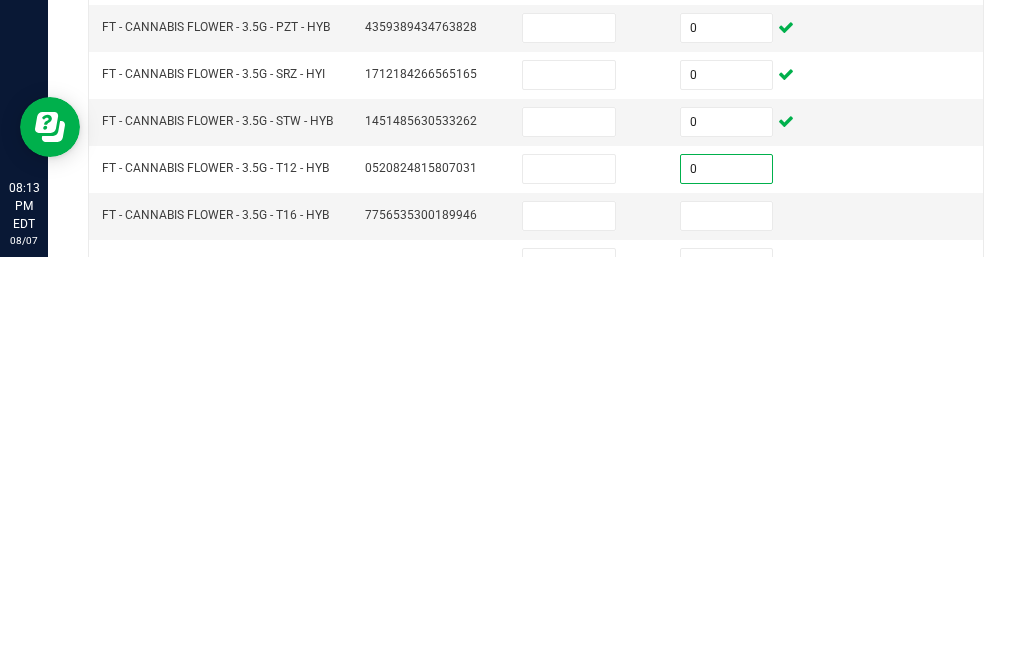 click at bounding box center (727, 624) 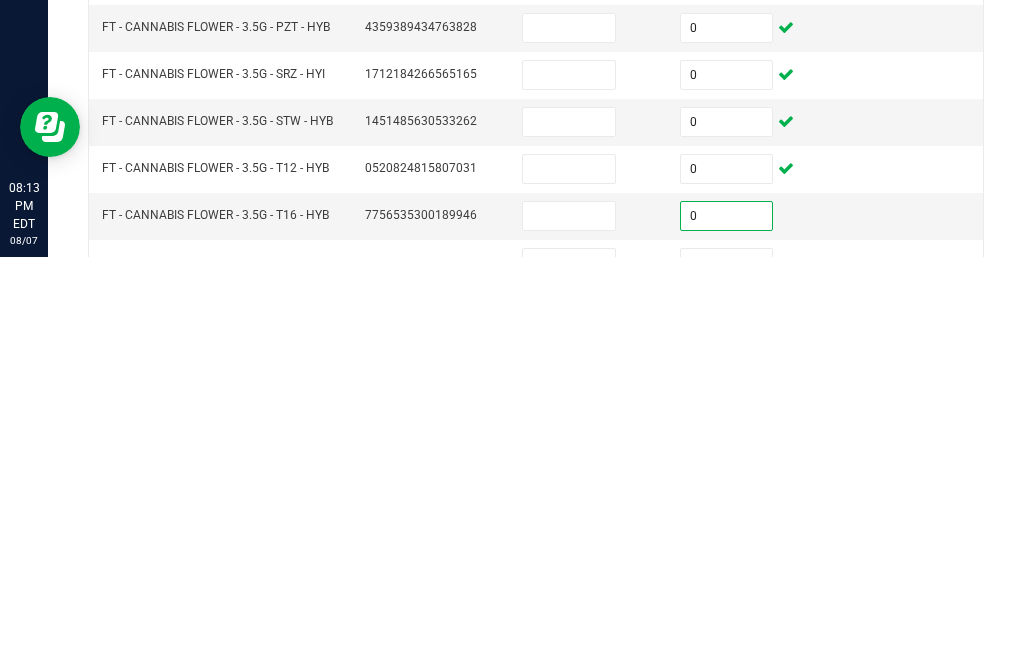 click at bounding box center [727, 671] 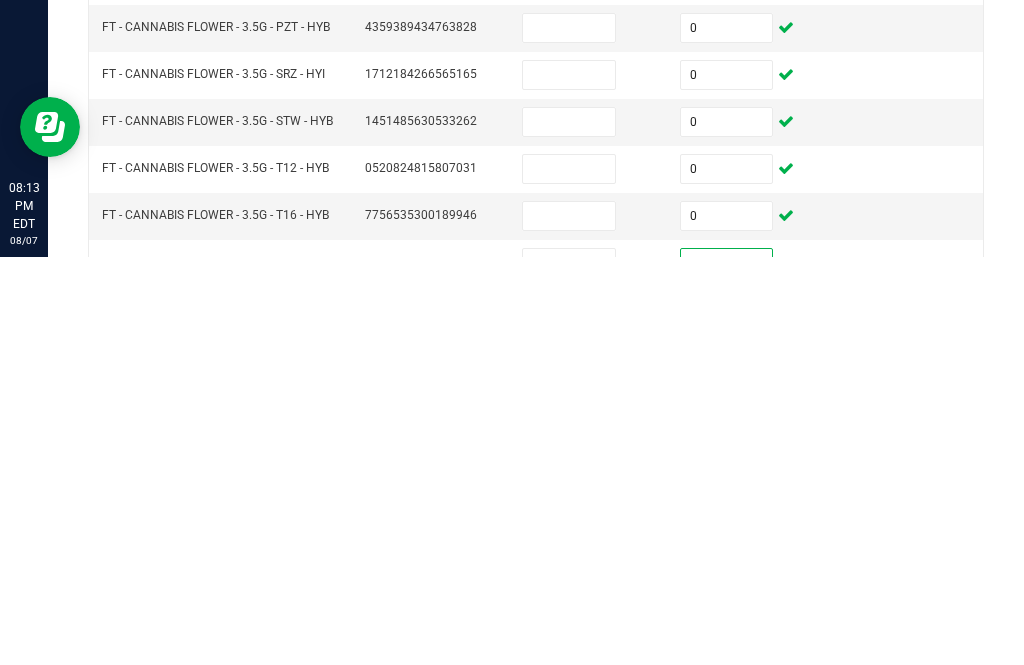 click at bounding box center (727, 718) 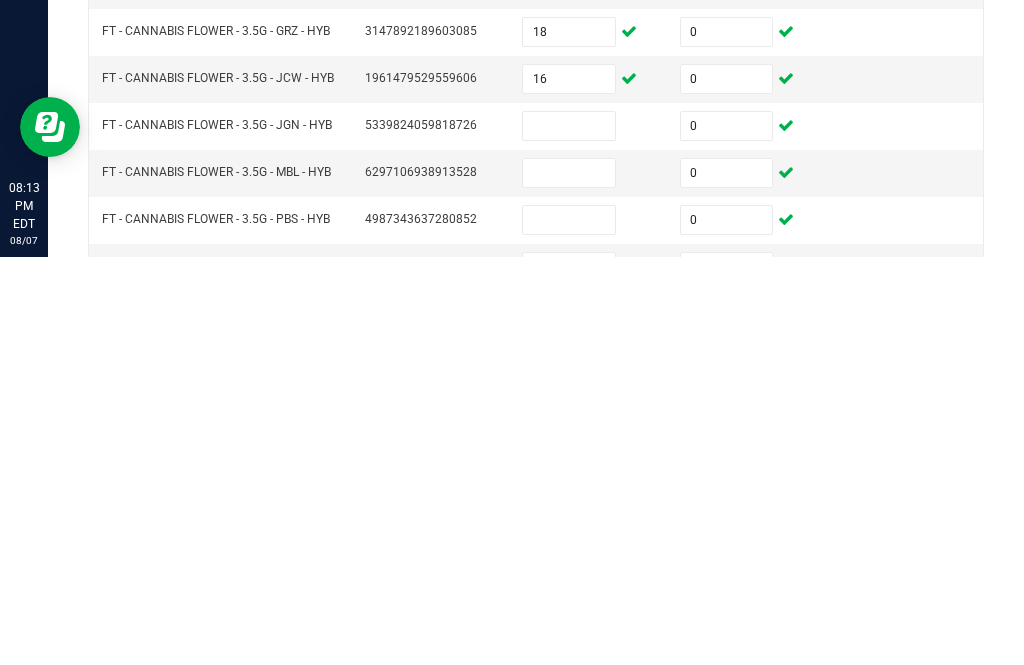 scroll, scrollTop: 0, scrollLeft: 0, axis: both 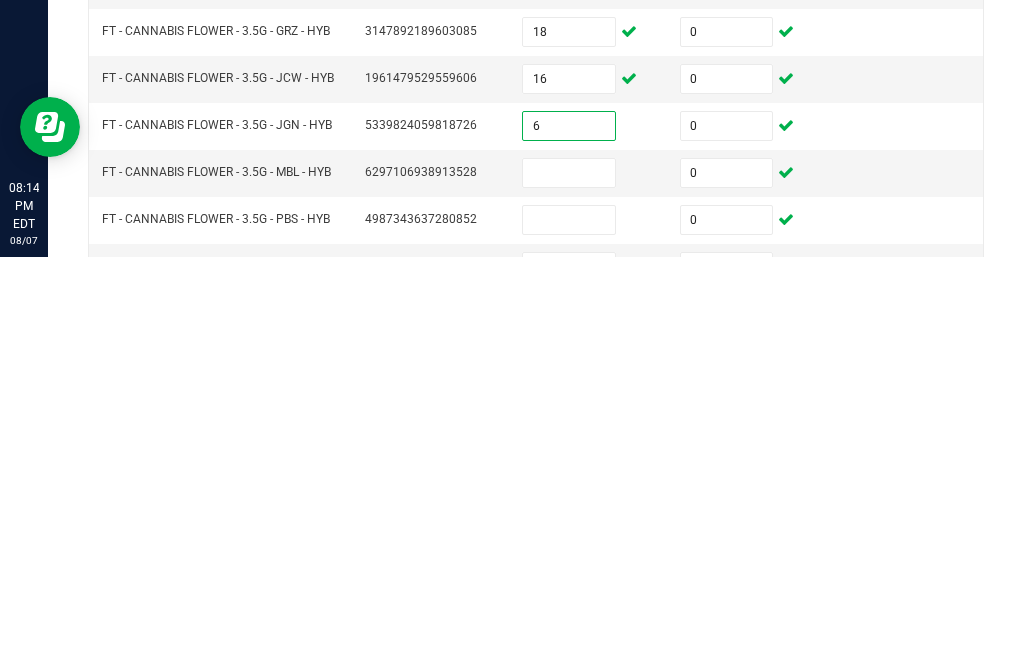 click at bounding box center (569, 581) 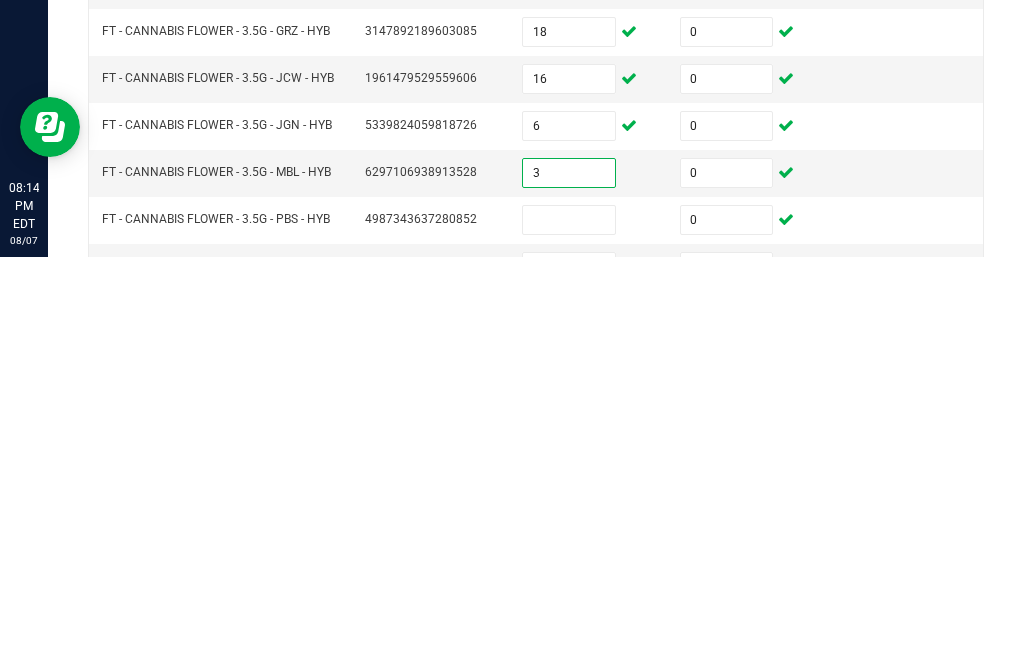 click at bounding box center [569, 628] 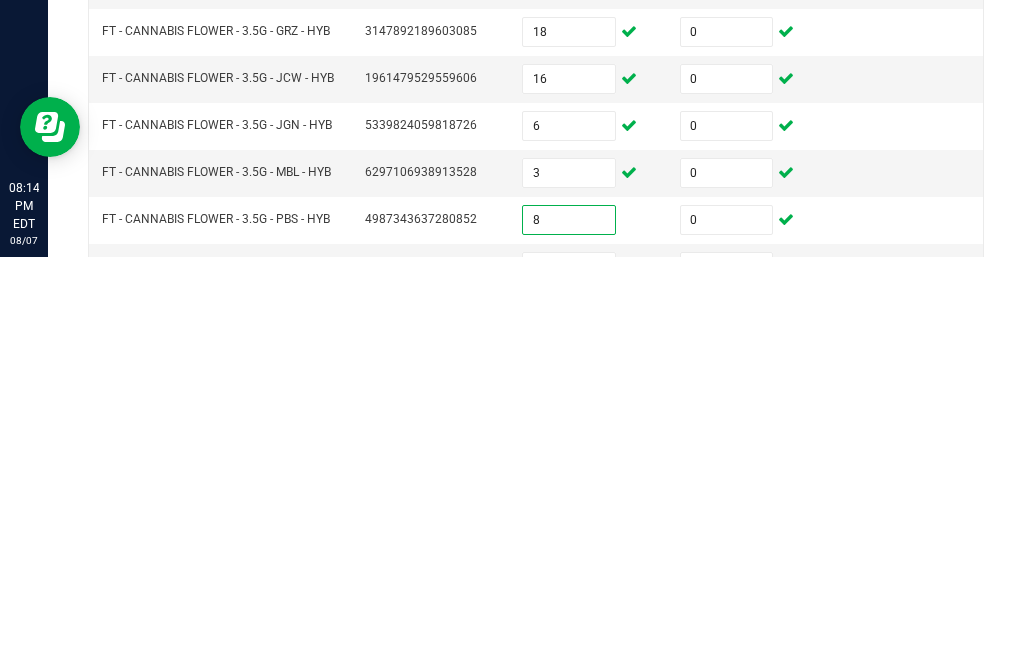 click at bounding box center (569, 675) 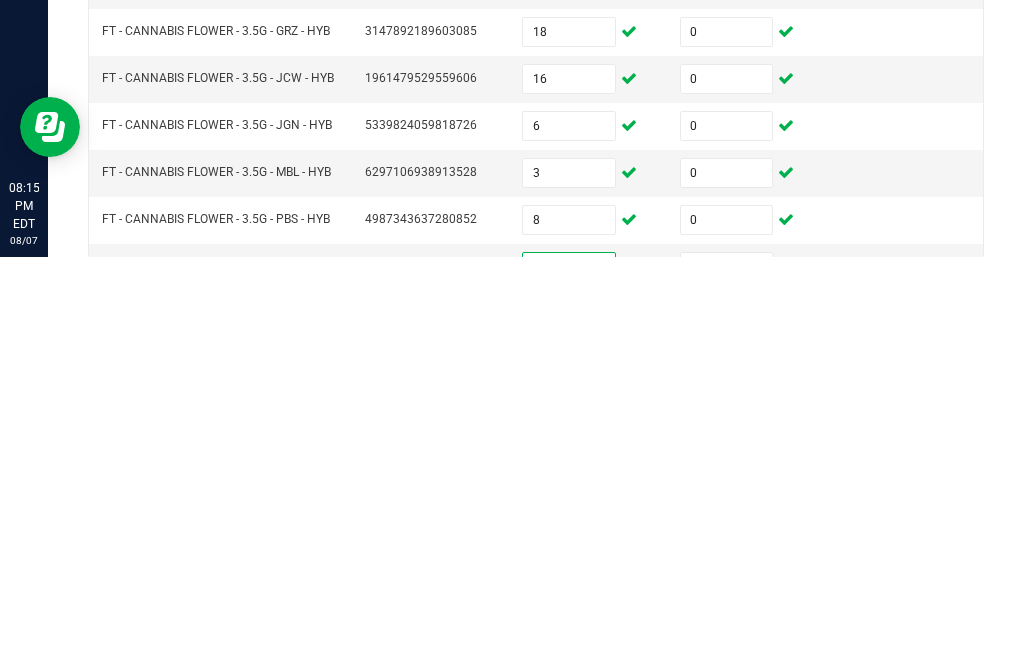 click at bounding box center (569, 722) 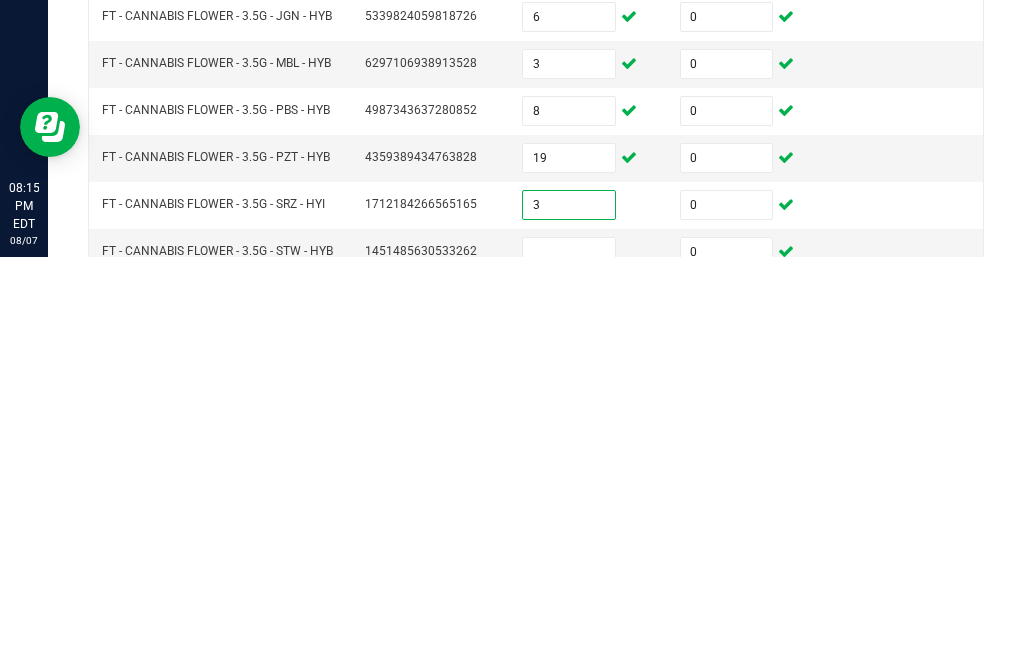 scroll, scrollTop: 111, scrollLeft: 0, axis: vertical 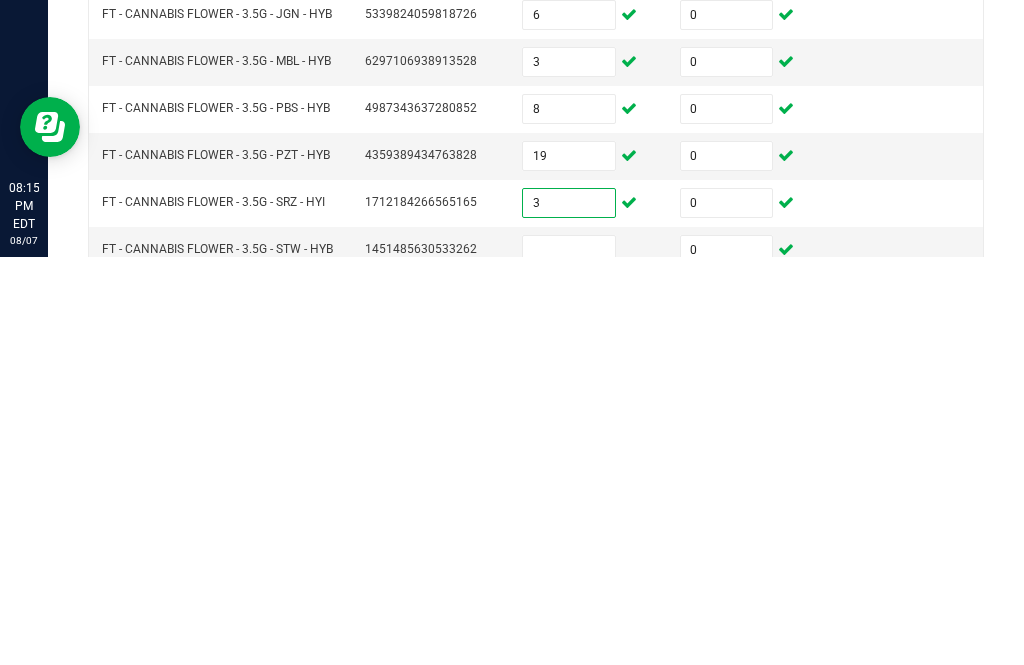 click at bounding box center (569, 658) 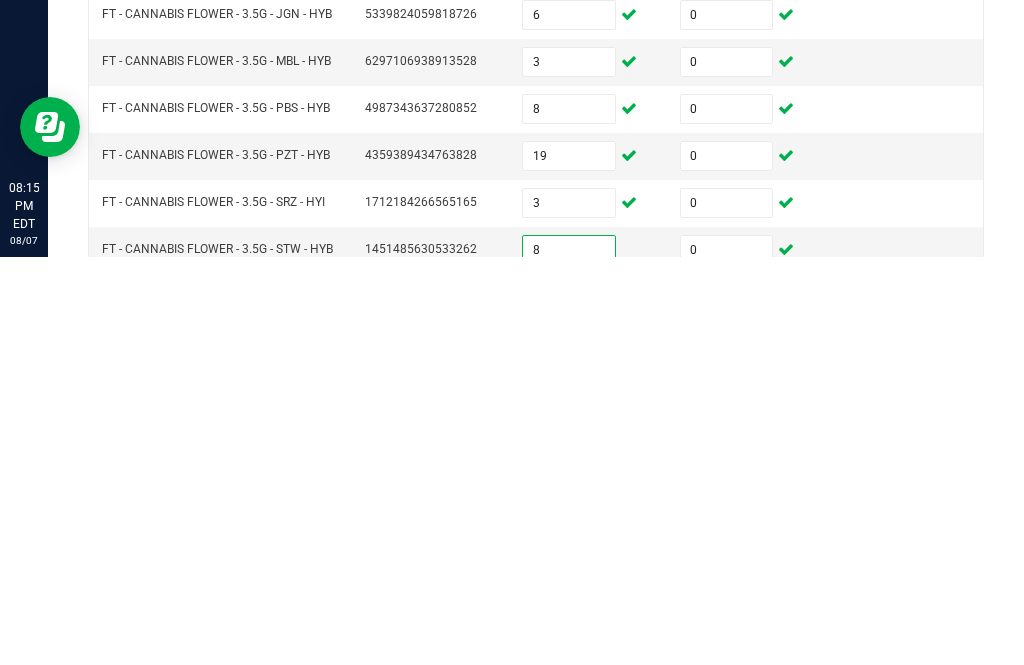click at bounding box center (569, 705) 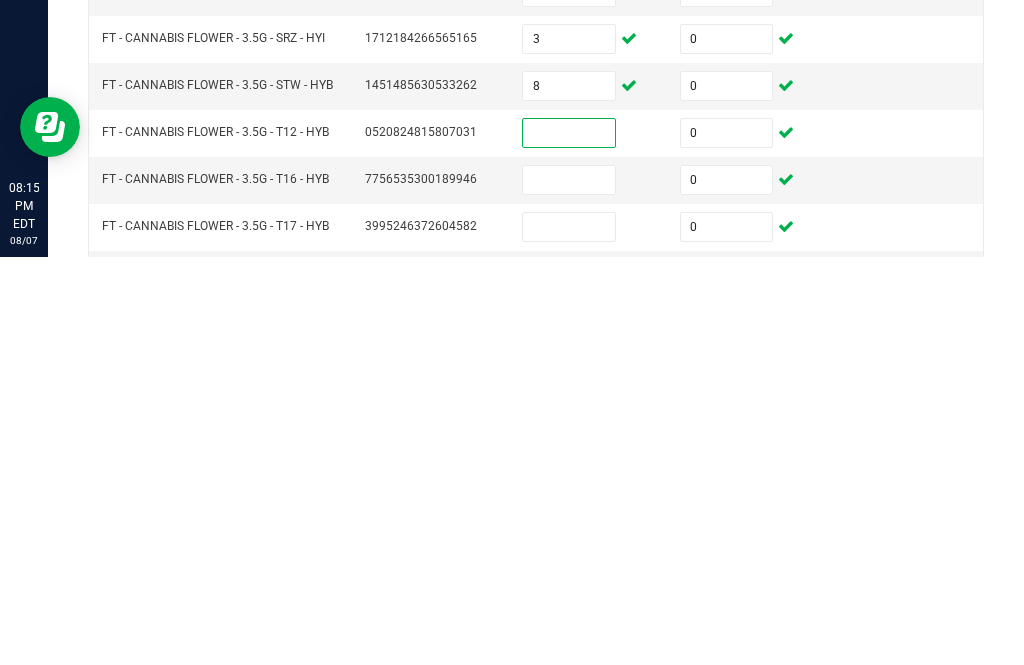 scroll, scrollTop: 283, scrollLeft: 0, axis: vertical 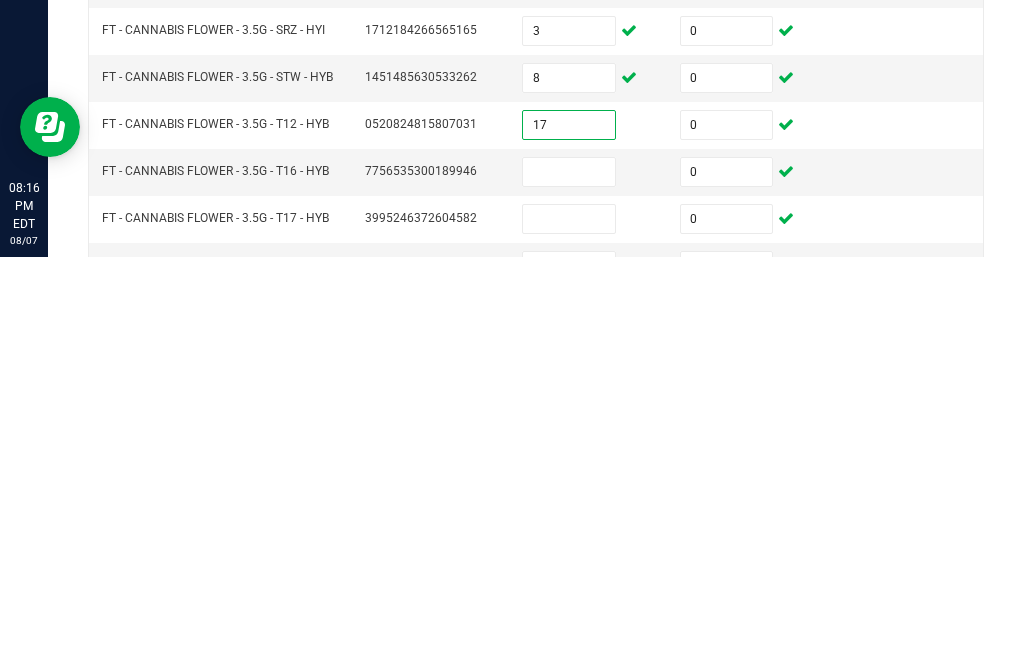 click at bounding box center [569, 580] 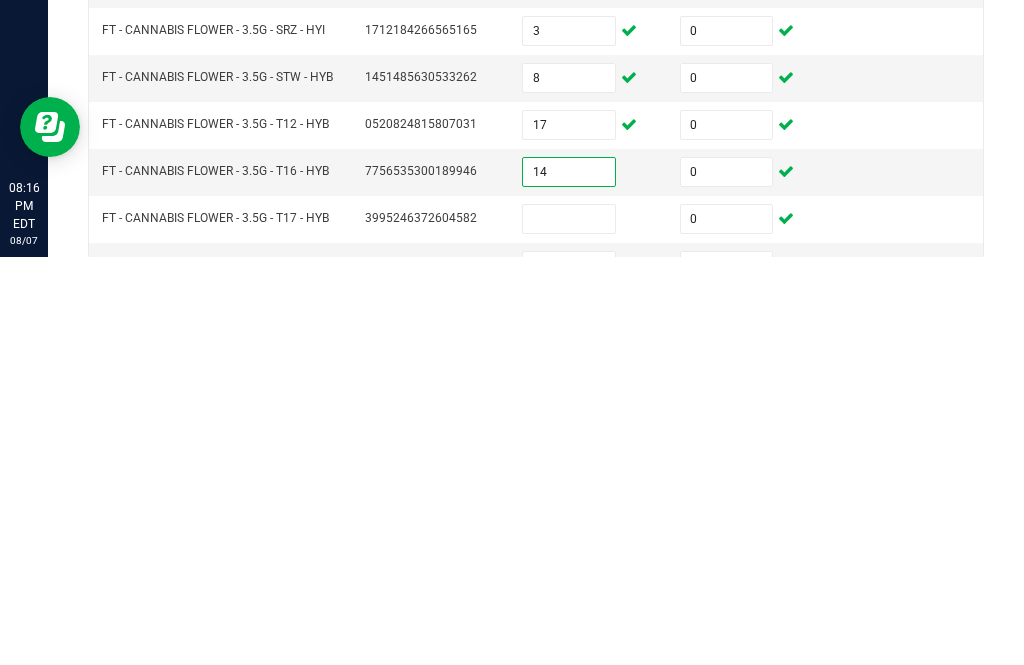click at bounding box center [569, 627] 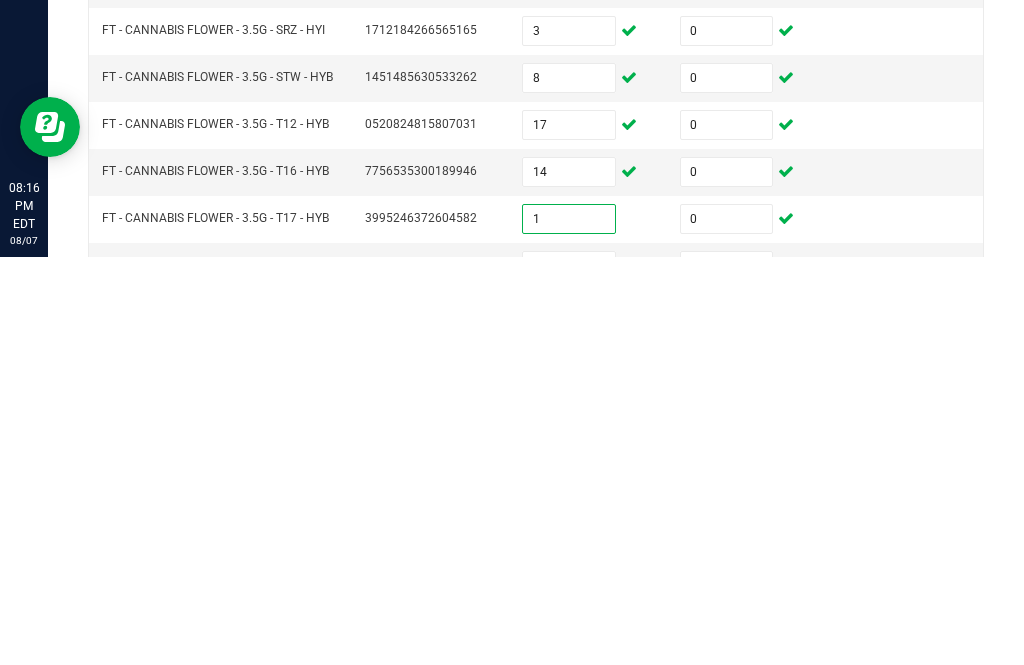 click at bounding box center (569, 674) 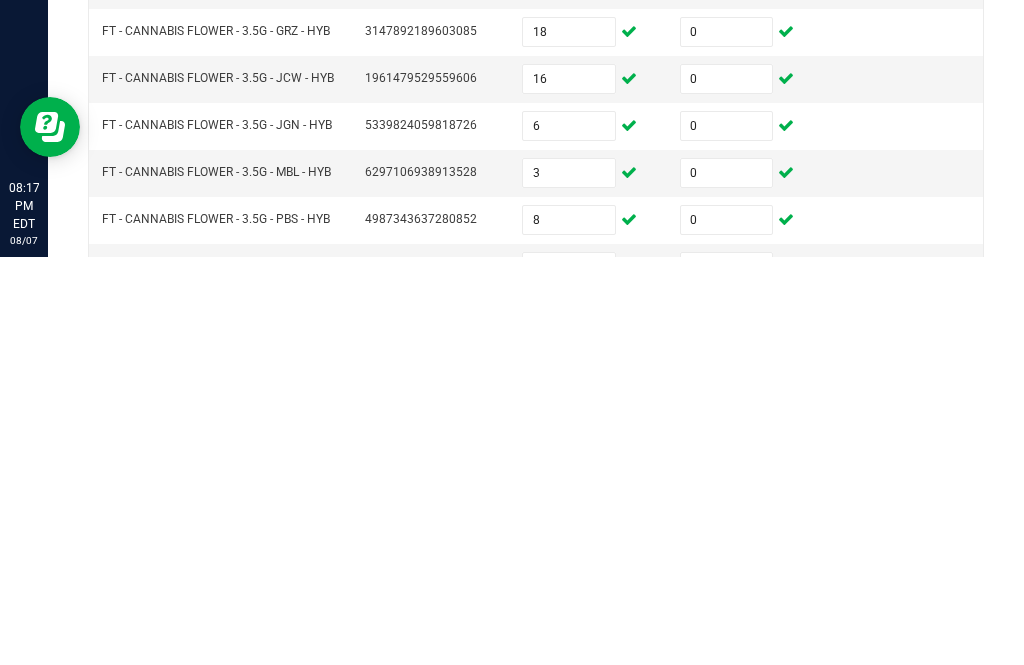 scroll, scrollTop: 0, scrollLeft: 0, axis: both 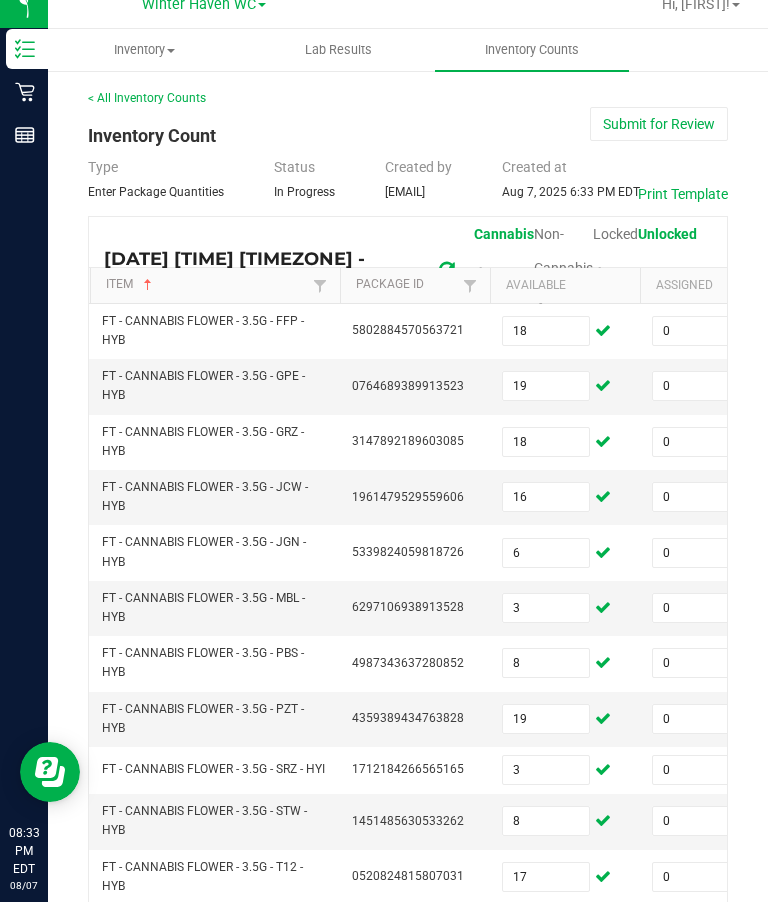 click on "Submit for Review" at bounding box center [659, 143] 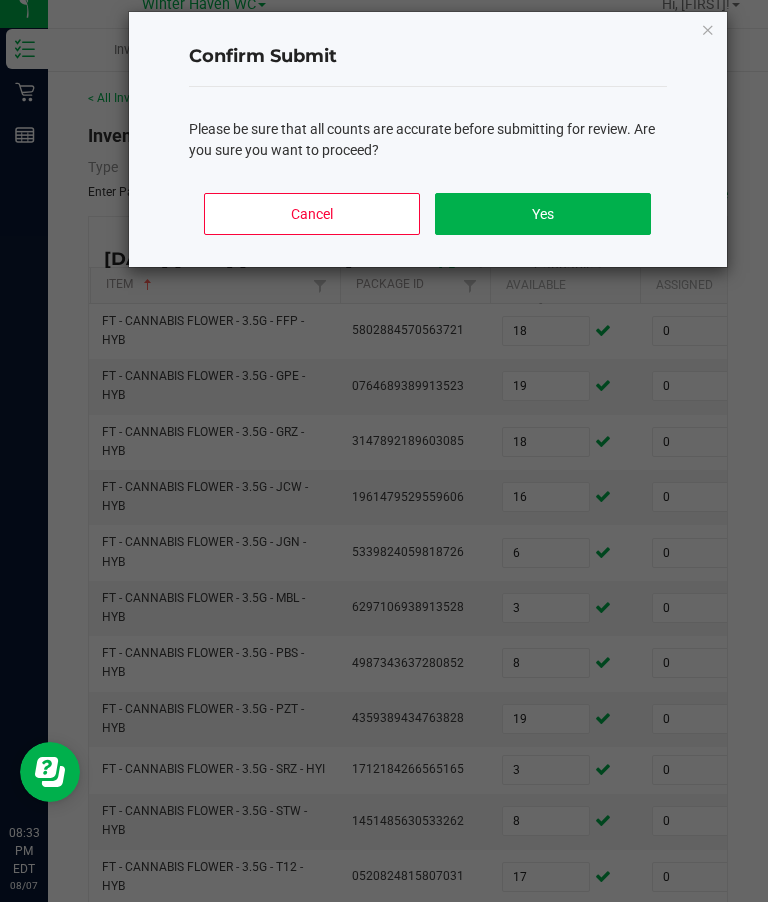 scroll, scrollTop: 19, scrollLeft: 0, axis: vertical 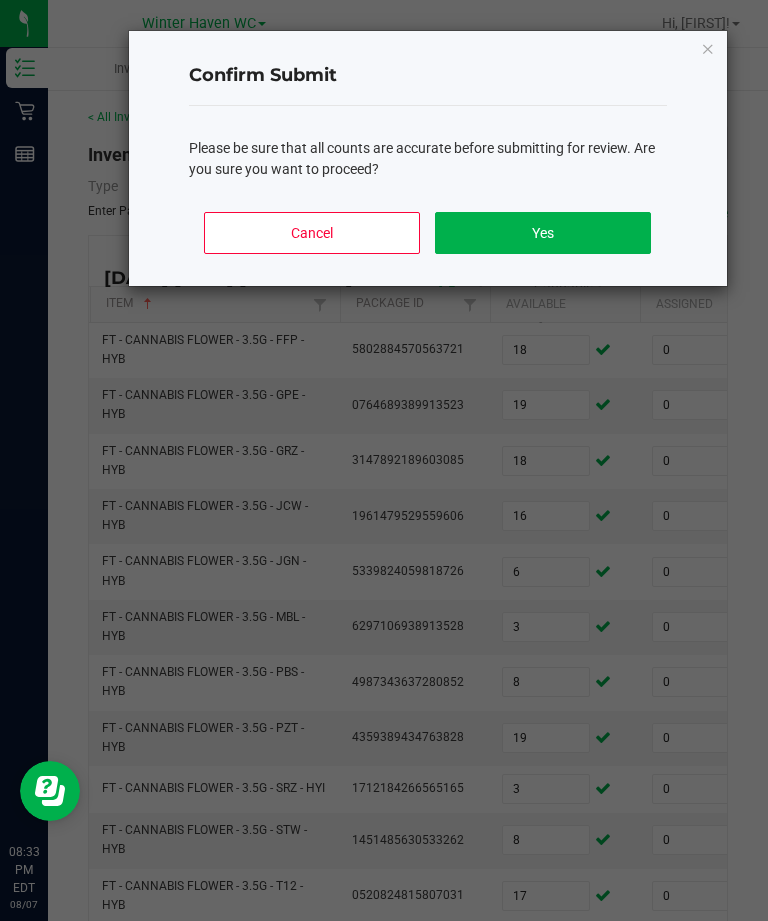 click on "Yes" 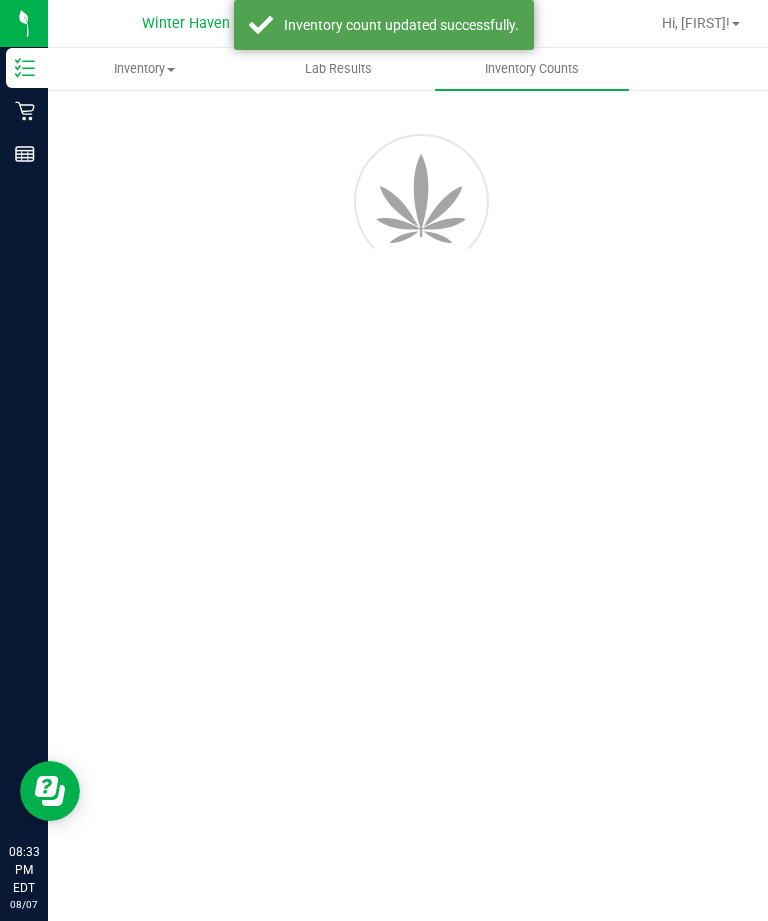 scroll, scrollTop: 0, scrollLeft: 0, axis: both 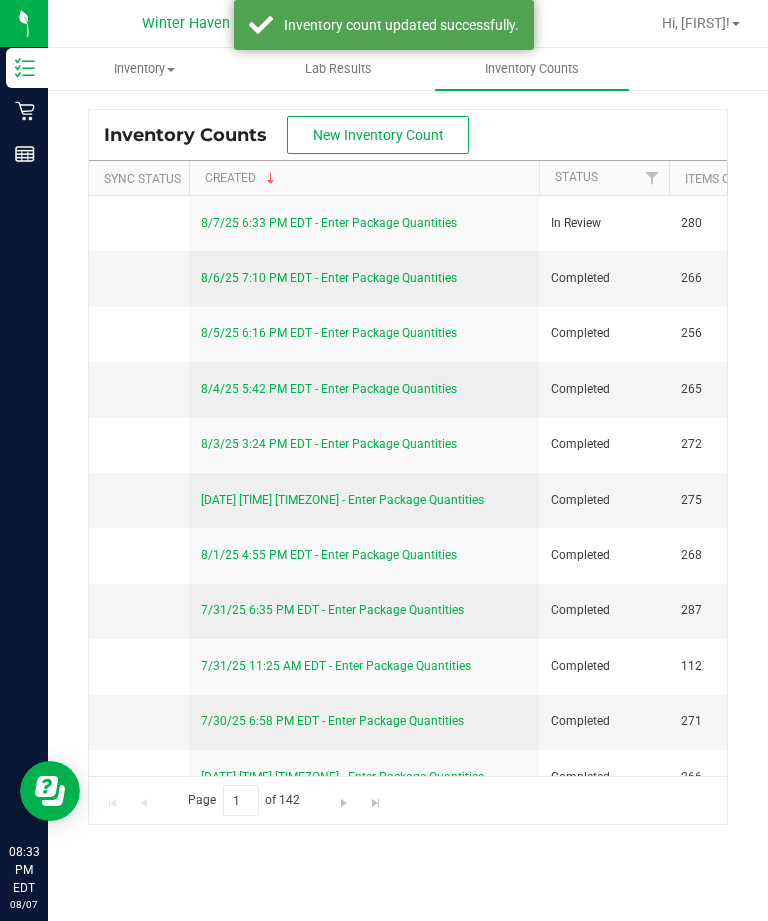 click on "8/7/25 6:33 PM EDT - Enter Package Quantities" at bounding box center (329, 223) 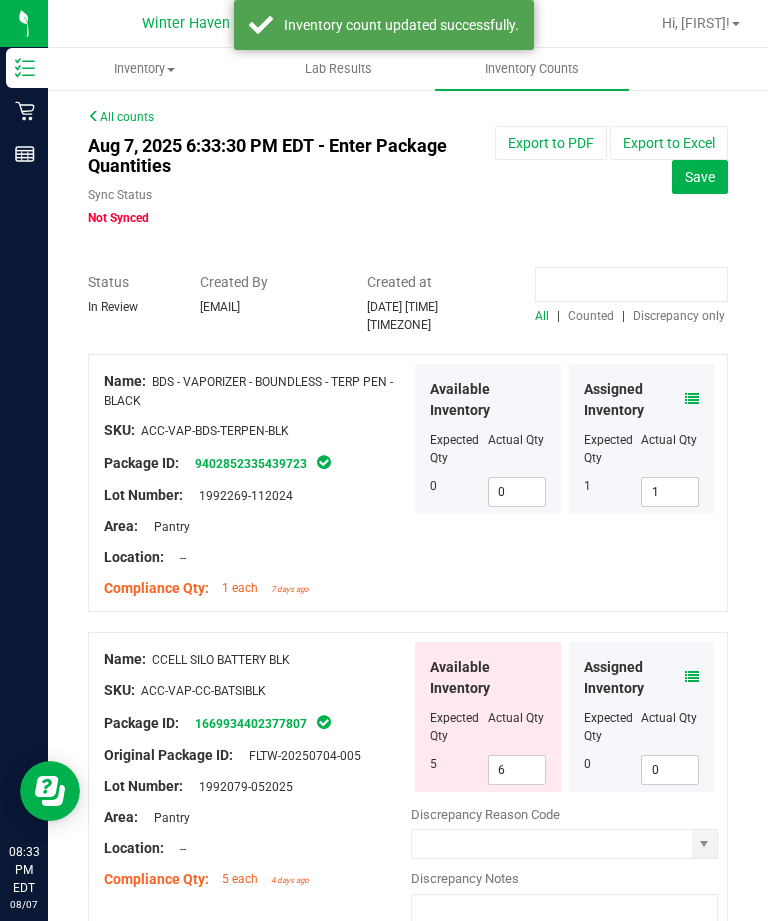 click at bounding box center (631, 284) 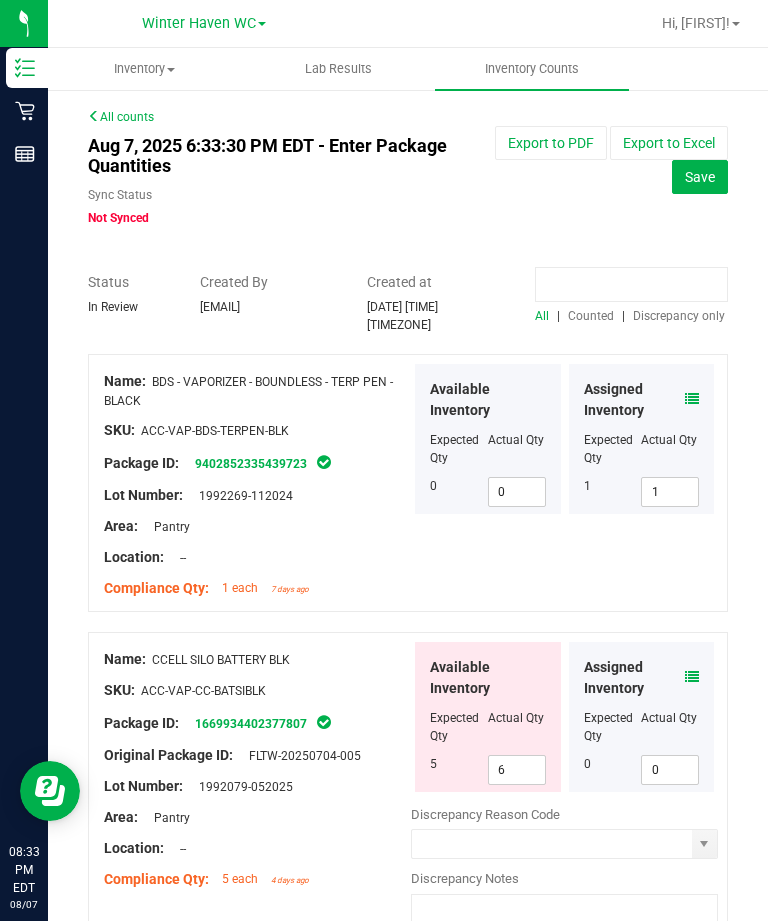 scroll, scrollTop: 19, scrollLeft: 0, axis: vertical 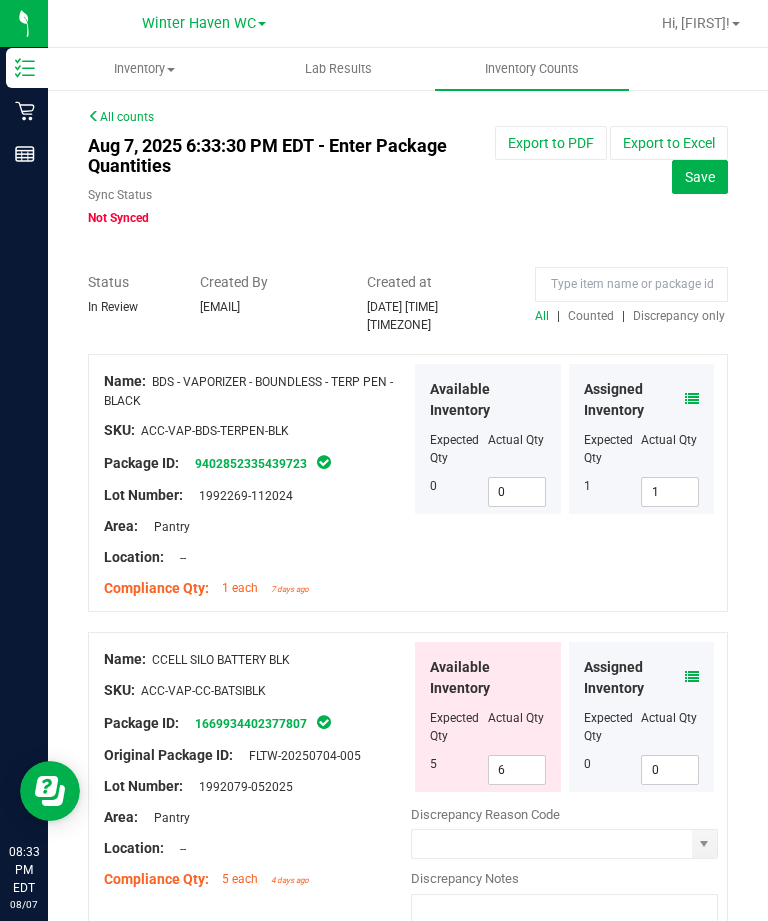 click on "Discrepancy only" at bounding box center [679, 316] 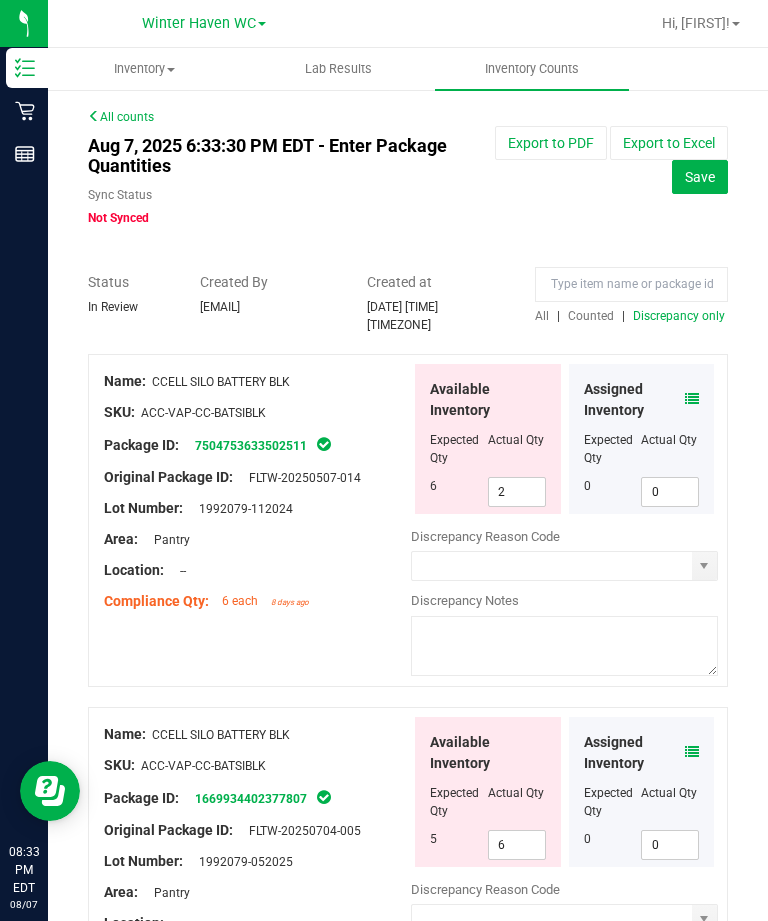 click on "2" at bounding box center (517, 492) 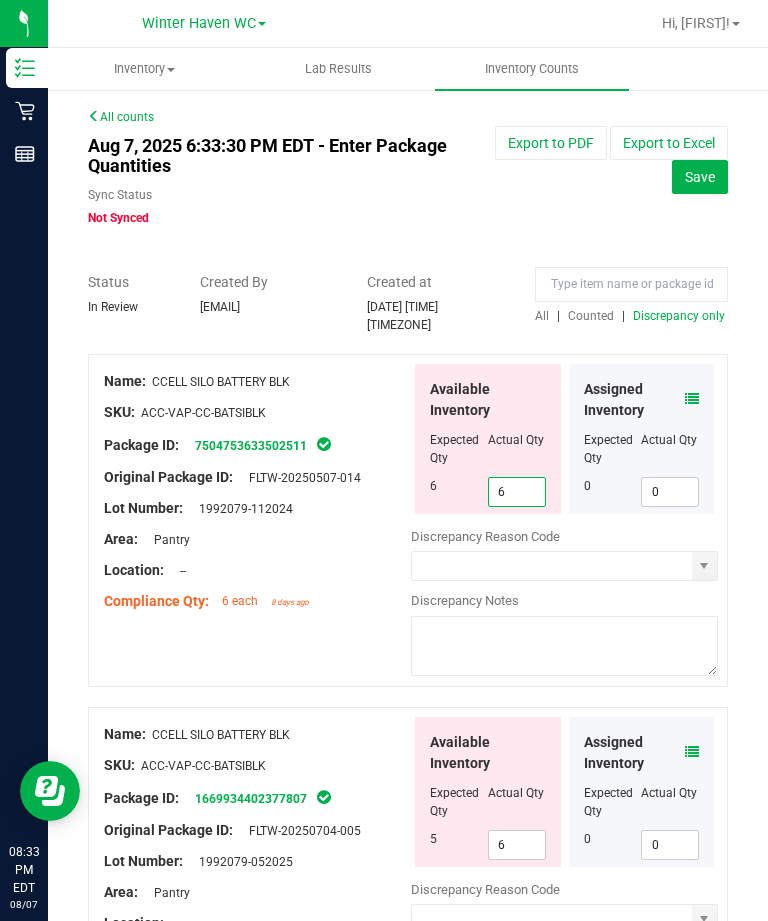 click on "Area:
Pantry" at bounding box center [257, 539] 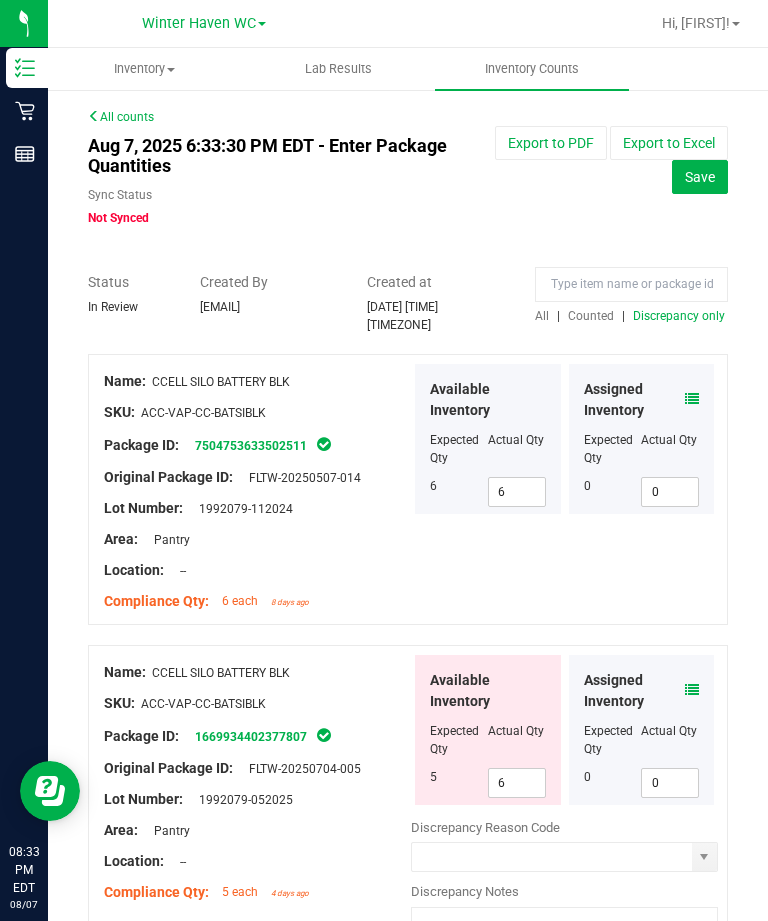 click on "6" at bounding box center (517, 783) 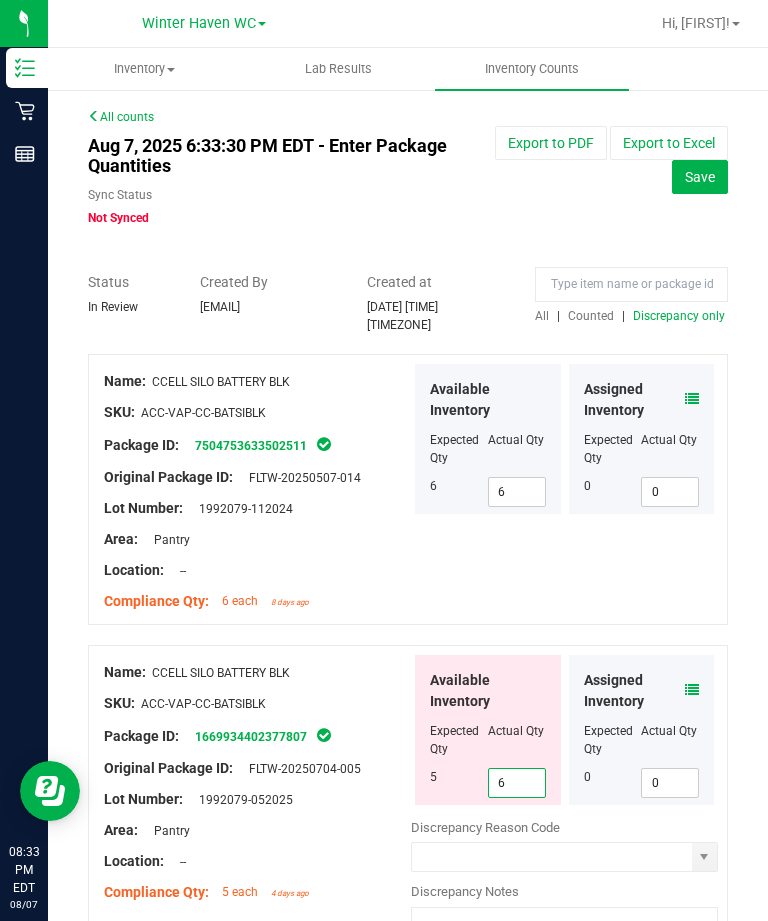 scroll, scrollTop: 64, scrollLeft: 0, axis: vertical 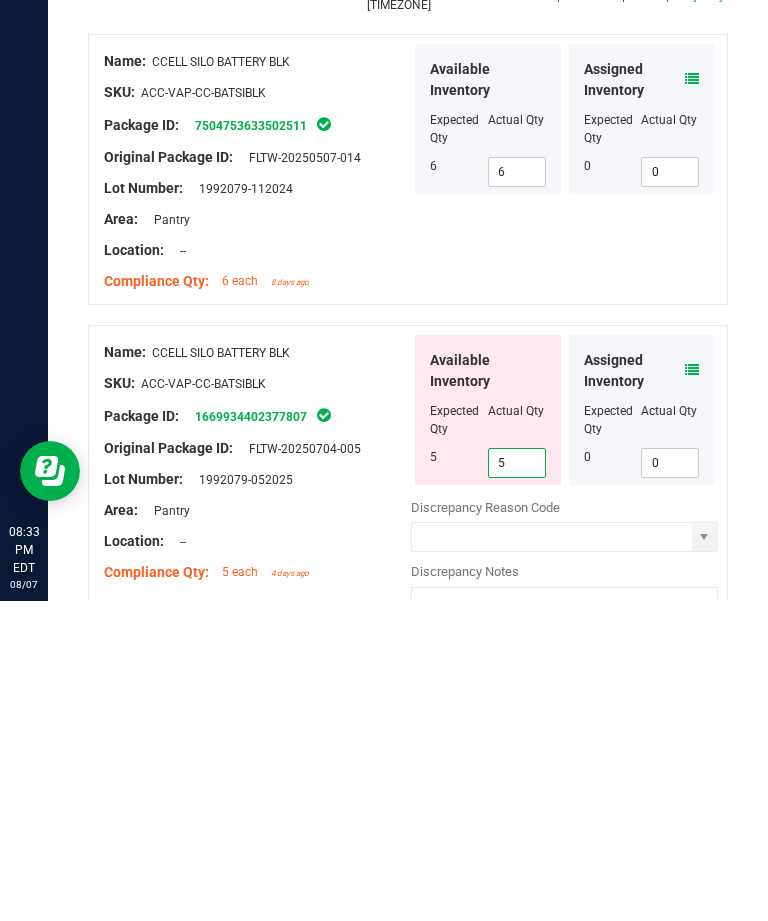 click on "Compliance Qty:
5 each
4 days ago" at bounding box center (257, 892) 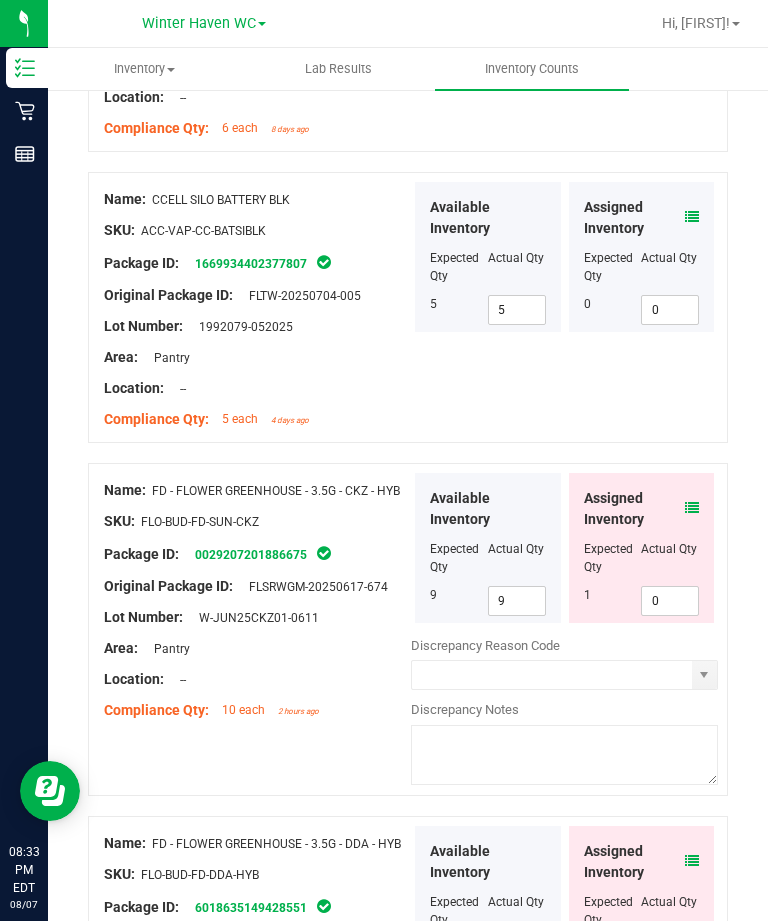 scroll, scrollTop: 507, scrollLeft: 0, axis: vertical 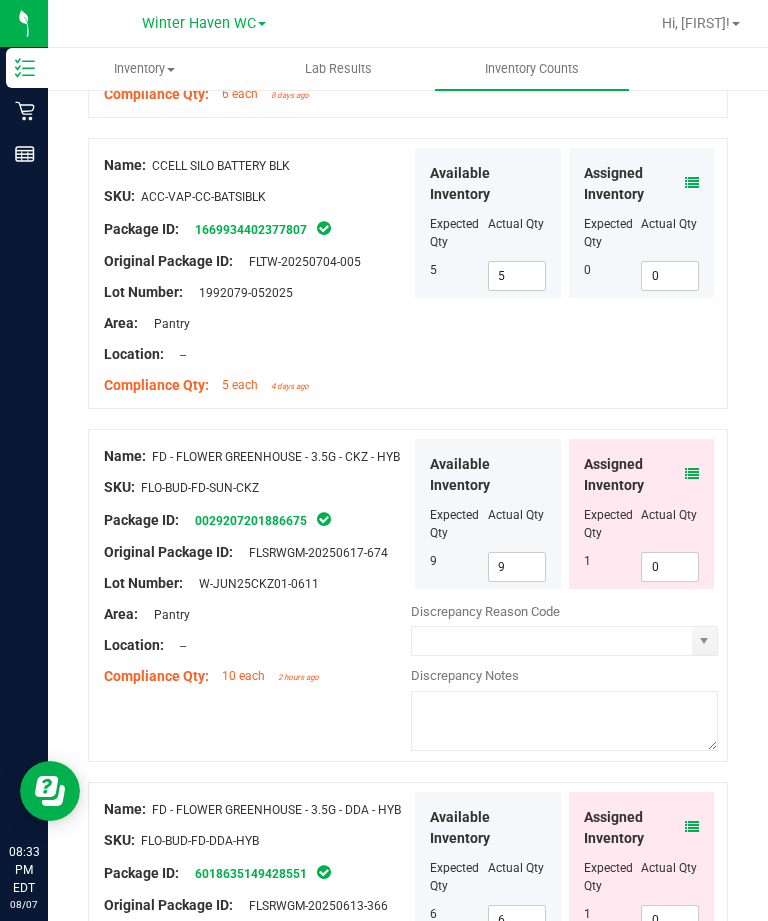 click at bounding box center [692, 474] 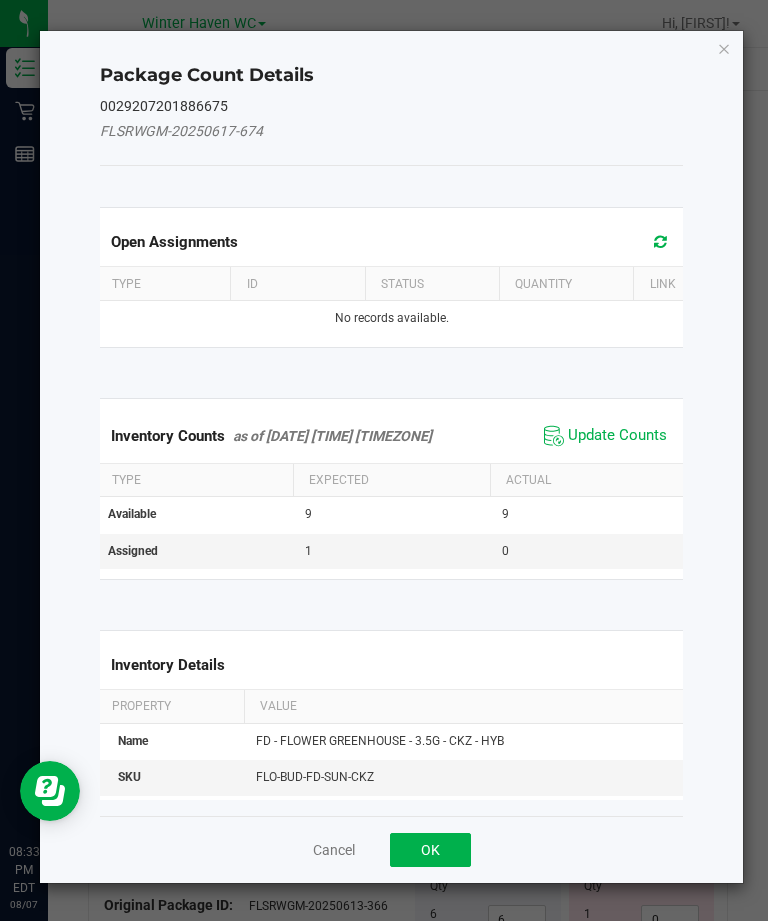 click on "Update Counts" 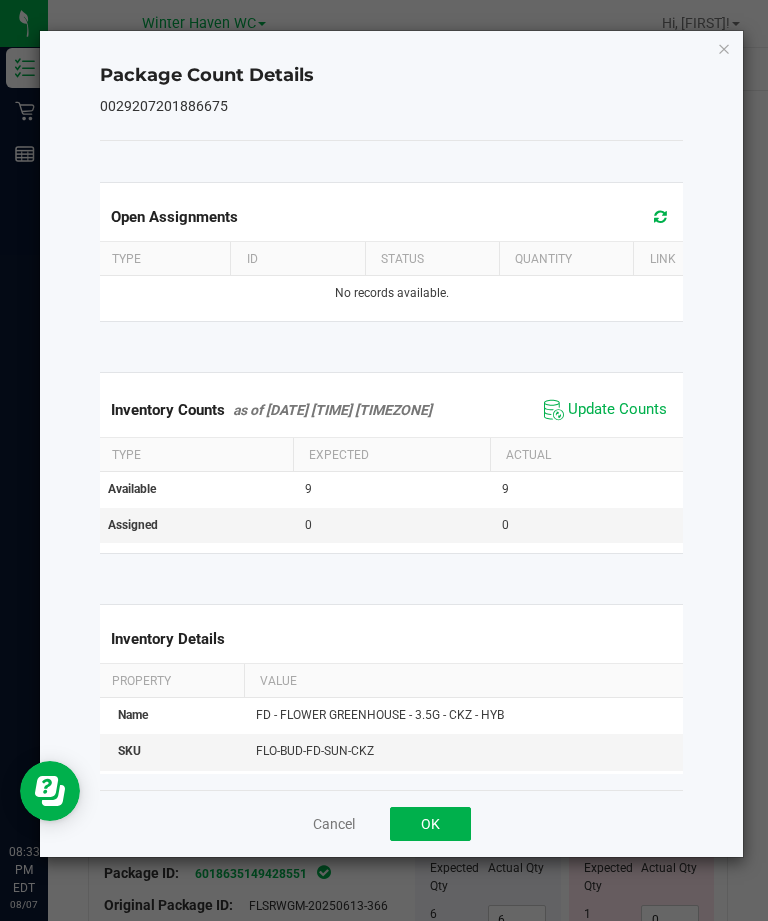 click on "OK" 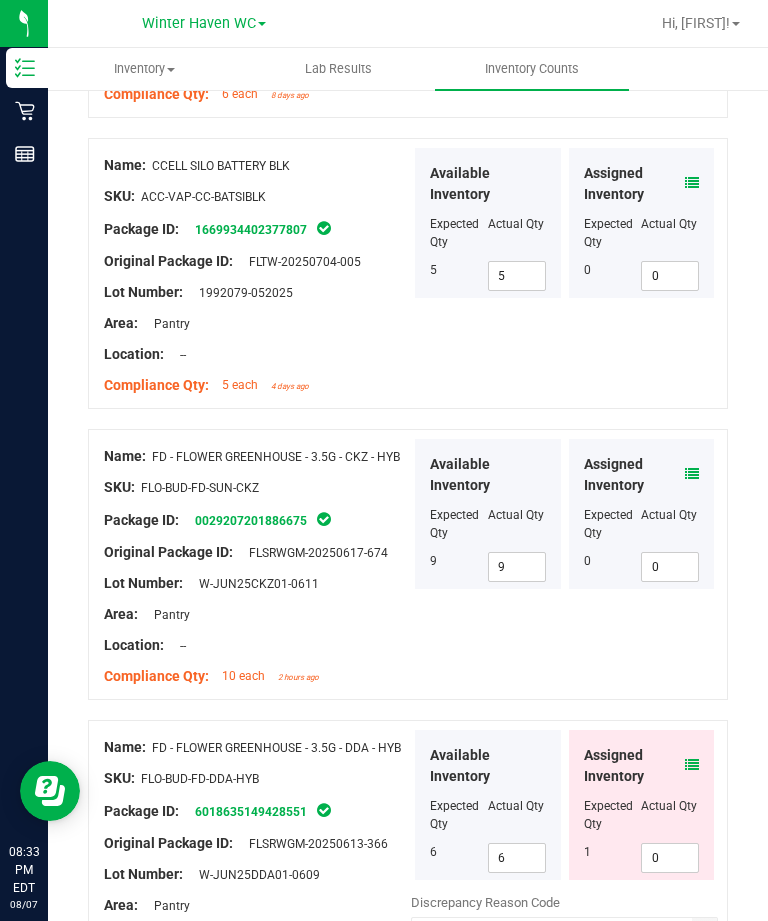 click at bounding box center [692, 765] 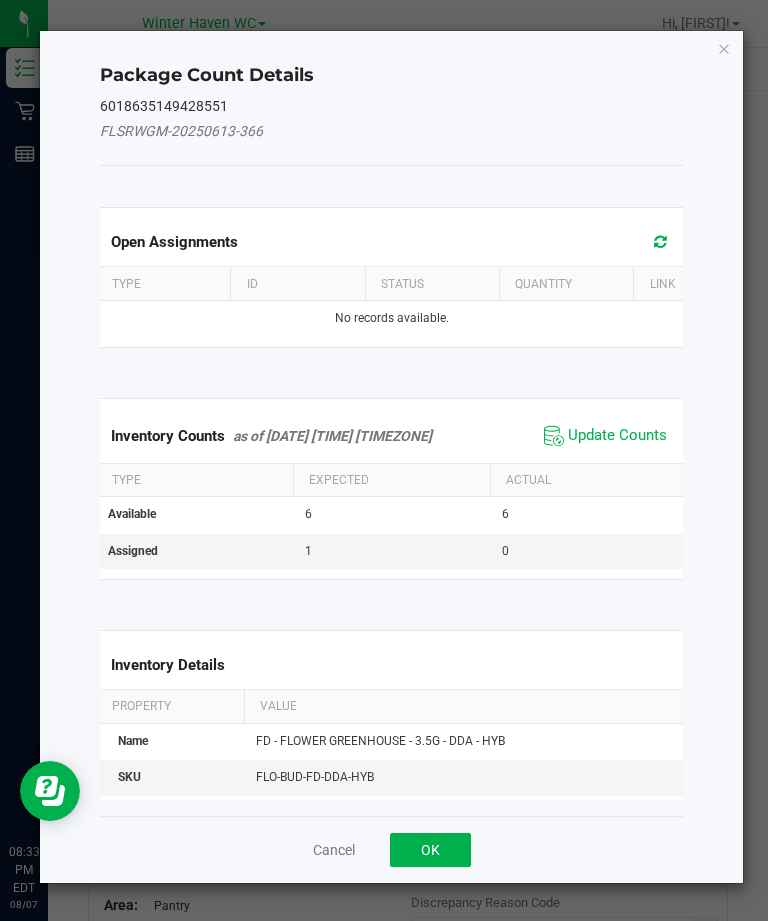 click on "Update Counts" 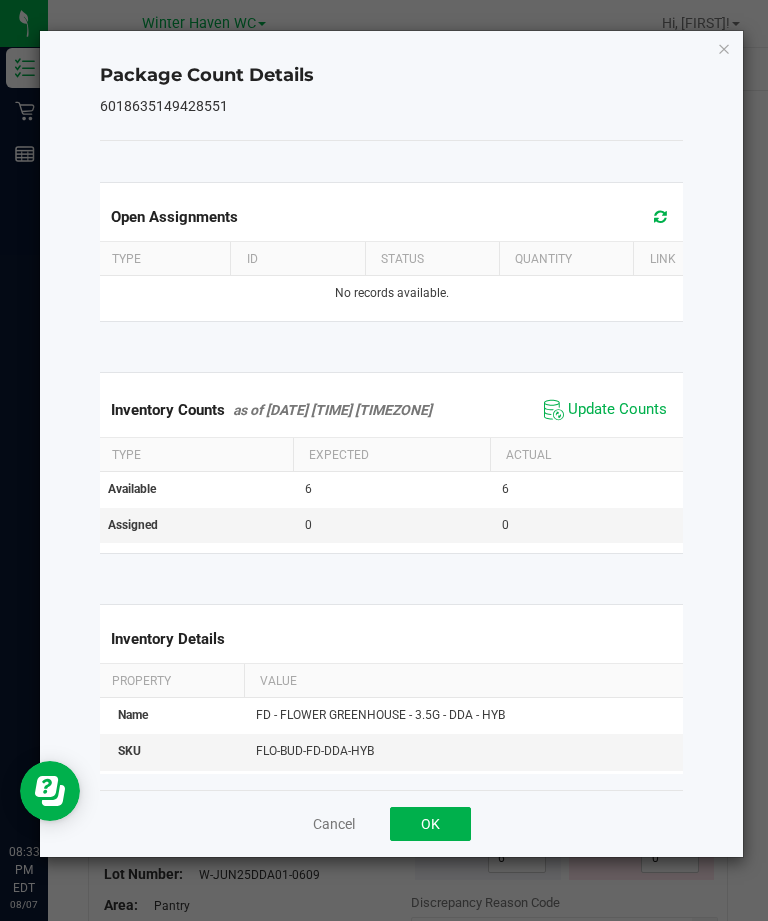 click on "OK" 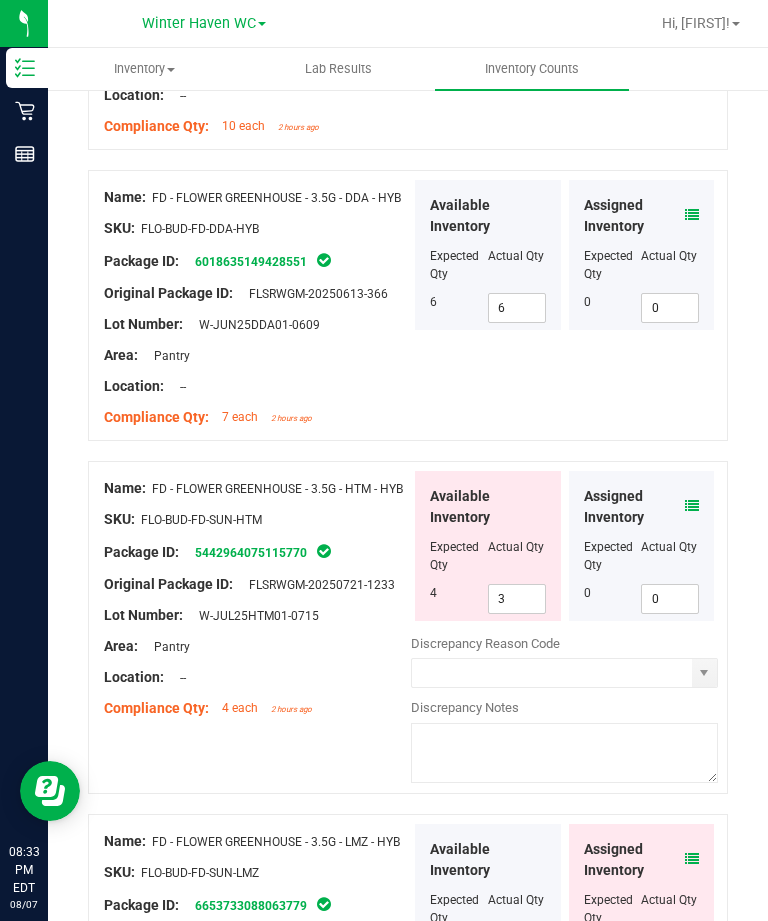 scroll, scrollTop: 1093, scrollLeft: 0, axis: vertical 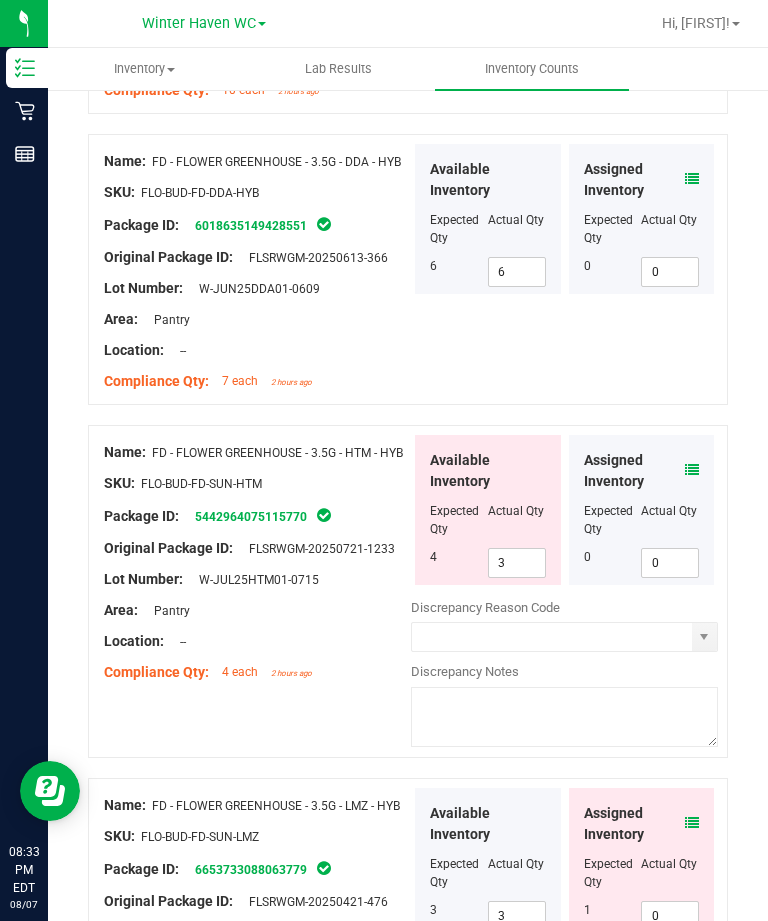 click at bounding box center (692, 470) 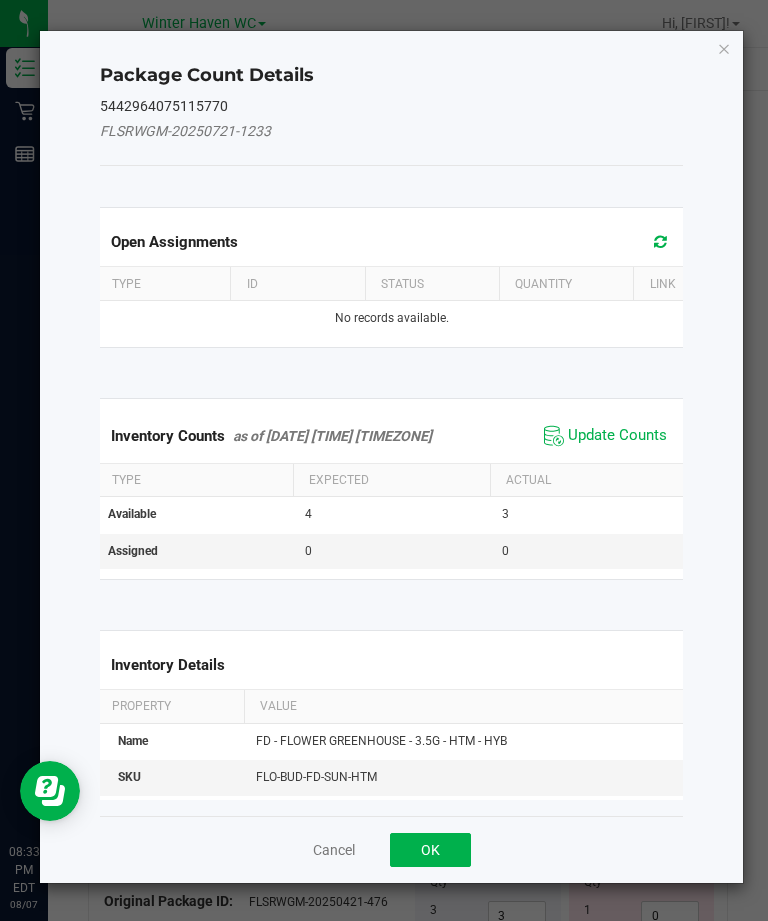 click on "Update Counts" 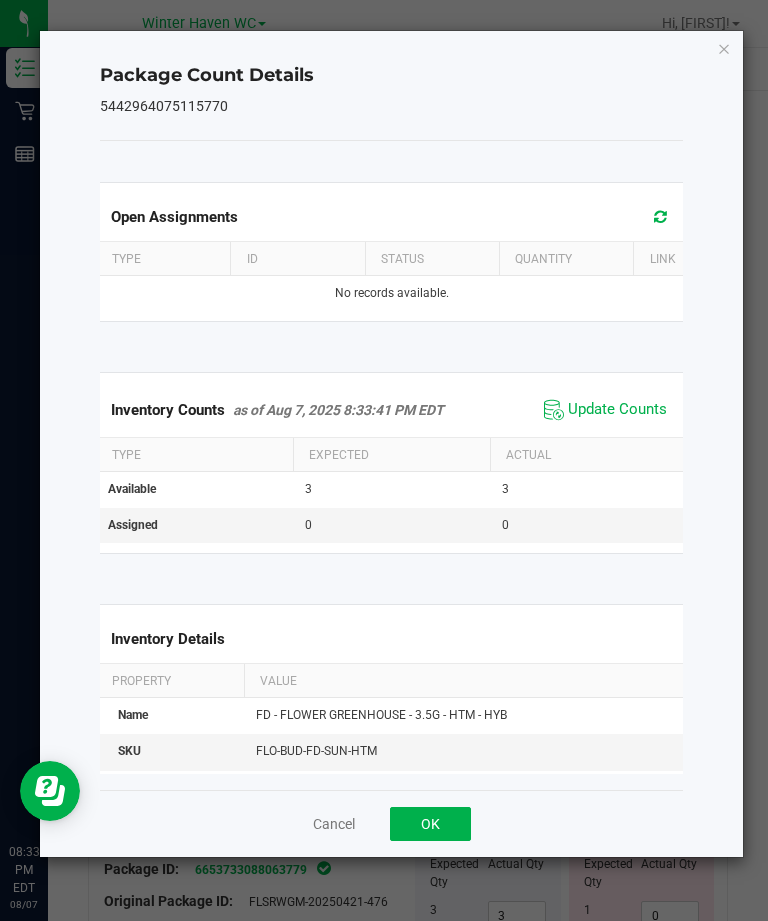 click on "OK" 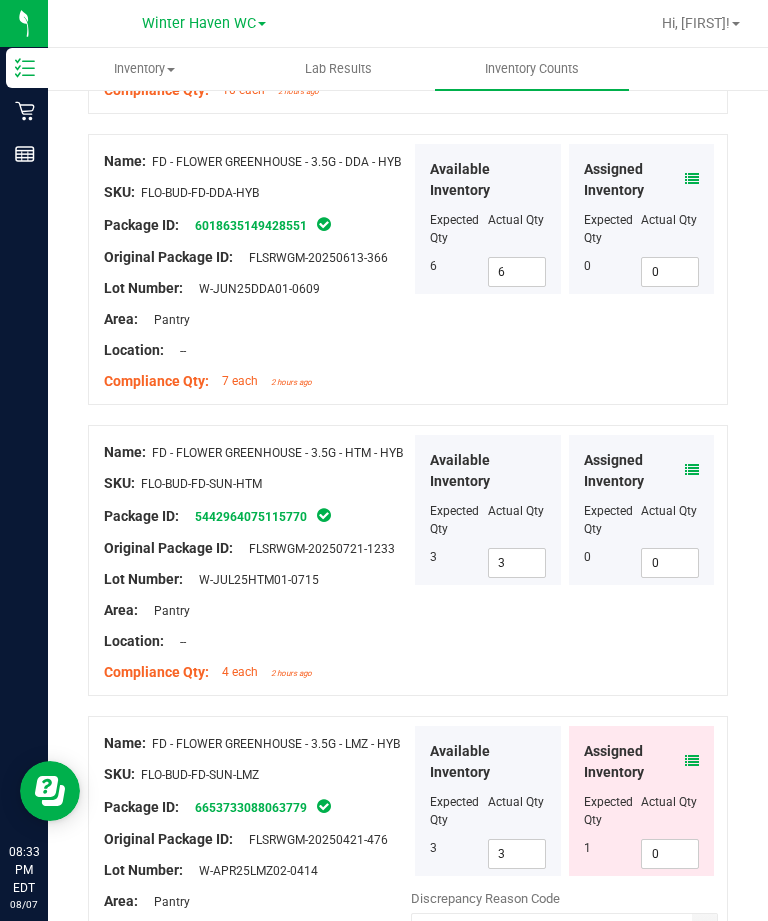 click at bounding box center [692, 761] 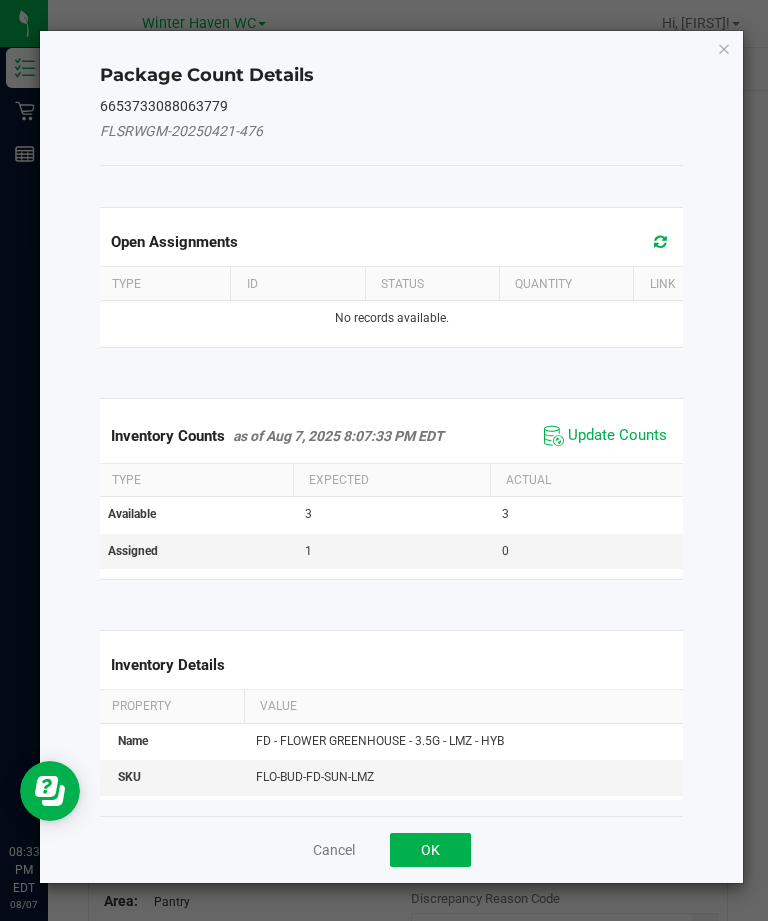 click on "Update Counts" 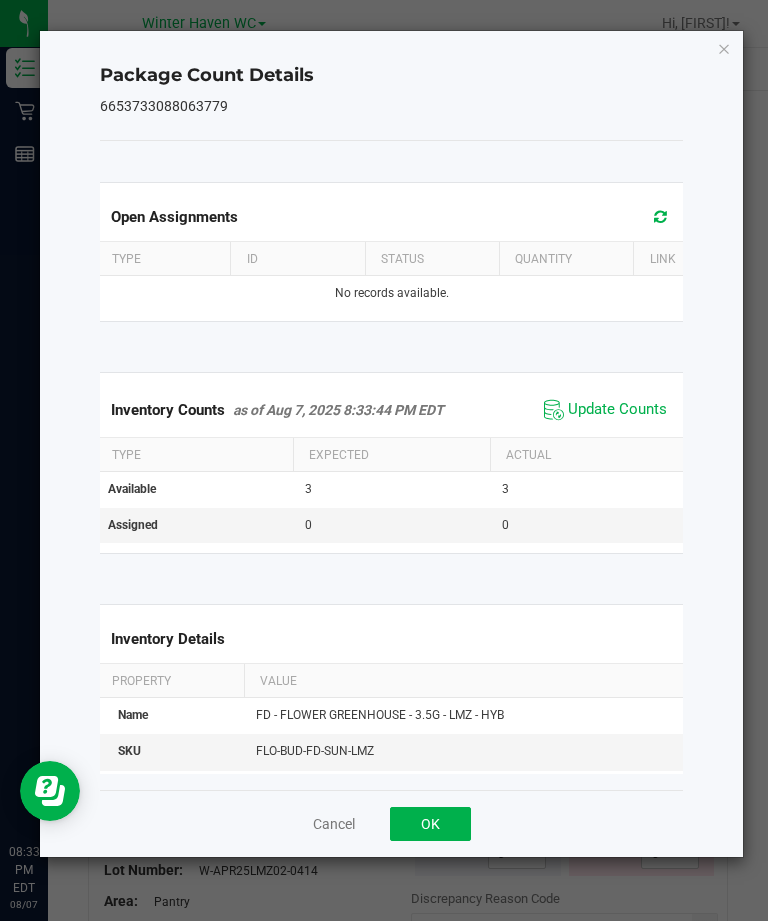 click on "OK" 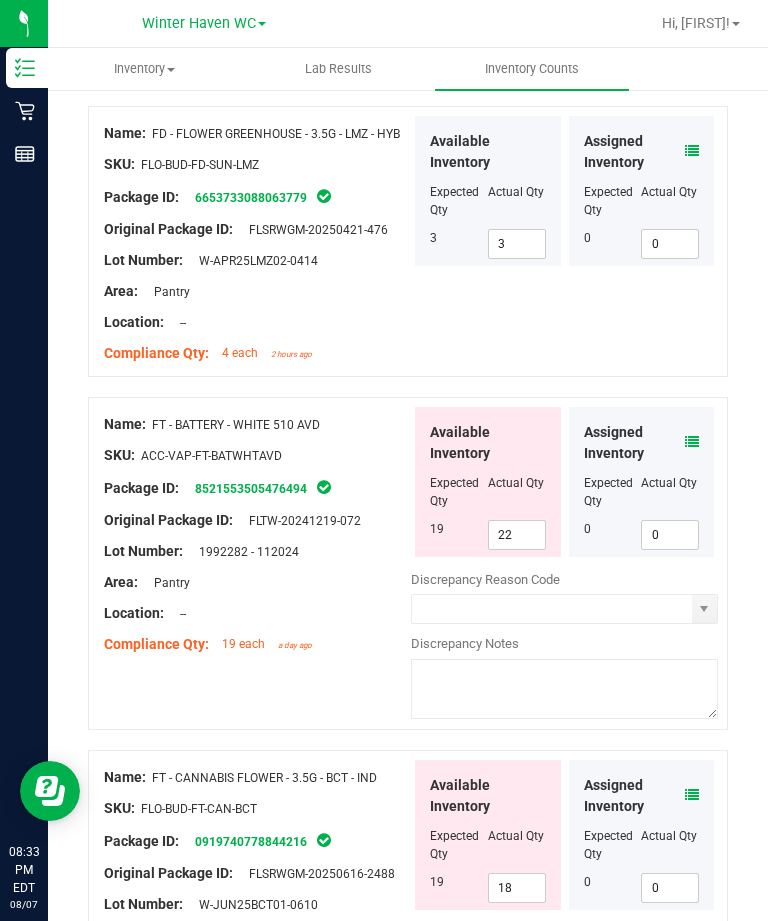 scroll, scrollTop: 1709, scrollLeft: 0, axis: vertical 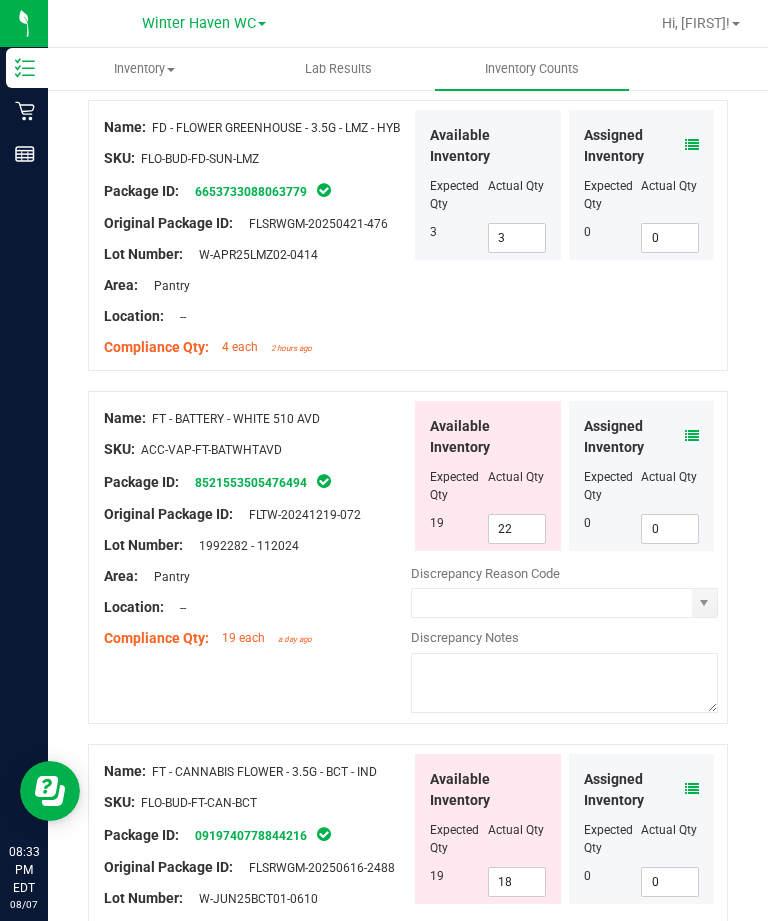 click on "22" at bounding box center (517, 529) 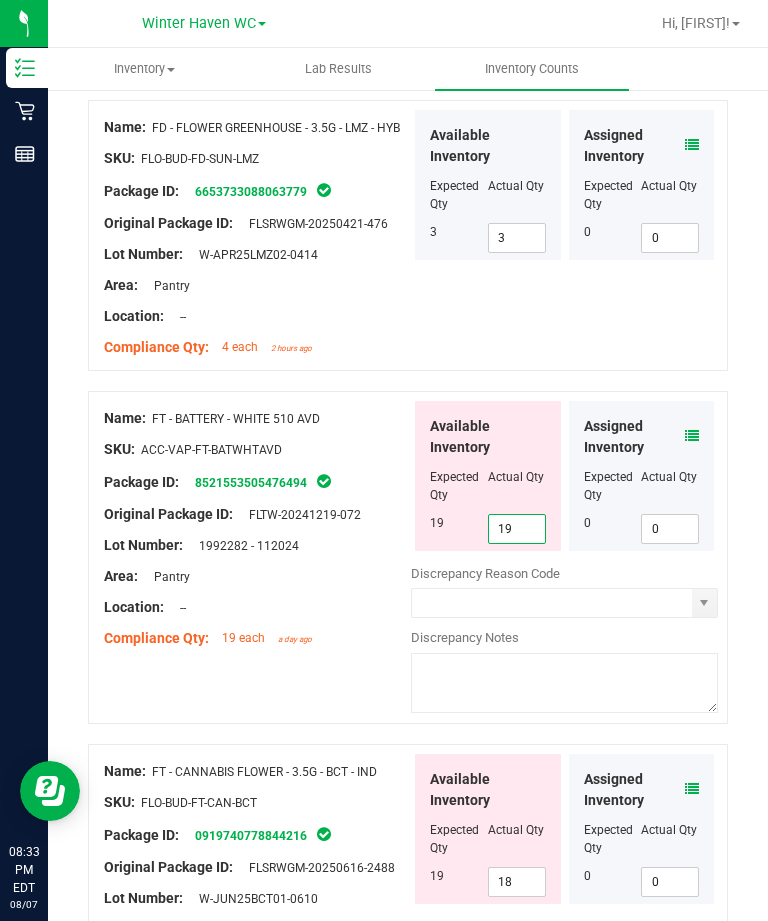 click at bounding box center [257, 592] 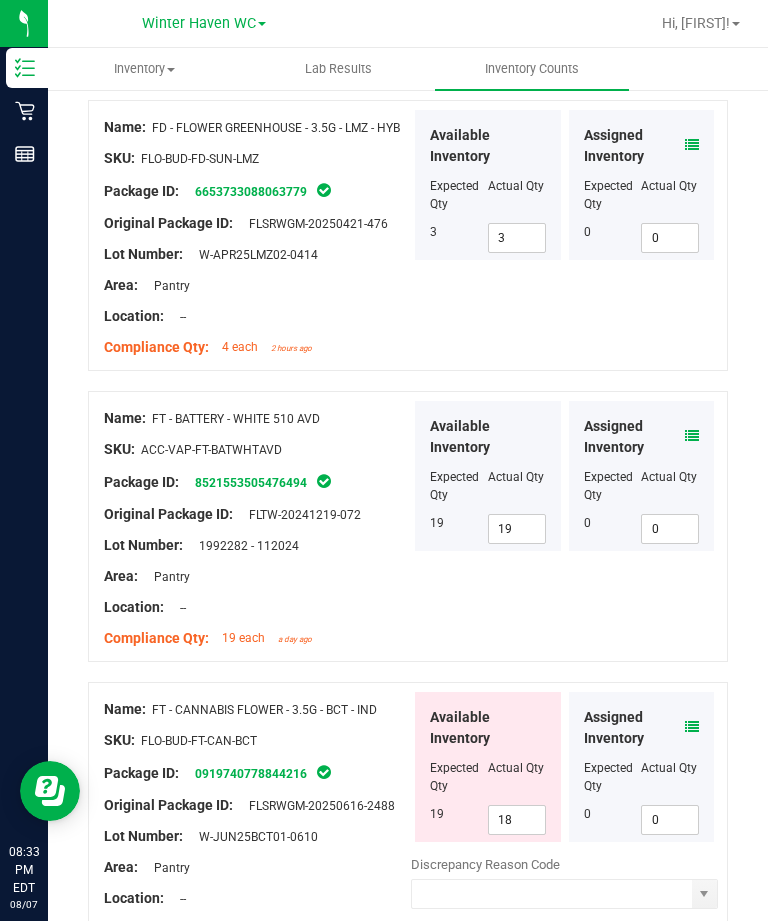 click at bounding box center [692, 727] 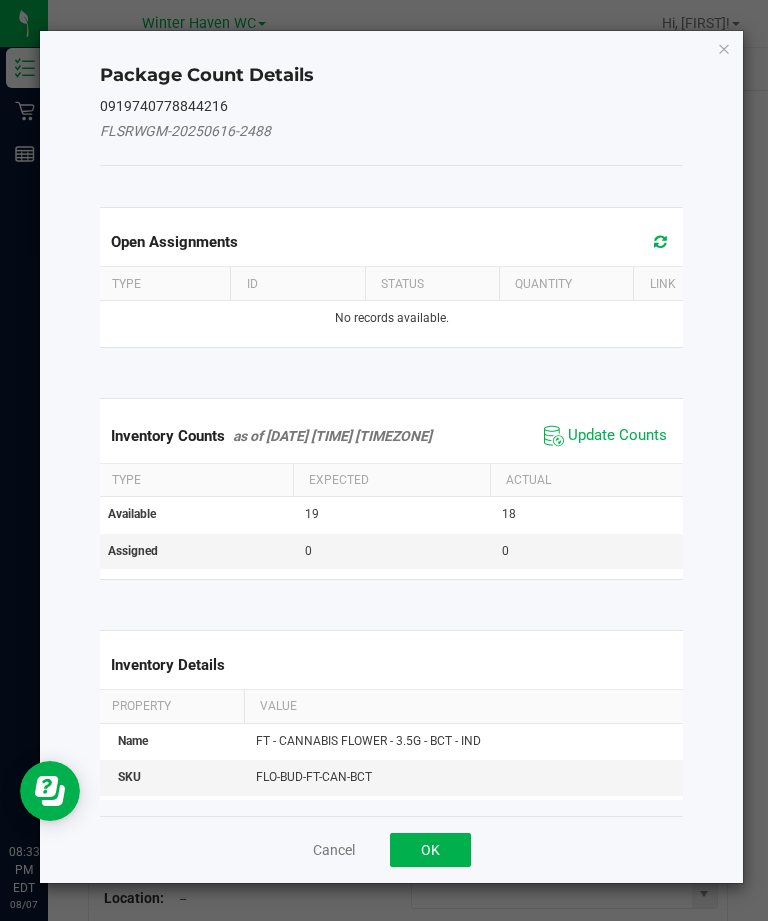 click on "Update Counts" 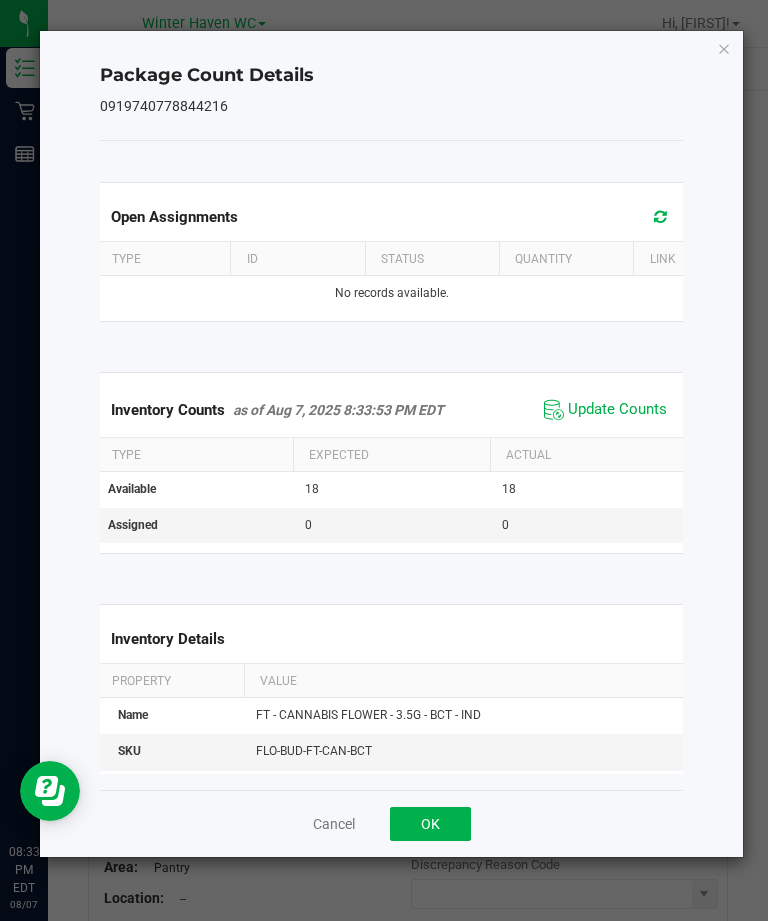 click on "OK" 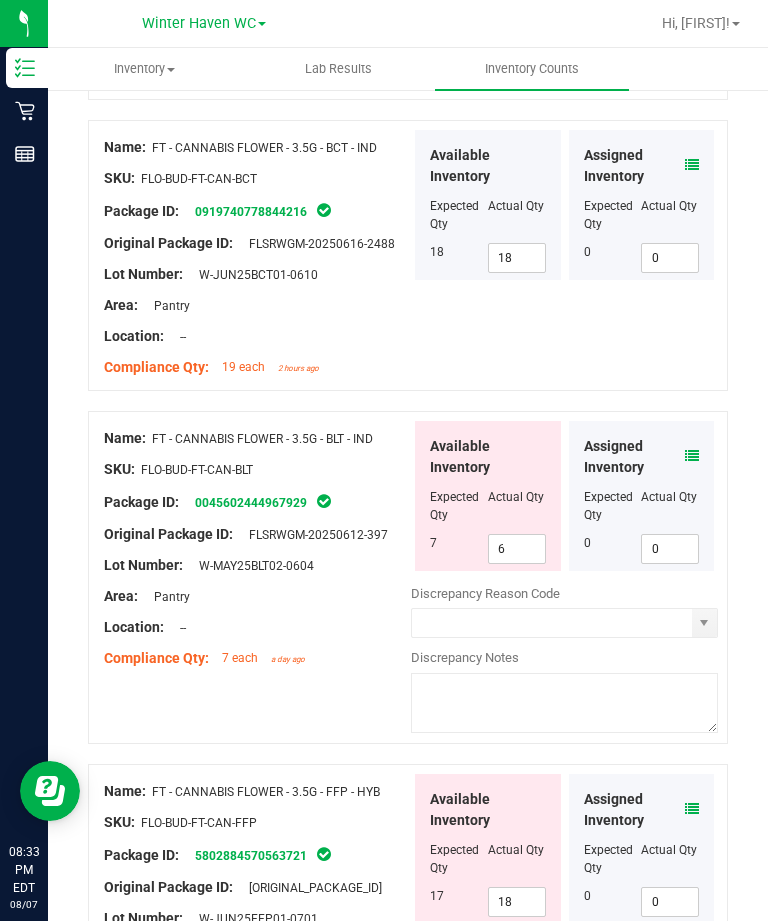 scroll, scrollTop: 2276, scrollLeft: 0, axis: vertical 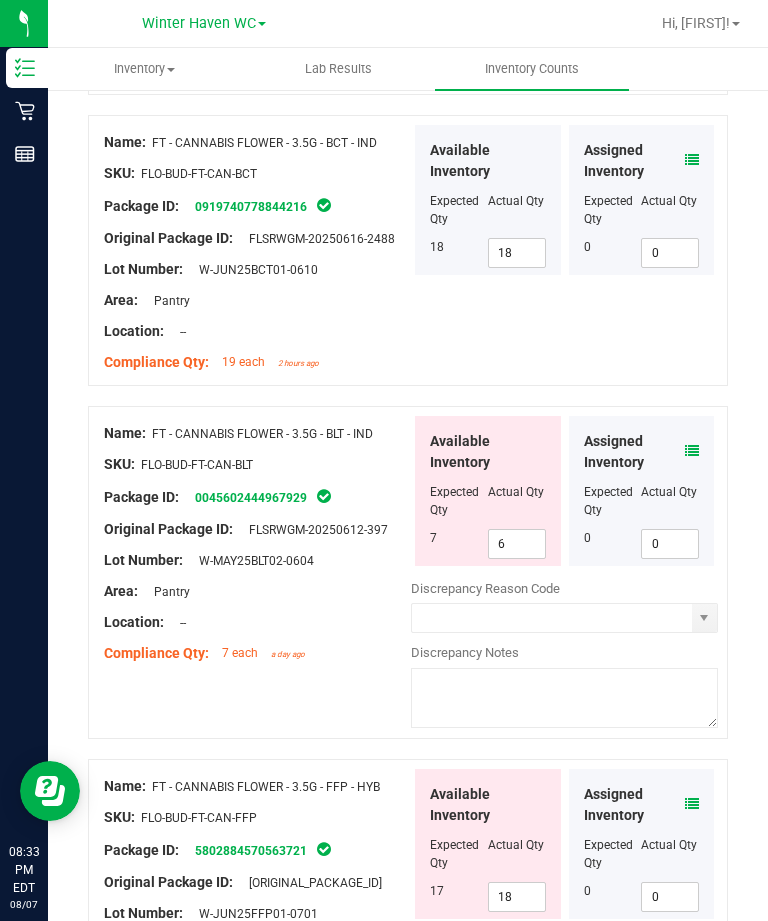 click at bounding box center [692, 451] 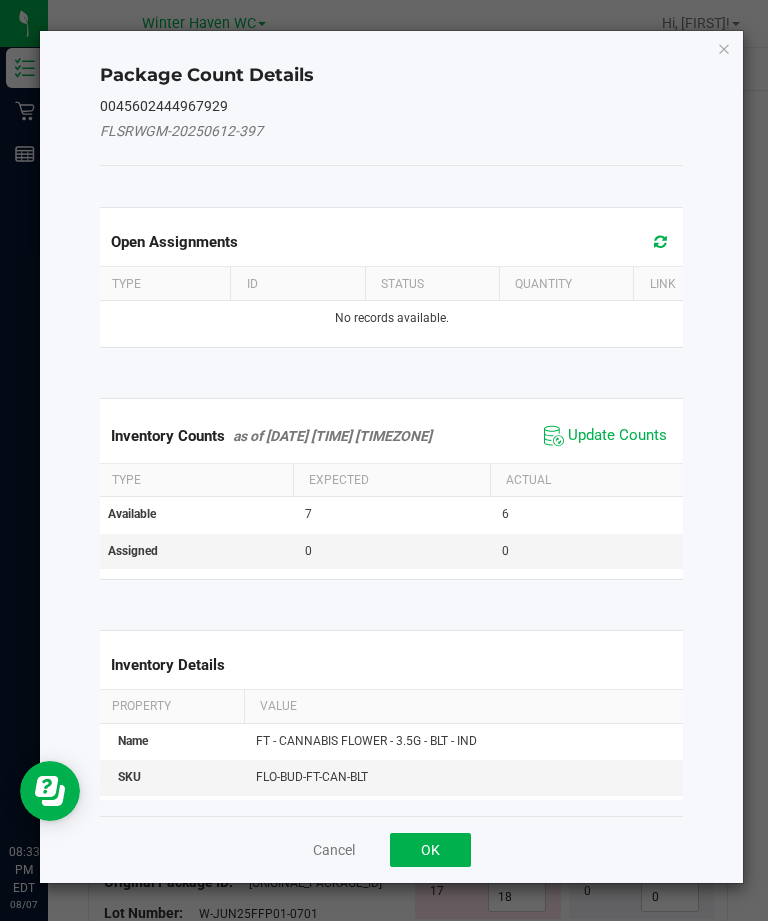 click on "Update Counts" 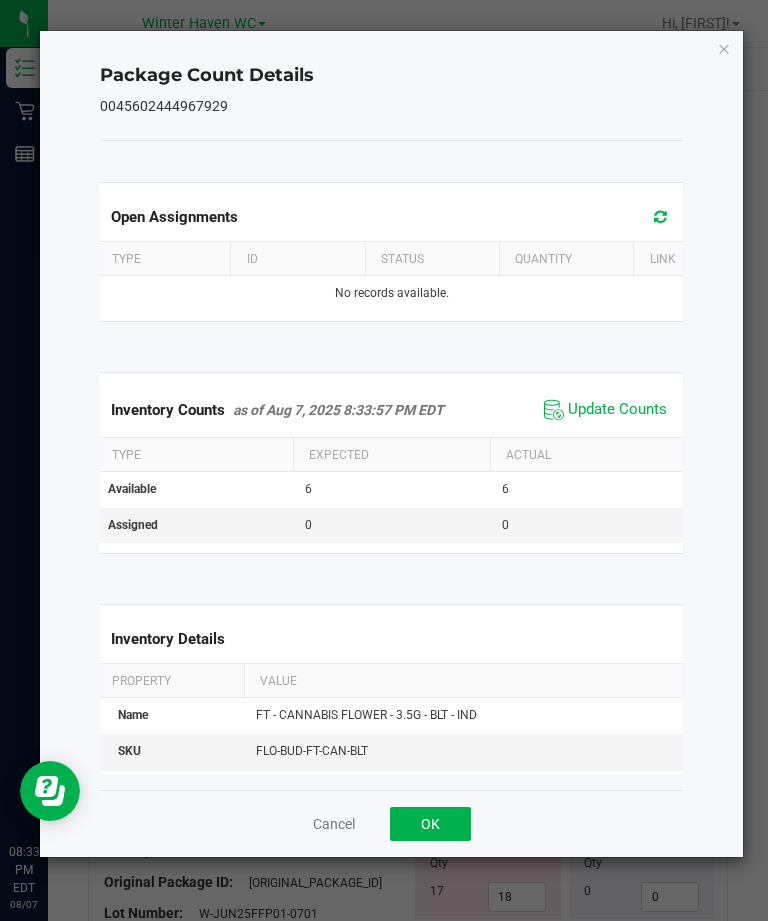 click on "OK" 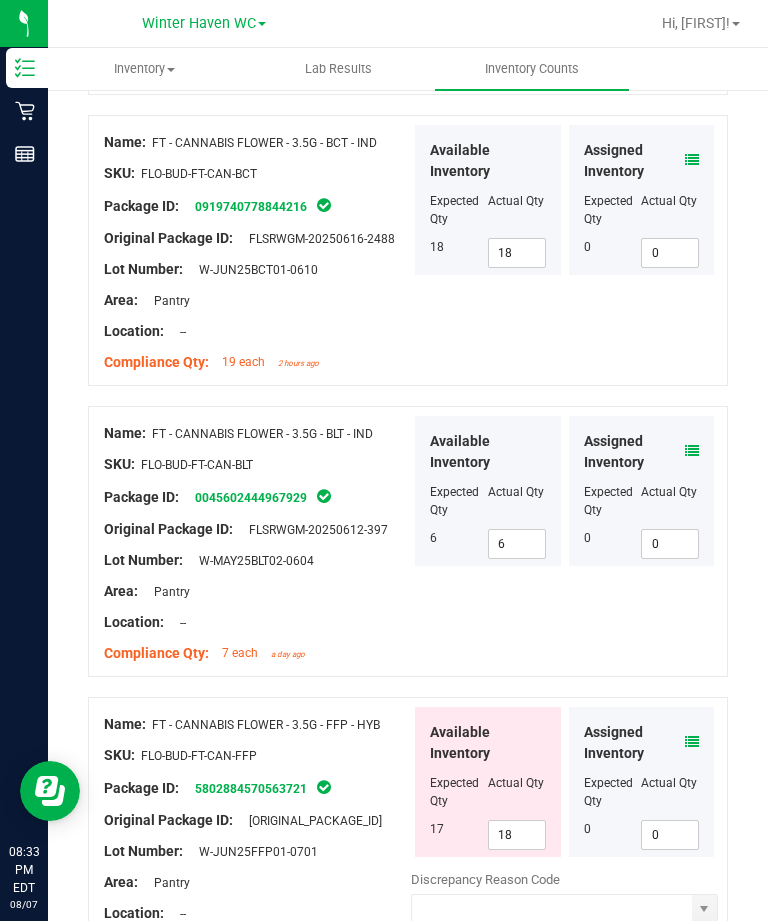click at bounding box center [692, 742] 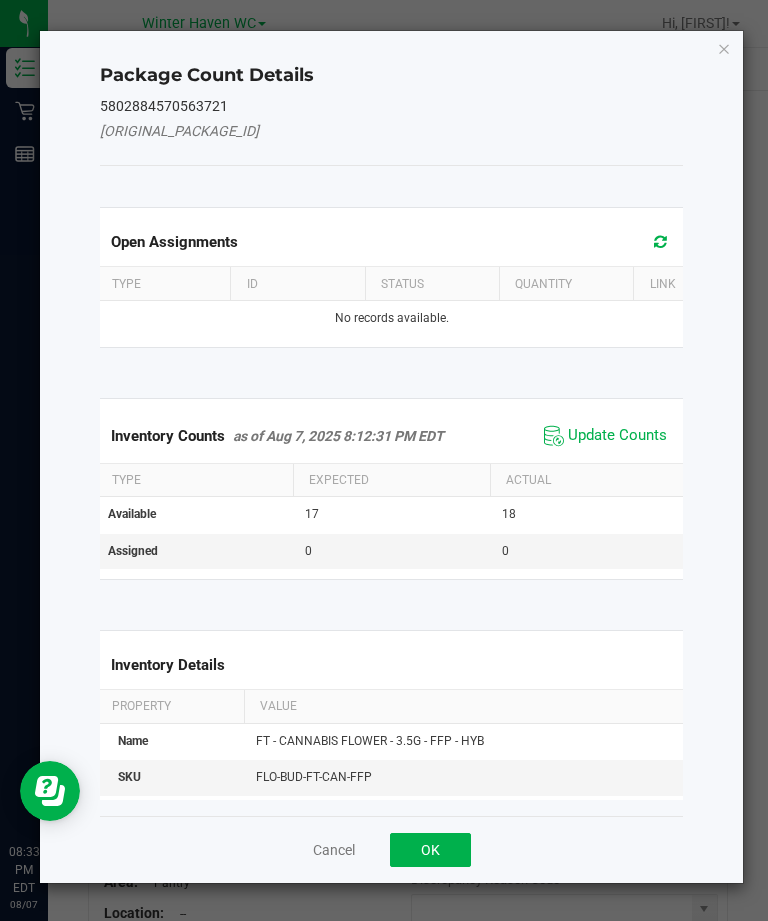 click on "Update Counts" 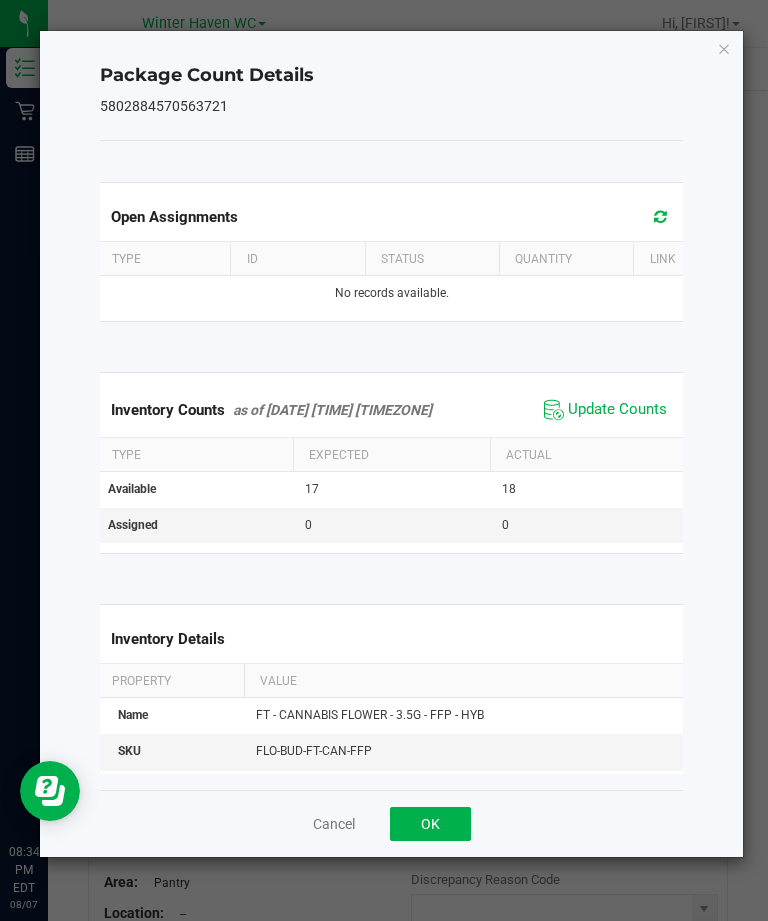 click on "OK" 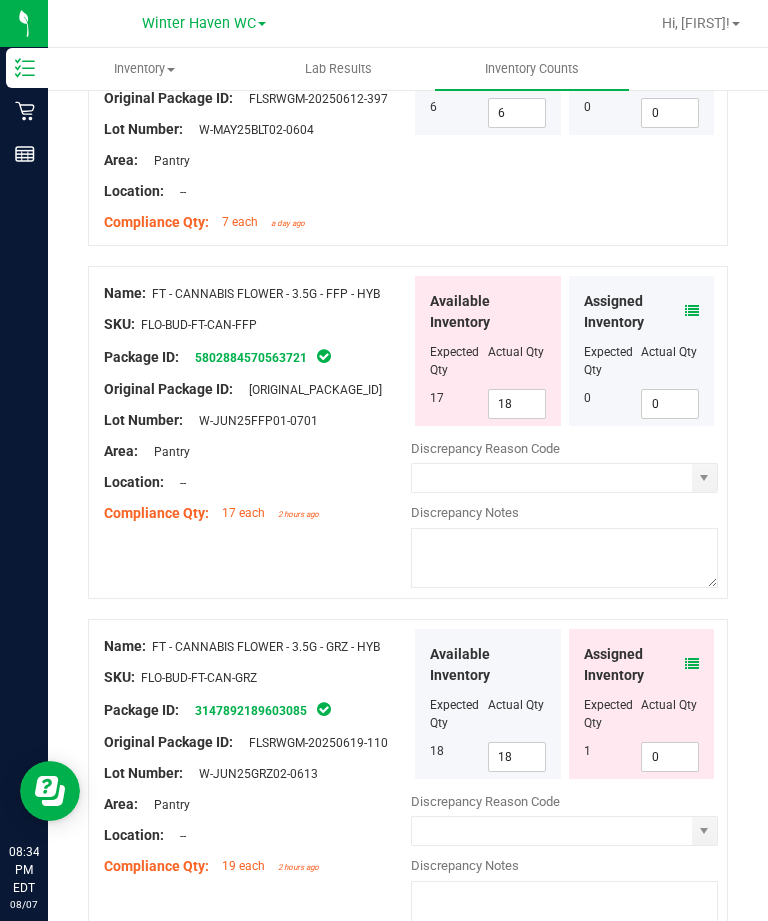 scroll, scrollTop: 2741, scrollLeft: 0, axis: vertical 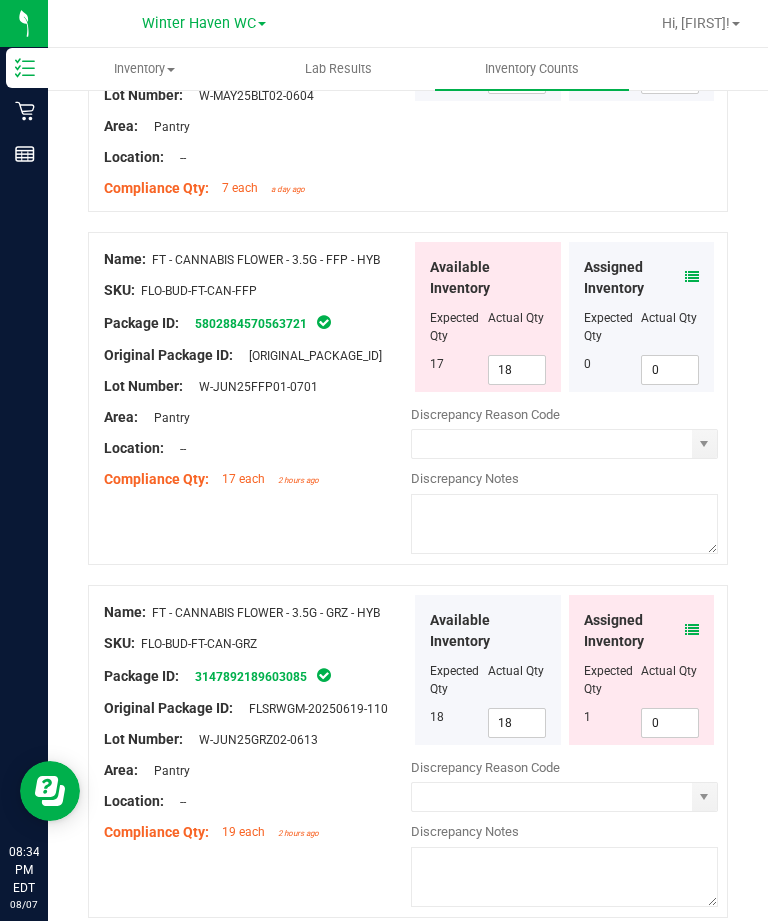 click on "18" at bounding box center [517, 370] 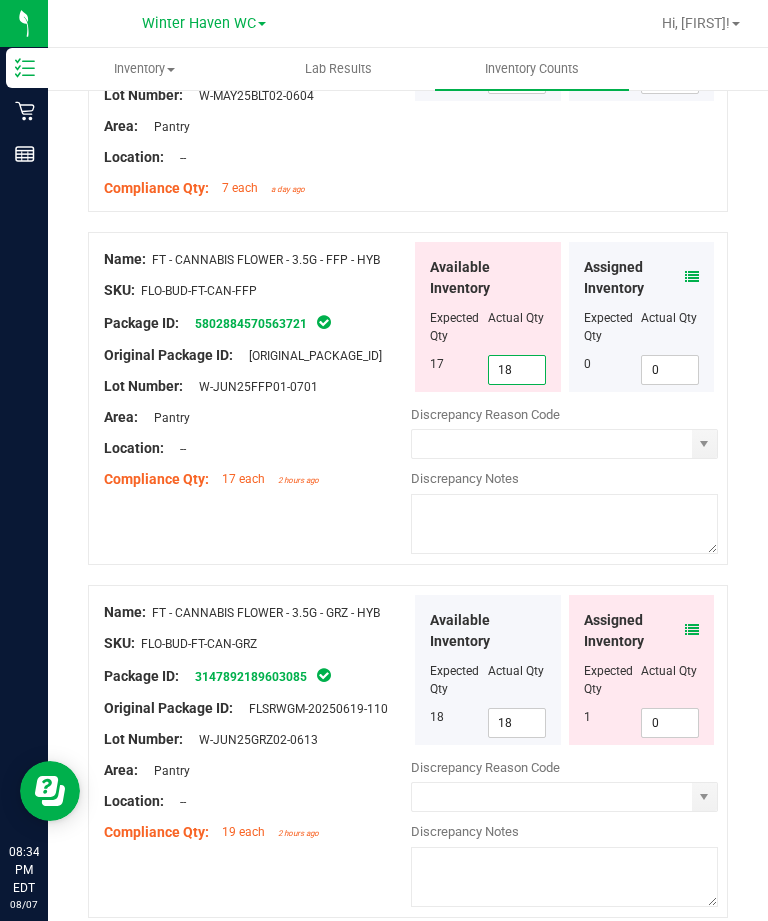 click on "Name:
FT - CANNABIS FLOWER - 3.5G - FFP - HYB
SKU:
FLO-BUD-FT-CAN-FFP
Package ID:
[PACKAGE_ID]
Original Package ID:
[ORIGINAL_PACKAGE_ID]
Lot Number:
[LOT_NUMBER]
18 18" at bounding box center (408, 398) 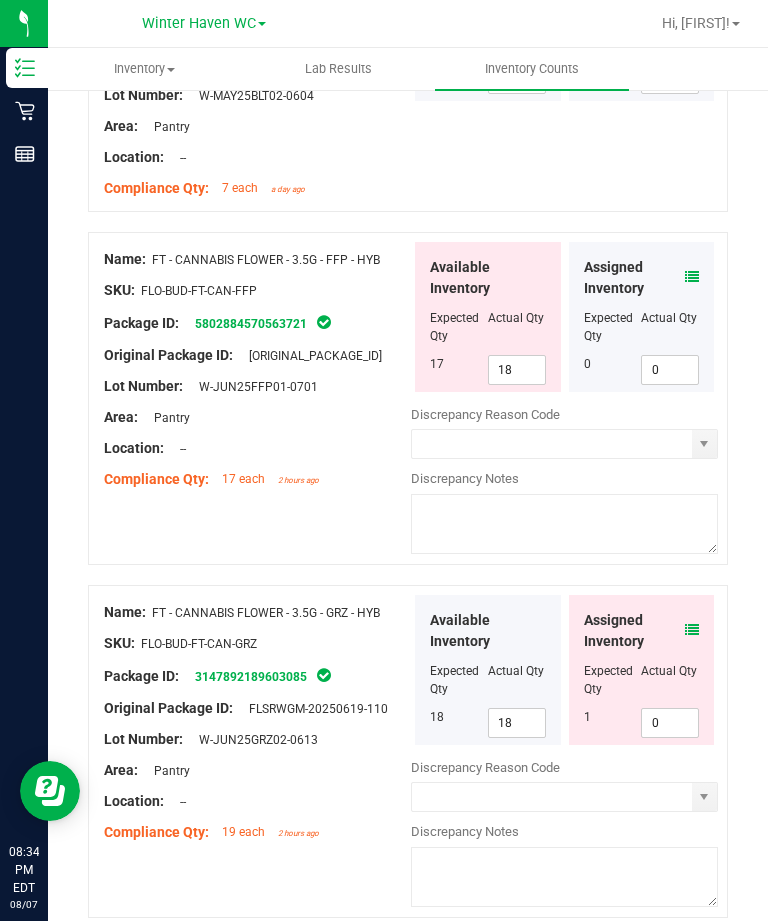 click at bounding box center (692, 630) 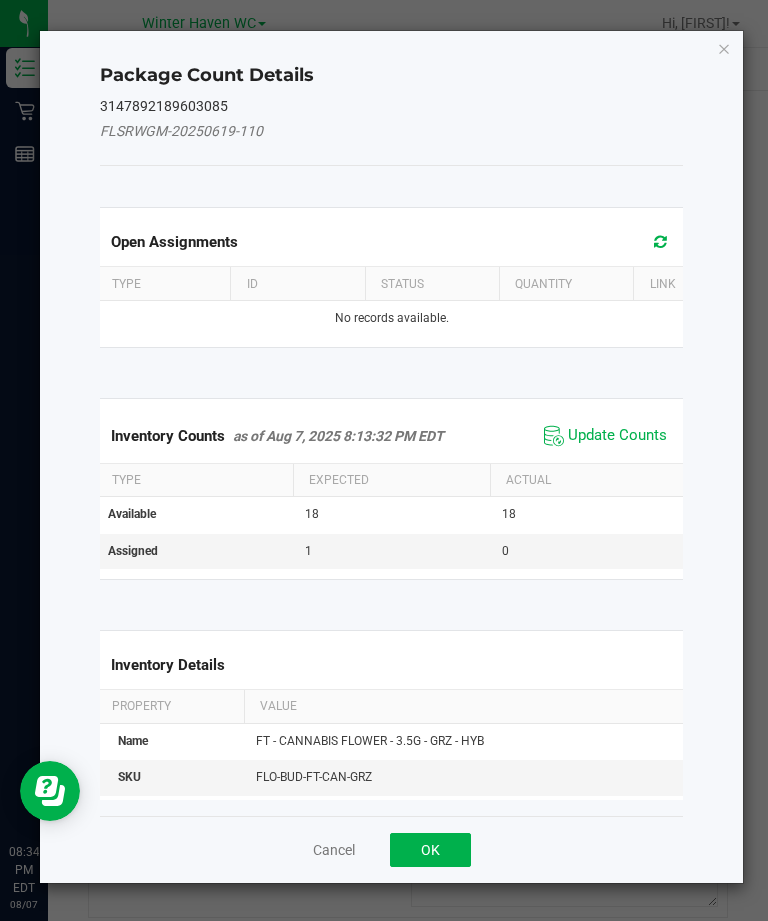 click on "Update Counts" 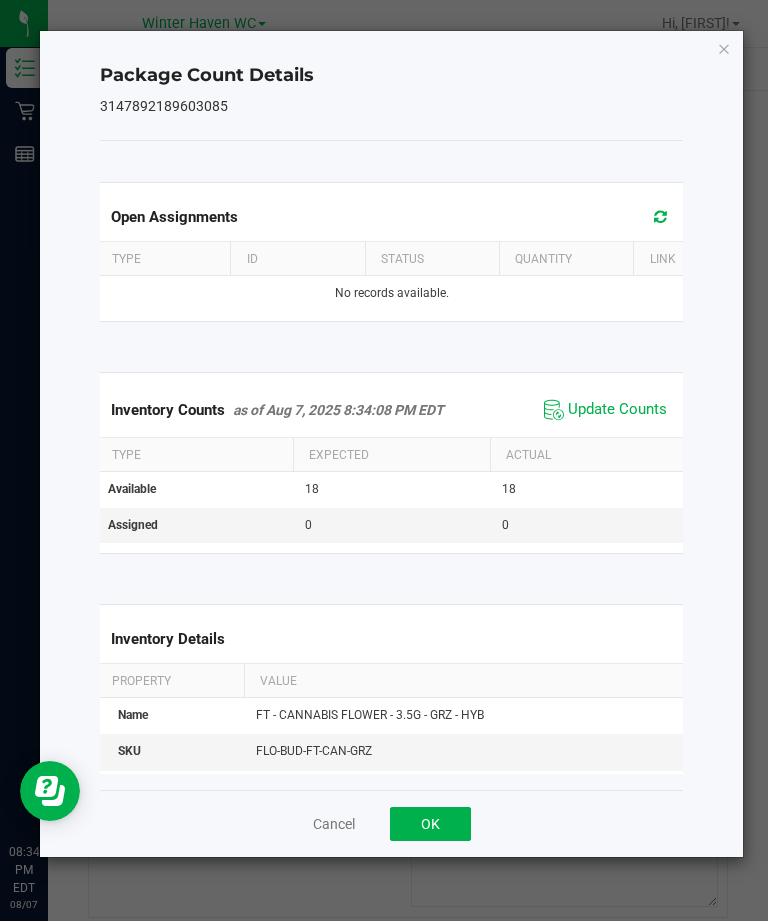 click on "OK" 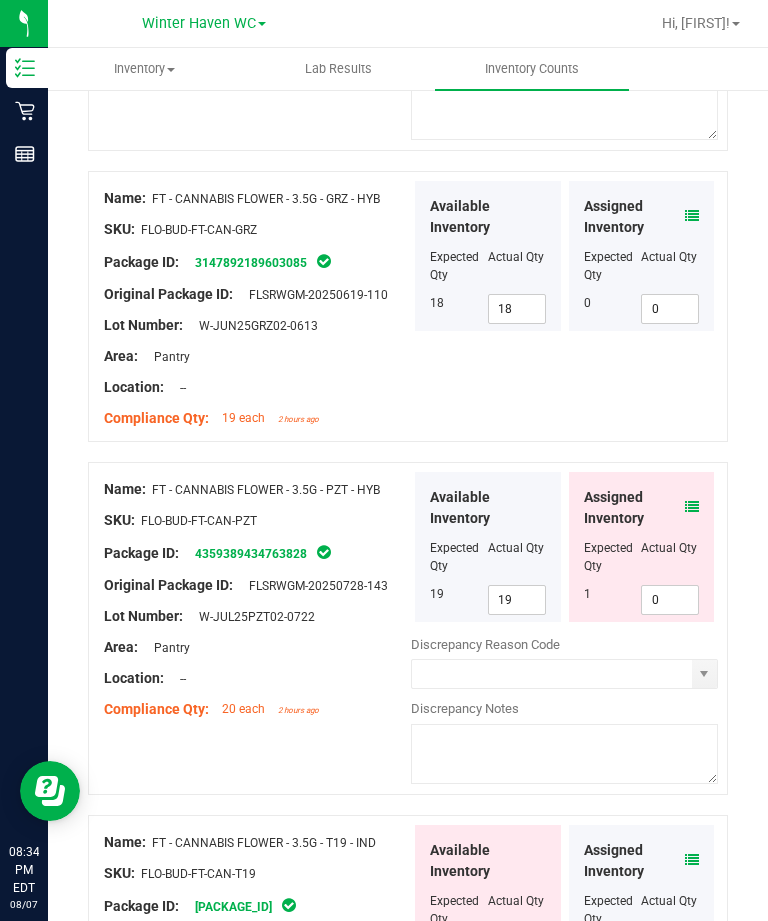 scroll, scrollTop: 3183, scrollLeft: 0, axis: vertical 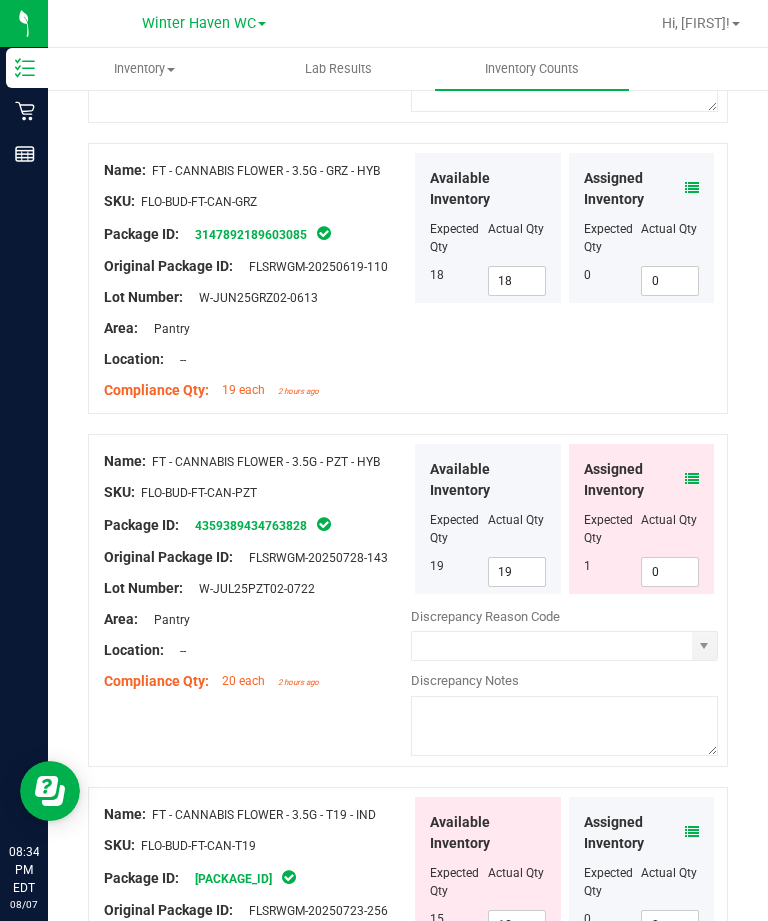 click at bounding box center [692, 479] 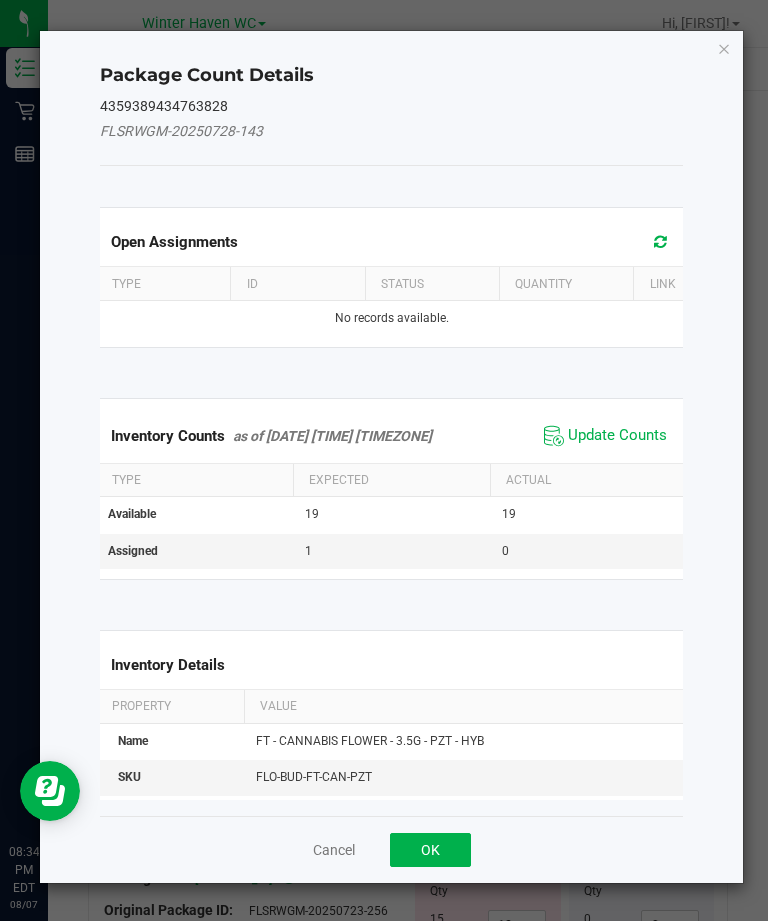 click on "Update Counts" 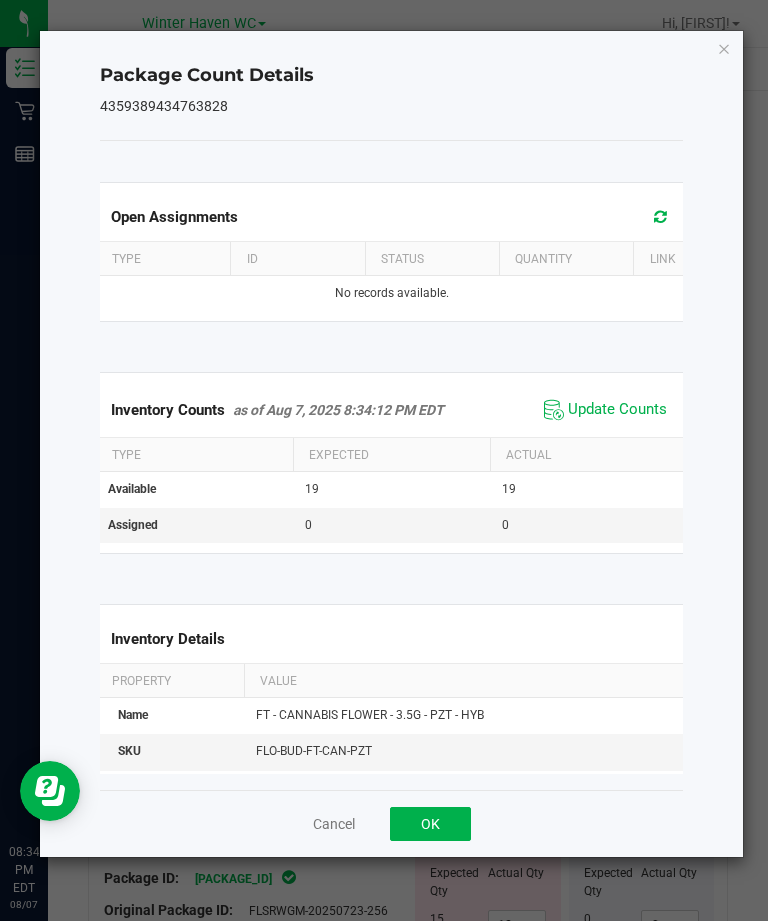 click on "OK" 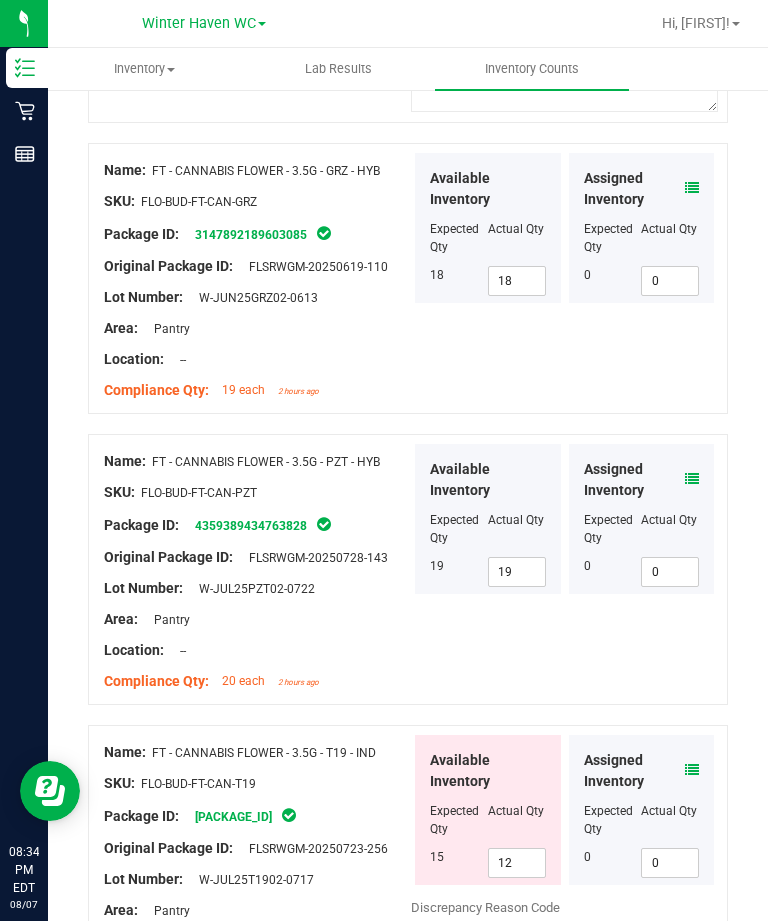 click at bounding box center [692, 770] 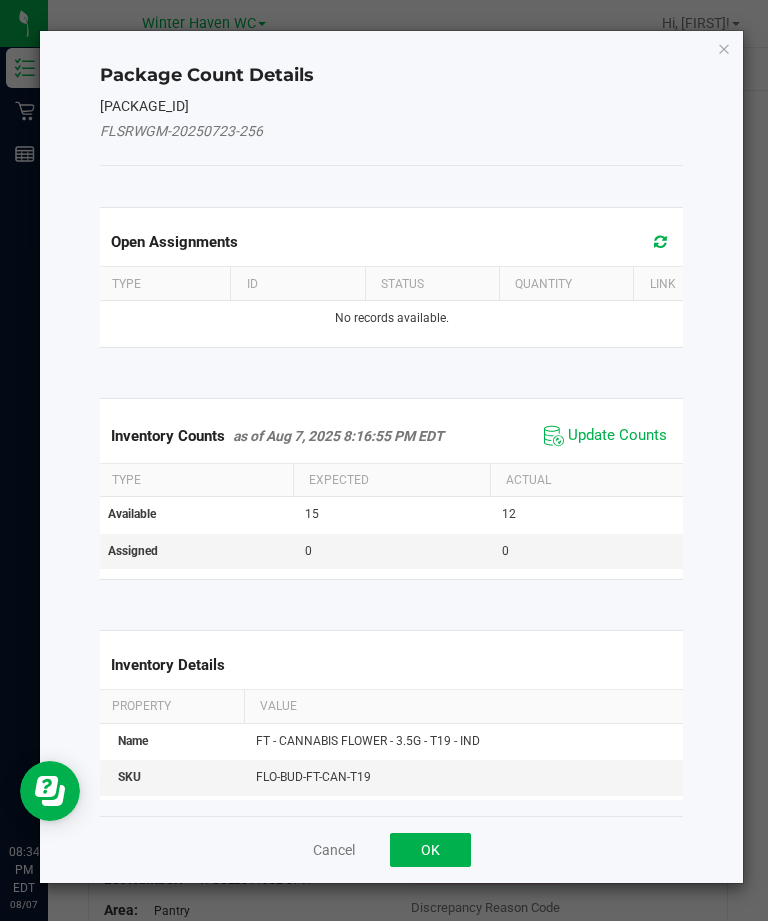 click on "Update Counts" 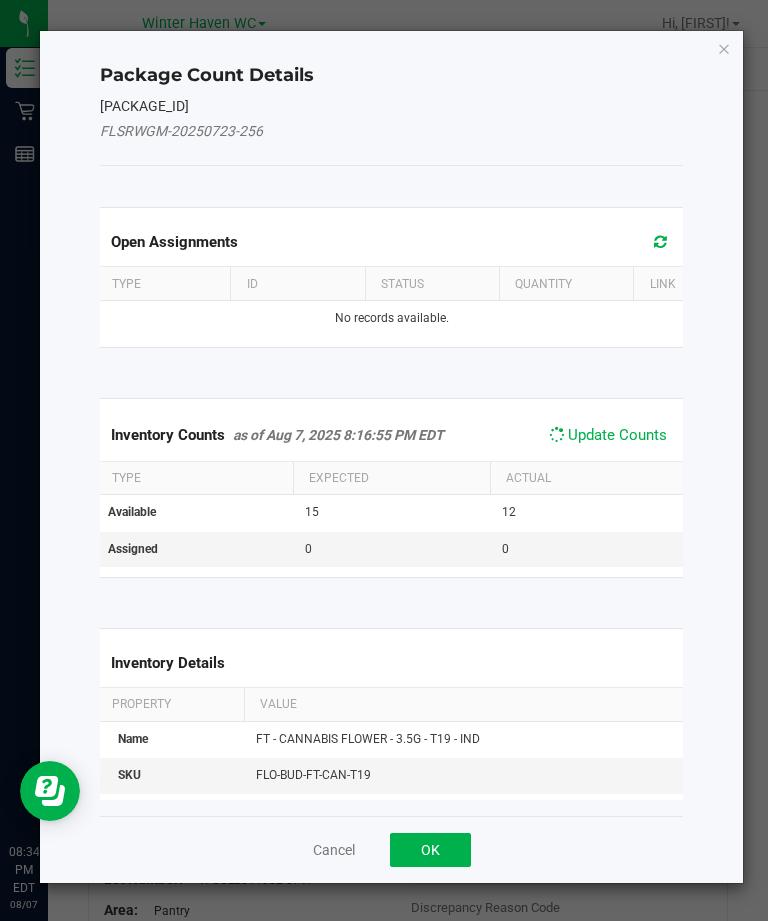 click on "OK" 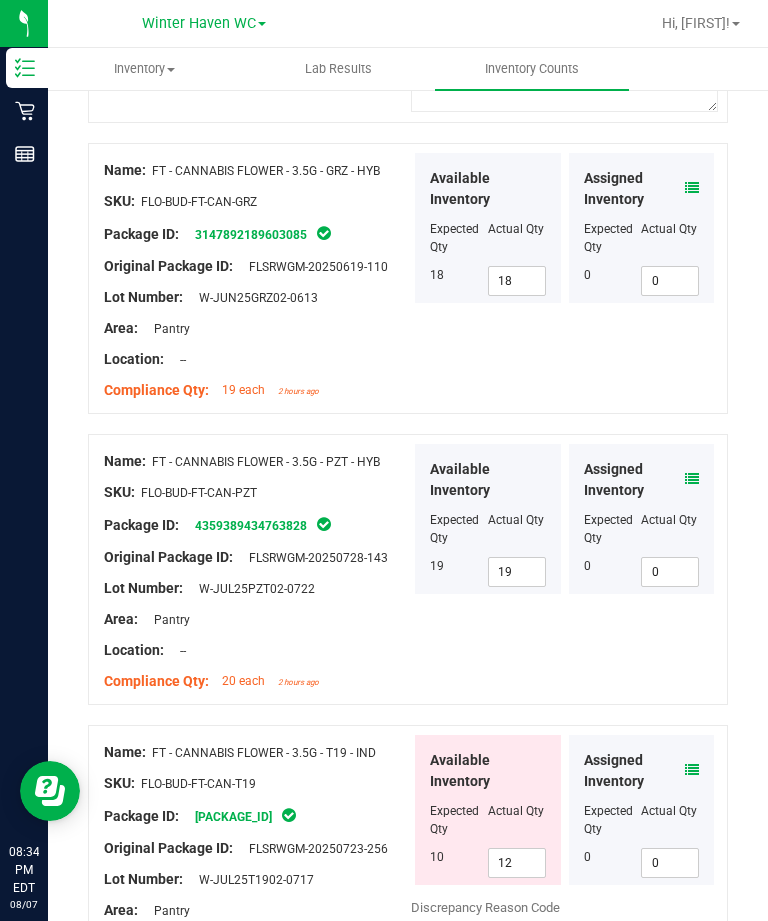 click at bounding box center (692, 770) 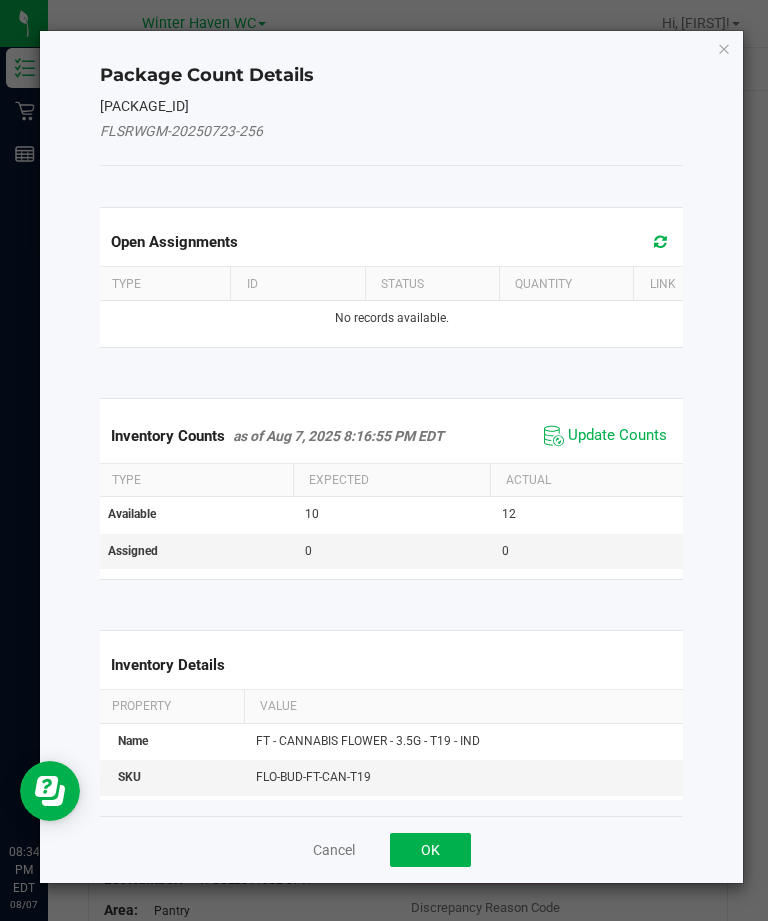 click on "Update Counts" 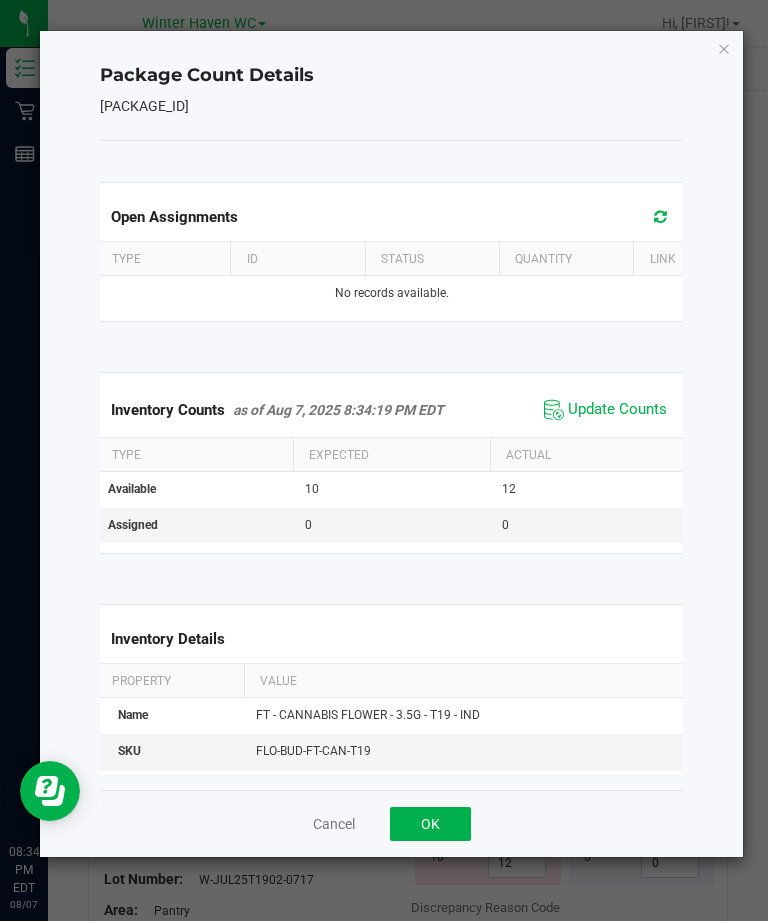 click on "OK" 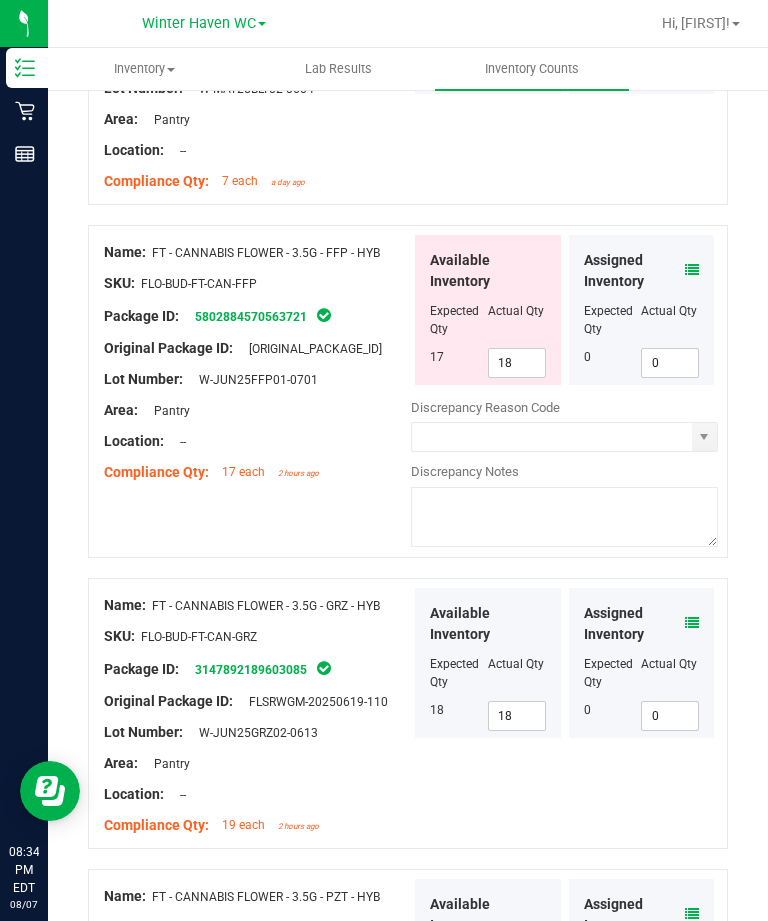 scroll, scrollTop: 2753, scrollLeft: 0, axis: vertical 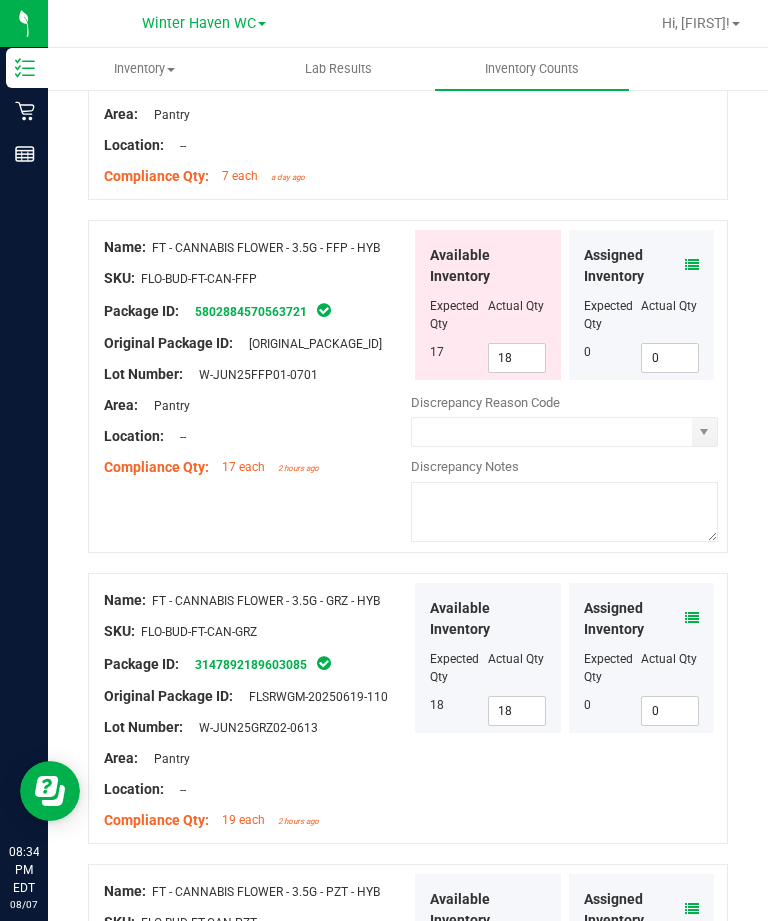 click on "18" at bounding box center (517, 358) 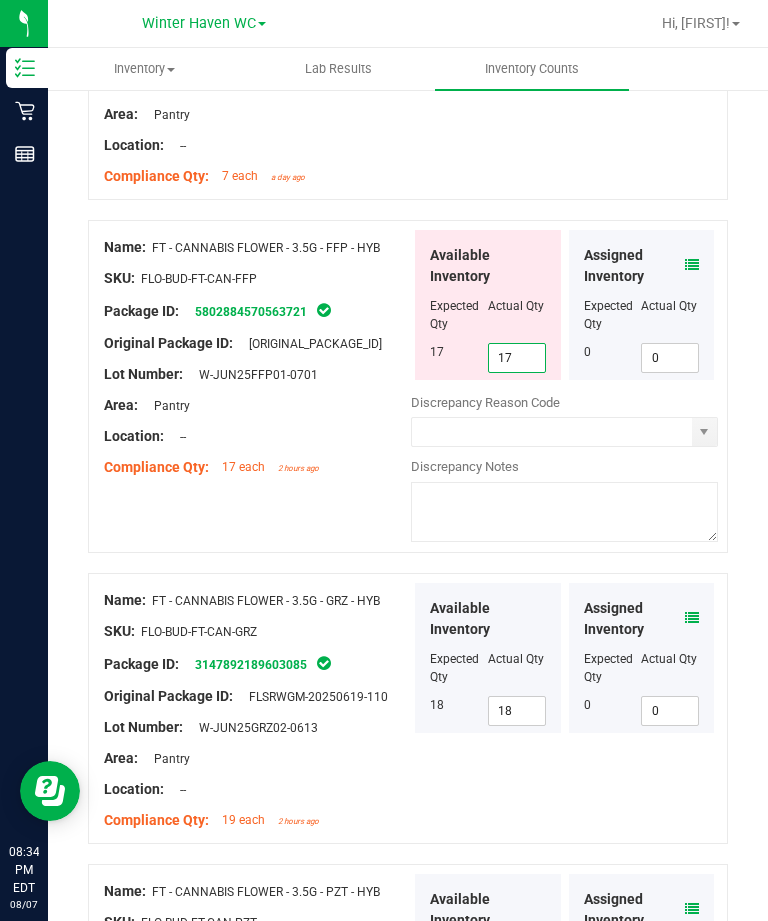 click on "Name:
FT - CANNABIS FLOWER - 3.5G - GRZ - HYB
SKU:
FLO-BUD-FT-CAN-GRZ
Package ID:
[NUMBER]
Original Package ID:
FLSRWGM-[DATE]
Lot Number:
W-JUN25GRZ02-0613" at bounding box center (257, 710) 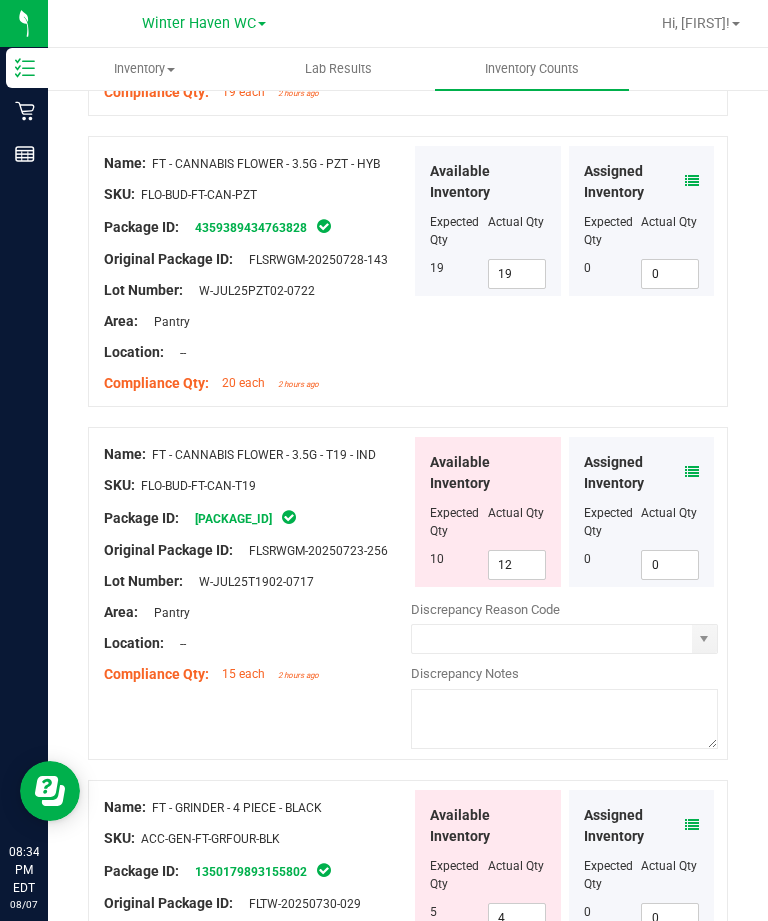 scroll, scrollTop: 3418, scrollLeft: 0, axis: vertical 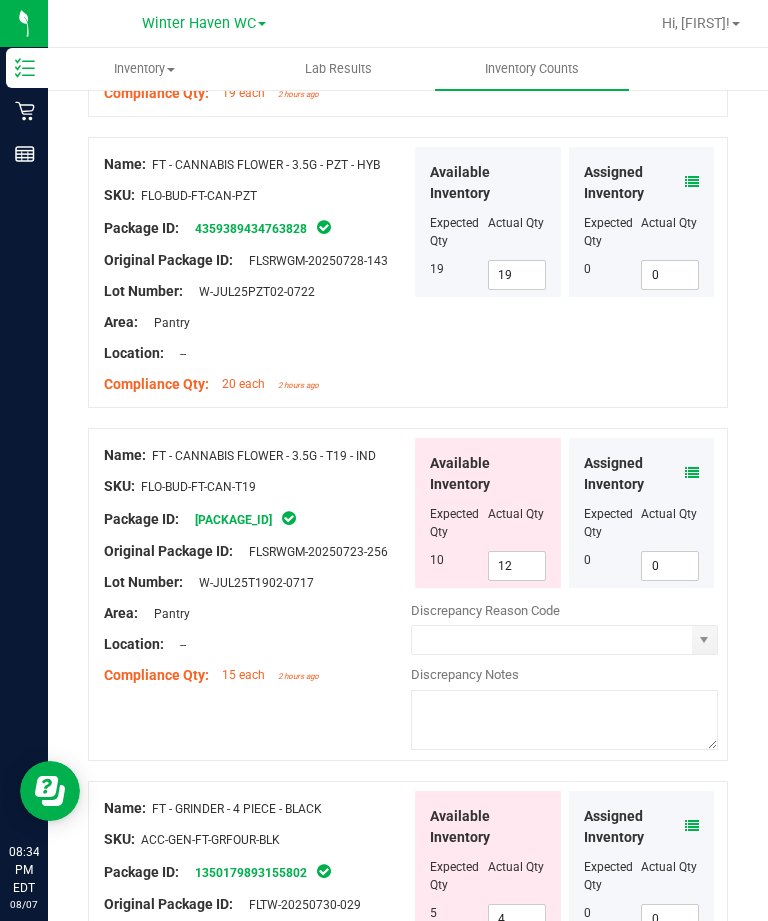 click on "12" at bounding box center [517, 566] 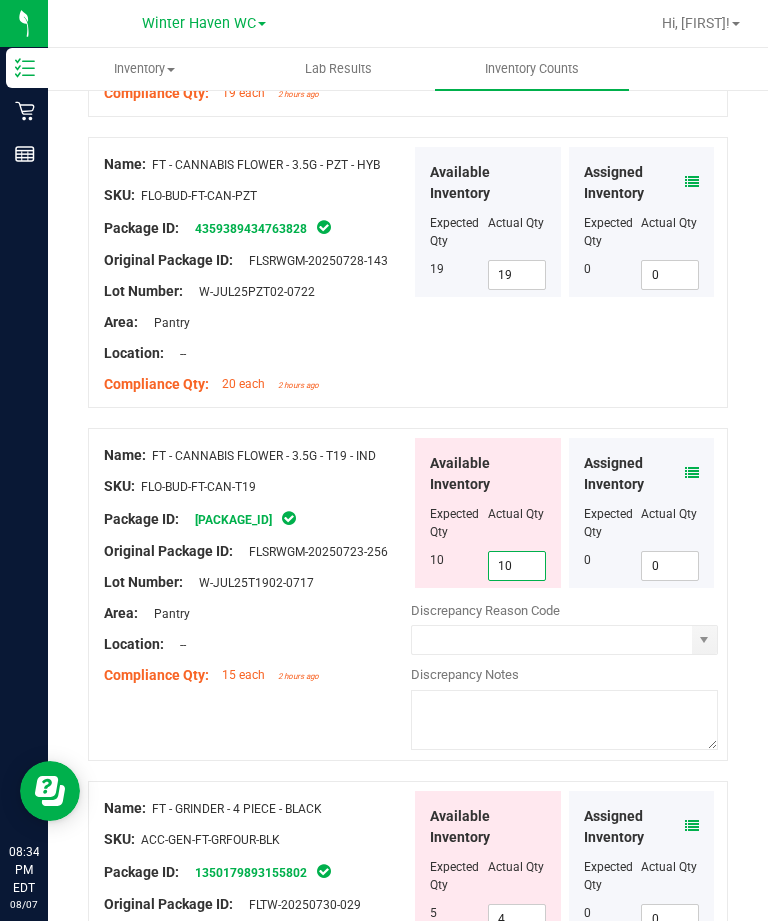 click on "Area:
Pantry" at bounding box center [257, 613] 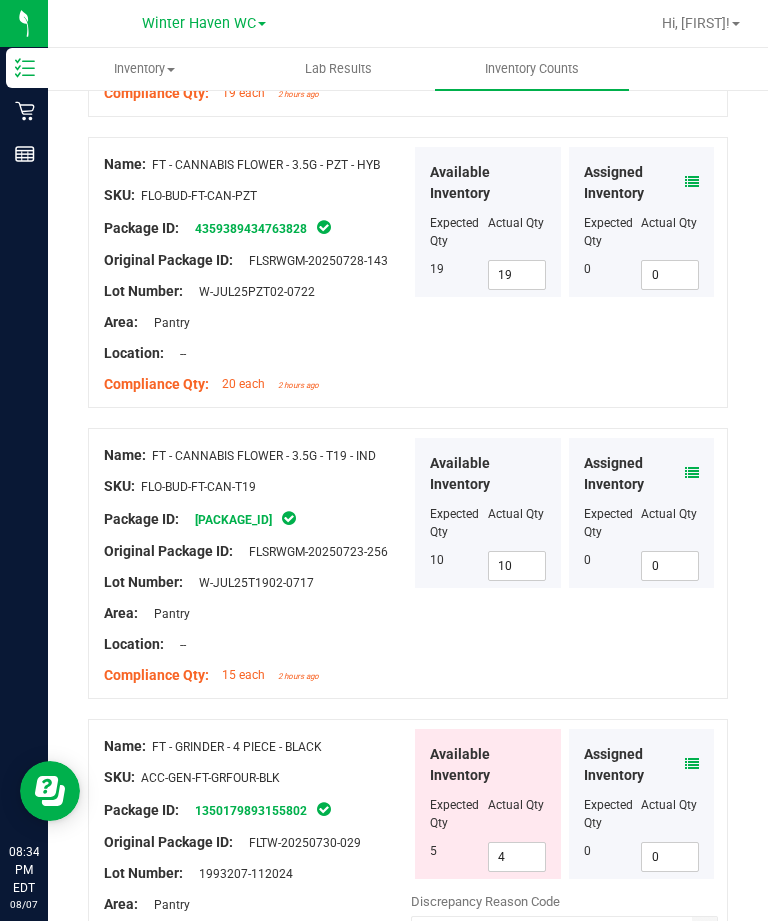 click on "Assigned Inventory
Expected Qty
Actual Qty
0
0 0" at bounding box center (642, 804) 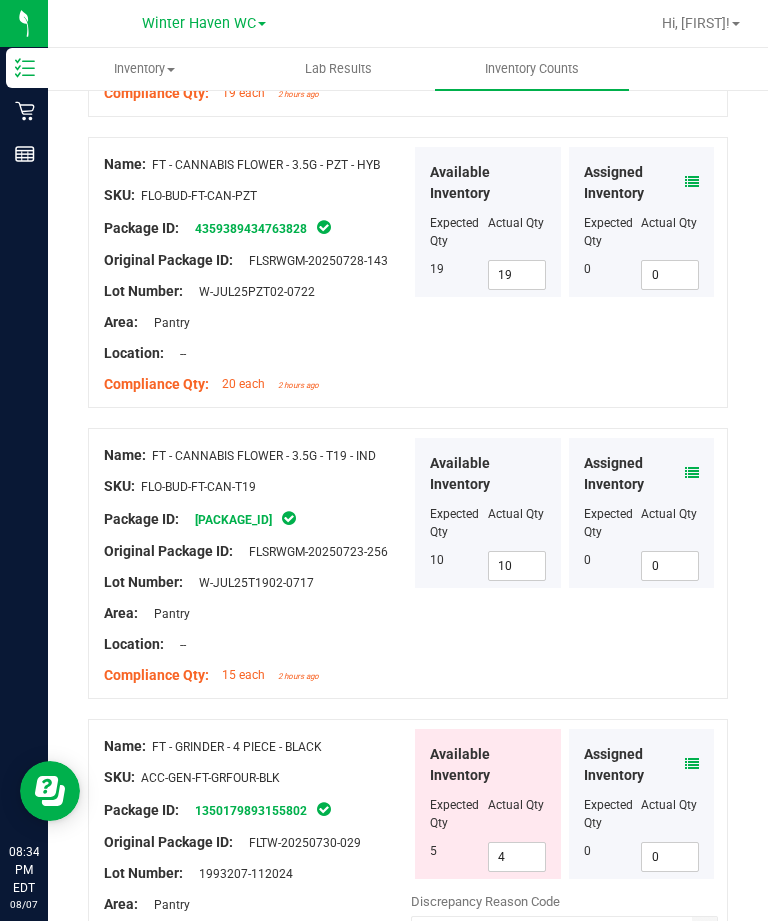 click on "4" at bounding box center (517, 857) 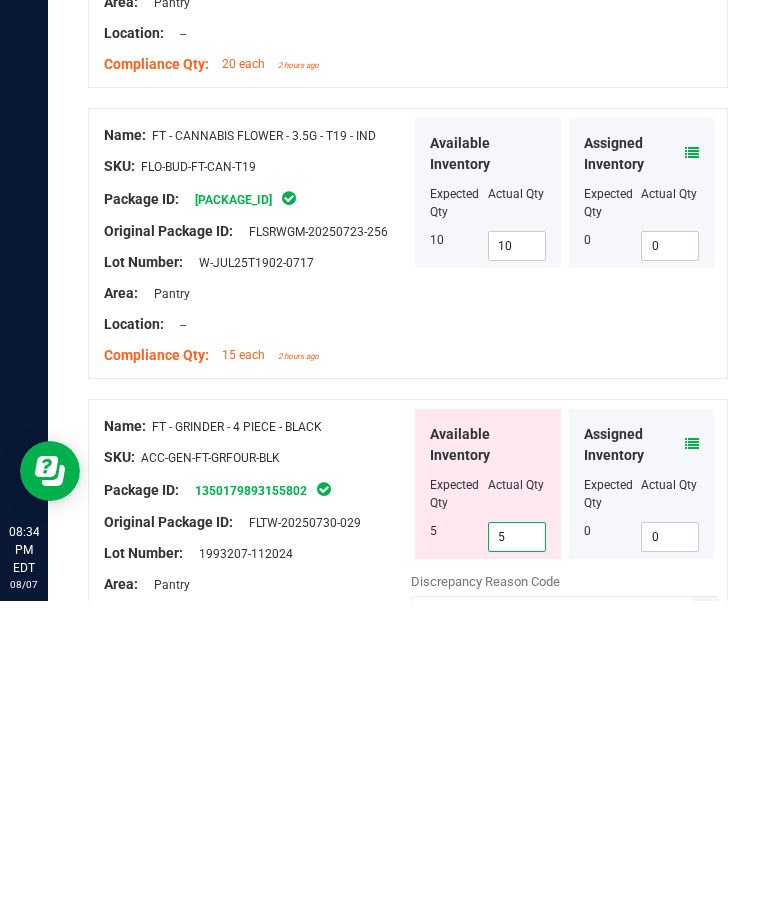 click on "Area:
Pantry" at bounding box center [257, 904] 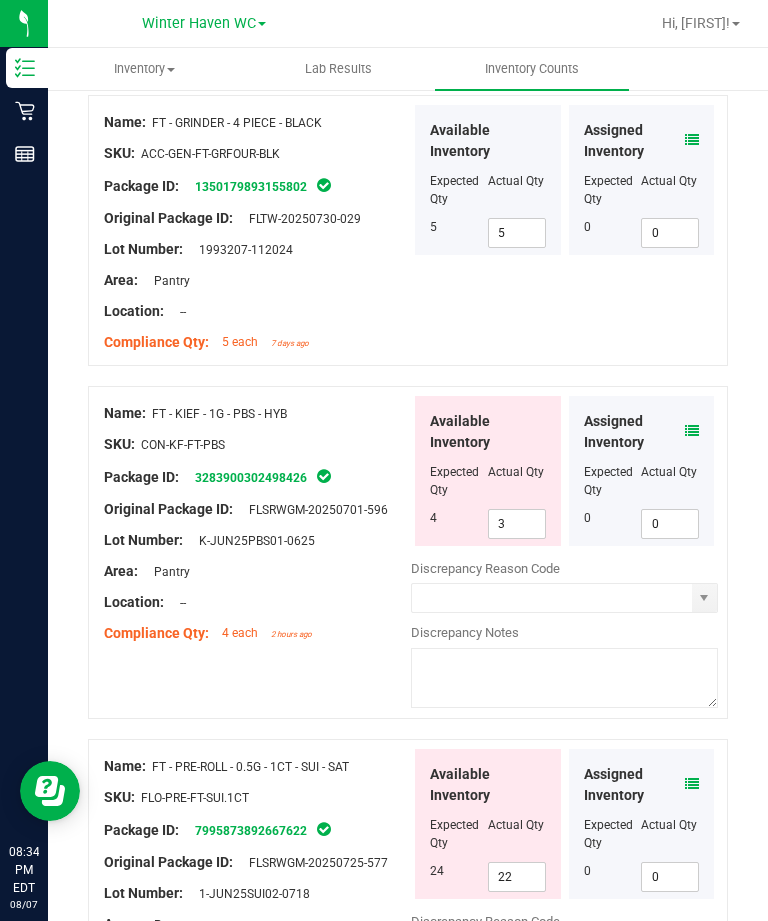scroll, scrollTop: 4069, scrollLeft: 0, axis: vertical 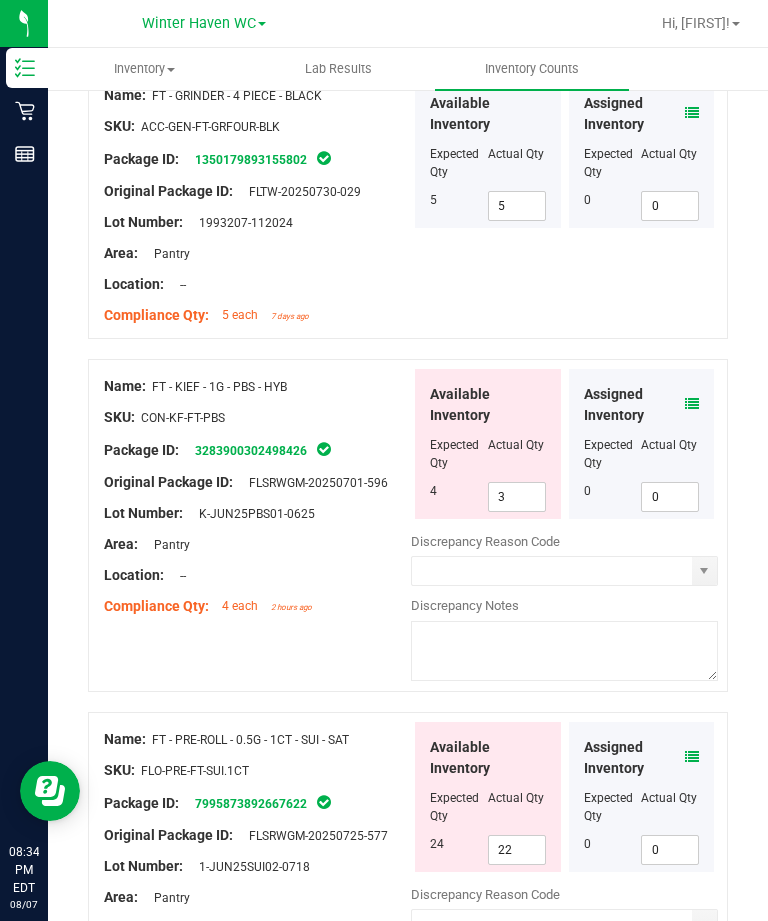click at bounding box center [692, 404] 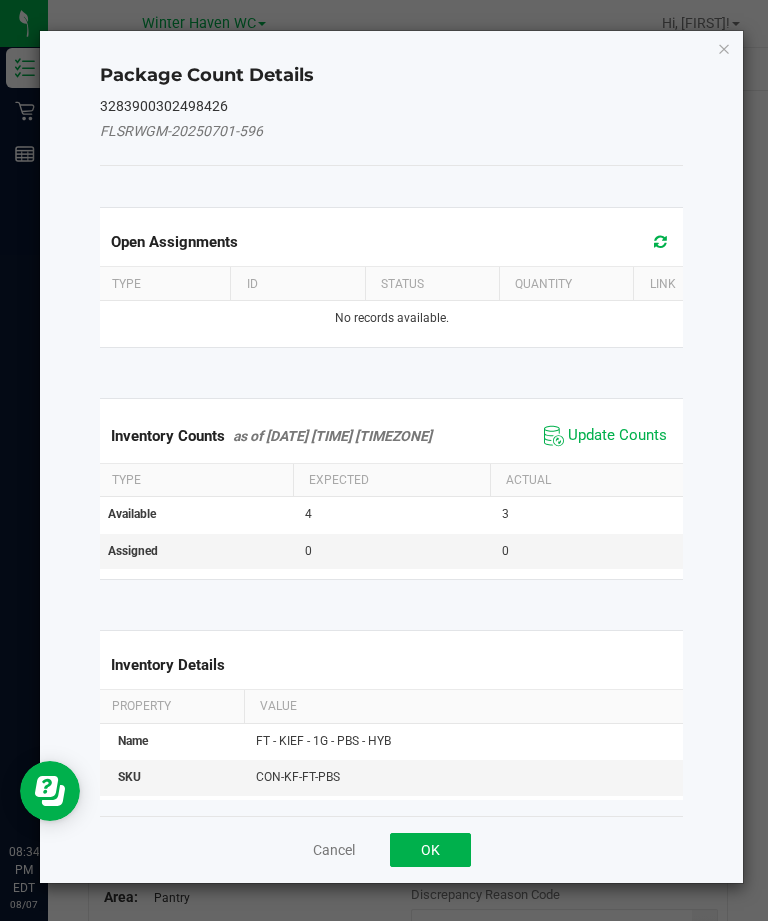 click on "Update Counts" 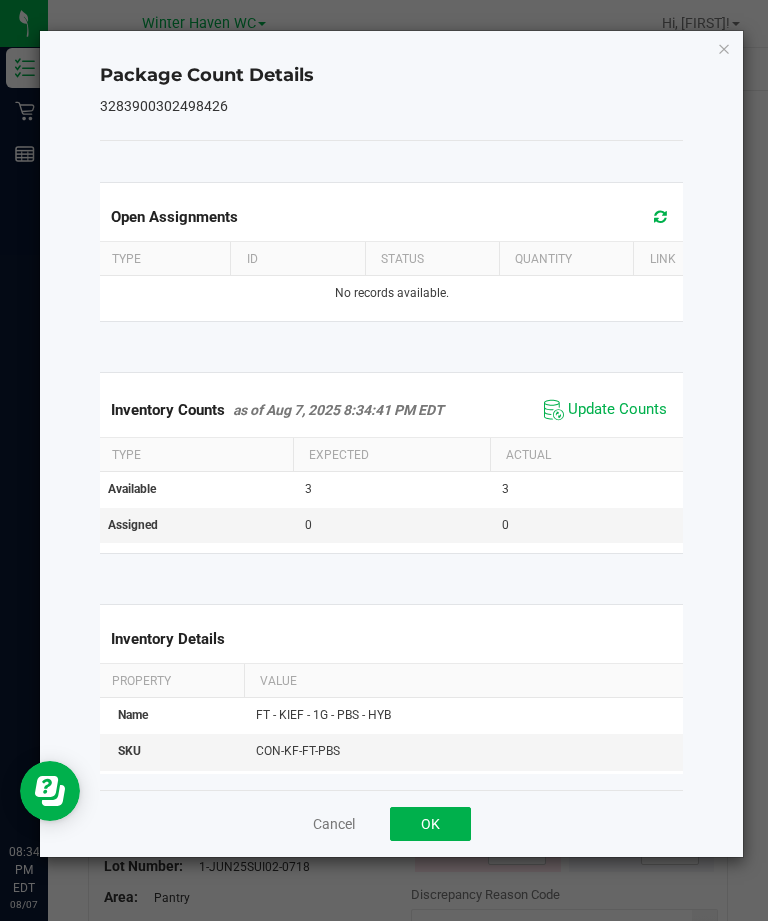 click on "OK" 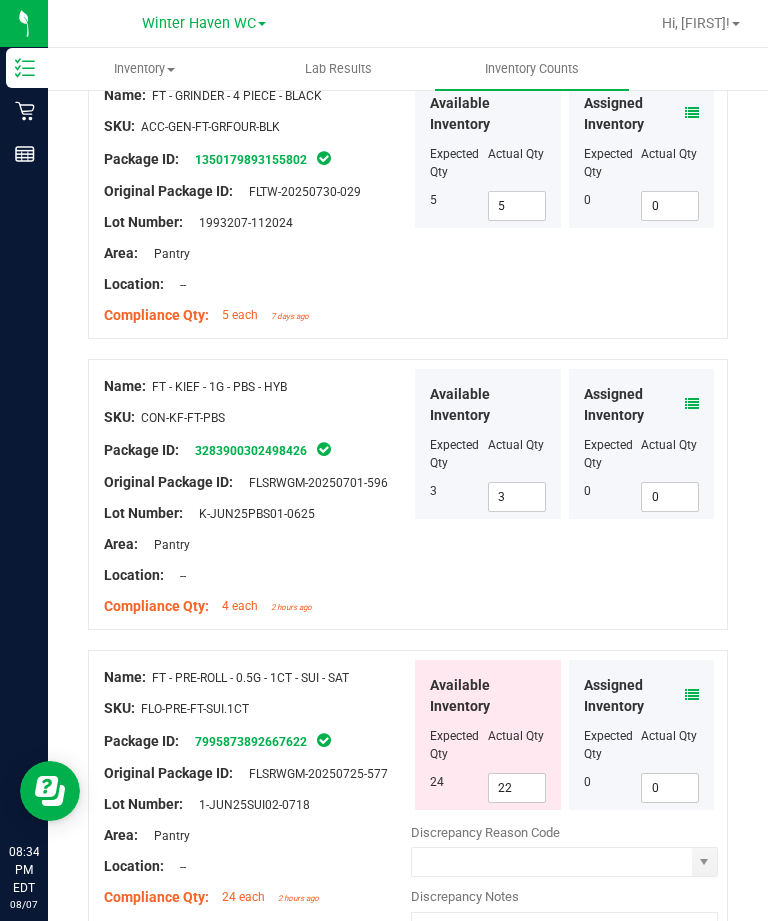 click at bounding box center (692, 695) 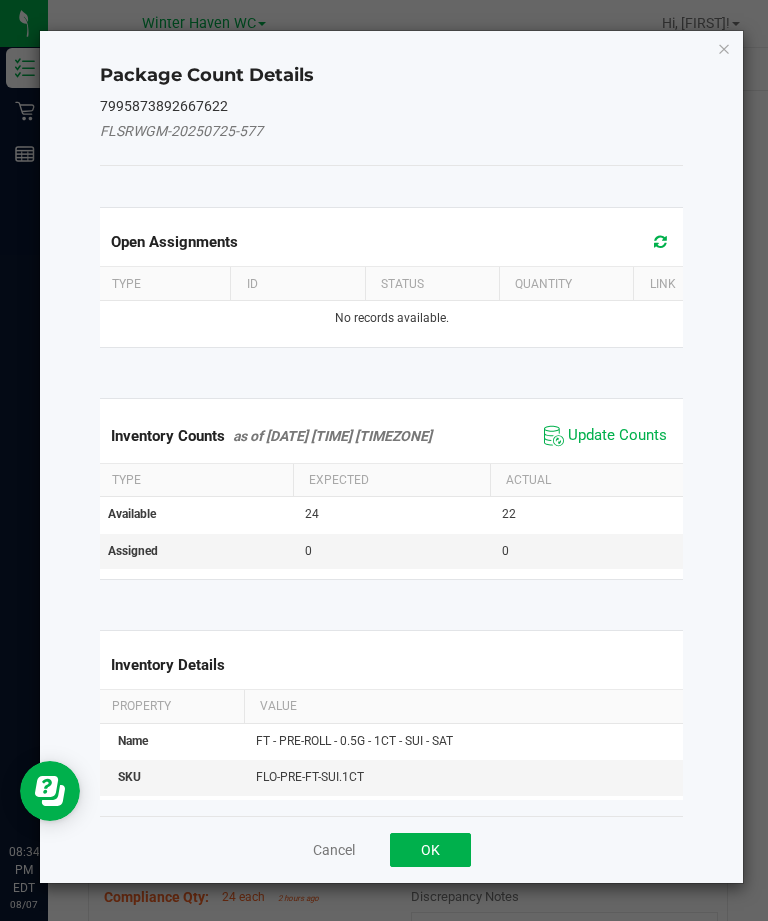 click on "Update Counts" 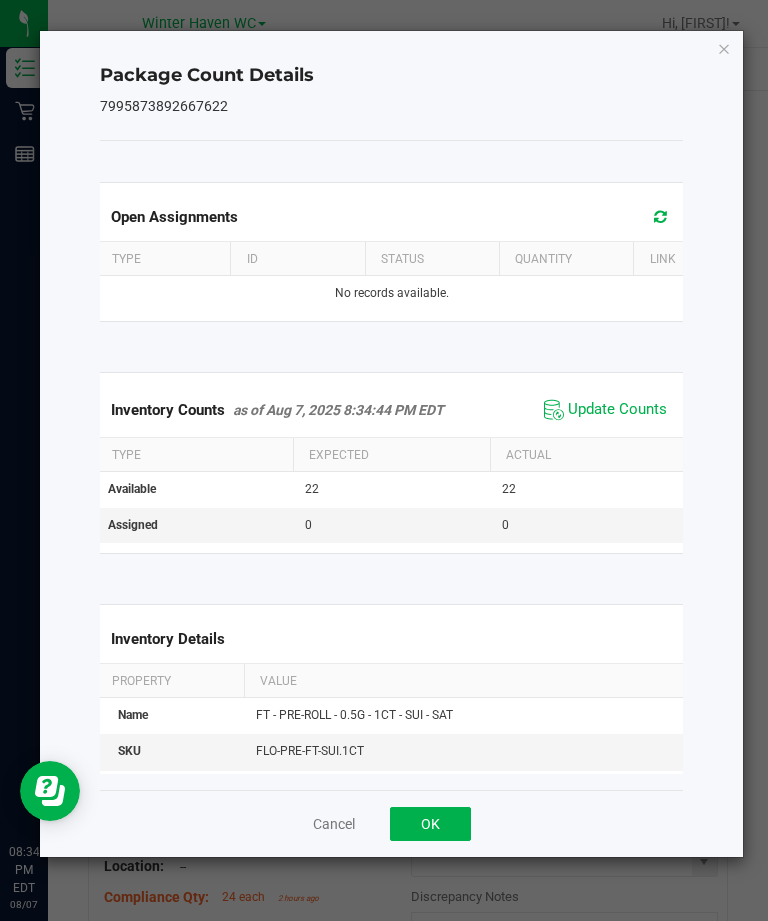 click on "OK" 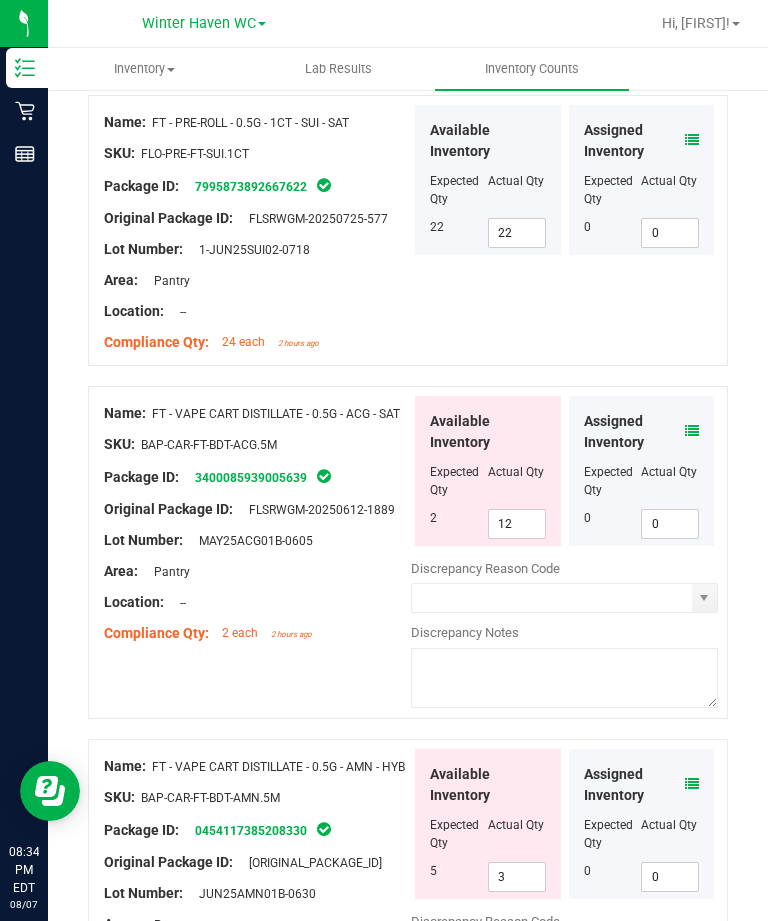scroll, scrollTop: 4630, scrollLeft: 0, axis: vertical 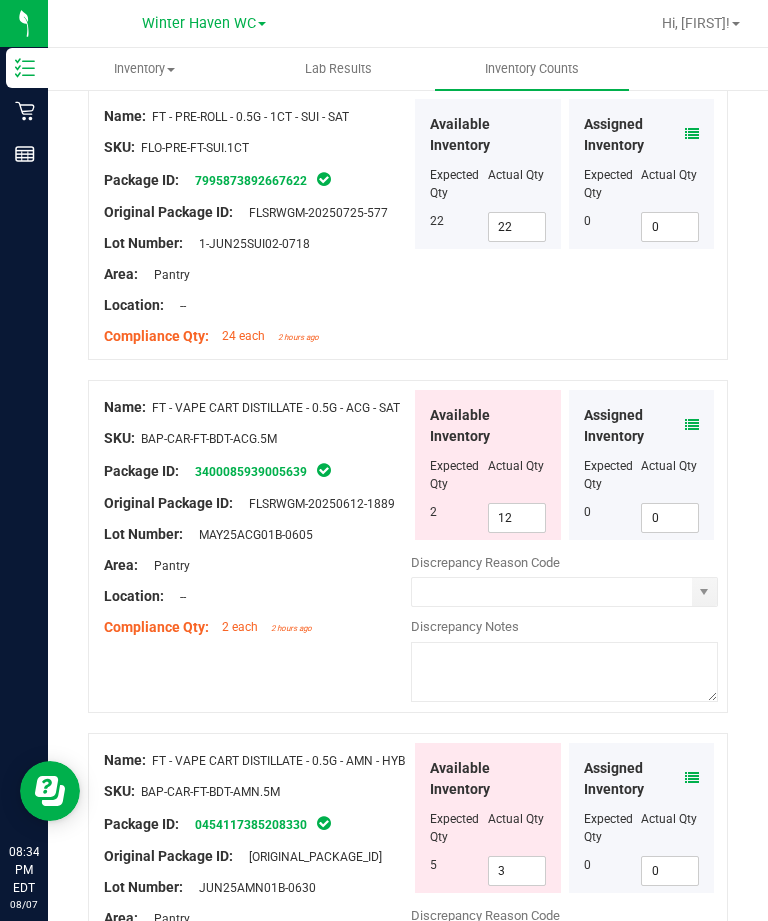 click at bounding box center (692, 425) 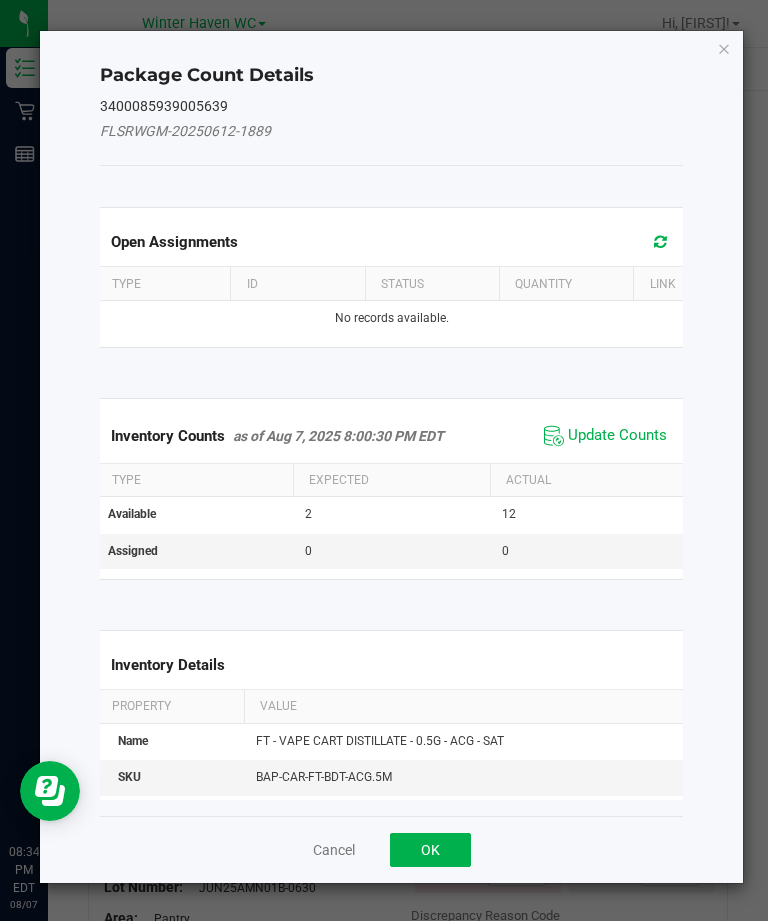 click on "Update Counts" 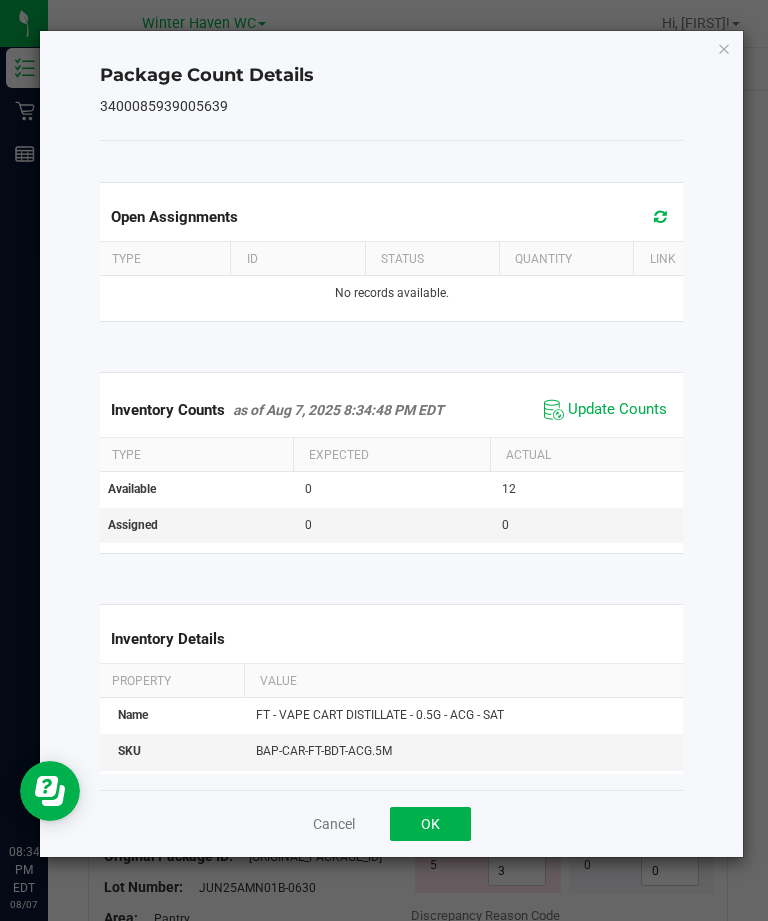 click on "OK" 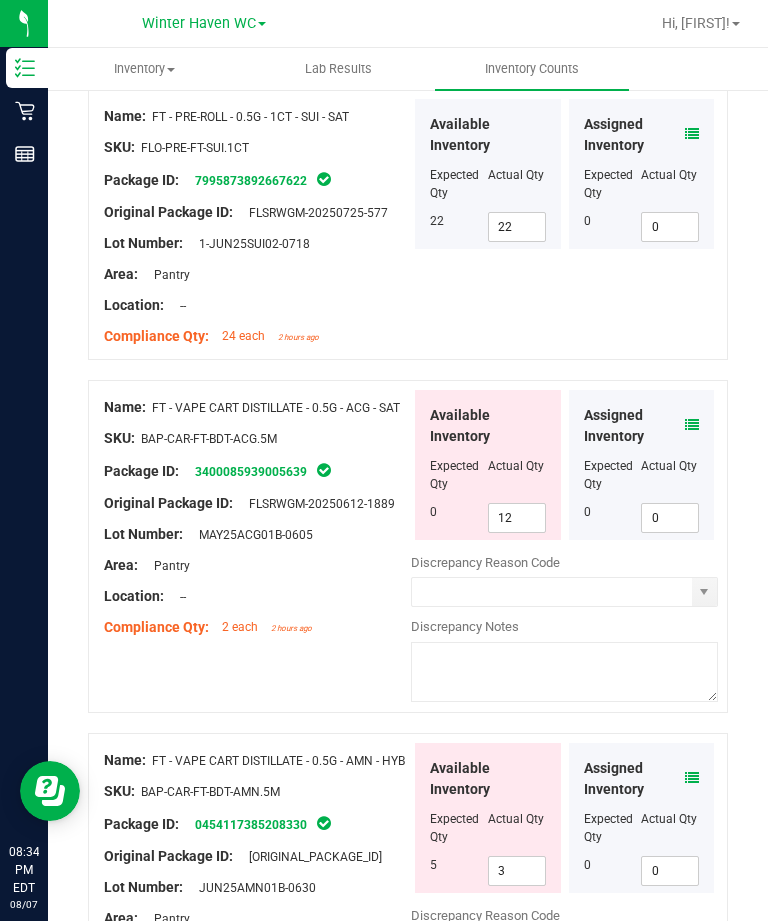 click on "12" at bounding box center [517, 518] 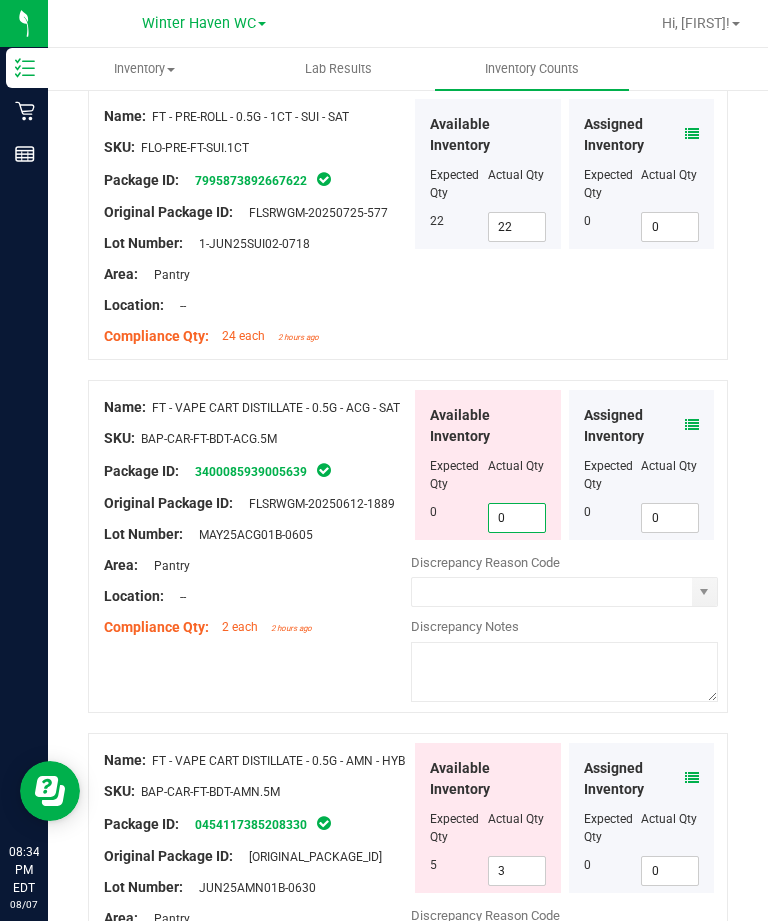 click at bounding box center (257, 581) 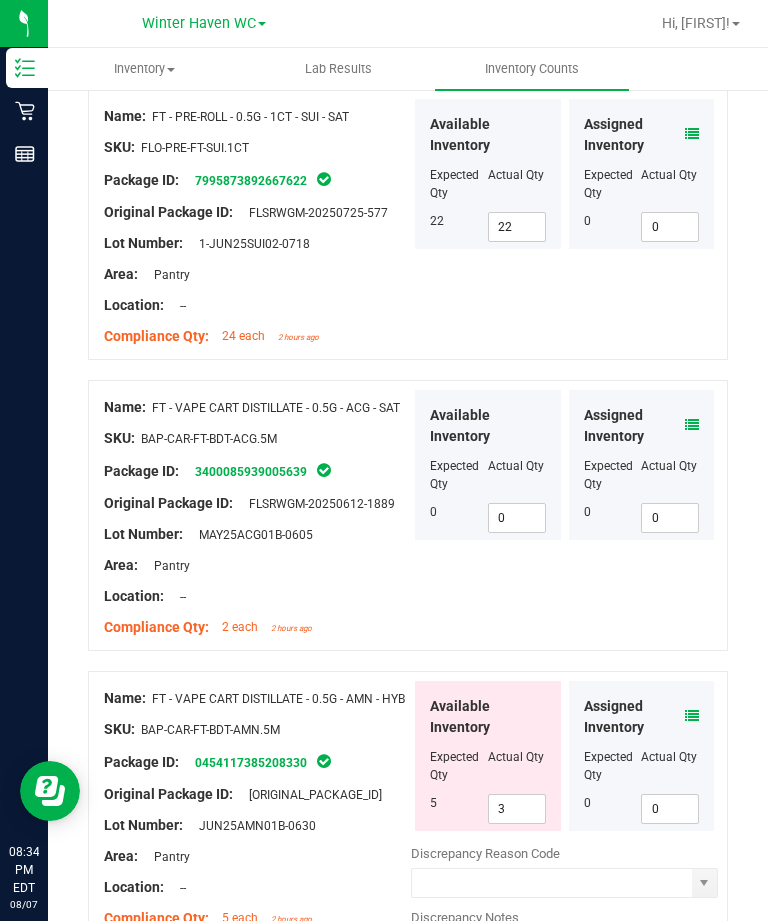 click at bounding box center [692, 716] 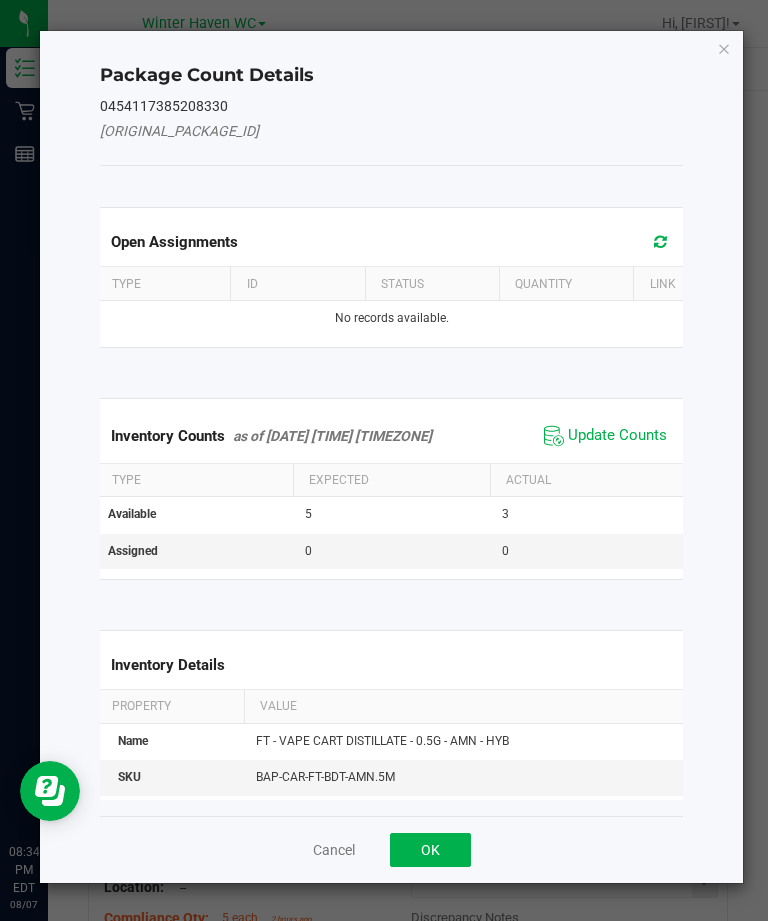 click on "Update Counts" 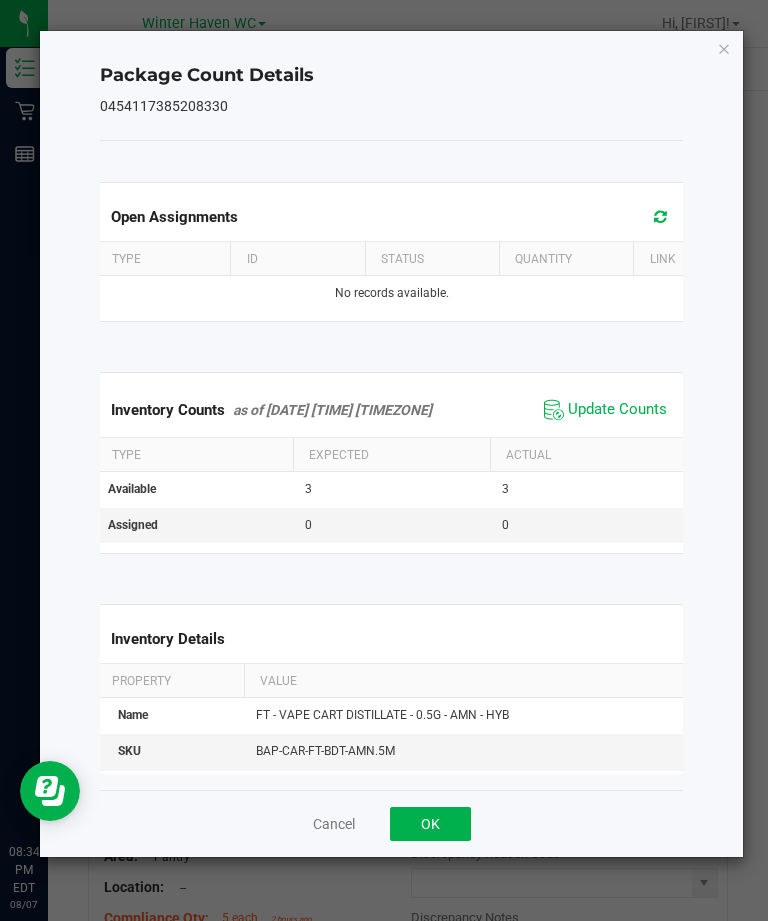 click on "Update Counts" 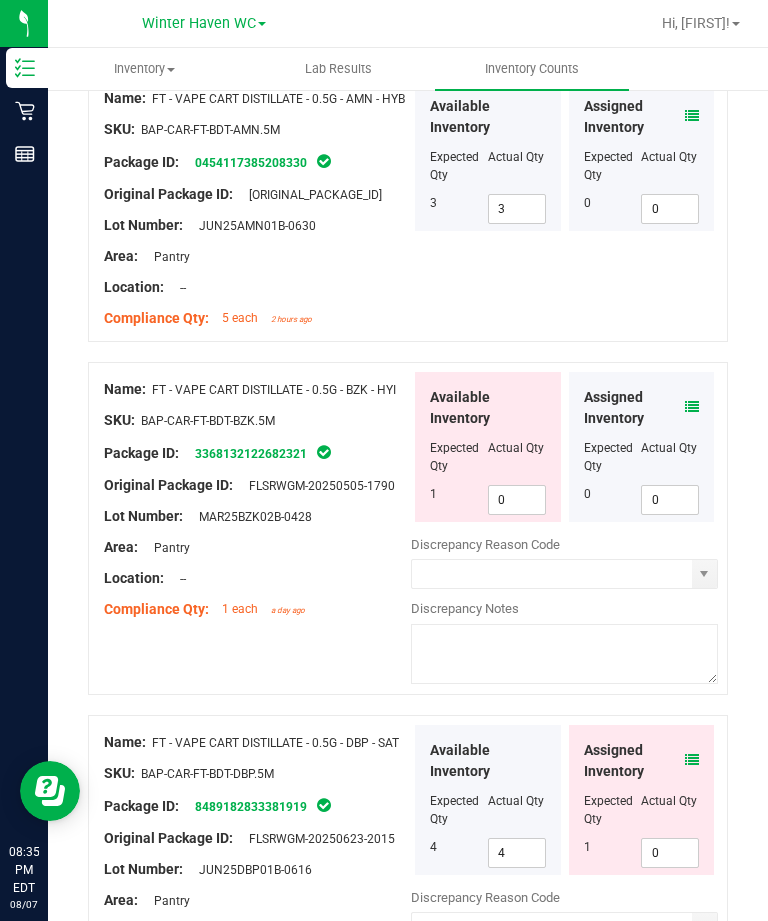 scroll, scrollTop: 5246, scrollLeft: 0, axis: vertical 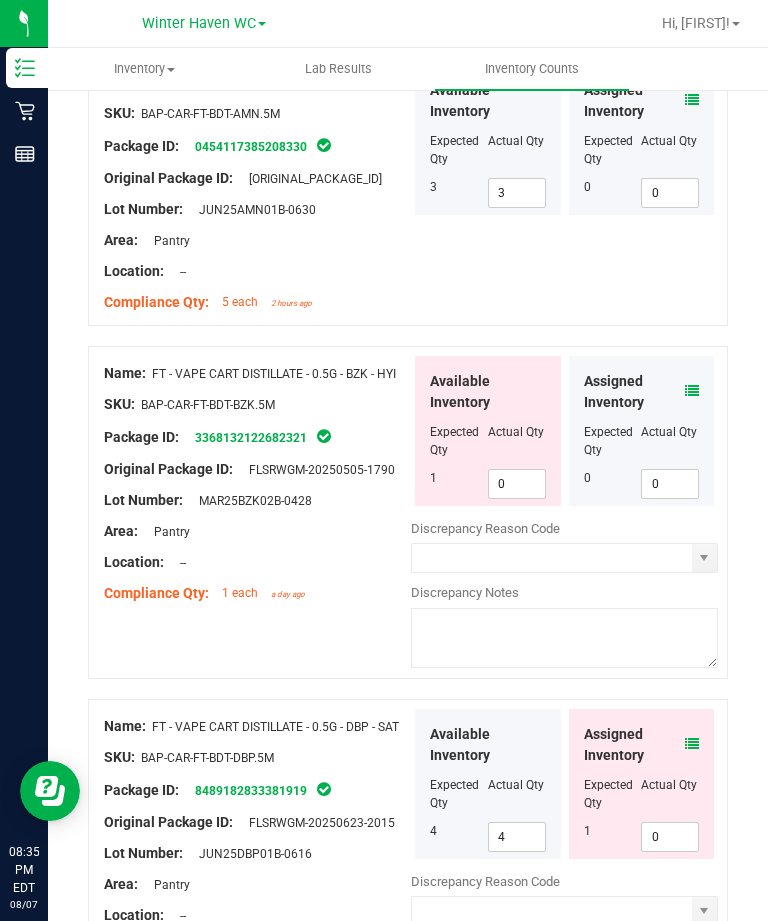 click at bounding box center (692, 391) 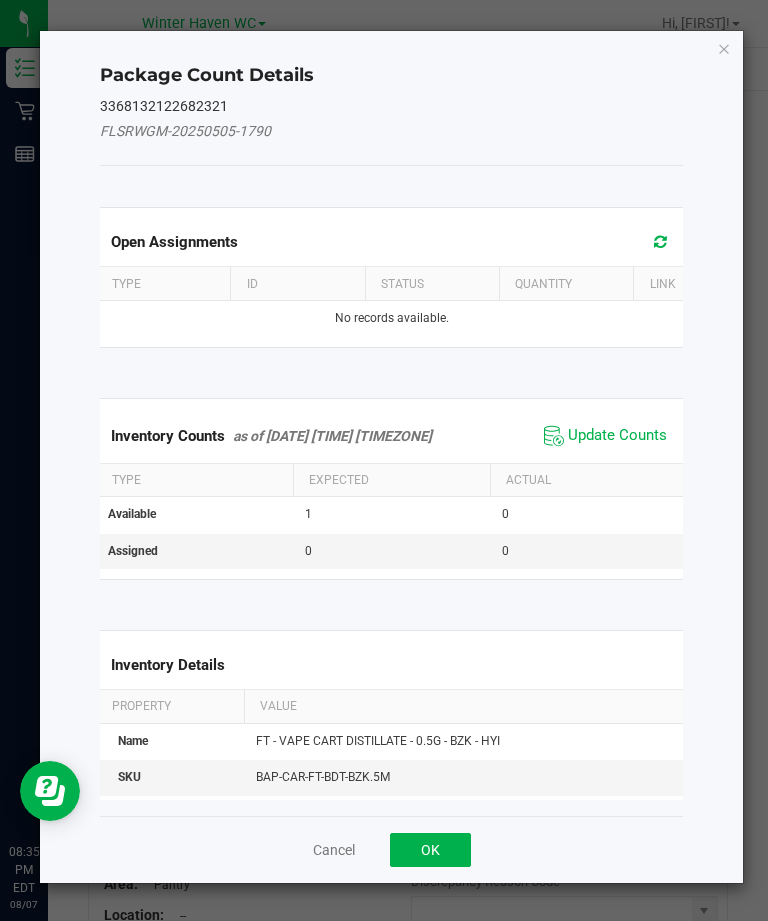 click on "Update Counts" 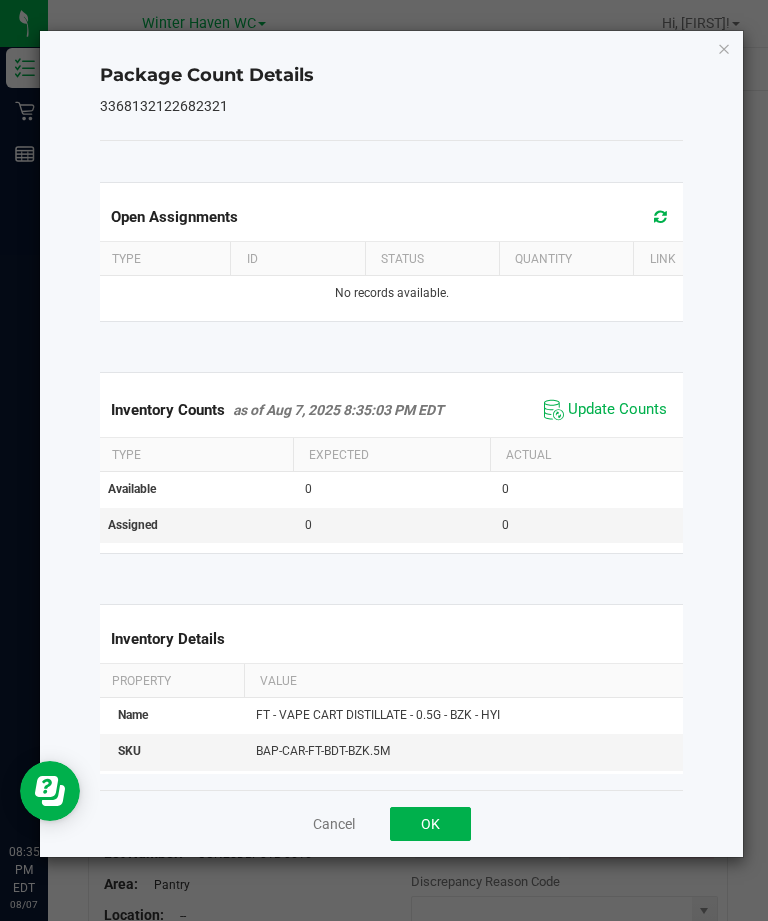 click on "OK" 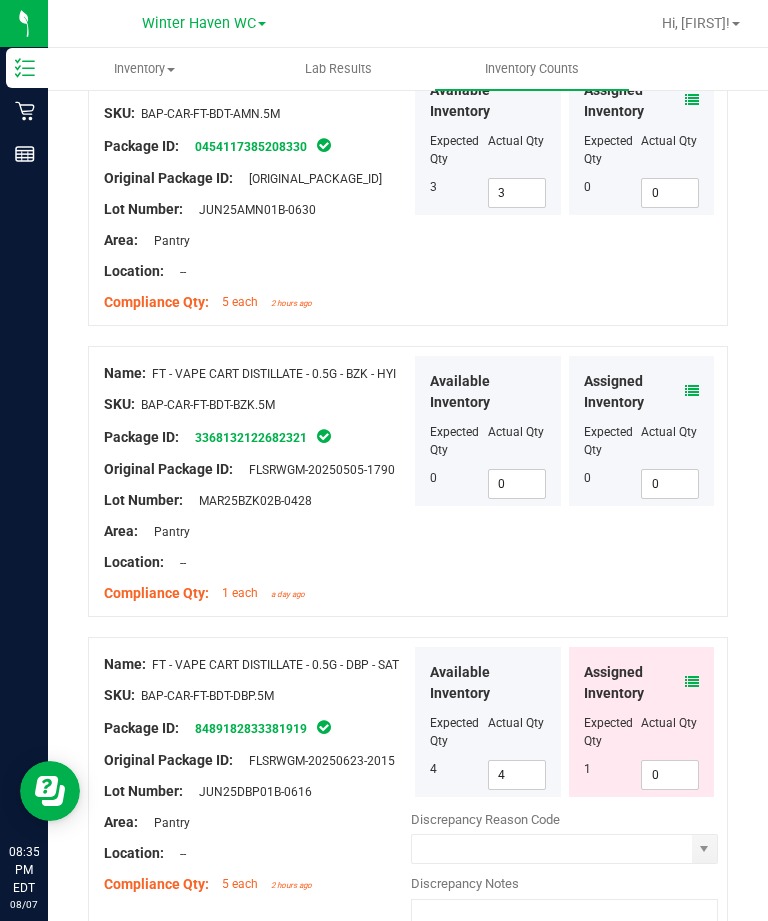 click at bounding box center (692, 682) 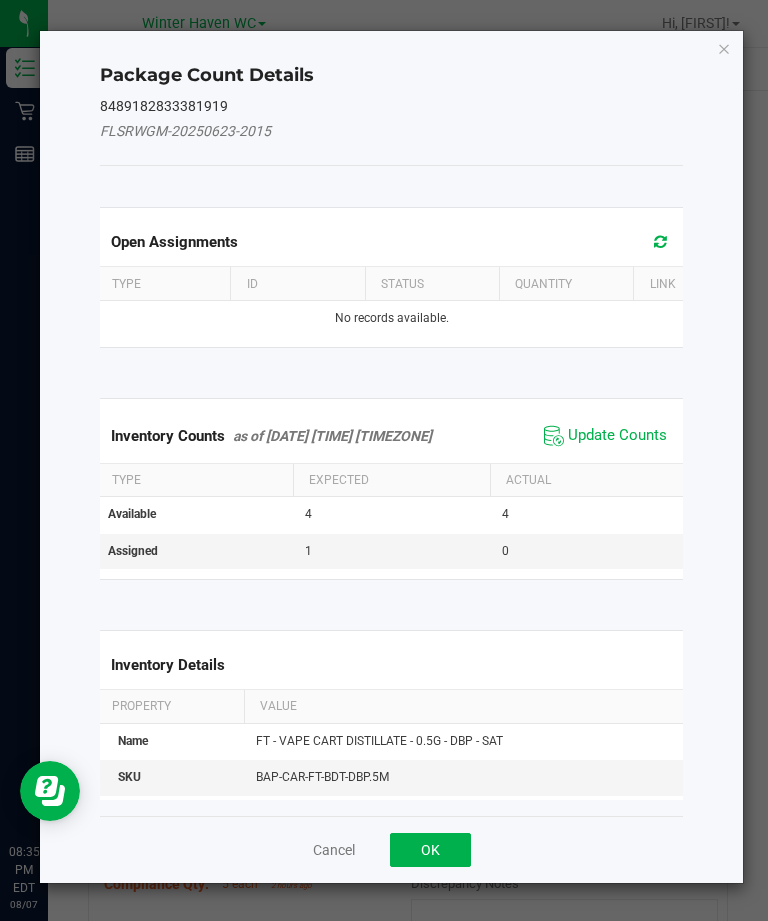 click on "Update Counts" 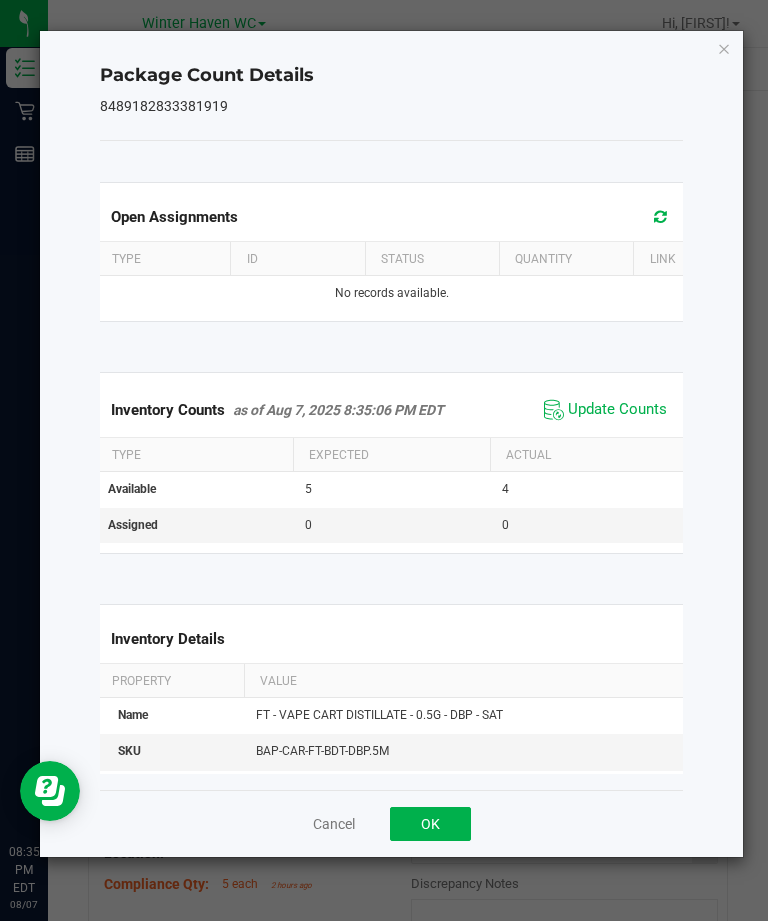 click on "OK" 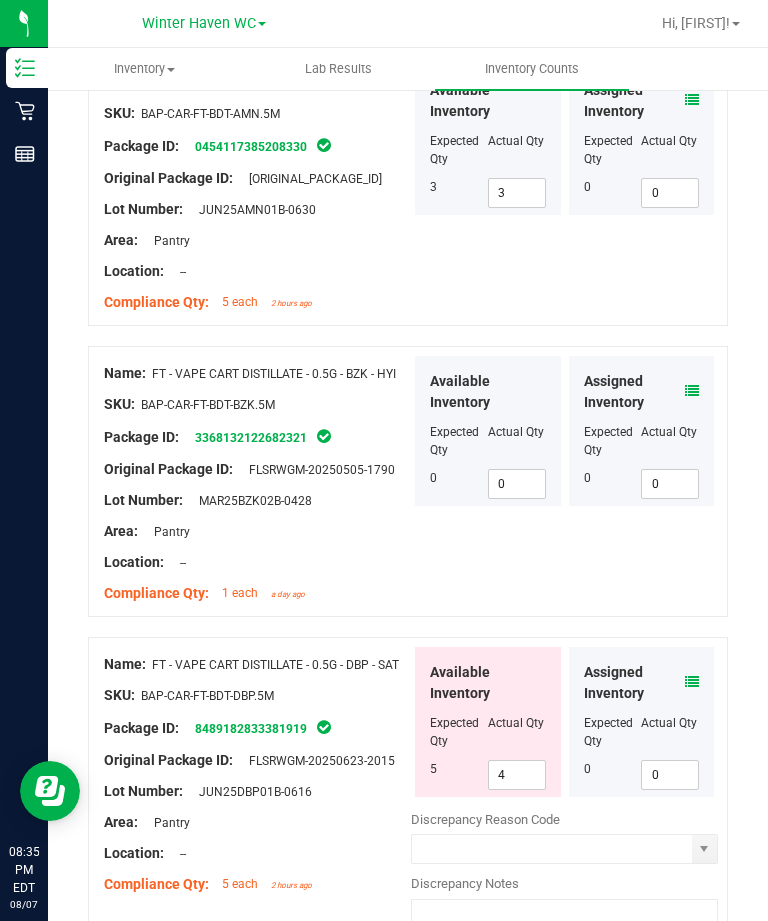 click on "4" at bounding box center (517, 775) 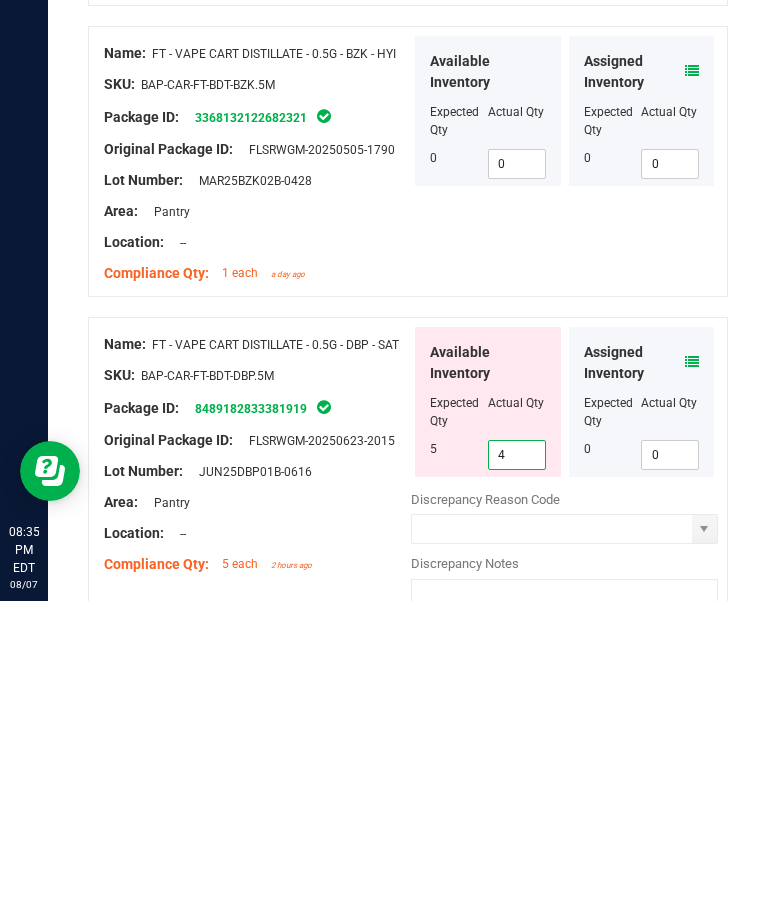 click on "4" at bounding box center [517, 775] 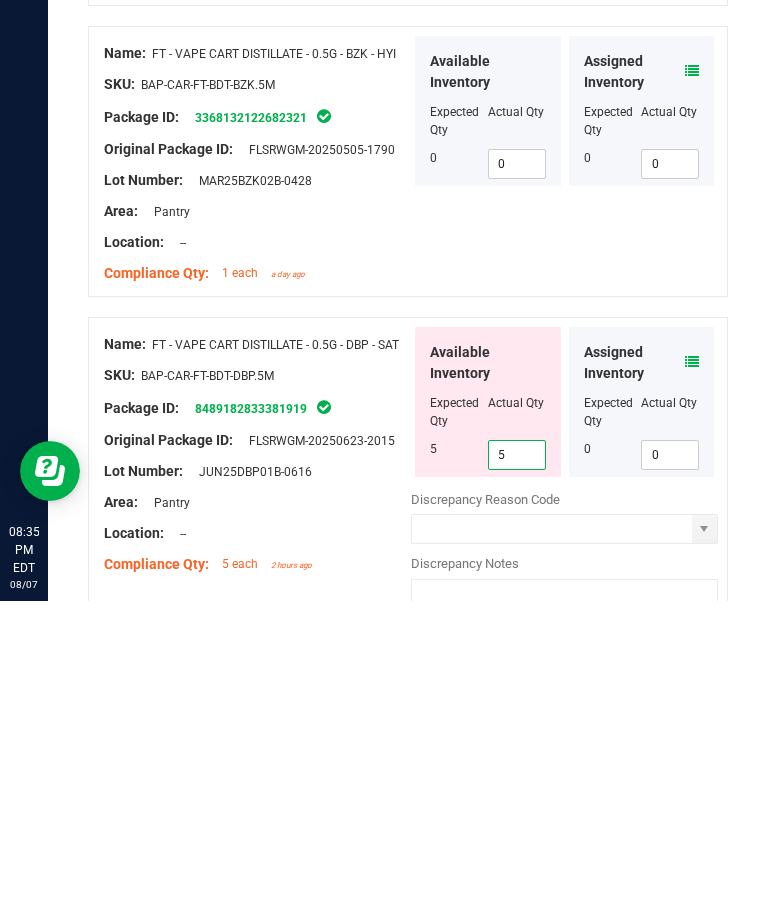 click on "Name:
FT - VAPE CART DISTILLATE - 0.5G - DBP - SAT
SKU:
BAP-CAR-FT-BDT-DBP.5M
Package ID:
[PACKAGE_ID]
Original Package ID:
[ORIGINAL_PACKAGE_ID]
Lot Number:
JUN25DBP01B-0616" at bounding box center (257, 774) 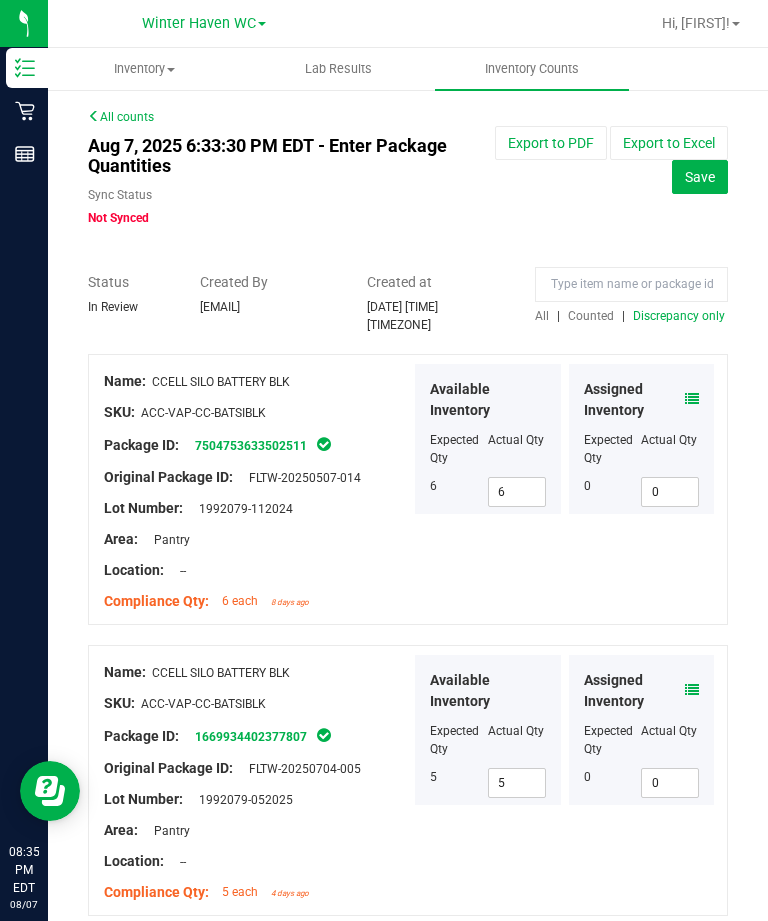 scroll, scrollTop: 0, scrollLeft: 0, axis: both 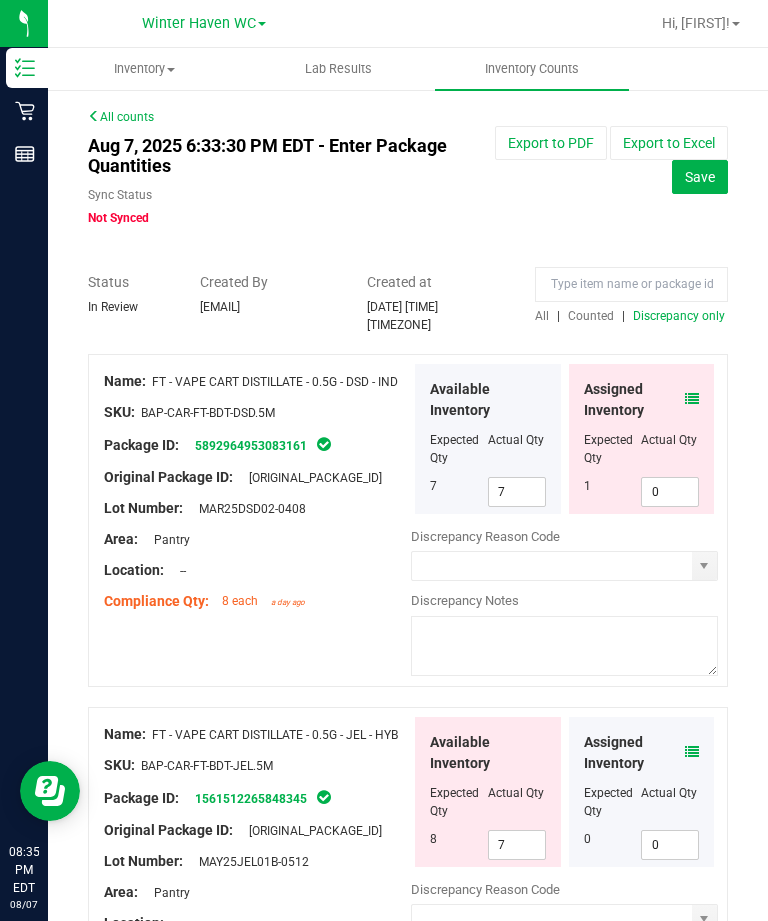 click on "7" at bounding box center (517, 492) 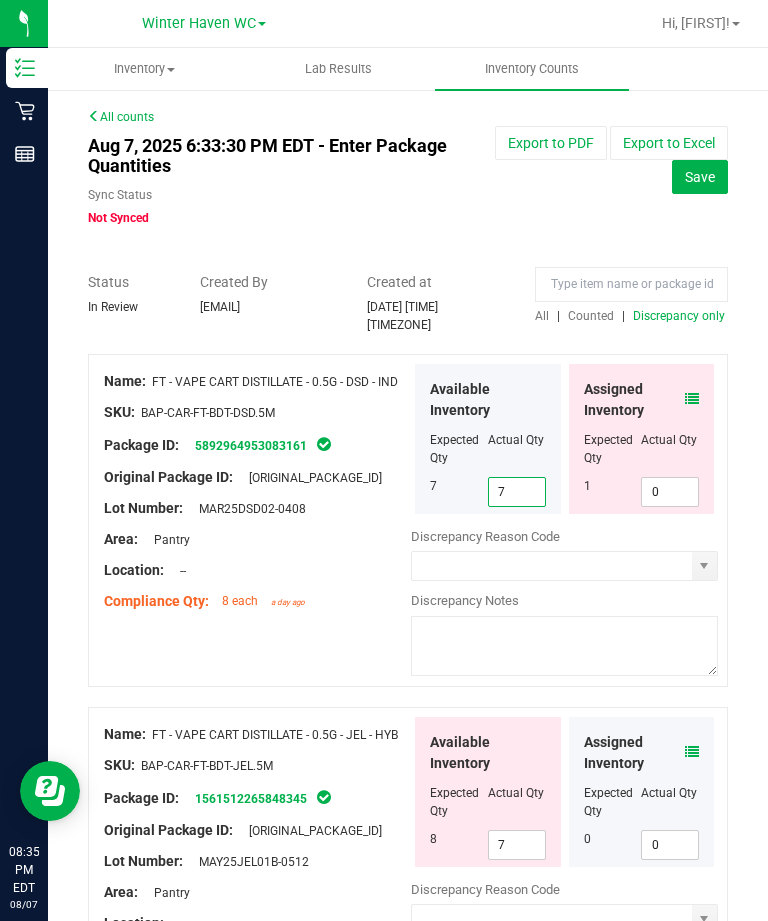 click at bounding box center [692, 399] 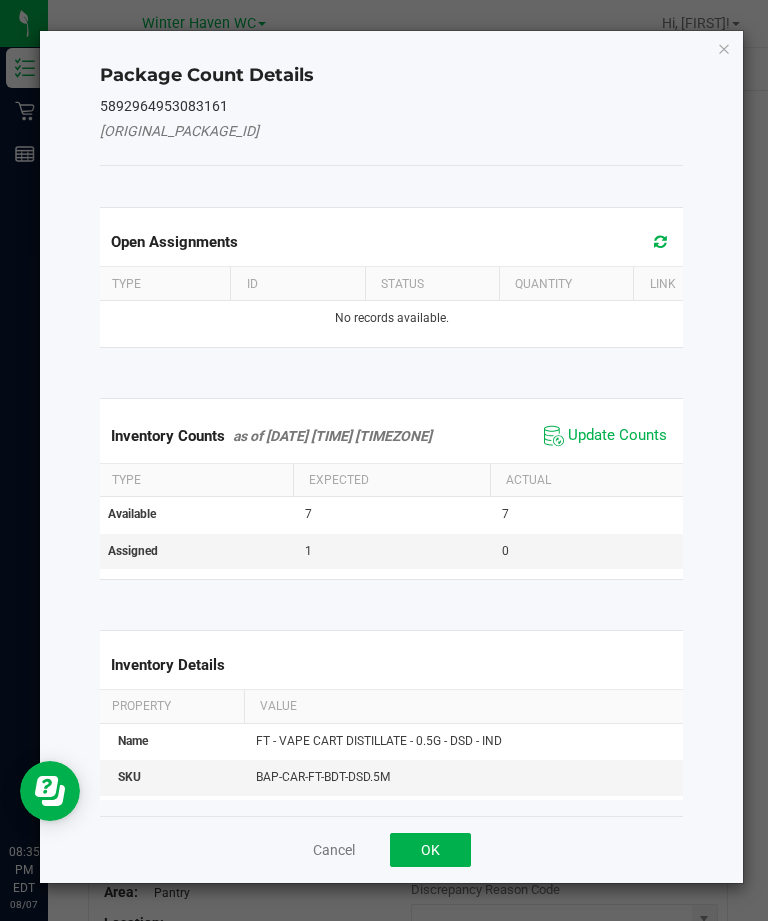 click on "Update Counts" 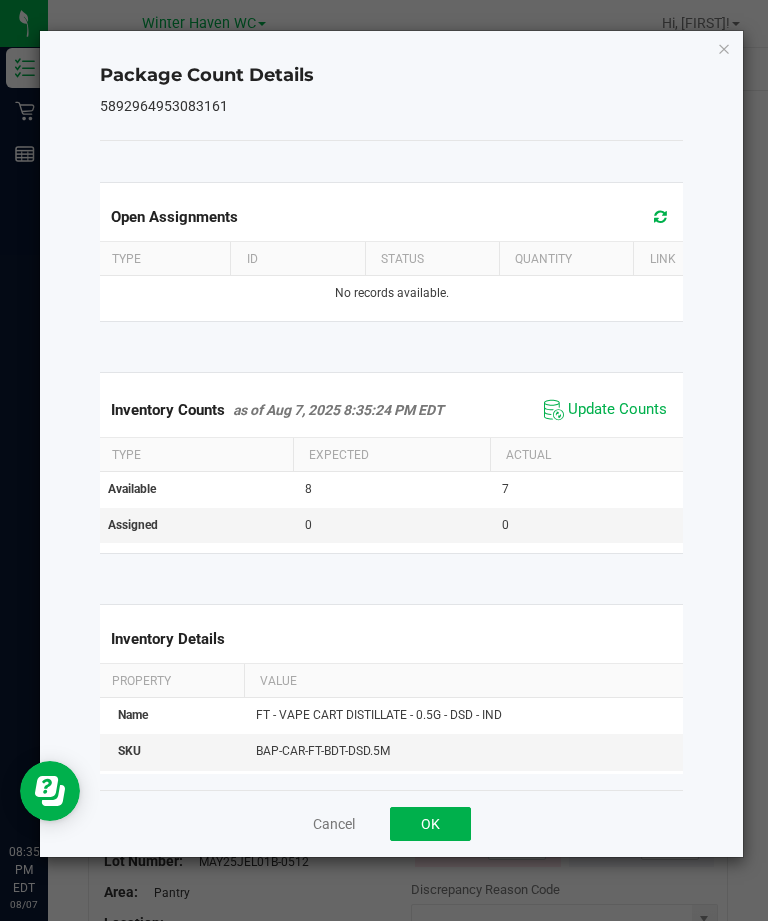 click on "OK" 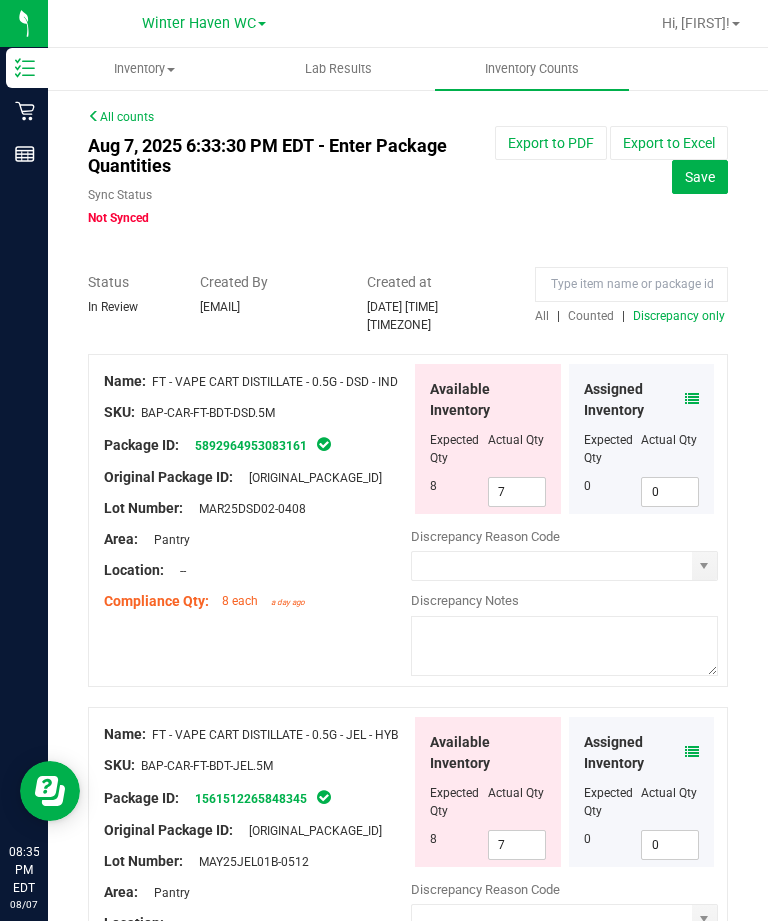 click on "7" at bounding box center (517, 492) 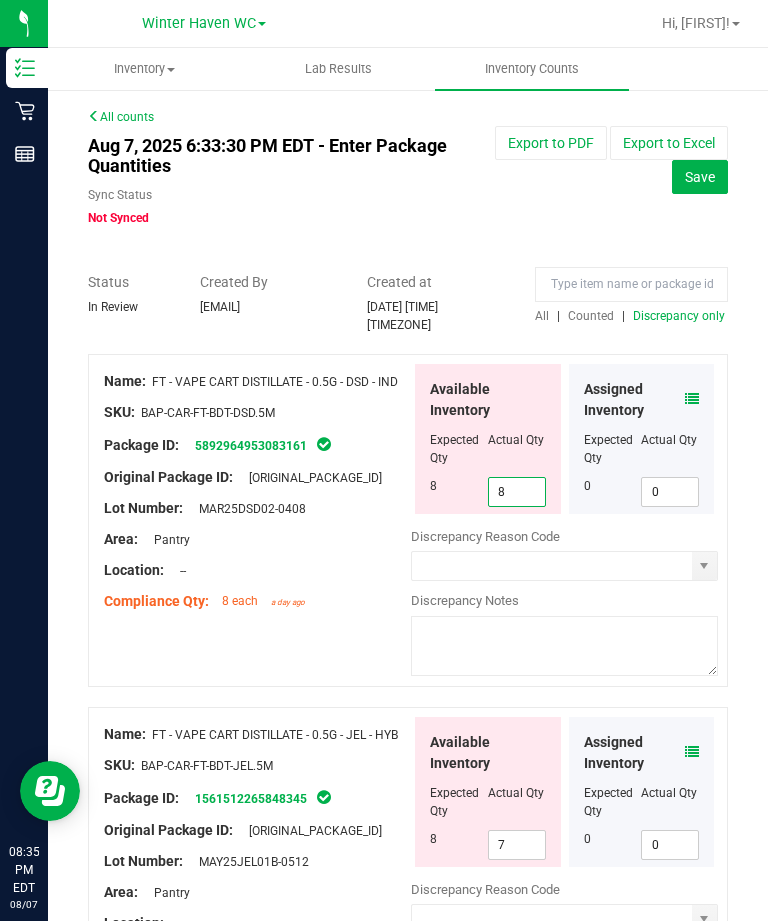 click on "Location:
--" at bounding box center [257, 570] 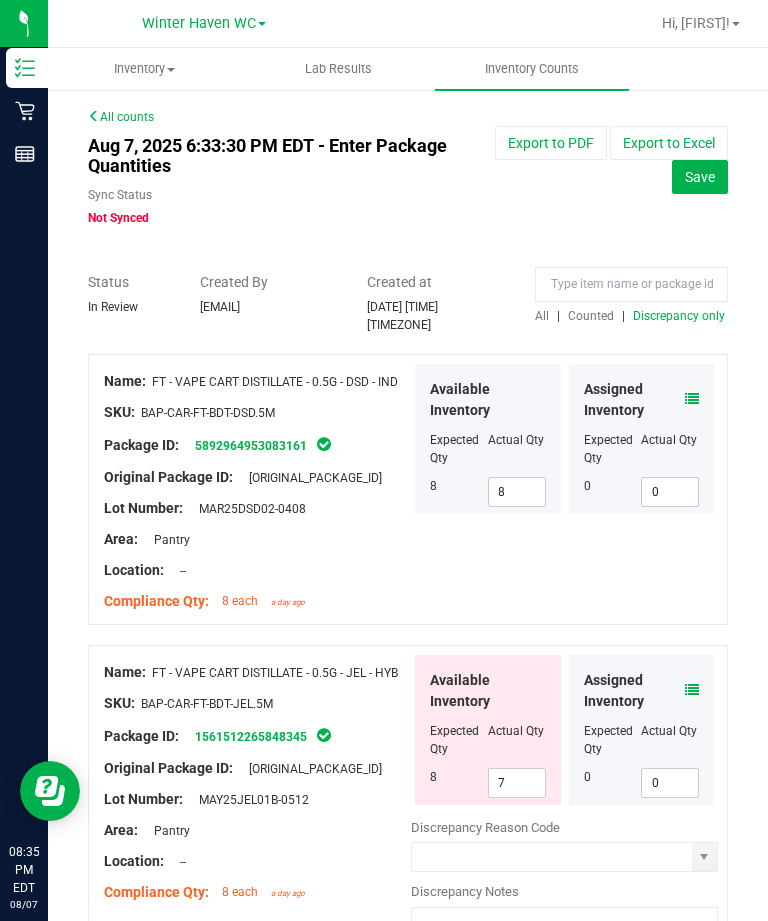 click at bounding box center (692, 690) 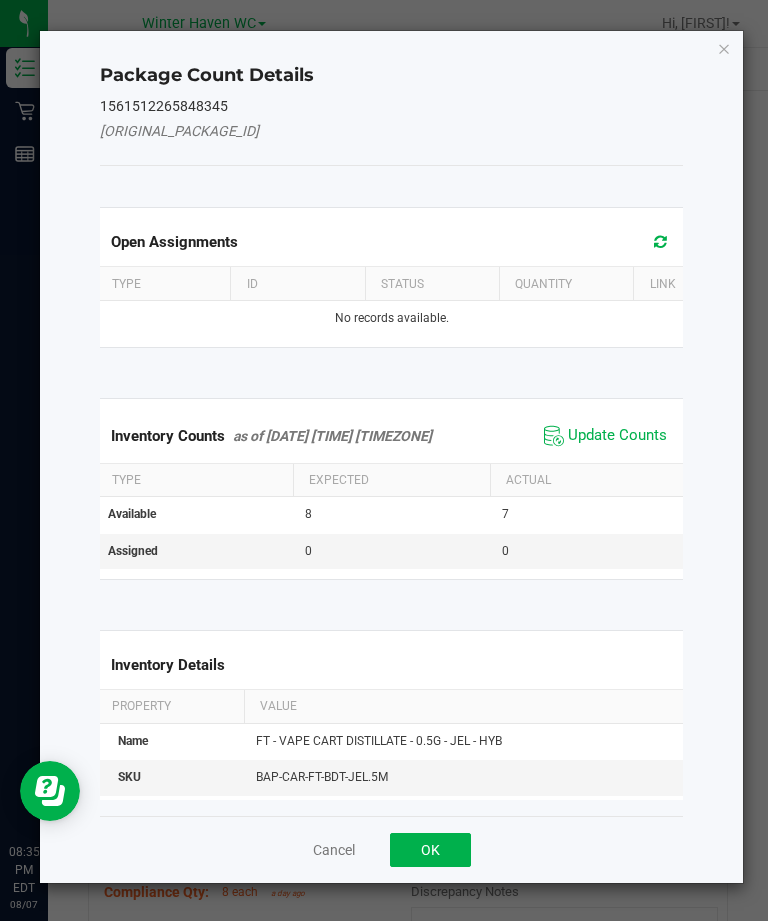 click on "Update Counts" 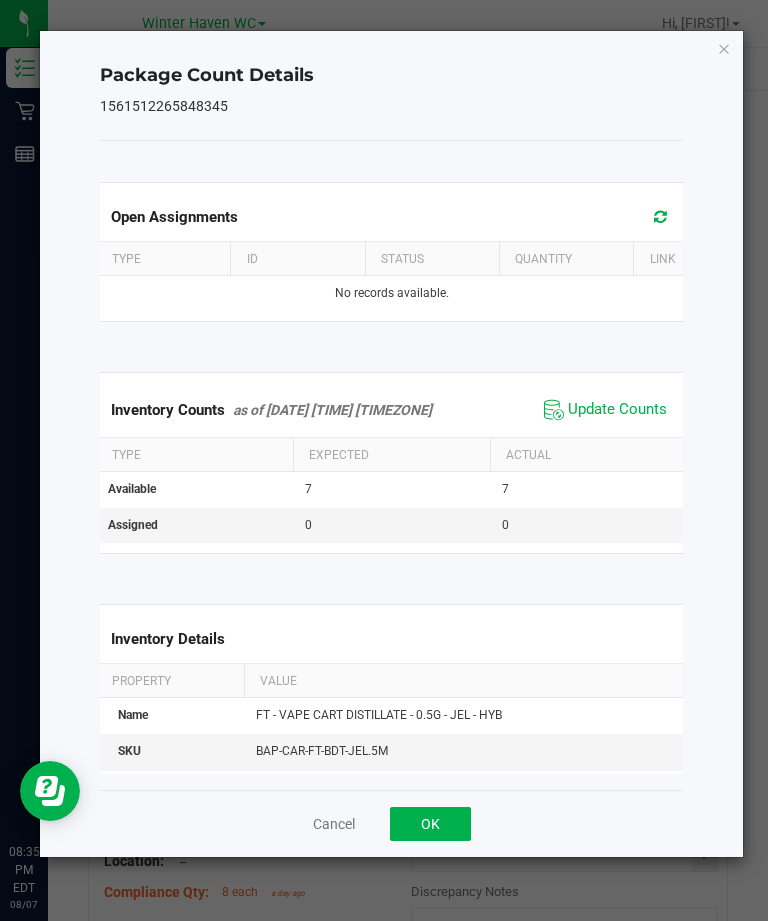 click on "OK" 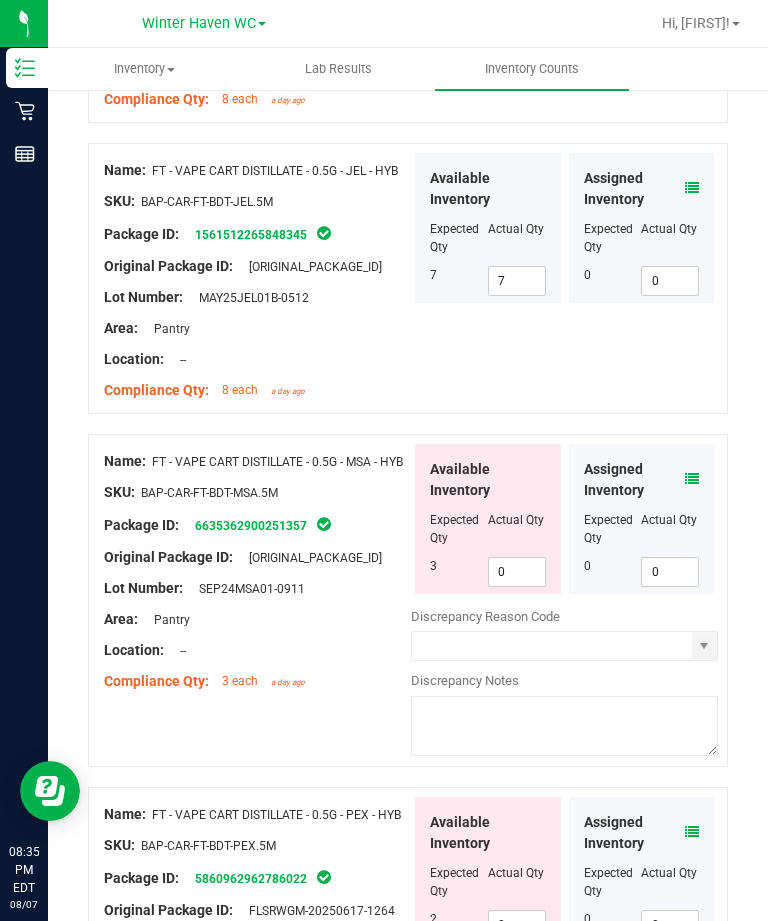 scroll, scrollTop: 528, scrollLeft: 0, axis: vertical 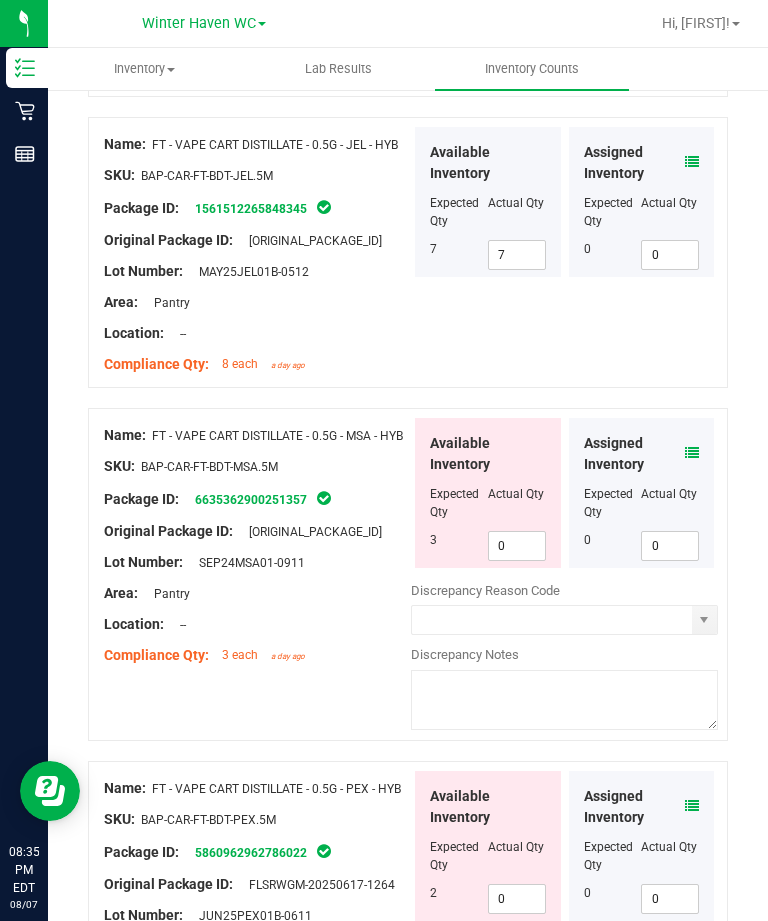 click at bounding box center [692, 453] 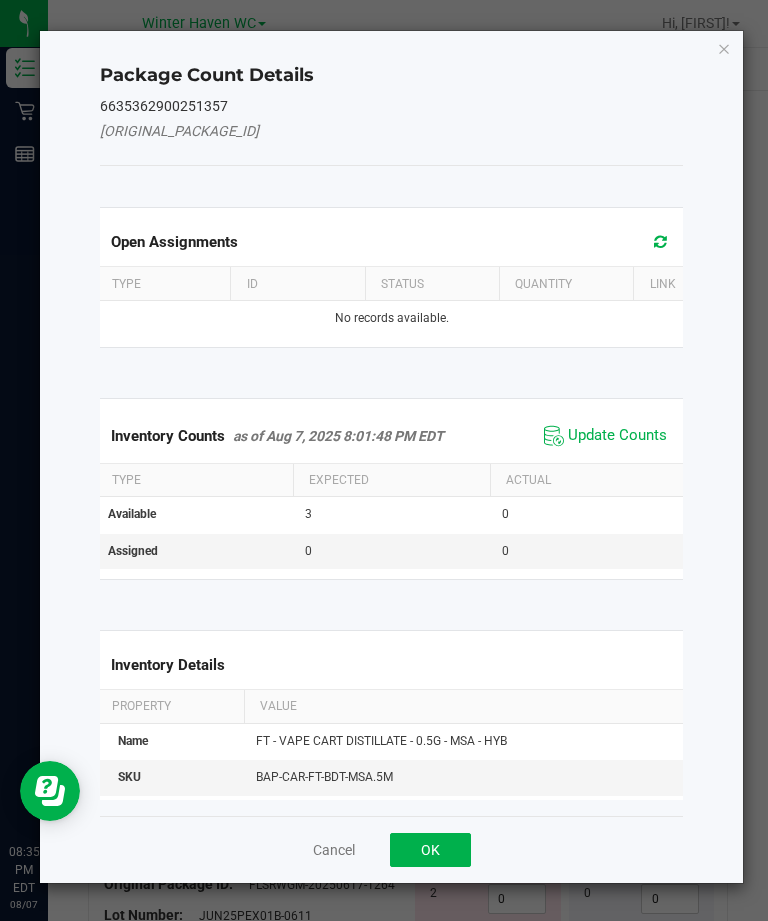 click on "Update Counts" 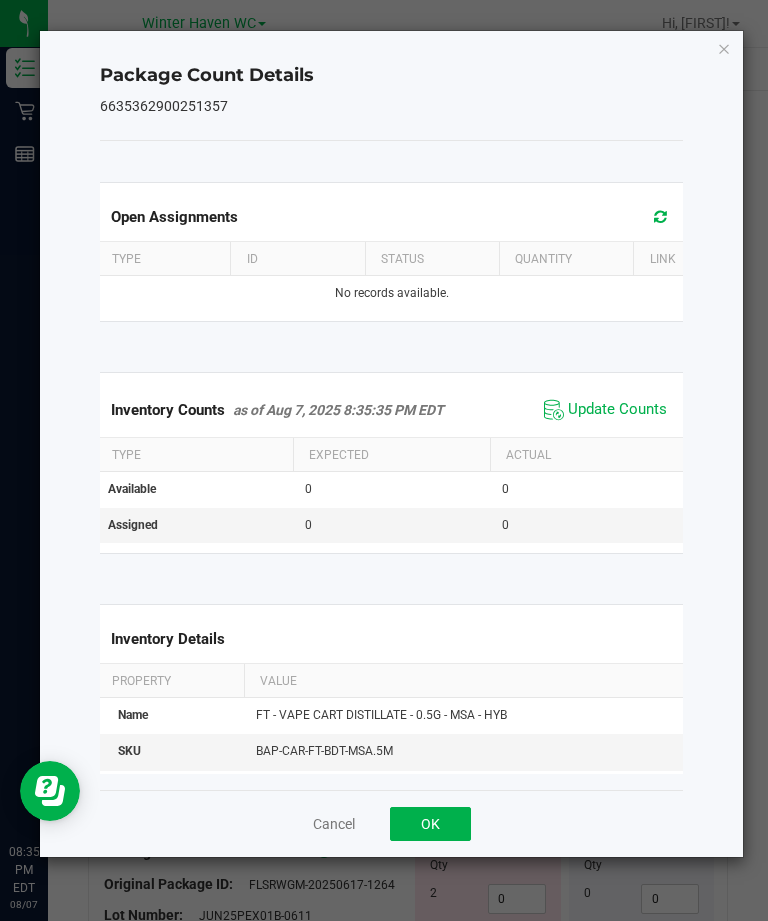 click on "OK" 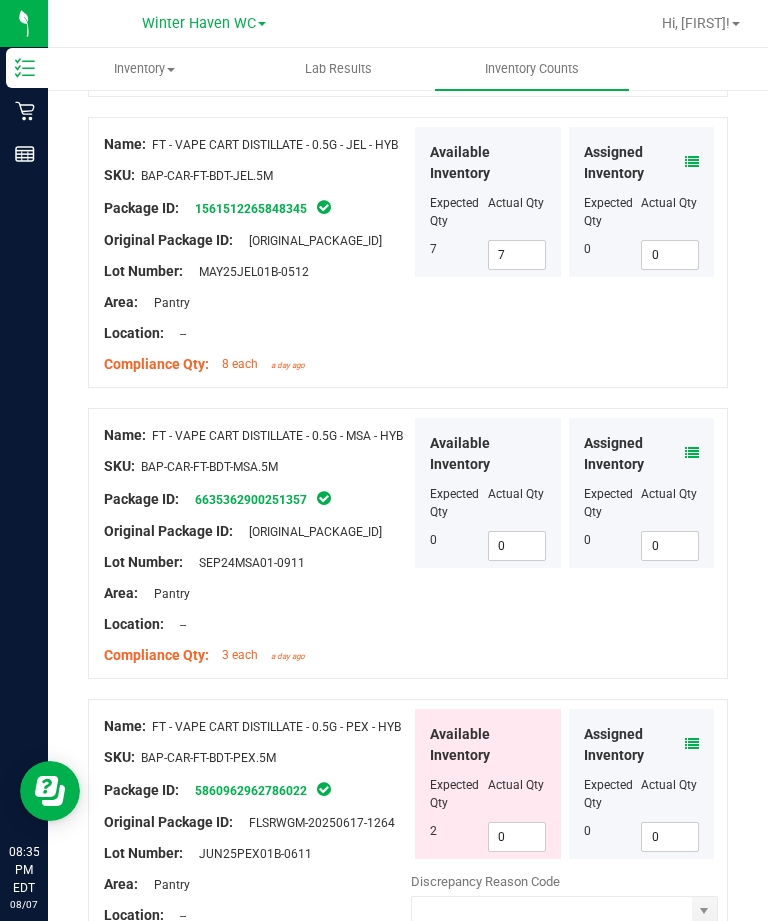 click at bounding box center (692, 744) 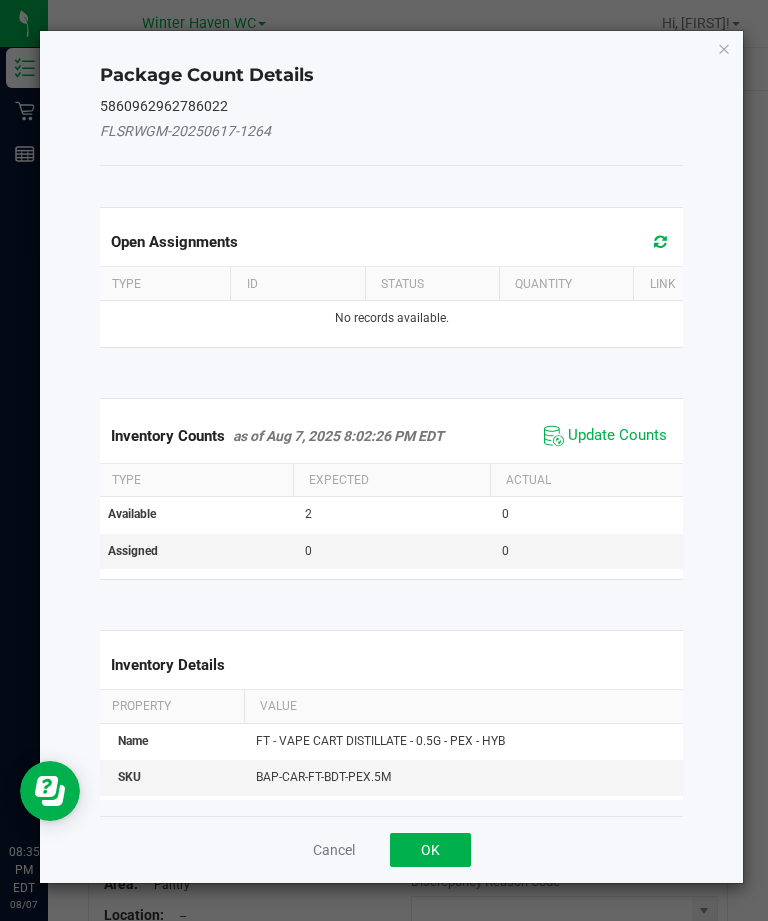 click on "Update Counts" 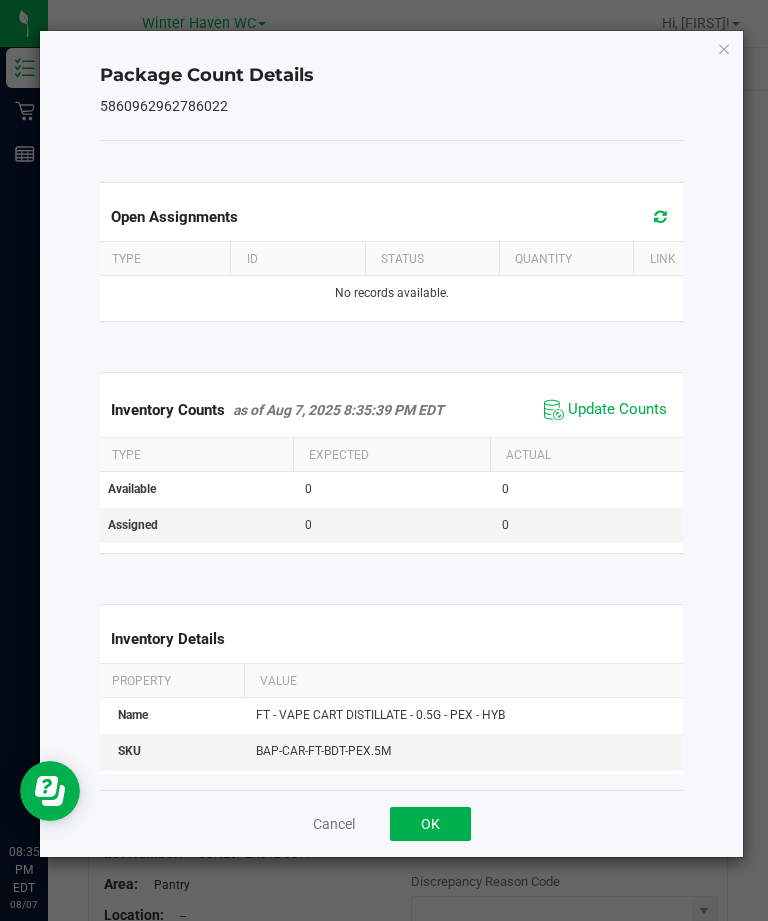 click on "OK" 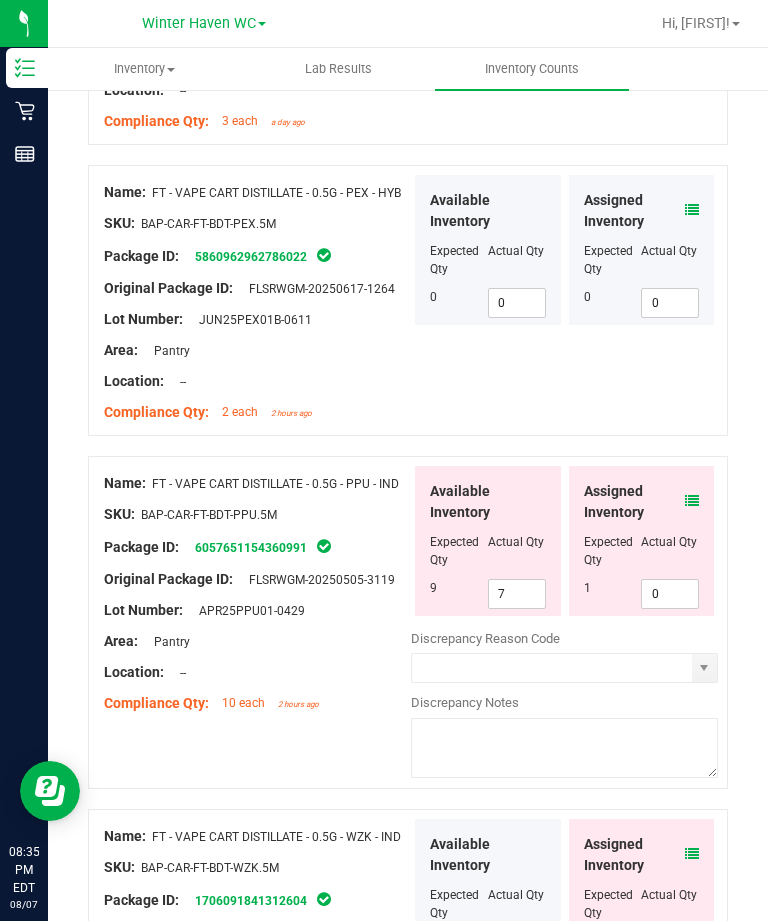 scroll, scrollTop: 1075, scrollLeft: 0, axis: vertical 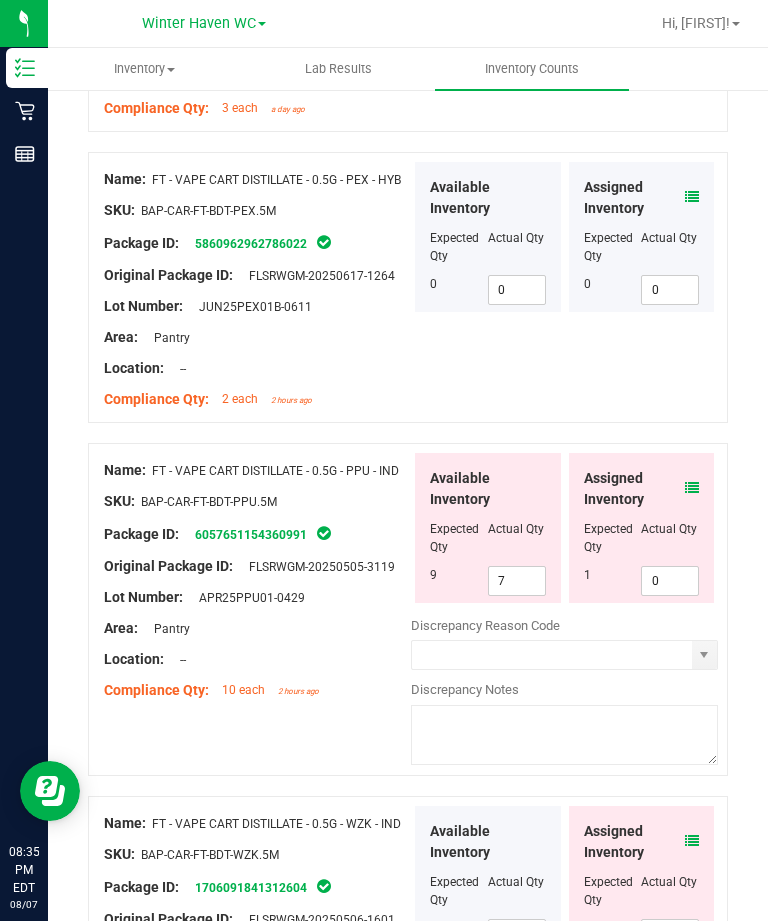 click at bounding box center (692, 488) 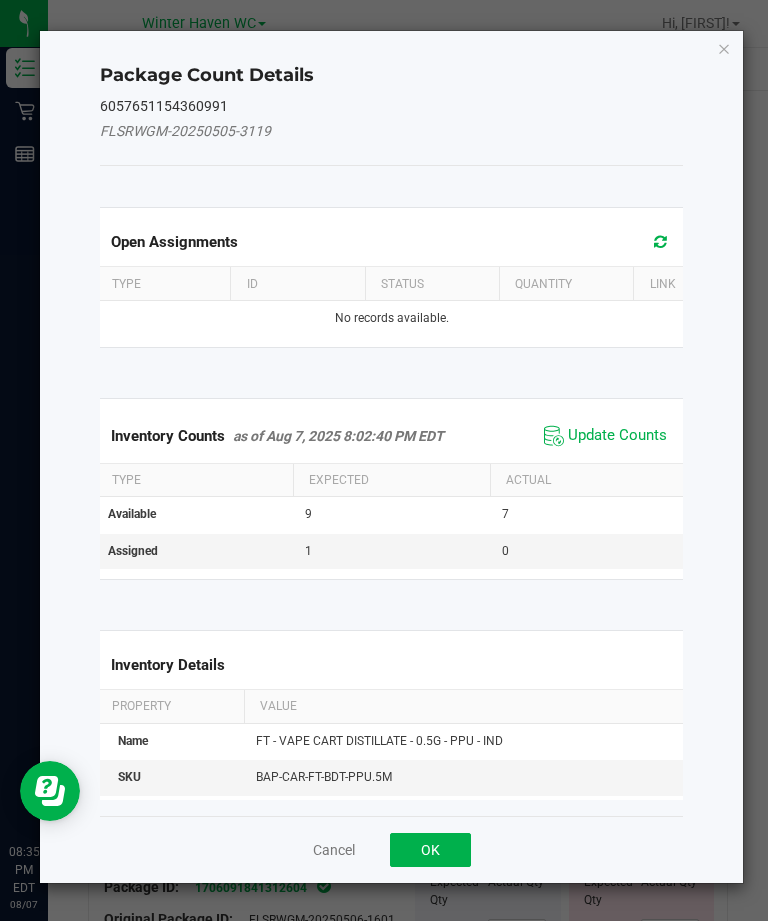 click on "Update Counts" 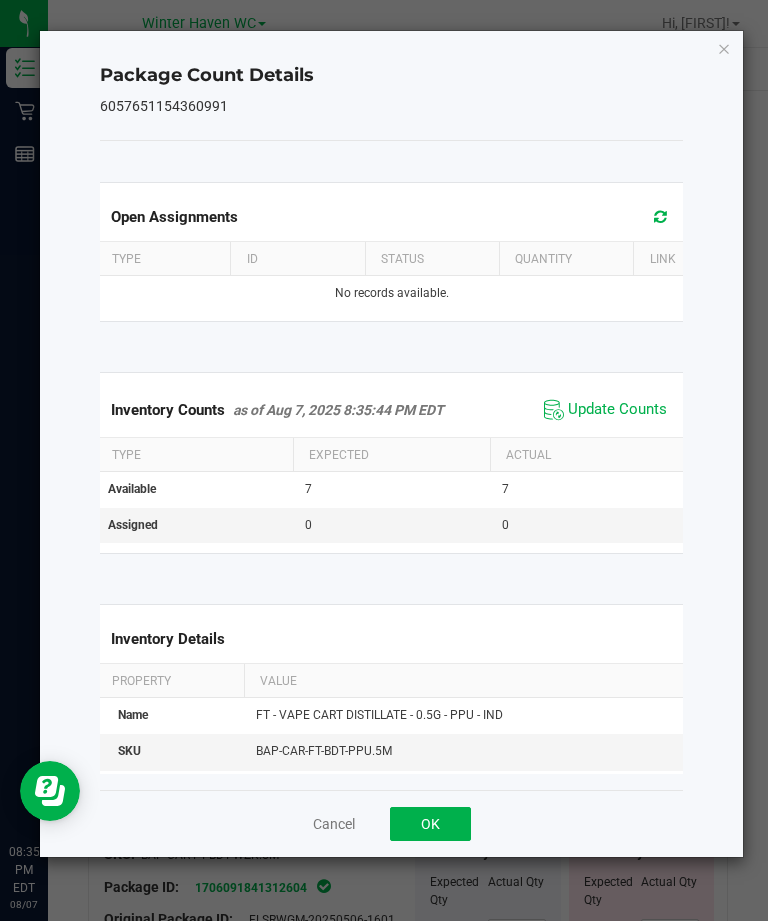 click on "OK" 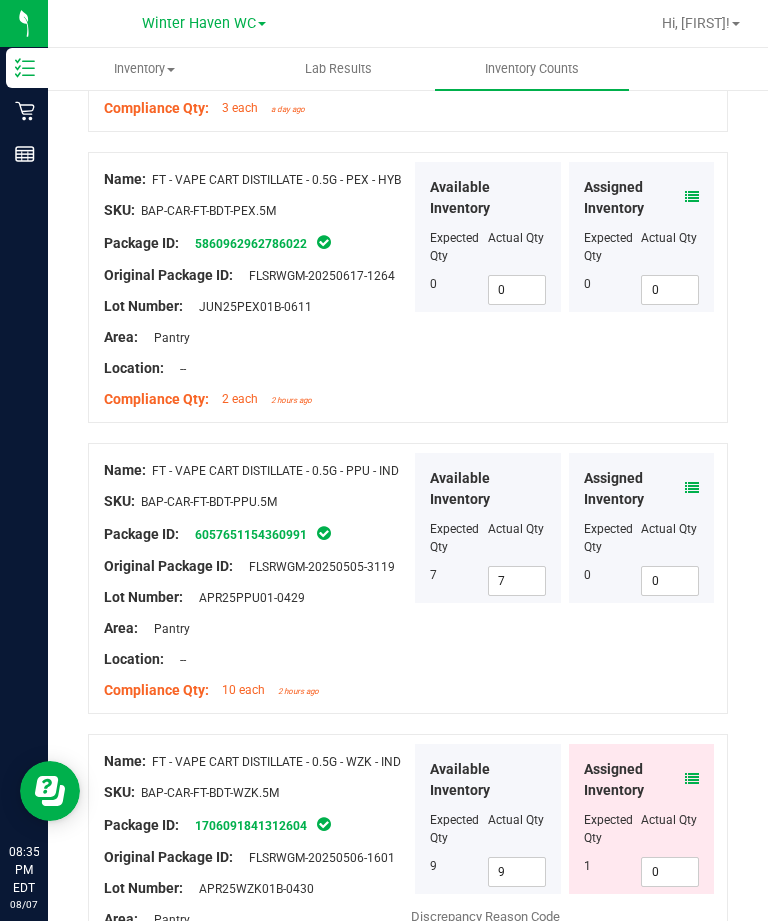 click at bounding box center [692, 779] 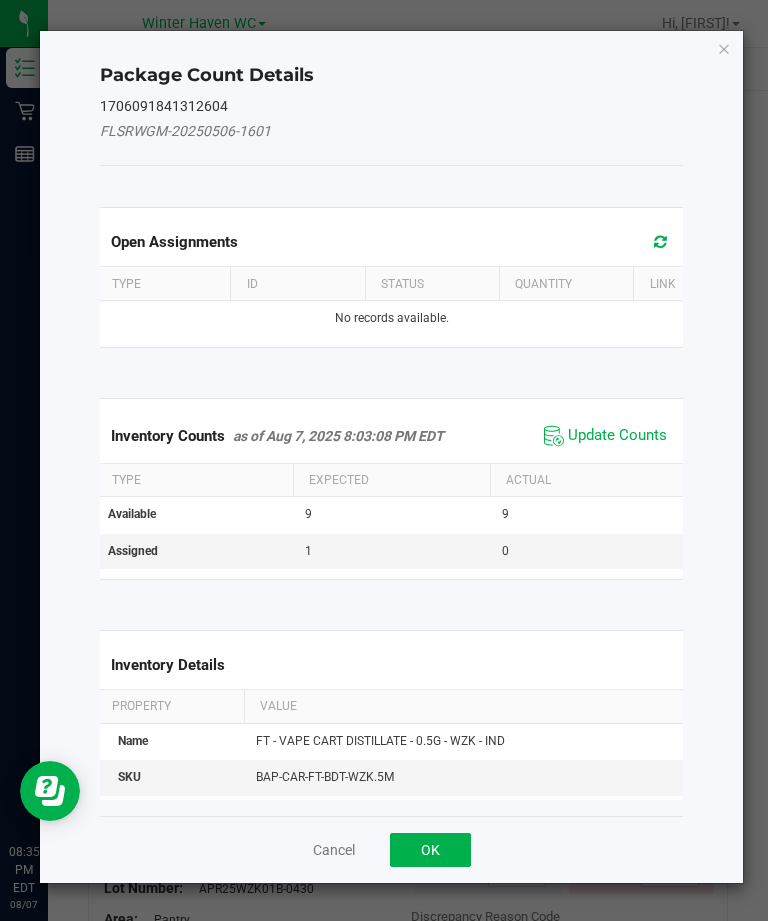 click on "Update Counts" 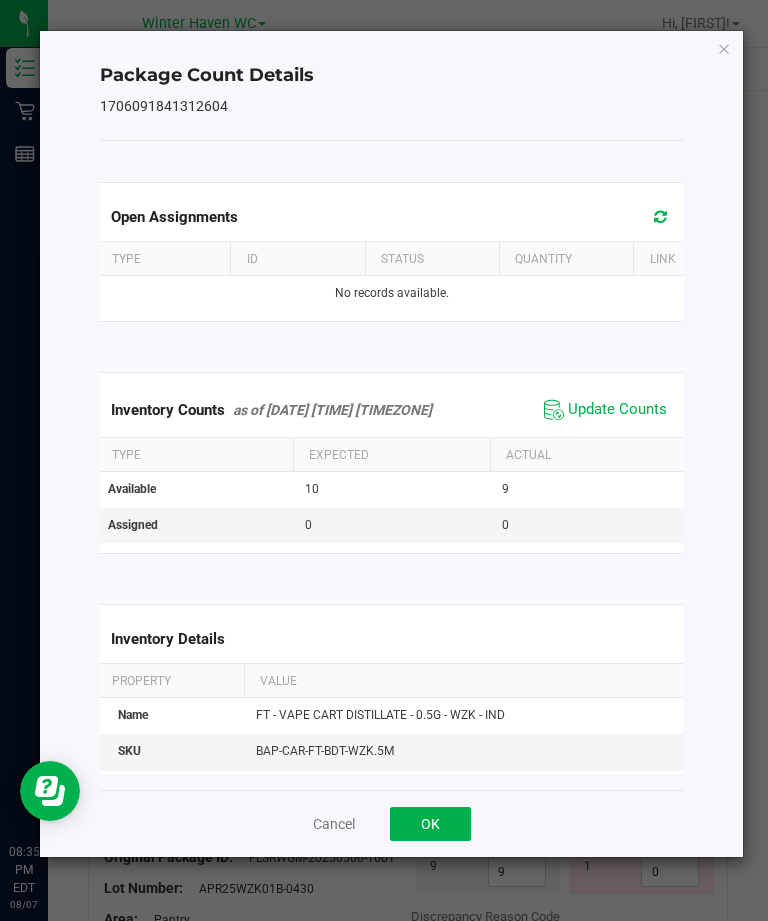 click on "OK" 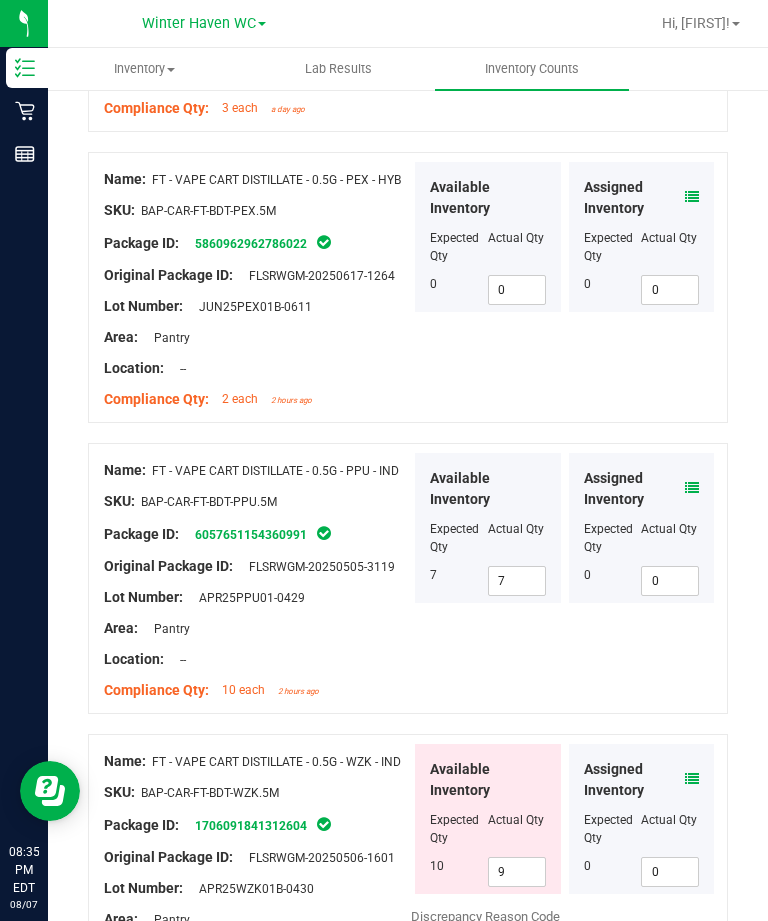 click on "9" at bounding box center [517, 872] 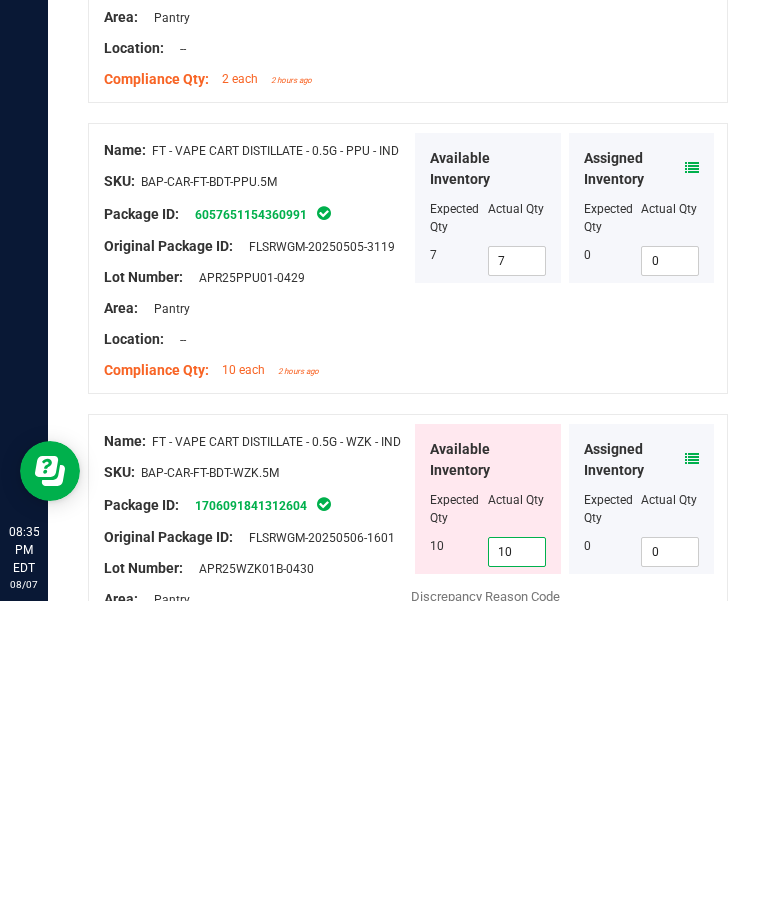 click on "Area:
Pantry" at bounding box center (257, 919) 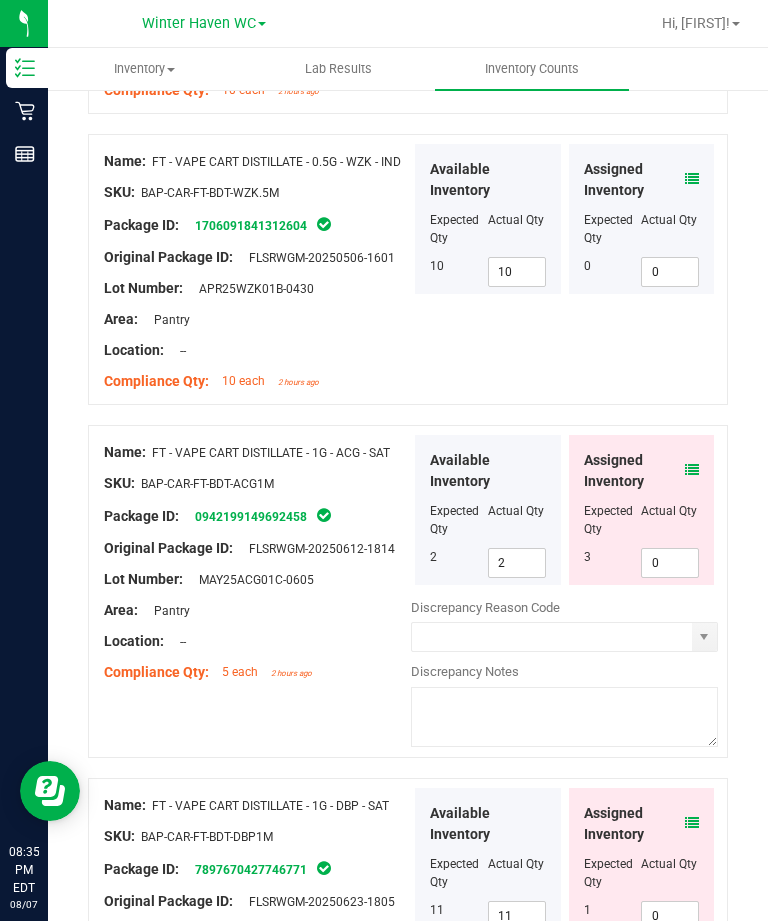 scroll, scrollTop: 1674, scrollLeft: 0, axis: vertical 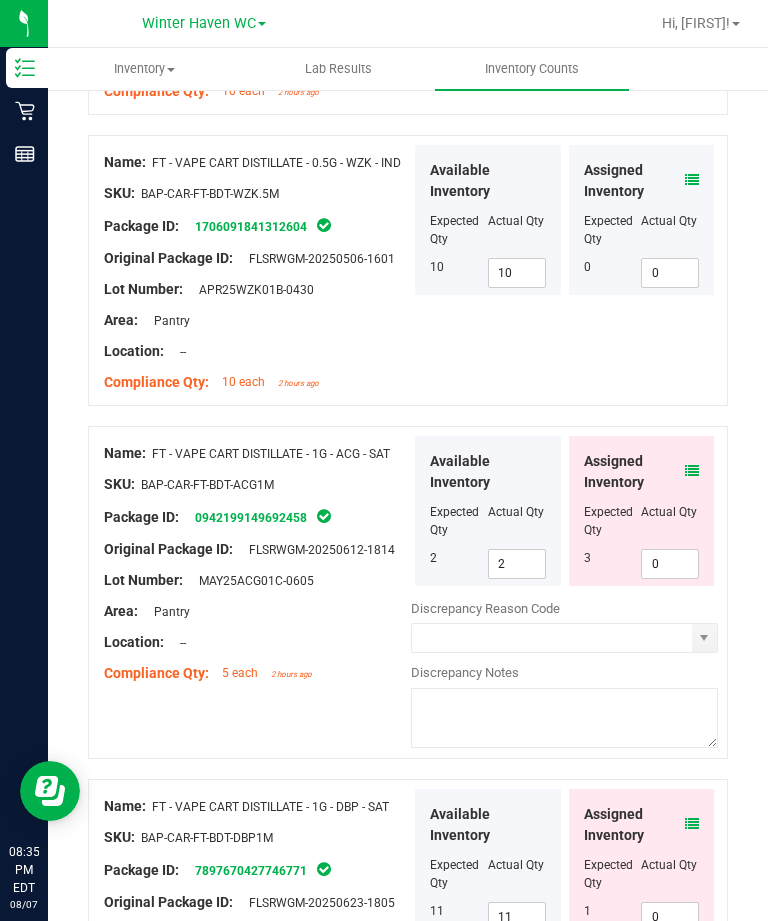 click at bounding box center [692, 471] 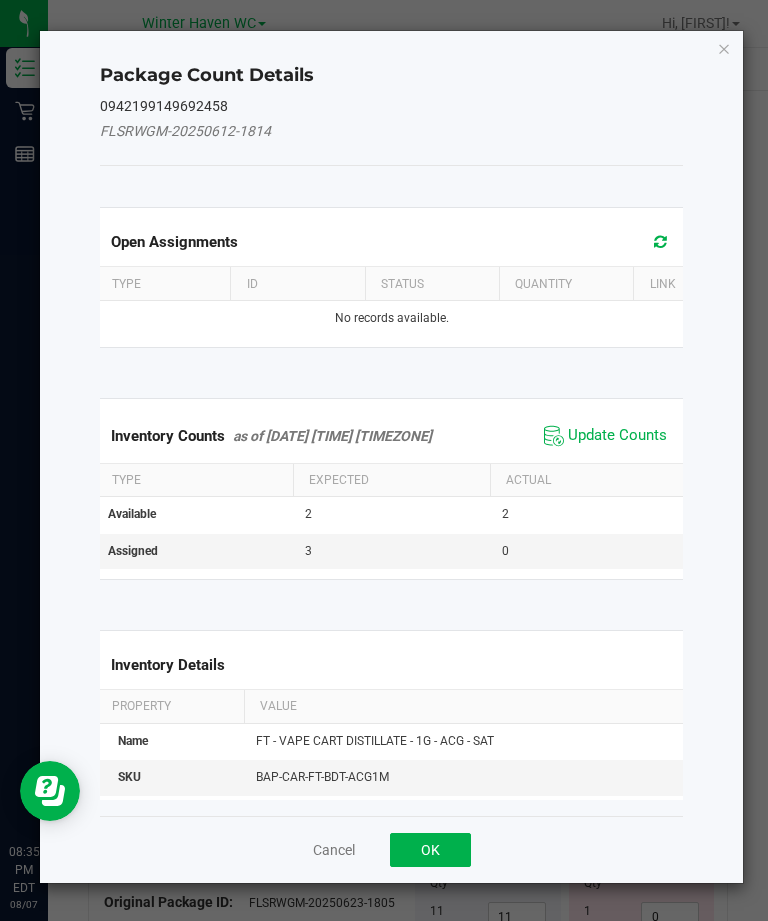 click on "Update Counts" 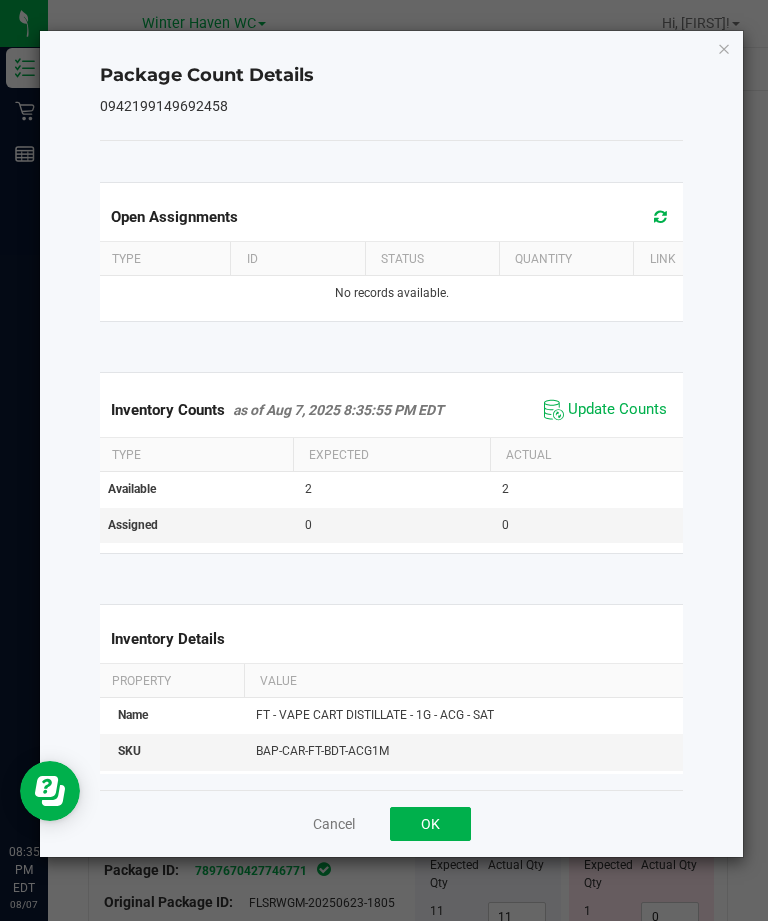 click on "OK" 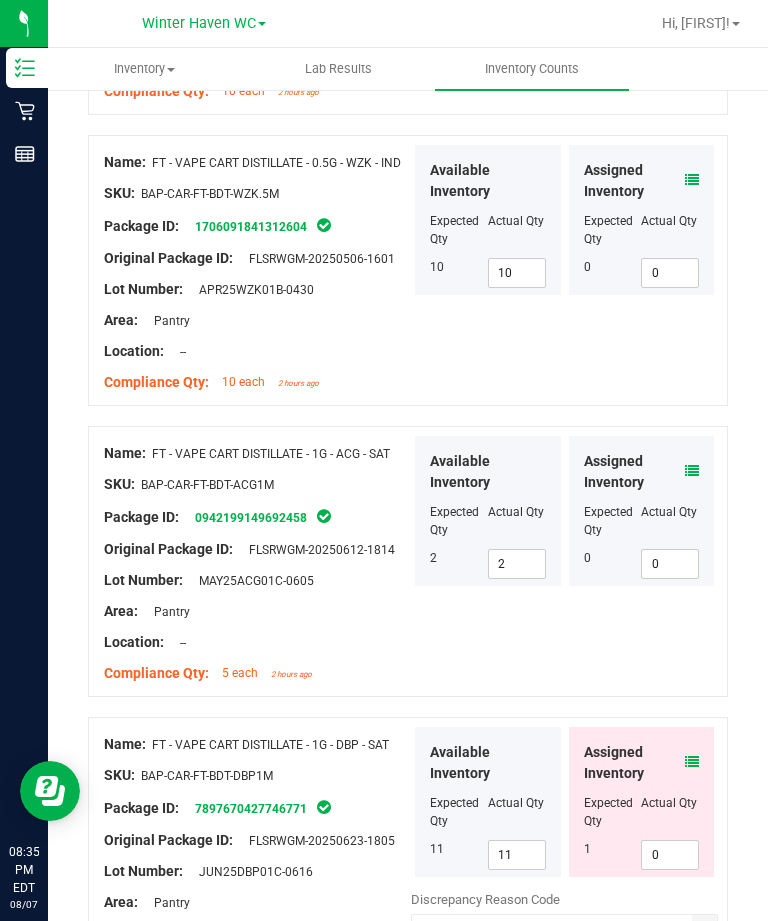 click on "Assigned Inventory
Expected Qty
Actual Qty
1
0 0" at bounding box center [642, 802] 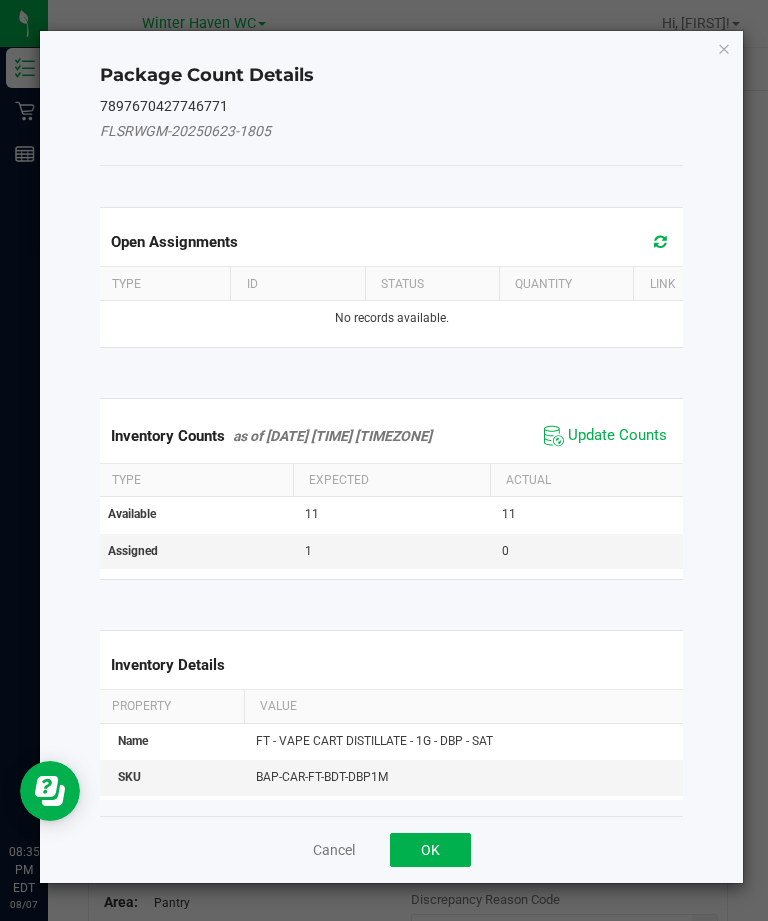 click on "Update Counts" 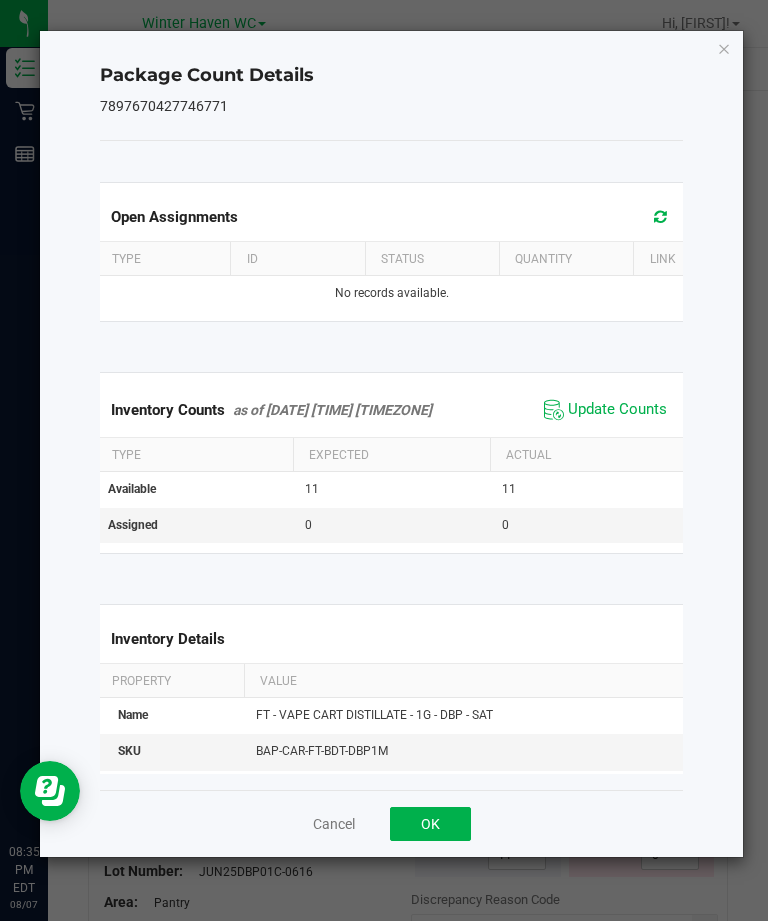 click on "OK" 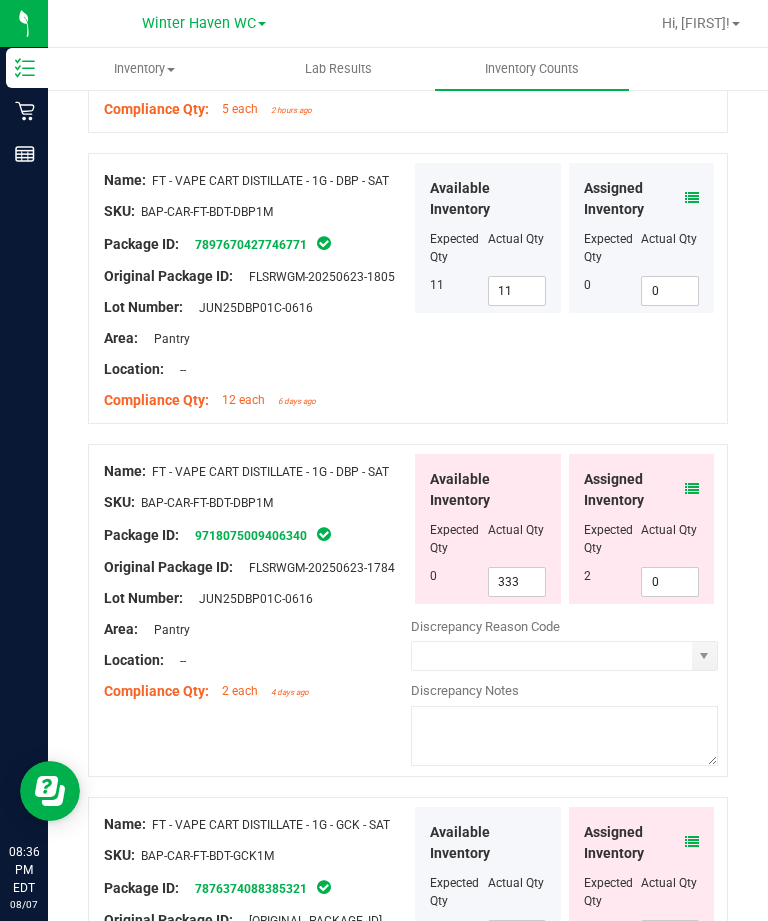 scroll, scrollTop: 2239, scrollLeft: 0, axis: vertical 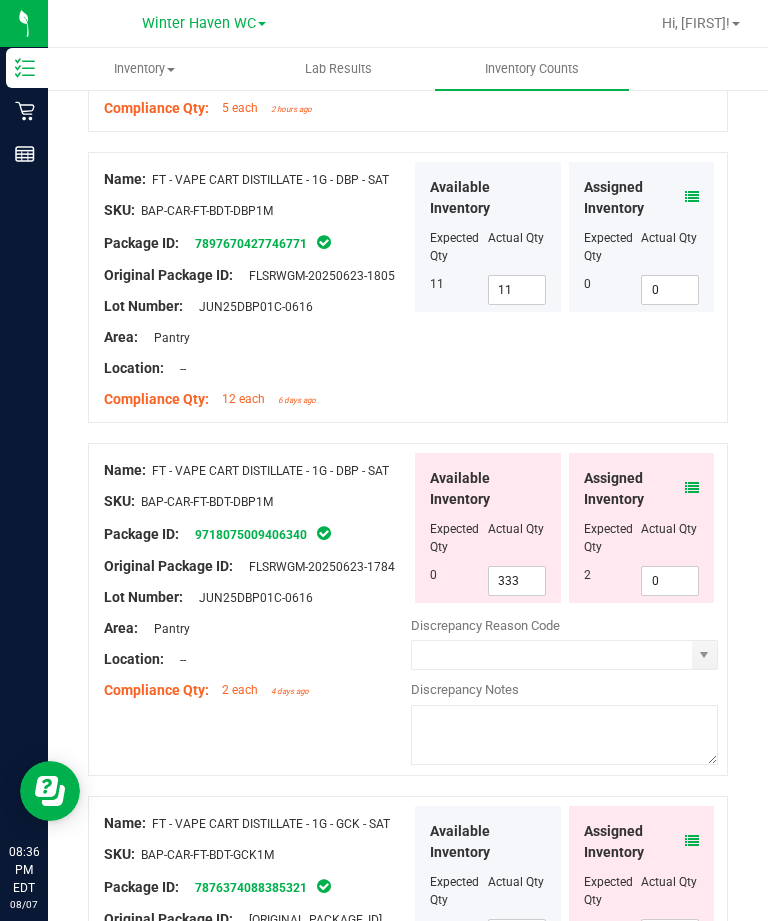 click at bounding box center (692, 488) 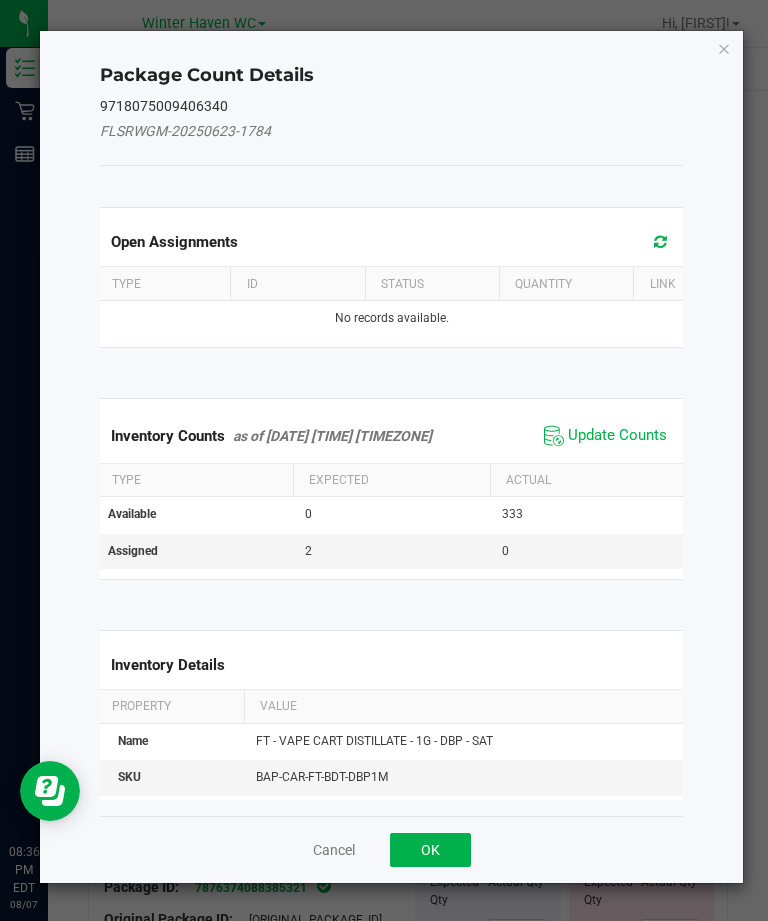 click on "Update Counts" 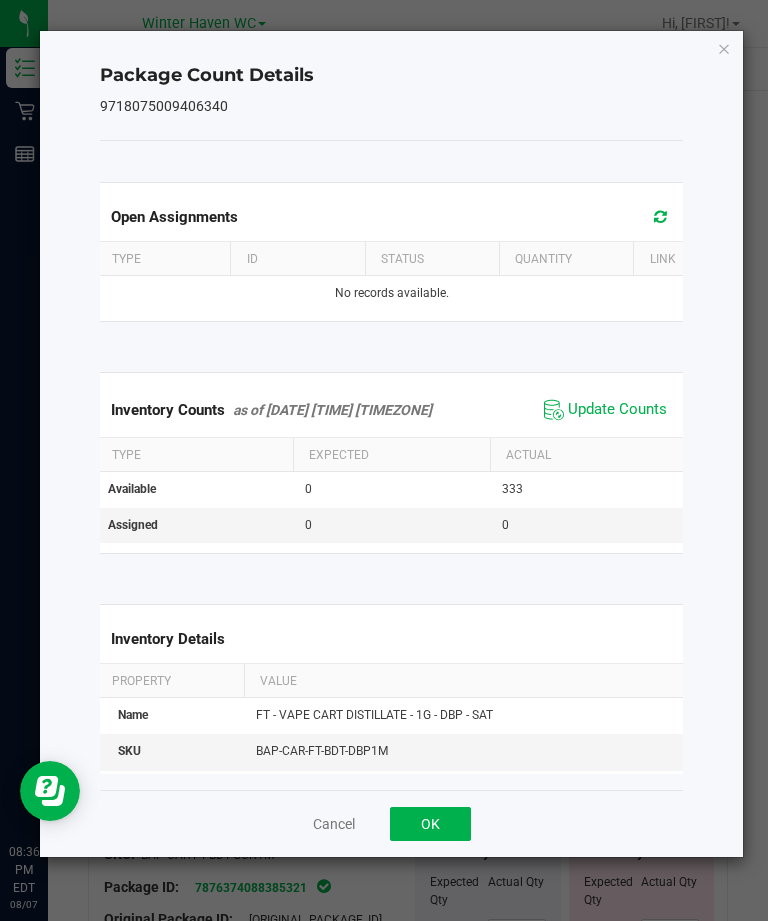 click on "OK" 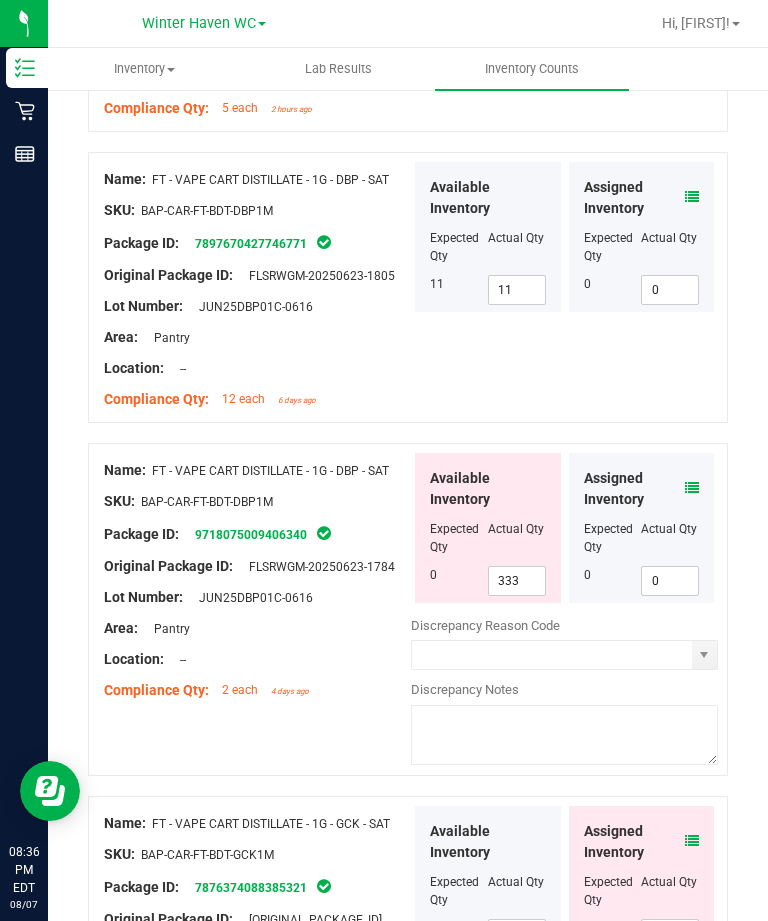 click on "333" at bounding box center (517, 581) 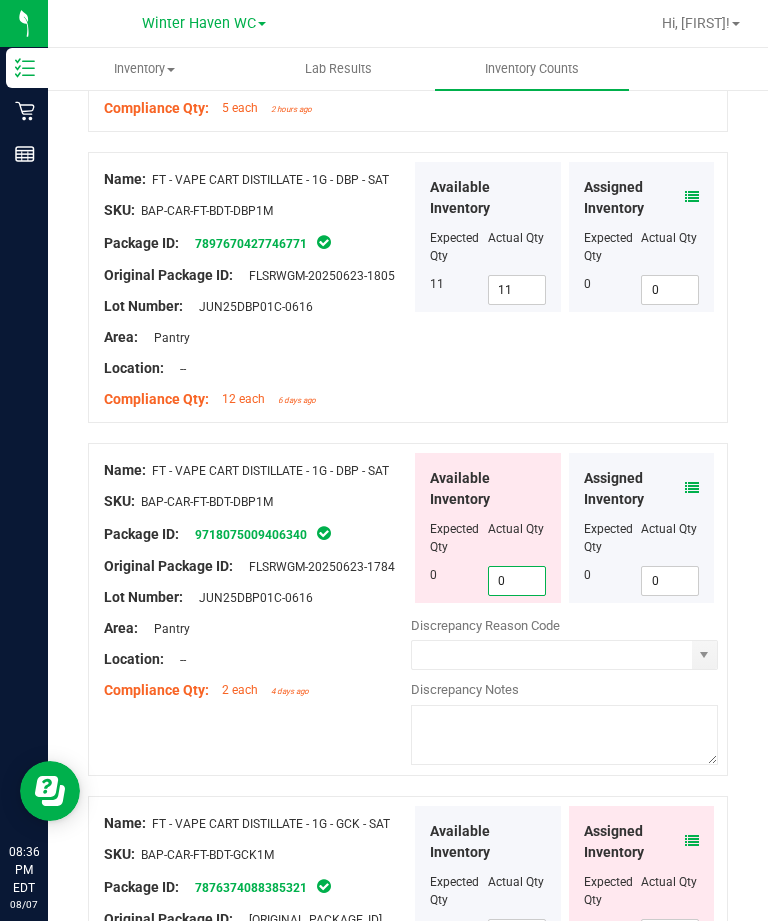 click at bounding box center (257, 613) 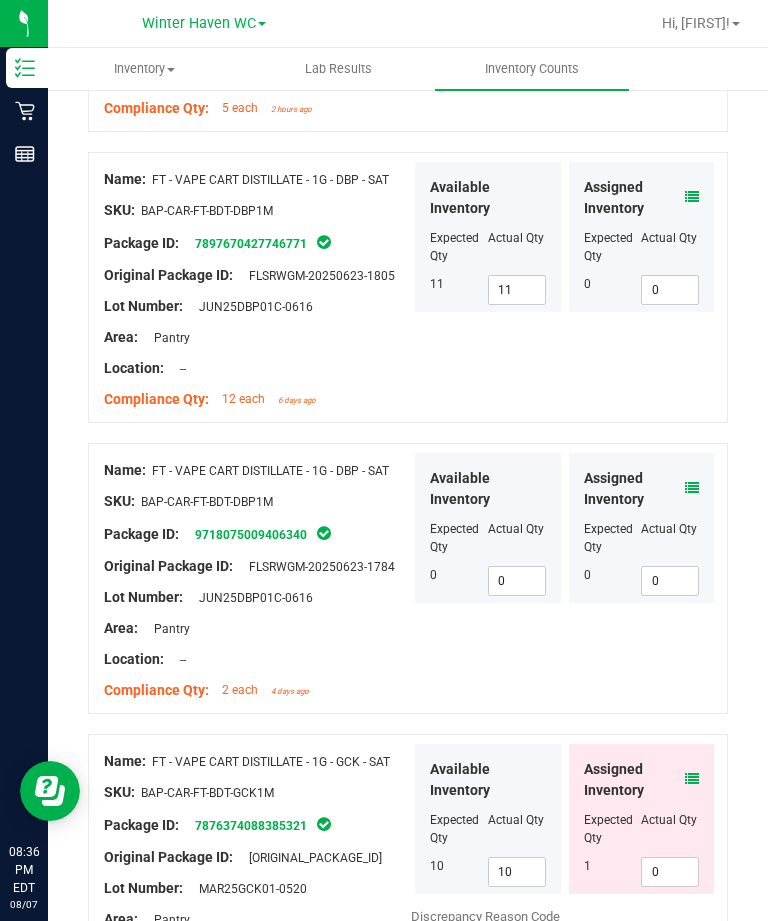 click at bounding box center (692, 779) 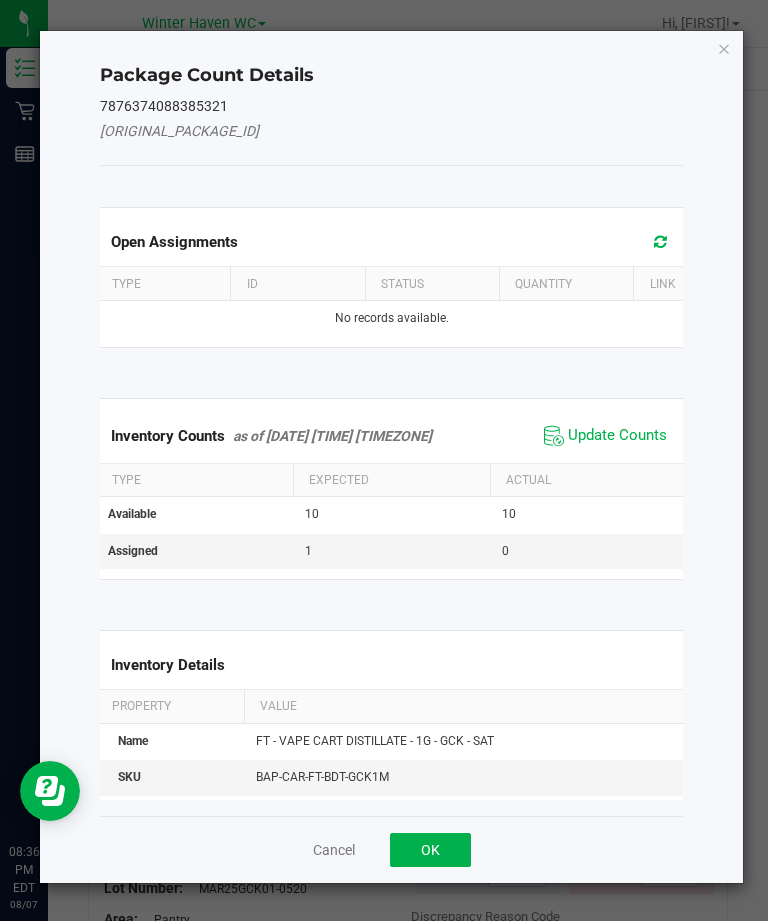click on "Update Counts" 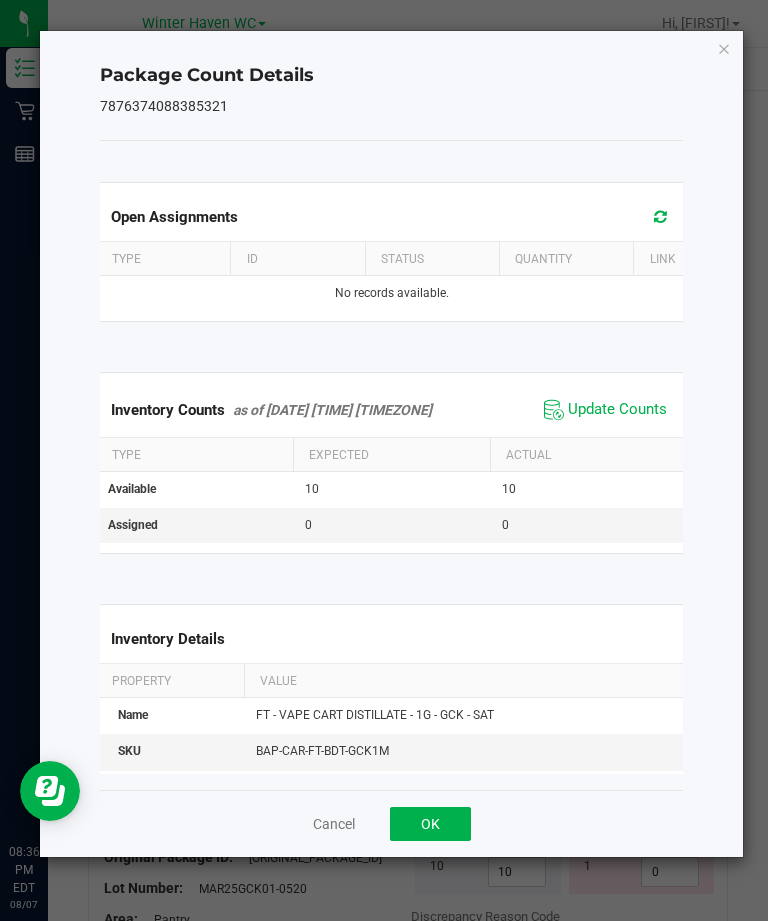 click on "OK" 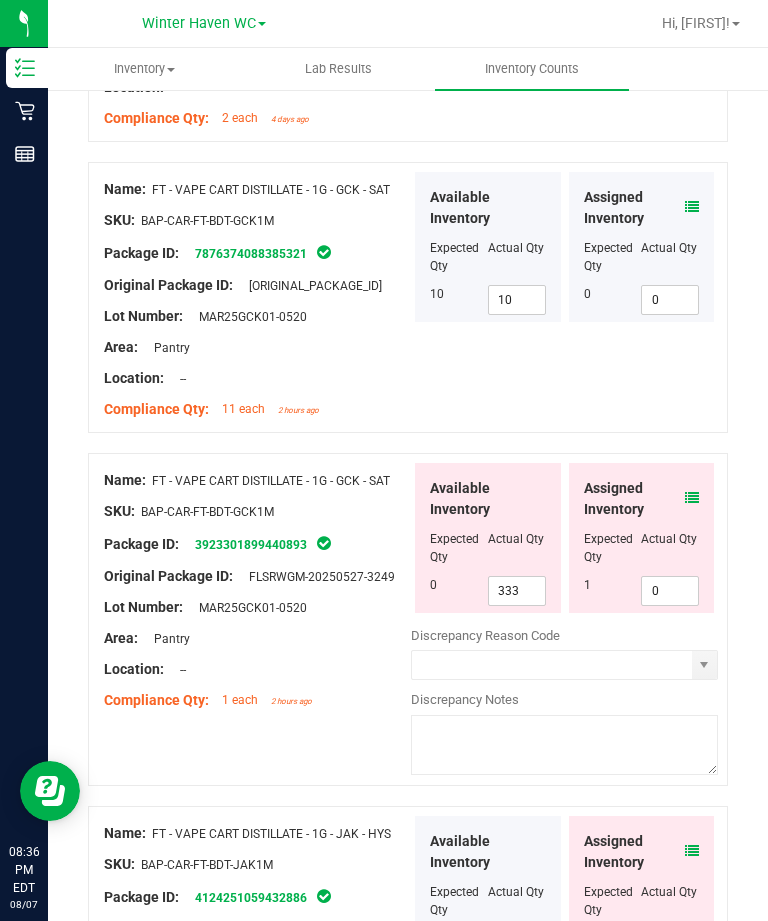 scroll, scrollTop: 2851, scrollLeft: 0, axis: vertical 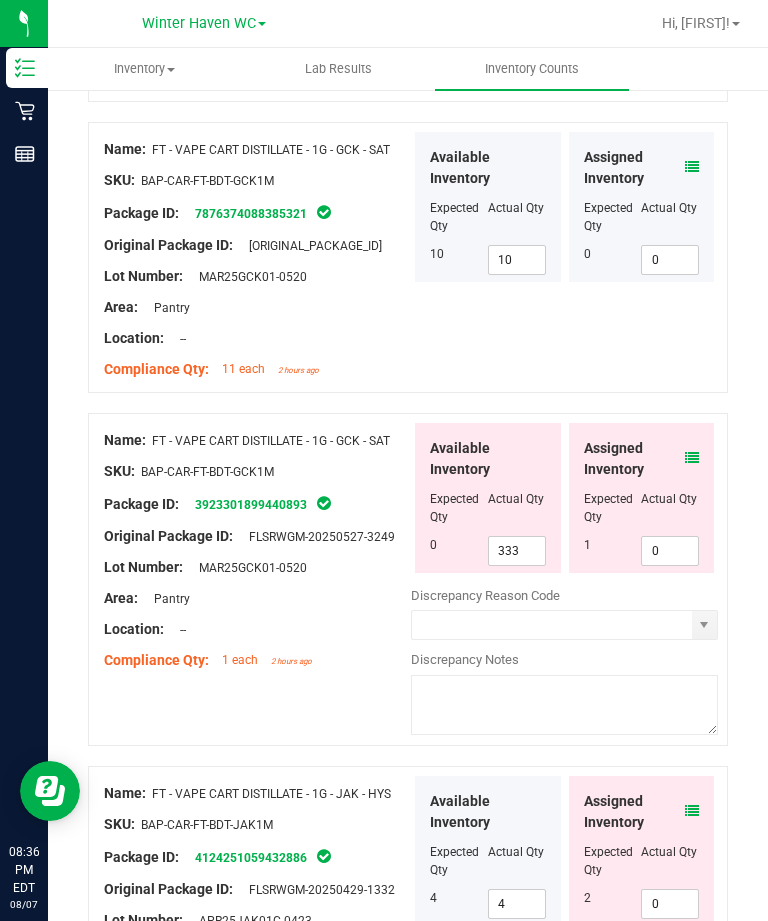 click at bounding box center [692, 458] 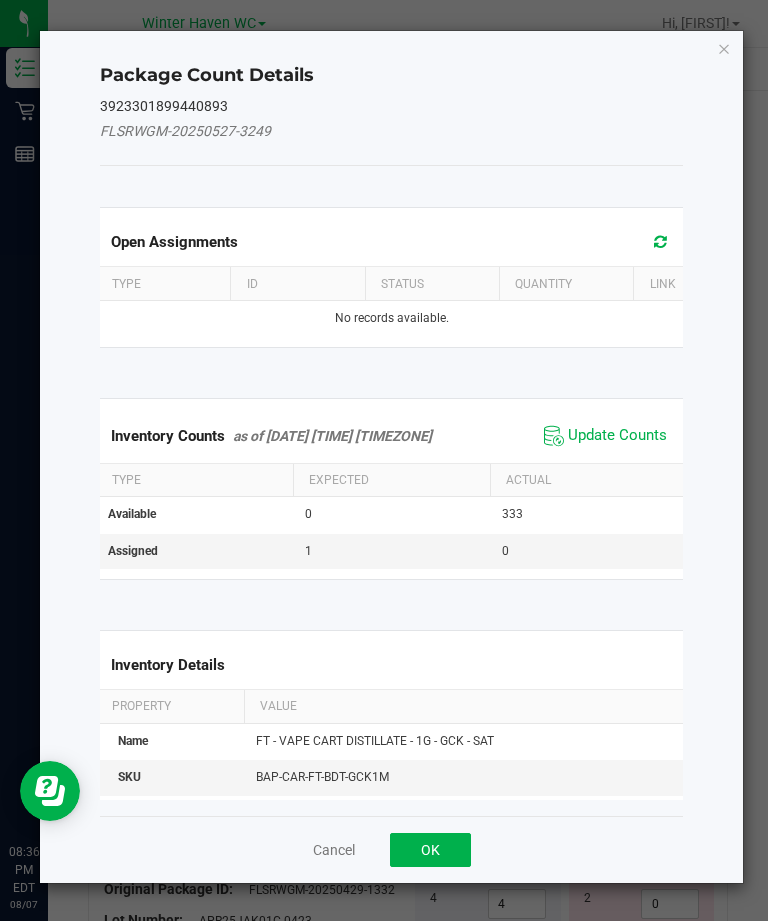 click on "Update Counts" 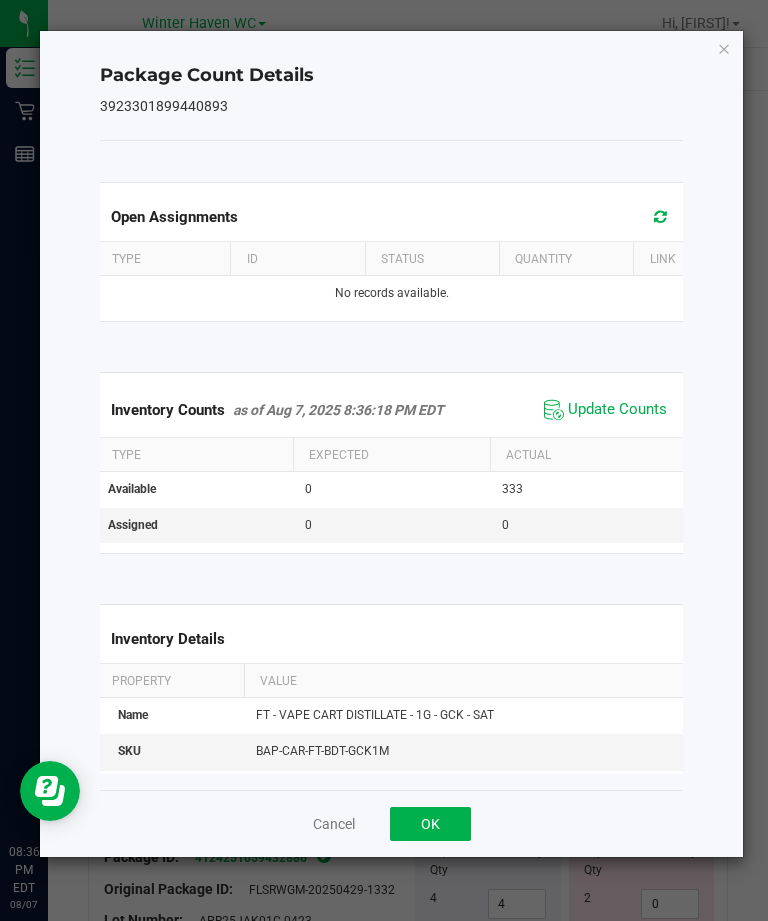 click on "OK" 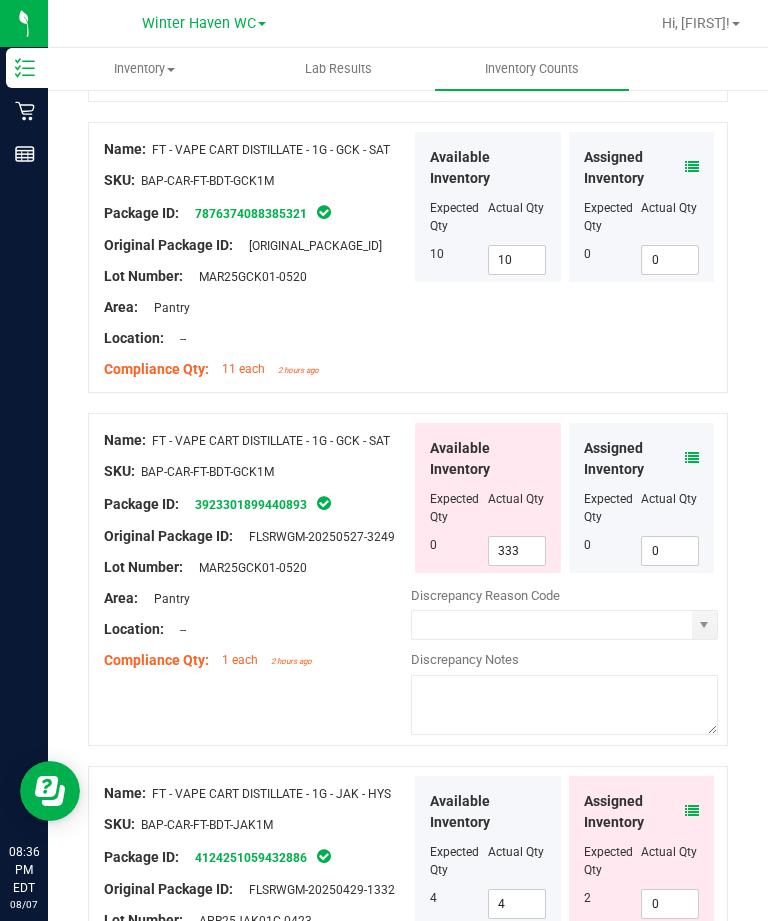 click on "333" at bounding box center [517, 551] 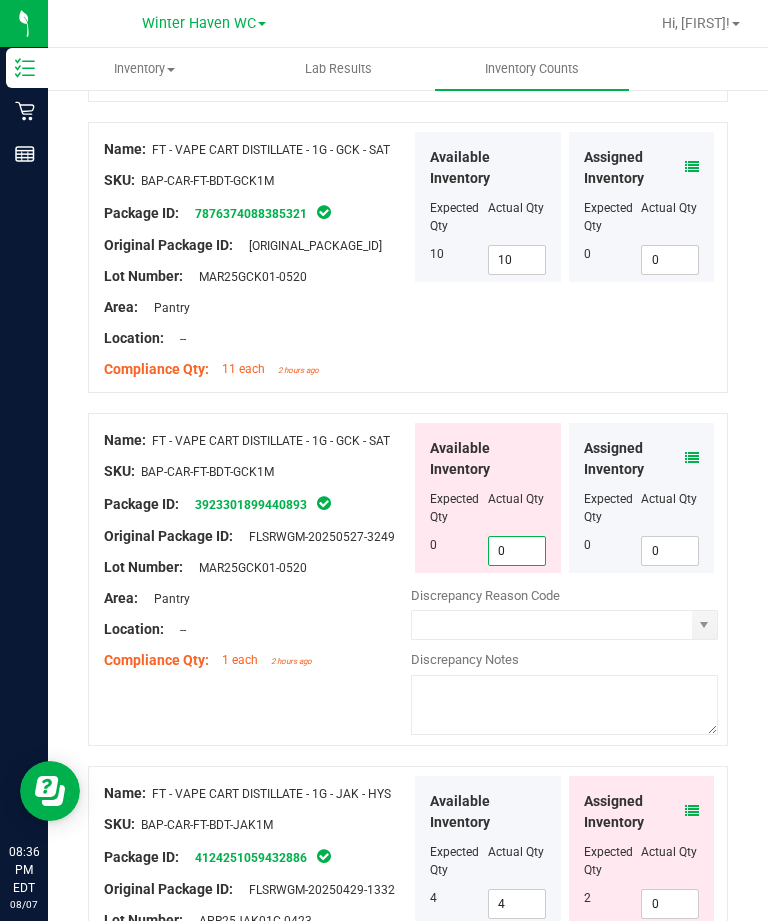 click on "Area:
Pantry" at bounding box center [257, 598] 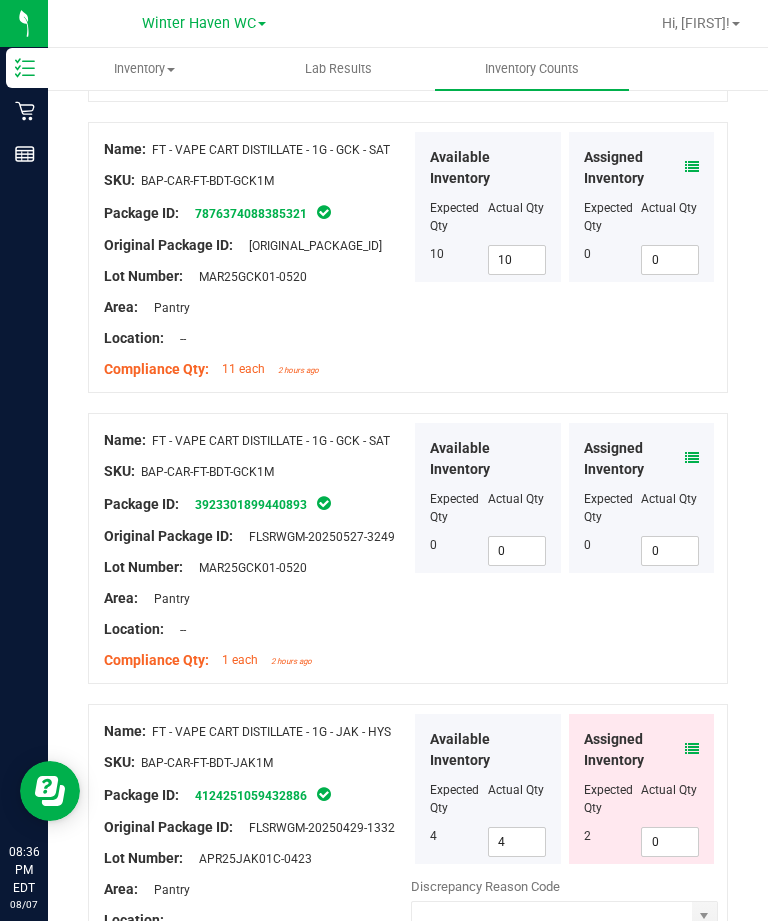 click at bounding box center [692, 749] 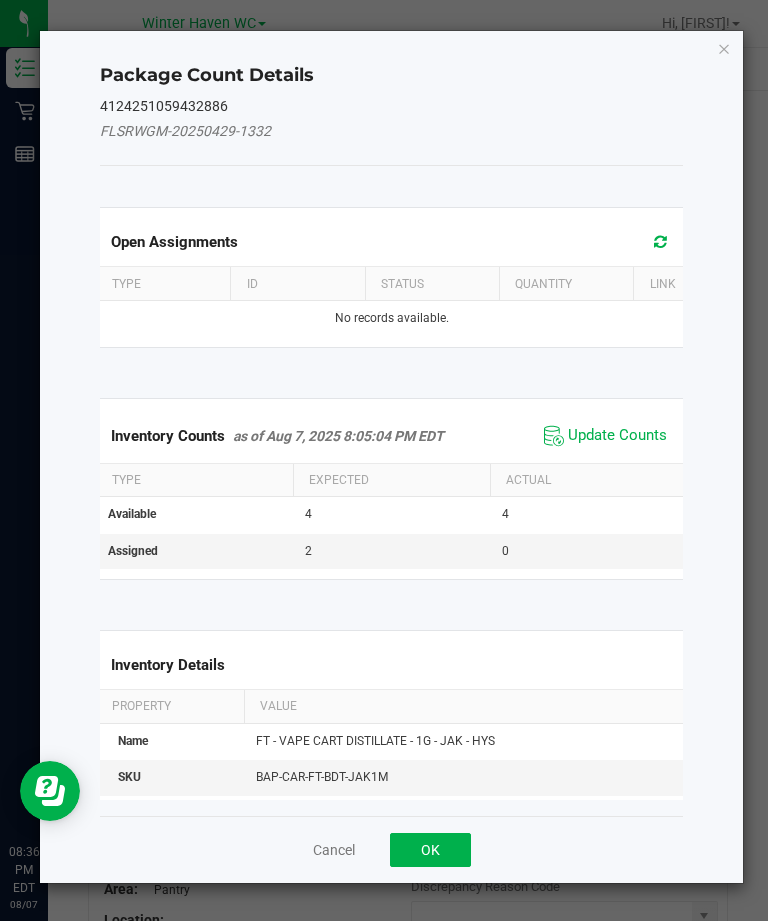 click on "Update Counts" 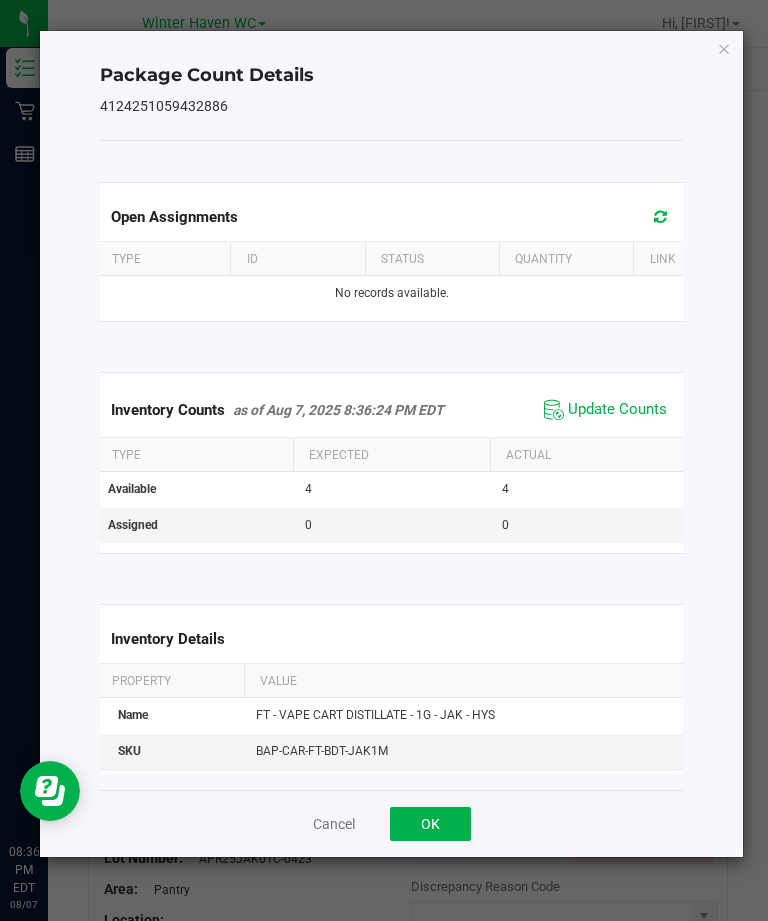 click on "OK" 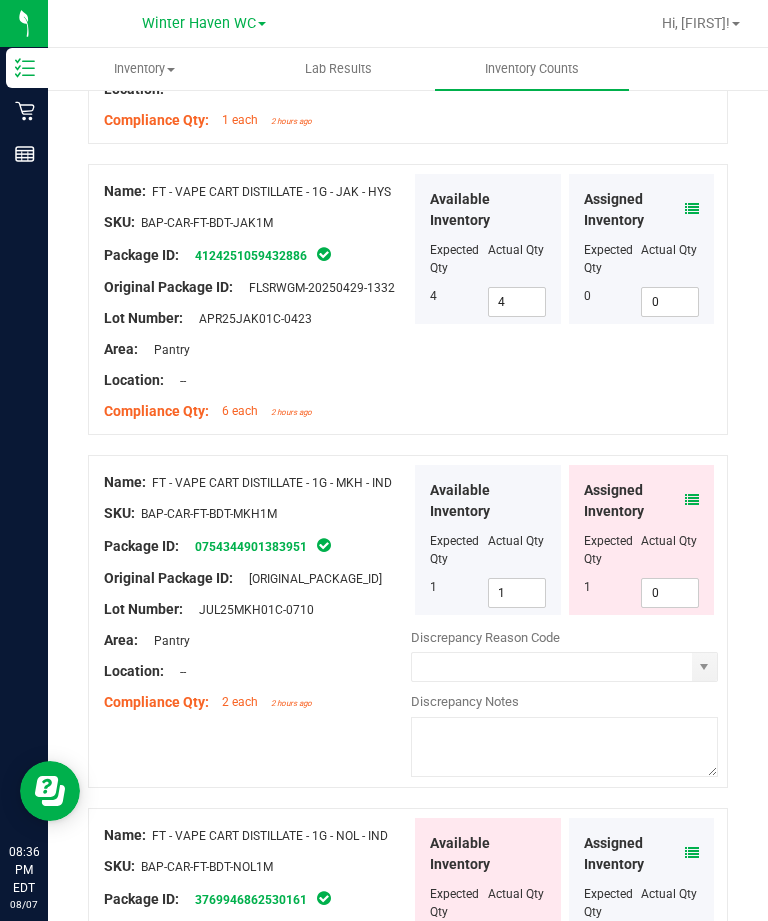 scroll, scrollTop: 3427, scrollLeft: 0, axis: vertical 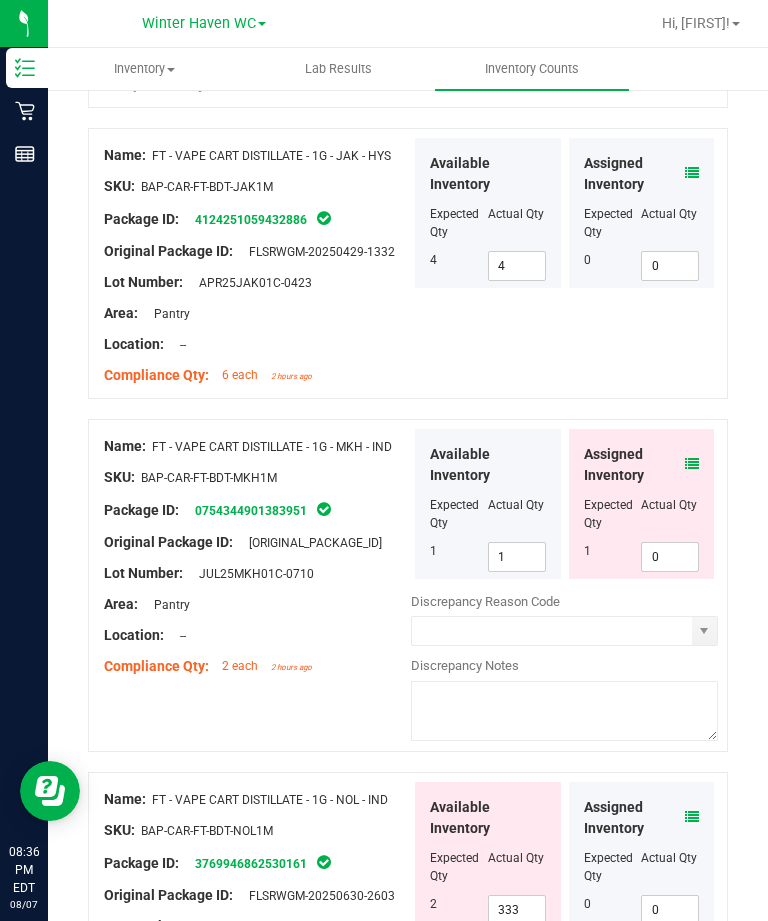 click at bounding box center (692, 464) 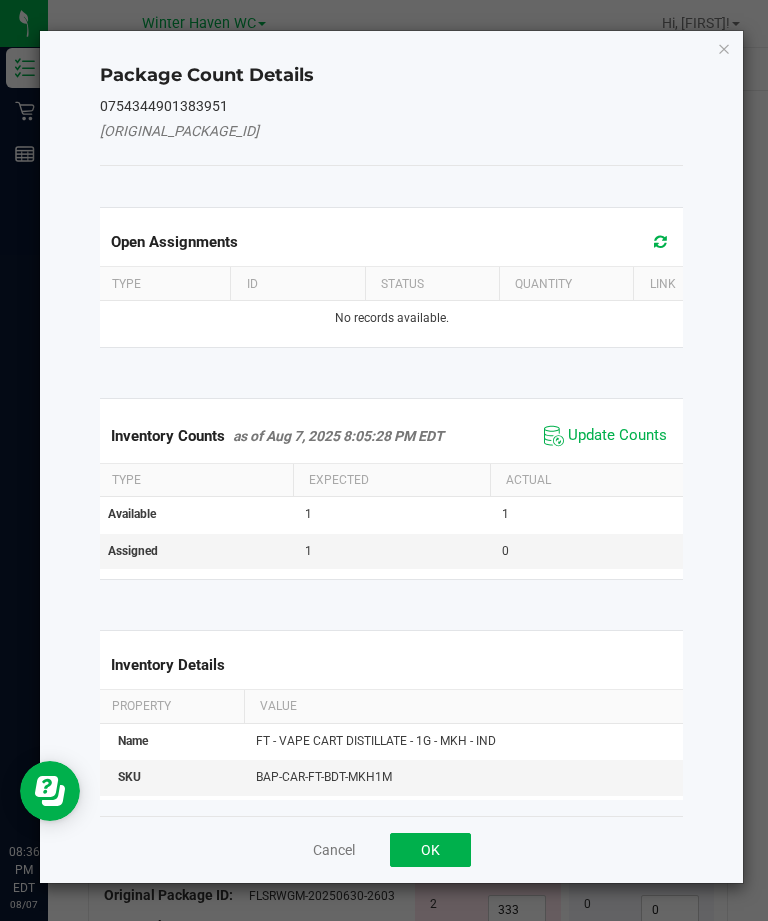 click on "Update Counts" 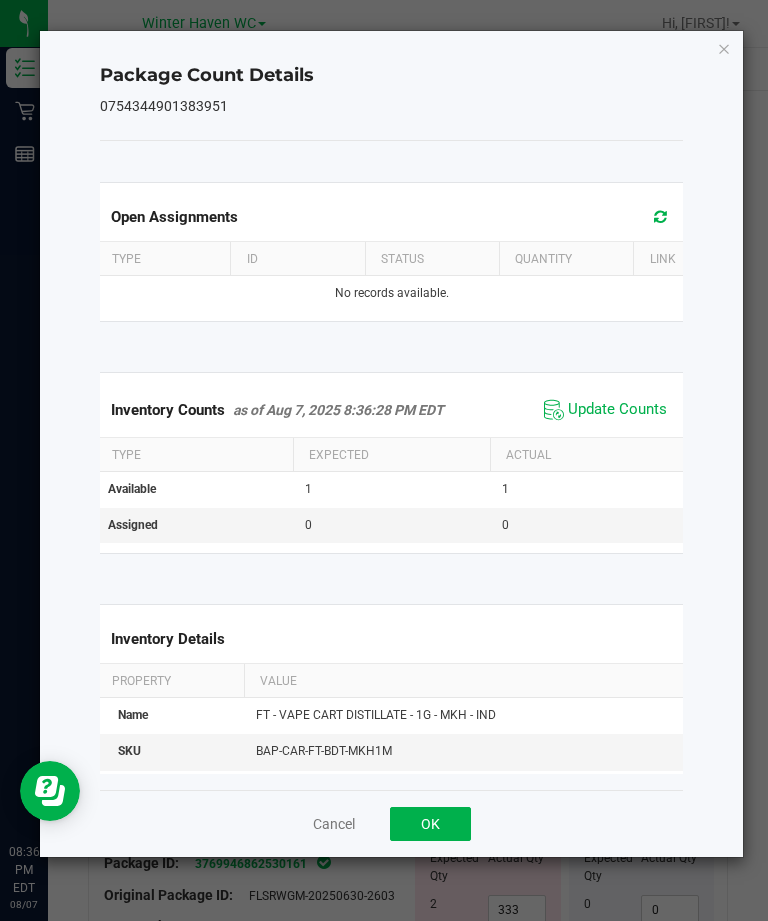 click on "OK" 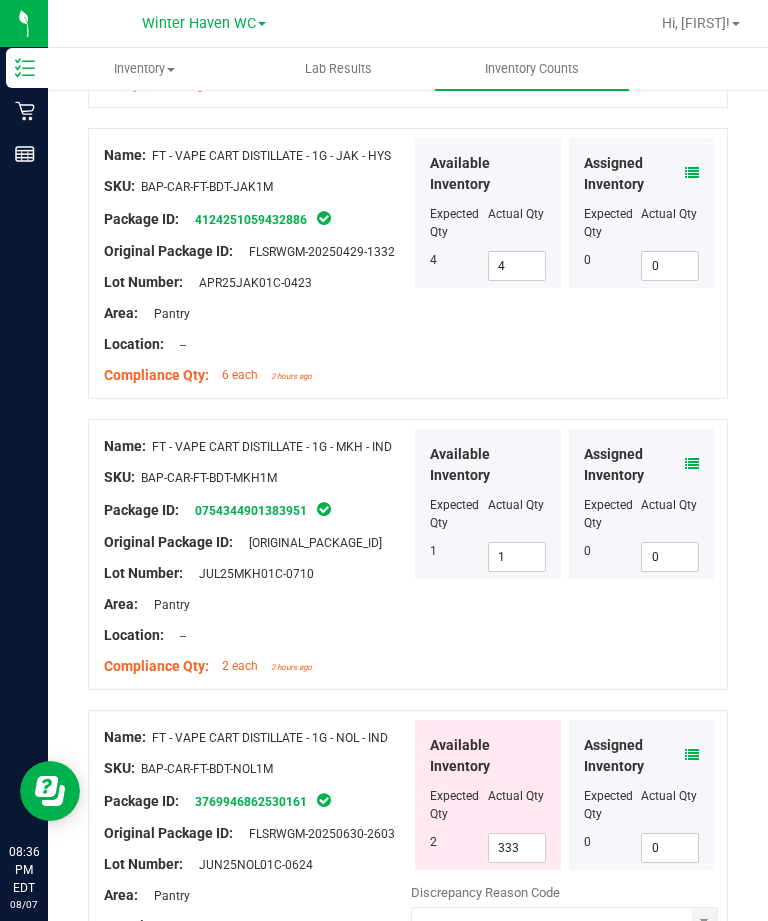 click at bounding box center (692, 755) 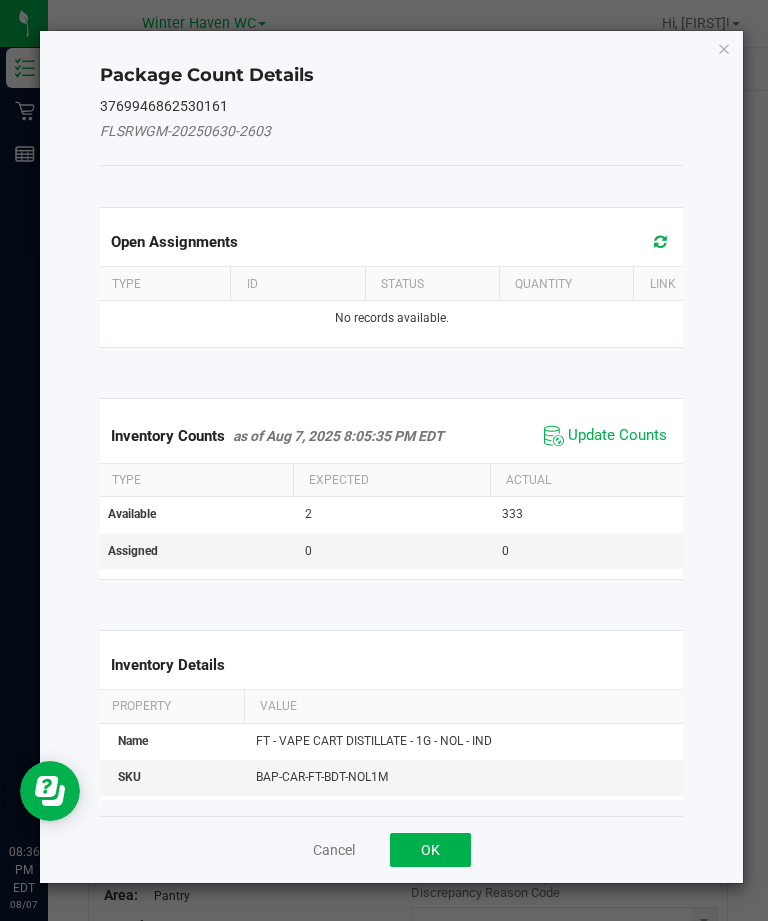 click on "Update Counts" 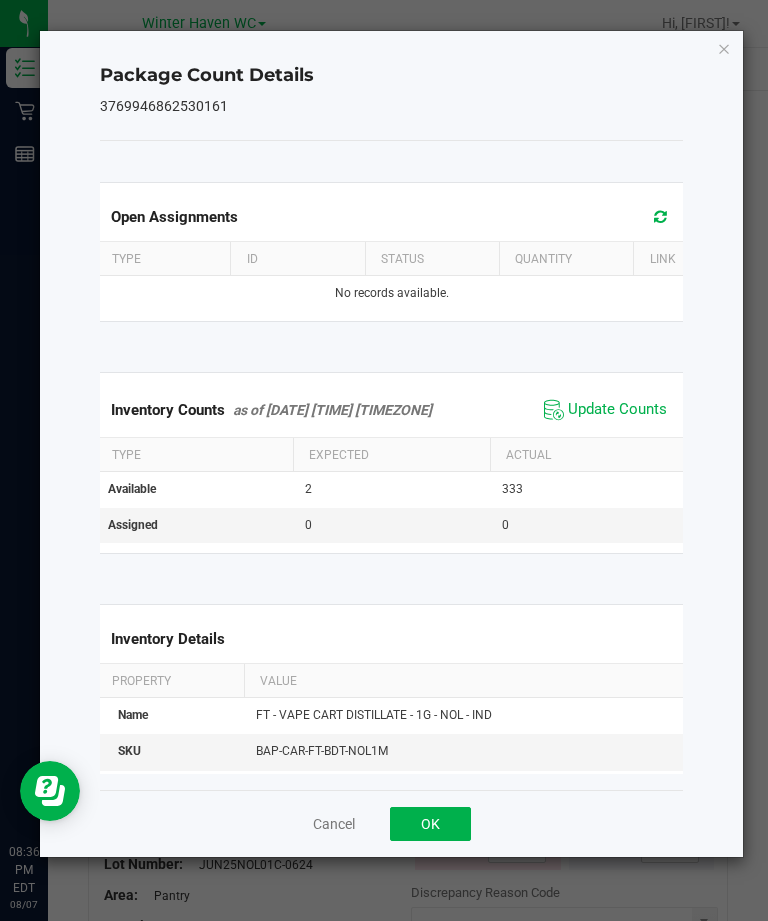 click on "OK" 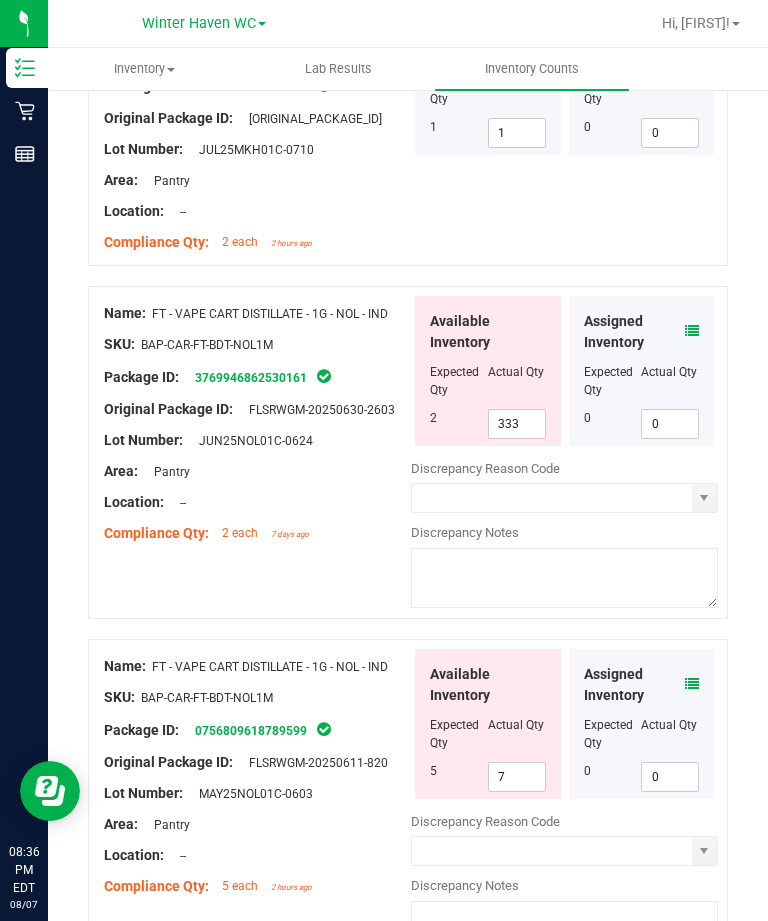 scroll, scrollTop: 3852, scrollLeft: 0, axis: vertical 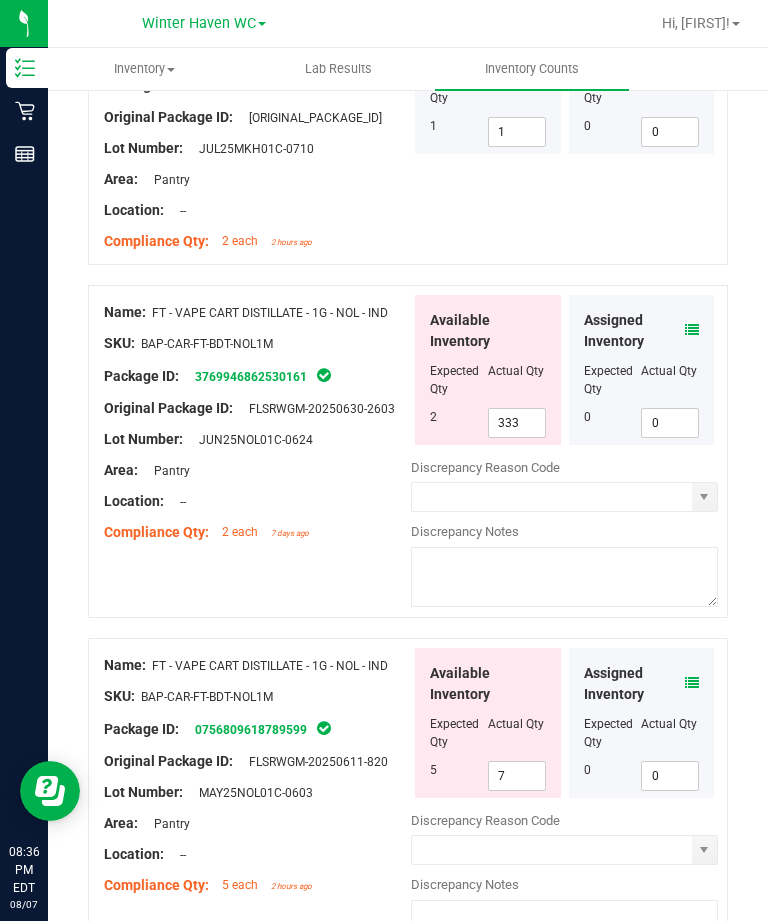 click on "7" at bounding box center (517, 776) 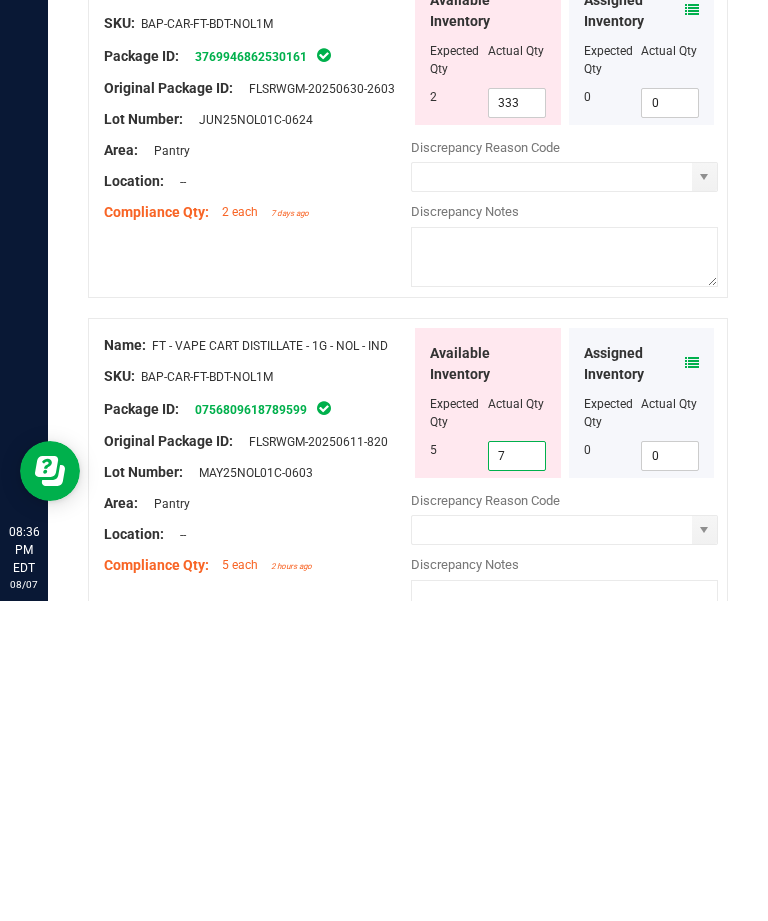 click on "7 7" at bounding box center (517, 776) 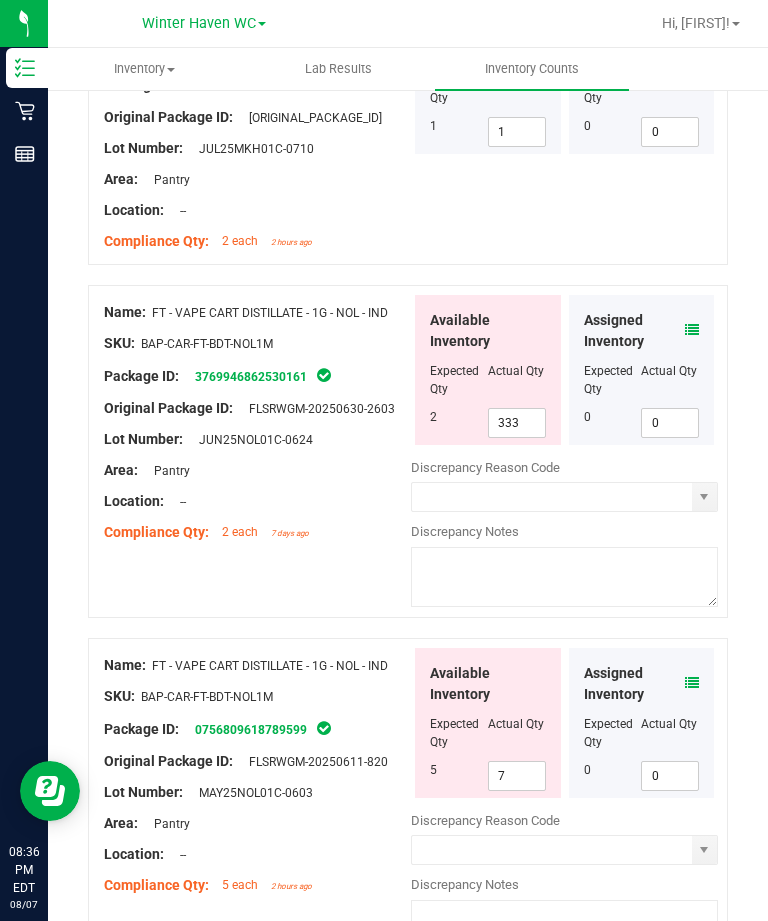 click on "7" at bounding box center (517, 776) 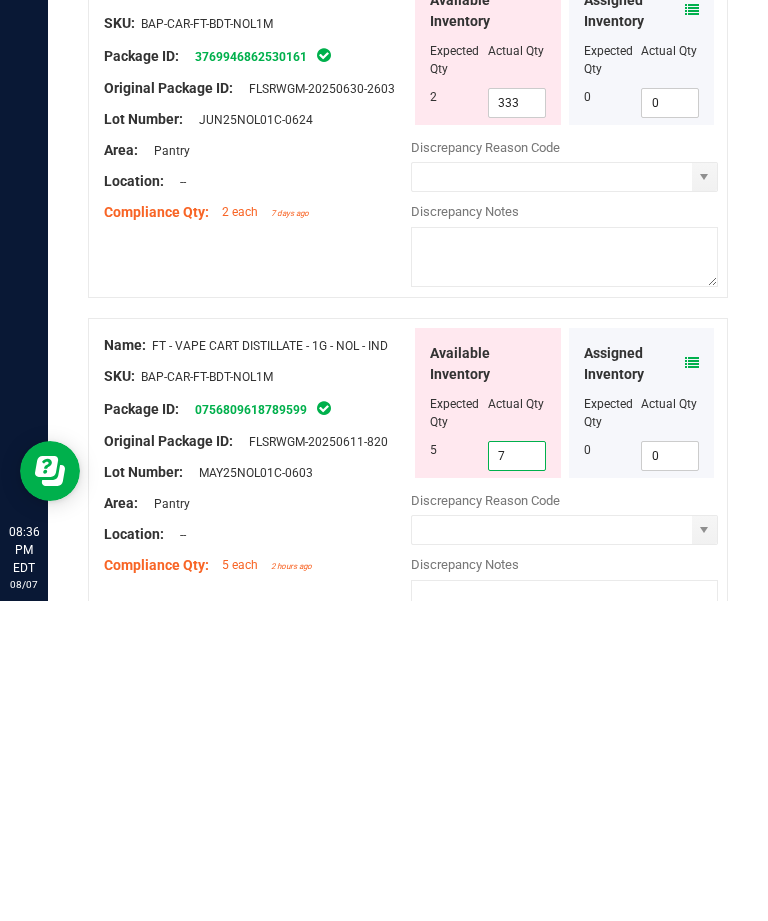 click on "7" at bounding box center (517, 776) 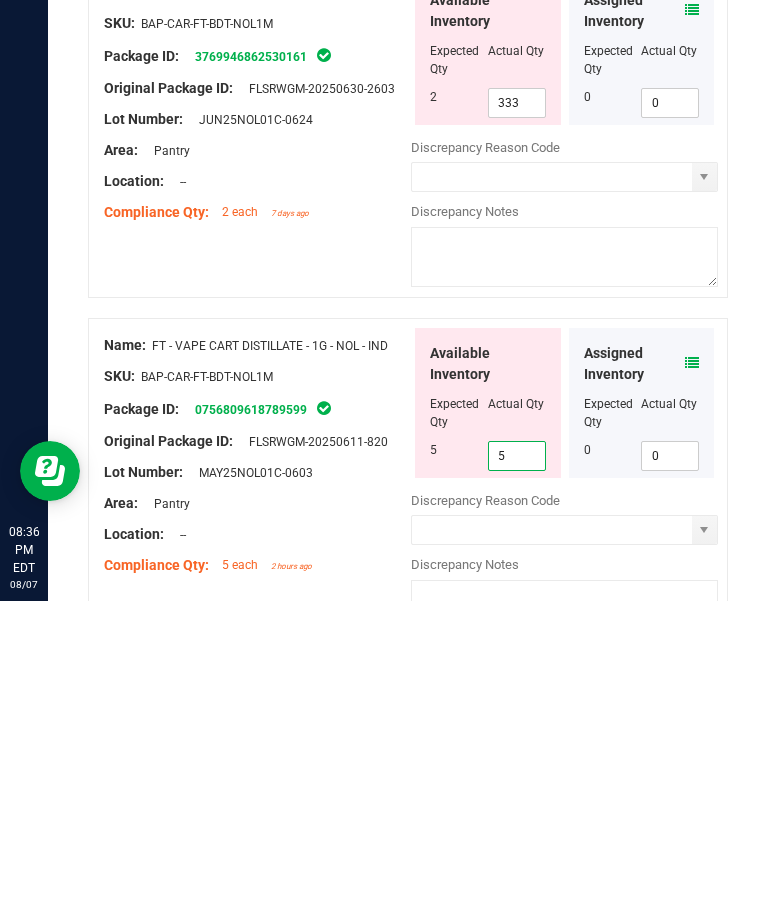 click on "333" at bounding box center (517, 423) 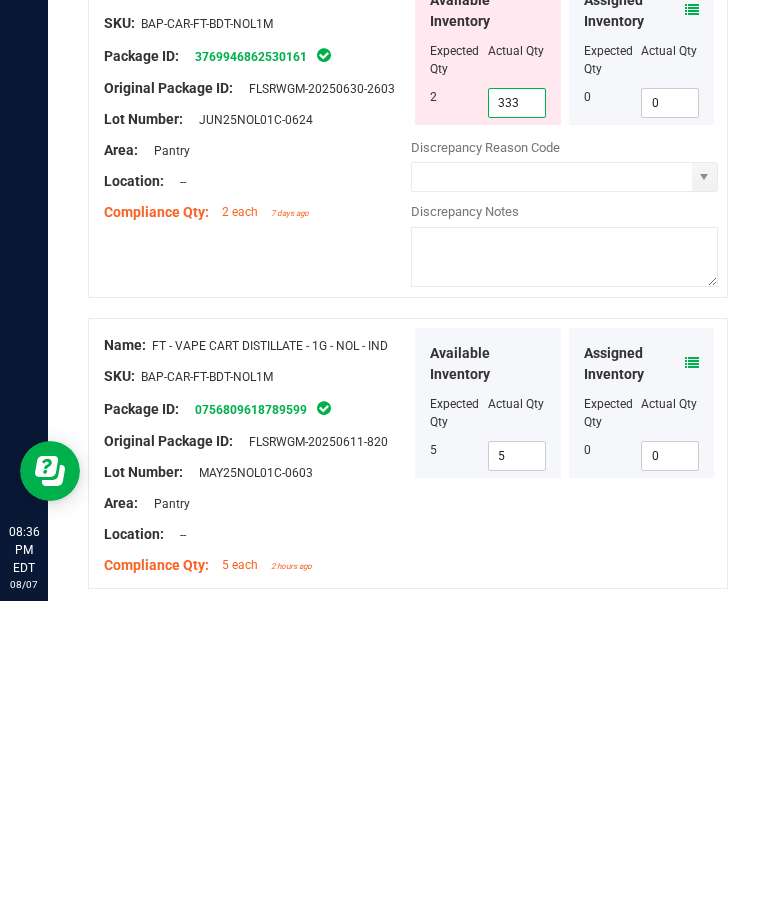 click on "333" at bounding box center [517, 423] 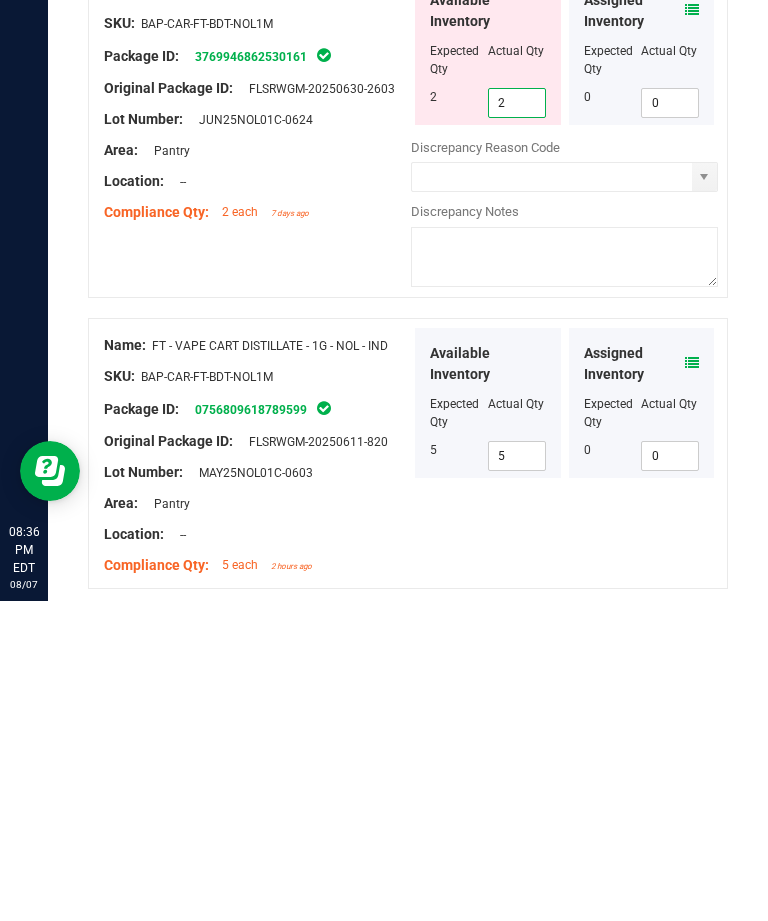 click on "Name:
FT - VAPE CART DISTILLATE - 1G - NOL - IND
SKU:
BAP-CAR-FT-BDT-NOL1M
Package ID:
[PACKAGE_ID]
Original Package ID:
[ORIGINAL_PACKAGE_ID]
Lot Number:
[LOT_NUMBER]" at bounding box center (257, 775) 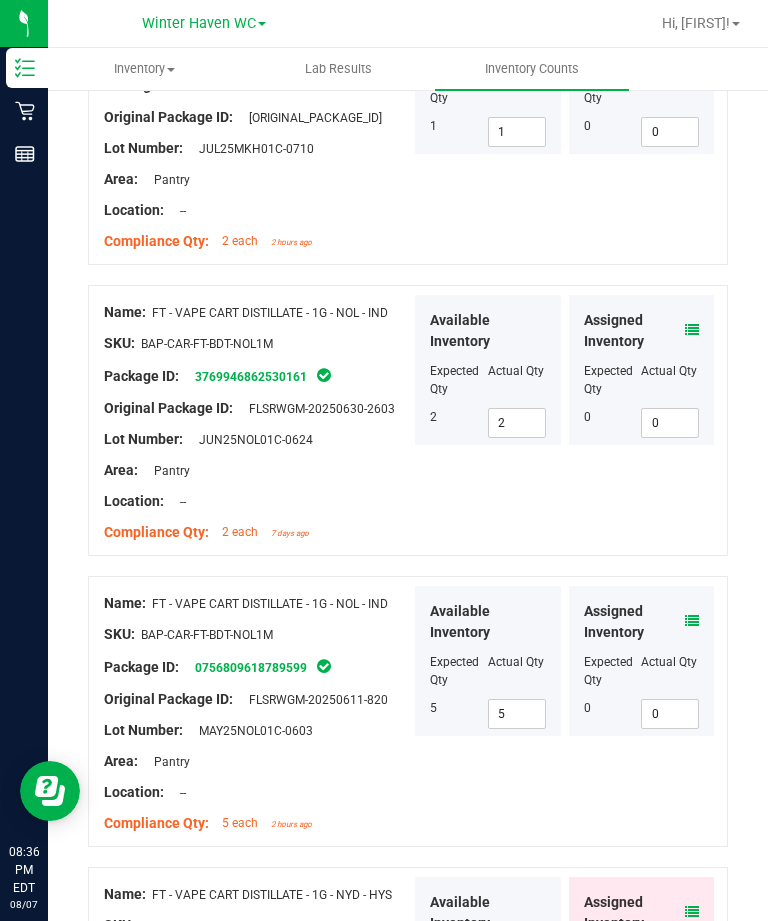 click at bounding box center (692, 912) 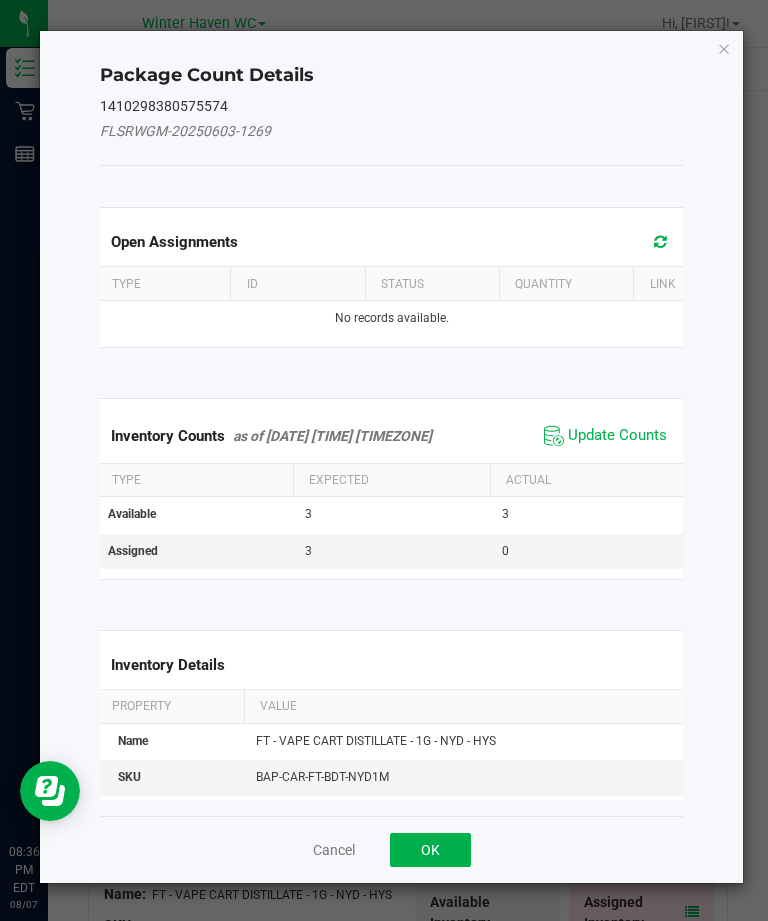 click on "Update Counts" 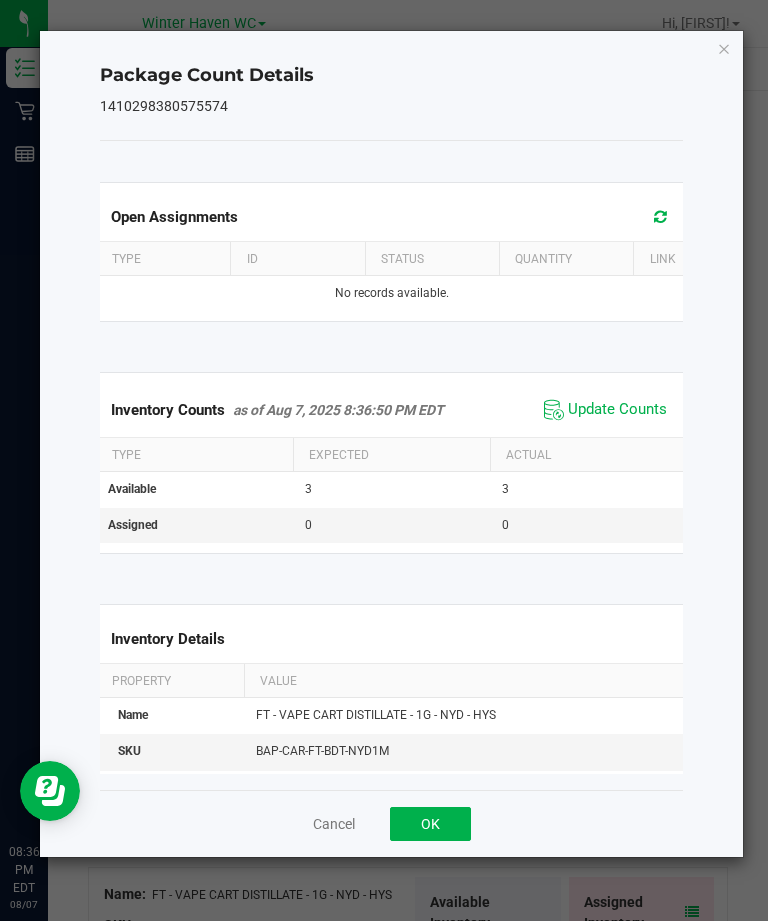 click on "OK" 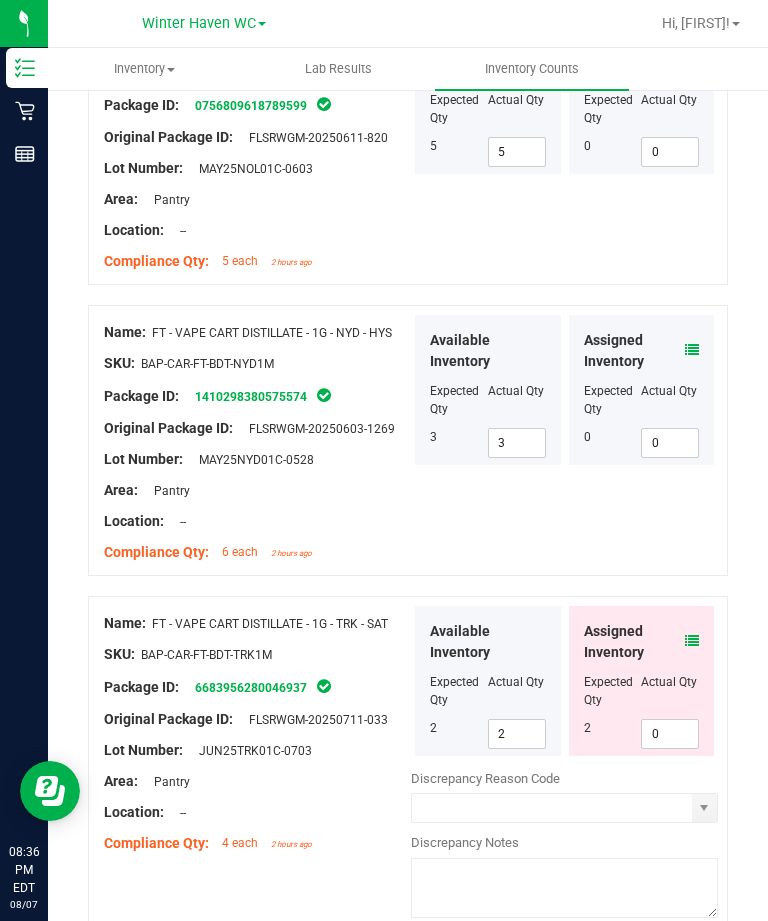 scroll, scrollTop: 4447, scrollLeft: 0, axis: vertical 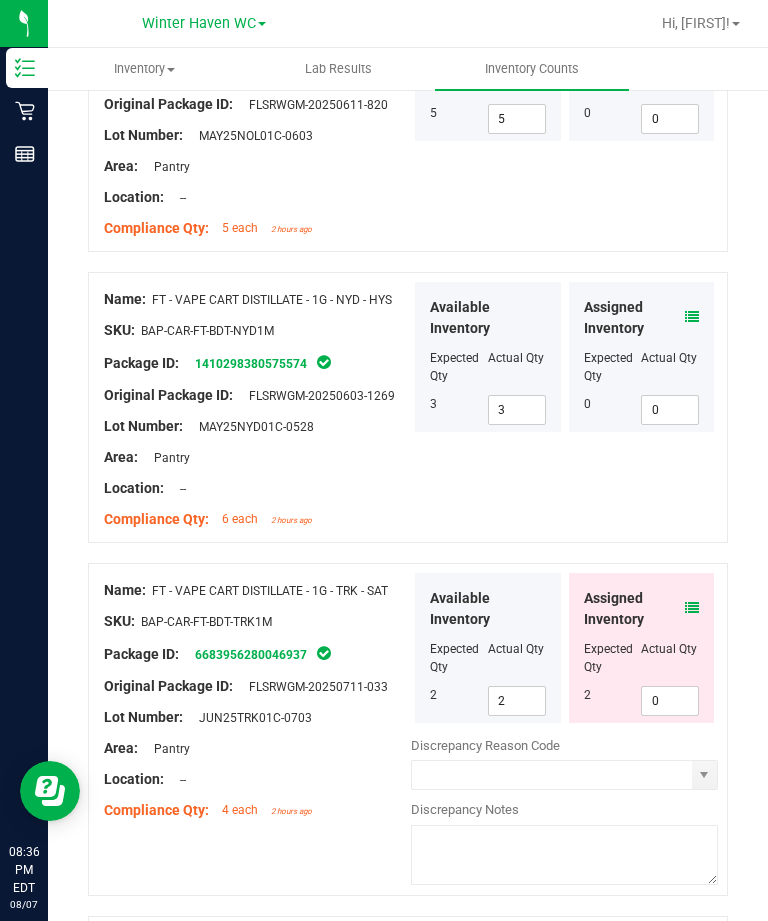 click at bounding box center [692, 608] 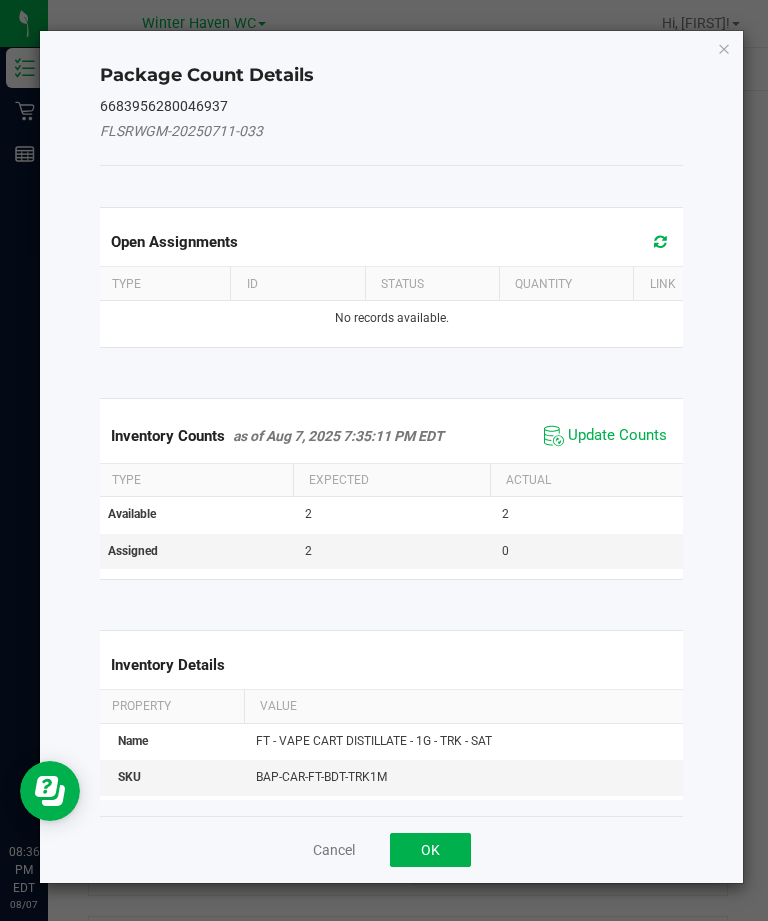 click on "Update Counts" 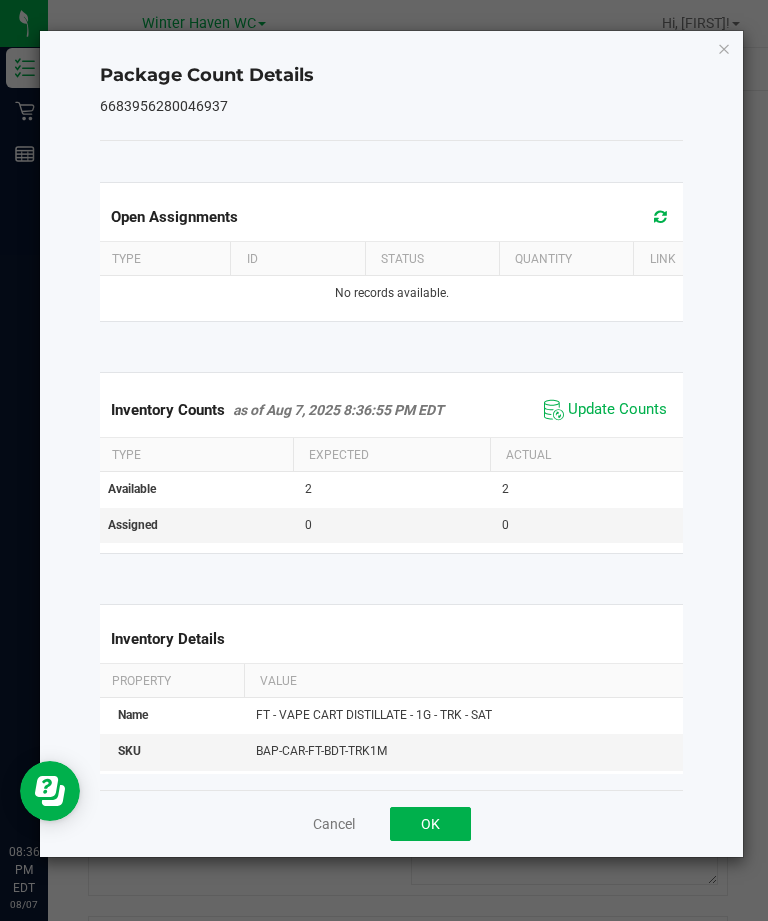 click on "OK" 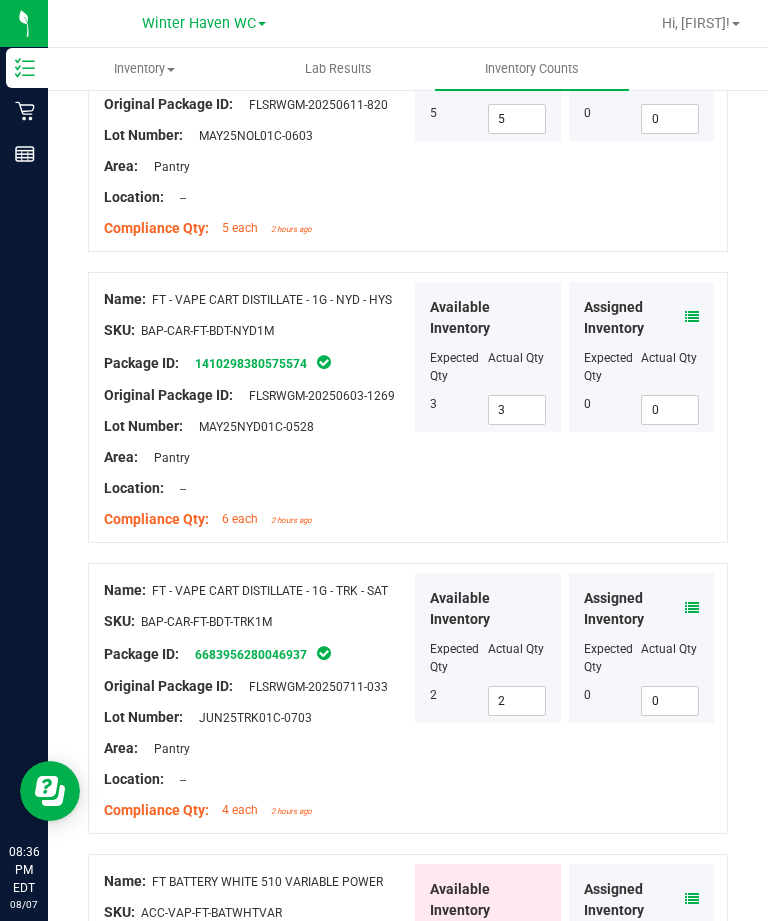 click at bounding box center (692, 899) 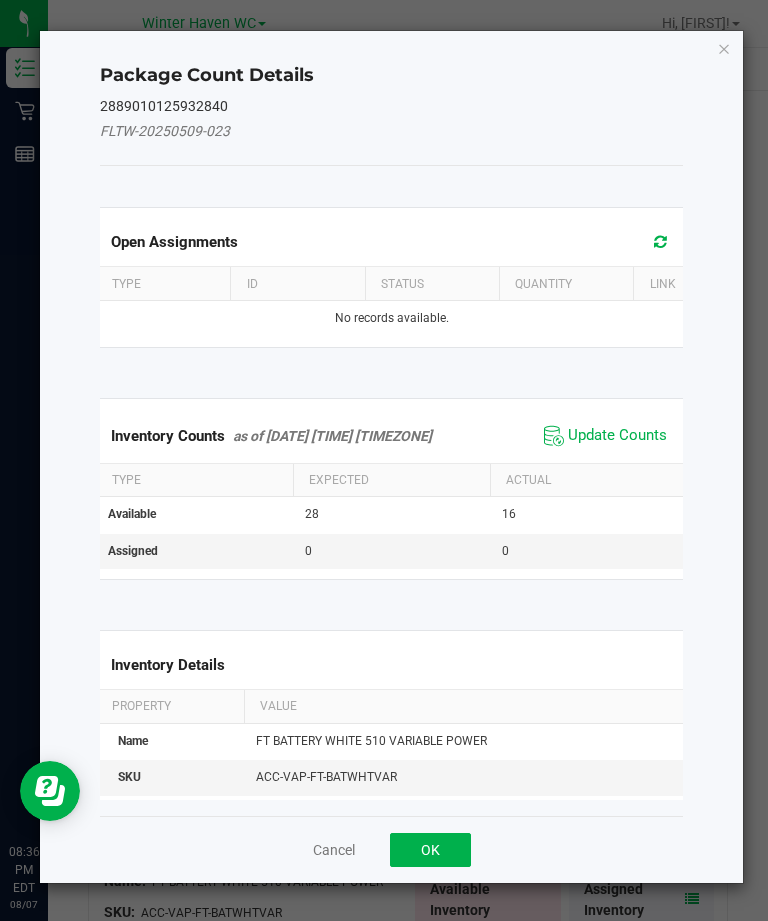 click on "Update Counts" 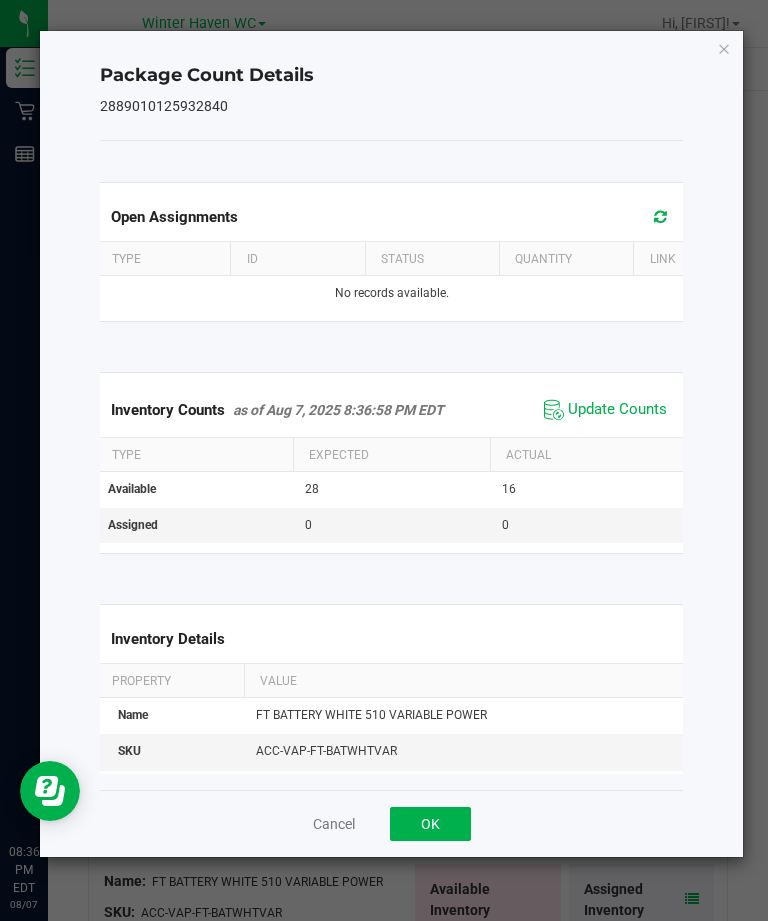 click on "OK" 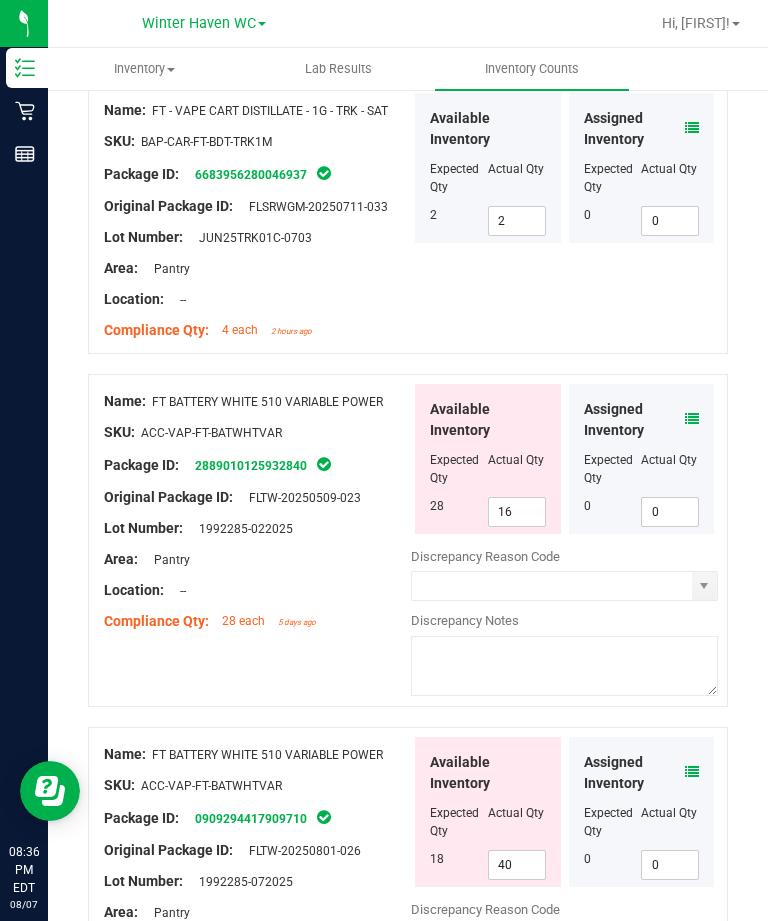 scroll, scrollTop: 4928, scrollLeft: 0, axis: vertical 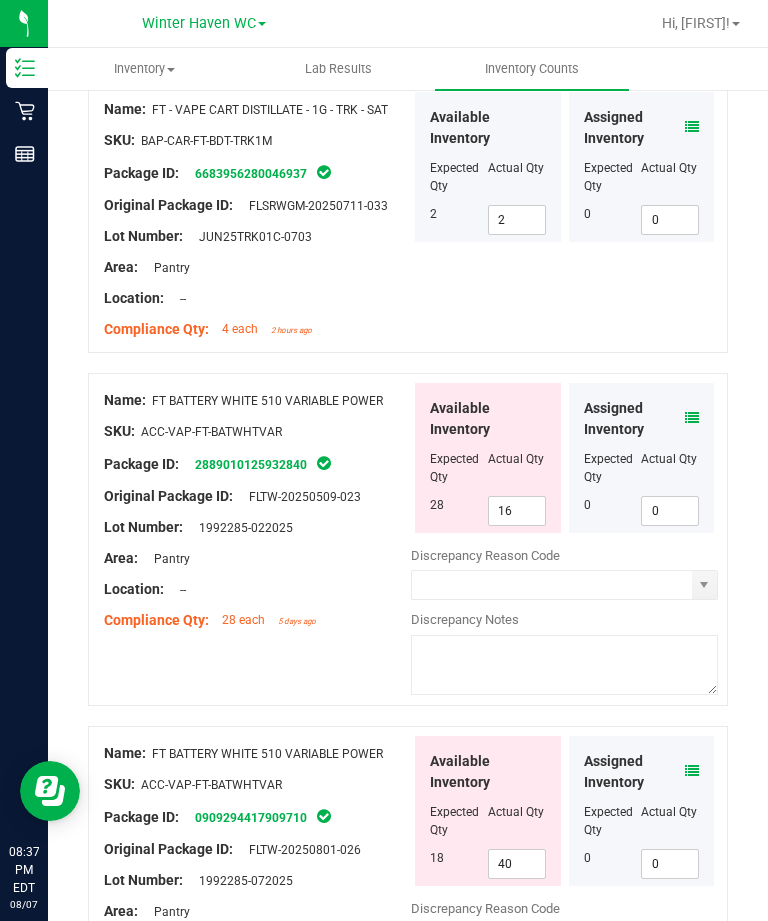 click on "16" at bounding box center (517, 511) 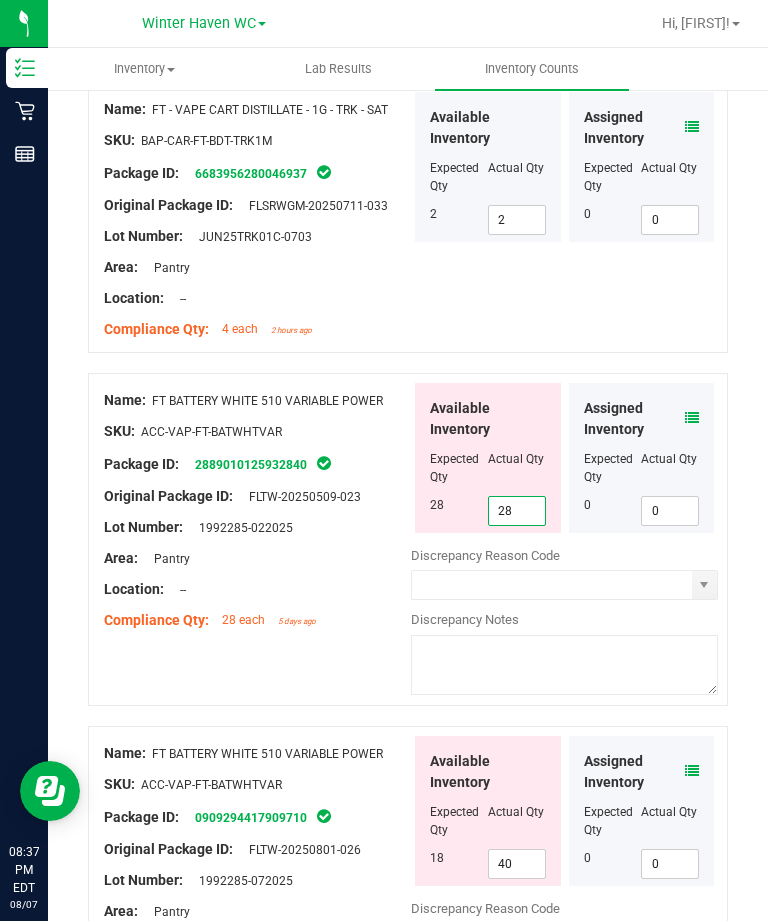 click on "Location:
--" at bounding box center [257, 589] 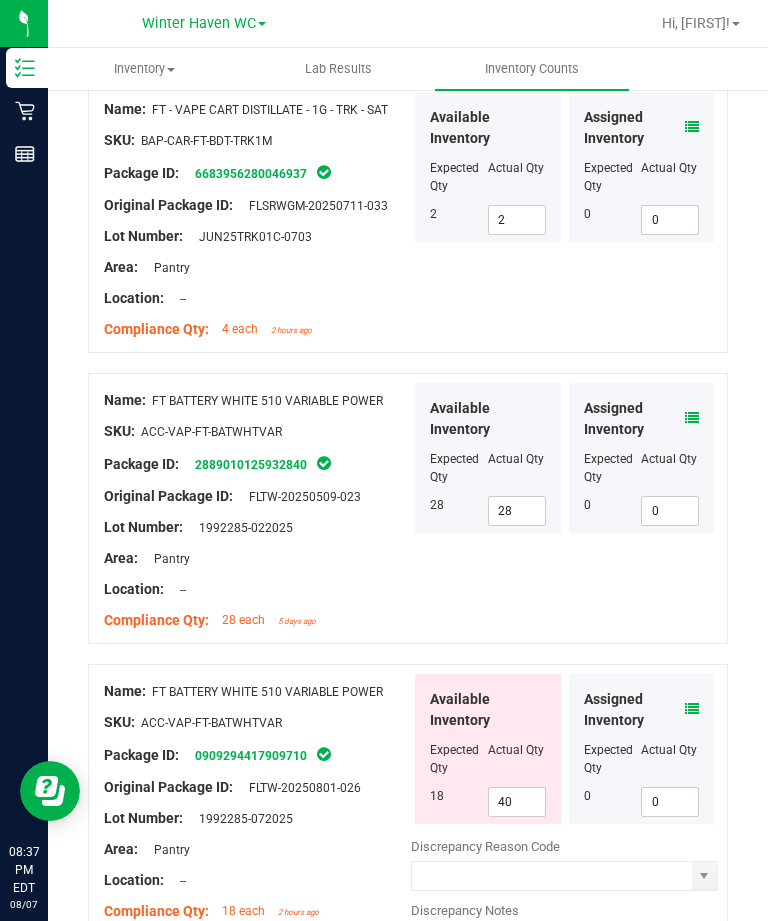 click on "40" at bounding box center (517, 802) 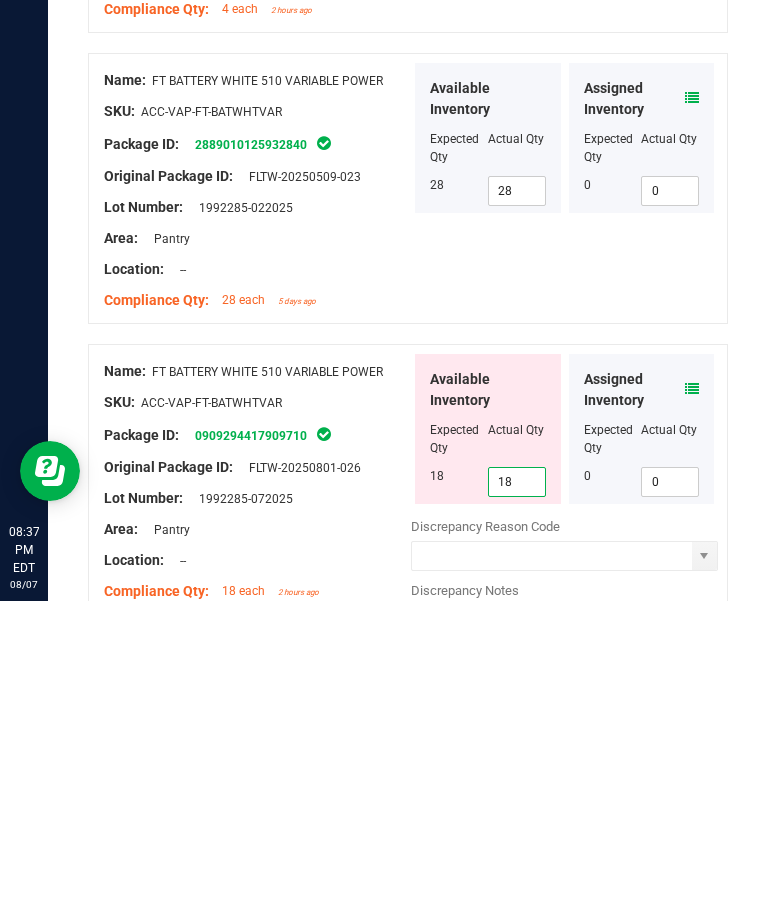 click on "Compliance Qty:
18 each
2 hours ago" at bounding box center [257, 911] 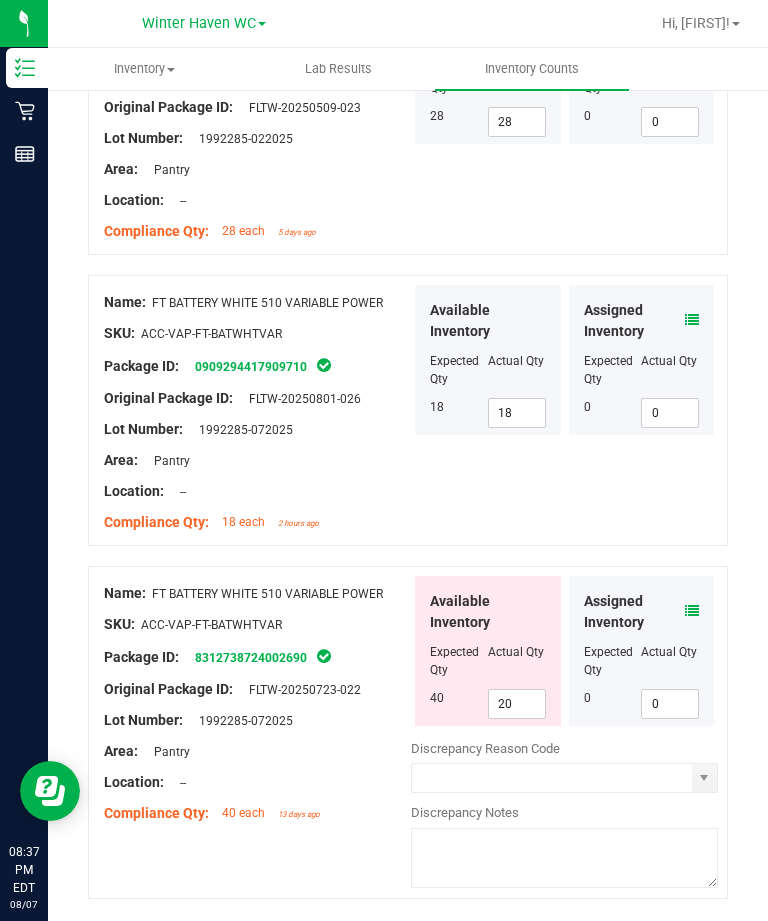 scroll, scrollTop: 5316, scrollLeft: 0, axis: vertical 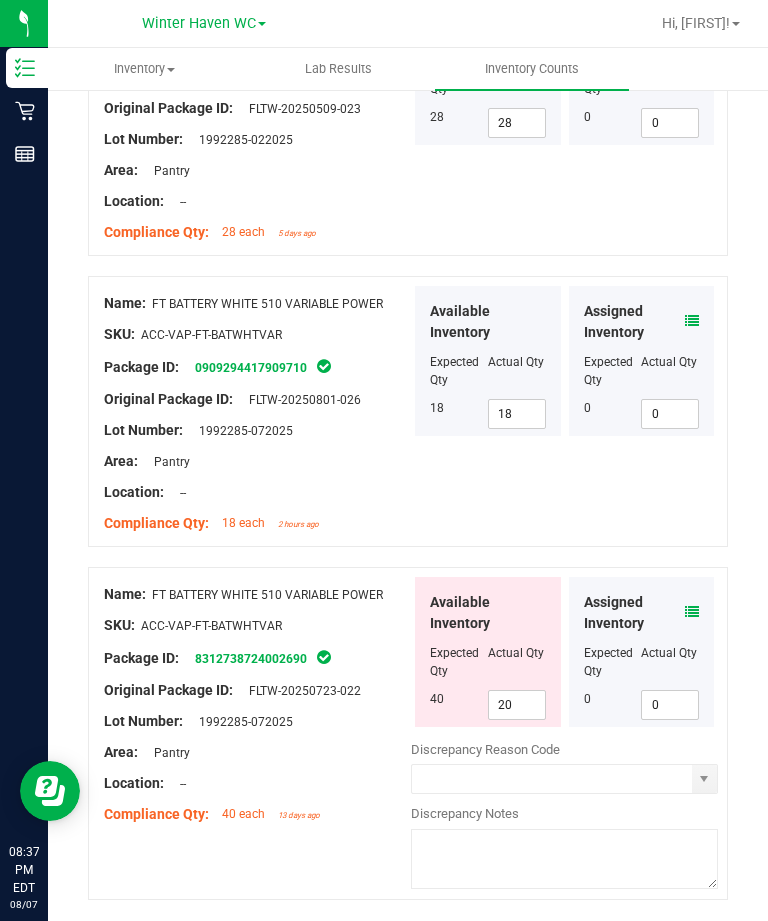 click on "20" at bounding box center [517, 705] 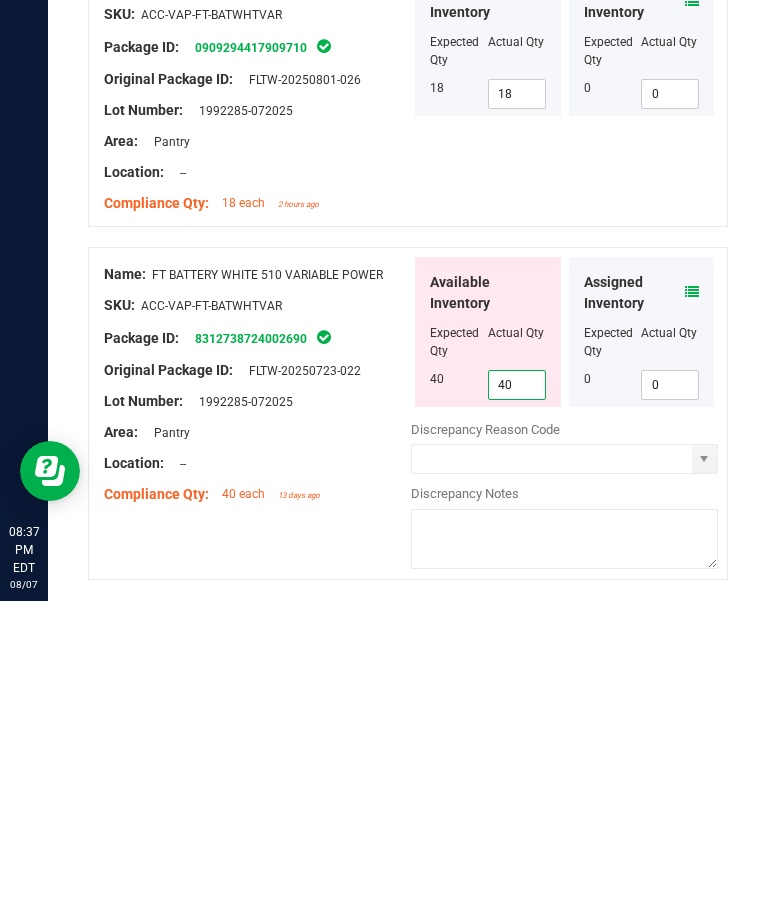 click on "Name:
FT BATTERY WHITE 510 VARIABLE POWER
SKU:
ACC-VAP-FT-BATWHTVAR
Package ID:
[PACKAGE_ID]
Original Package ID:
[ORIGINAL_PACKAGE_ID]
Lot Number:
1992285-072025" at bounding box center (408, 733) 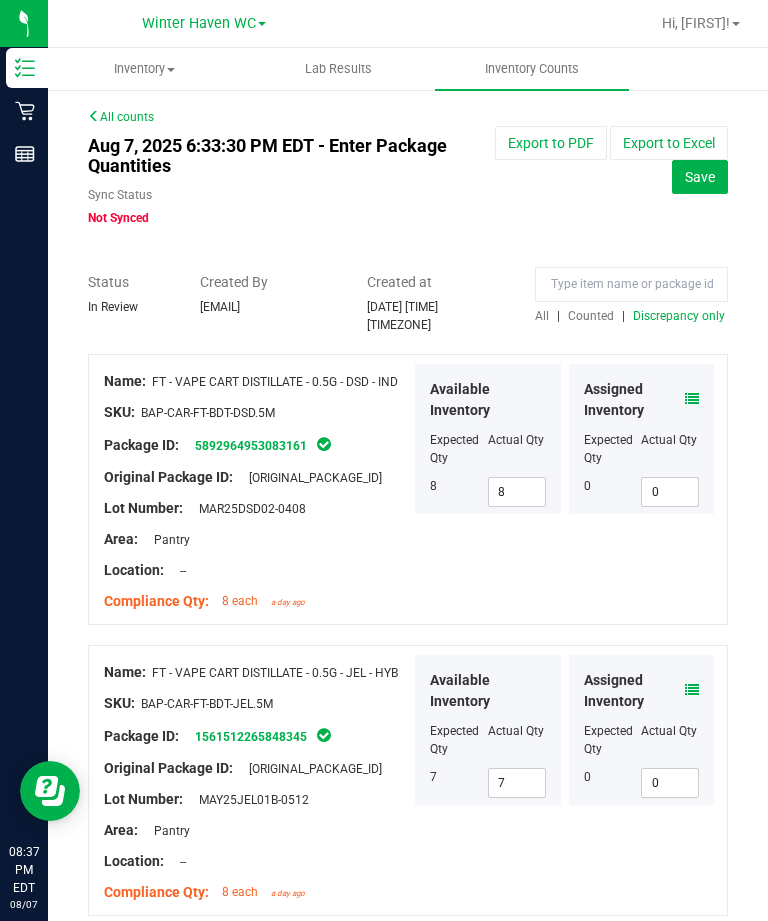 scroll, scrollTop: 0, scrollLeft: 0, axis: both 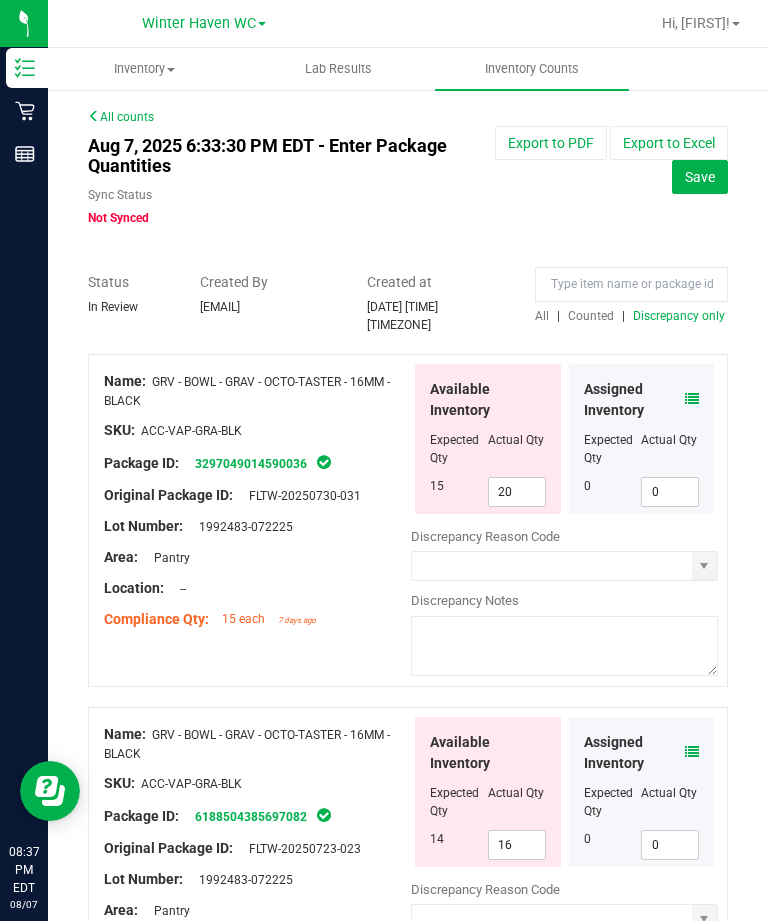 click on "20" at bounding box center [517, 492] 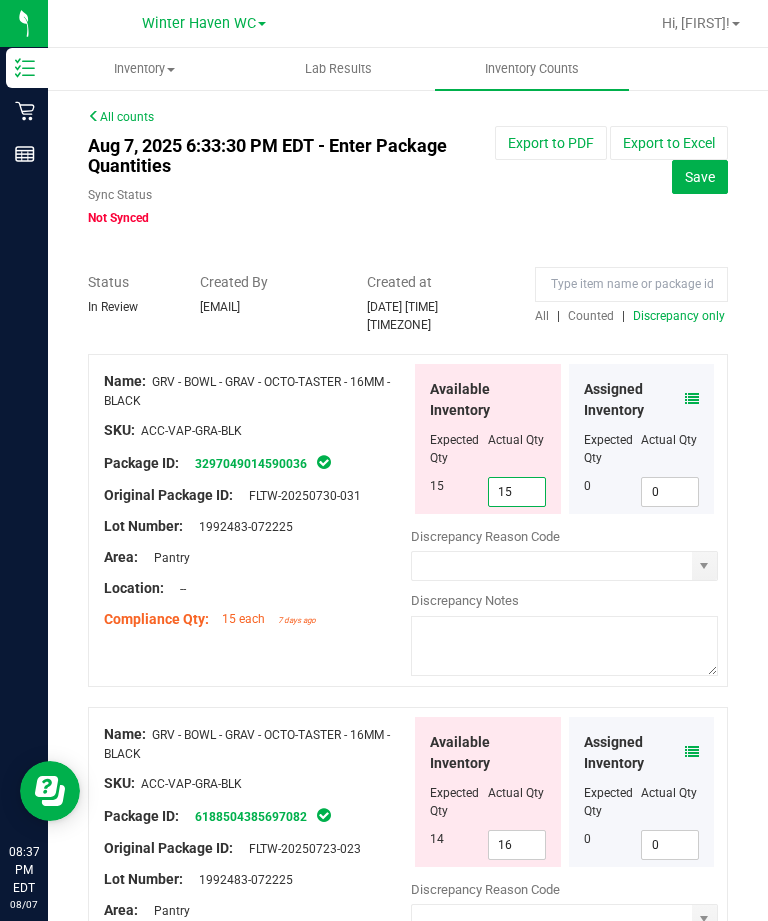 click on "Location:
--" at bounding box center (257, 588) 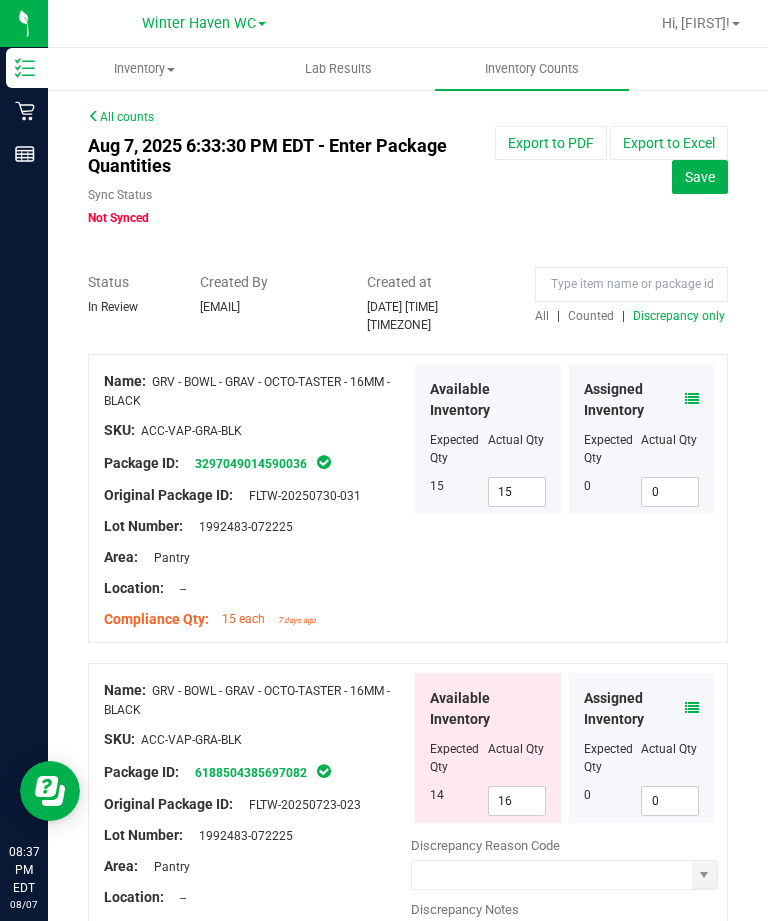 click on "16" at bounding box center [517, 801] 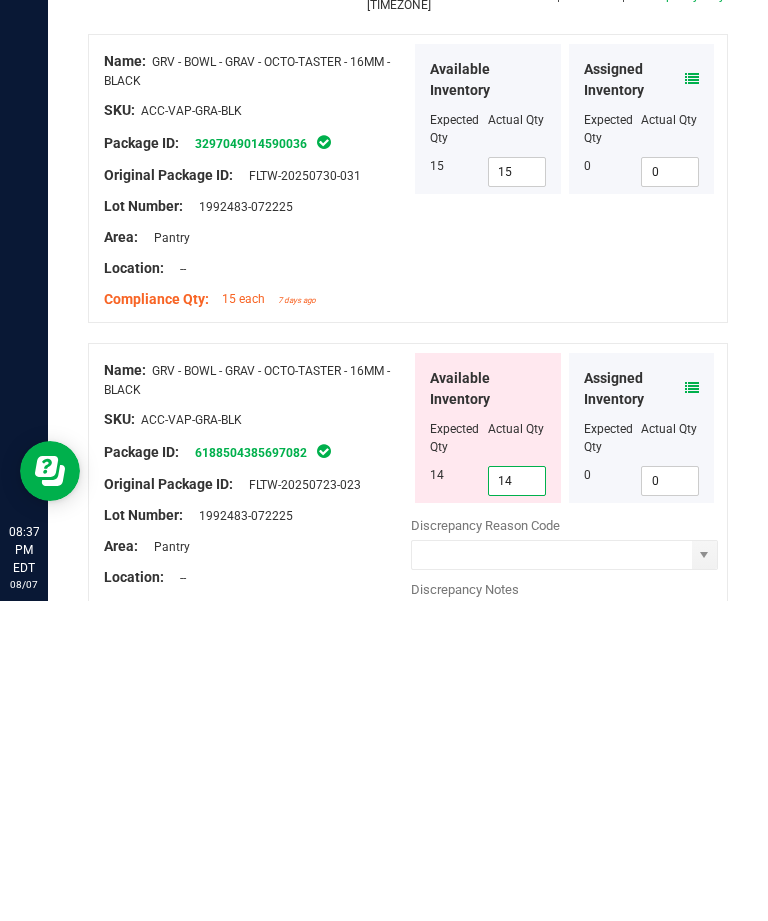 click on "Location:
--" at bounding box center [257, 897] 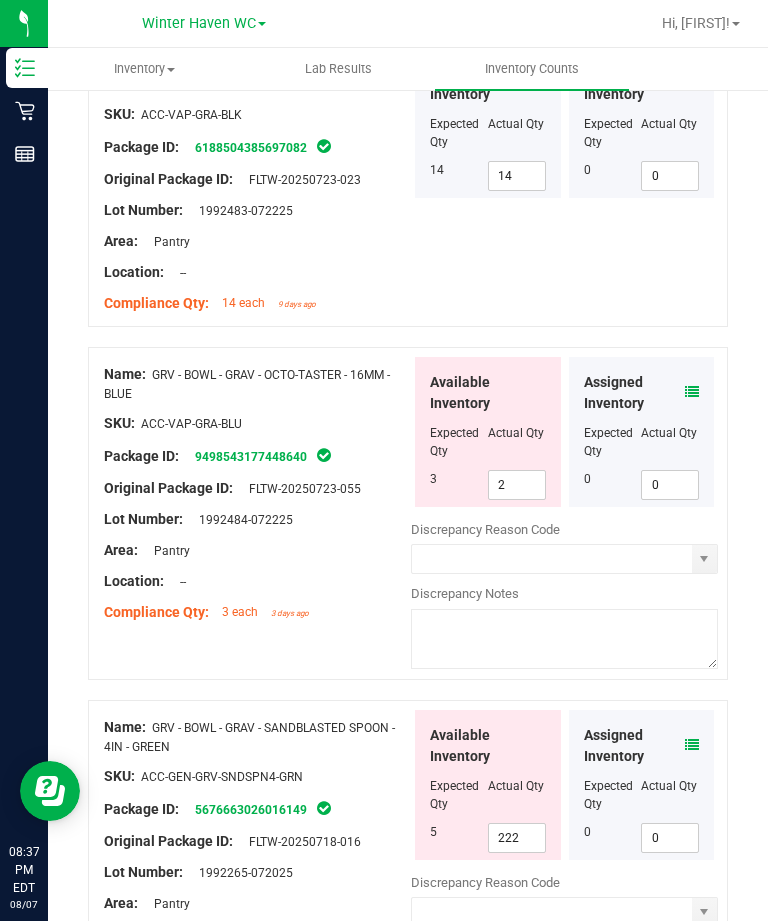 scroll, scrollTop: 625, scrollLeft: 0, axis: vertical 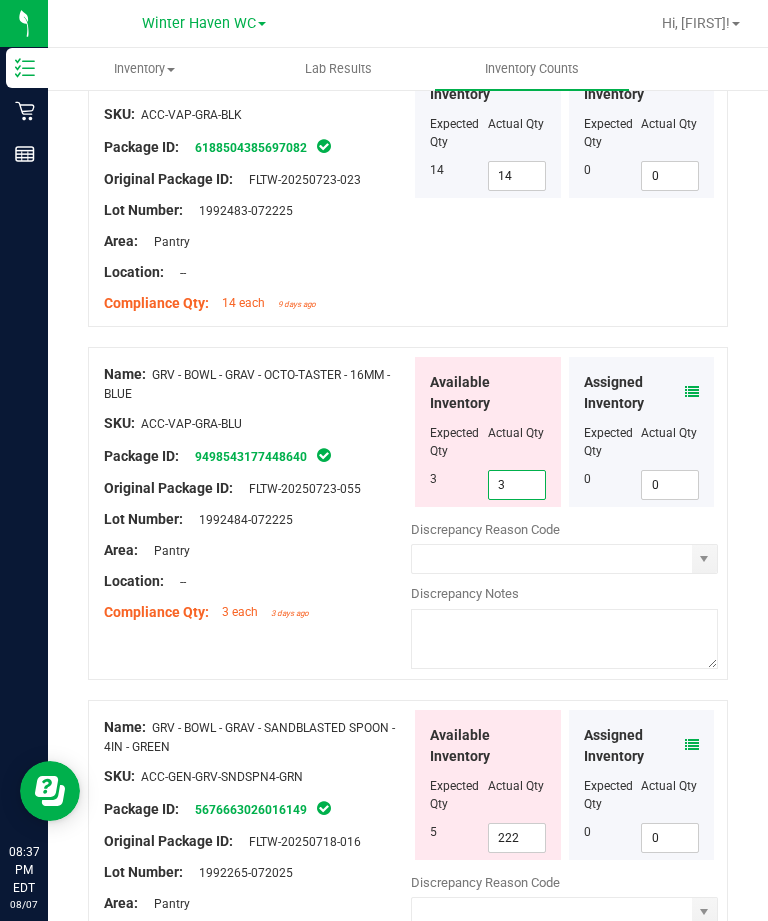 click at bounding box center [257, 566] 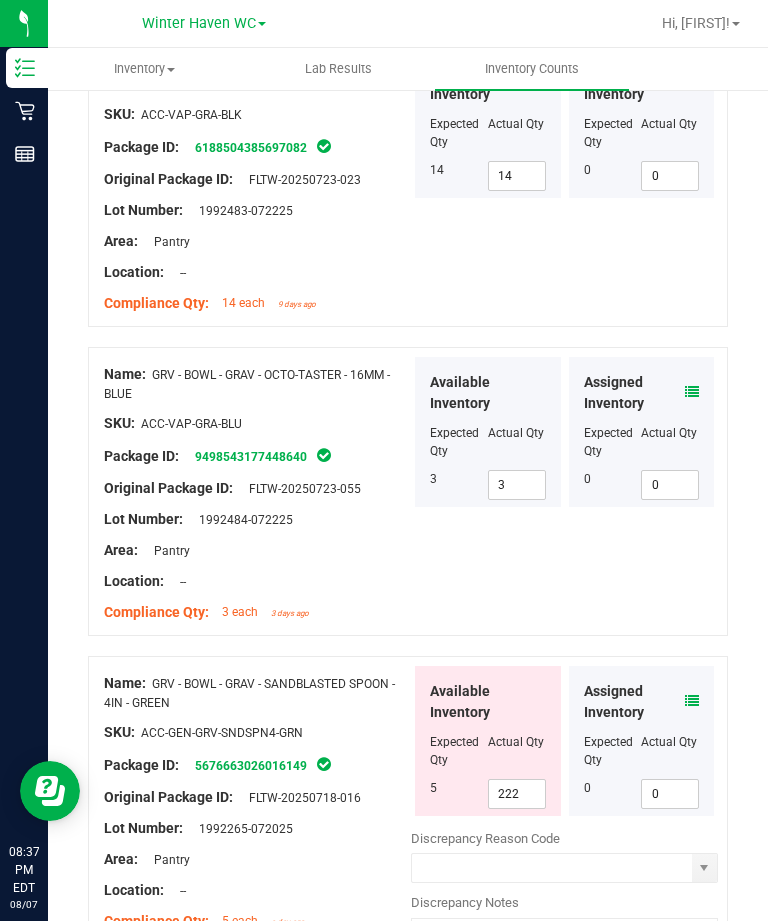 click on "222" at bounding box center (517, 794) 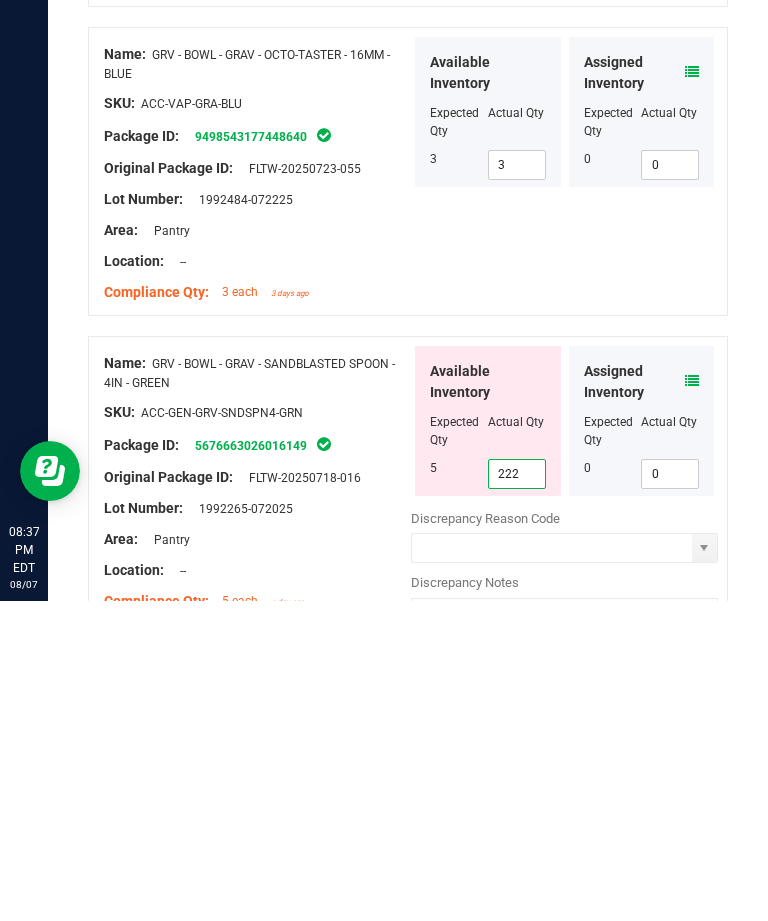 click on "222" at bounding box center (517, 794) 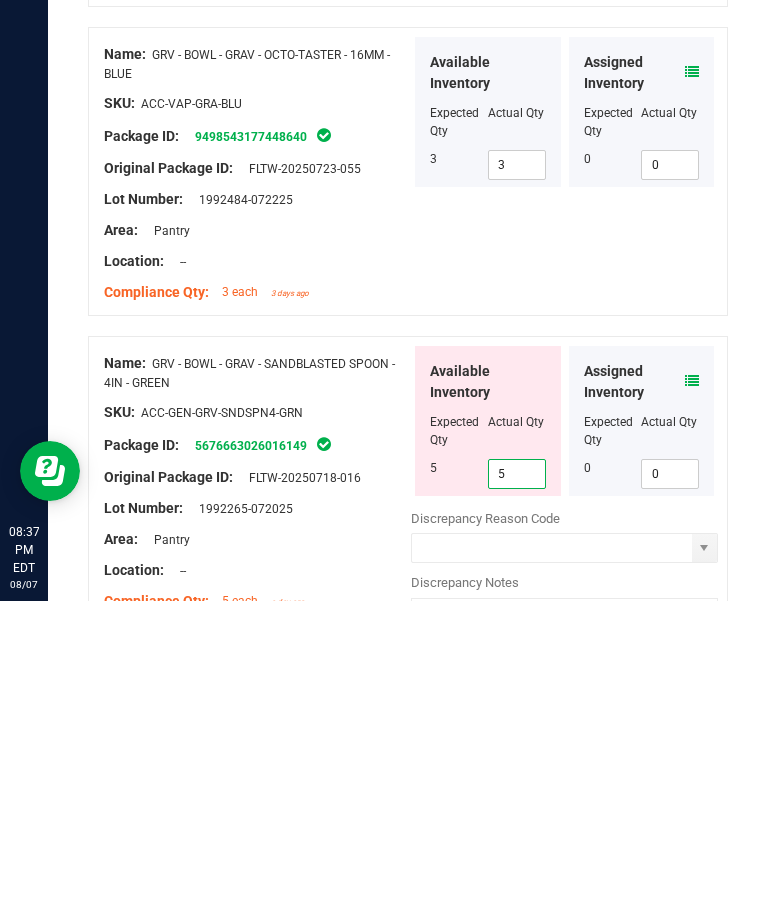 click on "Location:
--" at bounding box center (257, 890) 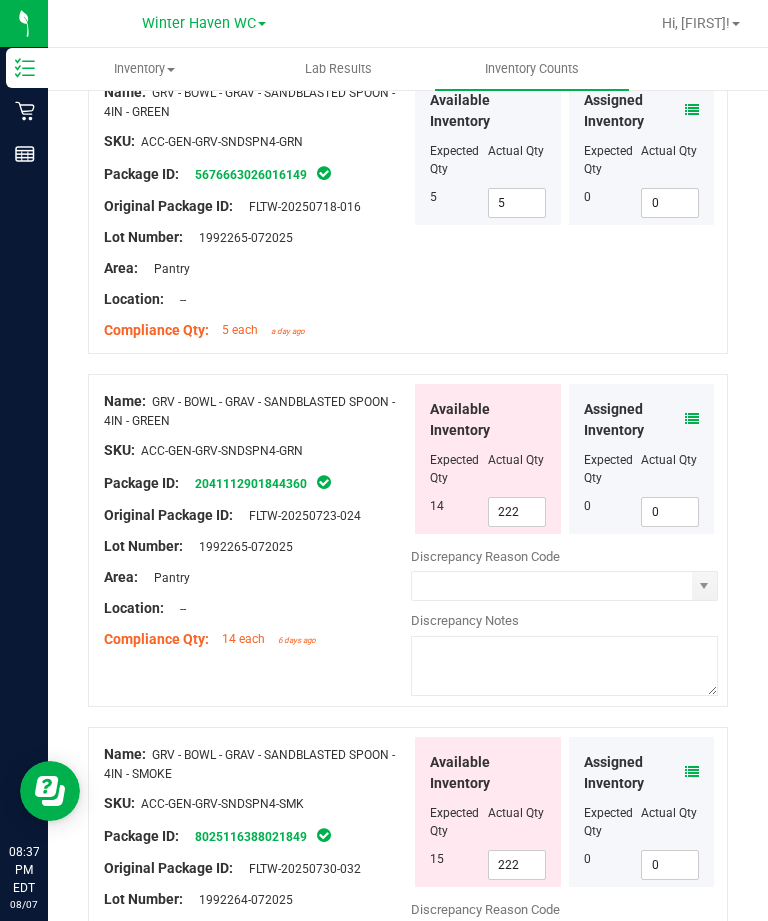 scroll, scrollTop: 1221, scrollLeft: 0, axis: vertical 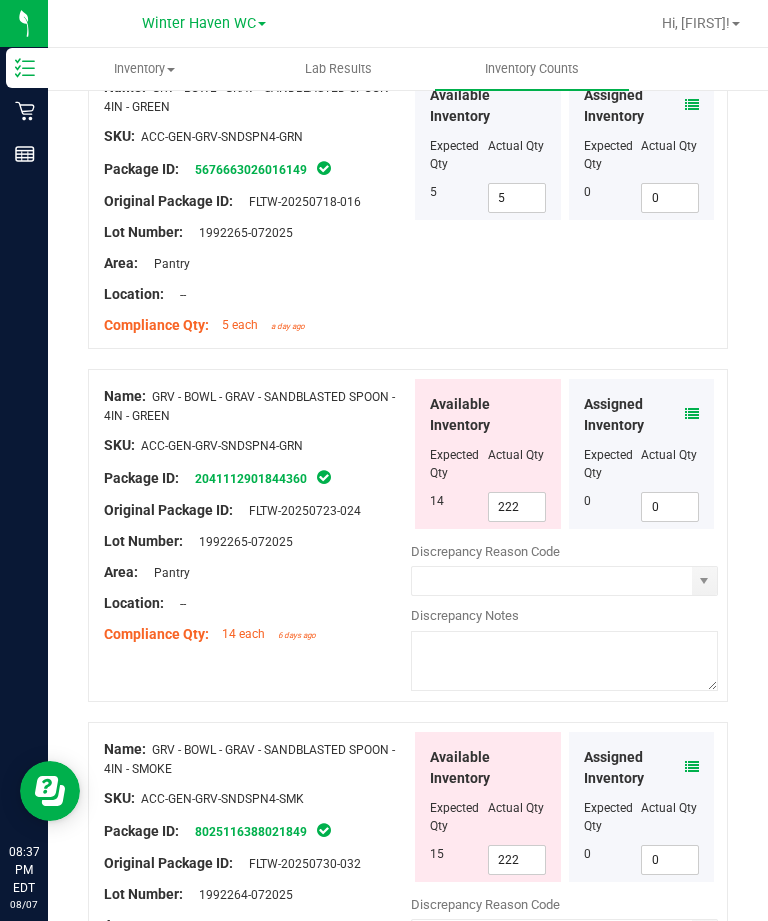 click on "222" at bounding box center (517, 507) 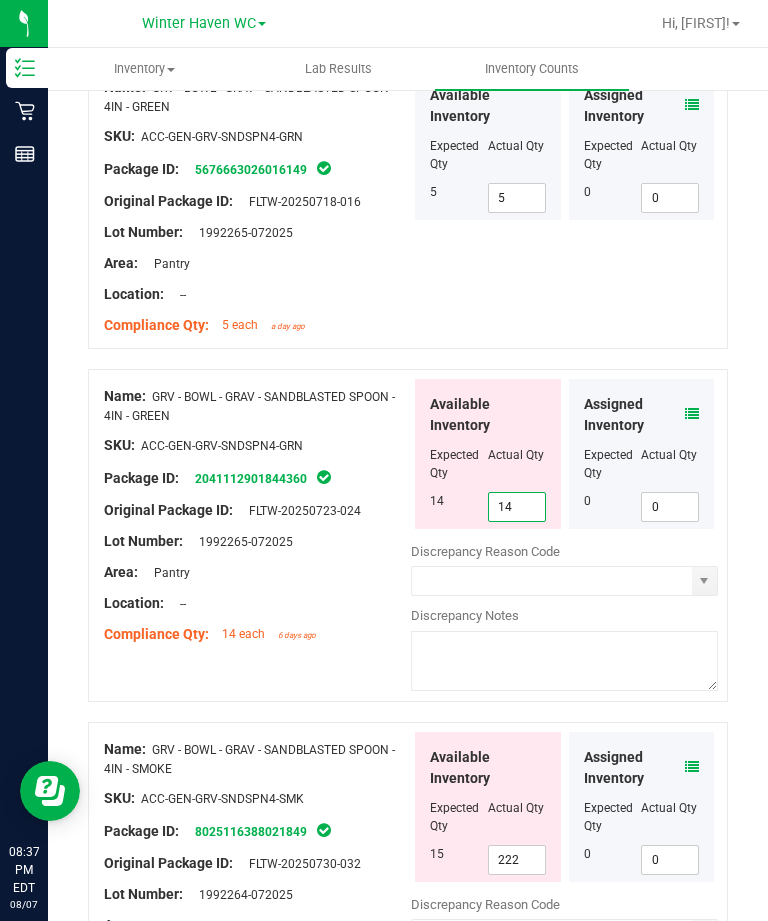 click on "Area:
Pantry" at bounding box center [257, 572] 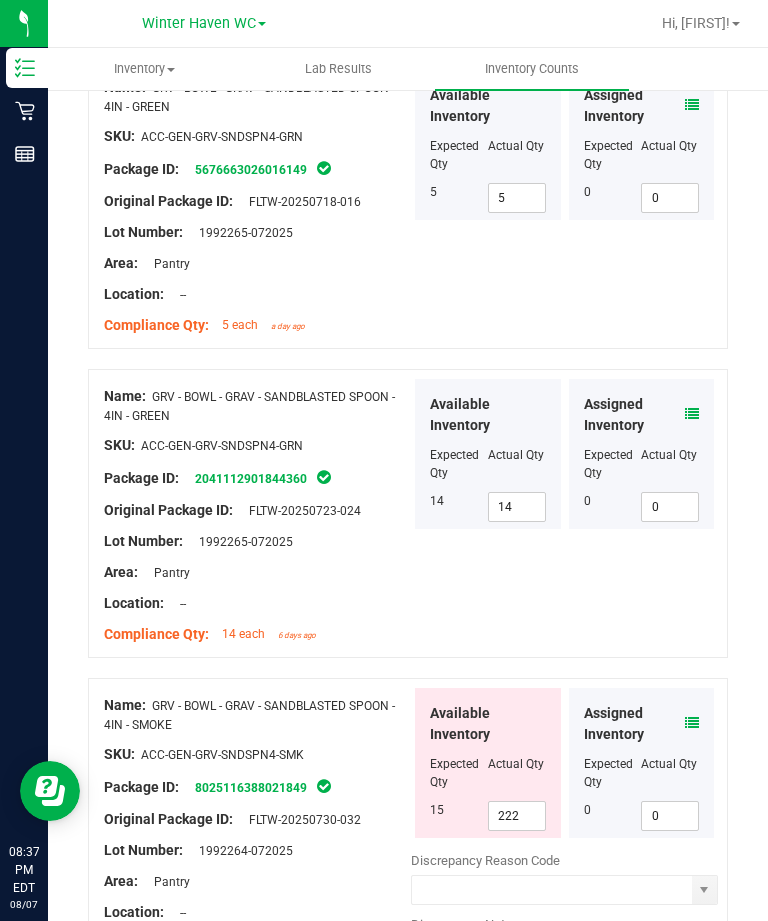 click on "222" at bounding box center (517, 816) 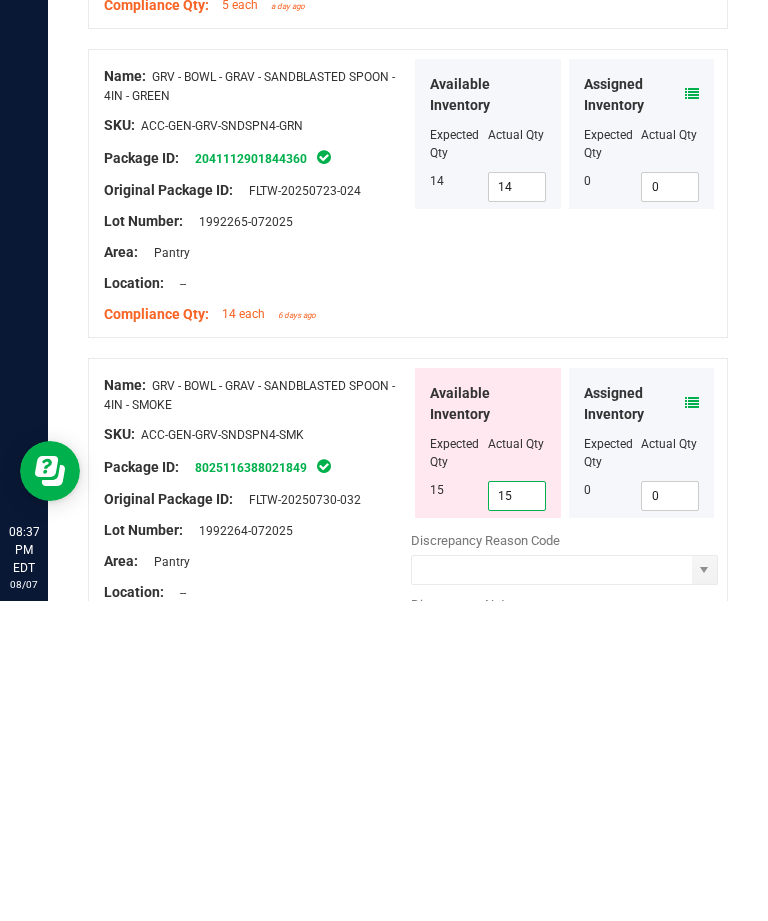 click on "Area:
Pantry" at bounding box center (257, 881) 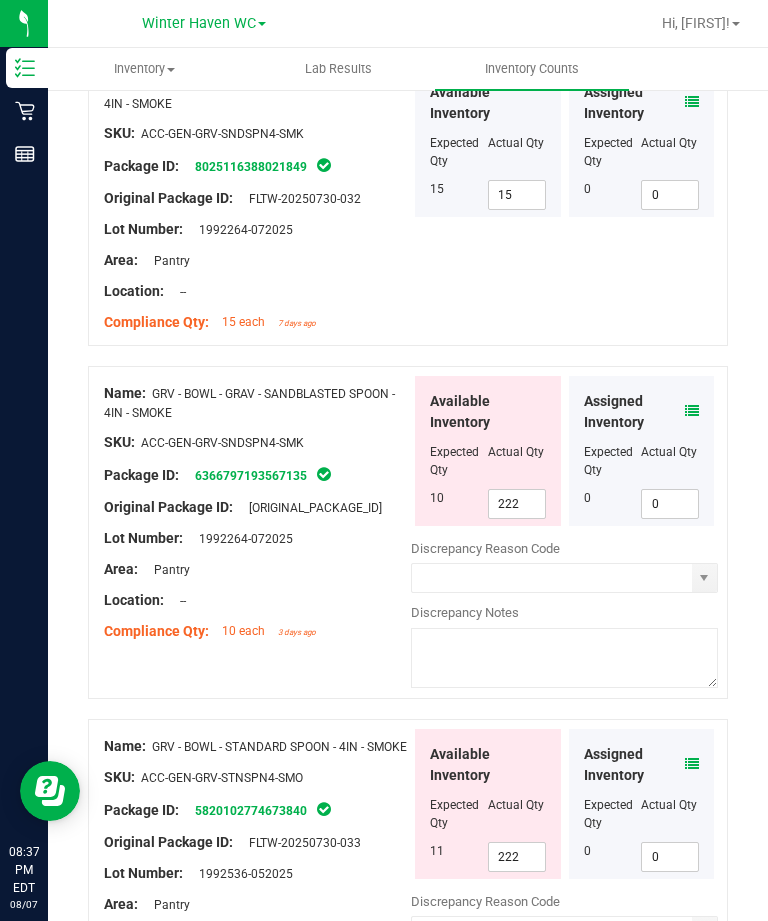 scroll, scrollTop: 1842, scrollLeft: 0, axis: vertical 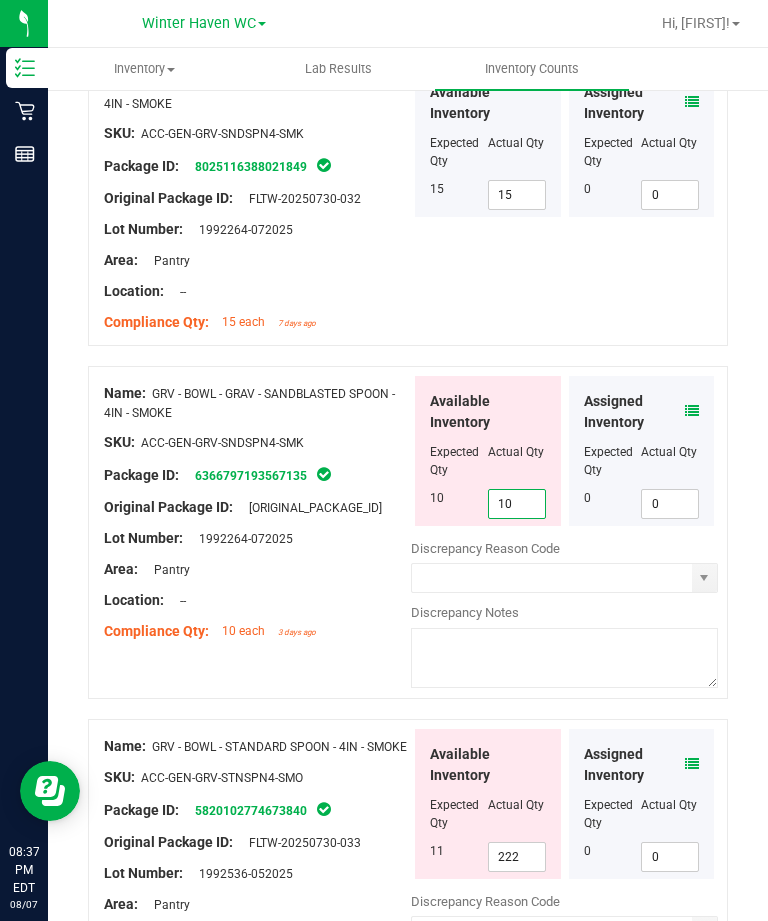 click at bounding box center [257, 585] 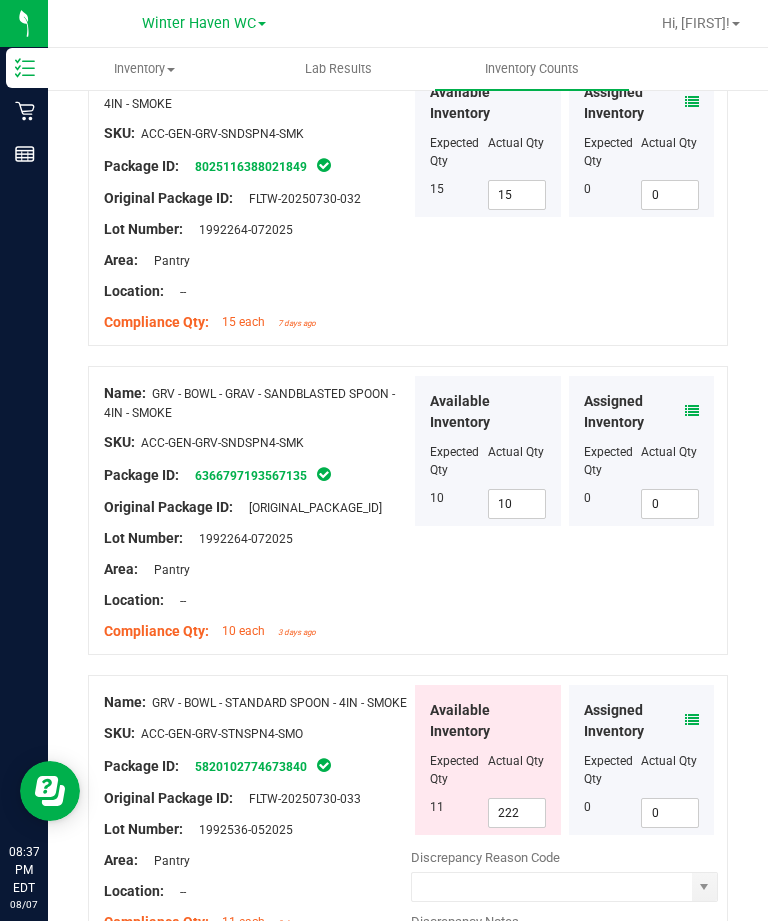 click on "222" at bounding box center (517, 813) 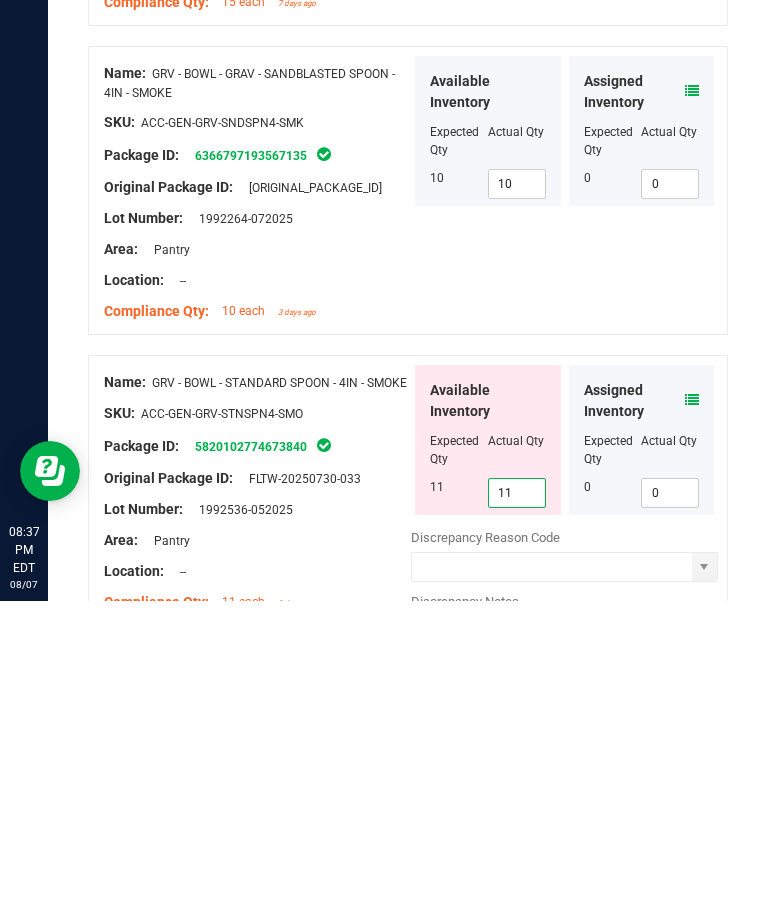 click on "Area:
Pantry" at bounding box center [257, 860] 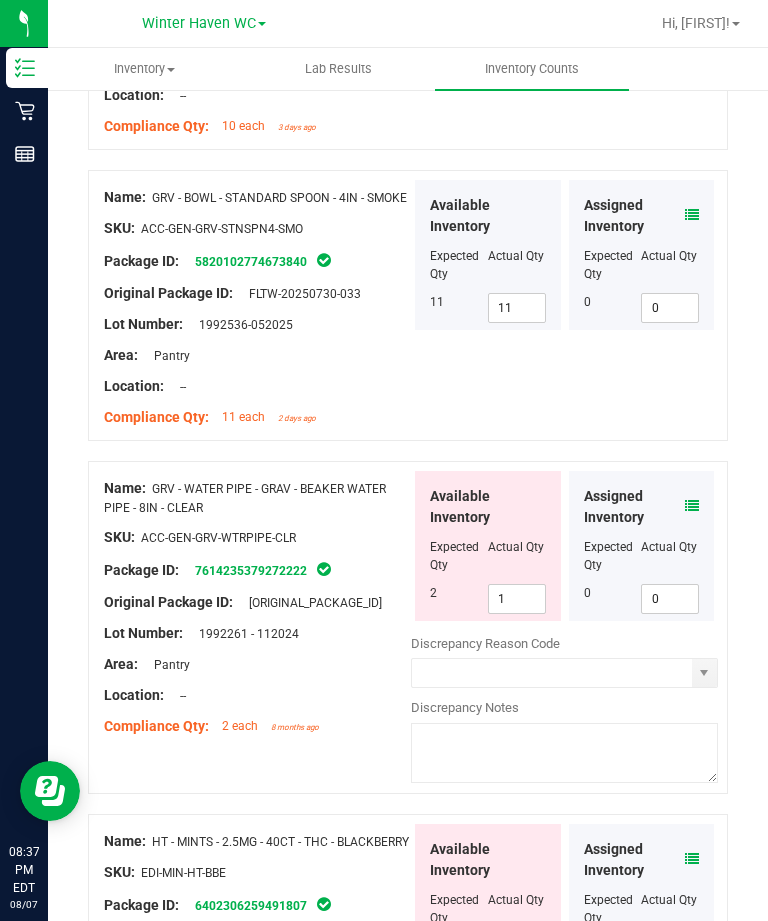 scroll, scrollTop: 2401, scrollLeft: 0, axis: vertical 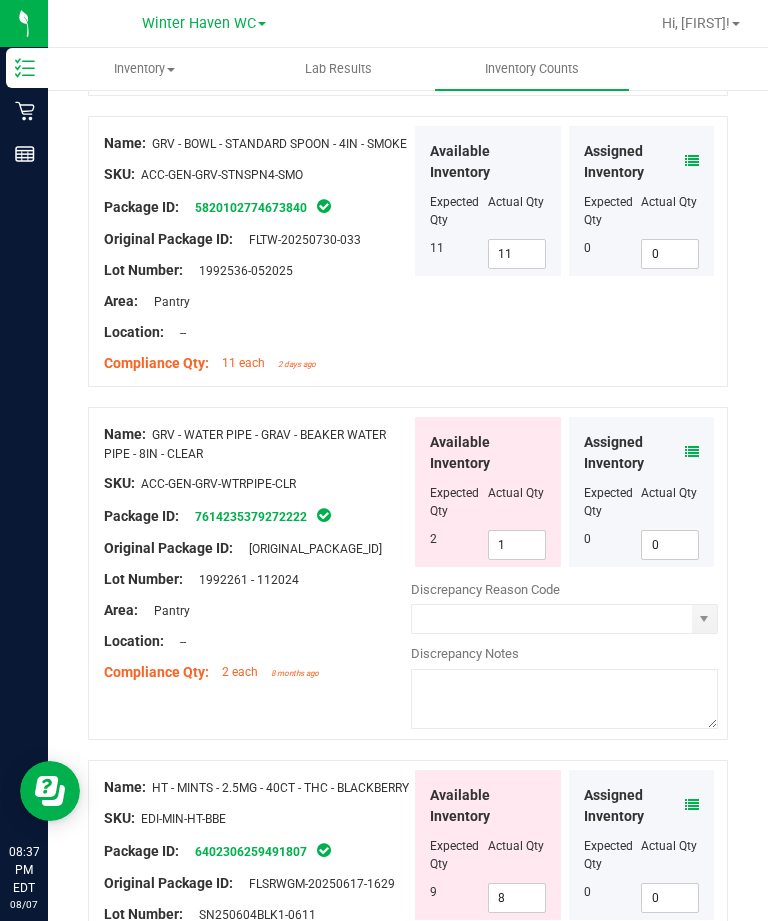 click on "1" at bounding box center [517, 545] 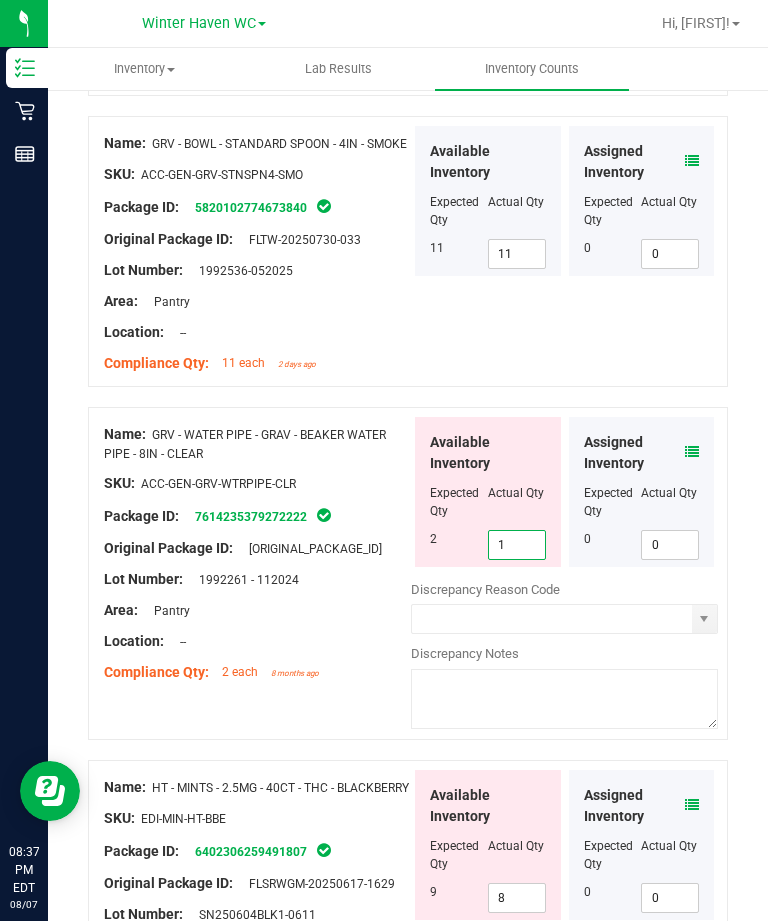 click on "1" at bounding box center (517, 545) 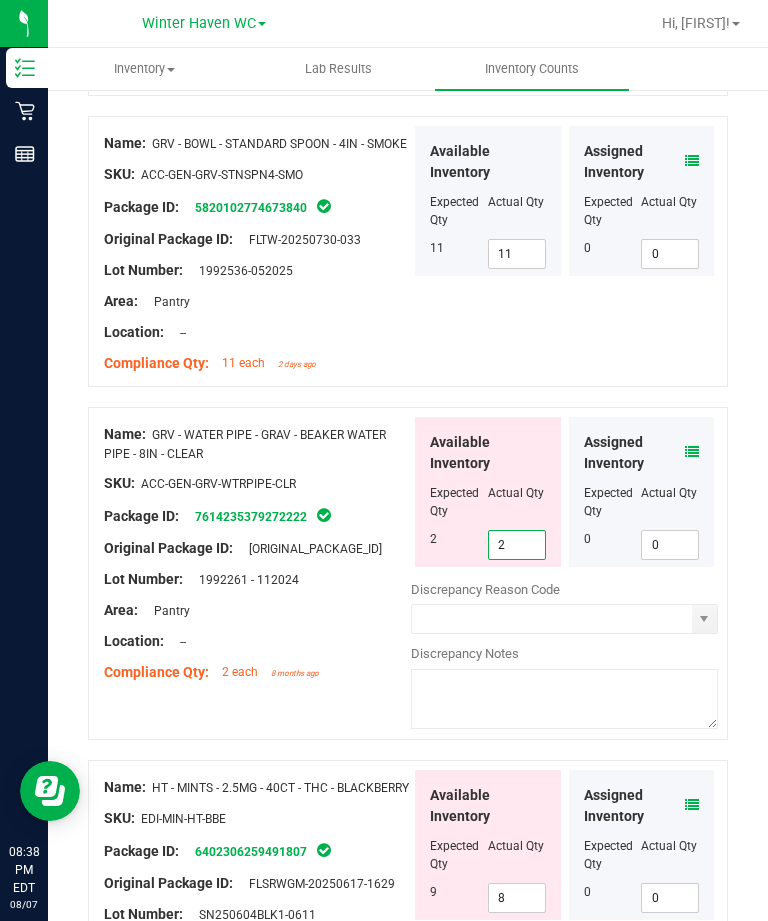 click at bounding box center [257, 564] 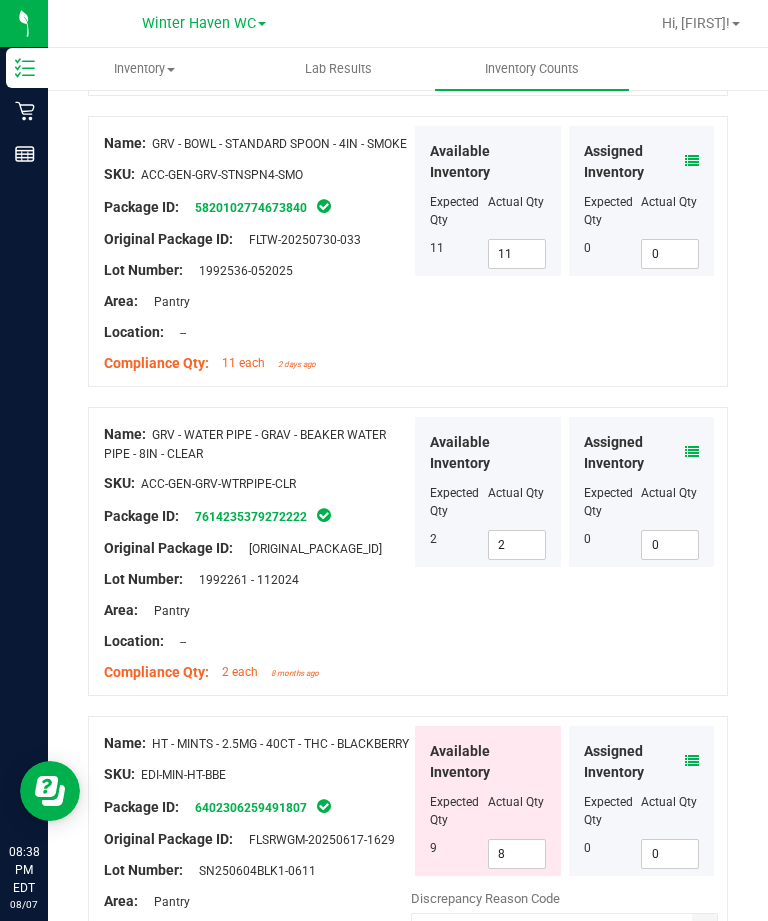 click at bounding box center [692, 761] 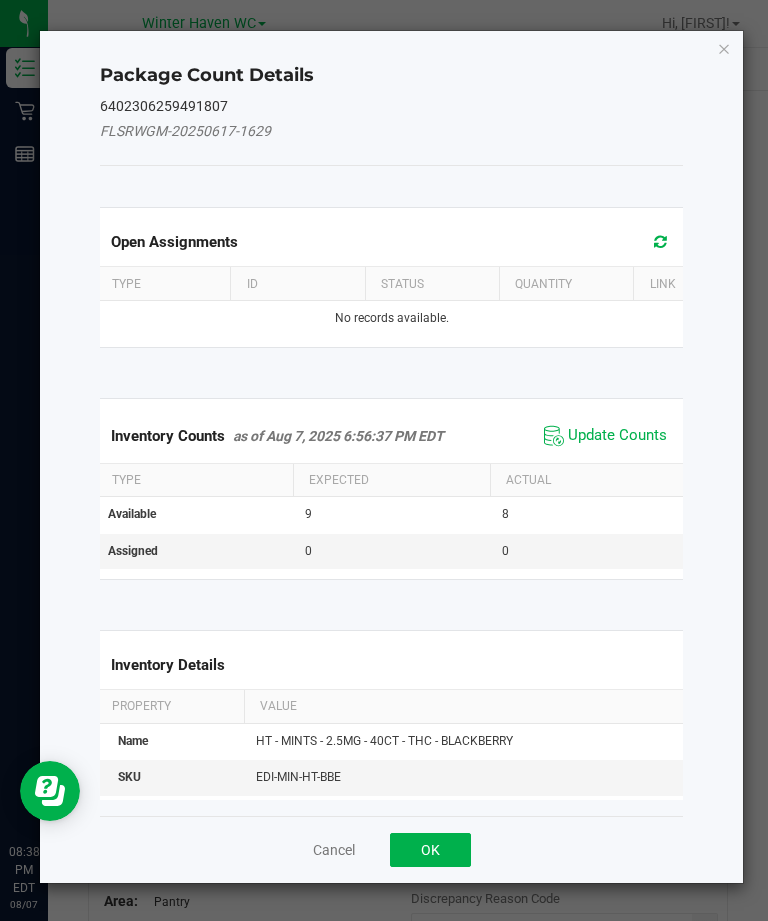 click on "Update Counts" 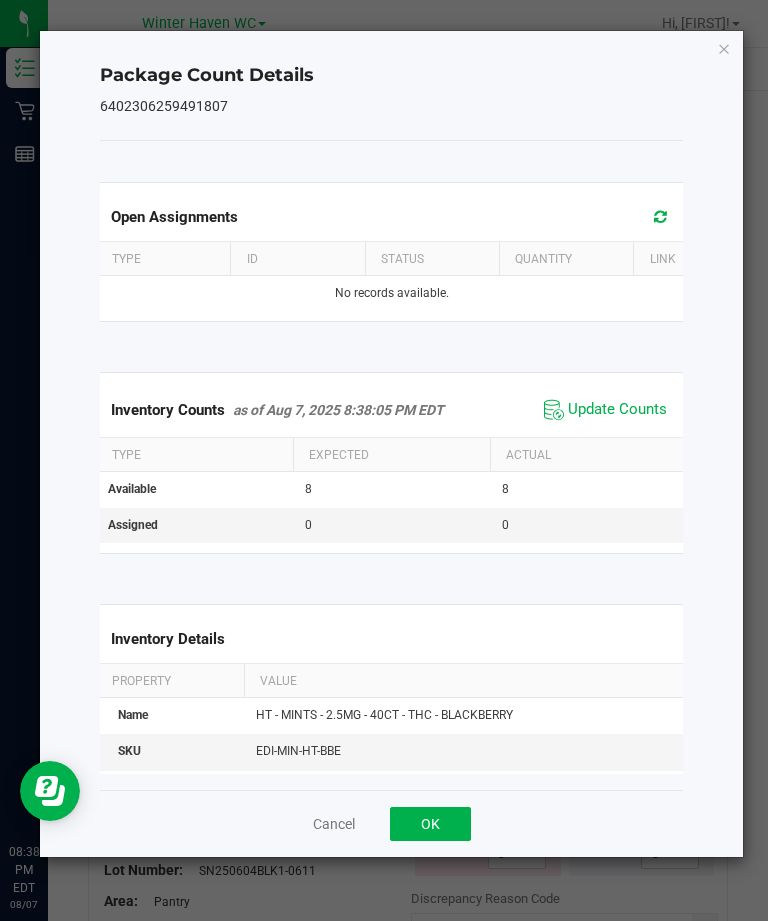 click on "OK" 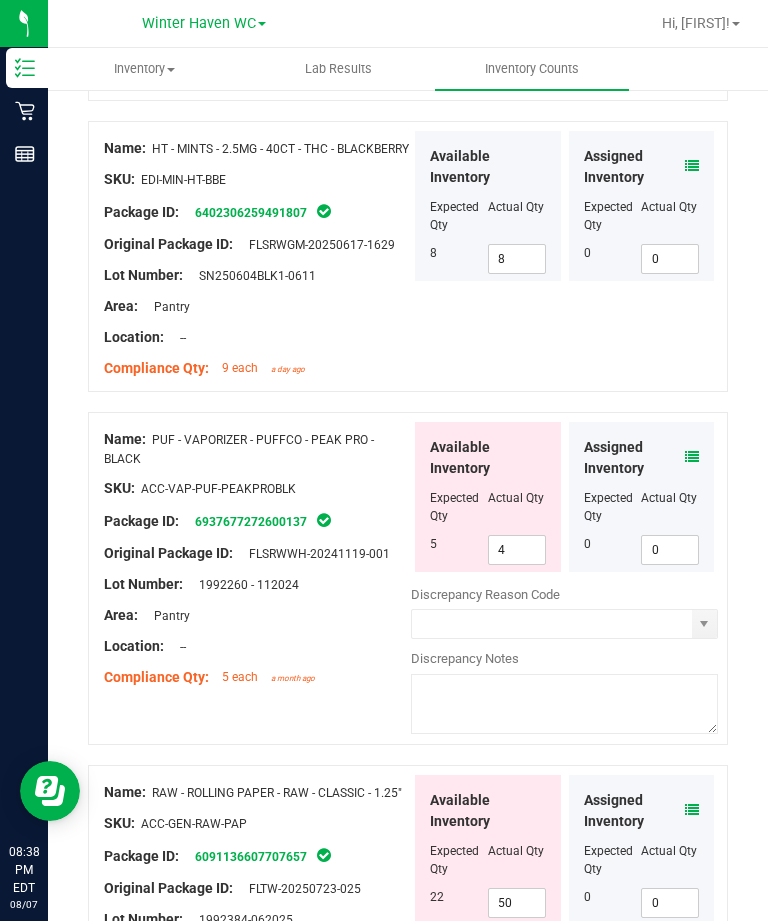 scroll, scrollTop: 3051, scrollLeft: 0, axis: vertical 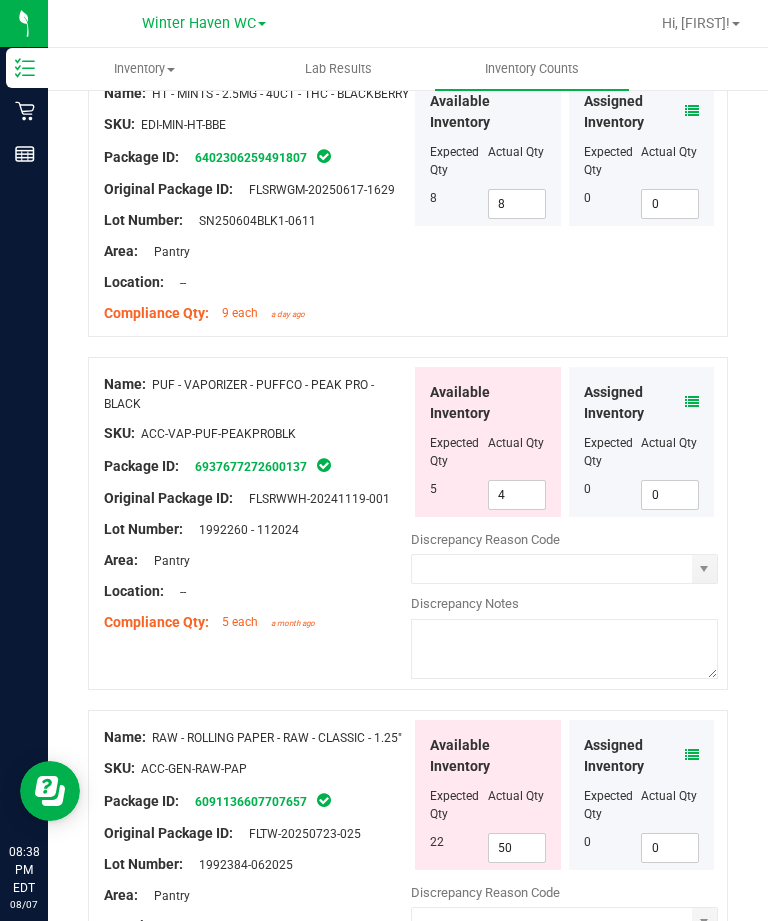 click on "4" at bounding box center (517, 495) 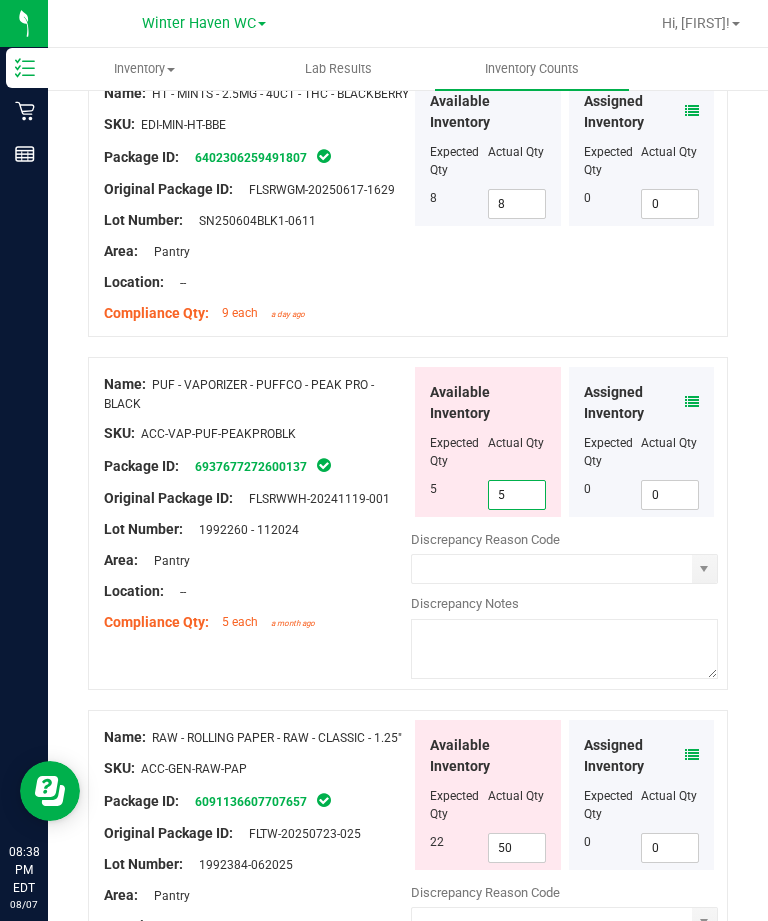 click on "Area:
Pantry" at bounding box center (257, 560) 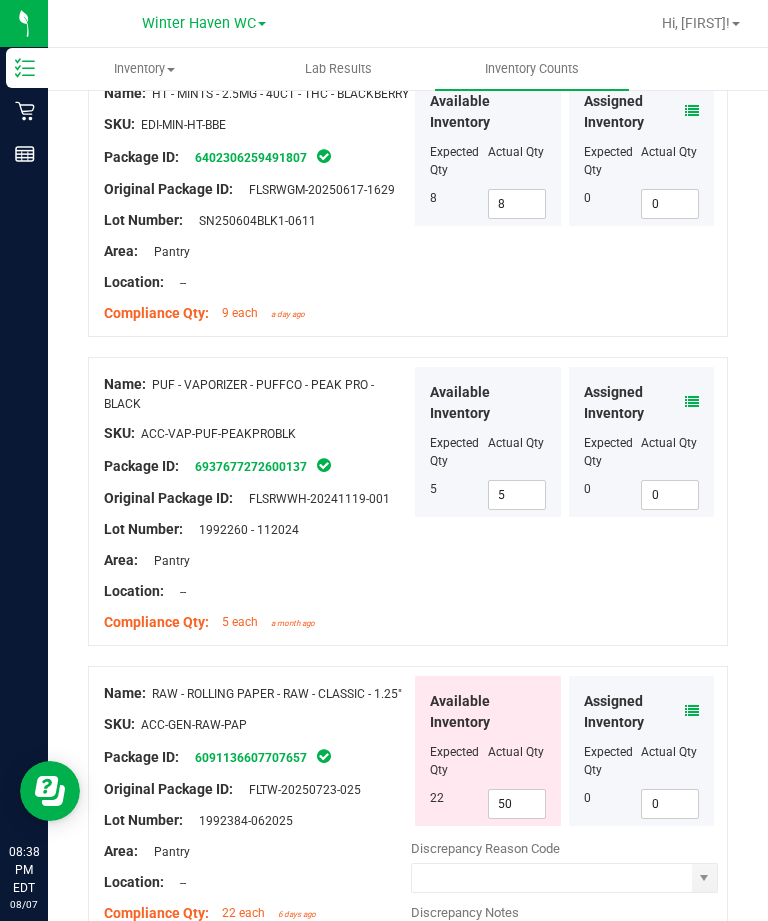 click on "50" at bounding box center (517, 804) 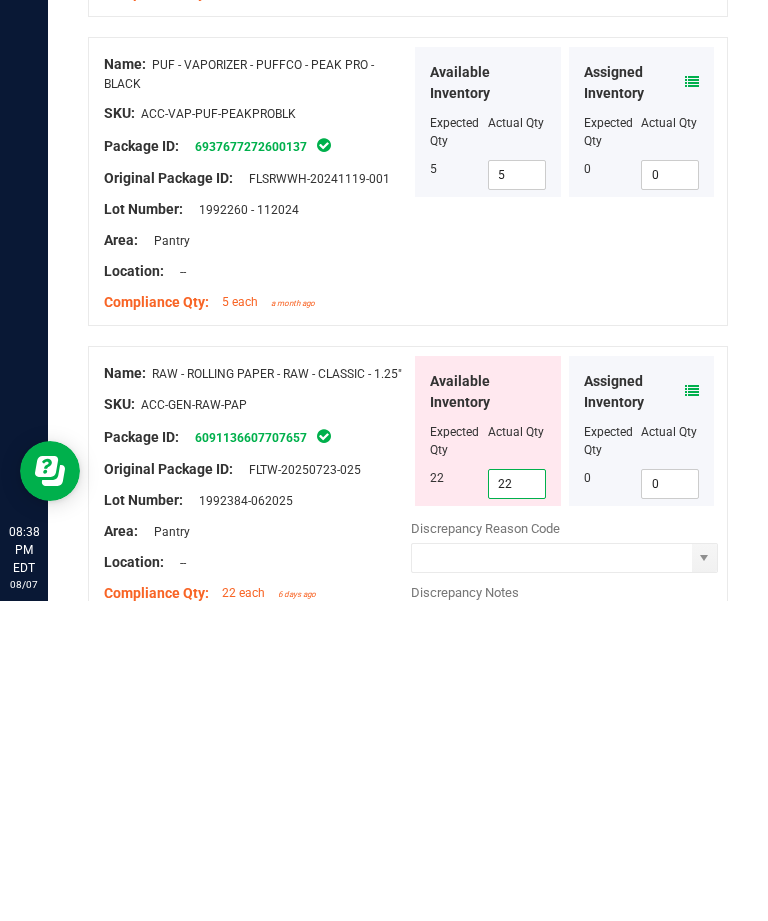 click at bounding box center (257, 867) 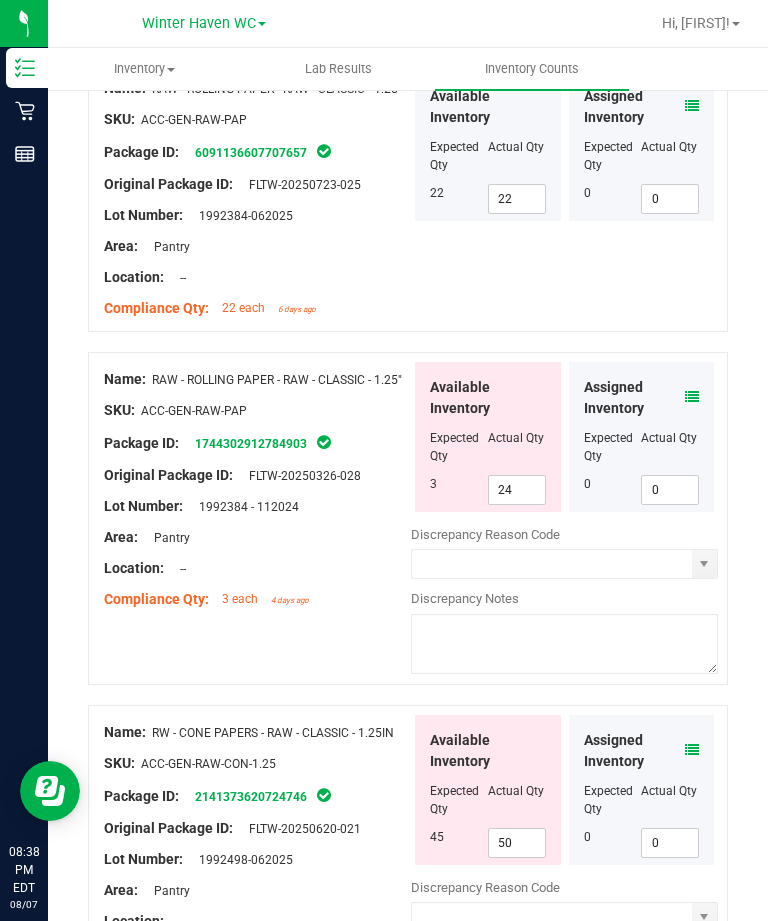 scroll, scrollTop: 3659, scrollLeft: 0, axis: vertical 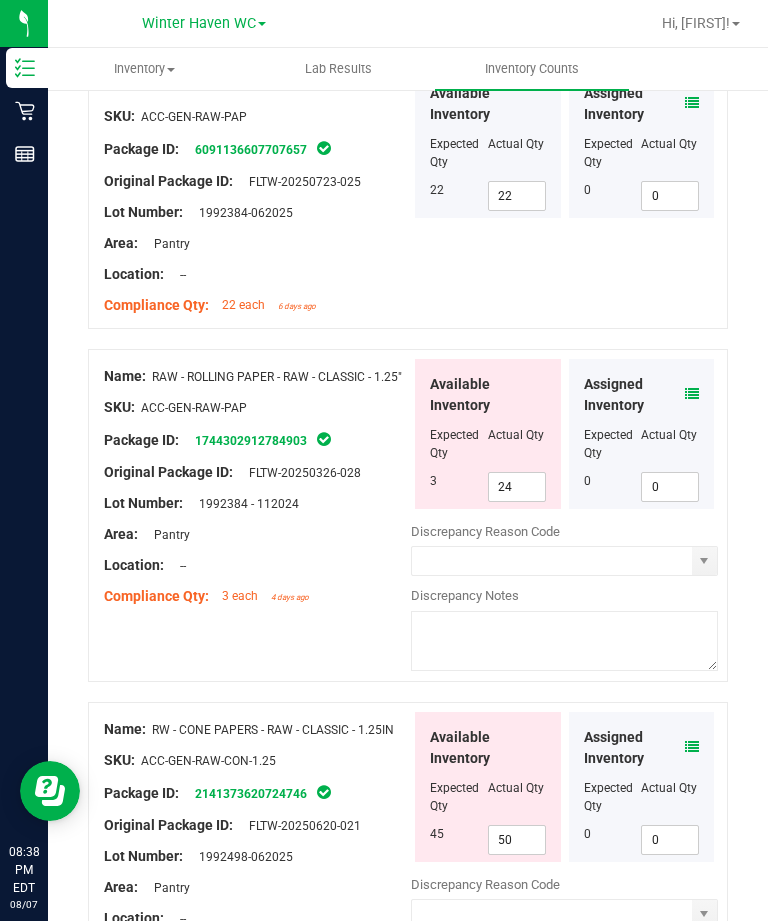 click on "24" at bounding box center [517, 487] 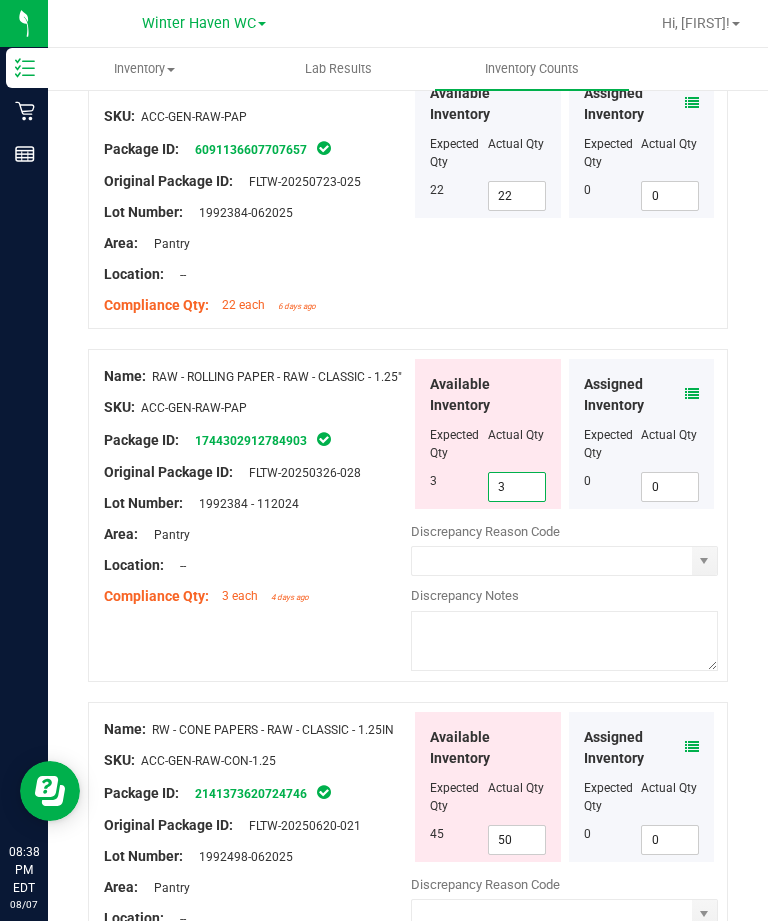 click at bounding box center [257, 550] 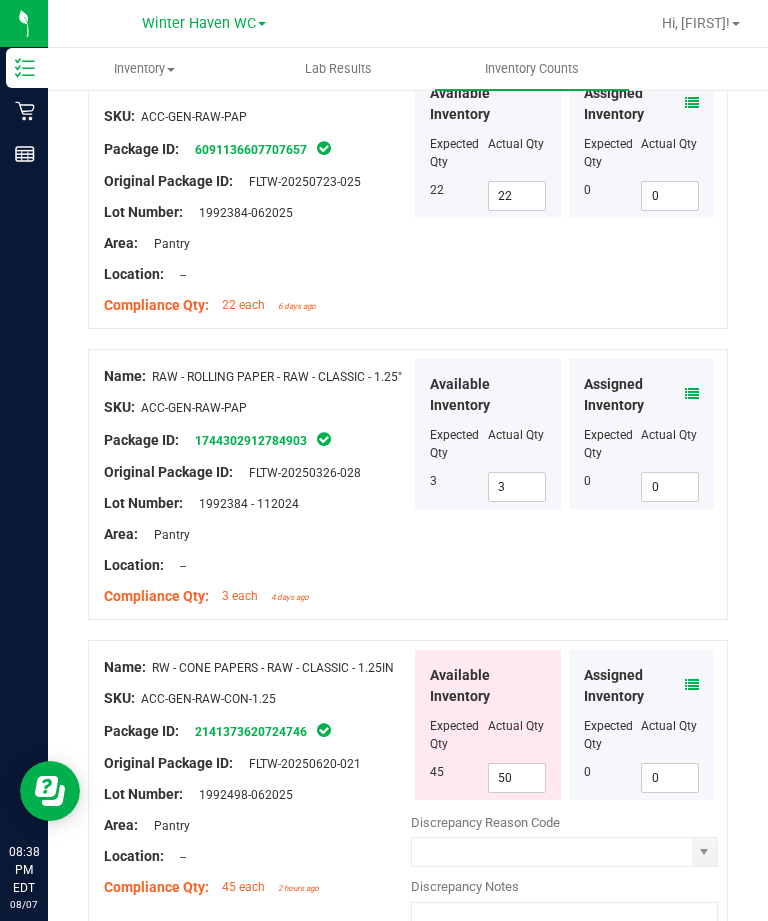click on "50" at bounding box center [517, 778] 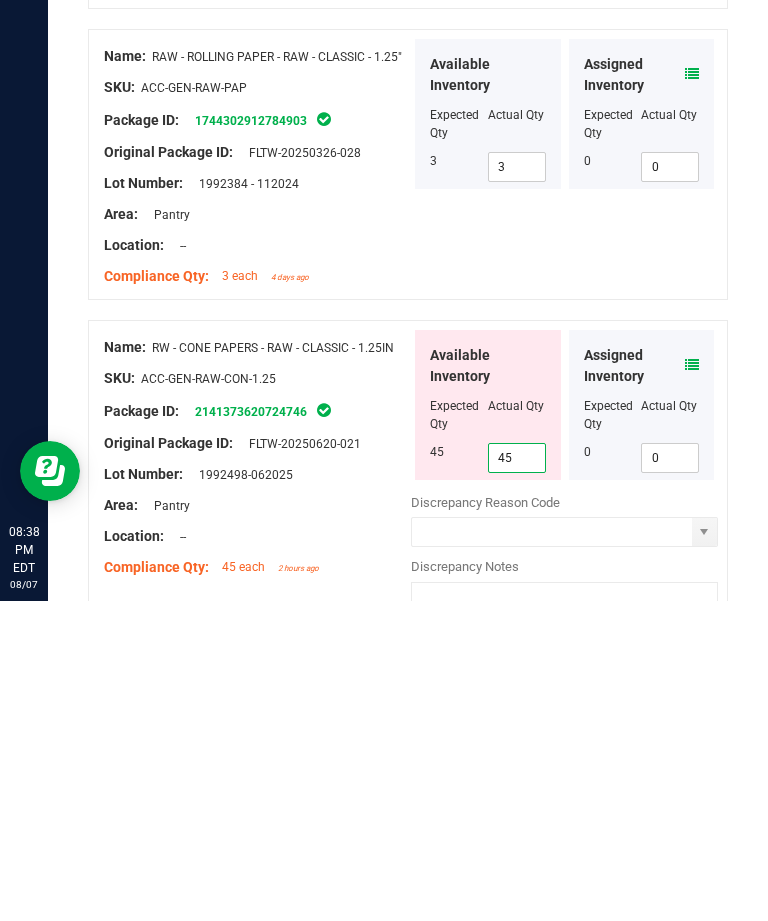 click on "Compliance Qty:
45 each
[DURATION] ago" at bounding box center [257, 887] 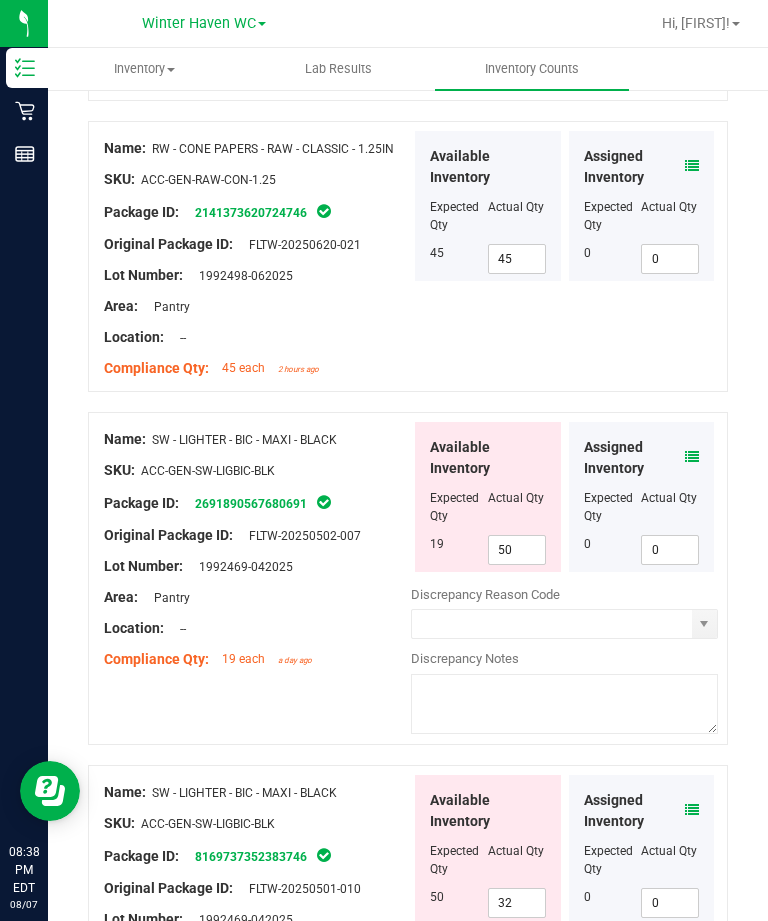 scroll, scrollTop: 4223, scrollLeft: 0, axis: vertical 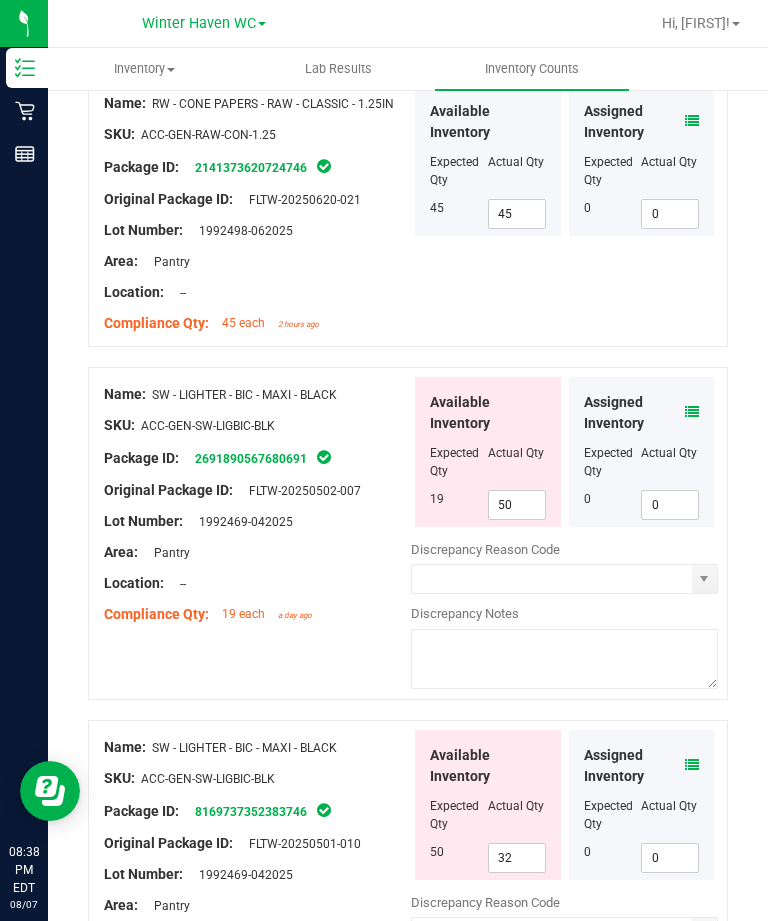 click on "50" at bounding box center [517, 505] 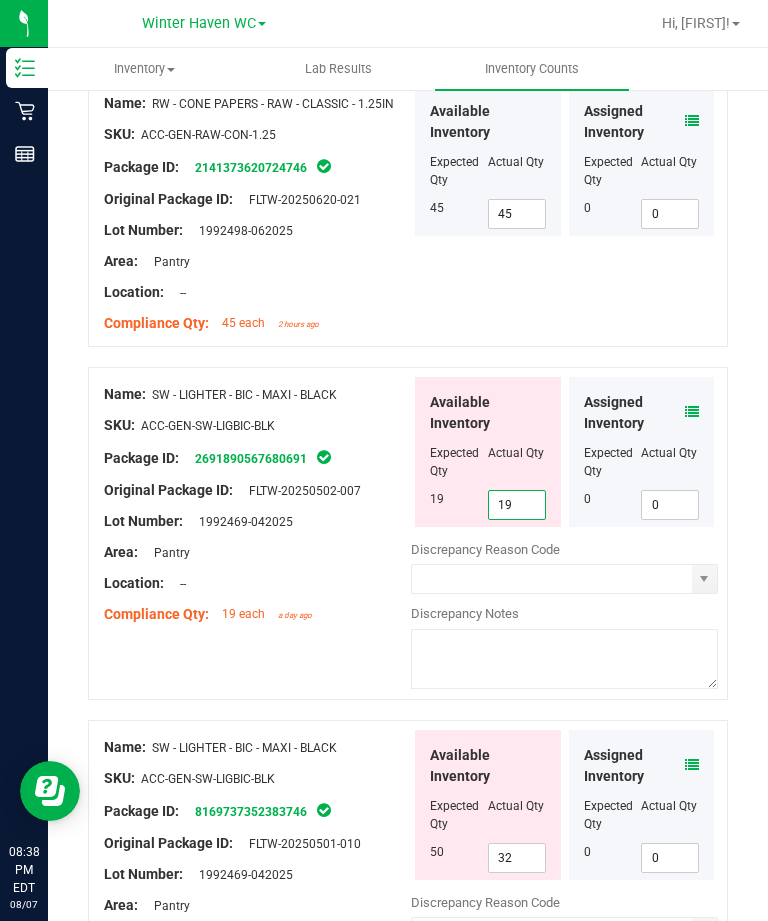 click on "Area:
Pantry" at bounding box center (257, 552) 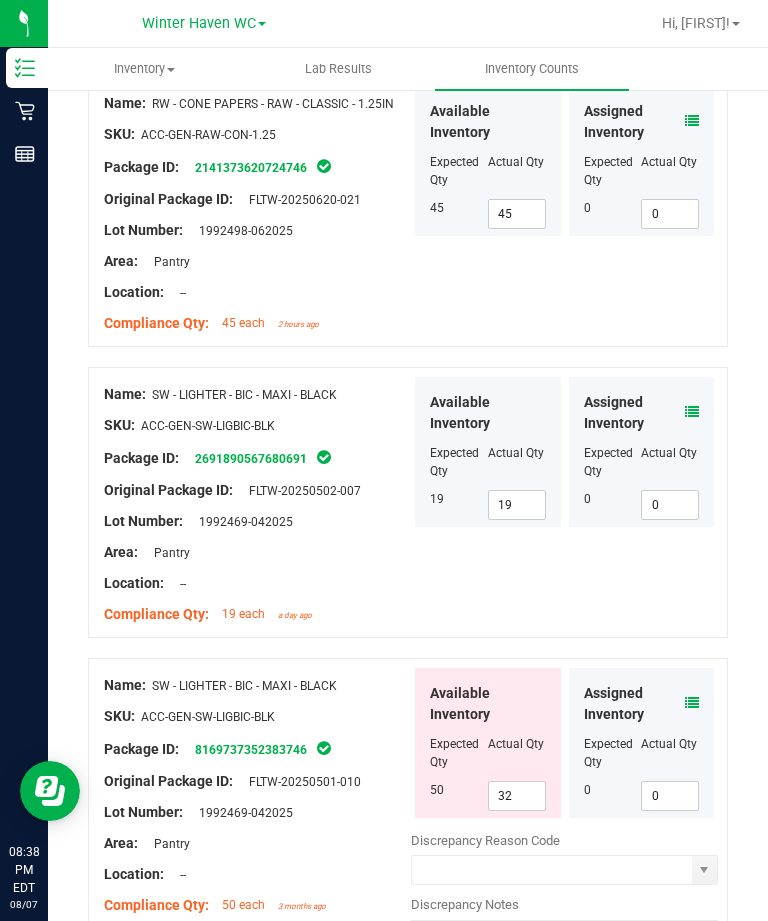click on "32" at bounding box center (517, 796) 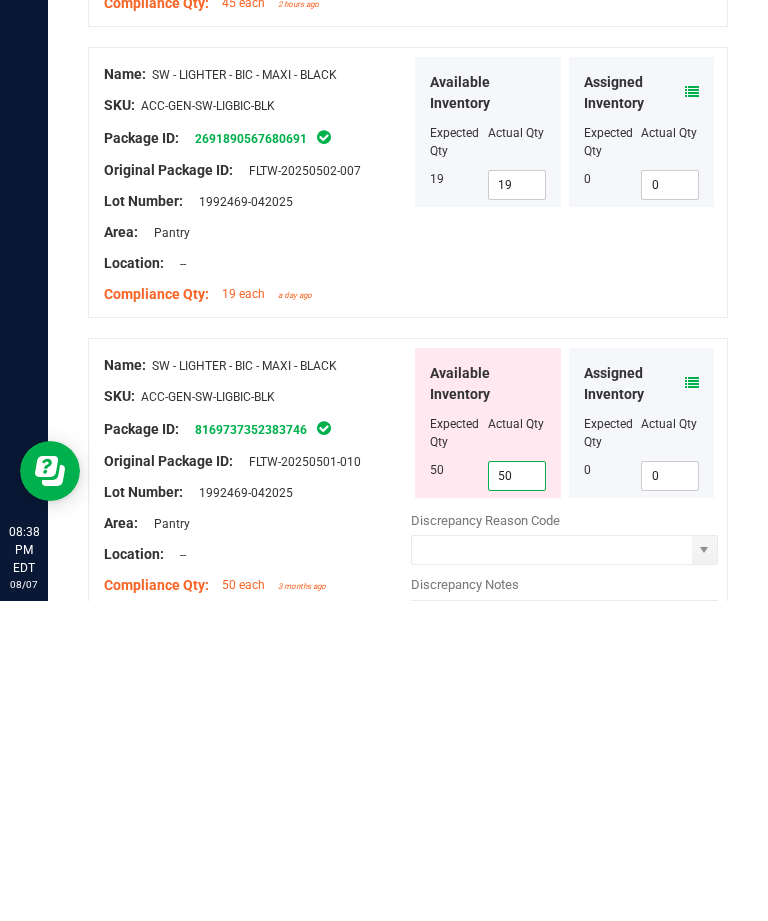 click on "Location:
--" at bounding box center (257, 874) 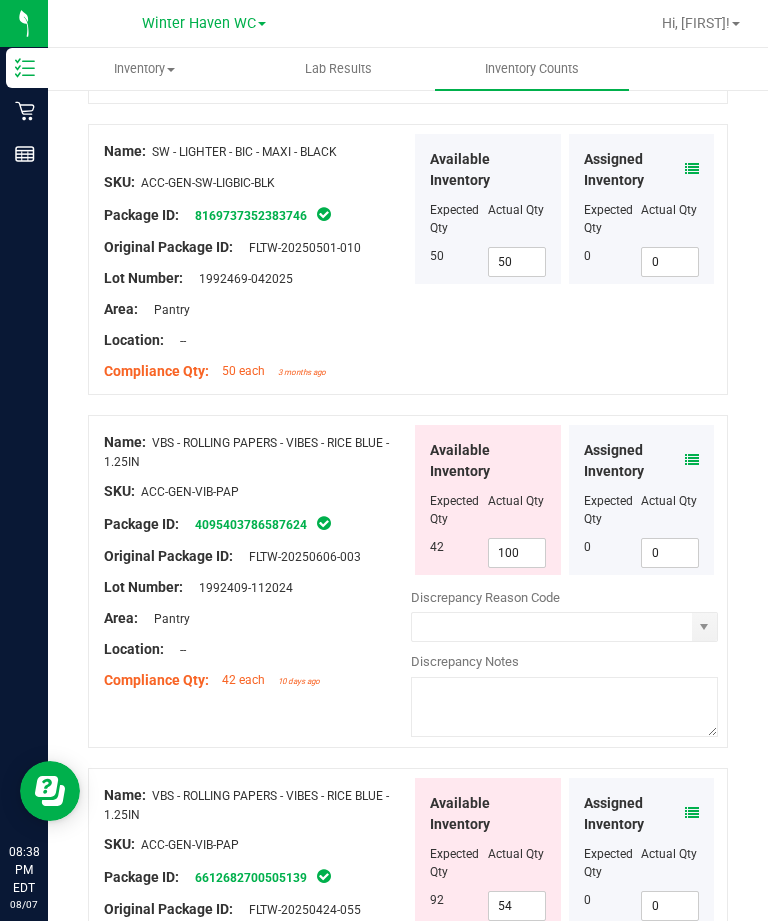 scroll, scrollTop: 4759, scrollLeft: 0, axis: vertical 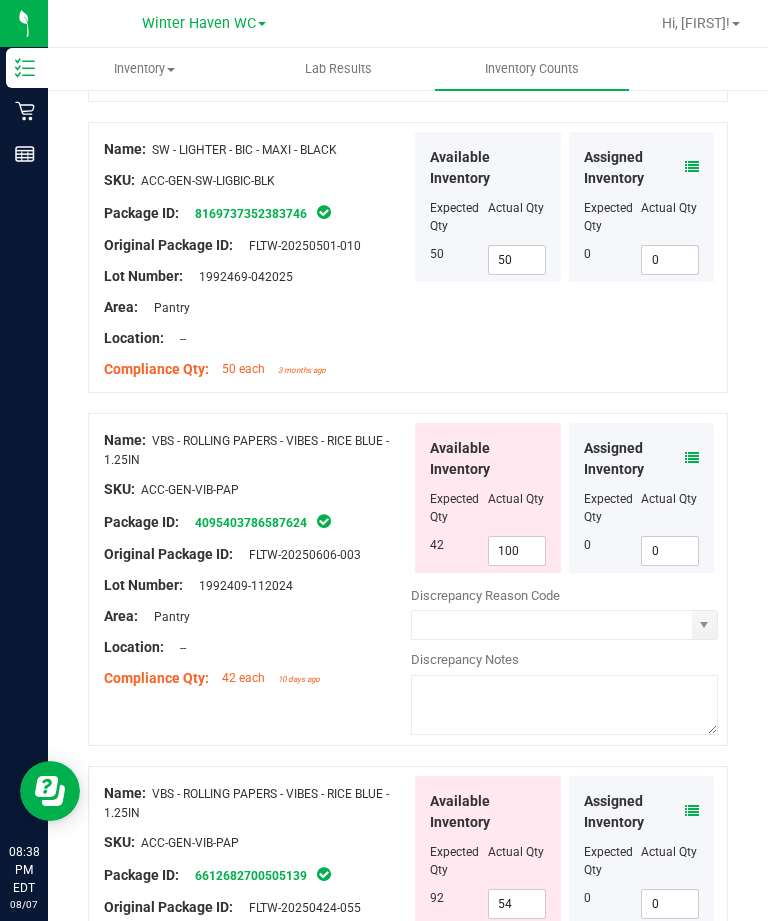 click on "100" at bounding box center (517, 551) 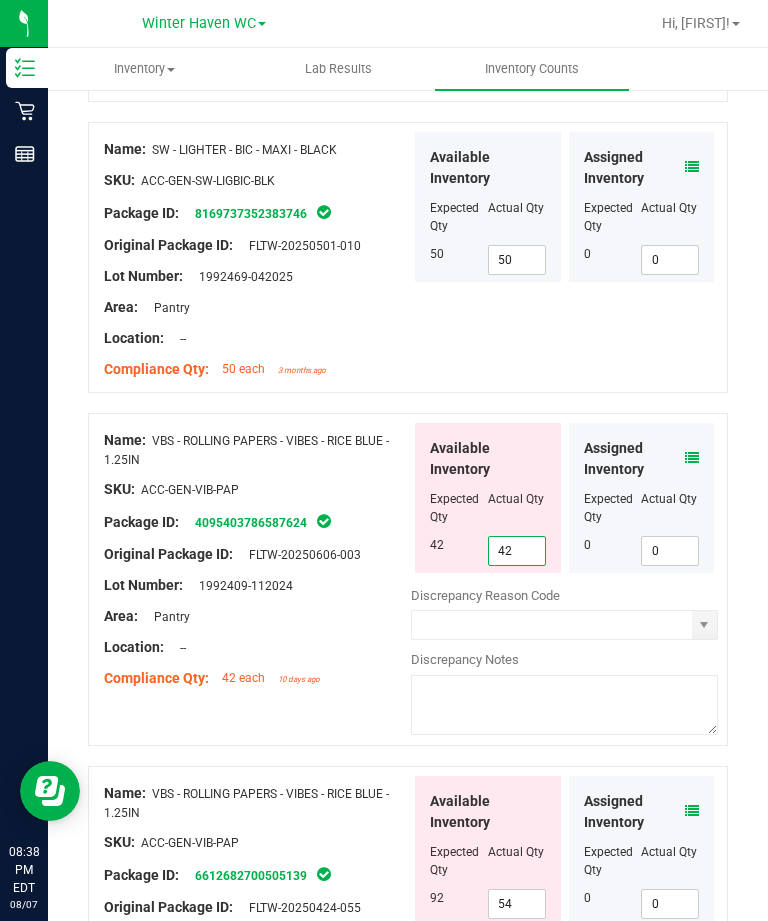 click at bounding box center [257, 601] 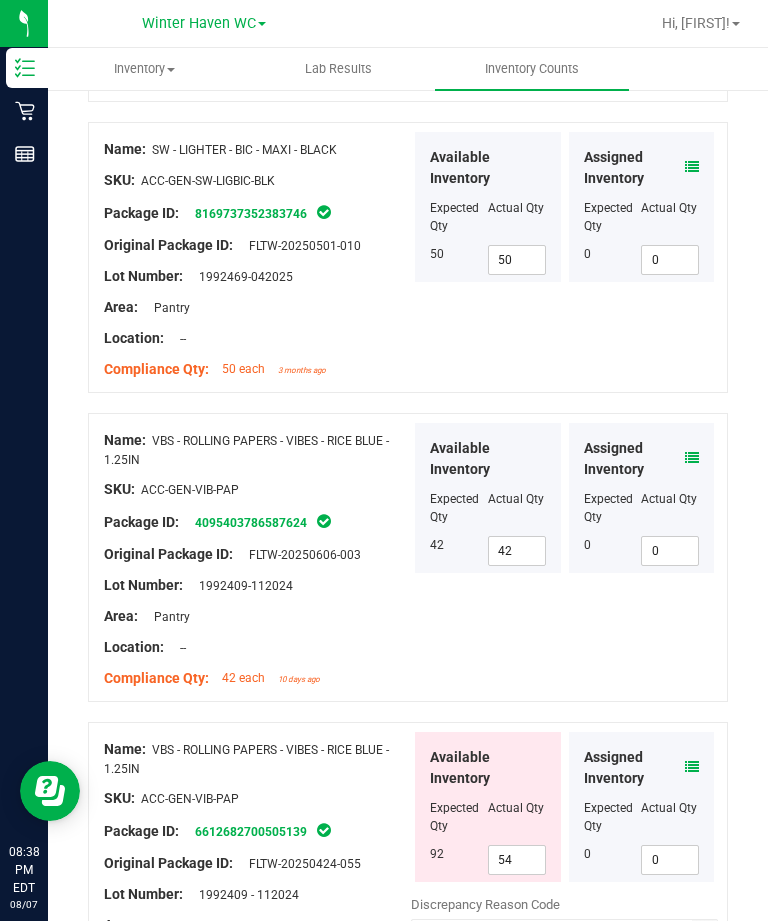 click on "54" at bounding box center (517, 860) 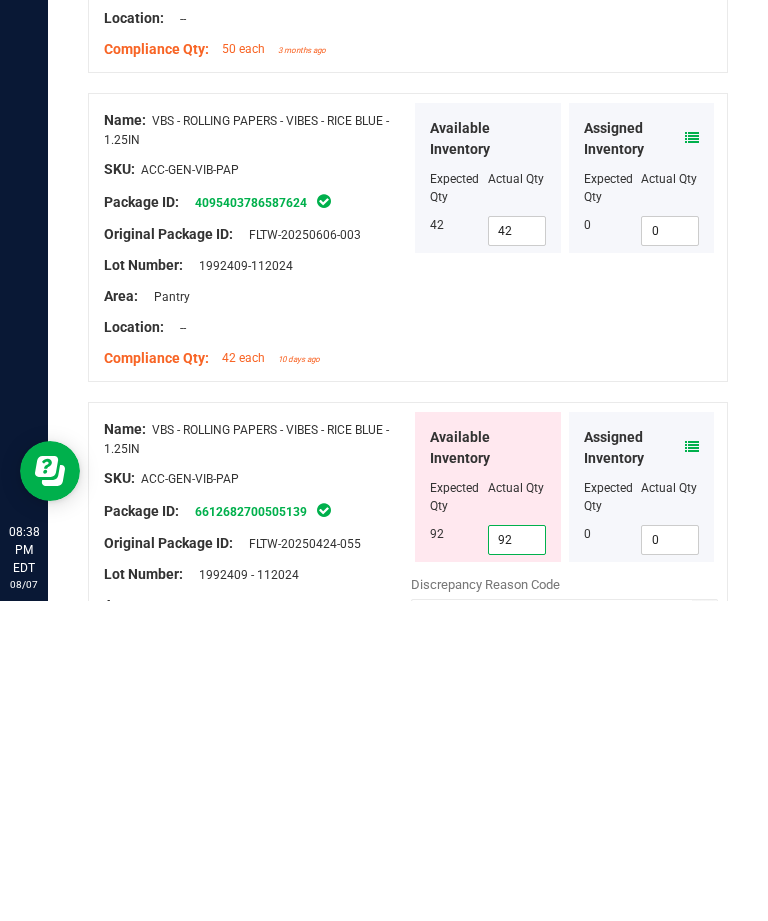 click on "Lot Number:
1992409 - 112024" at bounding box center [257, 894] 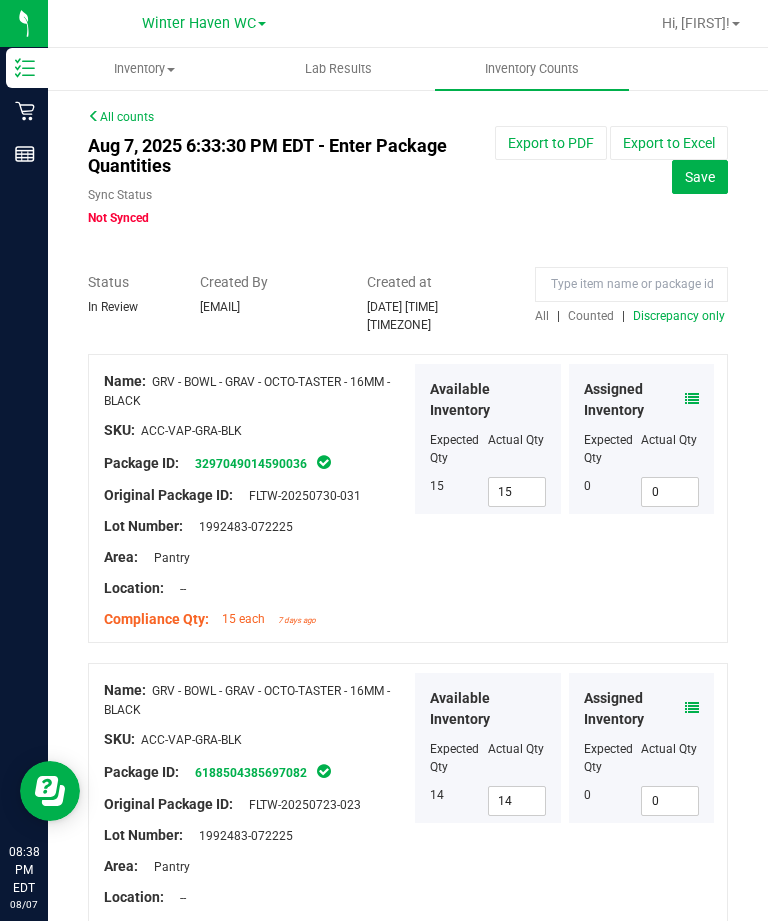 scroll, scrollTop: 0, scrollLeft: 0, axis: both 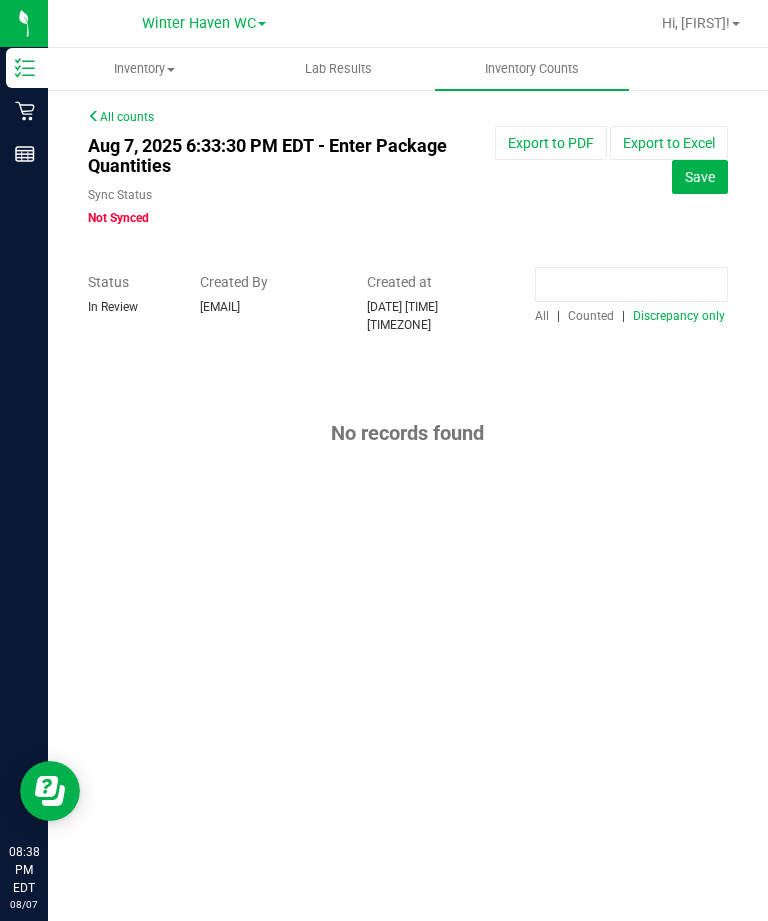 click at bounding box center [631, 284] 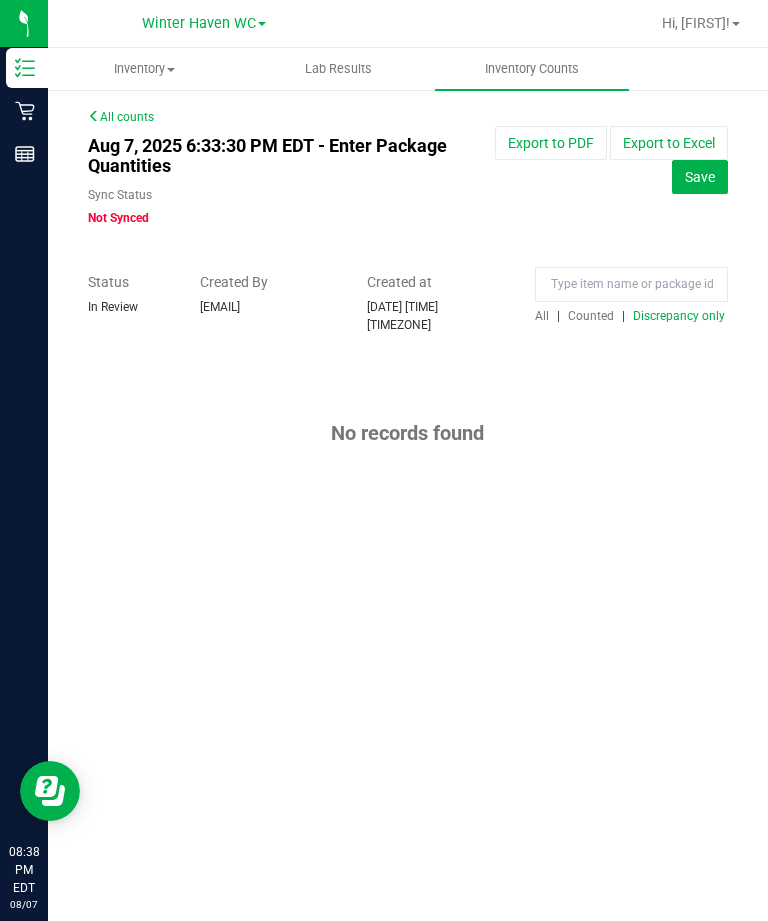 click on "All" at bounding box center (542, 316) 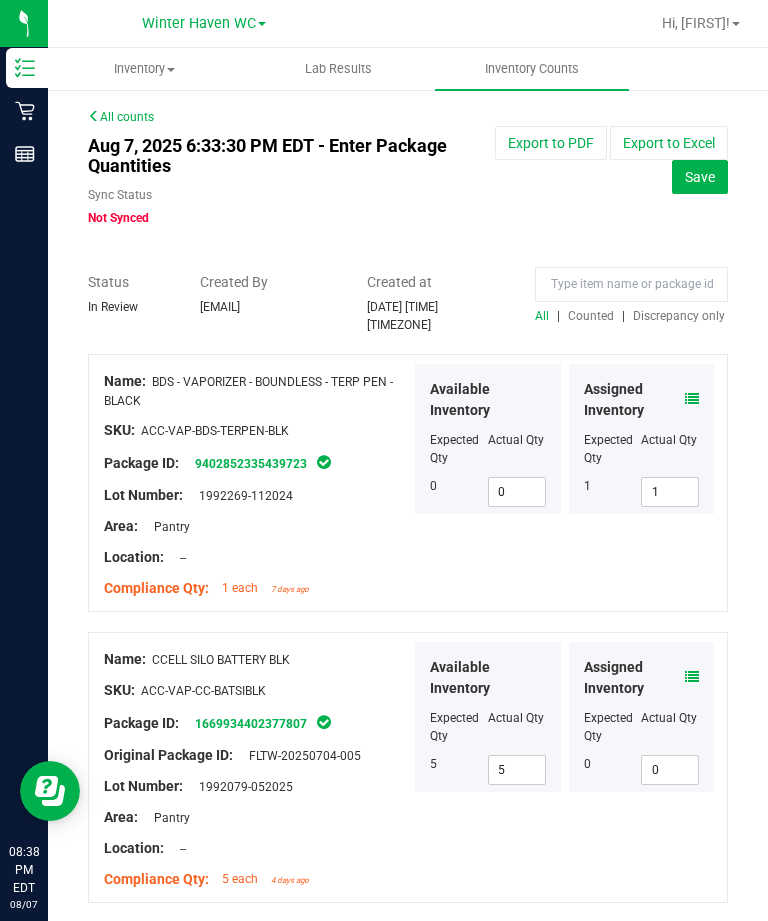 click on "Discrepancy only" at bounding box center [679, 316] 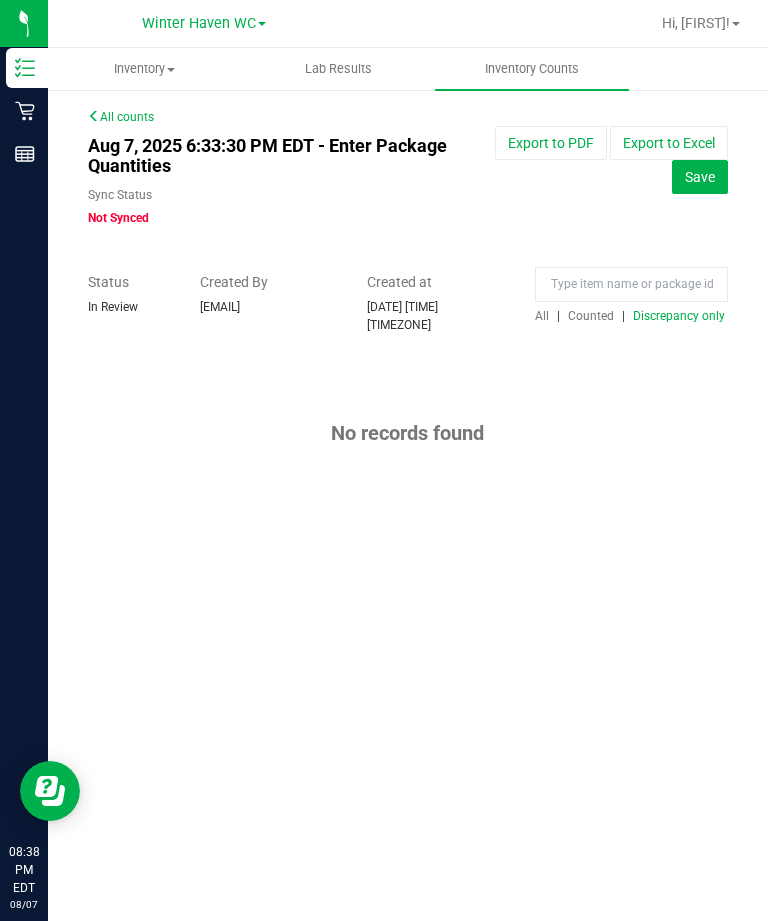 click on "Save" at bounding box center (700, 177) 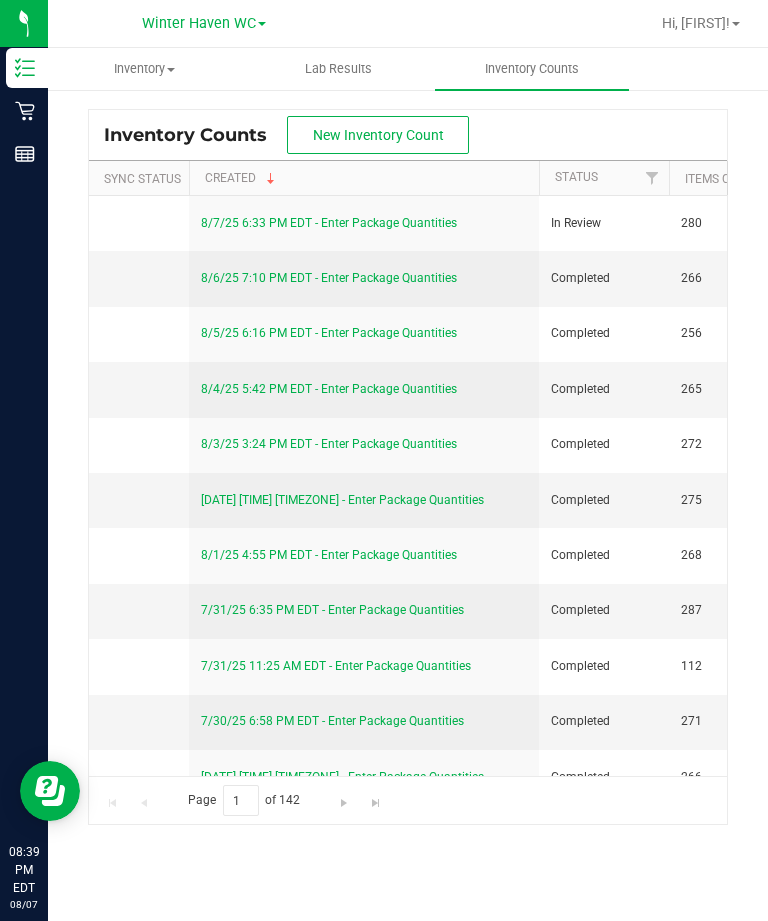 scroll, scrollTop: 3, scrollLeft: 0, axis: vertical 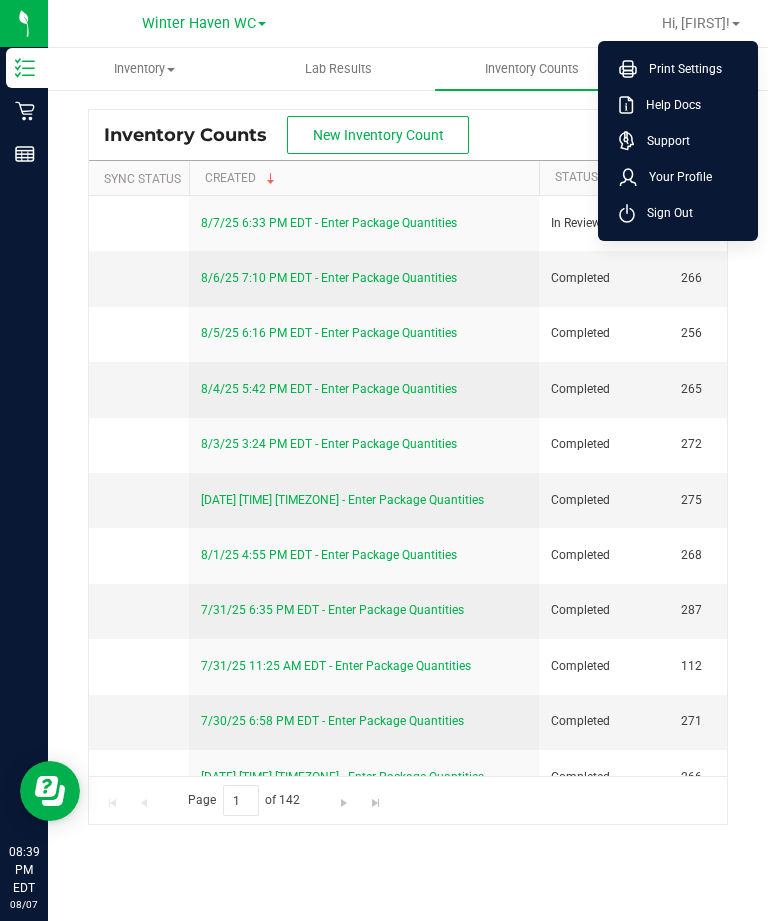 click on "Sign Out" at bounding box center (664, 213) 